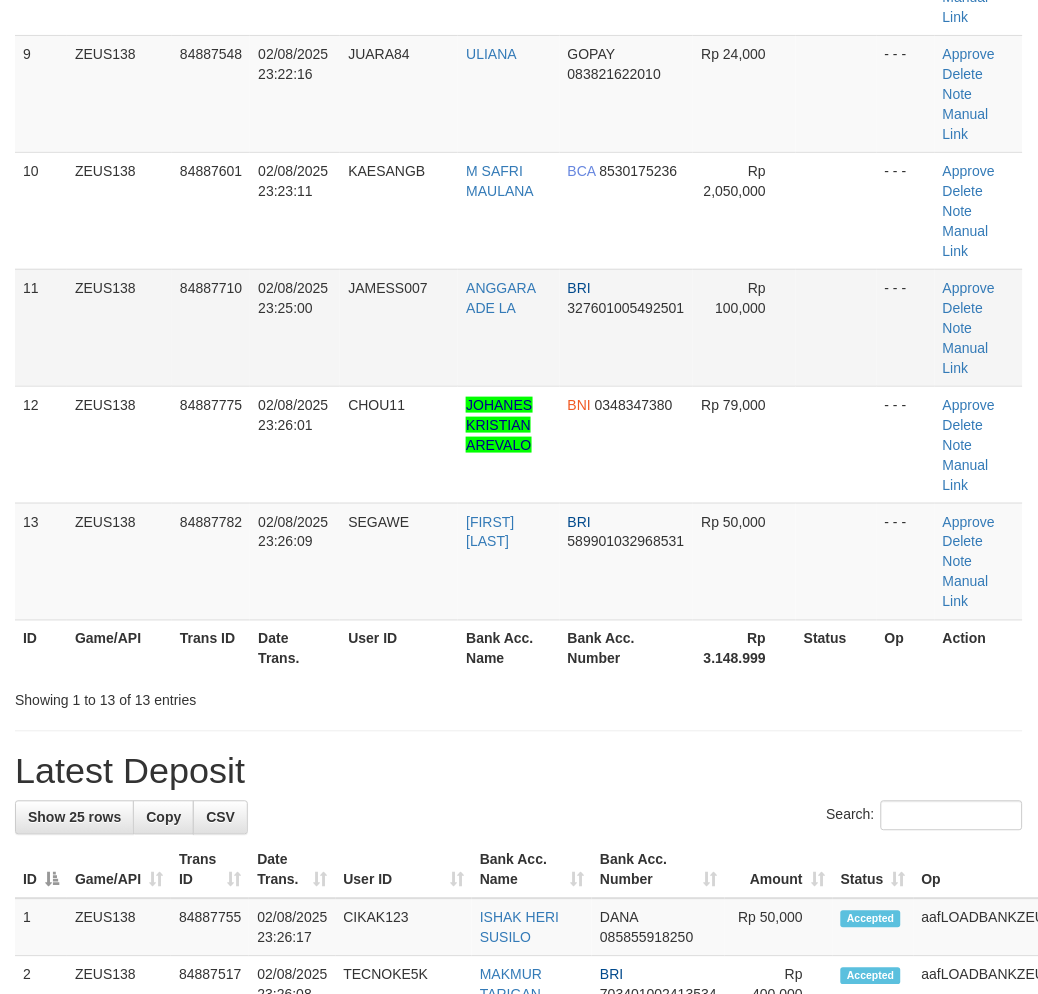 scroll, scrollTop: 1055, scrollLeft: 0, axis: vertical 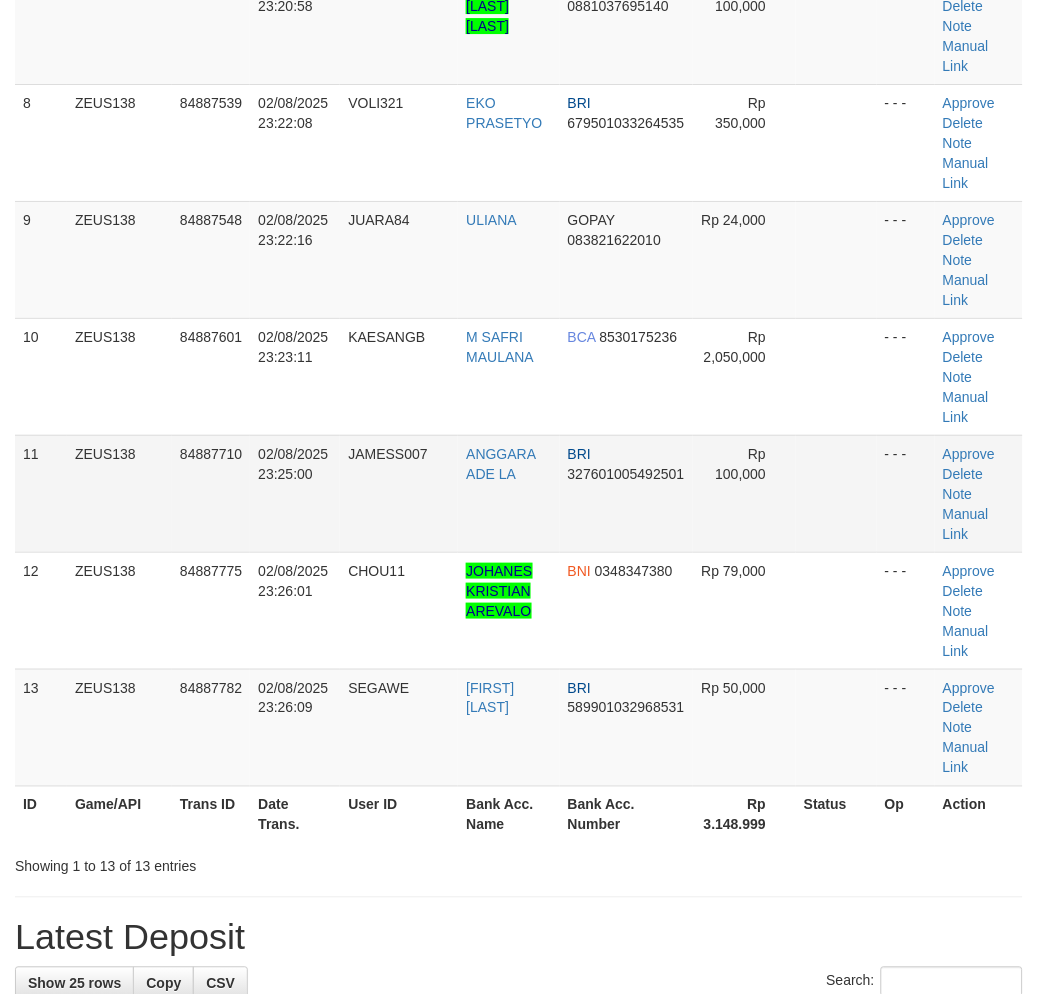 click on "Rp 100,000" at bounding box center (744, 493) 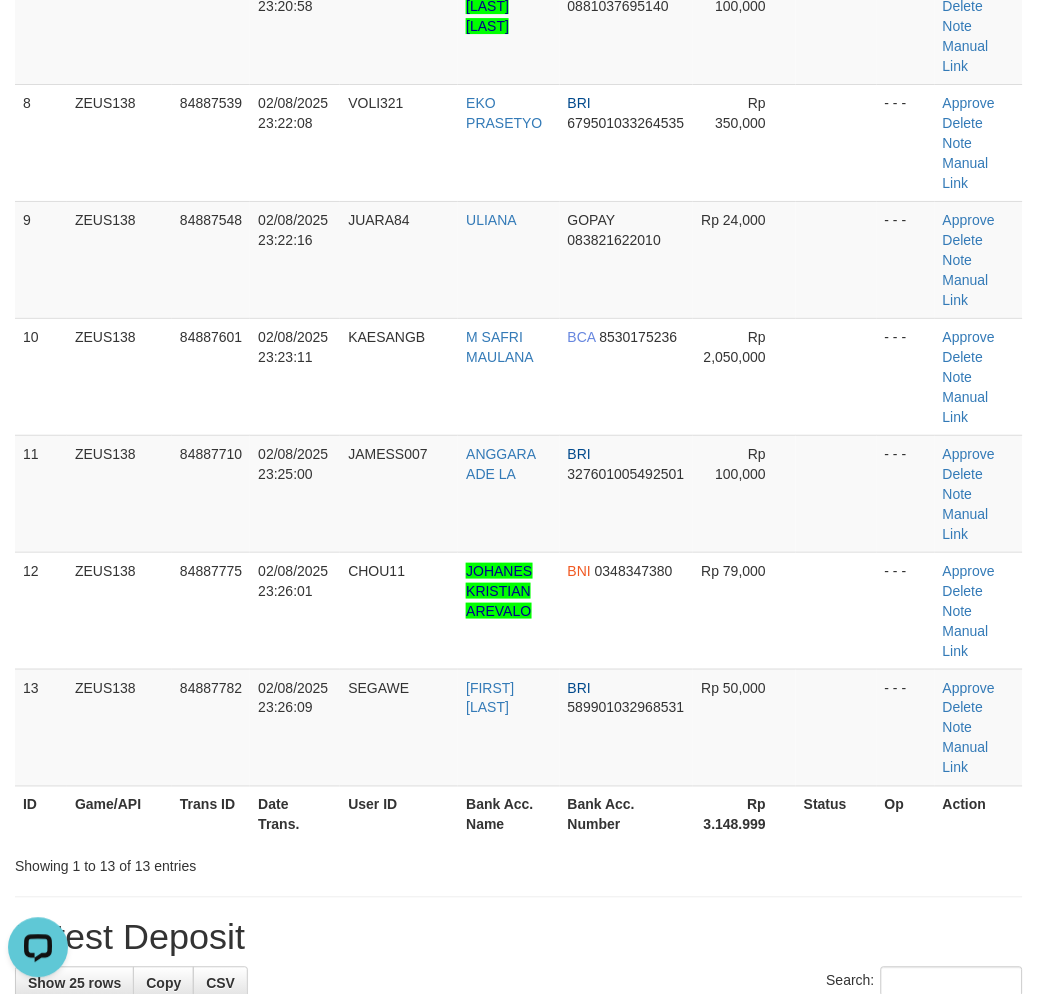 scroll, scrollTop: 0, scrollLeft: 0, axis: both 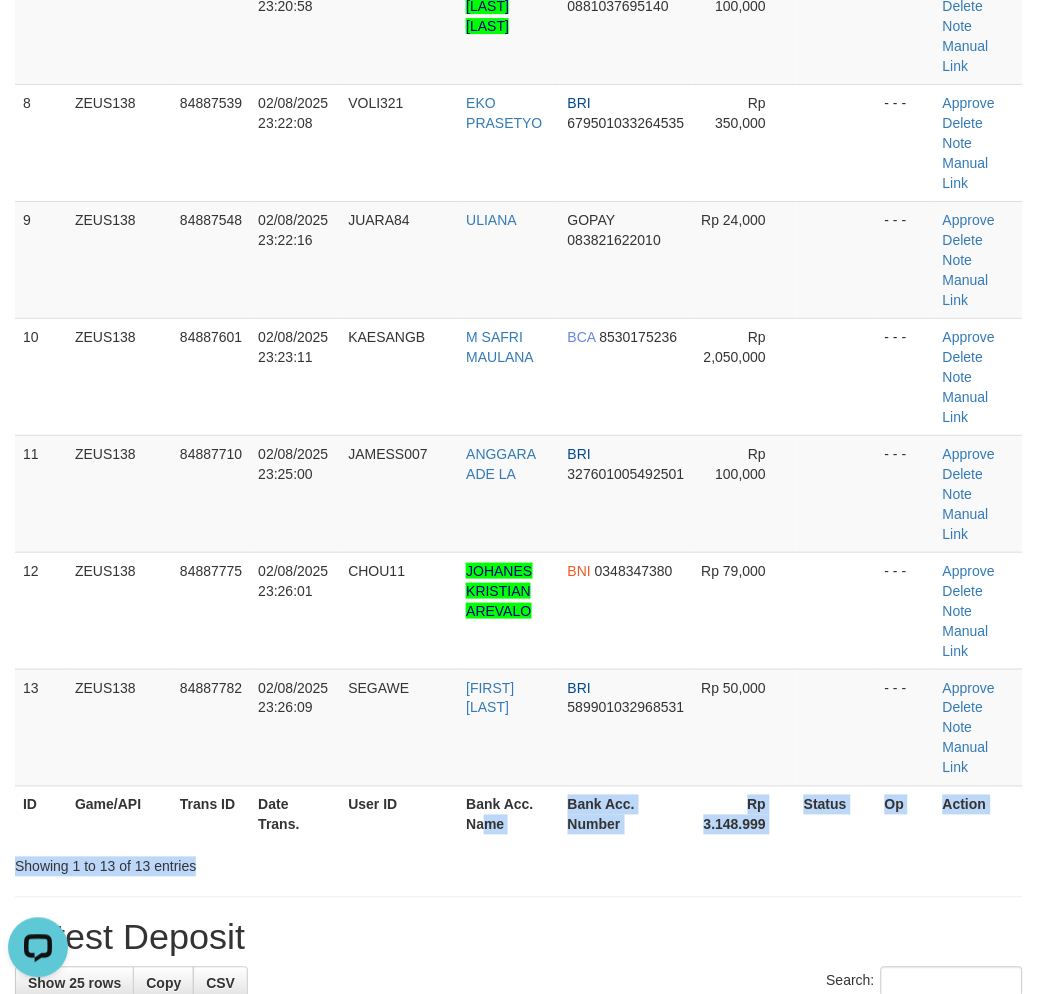 drag, startPoint x: 473, startPoint y: 832, endPoint x: 516, endPoint y: 811, distance: 47.853943 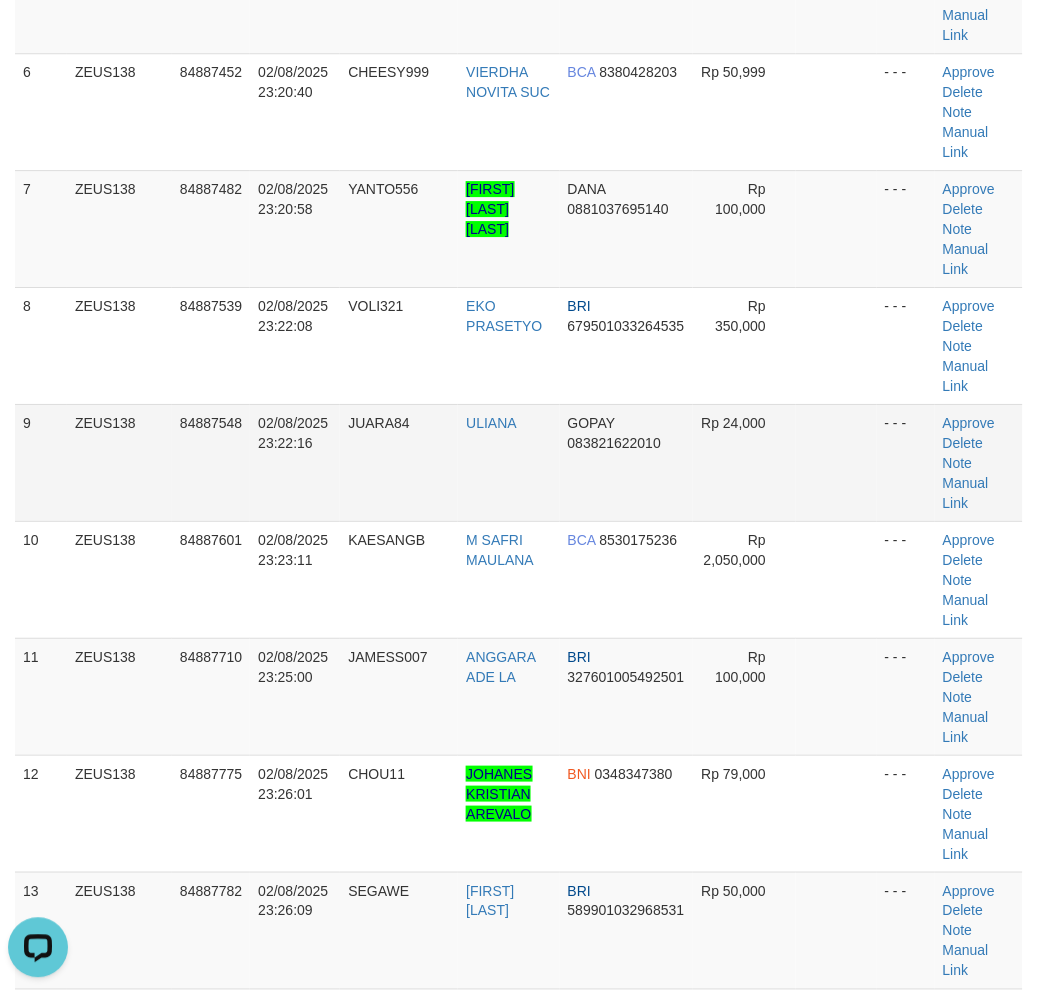 scroll, scrollTop: 500, scrollLeft: 0, axis: vertical 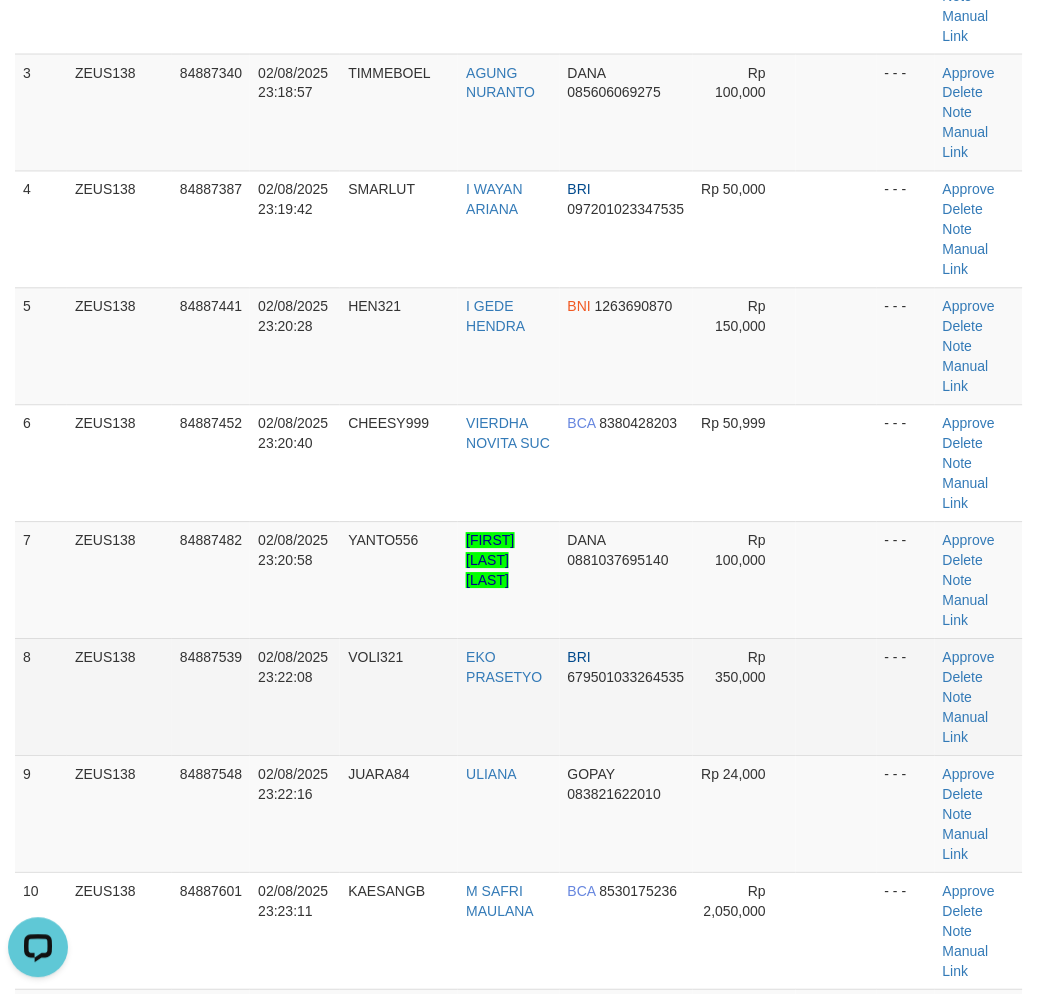 click on "Rp 350,000" at bounding box center (744, 697) 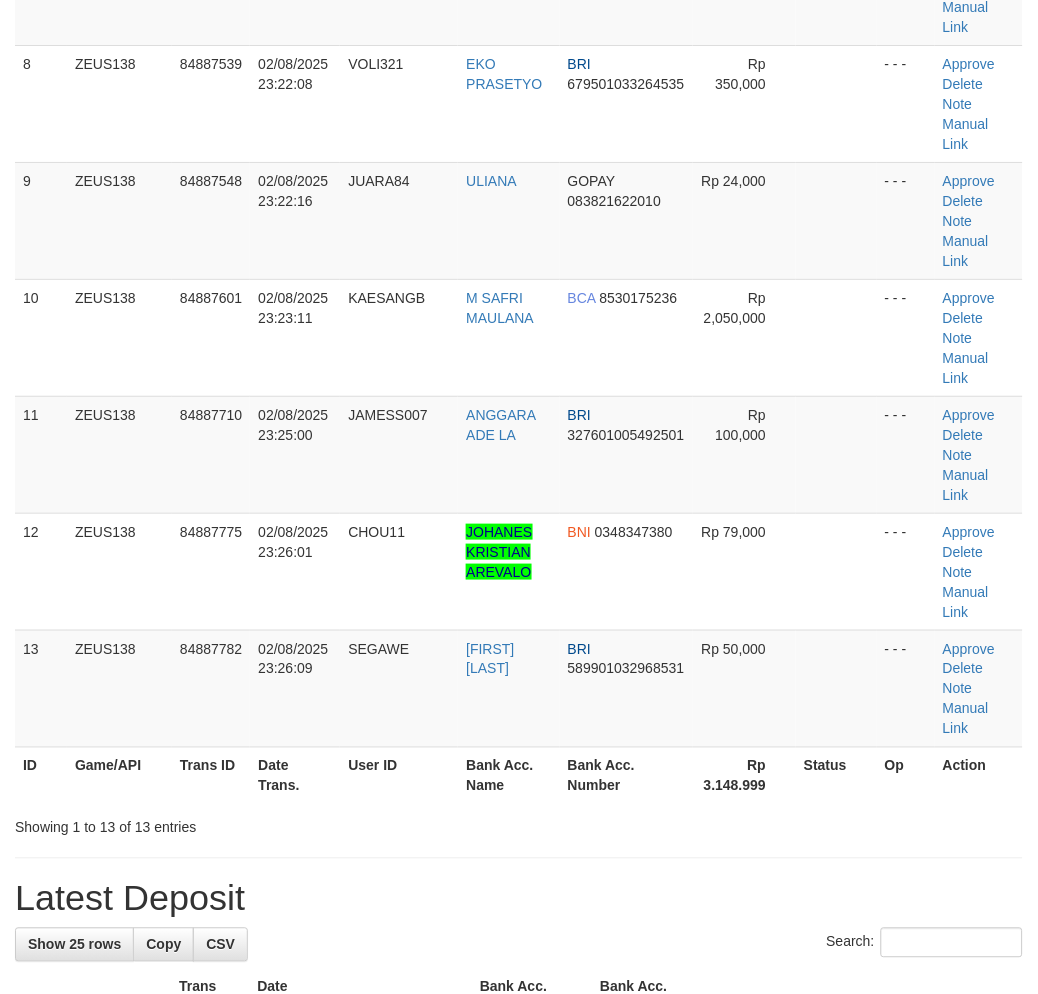 scroll, scrollTop: 500, scrollLeft: 0, axis: vertical 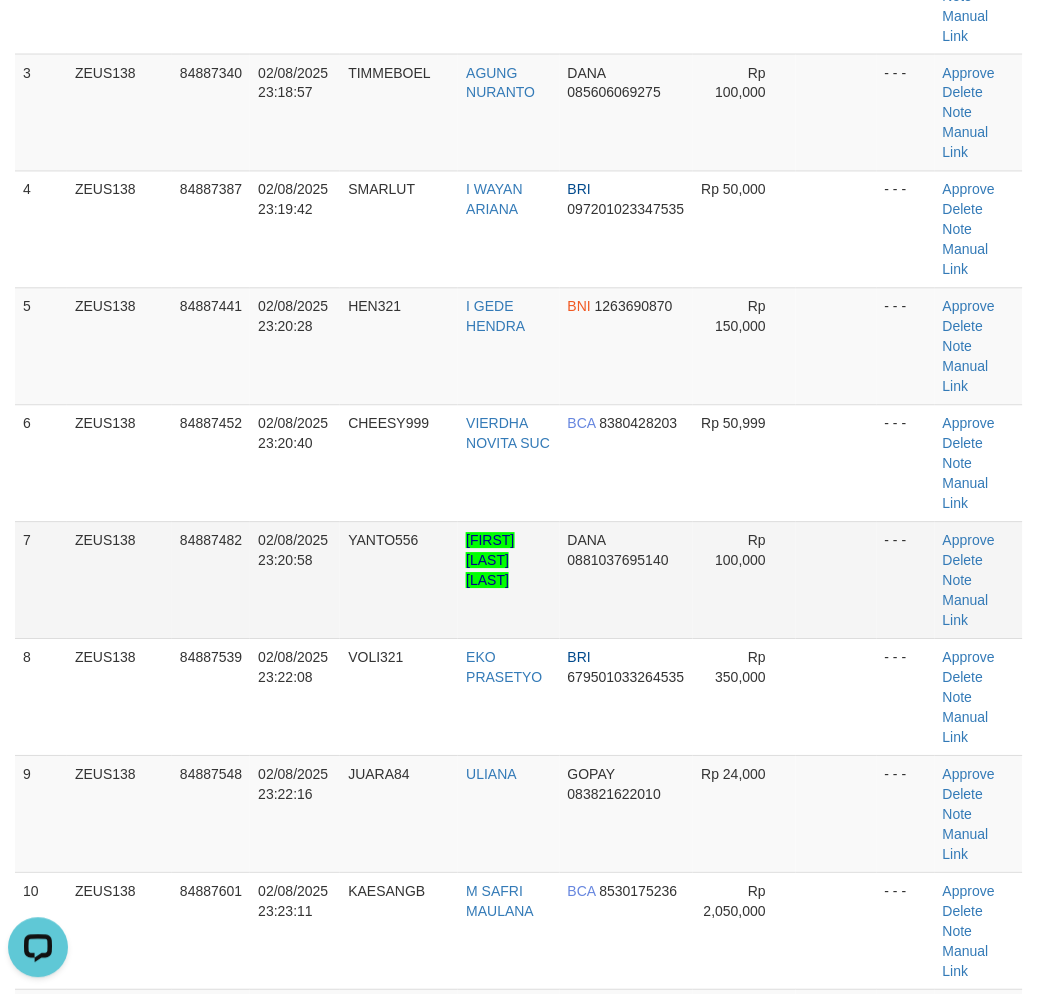 drag, startPoint x: 883, startPoint y: 568, endPoint x: 841, endPoint y: 577, distance: 42.953465 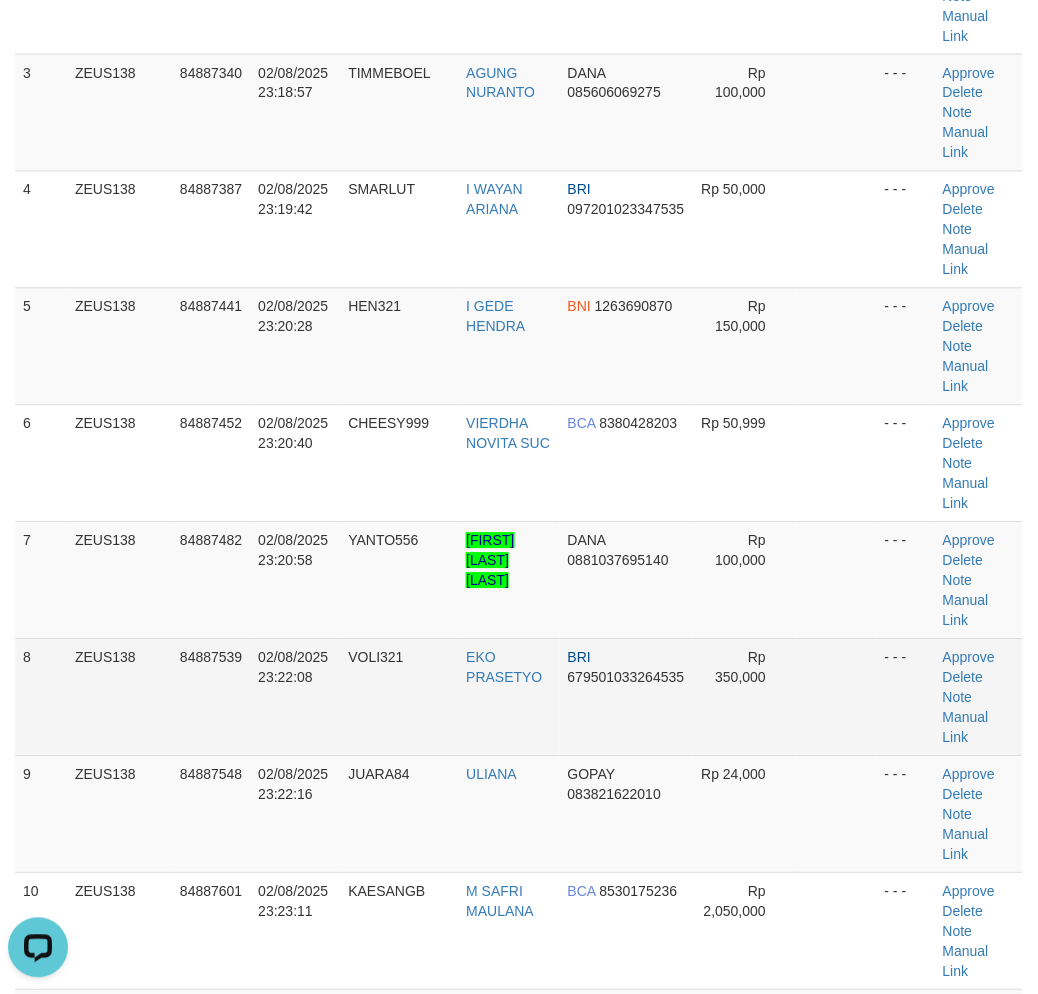 click at bounding box center [836, 697] 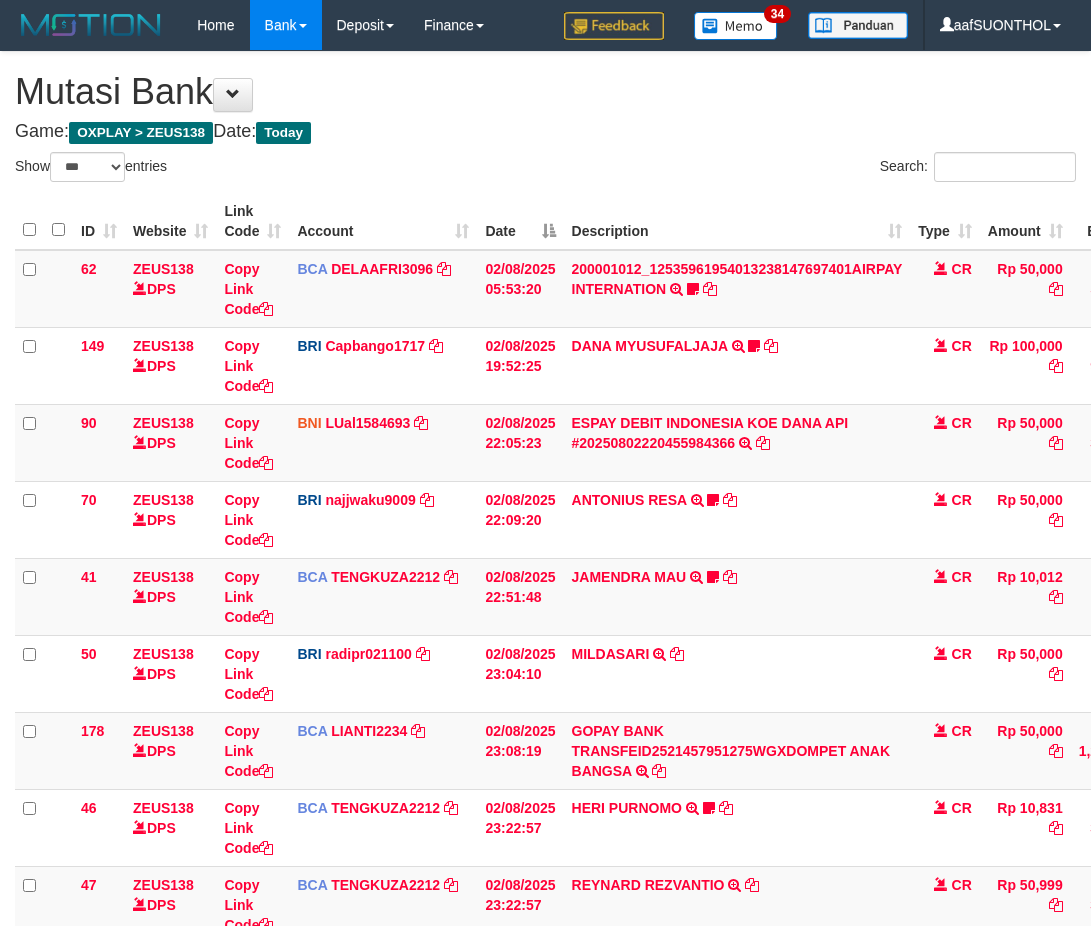 select on "***" 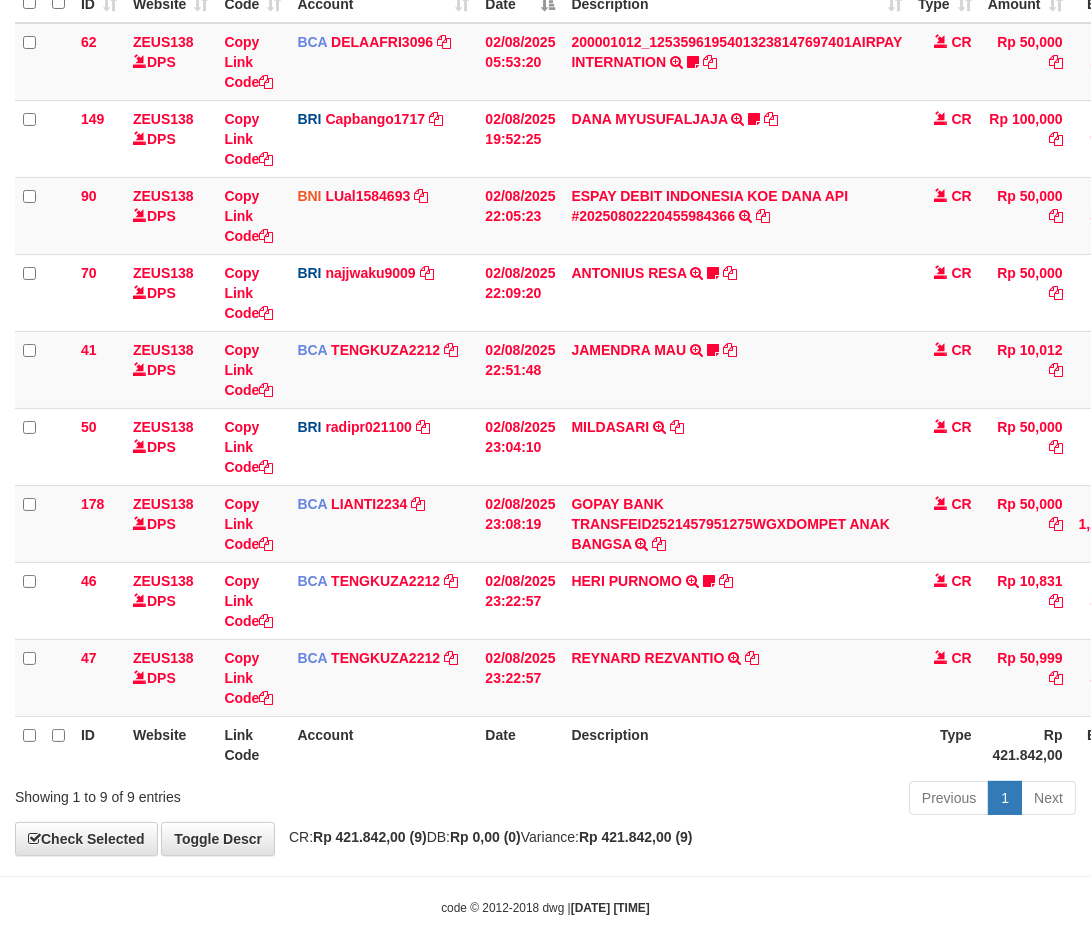 scroll, scrollTop: 268, scrollLeft: 0, axis: vertical 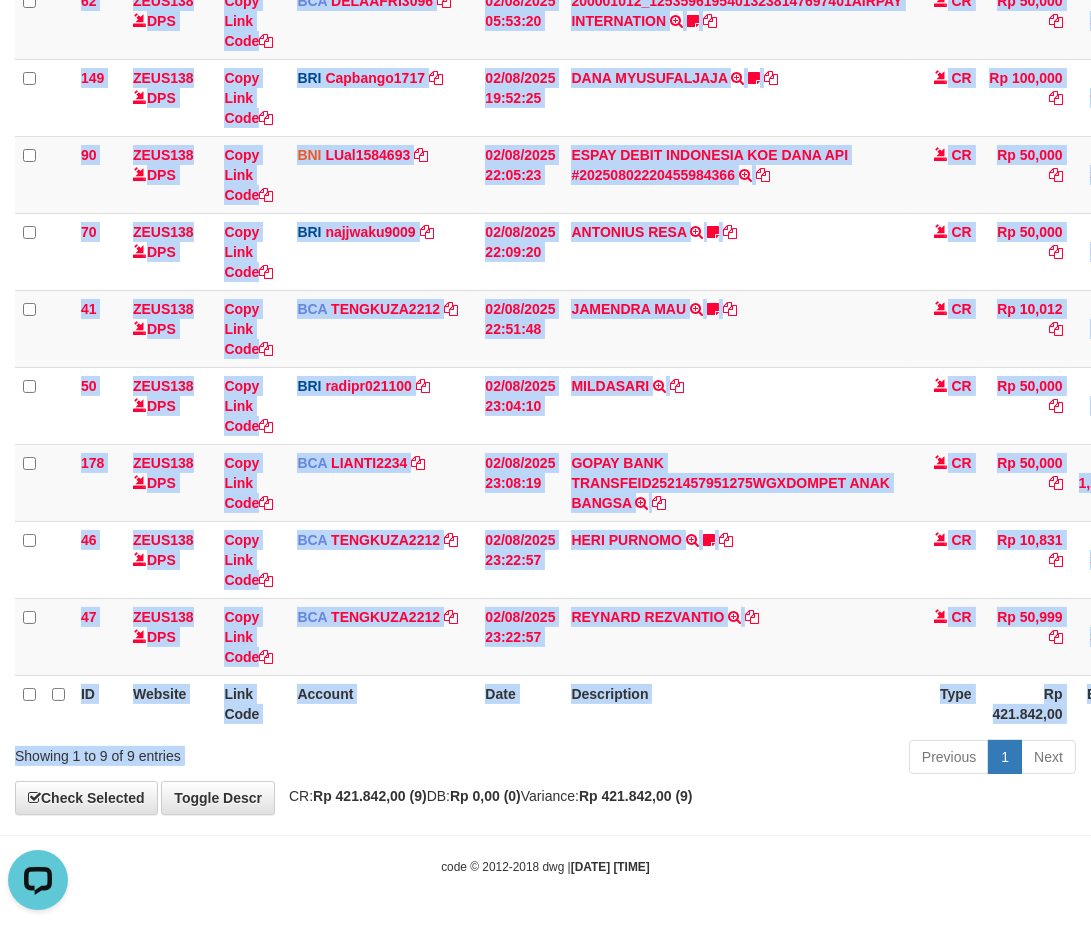 click on "Show  ** ** ** ***  entries Search:
ID Website Link Code Account Date Description Type Amount Balance Status Action
62
ZEUS138    DPS
Copy Link Code
BCA
DELAAFRI3096
DPS
DELA AFRIANI
mutasi_20250802_3552 | 62
mutasi_20250802_3552 | 62
02/08/2025 05:53:20
200001012_12535961954013238147697401AIRPAY INTERNATION            TRSF E-BANKING CR 0208/FTSCY/WS95051
50000.00200001012_12535961954013238147697401AIRPAY INTERNATION    Labubutaiki
https://prnt.sc/l7T6Eus7w_Qi
CR
Rp 50,000
Rp 541,525
N
Note
Check" at bounding box center [545, 332] 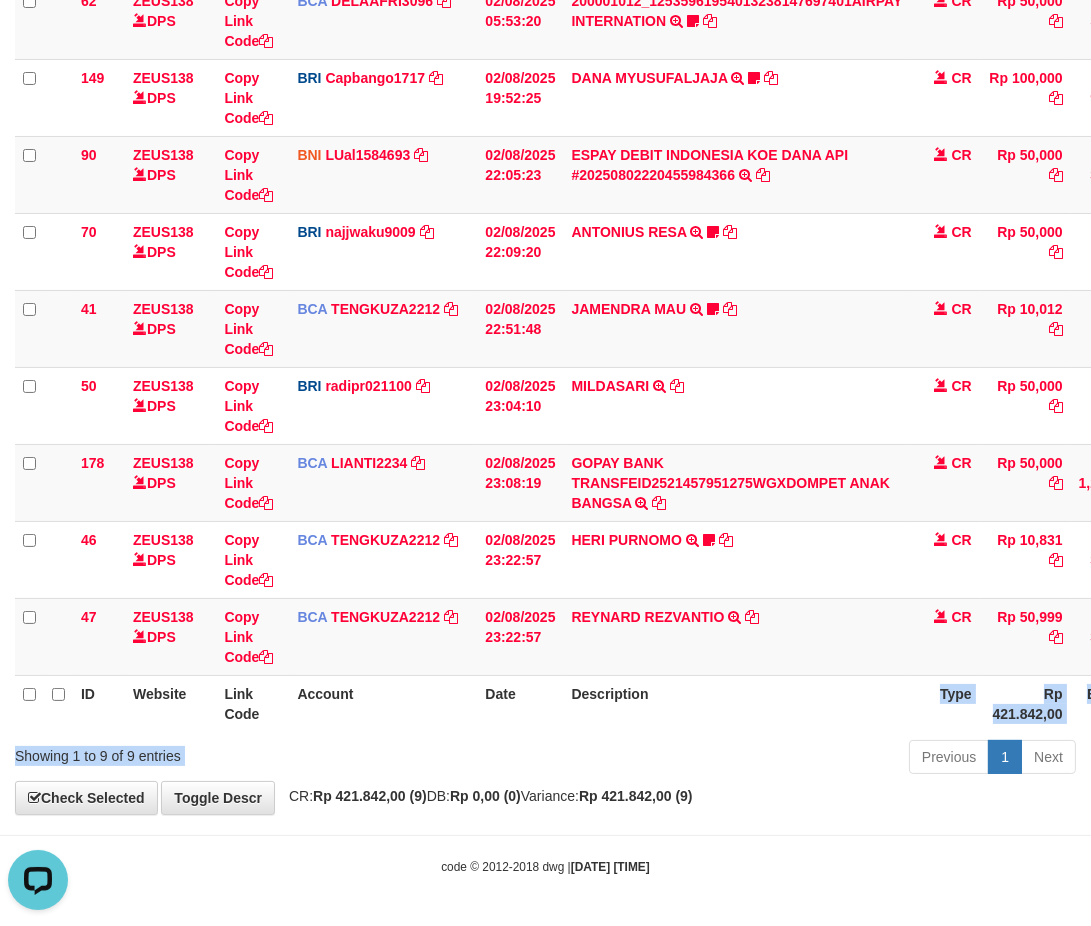 click on "Description" at bounding box center [736, 703] 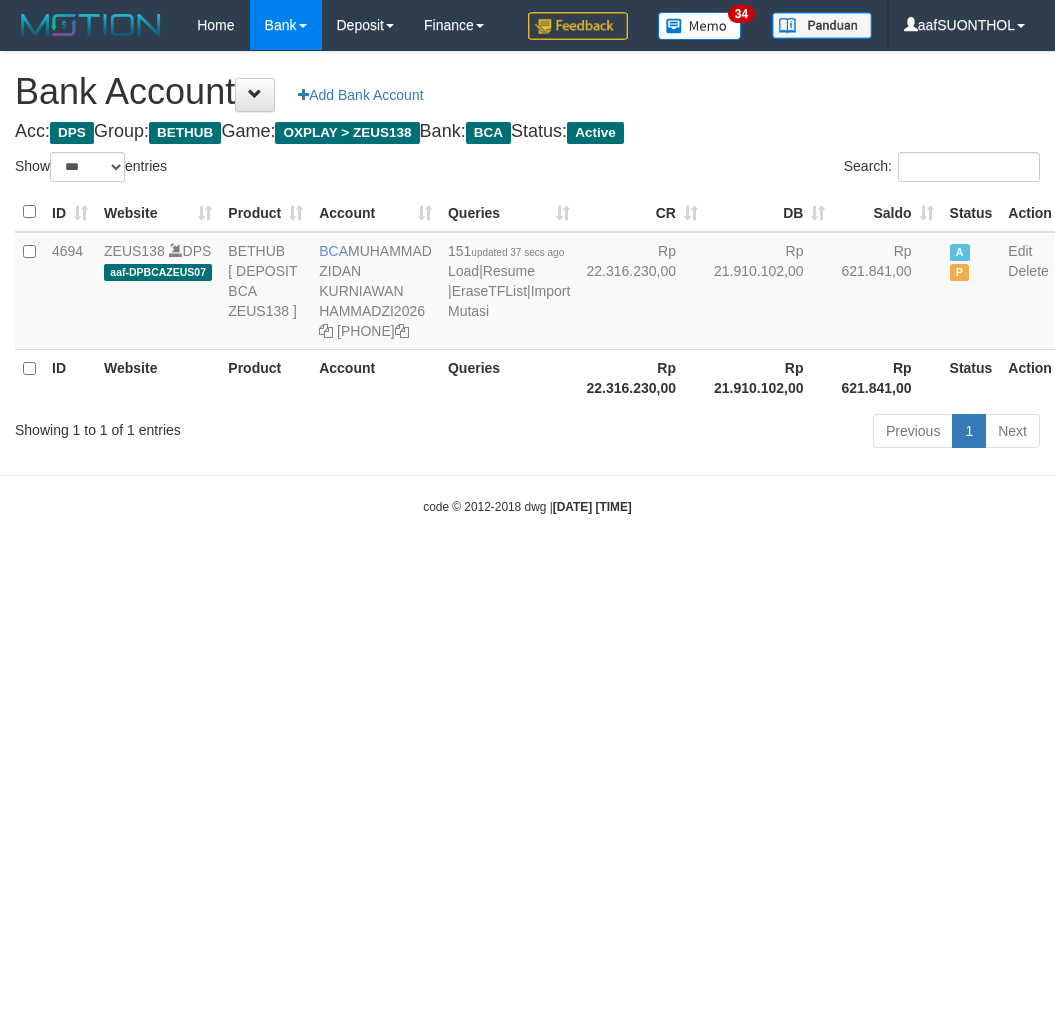 select on "***" 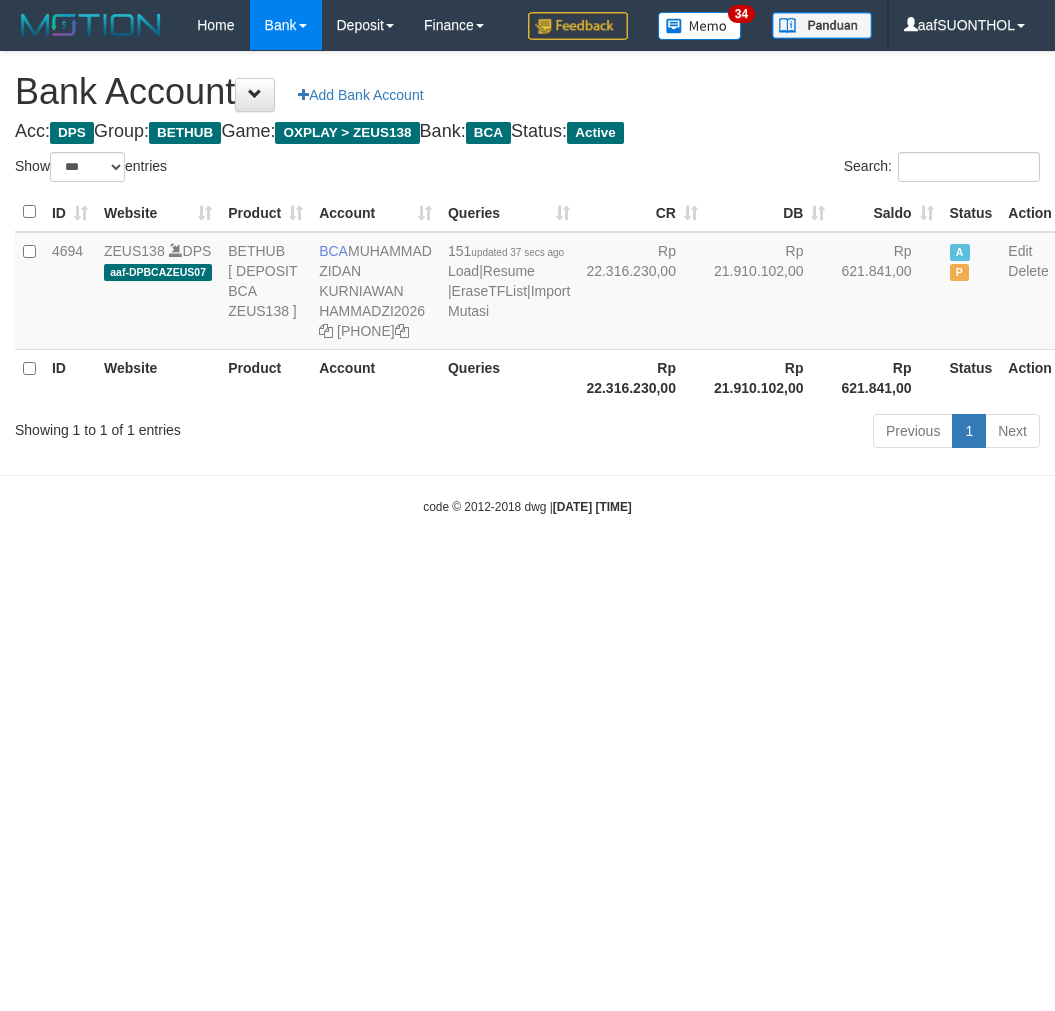 scroll, scrollTop: 0, scrollLeft: 0, axis: both 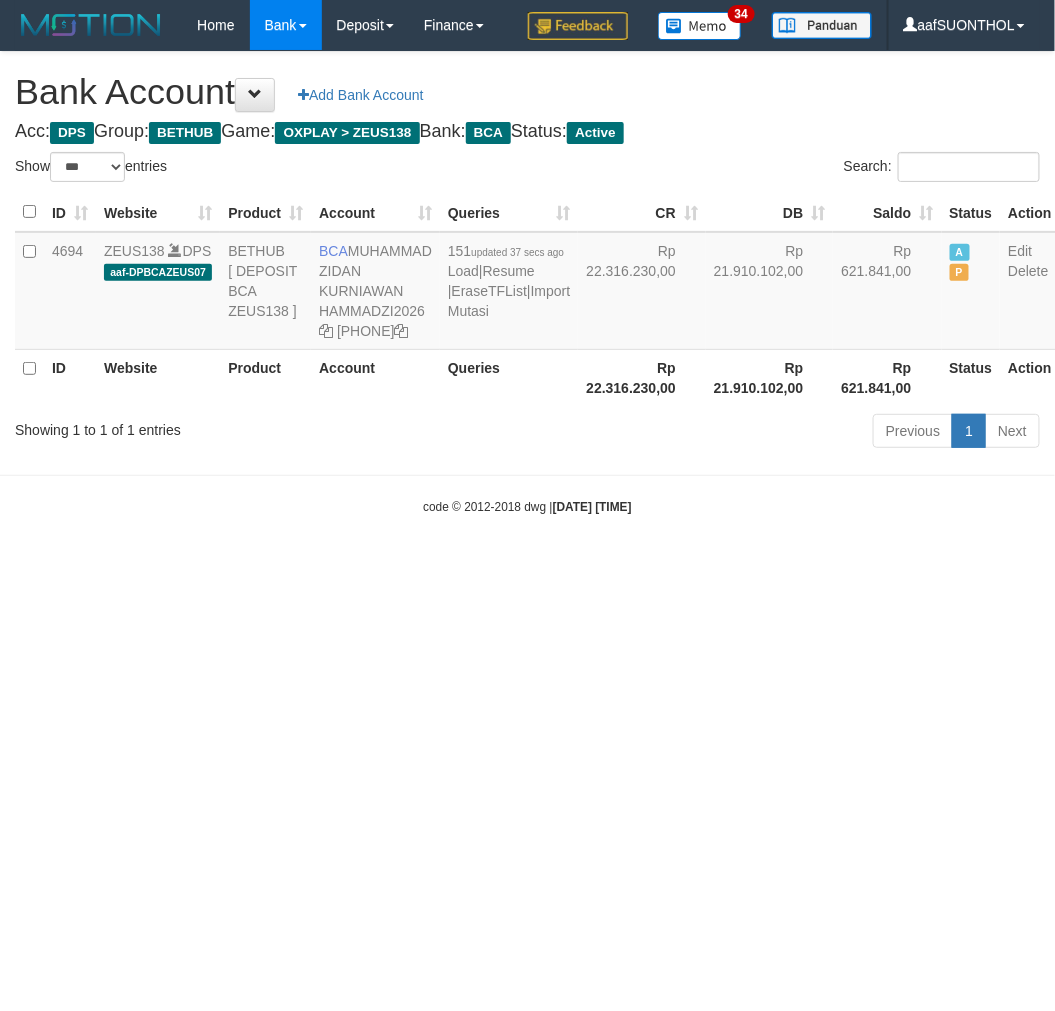 click on "Toggle navigation
Home
Bank
Account List
Load
By Website
Group
[OXPLAY]													ZEUS138
By Load Group (DPS)
Sync" at bounding box center [527, 283] 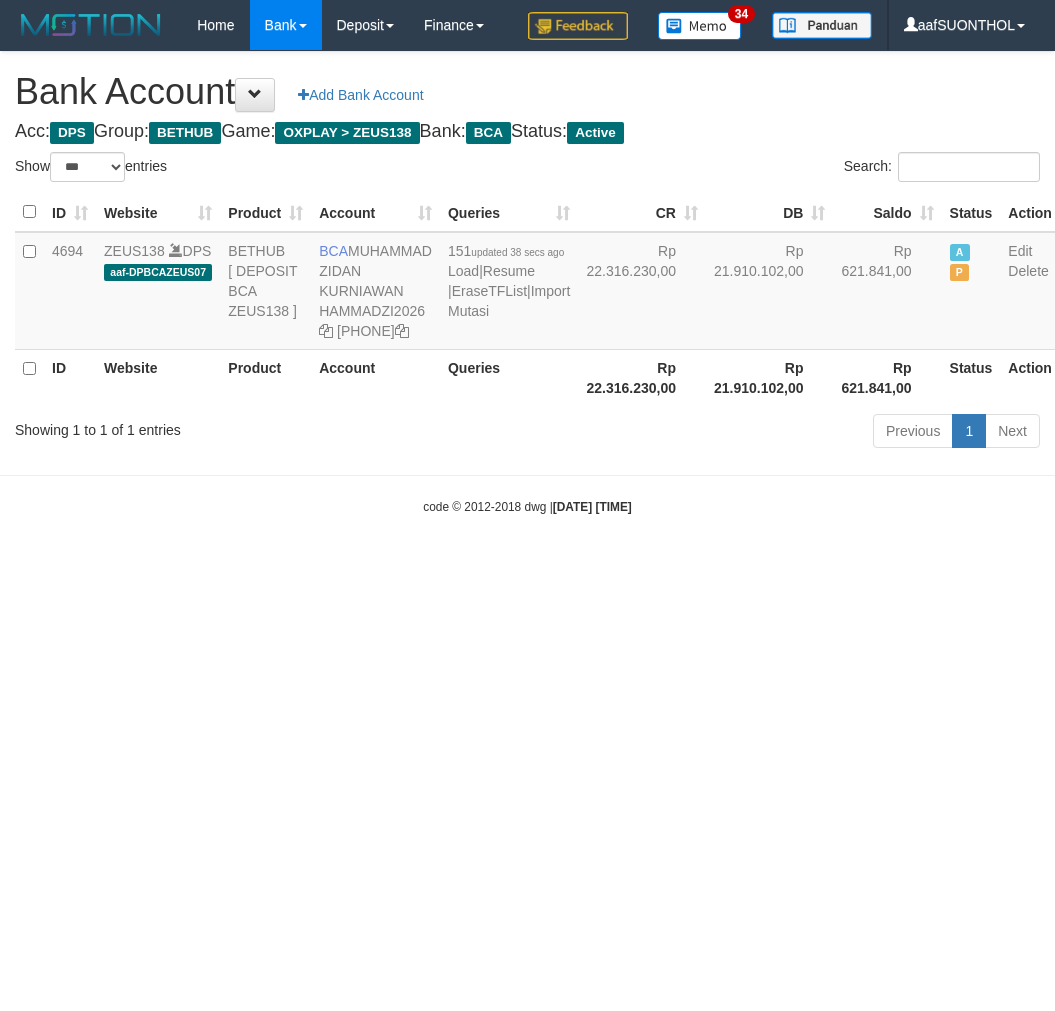 select on "***" 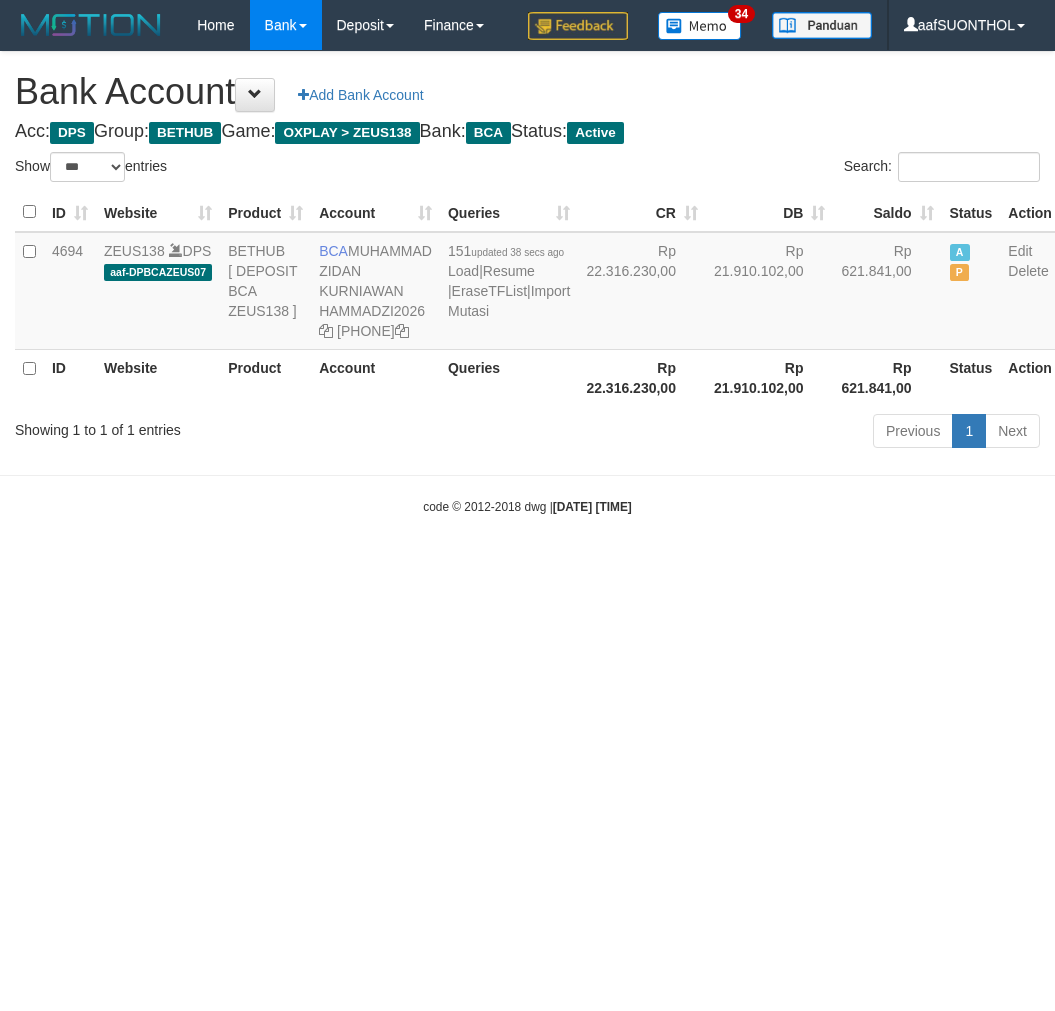 scroll, scrollTop: 0, scrollLeft: 0, axis: both 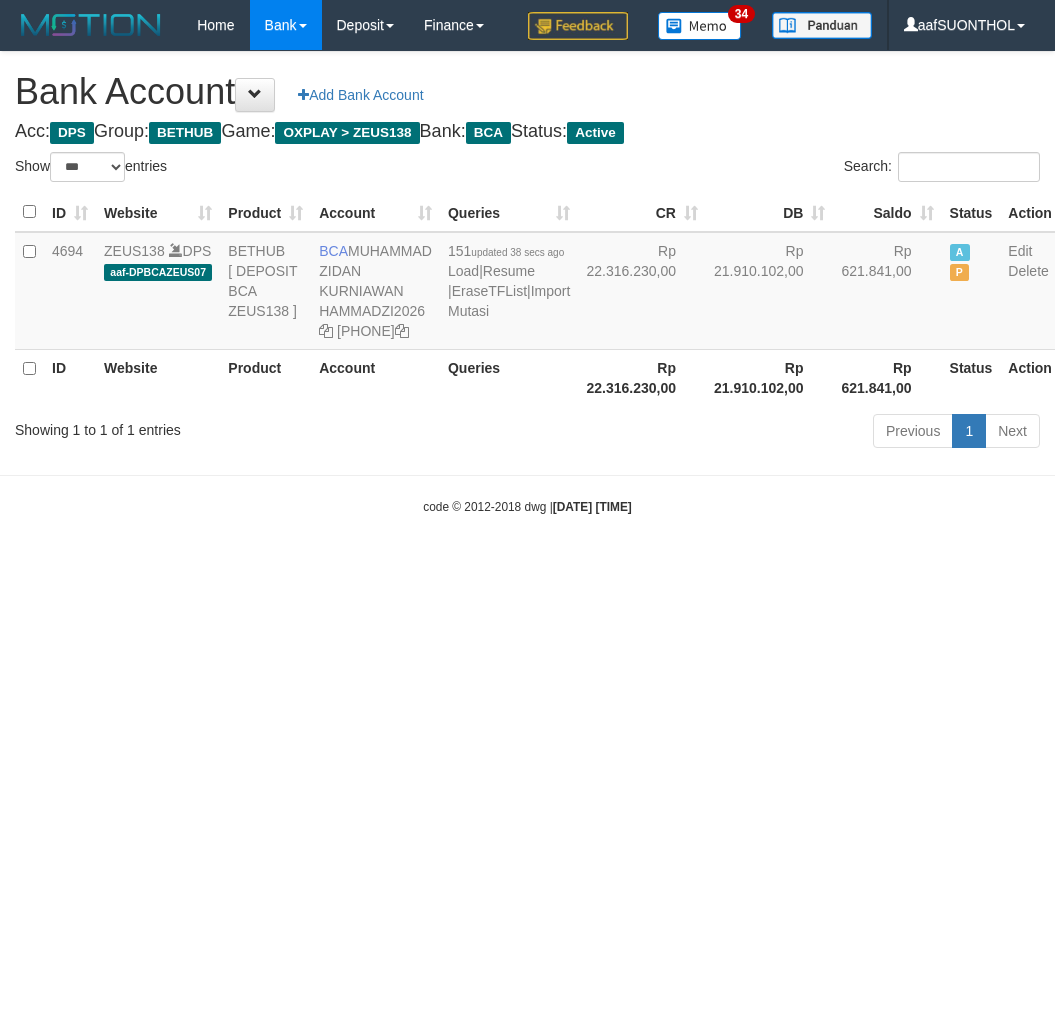 select on "***" 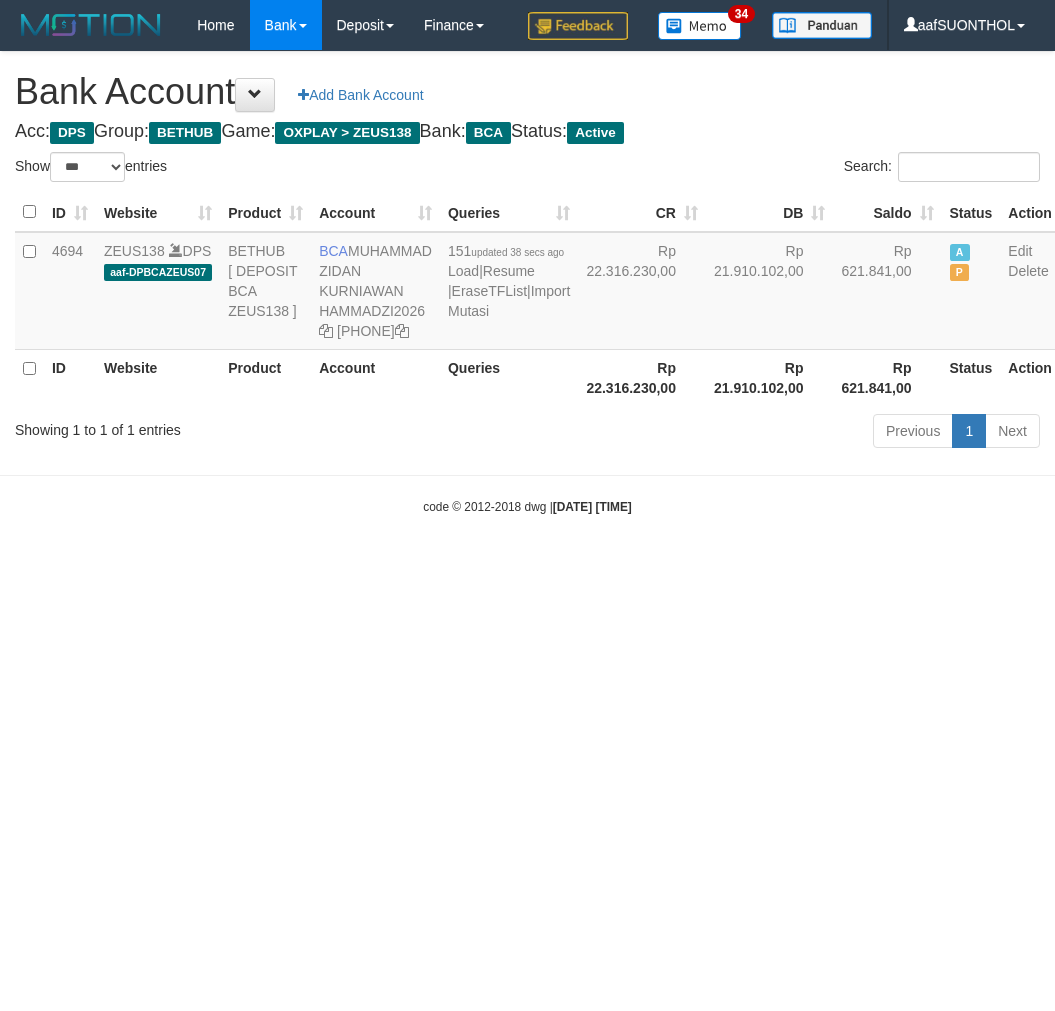 scroll, scrollTop: 0, scrollLeft: 0, axis: both 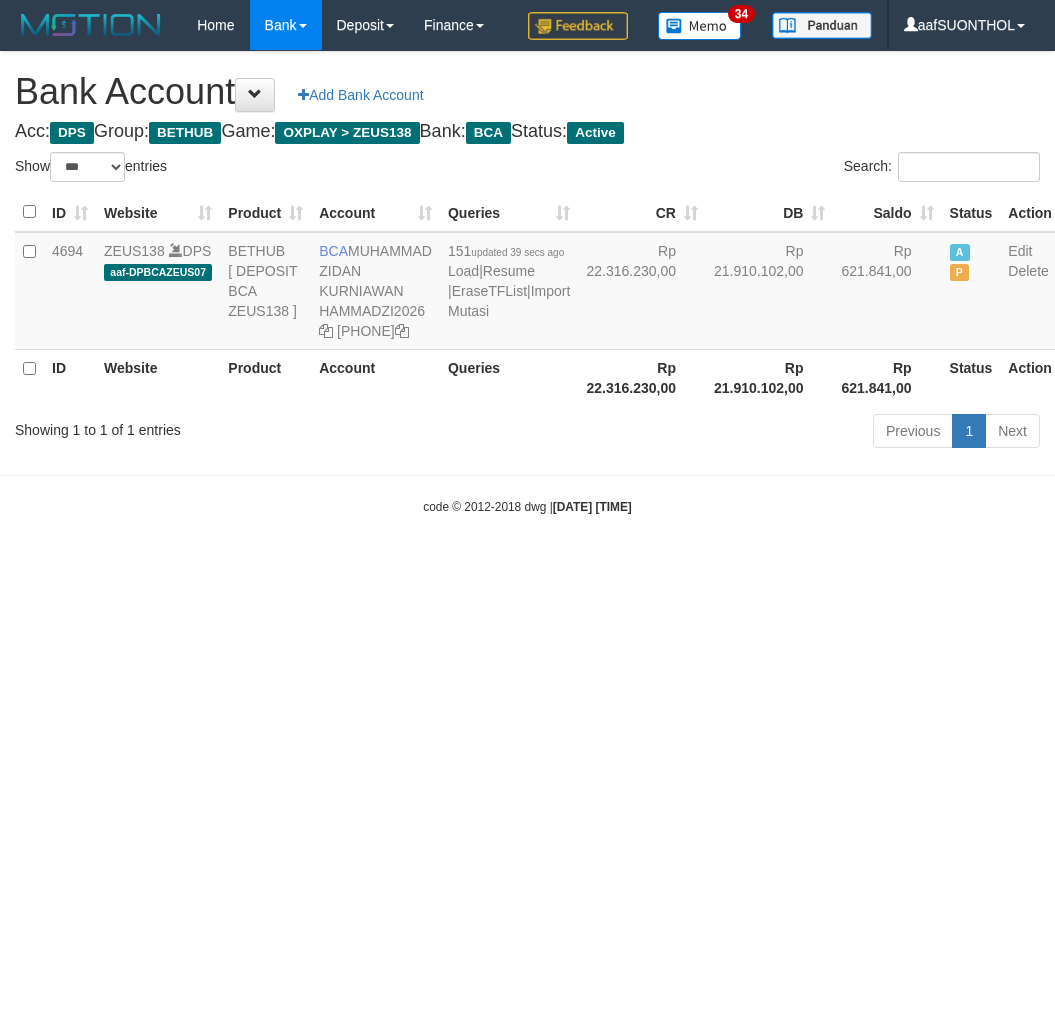 select on "***" 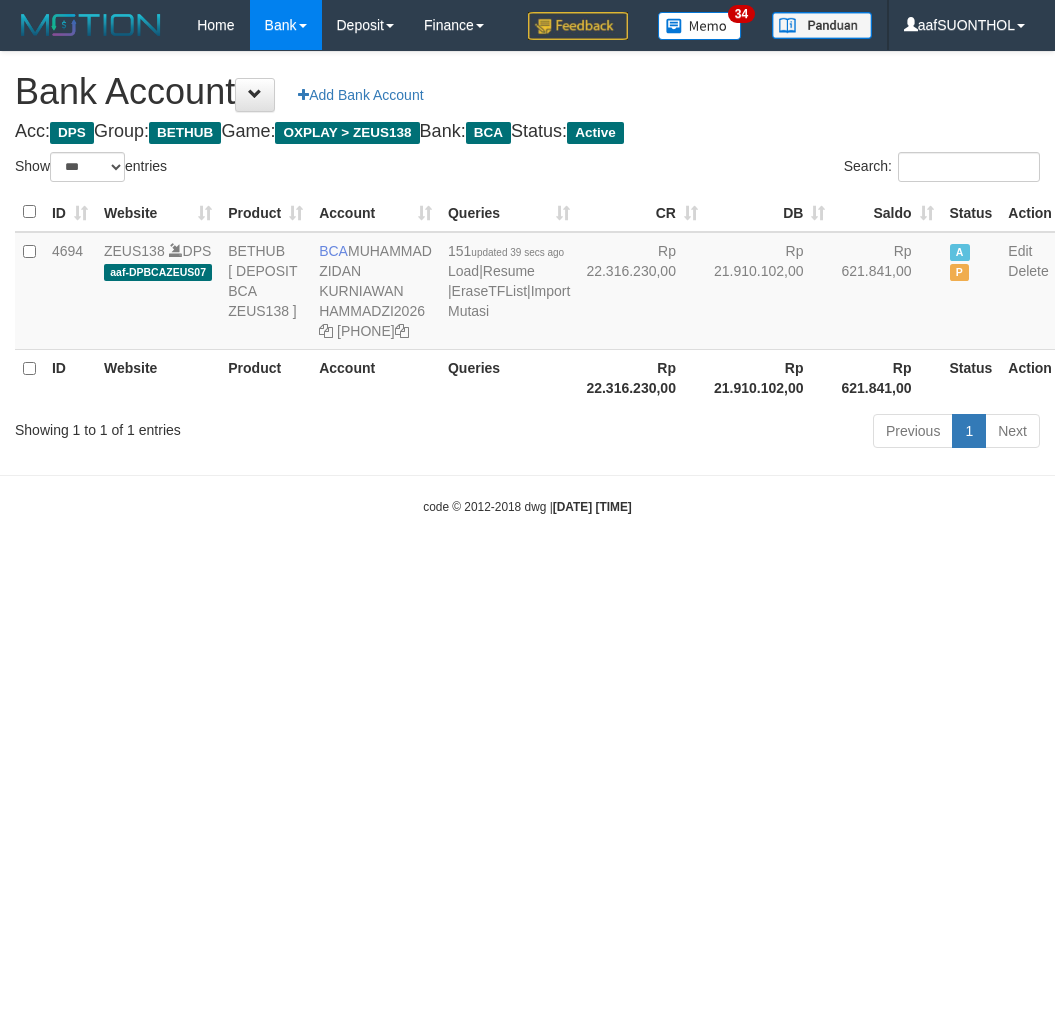 scroll, scrollTop: 0, scrollLeft: 0, axis: both 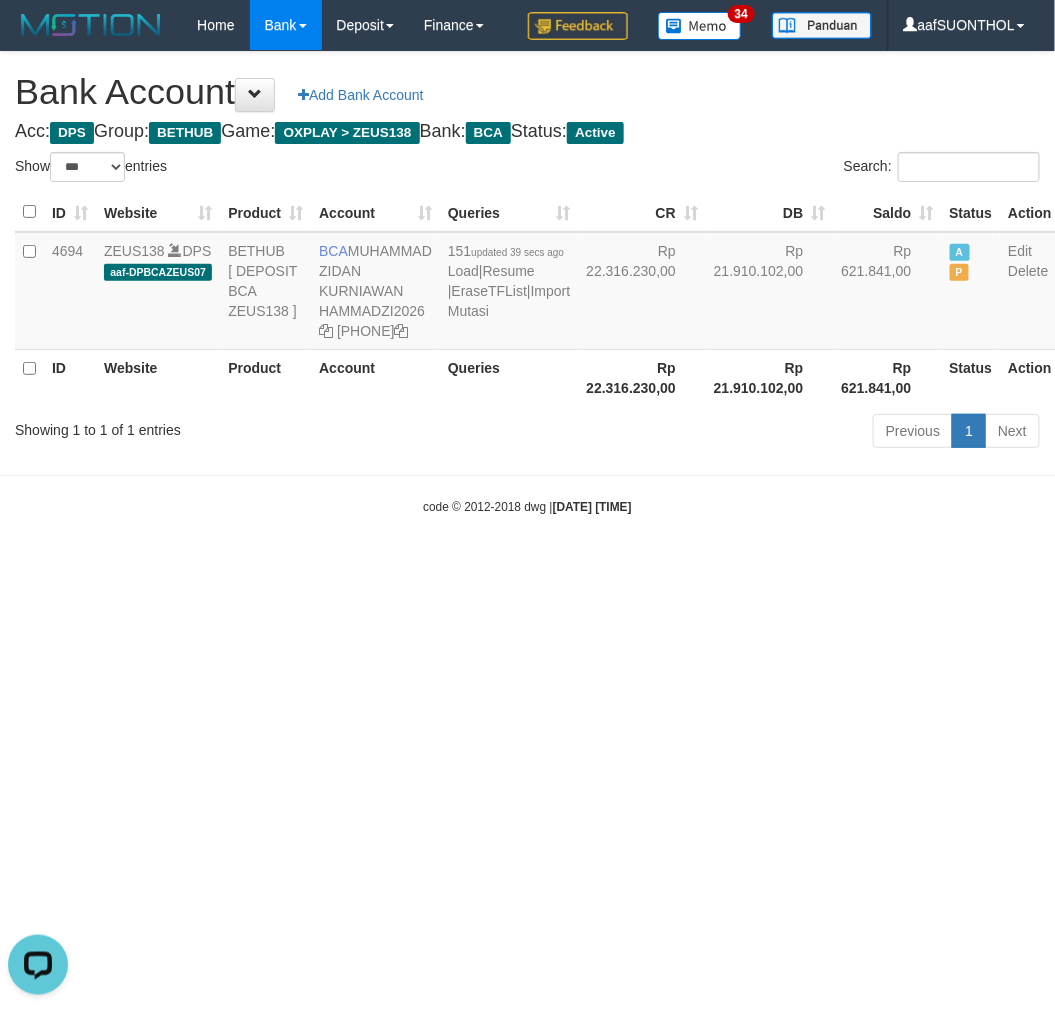 click on "Toggle navigation
Home
Bank
Account List
Load
By Website
Group
[OXPLAY]													ZEUS138
By Load Group (DPS)" at bounding box center (527, 283) 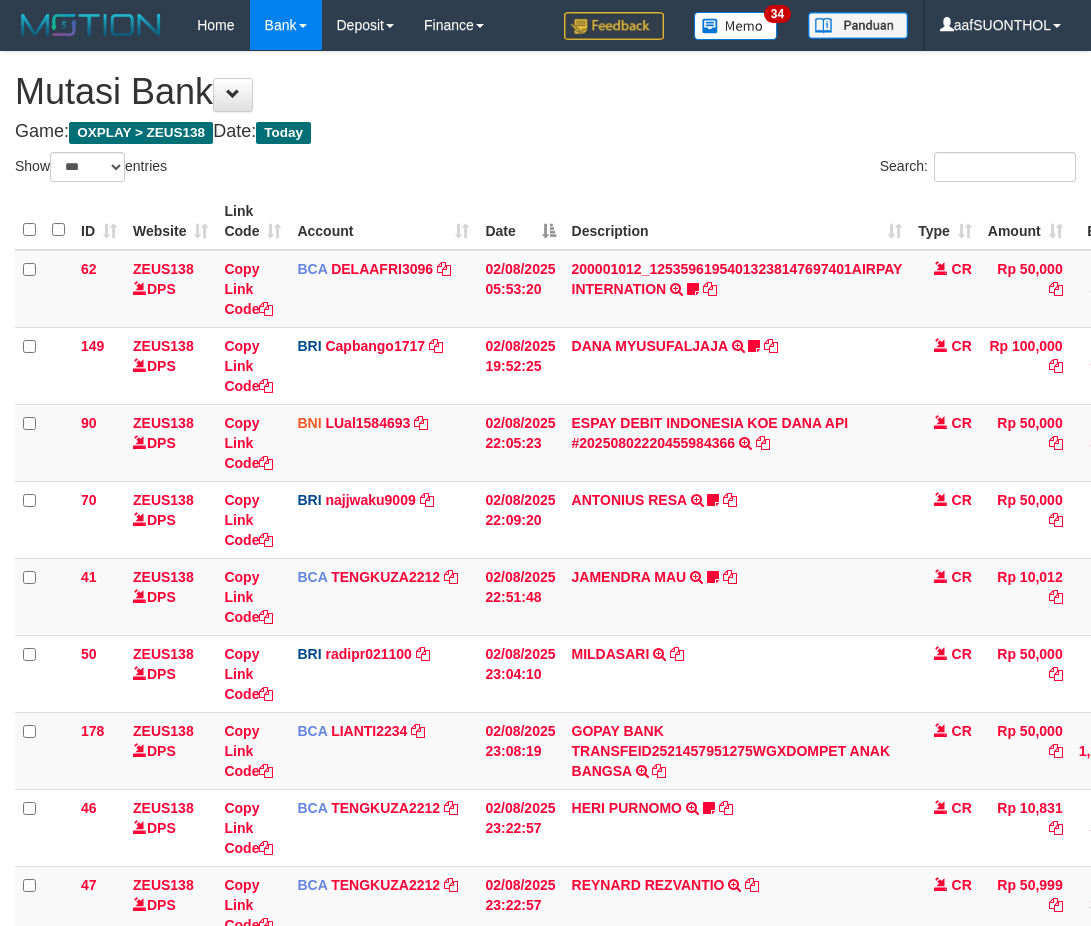 select on "***" 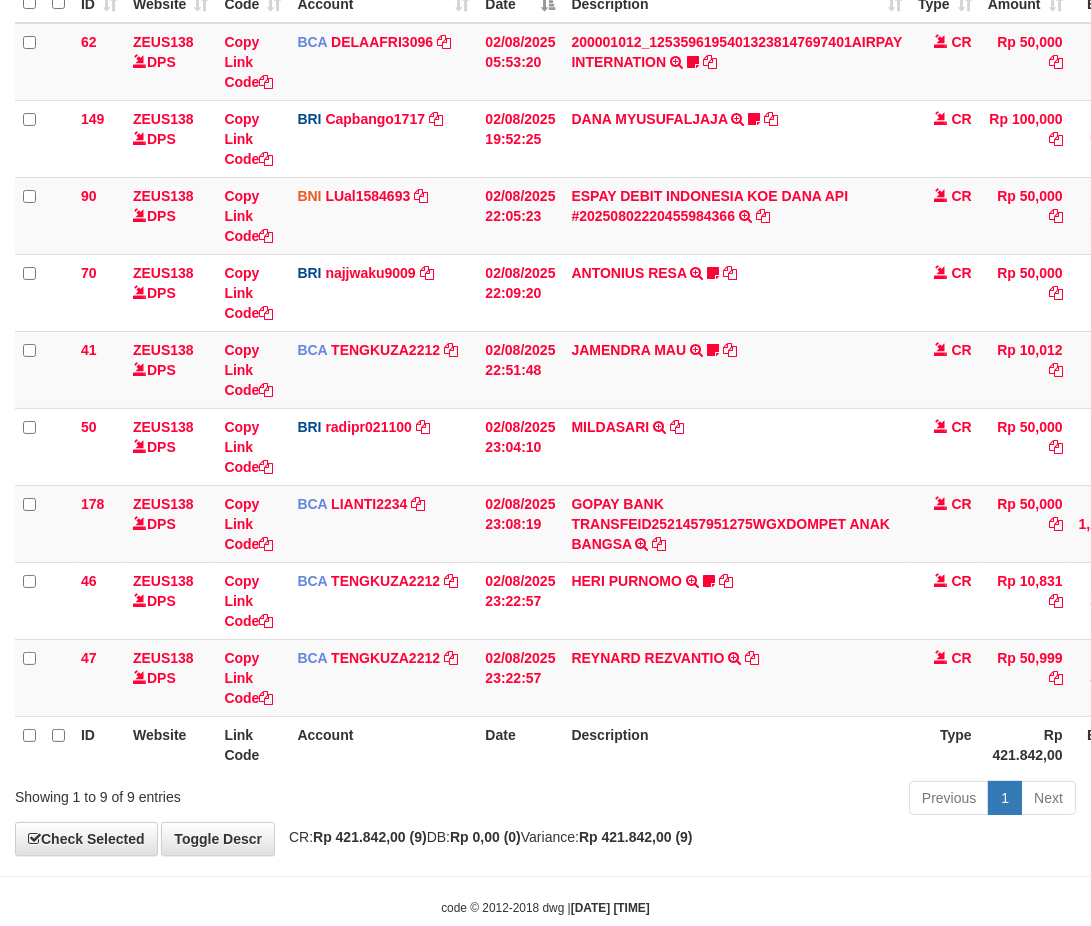 scroll, scrollTop: 268, scrollLeft: 0, axis: vertical 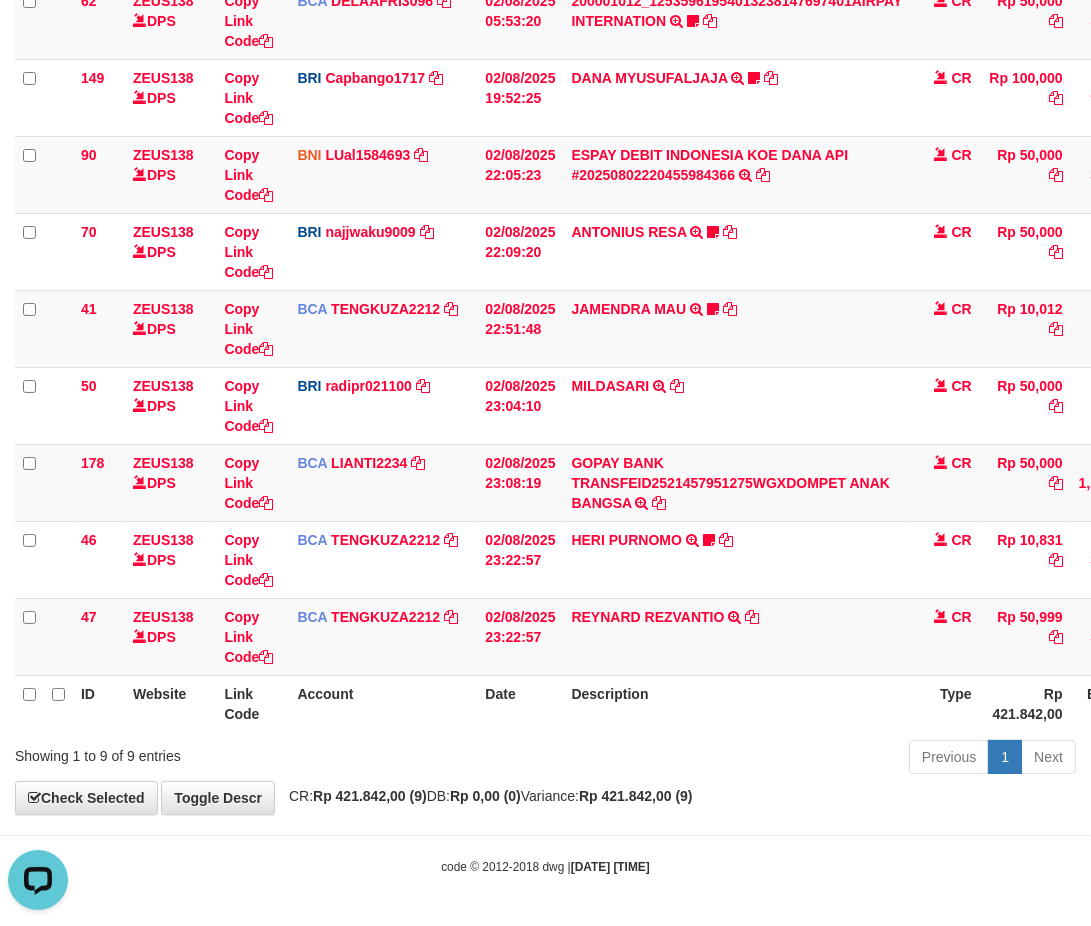 drag, startPoint x: 666, startPoint y: 756, endPoint x: 590, endPoint y: 804, distance: 89.88882 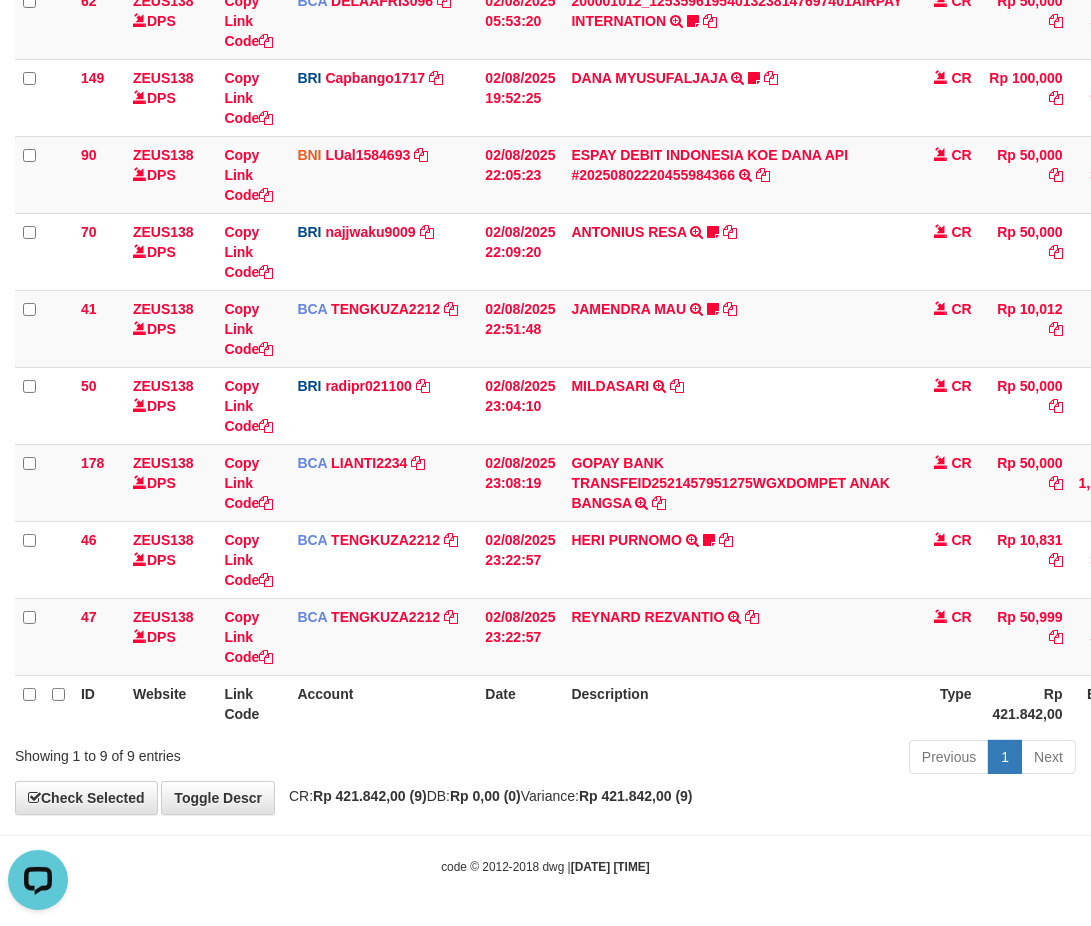 drag, startPoint x: 536, startPoint y: 774, endPoint x: 538, endPoint y: 788, distance: 14.142136 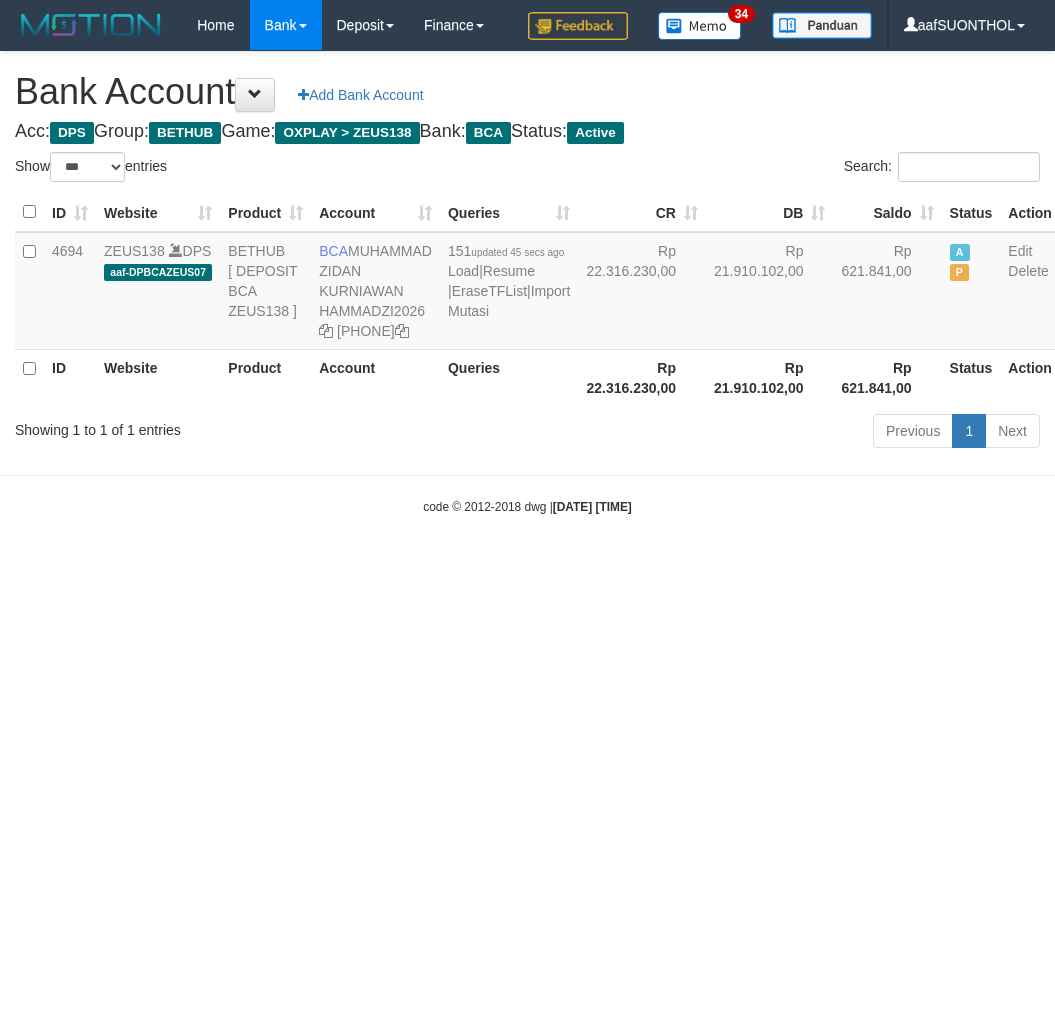 select on "***" 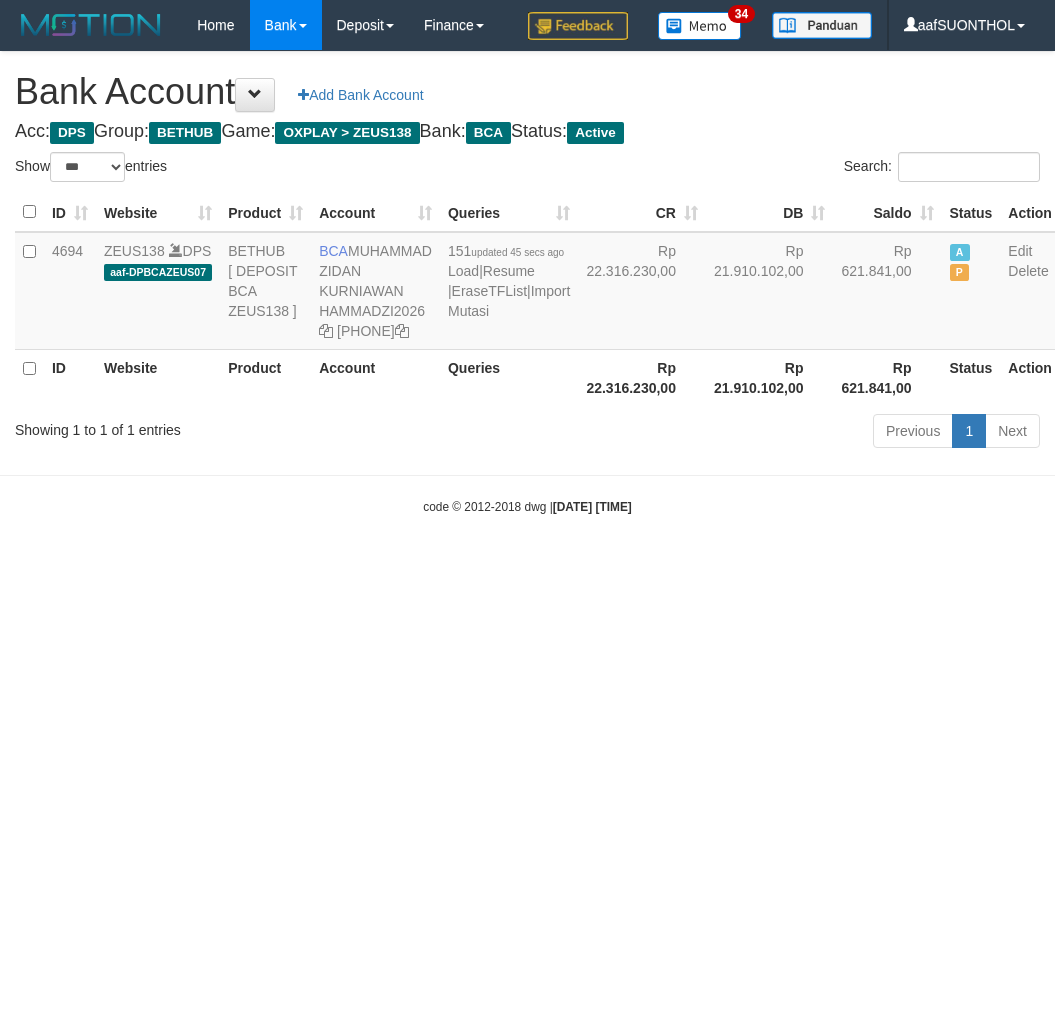 scroll, scrollTop: 0, scrollLeft: 0, axis: both 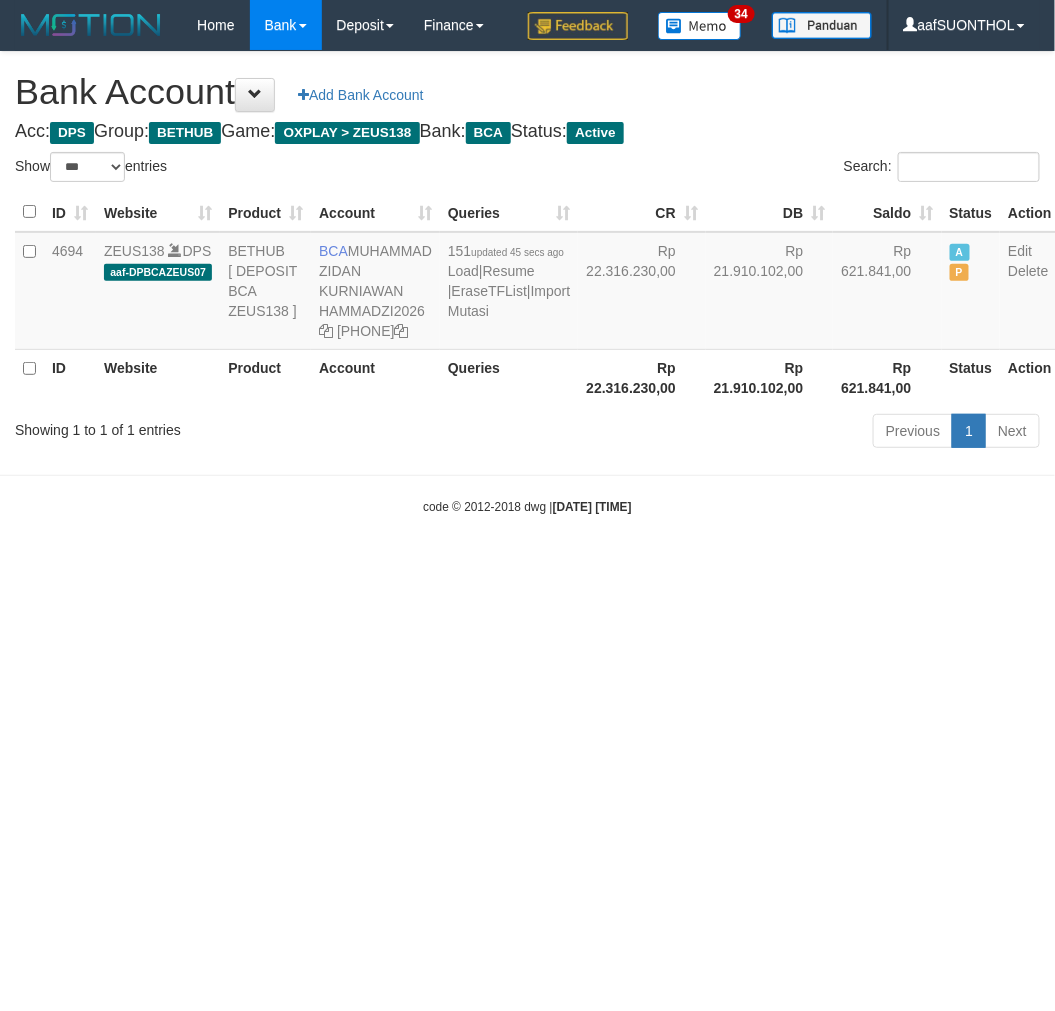drag, startPoint x: 665, startPoint y: 698, endPoint x: 817, endPoint y: 811, distance: 189.40169 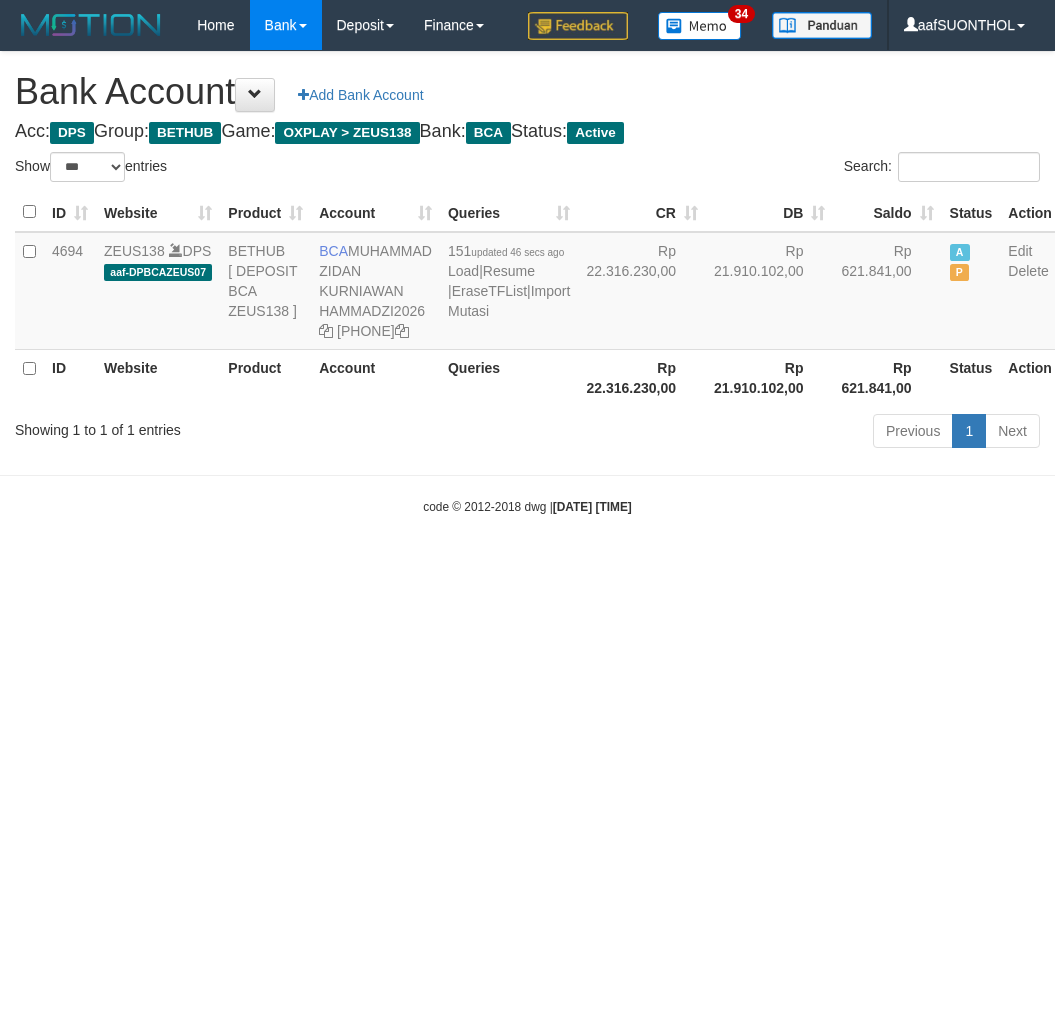 select on "***" 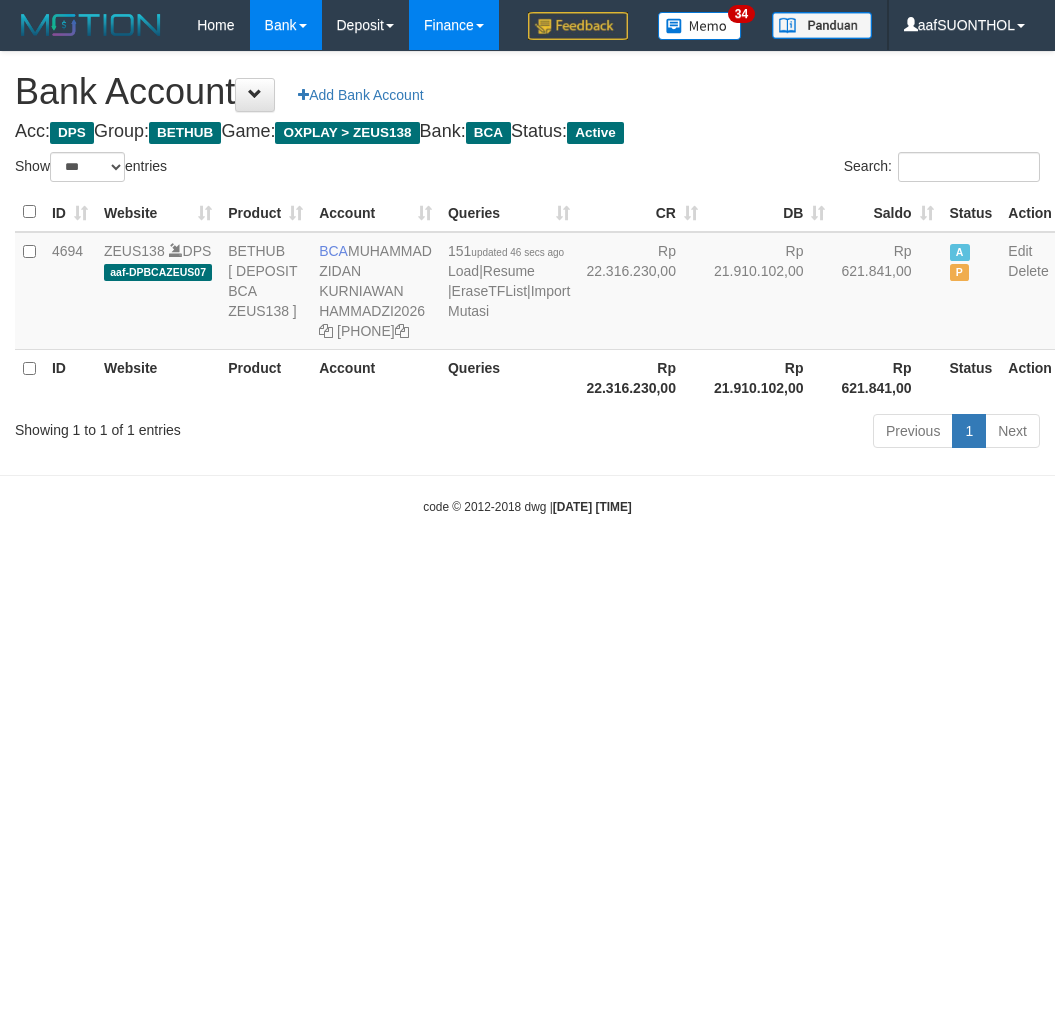 scroll, scrollTop: 0, scrollLeft: 0, axis: both 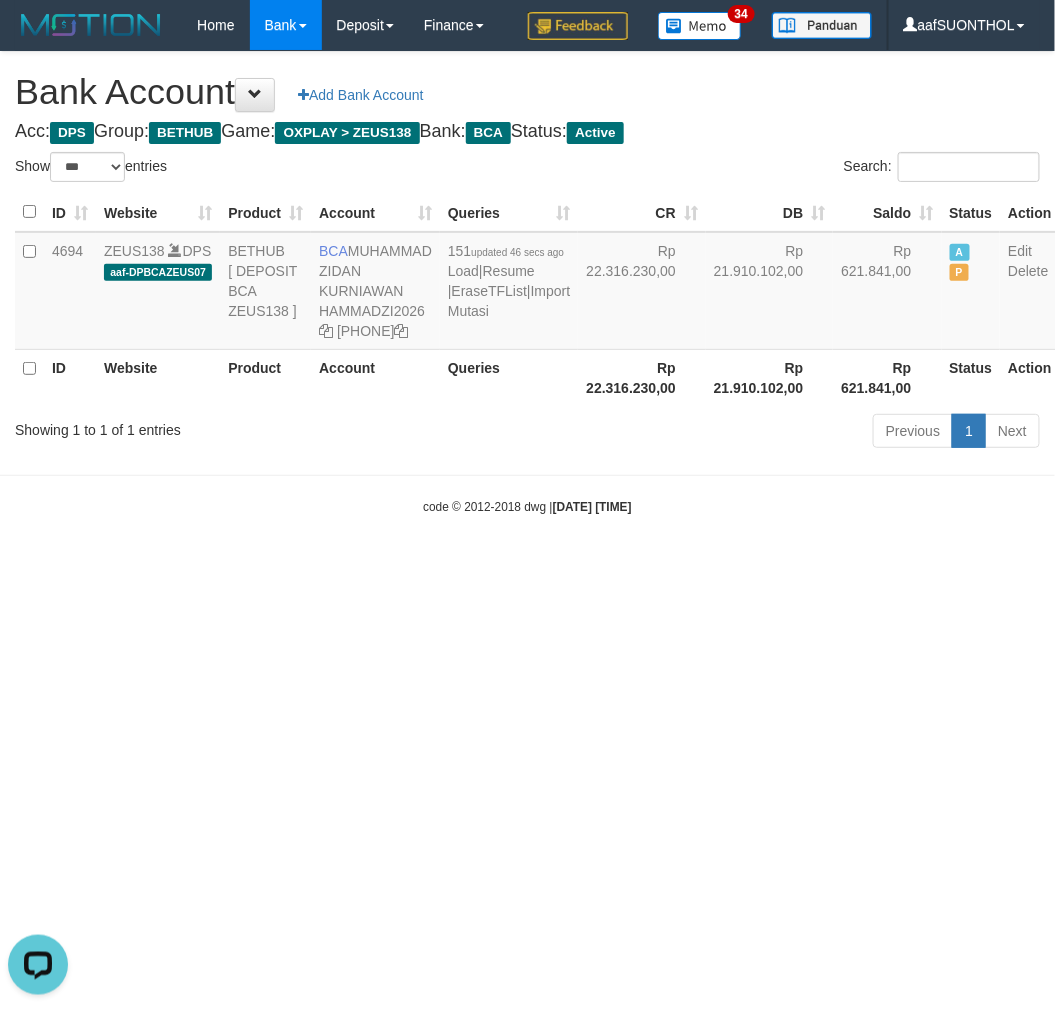 drag, startPoint x: 771, startPoint y: 547, endPoint x: 762, endPoint y: 556, distance: 12.727922 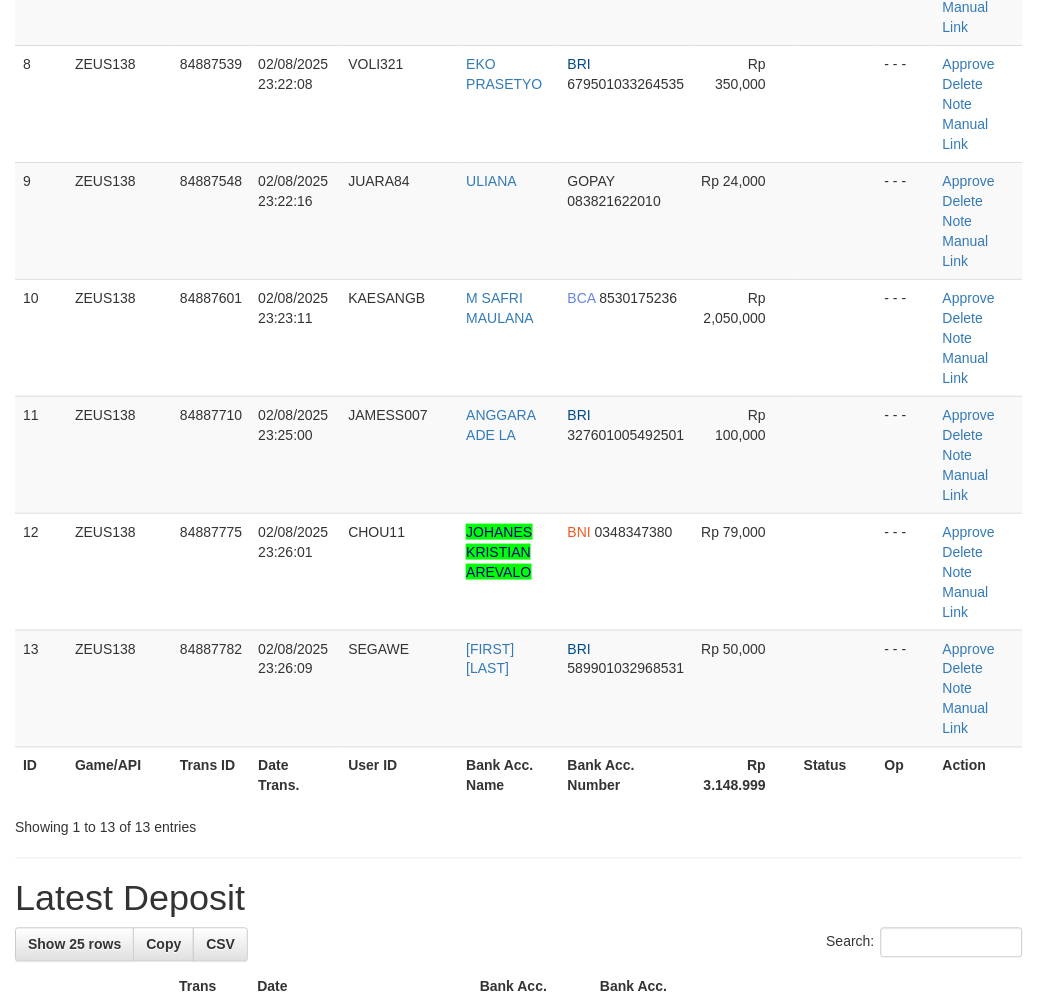 scroll, scrollTop: 500, scrollLeft: 0, axis: vertical 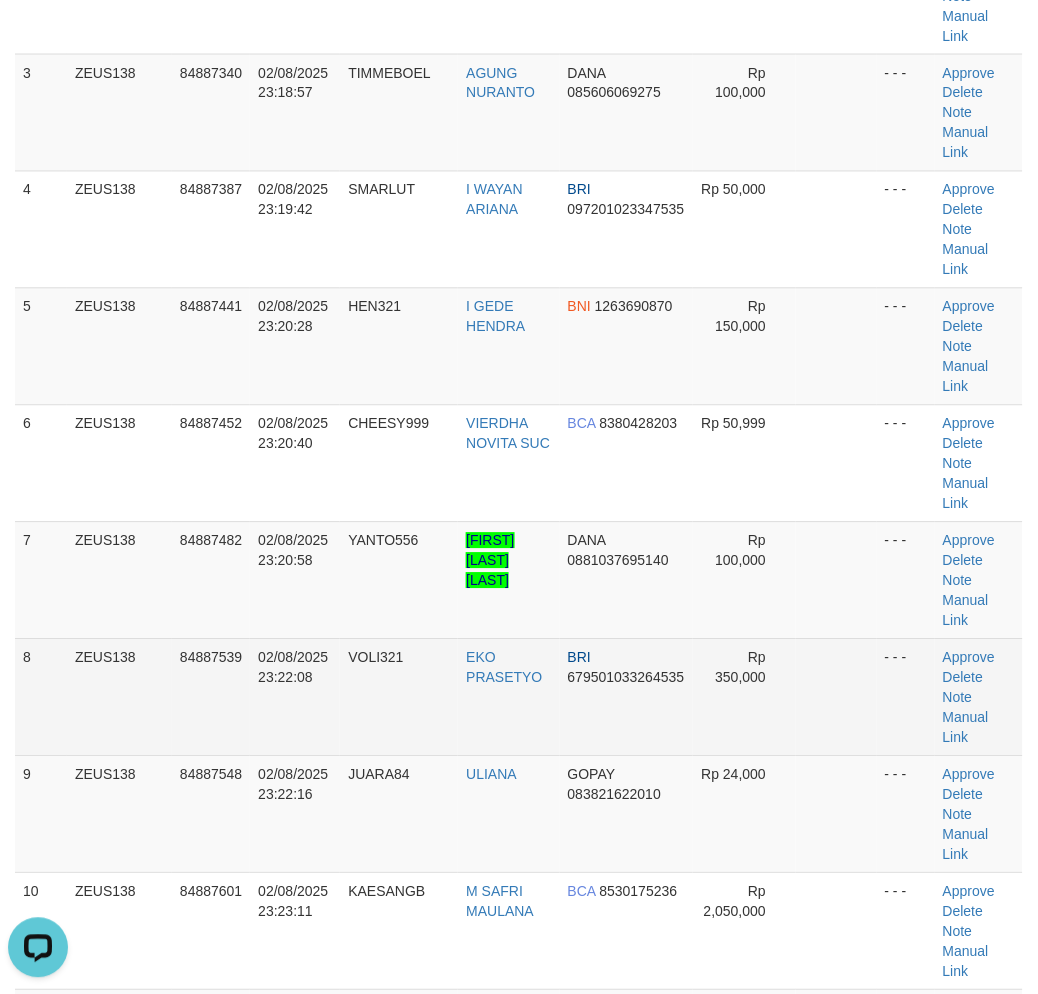 click at bounding box center [836, 697] 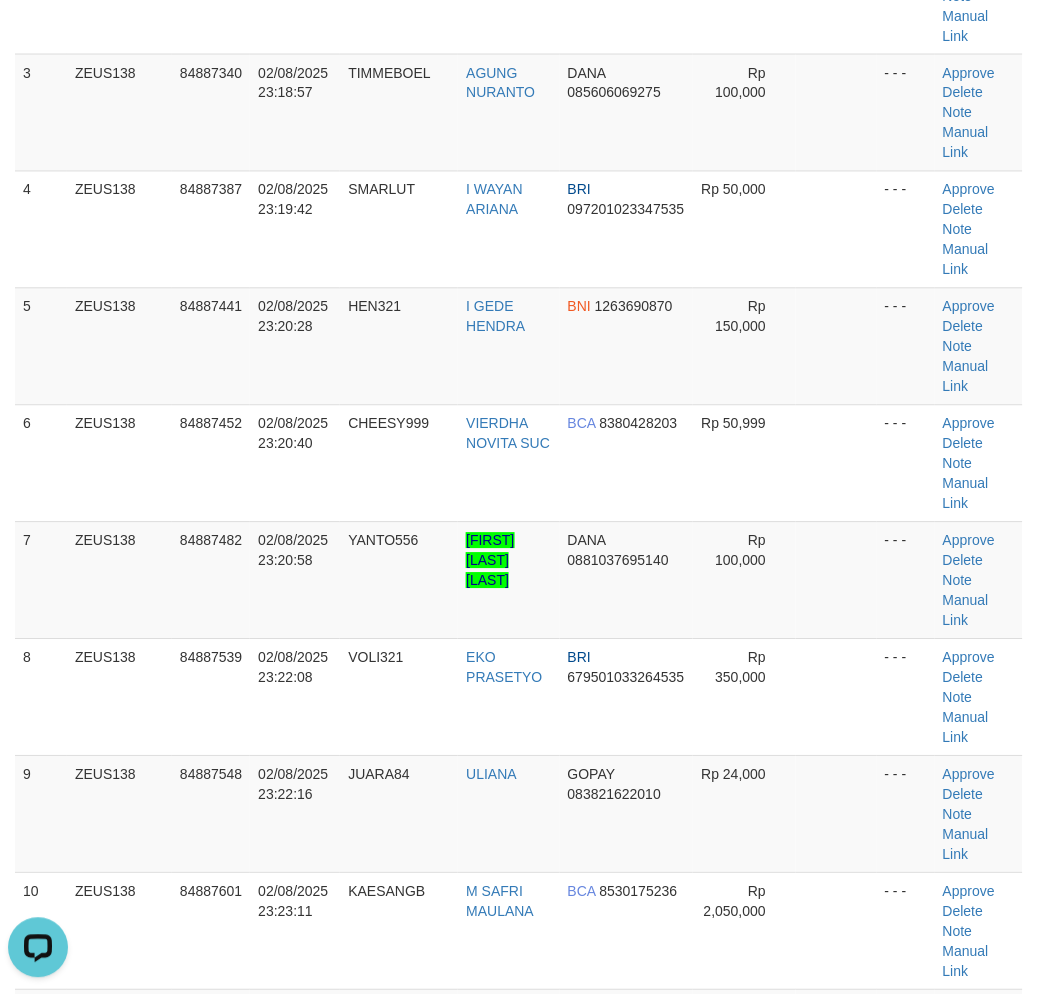 drag, startPoint x: 788, startPoint y: 700, endPoint x: 1044, endPoint y: 703, distance: 256.01758 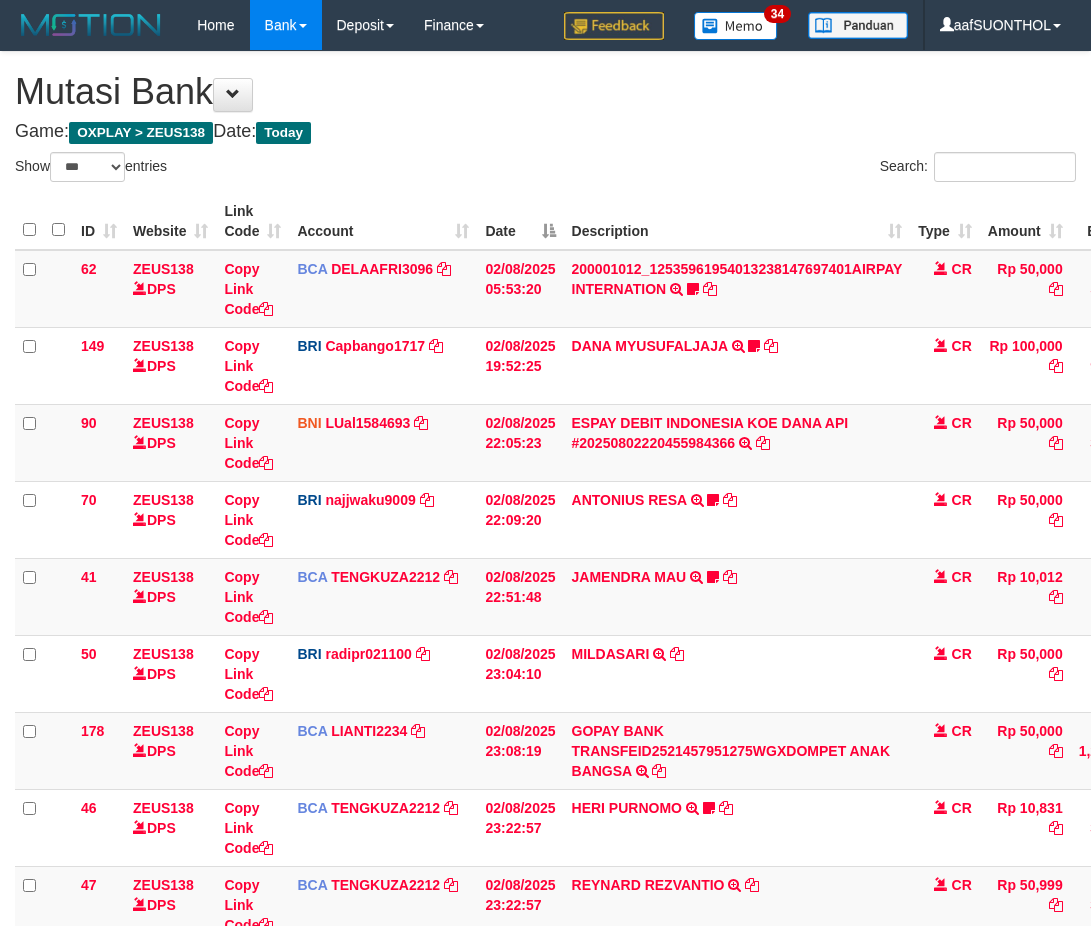 select on "***" 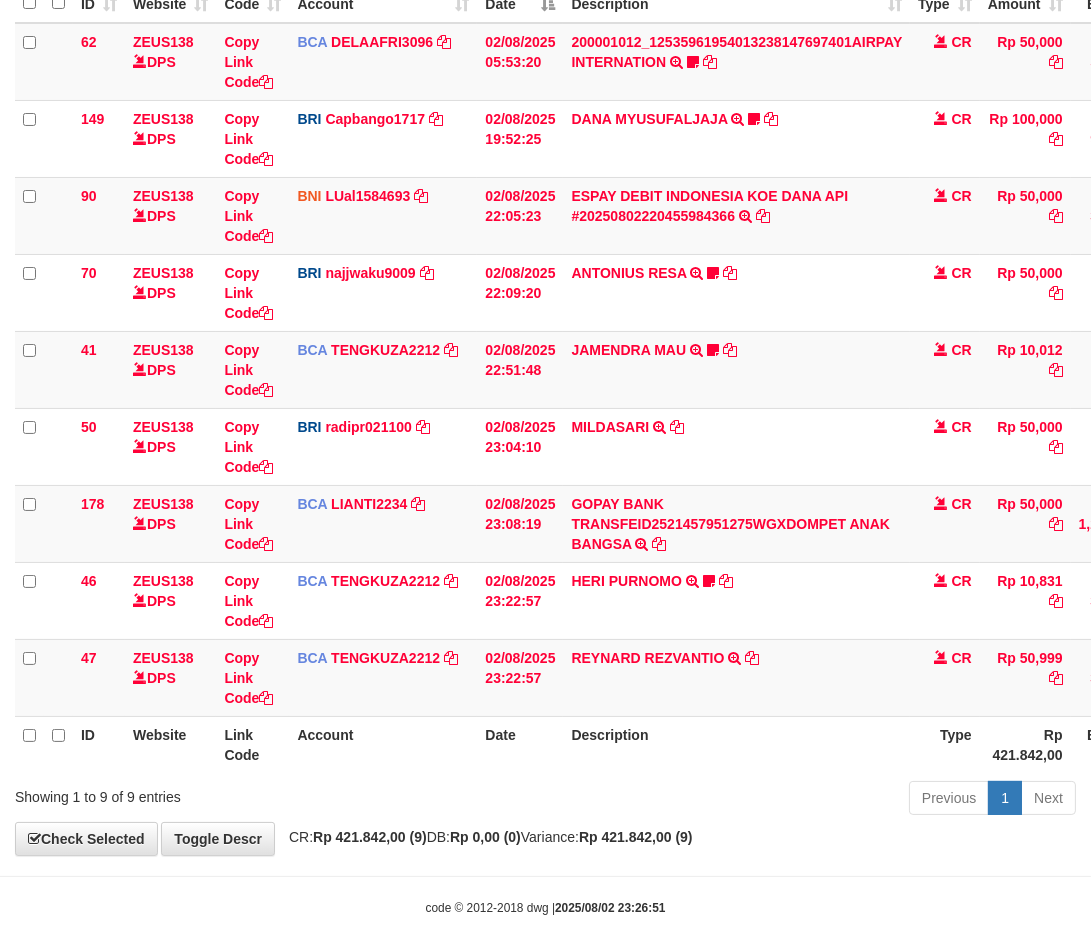 scroll, scrollTop: 268, scrollLeft: 0, axis: vertical 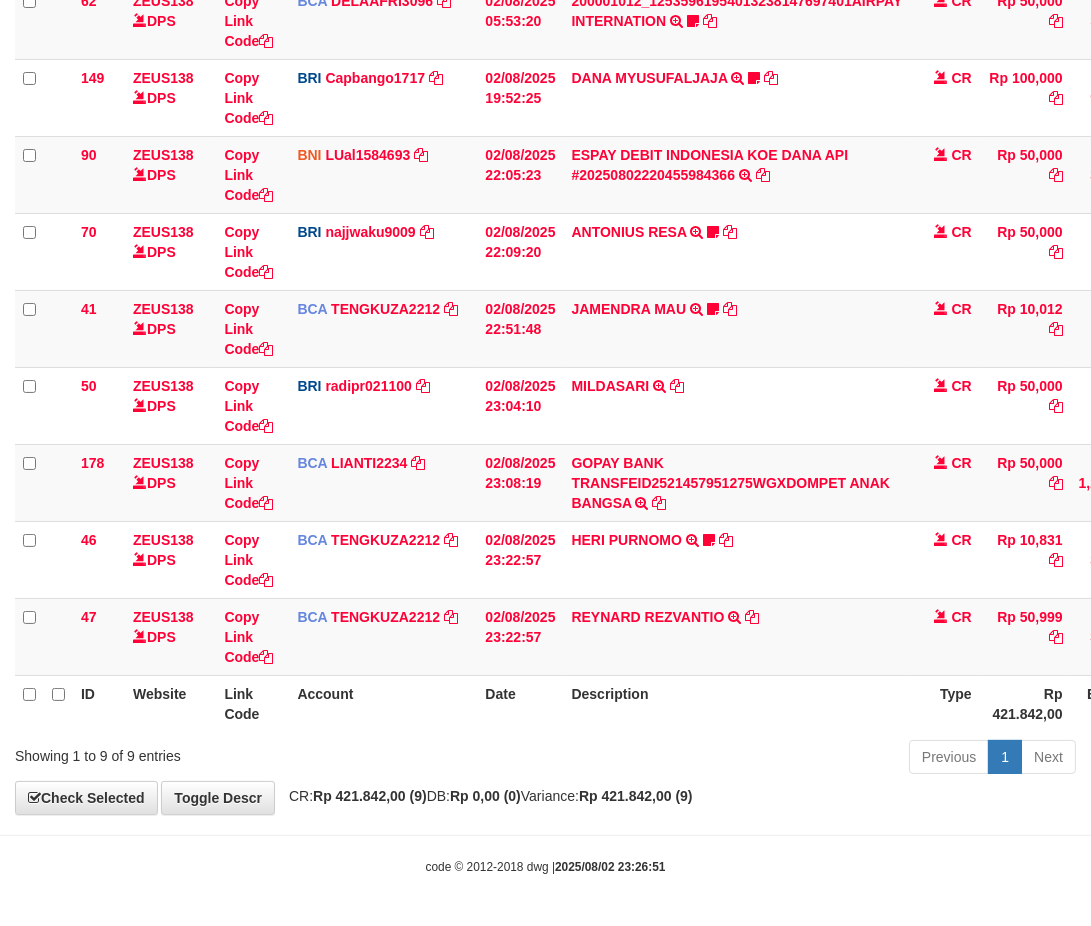 click on "Description" at bounding box center [736, 703] 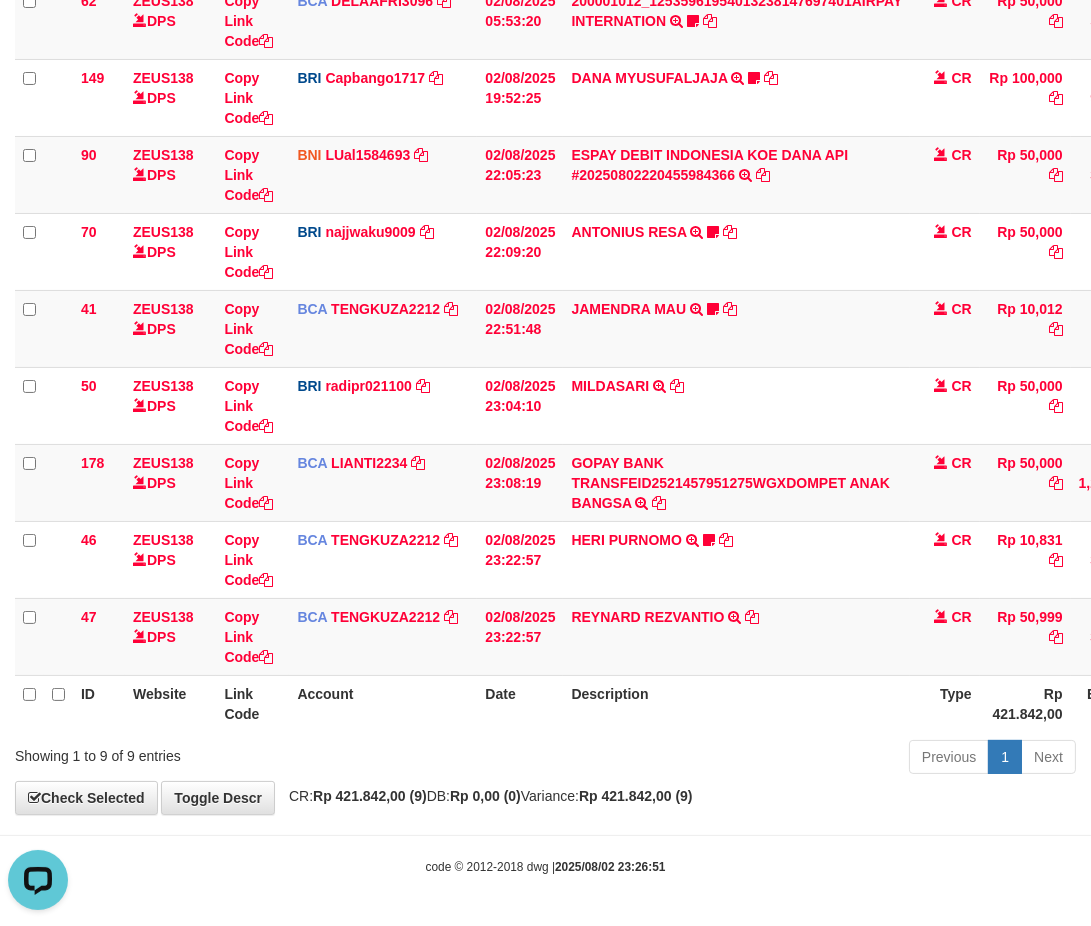 scroll, scrollTop: 0, scrollLeft: 0, axis: both 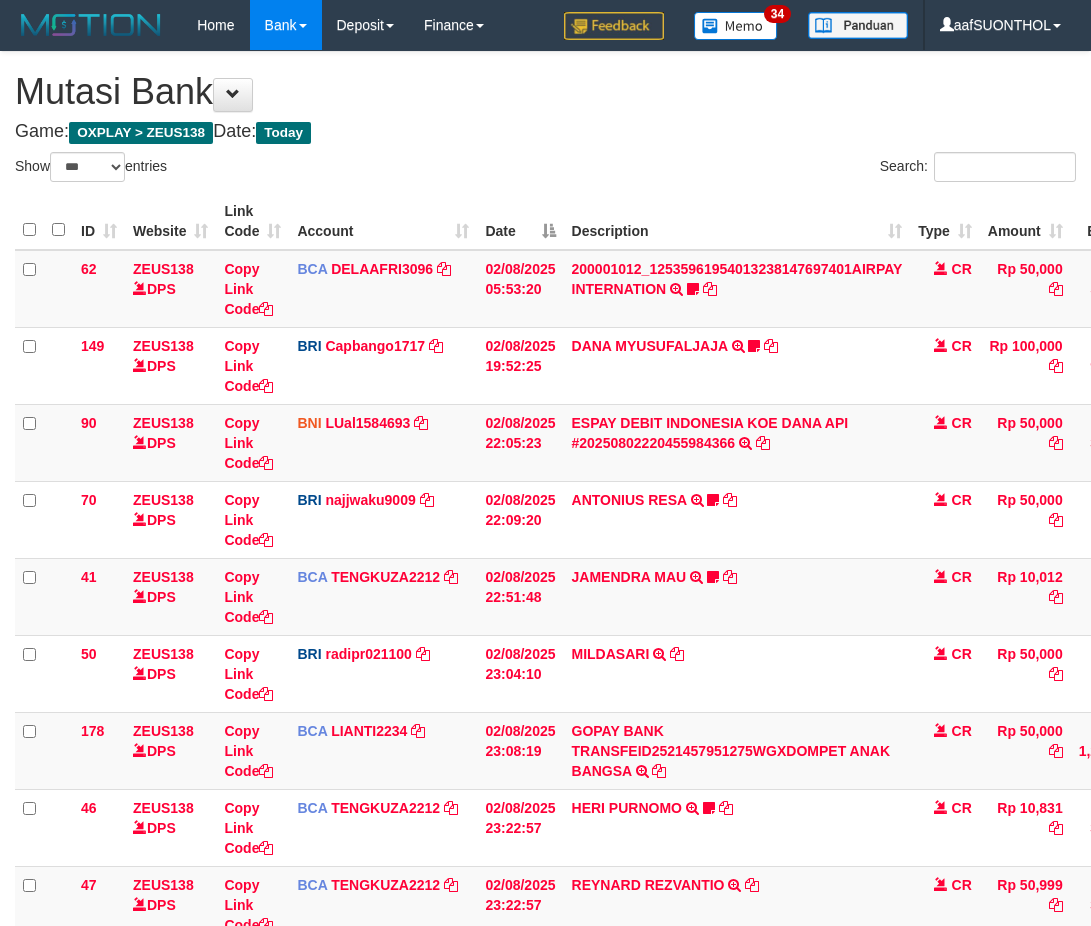 select on "***" 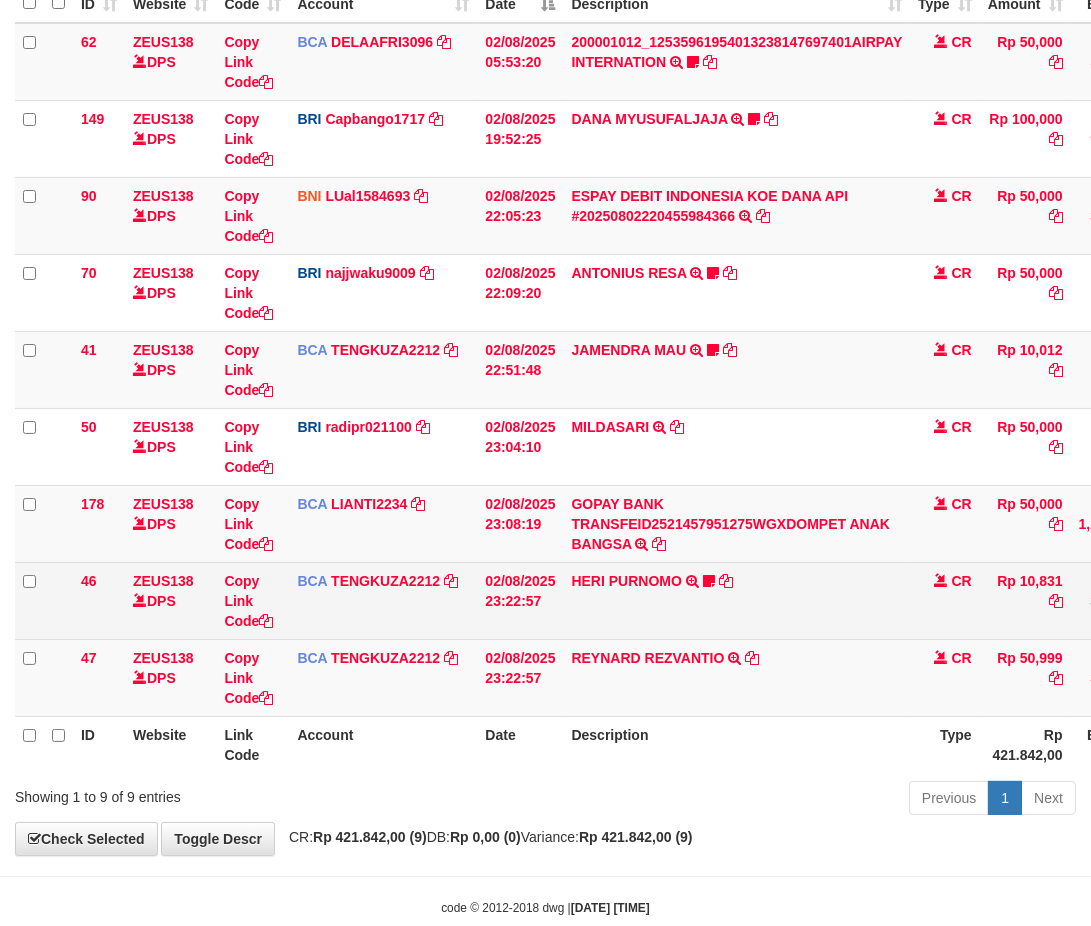 scroll, scrollTop: 268, scrollLeft: 0, axis: vertical 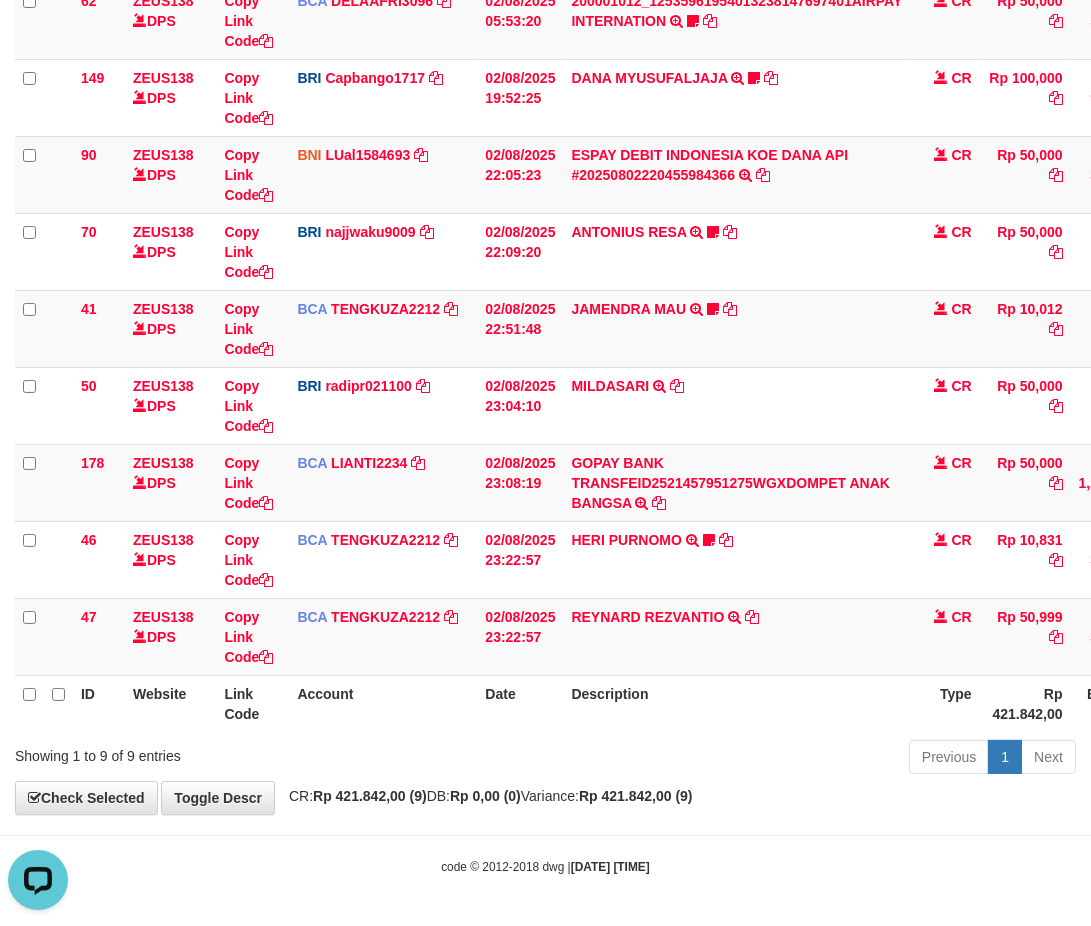 click on "Description" at bounding box center [736, 703] 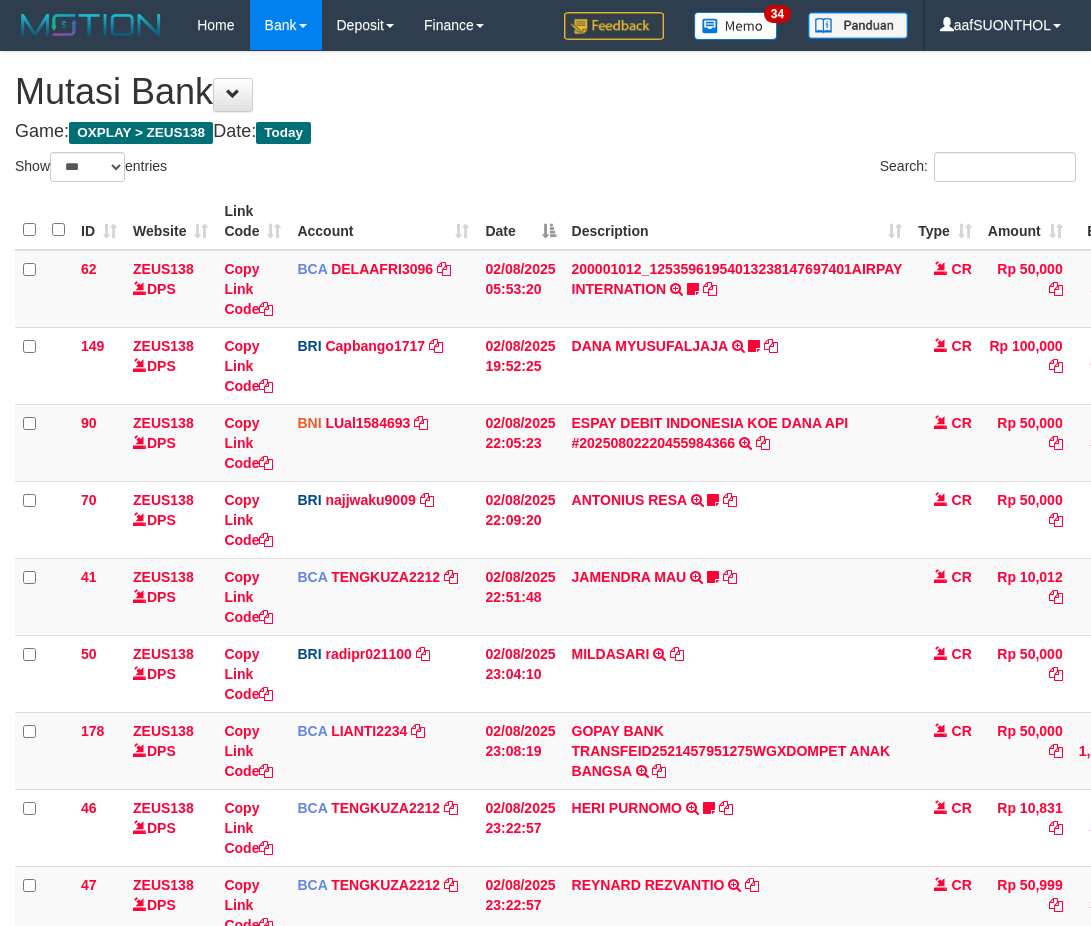 select on "***" 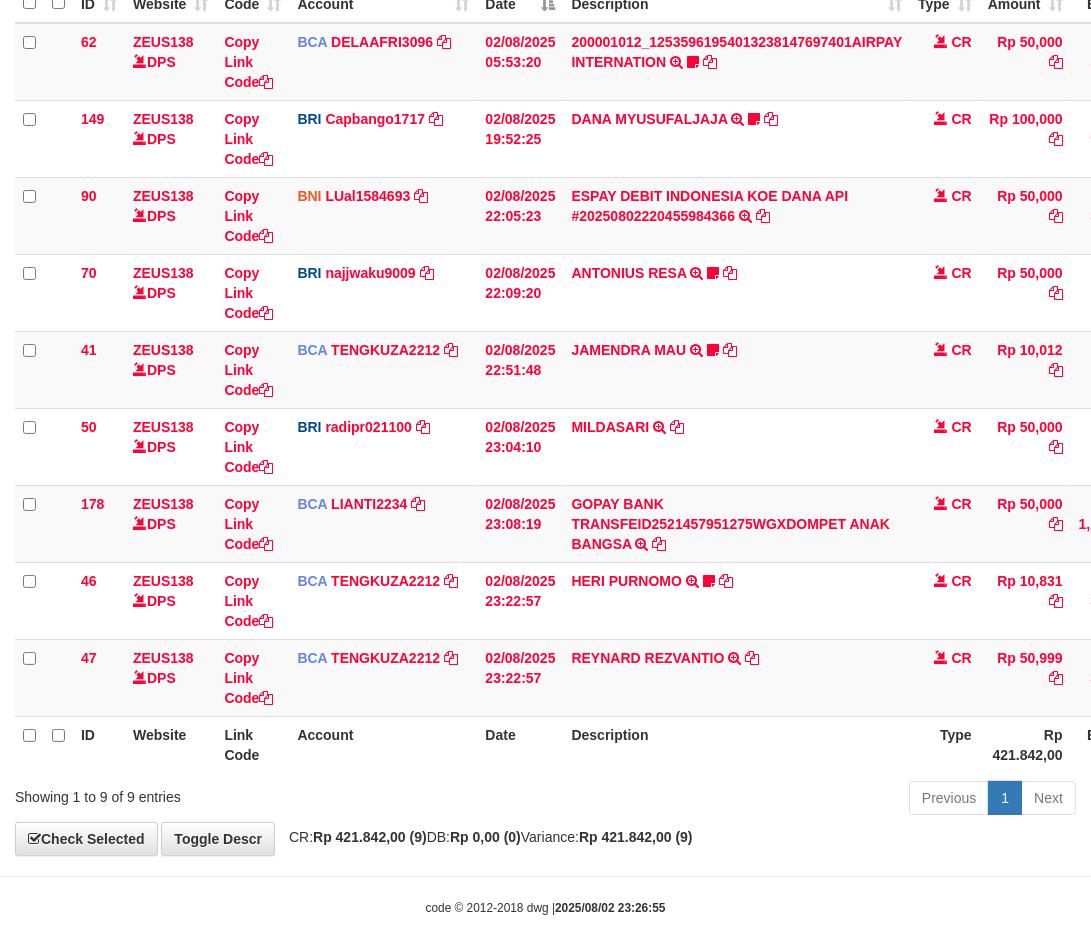 scroll, scrollTop: 268, scrollLeft: 0, axis: vertical 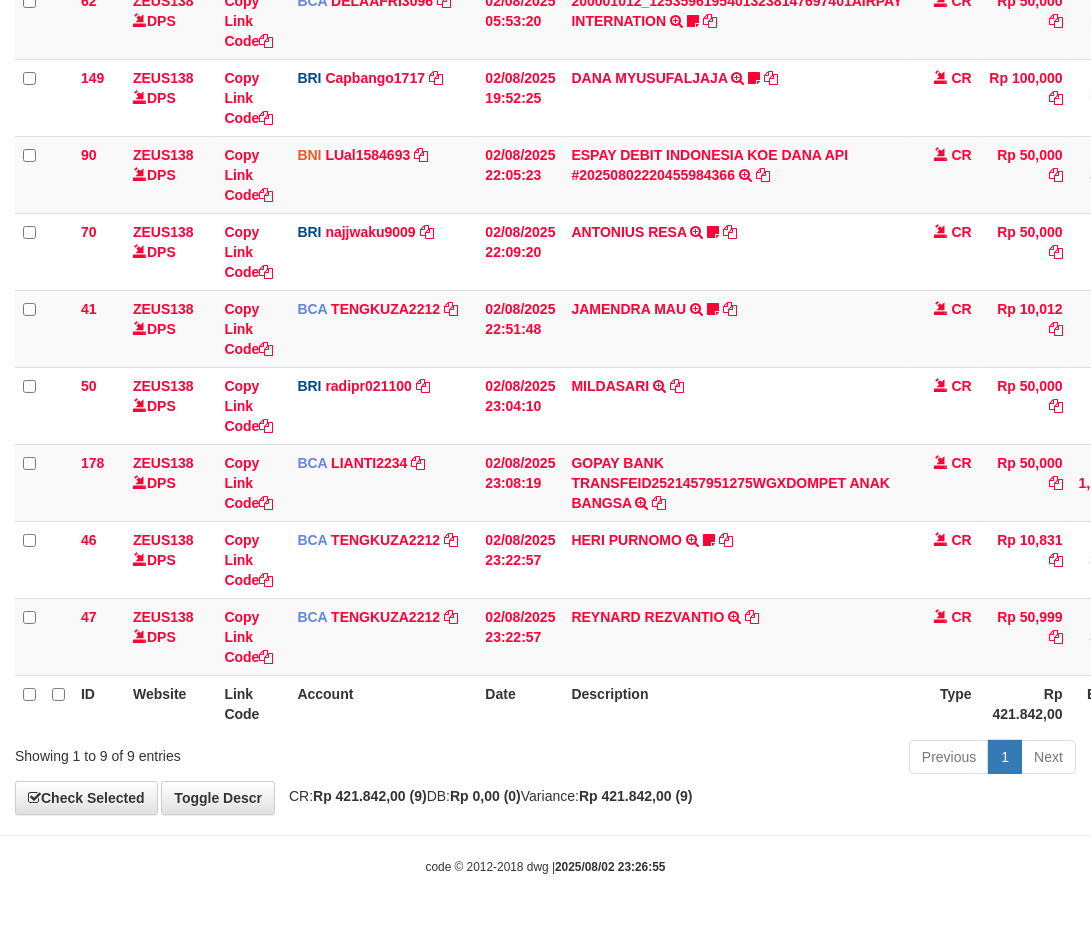 drag, startPoint x: 530, startPoint y: 740, endPoint x: 507, endPoint y: 712, distance: 36.23534 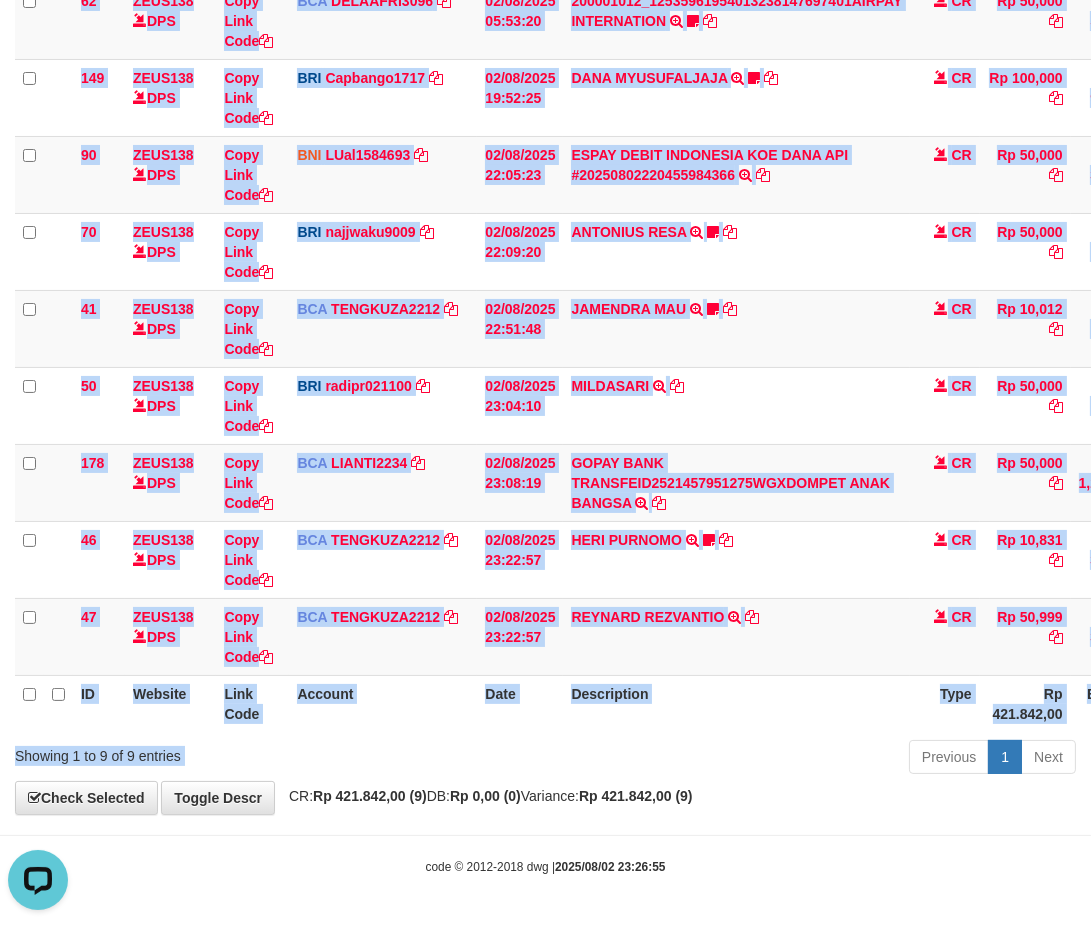 scroll, scrollTop: 0, scrollLeft: 0, axis: both 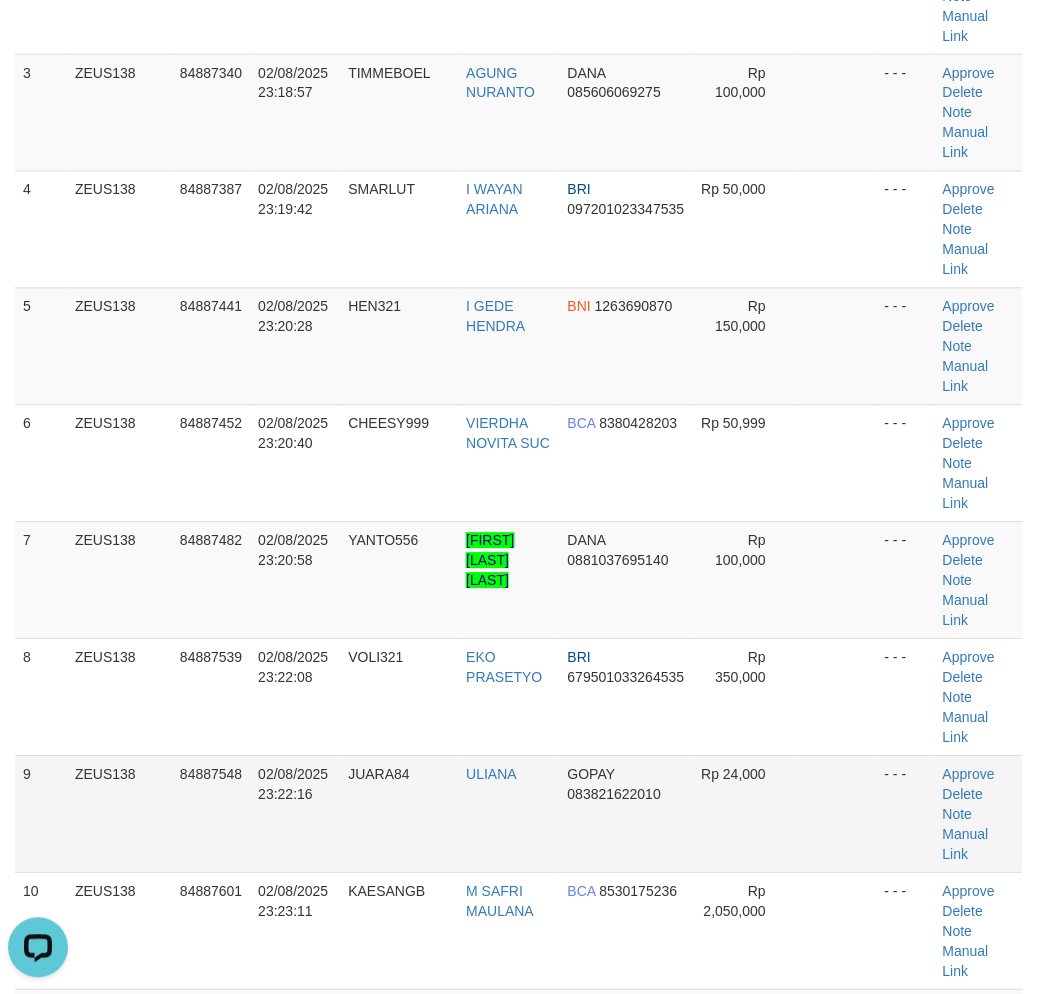 click at bounding box center [836, 814] 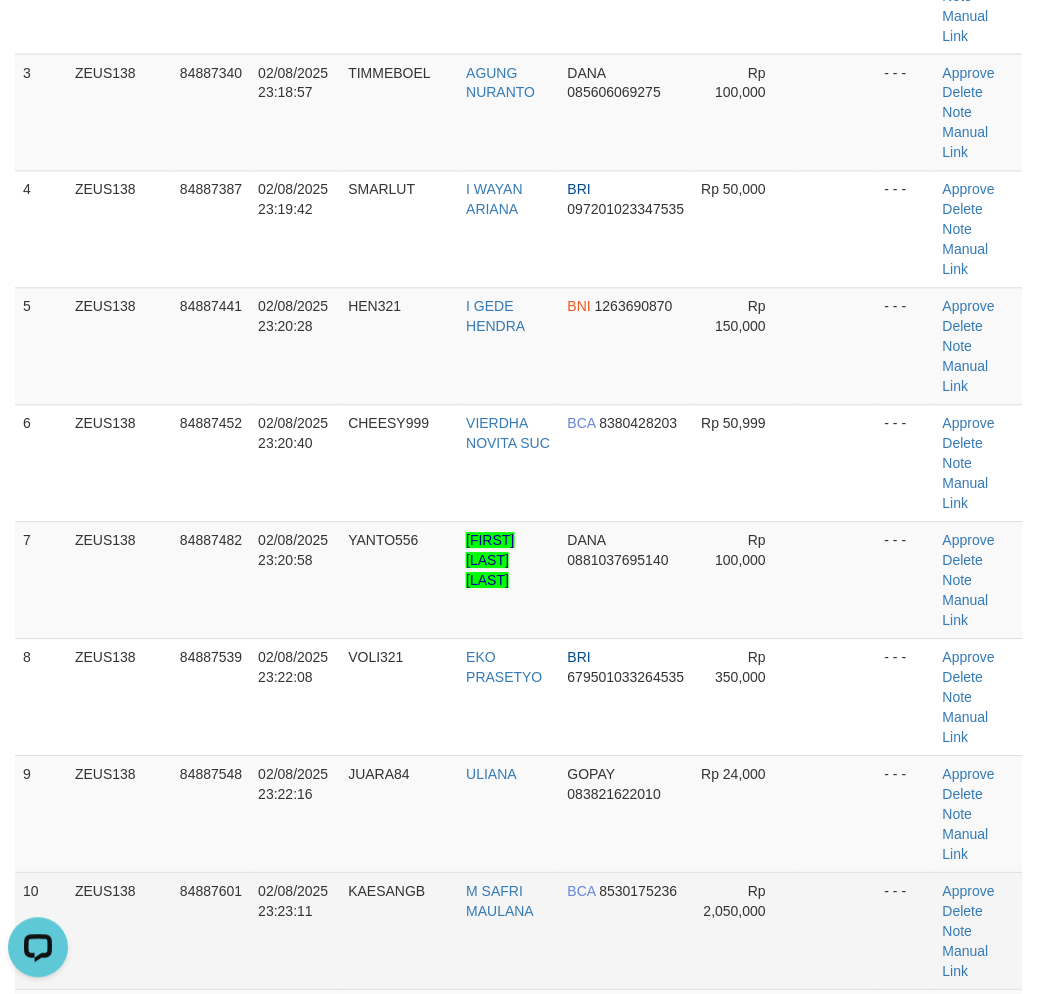 drag, startPoint x: 836, startPoint y: 854, endPoint x: 882, endPoint y: 857, distance: 46.09772 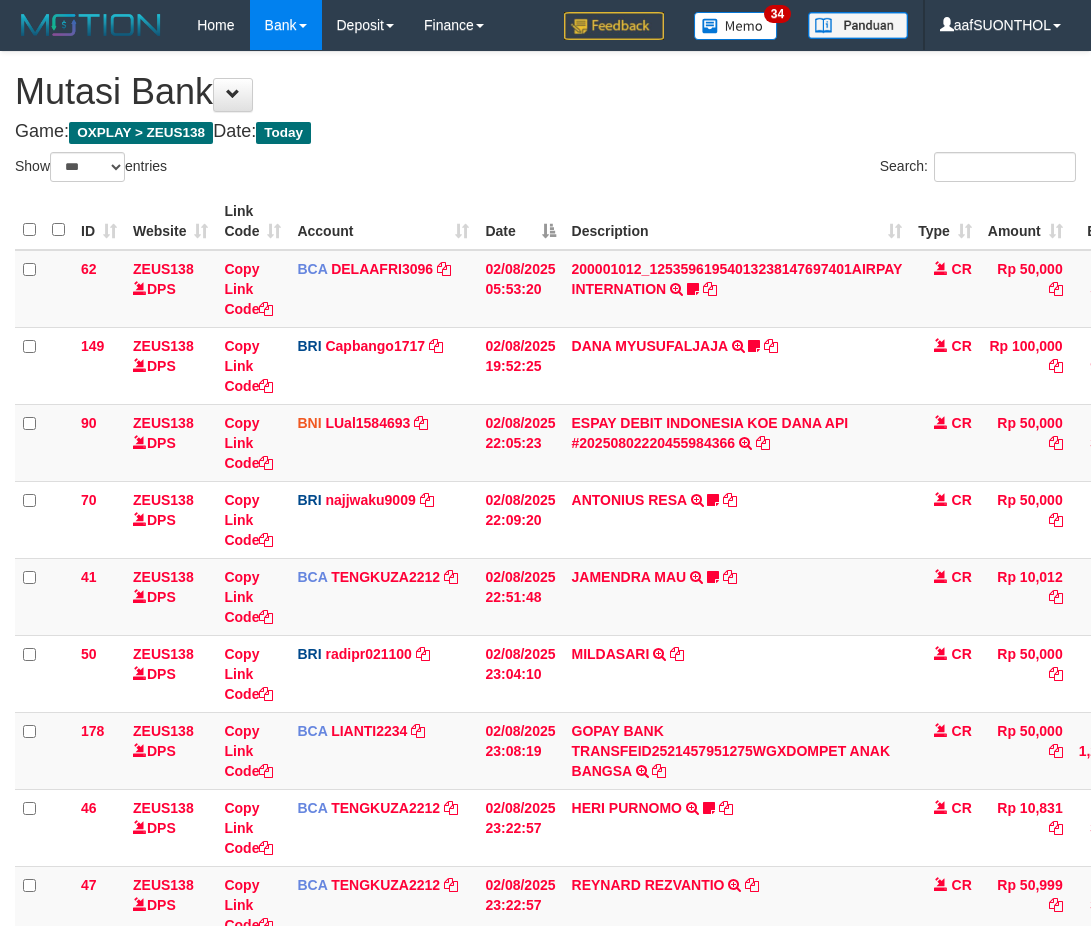 select on "***" 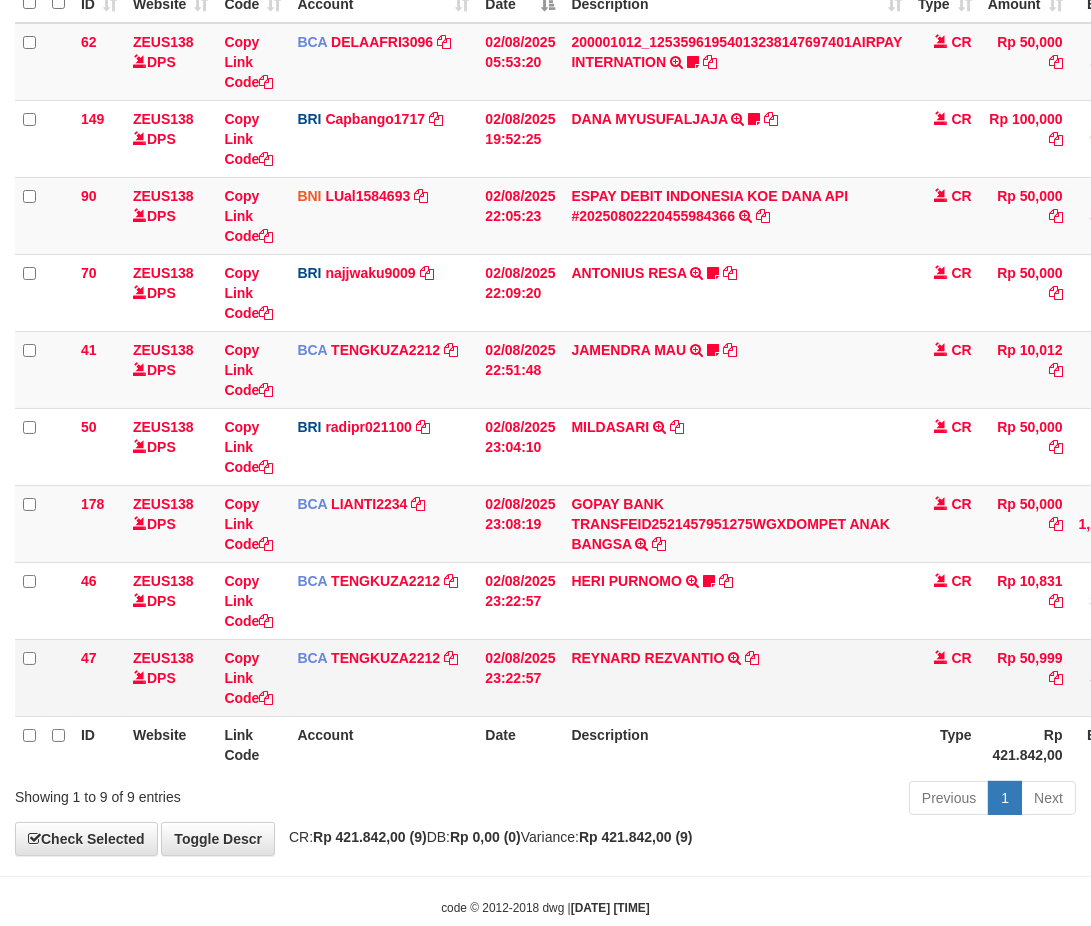 scroll, scrollTop: 268, scrollLeft: 0, axis: vertical 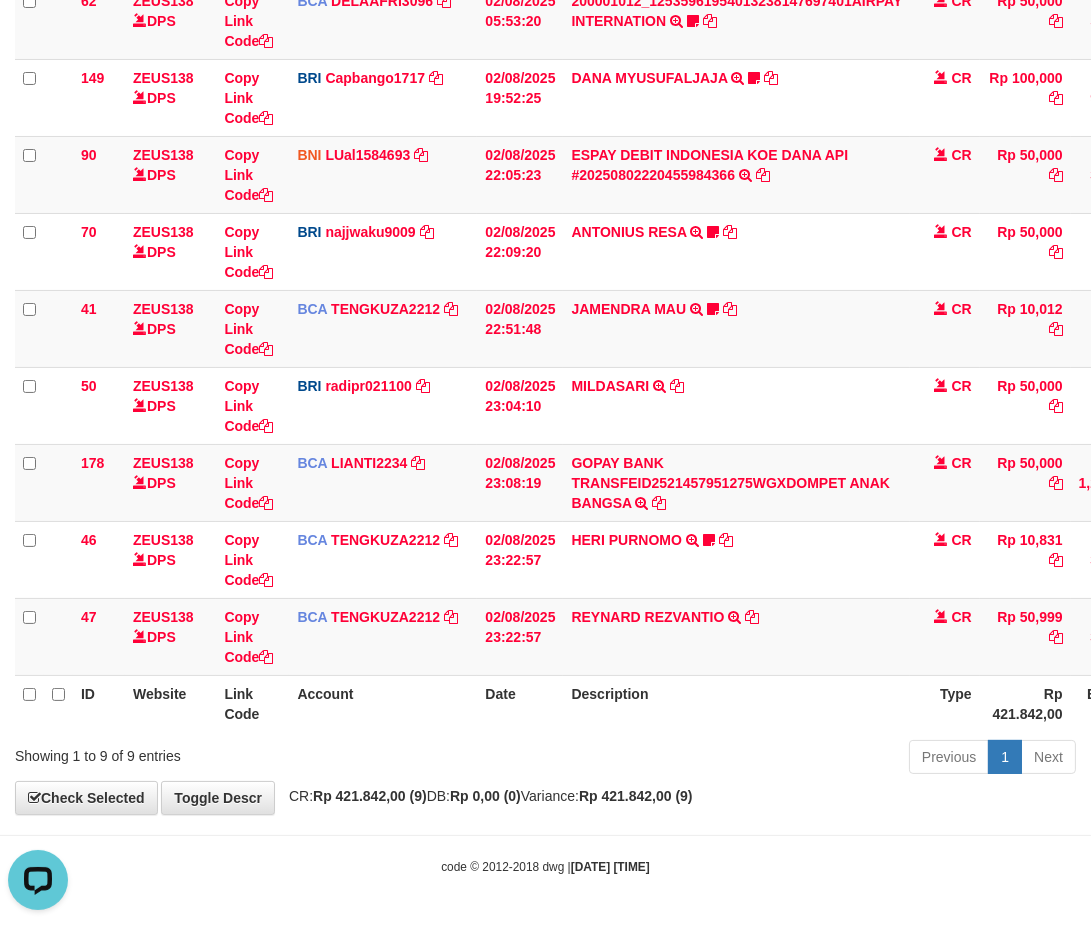 click on "Description" at bounding box center [736, 703] 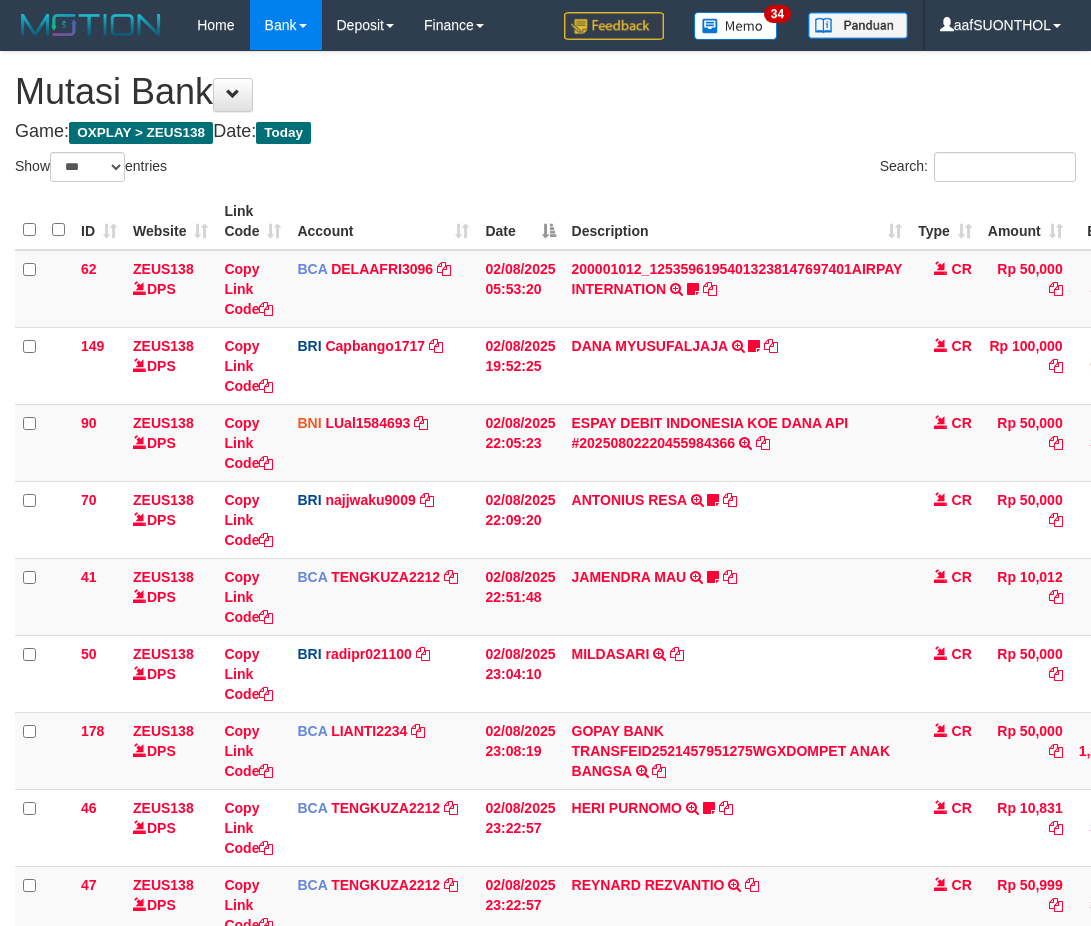 select on "***" 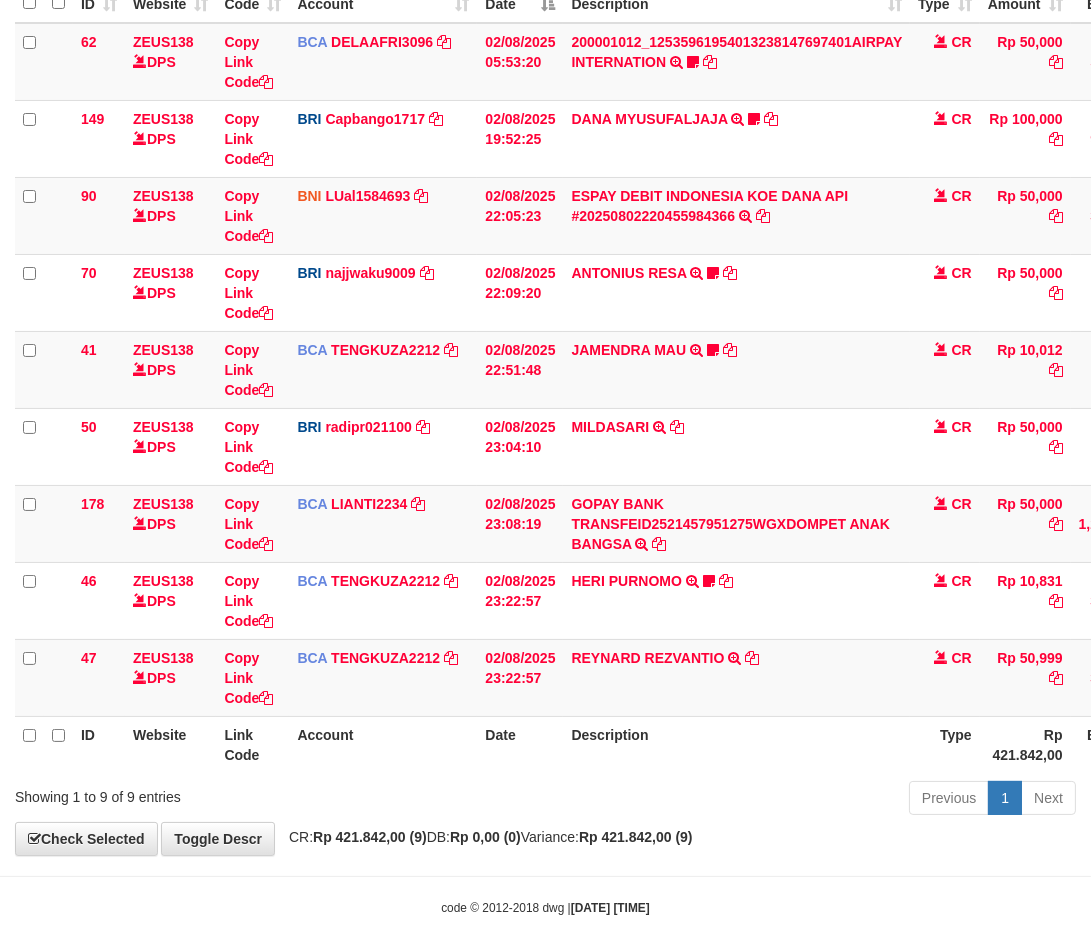 click on "Description" at bounding box center (736, 744) 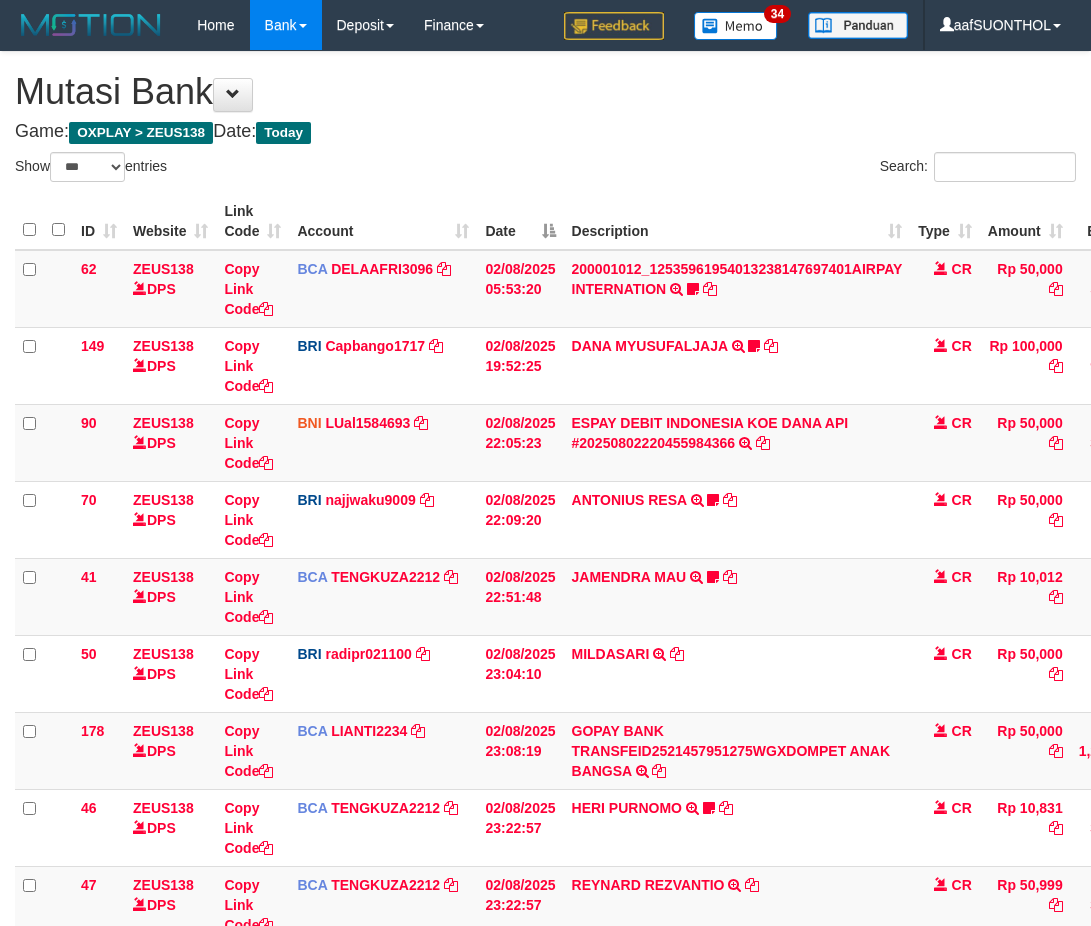 select on "***" 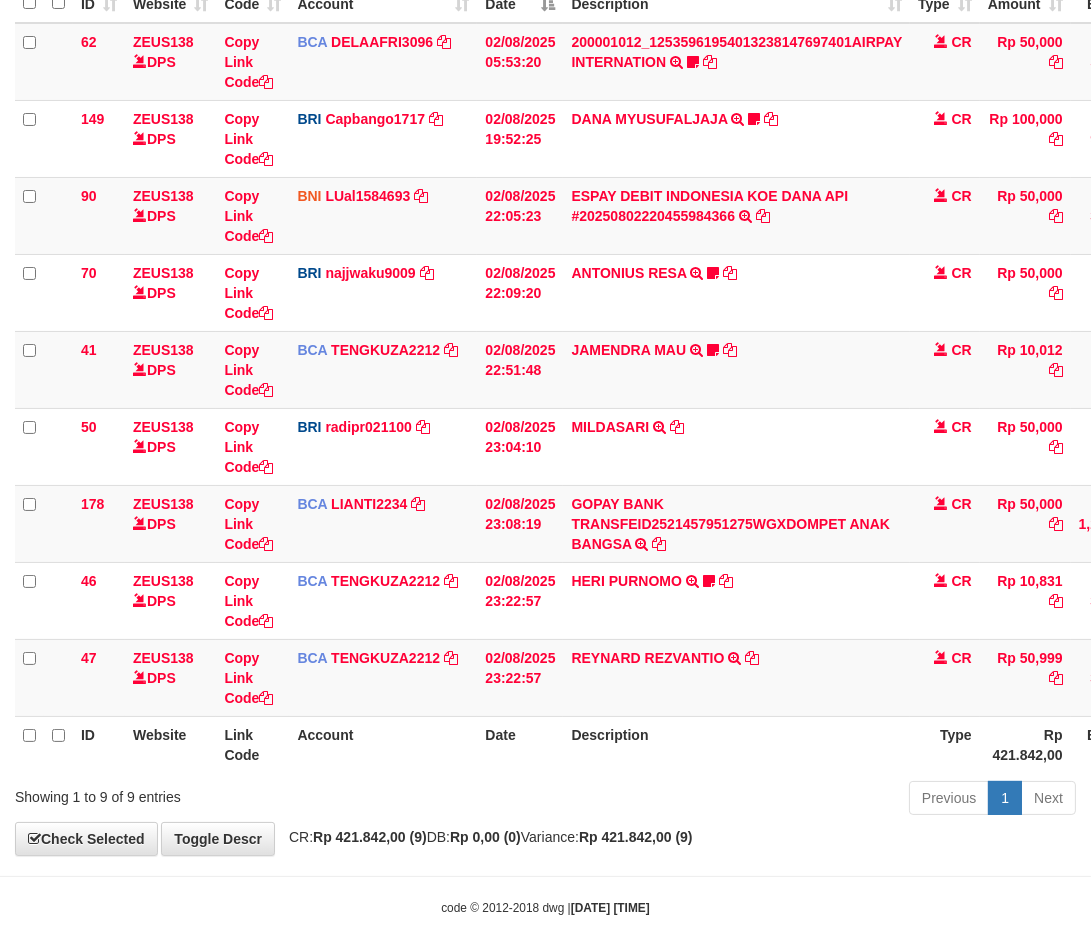 scroll, scrollTop: 268, scrollLeft: 0, axis: vertical 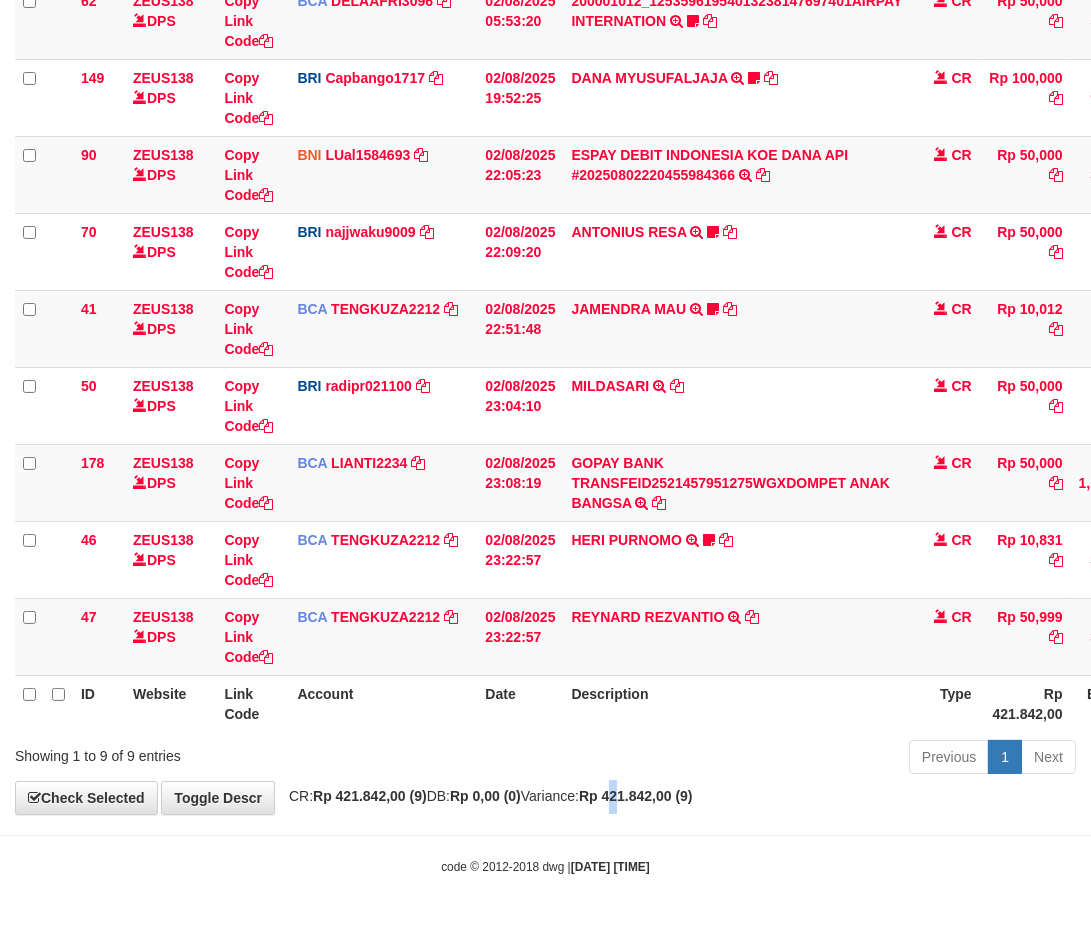 drag, startPoint x: 671, startPoint y: 787, endPoint x: 636, endPoint y: 775, distance: 37 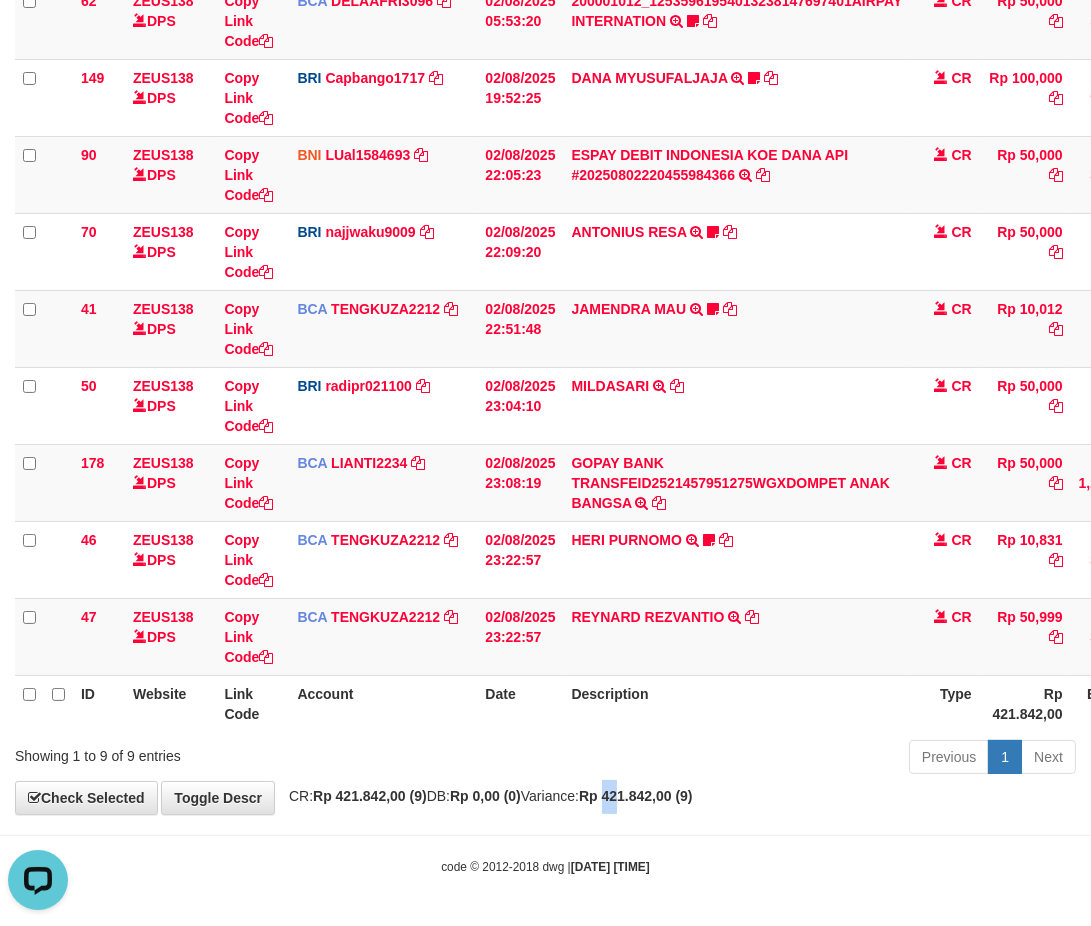 scroll, scrollTop: 0, scrollLeft: 0, axis: both 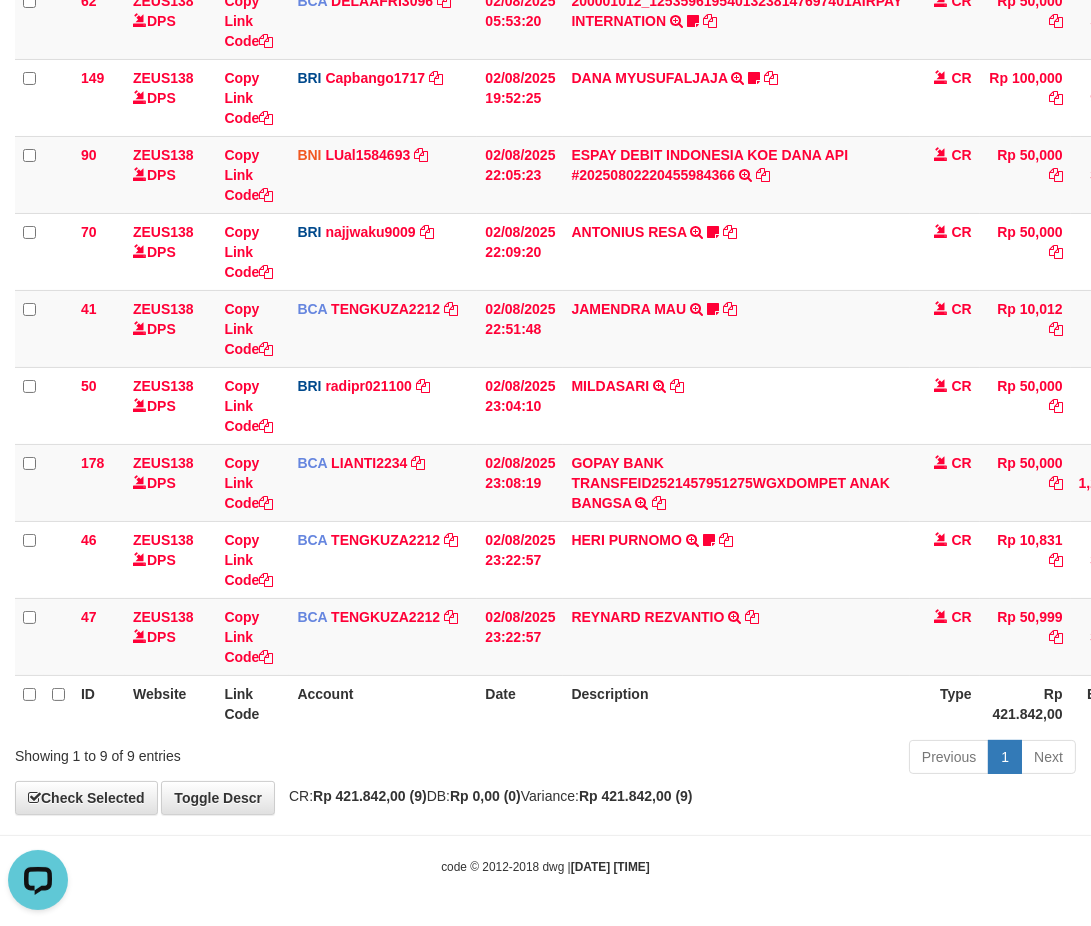 click on "Previous 1 Next" at bounding box center (773, 759) 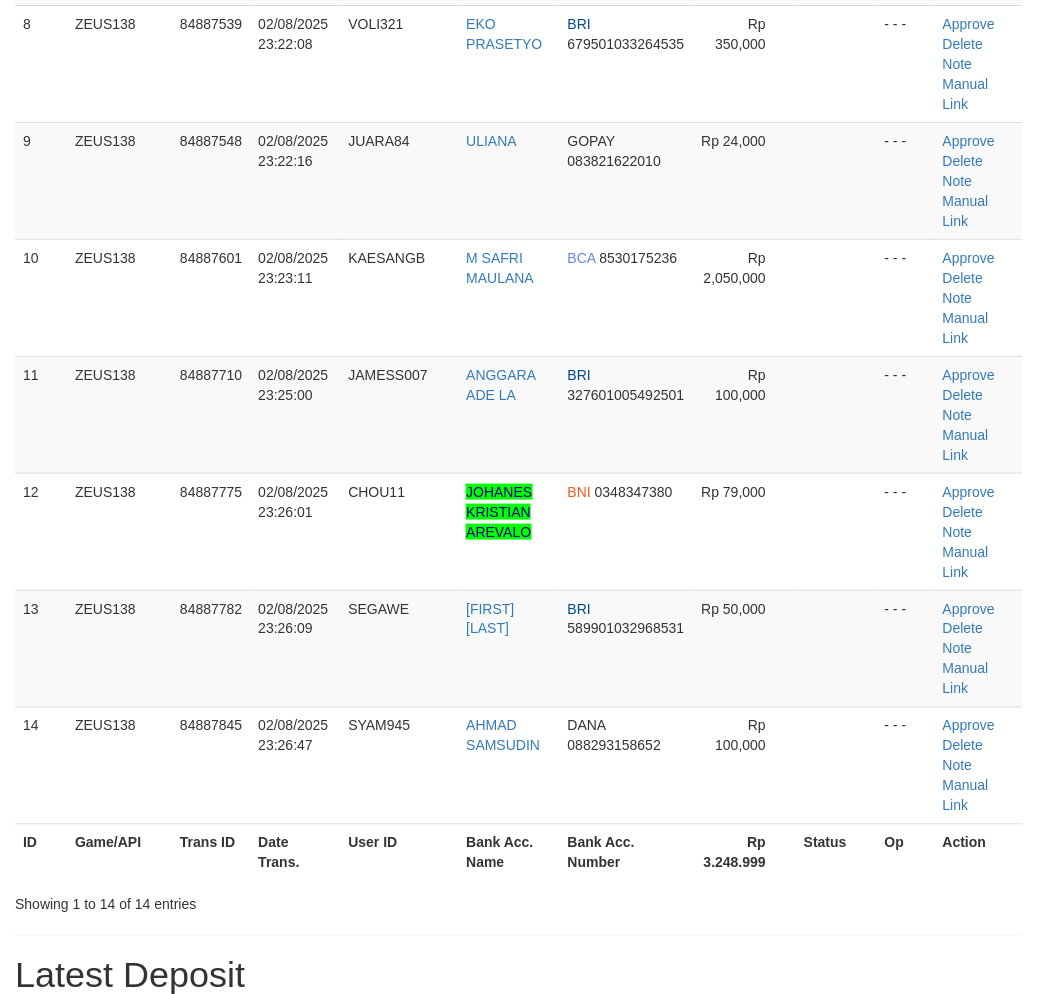 scroll, scrollTop: 500, scrollLeft: 0, axis: vertical 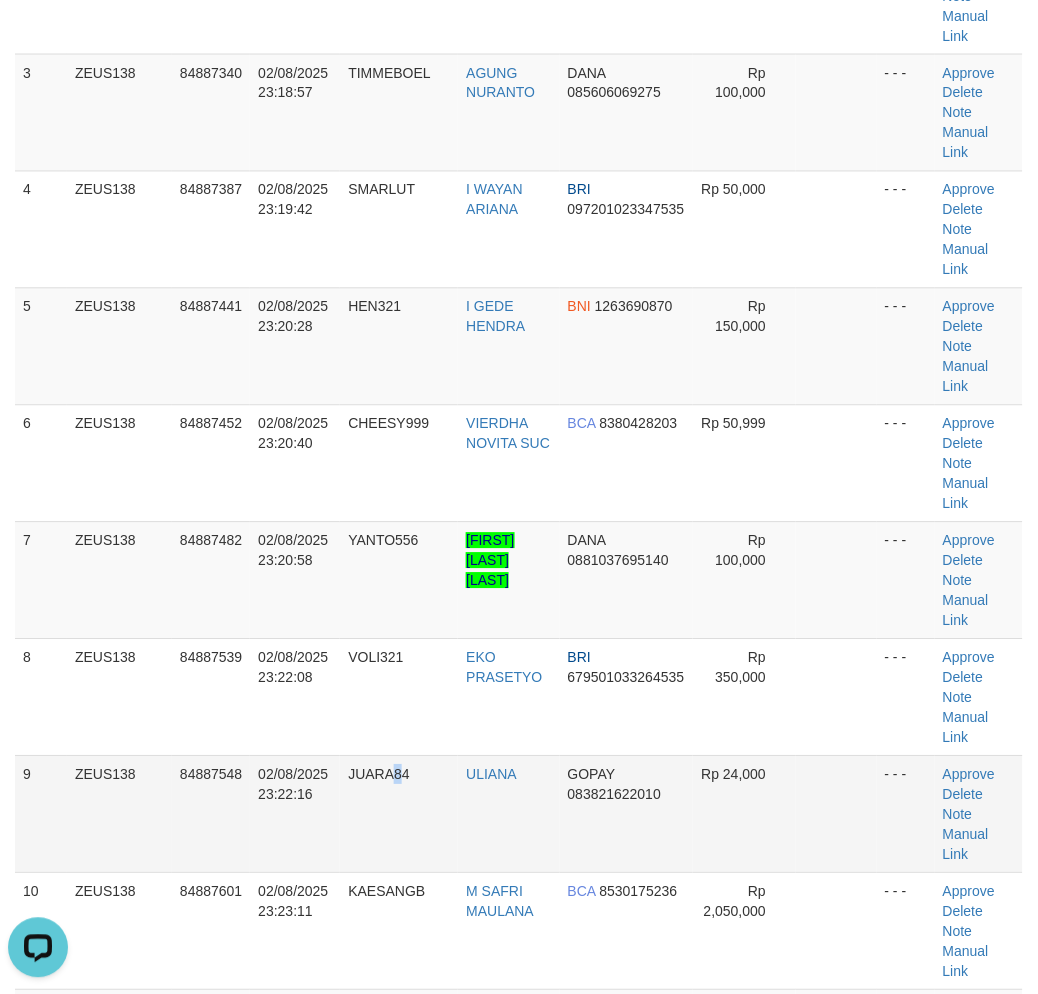 drag, startPoint x: 403, startPoint y: 747, endPoint x: 452, endPoint y: 783, distance: 60.80296 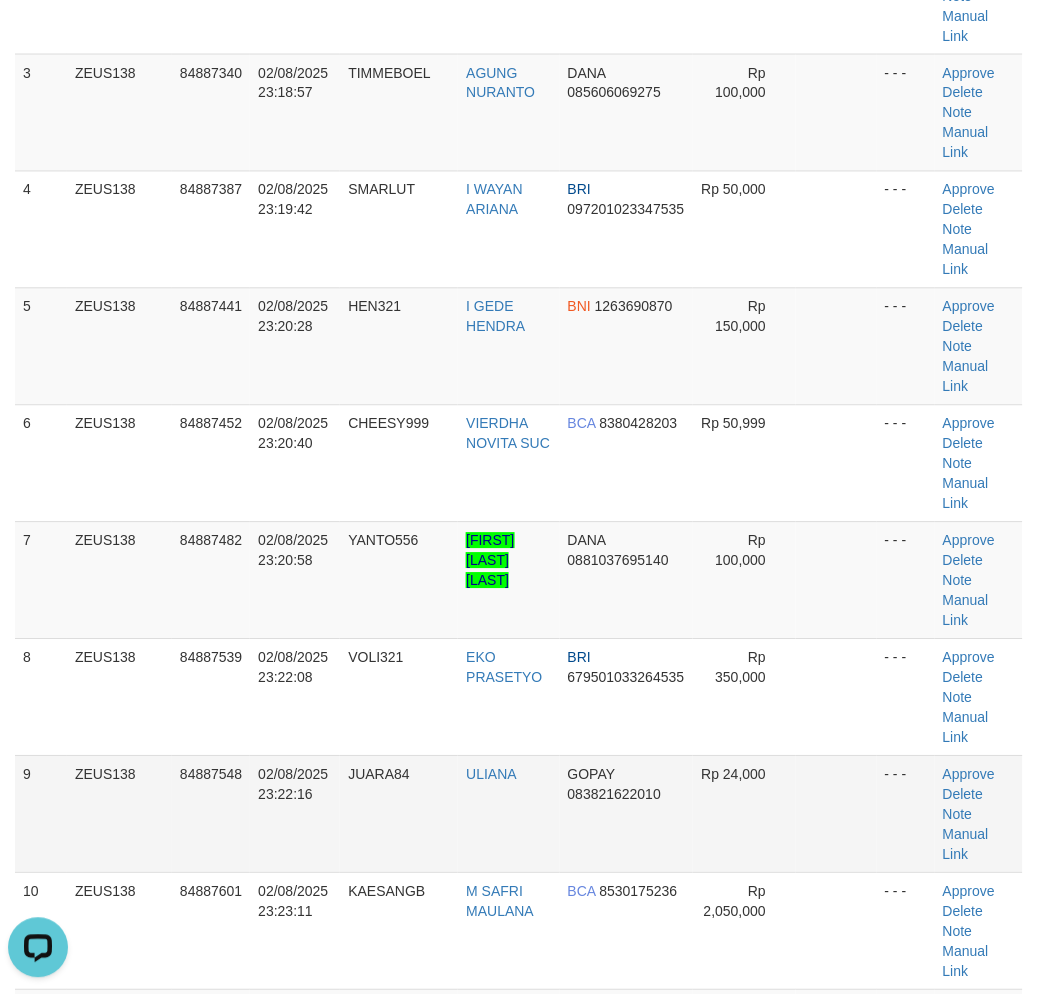 click on "JUARA84" at bounding box center (399, 814) 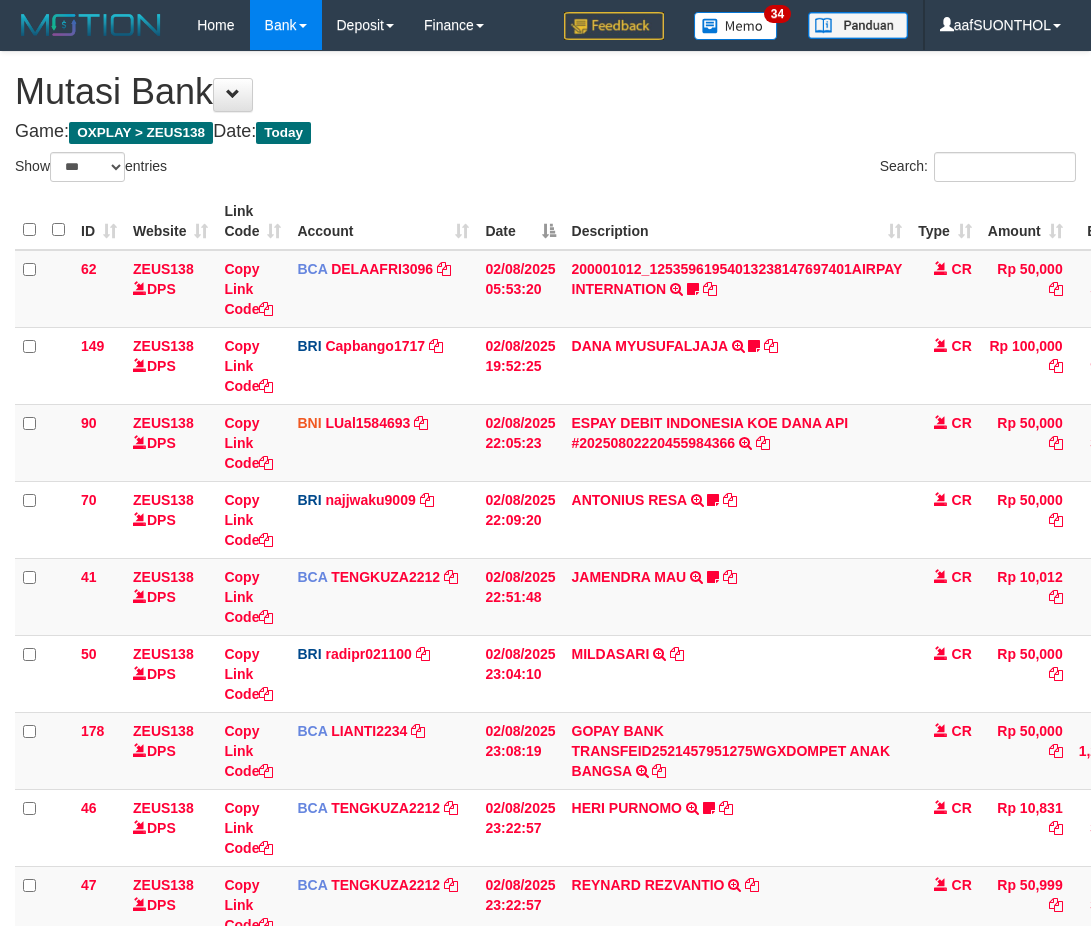 select on "***" 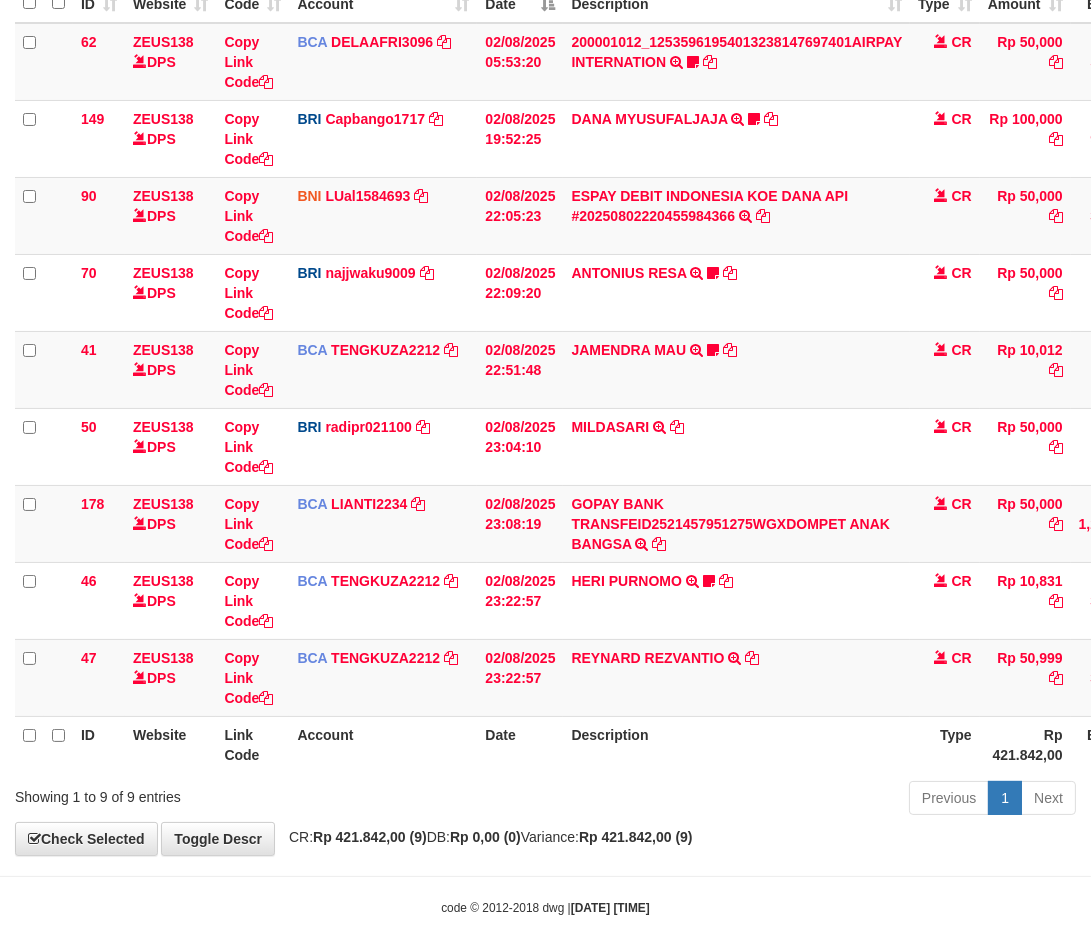scroll, scrollTop: 268, scrollLeft: 0, axis: vertical 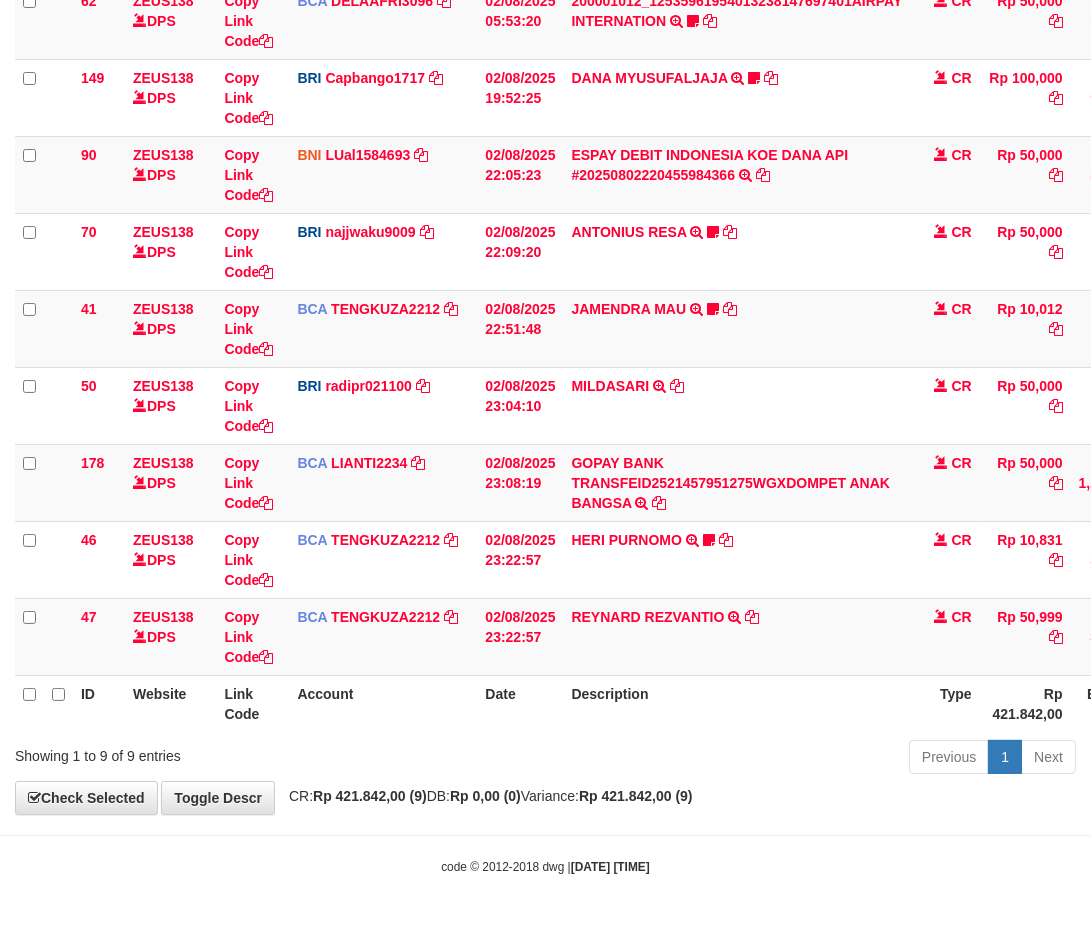 drag, startPoint x: 777, startPoint y: 794, endPoint x: 760, endPoint y: 787, distance: 18.384777 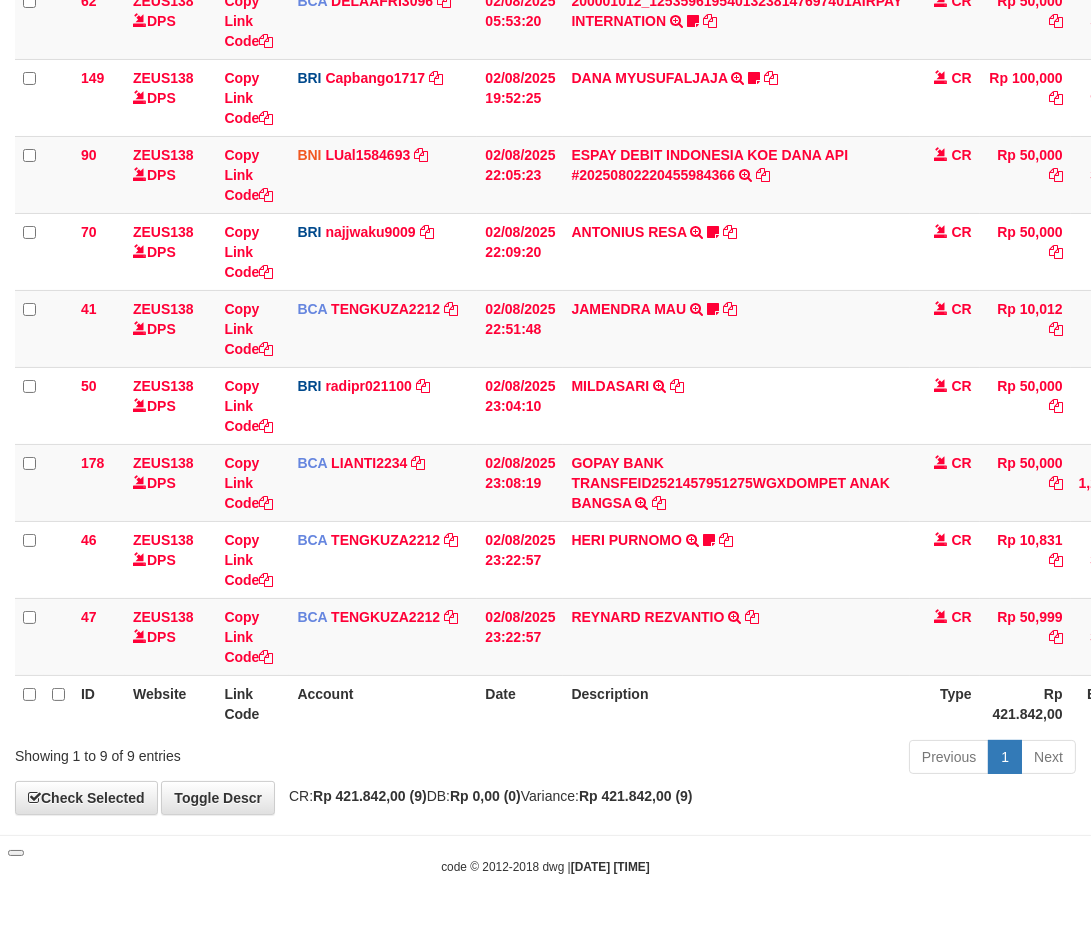 click on "Previous 1 Next" at bounding box center (773, 759) 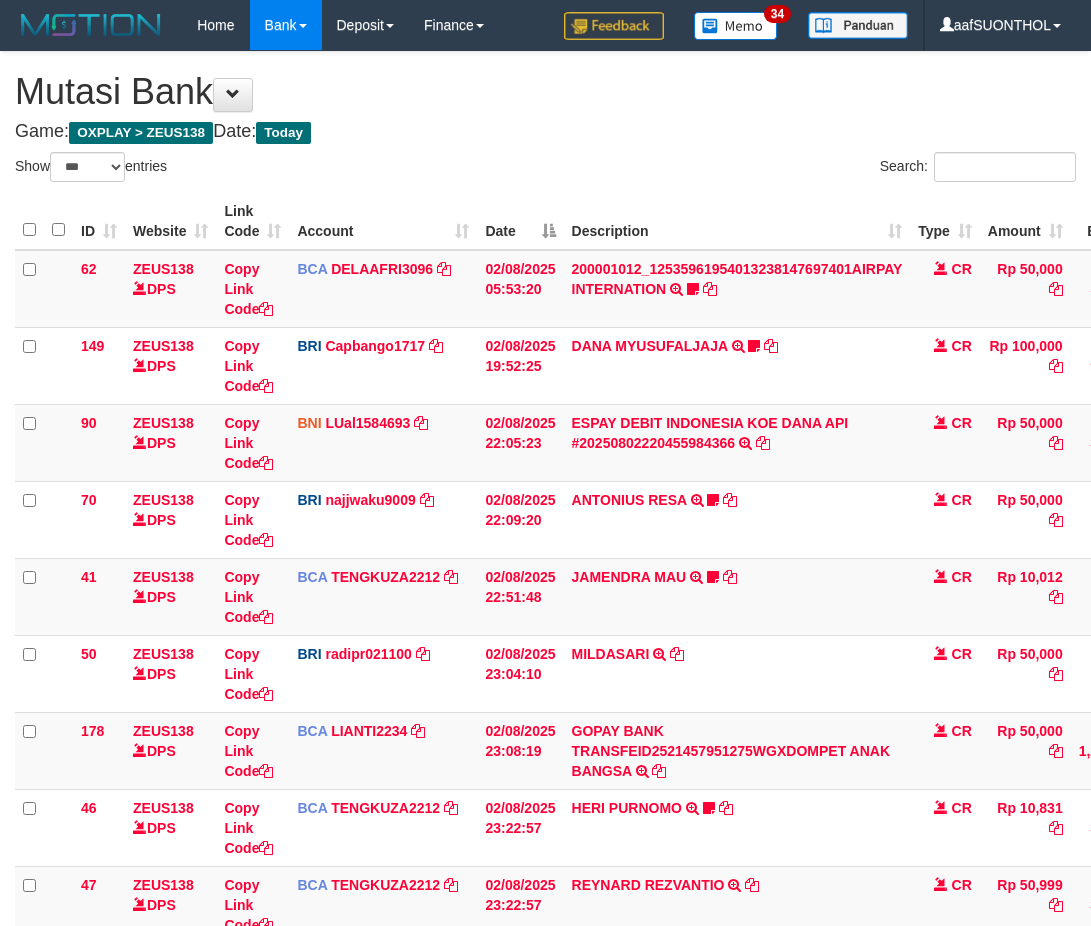 select on "***" 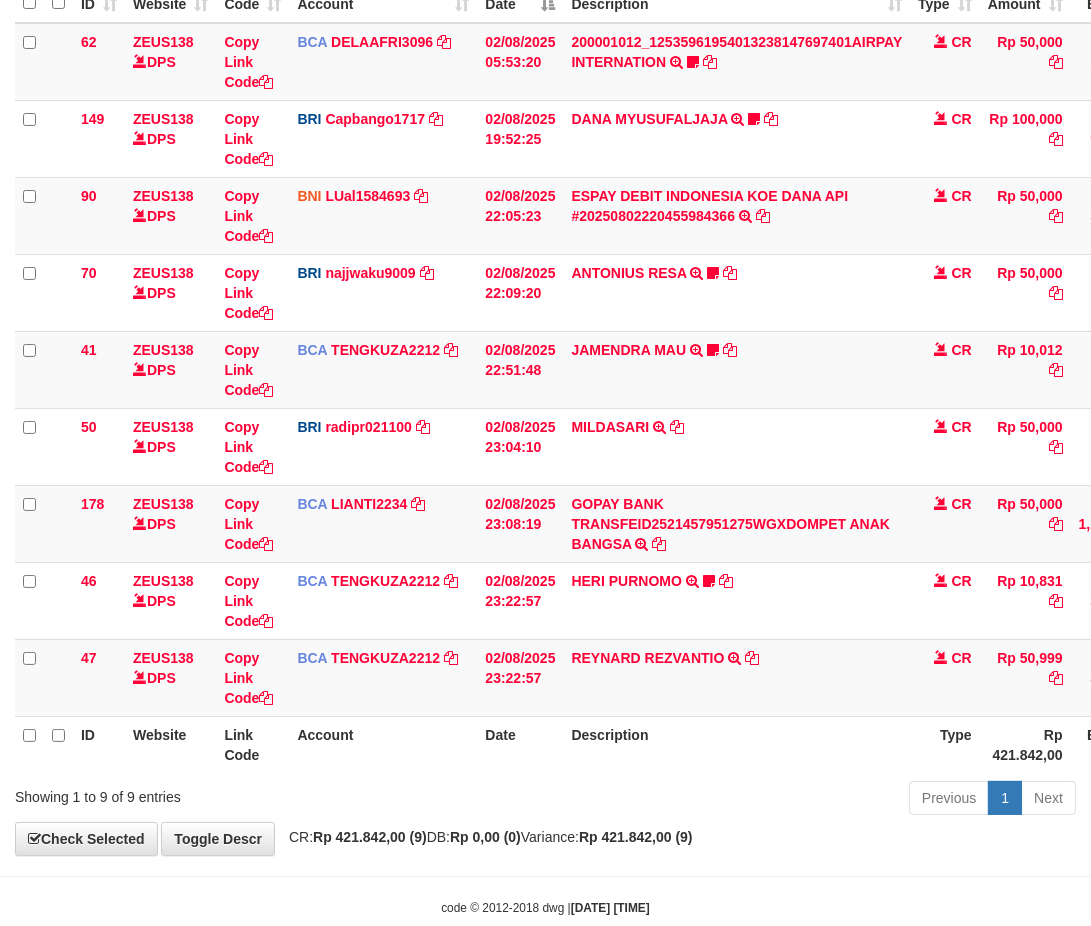 scroll, scrollTop: 268, scrollLeft: 0, axis: vertical 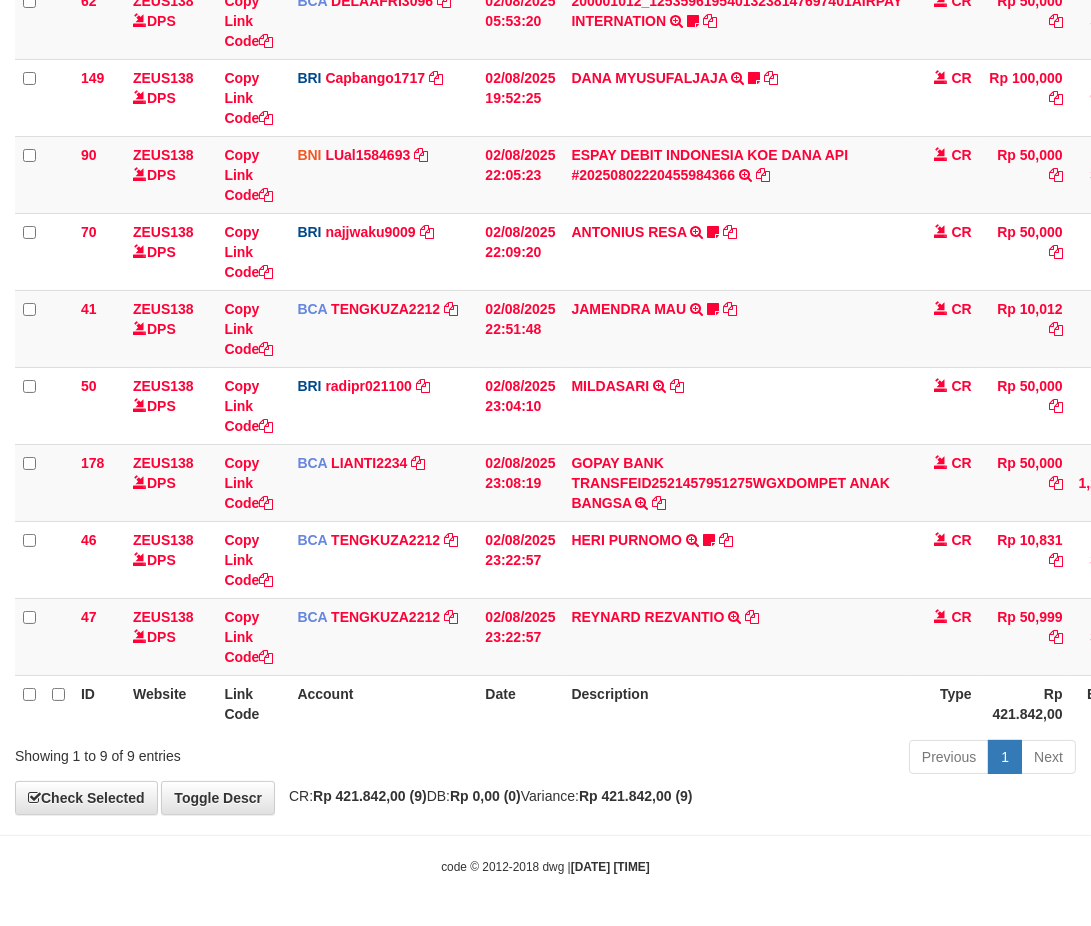 click on "Description" at bounding box center (736, 703) 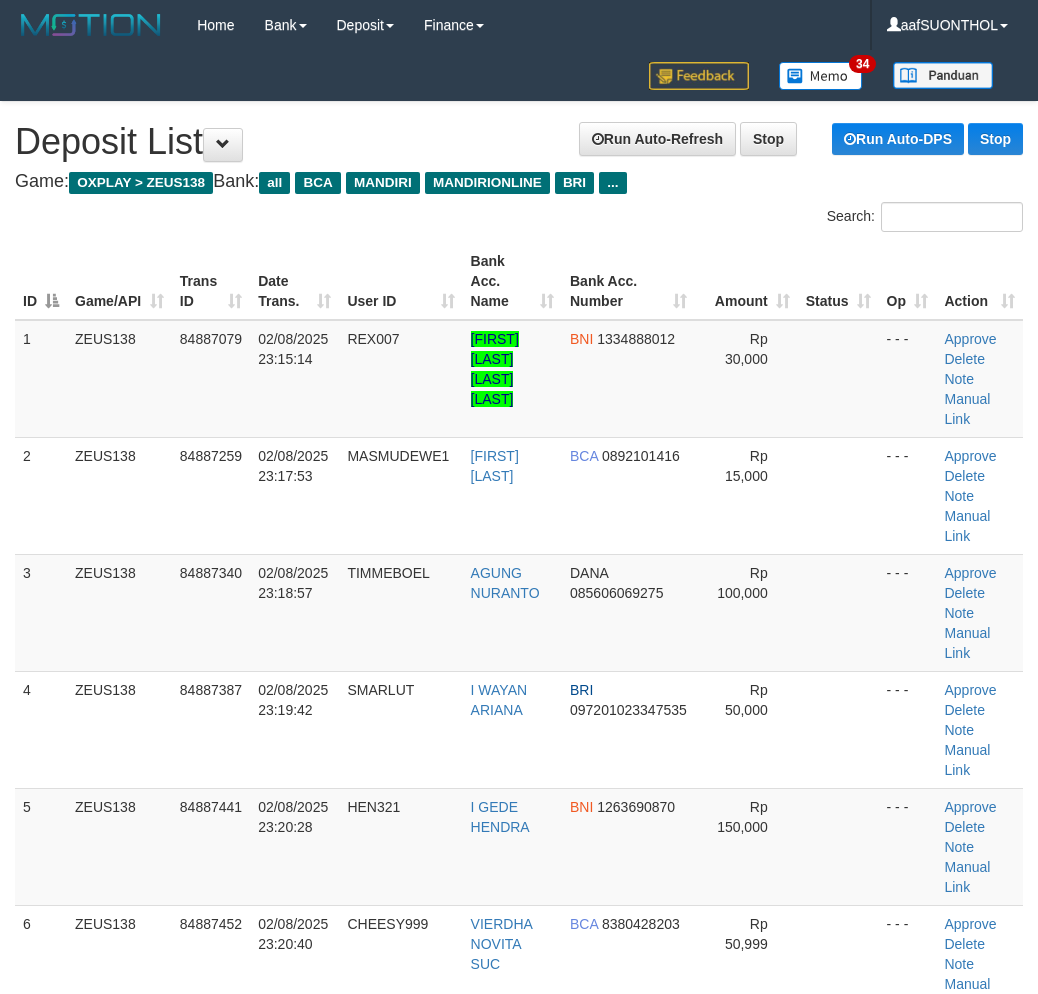 scroll, scrollTop: 500, scrollLeft: 0, axis: vertical 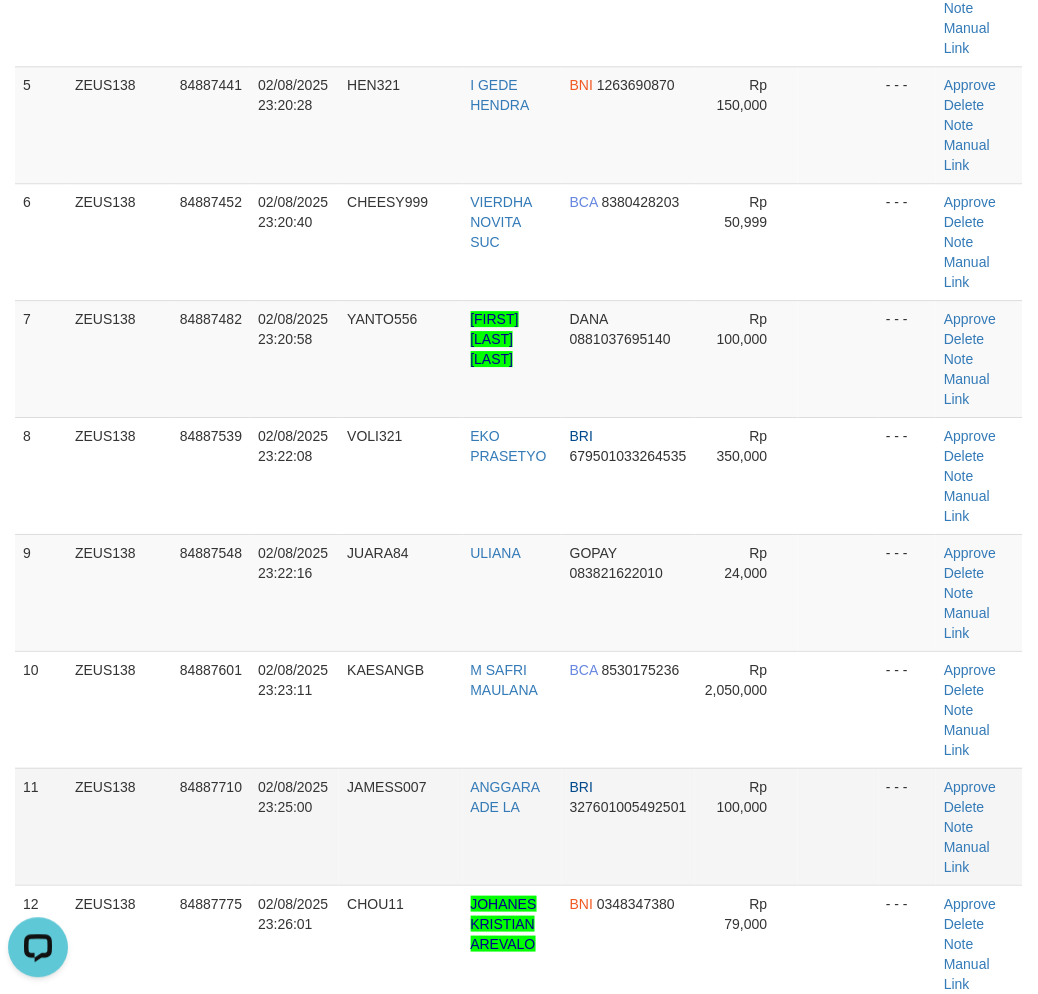 click at bounding box center (838, 826) 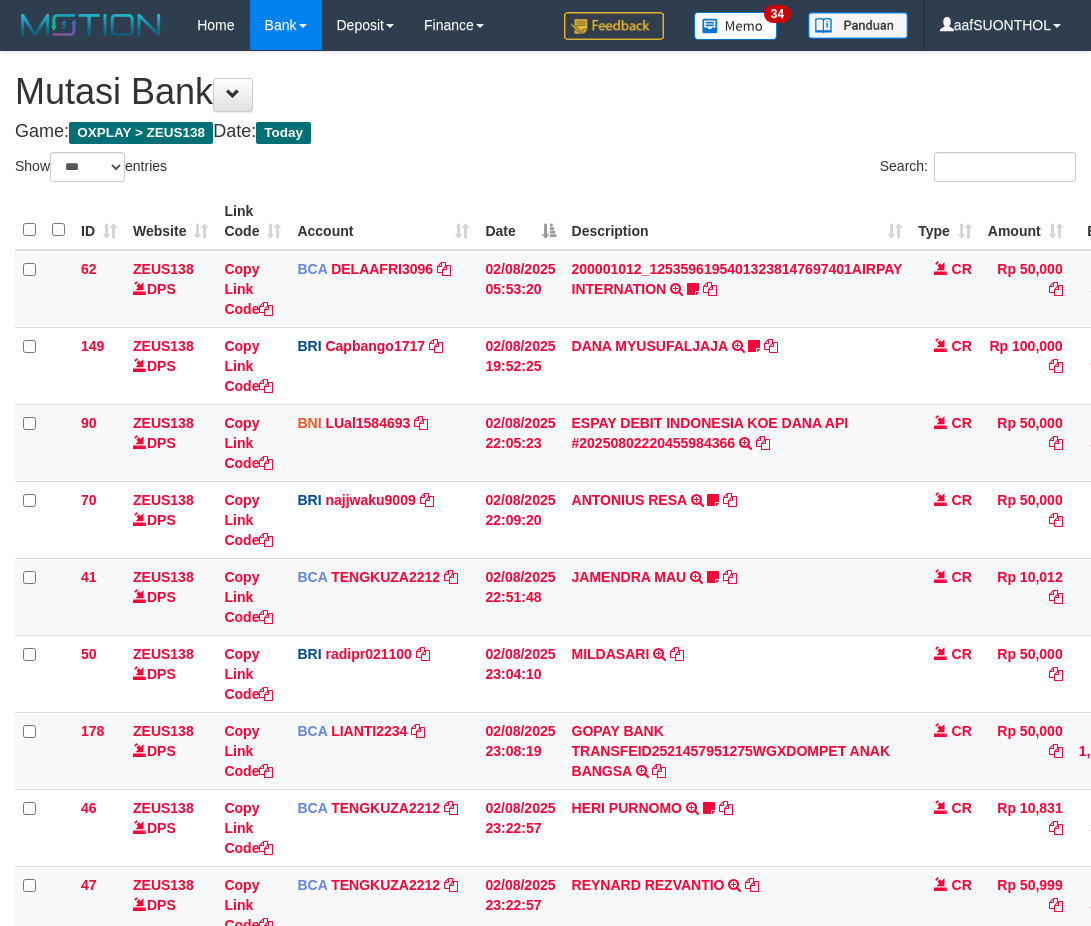 select on "***" 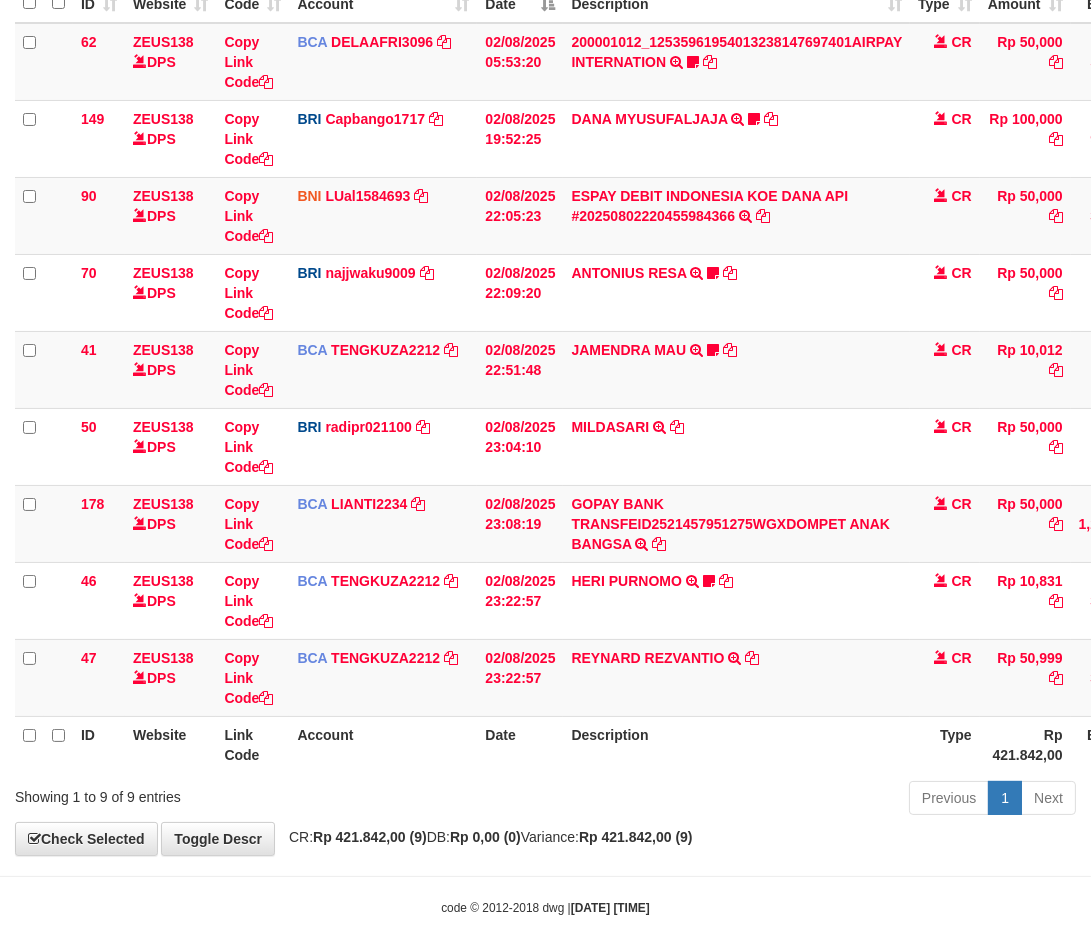 click on "Description" at bounding box center [736, 744] 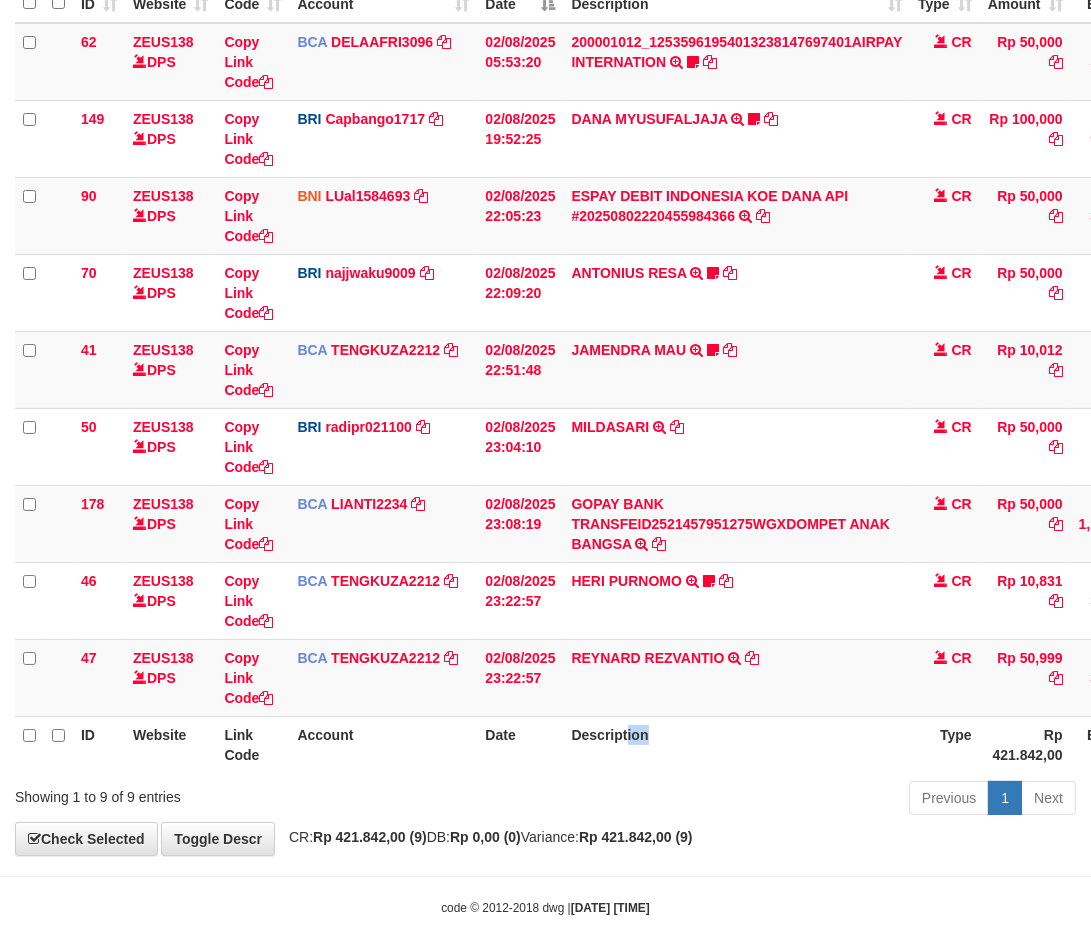 scroll, scrollTop: 268, scrollLeft: 0, axis: vertical 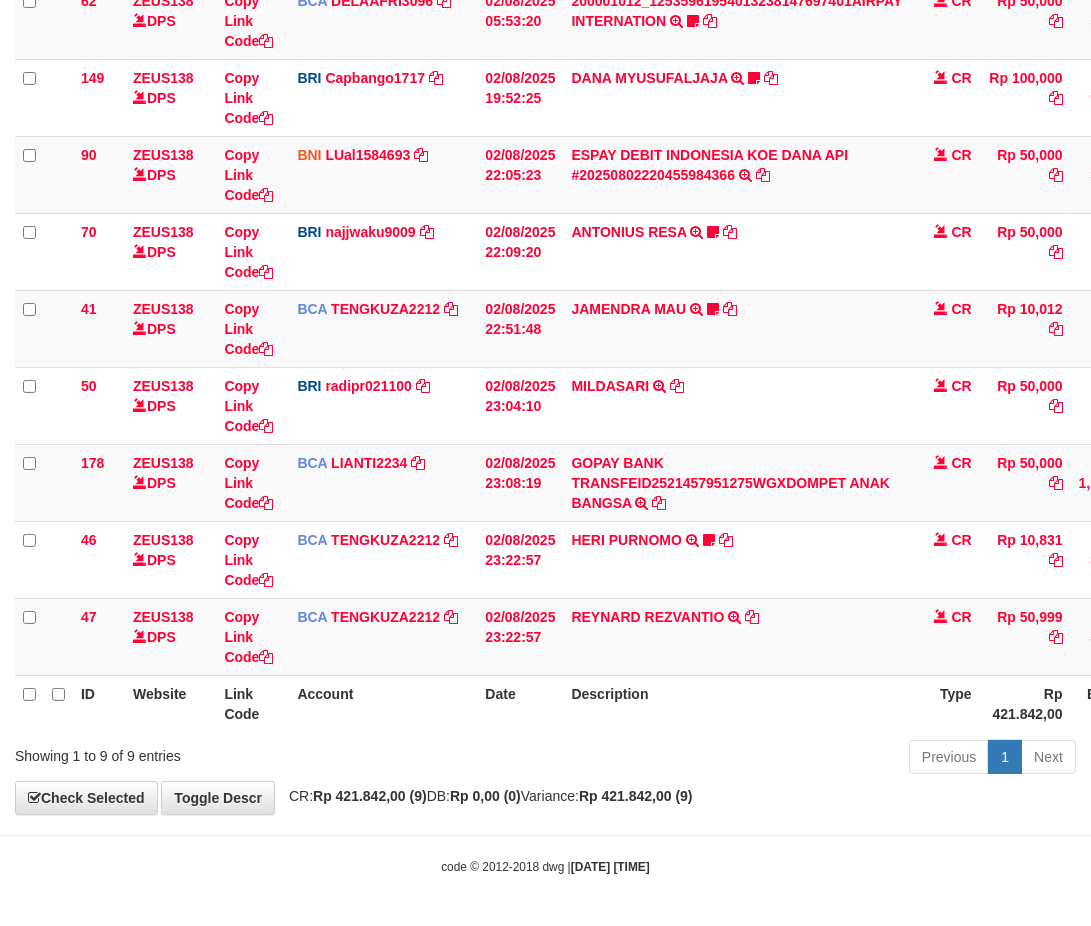 click on "Rp 0,00 (0)" at bounding box center (485, 796) 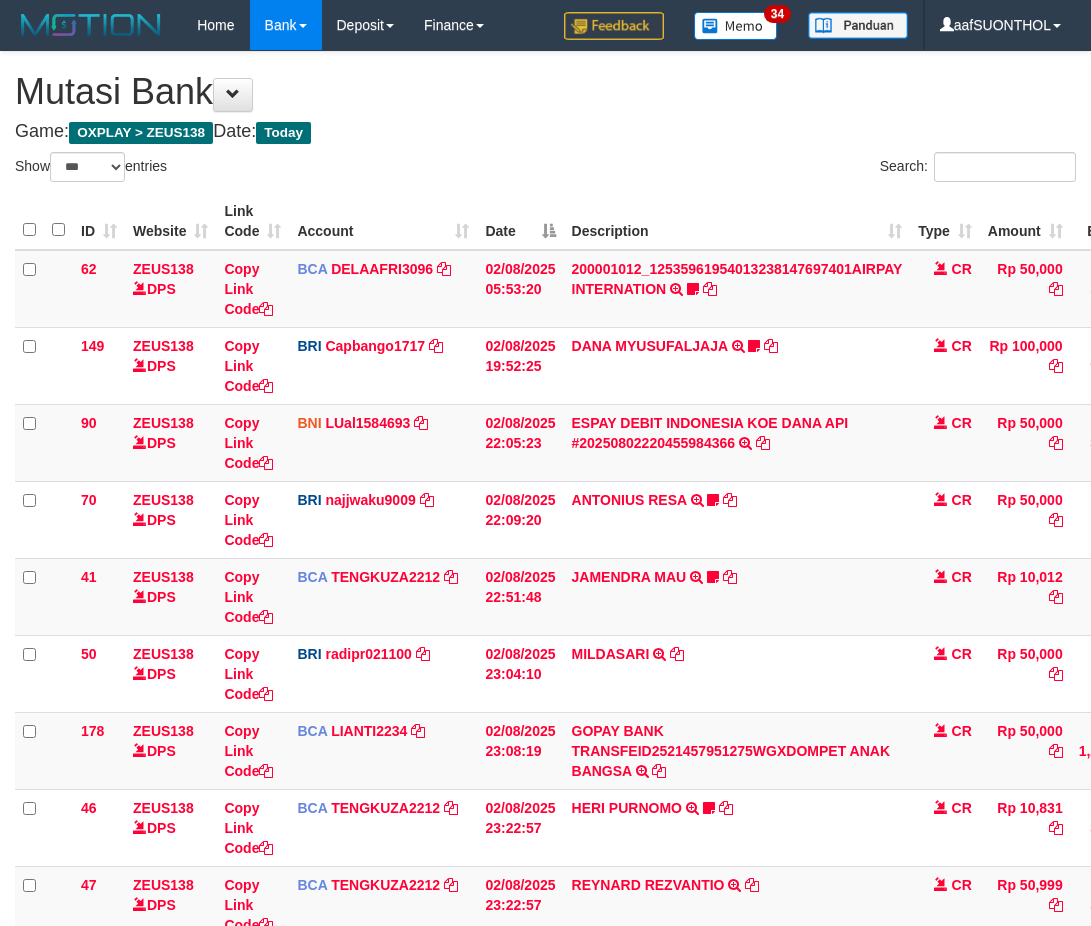 select on "***" 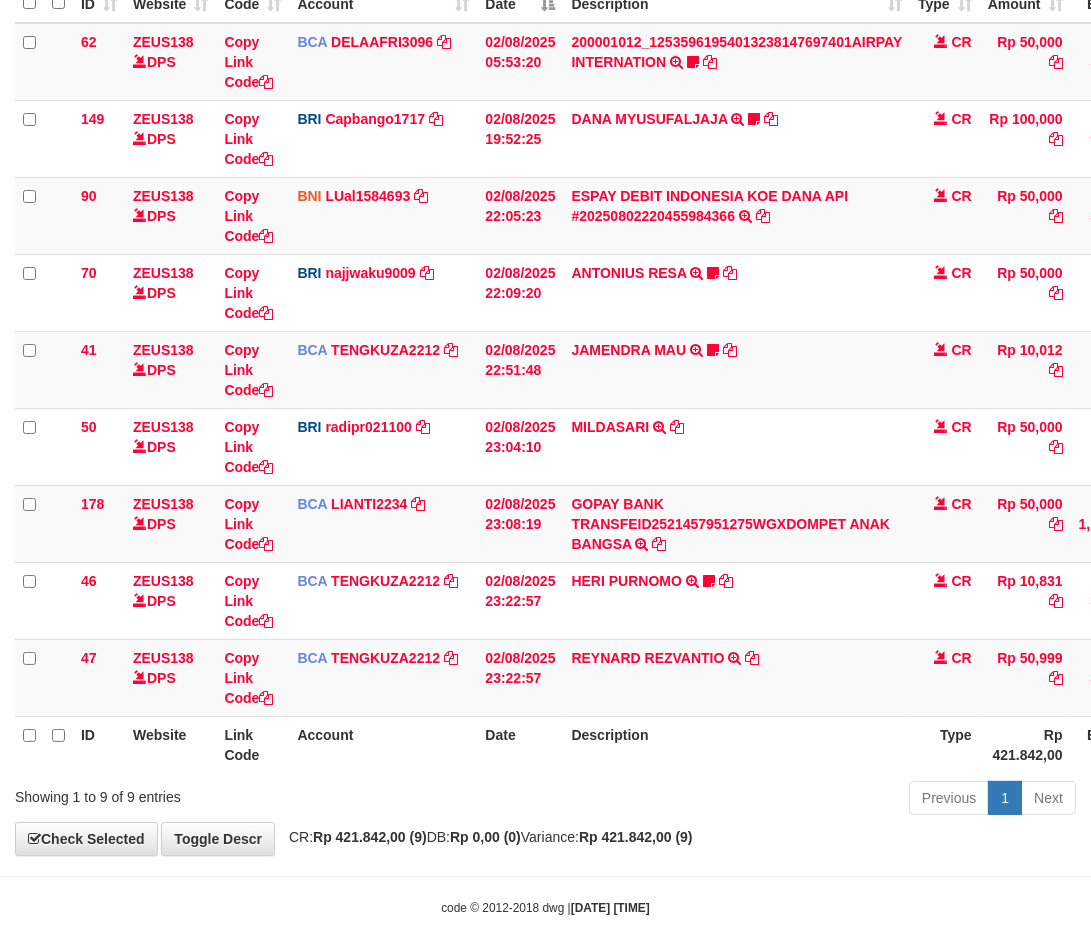 scroll, scrollTop: 268, scrollLeft: 0, axis: vertical 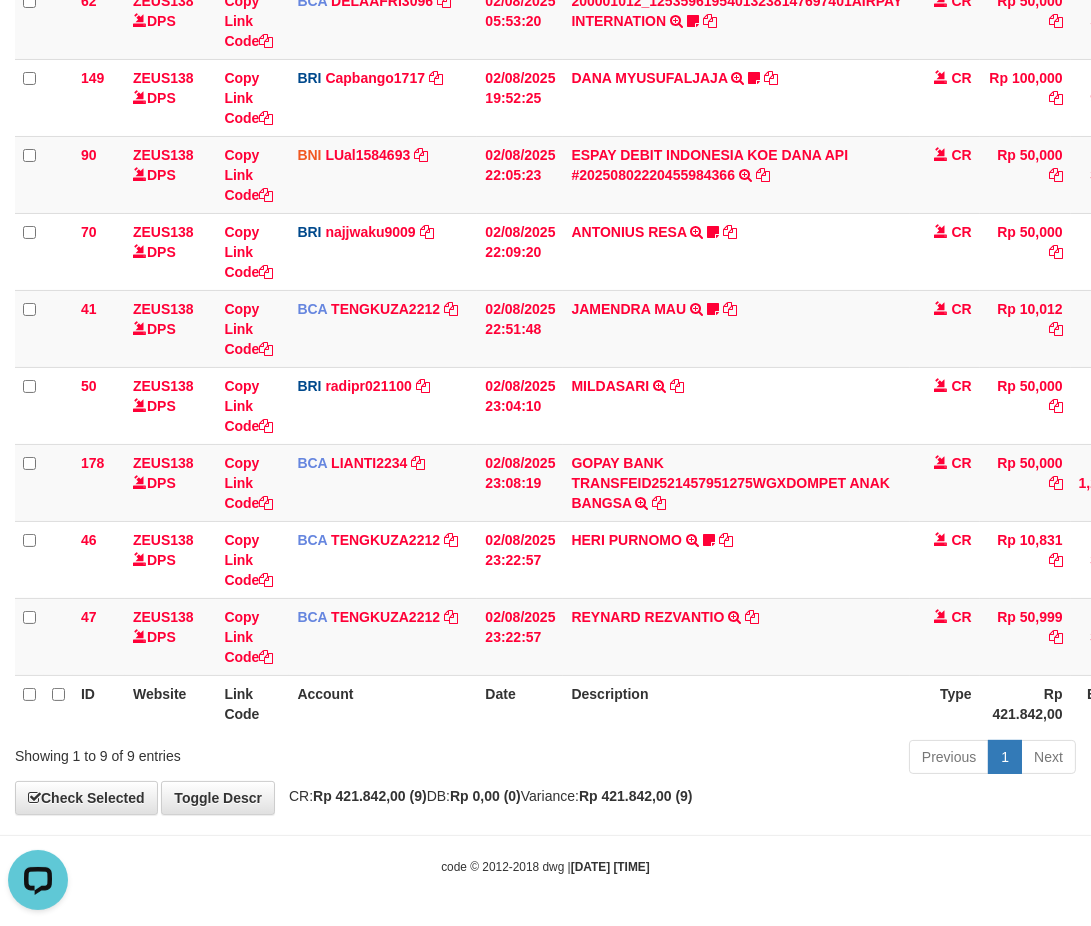 click on "Previous 1 Next" at bounding box center (773, 759) 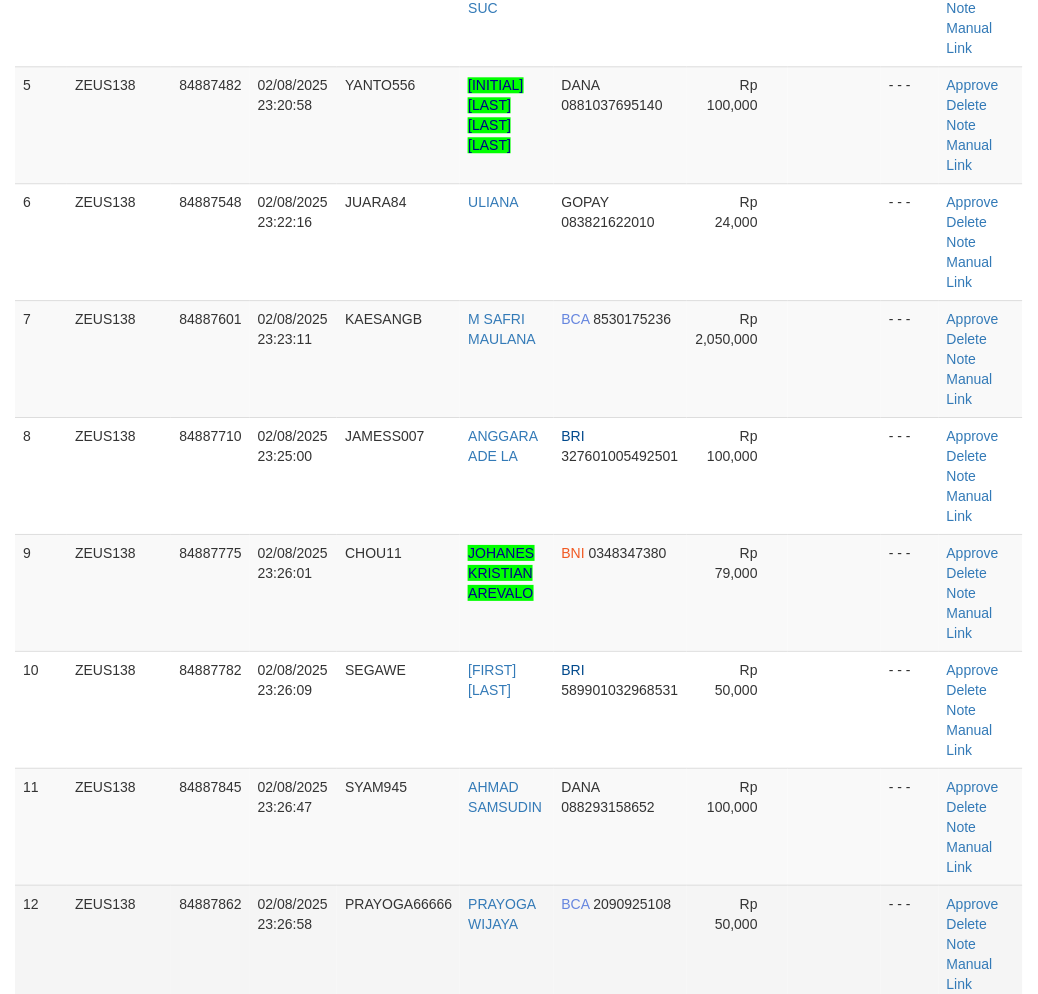 click at bounding box center [834, 943] 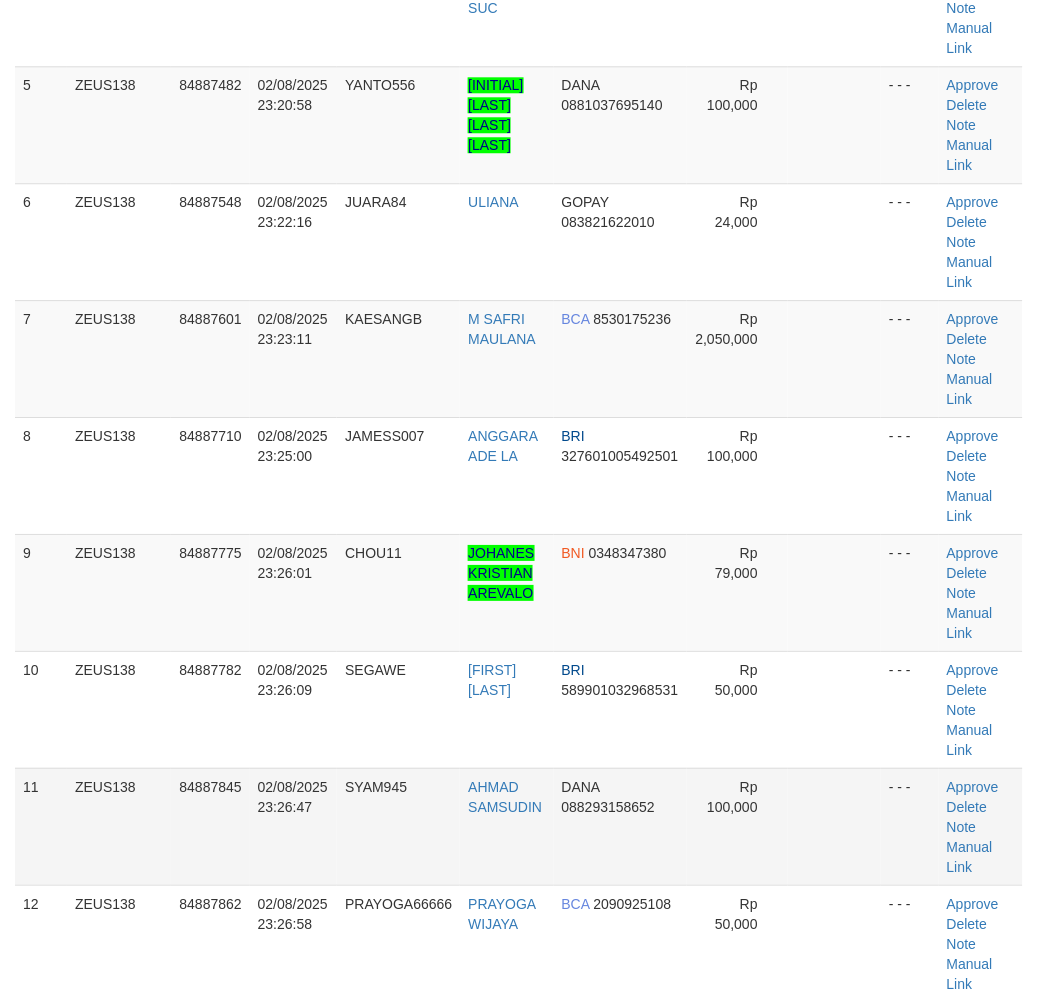 drag, startPoint x: 804, startPoint y: 874, endPoint x: 788, endPoint y: 876, distance: 16.124516 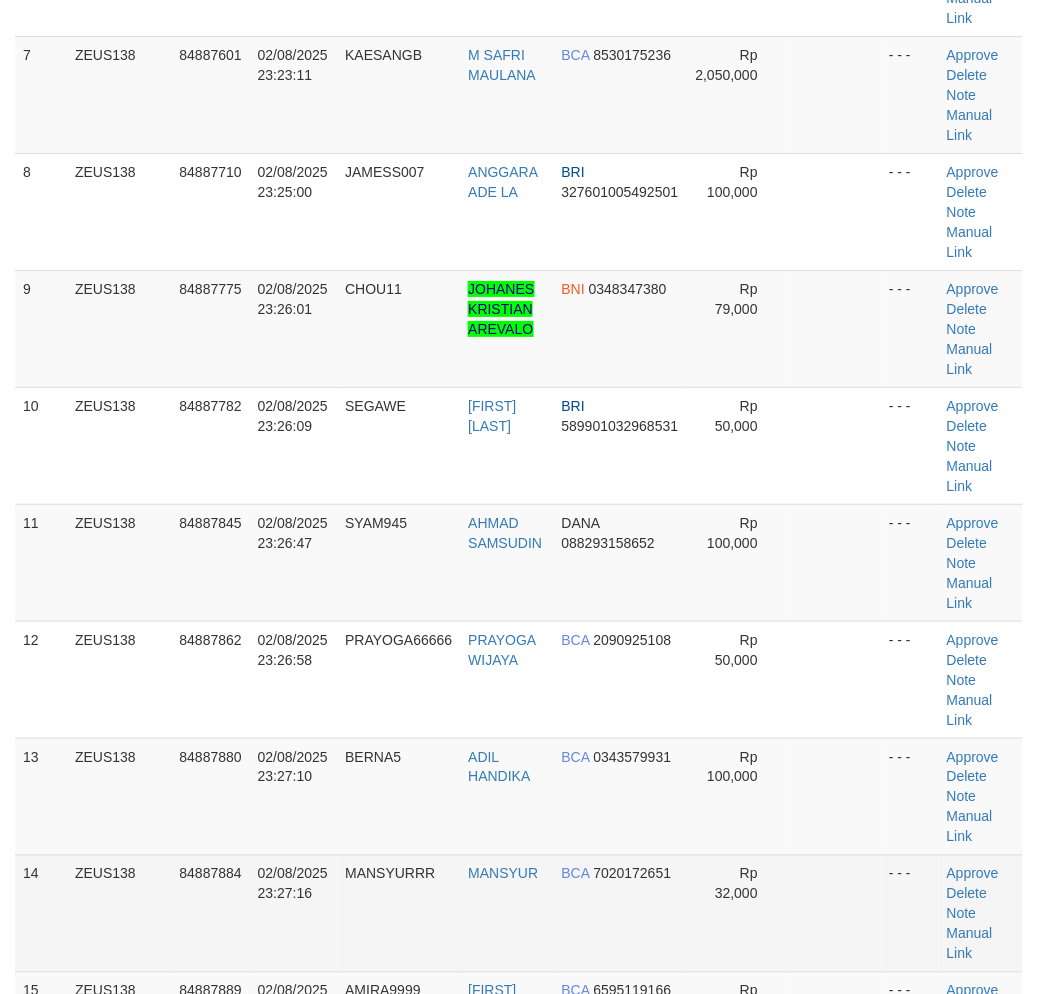 scroll, scrollTop: 1055, scrollLeft: 0, axis: vertical 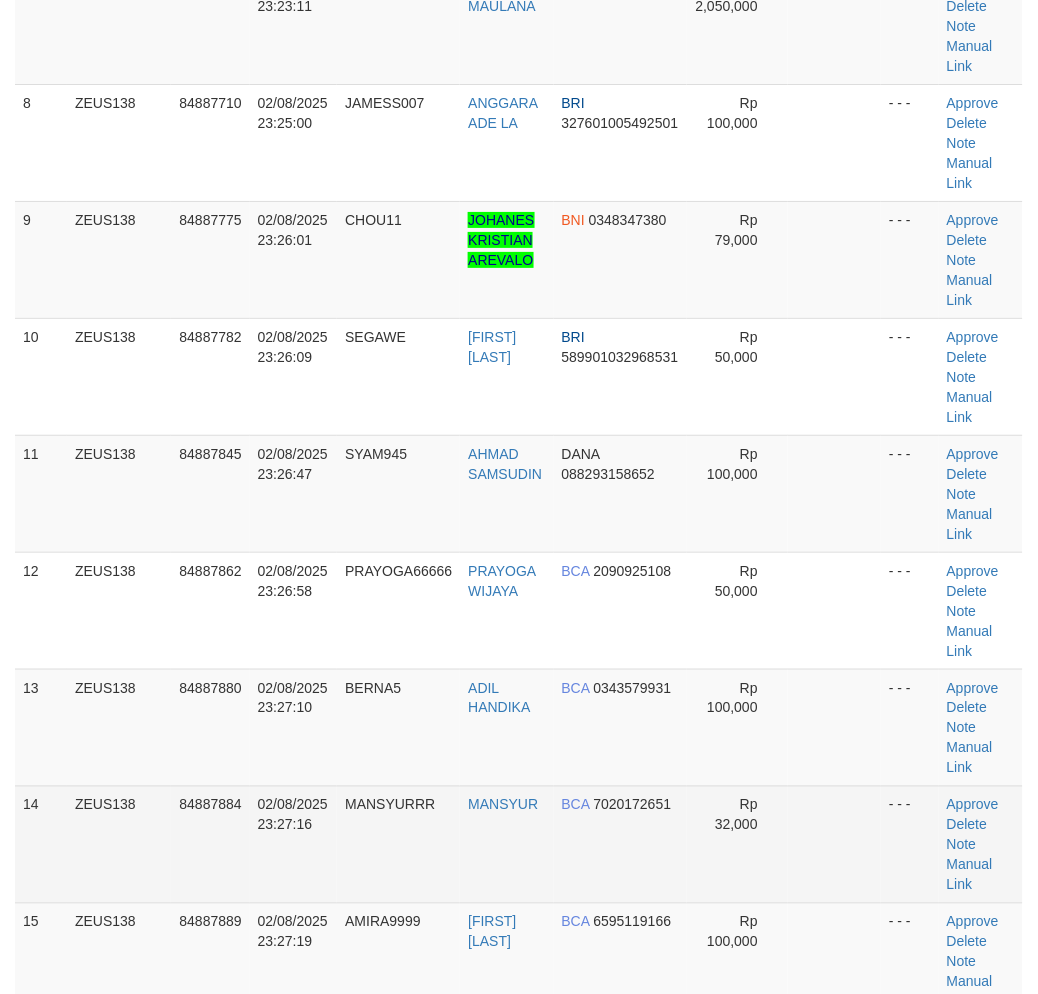 click at bounding box center (834, 844) 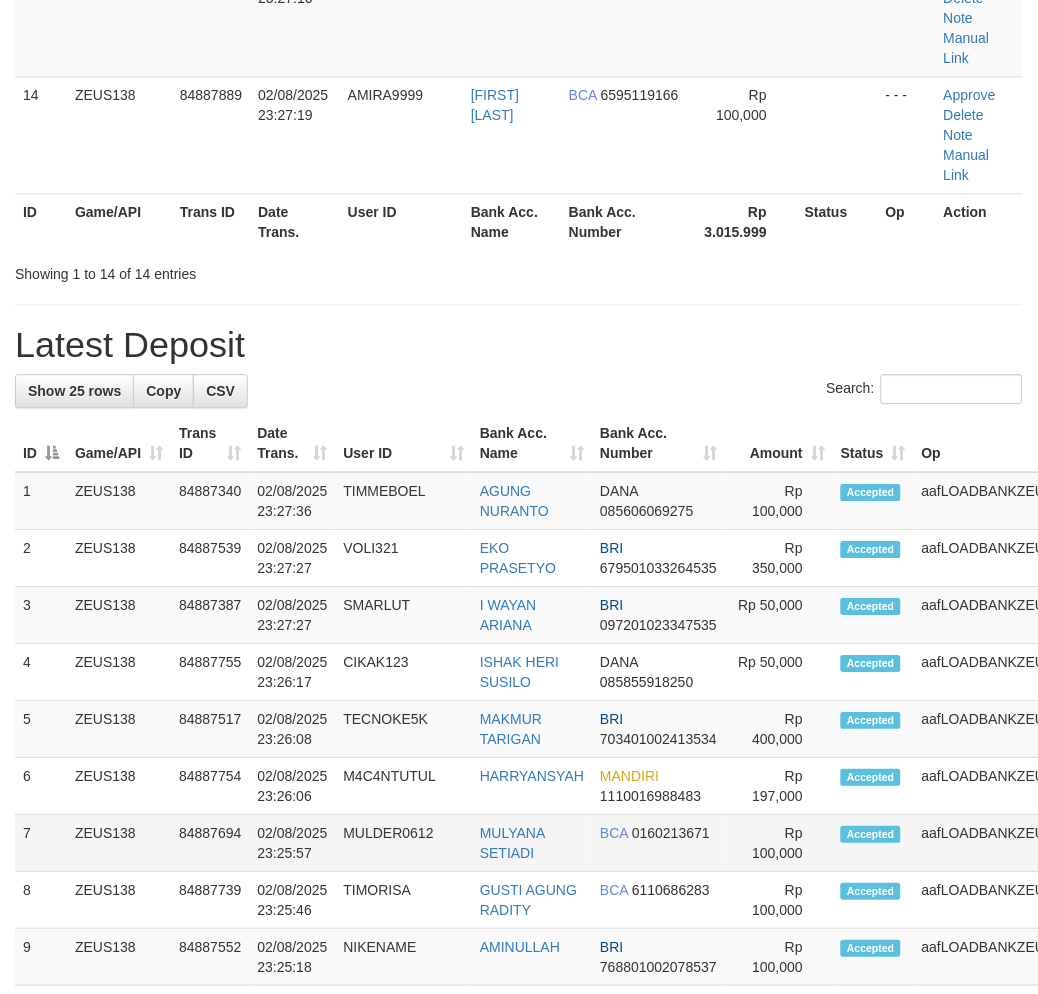 scroll, scrollTop: 1858, scrollLeft: 0, axis: vertical 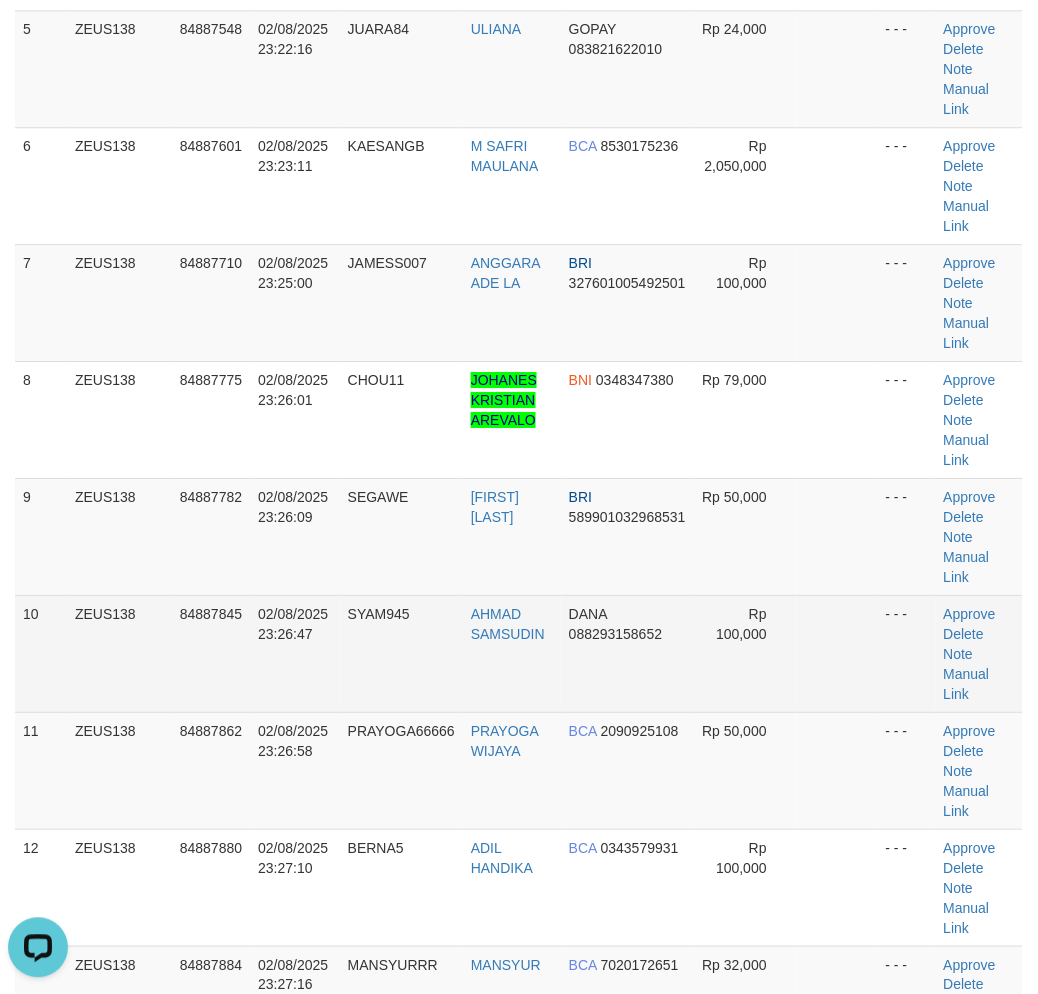 drag, startPoint x: 831, startPoint y: 608, endPoint x: 795, endPoint y: 613, distance: 36.345562 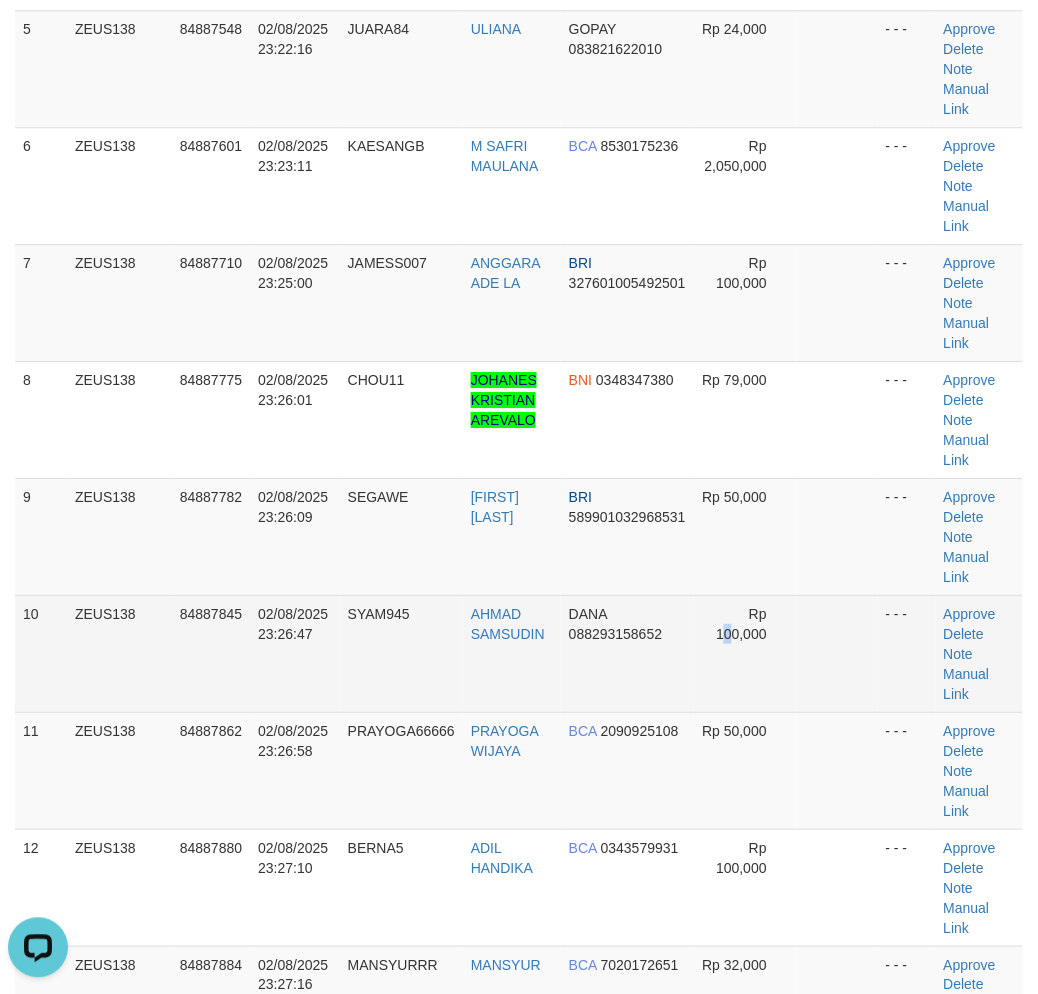 drag, startPoint x: 721, startPoint y: 625, endPoint x: 743, endPoint y: 634, distance: 23.769728 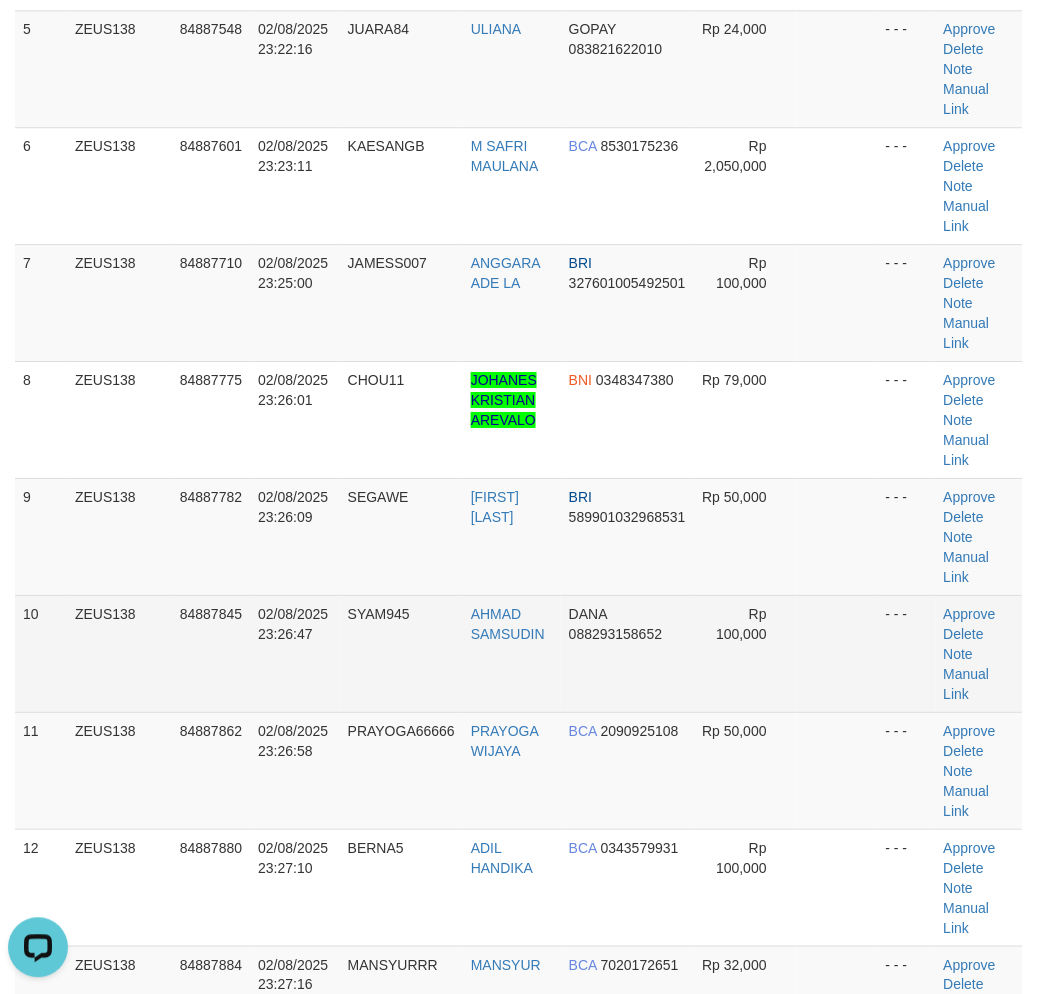 click on "Rp 100,000" at bounding box center (745, 653) 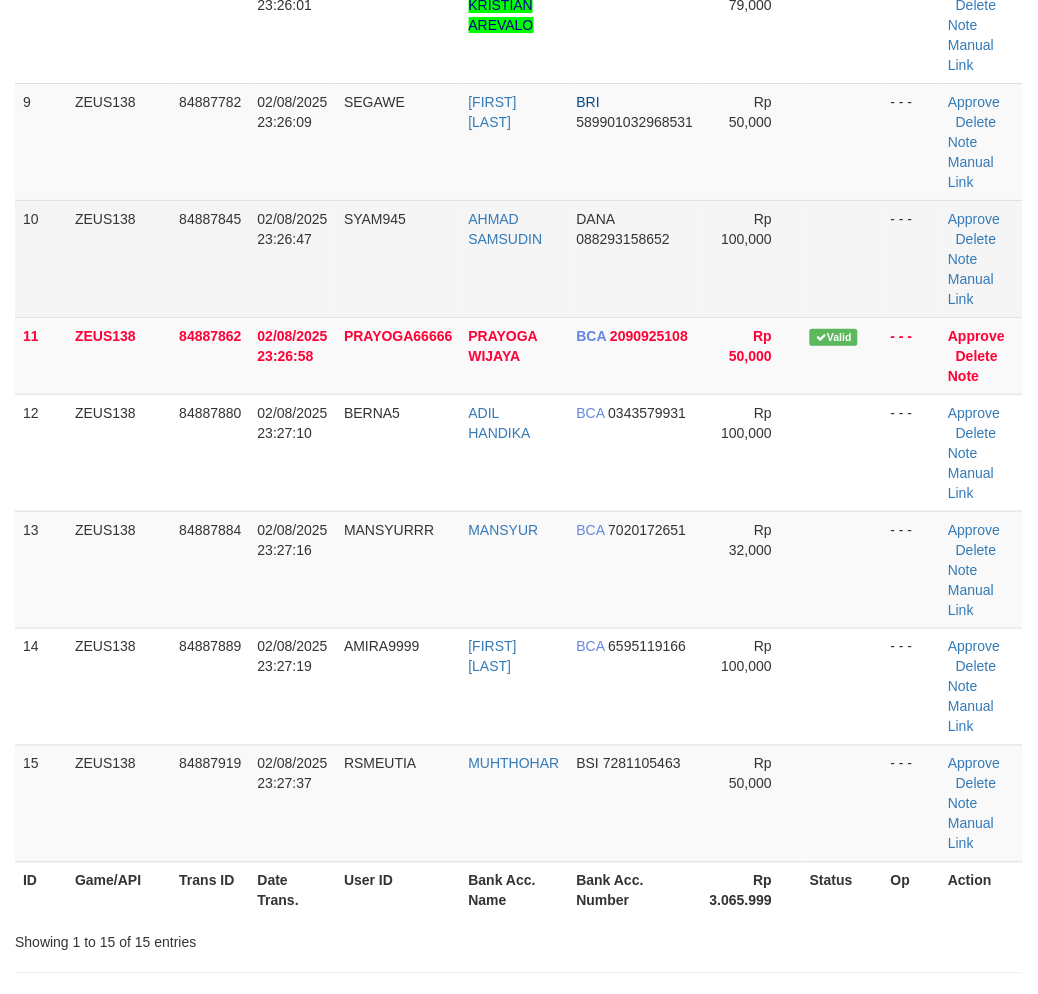click on "- - -" at bounding box center (912, 569) 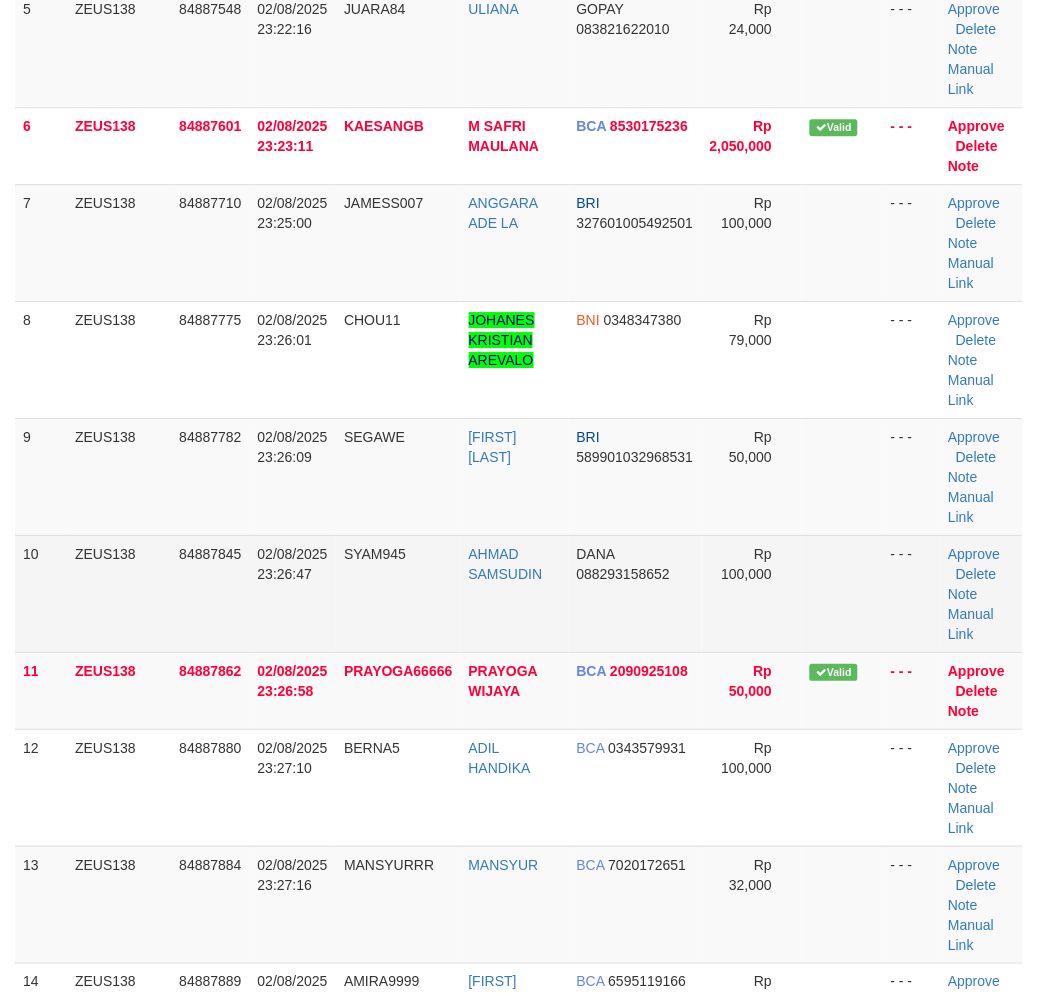 drag, startPoint x: 860, startPoint y: 611, endPoint x: 846, endPoint y: 607, distance: 14.56022 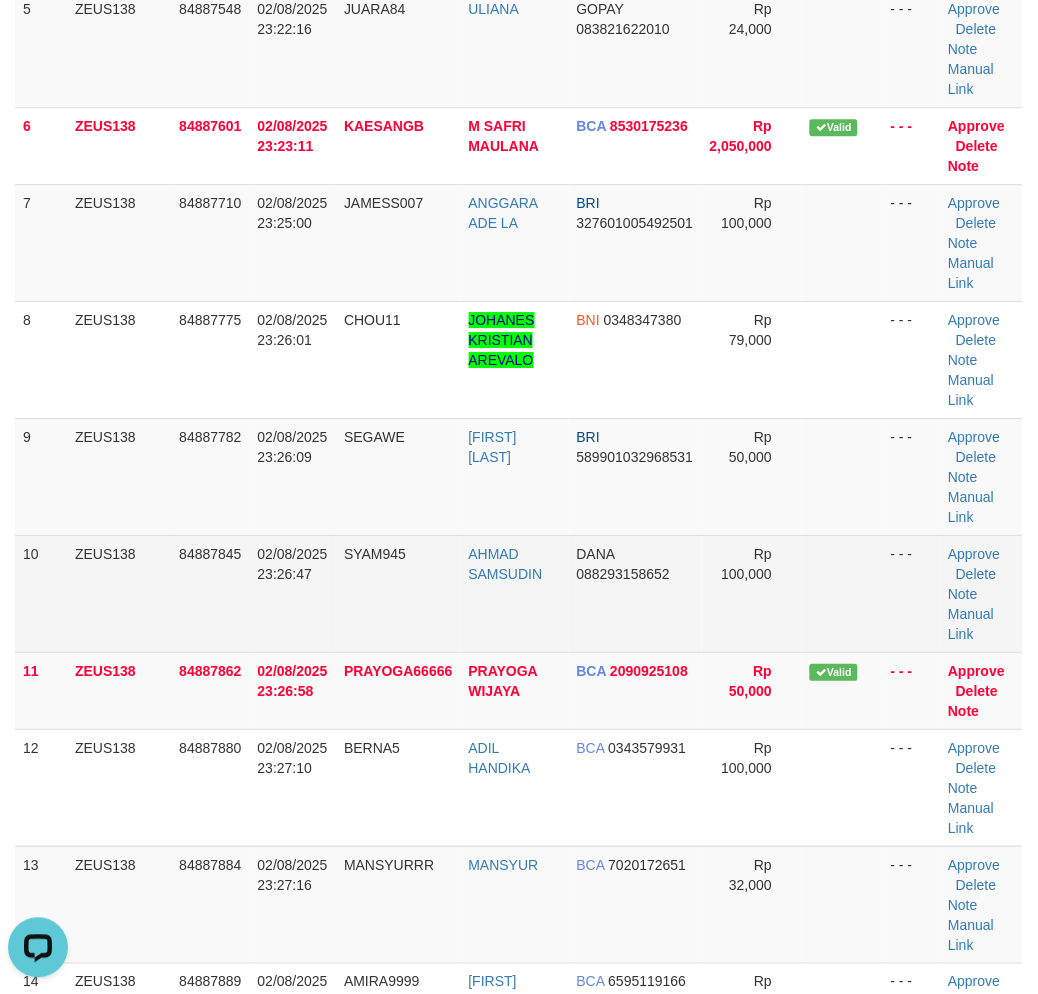 scroll, scrollTop: 0, scrollLeft: 0, axis: both 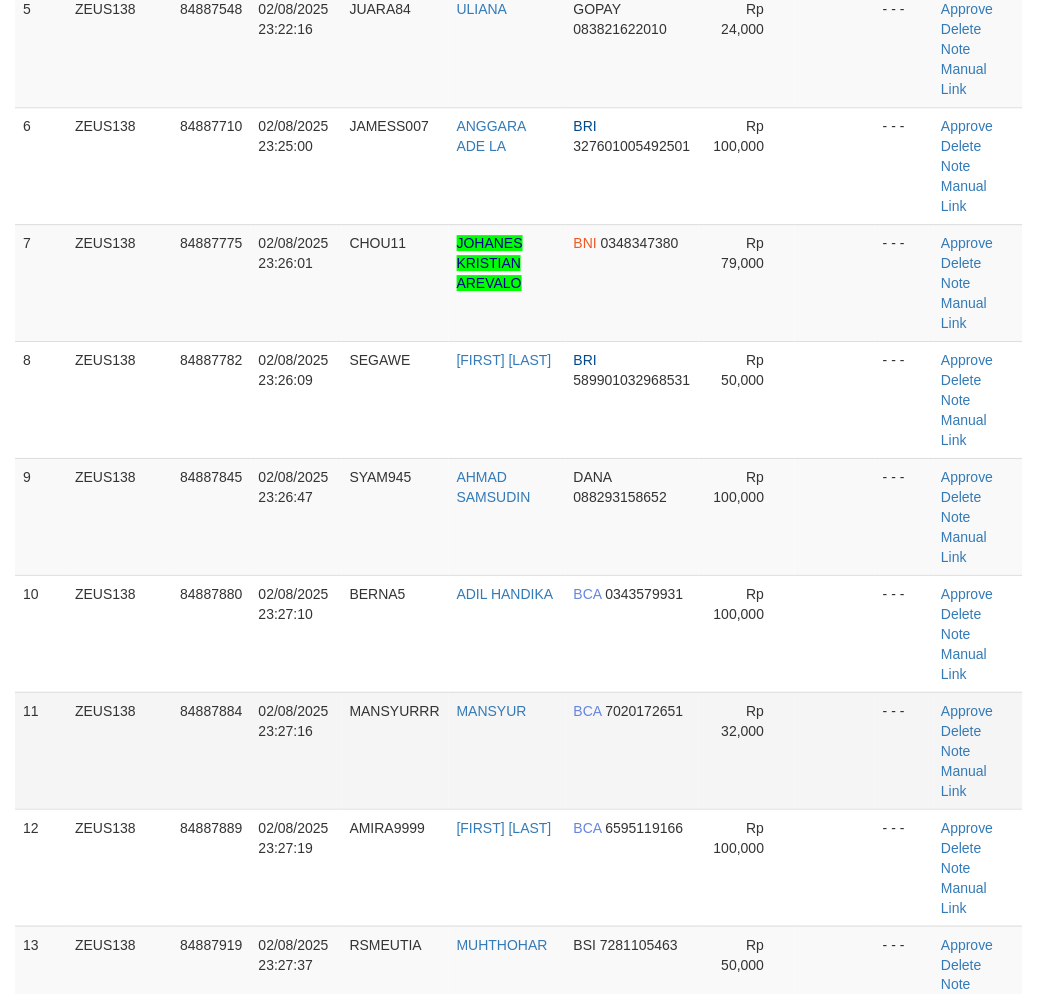 click at bounding box center [835, 750] 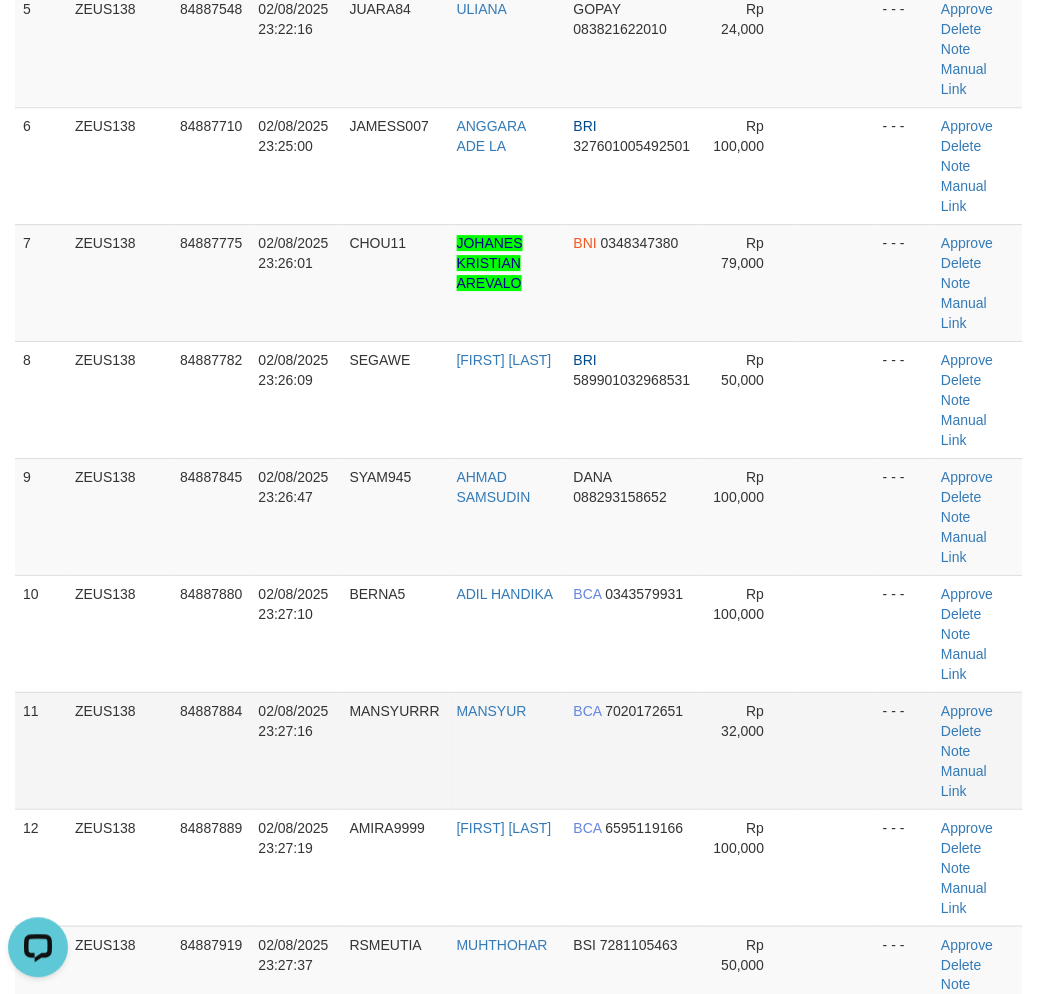 scroll, scrollTop: 0, scrollLeft: 0, axis: both 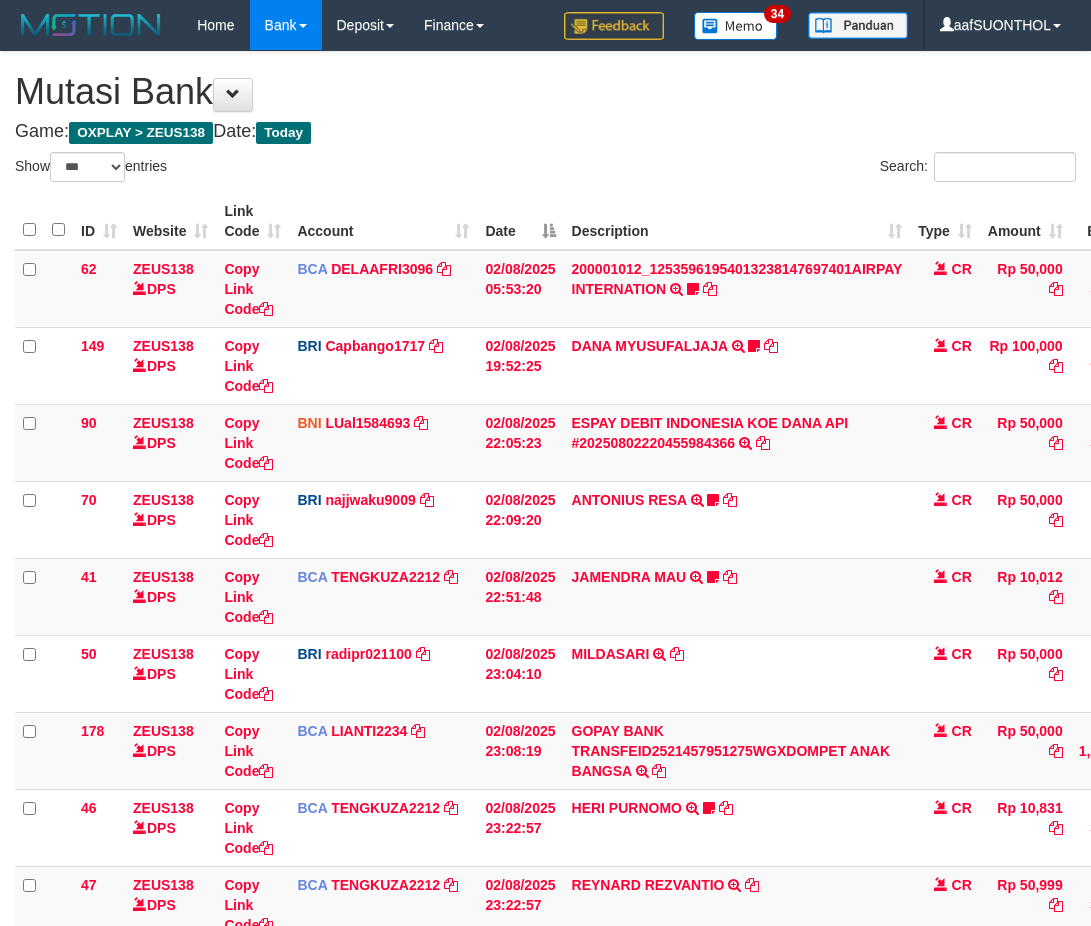 select on "***" 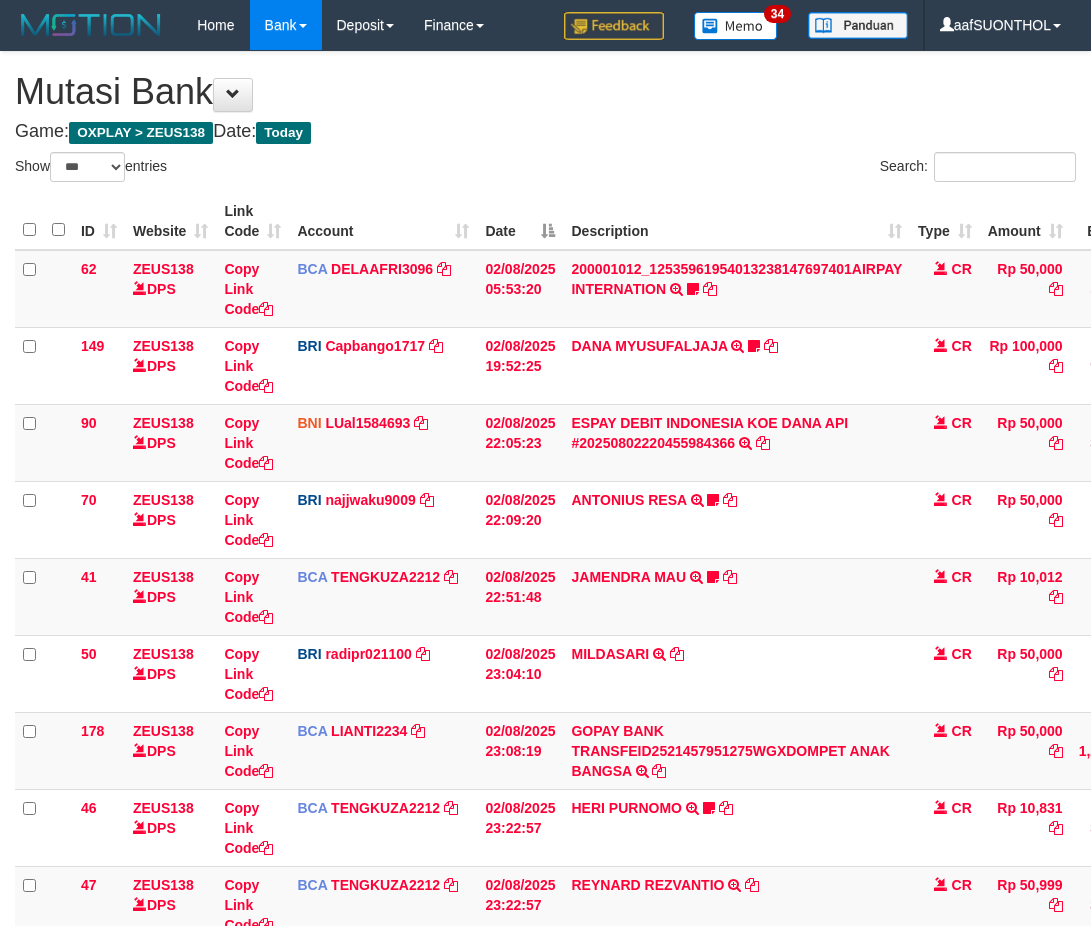 scroll, scrollTop: 227, scrollLeft: 0, axis: vertical 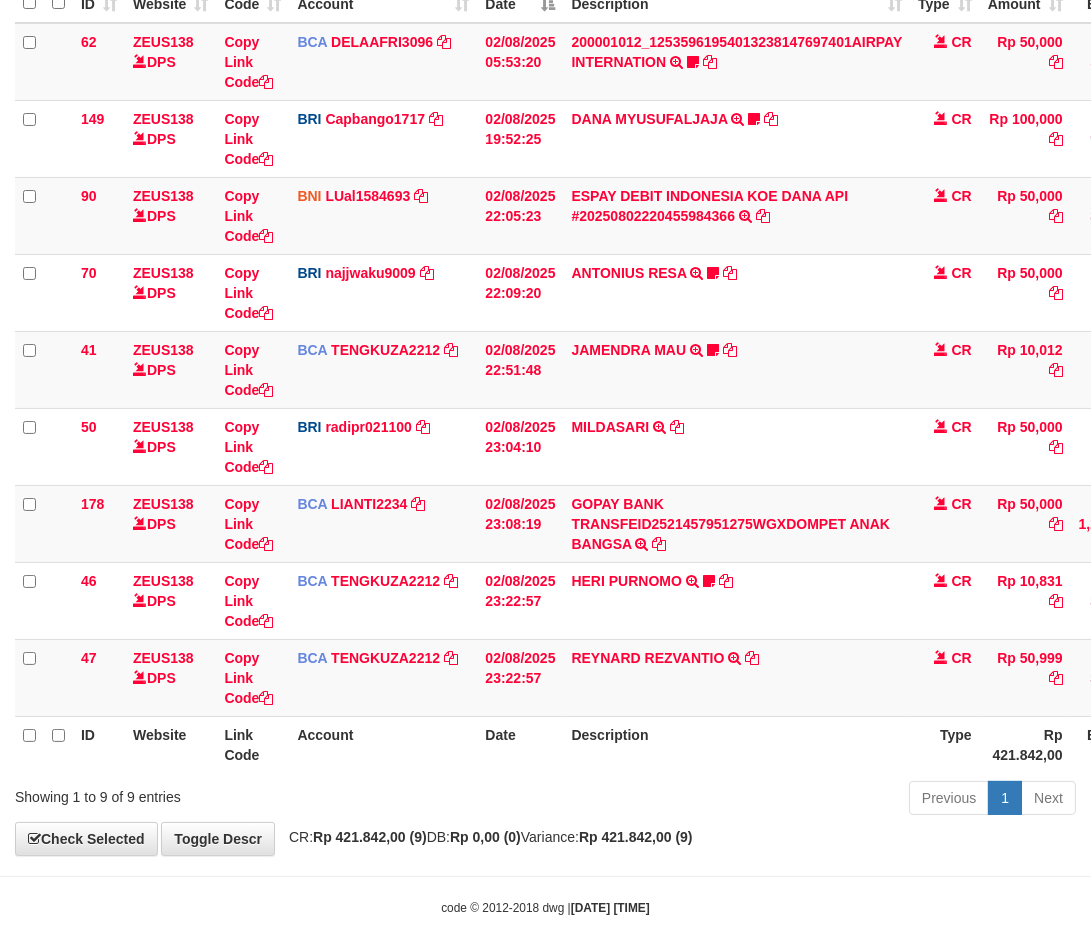click on "Description" at bounding box center [736, 744] 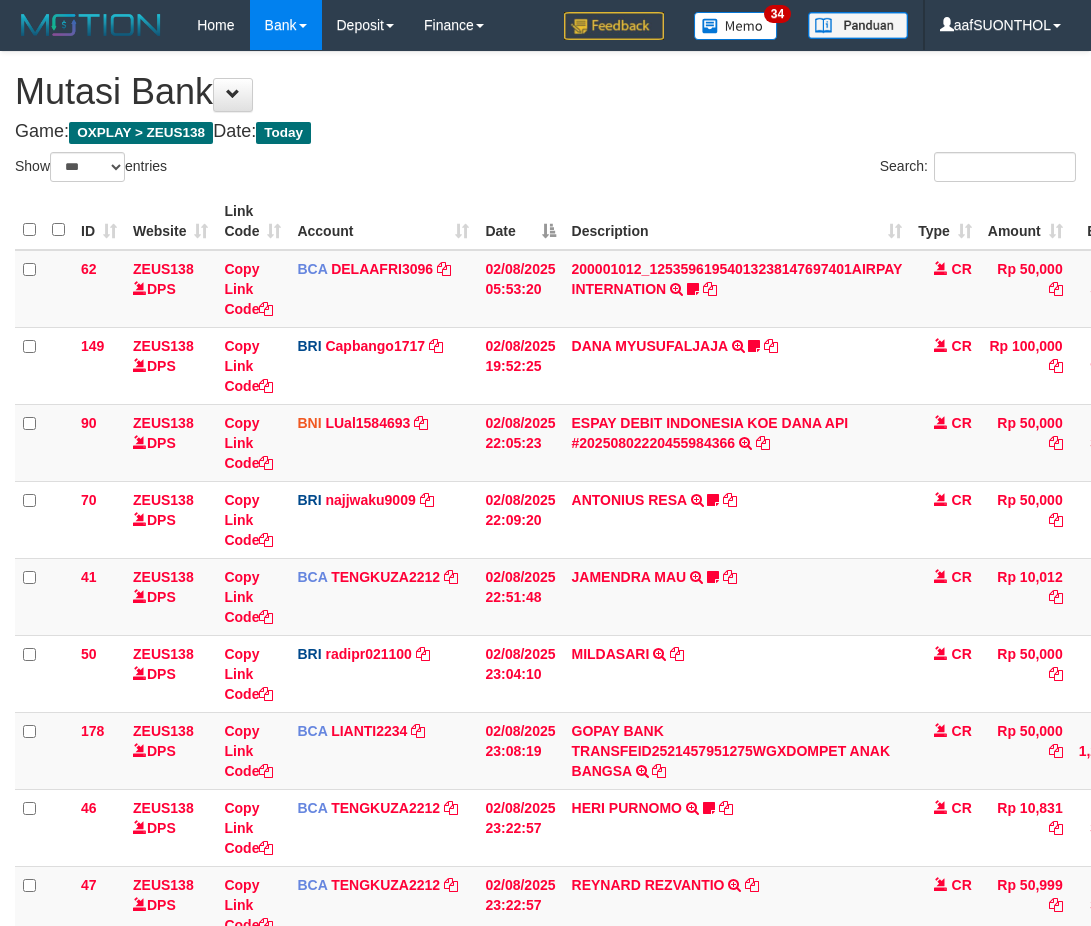 select on "***" 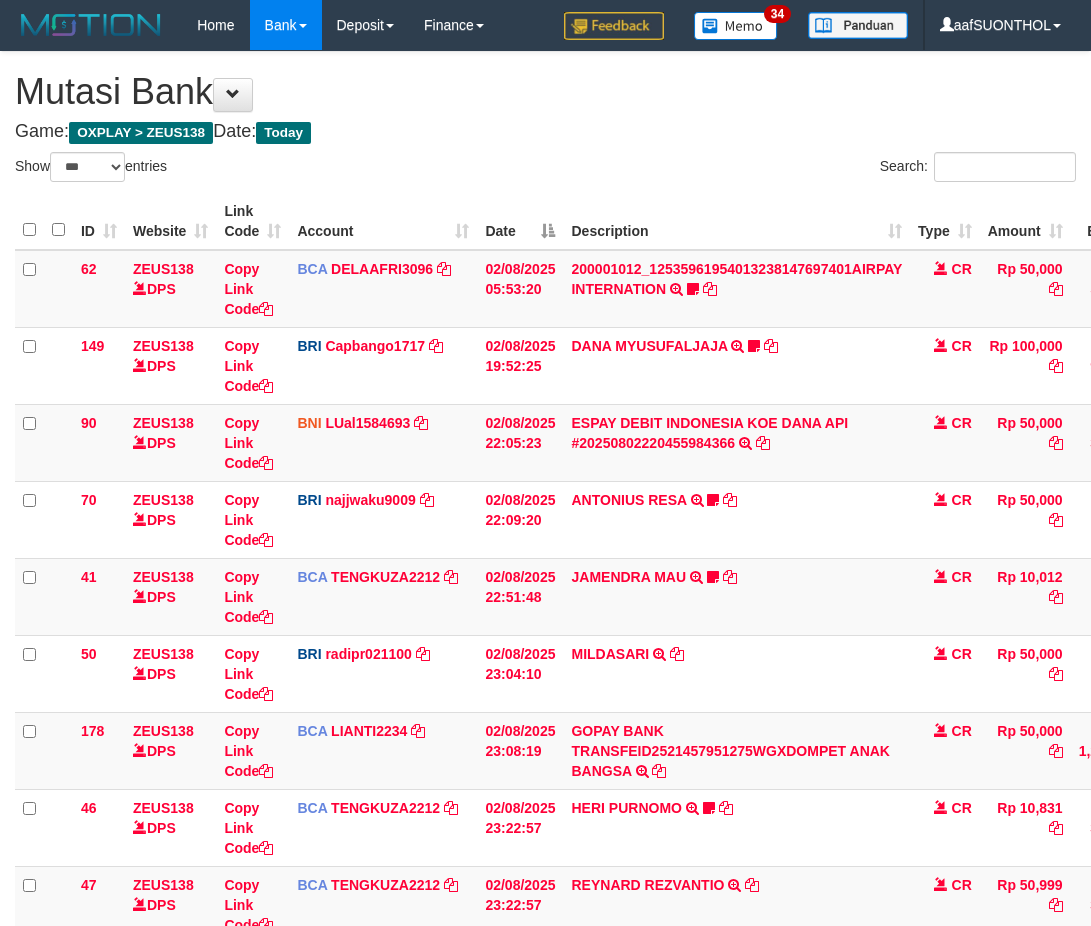 scroll, scrollTop: 227, scrollLeft: 0, axis: vertical 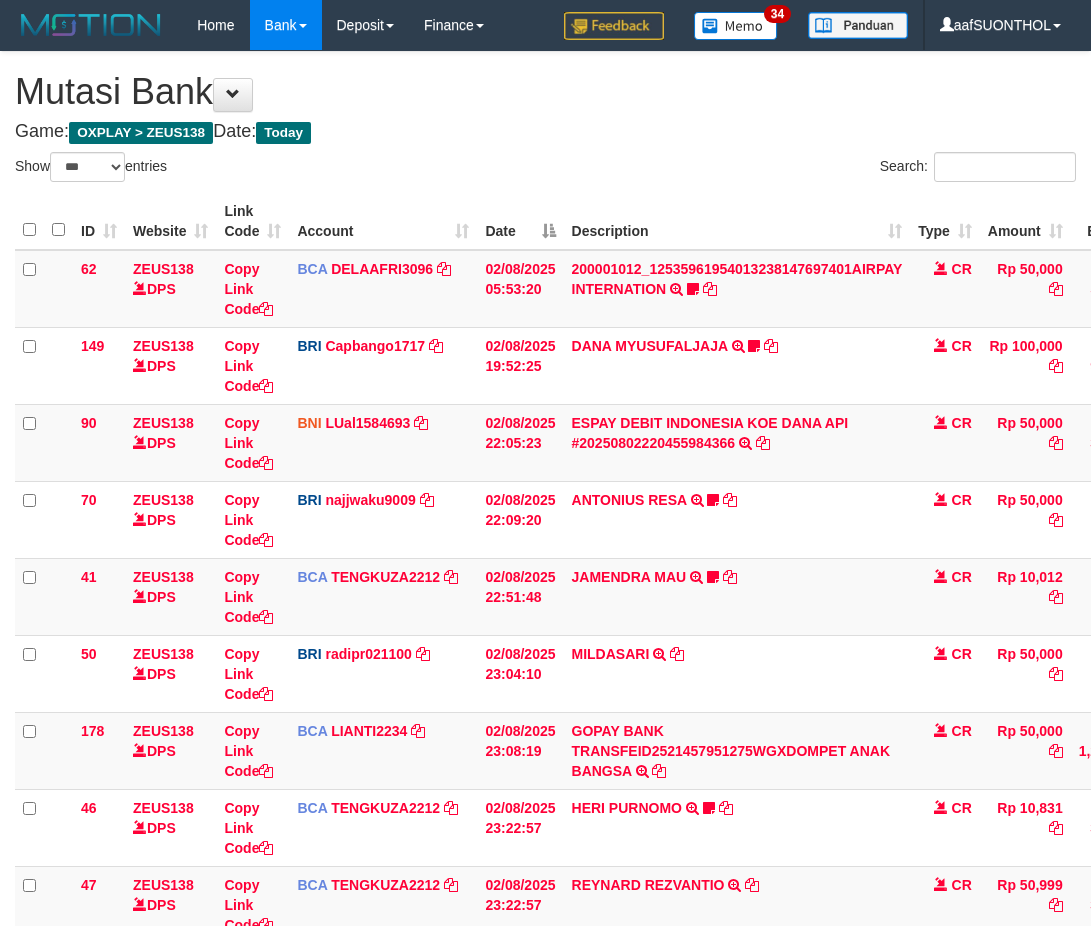 select on "***" 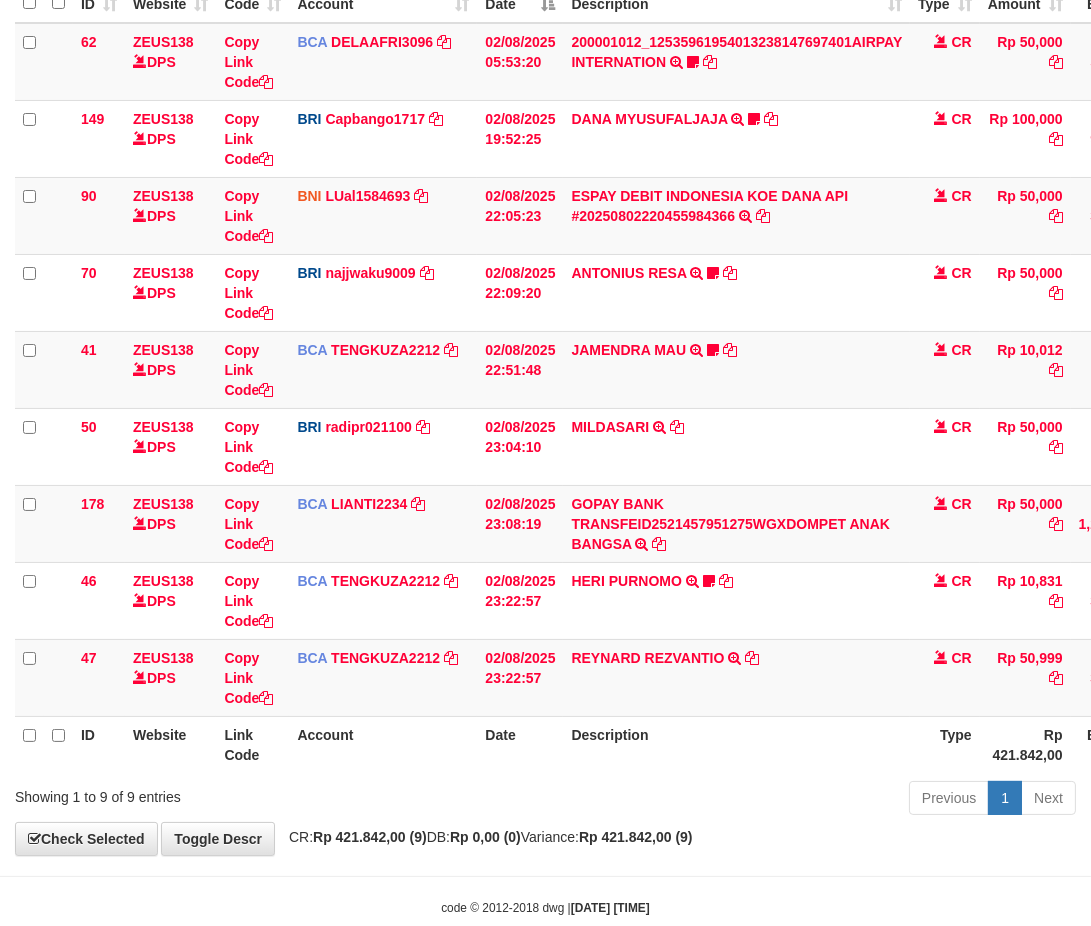 scroll, scrollTop: 268, scrollLeft: 0, axis: vertical 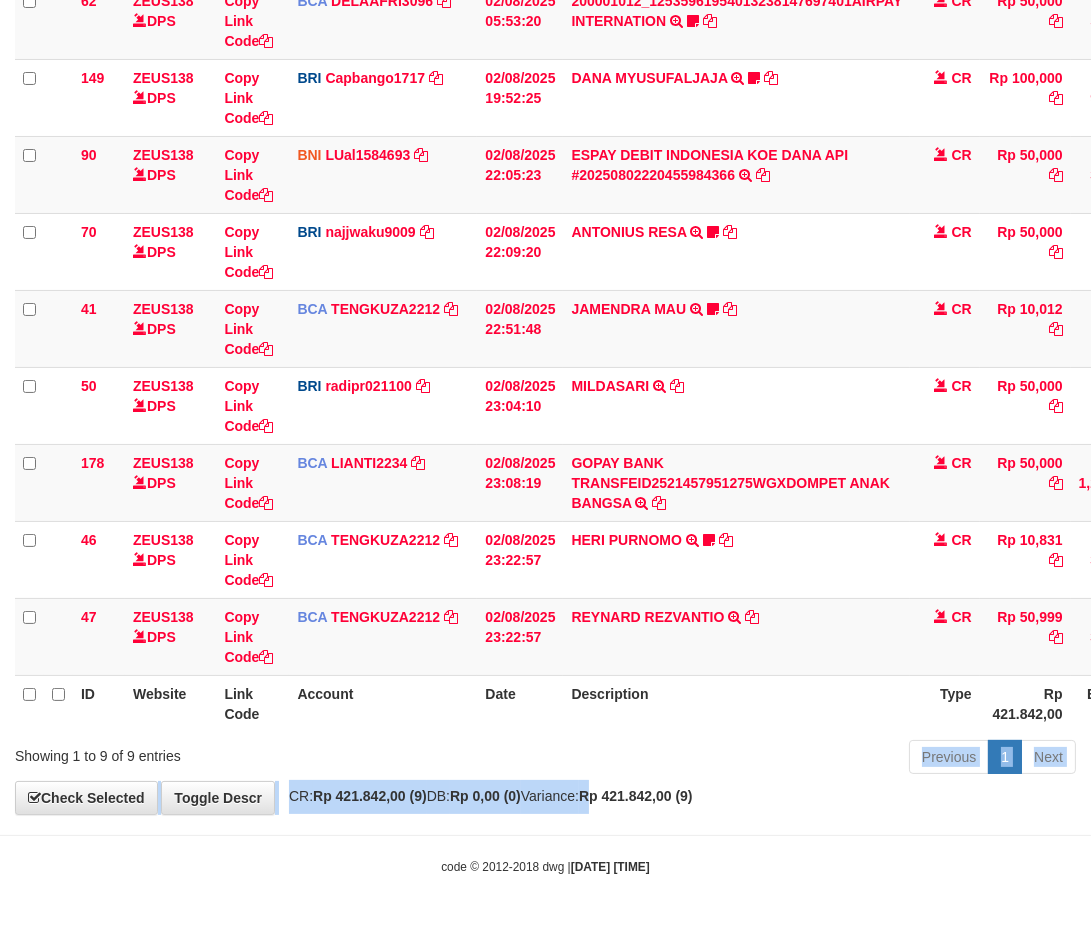 drag, startPoint x: 637, startPoint y: 776, endPoint x: 654, endPoint y: 733, distance: 46.238514 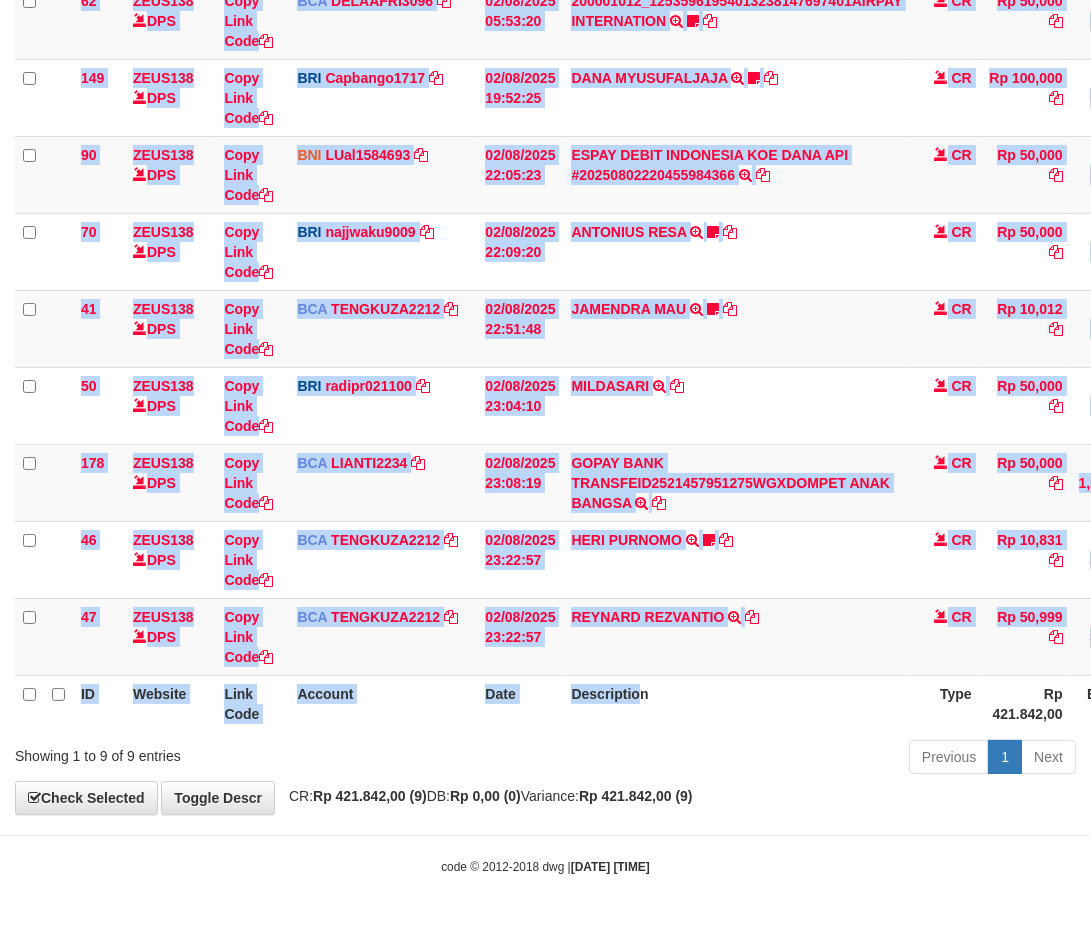 drag, startPoint x: 654, startPoint y: 733, endPoint x: 582, endPoint y: 707, distance: 76.55064 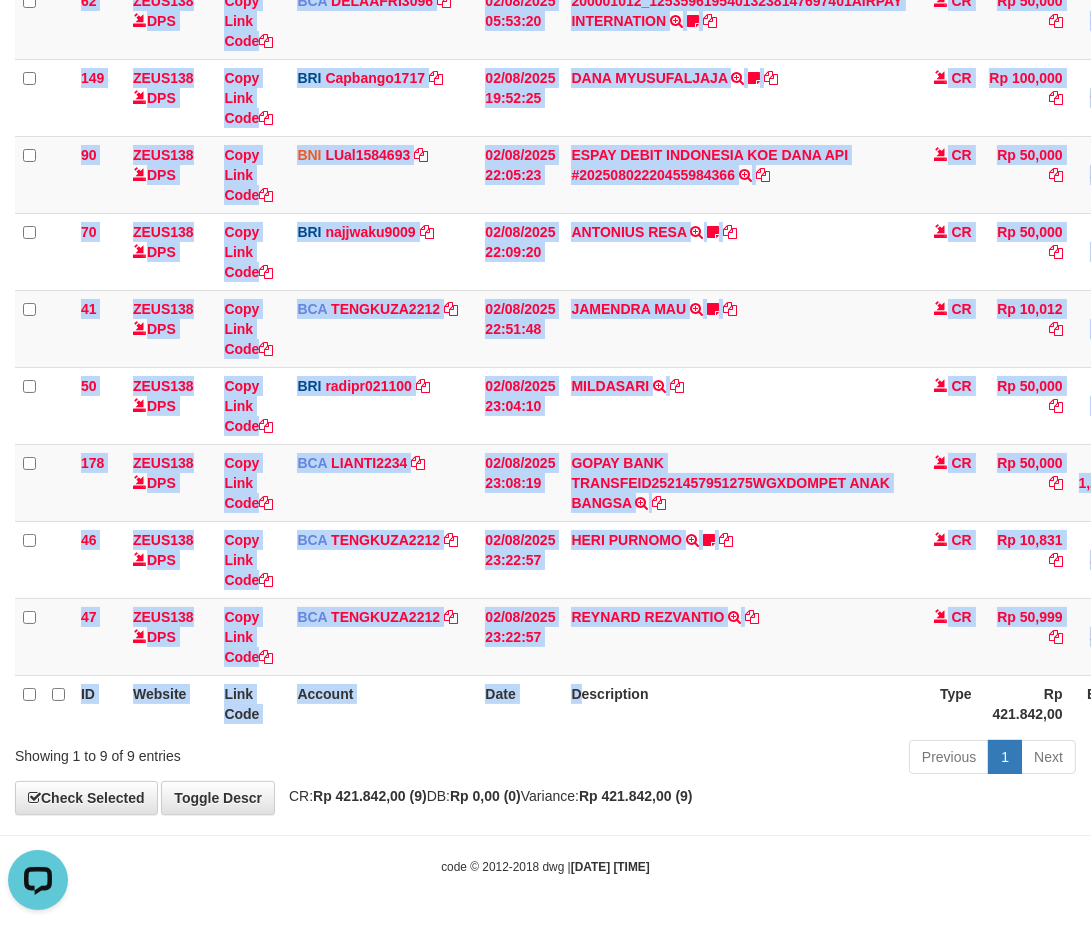 scroll, scrollTop: 0, scrollLeft: 0, axis: both 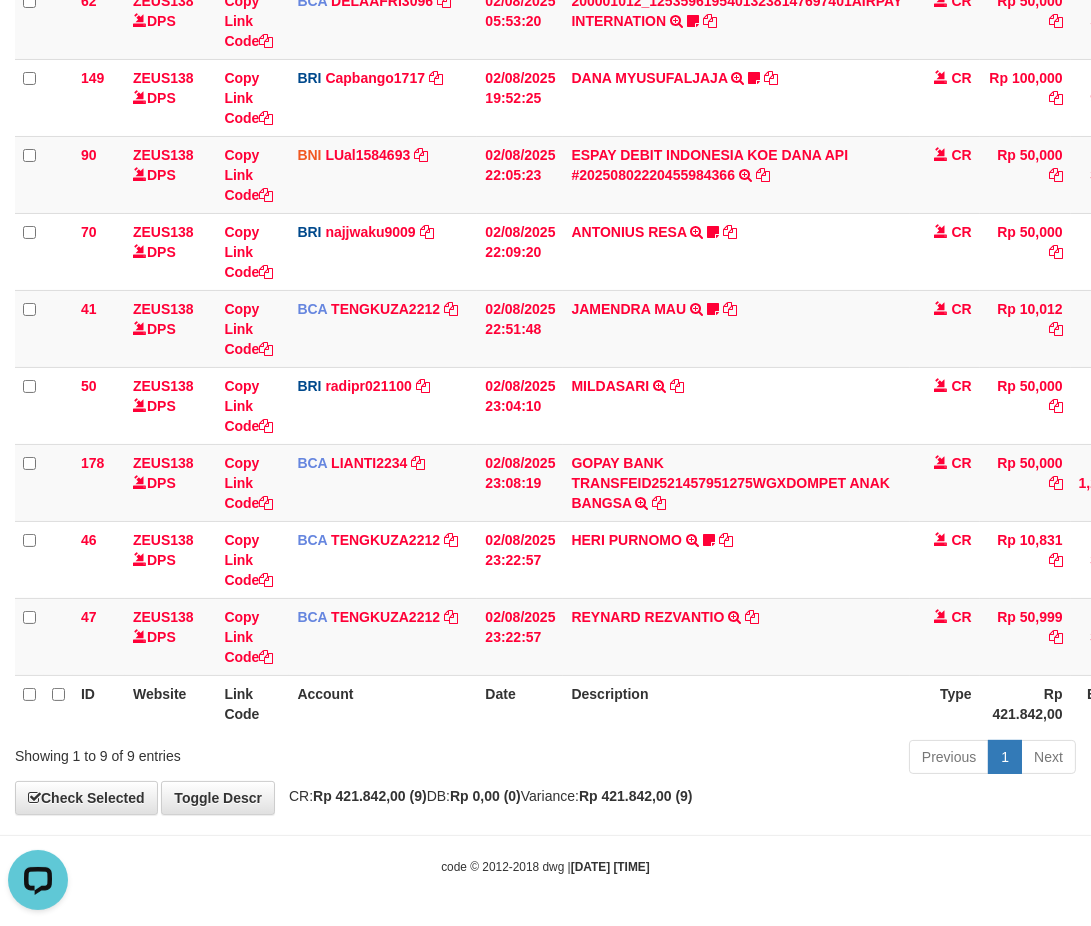 click on "Date" at bounding box center (520, 703) 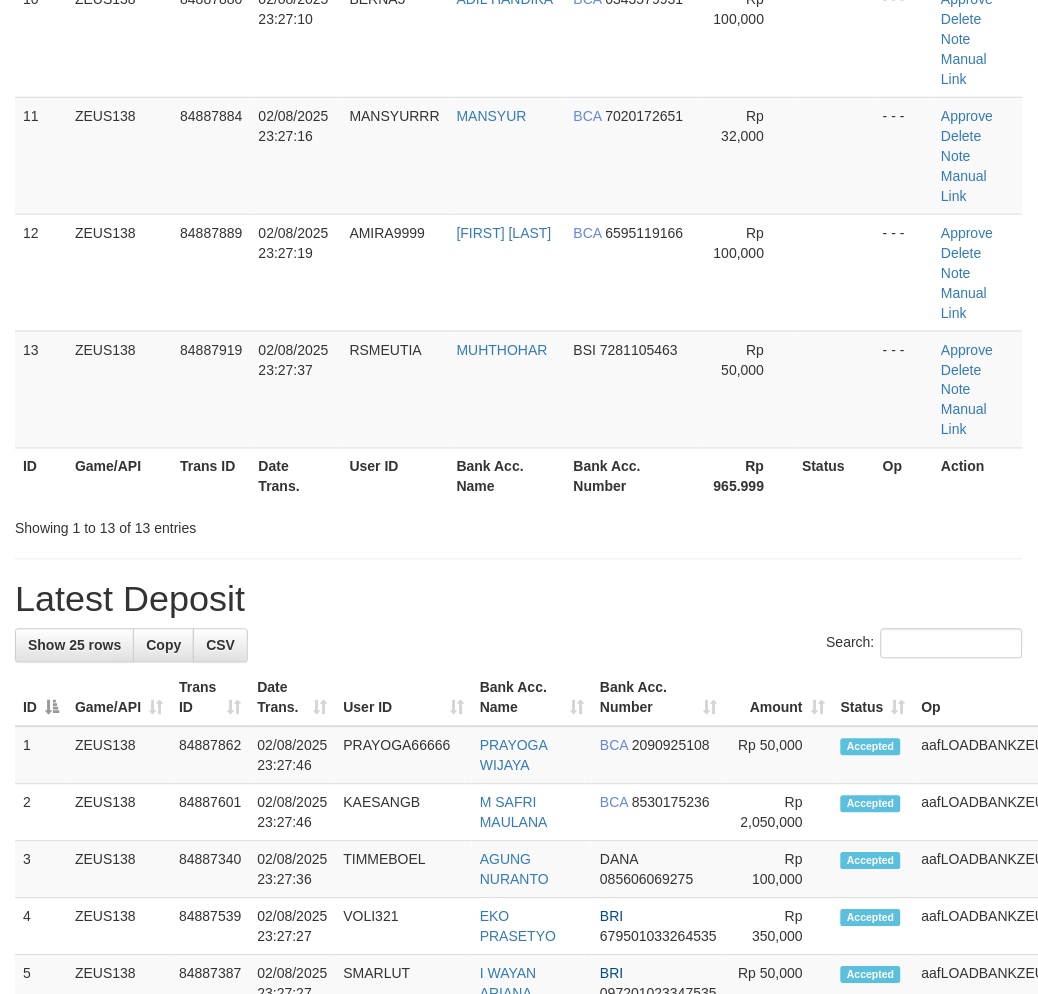 scroll, scrollTop: 778, scrollLeft: 0, axis: vertical 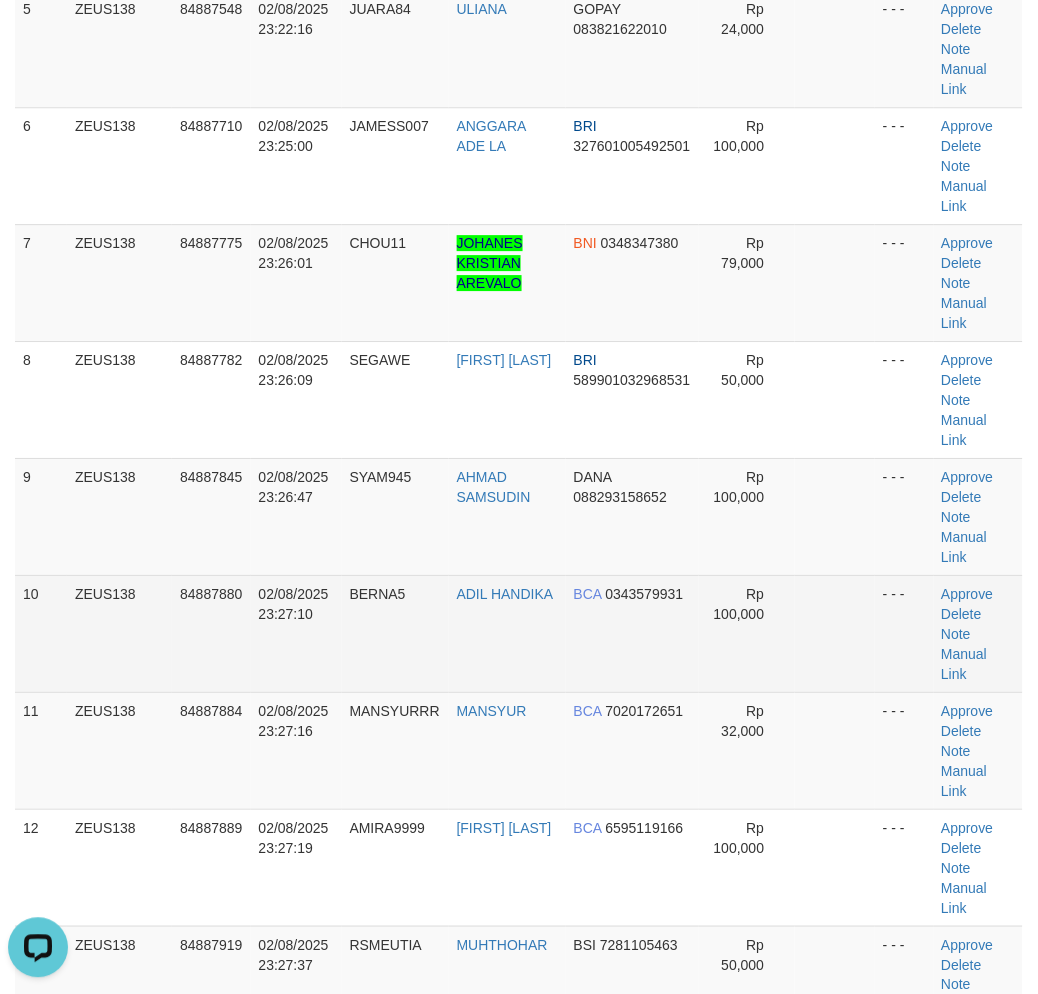 drag, startPoint x: 827, startPoint y: 651, endPoint x: 876, endPoint y: 693, distance: 64.53681 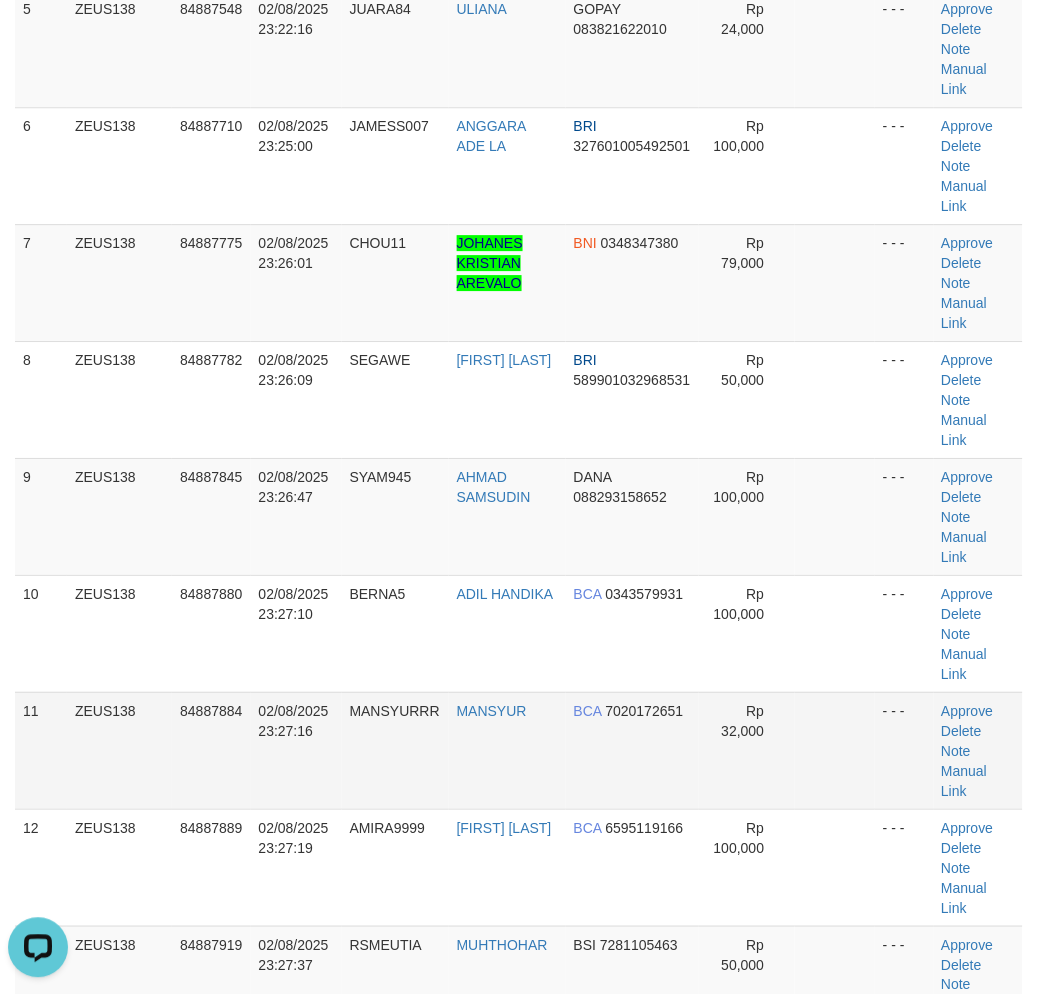 scroll, scrollTop: 0, scrollLeft: 0, axis: both 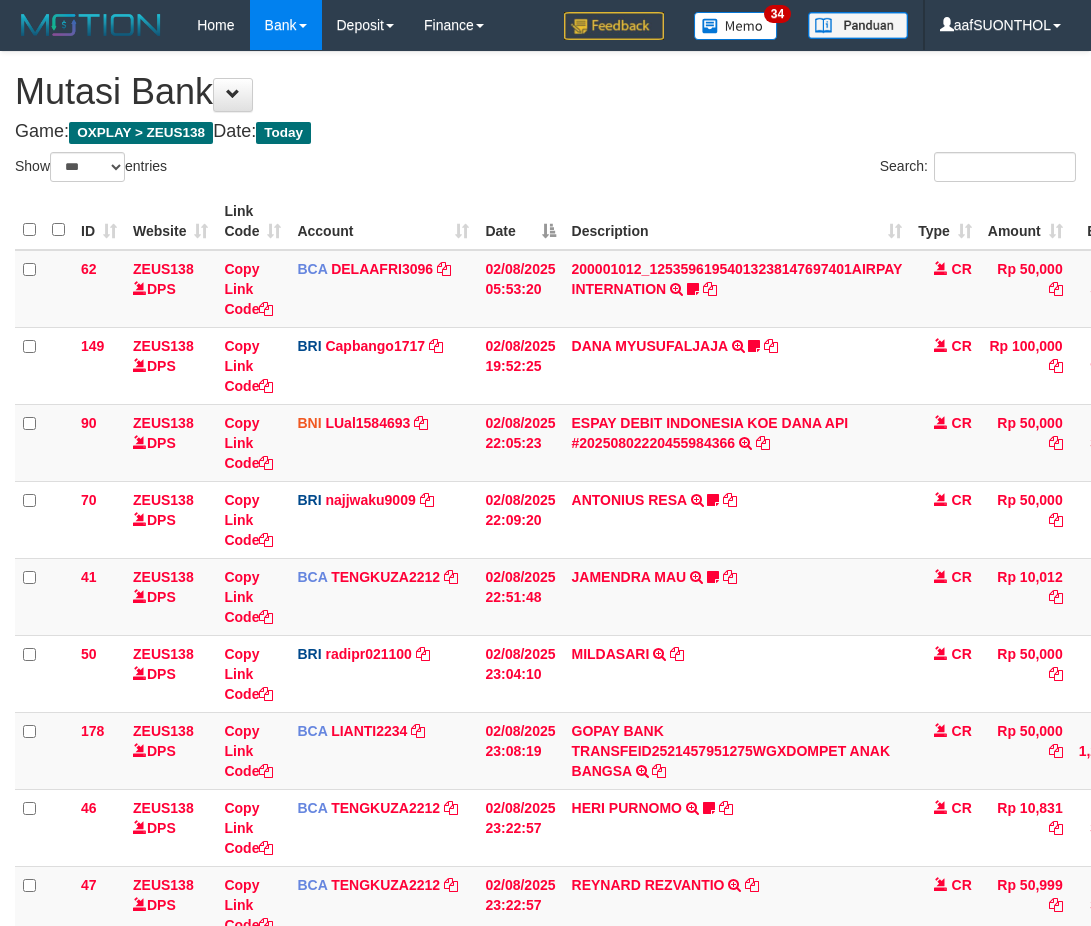 select on "***" 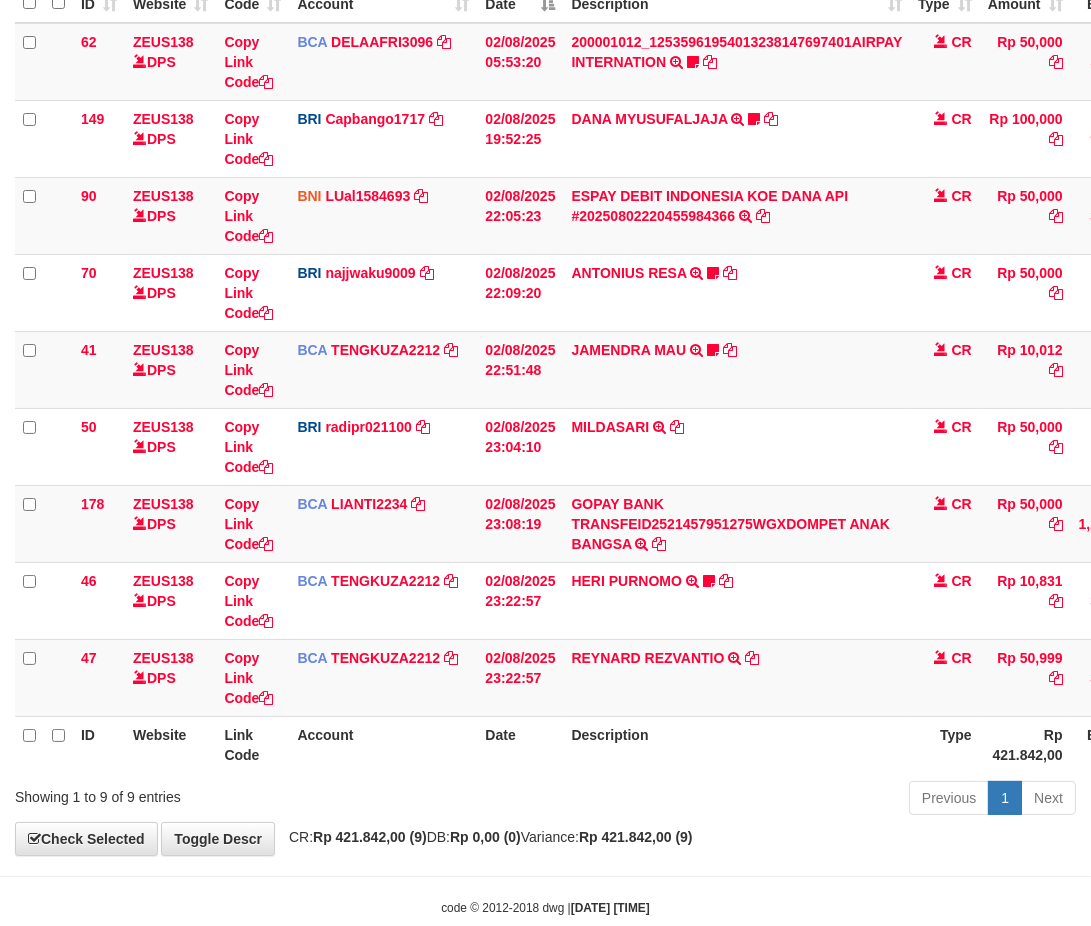 click on "REYNARD REZVANTIO         TRSF E-BANKING CR 0208/FTSCY/WS95271
50999.00REYNARD REZVANTIO" at bounding box center (736, 677) 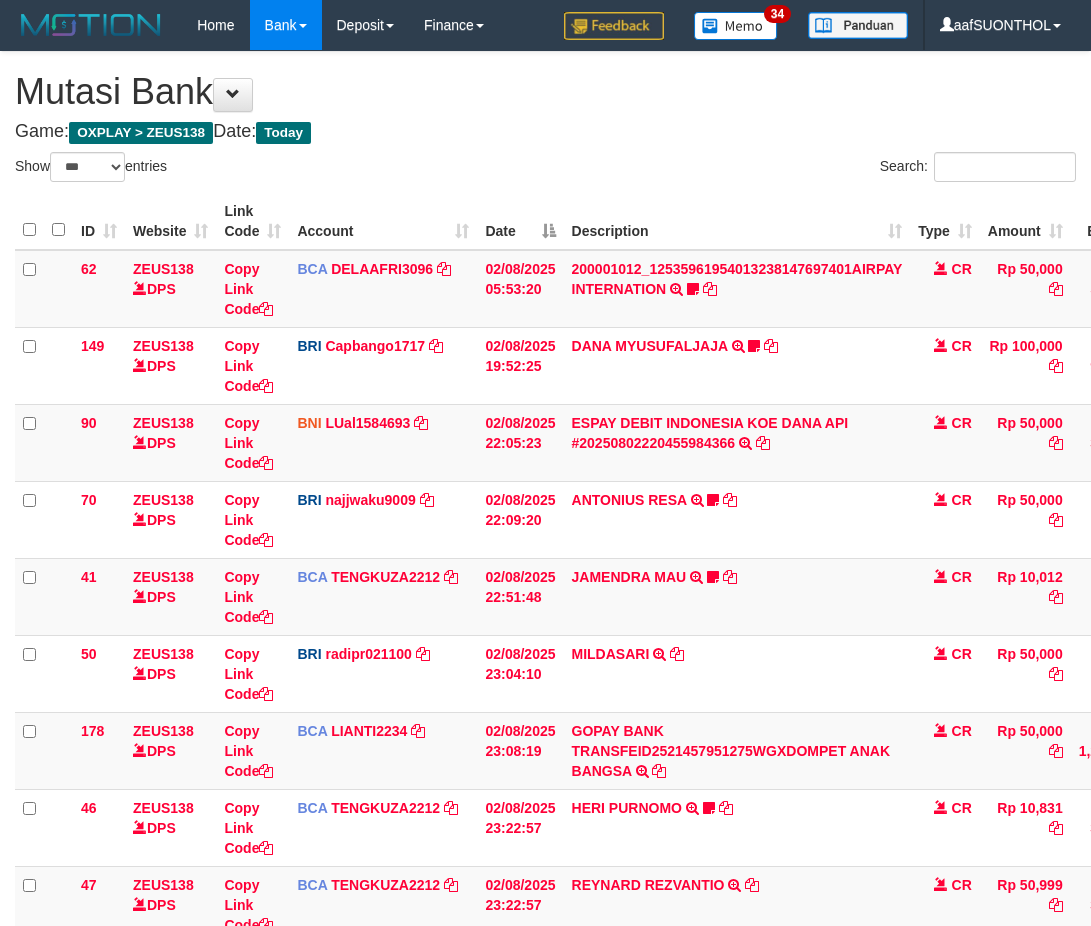 select on "***" 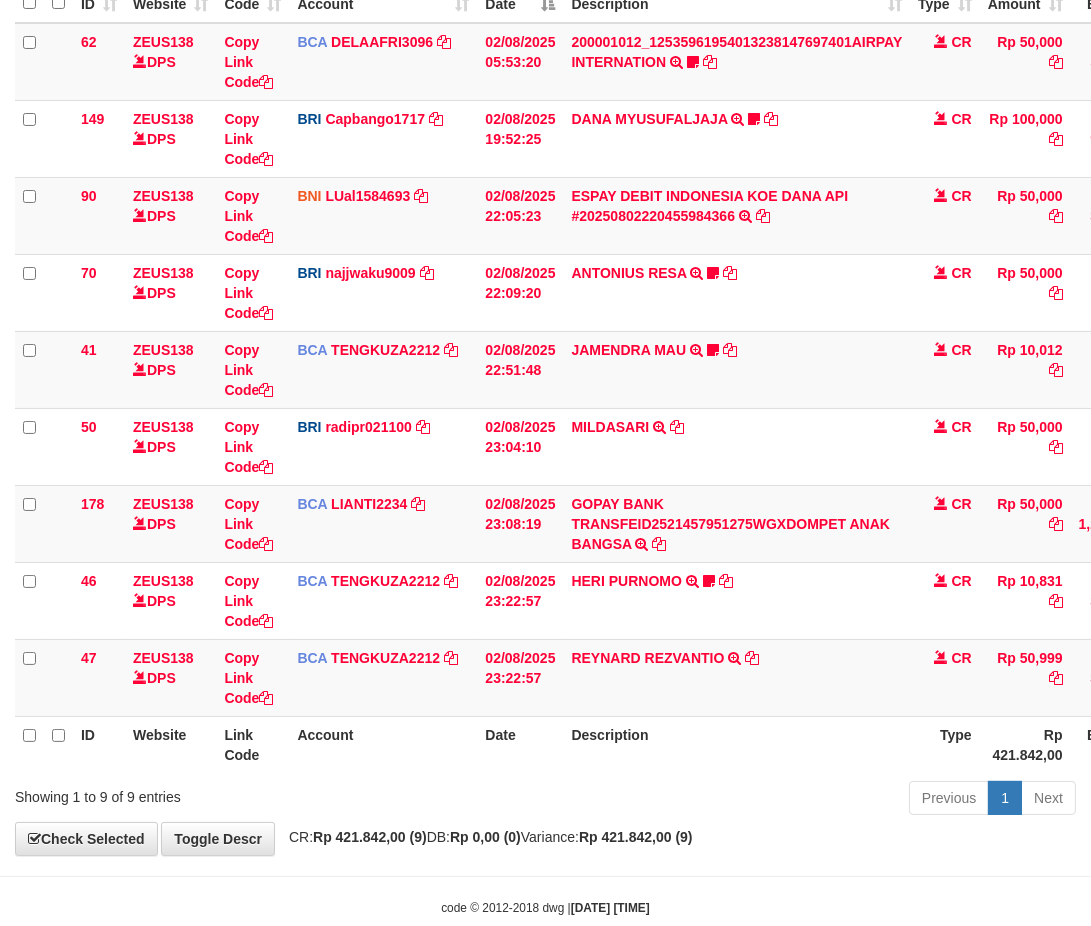scroll, scrollTop: 268, scrollLeft: 0, axis: vertical 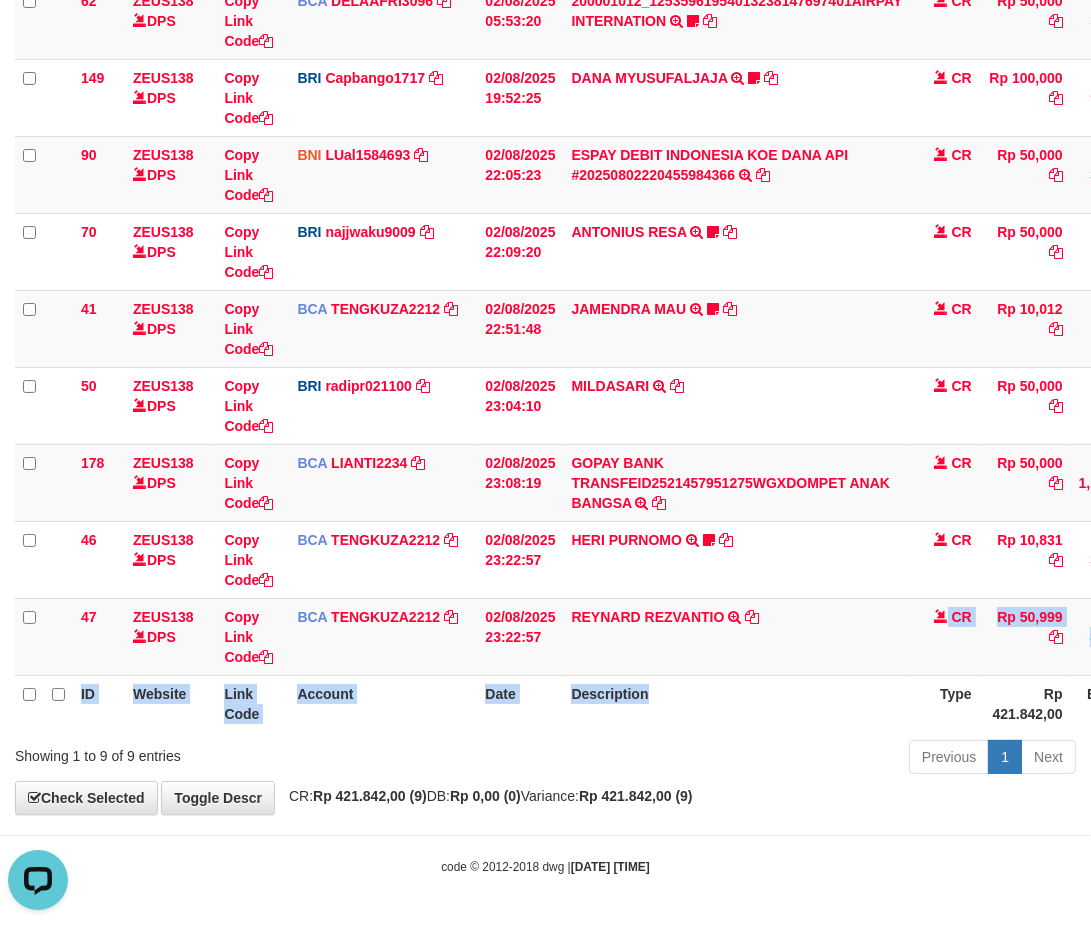 drag, startPoint x: 794, startPoint y: 672, endPoint x: 784, endPoint y: 674, distance: 10.198039 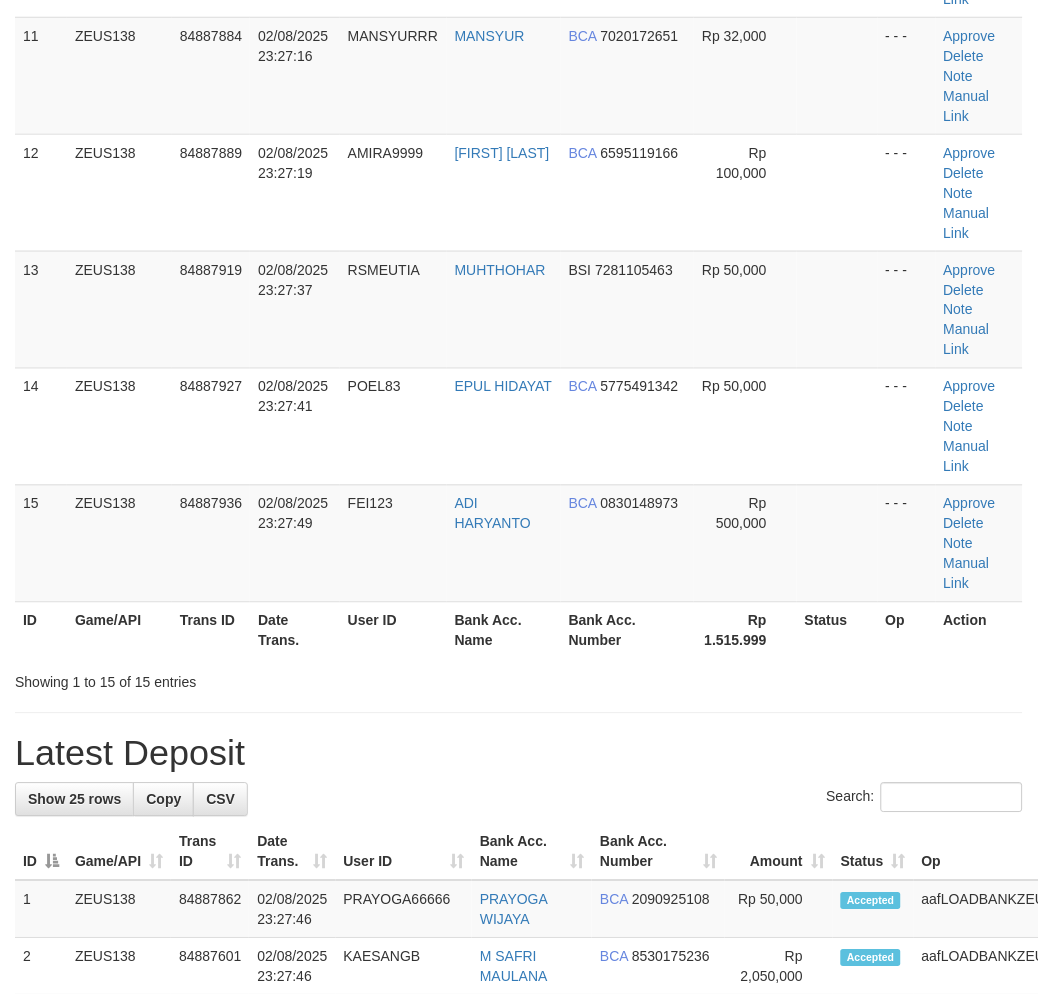 scroll, scrollTop: 778, scrollLeft: 0, axis: vertical 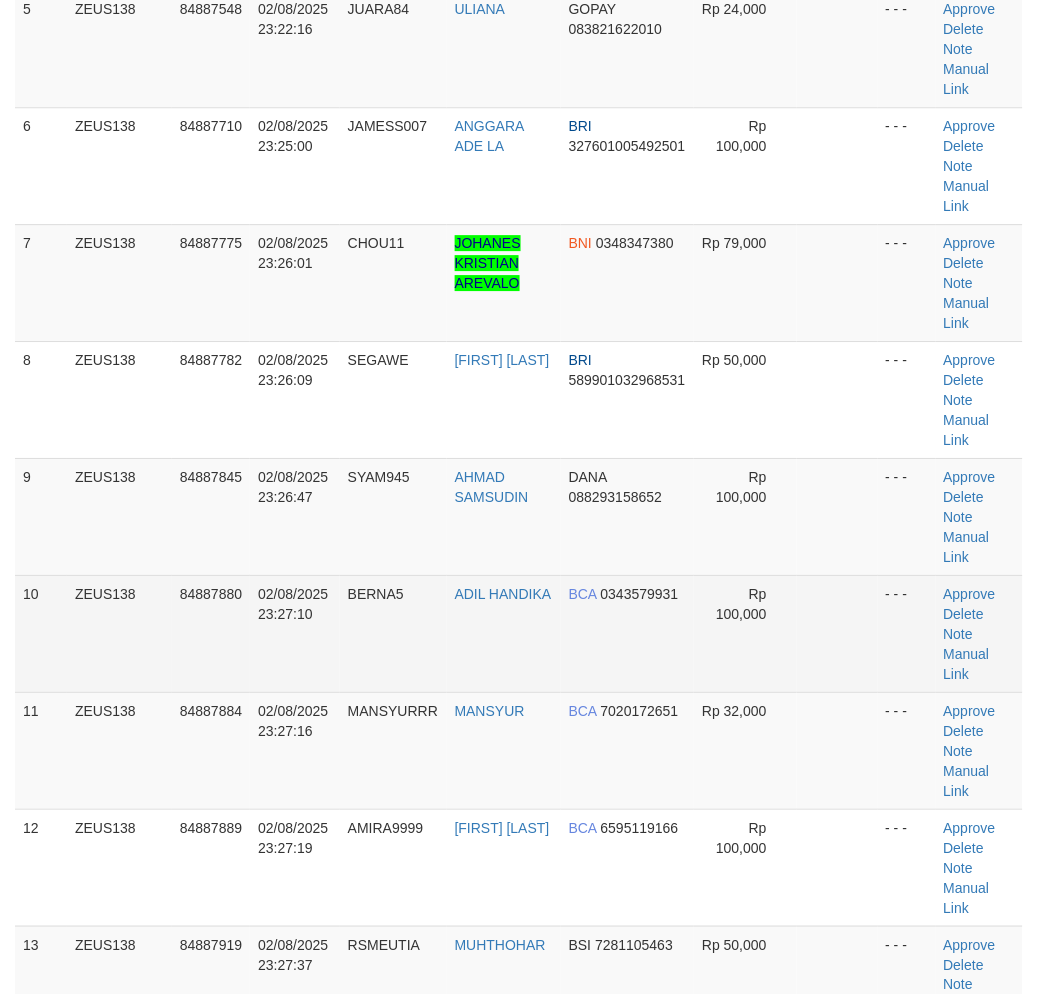 click on "Rp 100,000" at bounding box center (745, 633) 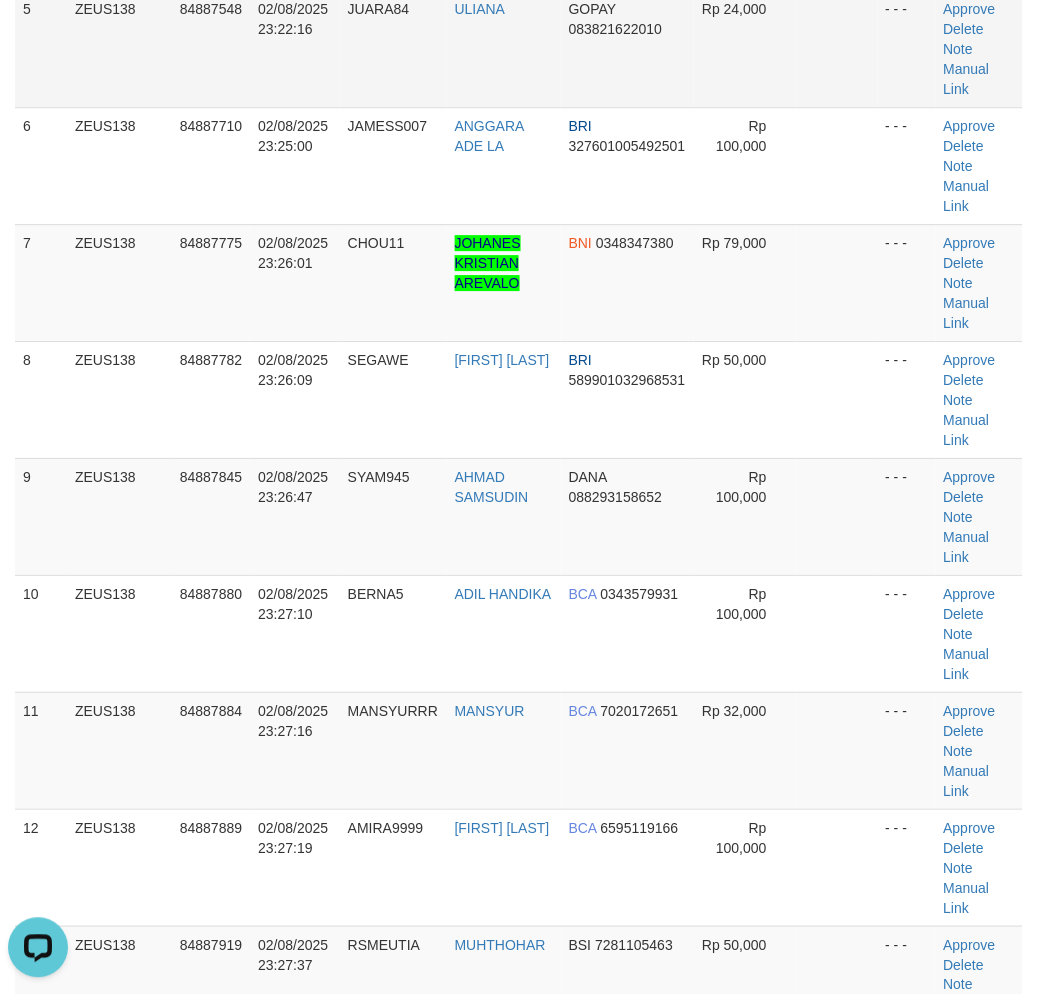 scroll, scrollTop: 0, scrollLeft: 0, axis: both 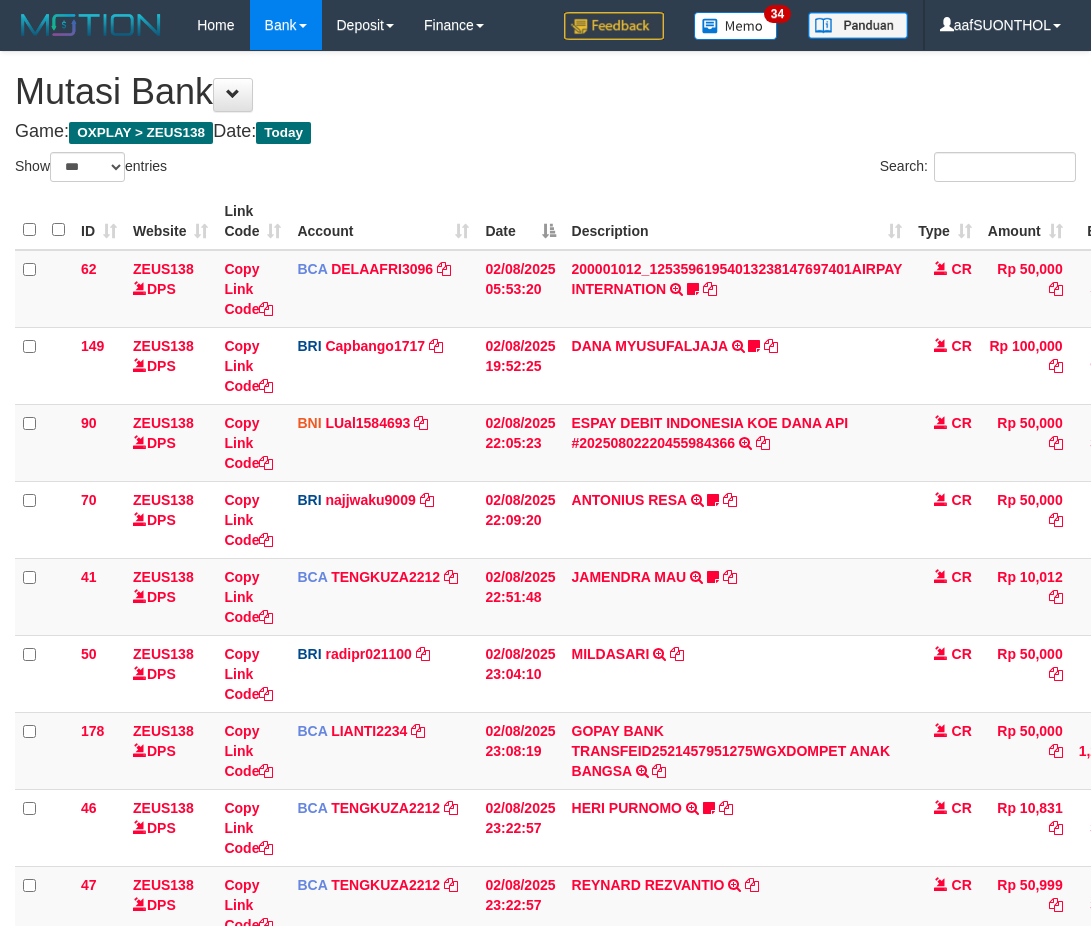 select on "***" 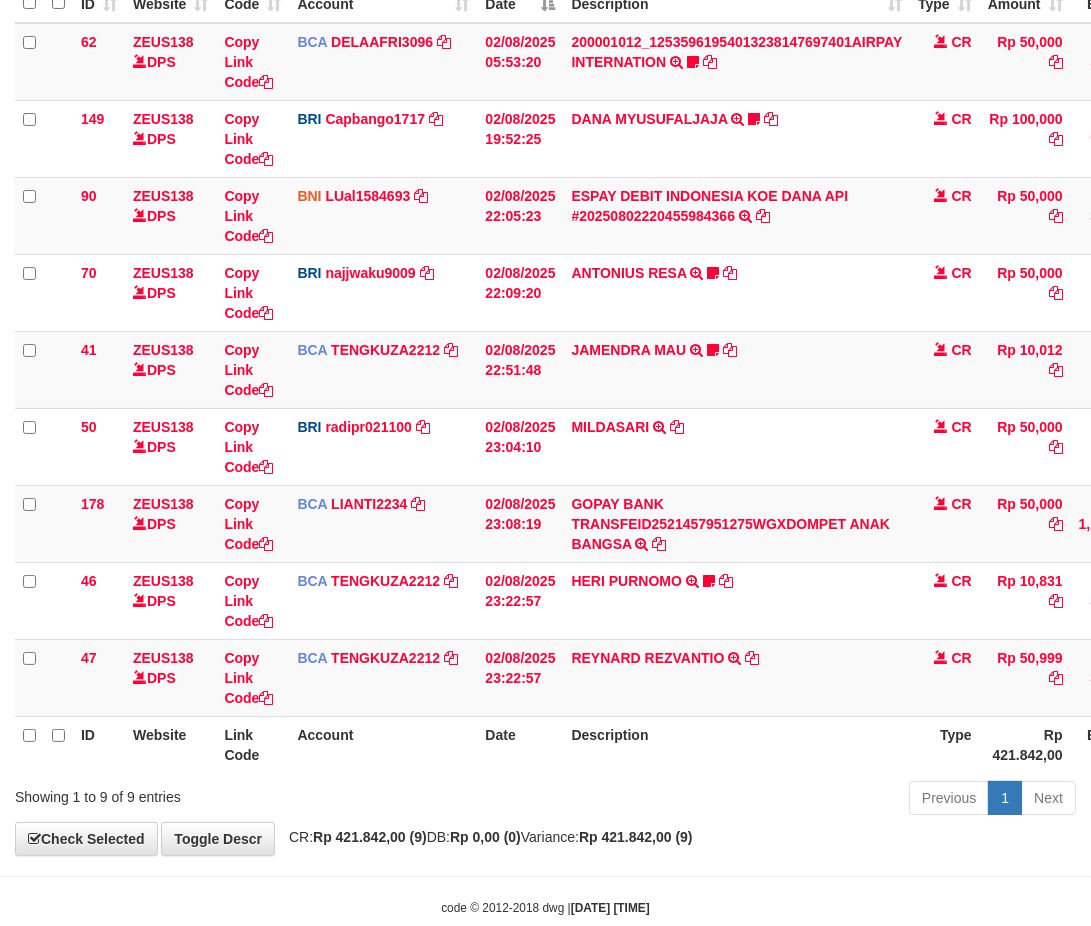 scroll, scrollTop: 268, scrollLeft: 0, axis: vertical 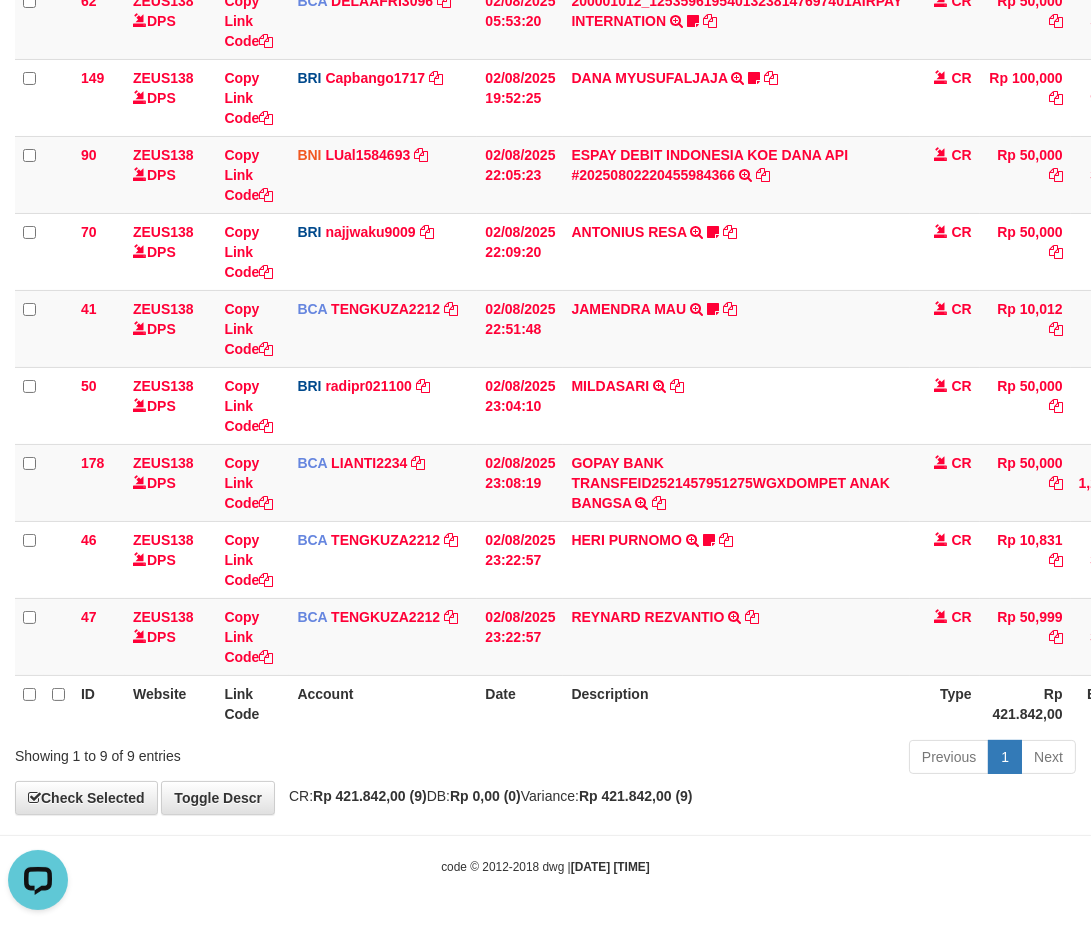 click on "**********" at bounding box center (545, 299) 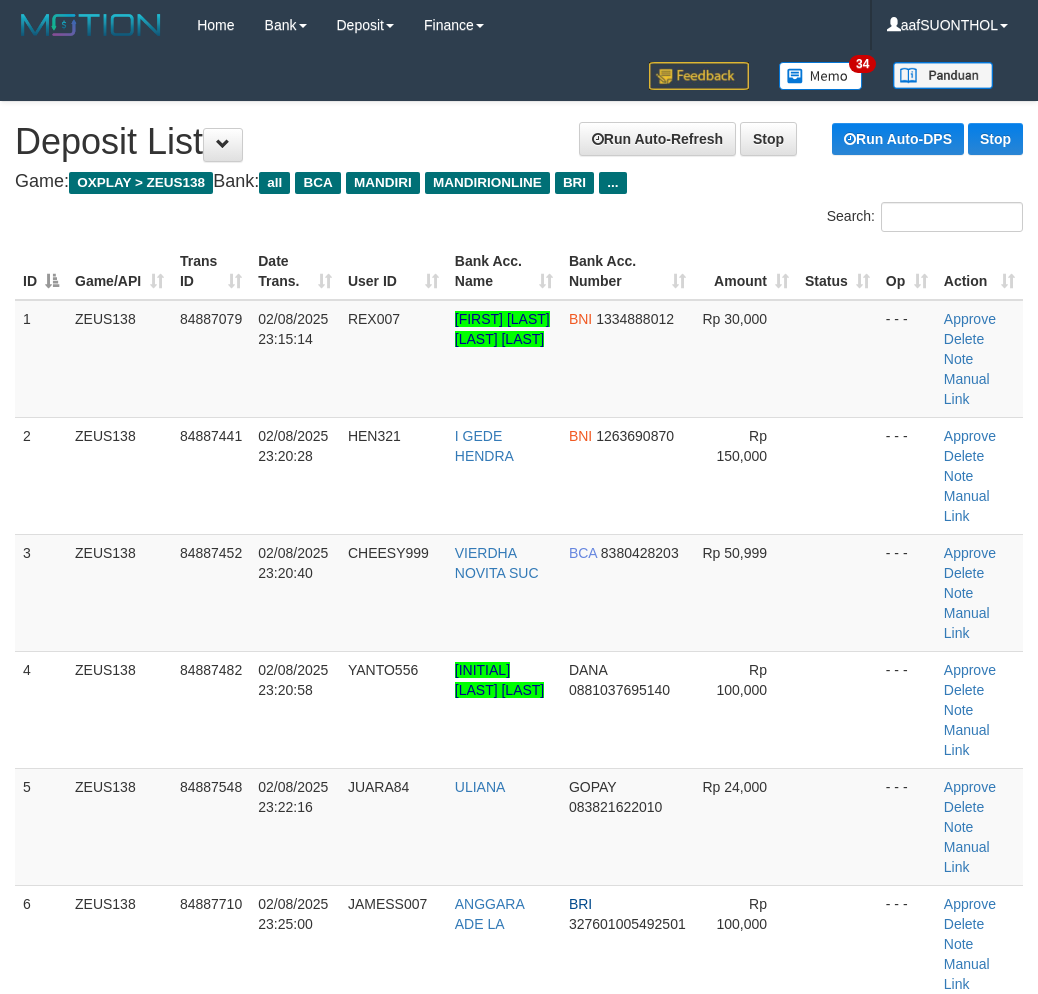 scroll, scrollTop: 778, scrollLeft: 0, axis: vertical 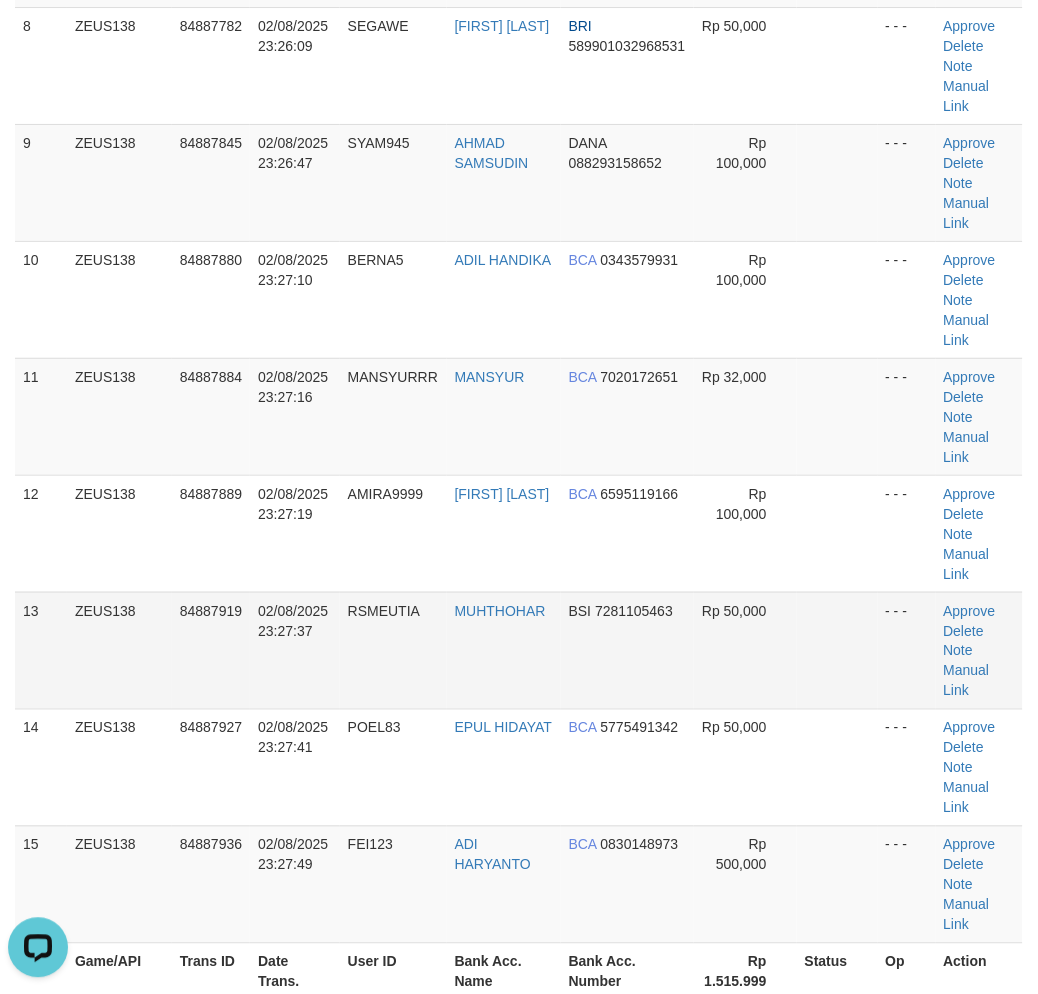 click at bounding box center (837, 650) 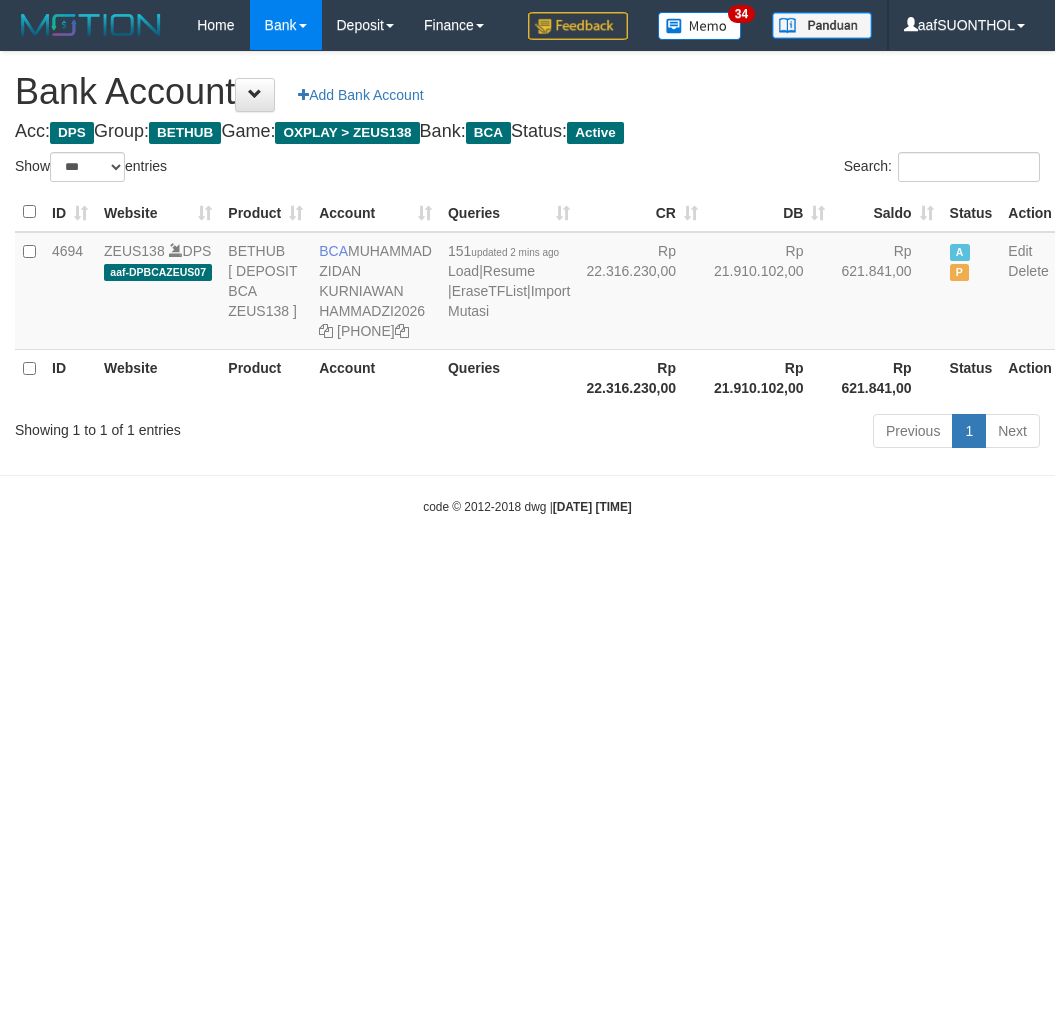 select on "***" 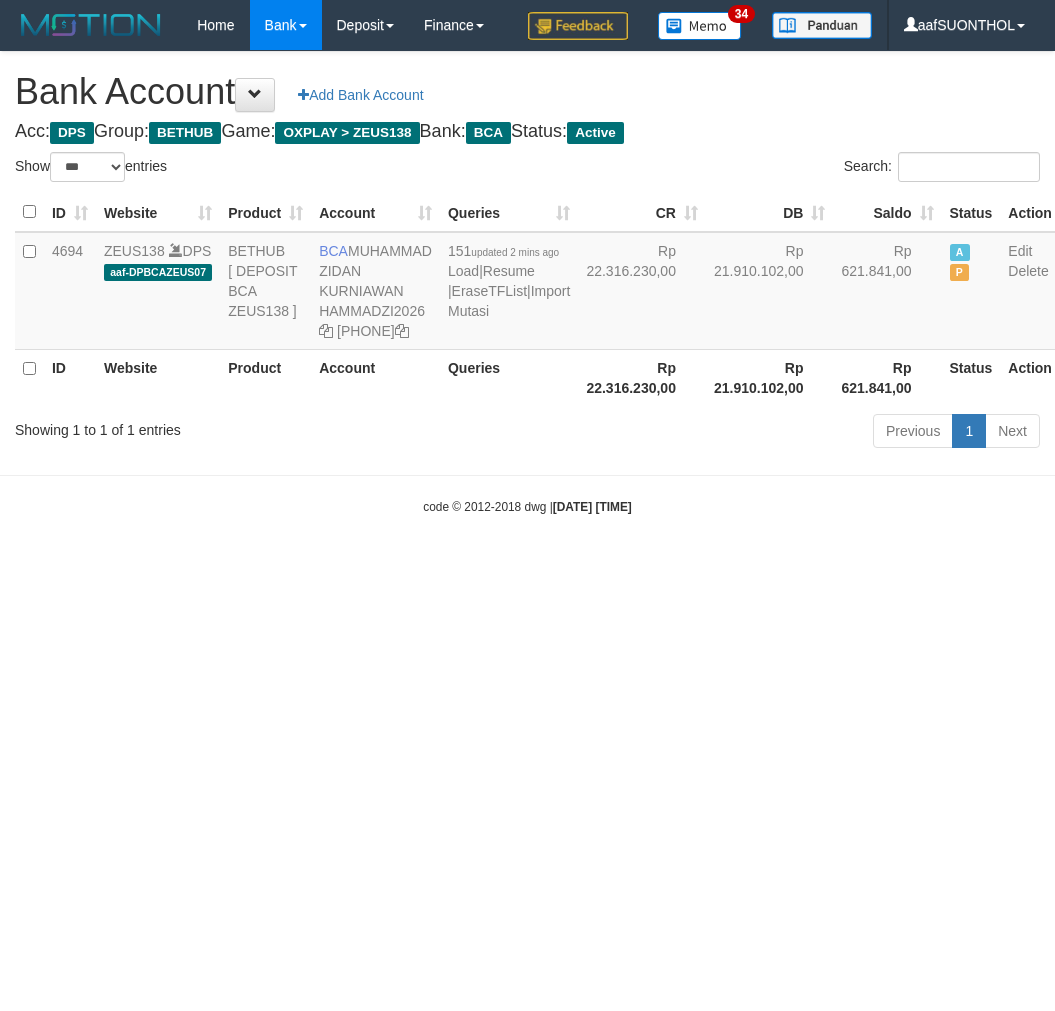 scroll, scrollTop: 0, scrollLeft: 0, axis: both 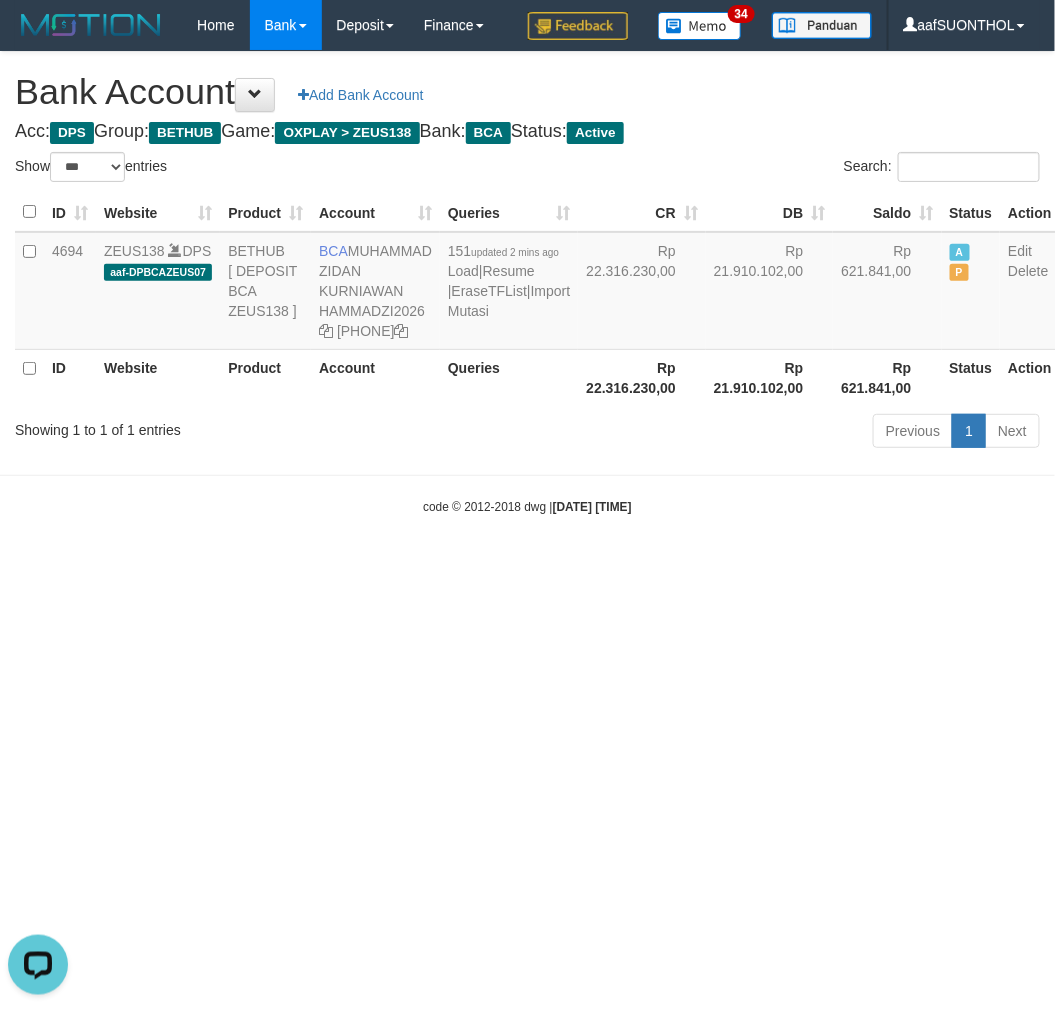 click on "Toggle navigation
Home
Bank
Account List
Load
By Website
Group
[OXPLAY]													ZEUS138
By Load Group (DPS)
Sync" at bounding box center (527, 283) 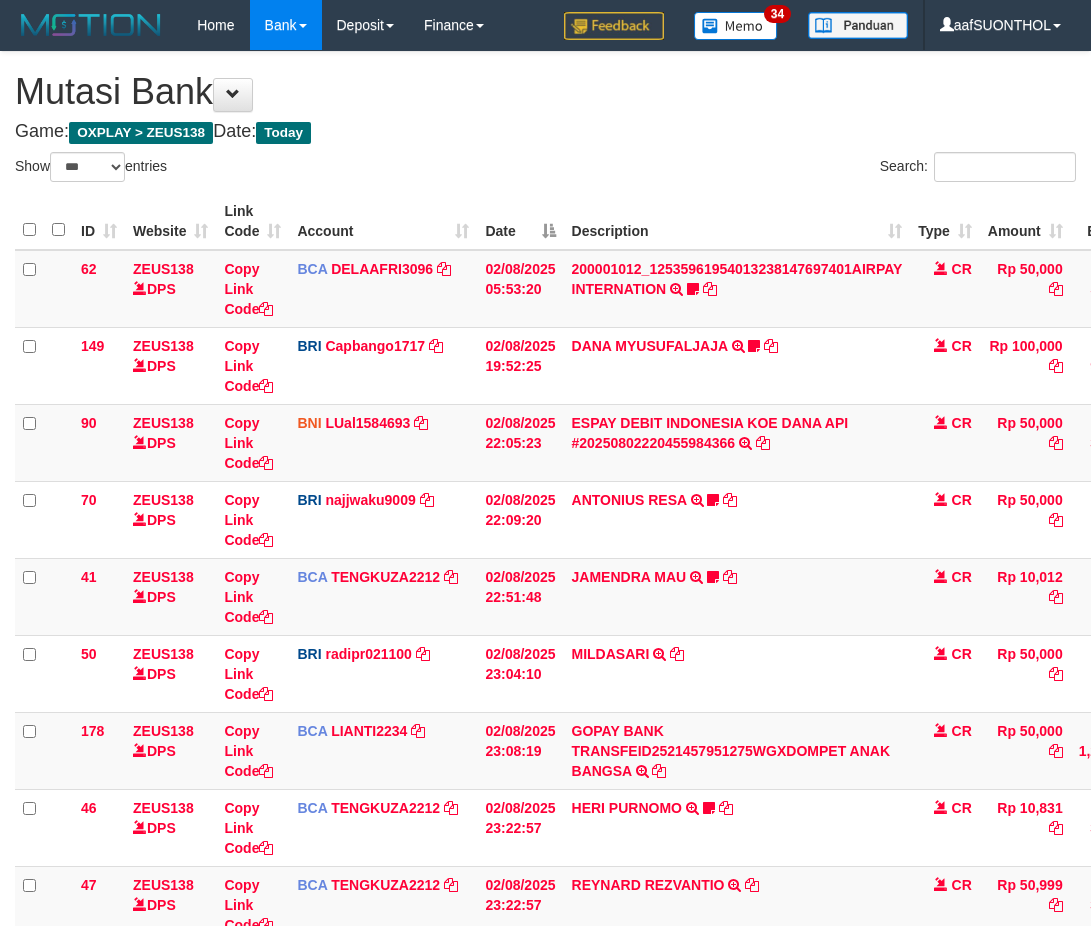 select on "***" 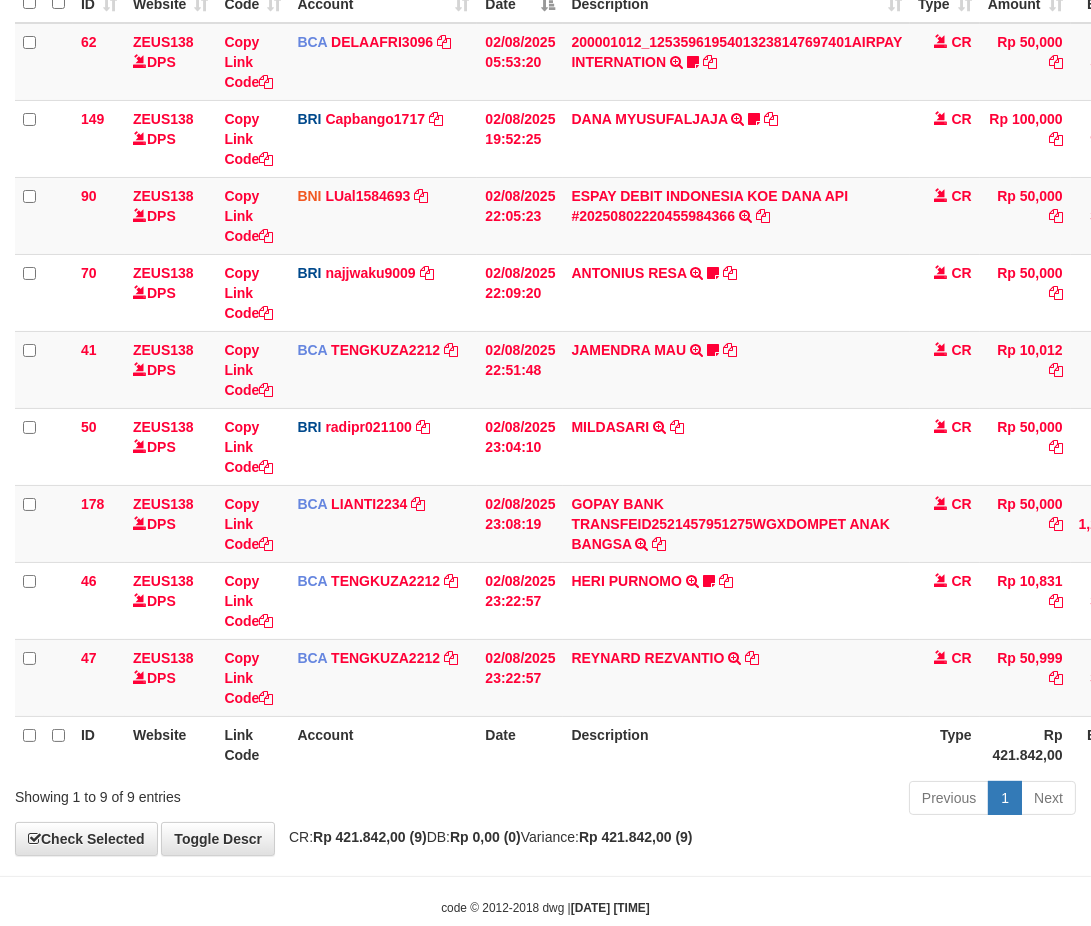 scroll, scrollTop: 268, scrollLeft: 0, axis: vertical 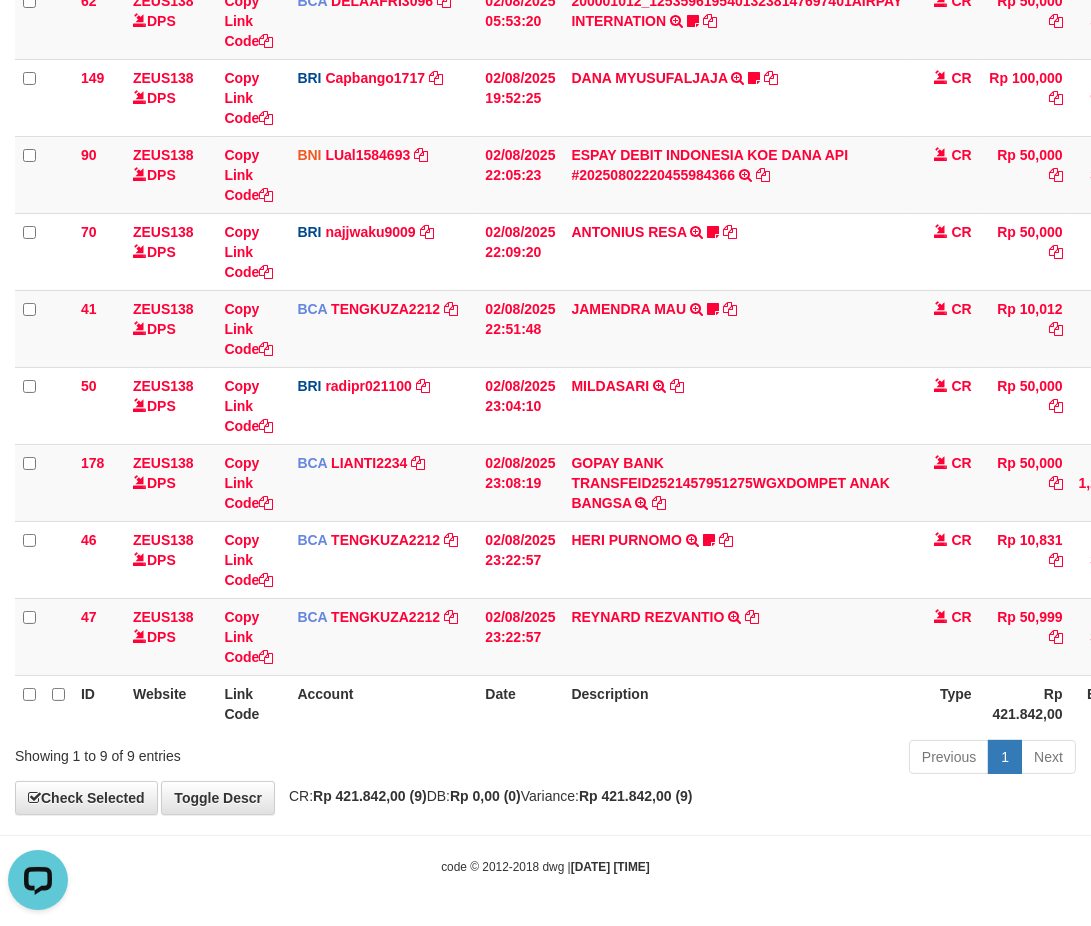 click on "**********" at bounding box center (545, 299) 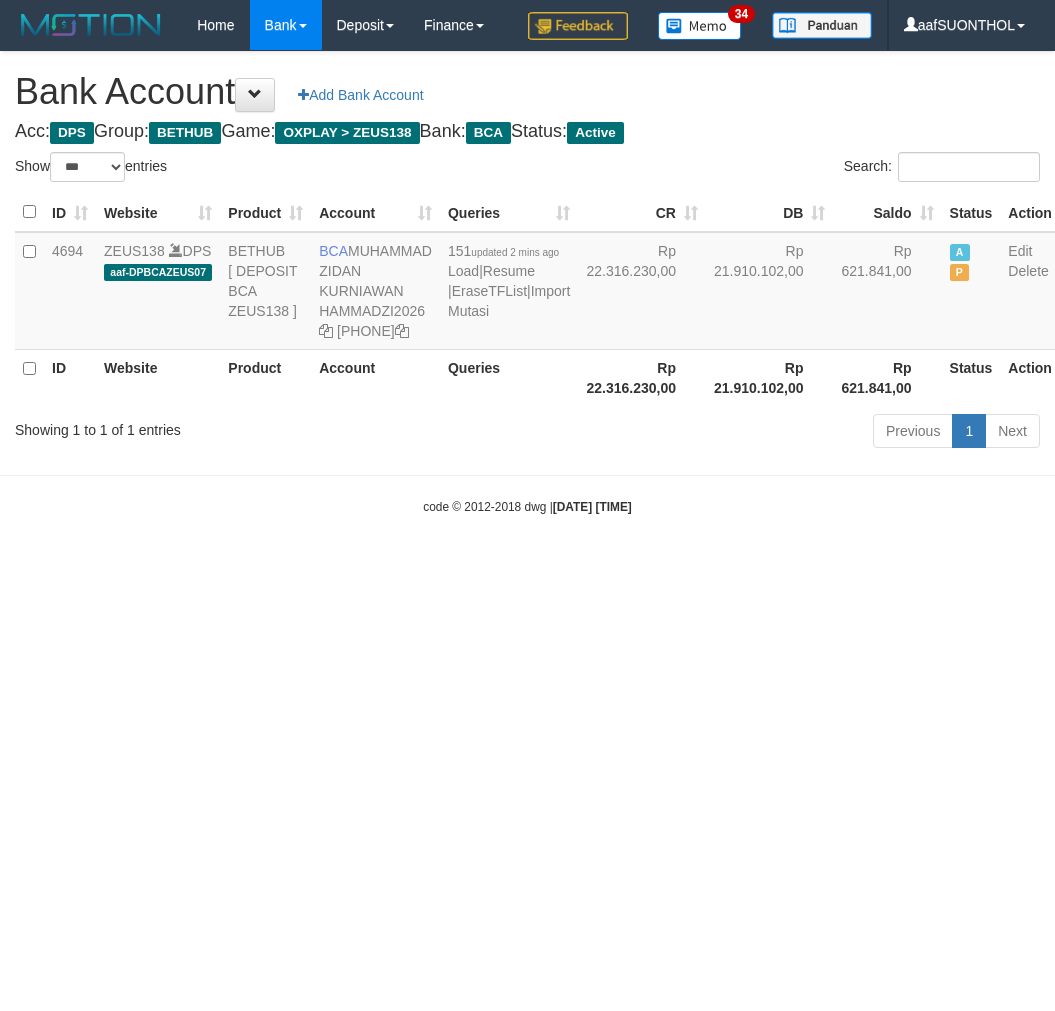 select on "***" 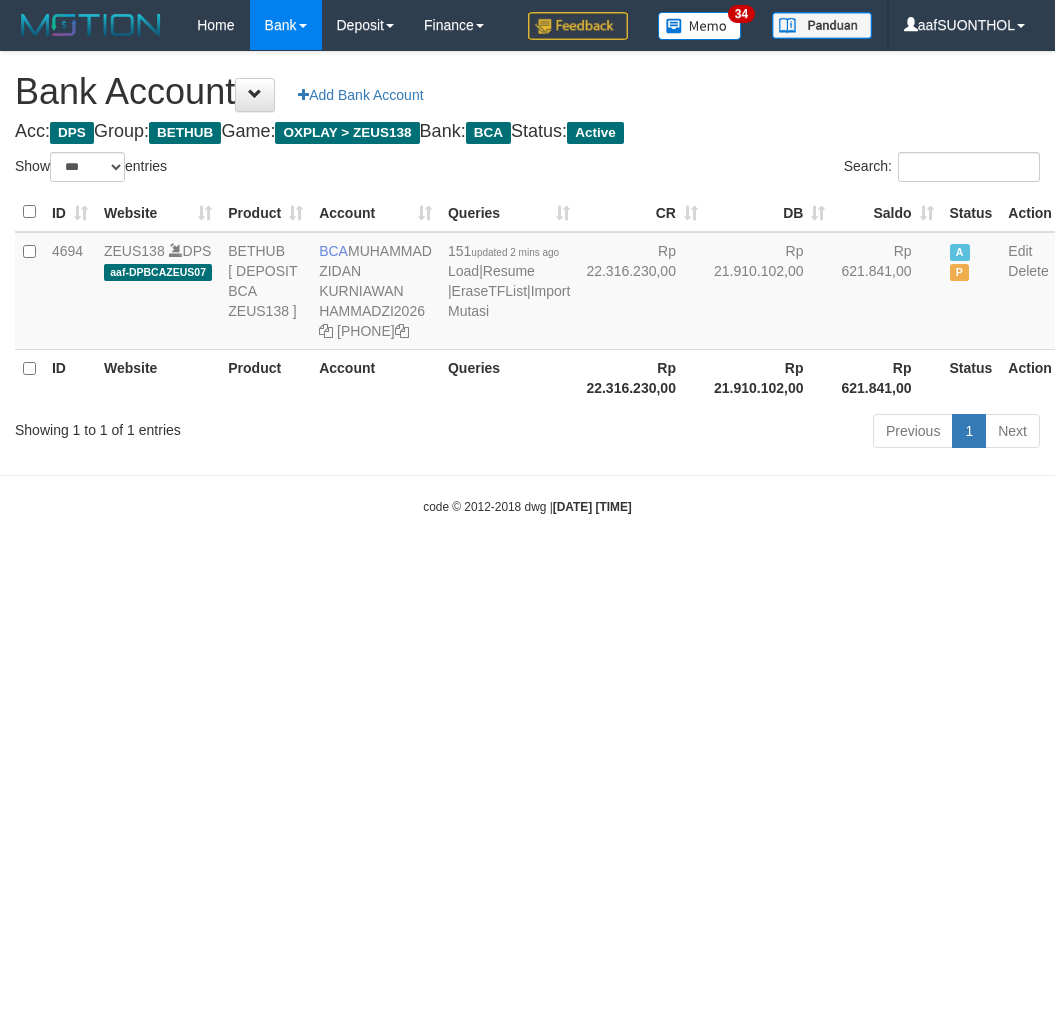 scroll, scrollTop: 0, scrollLeft: 0, axis: both 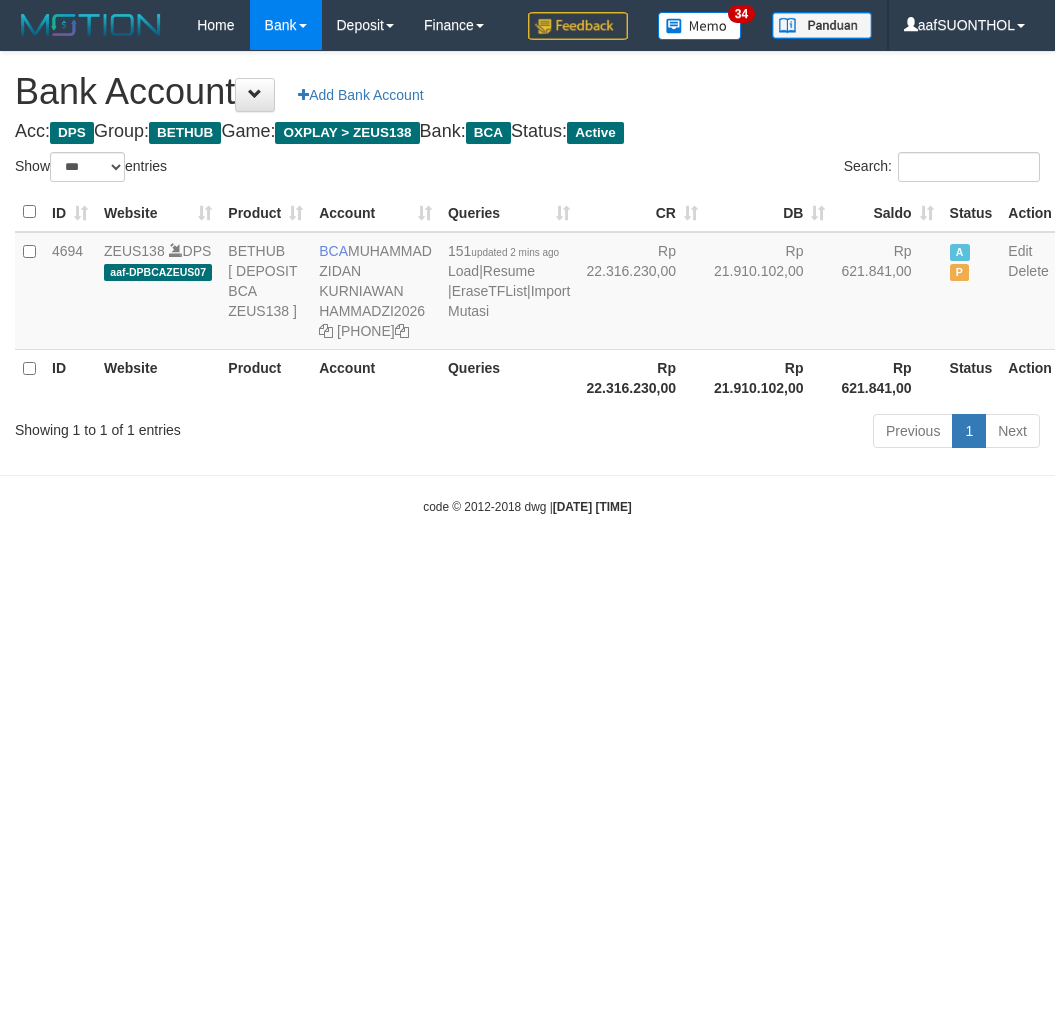 select on "***" 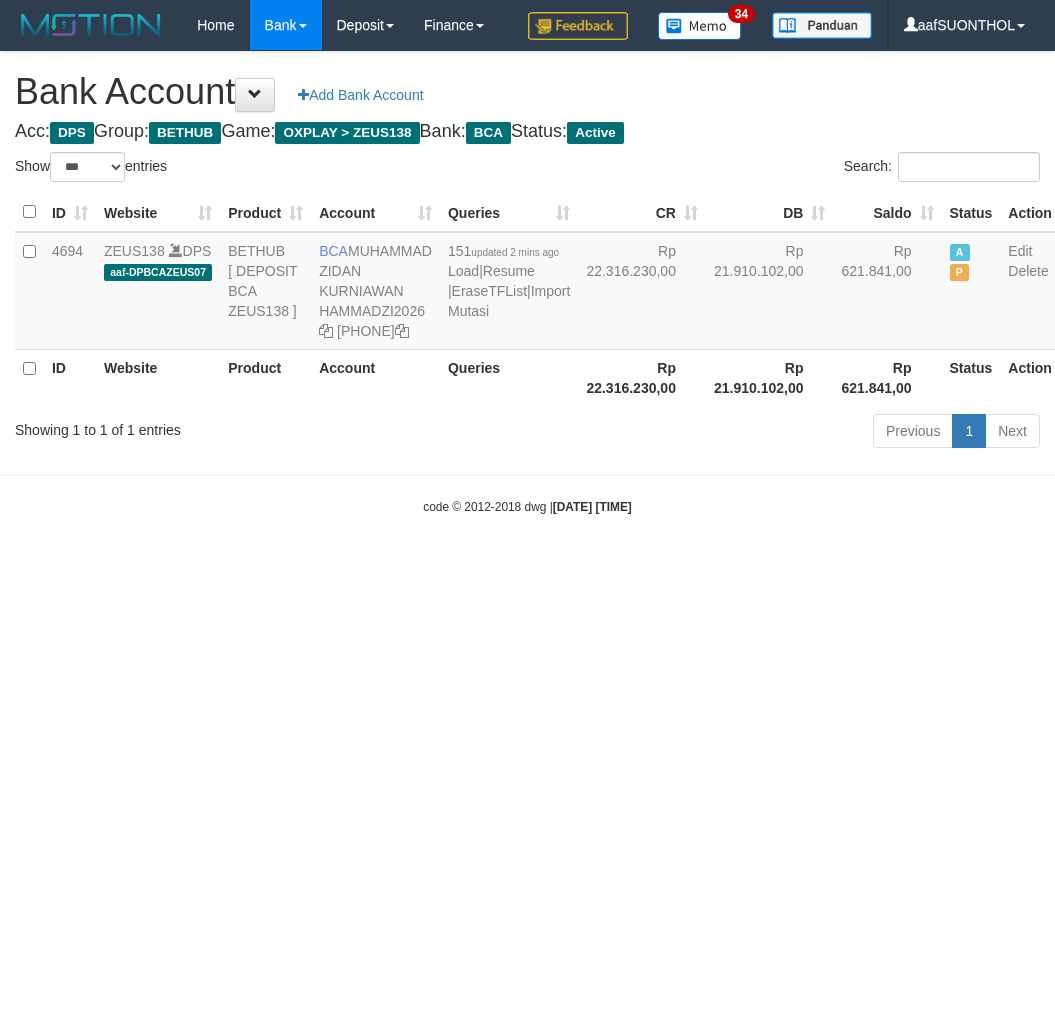 scroll, scrollTop: 0, scrollLeft: 0, axis: both 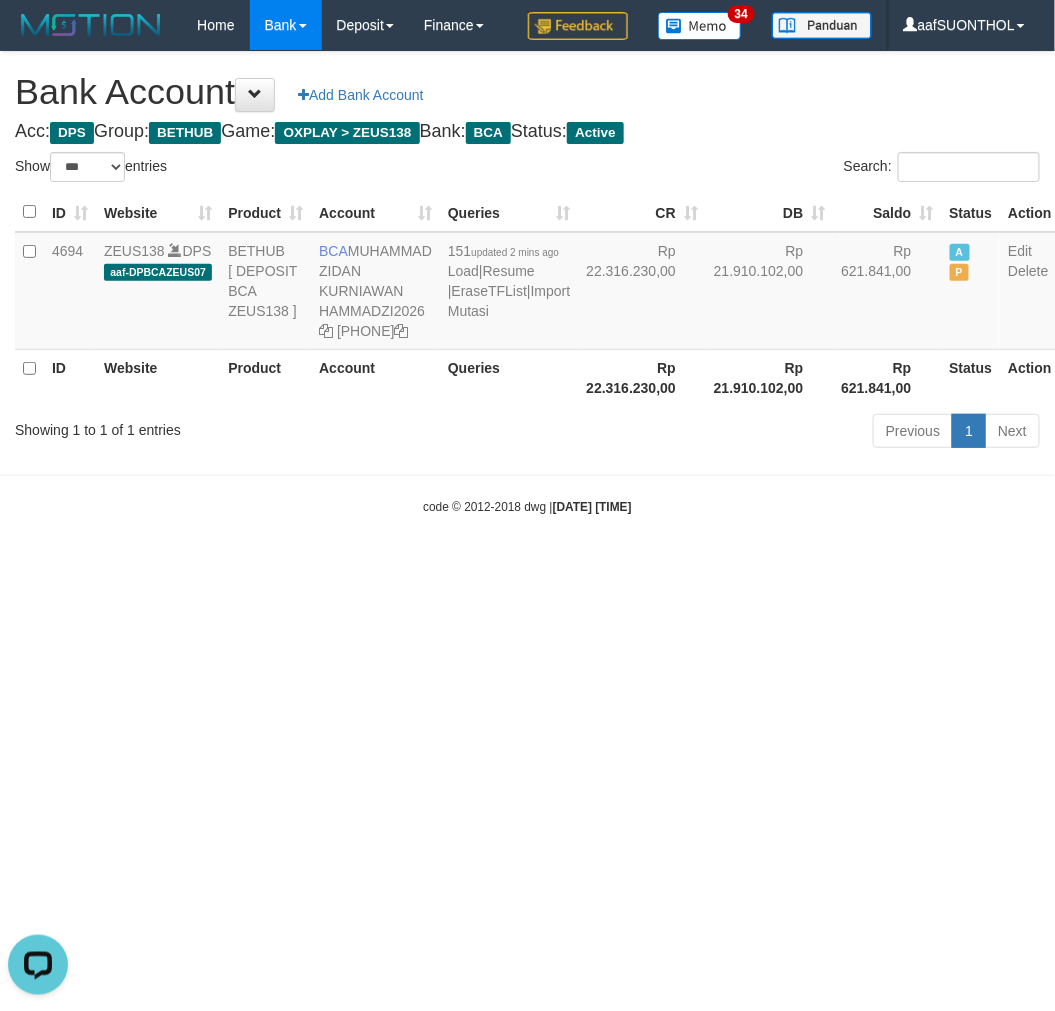 drag, startPoint x: 335, startPoint y: 615, endPoint x: 327, endPoint y: 588, distance: 28.160255 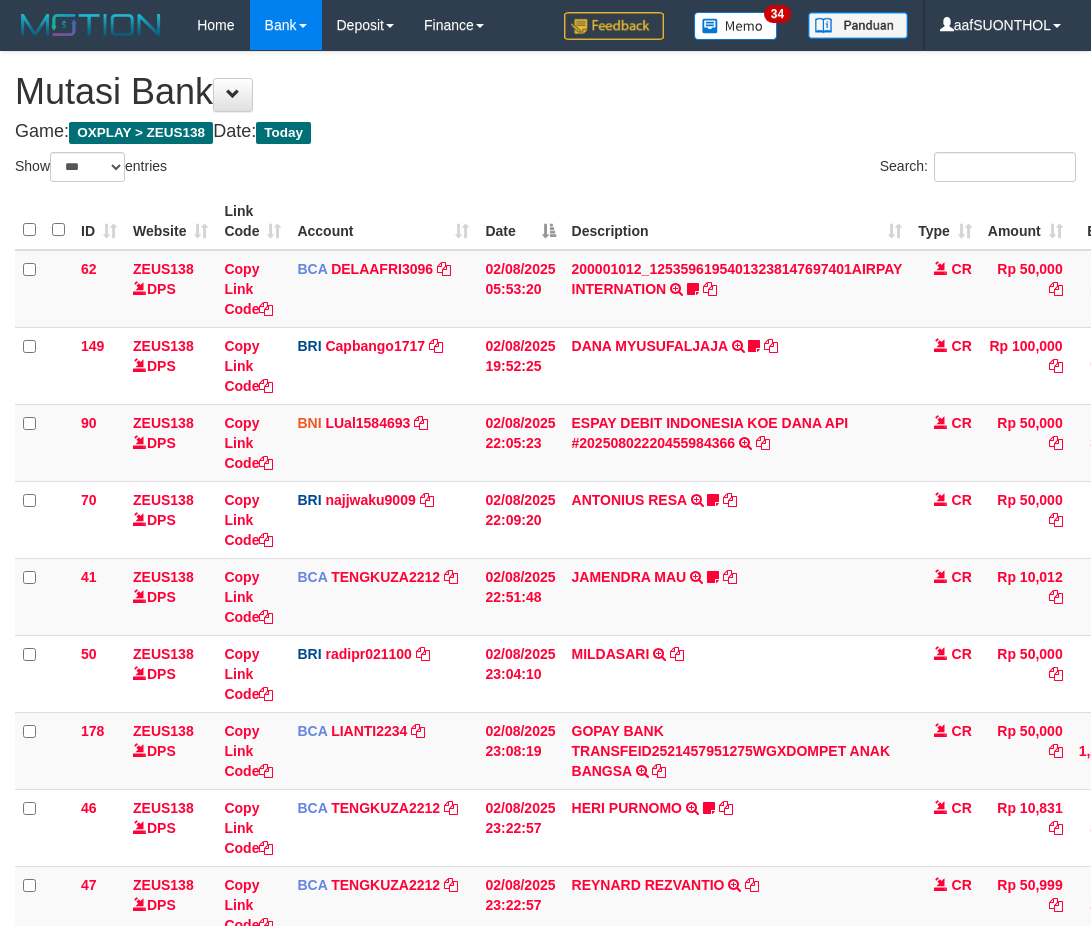 select on "***" 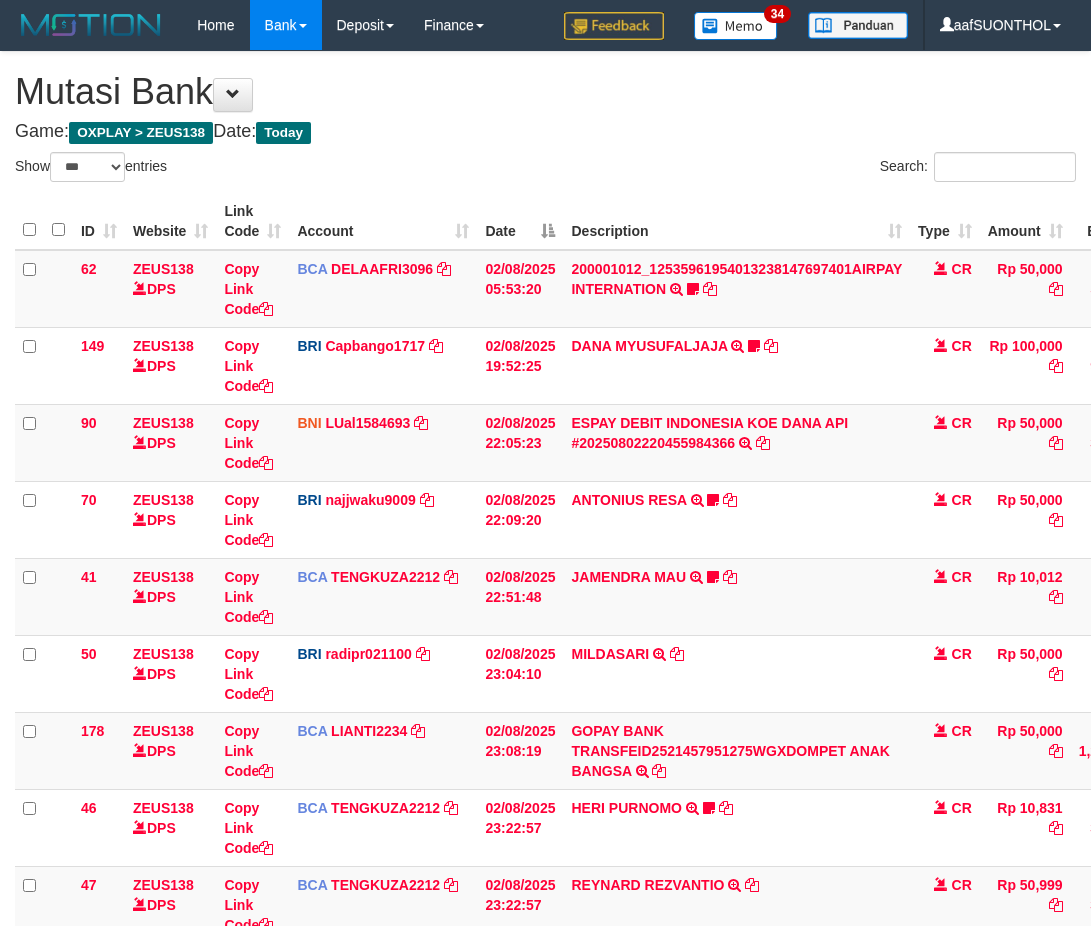 scroll, scrollTop: 227, scrollLeft: 0, axis: vertical 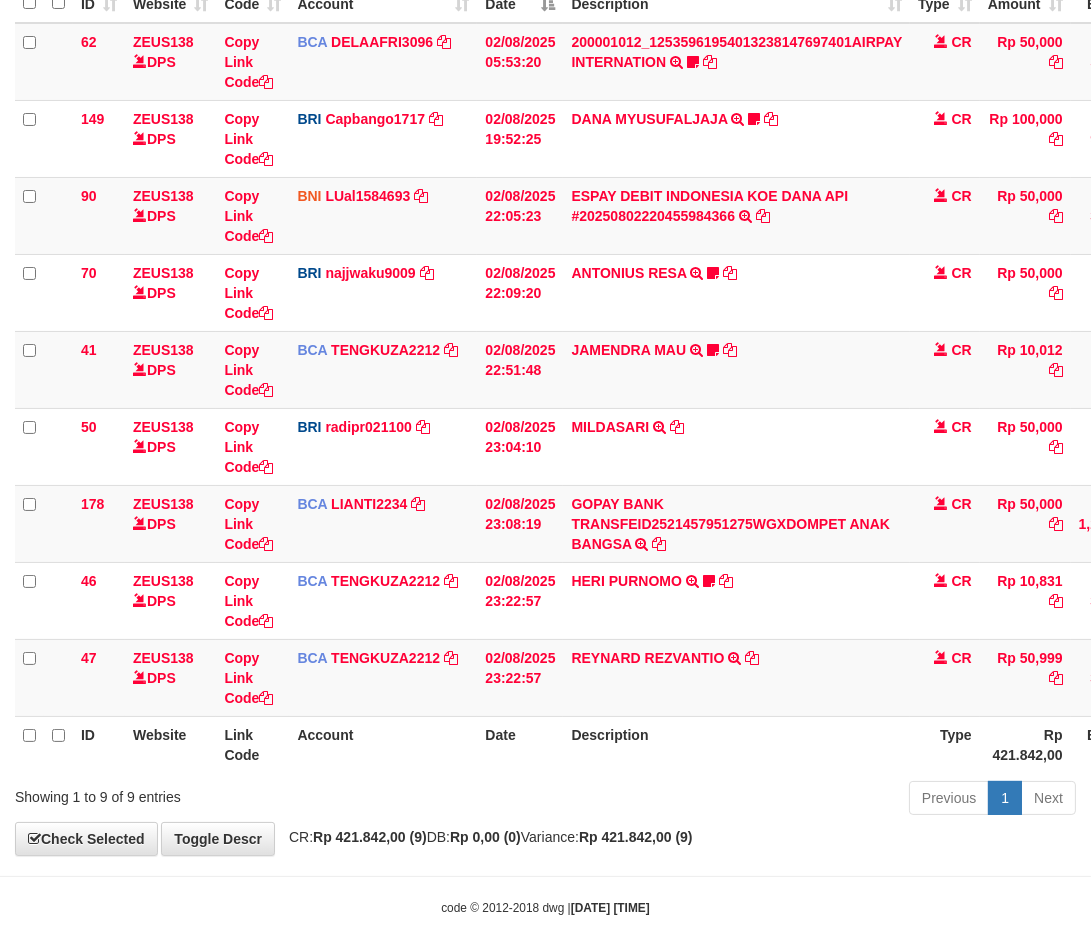 click on "Previous 1 Next" at bounding box center (773, 800) 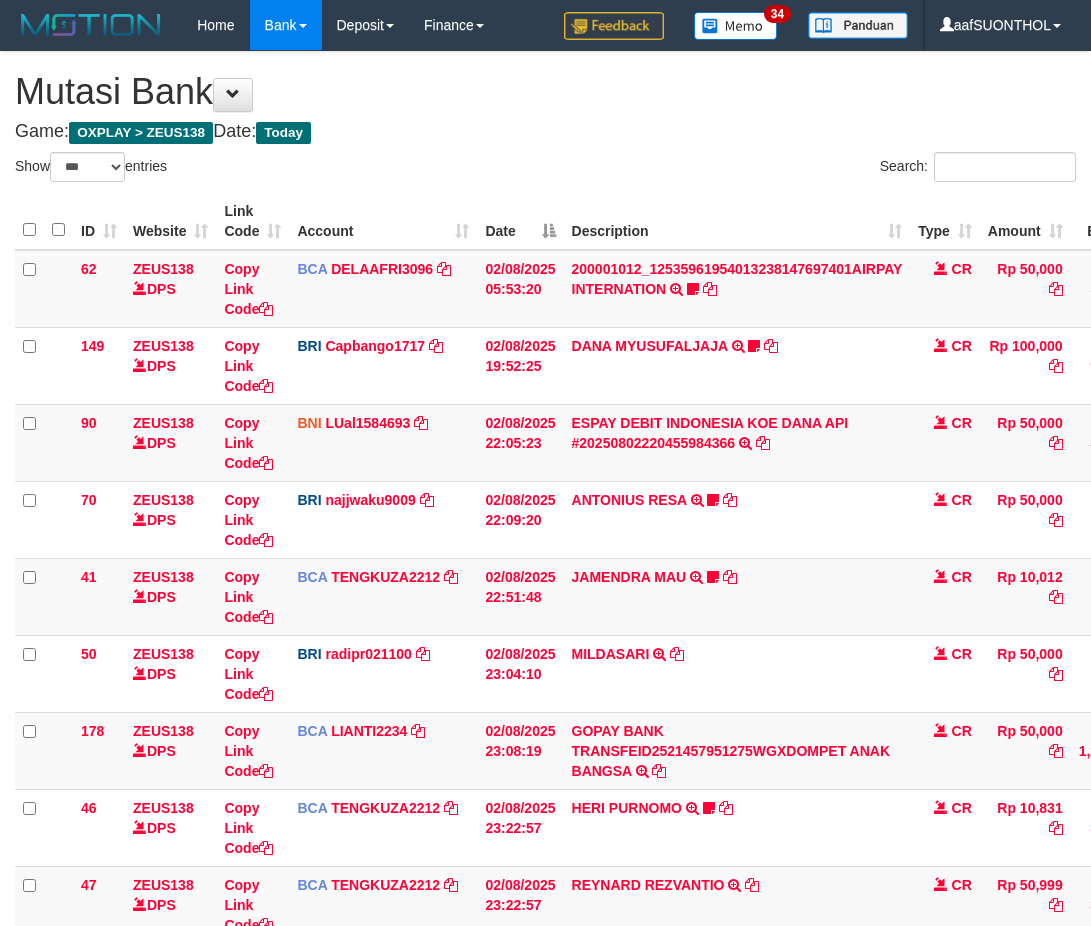 select on "***" 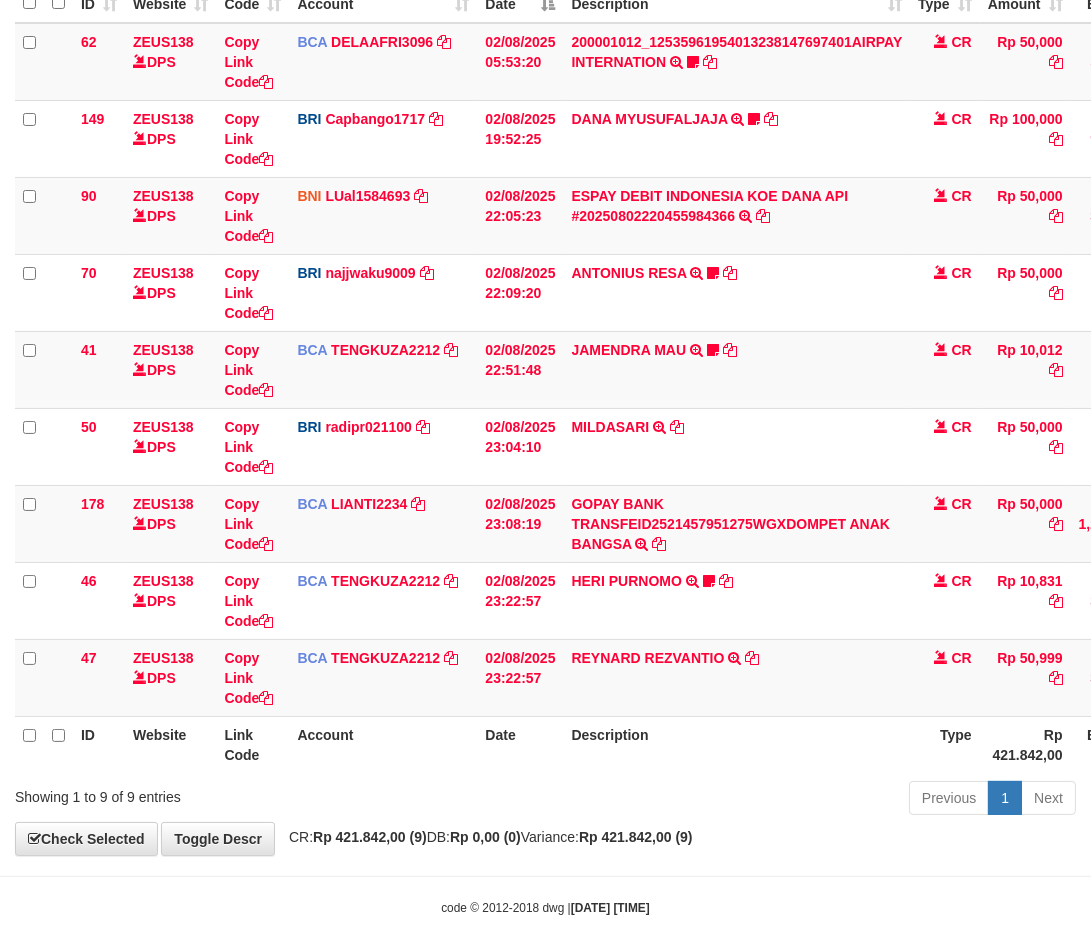 scroll, scrollTop: 268, scrollLeft: 0, axis: vertical 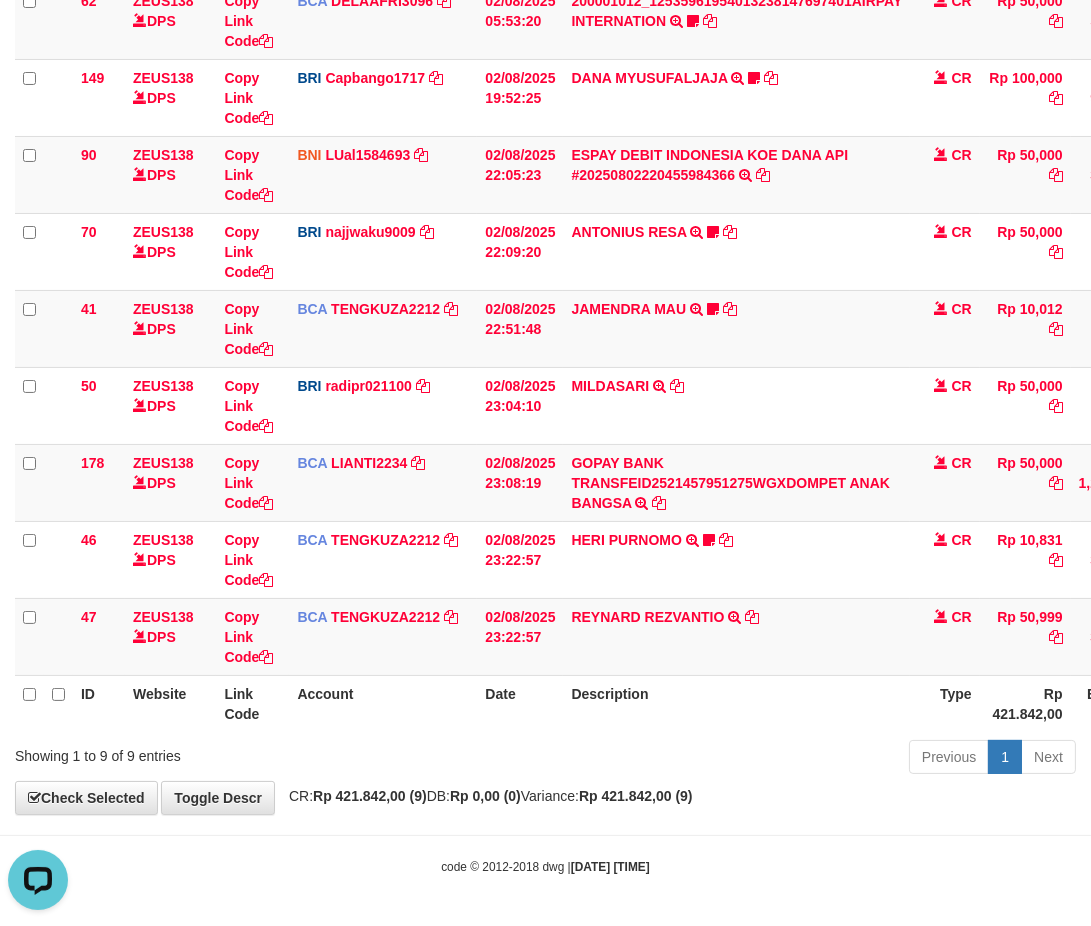 click on "Previous 1 Next" at bounding box center (773, 759) 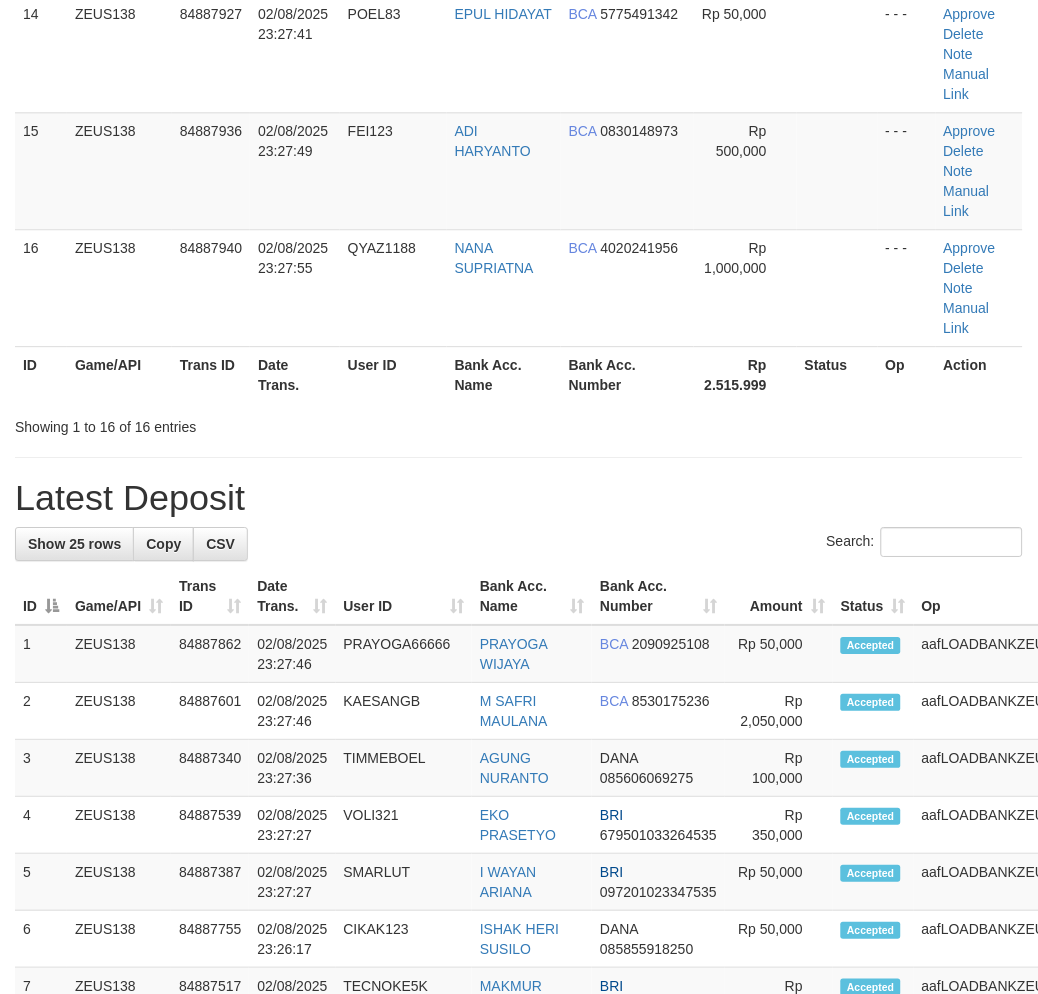 scroll, scrollTop: 1112, scrollLeft: 0, axis: vertical 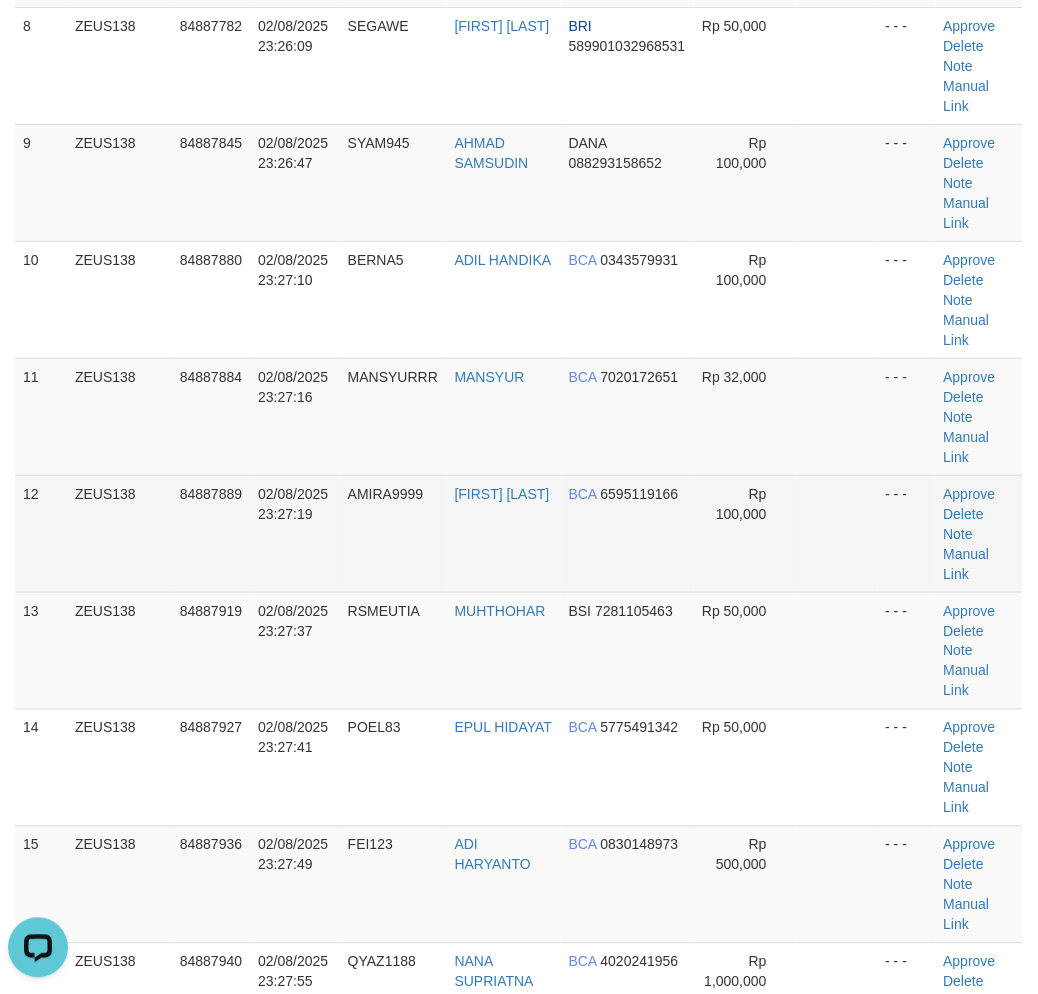 click on "1
ZEUS138
84887079
[DATE] [TIME]
REX007
[FIRST] [LAST] [LAST] [LAST]
BNI
1334888012
Rp 30,000
- - -
Approve
Delete
Note
Manual Link
2
ZEUS138
84887441
[DATE] [TIME]
HEN321
[FIRST] [LAST] [LAST]
BNI
1263690870
Rp 150,000
- - -
Approve" at bounding box center [519, 124] 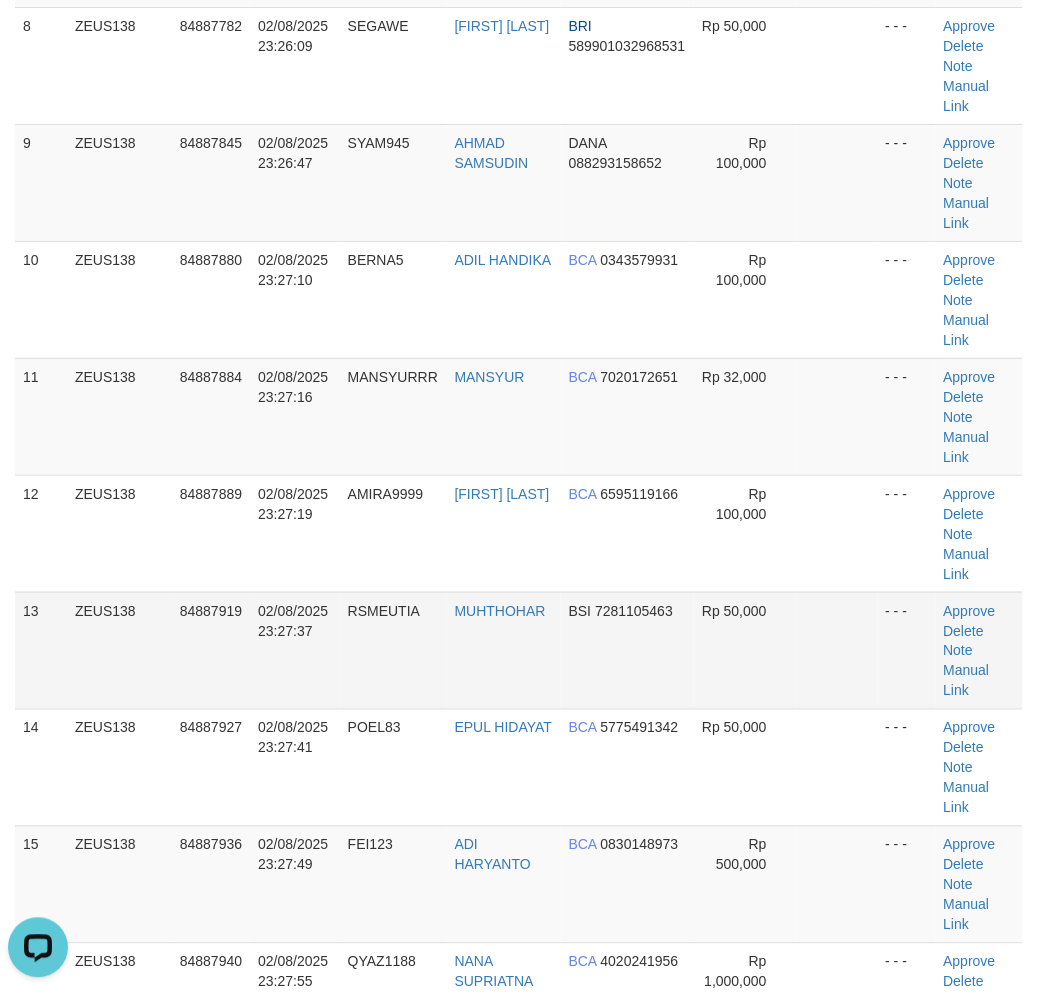 drag, startPoint x: 837, startPoint y: 640, endPoint x: 852, endPoint y: 661, distance: 25.806976 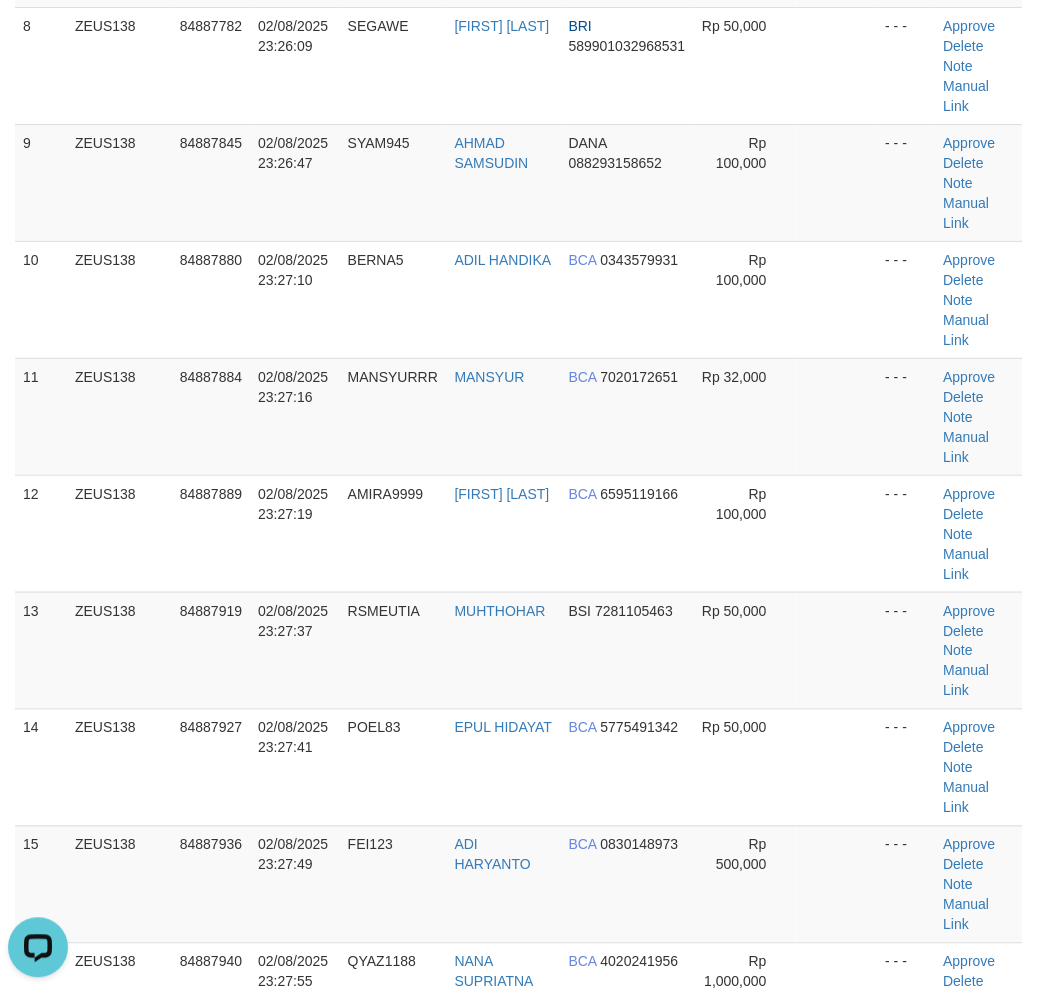 click on "1
ZEUS138
84887079
02/08/2025 23:15:14
REX007
DODIK WALUYO ADI NUGROHO
BNI
1334888012
Rp 30,000
- - -
Approve
Delete
Note
Manual Link
2
ZEUS138
84887441
02/08/2025 23:20:28
HEN321
I GEDE HENDRA
BNI
1263690870
Rp 150,000
- - -
Approve" at bounding box center [519, 124] 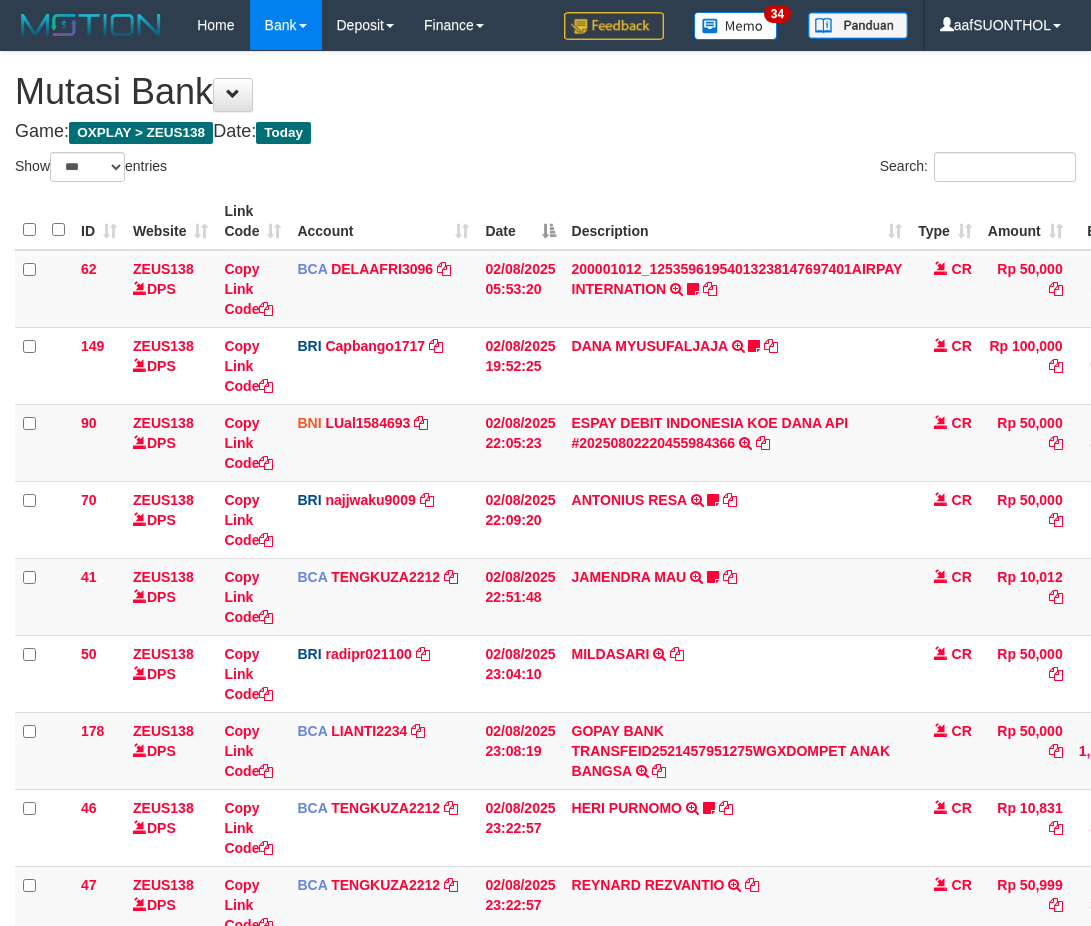select on "***" 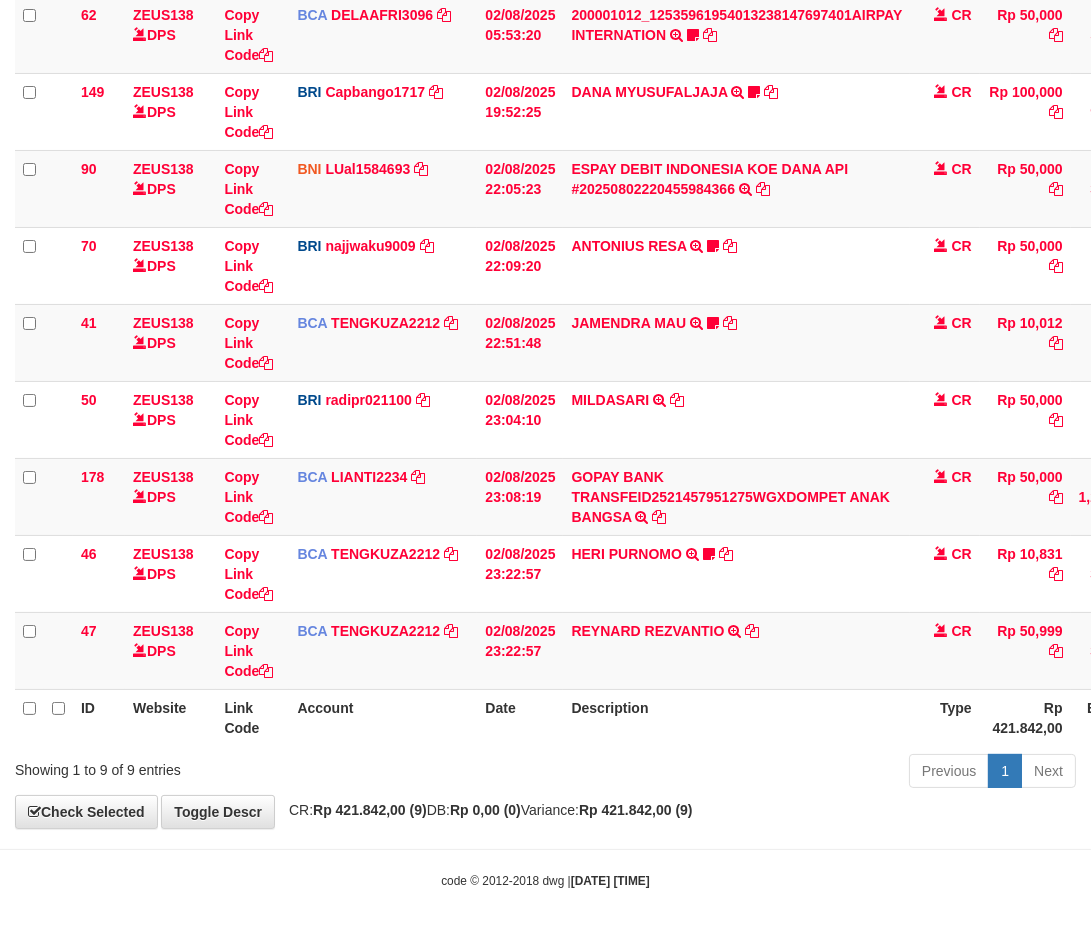 scroll, scrollTop: 268, scrollLeft: 0, axis: vertical 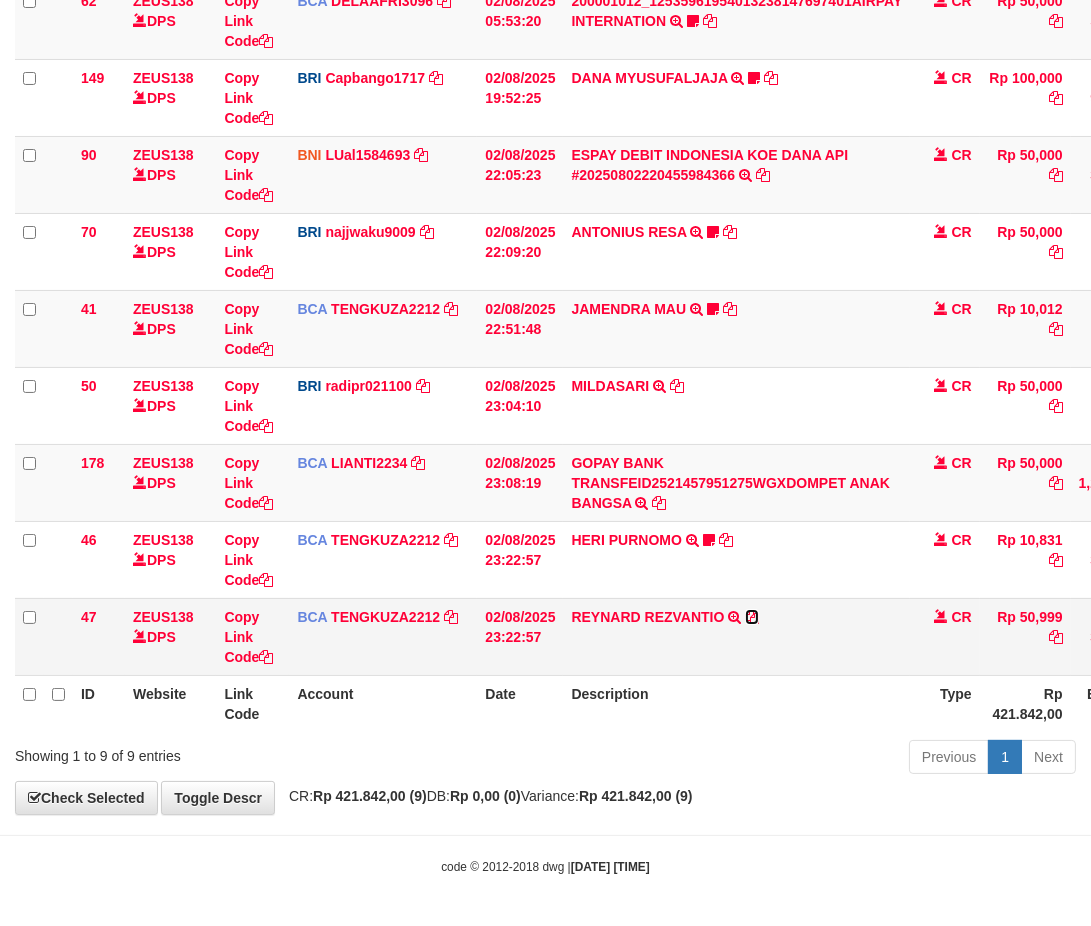 click at bounding box center (752, 617) 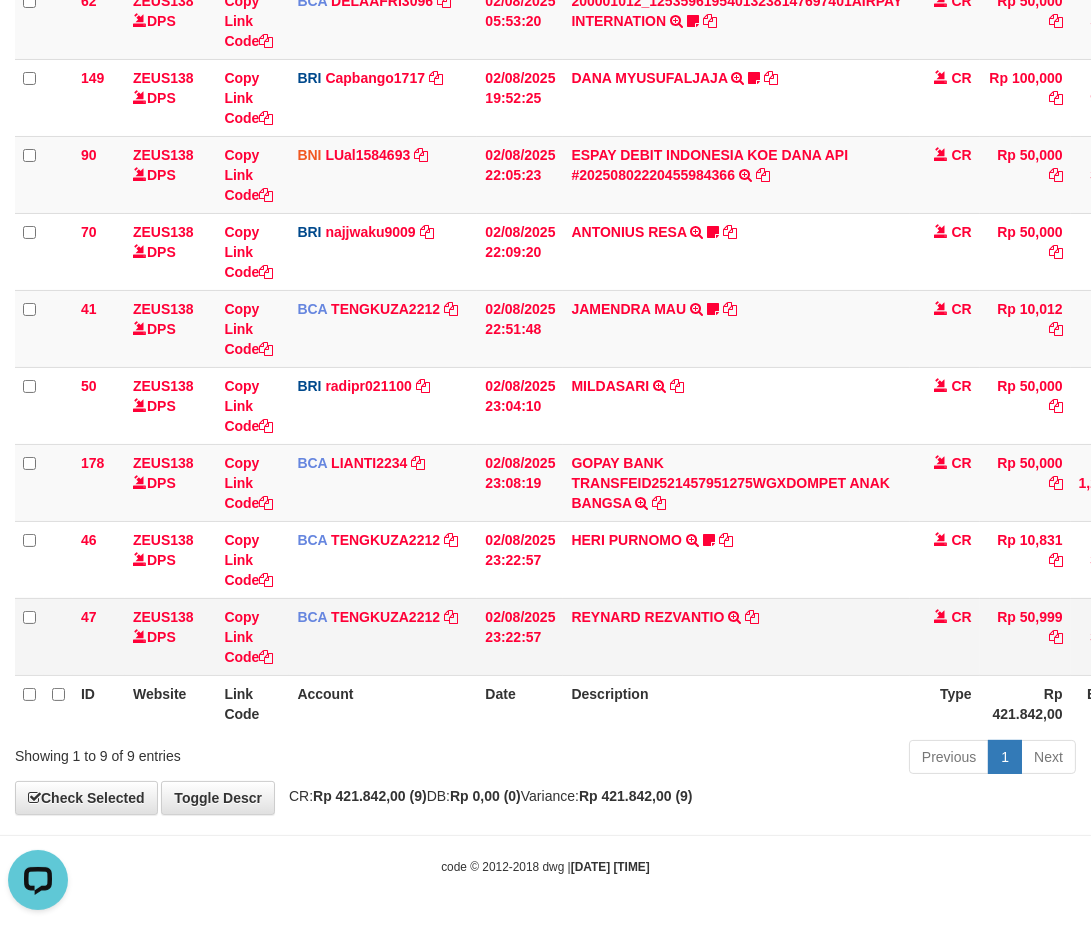 scroll, scrollTop: 0, scrollLeft: 0, axis: both 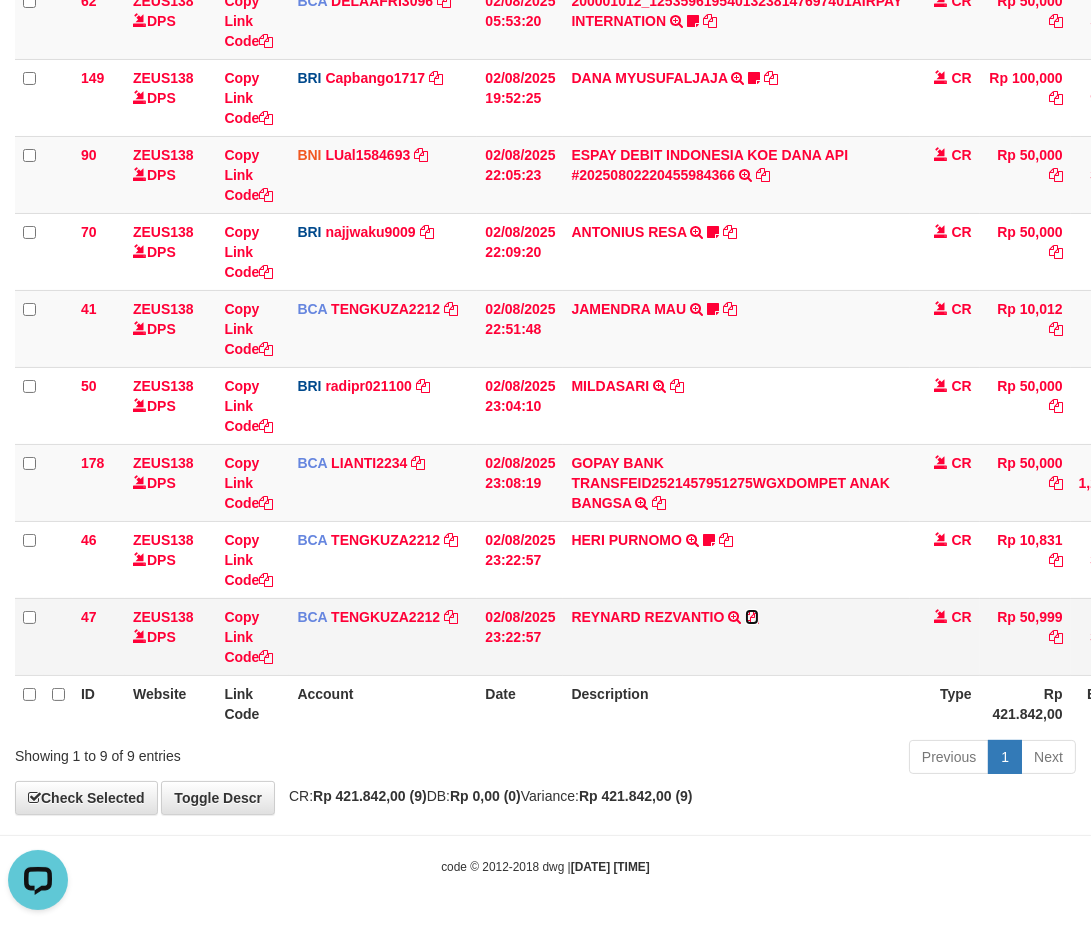 click at bounding box center (752, 617) 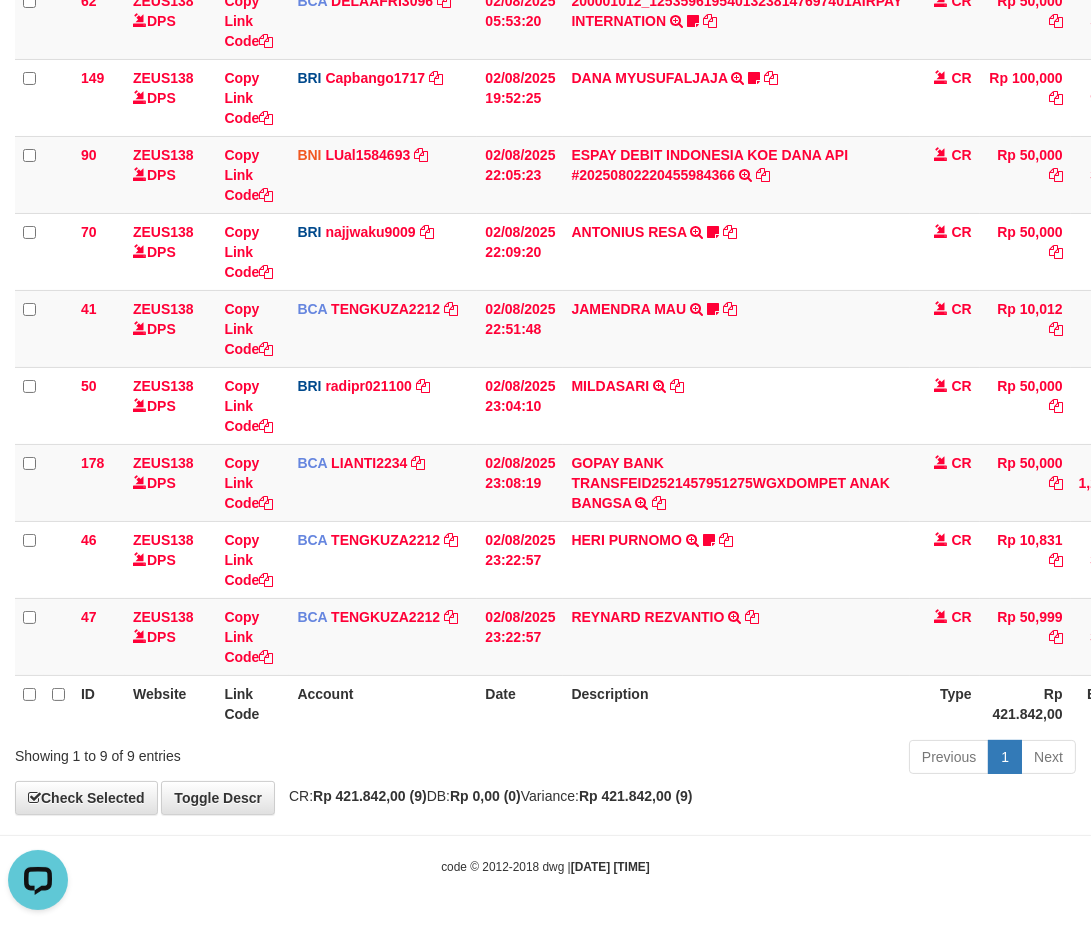 drag, startPoint x: 751, startPoint y: 797, endPoint x: 738, endPoint y: 796, distance: 13.038404 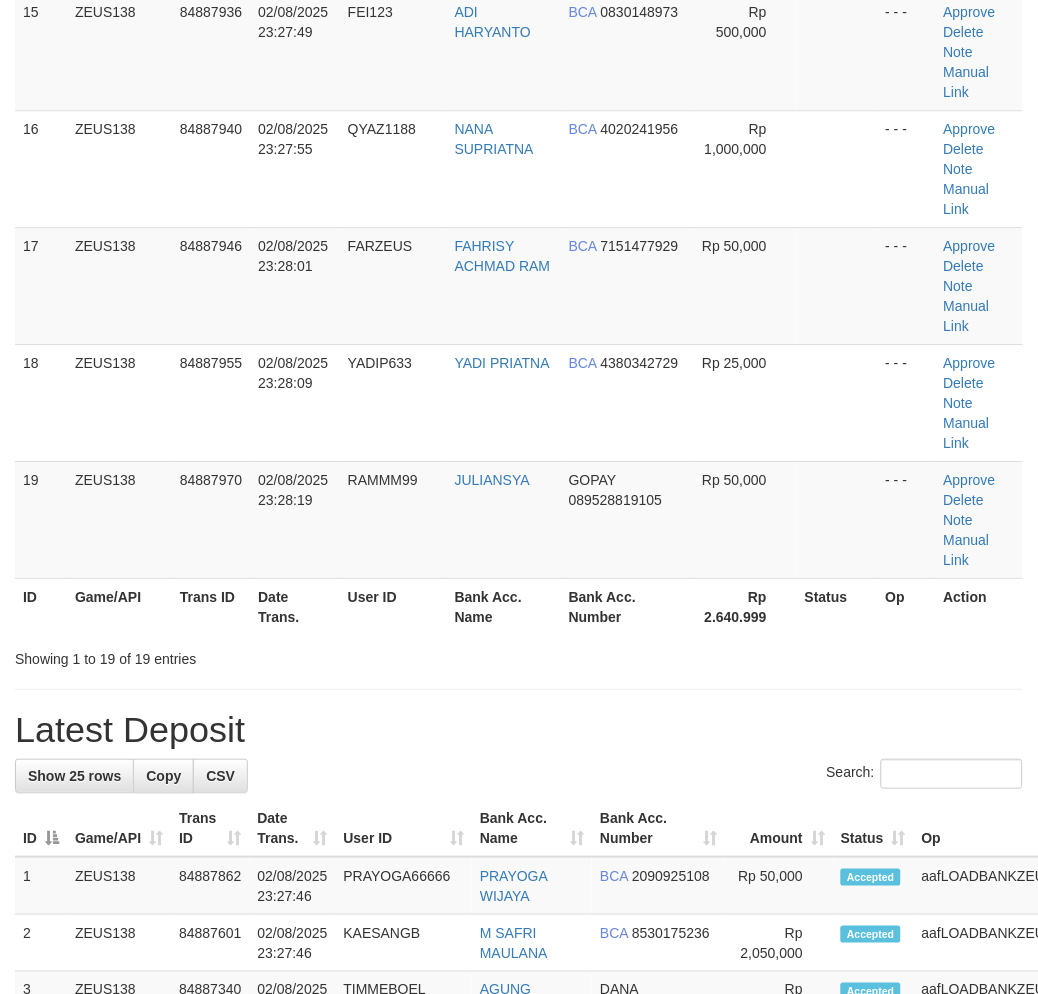 scroll, scrollTop: 1112, scrollLeft: 0, axis: vertical 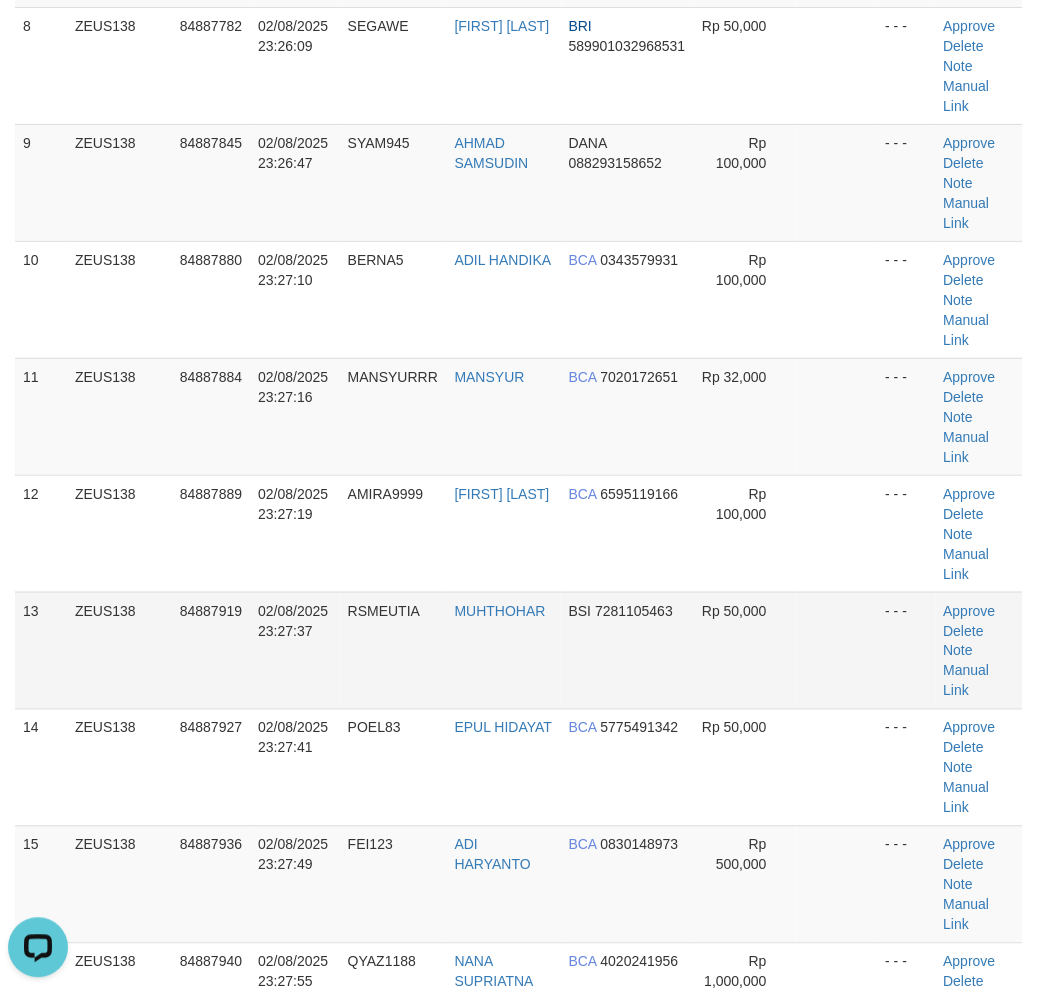 click on "- - -" at bounding box center [907, 650] 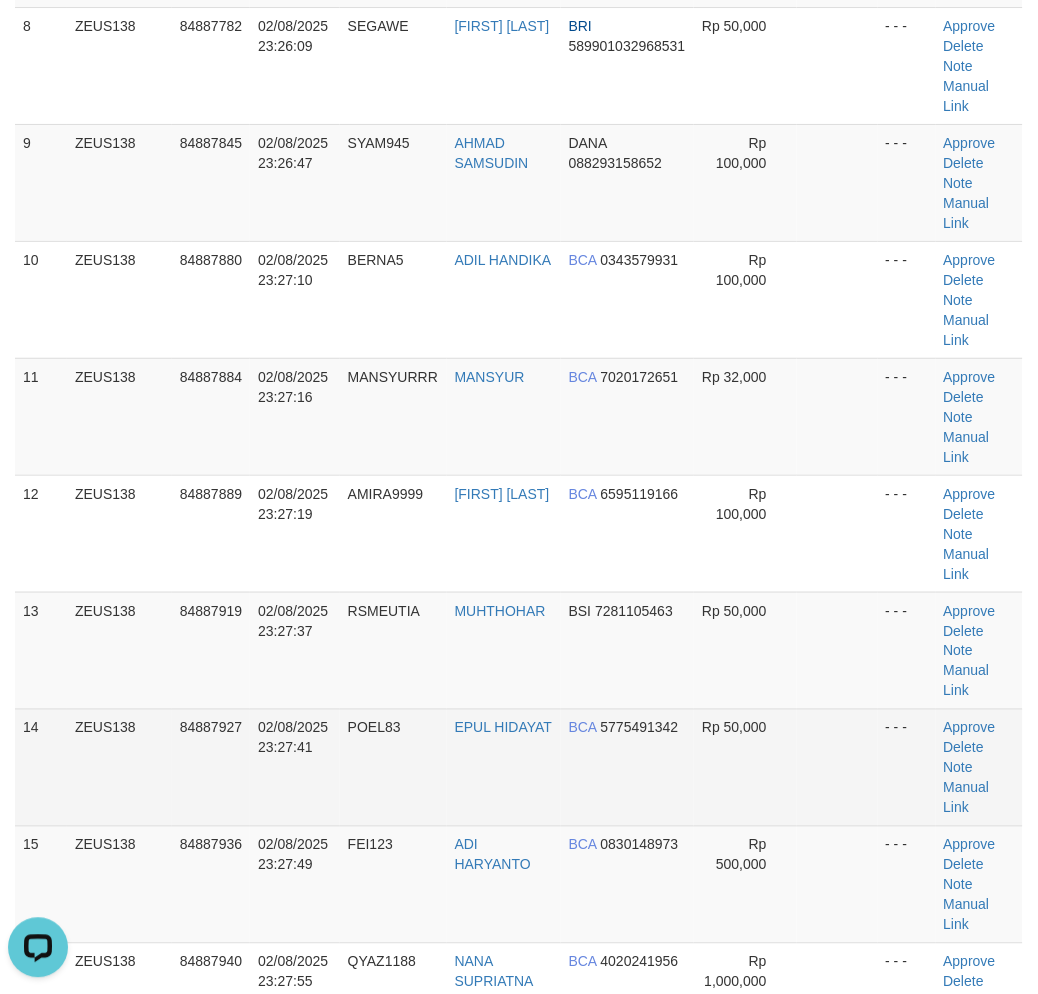 click at bounding box center [837, 650] 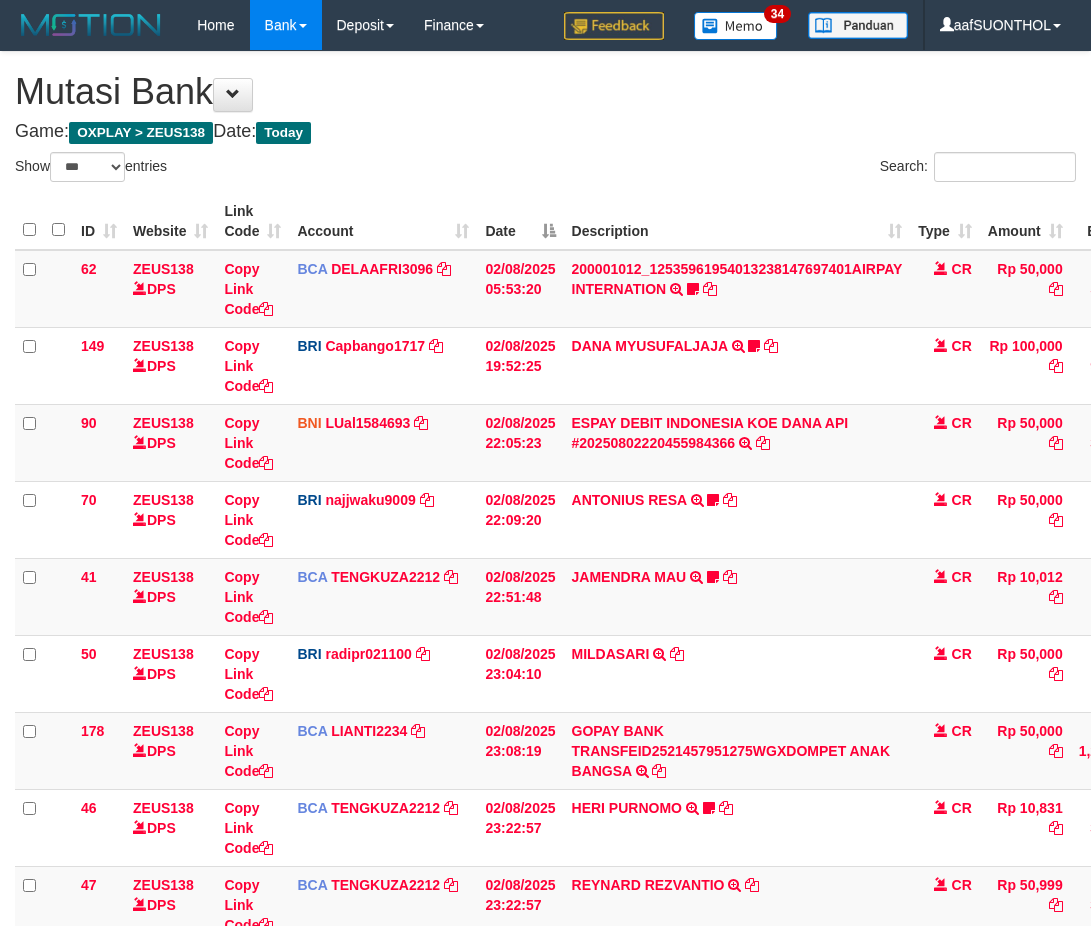 select on "***" 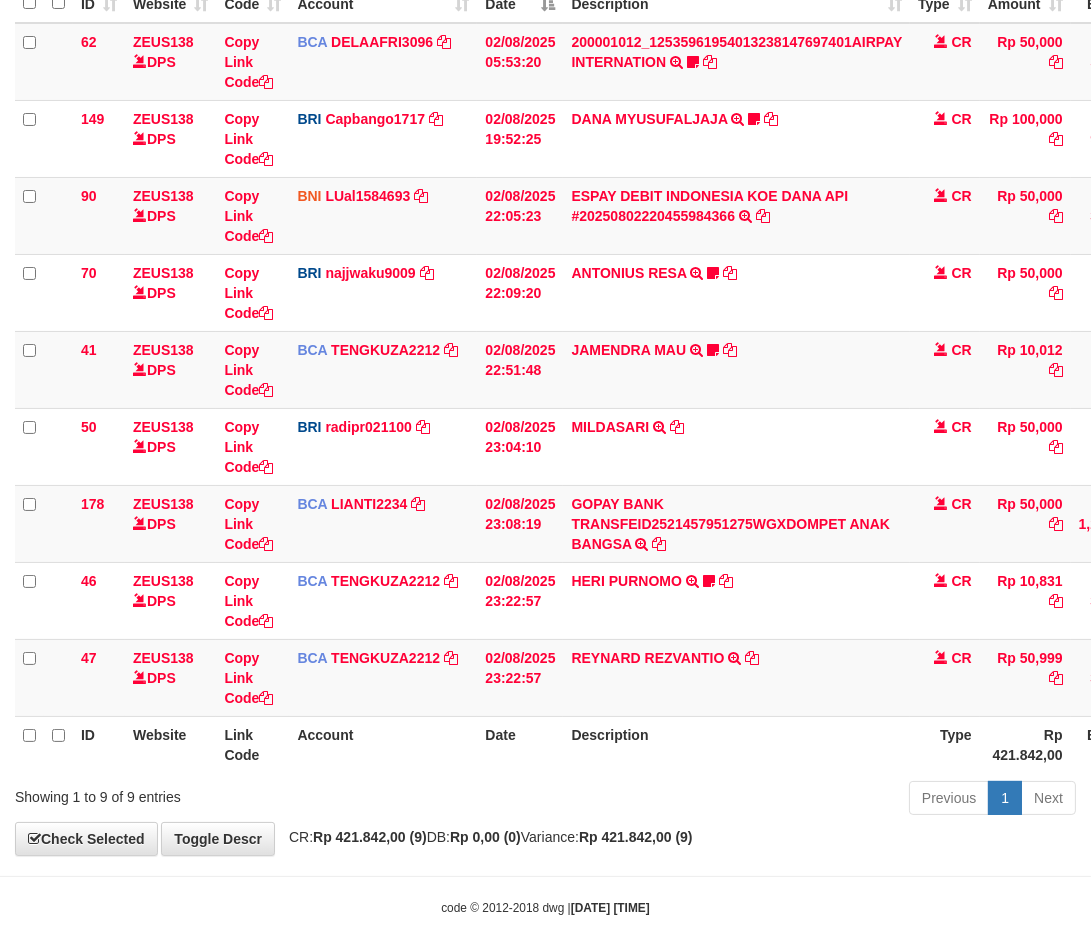 scroll, scrollTop: 268, scrollLeft: 0, axis: vertical 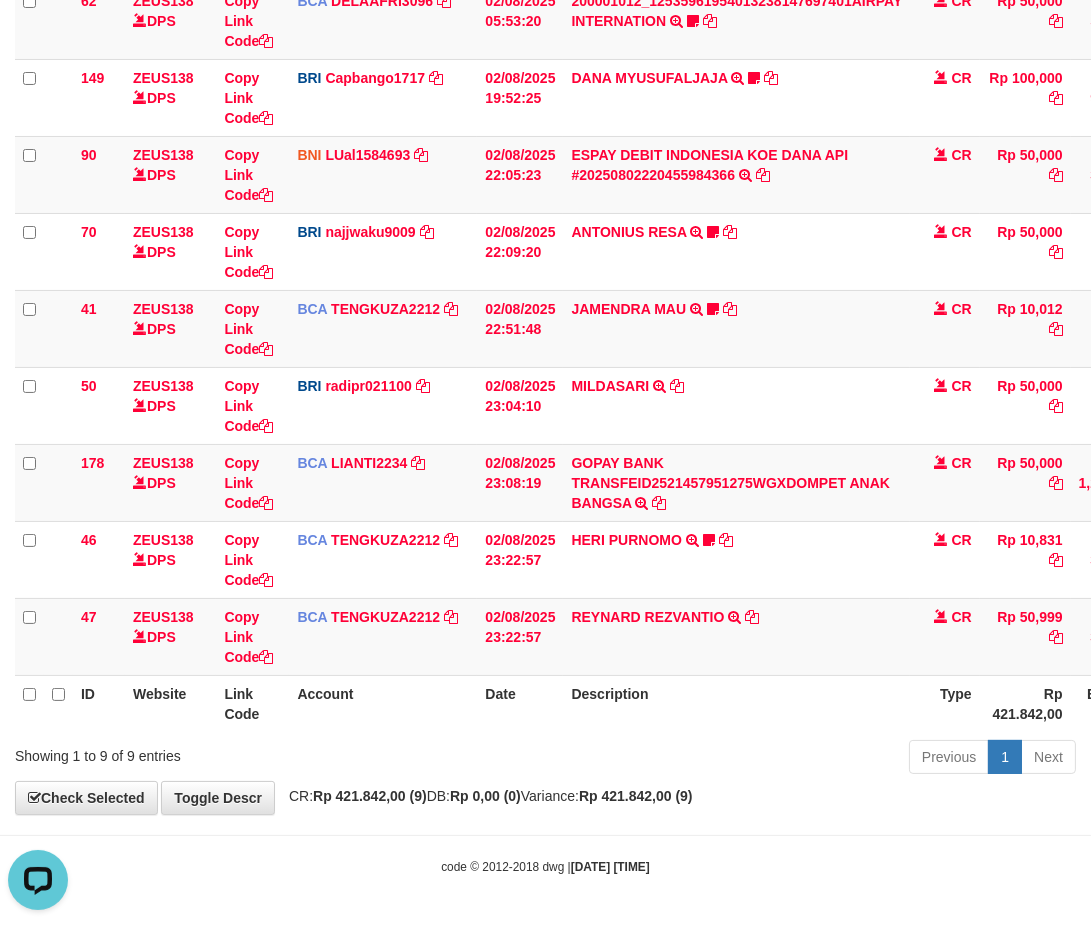 drag, startPoint x: 572, startPoint y: 732, endPoint x: 550, endPoint y: 710, distance: 31.112698 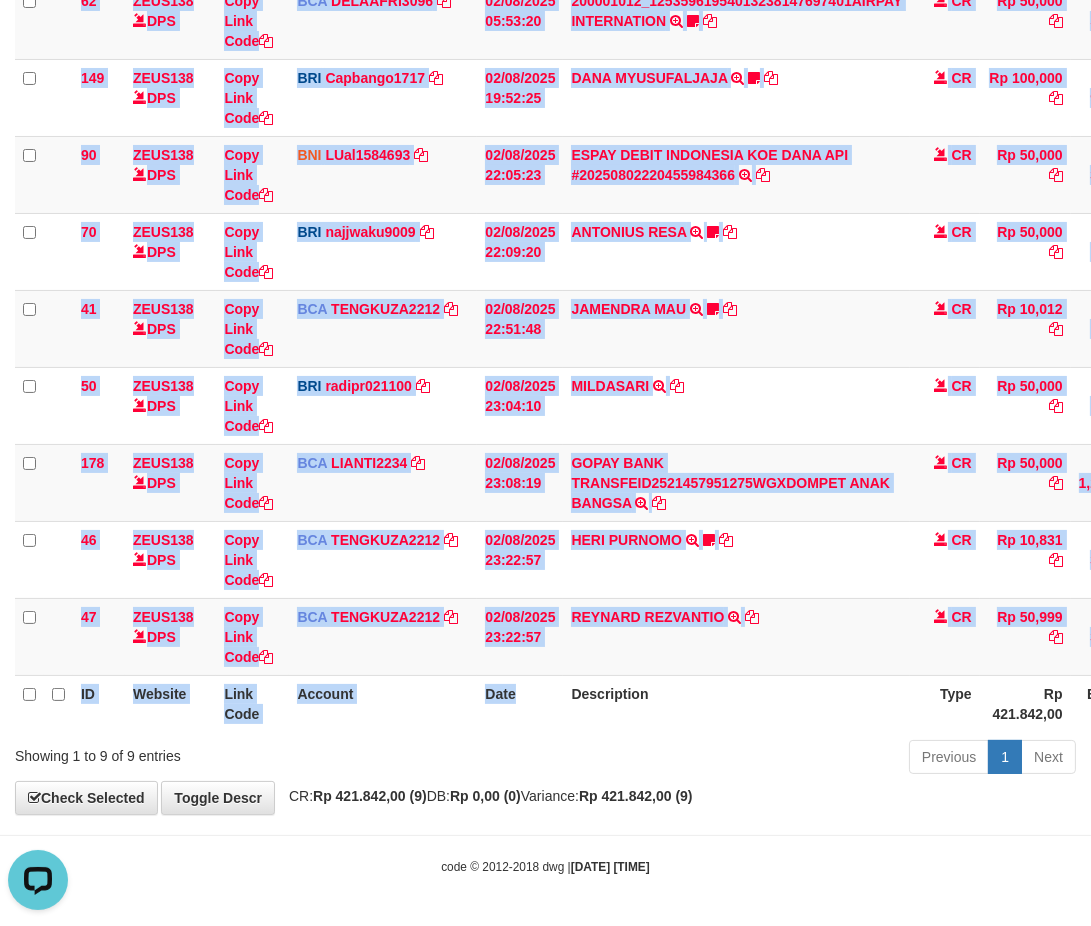 click on "Date" at bounding box center [520, 703] 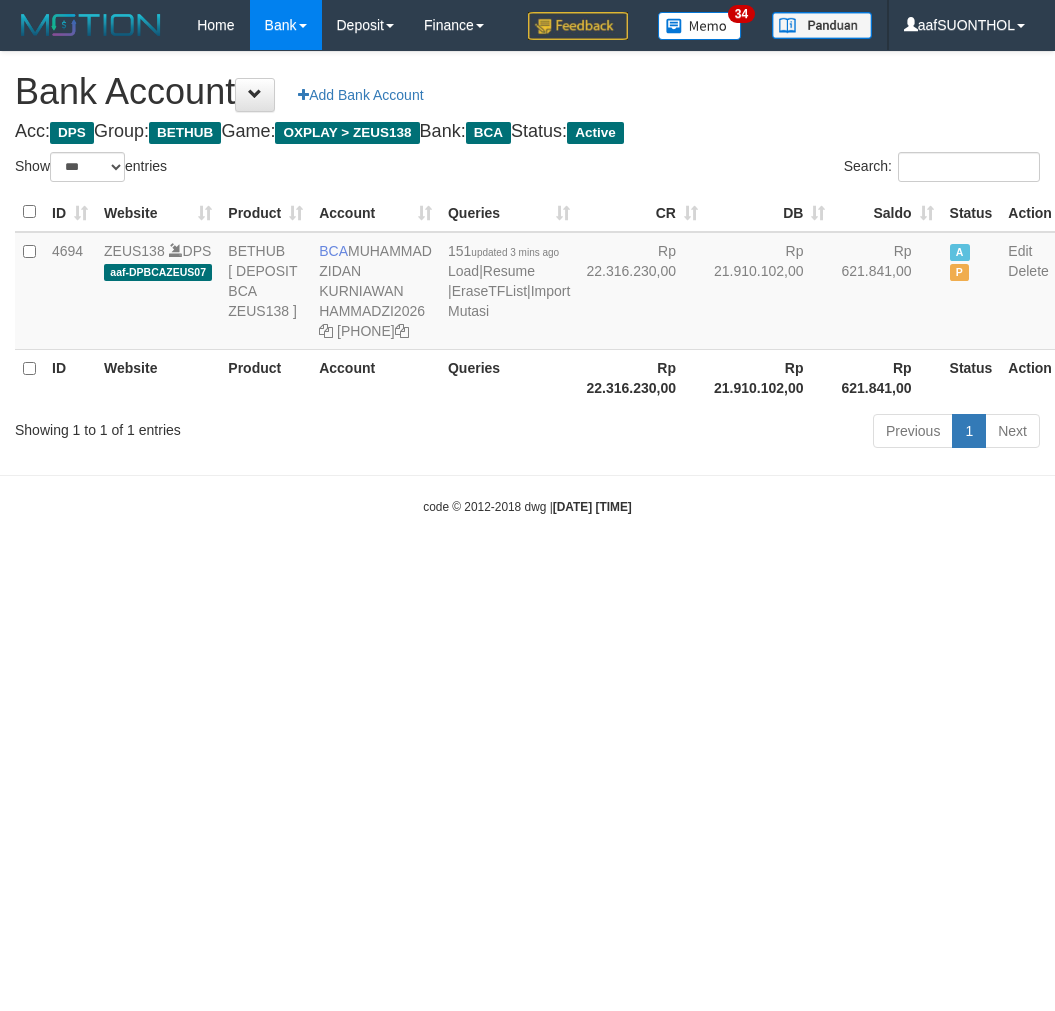 select on "***" 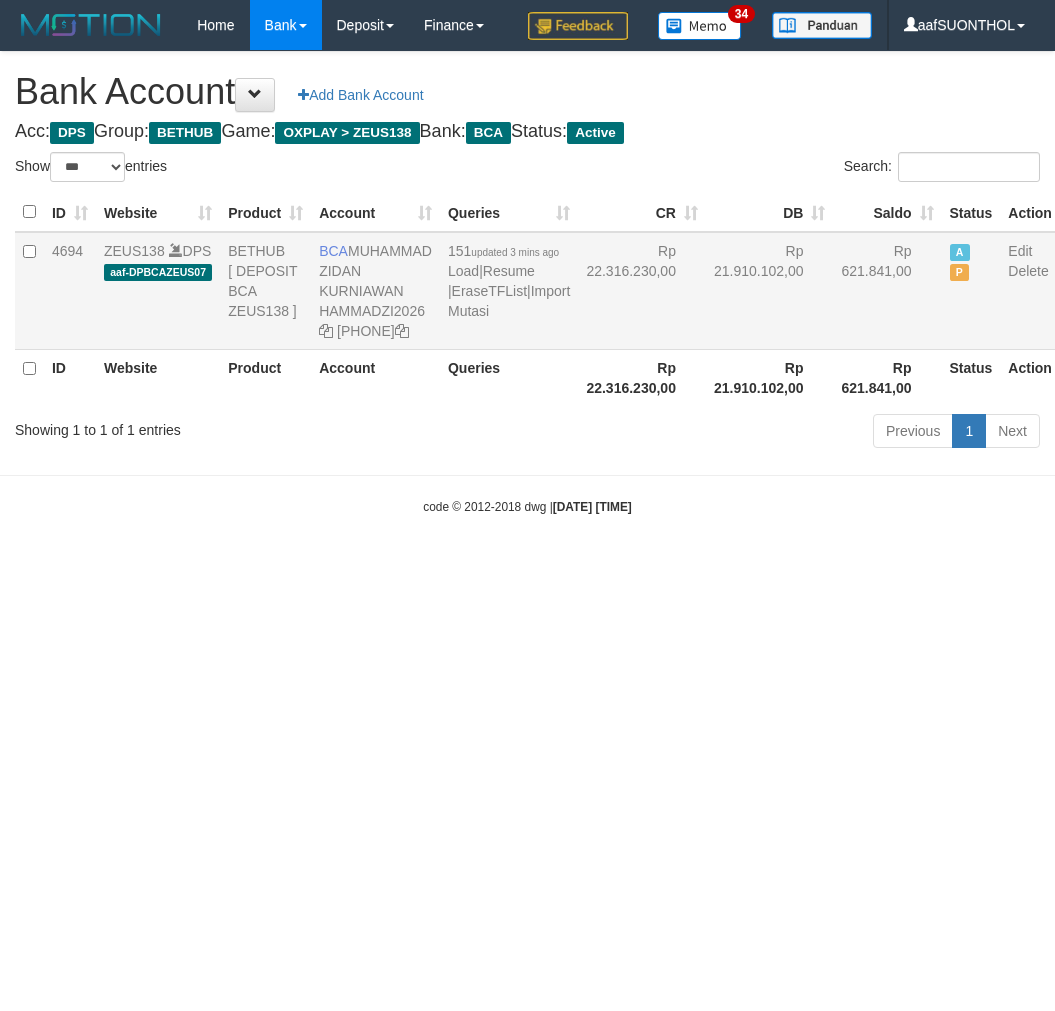 scroll, scrollTop: 0, scrollLeft: 0, axis: both 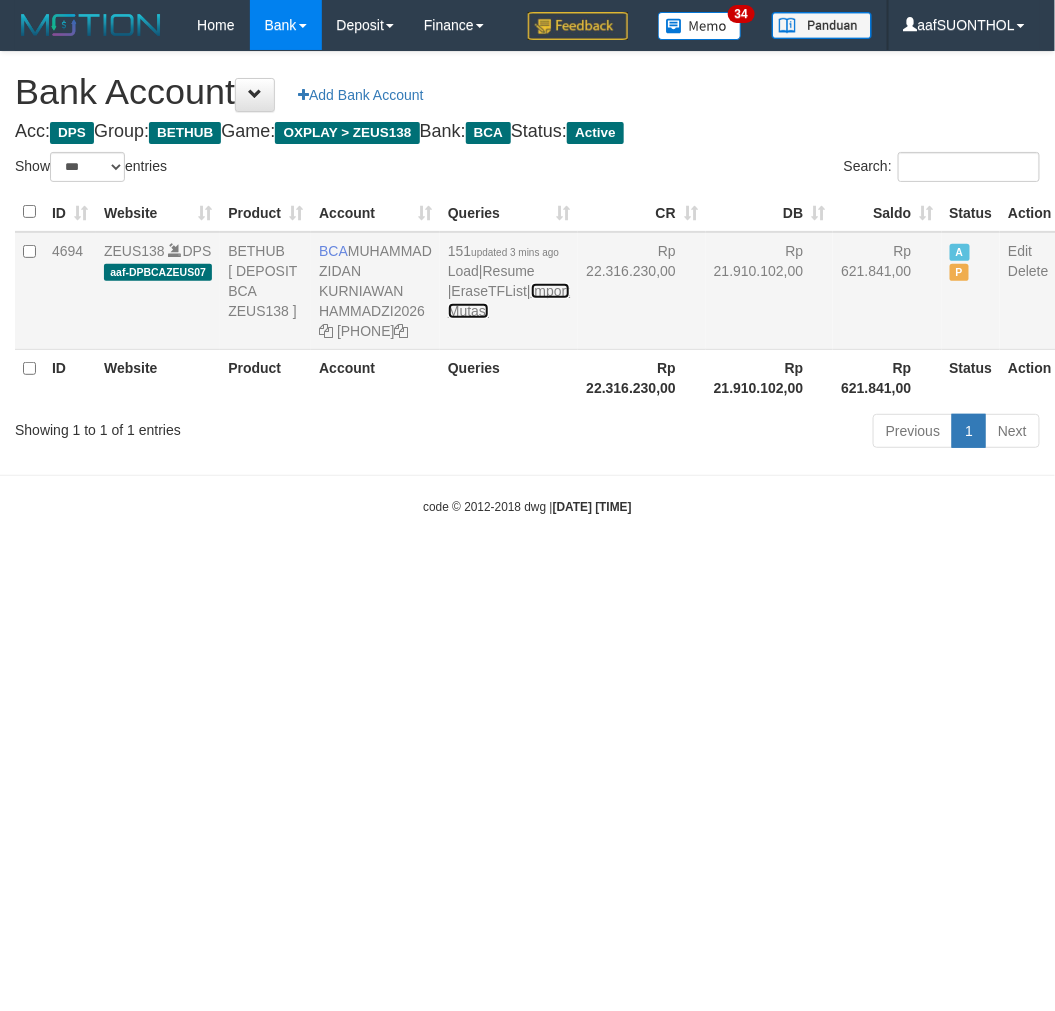 click on "Import Mutasi" at bounding box center (509, 301) 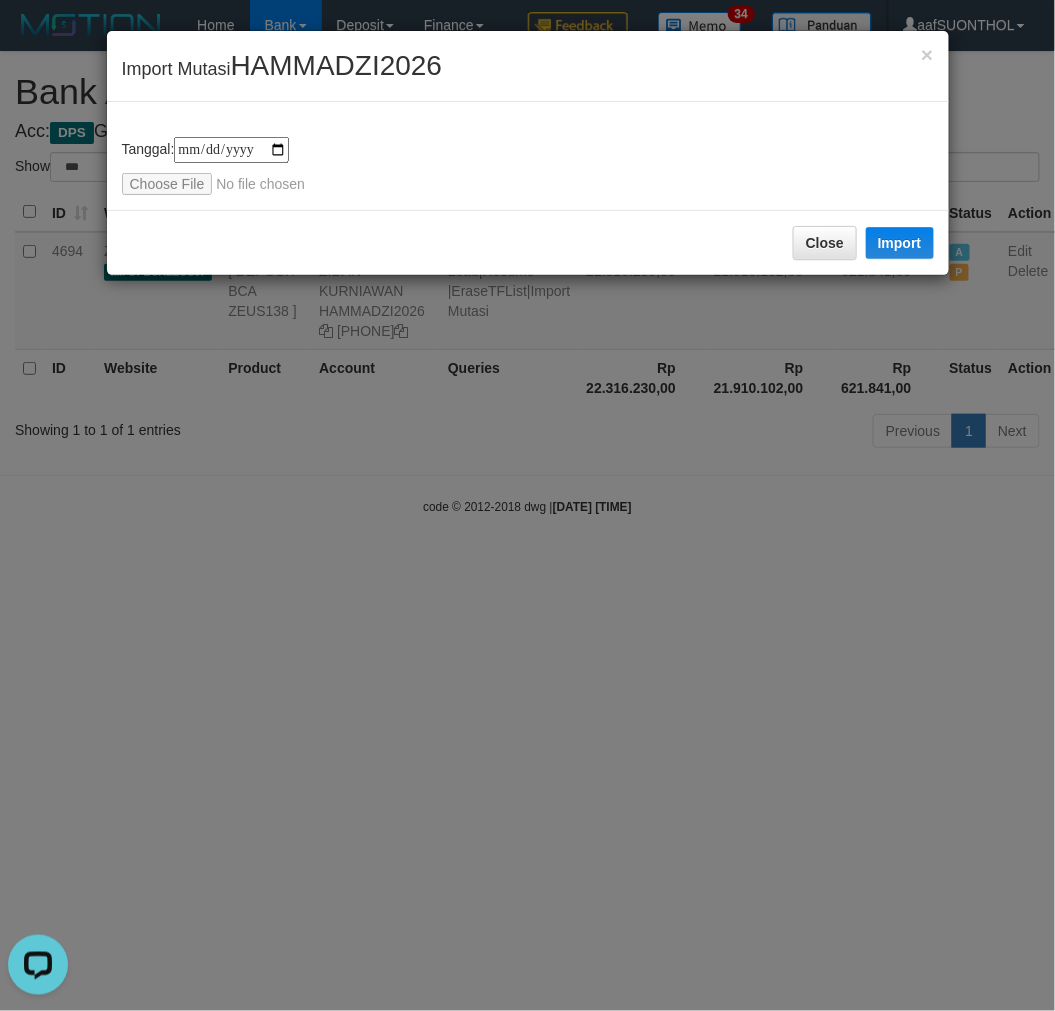 scroll, scrollTop: 0, scrollLeft: 0, axis: both 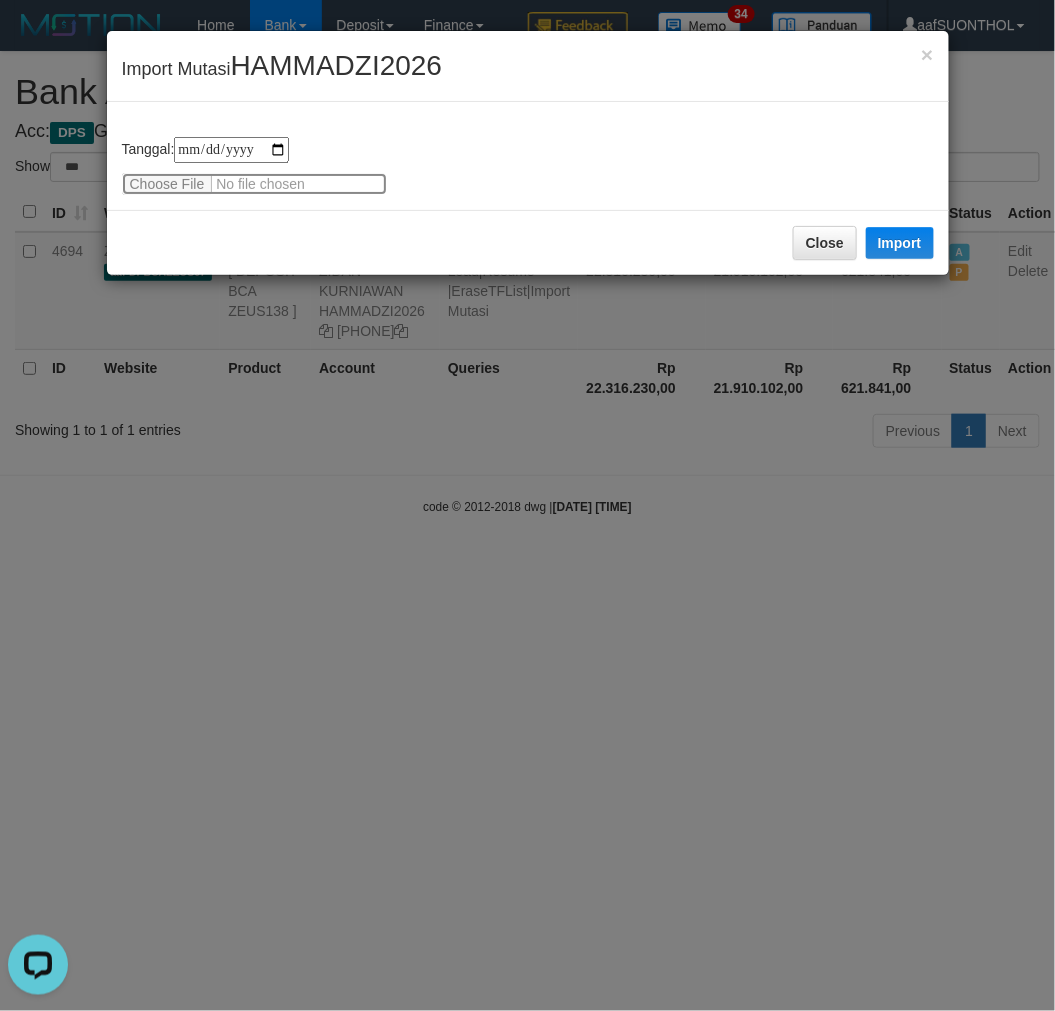 click at bounding box center [254, 184] 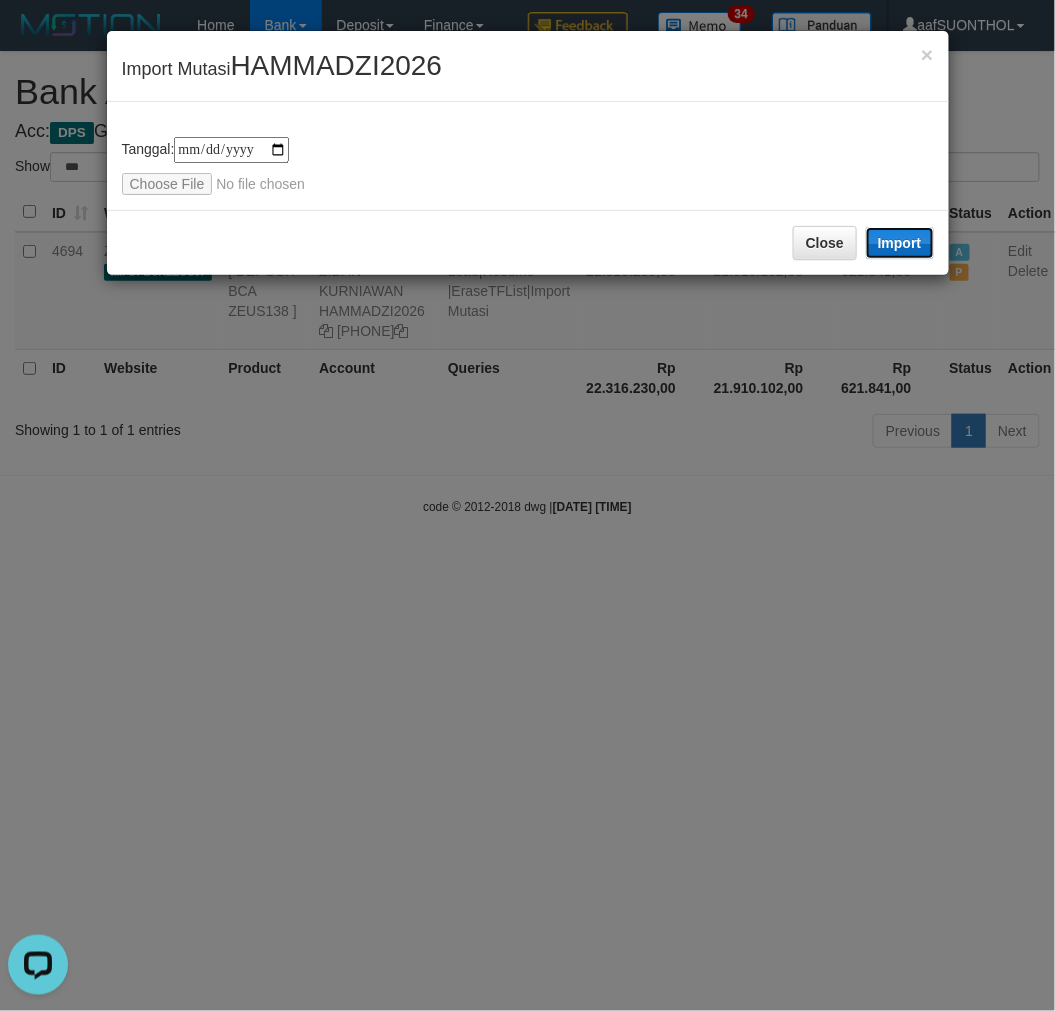 click on "Import" at bounding box center (900, 243) 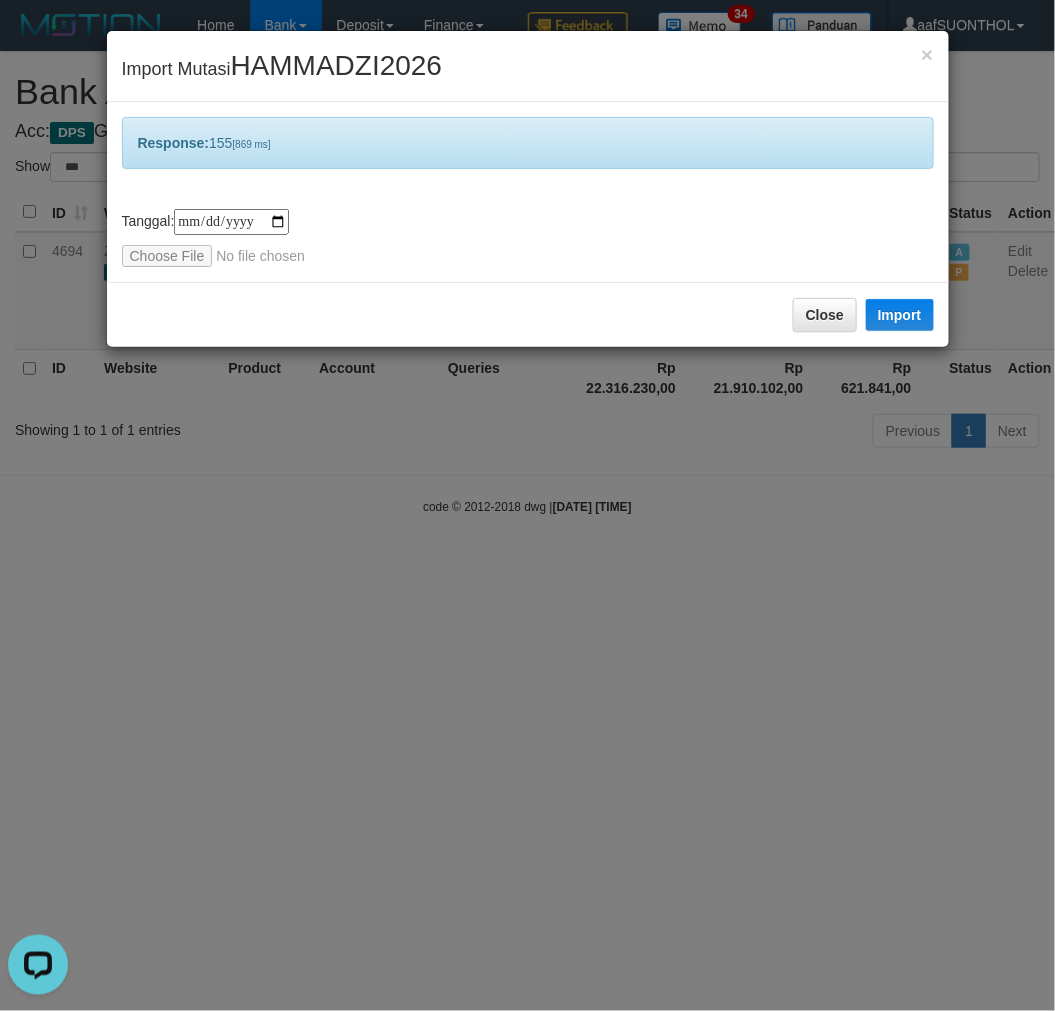 drag, startPoint x: 497, startPoint y: 628, endPoint x: 485, endPoint y: 627, distance: 12.0415945 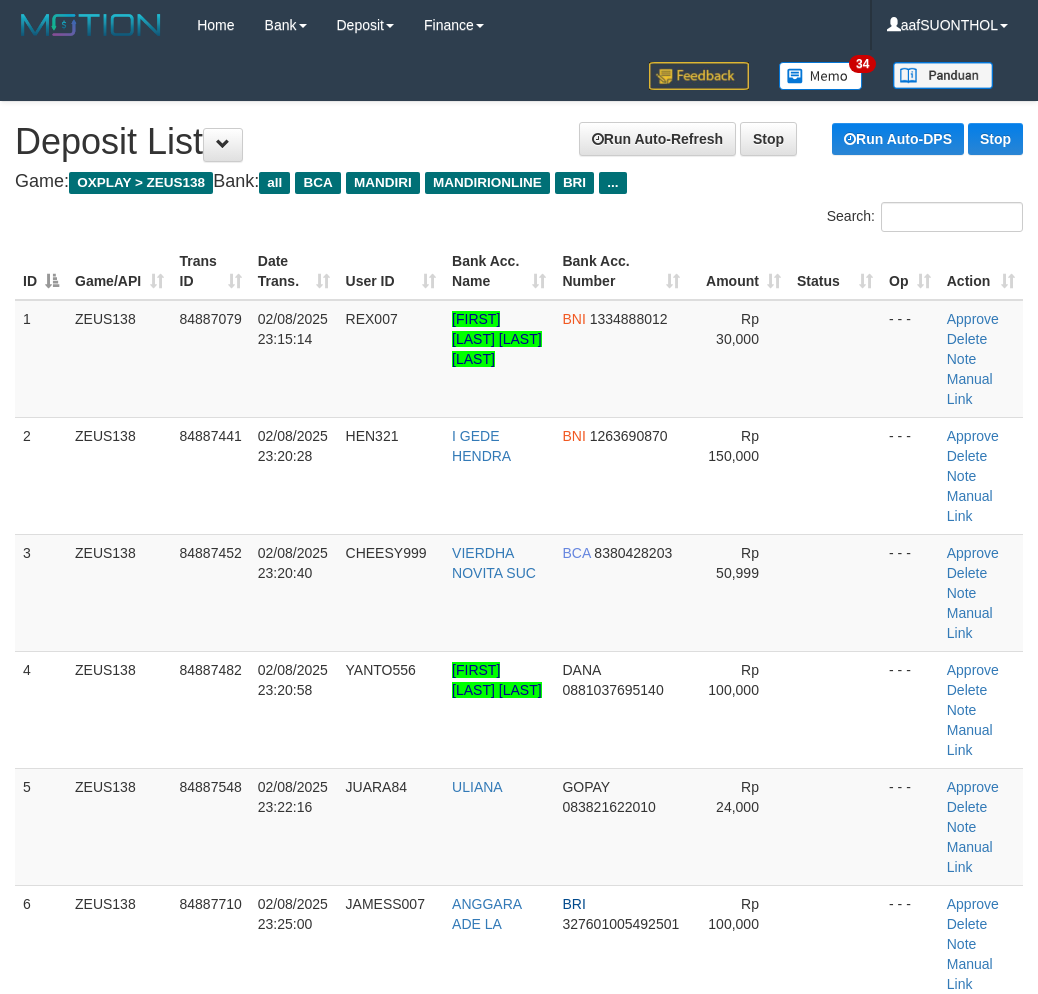 scroll, scrollTop: 1112, scrollLeft: 0, axis: vertical 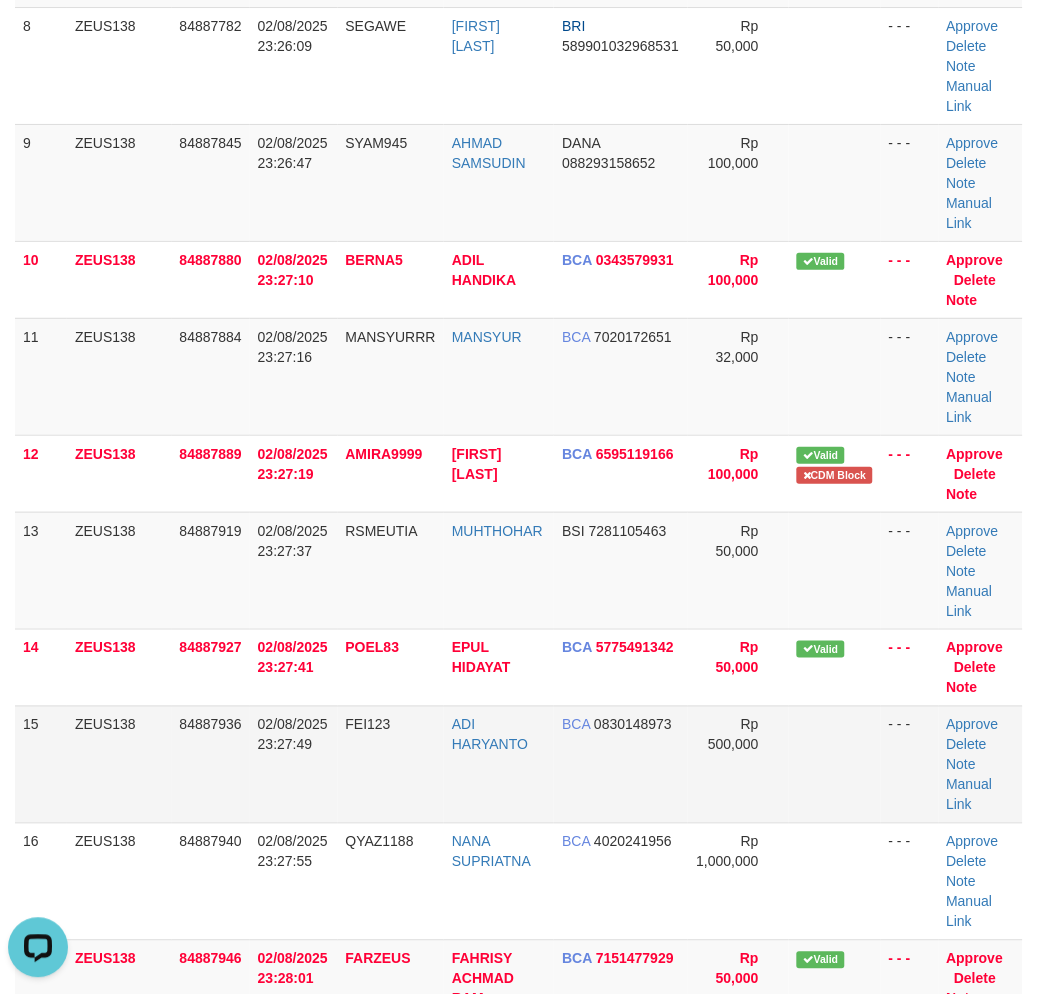click on "Rp 500,000" at bounding box center (738, 764) 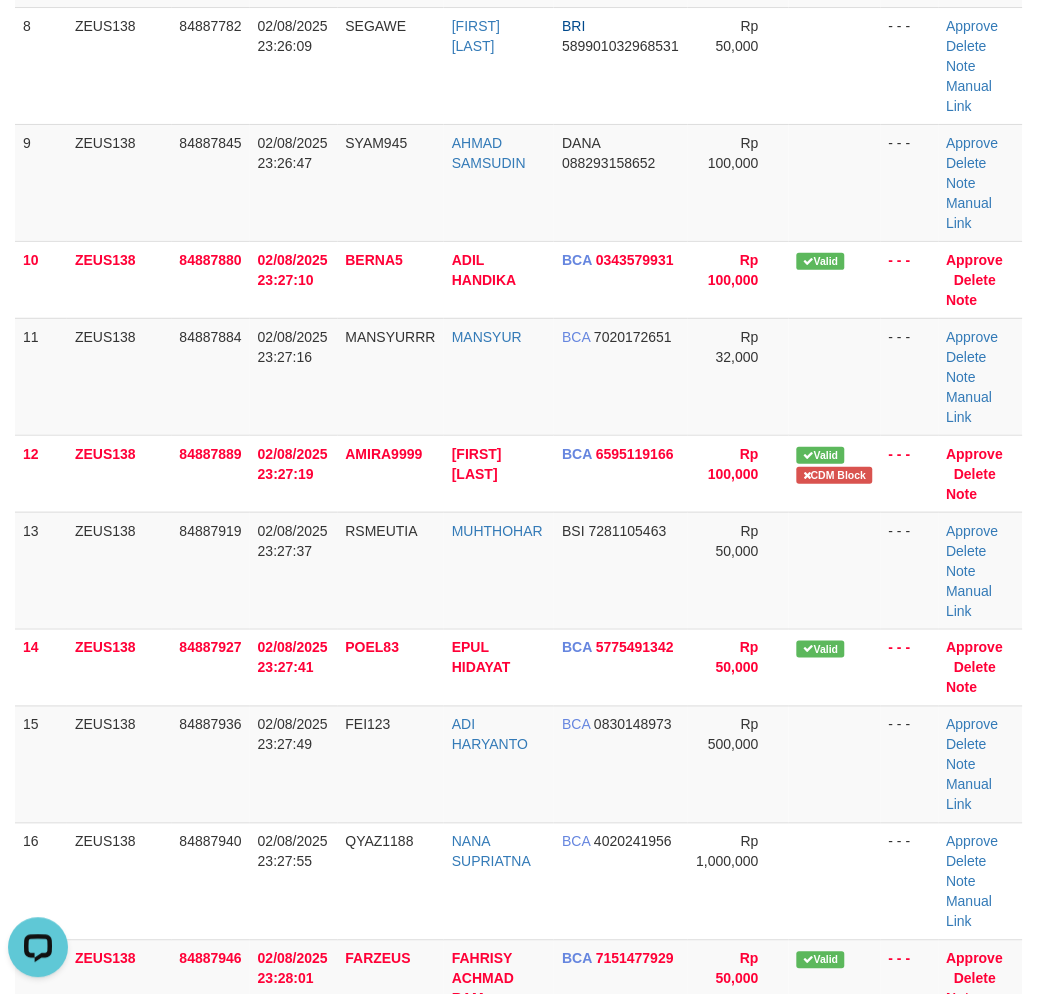 drag, startPoint x: 763, startPoint y: 796, endPoint x: 1045, endPoint y: 765, distance: 283.6988 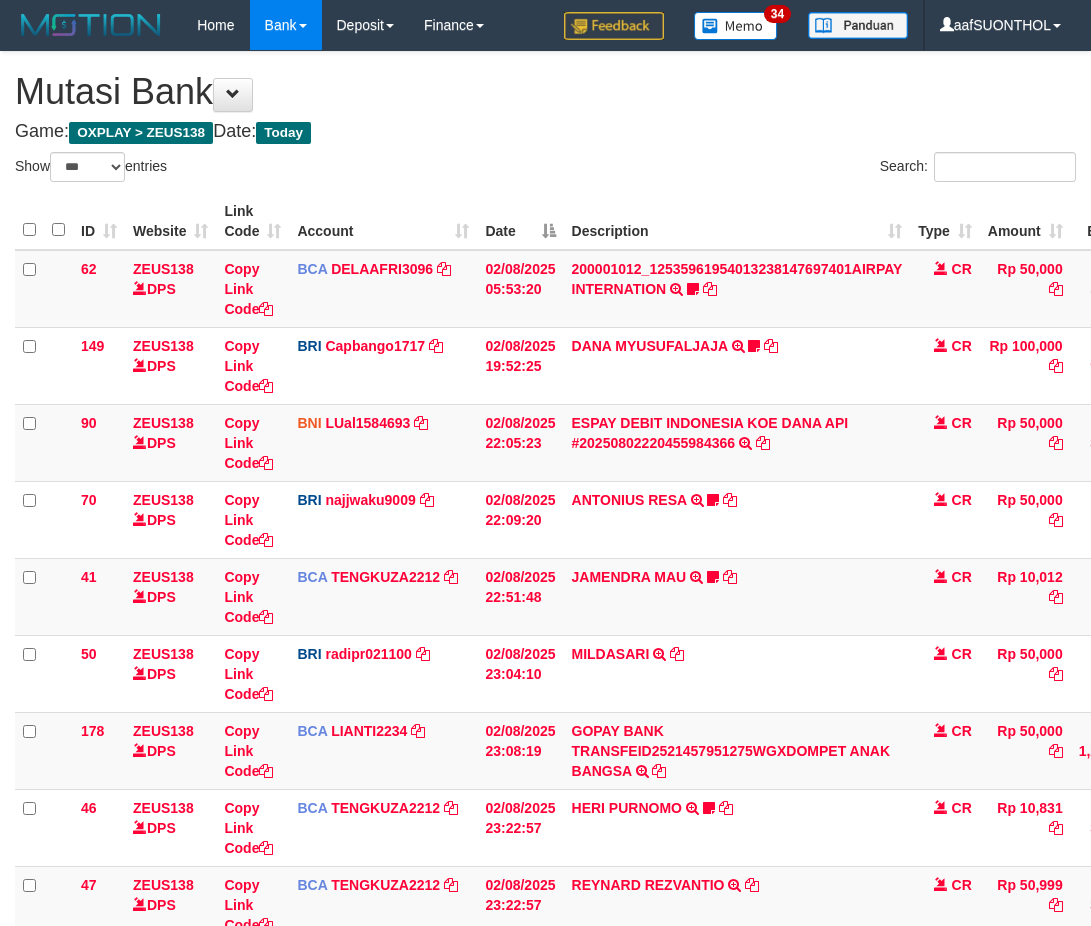 select on "***" 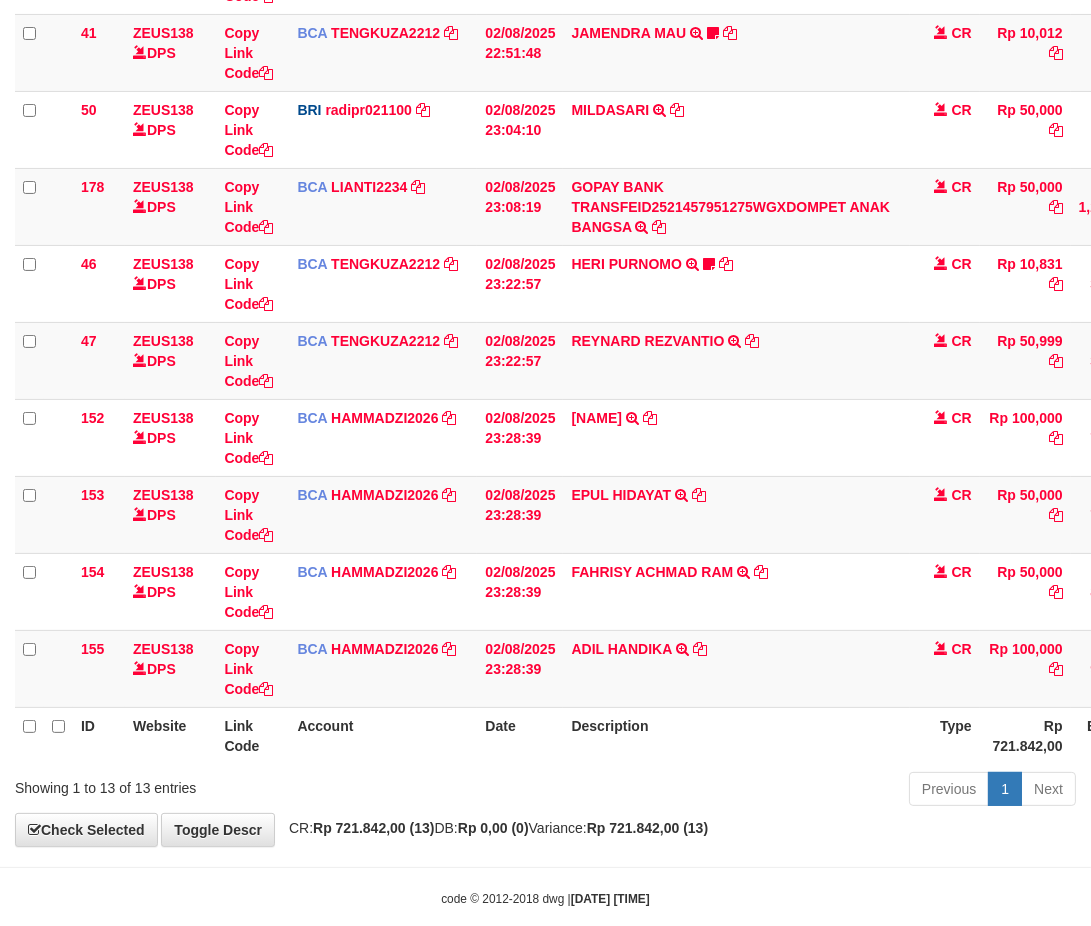 scroll, scrollTop: 576, scrollLeft: 0, axis: vertical 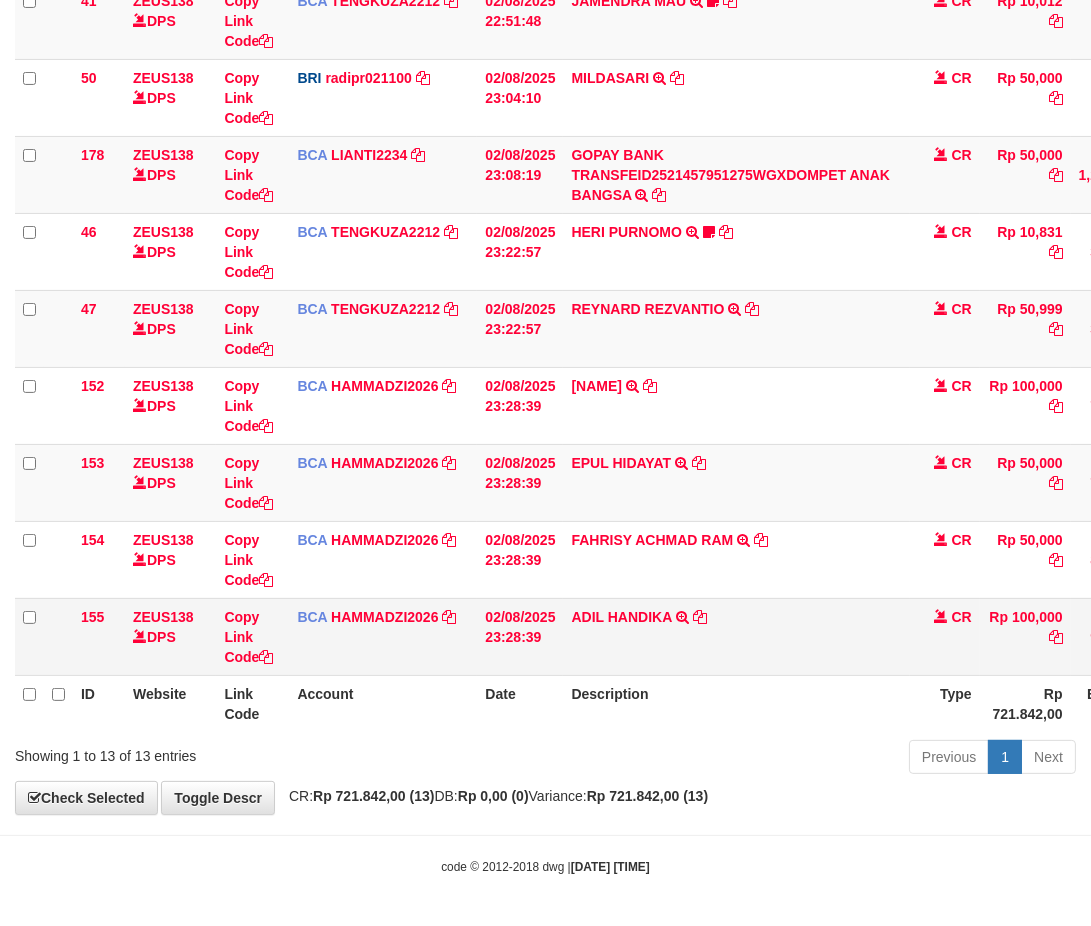 click on "[NAME] TRSF E-BANKING CR 0208/FTSCY/WS95031
100000.00[NAME]" at bounding box center (736, 636) 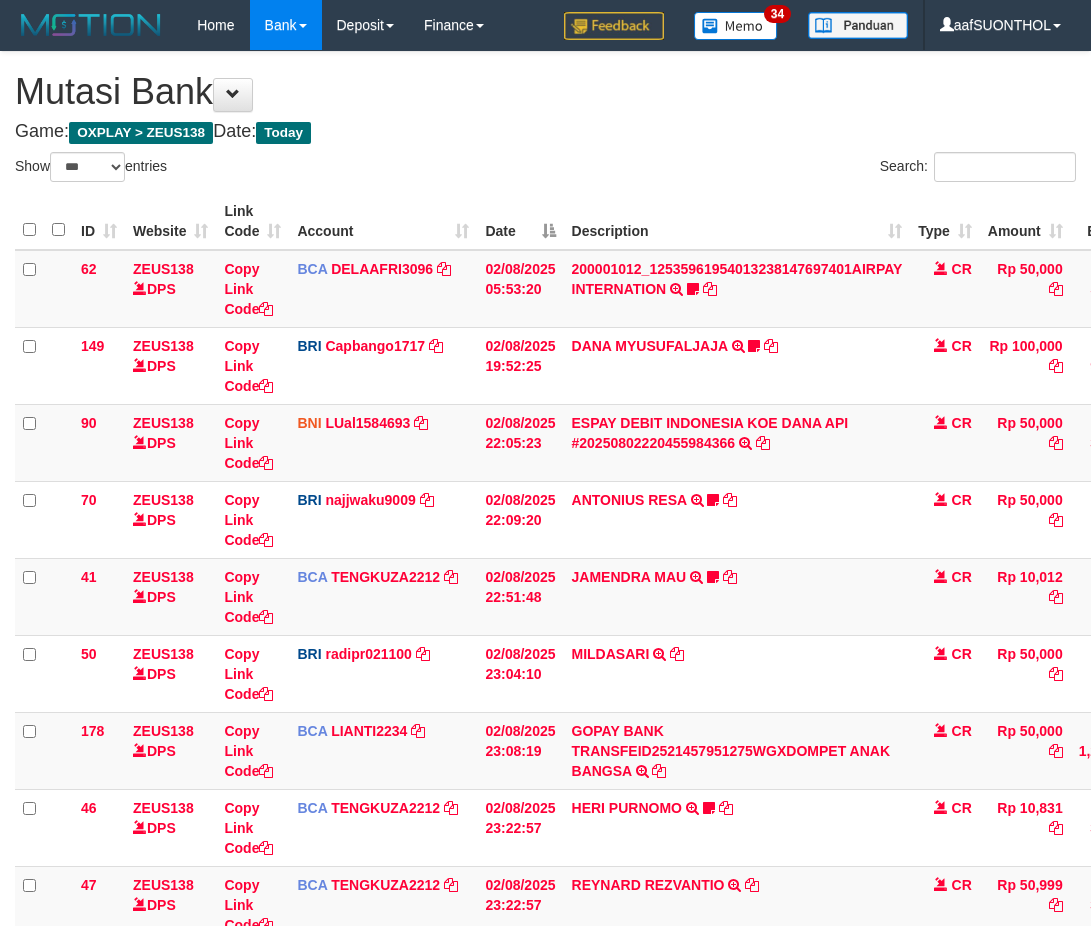 select on "***" 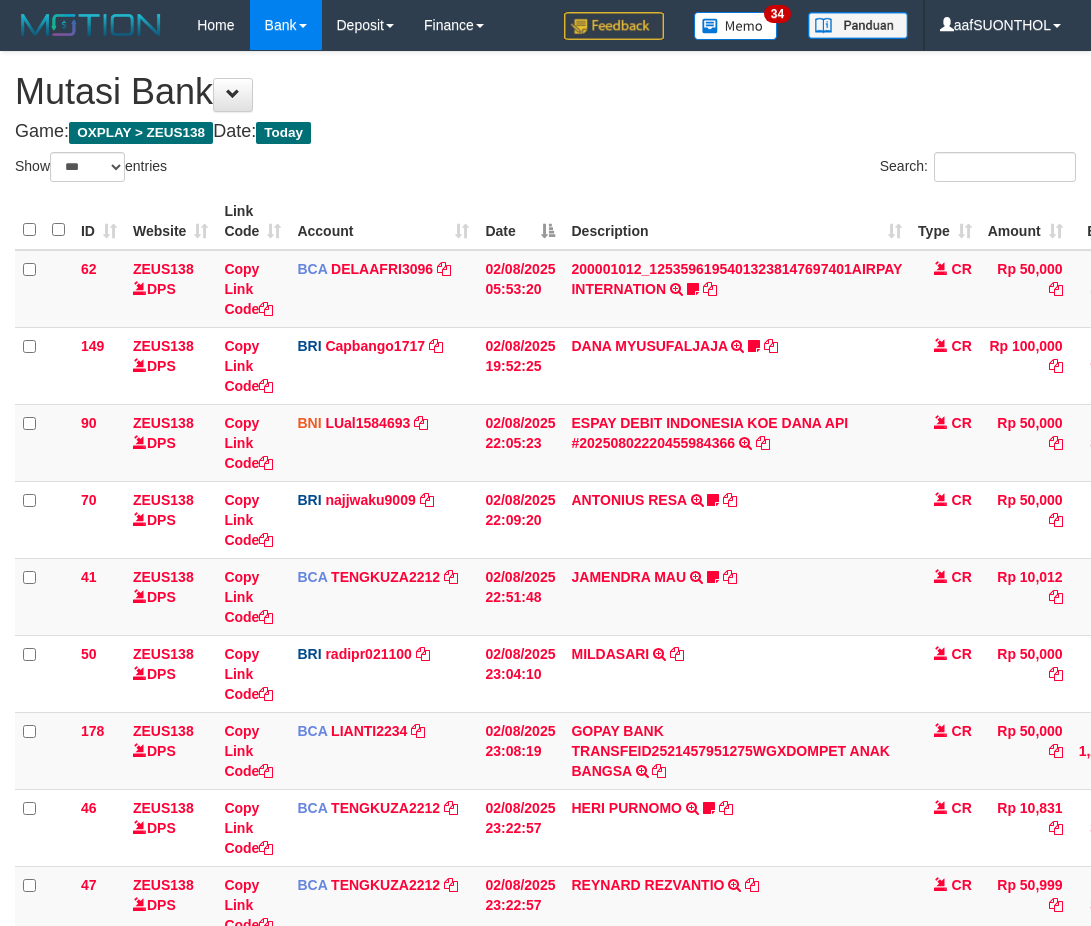 scroll, scrollTop: 576, scrollLeft: 0, axis: vertical 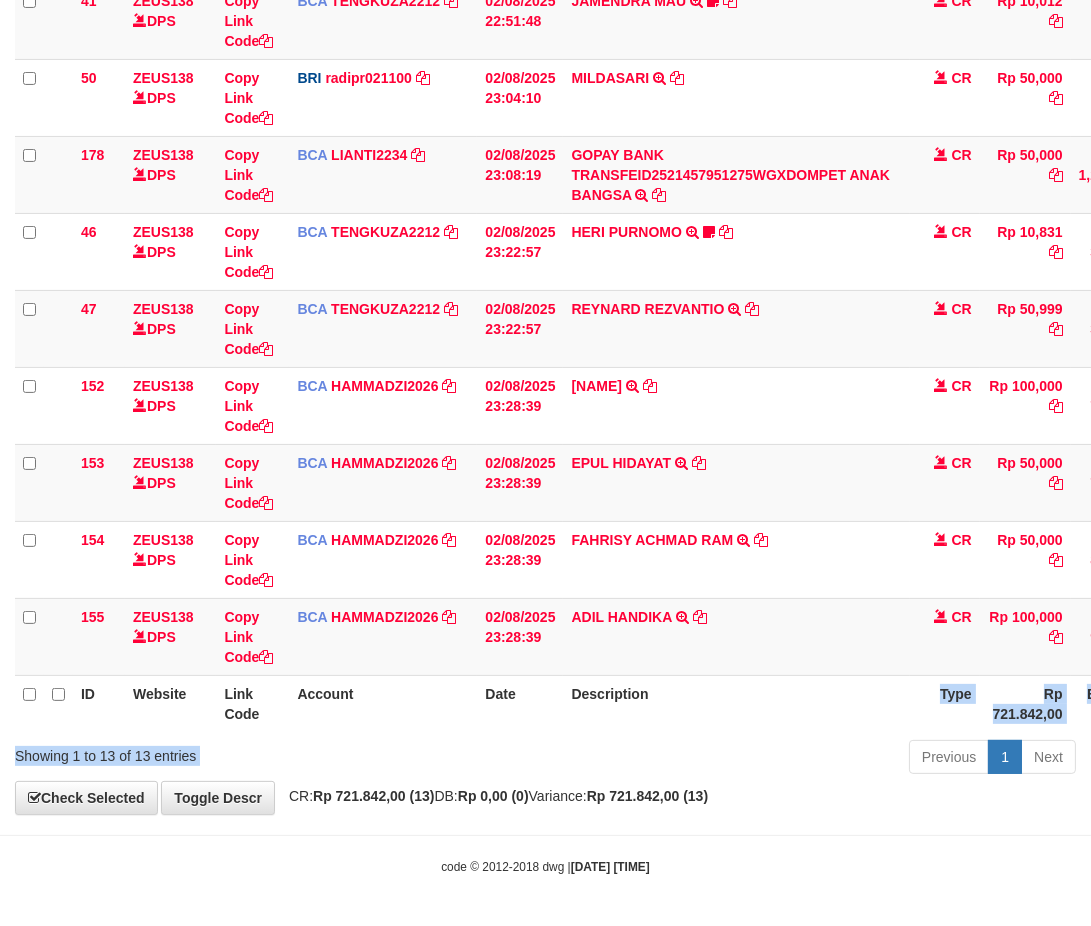 drag, startPoint x: 811, startPoint y: 741, endPoint x: 750, endPoint y: 721, distance: 64.195015 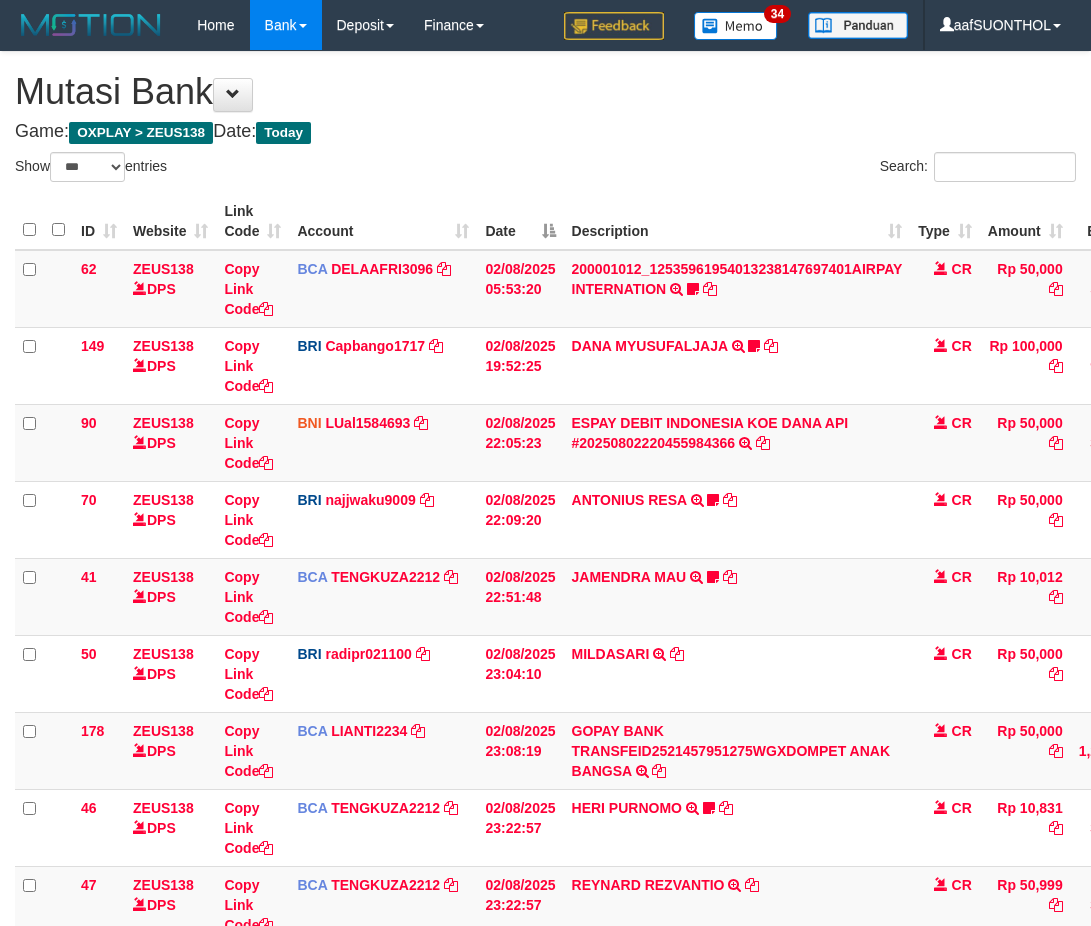 select on "***" 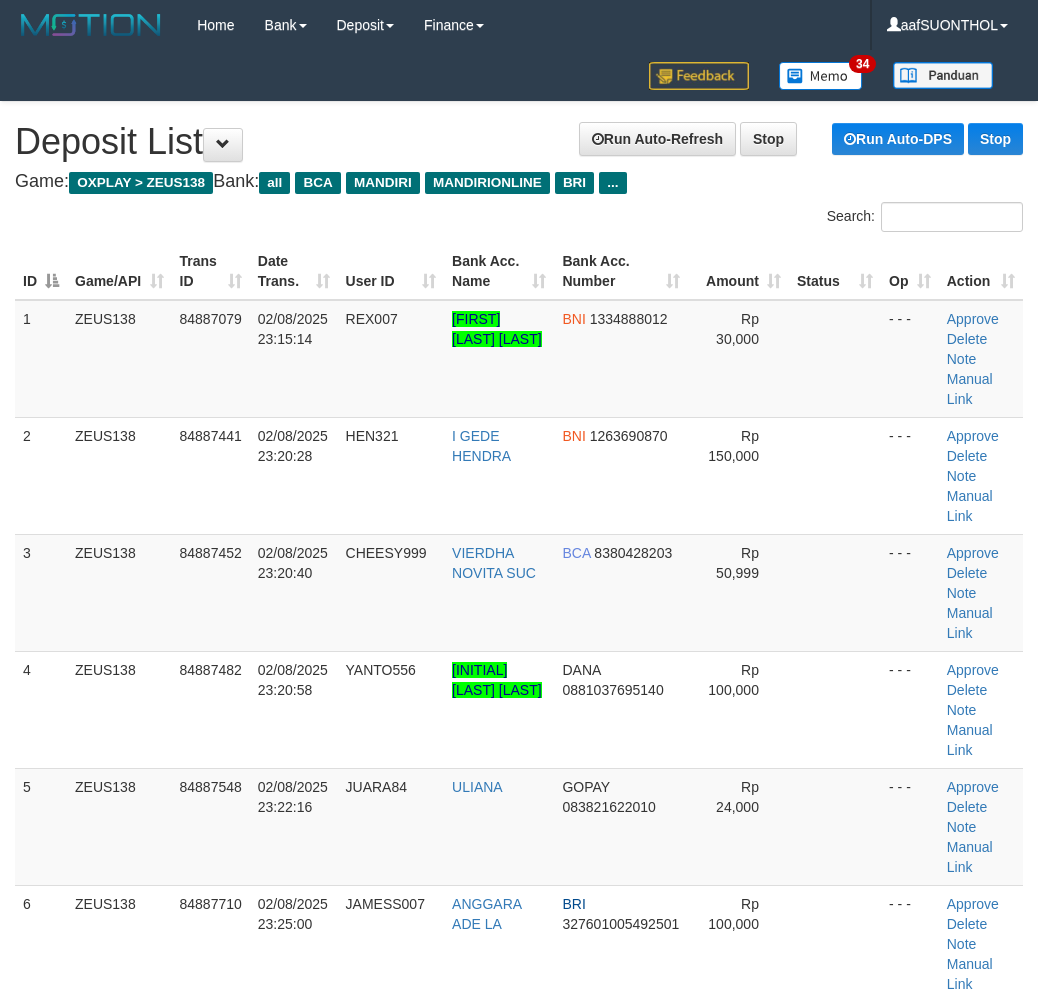 scroll, scrollTop: 1112, scrollLeft: 0, axis: vertical 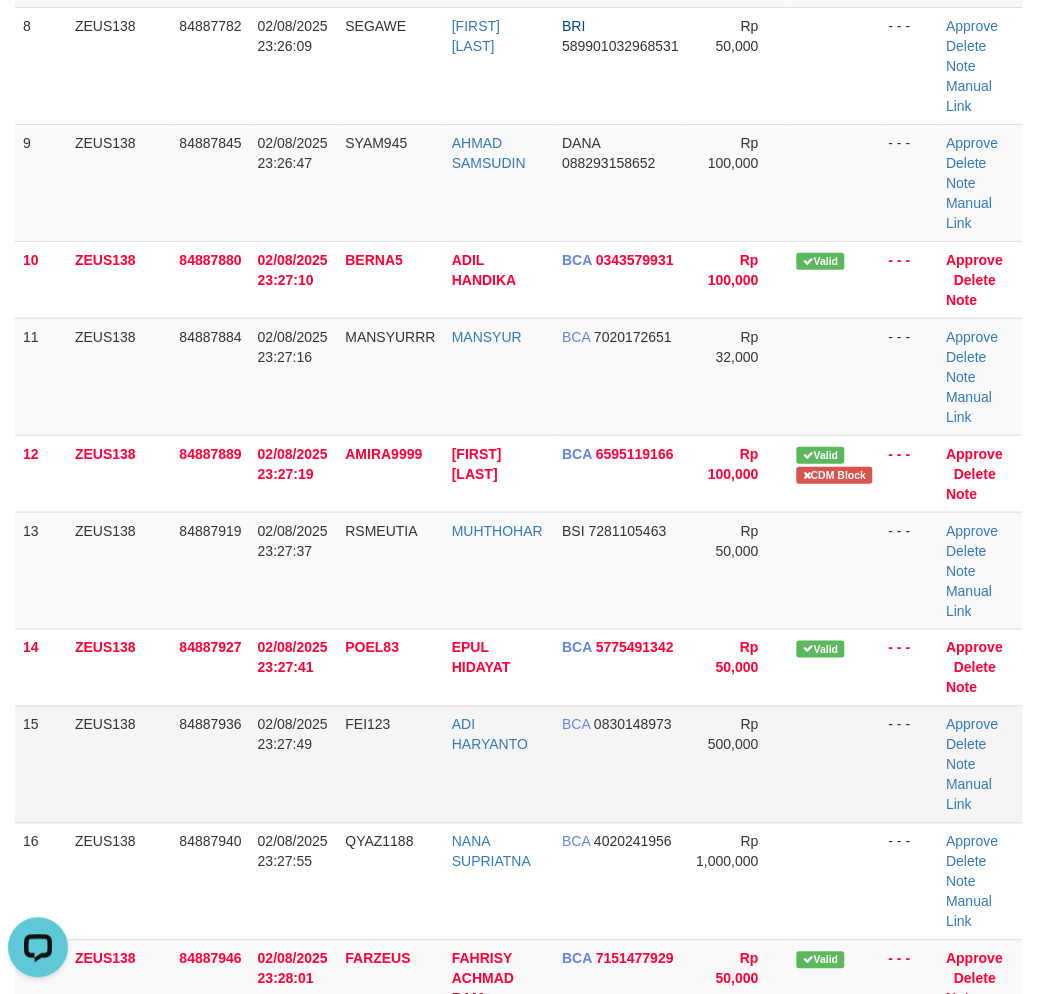 drag, startPoint x: 685, startPoint y: 781, endPoint x: 725, endPoint y: 780, distance: 40.012497 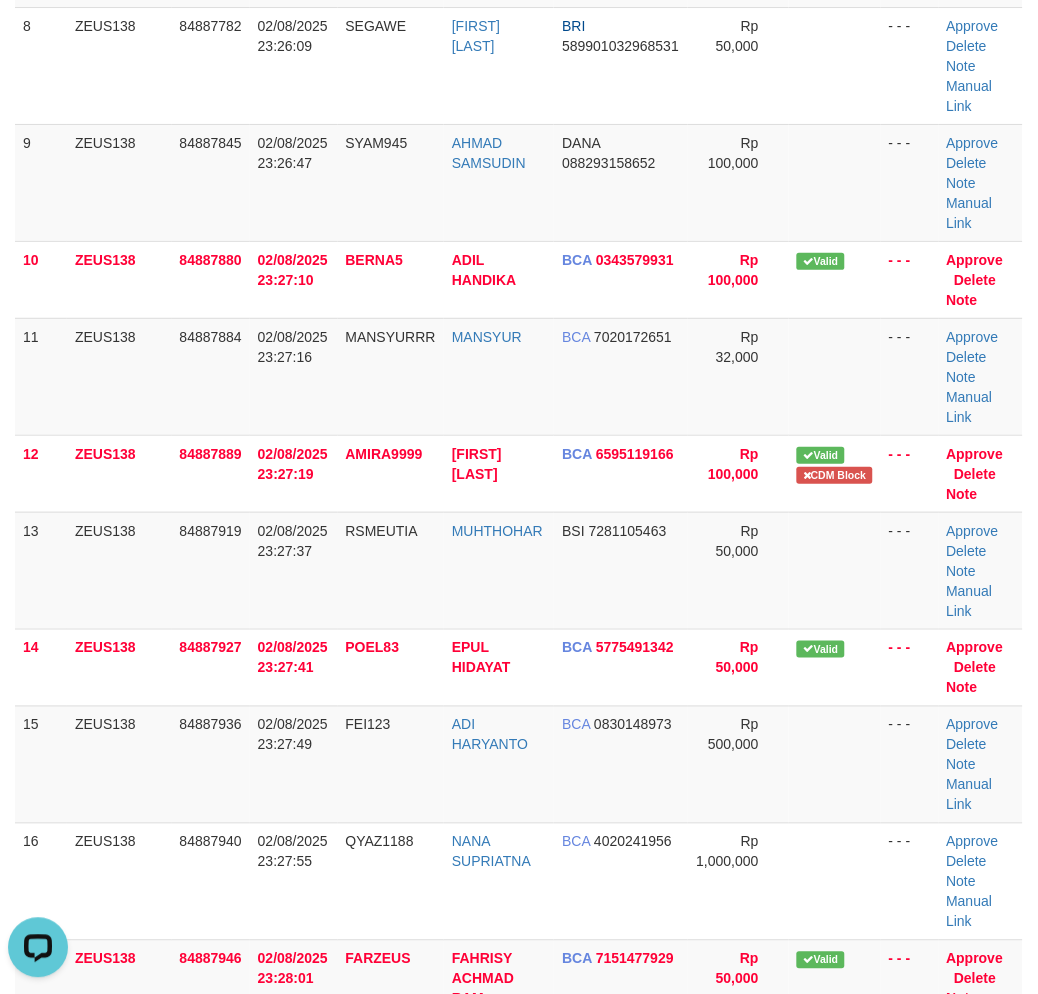 scroll, scrollTop: 1658, scrollLeft: 0, axis: vertical 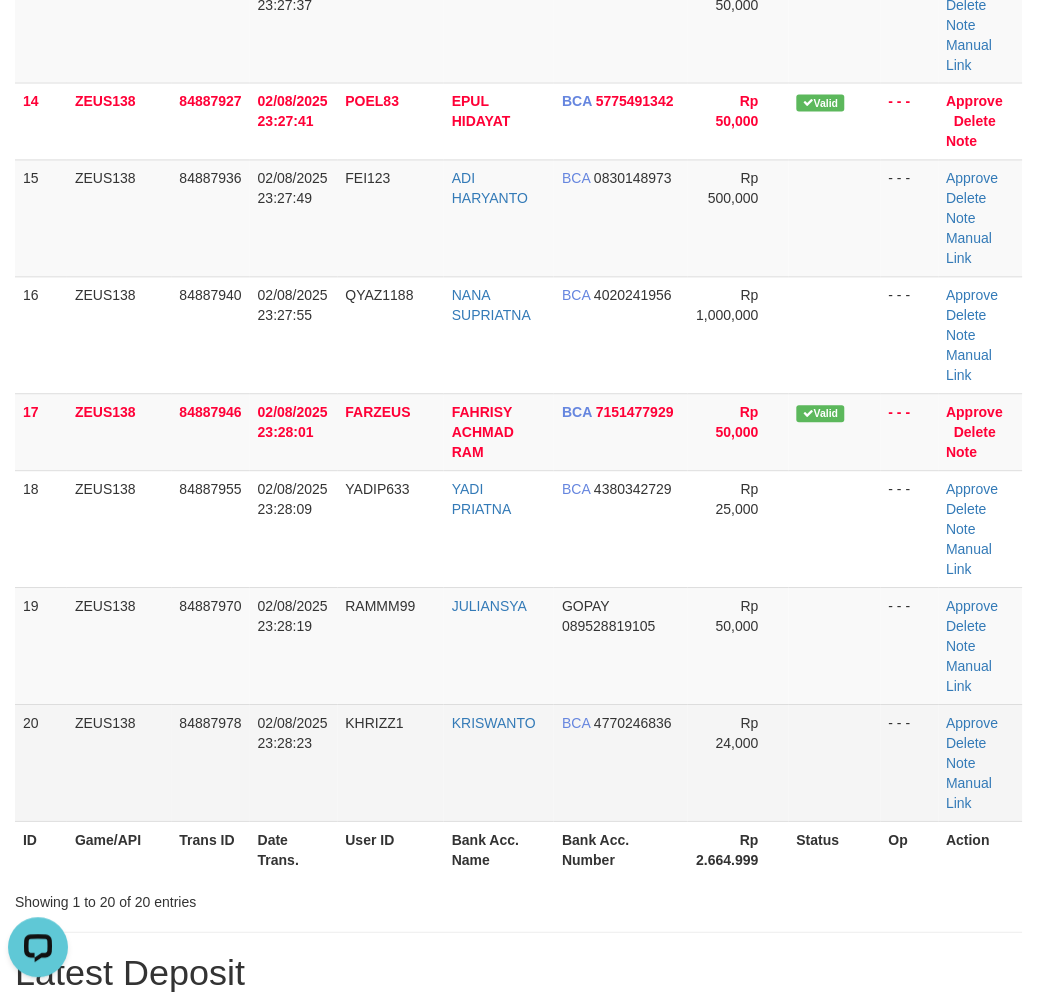 drag, startPoint x: 872, startPoint y: 731, endPoint x: 812, endPoint y: 750, distance: 62.936478 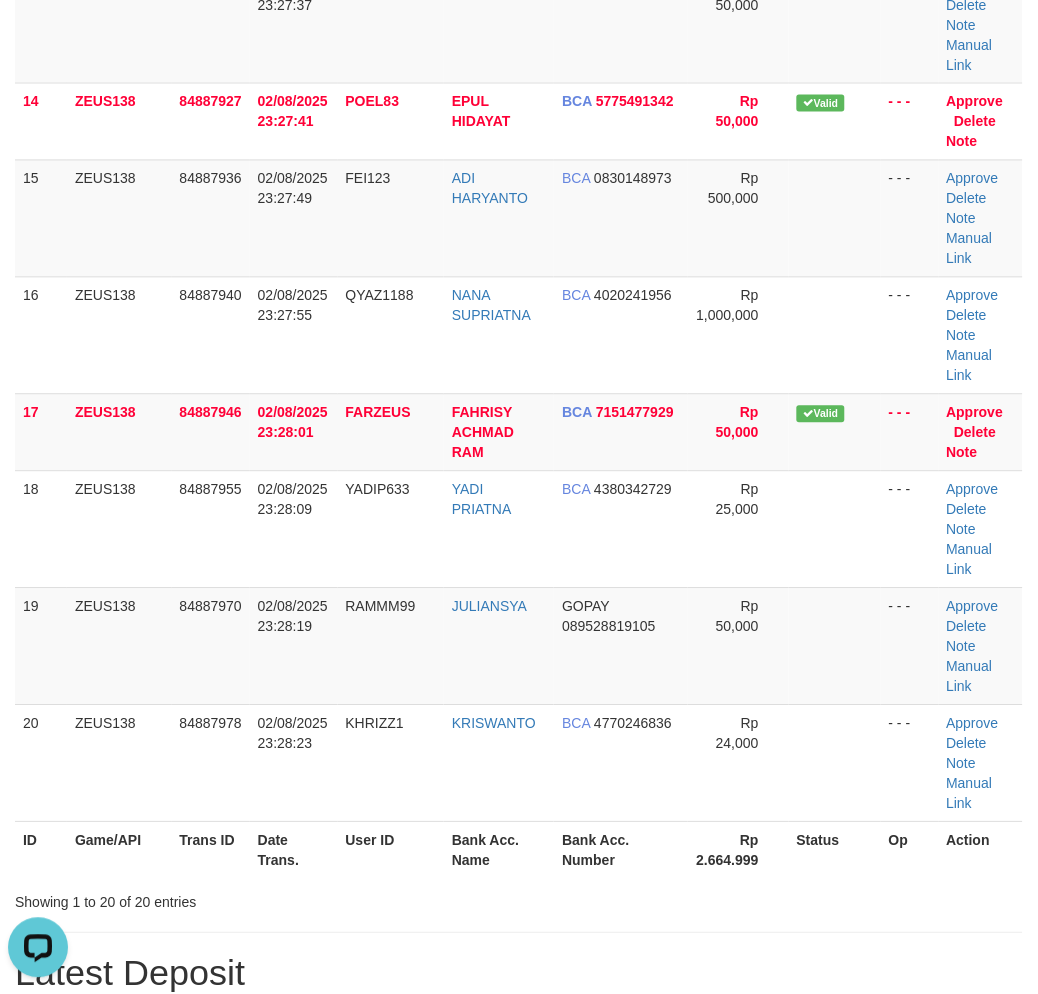 drag, startPoint x: 812, startPoint y: 750, endPoint x: 1052, endPoint y: 714, distance: 242.68498 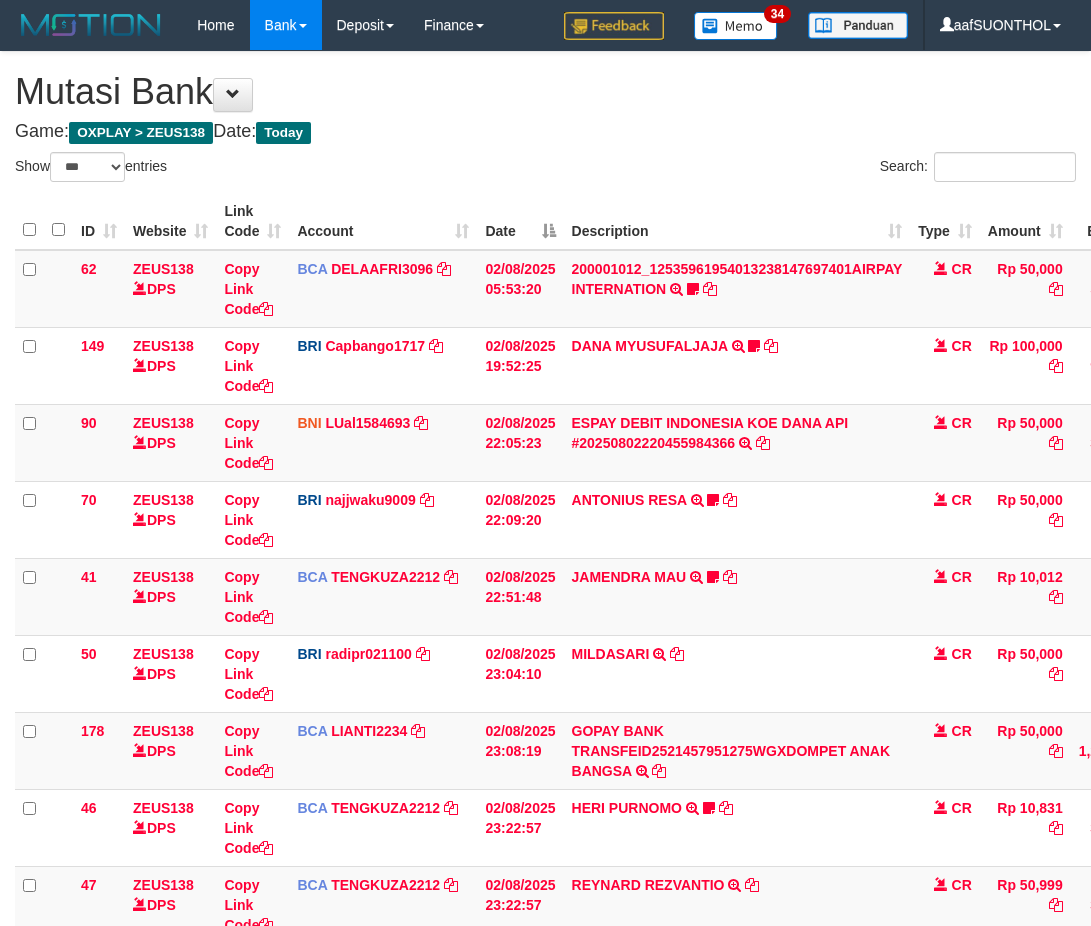 select on "***" 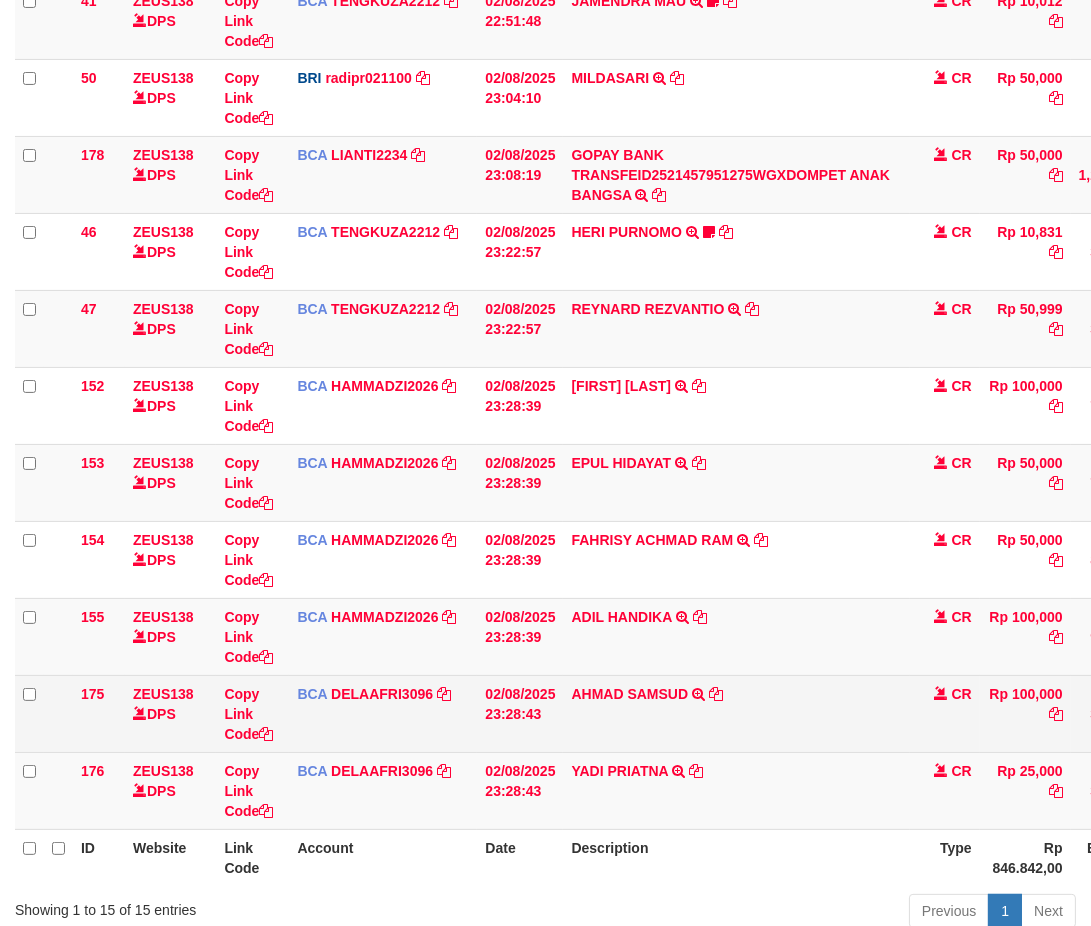 scroll, scrollTop: 576, scrollLeft: 0, axis: vertical 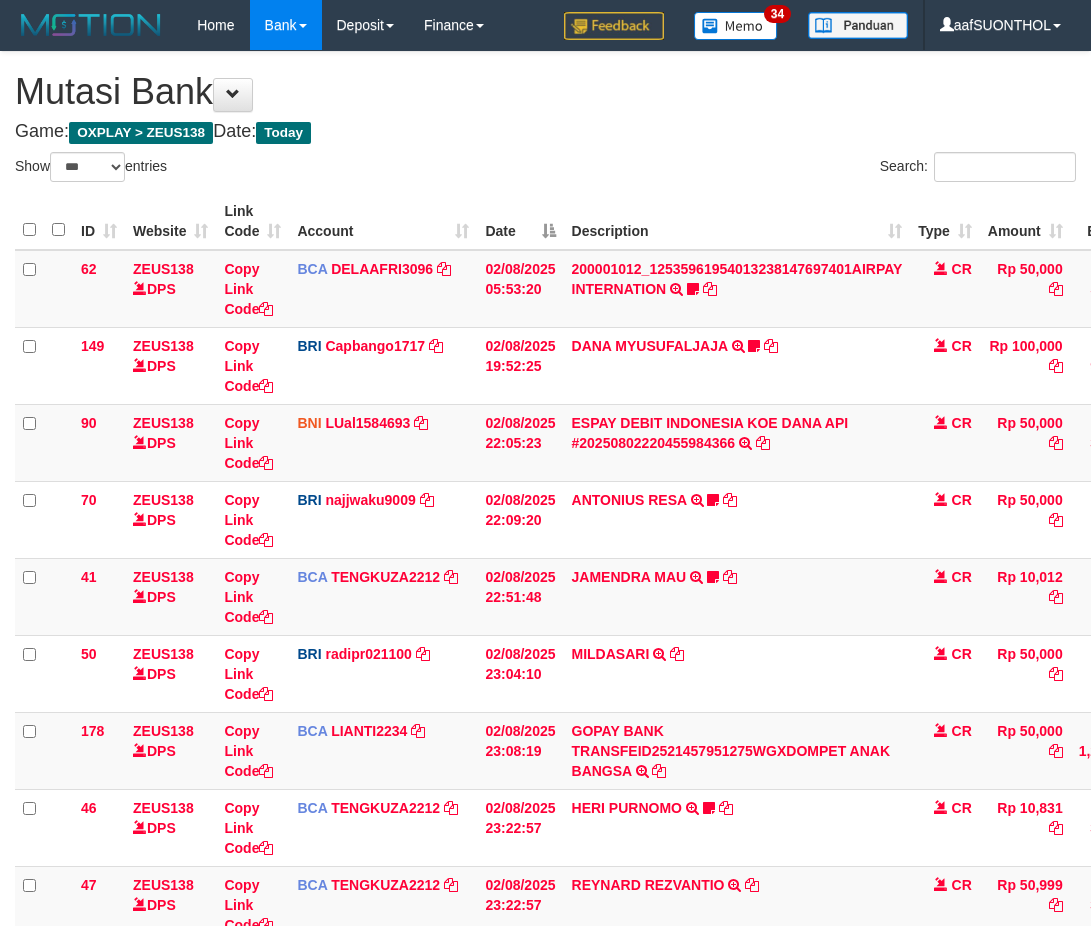 select on "***" 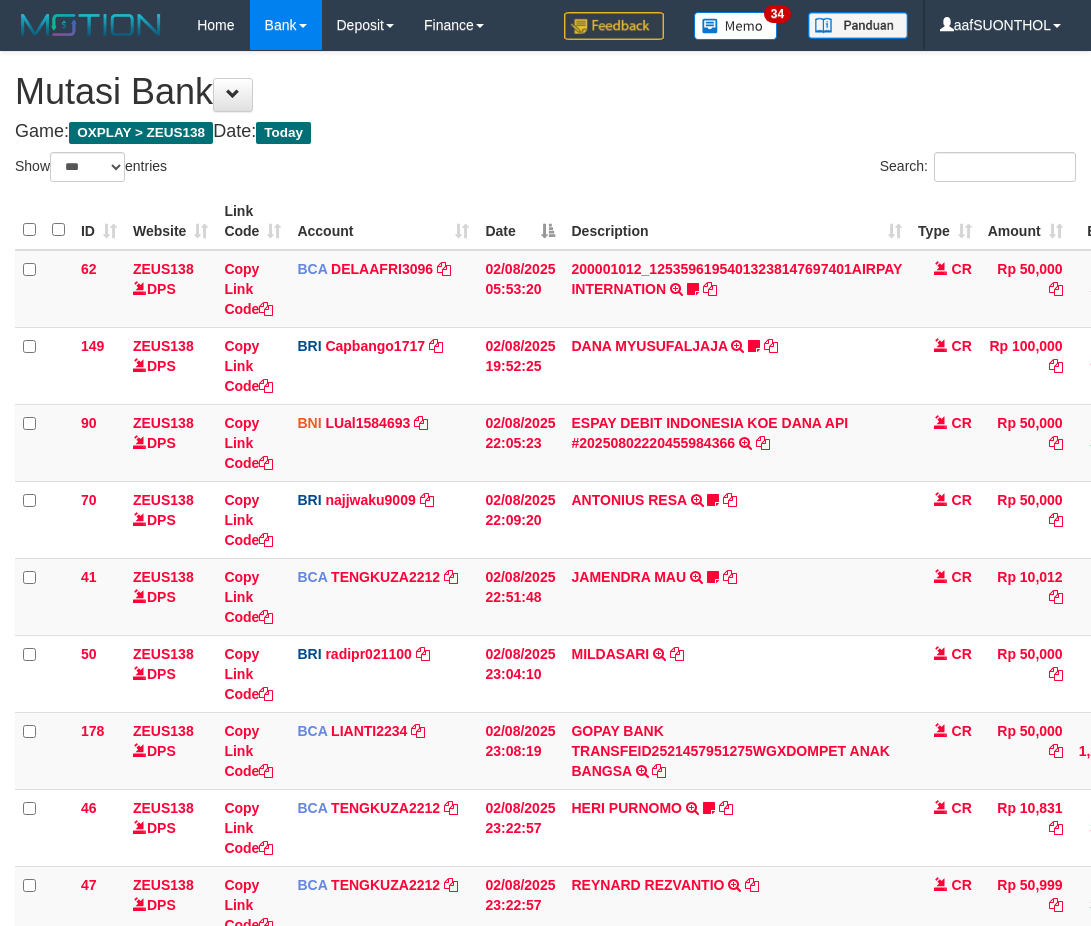 scroll, scrollTop: 731, scrollLeft: 0, axis: vertical 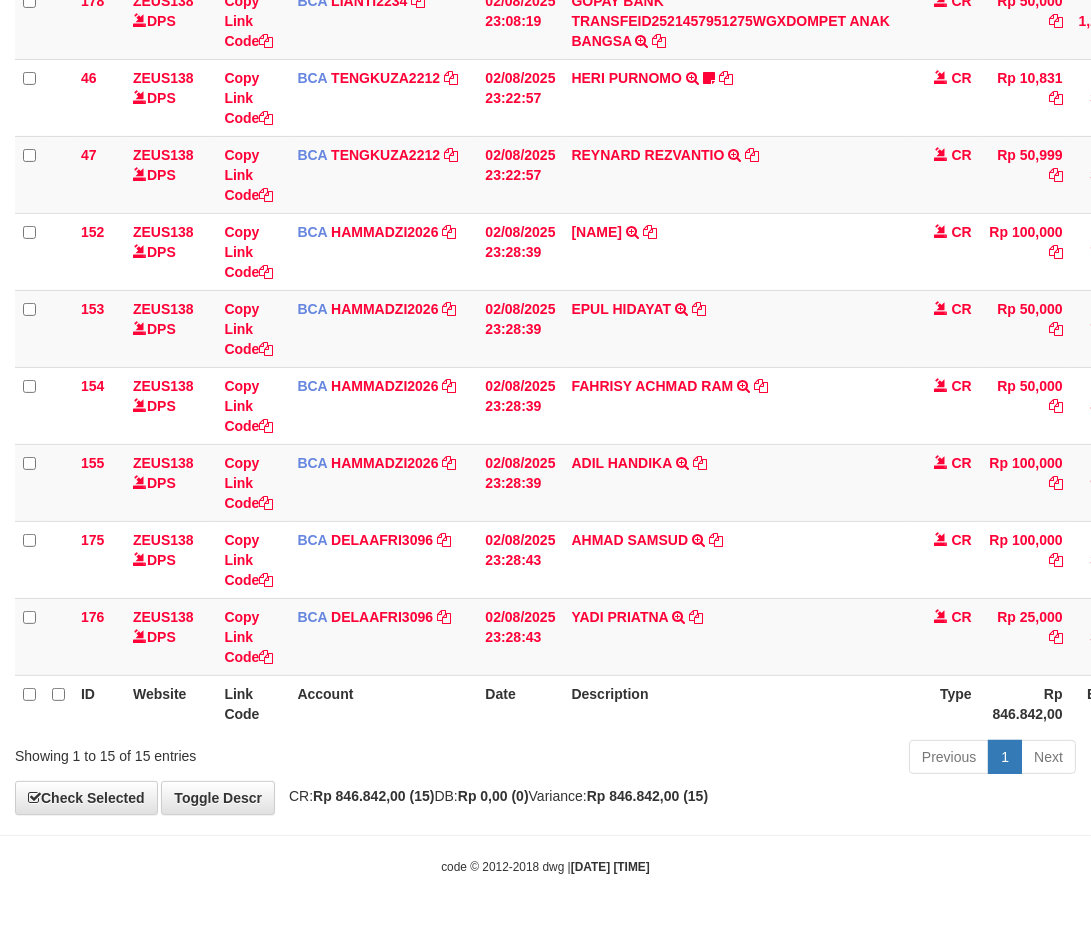 drag, startPoint x: 782, startPoint y: 732, endPoint x: 773, endPoint y: 753, distance: 22.847319 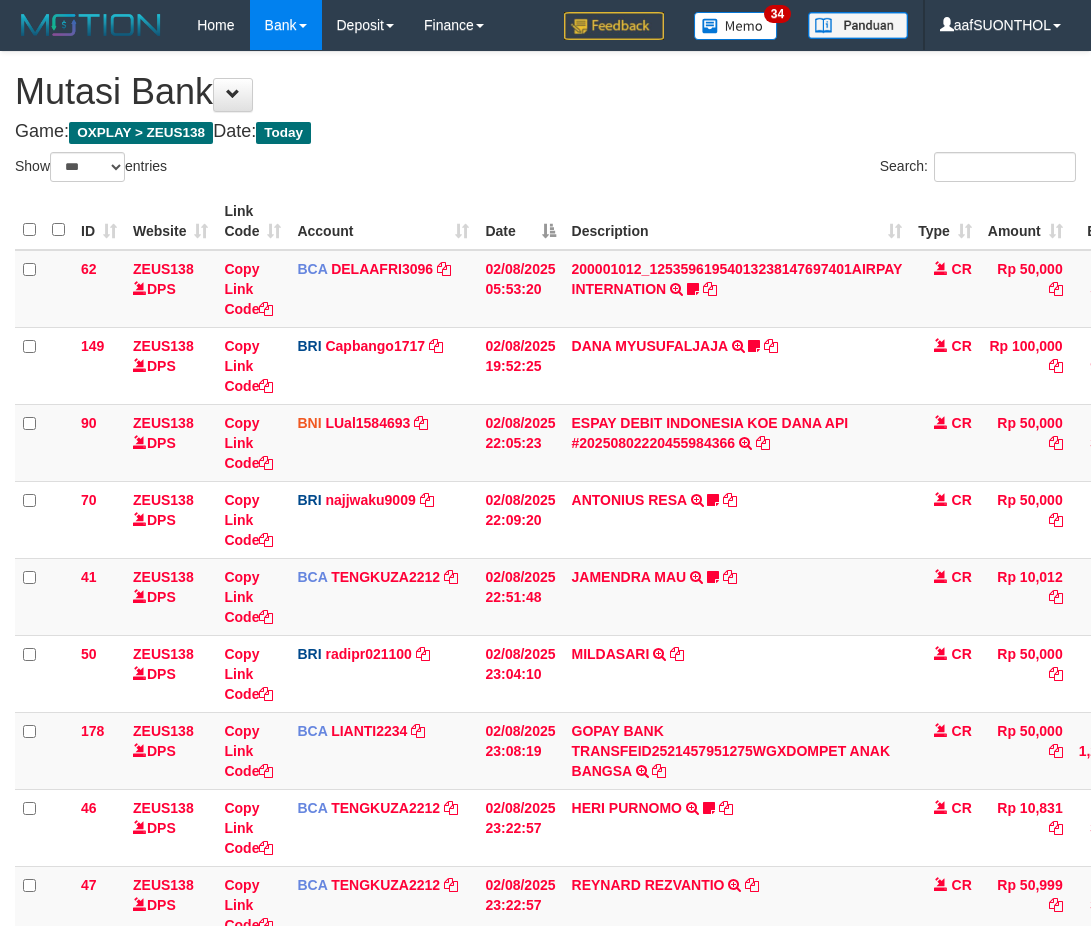 select on "***" 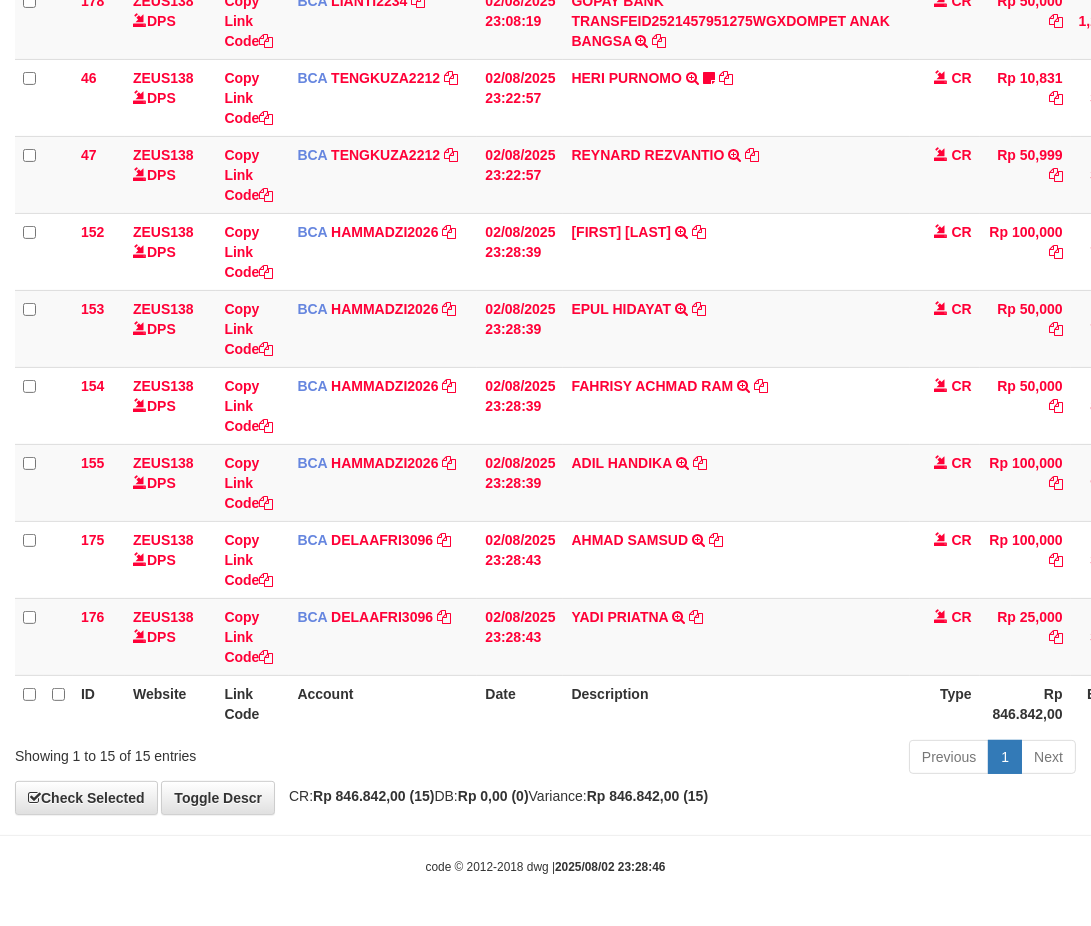 click on "Previous 1 Next" at bounding box center (773, 759) 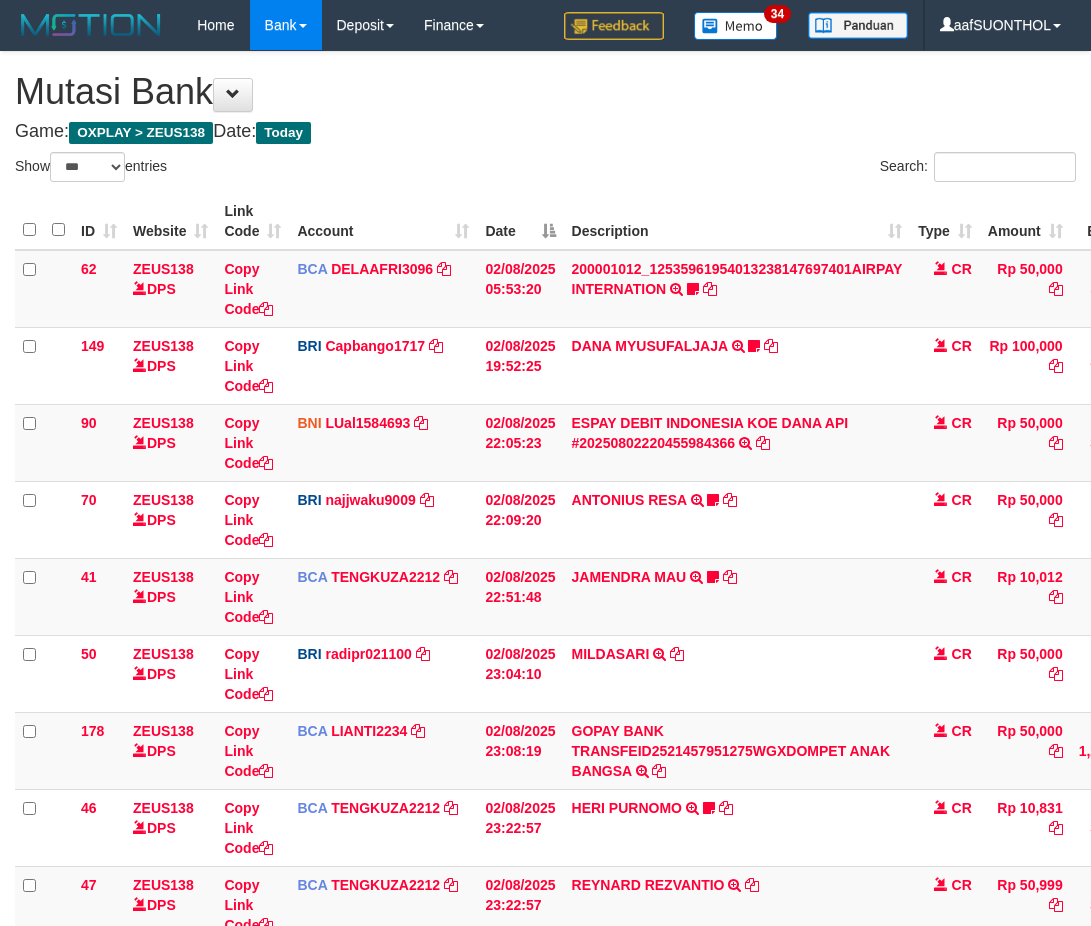select on "***" 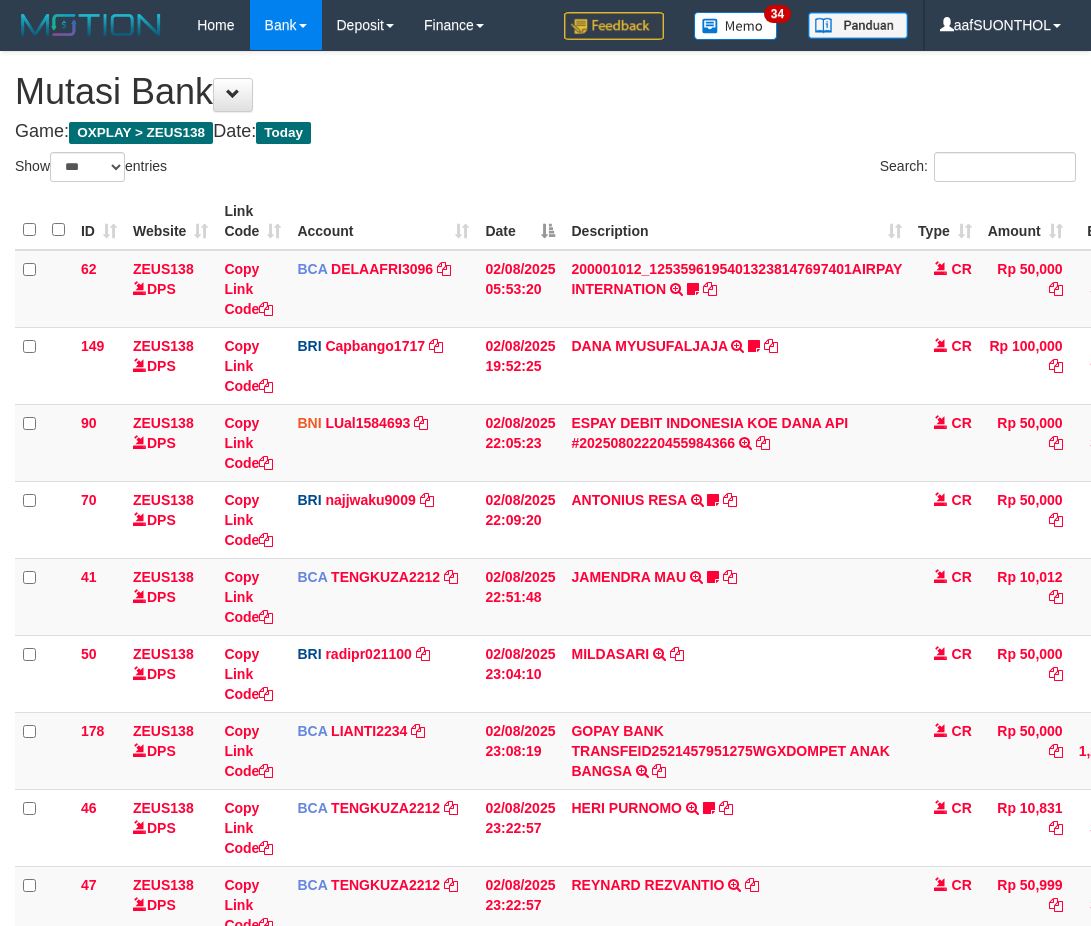 scroll, scrollTop: 576, scrollLeft: 0, axis: vertical 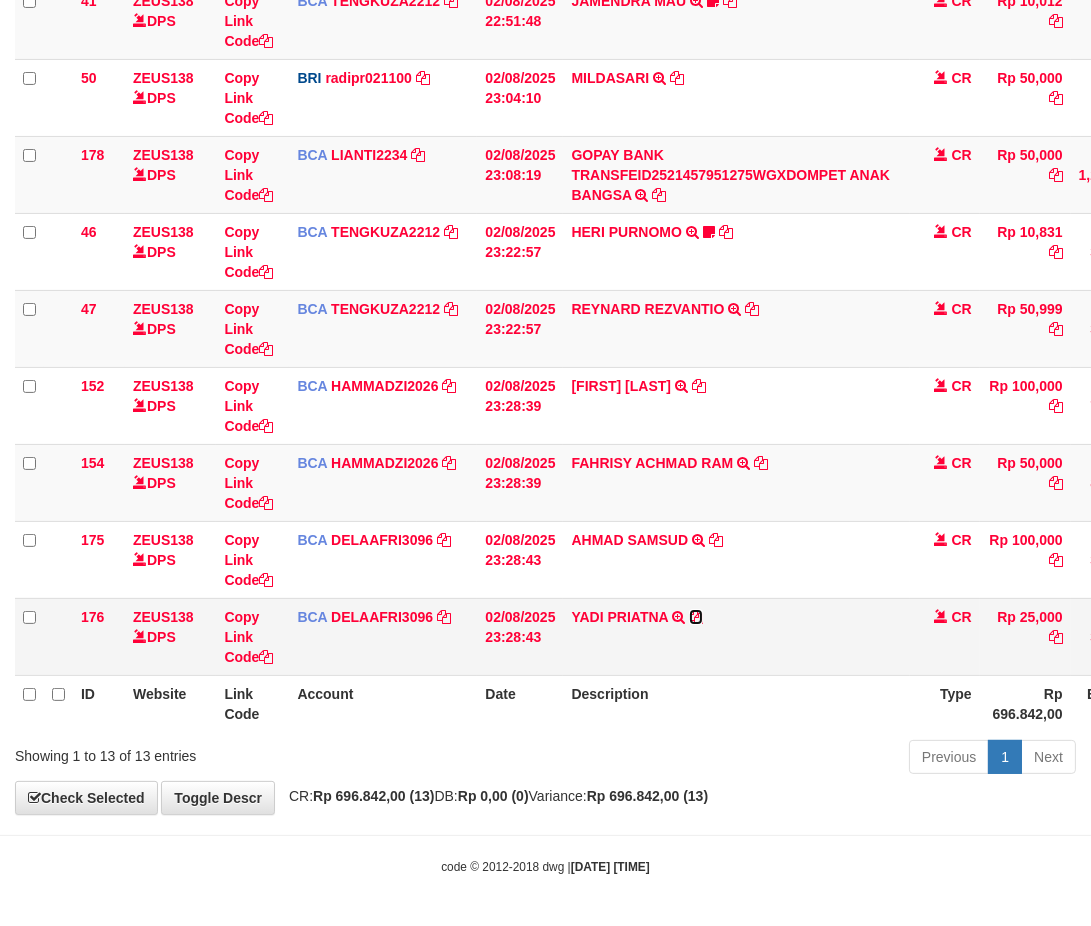 click at bounding box center [696, 617] 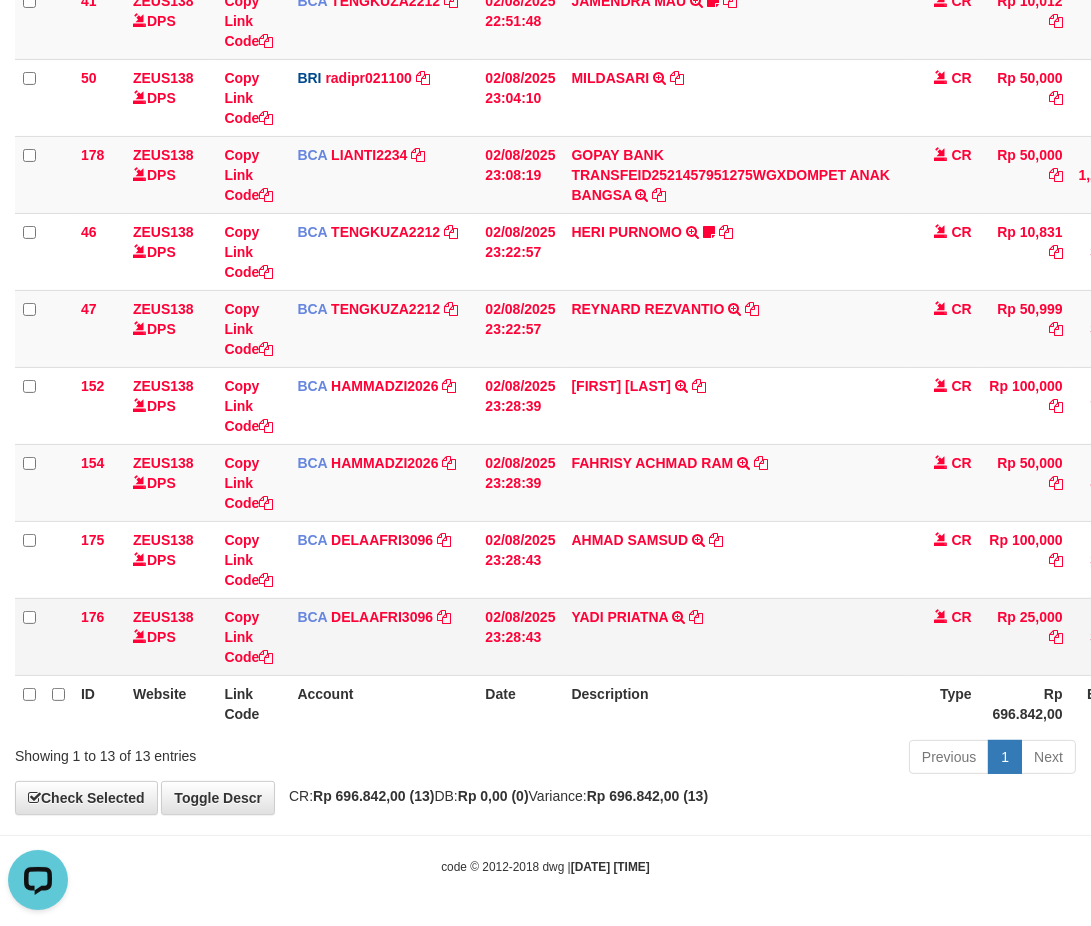 scroll, scrollTop: 0, scrollLeft: 0, axis: both 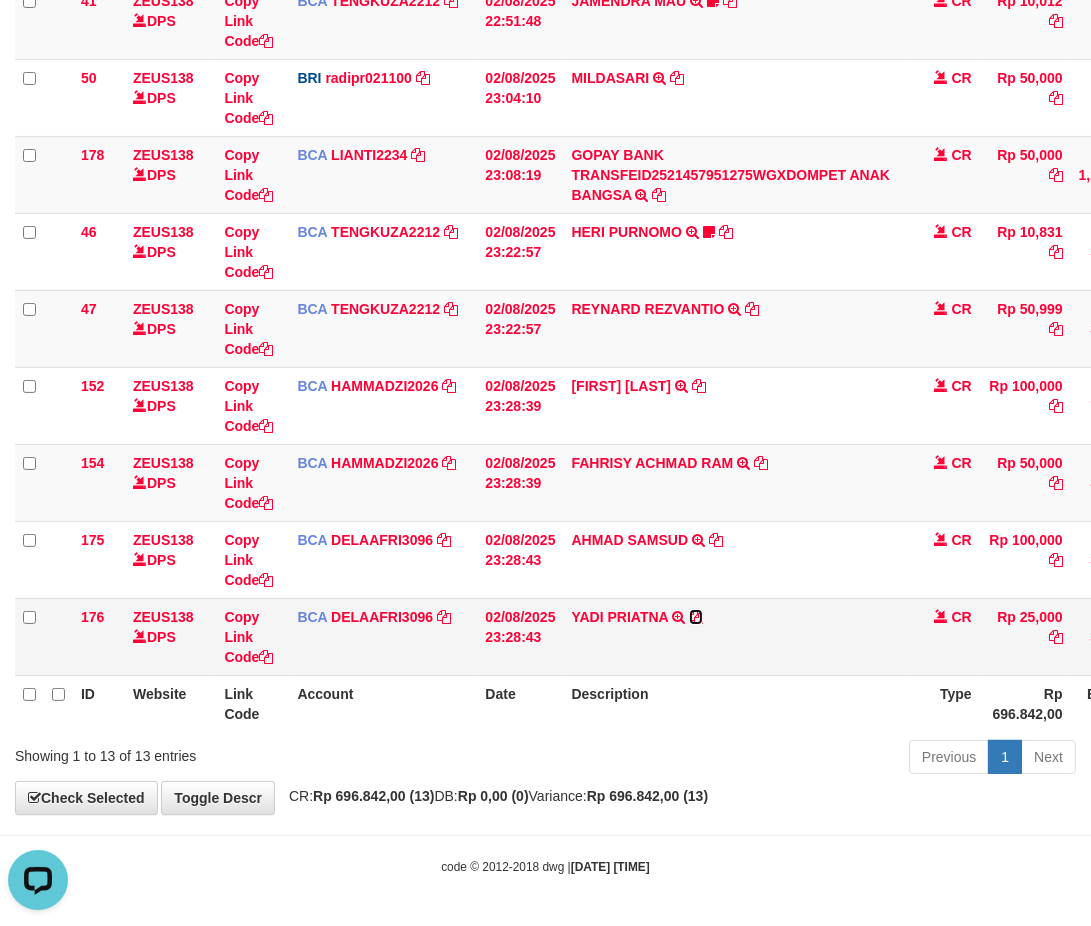 click at bounding box center (696, 617) 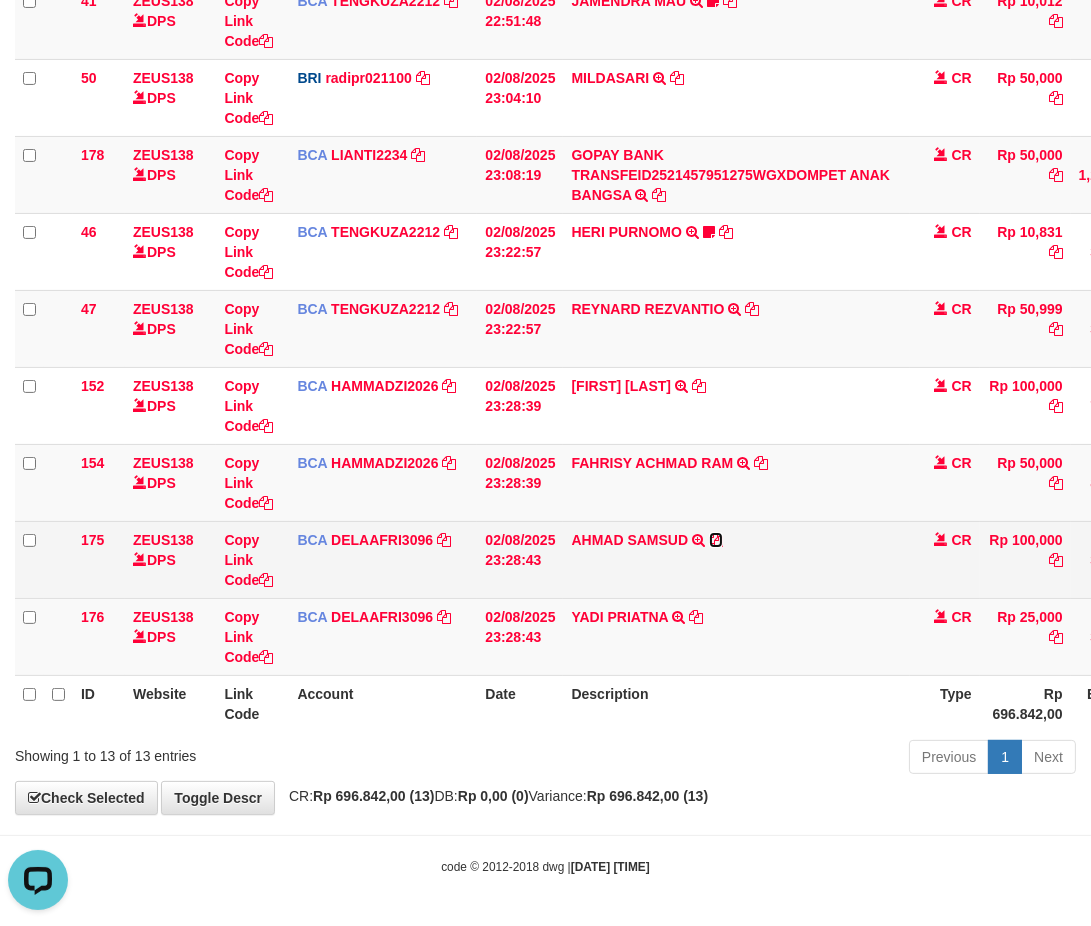 click at bounding box center [716, 540] 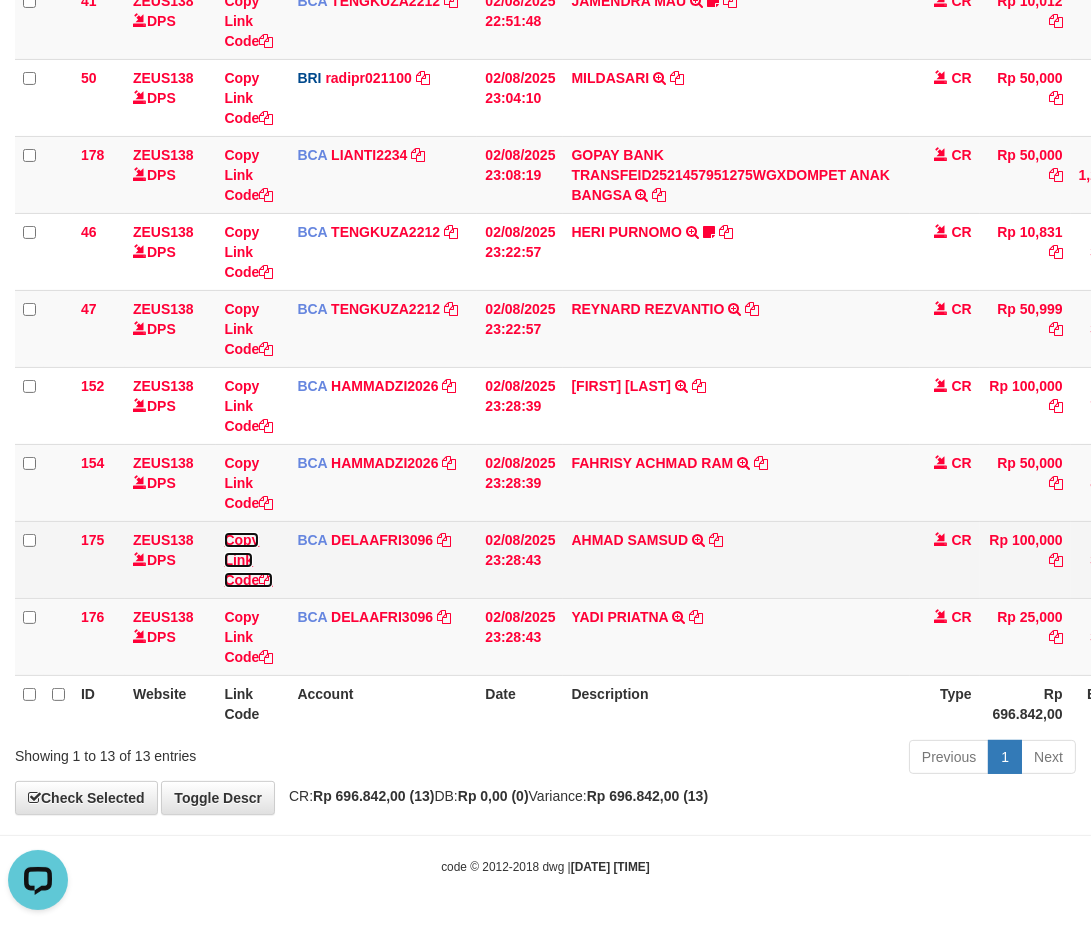 click on "Copy Link Code" at bounding box center [248, 560] 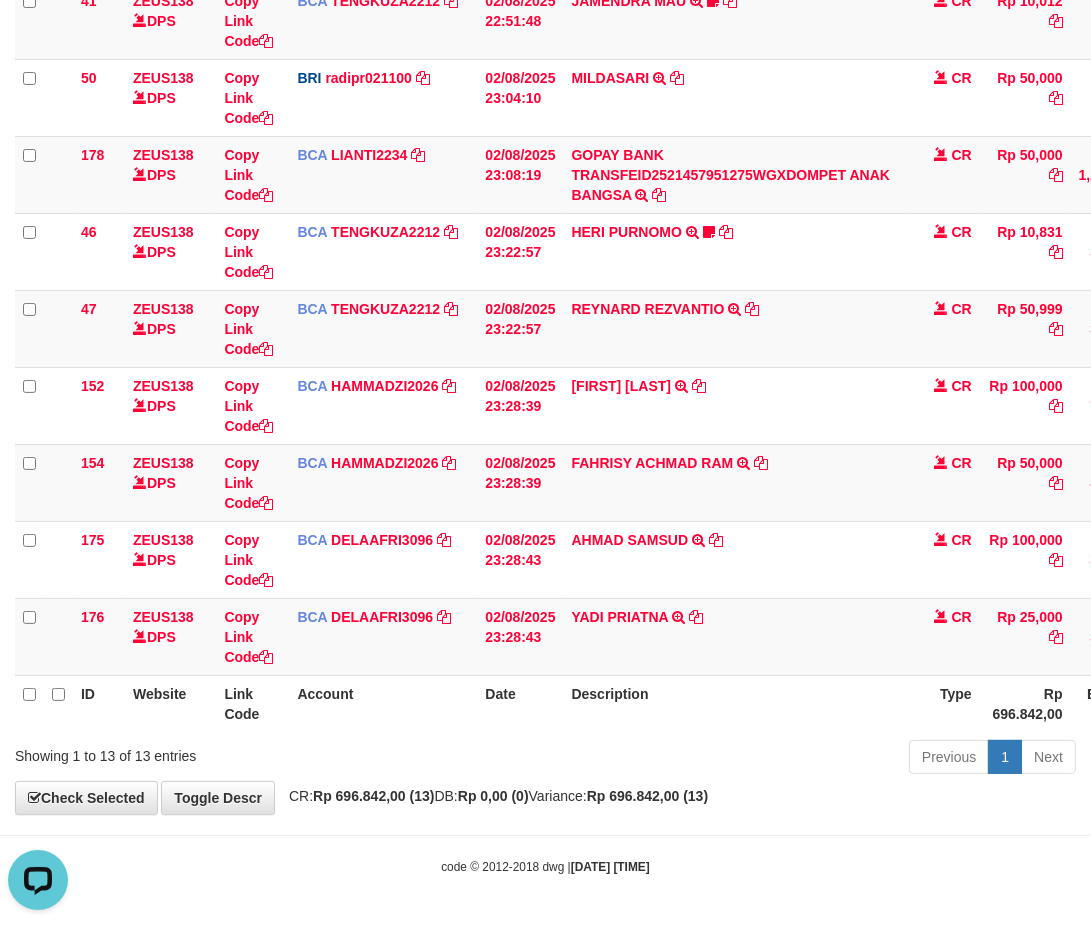 scroll, scrollTop: 320, scrollLeft: 0, axis: vertical 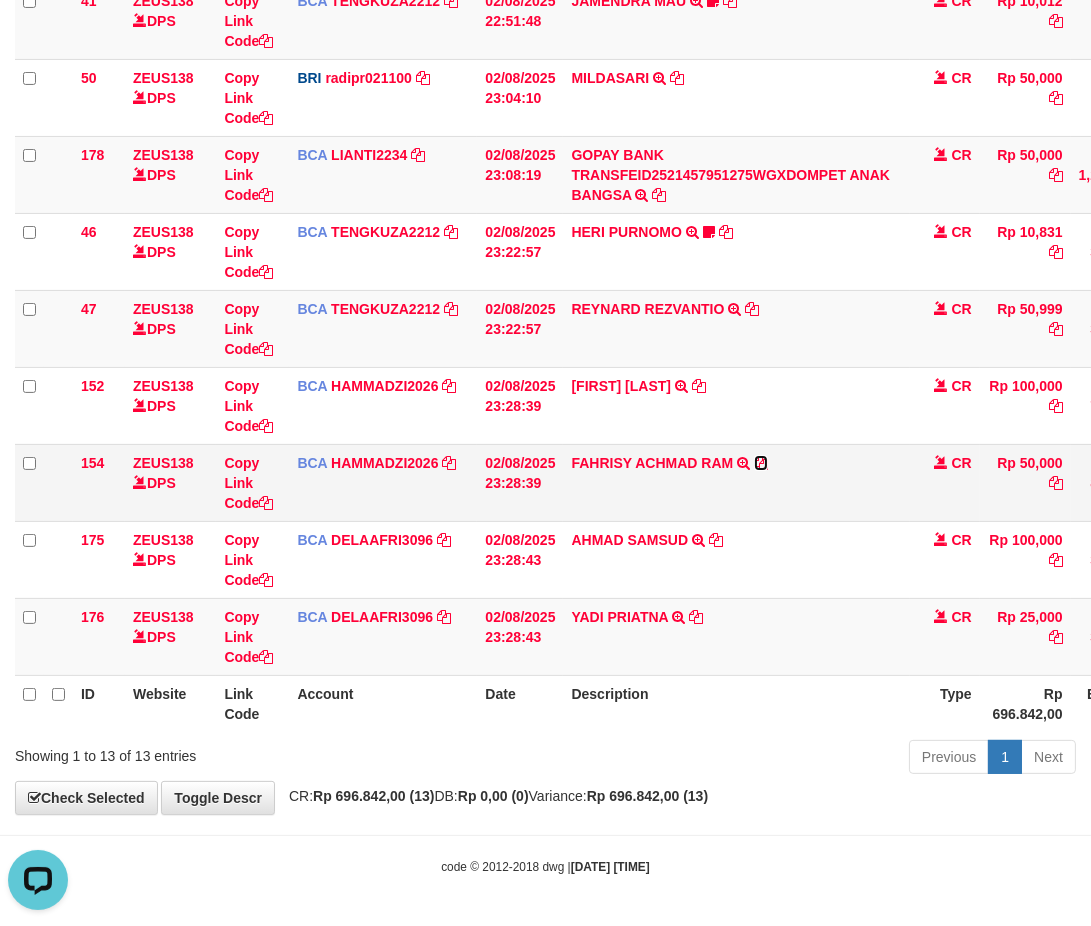click at bounding box center [761, 463] 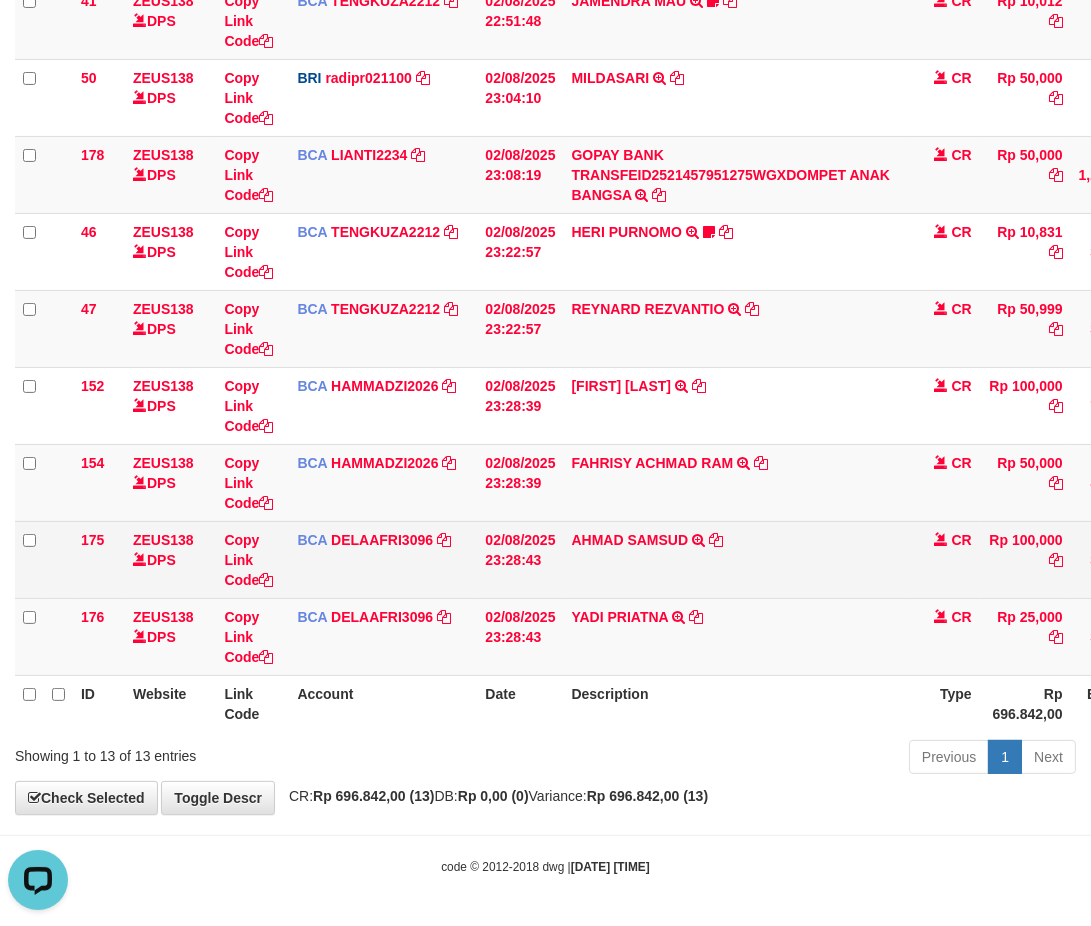 click on "02/08/2025 23:28:43" at bounding box center (520, 559) 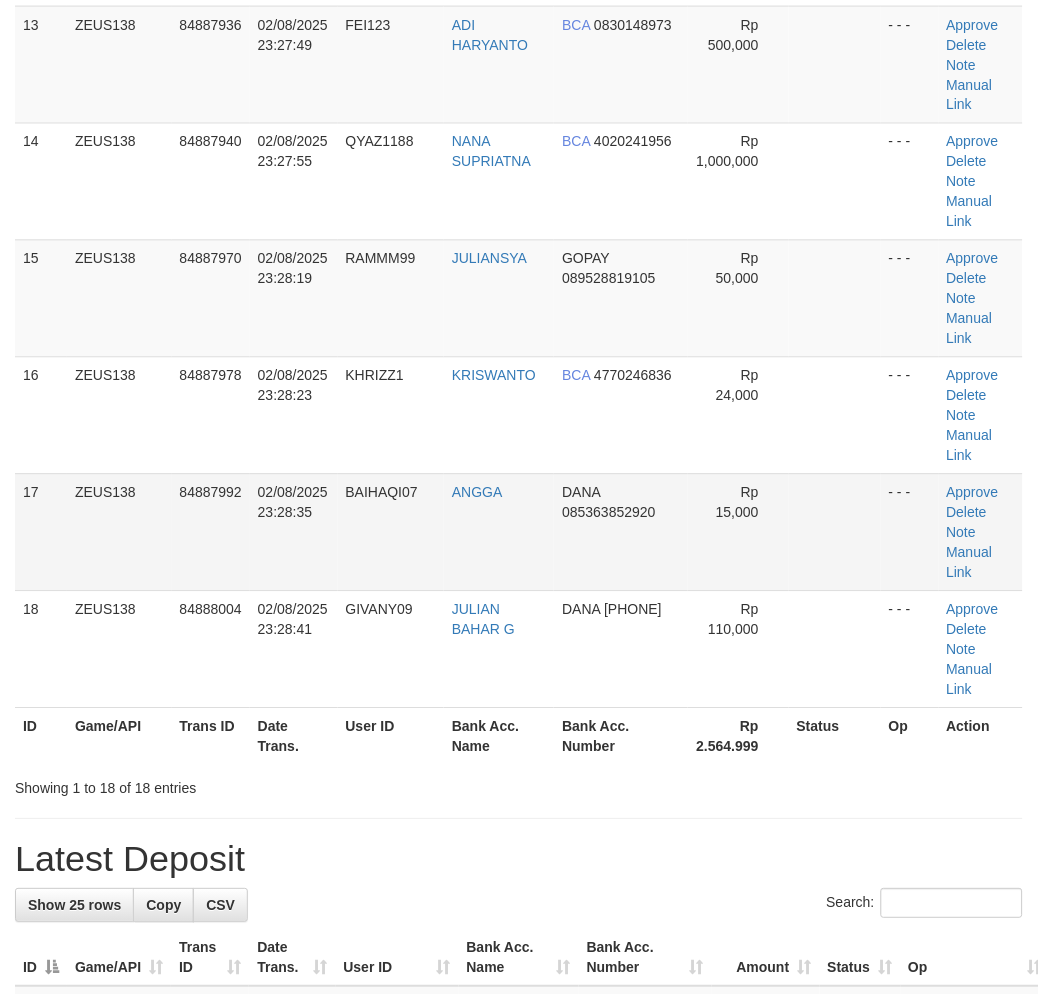 click at bounding box center [835, 532] 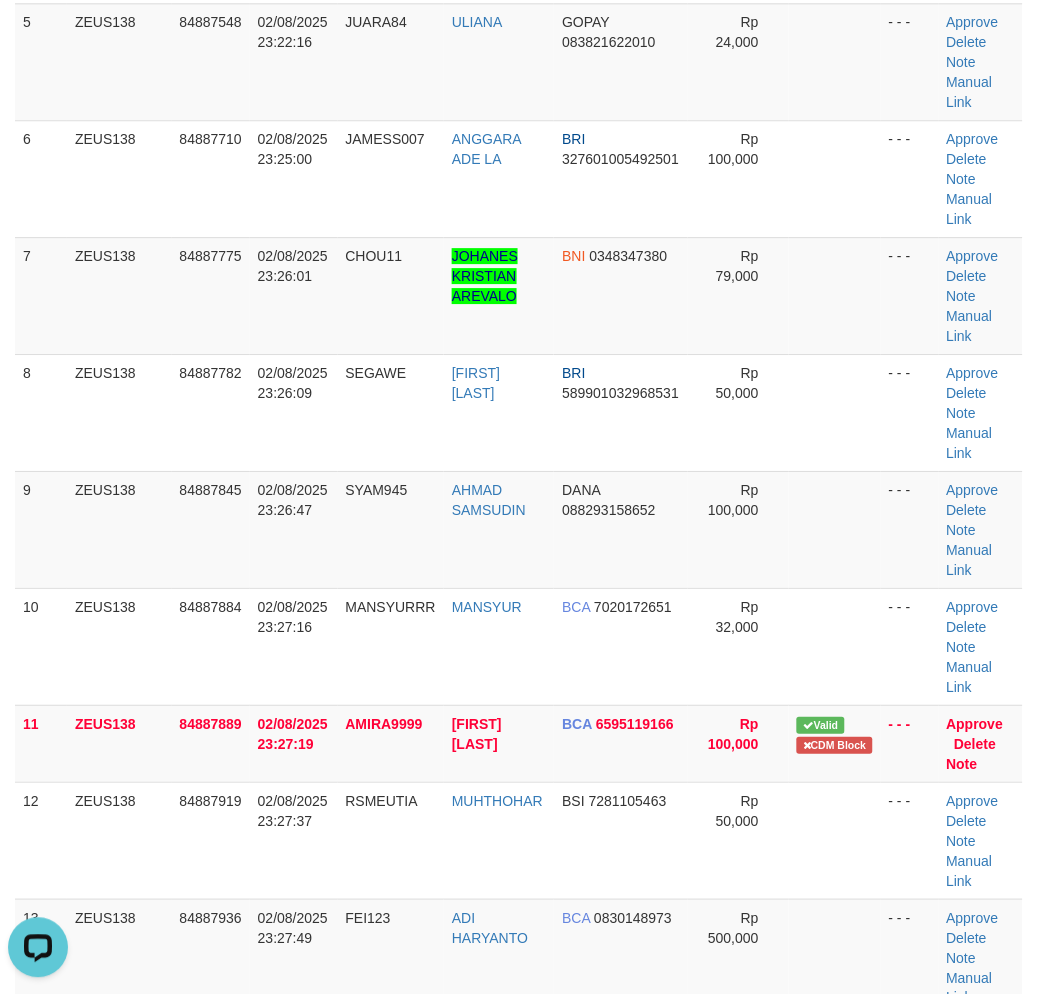 scroll, scrollTop: 0, scrollLeft: 0, axis: both 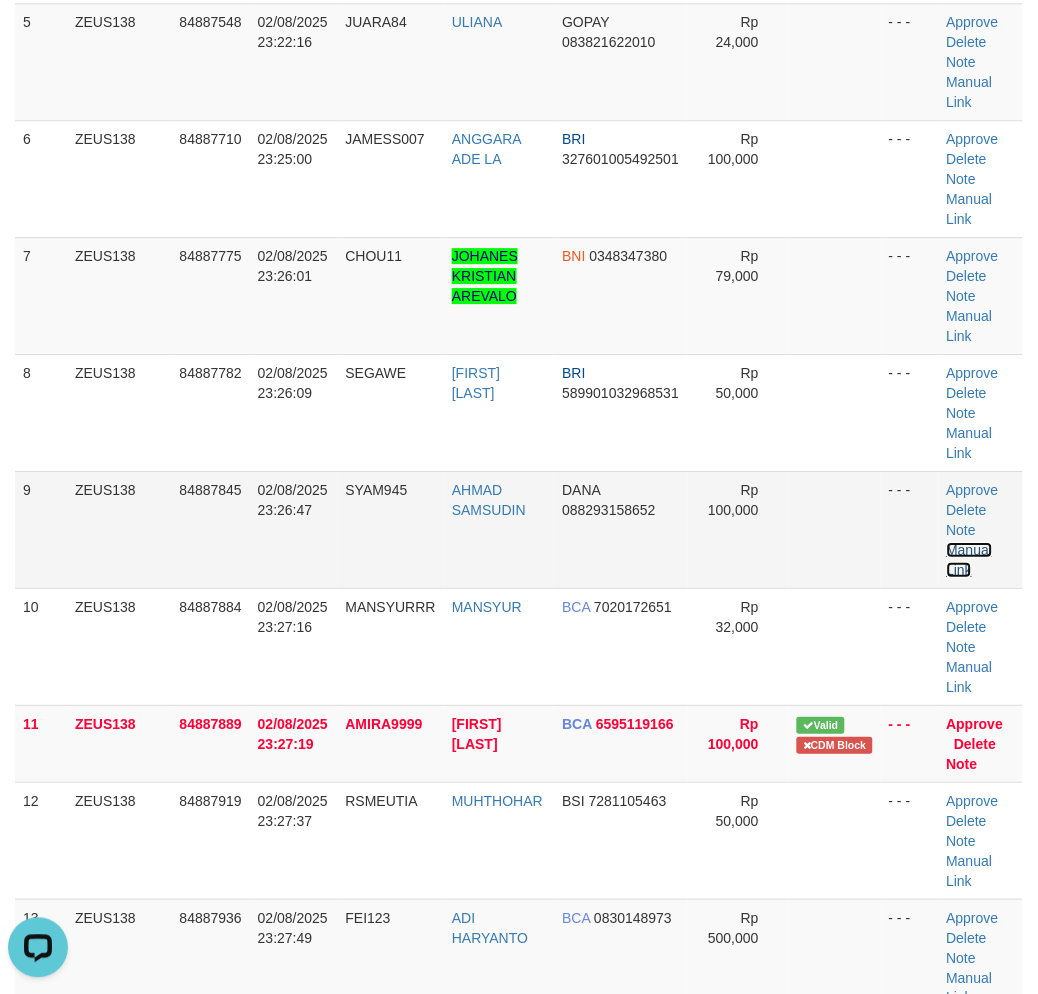 click on "Manual Link" at bounding box center [970, 560] 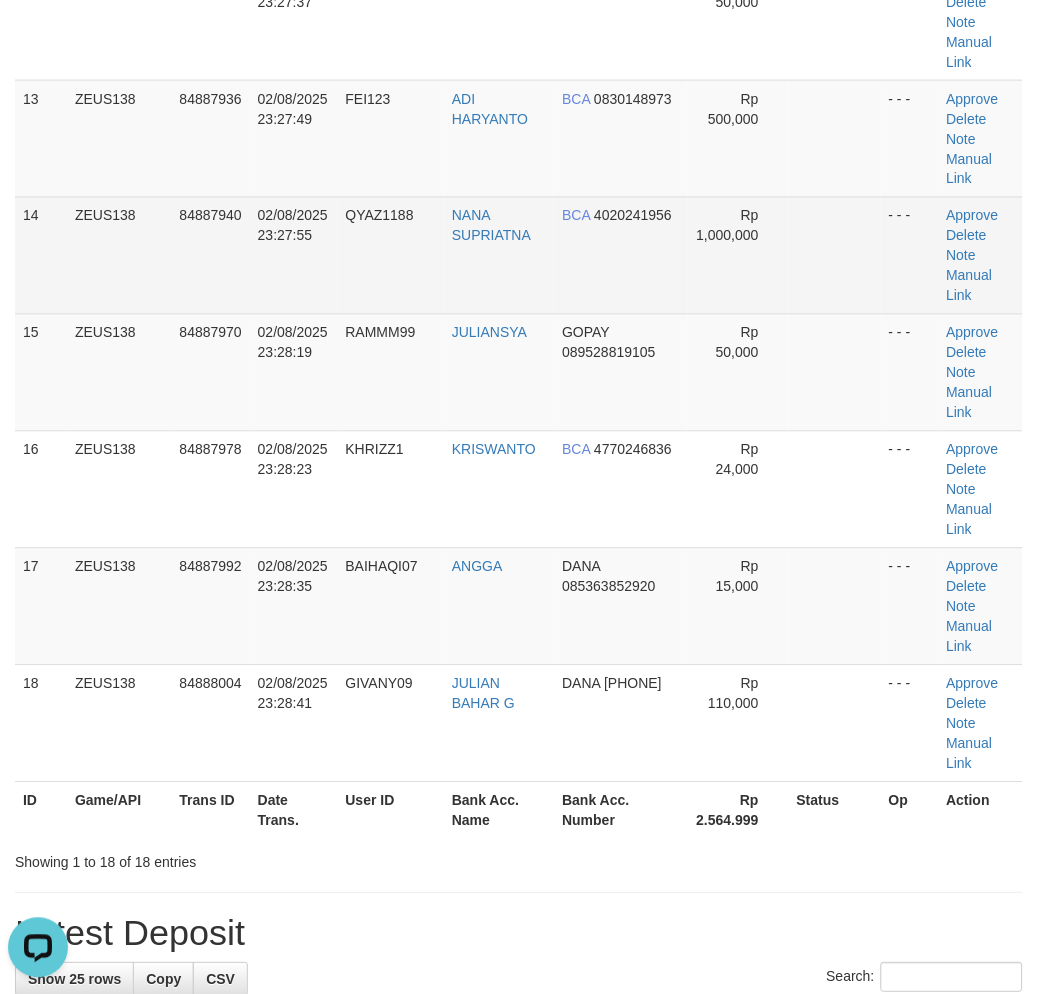 scroll, scrollTop: 1453, scrollLeft: 0, axis: vertical 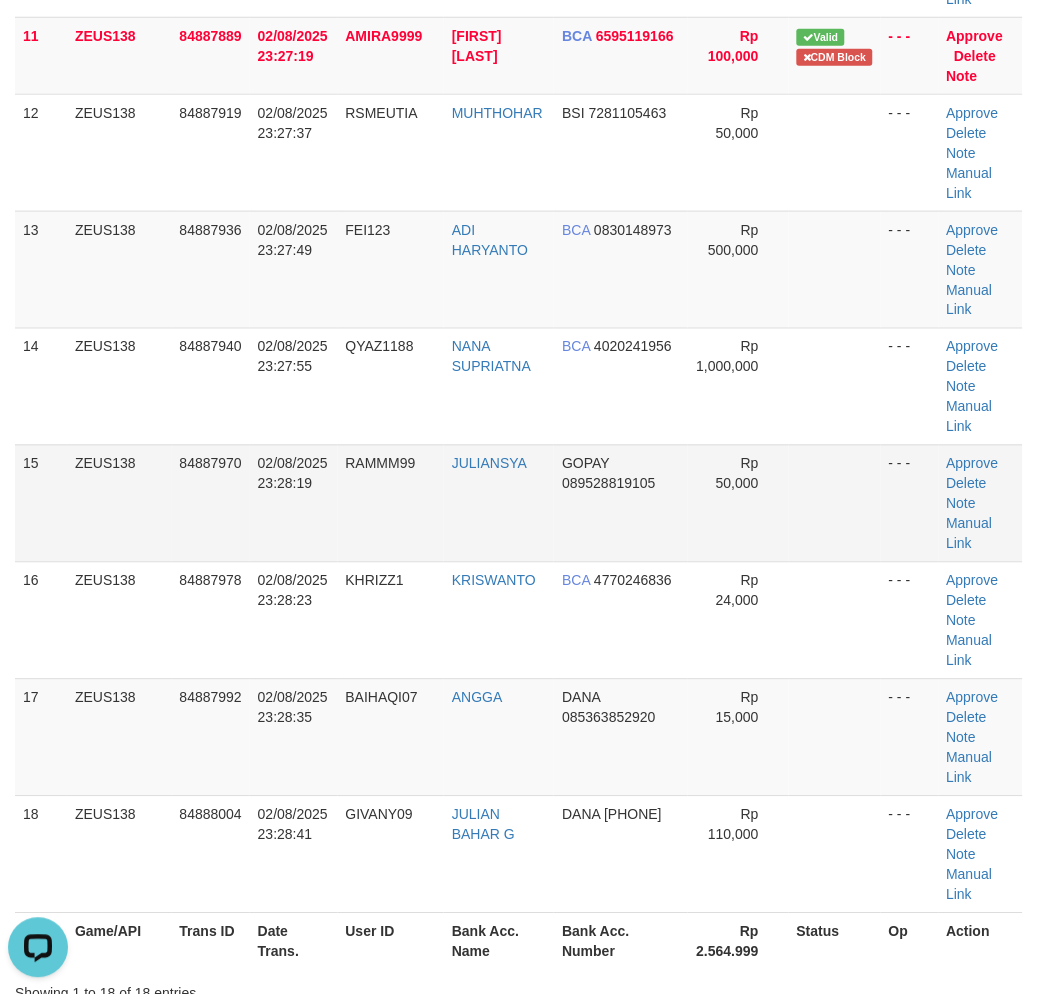 drag, startPoint x: 733, startPoint y: 438, endPoint x: 754, endPoint y: 452, distance: 25.23886 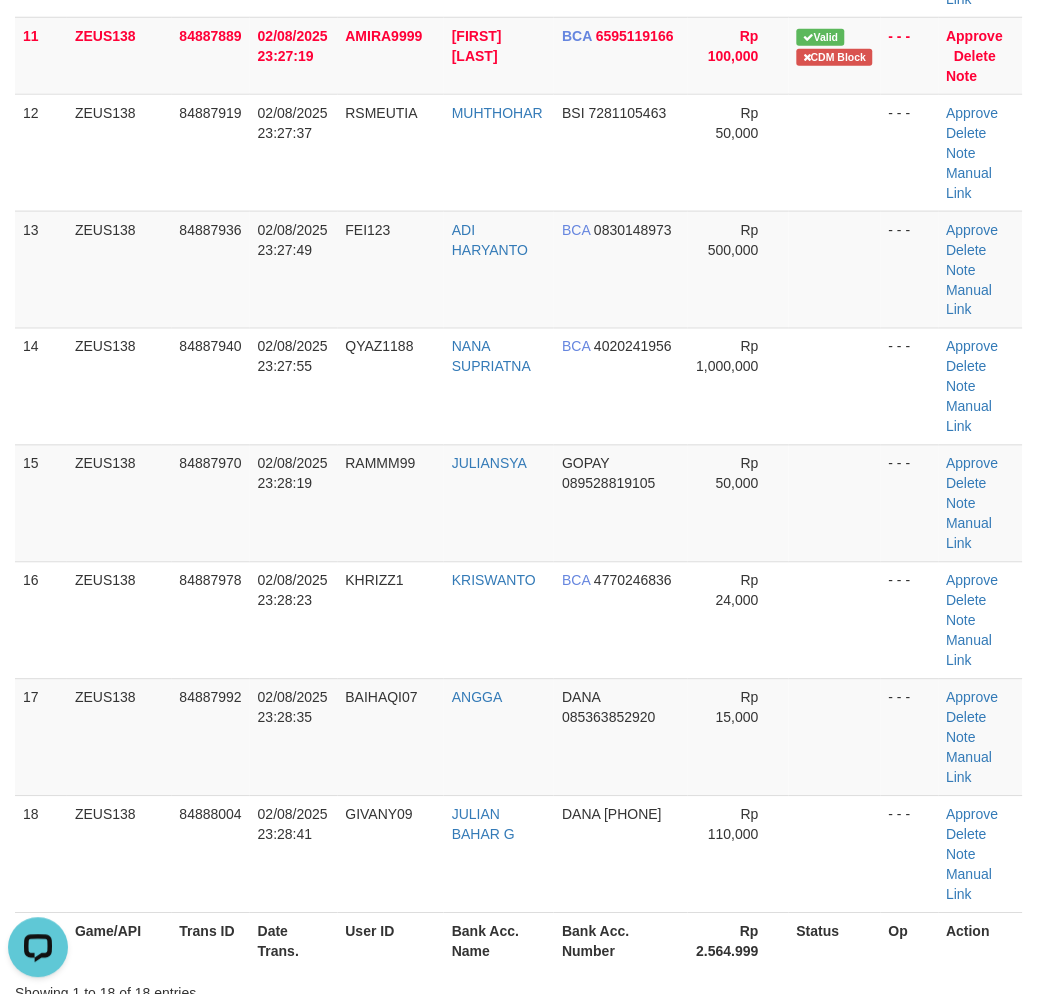 drag, startPoint x: 723, startPoint y: 451, endPoint x: 1052, endPoint y: 562, distance: 347.2204 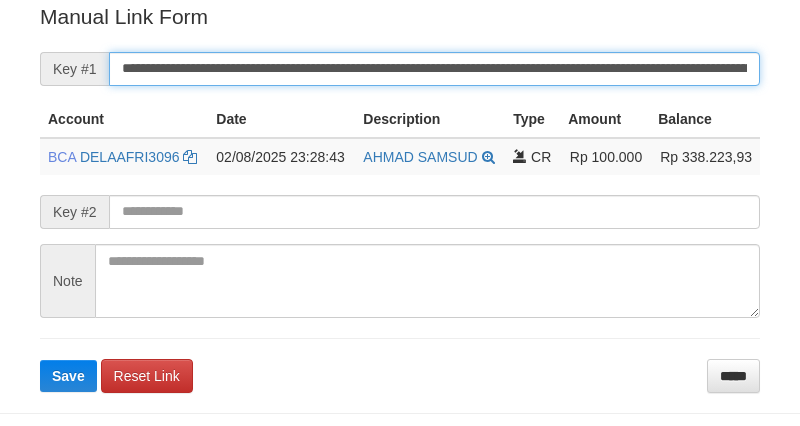 scroll, scrollTop: 404, scrollLeft: 0, axis: vertical 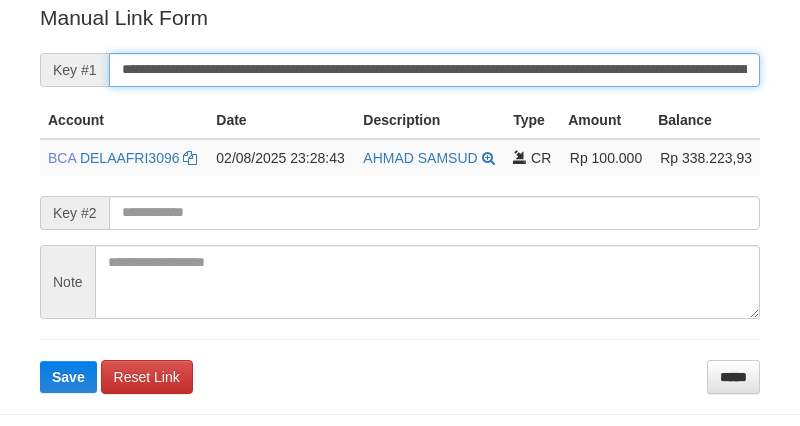 click on "Save" at bounding box center [68, 377] 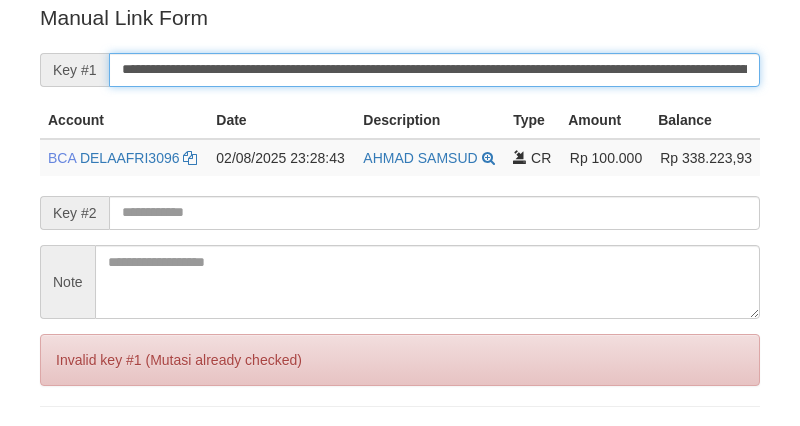 click on "Save" at bounding box center (68, 444) 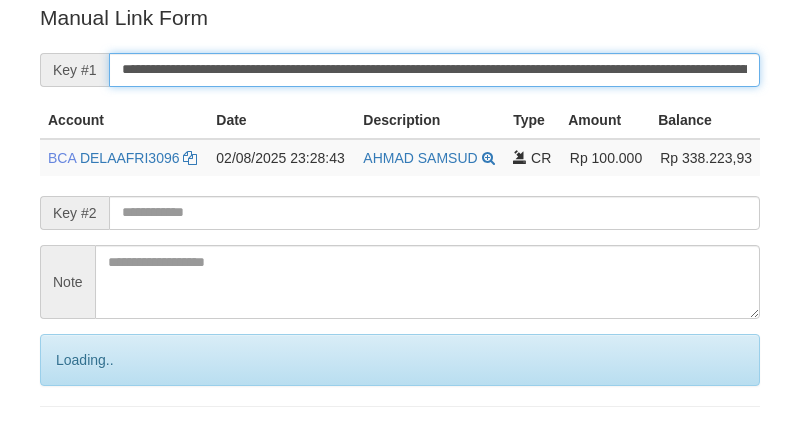 drag, startPoint x: 276, startPoint y: 67, endPoint x: 811, endPoint y: 137, distance: 539.56 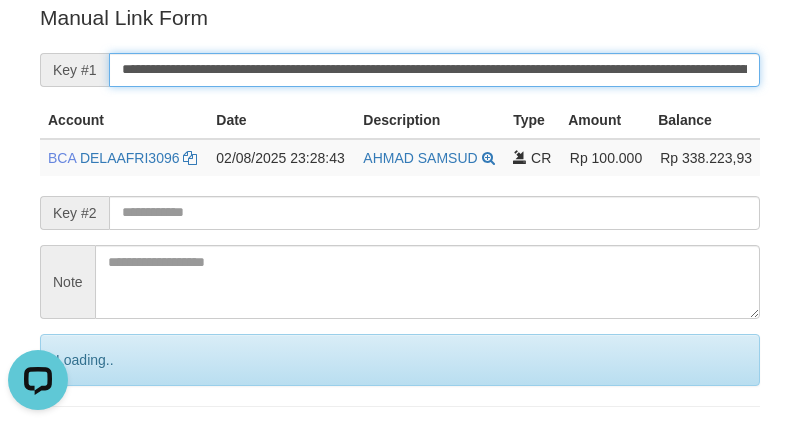 scroll, scrollTop: 0, scrollLeft: 0, axis: both 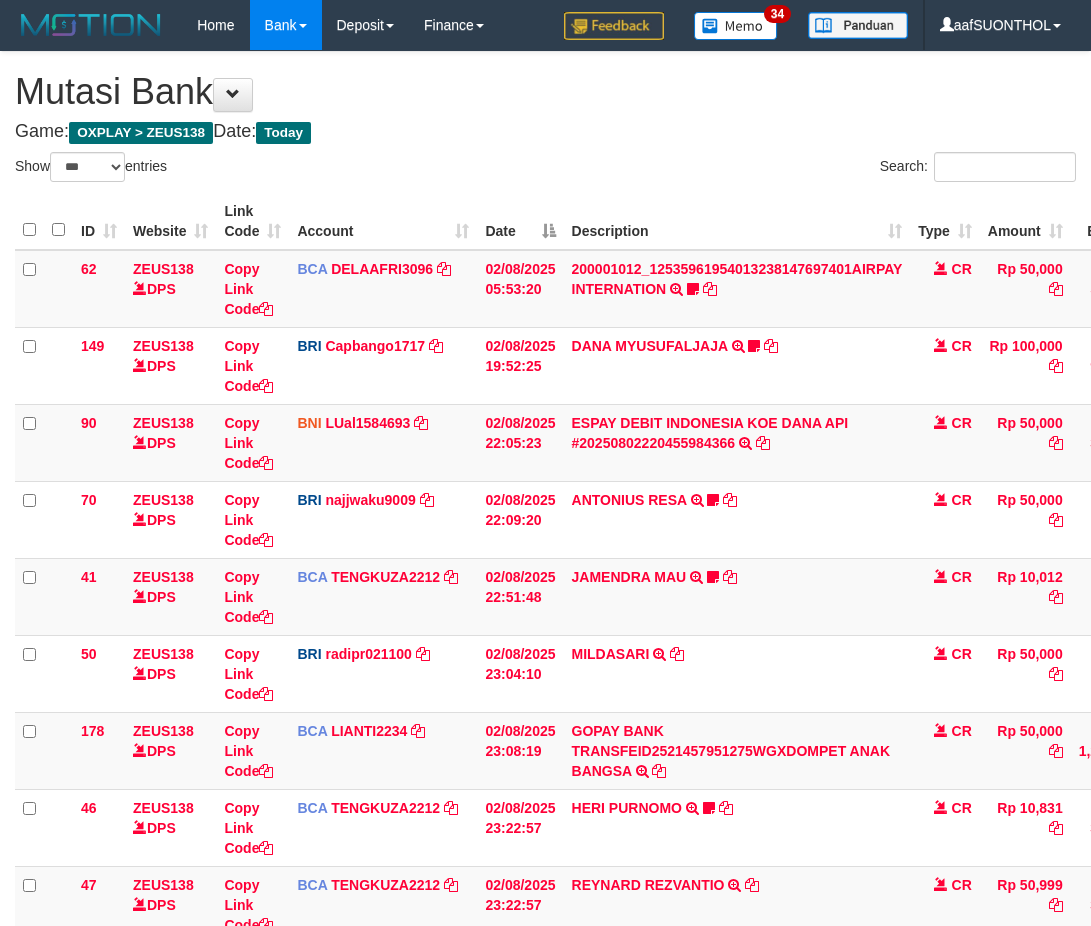 select on "***" 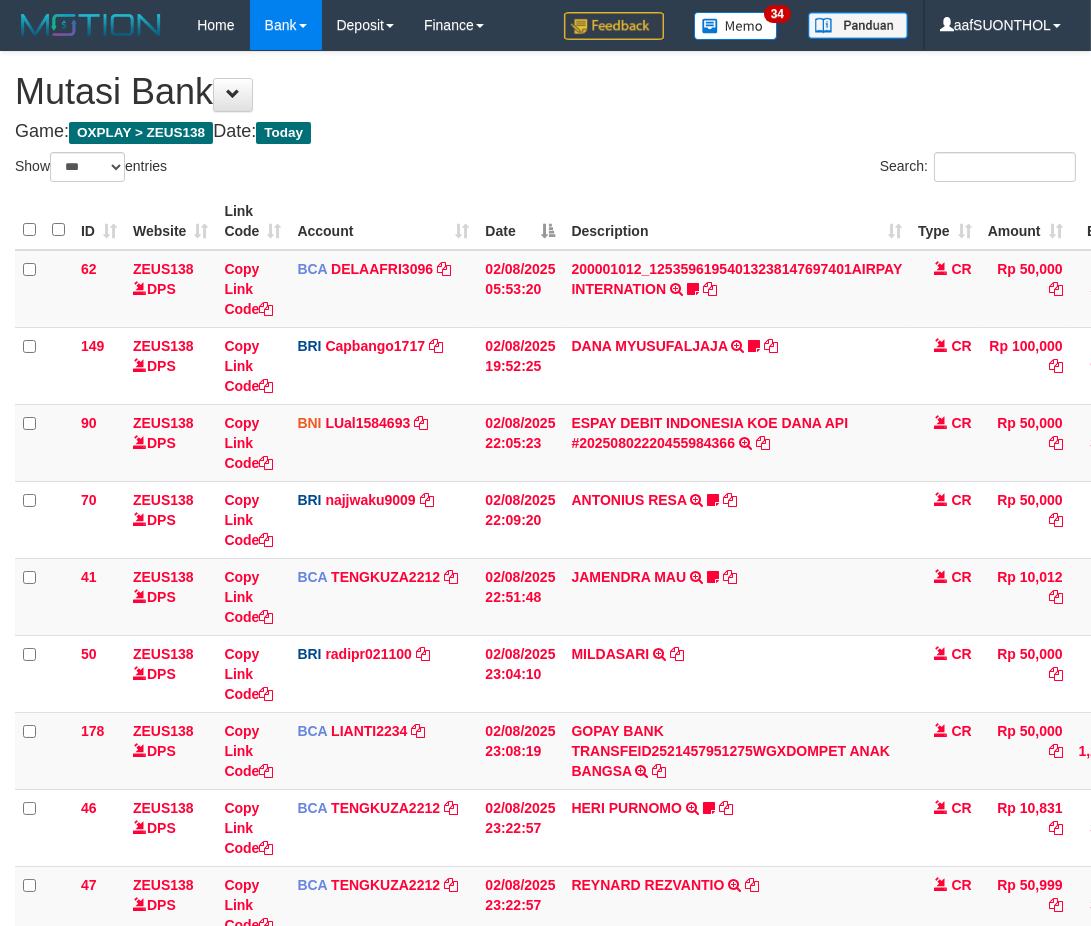scroll, scrollTop: 345, scrollLeft: 0, axis: vertical 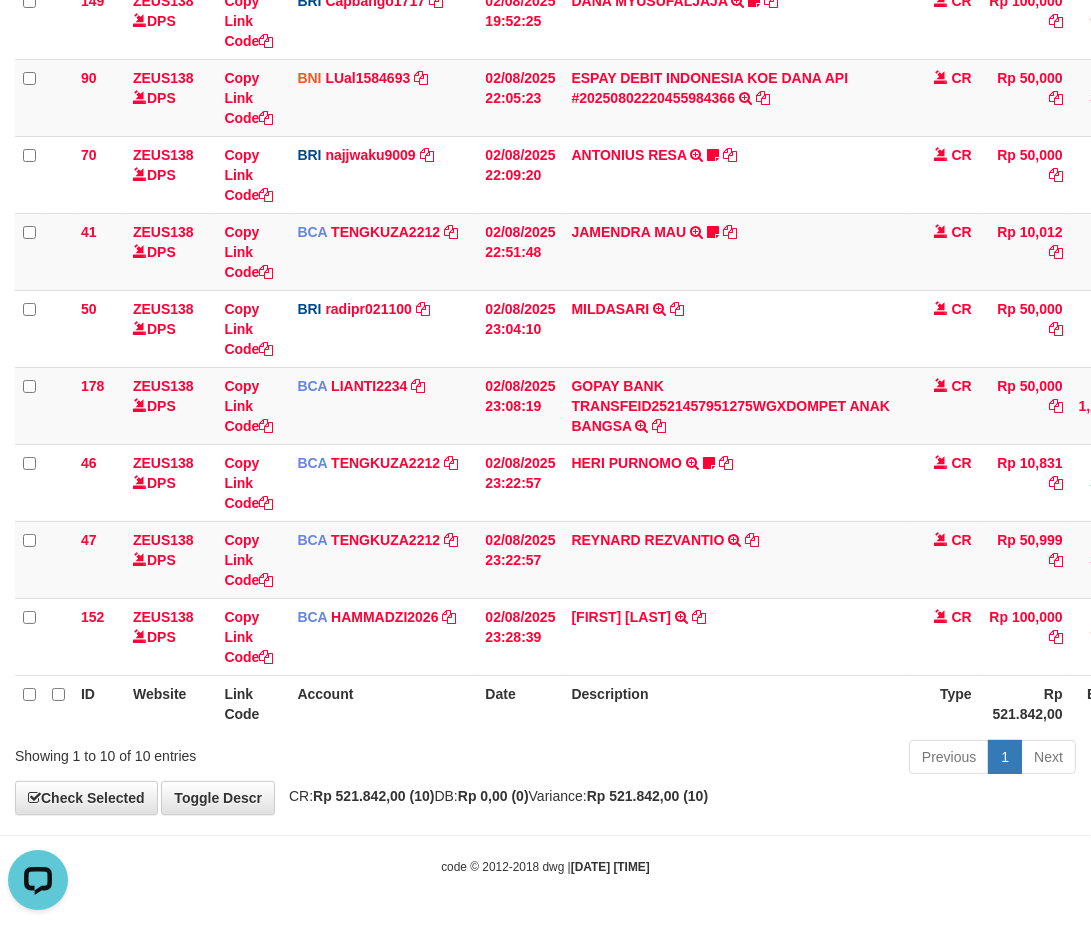 click on "Previous 1 Next" at bounding box center [773, 759] 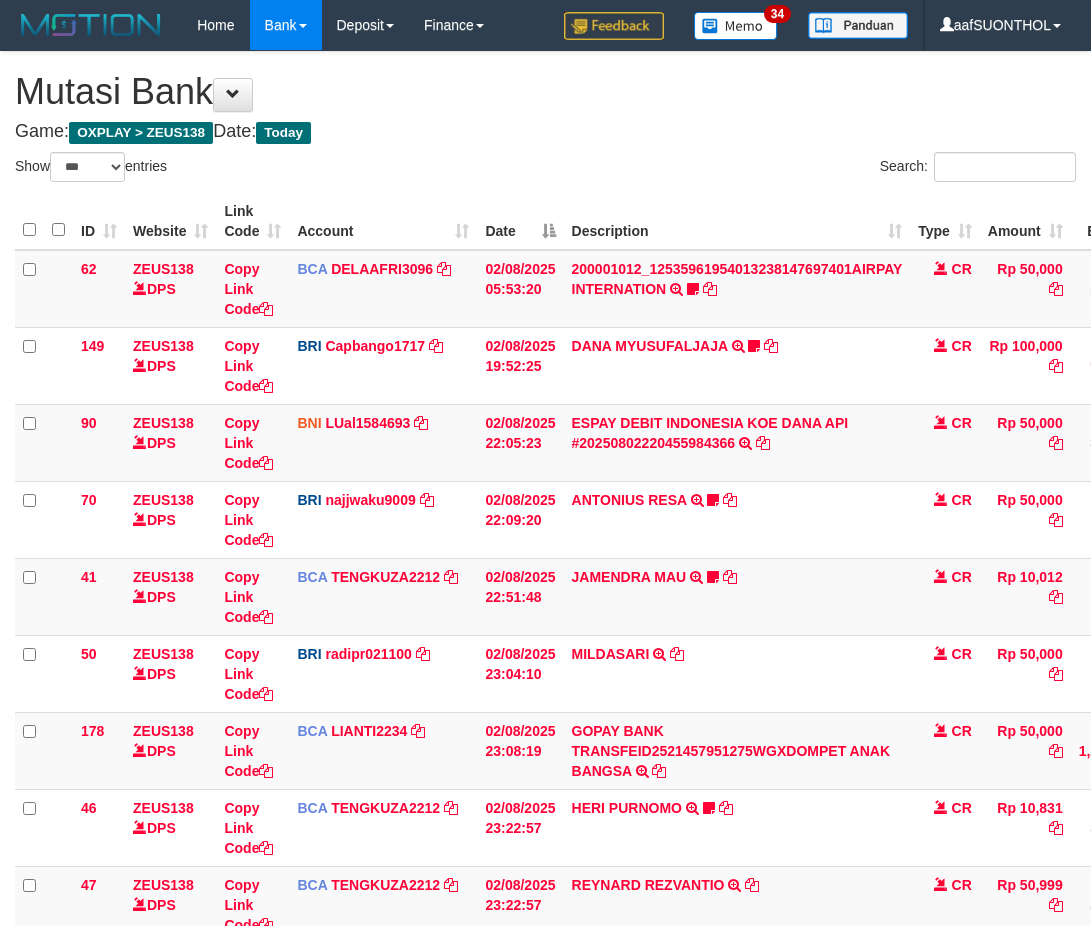 select on "***" 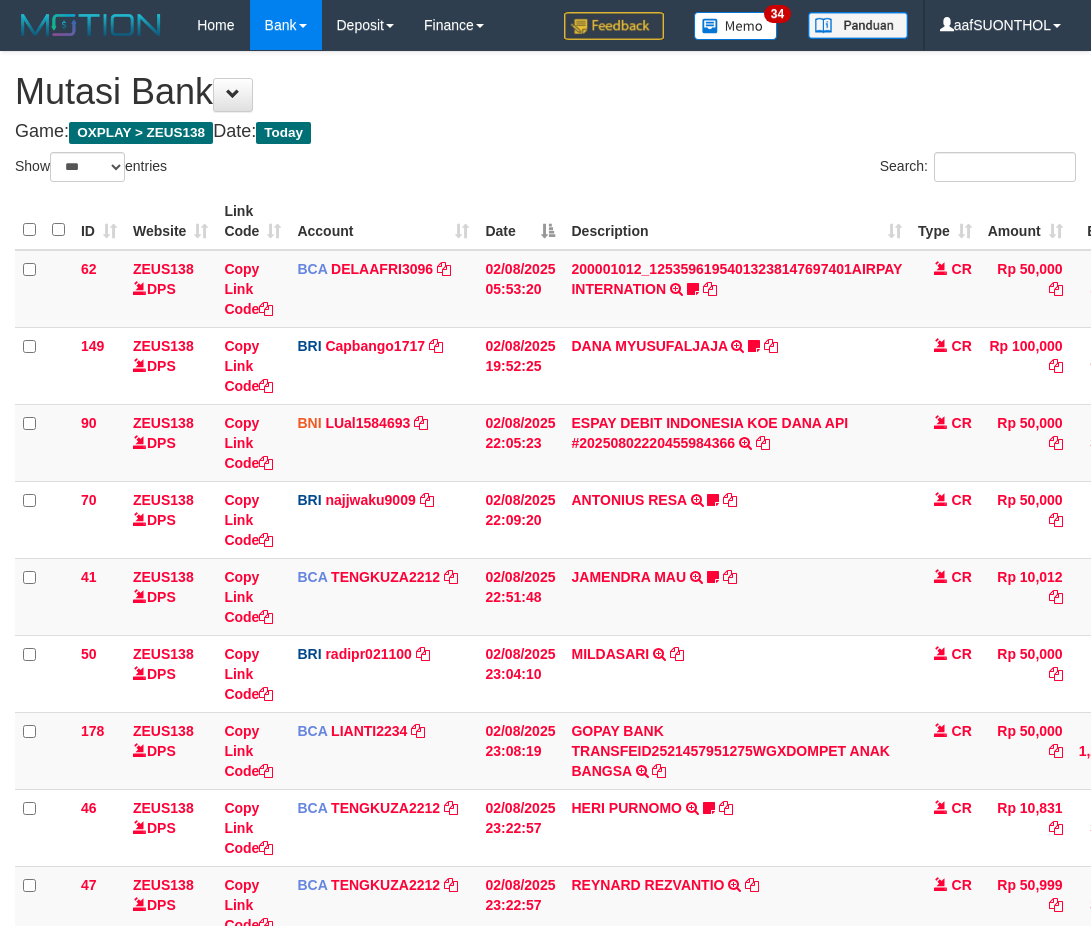 scroll, scrollTop: 345, scrollLeft: 0, axis: vertical 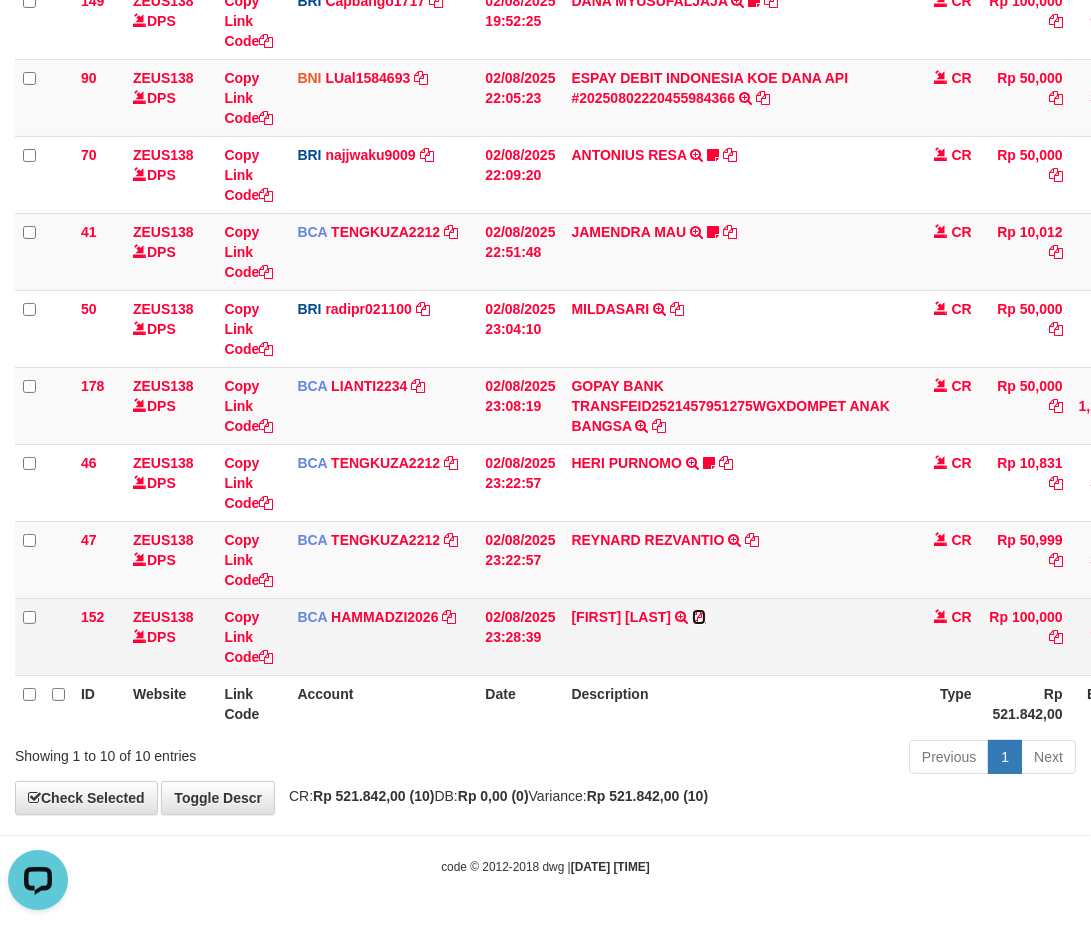 click at bounding box center (699, 617) 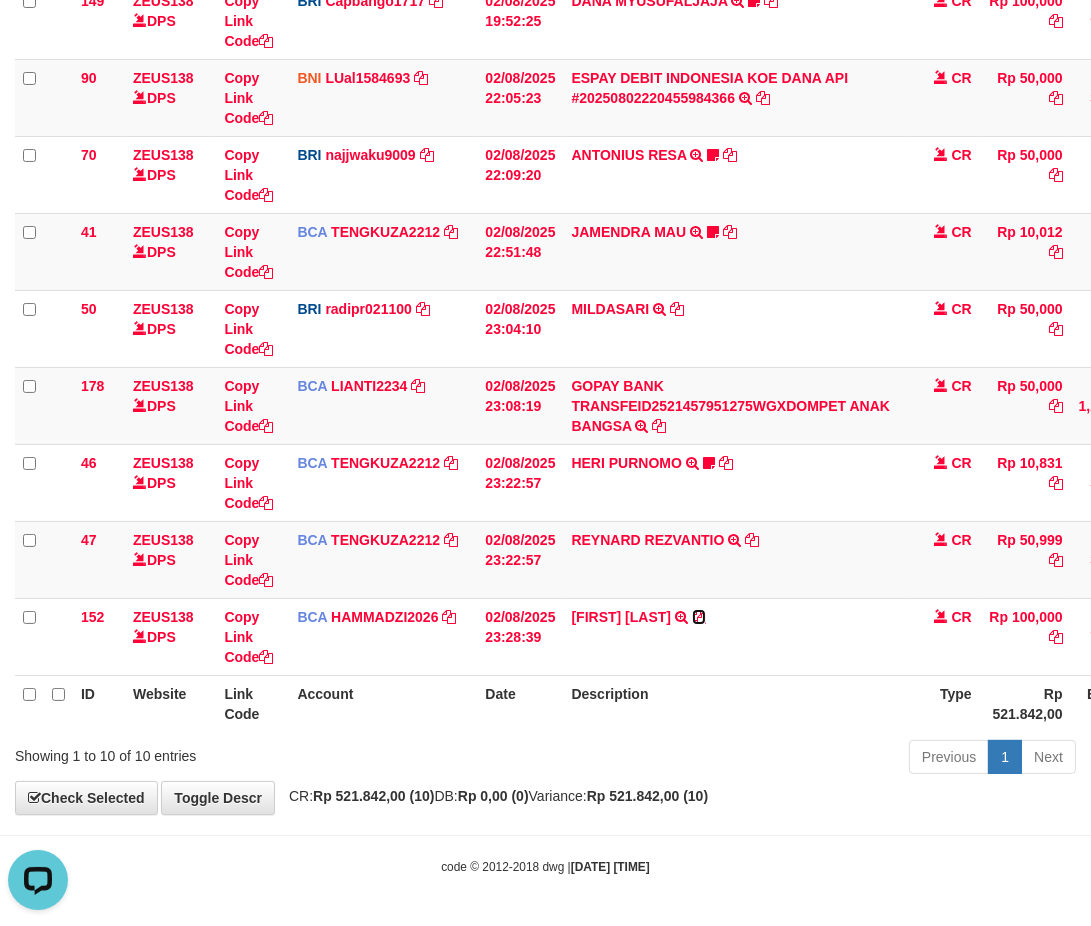 drag, startPoint x: 704, startPoint y: 610, endPoint x: 460, endPoint y: 701, distance: 260.41696 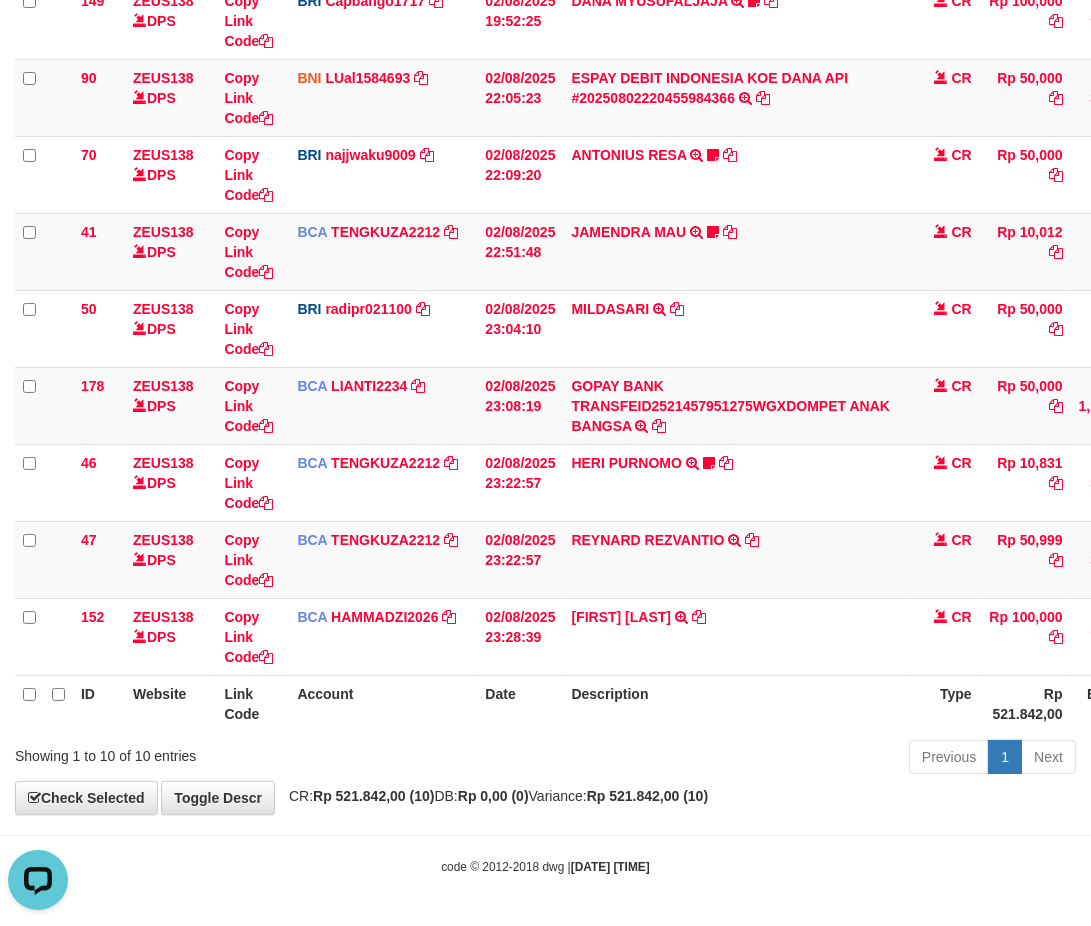 click on "Previous 1 Next" at bounding box center (773, 759) 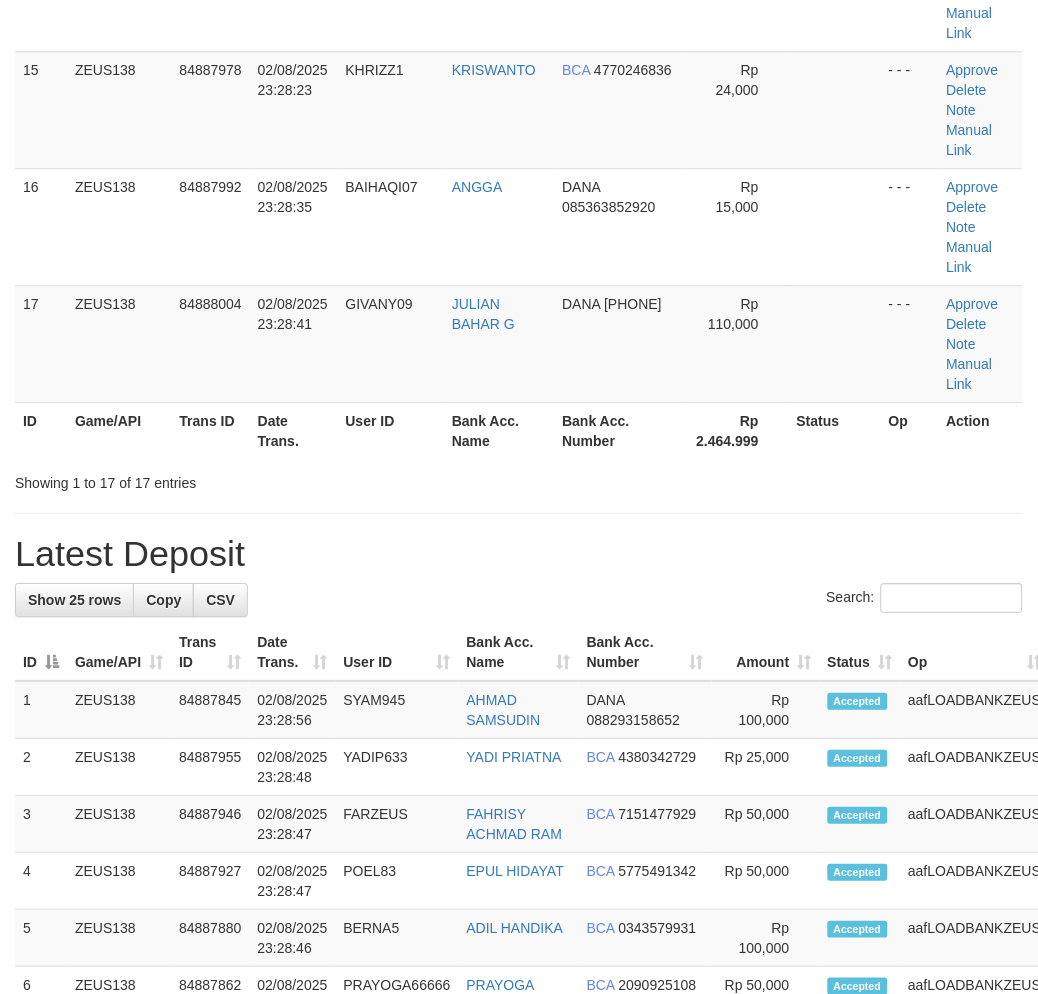 scroll, scrollTop: 1453, scrollLeft: 0, axis: vertical 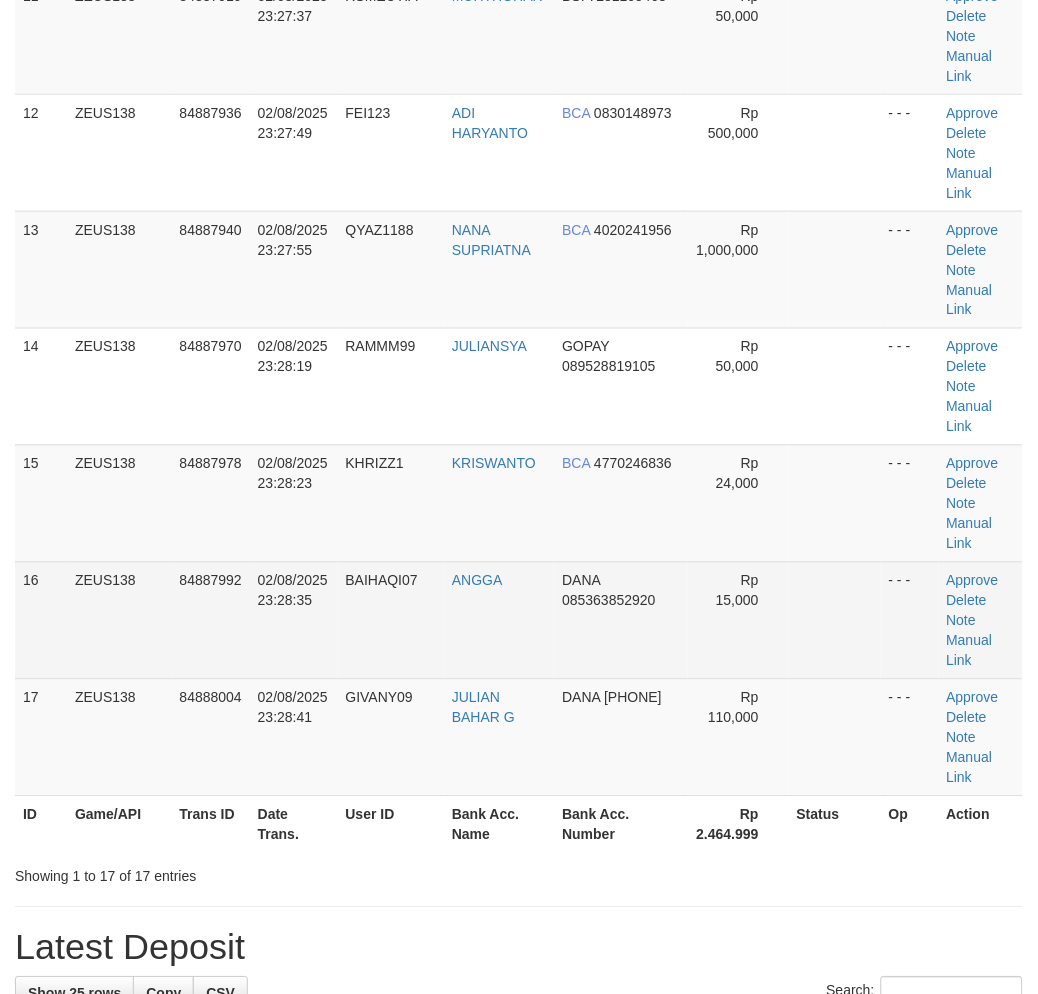 click on "Rp 15,000" at bounding box center (738, 620) 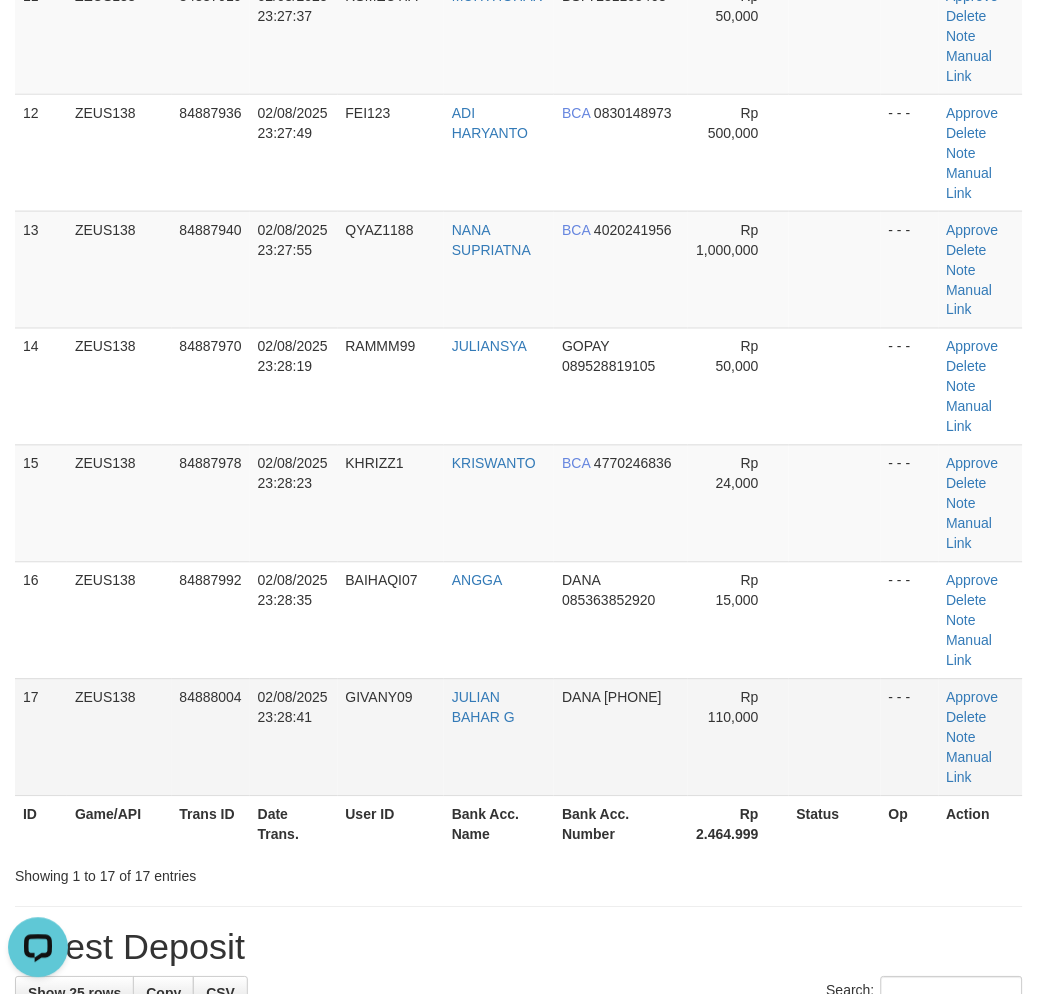 scroll, scrollTop: 0, scrollLeft: 0, axis: both 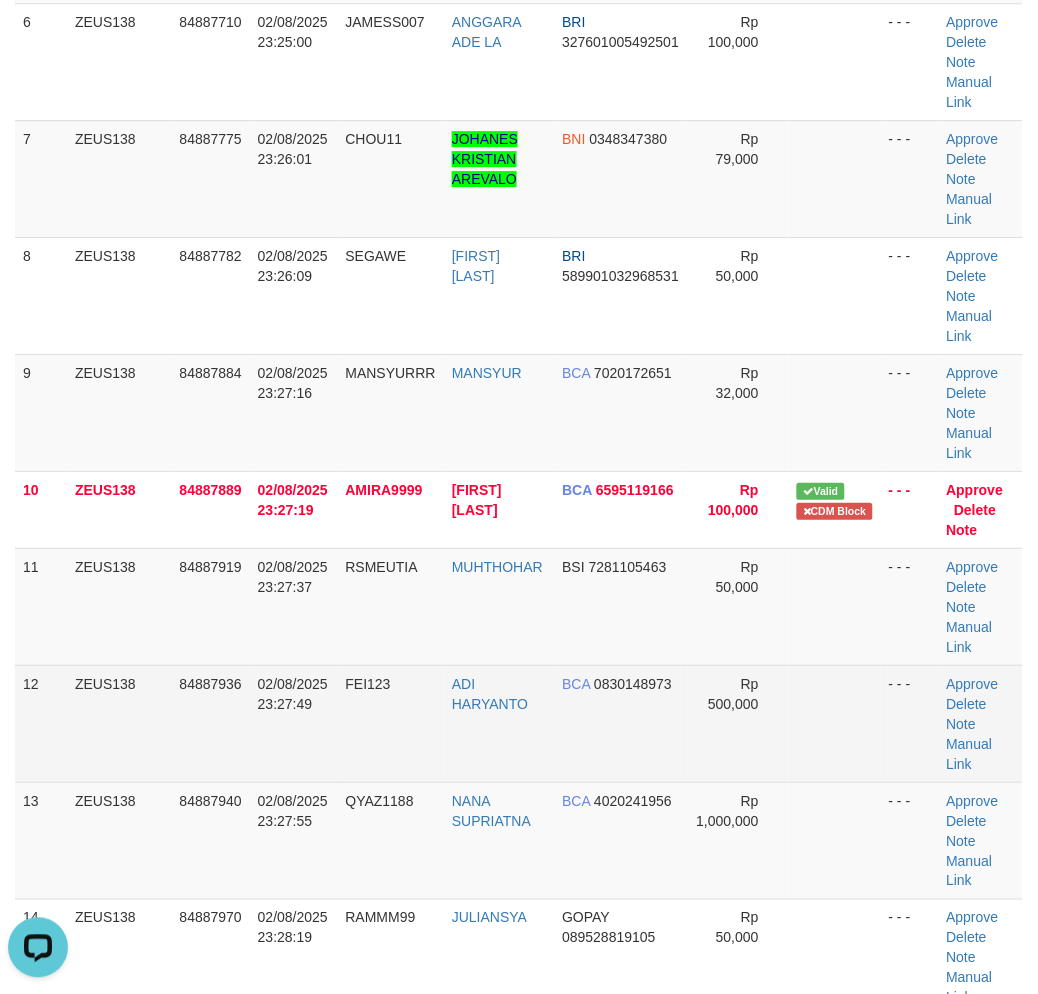 click at bounding box center (835, 723) 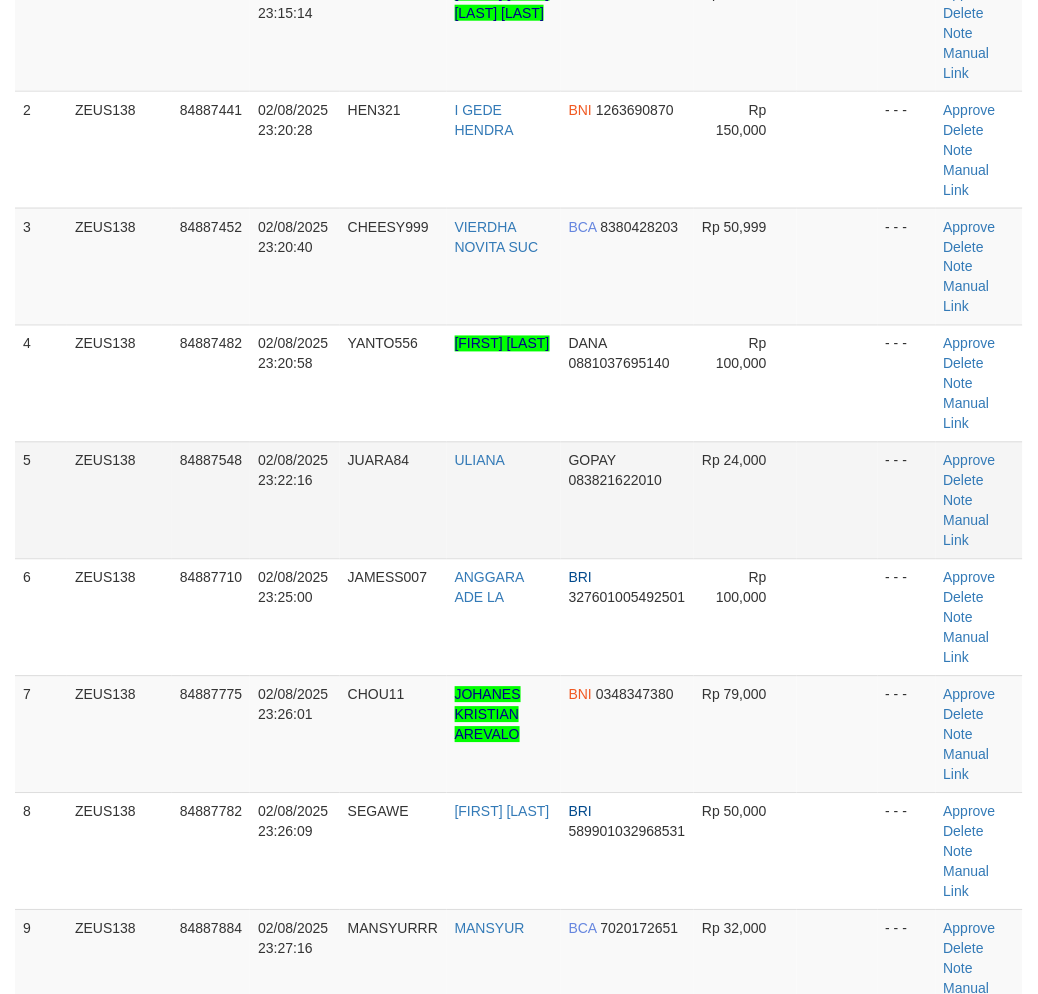 scroll, scrollTop: 0, scrollLeft: 0, axis: both 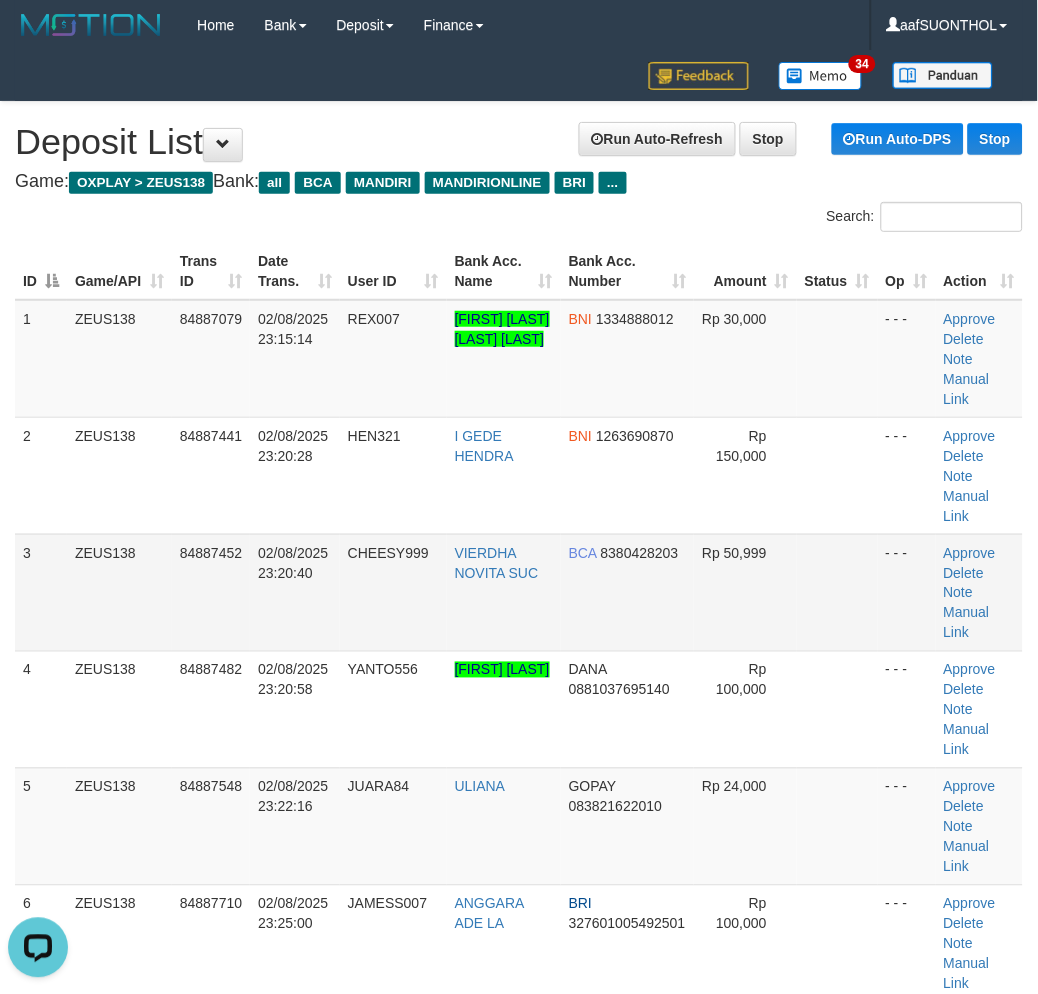click on "Rp 50,999" at bounding box center (745, 592) 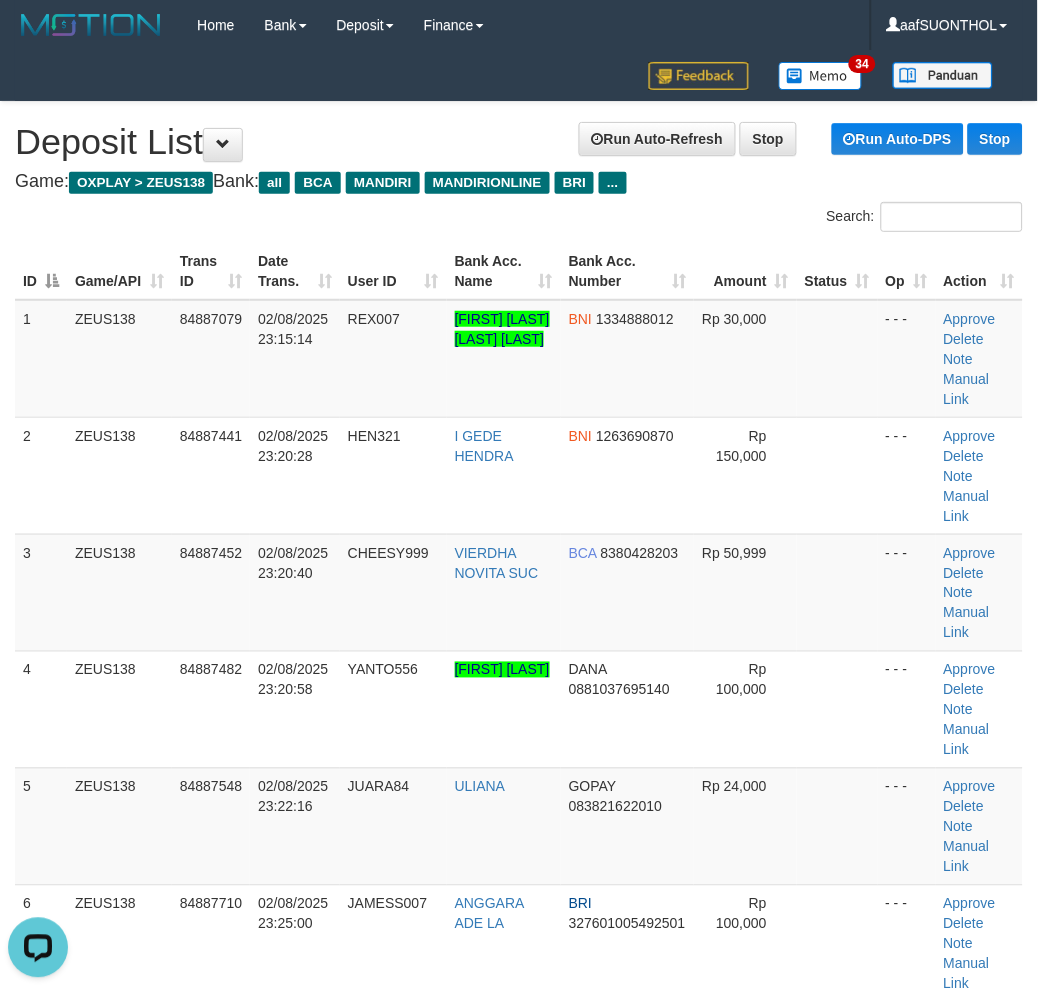 drag, startPoint x: 732, startPoint y: 556, endPoint x: 1048, endPoint y: 598, distance: 318.77893 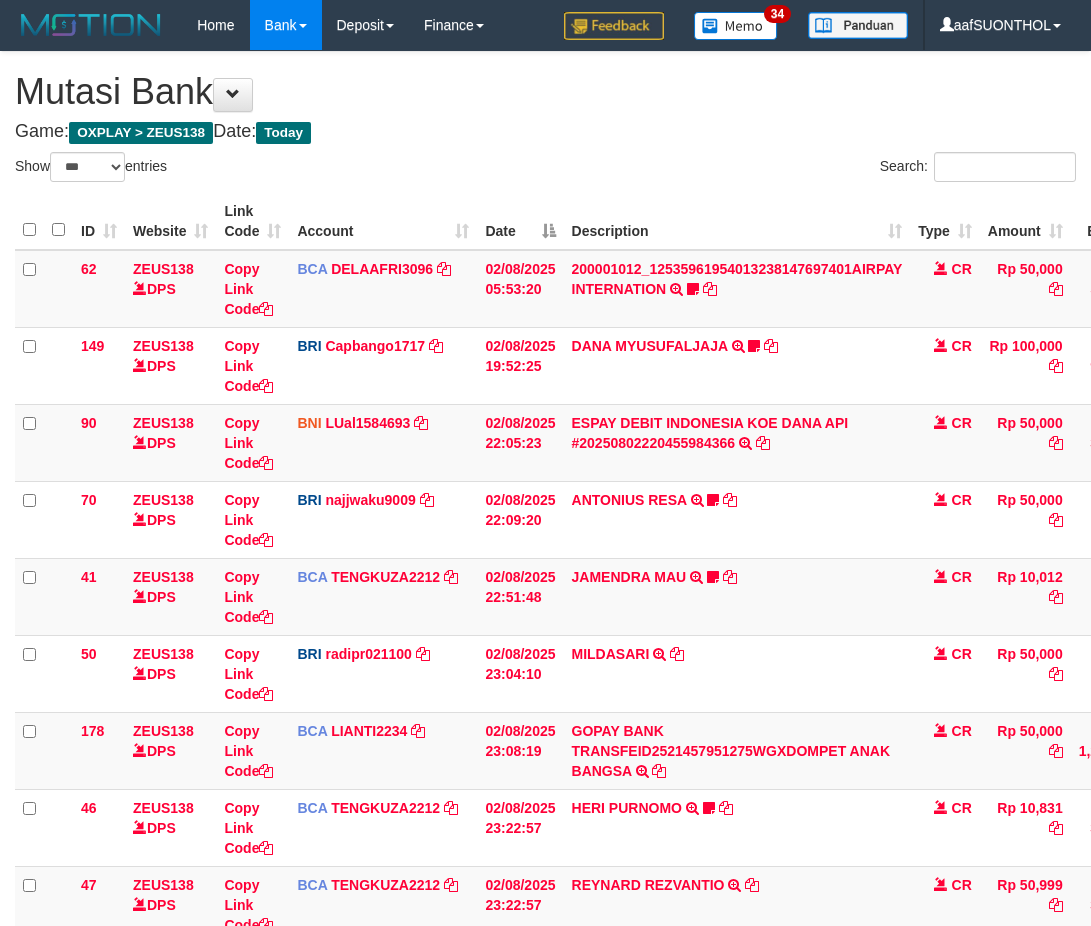 select on "***" 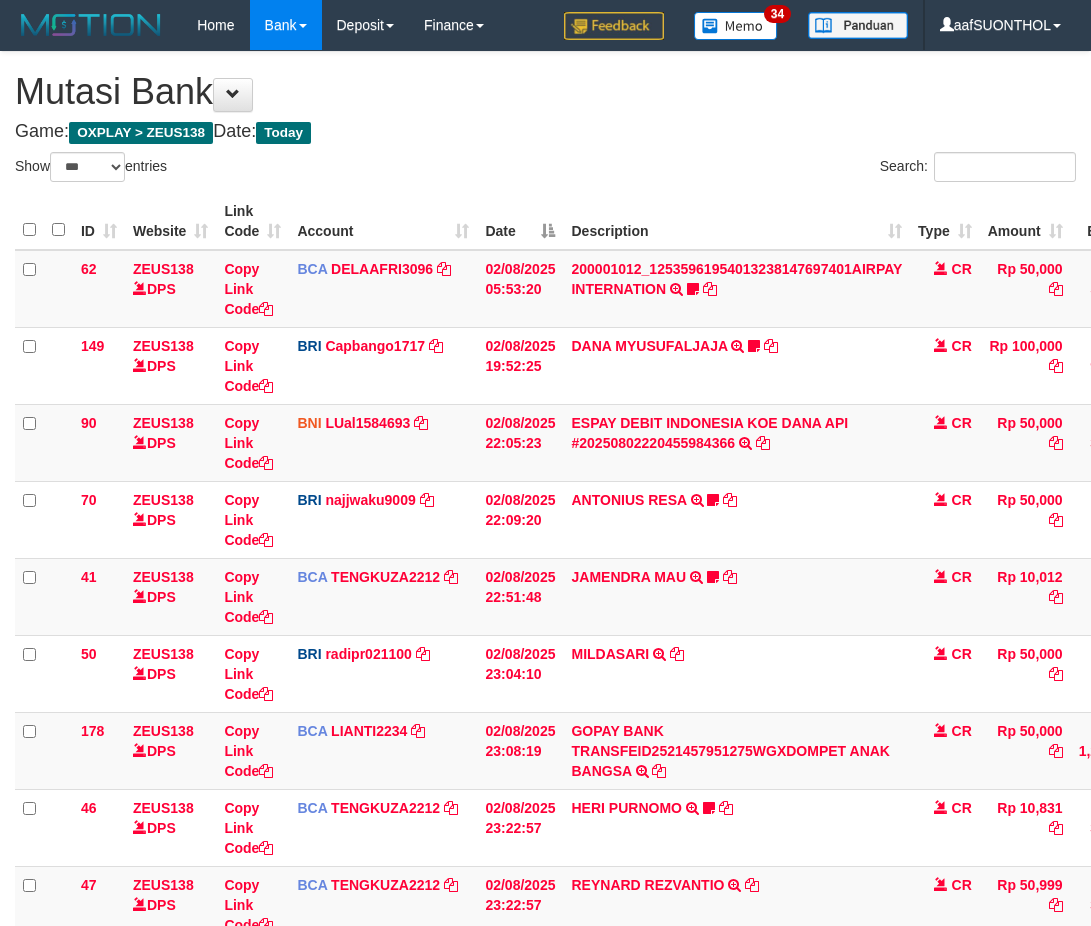 scroll, scrollTop: 216, scrollLeft: 0, axis: vertical 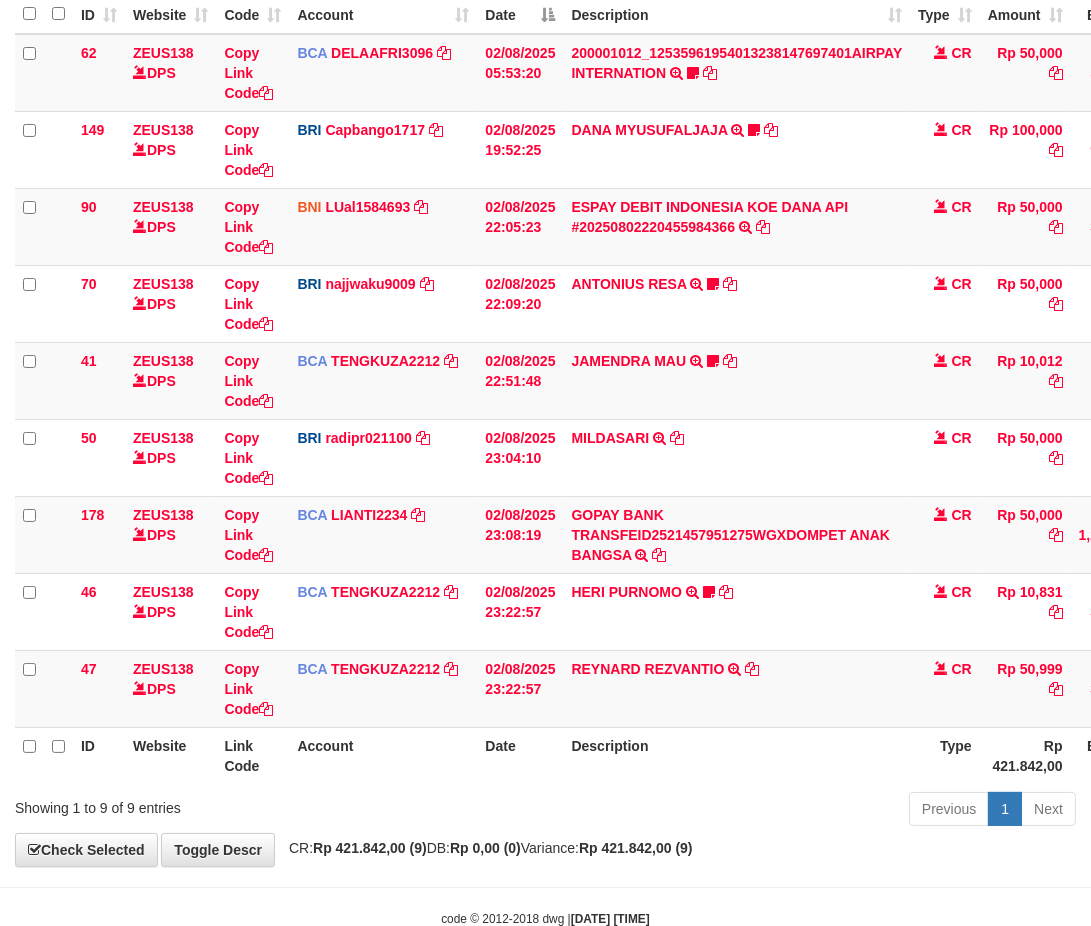 click on "Previous 1 Next" at bounding box center (773, 811) 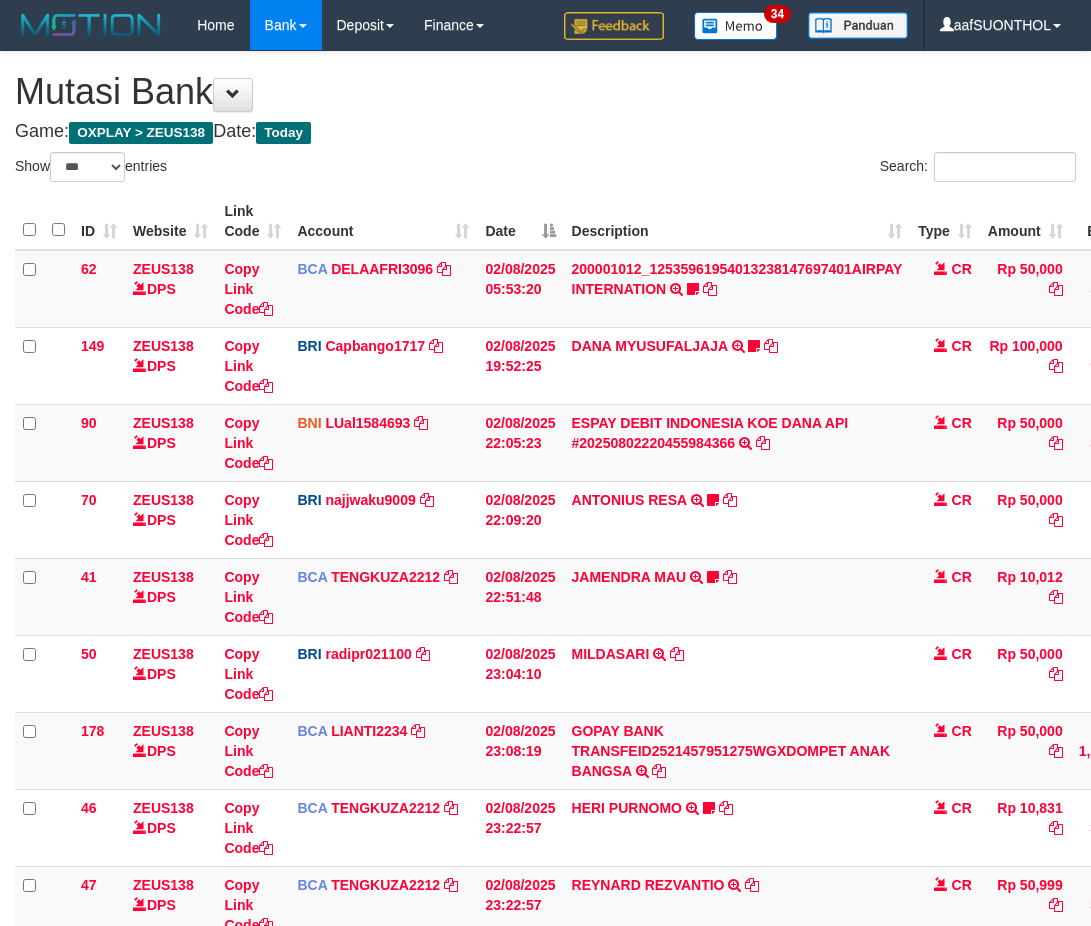 select on "***" 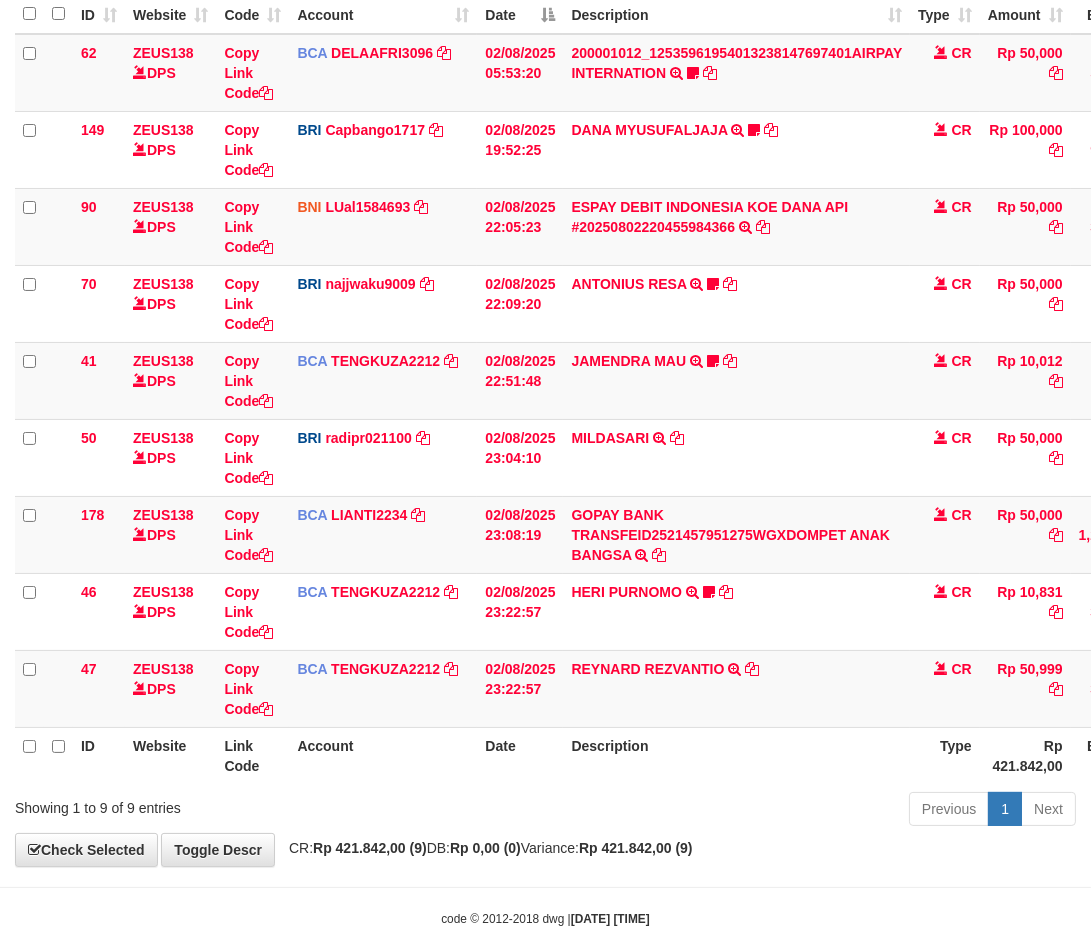 scroll, scrollTop: 268, scrollLeft: 0, axis: vertical 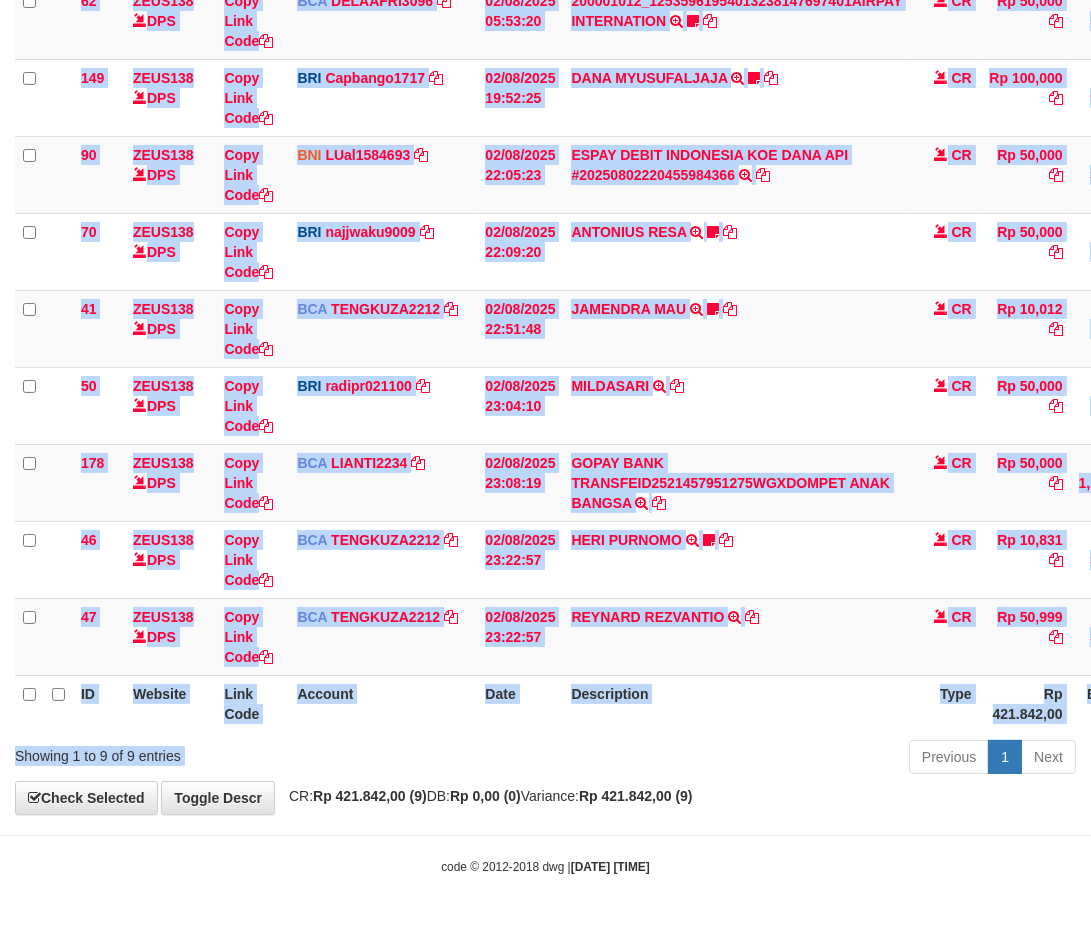 click on "ID Website Link Code Account Date Description Type Amount Balance Status Action
62
ZEUS138    DPS
Copy Link Code
BCA
DELAAFRI3096
DPS
DELA AFRIANI
mutasi_20250802_3552 | 62
mutasi_20250802_3552 | 62
02/08/2025 05:53:20
200001012_12535961954013238147697401AIRPAY INTERNATION            TRSF E-BANKING CR 0208/FTSCY/WS95051
50000.00200001012_12535961954013238147697401AIRPAY INTERNATION    Labubutaiki
https://prnt.sc/l7T6Eus7w_Qi
CR
Rp 50,000
Rp 541,525
N
Note
Check
149" at bounding box center [545, 328] 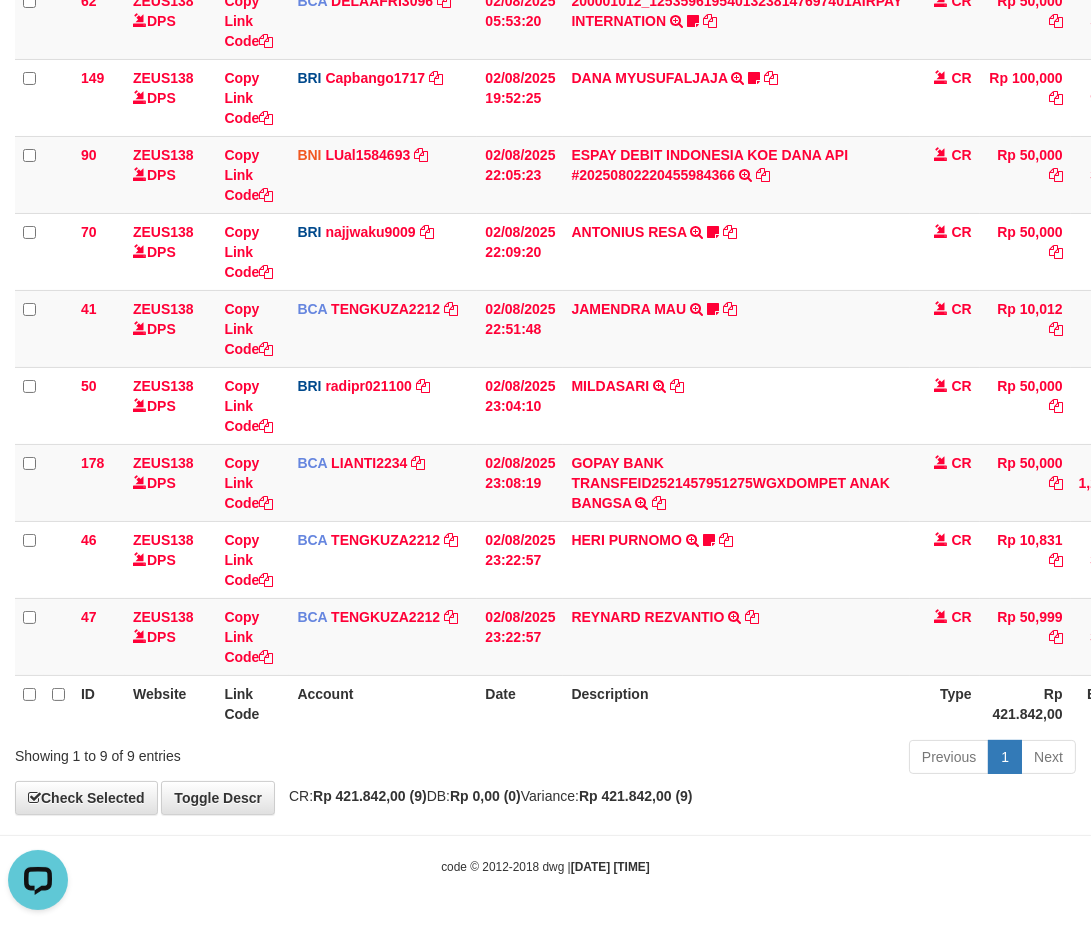 scroll, scrollTop: 0, scrollLeft: 0, axis: both 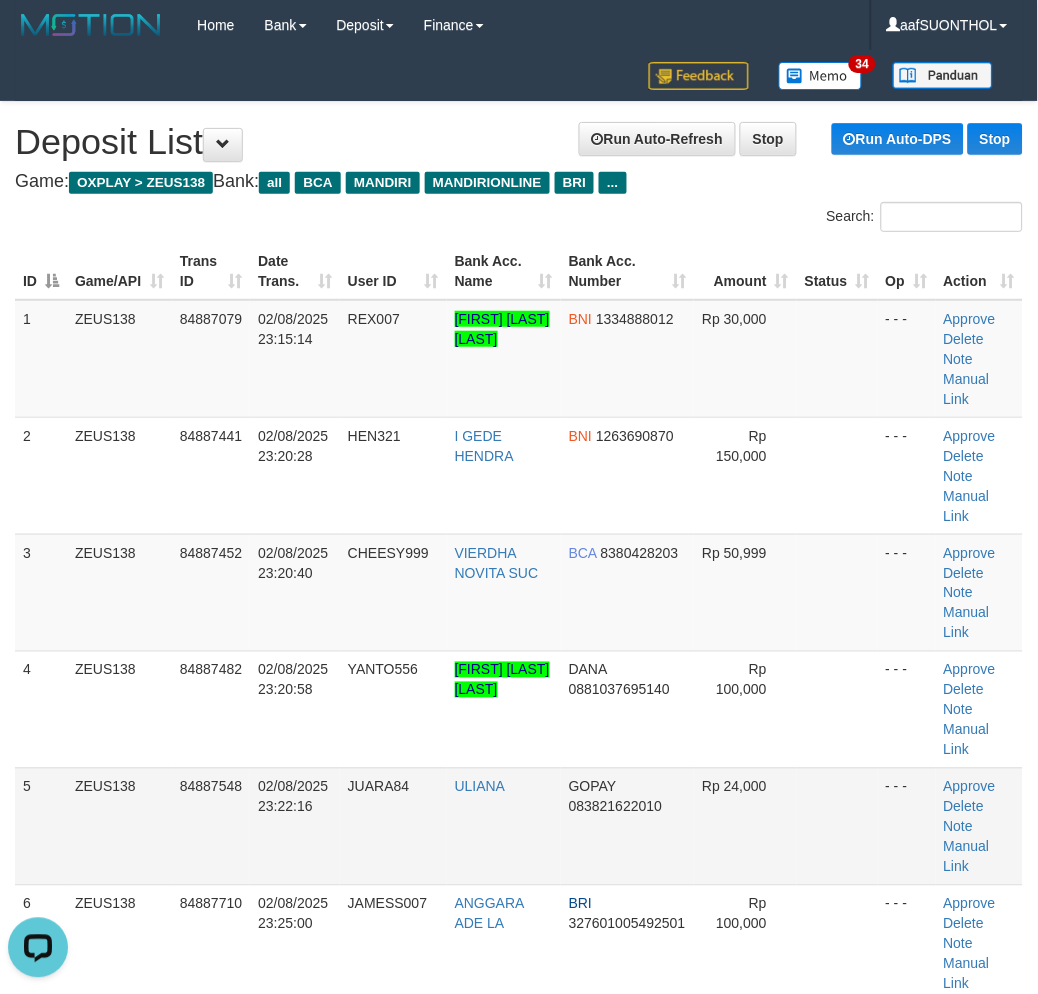 click at bounding box center (837, 826) 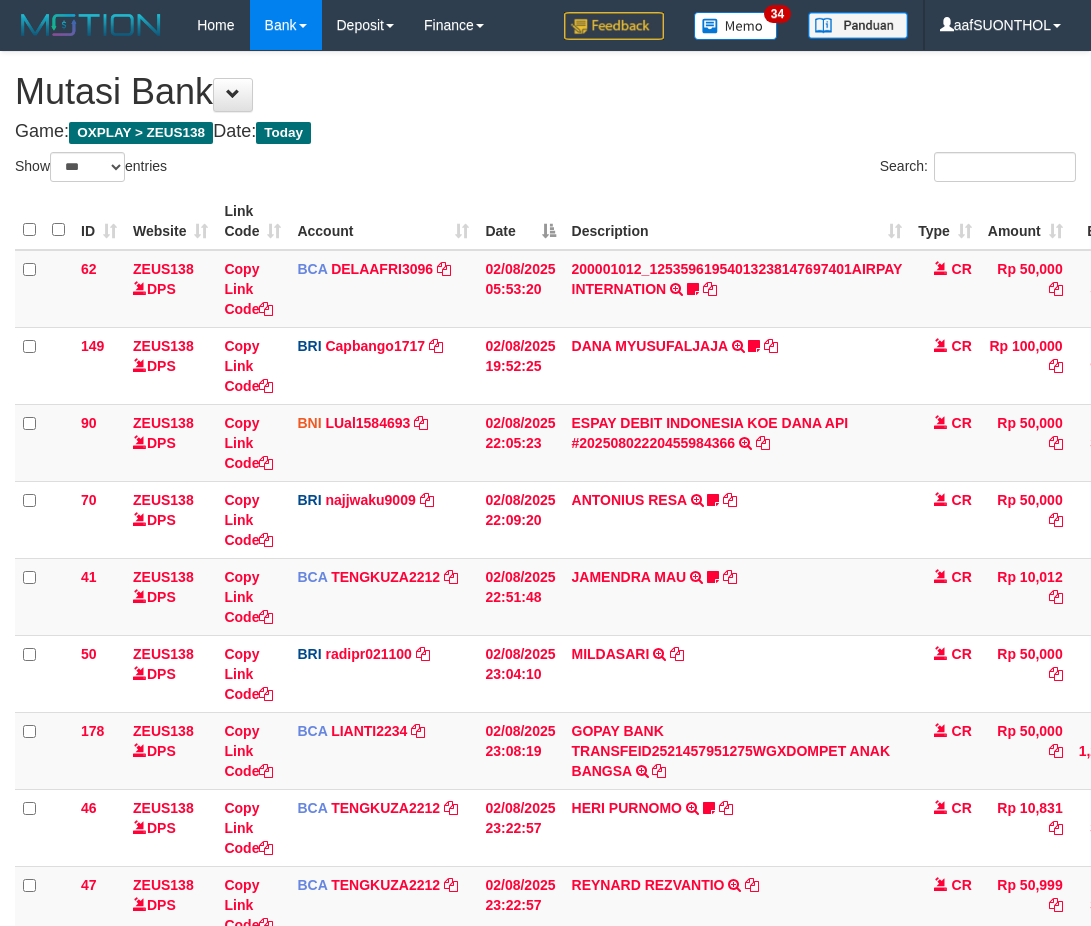 select on "***" 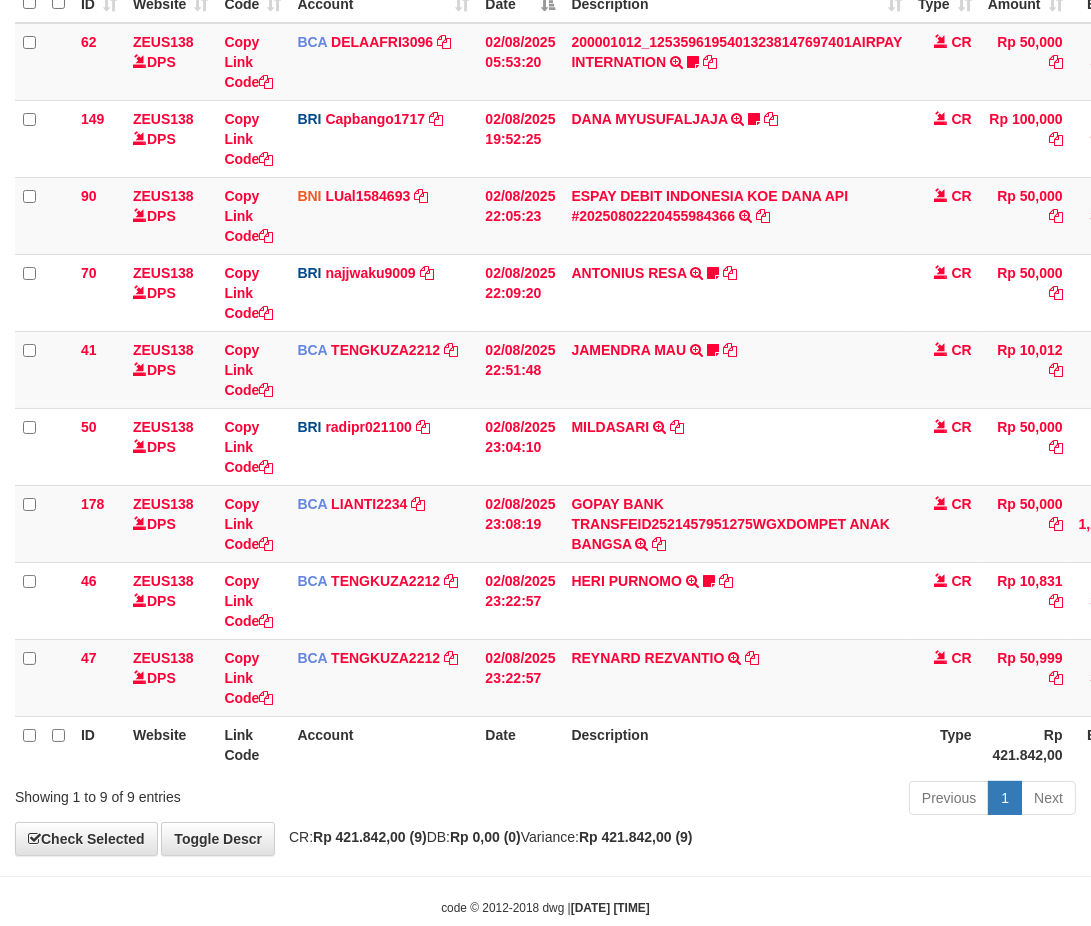 scroll, scrollTop: 268, scrollLeft: 0, axis: vertical 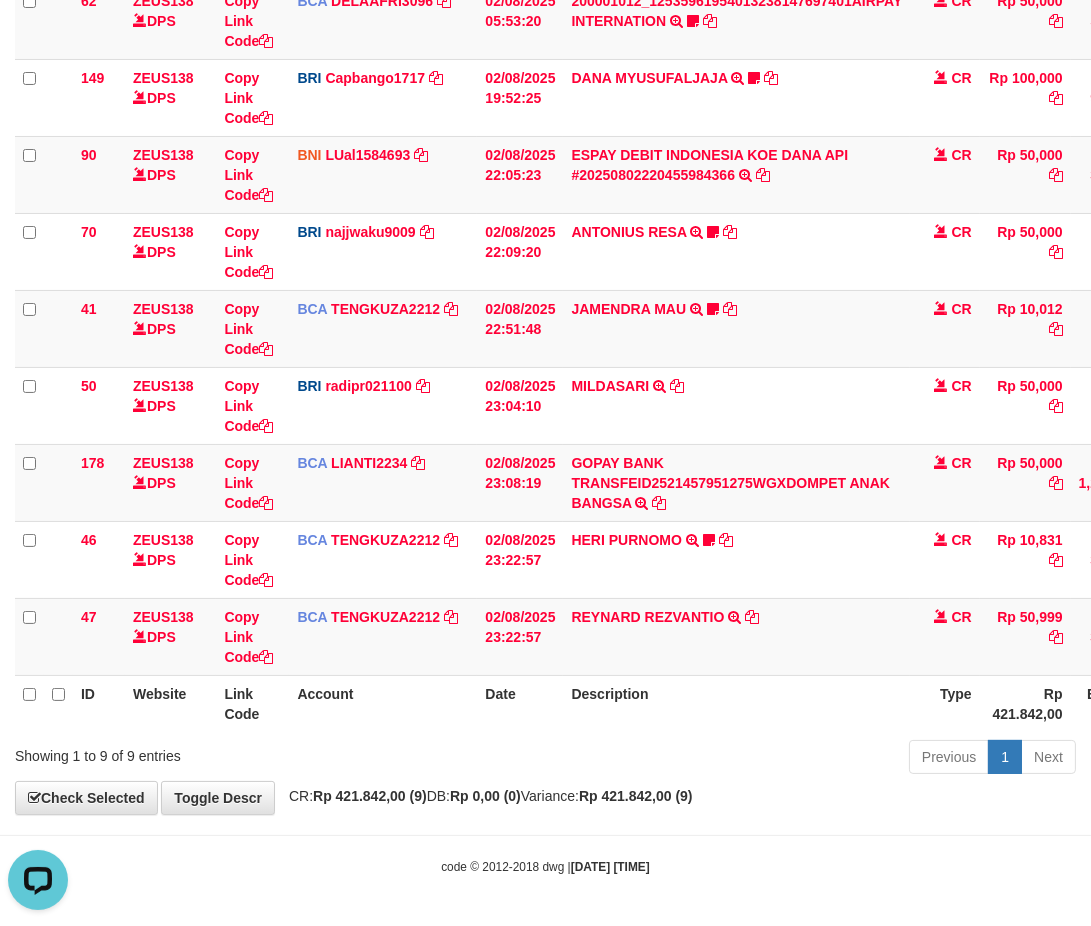 click on "Previous 1 Next" at bounding box center [773, 759] 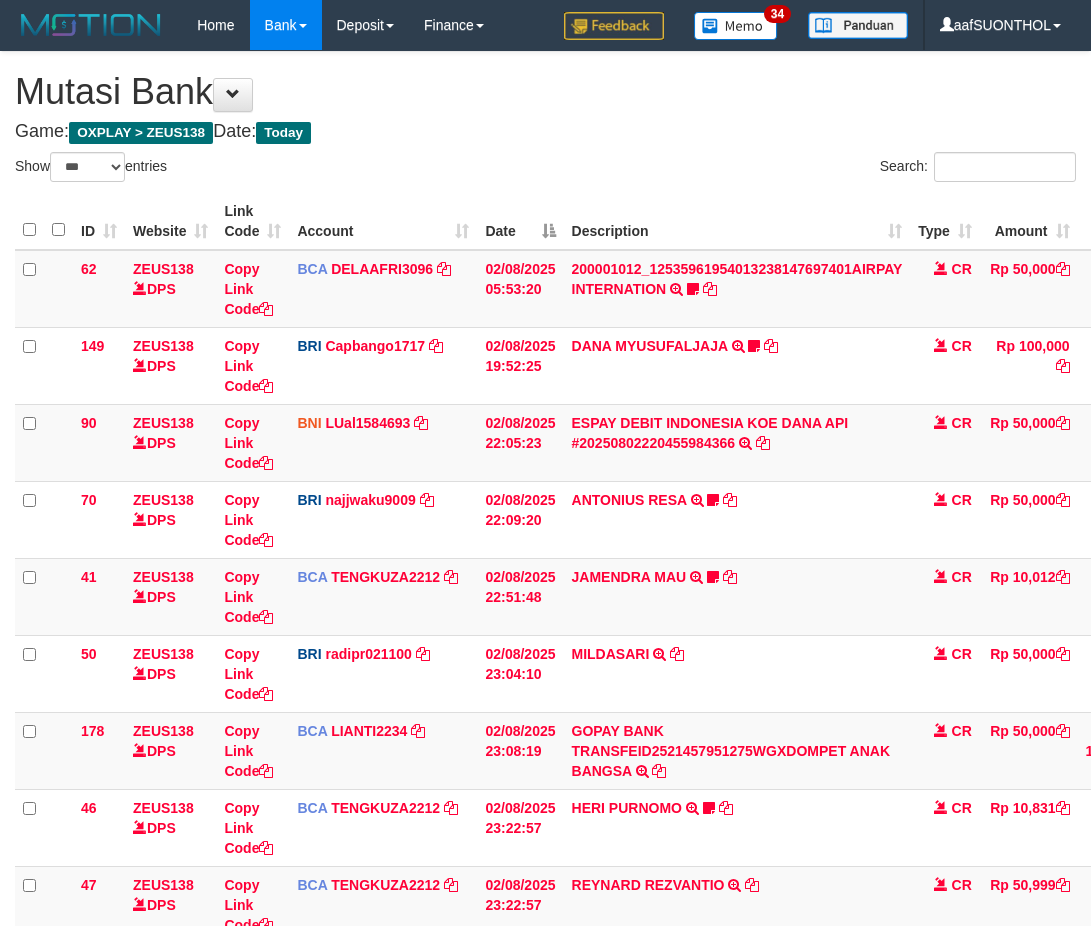 select on "***" 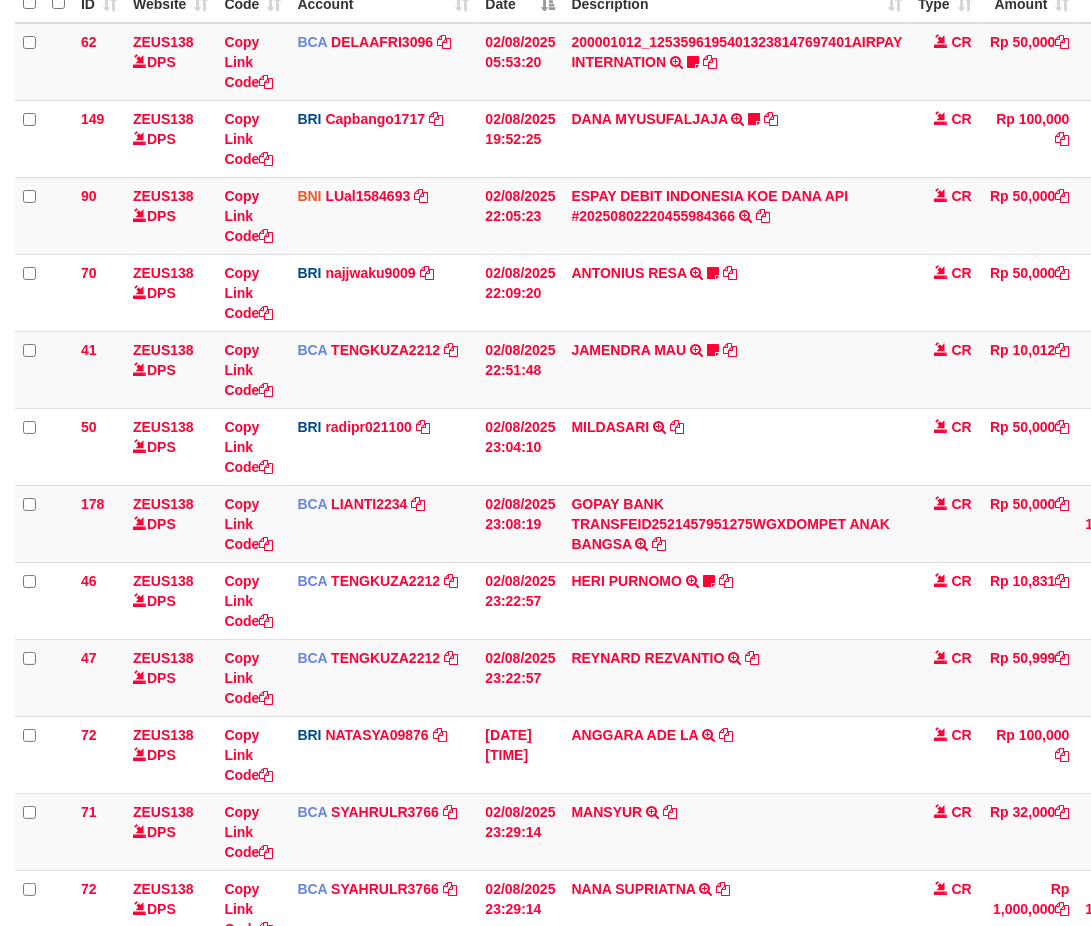 scroll, scrollTop: 268, scrollLeft: 0, axis: vertical 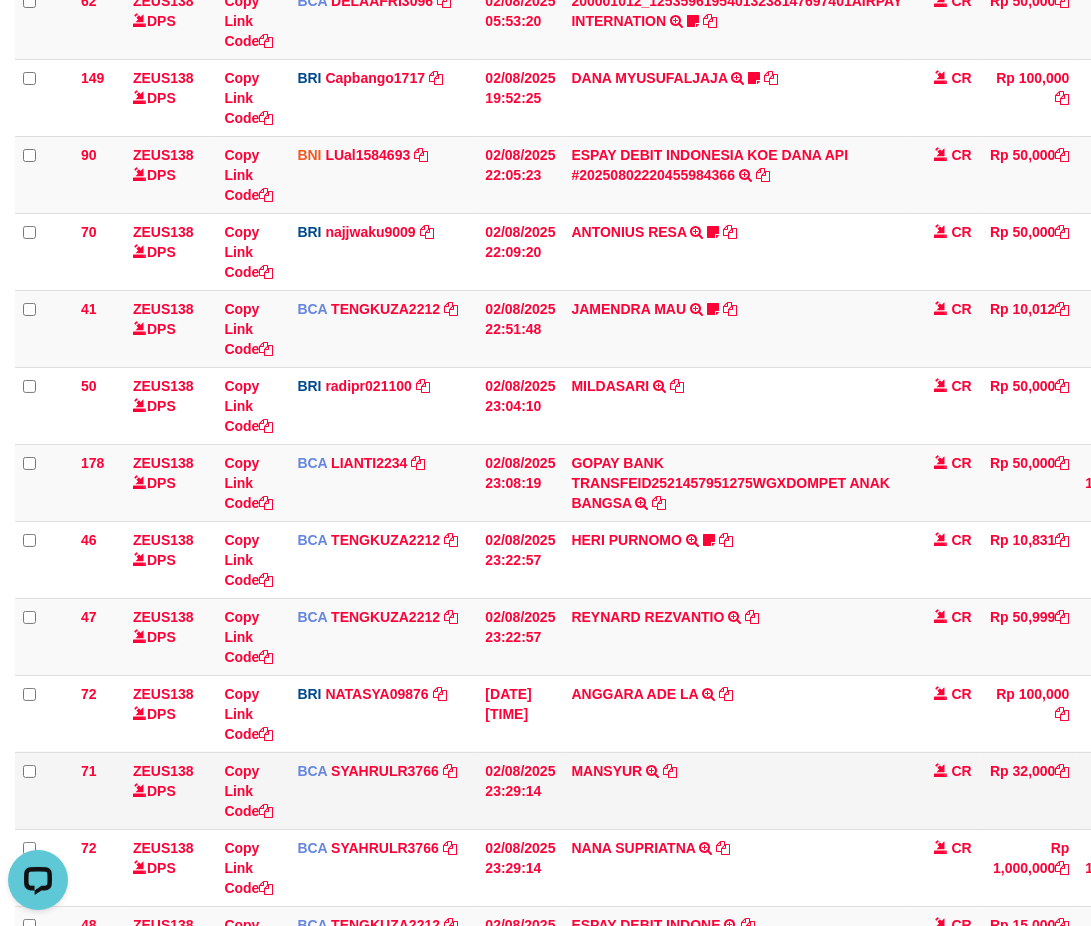 click on "MANSYUR         TRSF E-BANKING CR 0208/FTSCY/WS95031
32000.00MANSYUR" at bounding box center (736, 790) 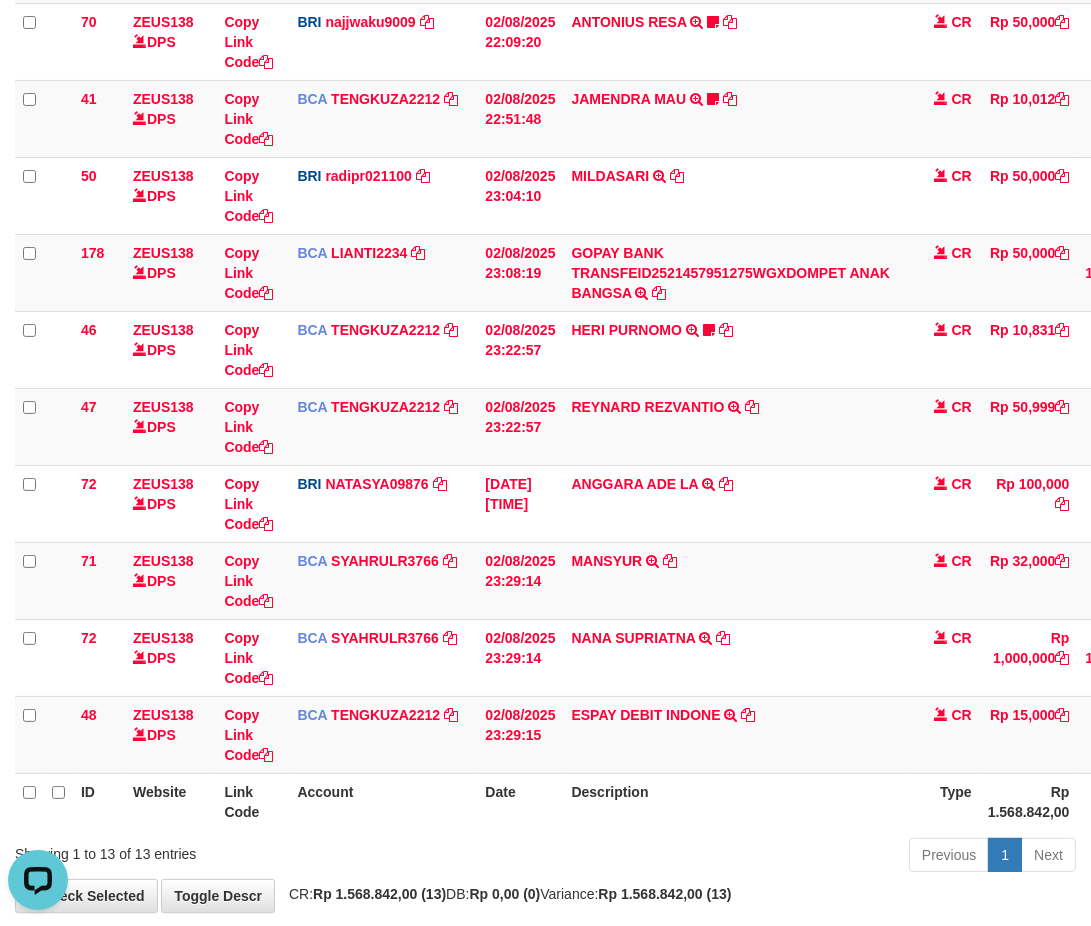 scroll, scrollTop: 576, scrollLeft: 0, axis: vertical 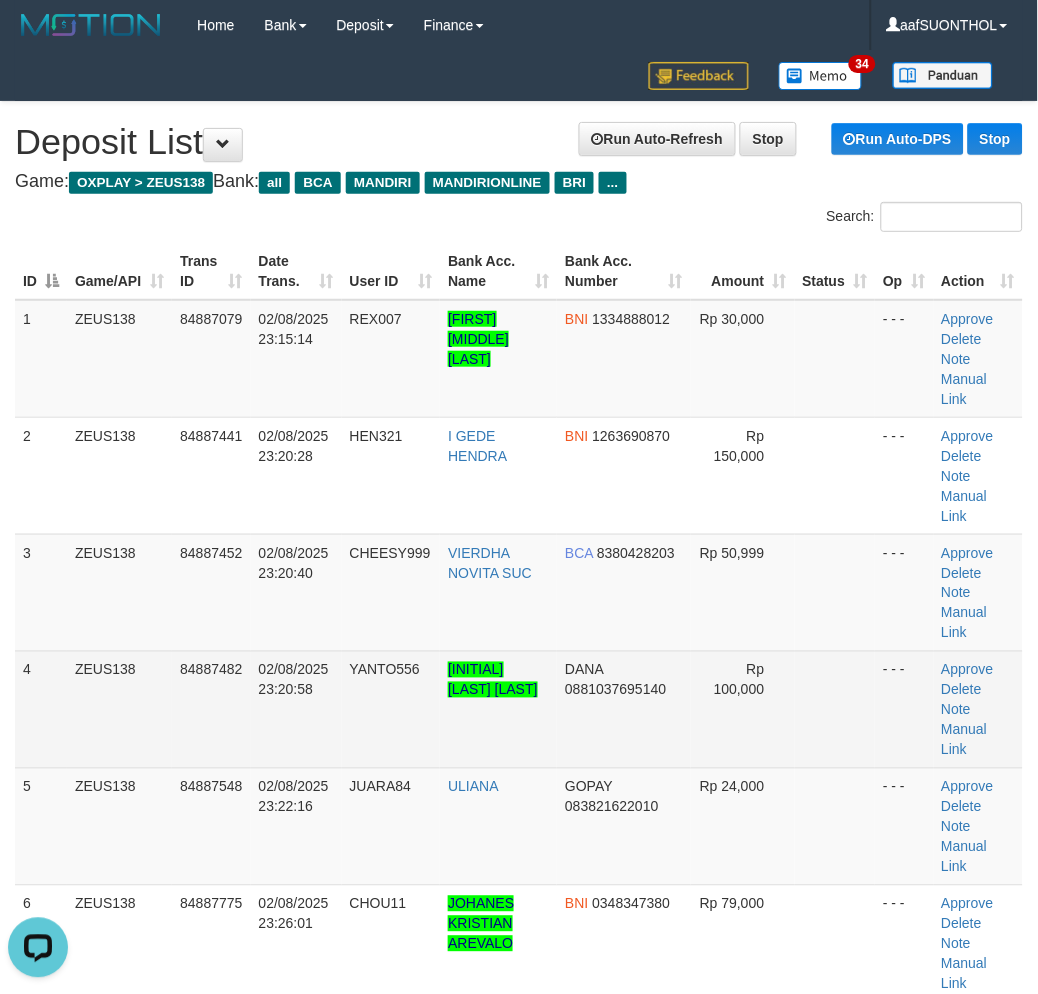 click on "Rp 100,000" at bounding box center (743, 709) 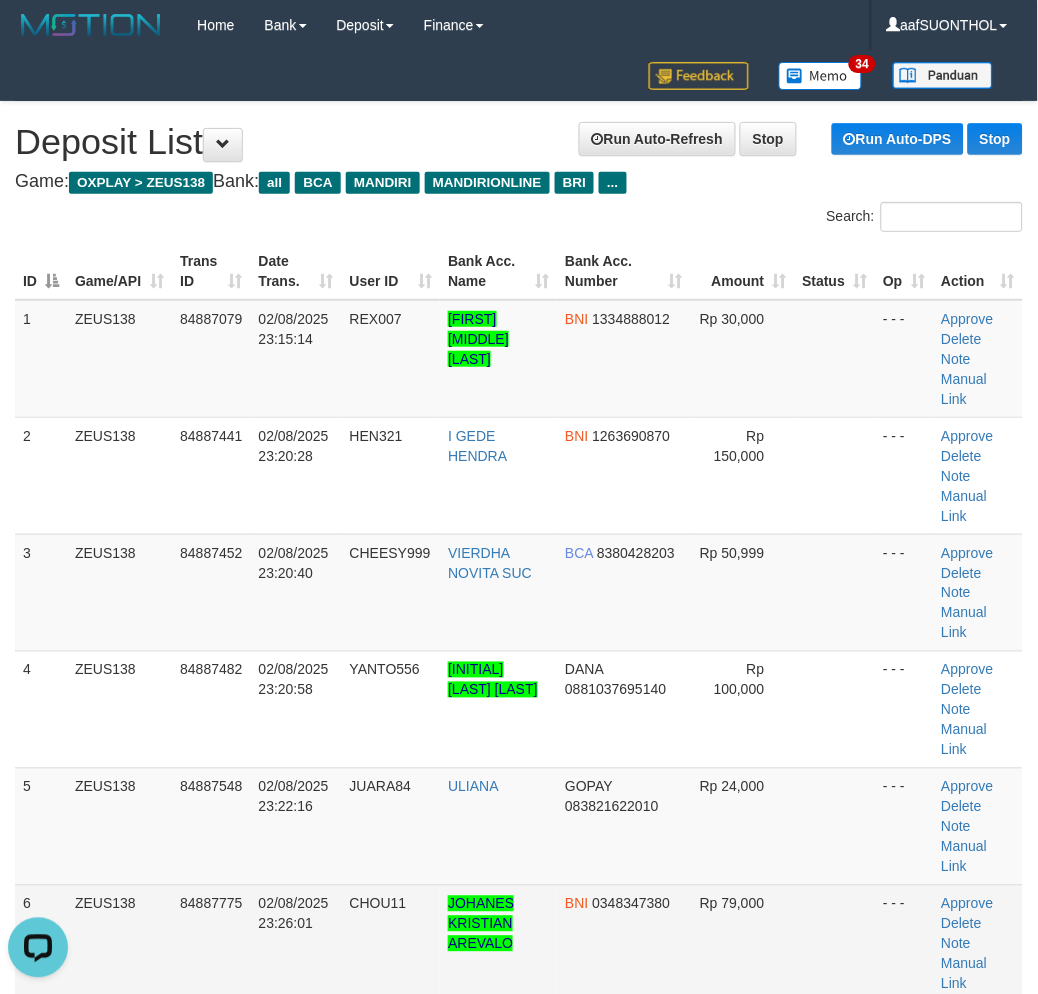 drag, startPoint x: 742, startPoint y: 744, endPoint x: 767, endPoint y: 901, distance: 158.97798 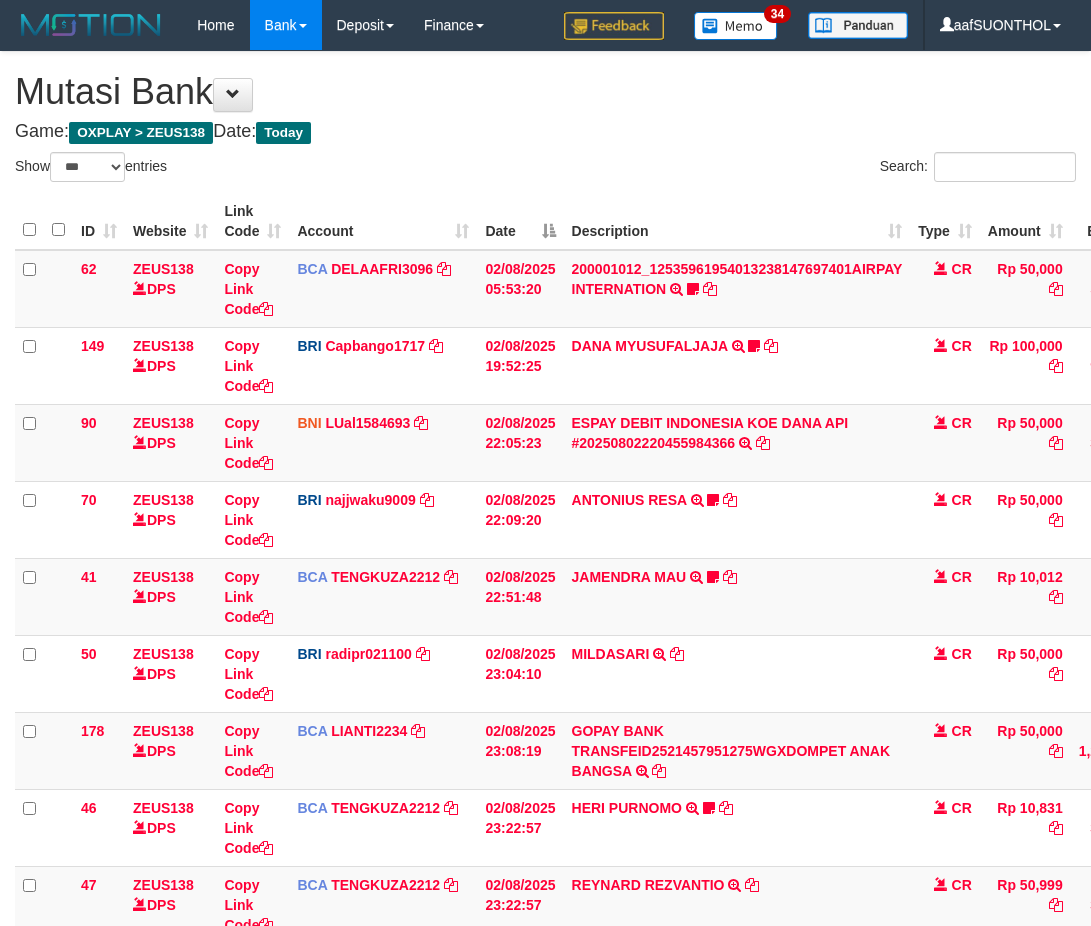 select on "***" 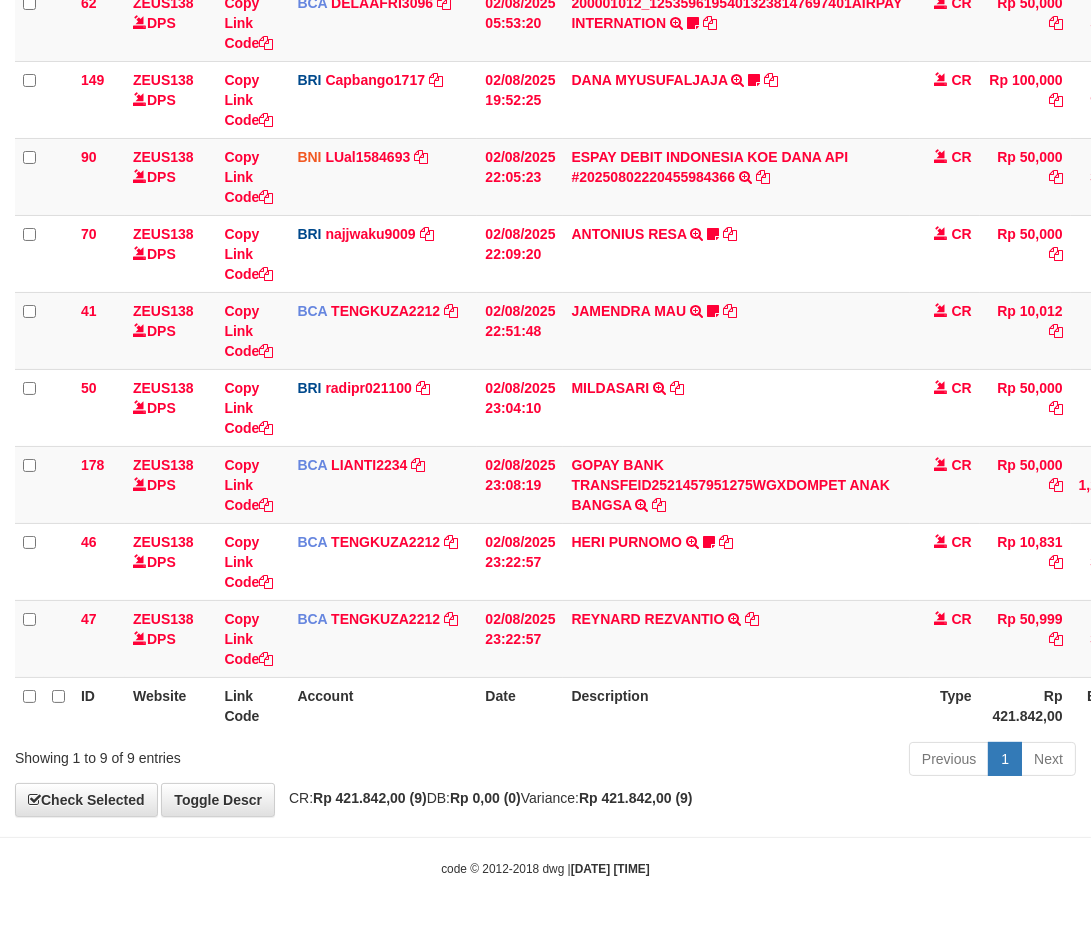 scroll, scrollTop: 268, scrollLeft: 0, axis: vertical 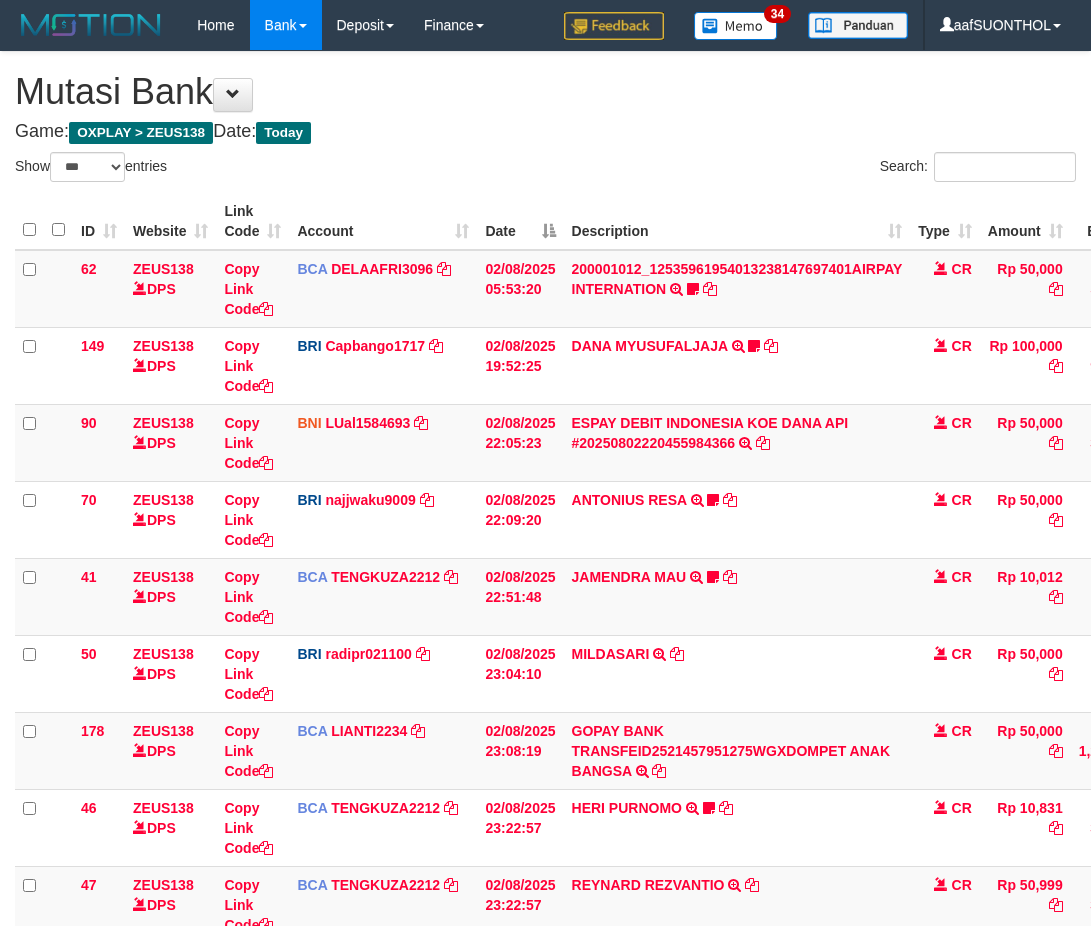 select on "***" 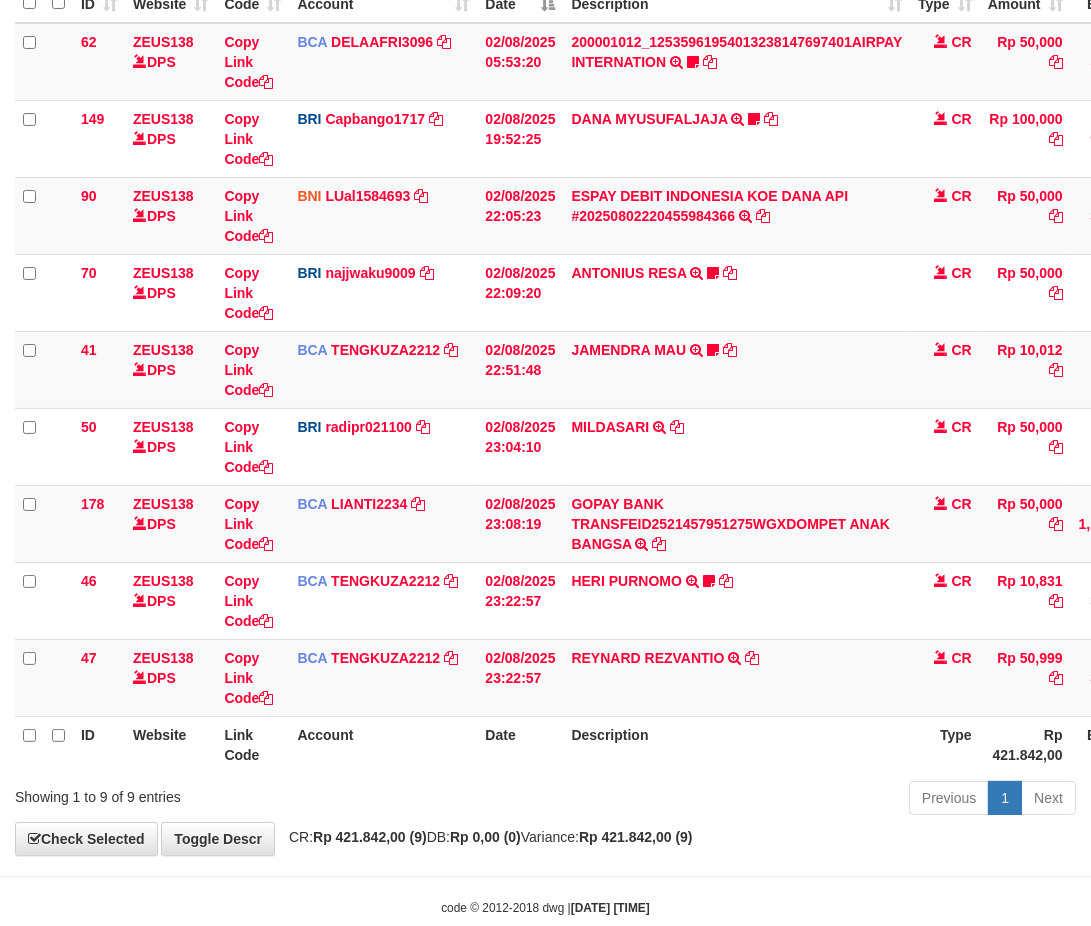 click on "Description" at bounding box center [736, 744] 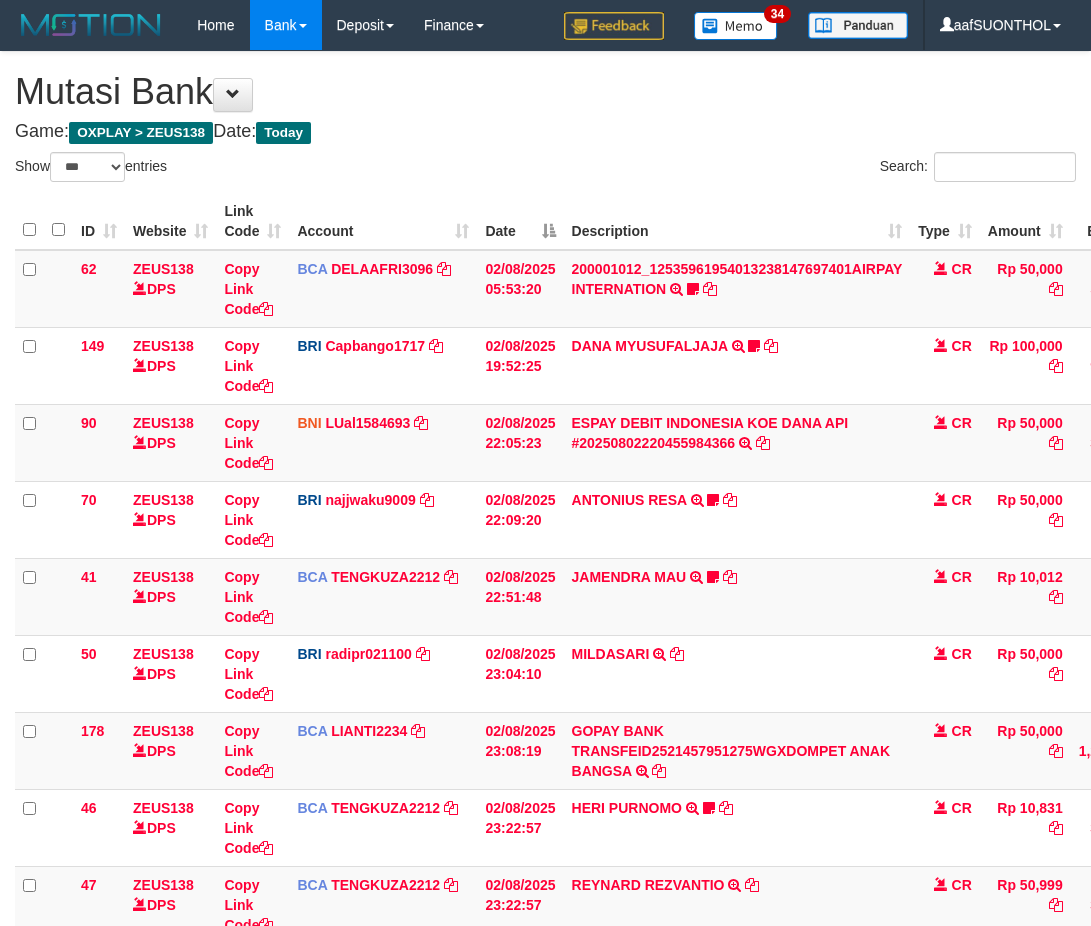 select on "***" 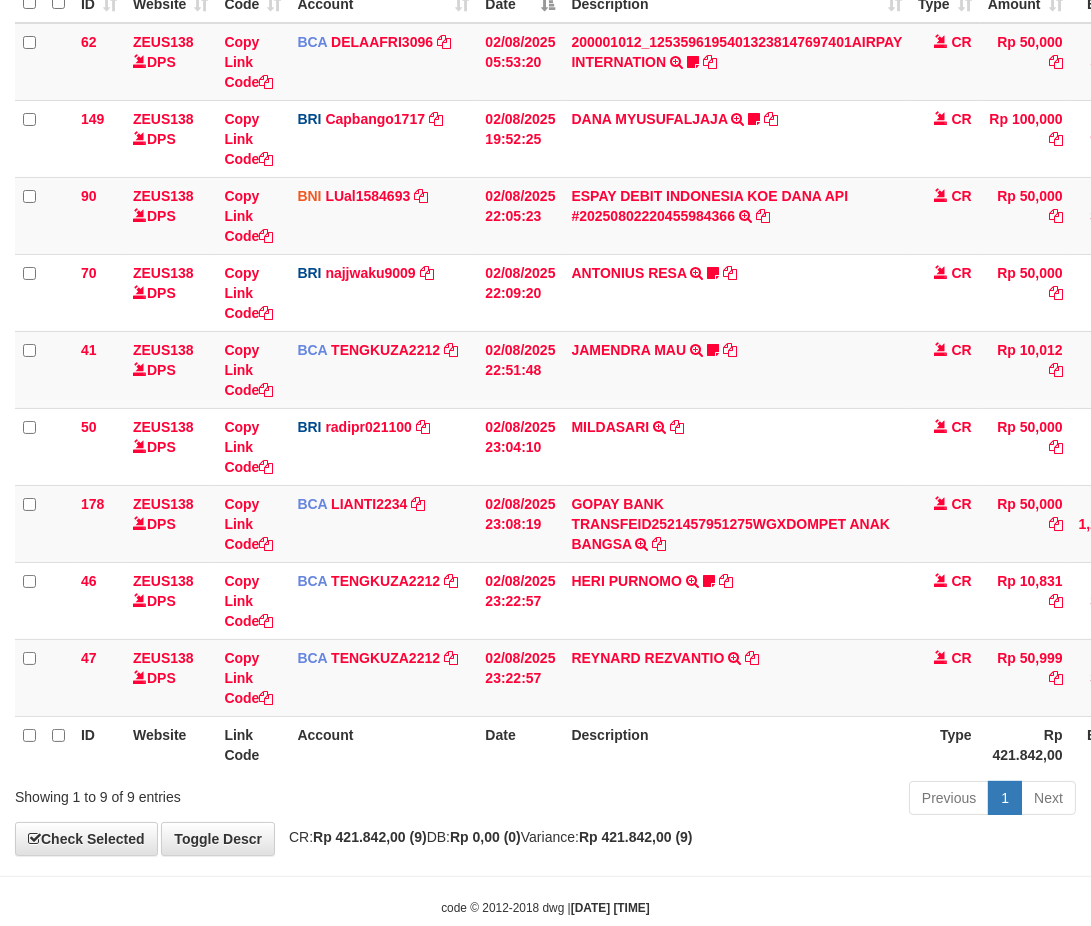 scroll, scrollTop: 268, scrollLeft: 0, axis: vertical 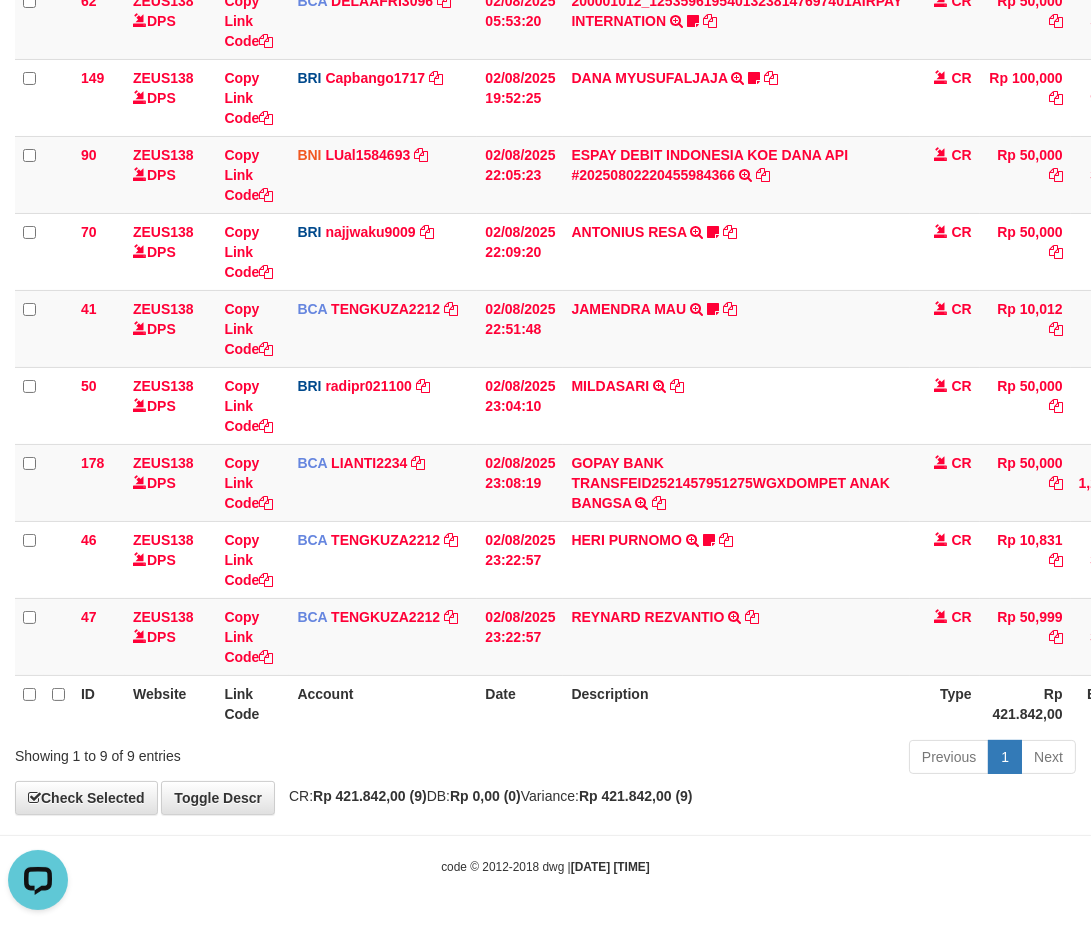 drag, startPoint x: 746, startPoint y: 894, endPoint x: 725, endPoint y: 888, distance: 21.84033 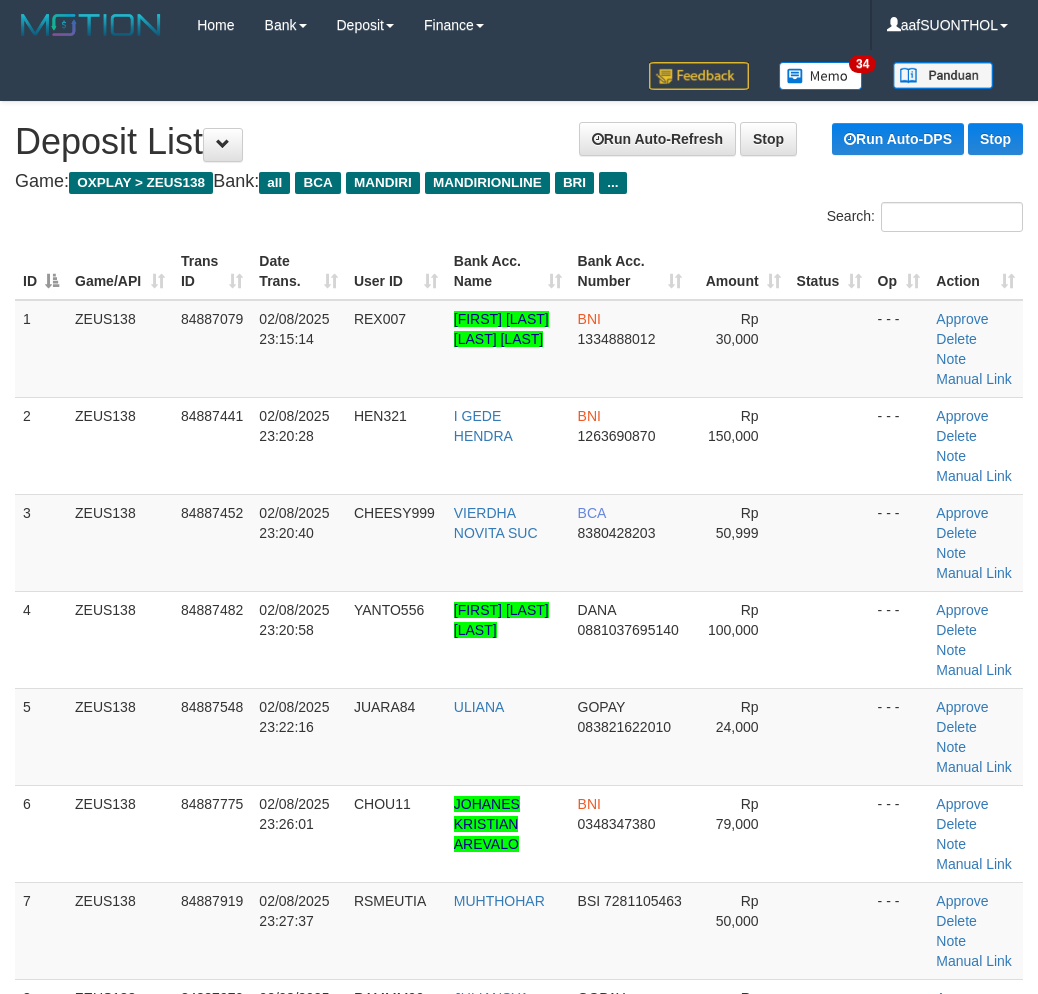scroll, scrollTop: 0, scrollLeft: 0, axis: both 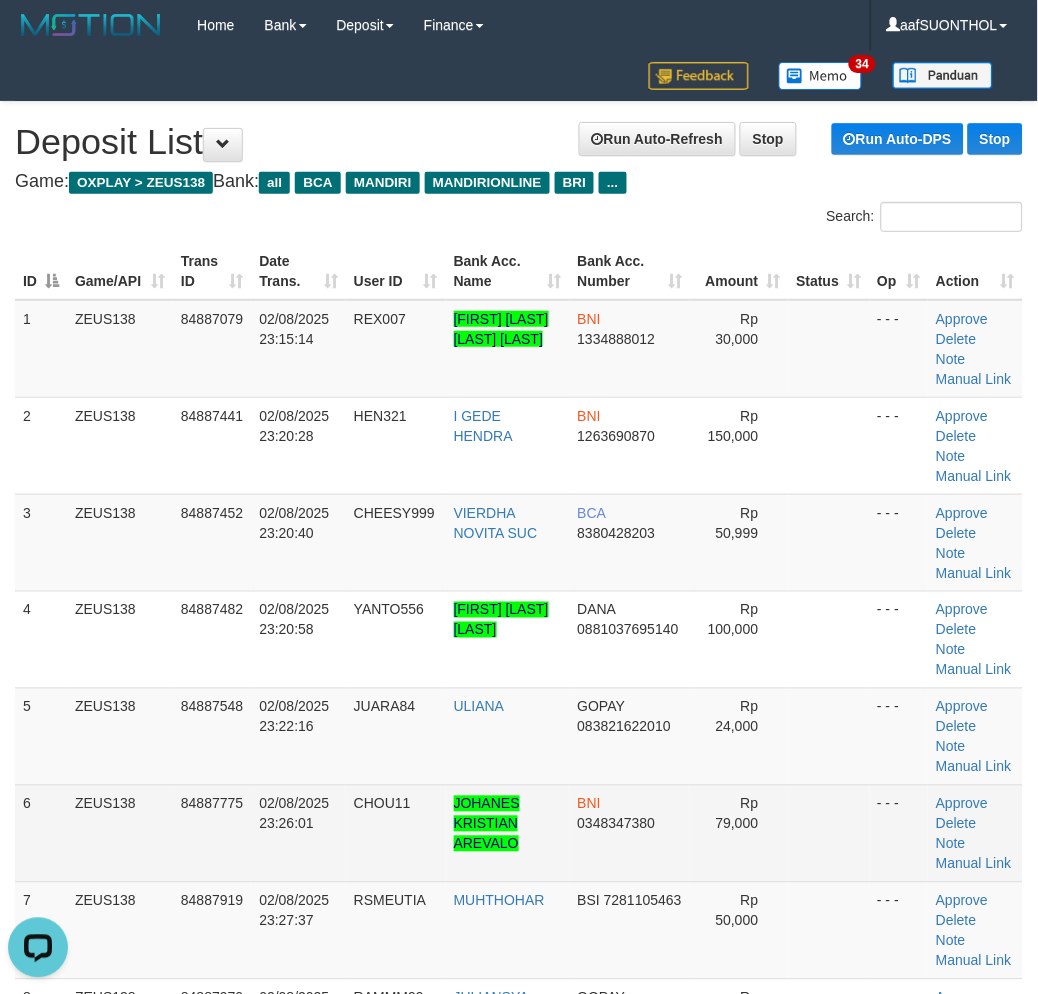 click on "Rp 79,000" at bounding box center (739, 833) 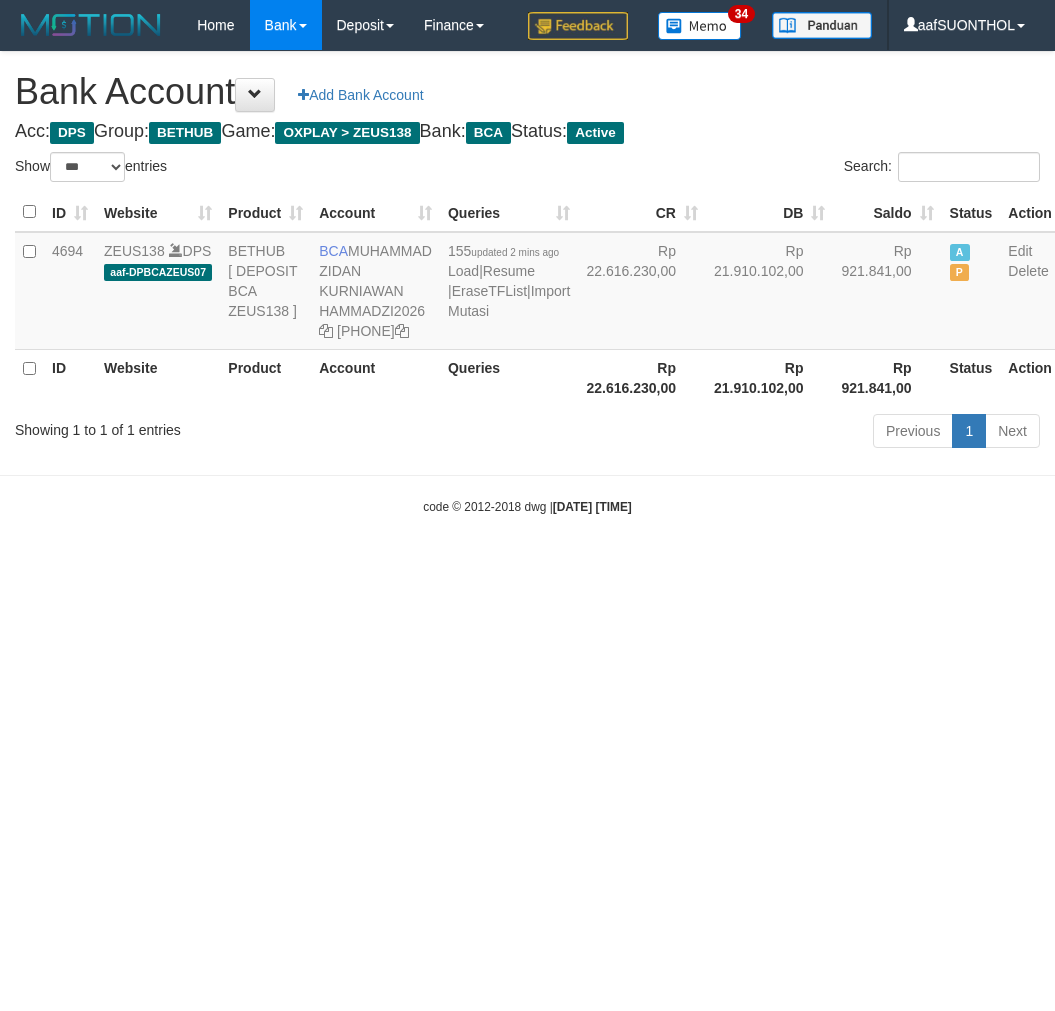 select on "***" 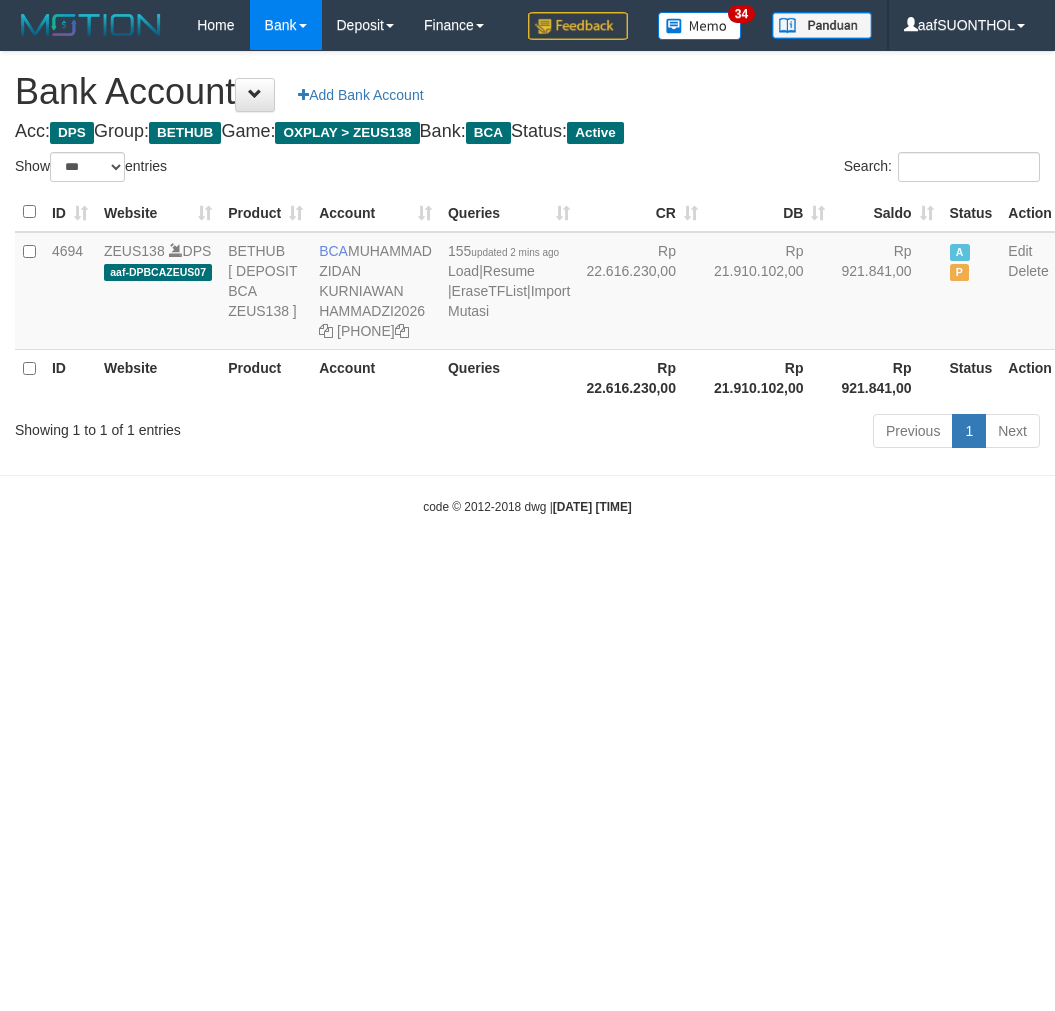 scroll, scrollTop: 0, scrollLeft: 0, axis: both 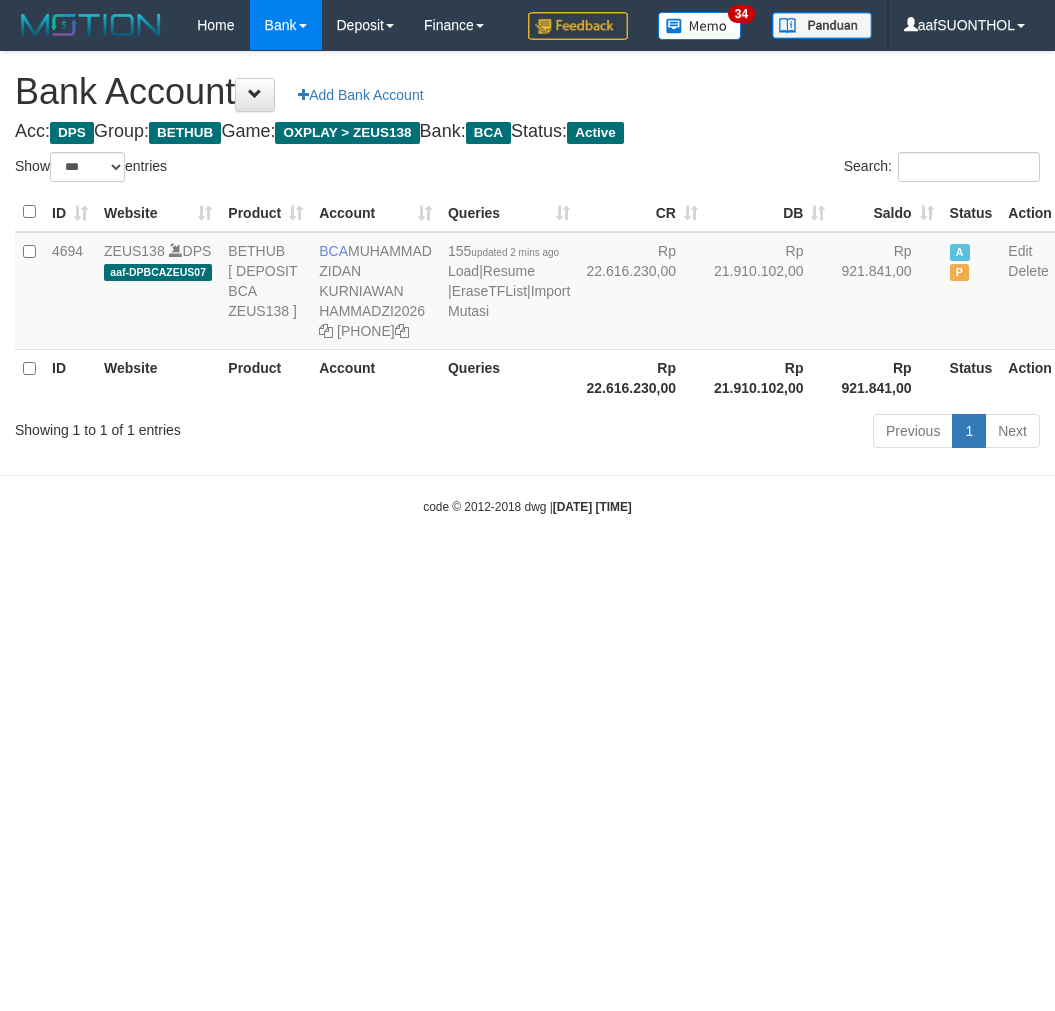select on "***" 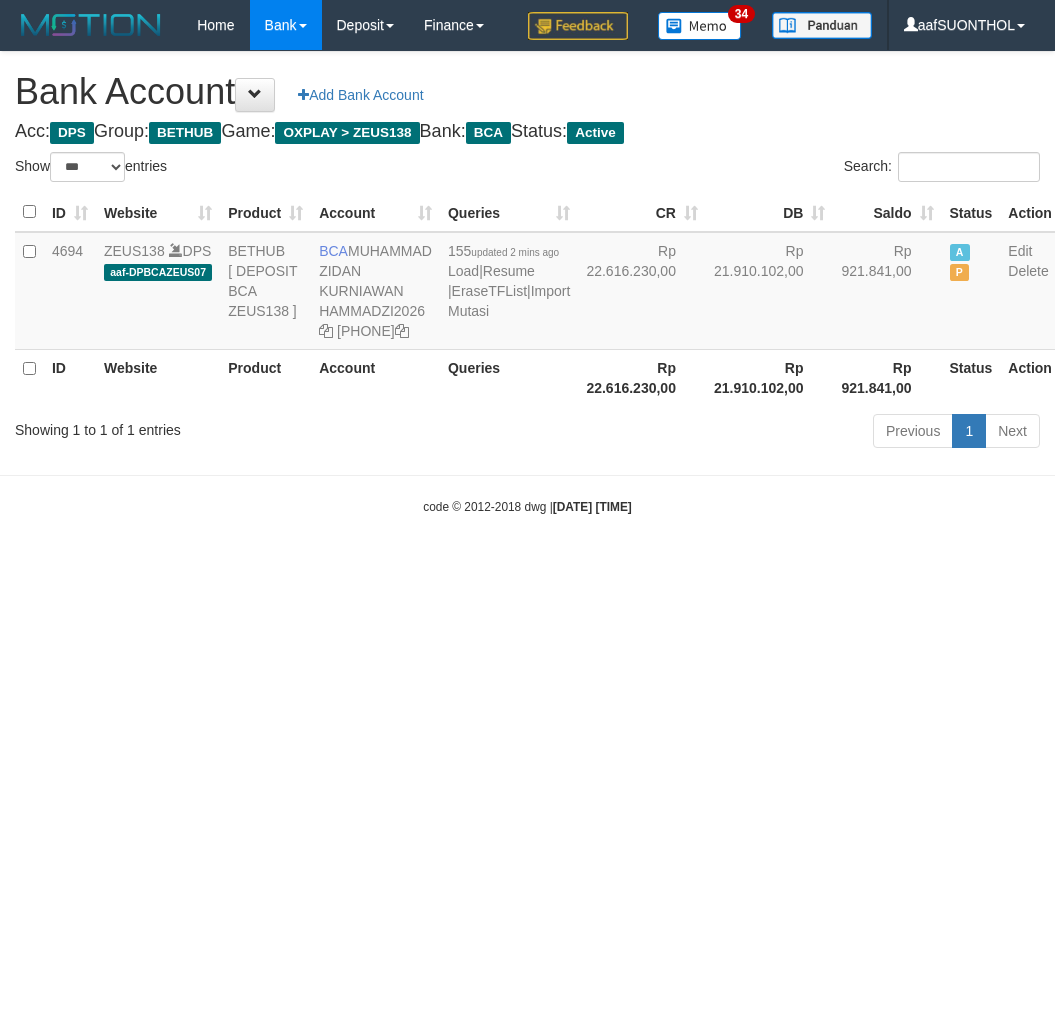 scroll, scrollTop: 0, scrollLeft: 0, axis: both 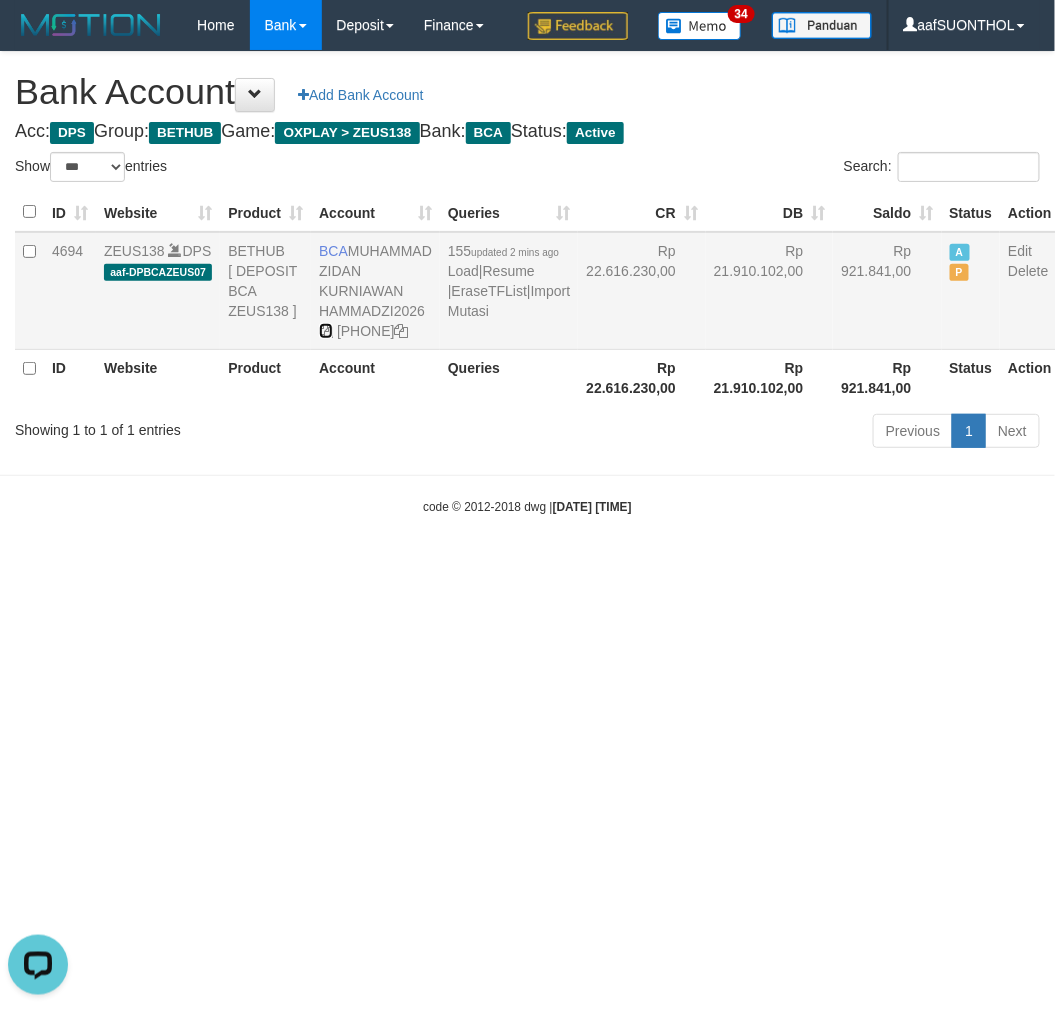 click at bounding box center [326, 331] 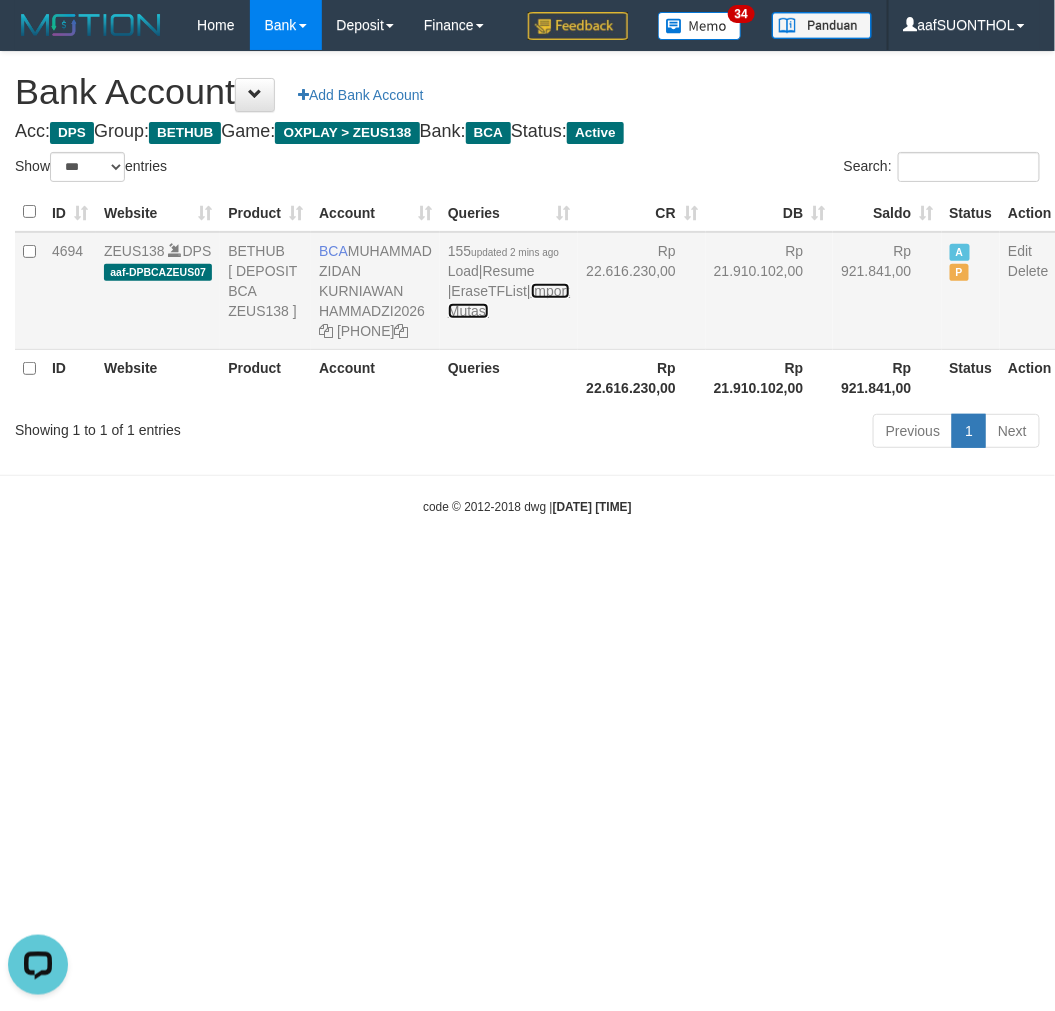 click on "Import Mutasi" at bounding box center [509, 301] 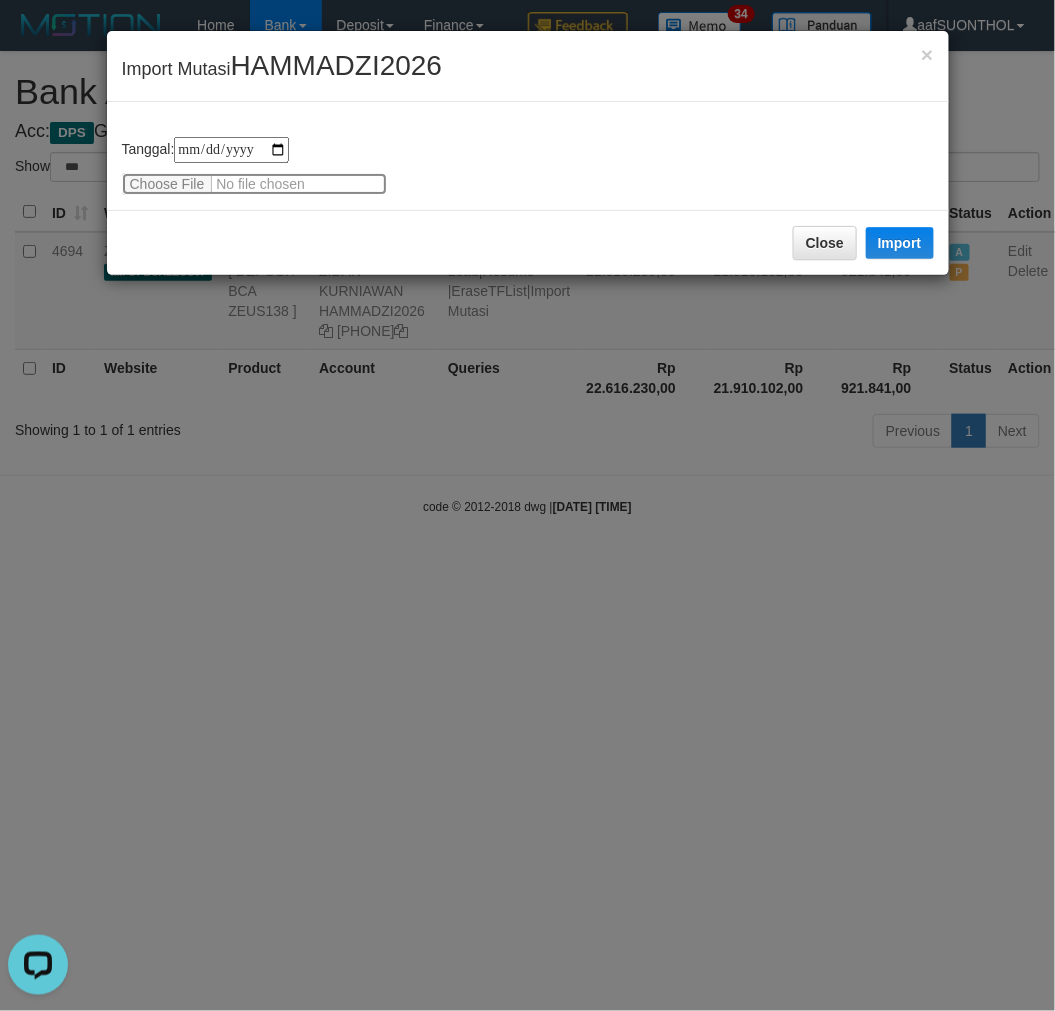 click at bounding box center [254, 184] 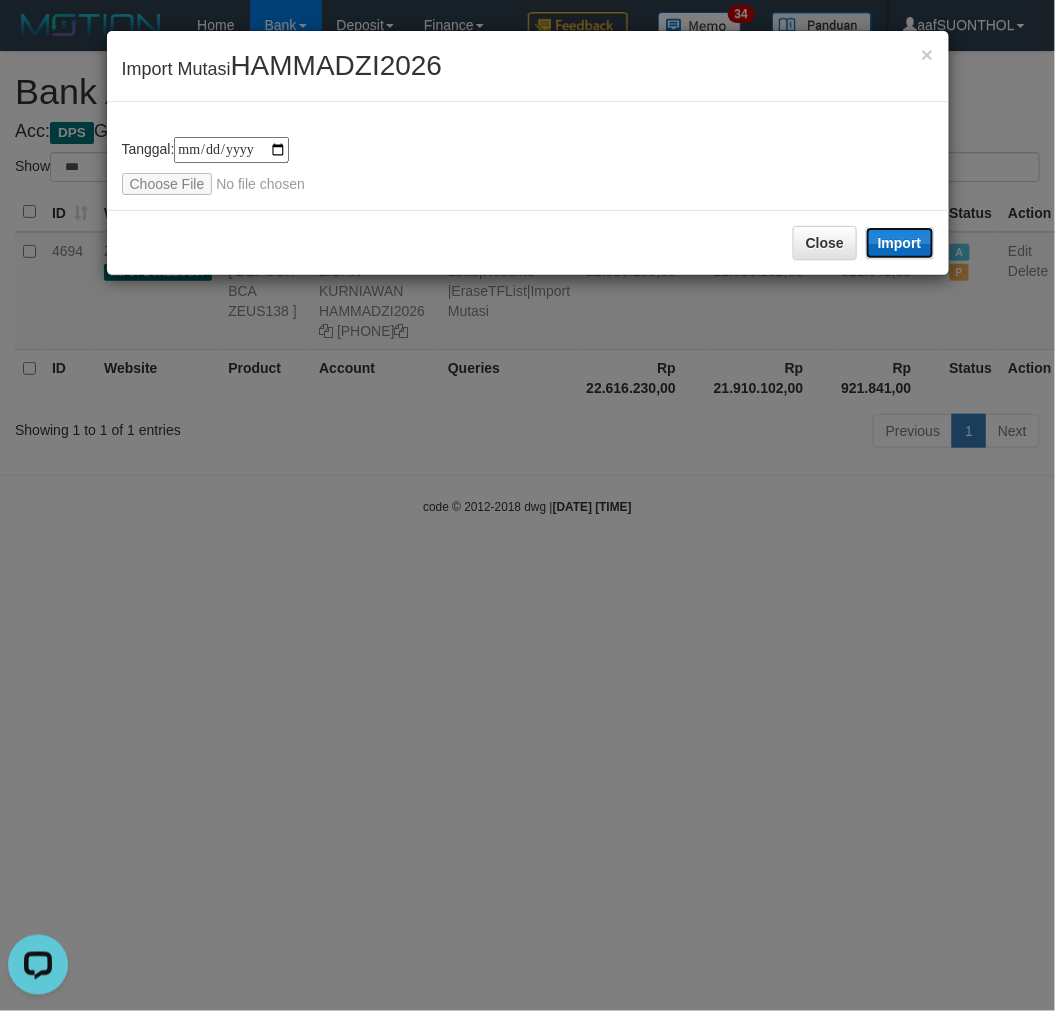 click on "Import" at bounding box center [900, 243] 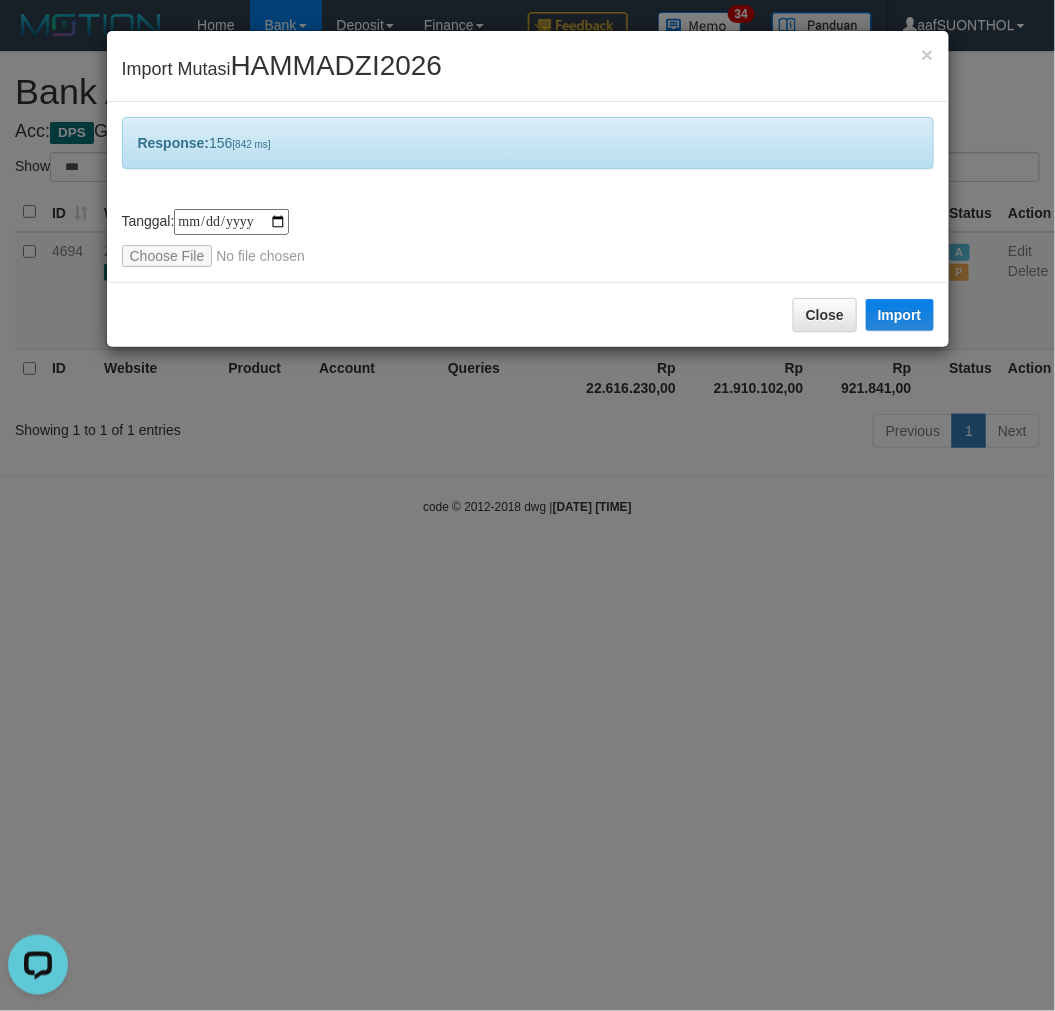 drag, startPoint x: 628, startPoint y: 947, endPoint x: 625, endPoint y: 868, distance: 79.05694 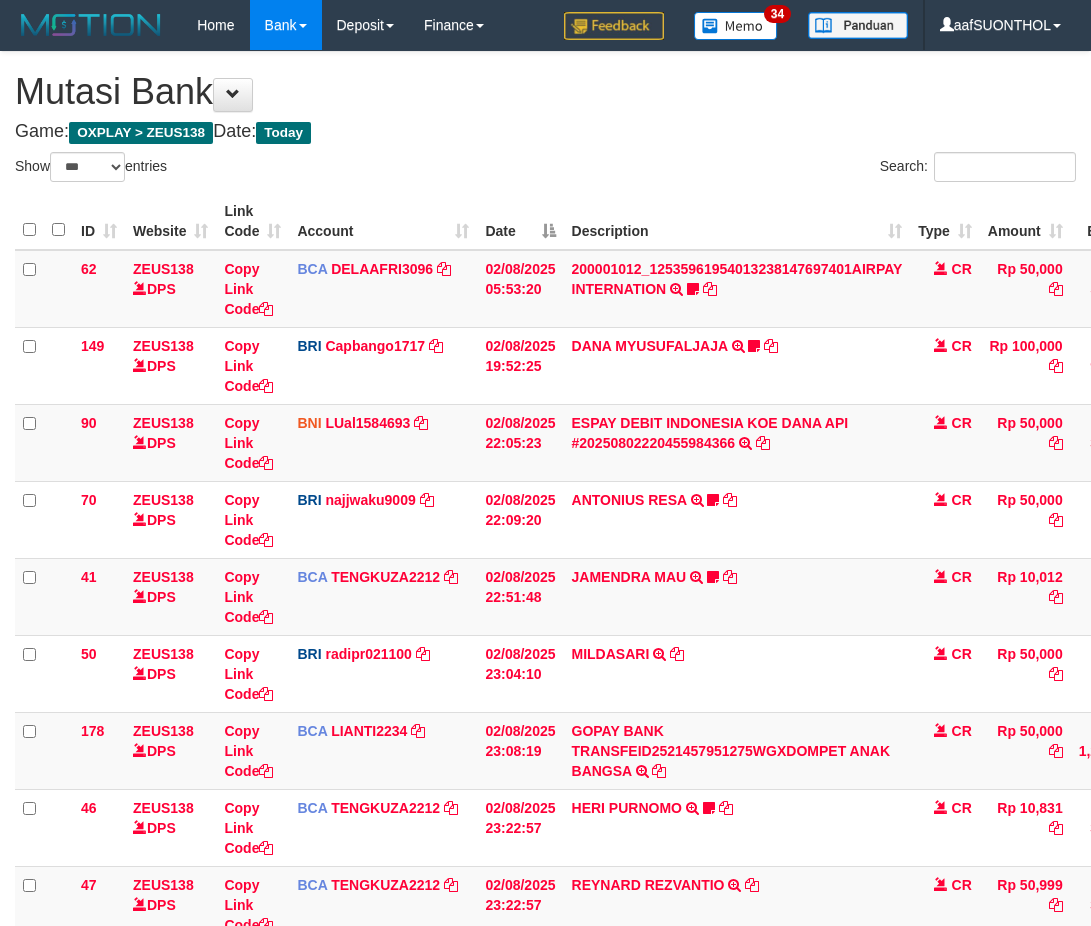 select on "***" 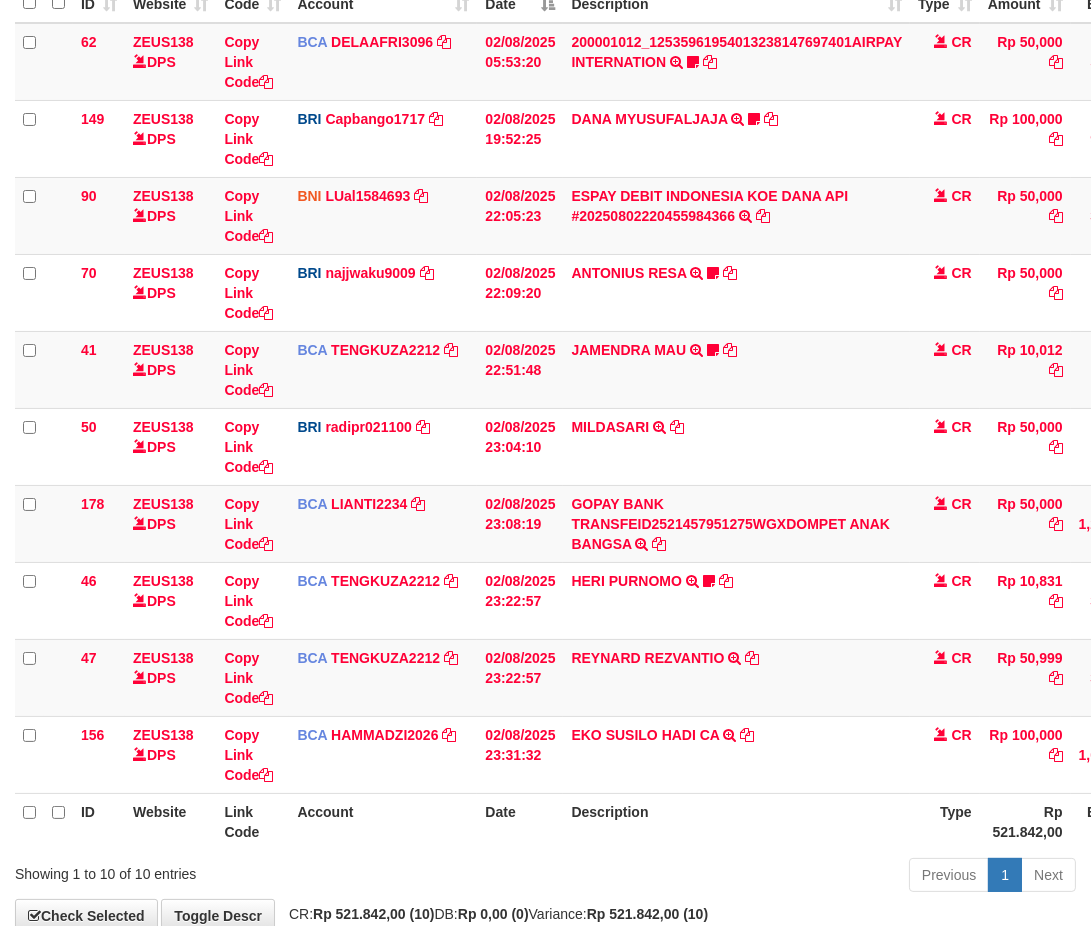 scroll, scrollTop: 268, scrollLeft: 0, axis: vertical 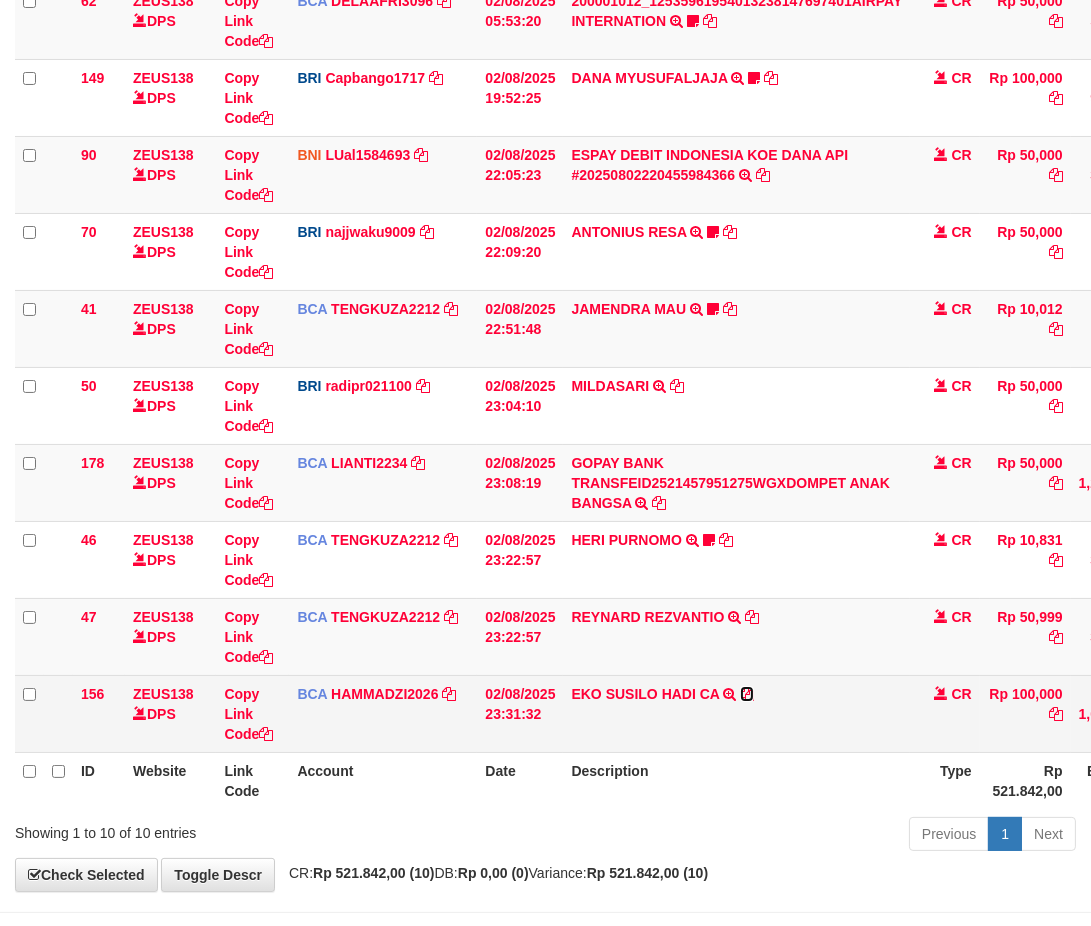 click at bounding box center (747, 694) 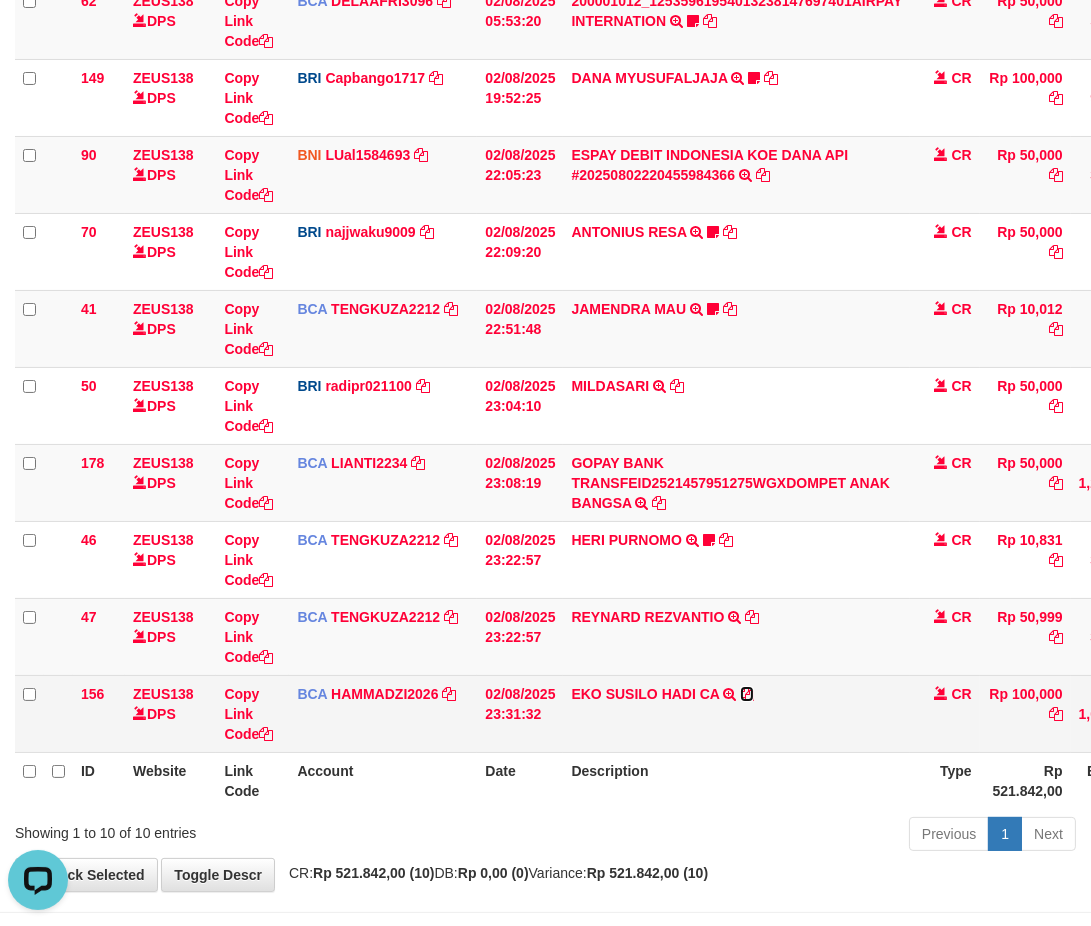 scroll, scrollTop: 0, scrollLeft: 0, axis: both 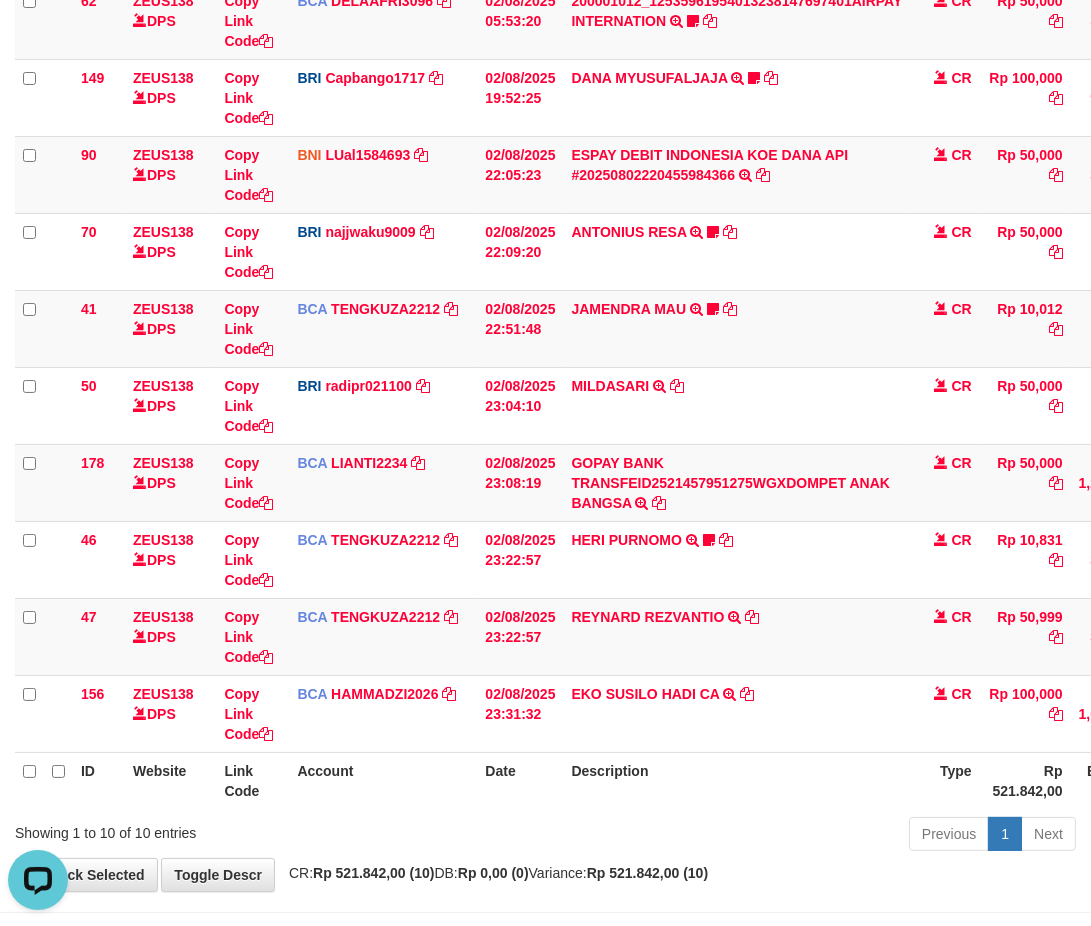 drag, startPoint x: 603, startPoint y: 767, endPoint x: 624, endPoint y: 787, distance: 29 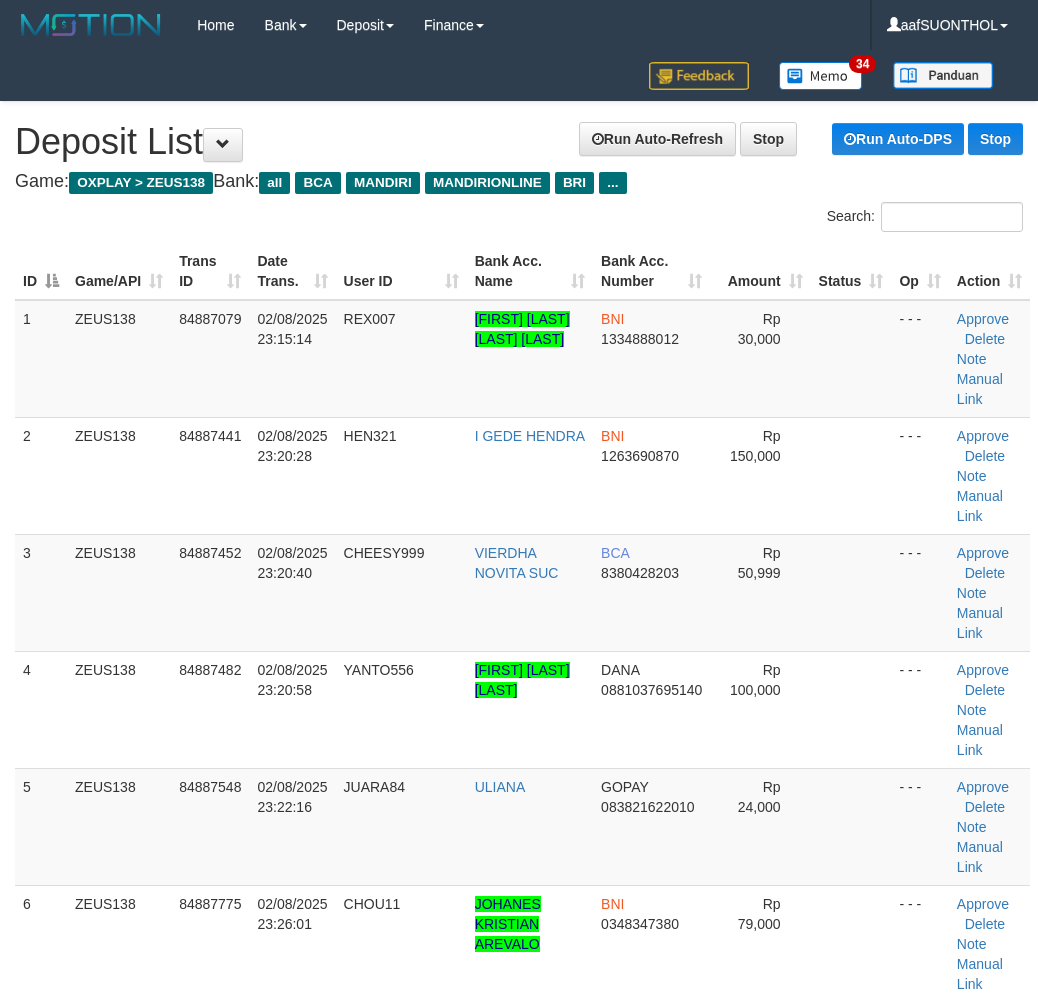 scroll, scrollTop: 0, scrollLeft: 0, axis: both 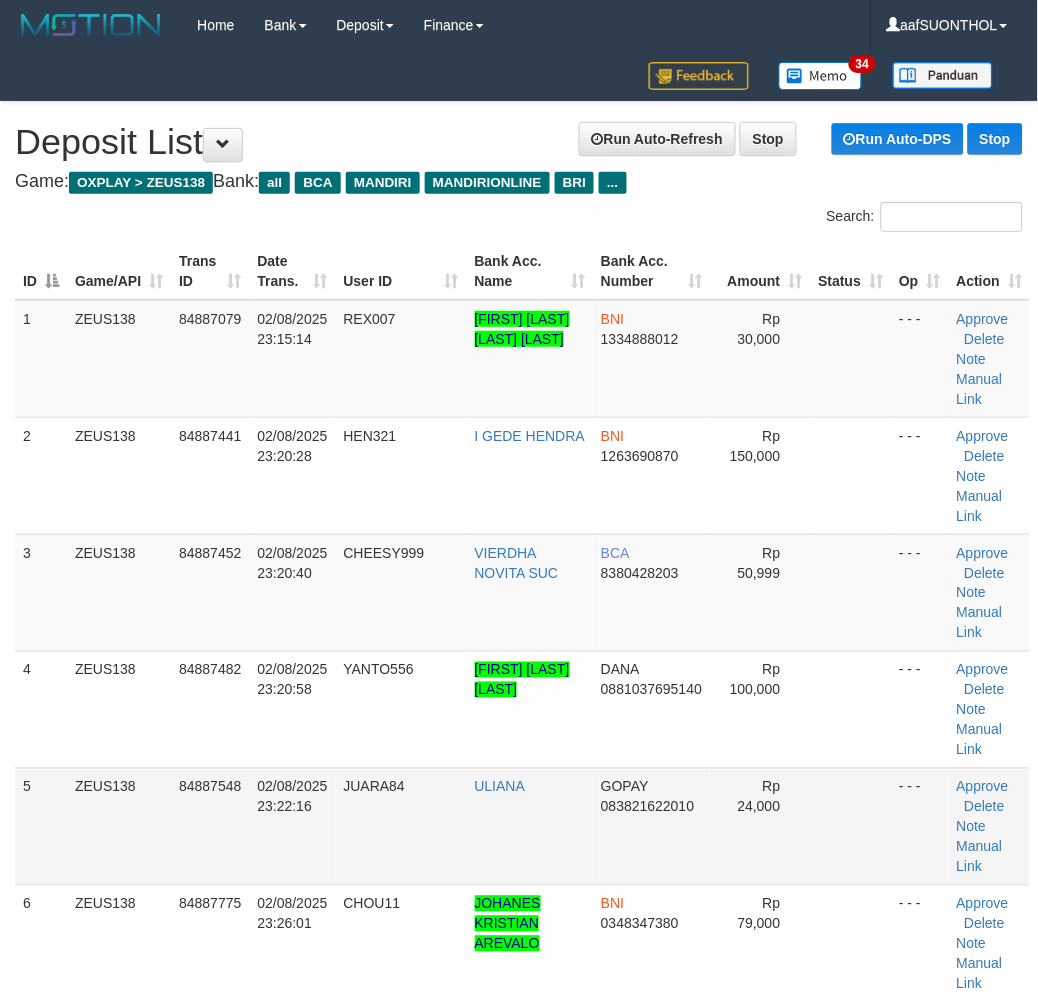 click on "- - -" at bounding box center [919, 826] 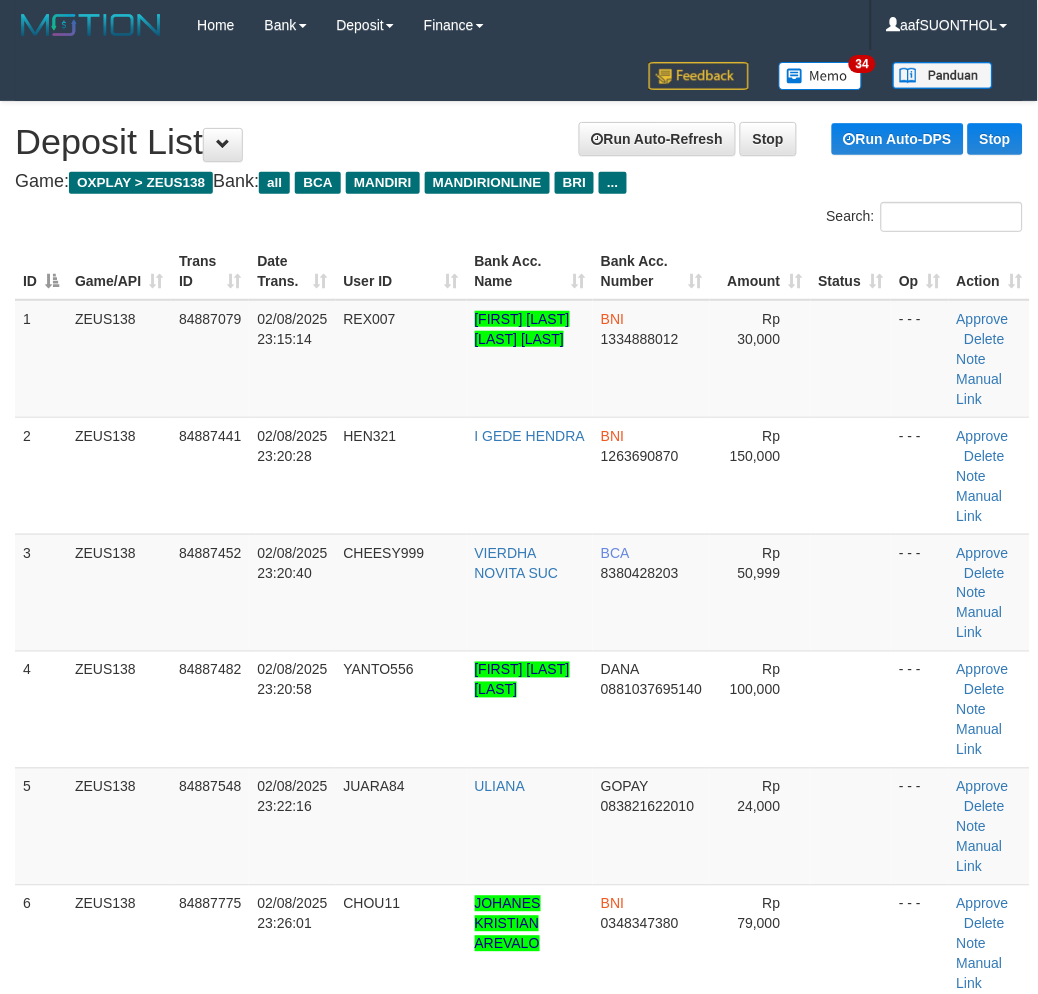 scroll, scrollTop: 1233, scrollLeft: 0, axis: vertical 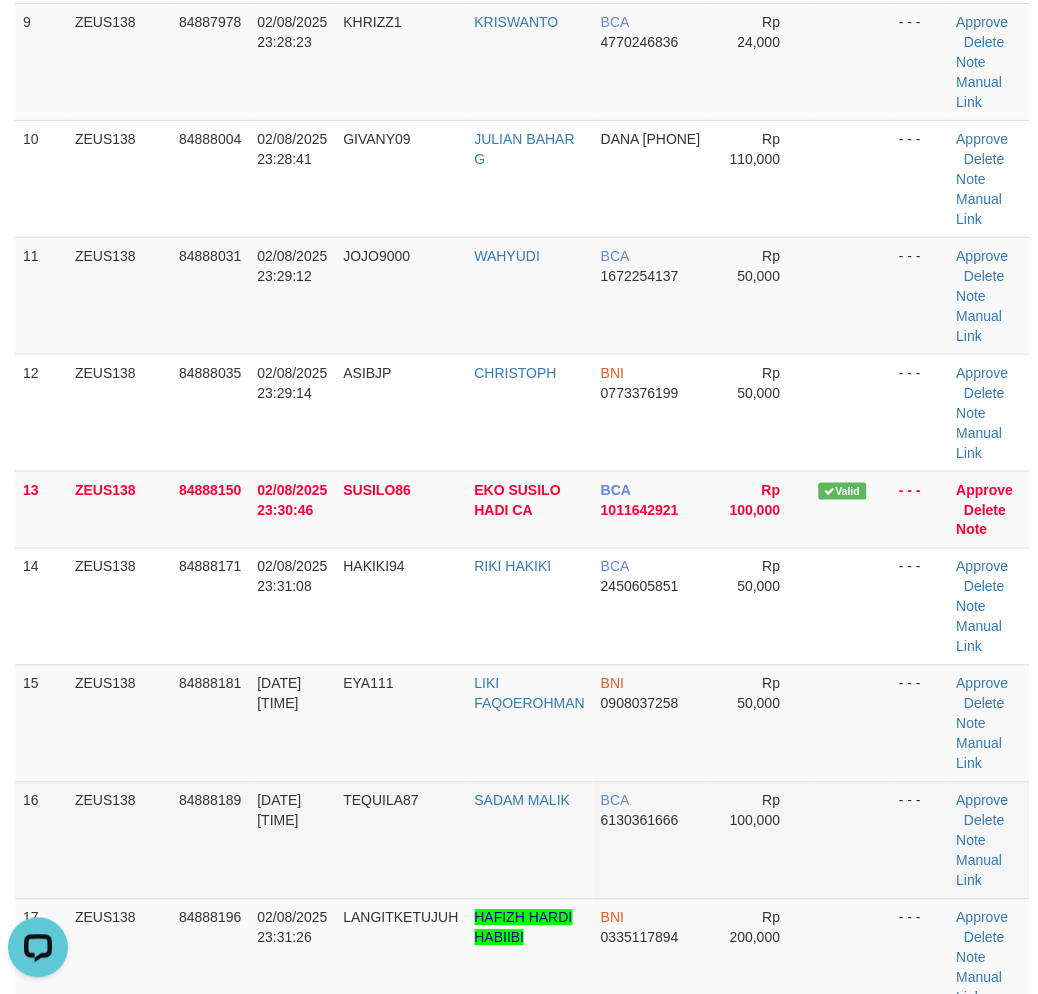 drag, startPoint x: 873, startPoint y: 766, endPoint x: 896, endPoint y: 783, distance: 28.600698 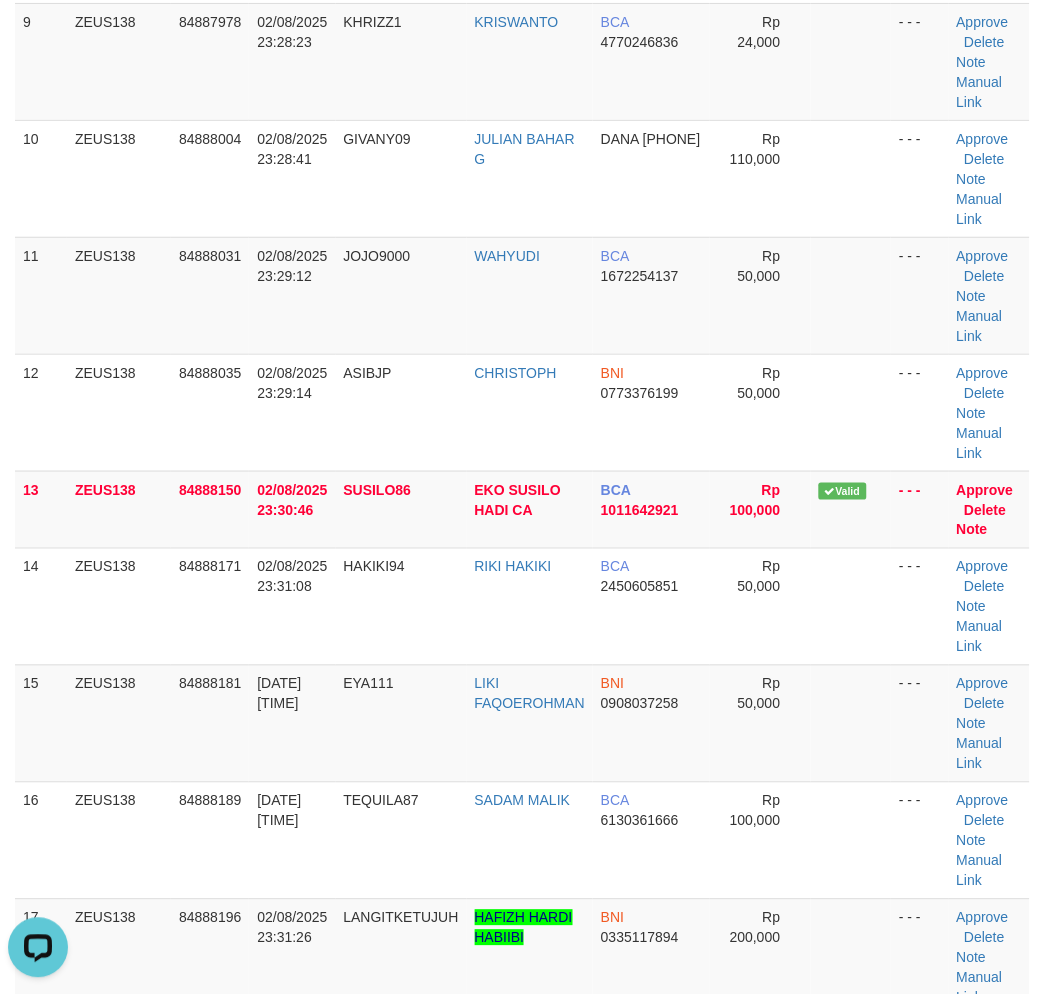 drag, startPoint x: 871, startPoint y: 781, endPoint x: 1052, endPoint y: 757, distance: 182.58423 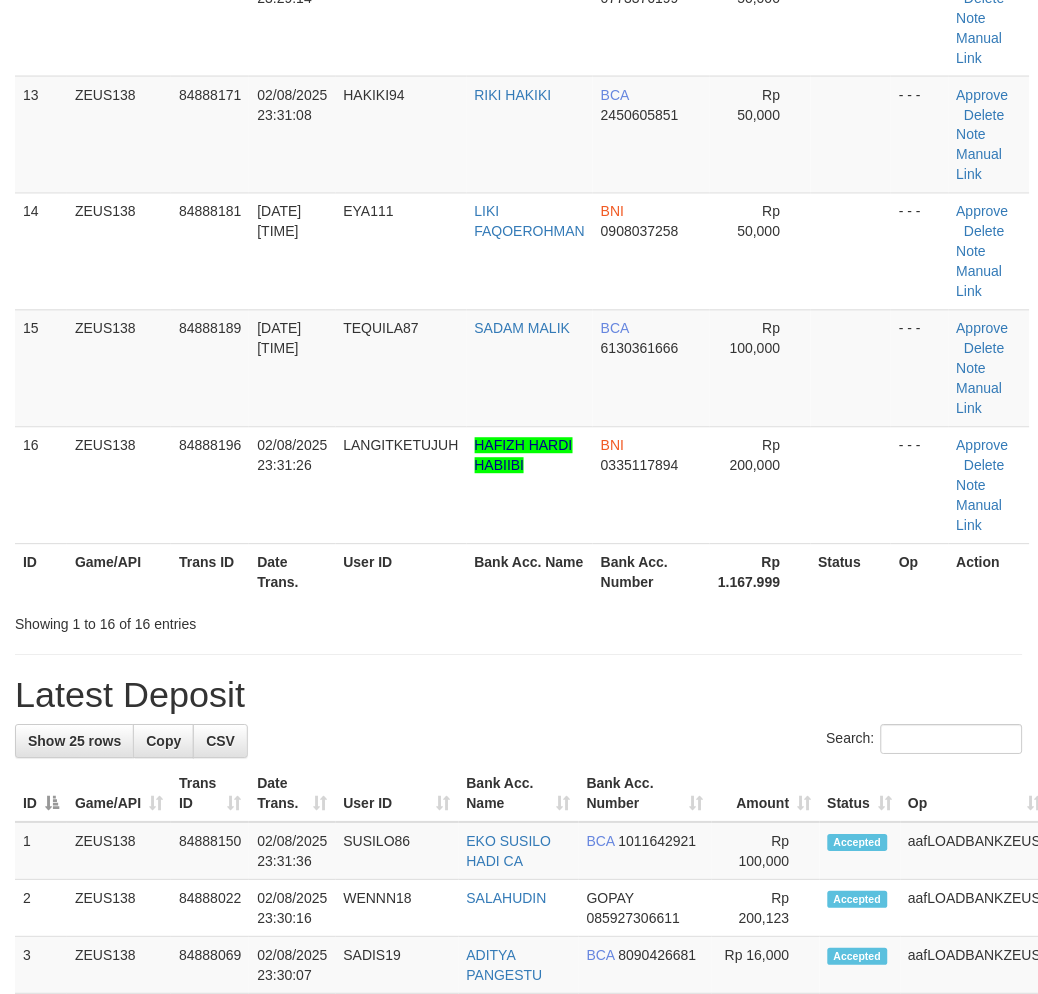 scroll, scrollTop: 1233, scrollLeft: 0, axis: vertical 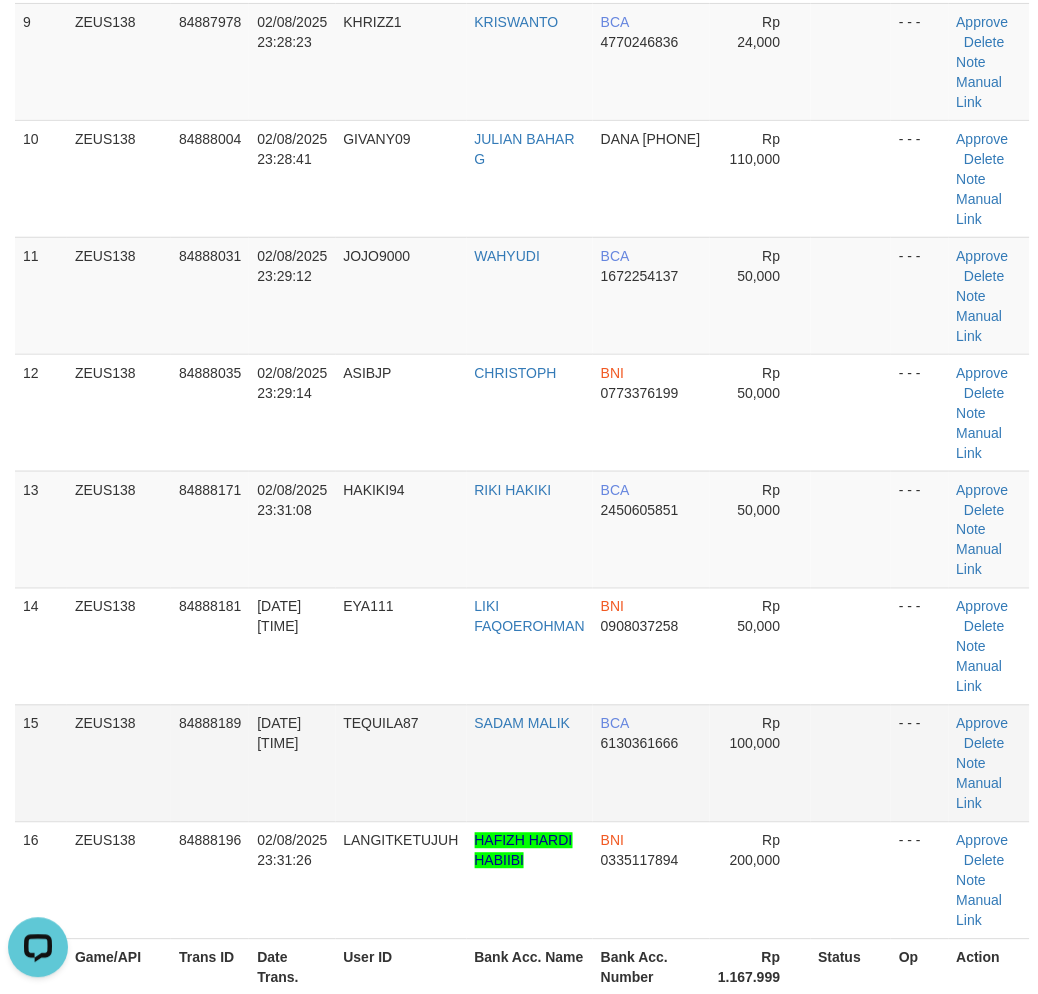 click at bounding box center [851, 763] 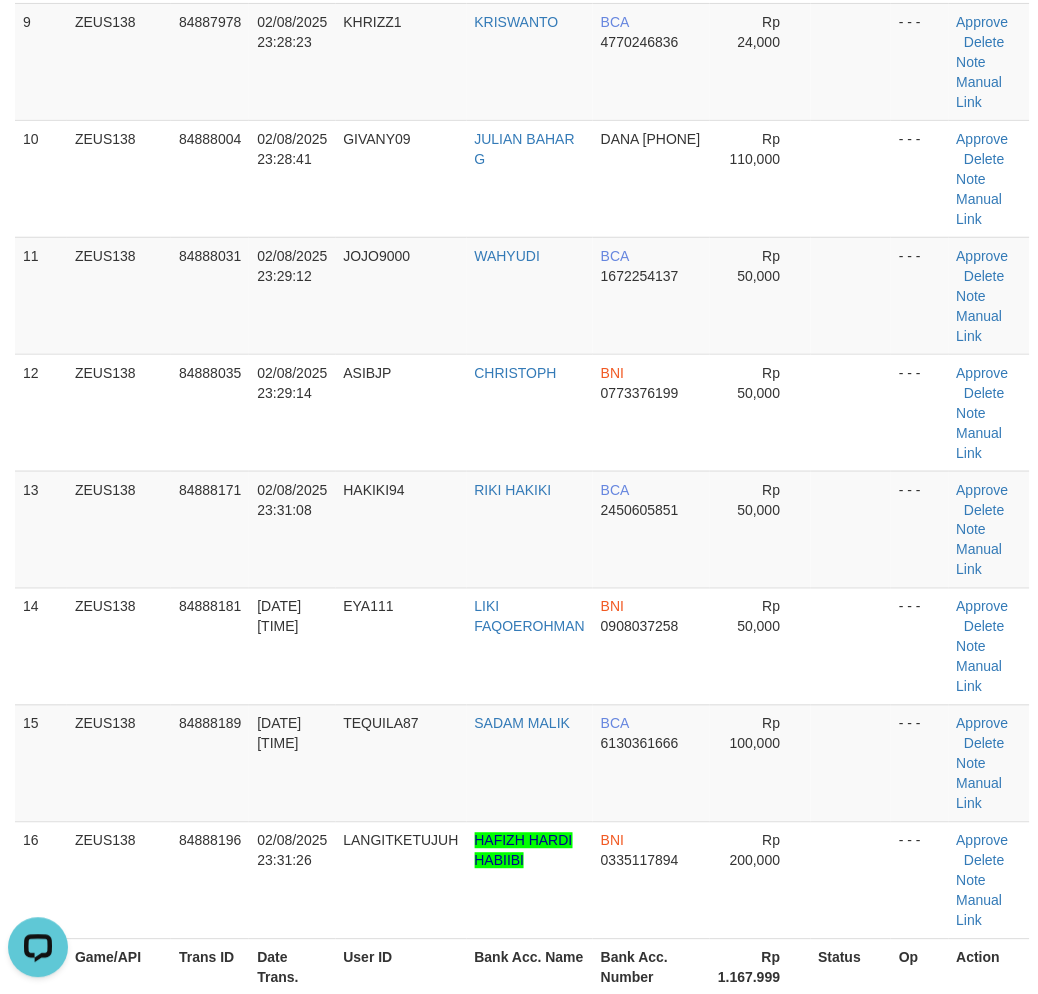 drag, startPoint x: 812, startPoint y: 803, endPoint x: 1050, endPoint y: 733, distance: 248.08063 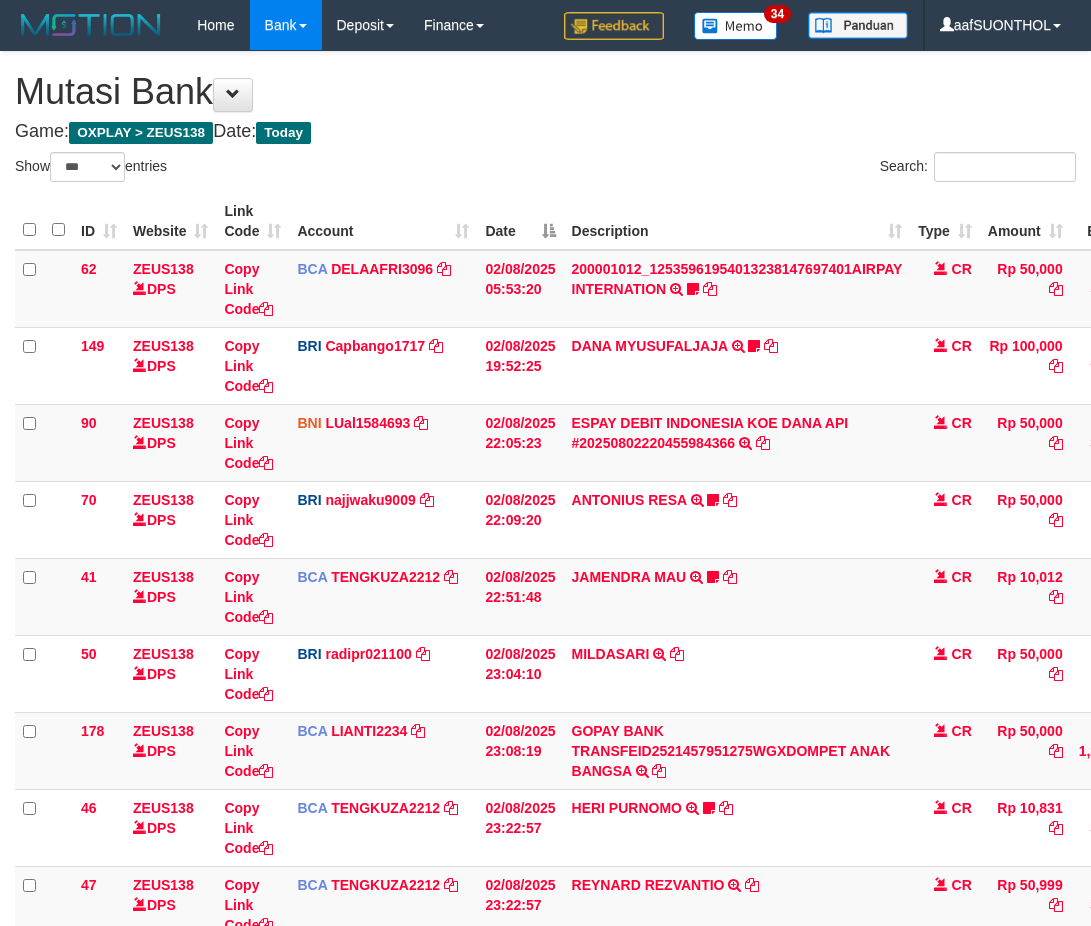 select on "***" 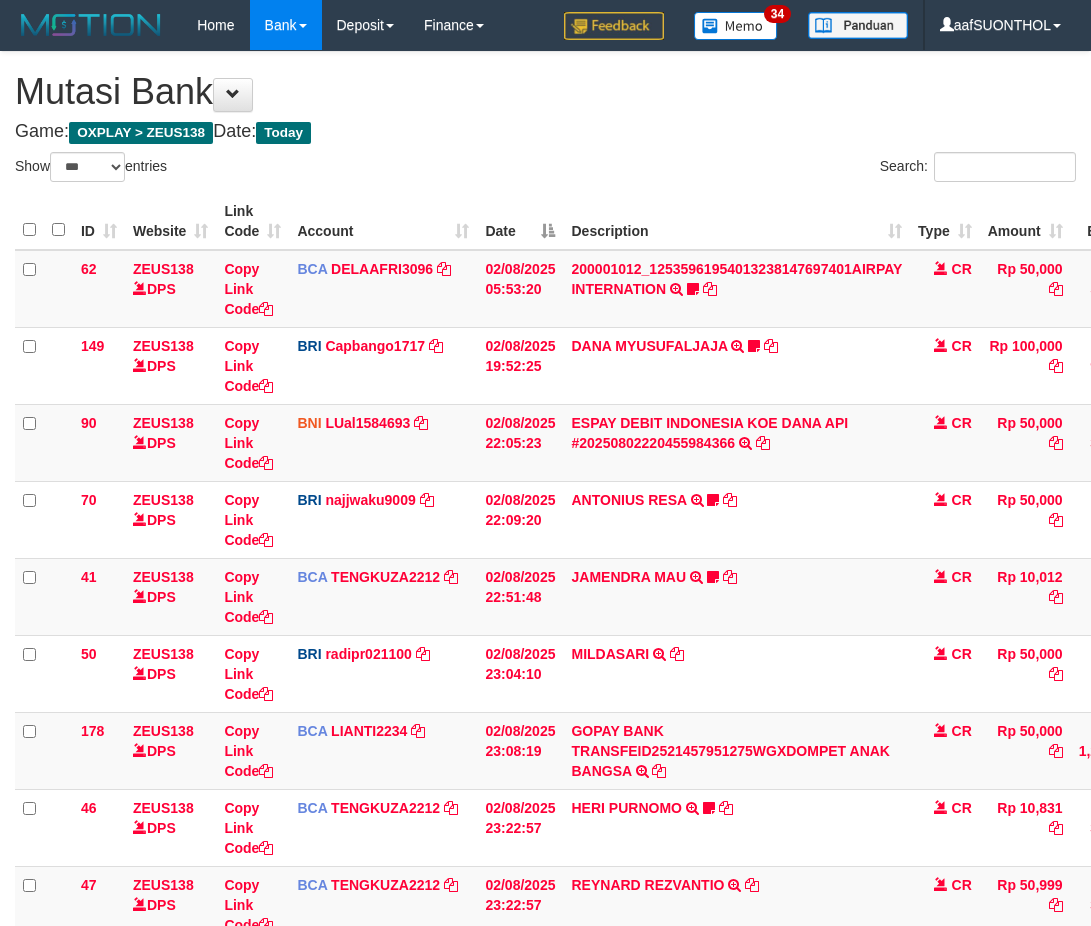 click on "Previous 1 Next" at bounding box center [773, 1027] 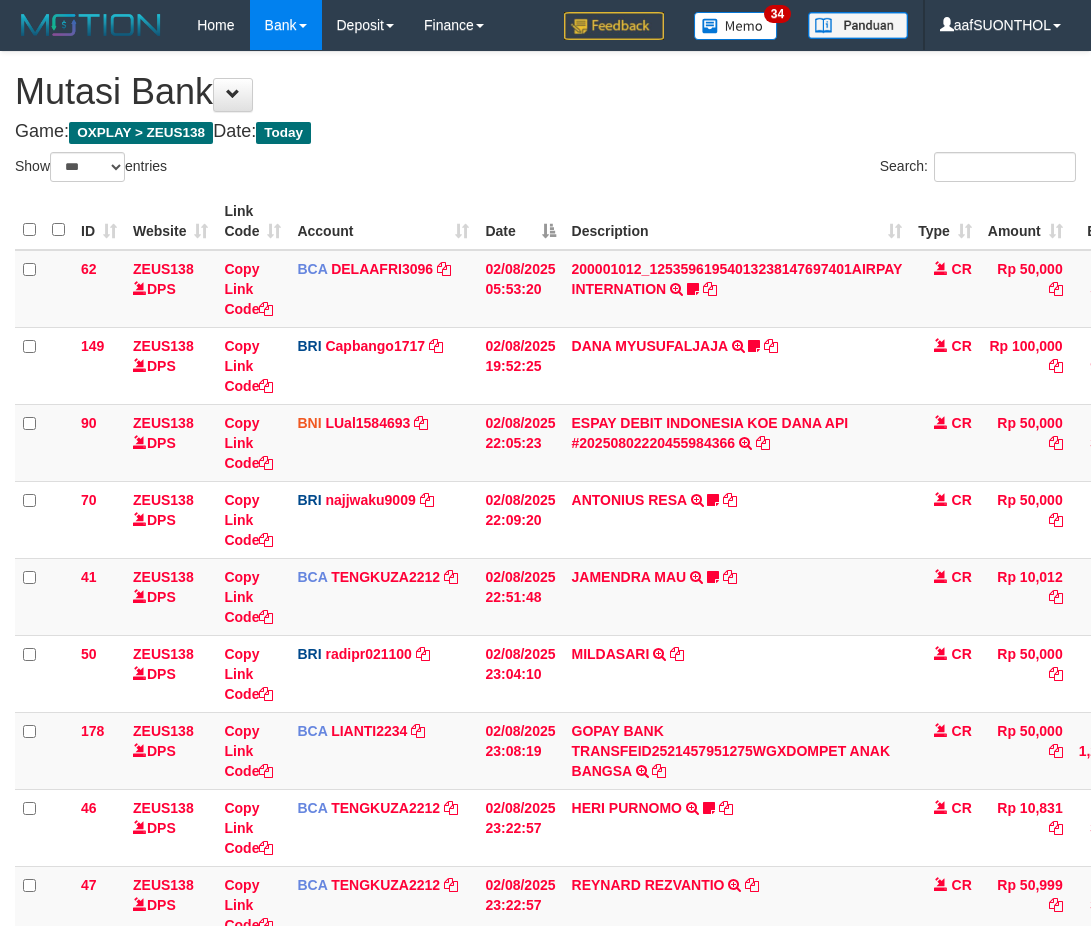 select on "***" 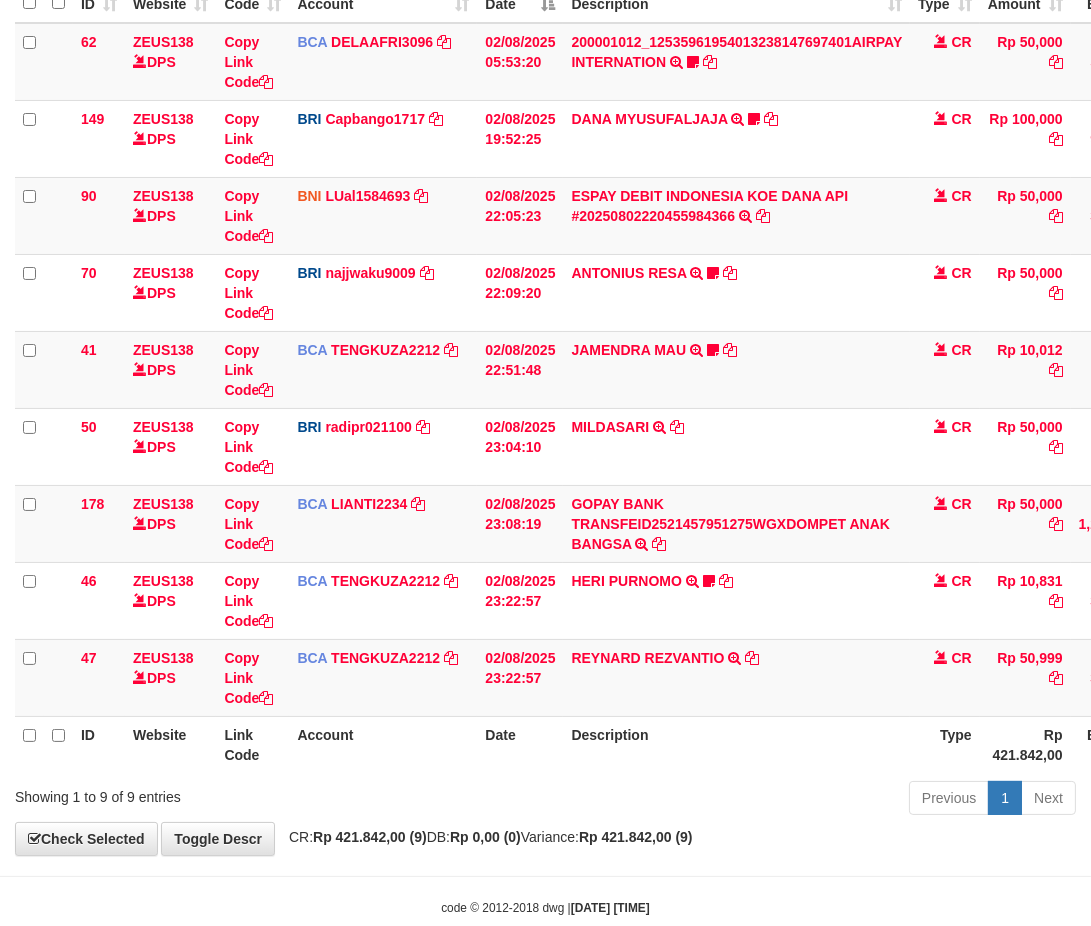 scroll, scrollTop: 268, scrollLeft: 0, axis: vertical 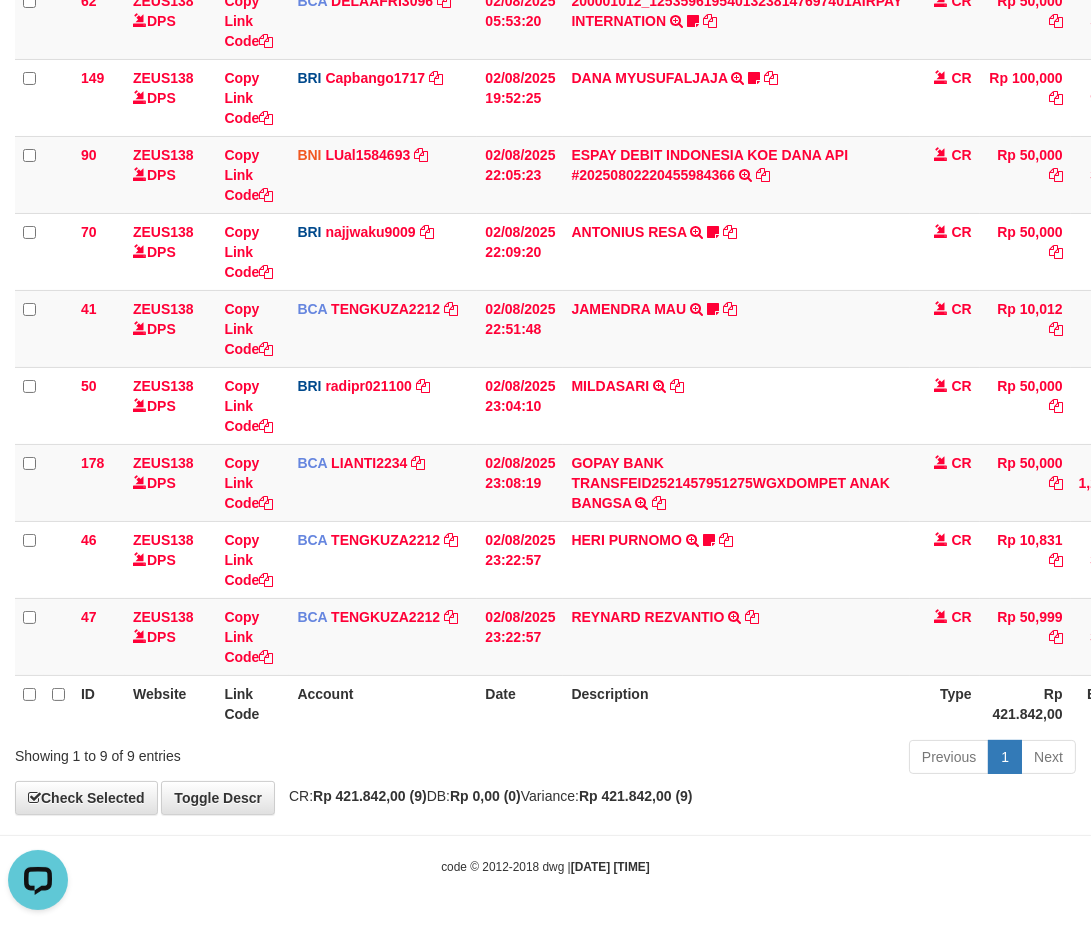 drag, startPoint x: 728, startPoint y: 743, endPoint x: 747, endPoint y: 752, distance: 21.023796 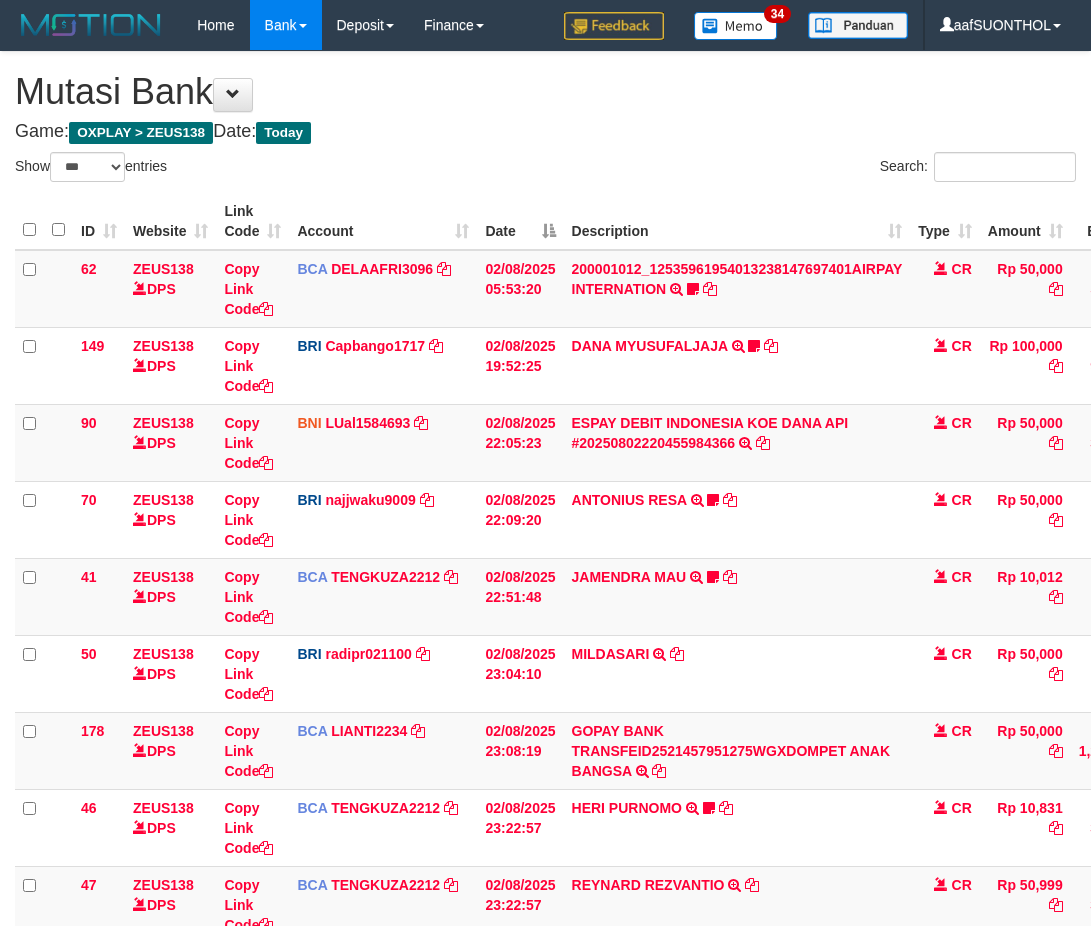 select on "***" 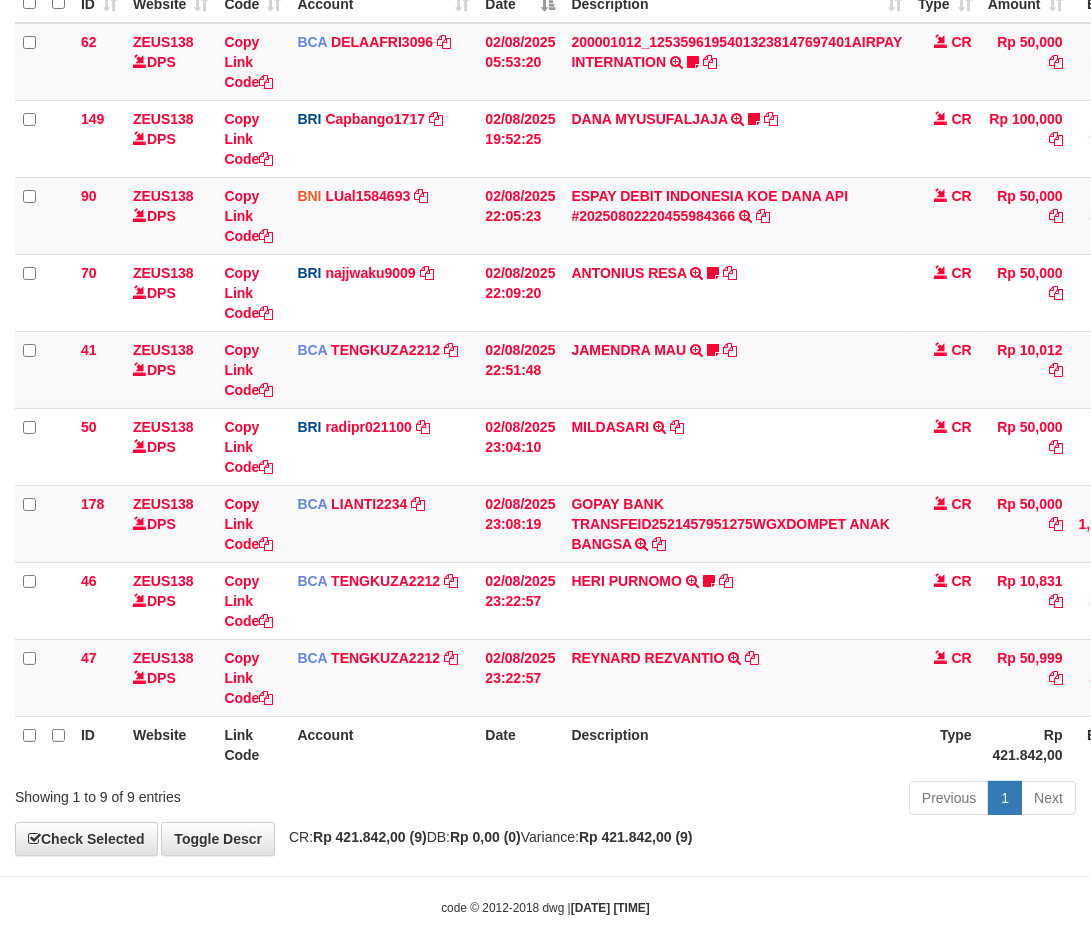 scroll, scrollTop: 268, scrollLeft: 0, axis: vertical 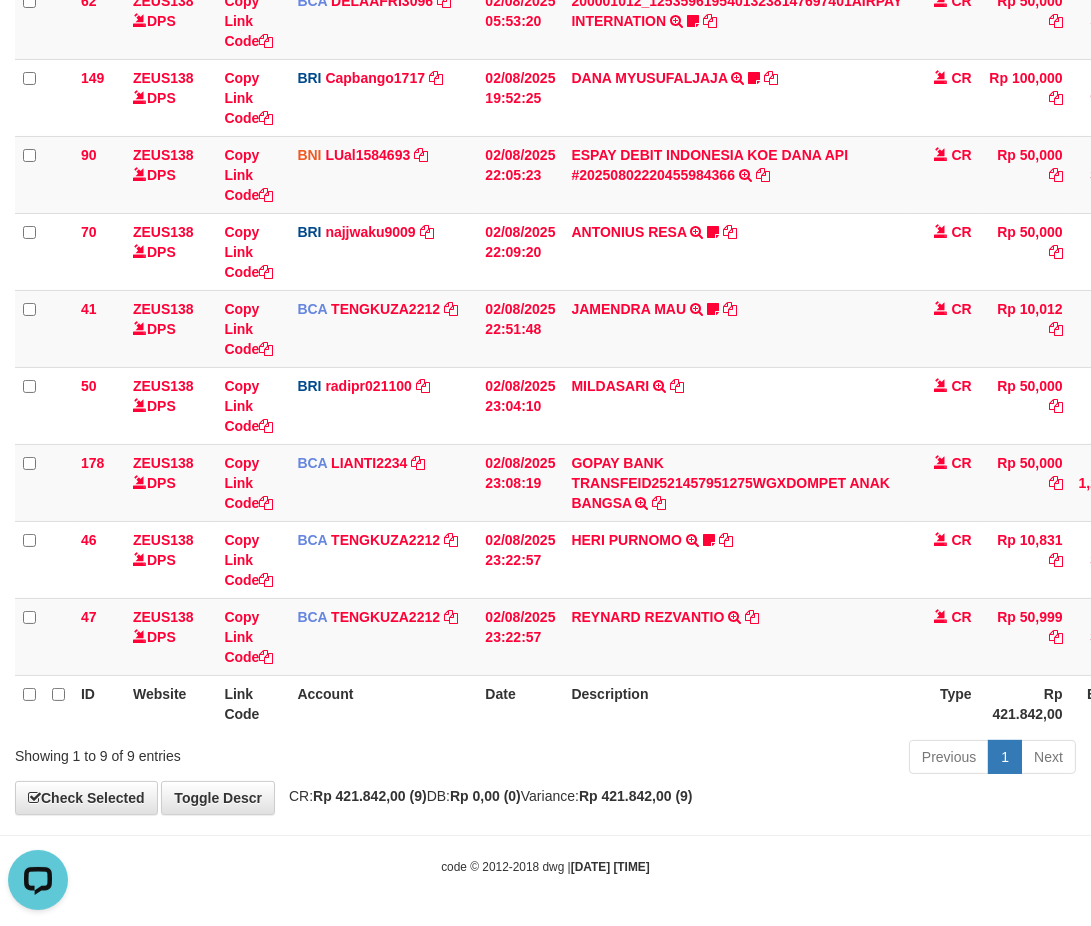 drag, startPoint x: 724, startPoint y: 695, endPoint x: 717, endPoint y: 725, distance: 30.805843 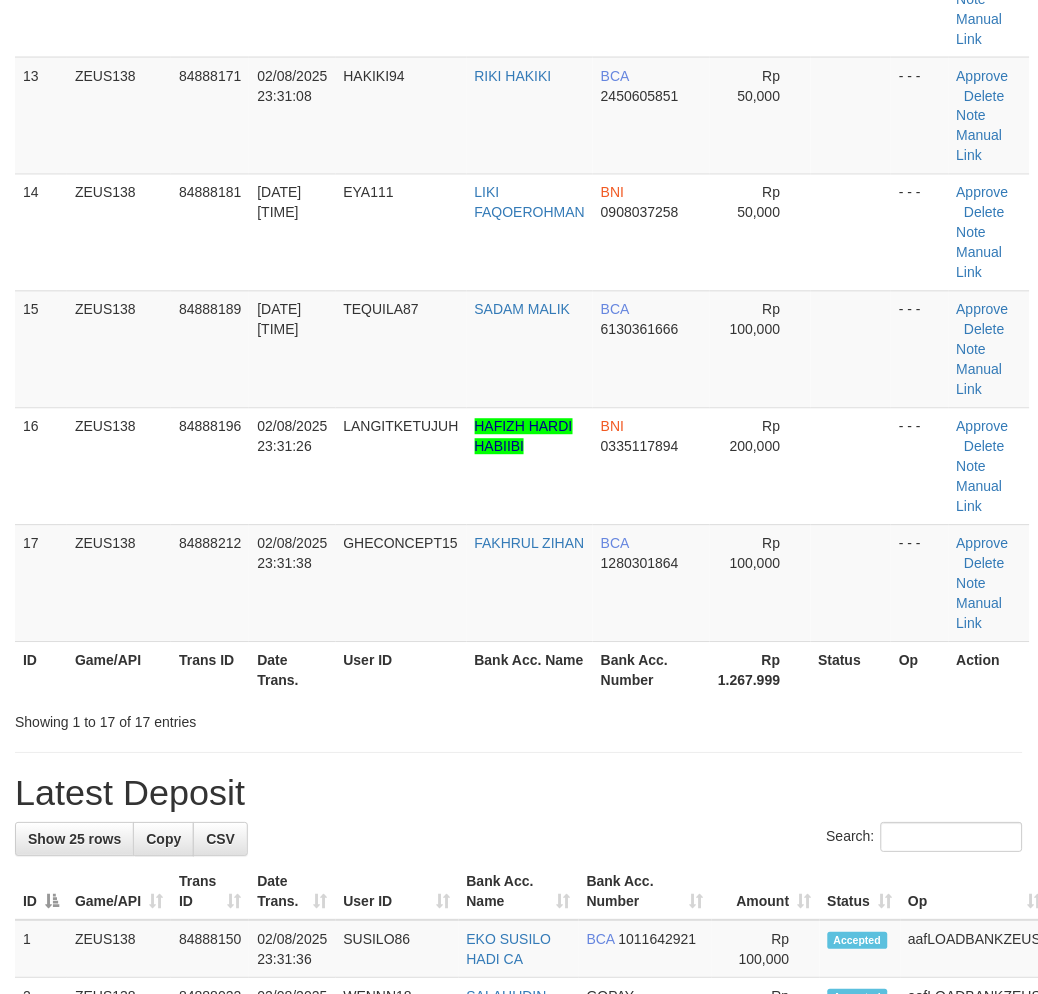 scroll, scrollTop: 1233, scrollLeft: 0, axis: vertical 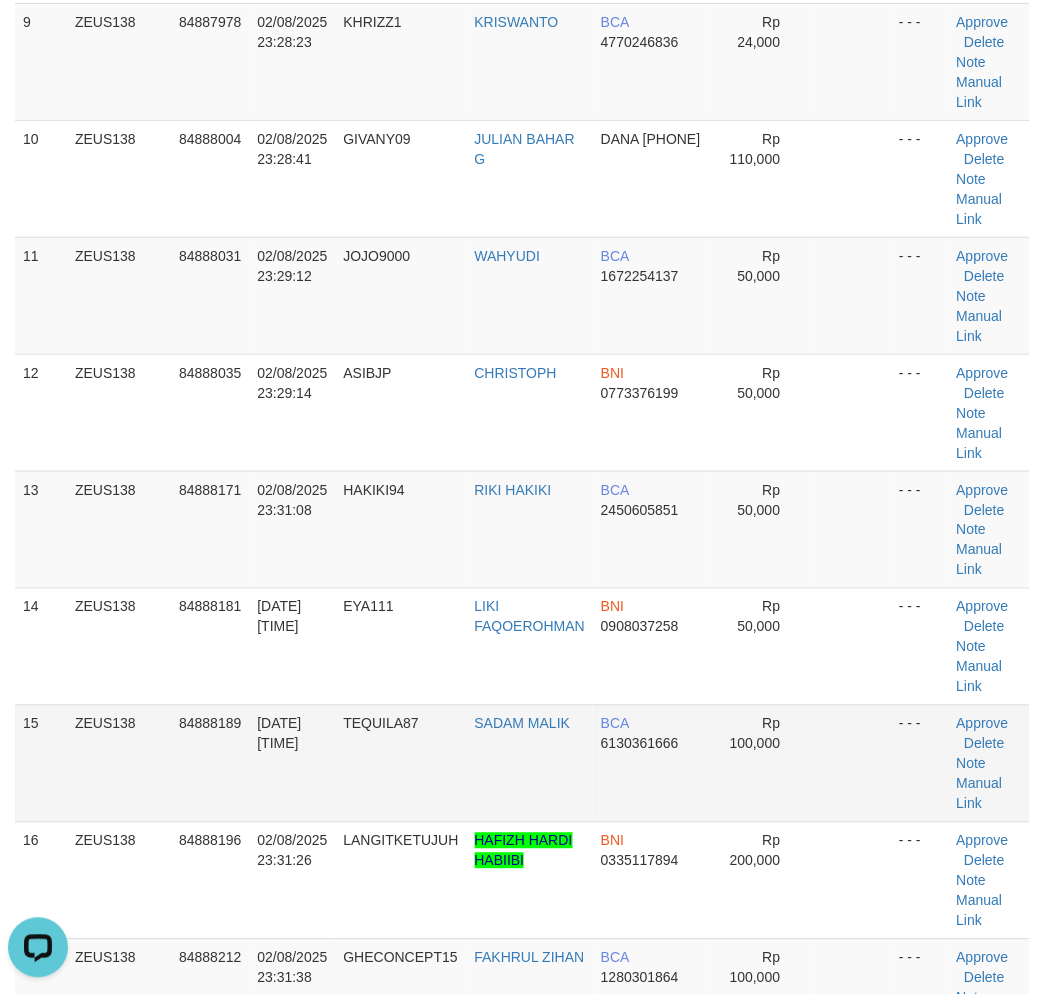 click at bounding box center (851, 763) 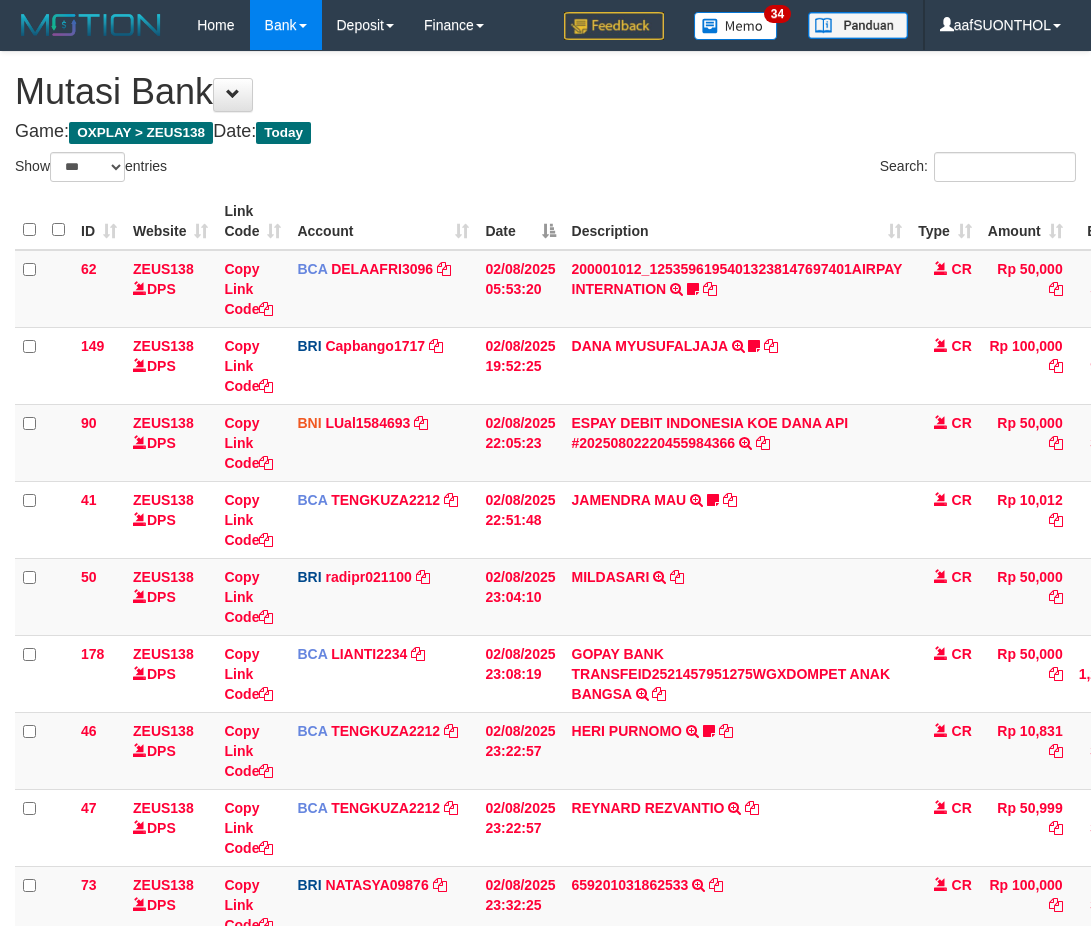 select on "***" 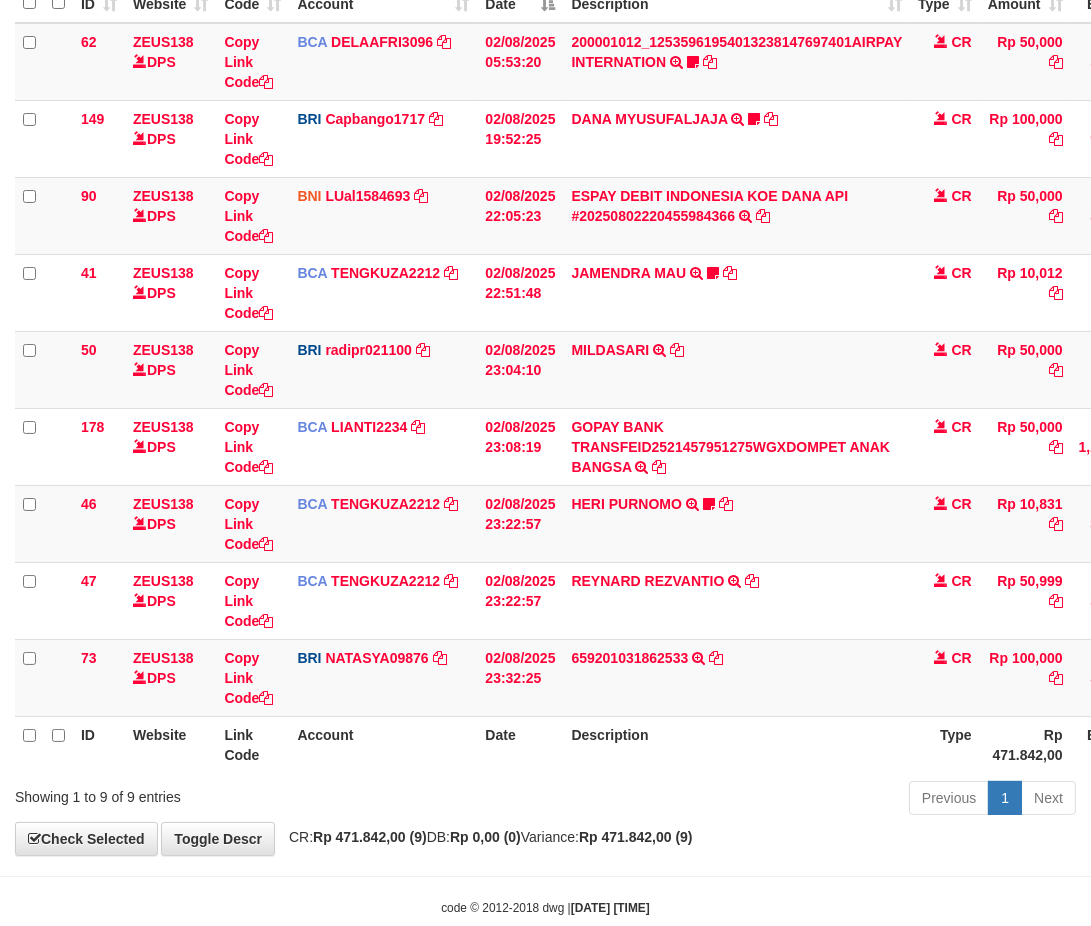 scroll, scrollTop: 268, scrollLeft: 0, axis: vertical 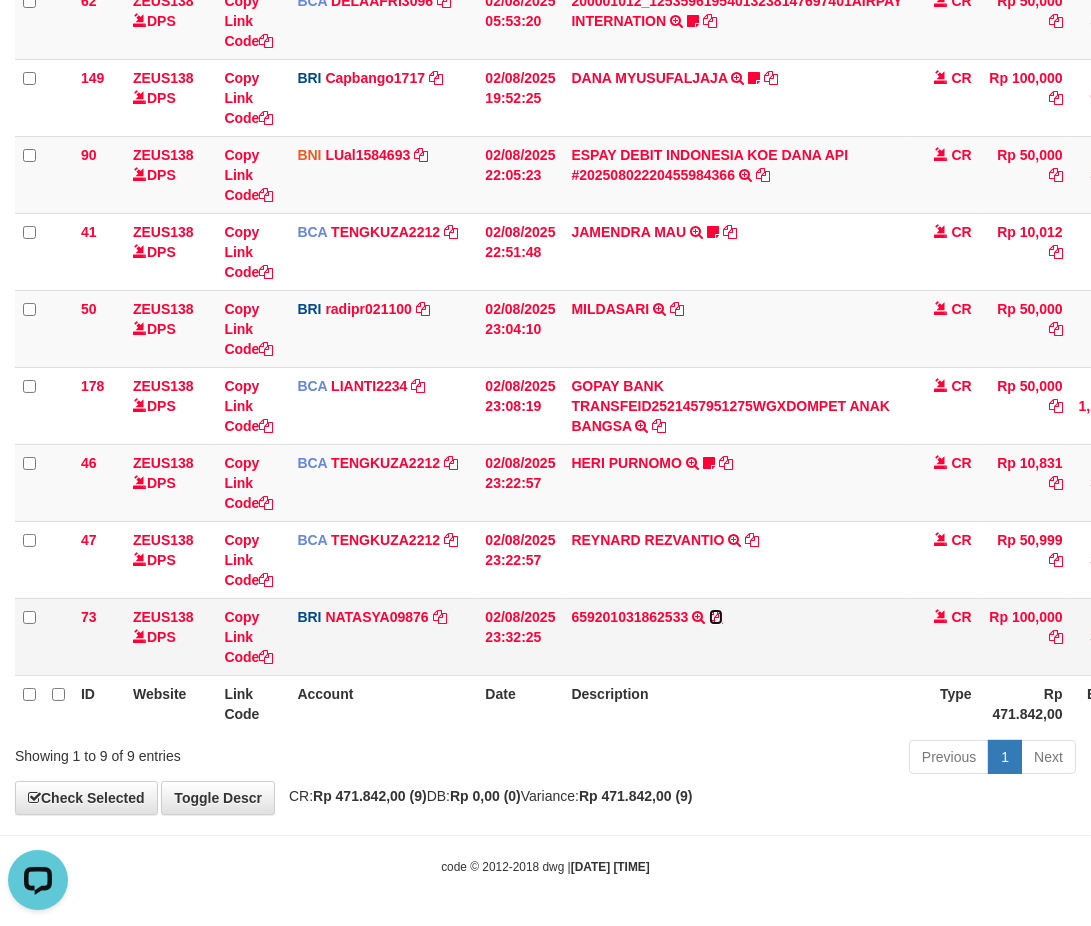 click at bounding box center [716, 617] 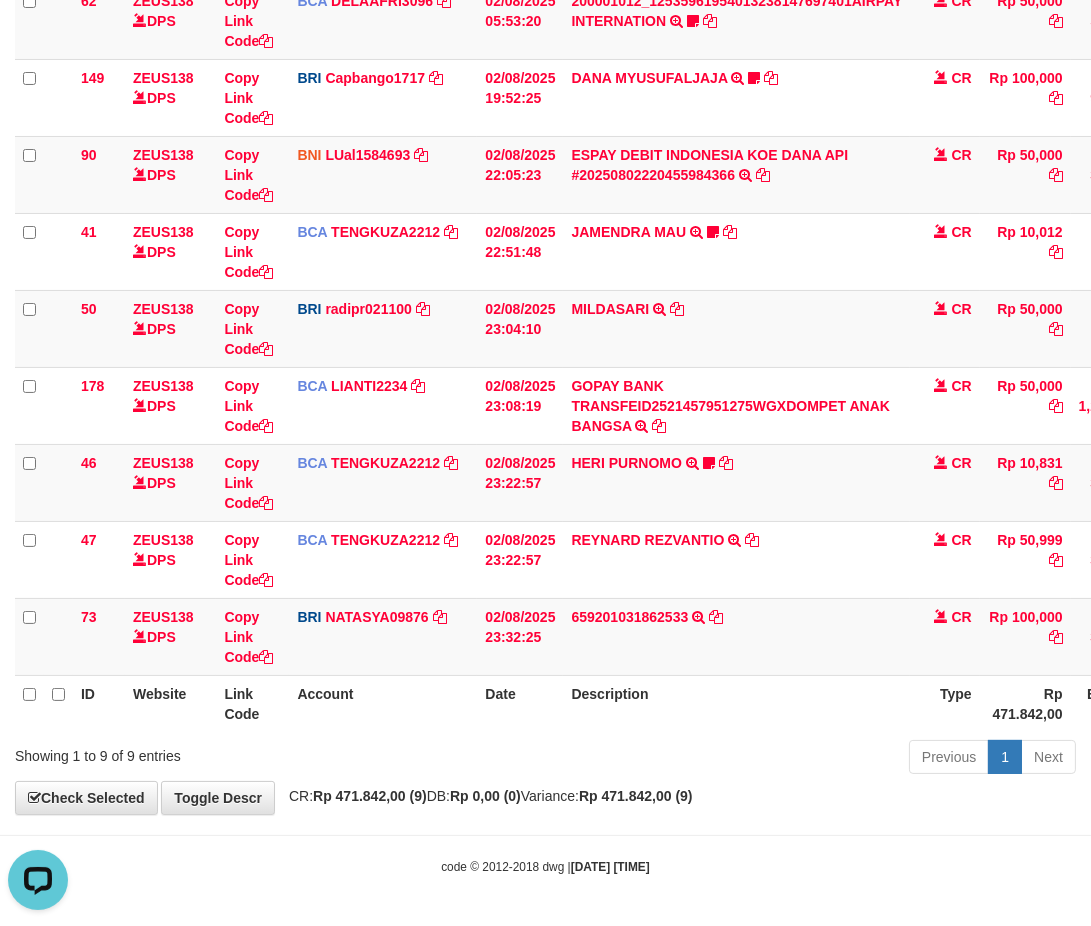 click on "Previous 1 Next" at bounding box center [773, 759] 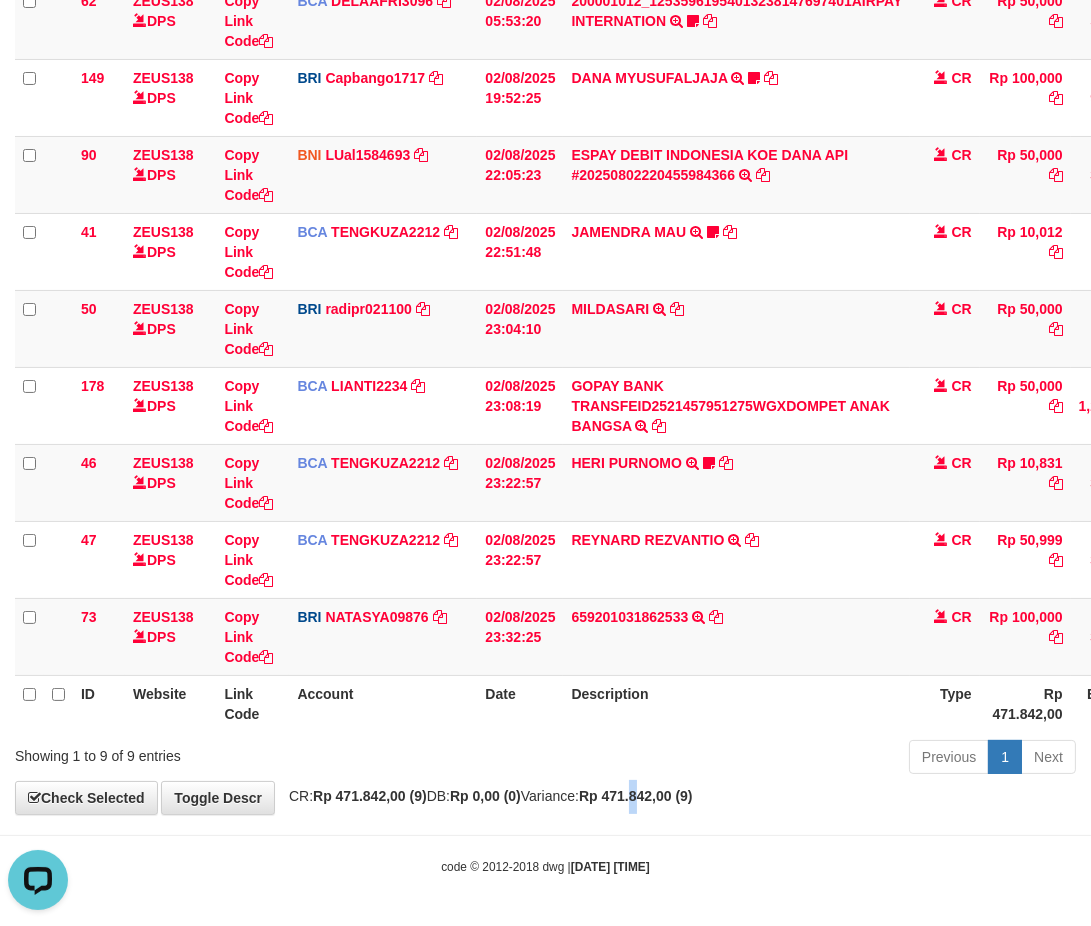 drag, startPoint x: 687, startPoint y: 786, endPoint x: 576, endPoint y: 774, distance: 111.64677 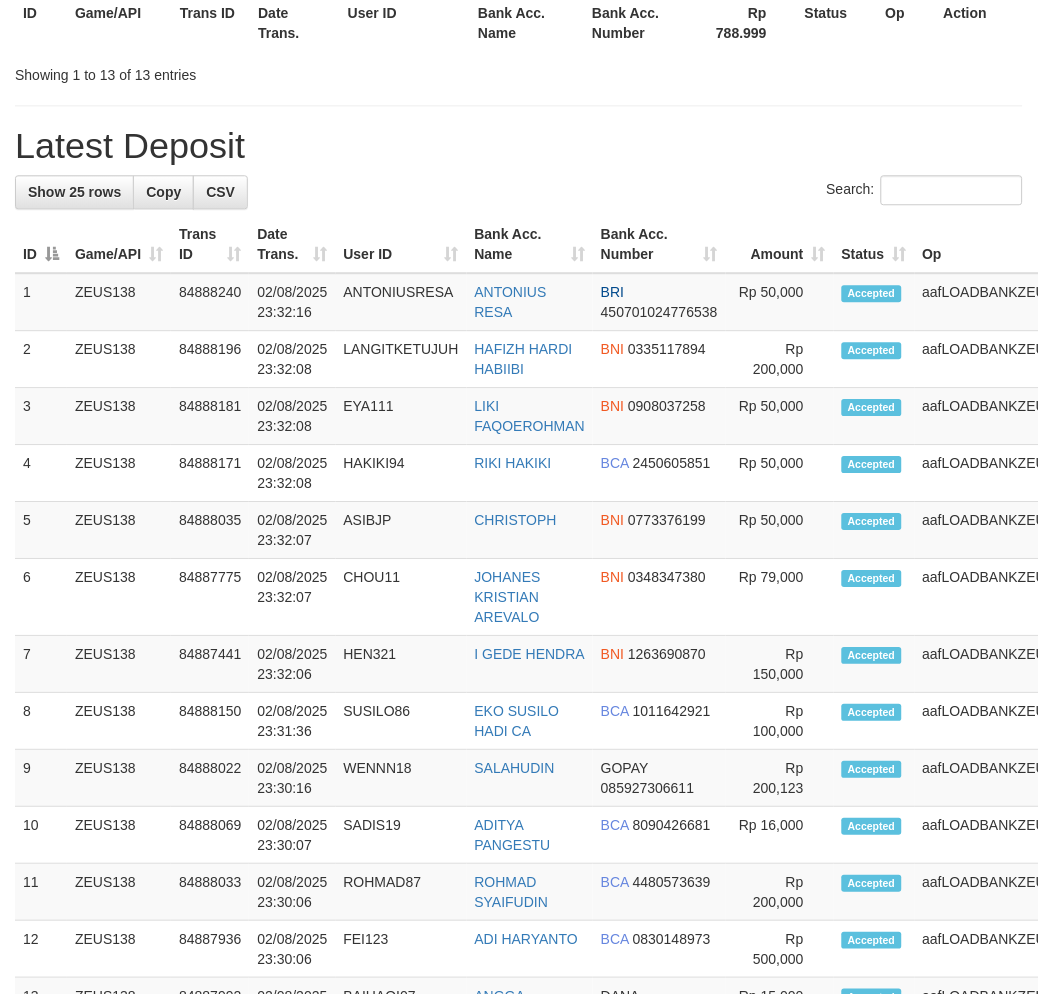 scroll, scrollTop: 1233, scrollLeft: 0, axis: vertical 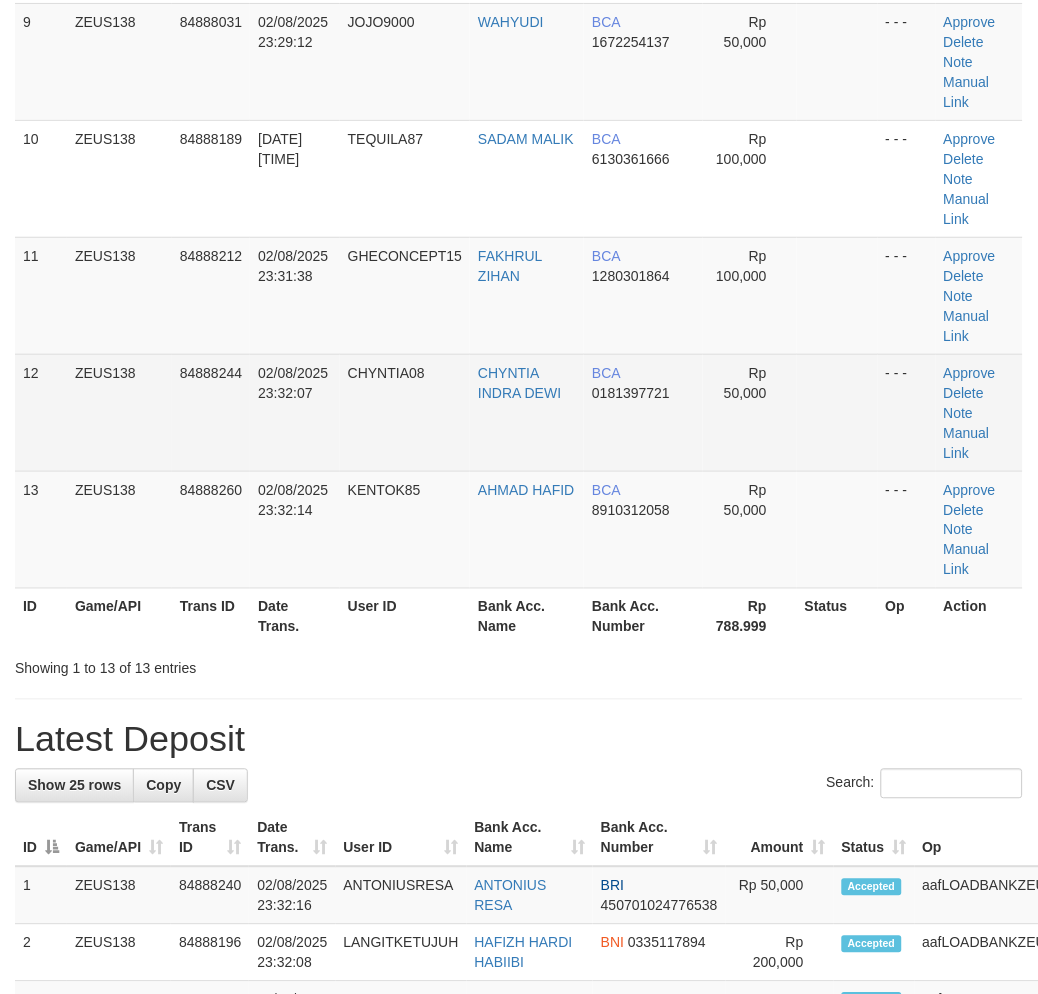 drag, startPoint x: 822, startPoint y: 422, endPoint x: 1006, endPoint y: 516, distance: 206.62042 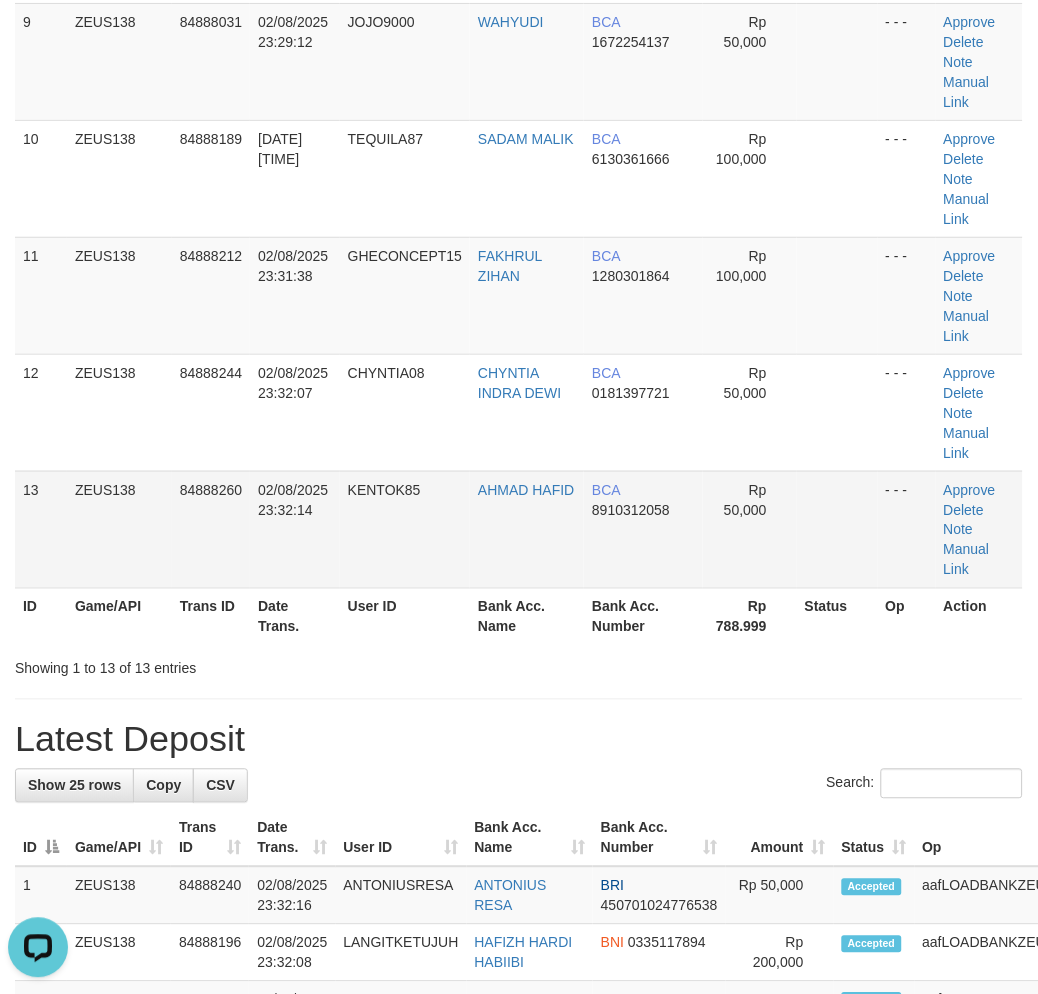 scroll, scrollTop: 0, scrollLeft: 0, axis: both 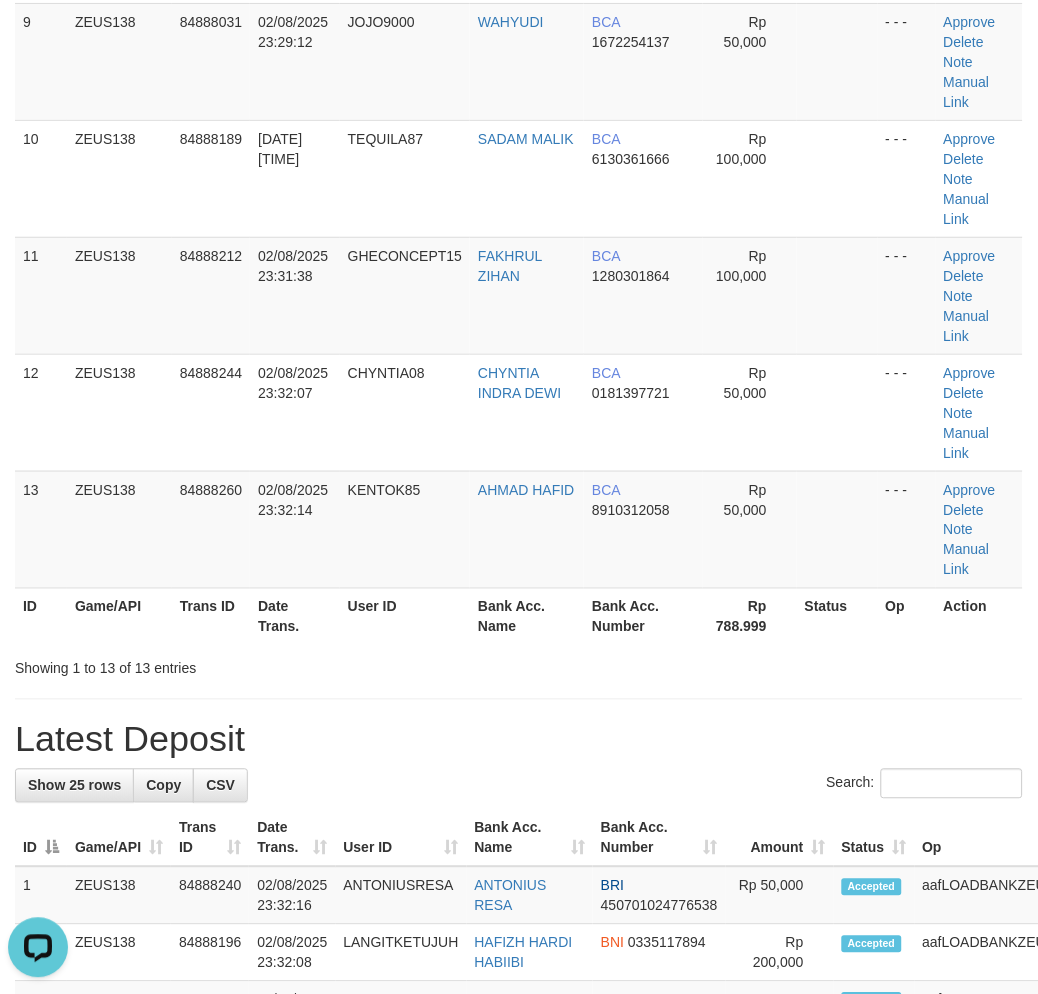 drag, startPoint x: 854, startPoint y: 678, endPoint x: 846, endPoint y: 668, distance: 12.806249 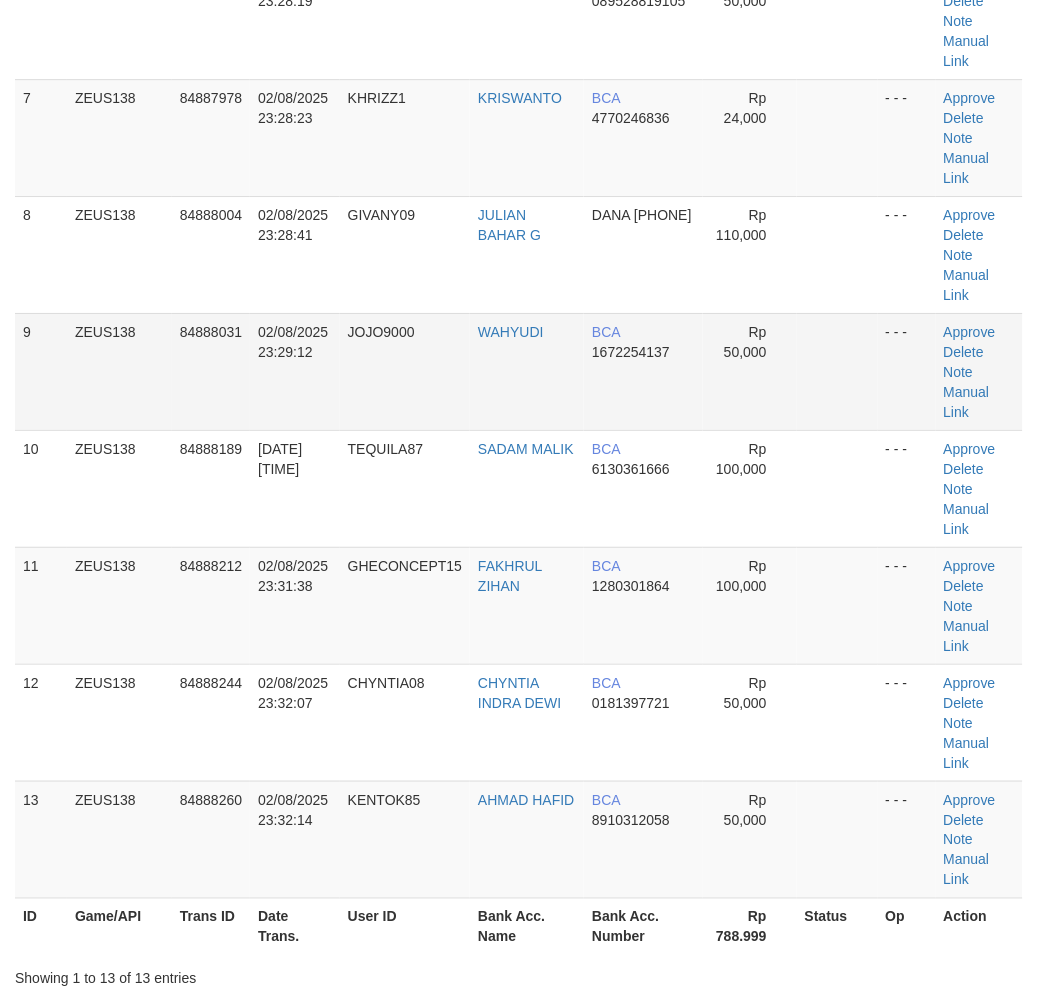 scroll, scrollTop: 566, scrollLeft: 0, axis: vertical 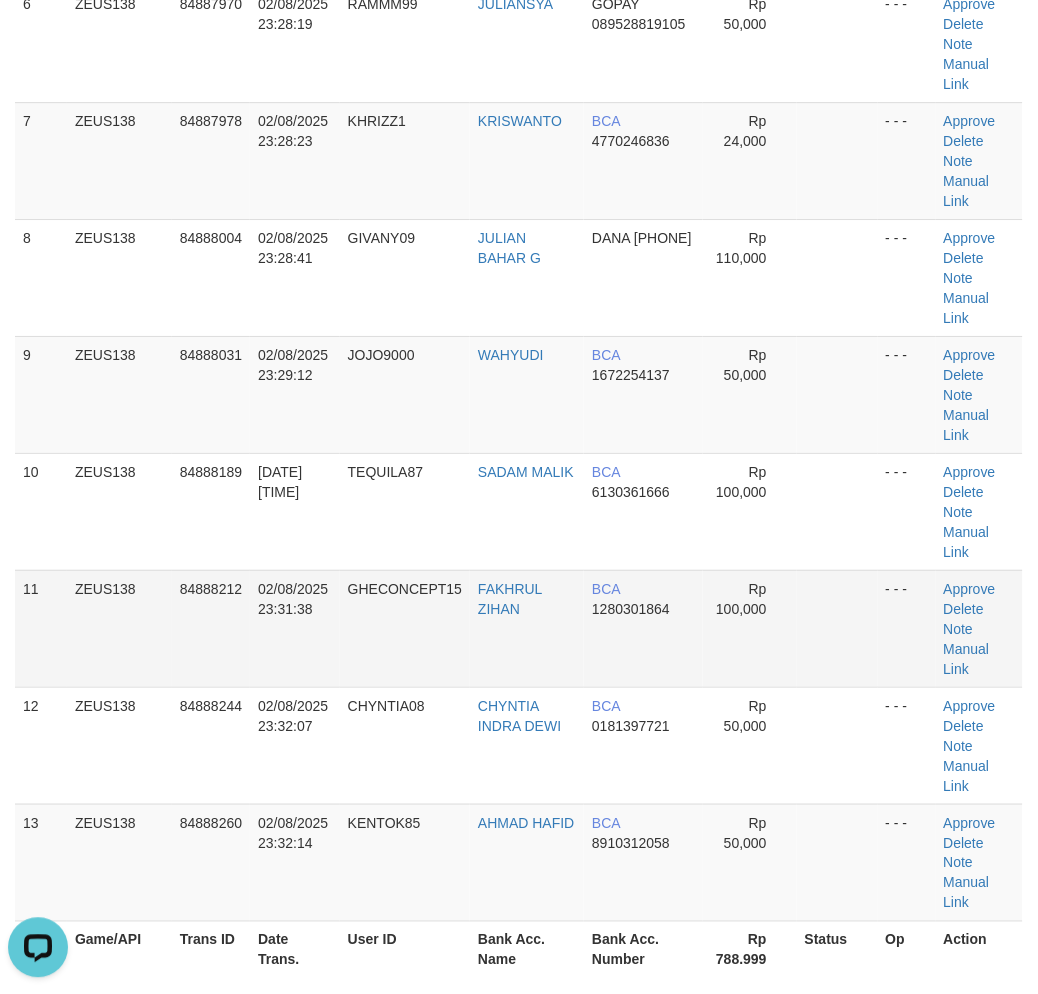 click at bounding box center [837, 628] 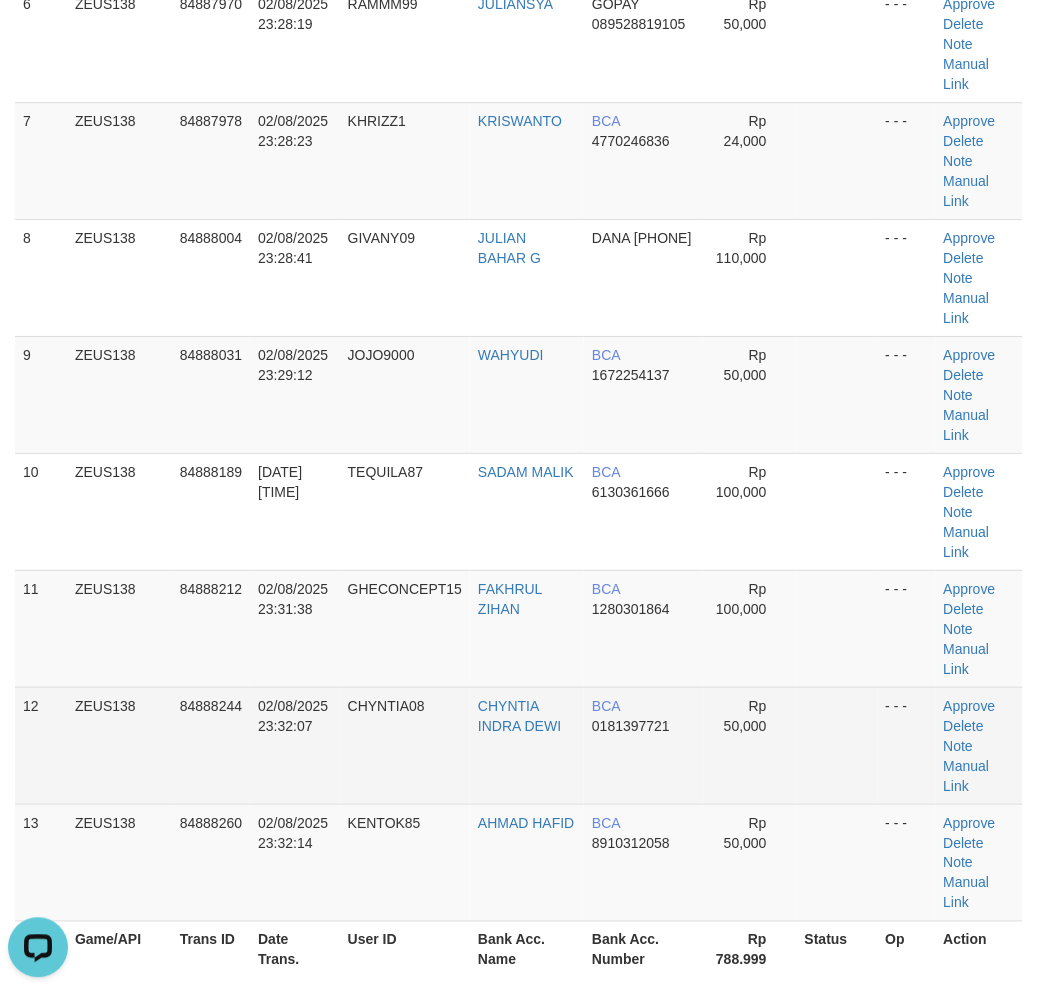 click at bounding box center [837, 745] 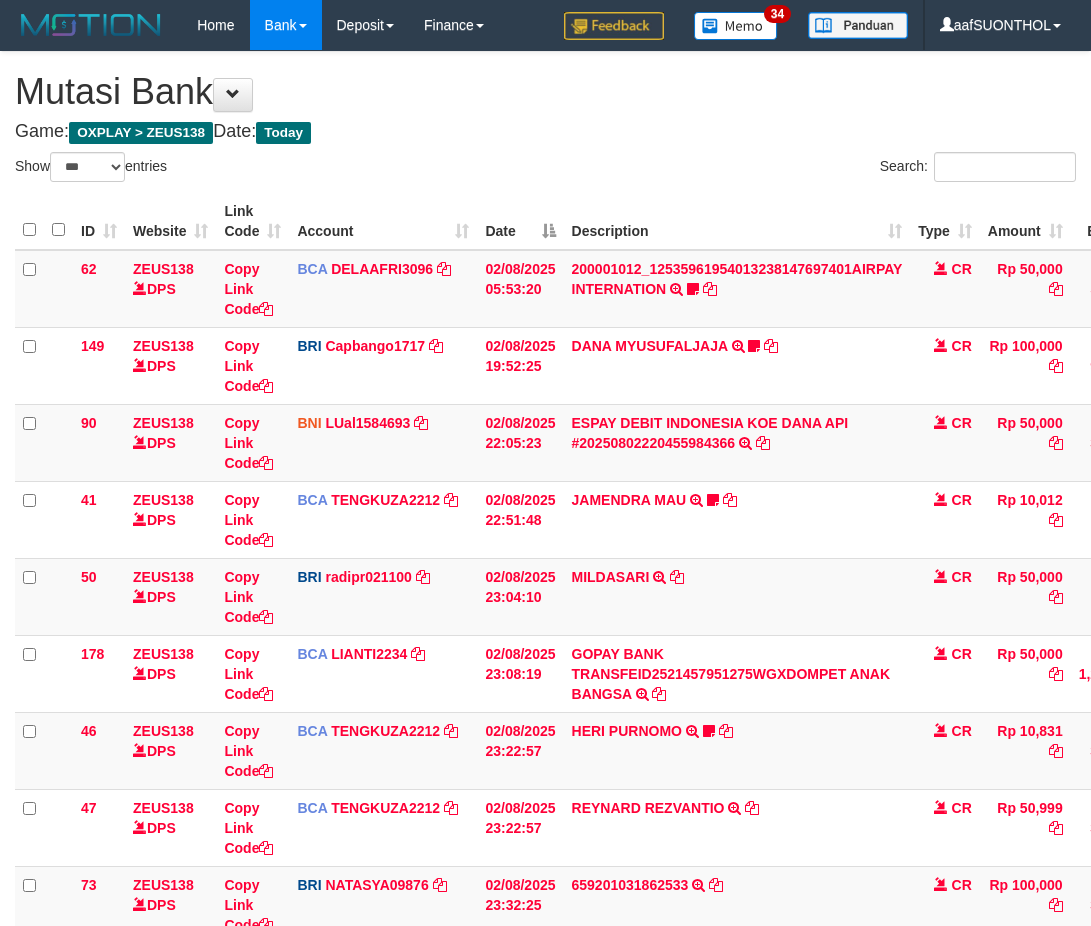 select on "***" 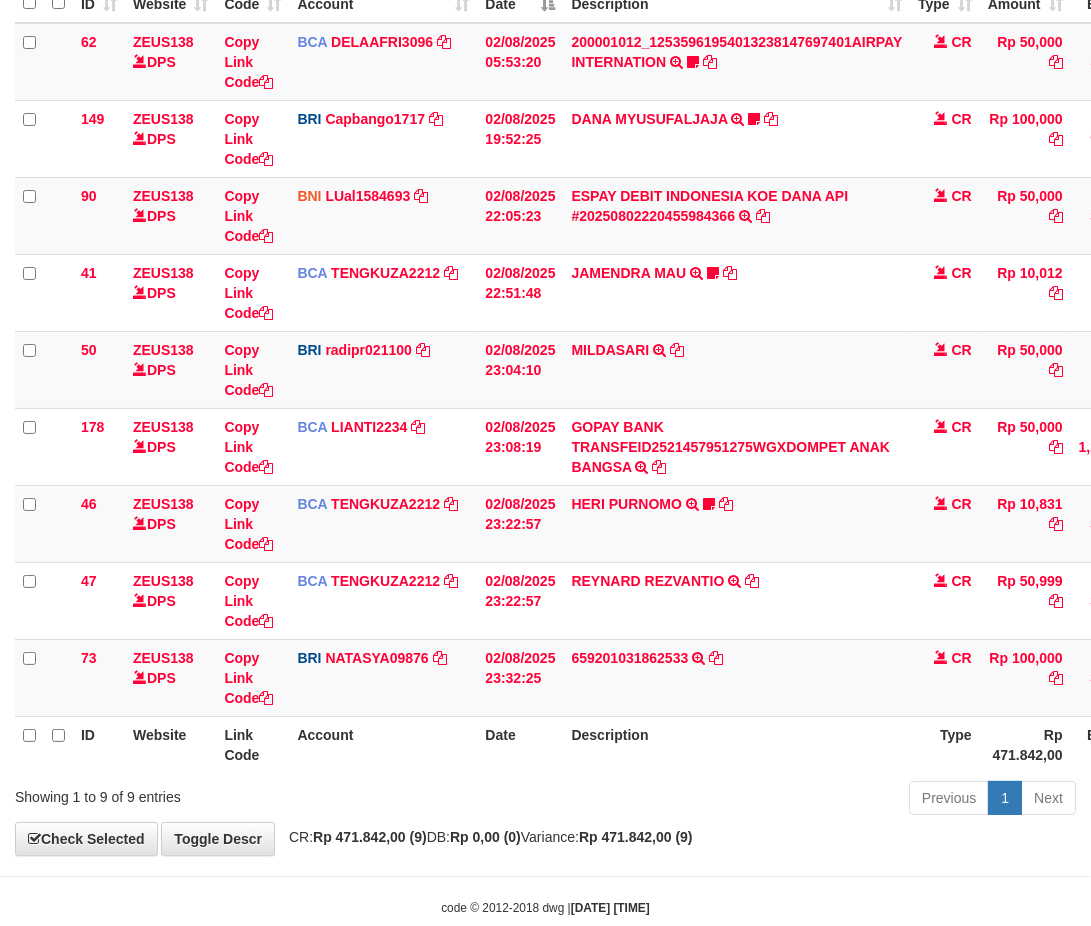 scroll, scrollTop: 268, scrollLeft: 0, axis: vertical 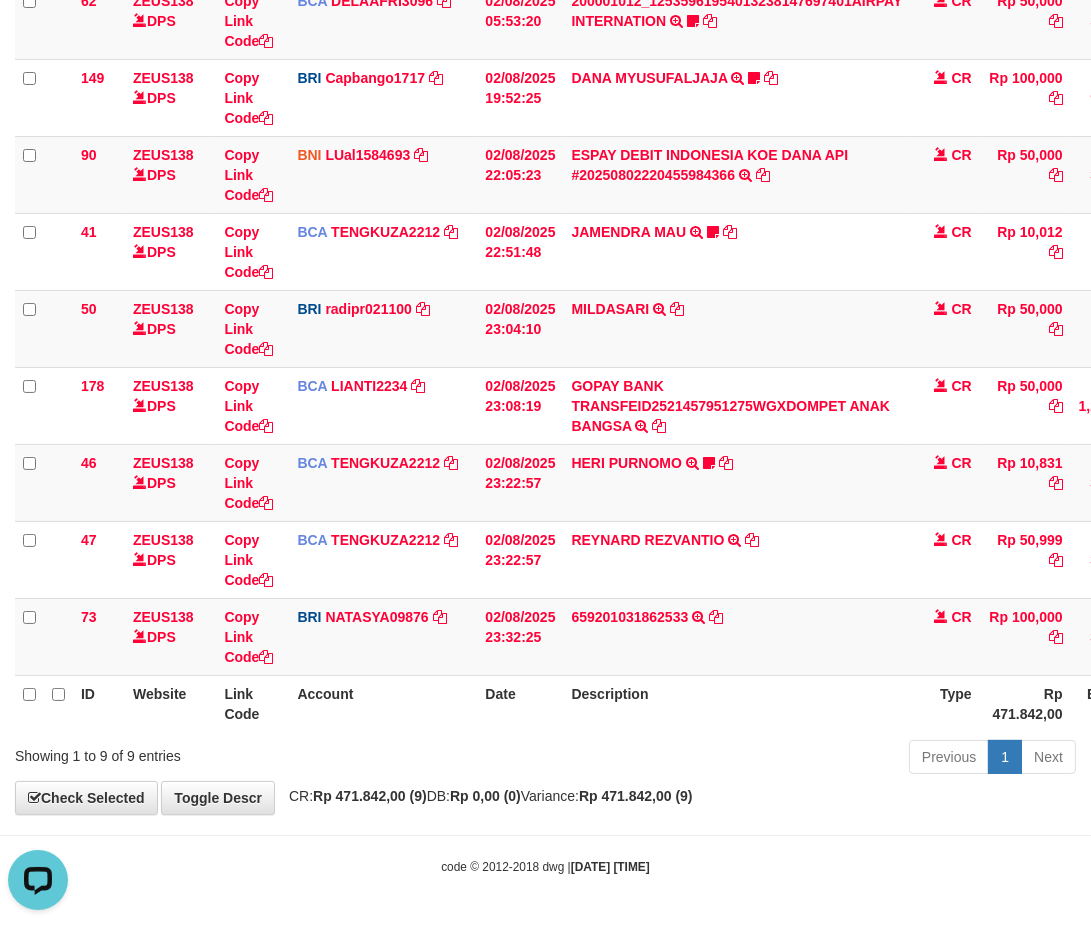 click on "Previous 1 Next" at bounding box center (773, 759) 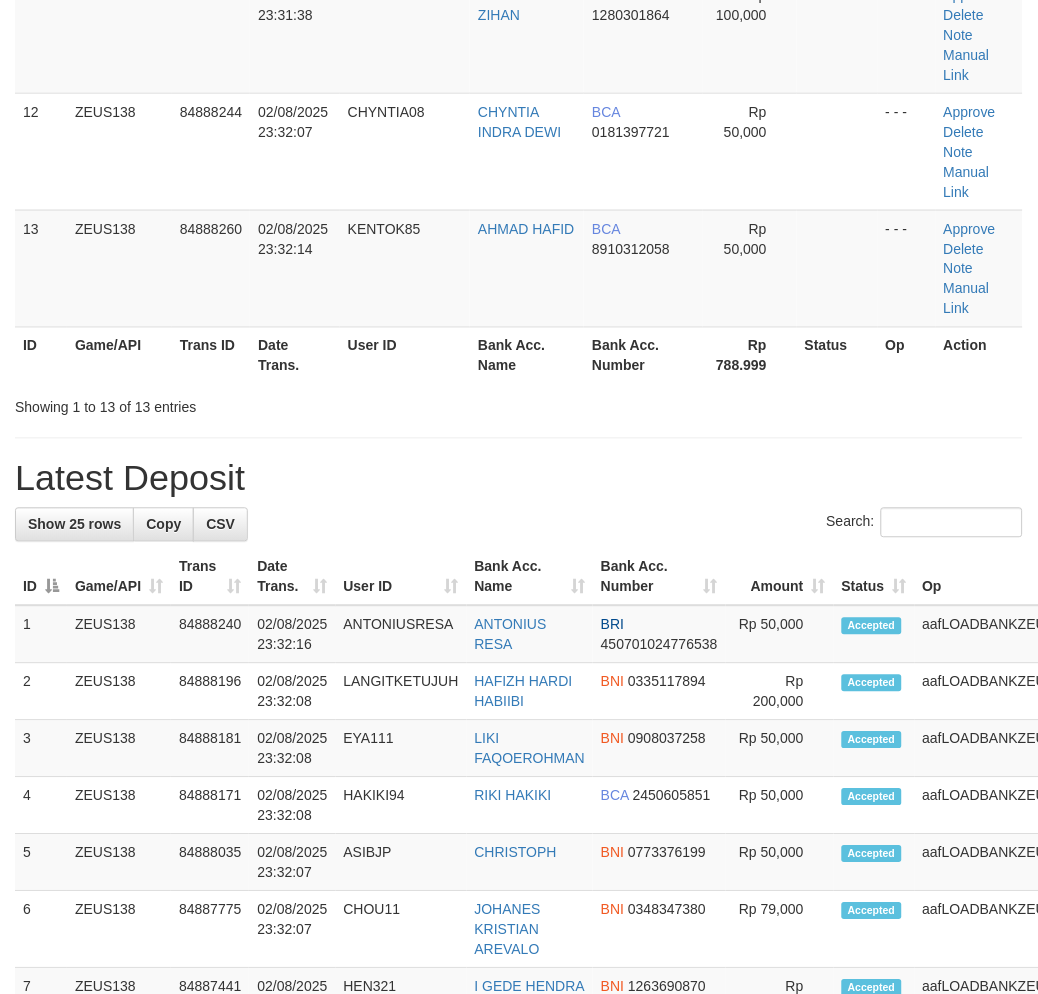 scroll, scrollTop: 900, scrollLeft: 0, axis: vertical 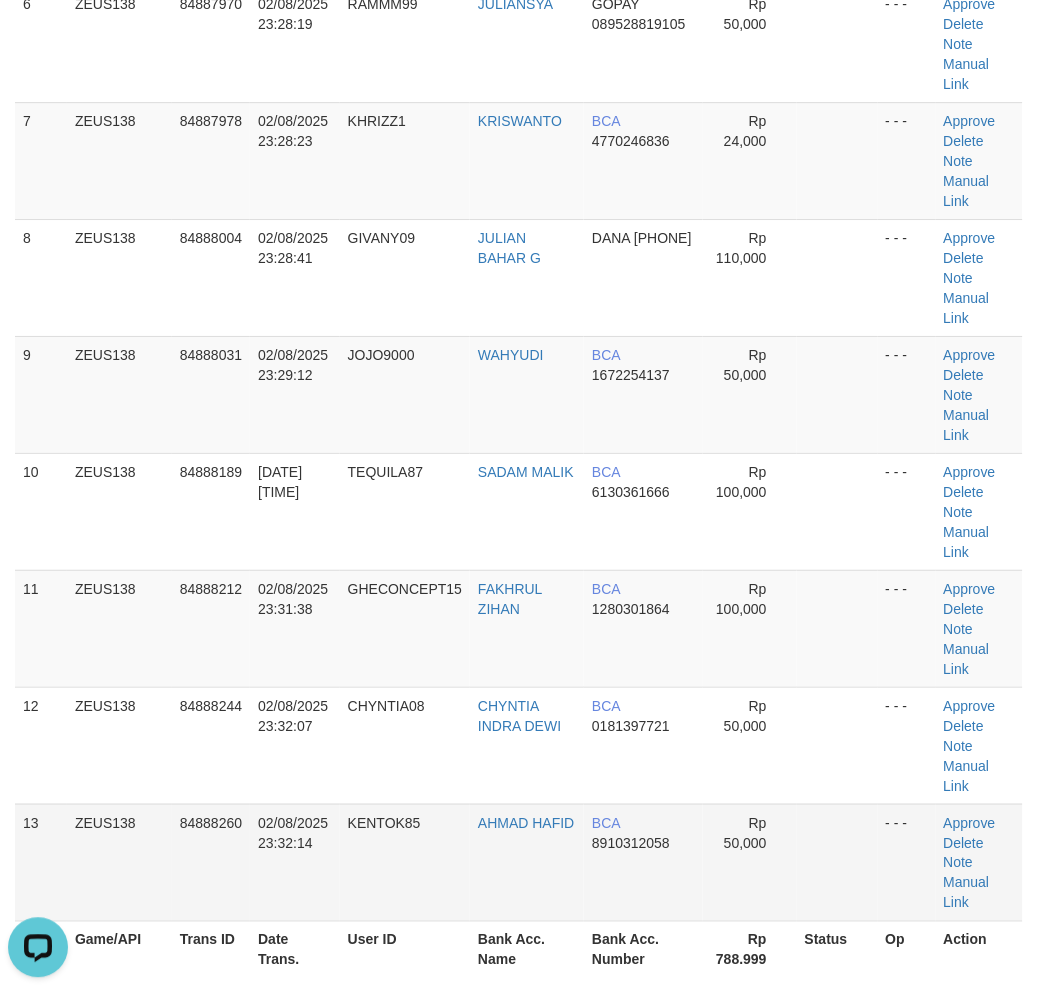 drag, startPoint x: 785, startPoint y: 817, endPoint x: 836, endPoint y: 823, distance: 51.351727 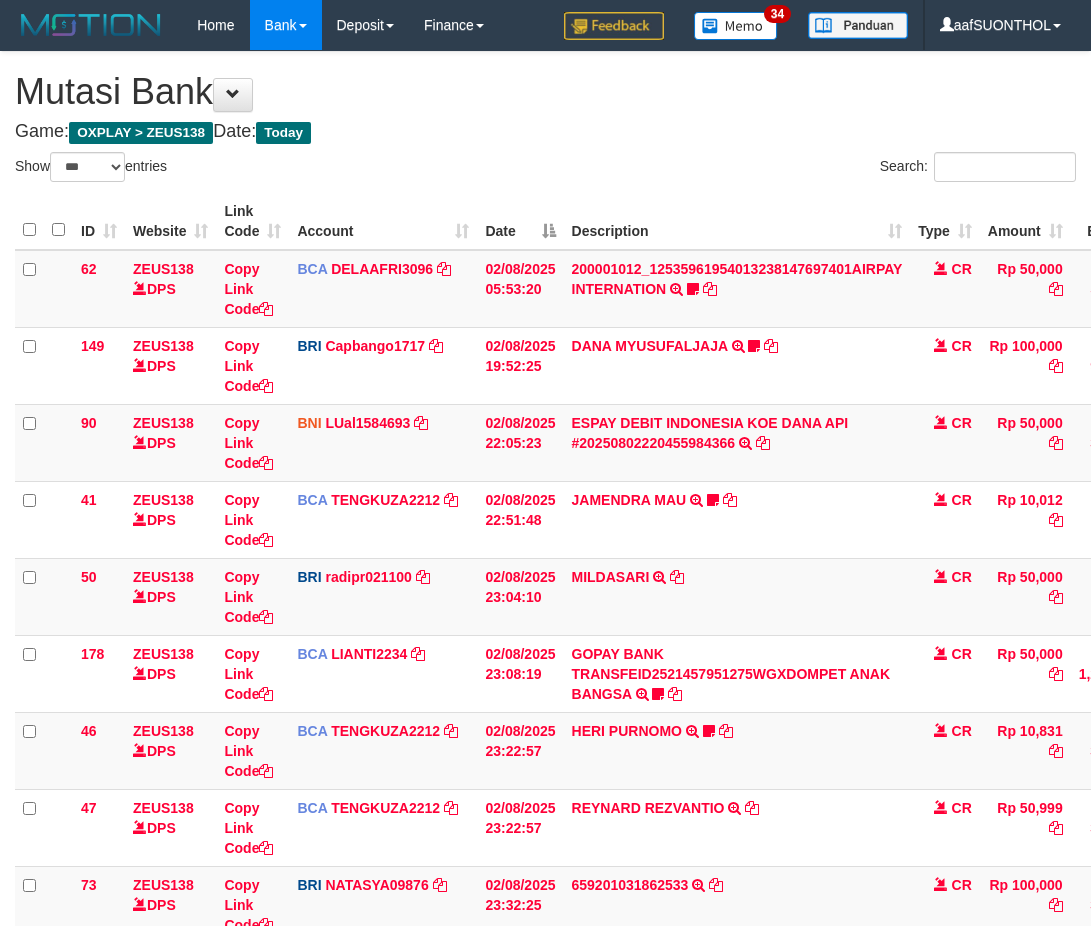 select on "***" 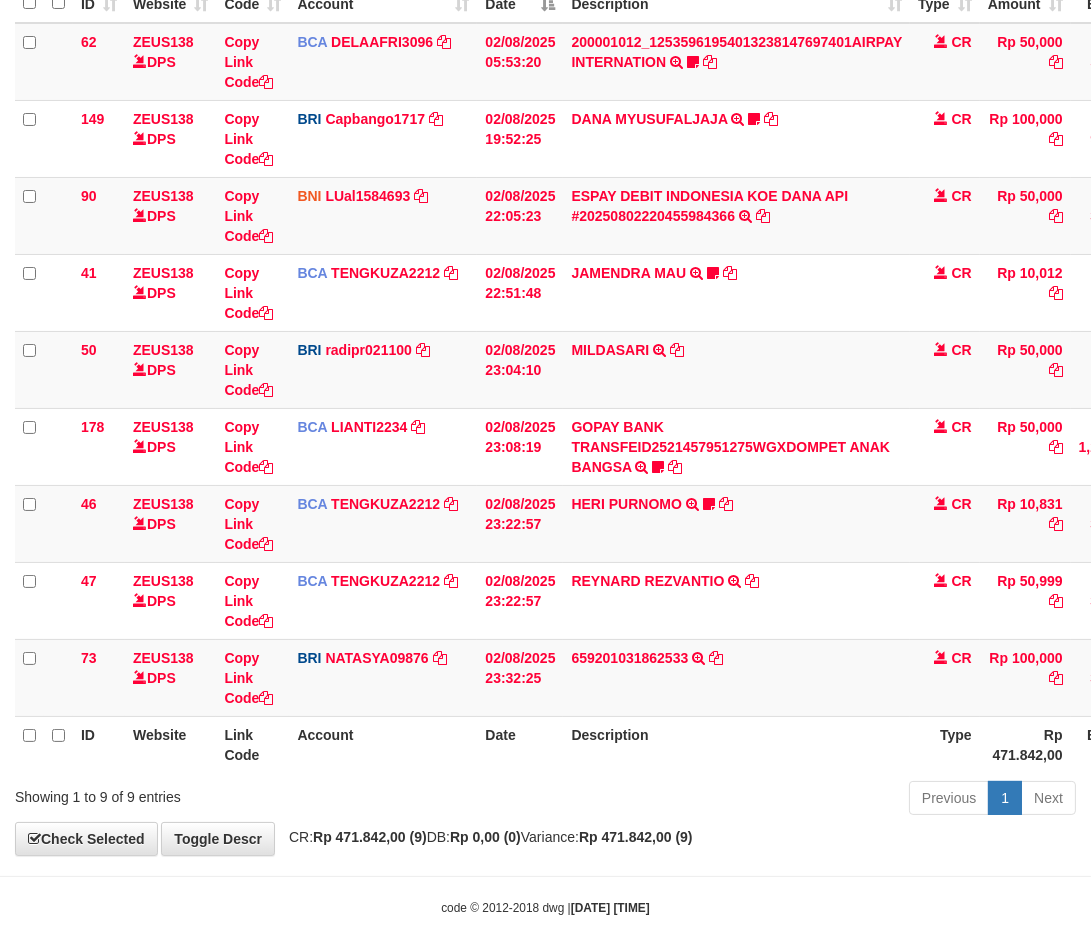 scroll, scrollTop: 268, scrollLeft: 0, axis: vertical 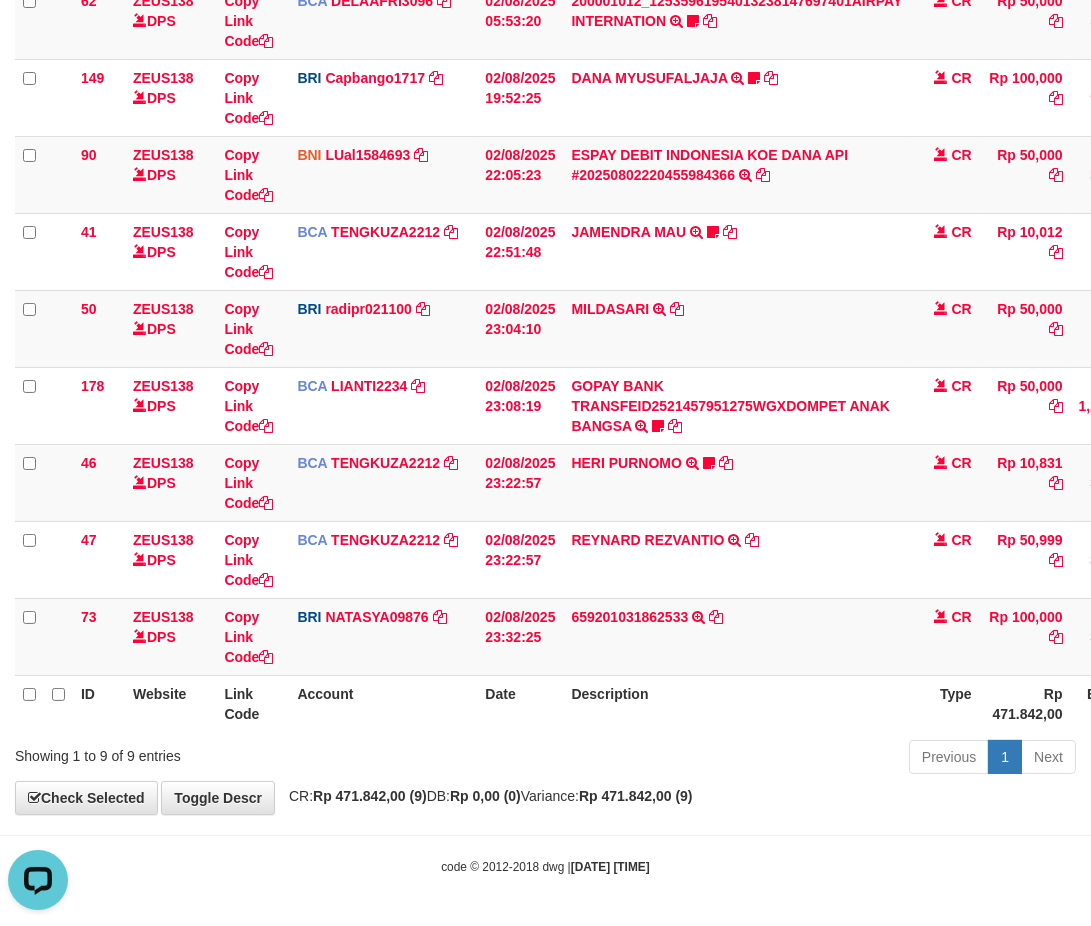 click on "Description" at bounding box center [736, 703] 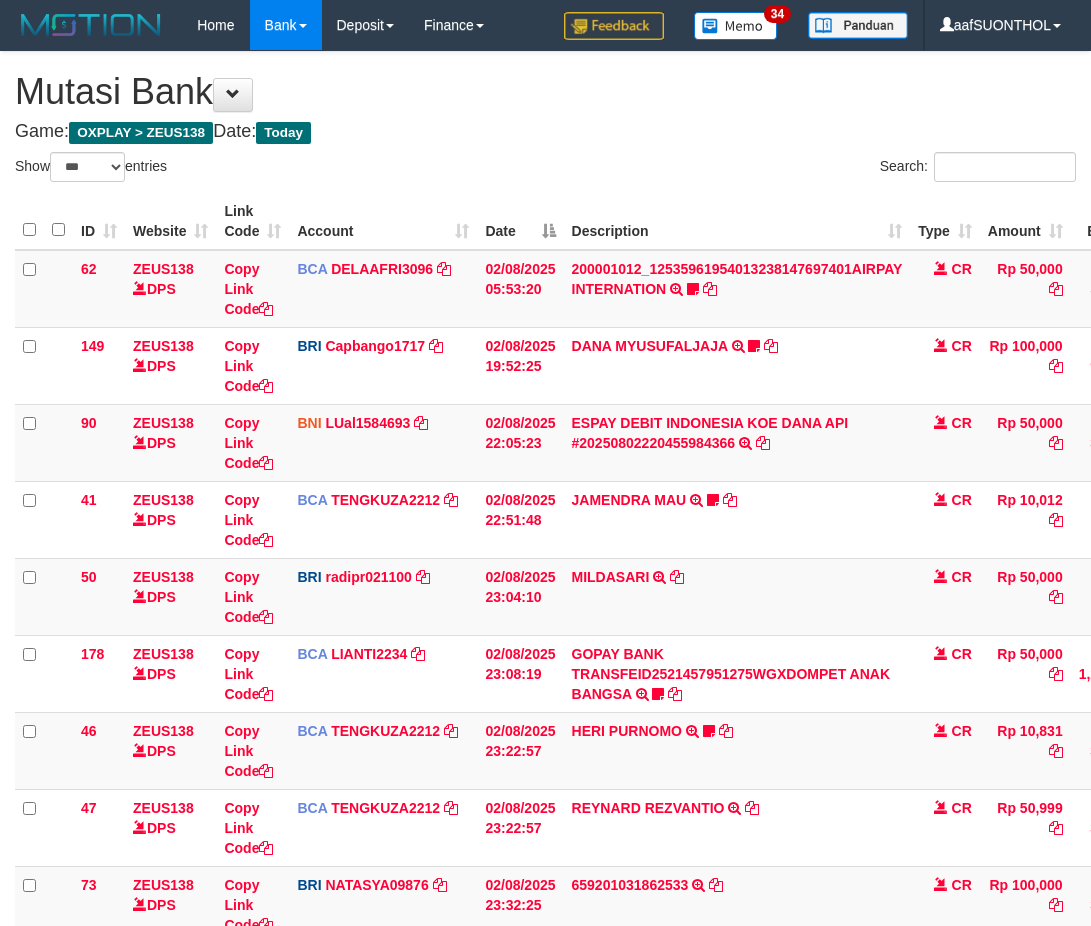 select on "***" 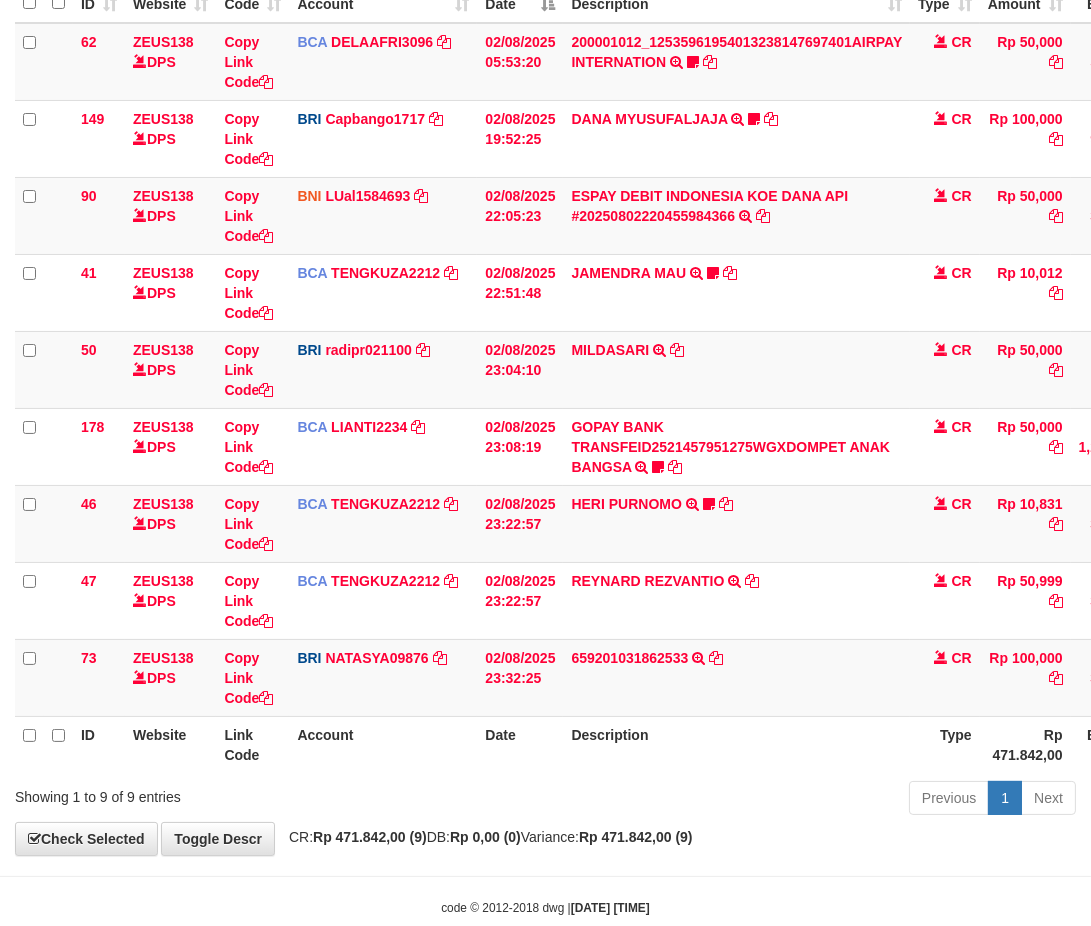scroll, scrollTop: 268, scrollLeft: 0, axis: vertical 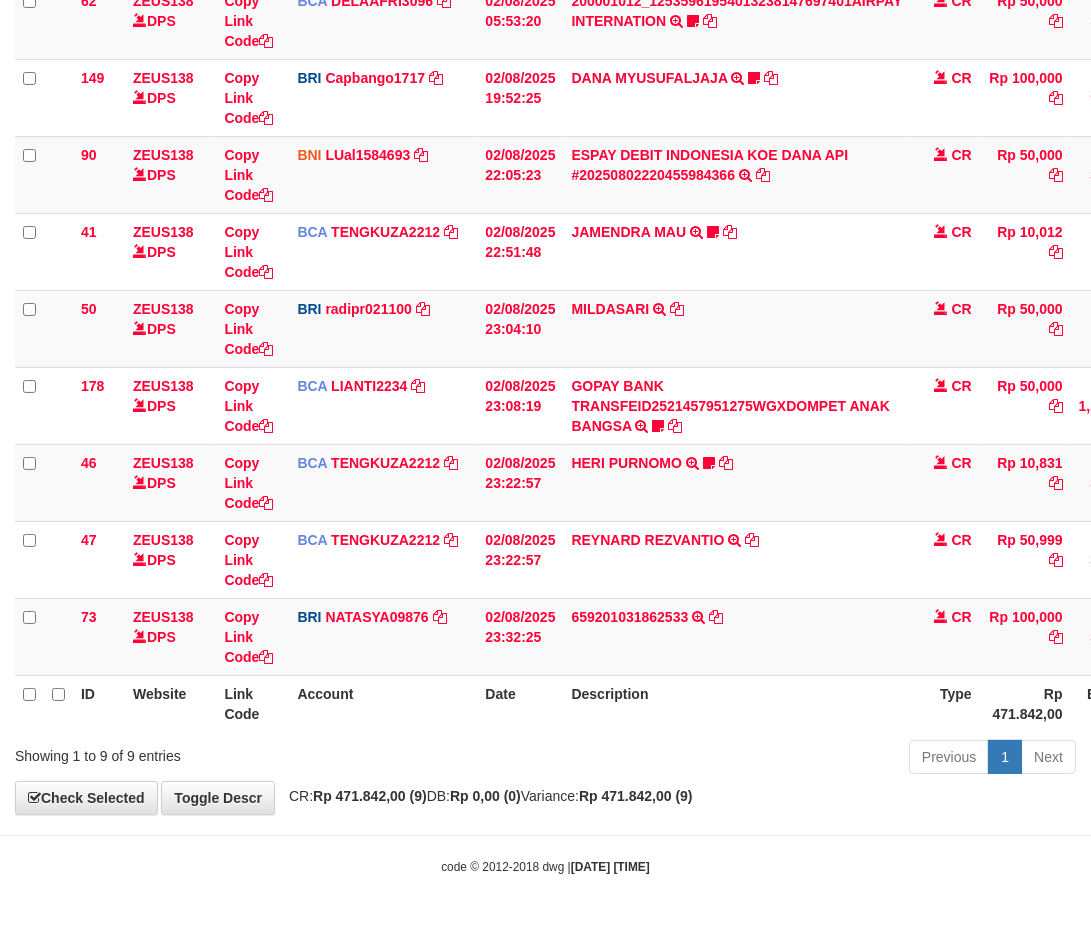 drag, startPoint x: 717, startPoint y: 767, endPoint x: 671, endPoint y: 773, distance: 46.389652 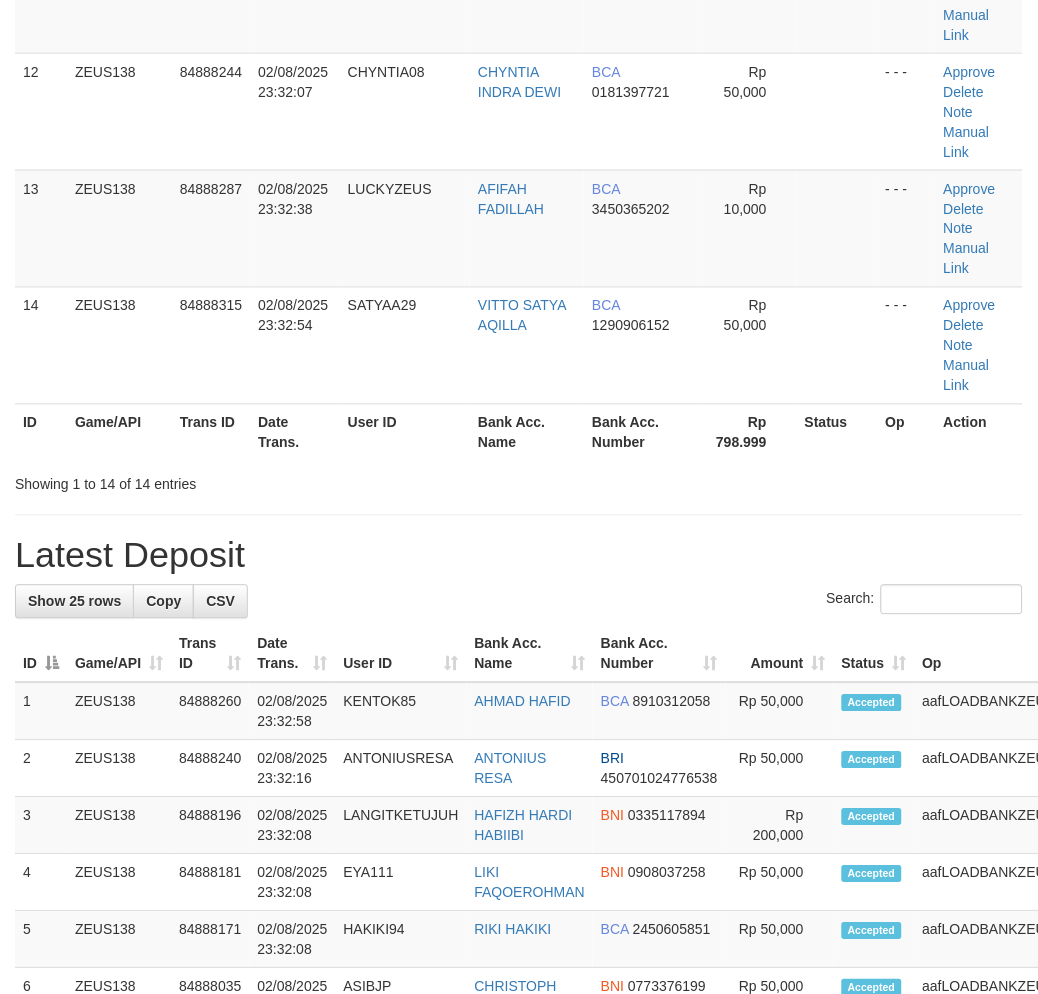 scroll, scrollTop: 900, scrollLeft: 0, axis: vertical 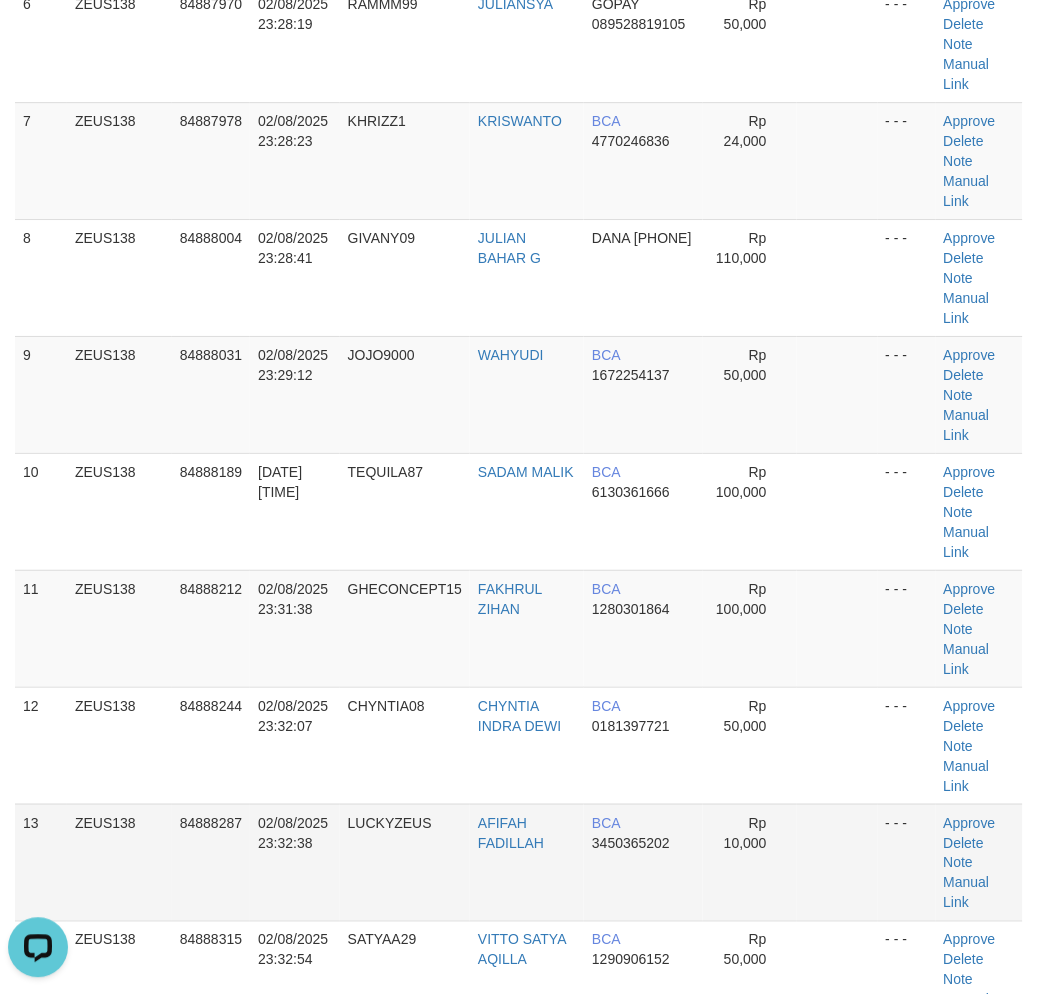 drag, startPoint x: 870, startPoint y: 791, endPoint x: 861, endPoint y: 811, distance: 21.931713 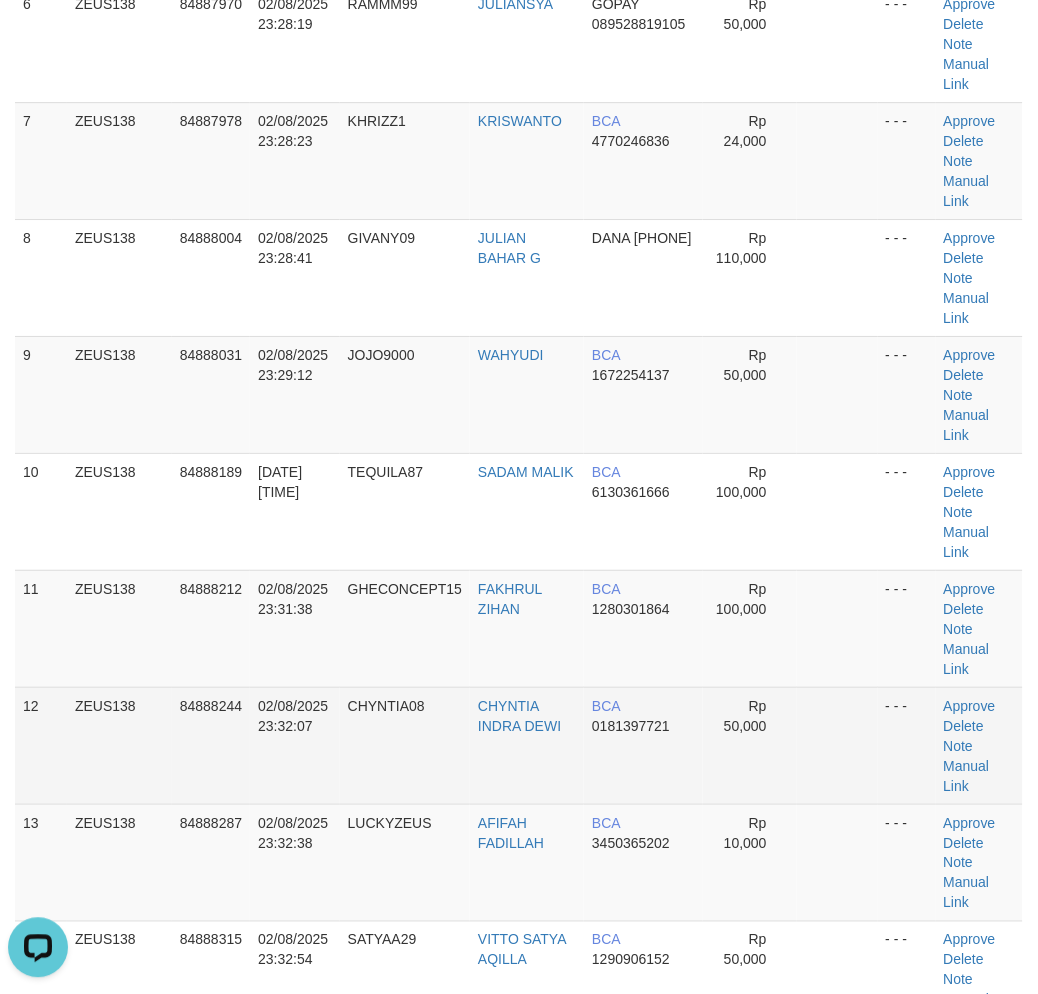 click on "BCA
0181397721" at bounding box center (643, 745) 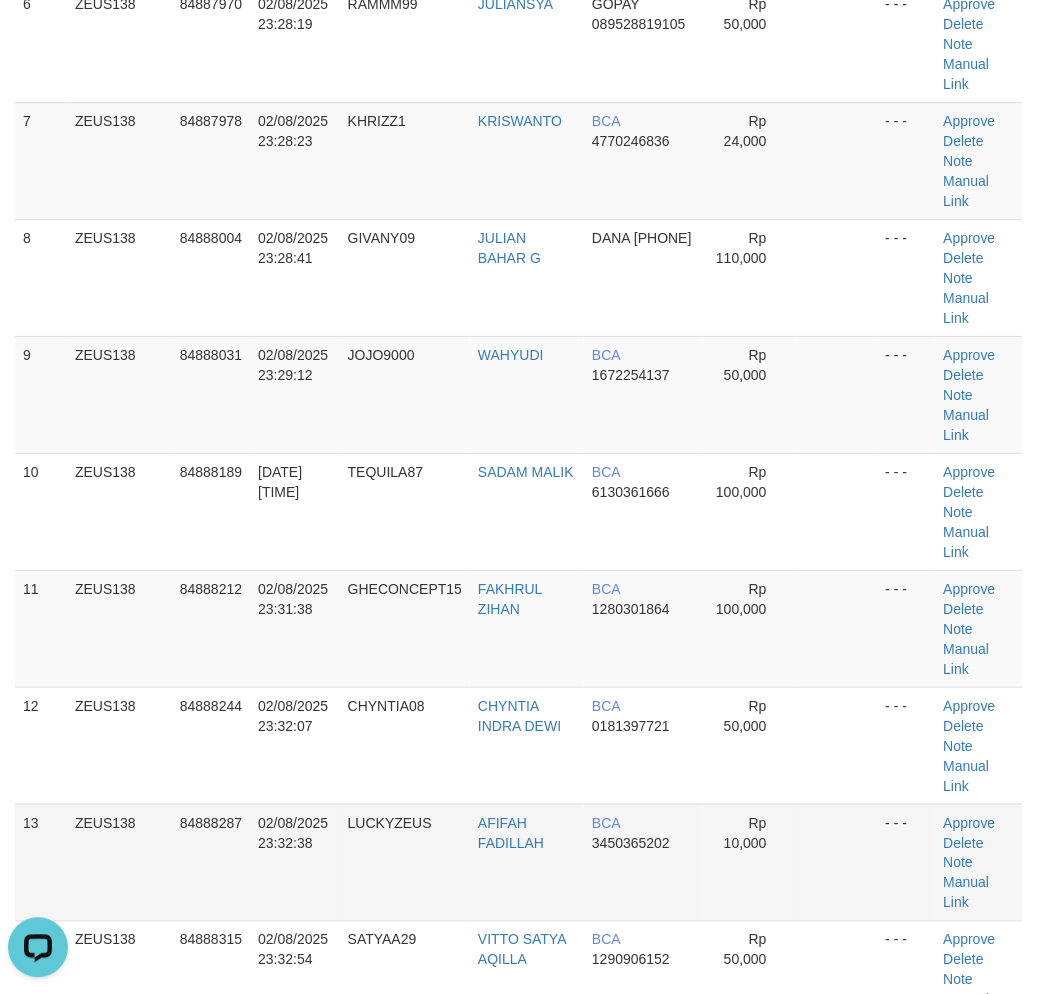 drag, startPoint x: 756, startPoint y: 803, endPoint x: 754, endPoint y: 816, distance: 13.152946 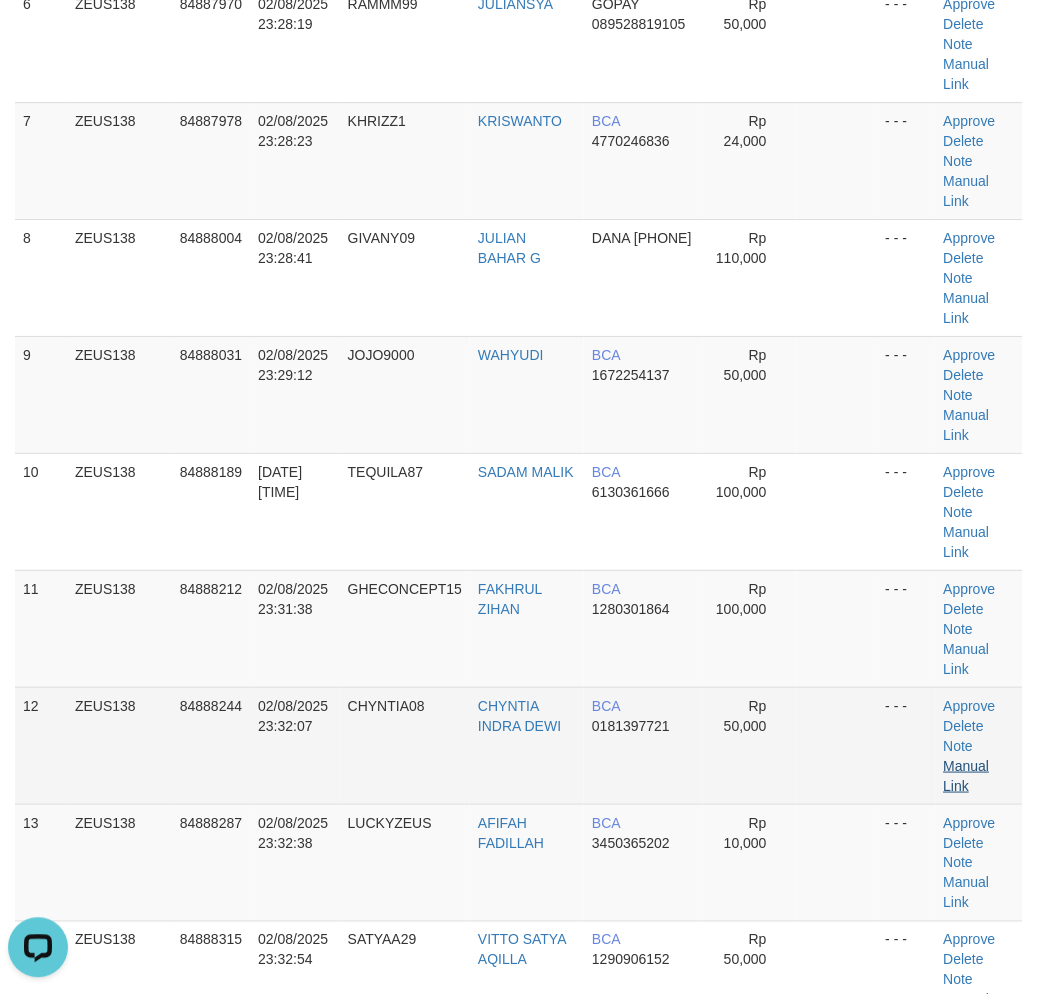 drag, startPoint x: 706, startPoint y: 811, endPoint x: 958, endPoint y: 778, distance: 254.15154 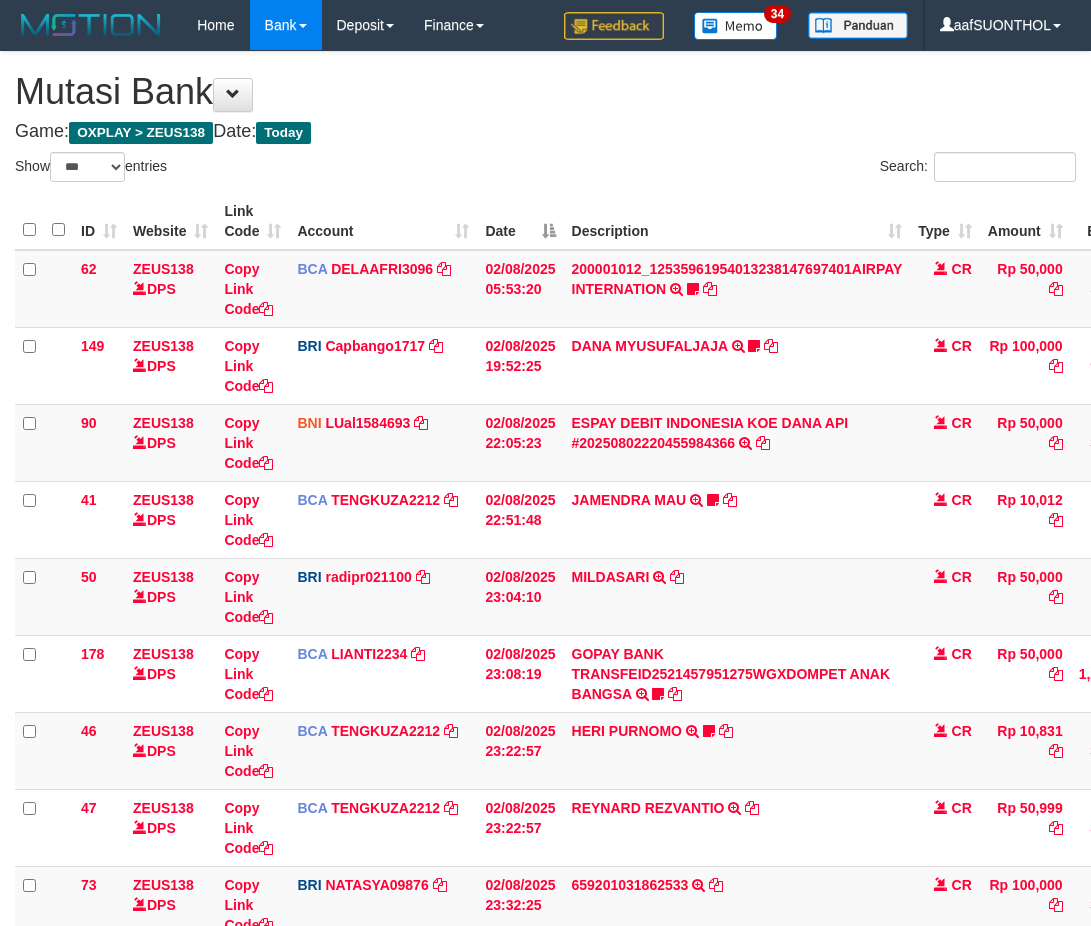 select on "***" 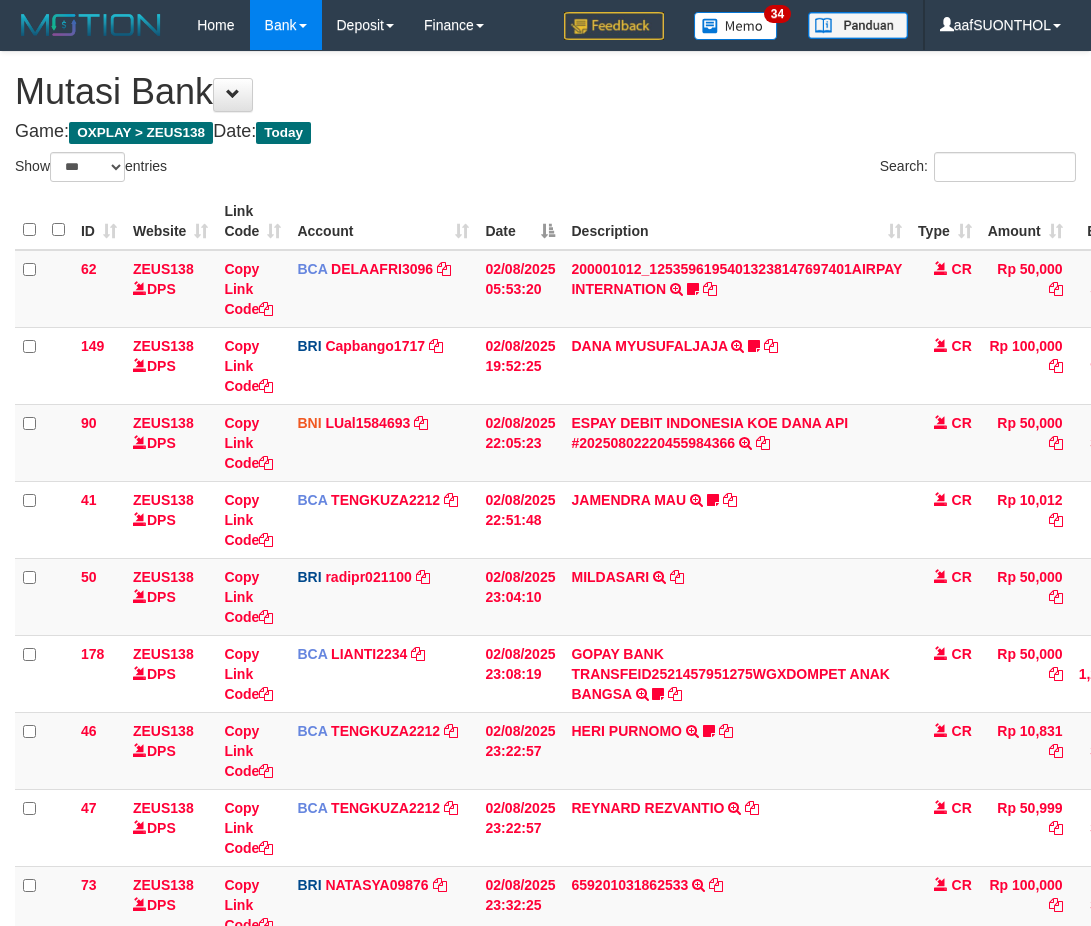scroll, scrollTop: 227, scrollLeft: 0, axis: vertical 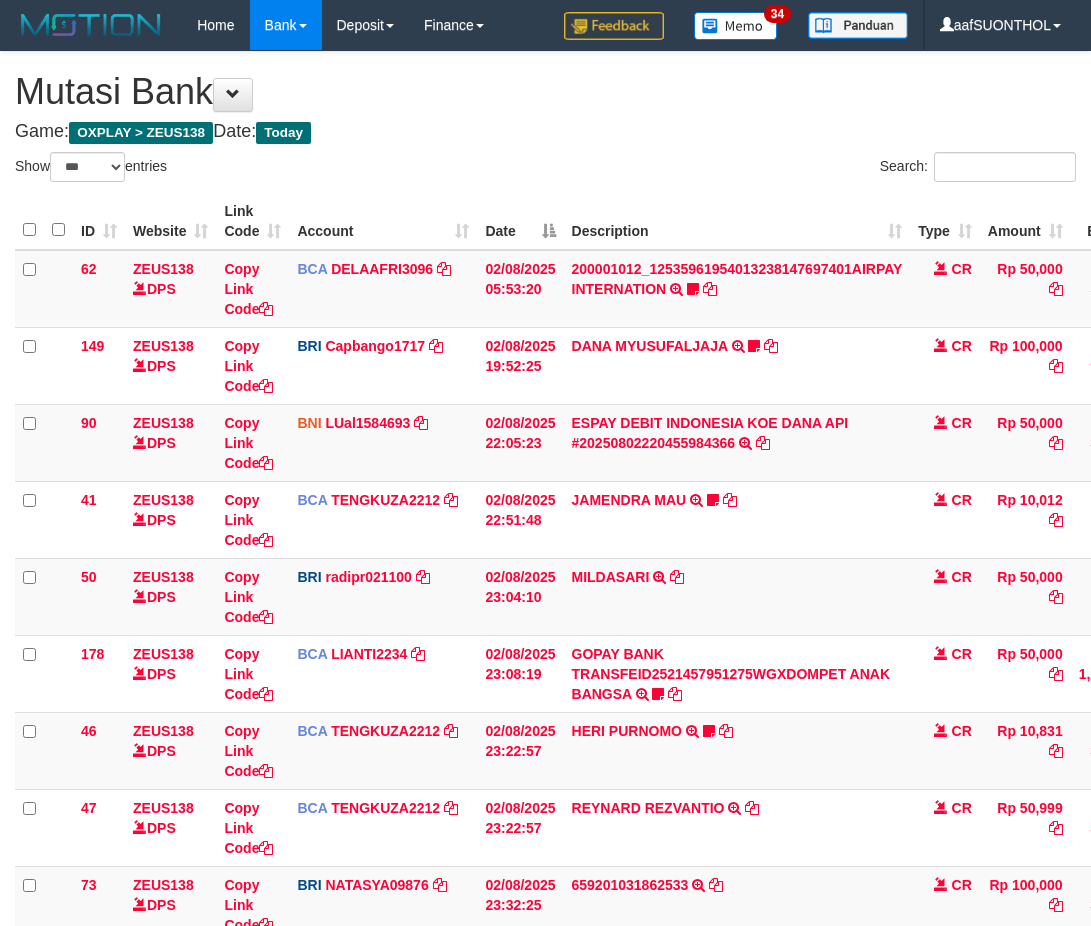 select on "***" 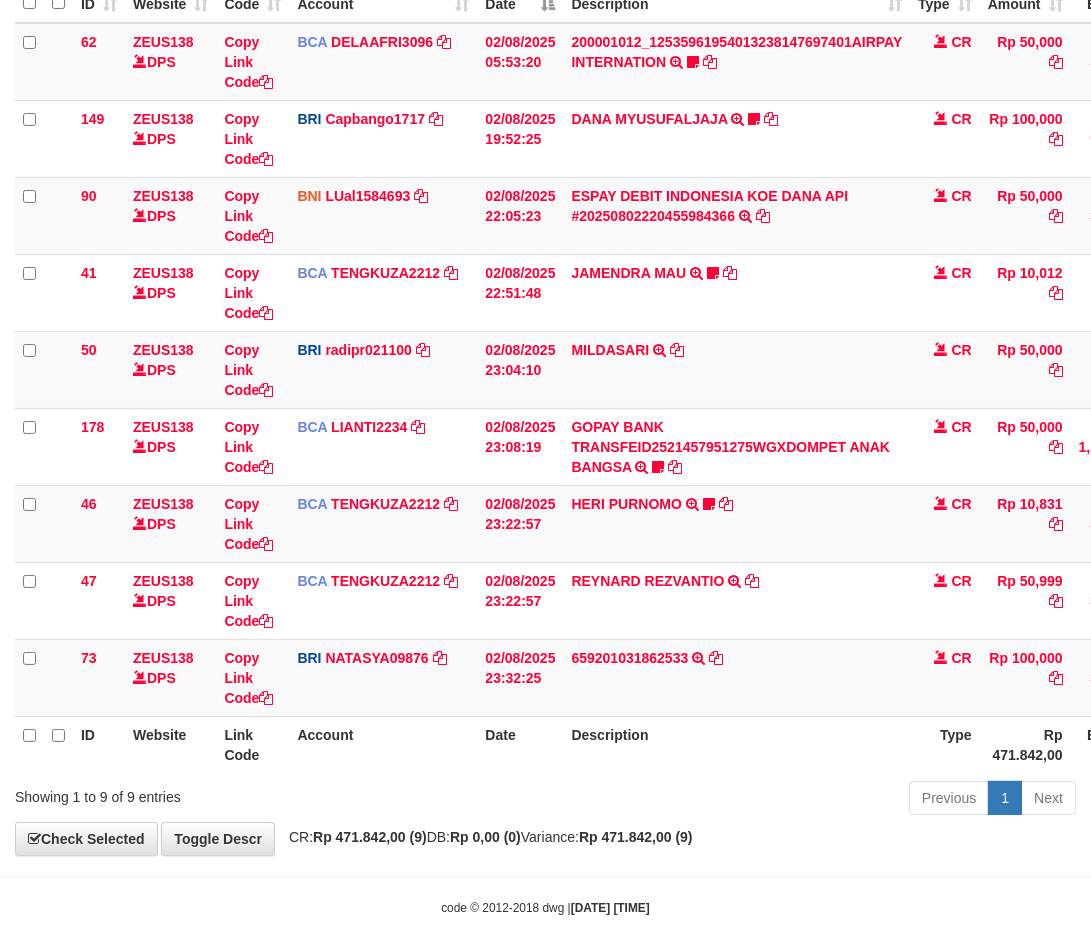 scroll, scrollTop: 268, scrollLeft: 0, axis: vertical 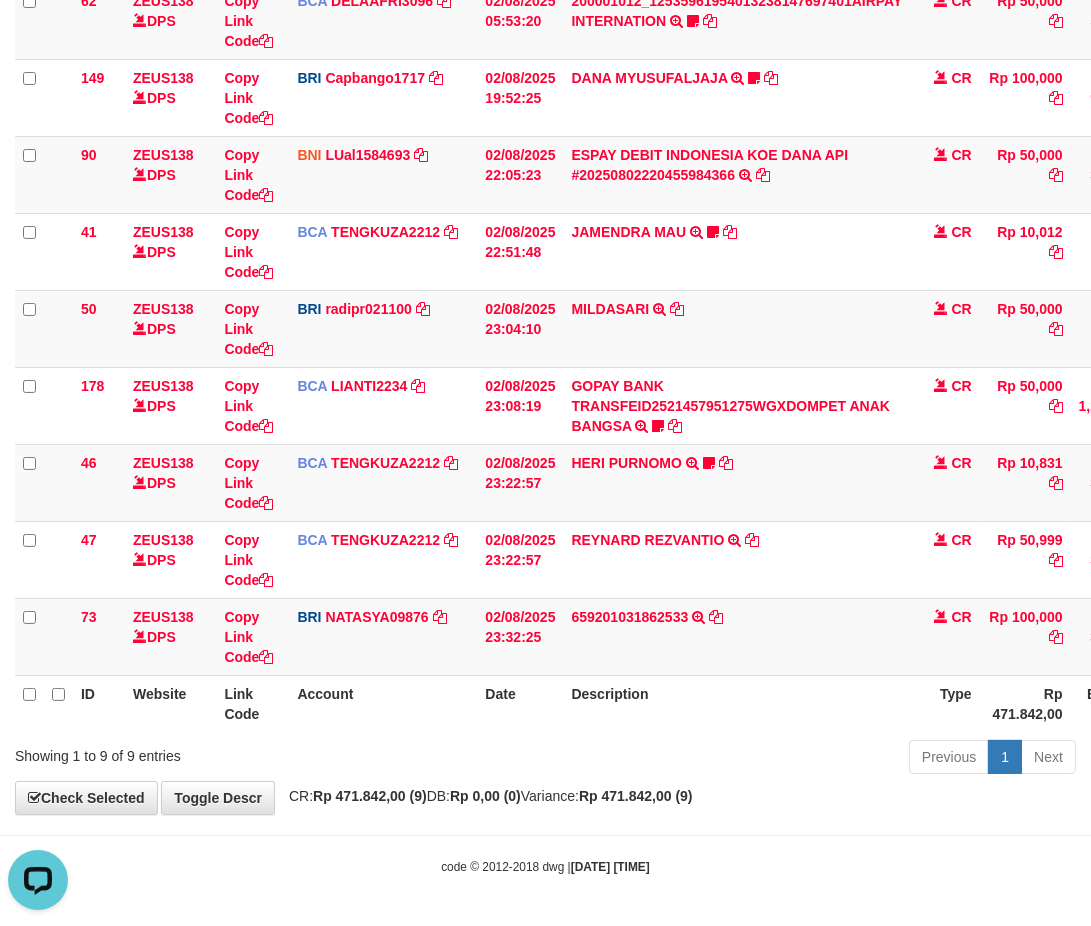 drag, startPoint x: 746, startPoint y: 740, endPoint x: 700, endPoint y: 694, distance: 65.053825 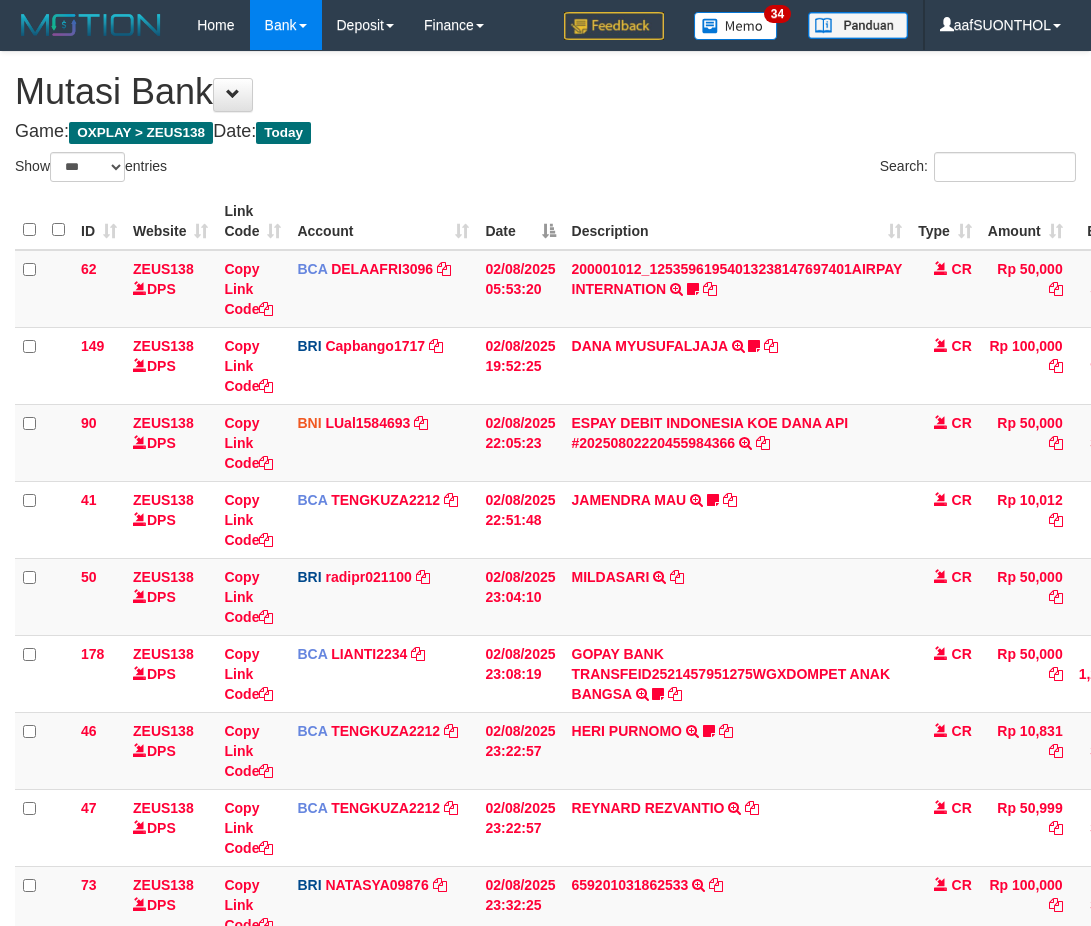 select on "***" 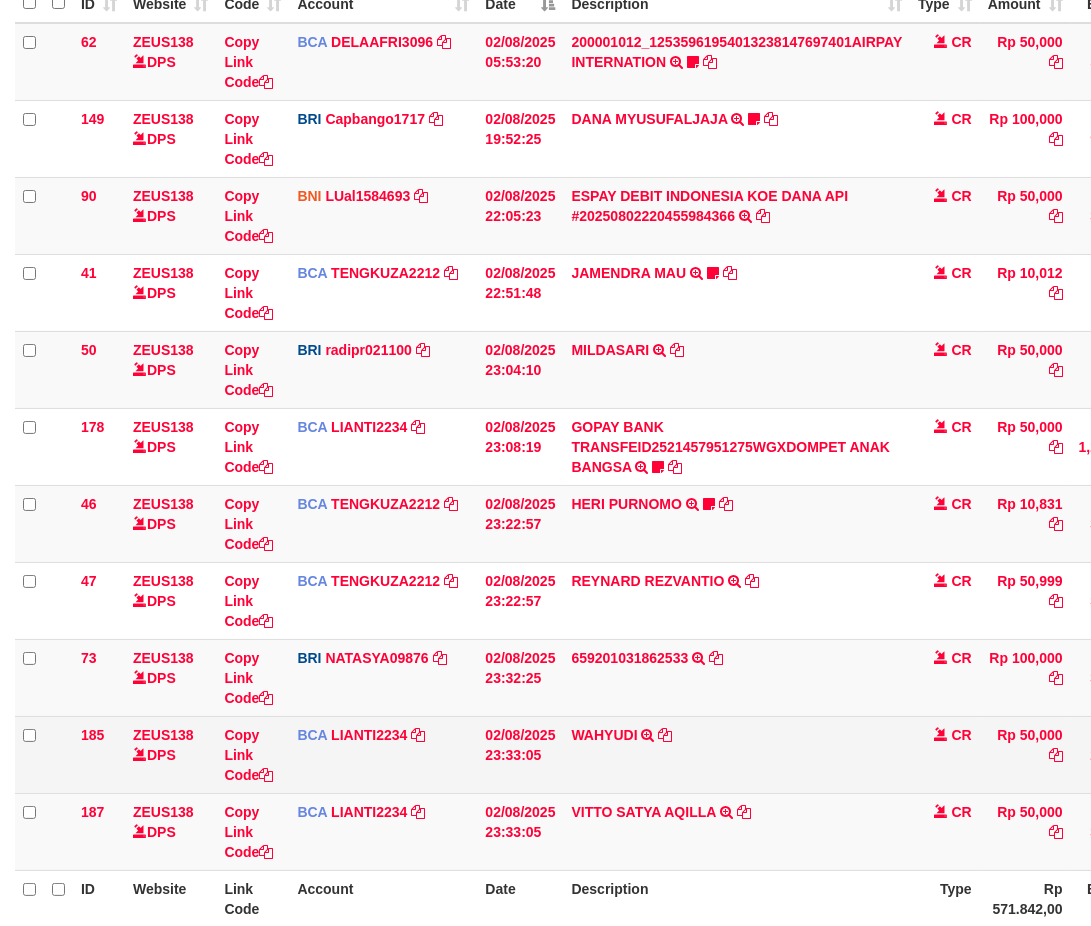 scroll, scrollTop: 268, scrollLeft: 0, axis: vertical 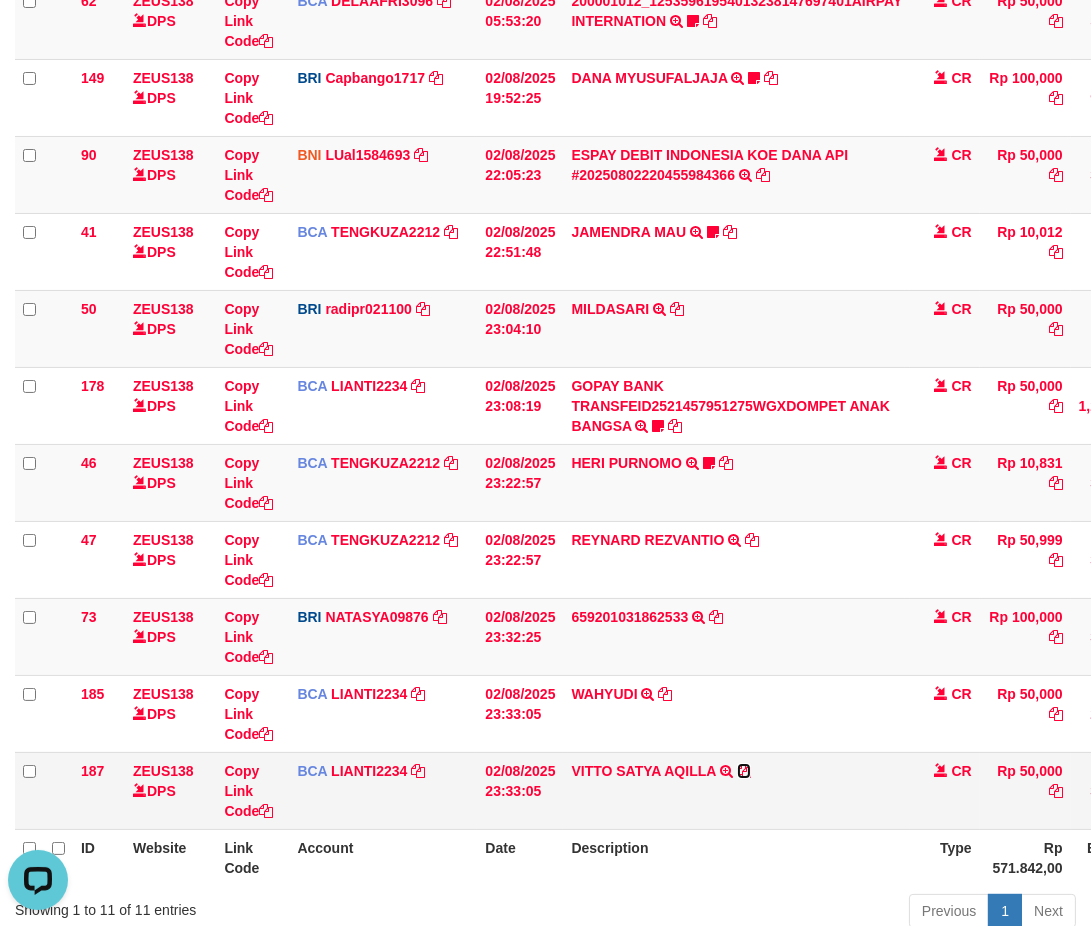 click at bounding box center (744, 771) 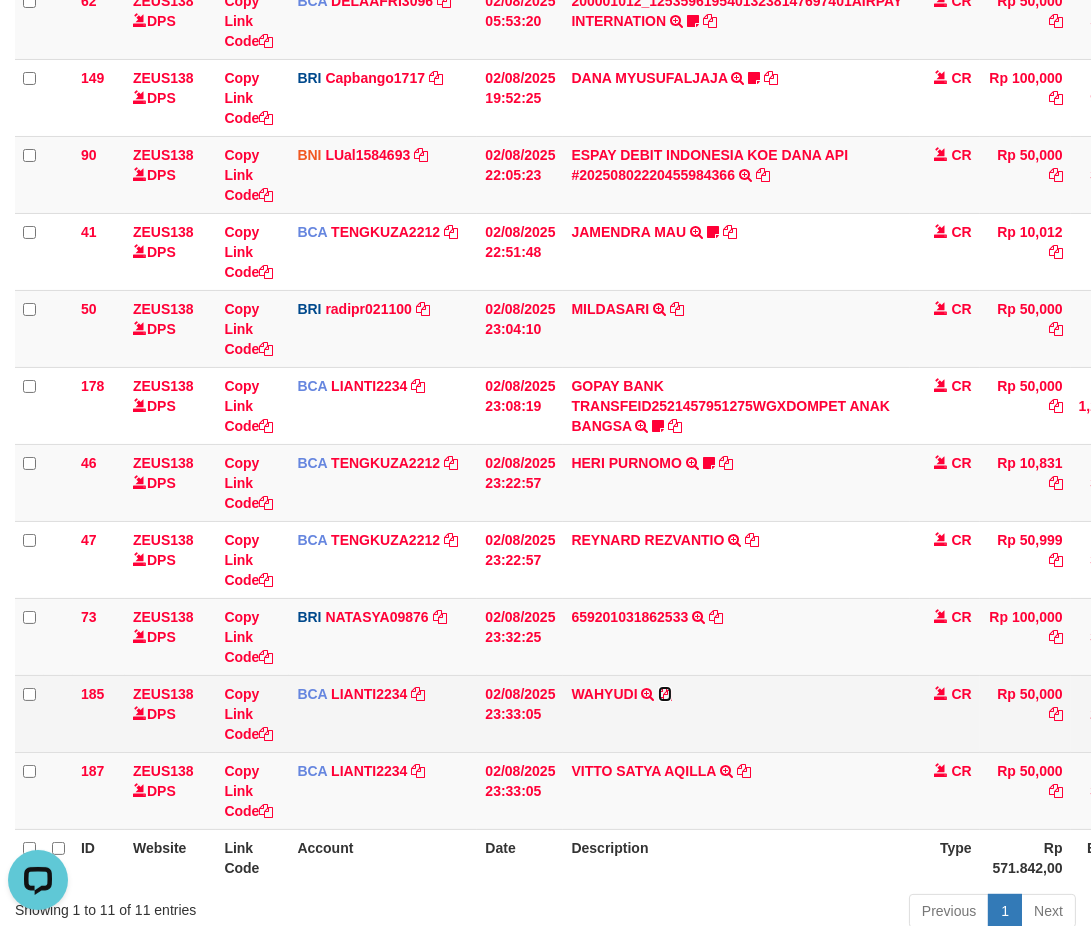 click at bounding box center [665, 694] 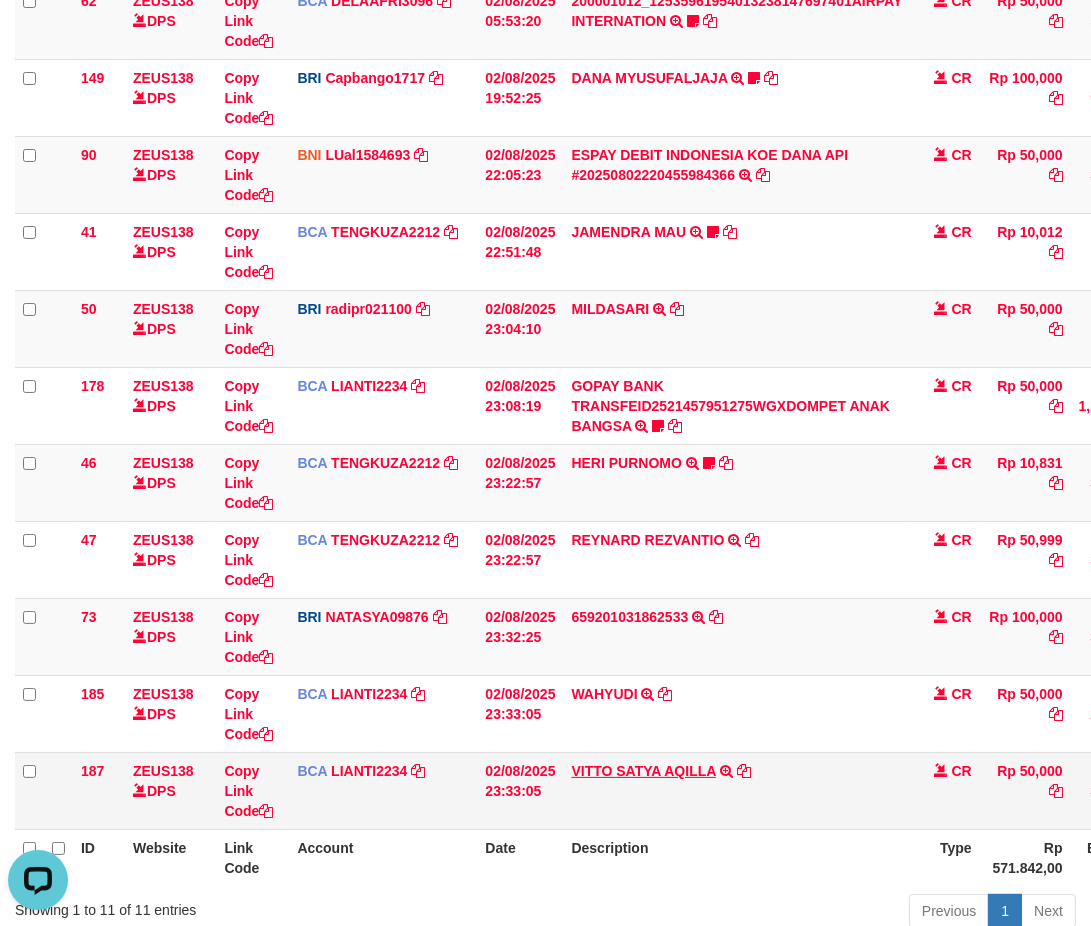 drag, startPoint x: 718, startPoint y: 742, endPoint x: 695, endPoint y: 765, distance: 32.526913 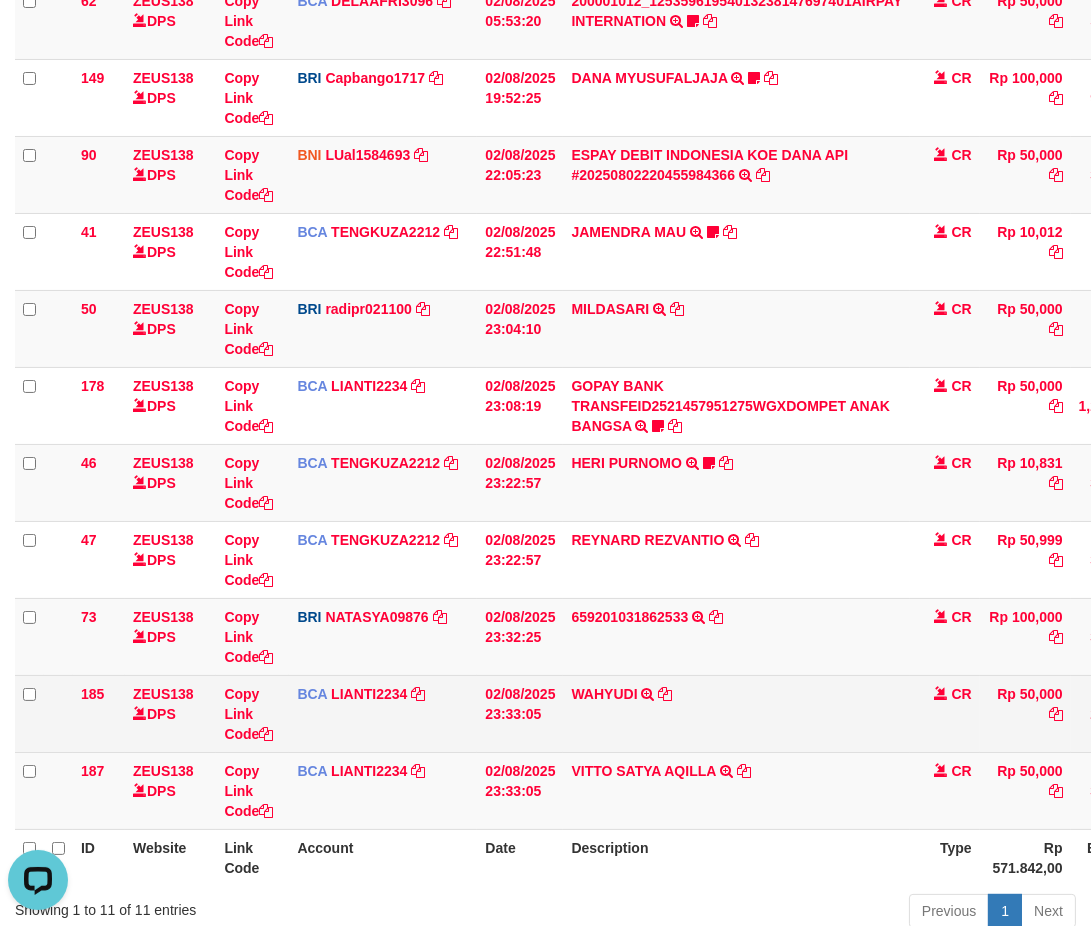 click on "VITTO SATYA AQILLA         TRSF E-BANKING CR 0208/FTSCY/WS95031
50000.00VITTO SATYA AQILLA" at bounding box center (736, 790) 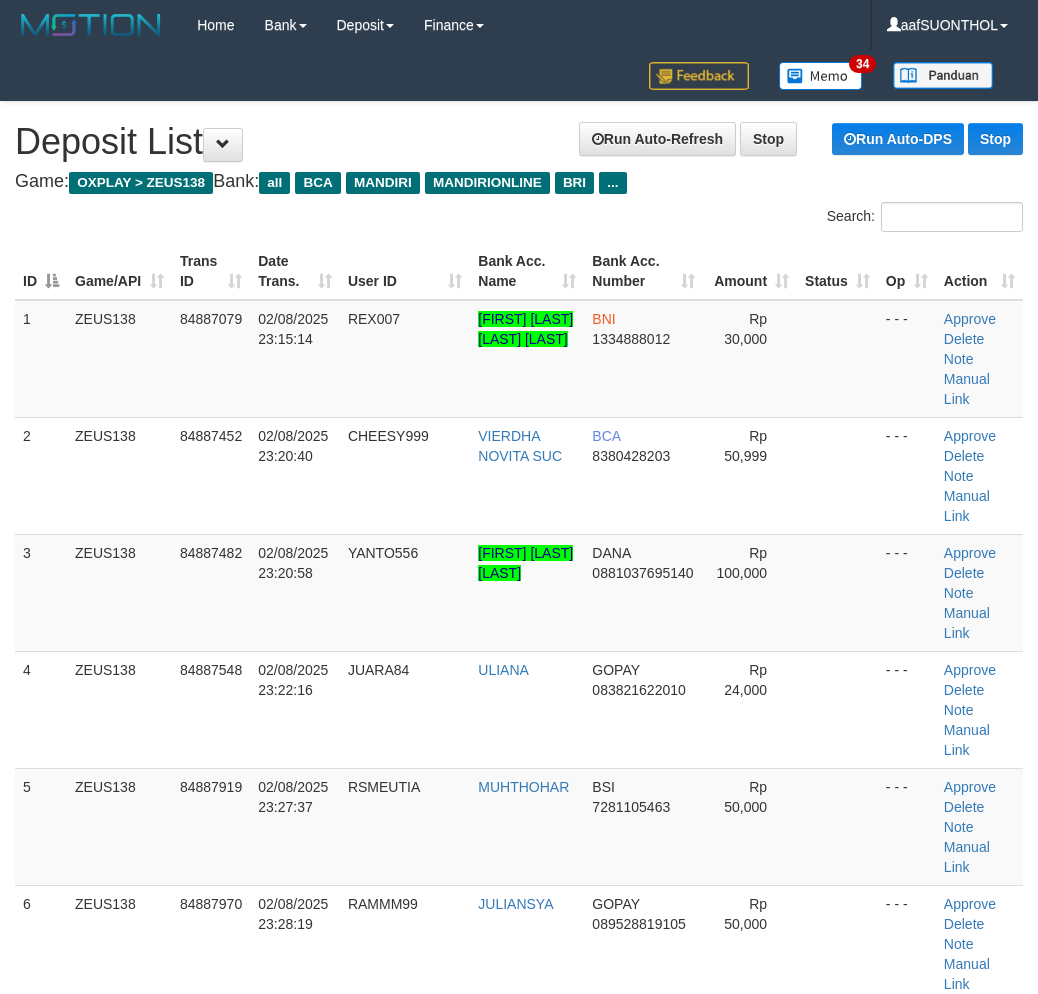 scroll, scrollTop: 1454, scrollLeft: 0, axis: vertical 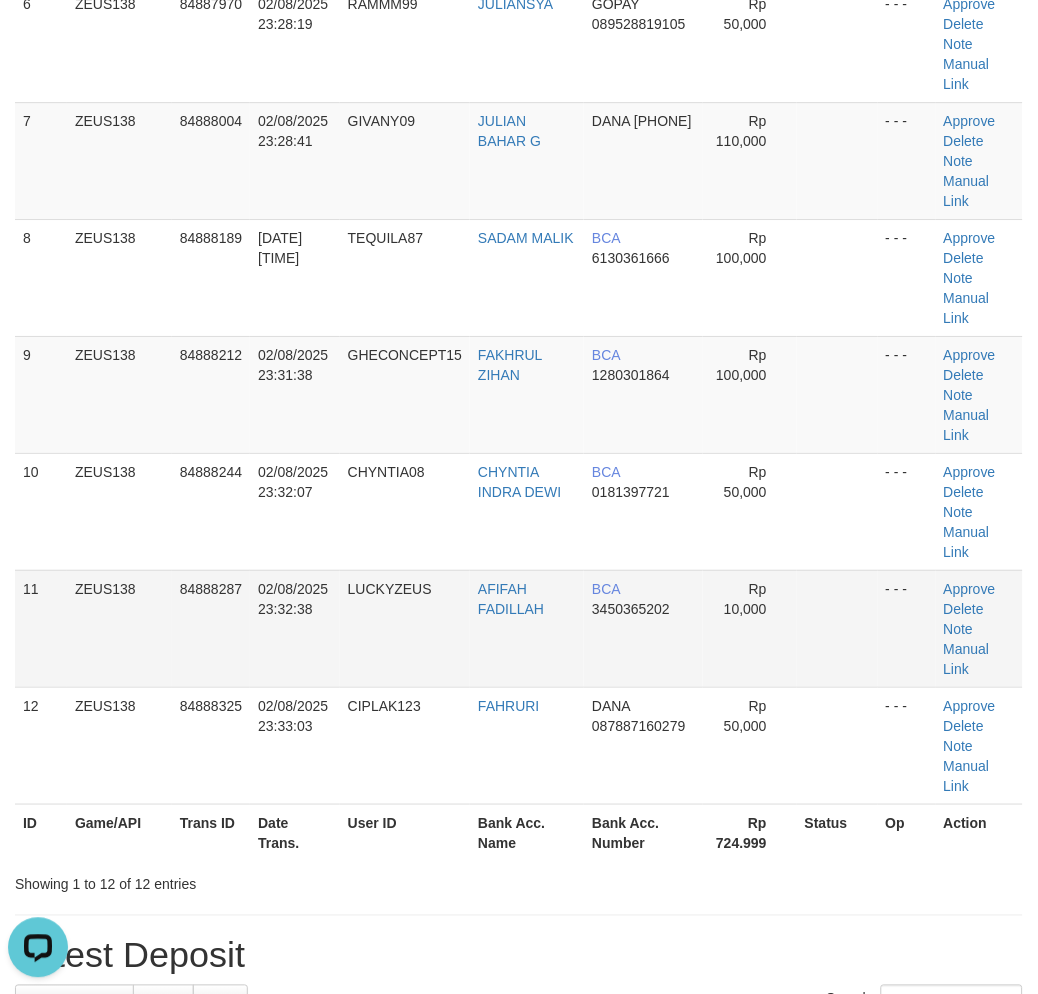 drag, startPoint x: 850, startPoint y: 664, endPoint x: 835, endPoint y: 671, distance: 16.552946 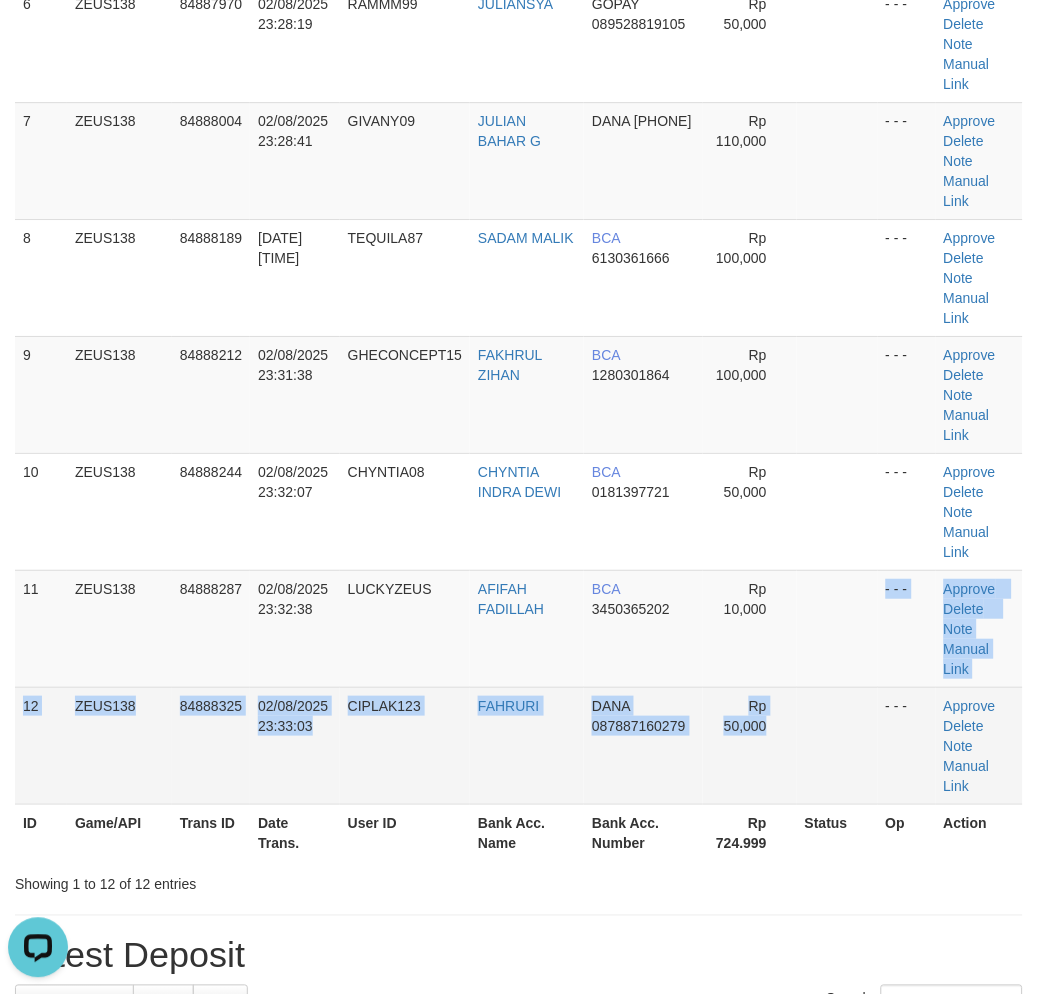 drag, startPoint x: 828, startPoint y: 694, endPoint x: 850, endPoint y: 765, distance: 74.330345 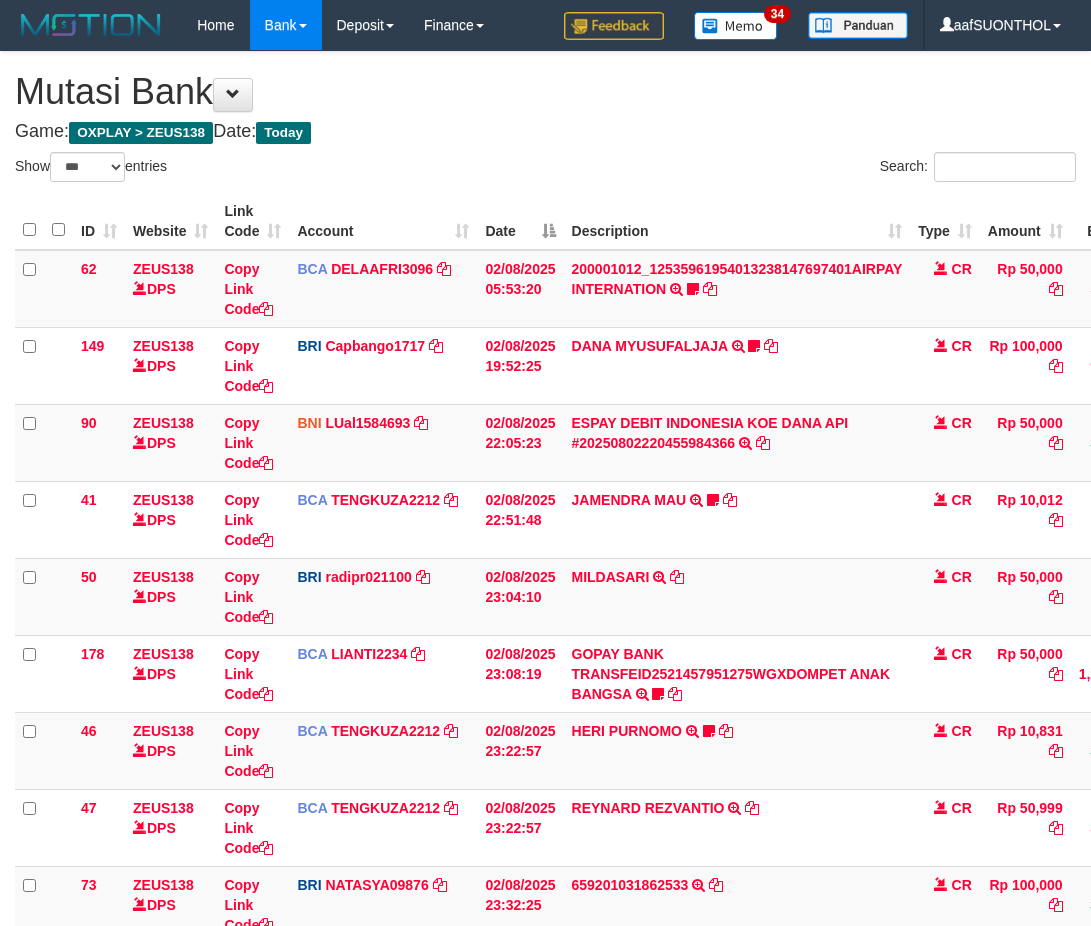 select on "***" 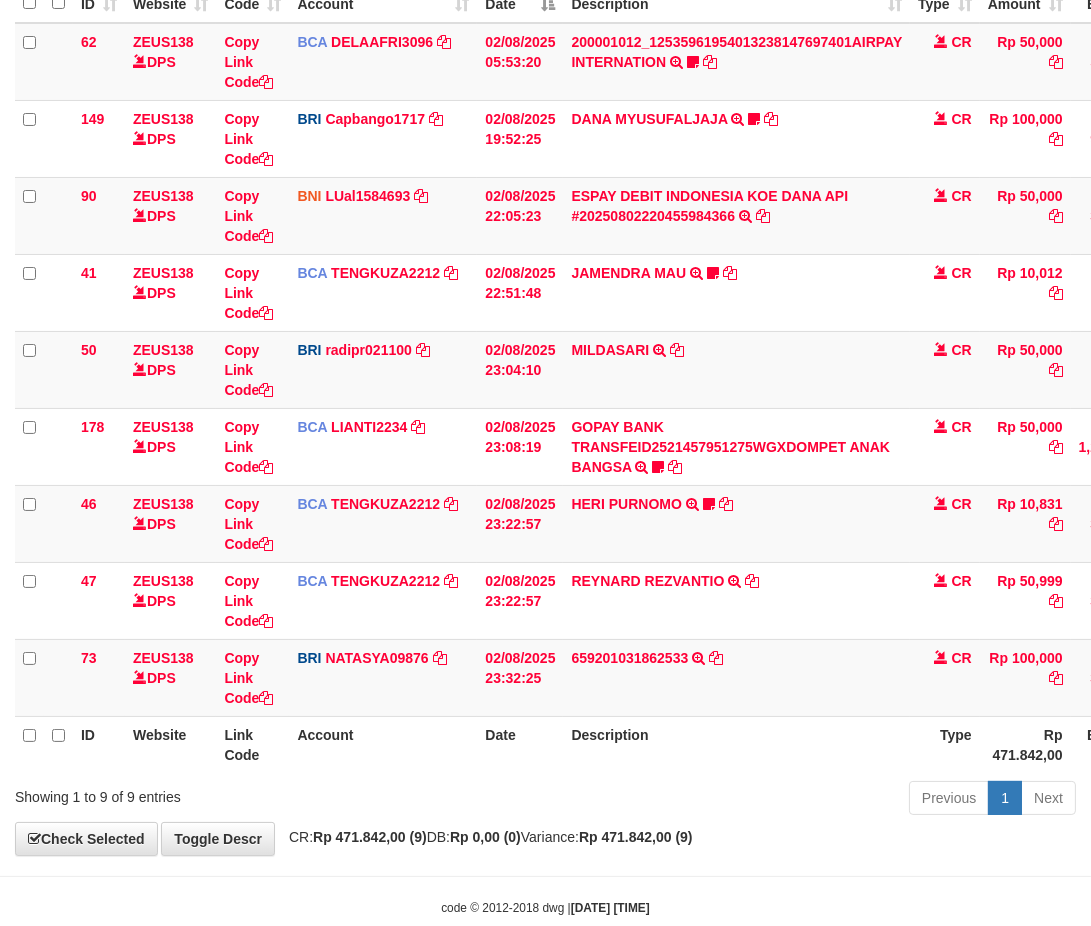 scroll, scrollTop: 268, scrollLeft: 0, axis: vertical 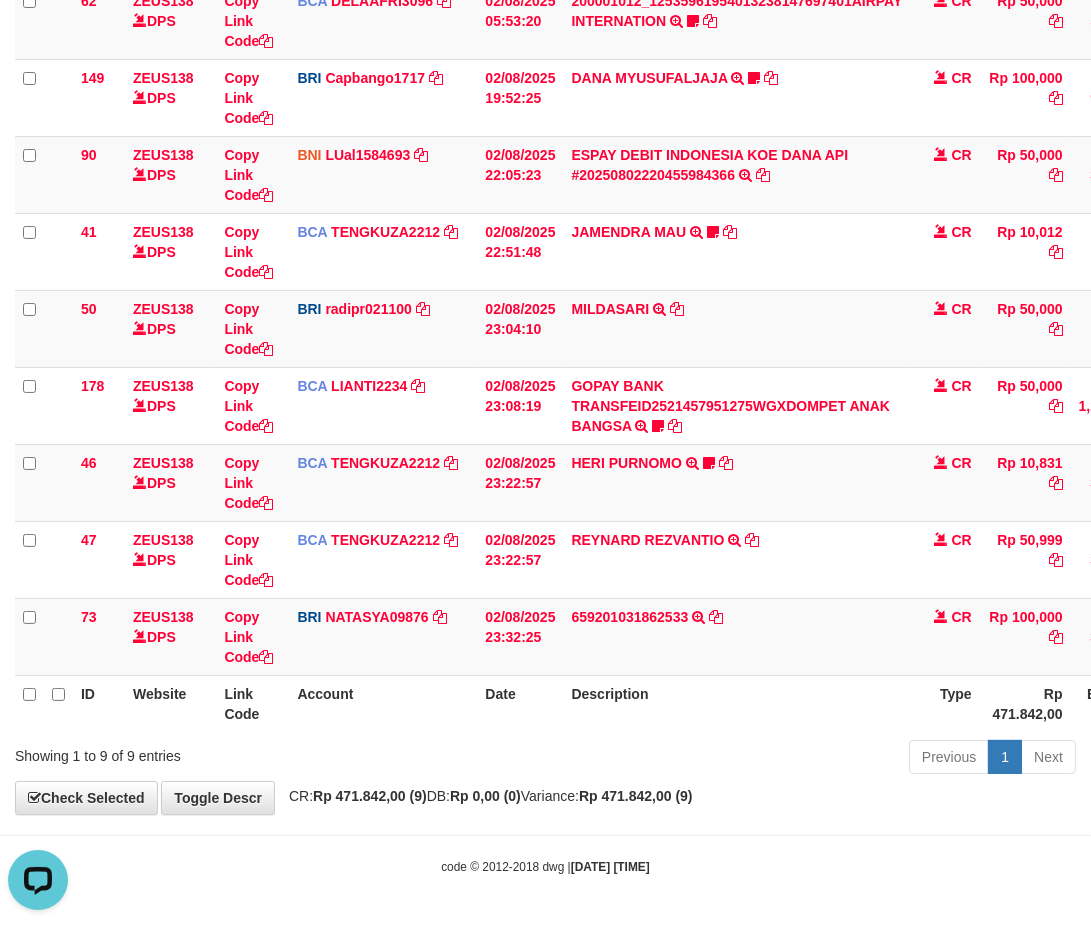 click on "Previous 1 Next" at bounding box center (773, 759) 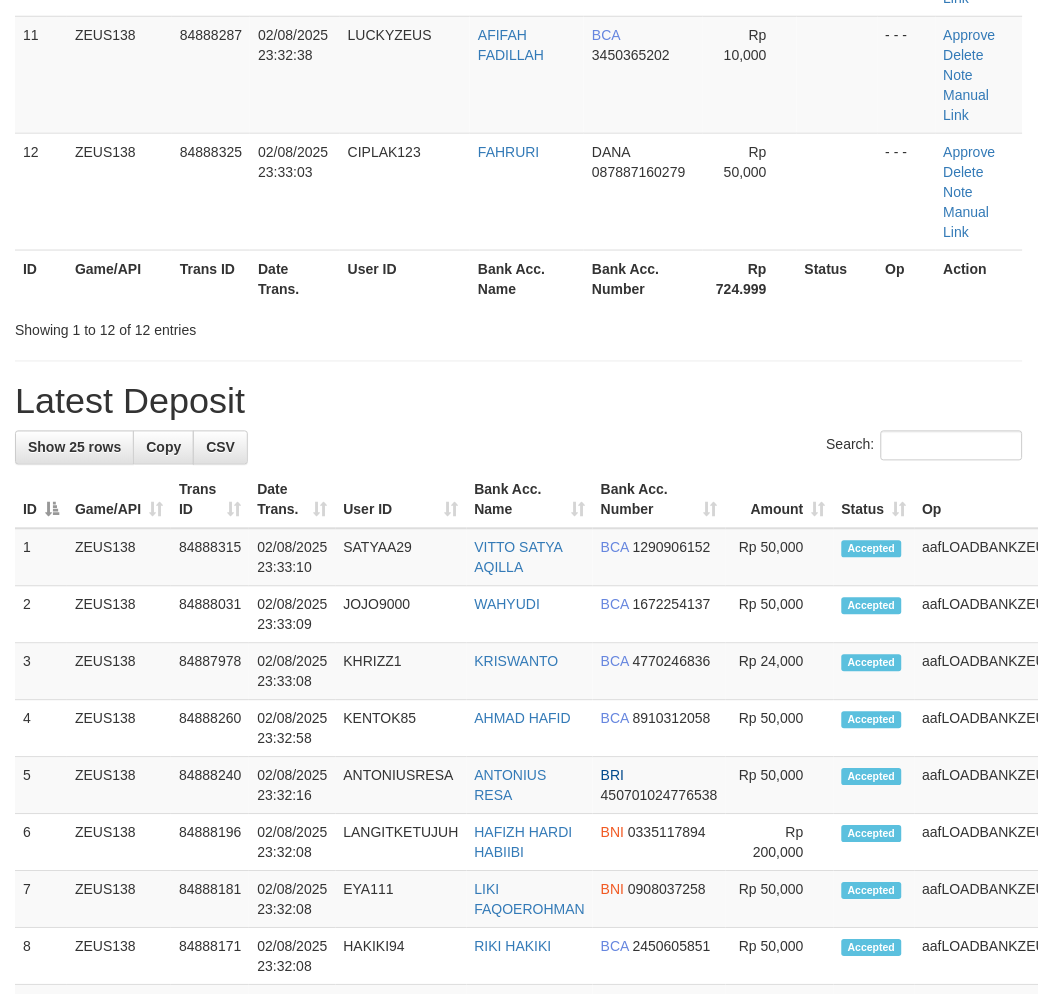 scroll, scrollTop: 900, scrollLeft: 0, axis: vertical 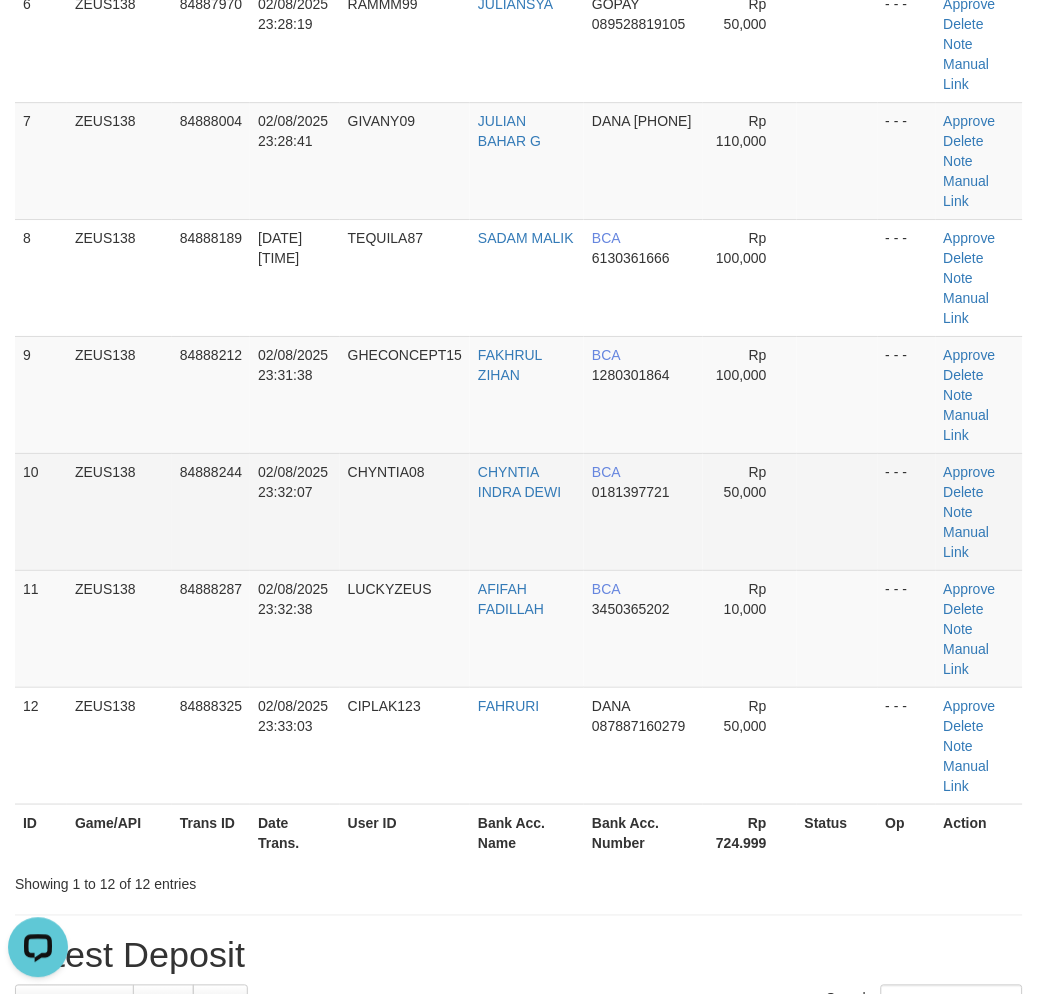 click at bounding box center [837, 511] 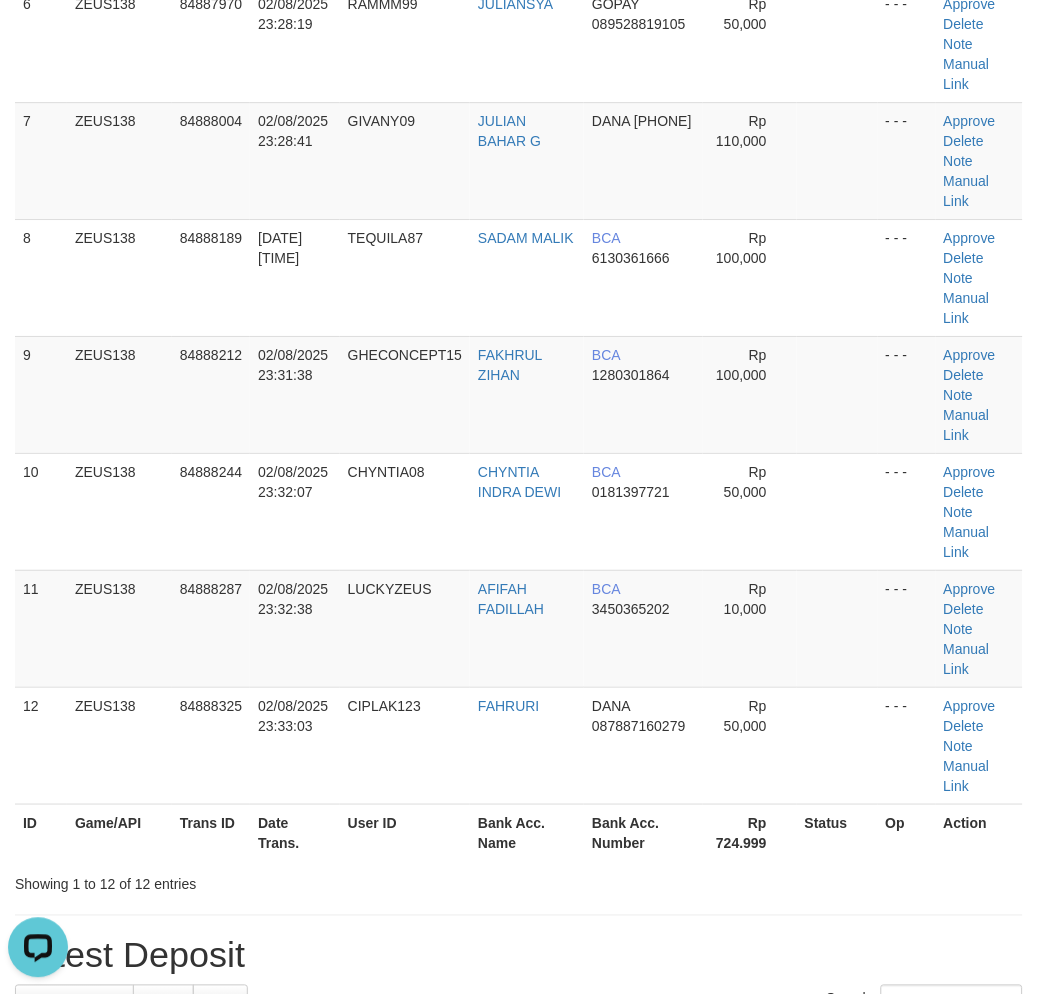 drag, startPoint x: 822, startPoint y: 506, endPoint x: 1052, endPoint y: 586, distance: 243.51591 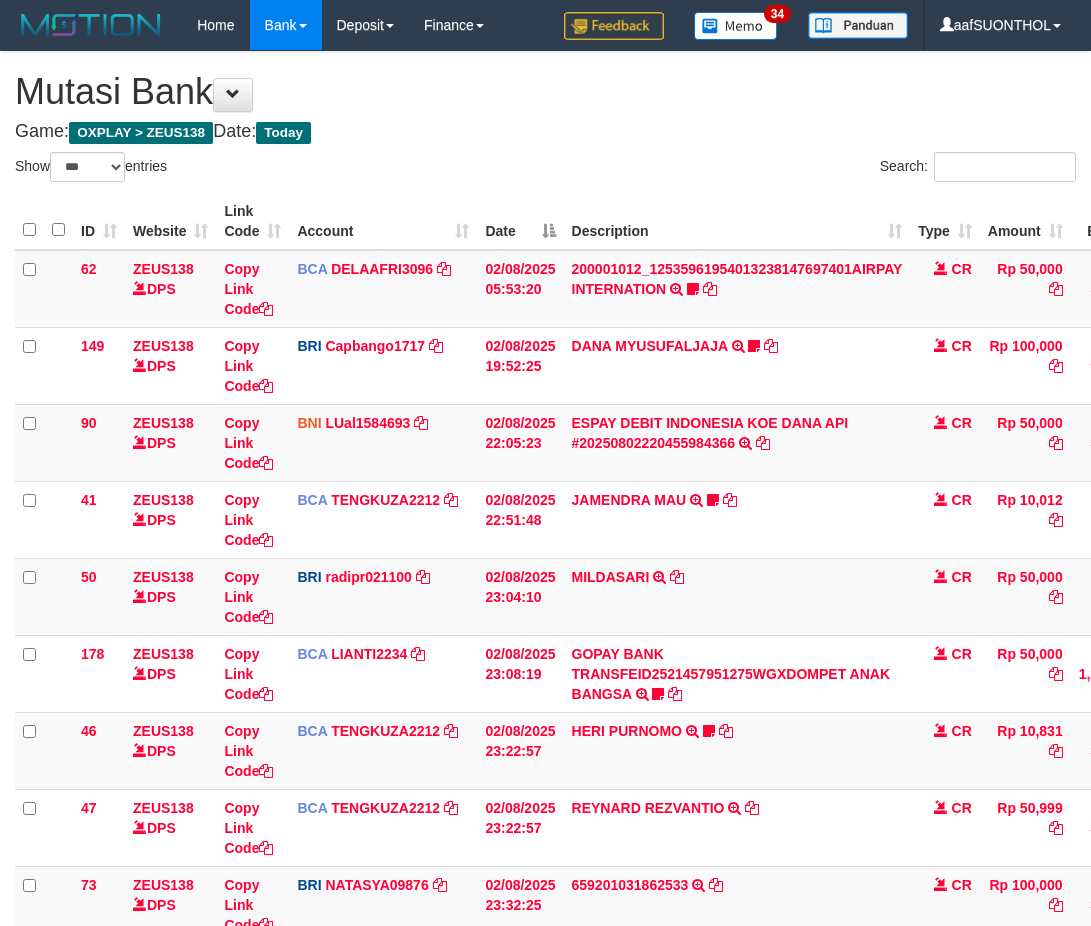 select on "***" 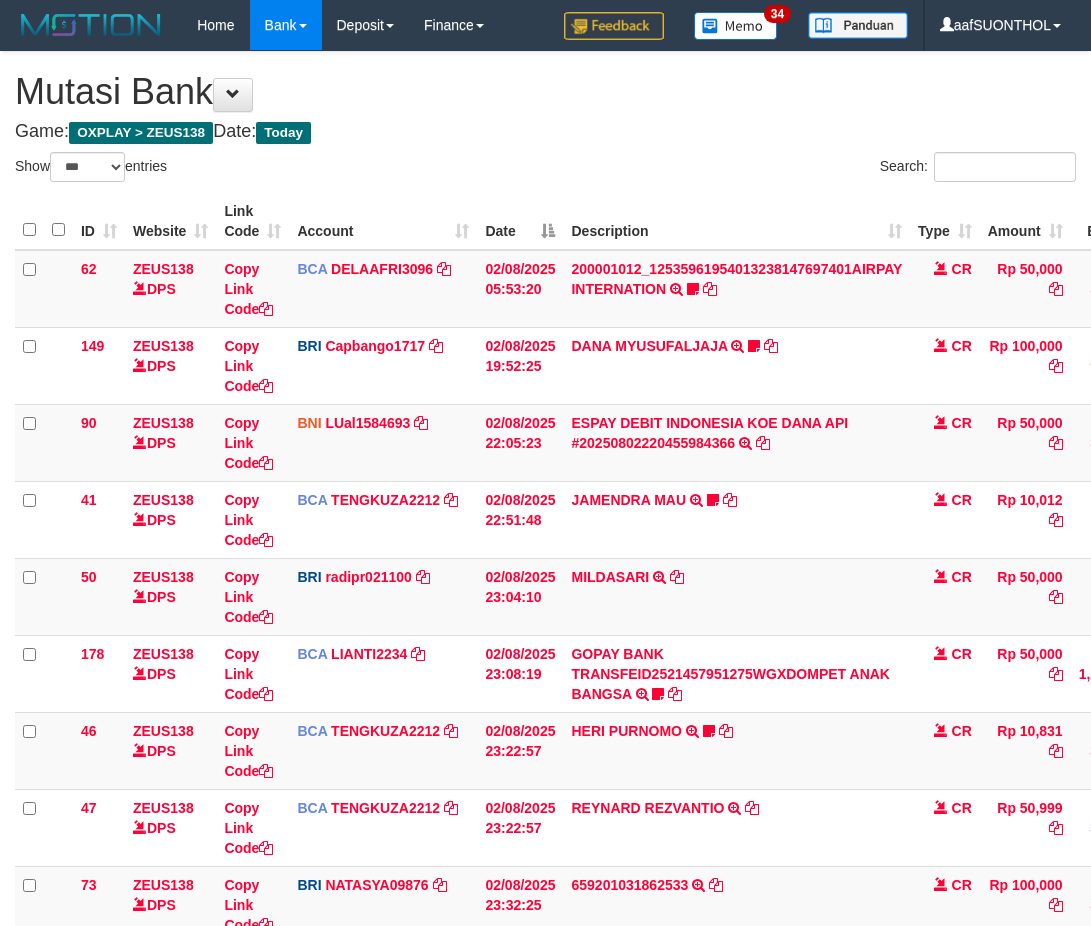 scroll, scrollTop: 227, scrollLeft: 0, axis: vertical 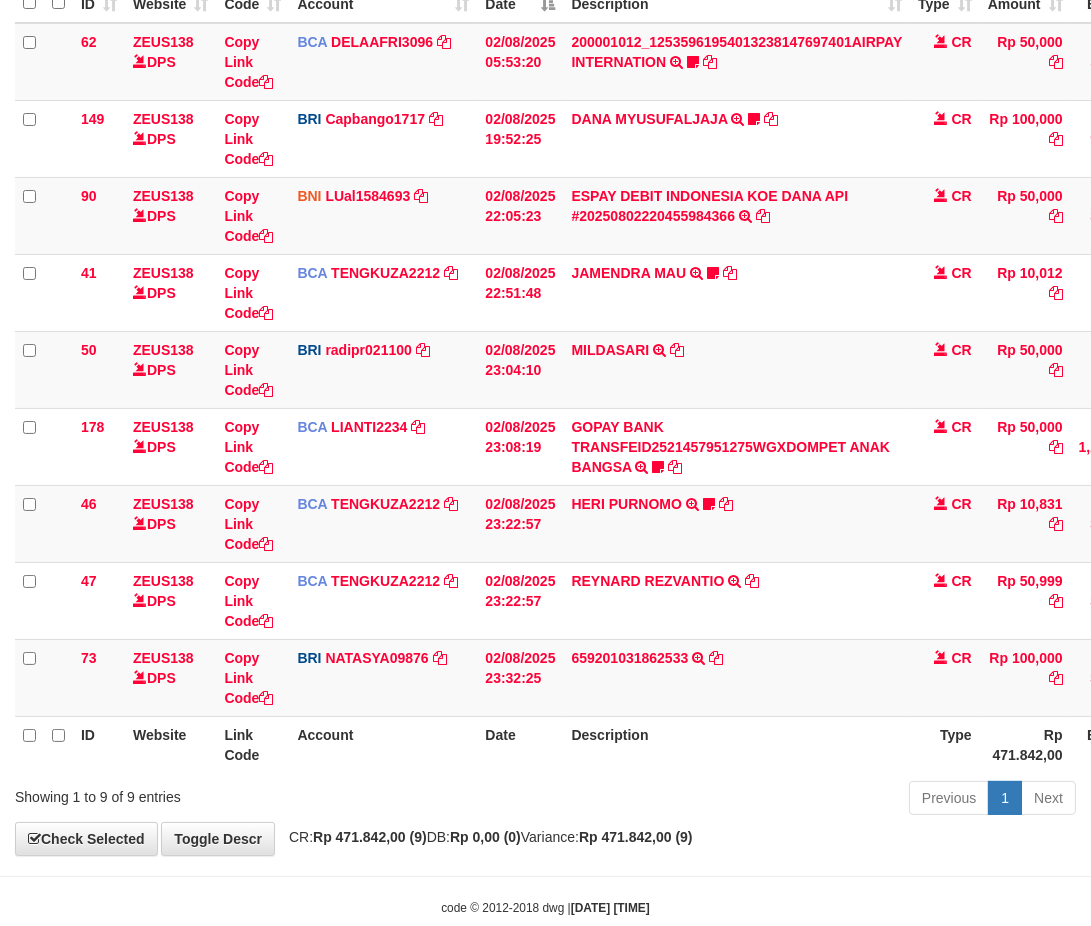 click on "Date" at bounding box center (520, 744) 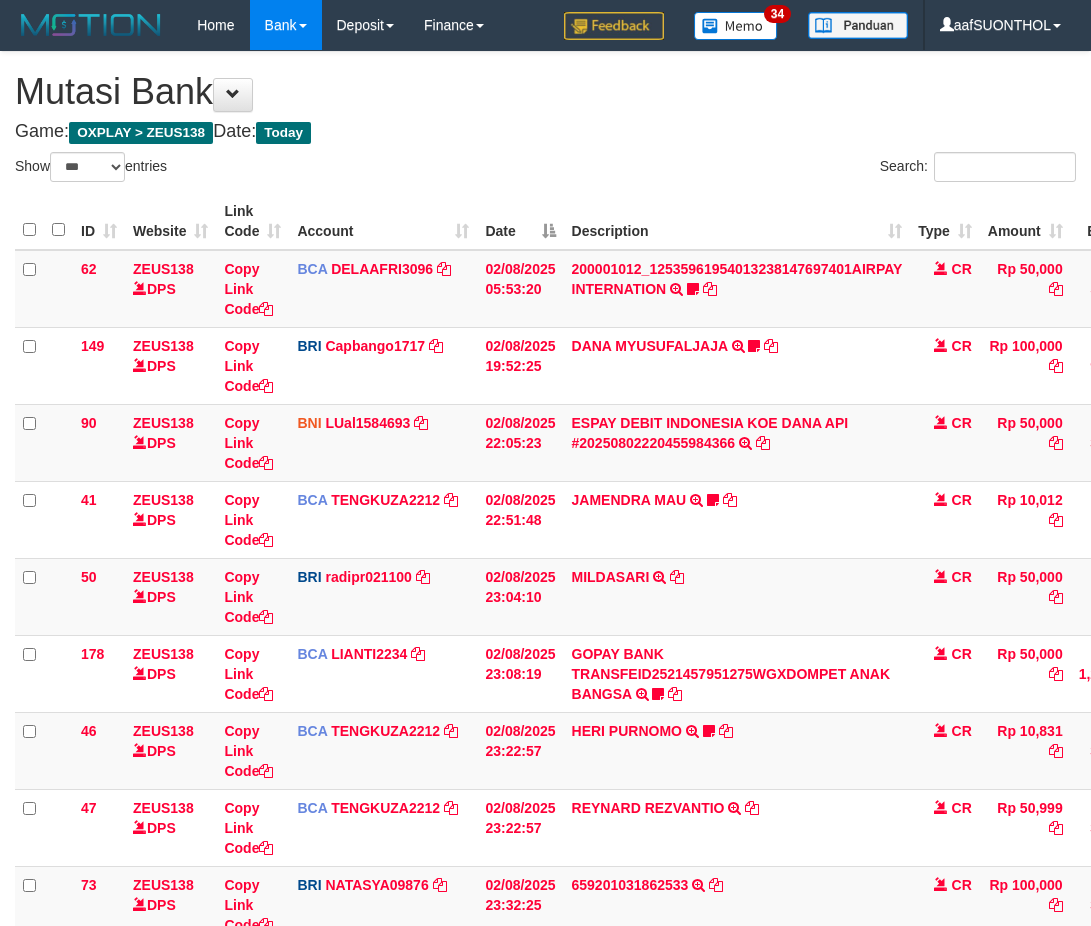 select on "***" 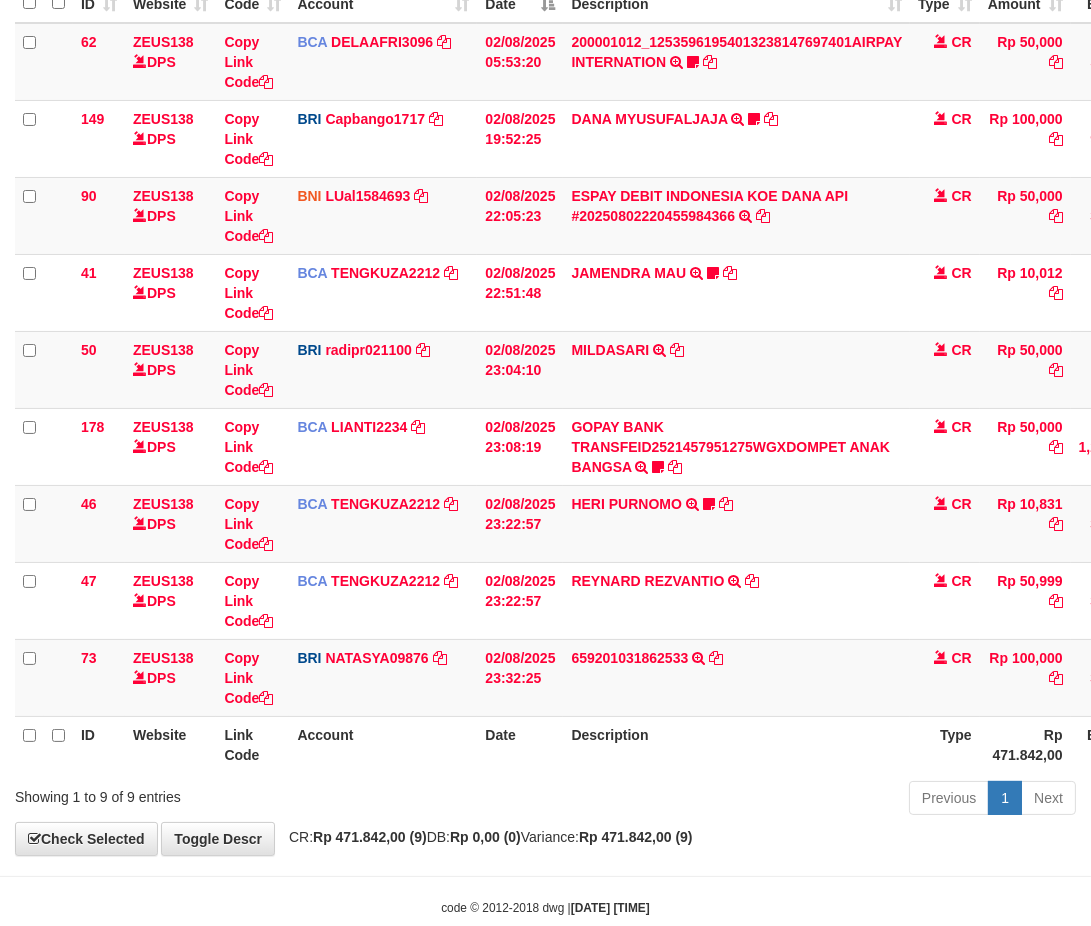 scroll, scrollTop: 268, scrollLeft: 0, axis: vertical 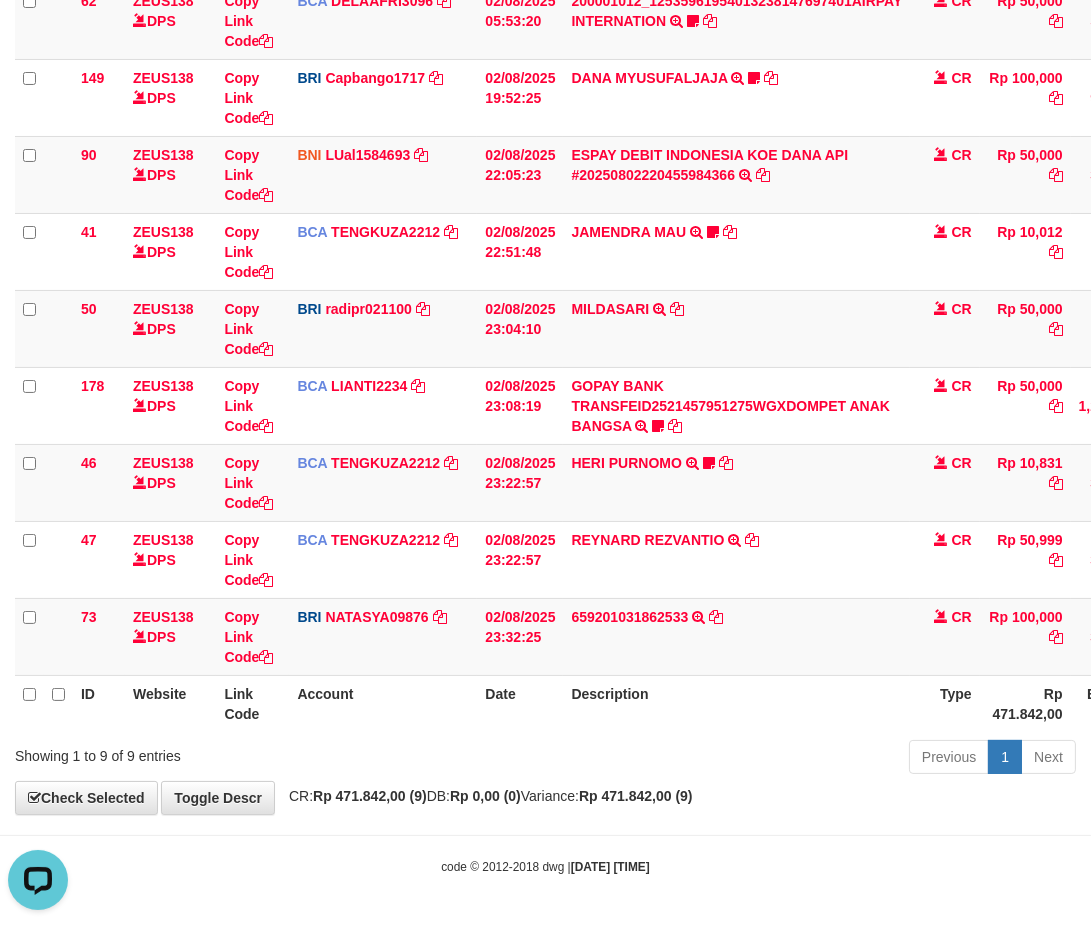 drag, startPoint x: 695, startPoint y: 766, endPoint x: 681, endPoint y: 763, distance: 14.3178215 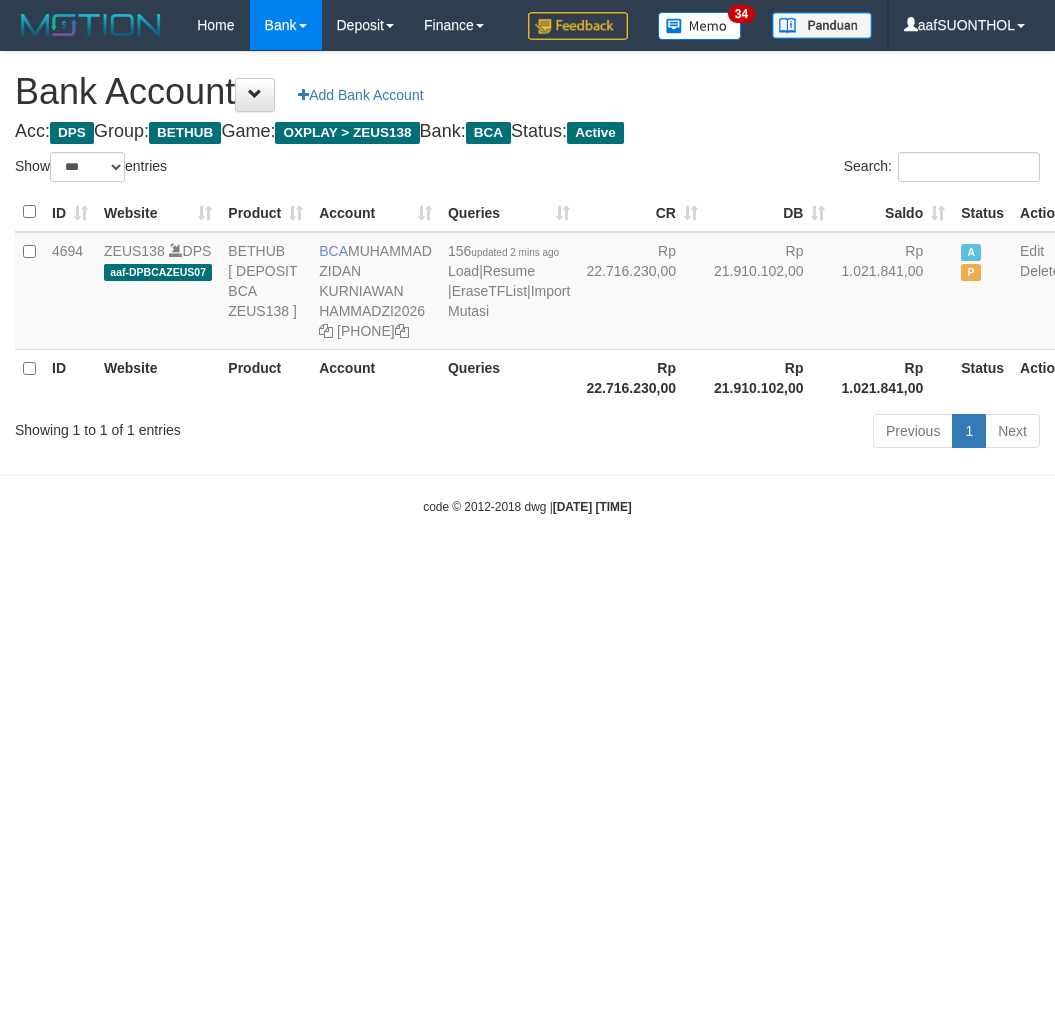 select on "***" 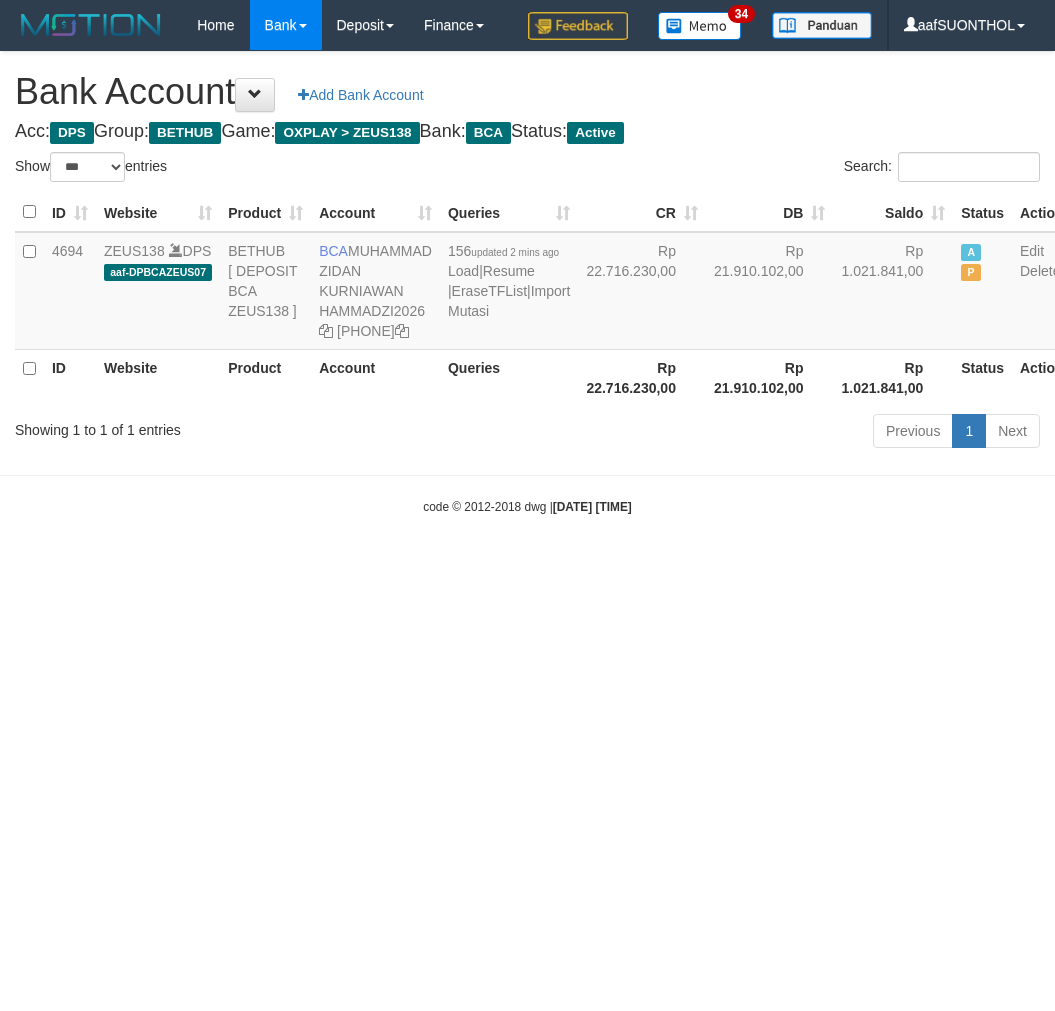 scroll, scrollTop: 0, scrollLeft: 0, axis: both 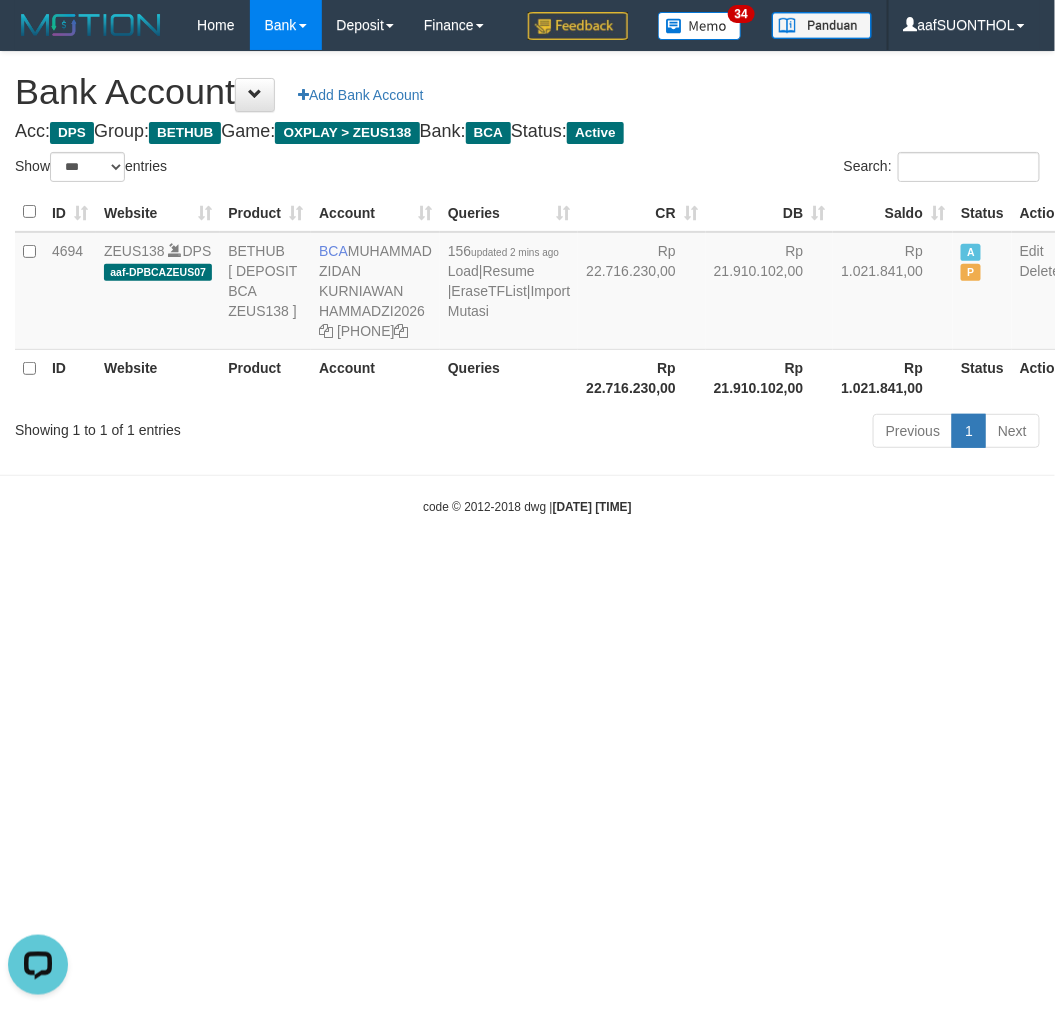 drag, startPoint x: 777, startPoint y: 574, endPoint x: 764, endPoint y: 562, distance: 17.691807 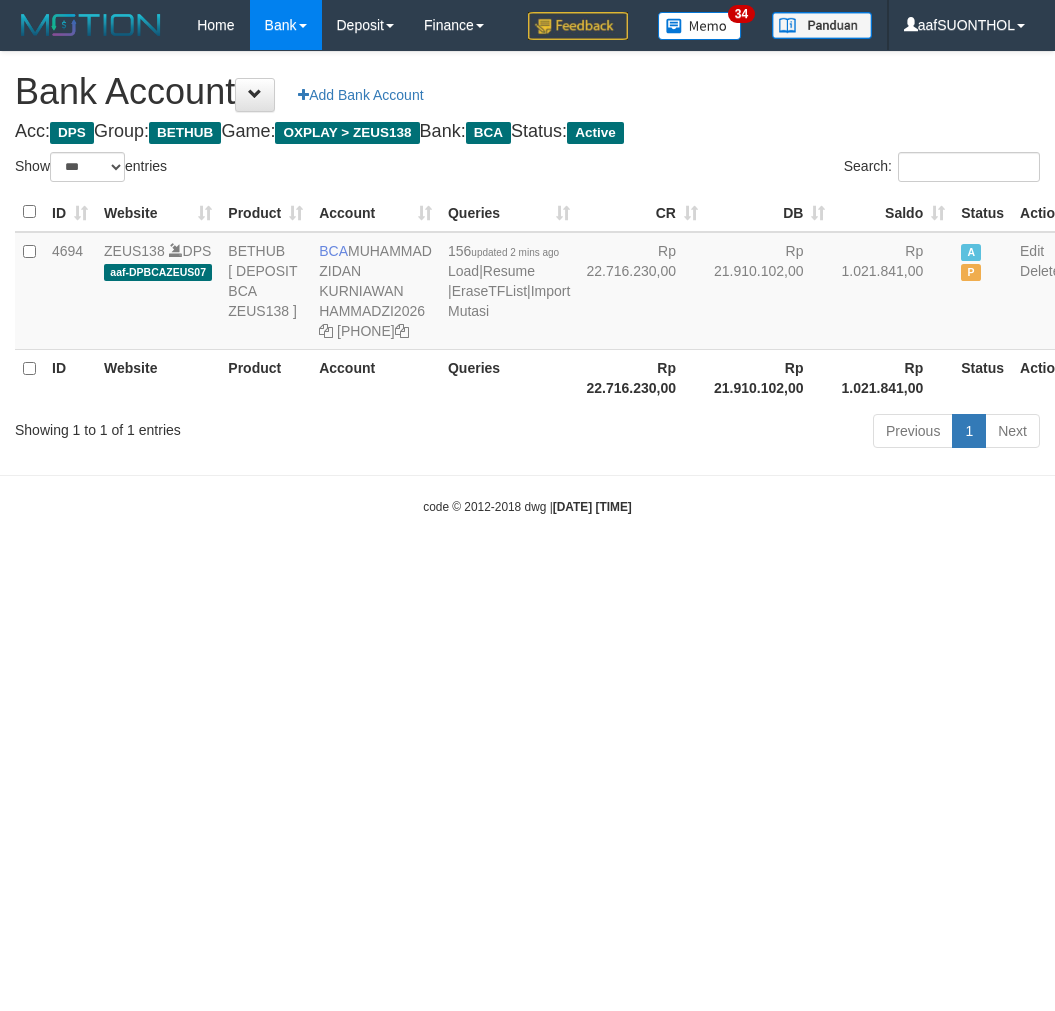 select on "***" 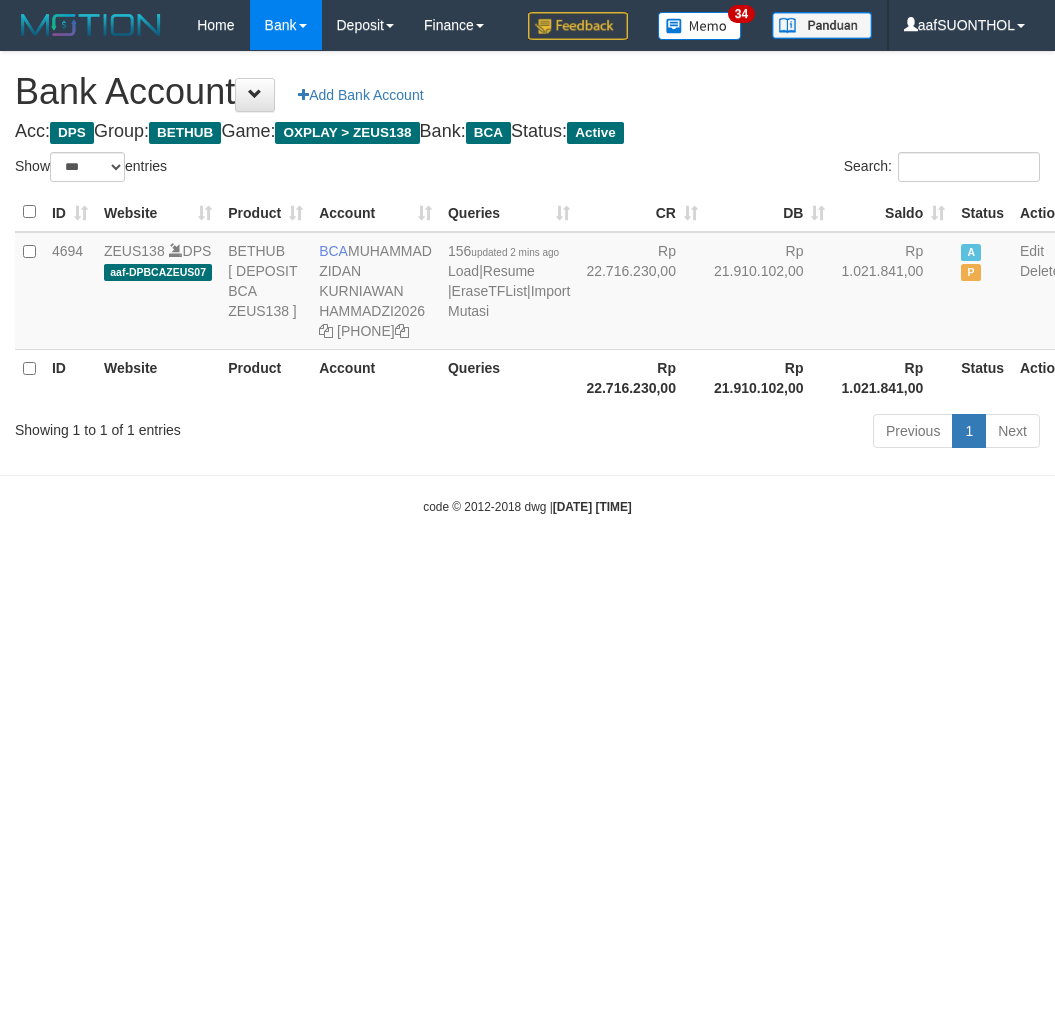 scroll, scrollTop: 0, scrollLeft: 0, axis: both 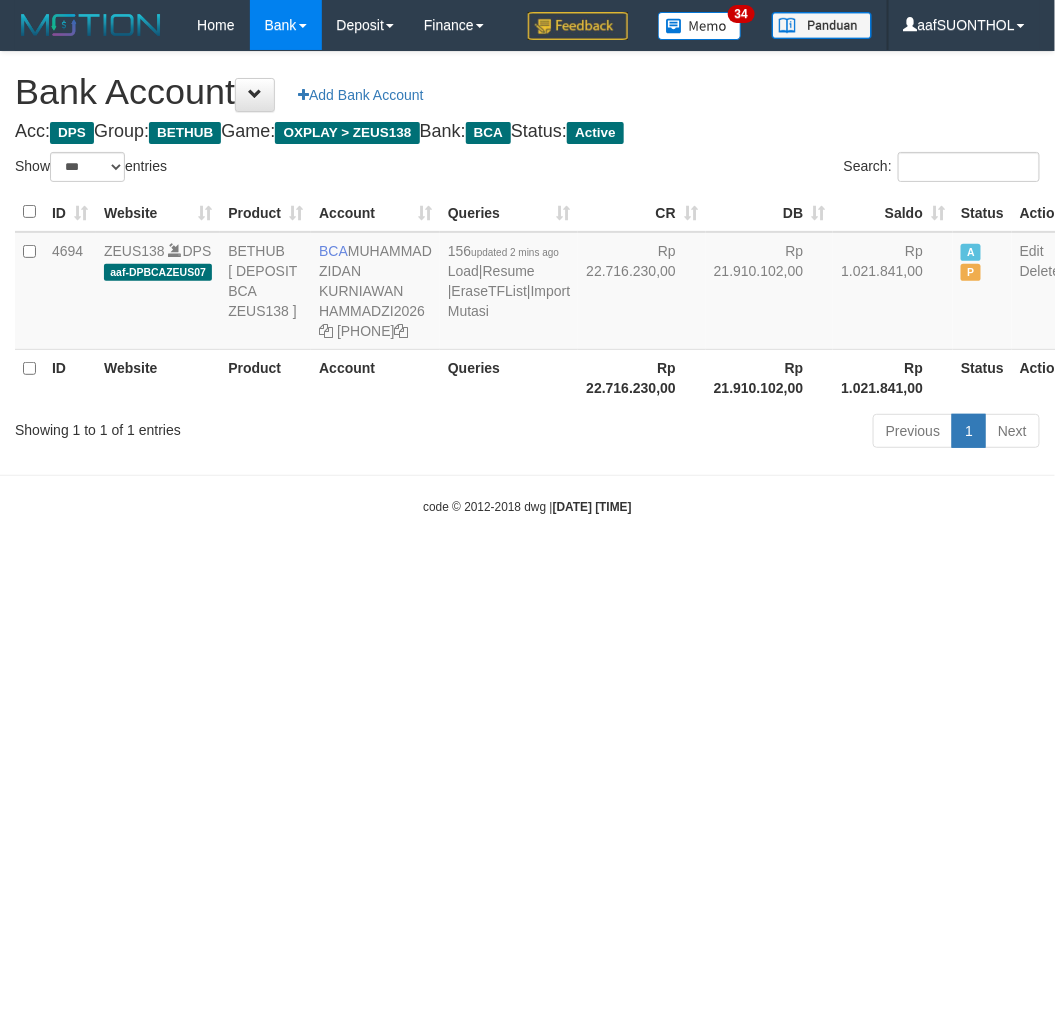 click on "Toggle navigation
Home
Bank
Account List
Load
By Website
Group
[OXPLAY]													ZEUS138
By Load Group (DPS)" at bounding box center (527, 283) 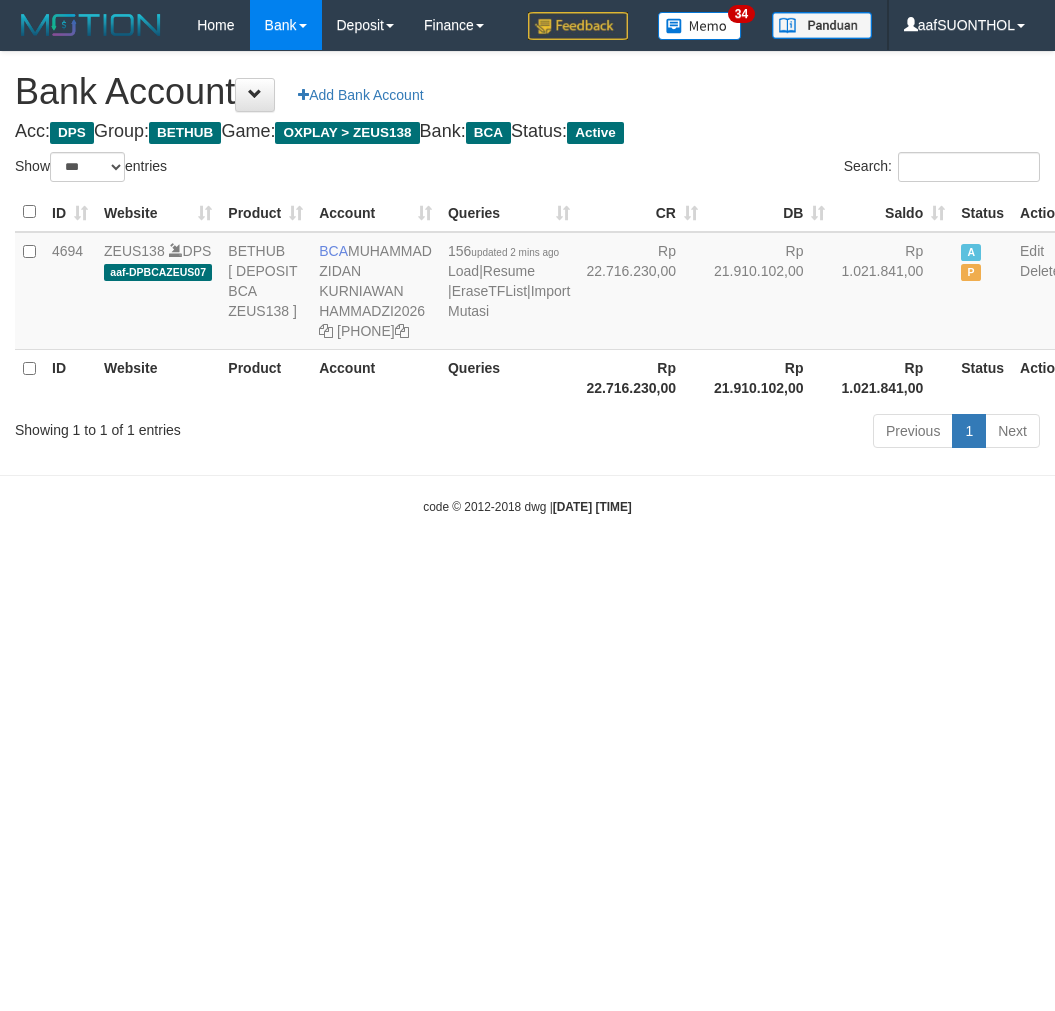select on "***" 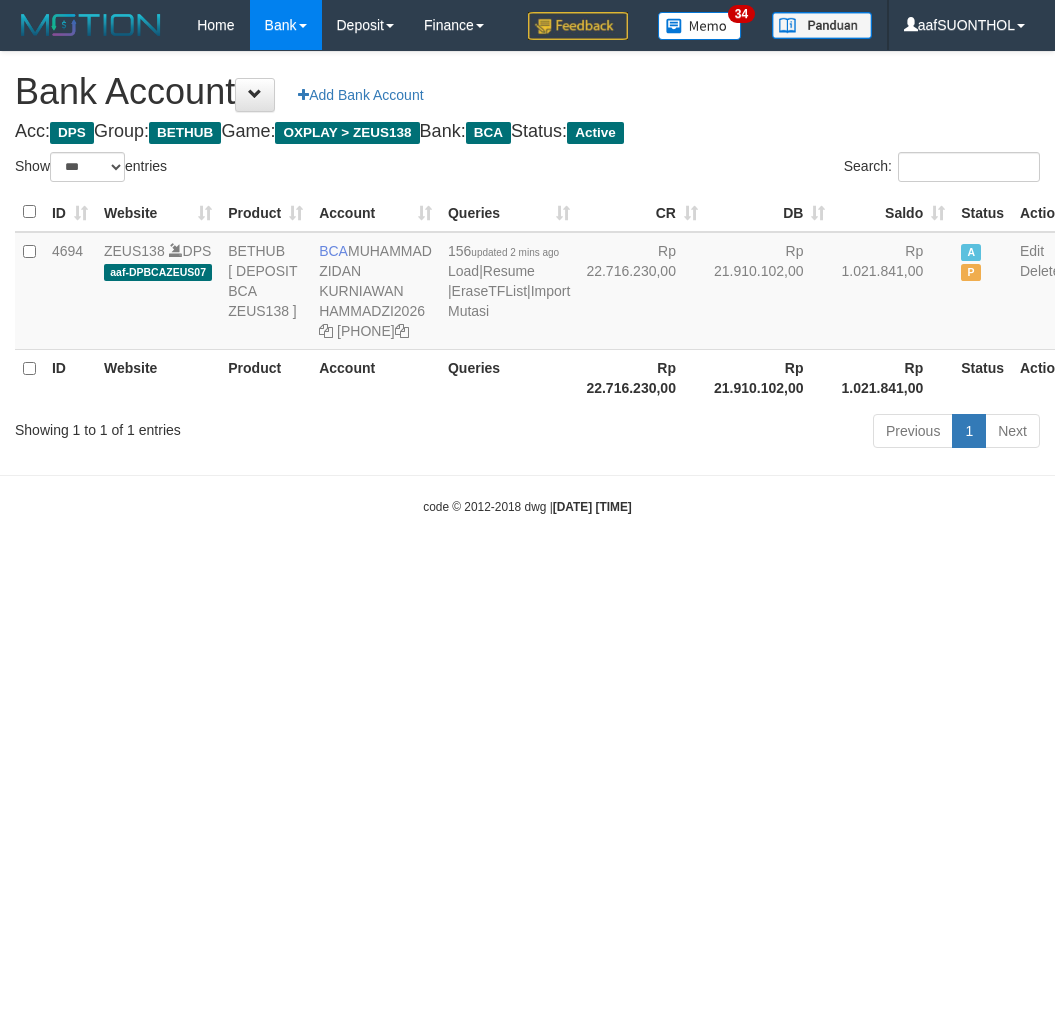scroll, scrollTop: 0, scrollLeft: 0, axis: both 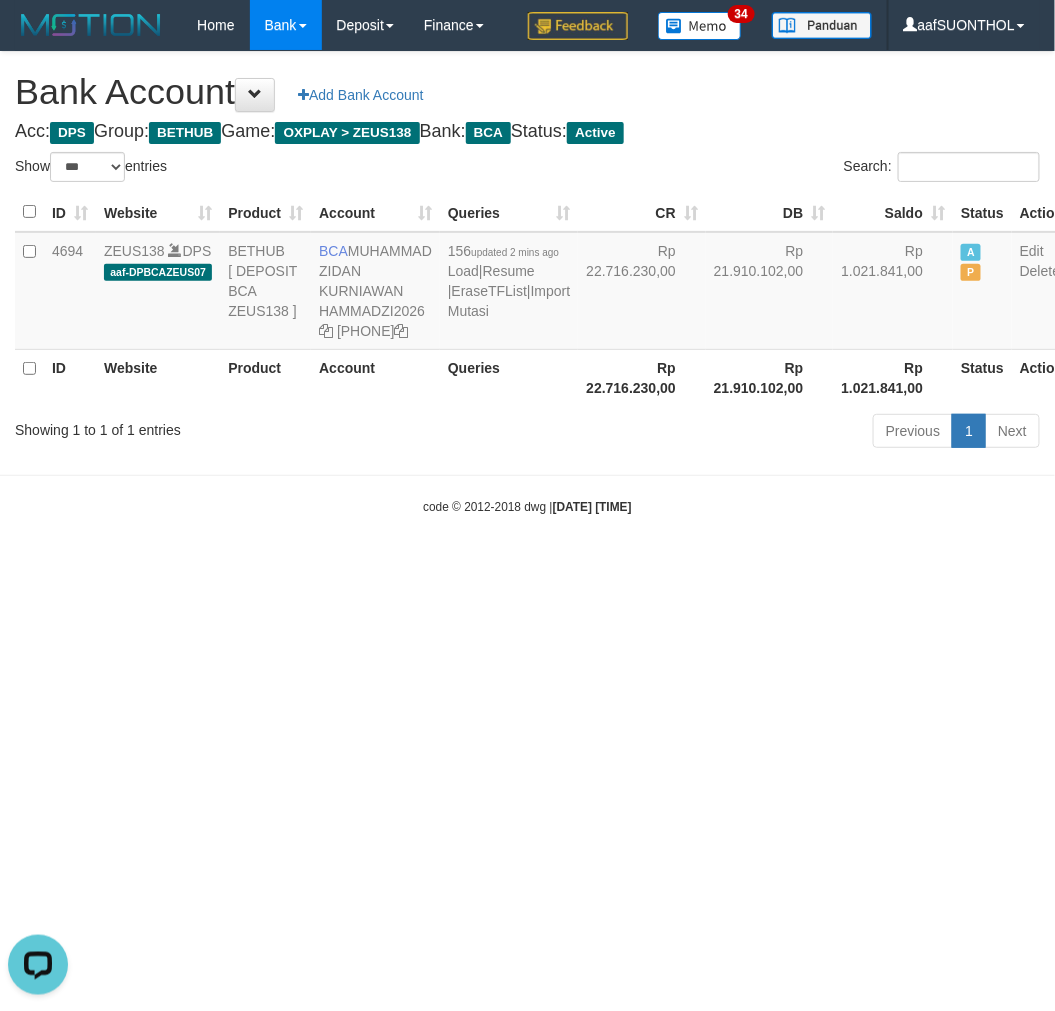 drag, startPoint x: 827, startPoint y: 738, endPoint x: 801, endPoint y: 728, distance: 27.856777 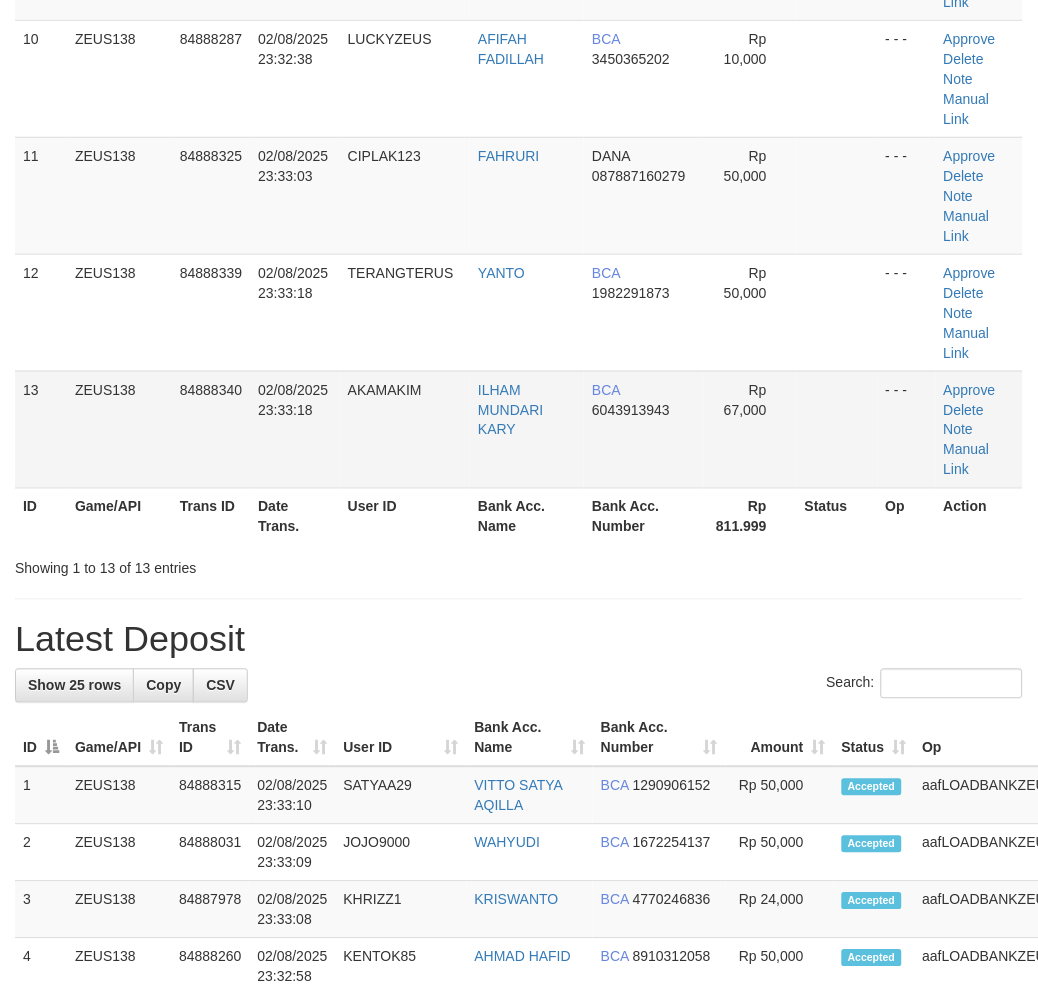 scroll, scrollTop: 1272, scrollLeft: 0, axis: vertical 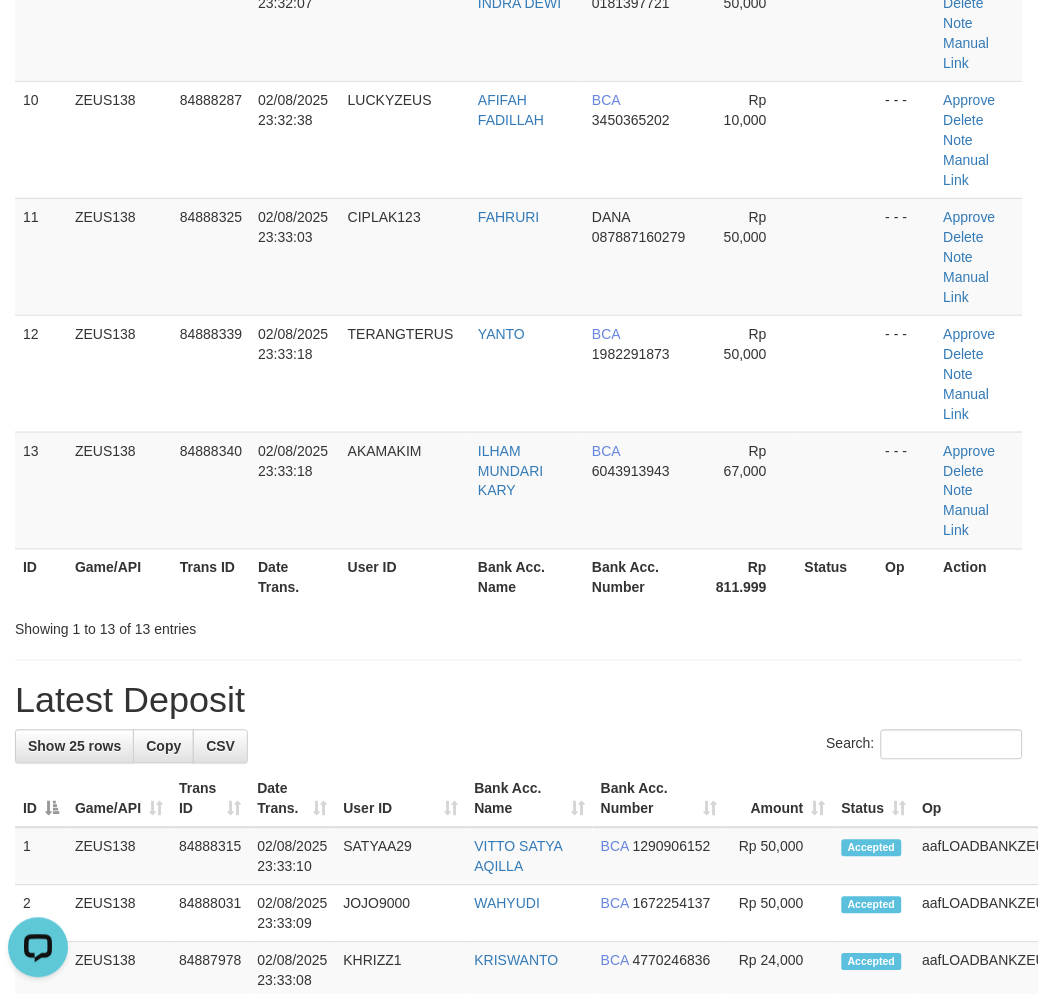 click on "Showing 1 to 13 of 13 entries" at bounding box center [519, 626] 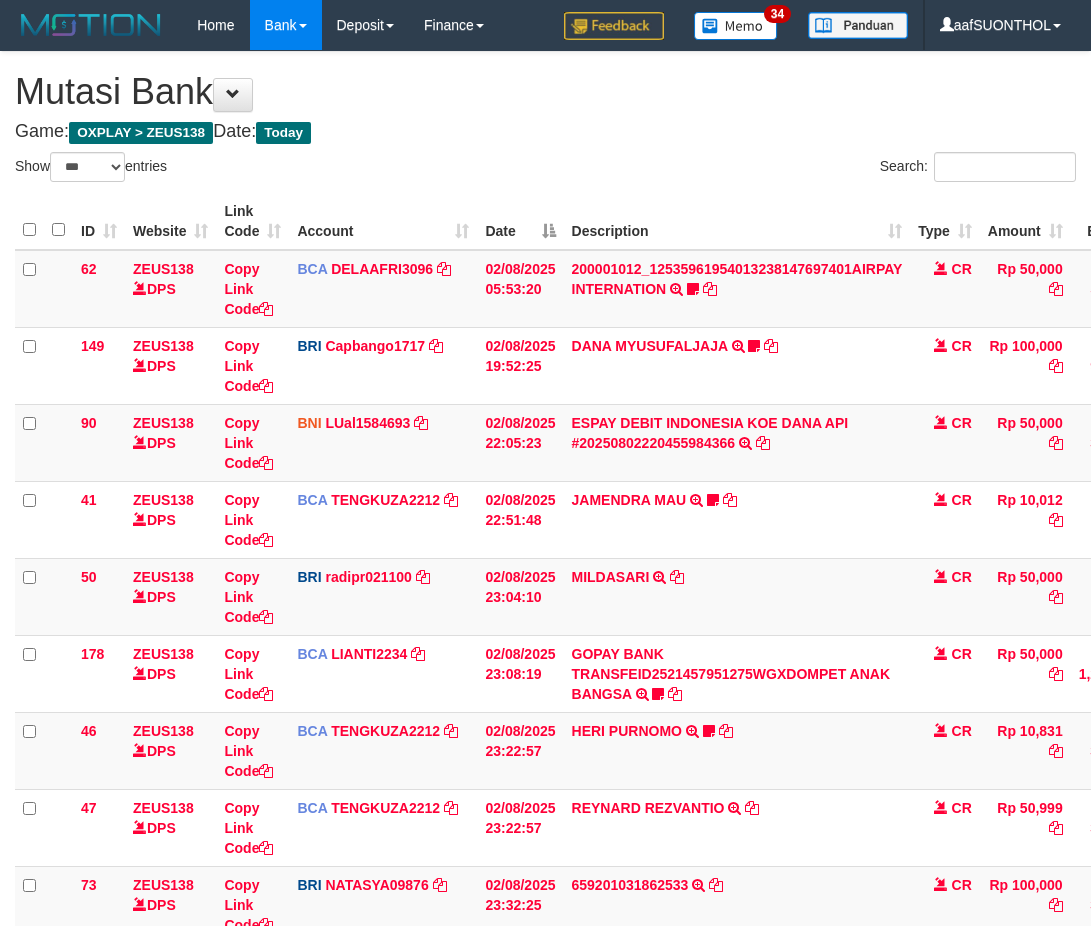 select on "***" 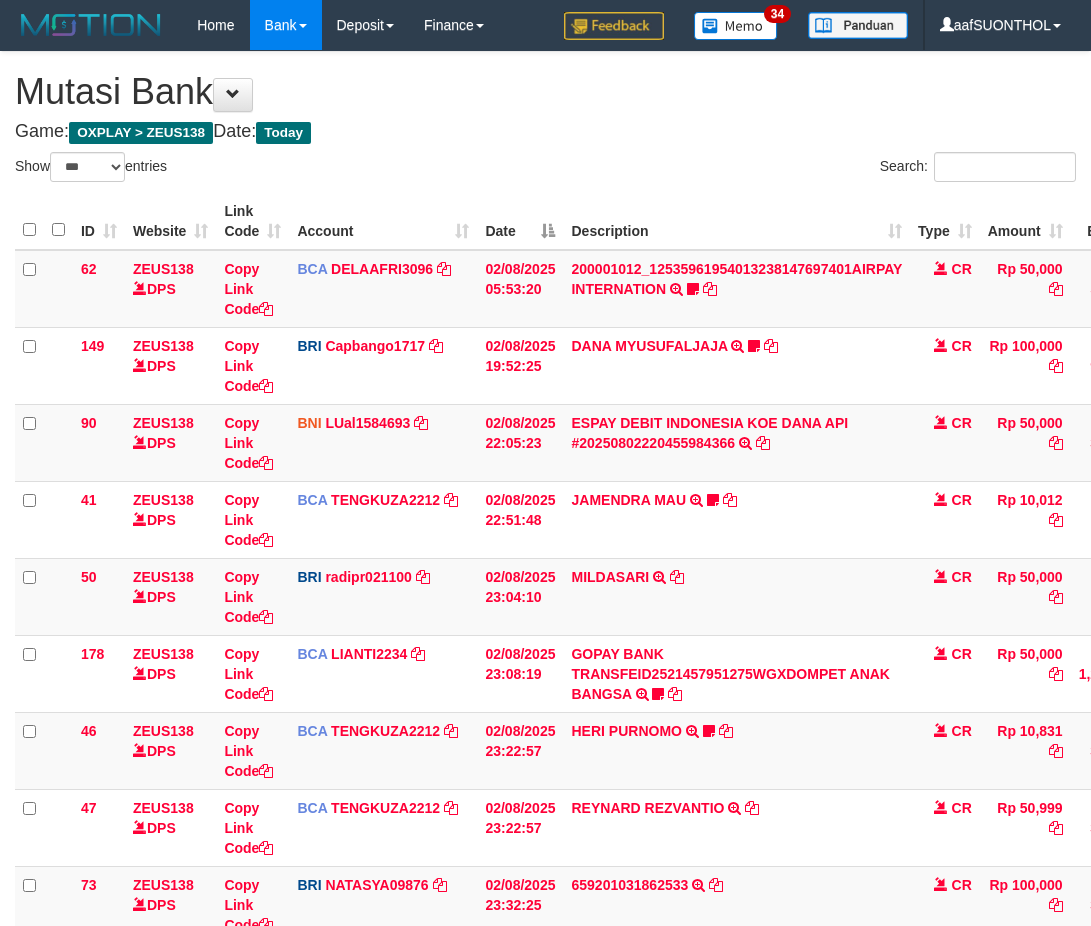 scroll, scrollTop: 731, scrollLeft: 0, axis: vertical 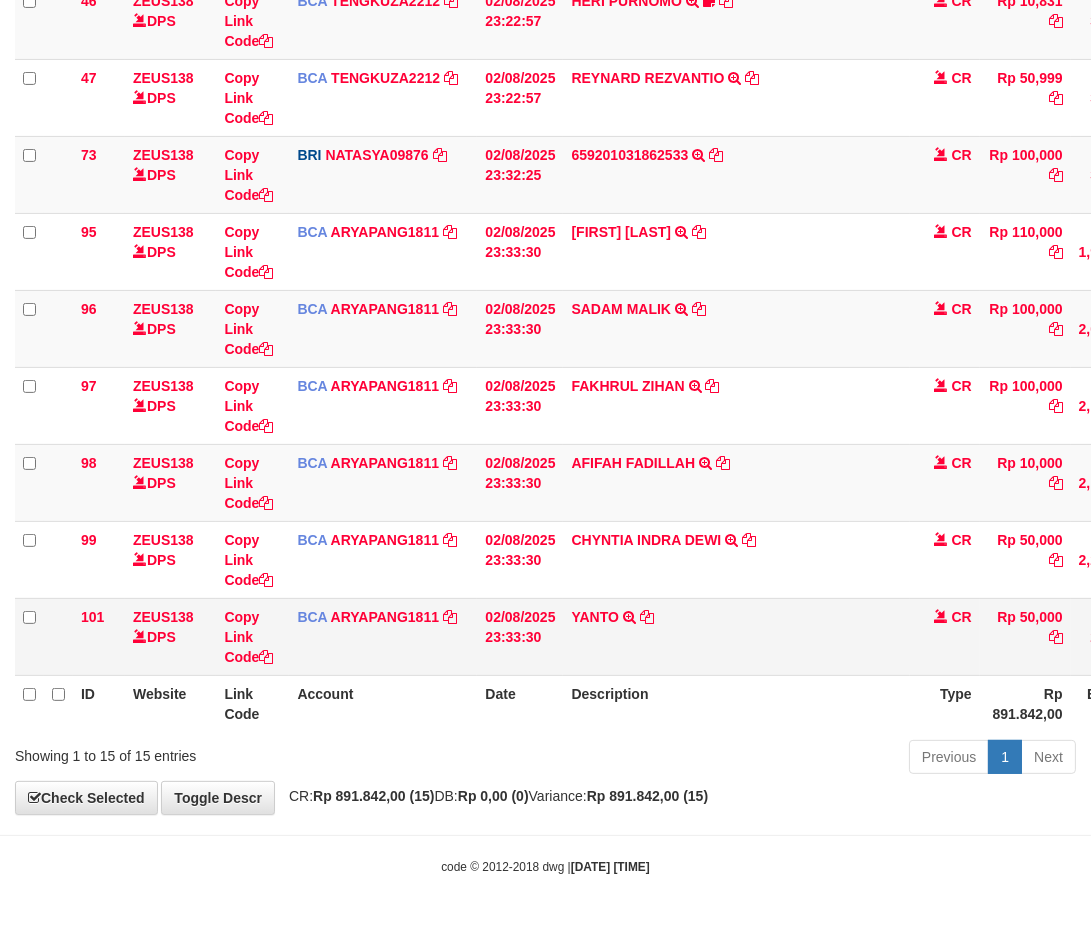 click on "[FIRST]         TRSF E-BANKING CR 0208/FTSCY/WS95031
50000.00[FIRST]" at bounding box center [736, 636] 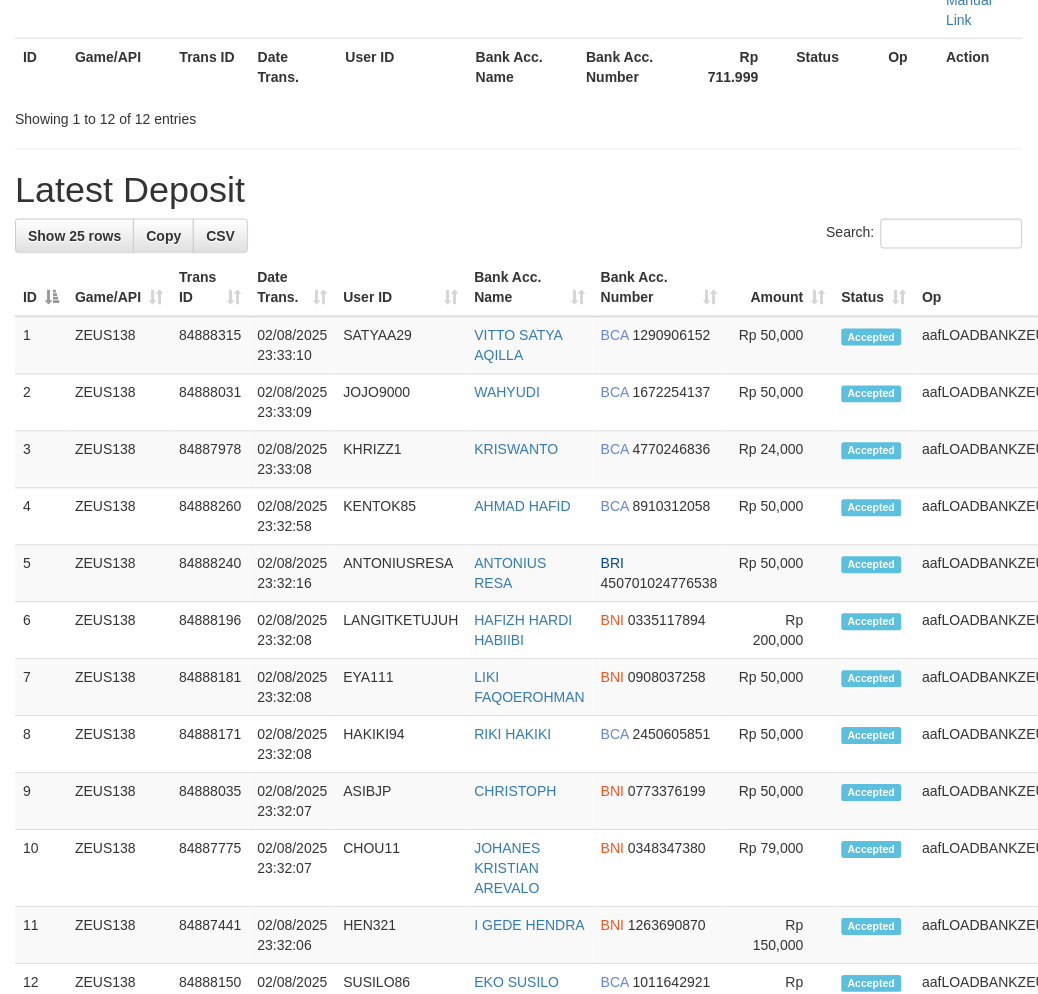 scroll, scrollTop: 1272, scrollLeft: 0, axis: vertical 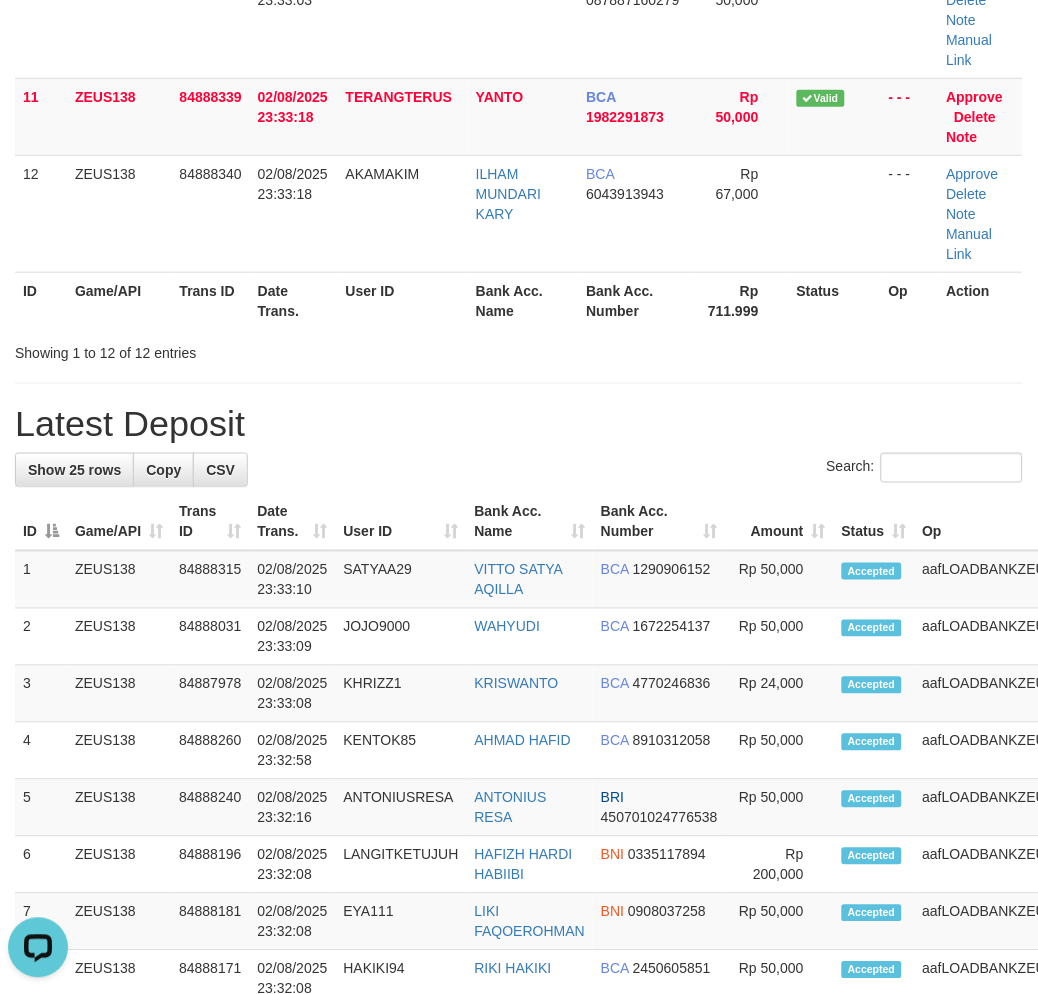 drag, startPoint x: 637, startPoint y: 376, endPoint x: 711, endPoint y: 414, distance: 83.18654 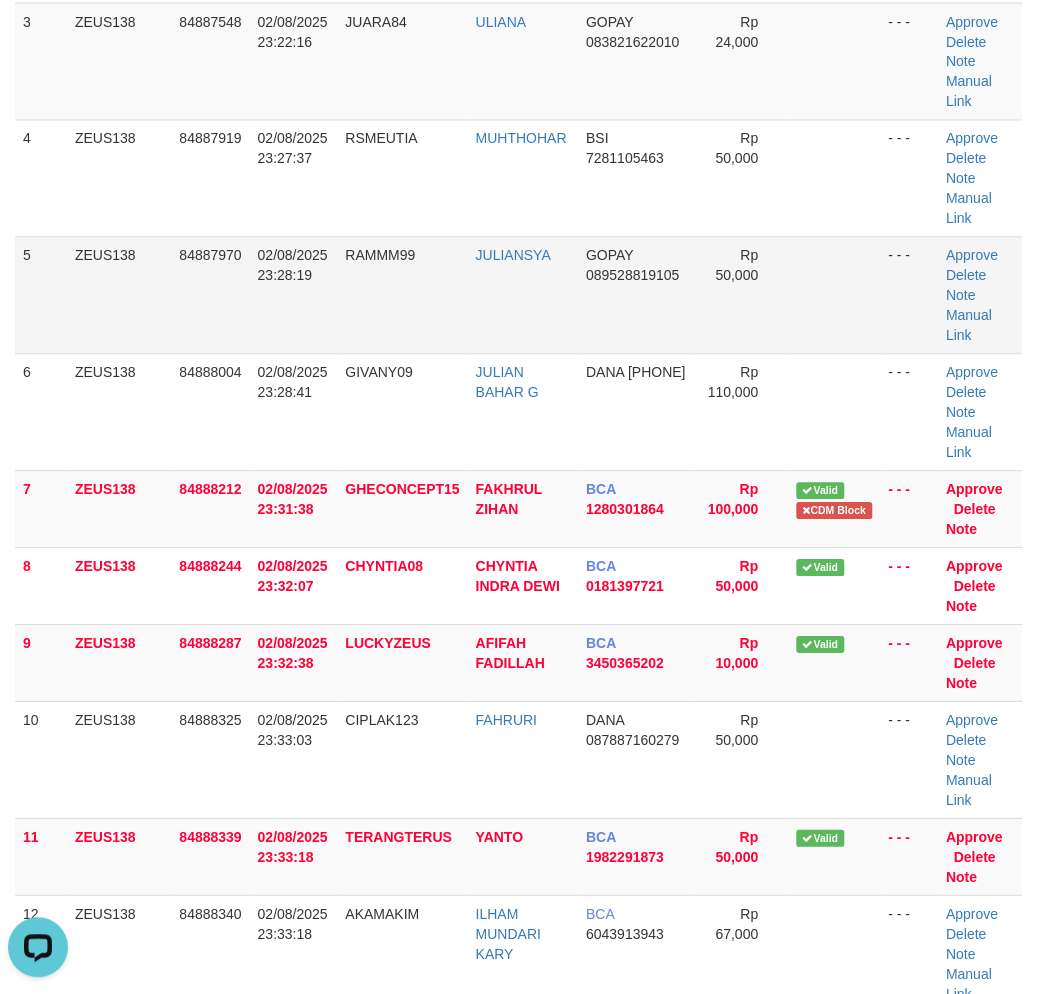 click at bounding box center (835, 295) 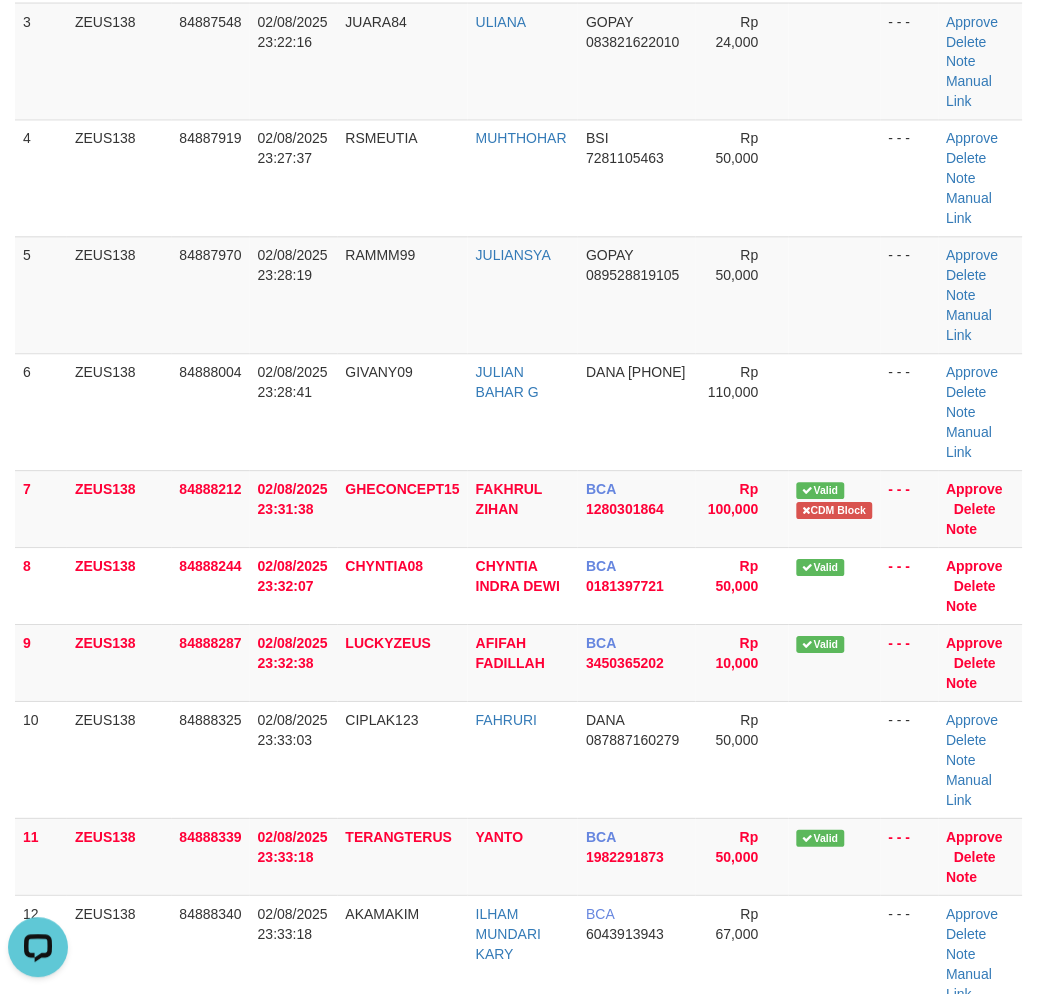 drag, startPoint x: 876, startPoint y: 407, endPoint x: 1047, endPoint y: 497, distance: 193.23819 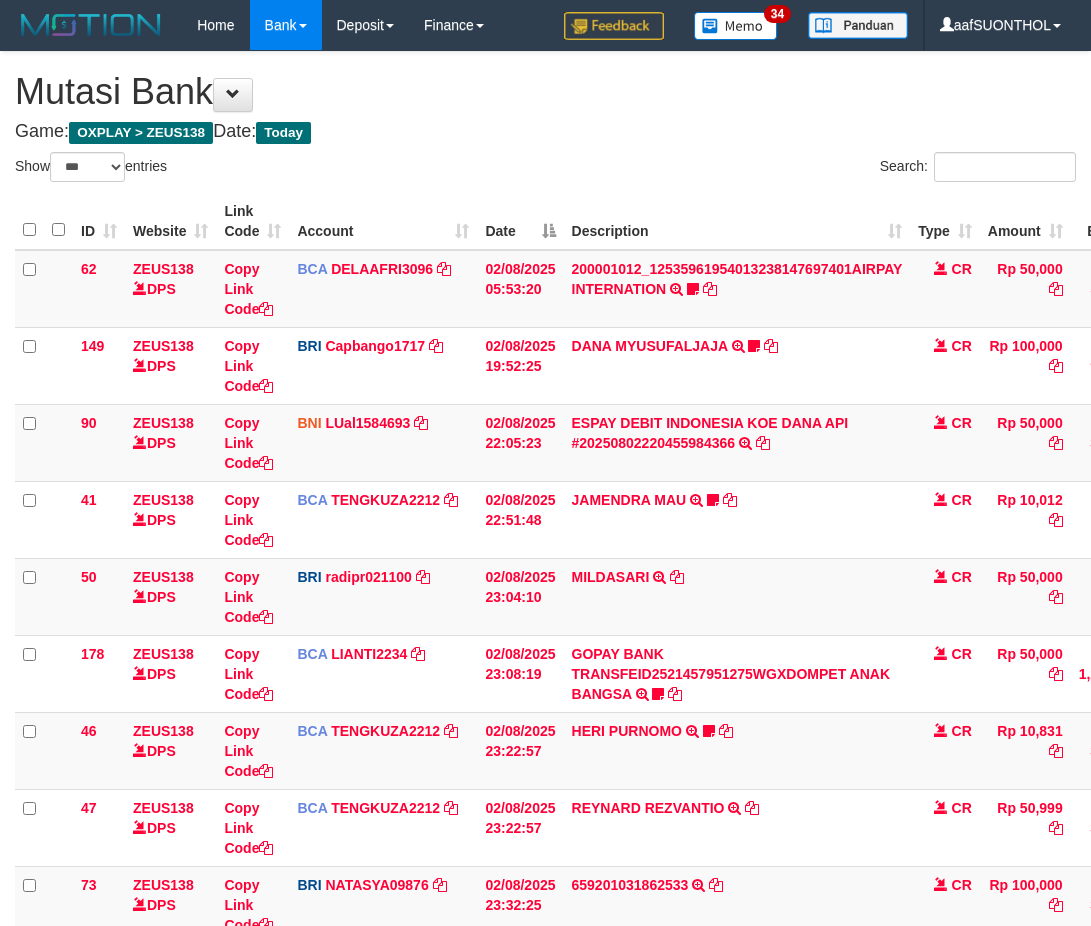 select on "***" 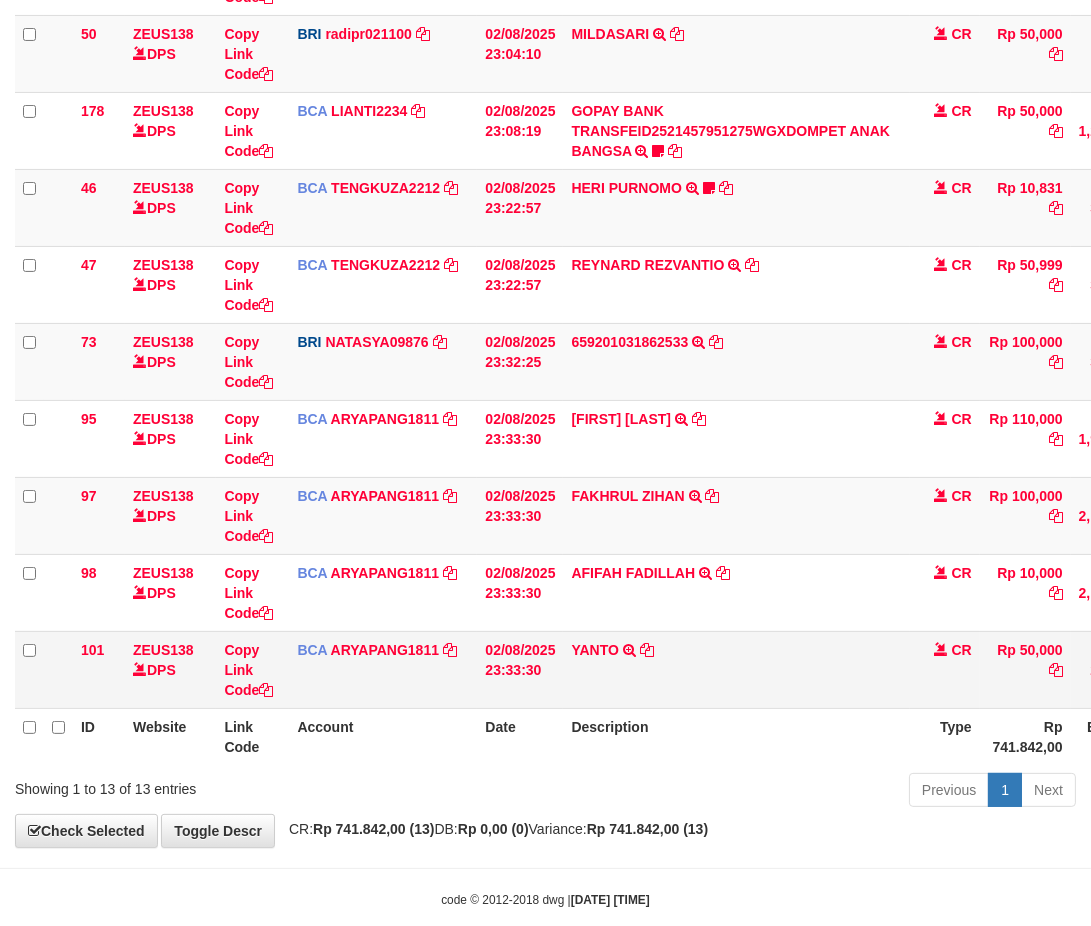 click on "YANTO         TRSF E-BANKING CR 0208/FTSCY/WS95031
50000.00YANTO" at bounding box center (736, 669) 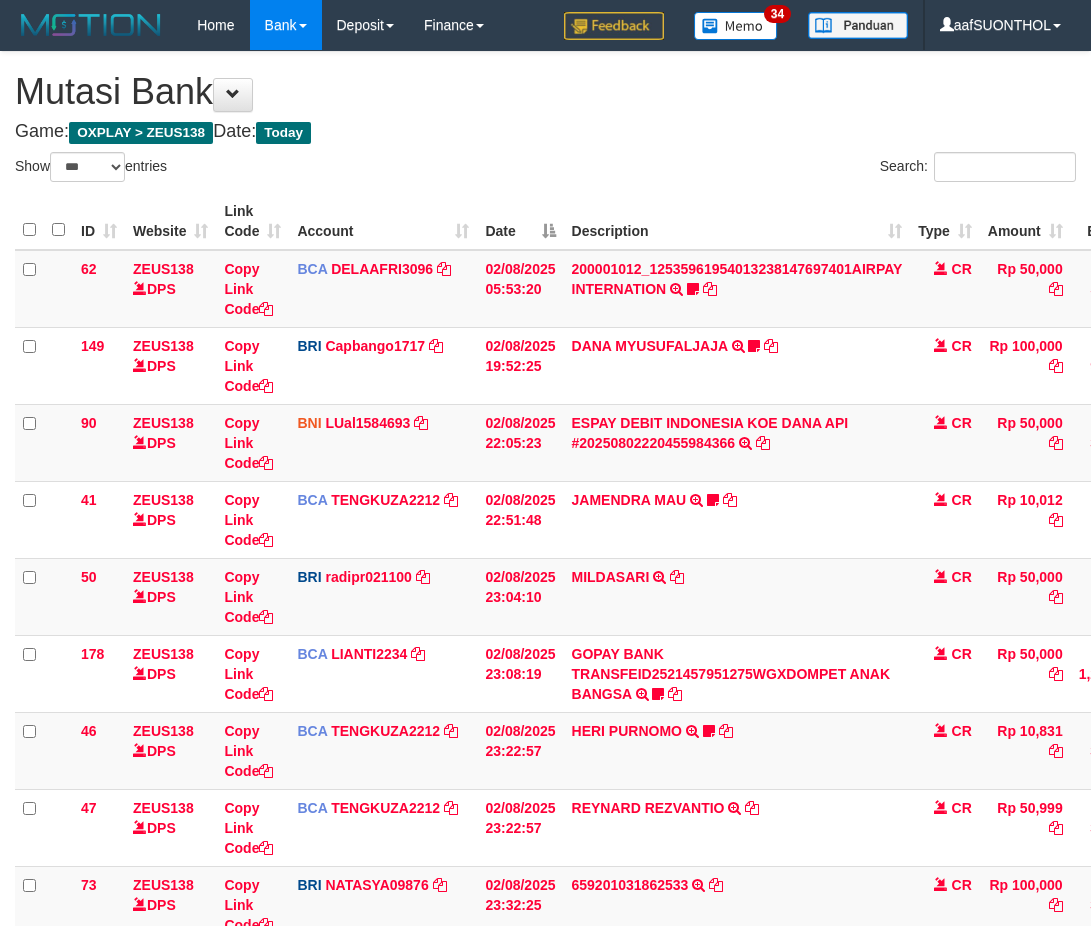 select on "***" 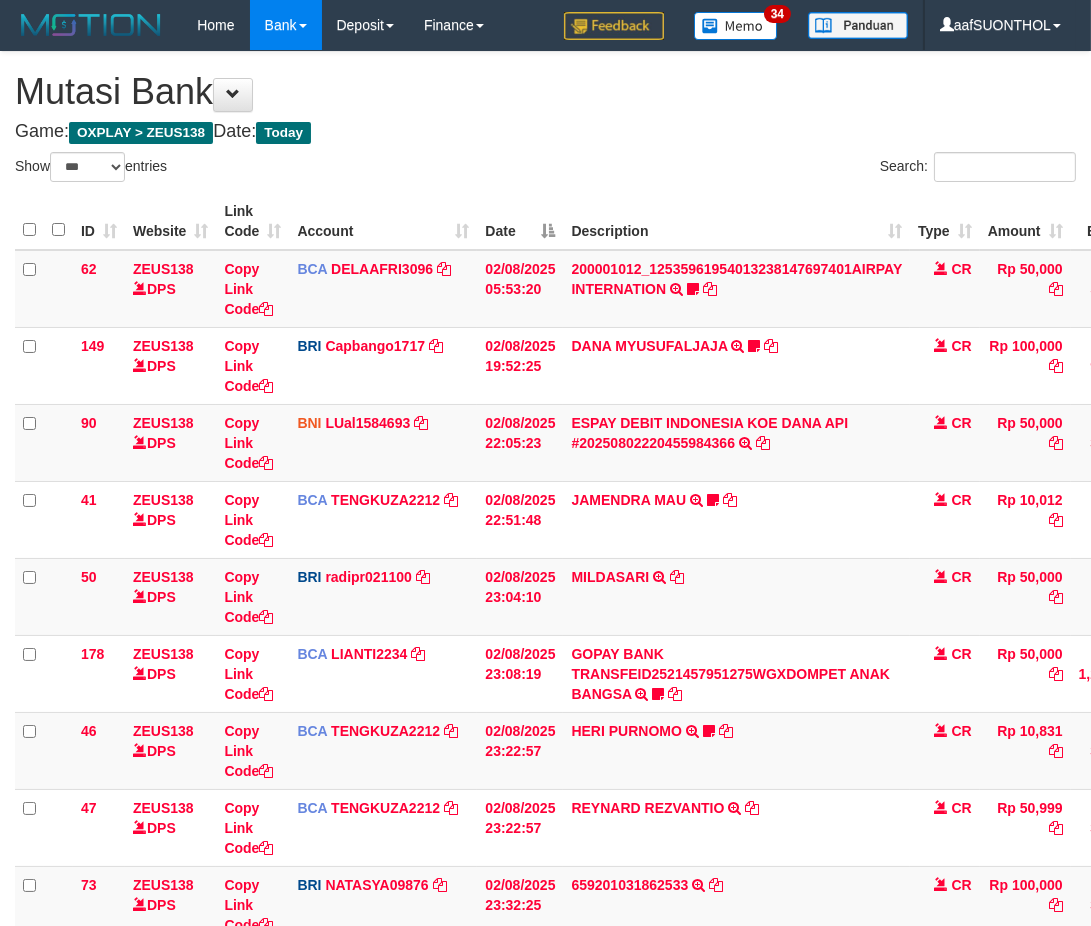 scroll, scrollTop: 422, scrollLeft: 0, axis: vertical 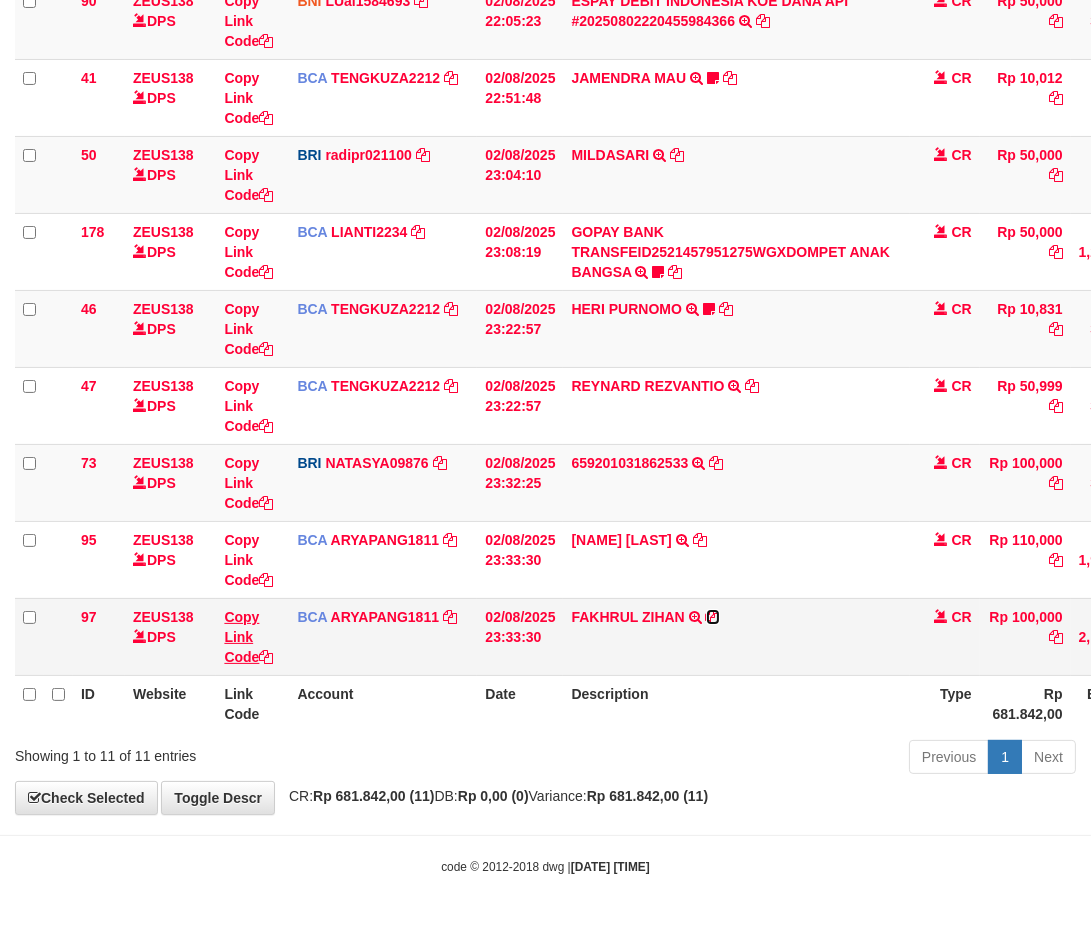 drag, startPoint x: 717, startPoint y: 612, endPoint x: 252, endPoint y: 634, distance: 465.52014 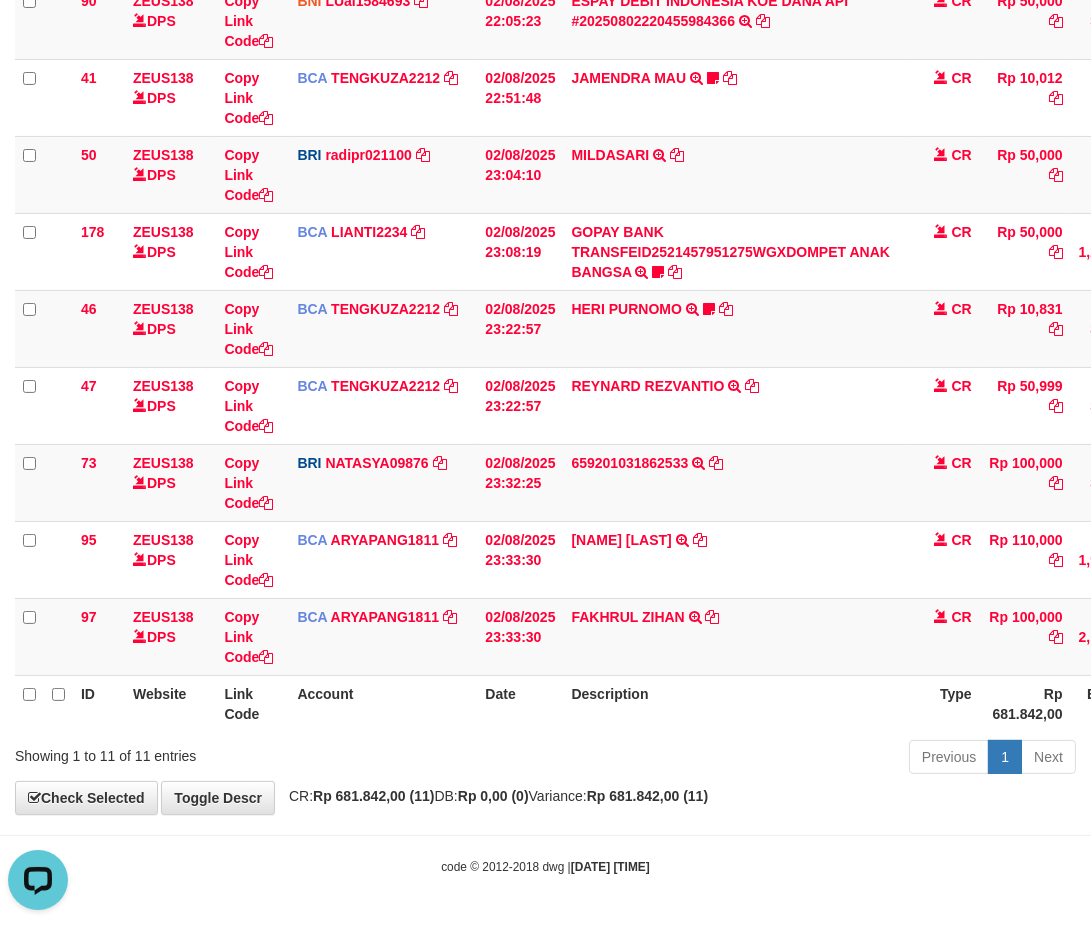 scroll, scrollTop: 0, scrollLeft: 0, axis: both 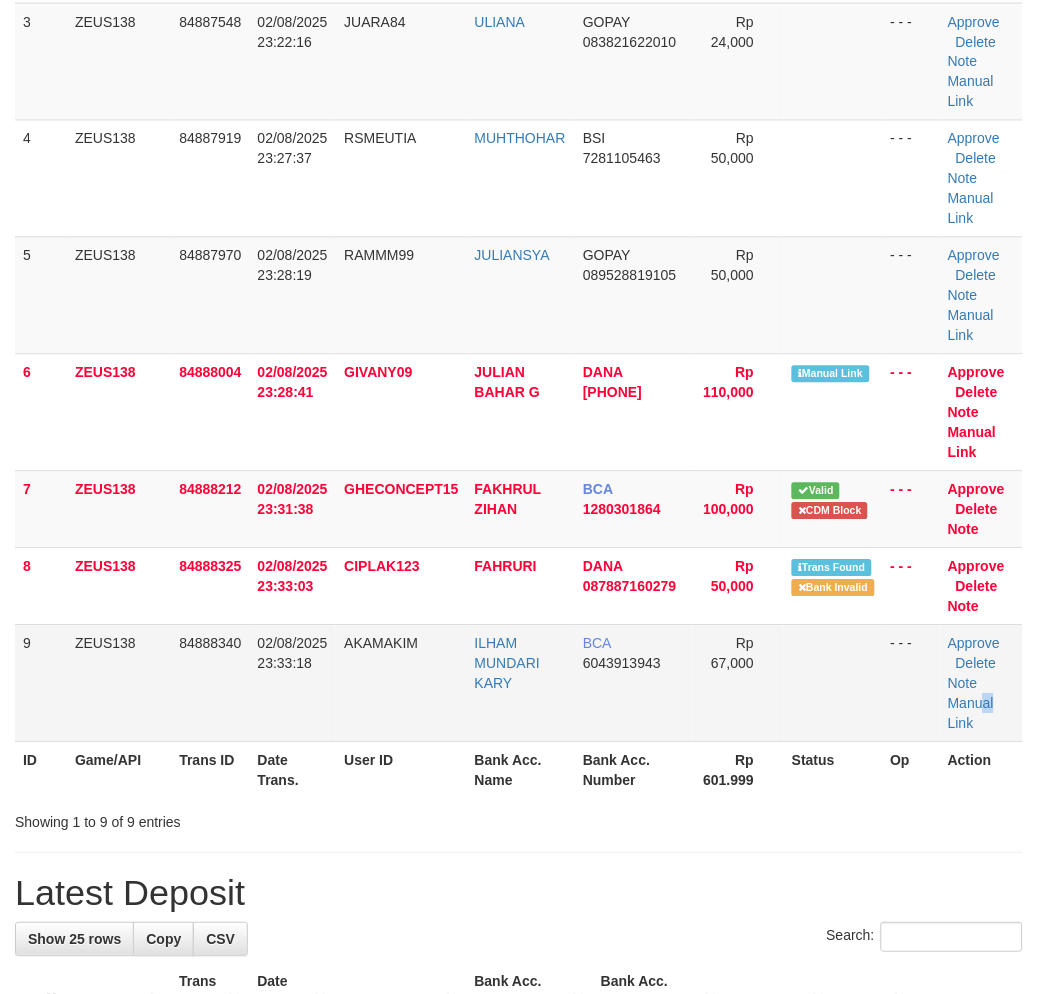 drag, startPoint x: 1004, startPoint y: 705, endPoint x: 971, endPoint y: 691, distance: 35.846897 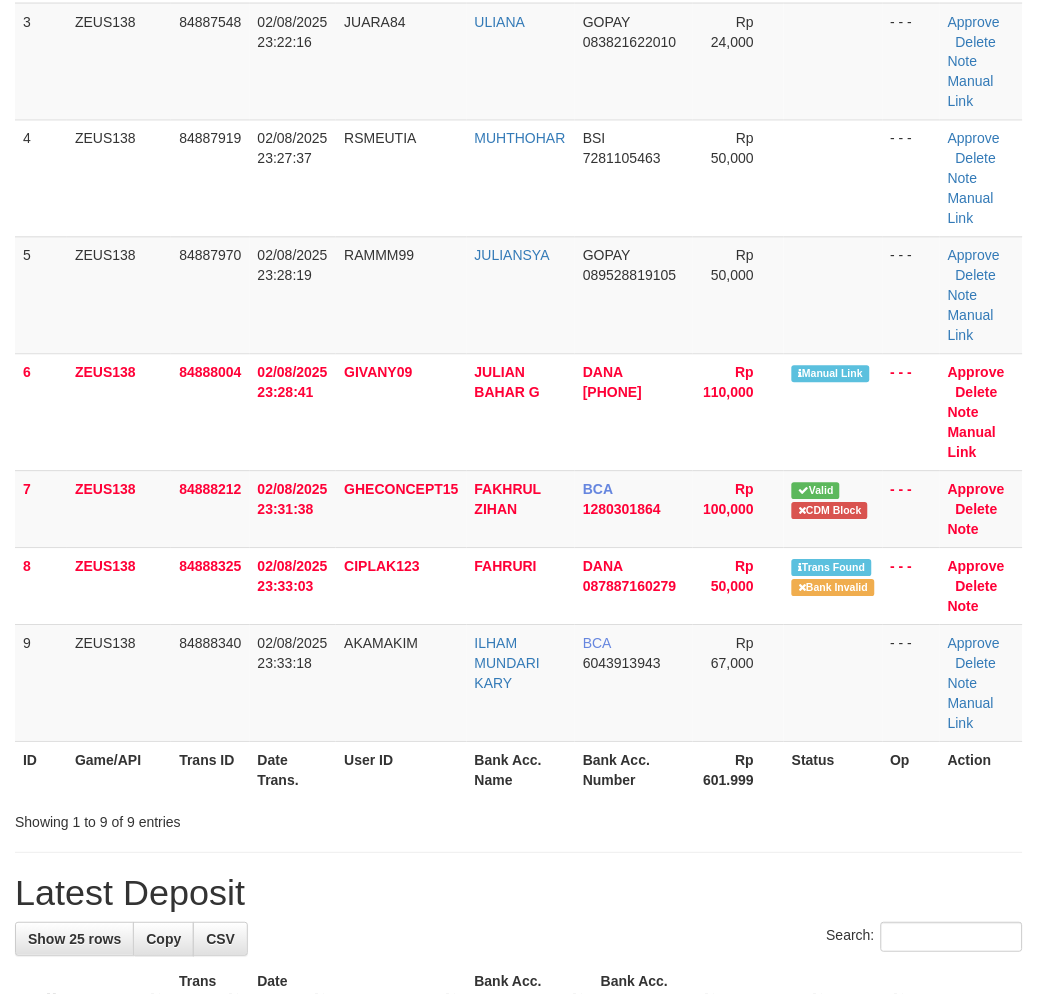 click on "- - -" at bounding box center [912, 683] 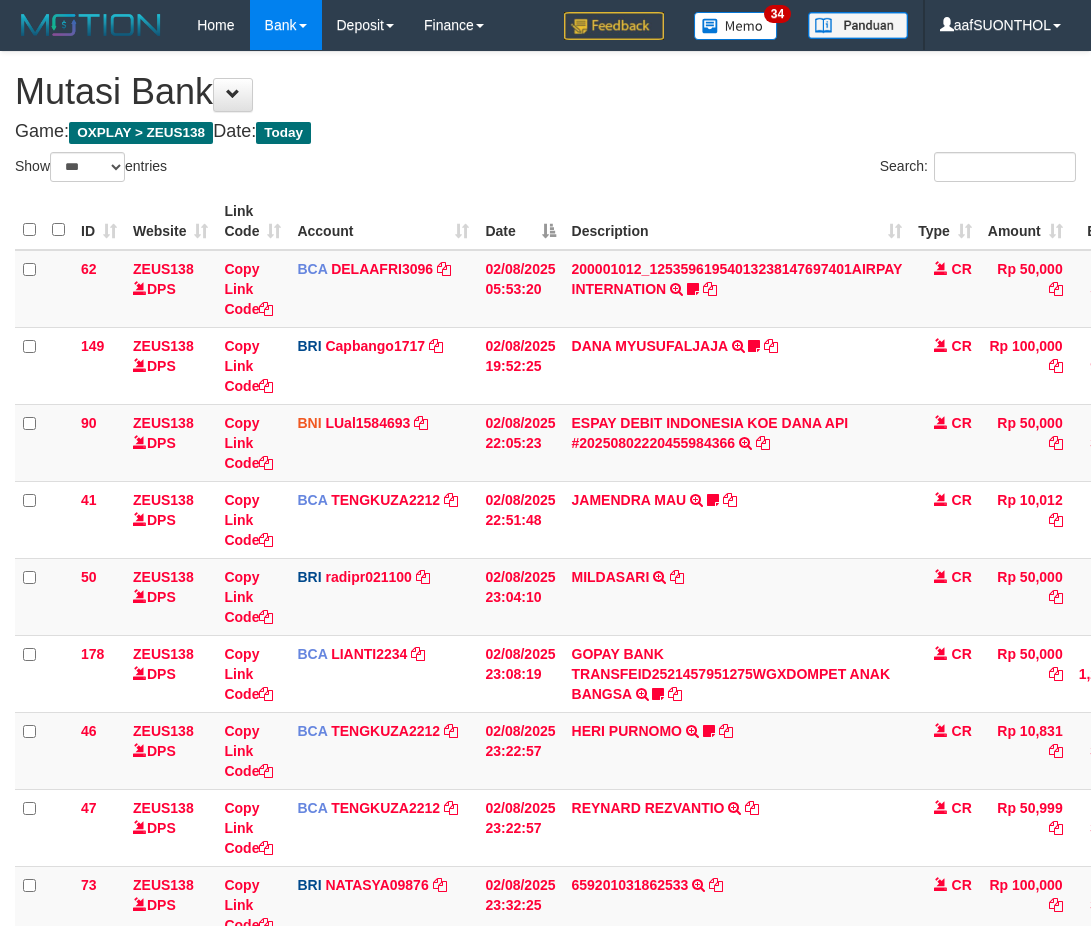 select on "***" 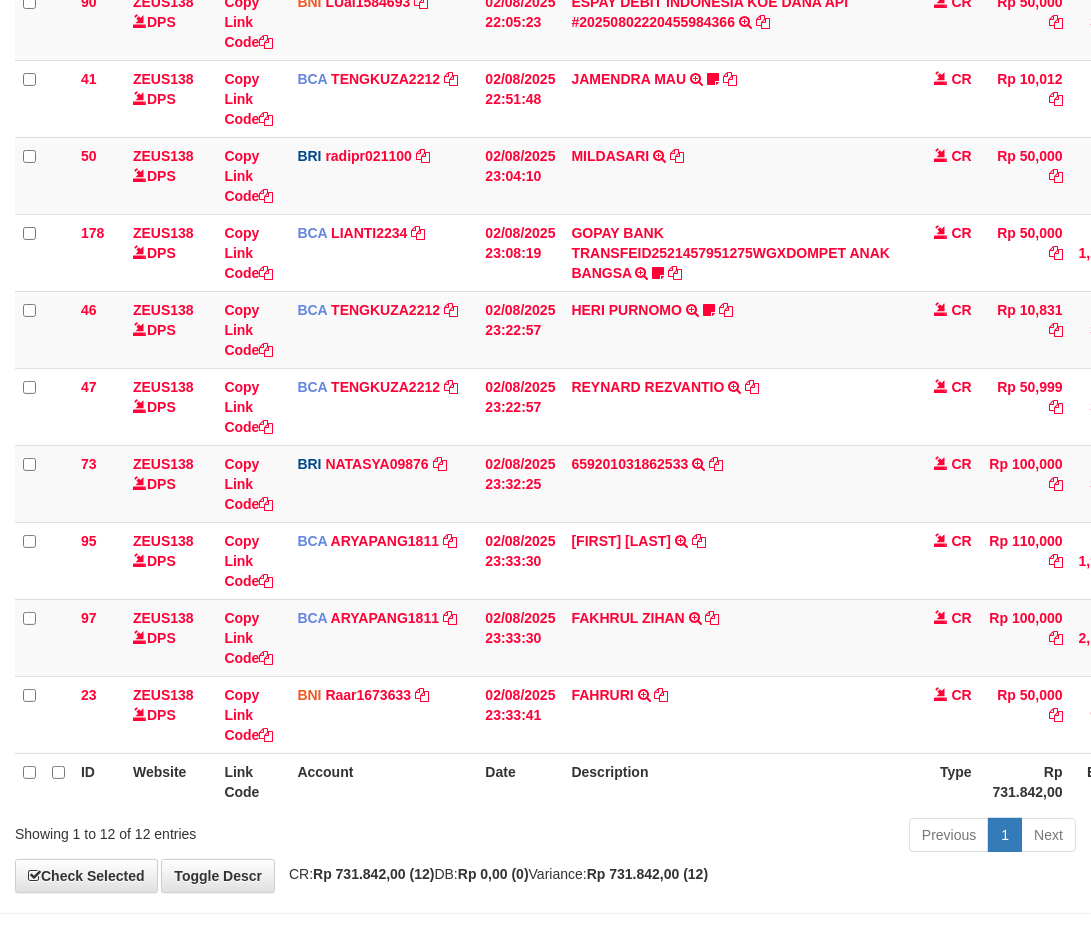 scroll, scrollTop: 422, scrollLeft: 0, axis: vertical 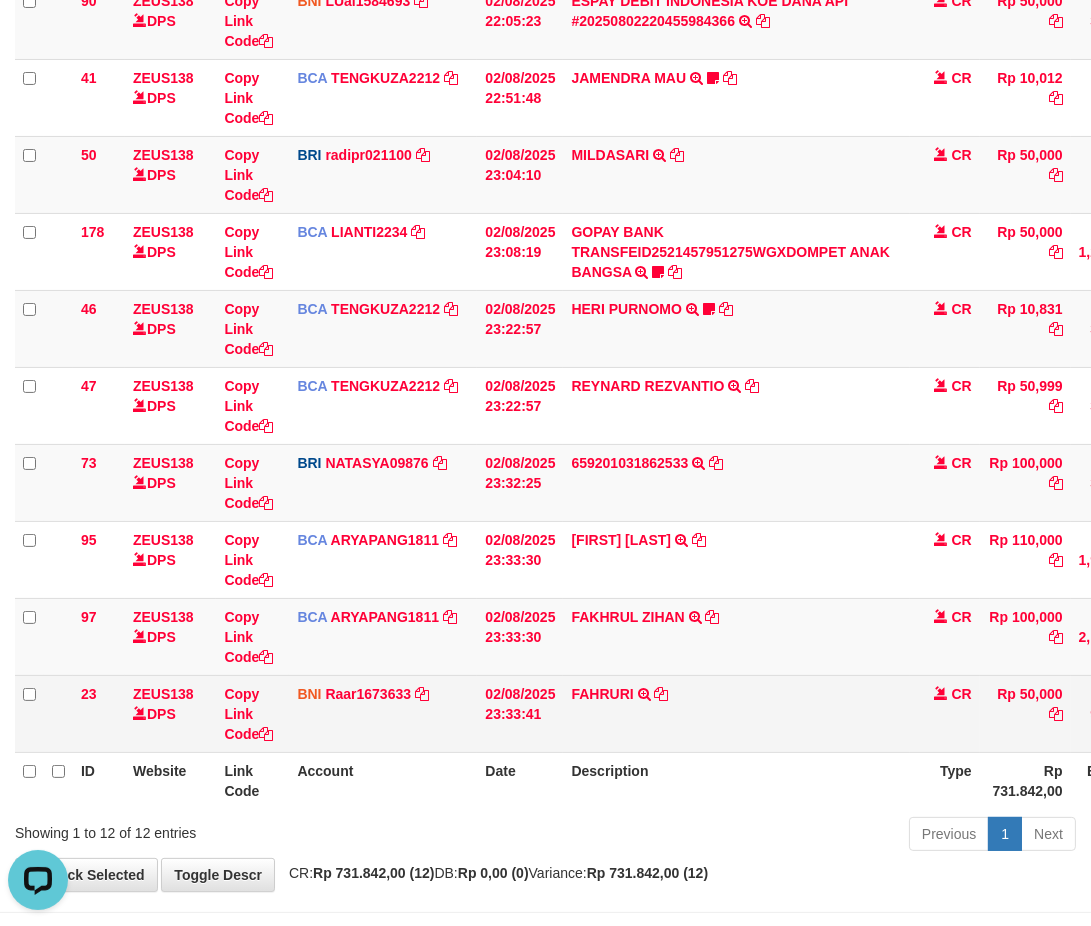 drag, startPoint x: 756, startPoint y: 684, endPoint x: 754, endPoint y: 703, distance: 19.104973 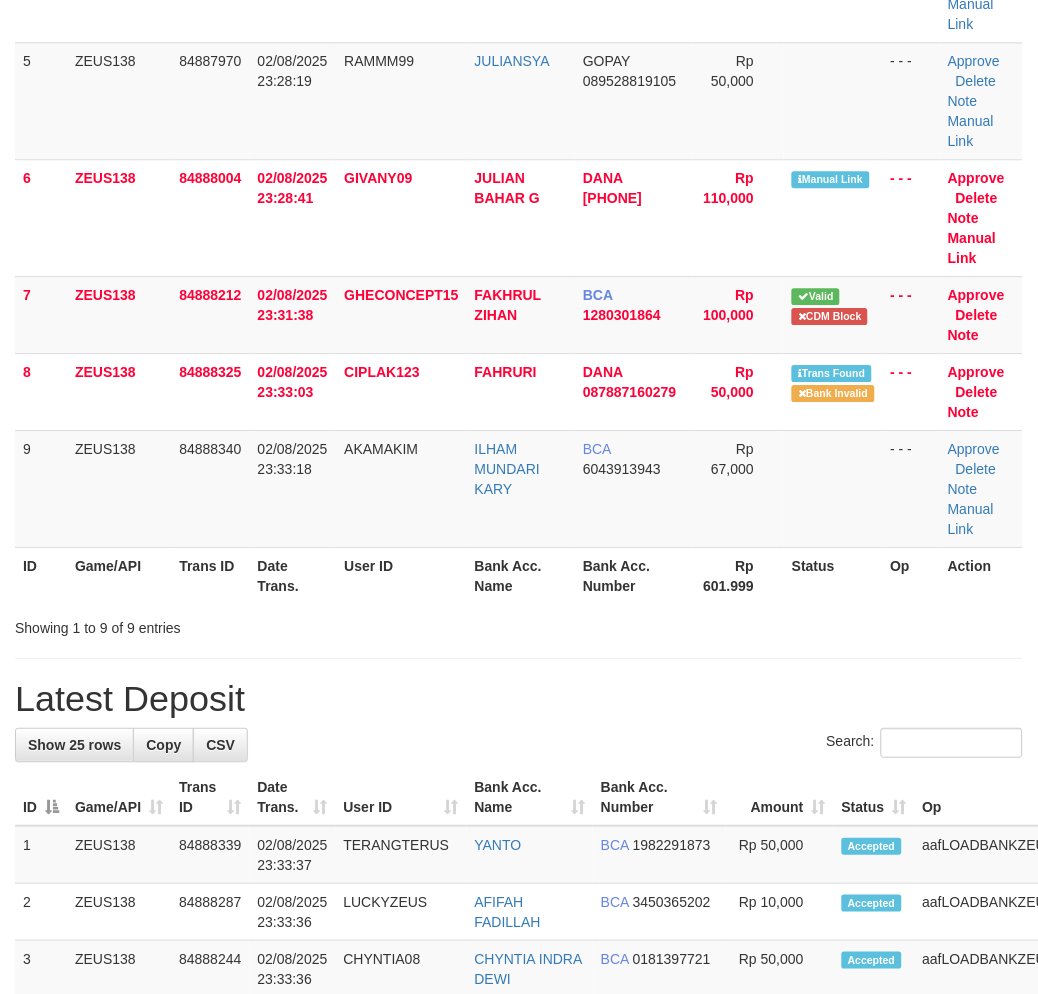 scroll, scrollTop: 531, scrollLeft: 0, axis: vertical 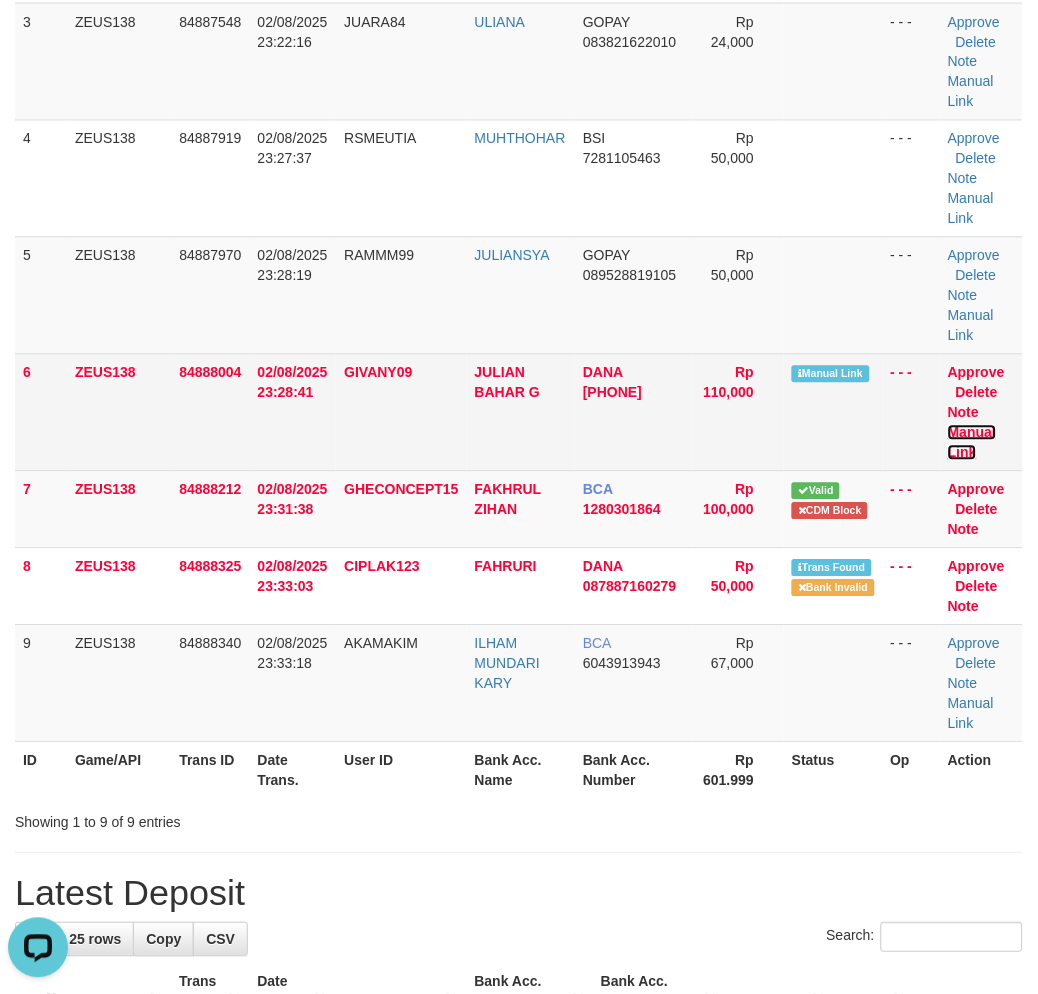 click on "Manual Link" at bounding box center (972, 443) 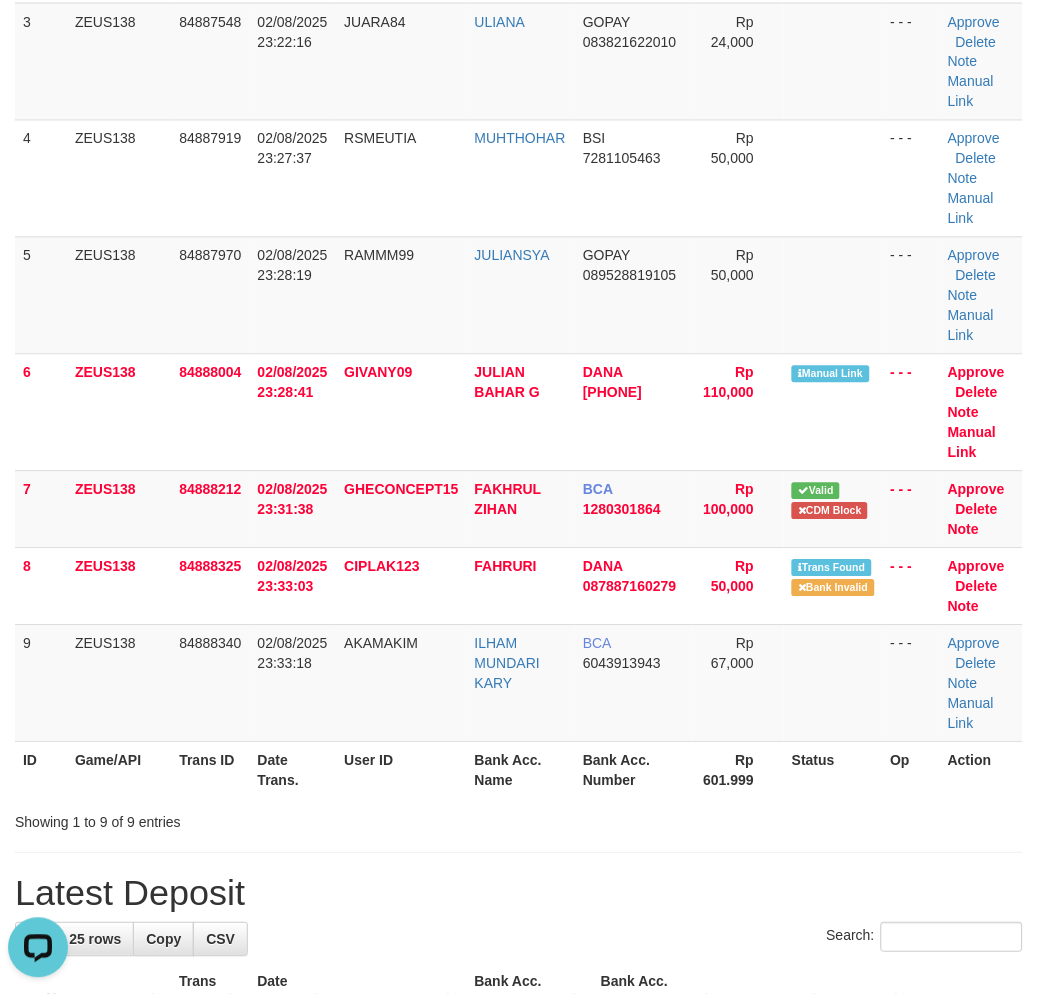 drag, startPoint x: 824, startPoint y: 848, endPoint x: 795, endPoint y: 821, distance: 39.623226 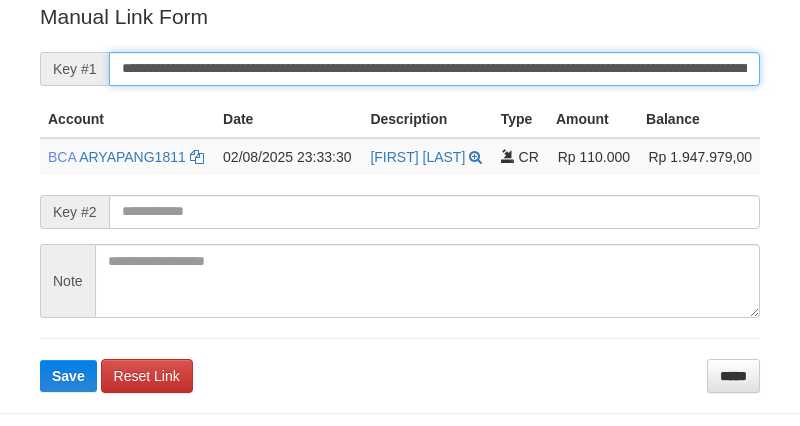 scroll, scrollTop: 404, scrollLeft: 0, axis: vertical 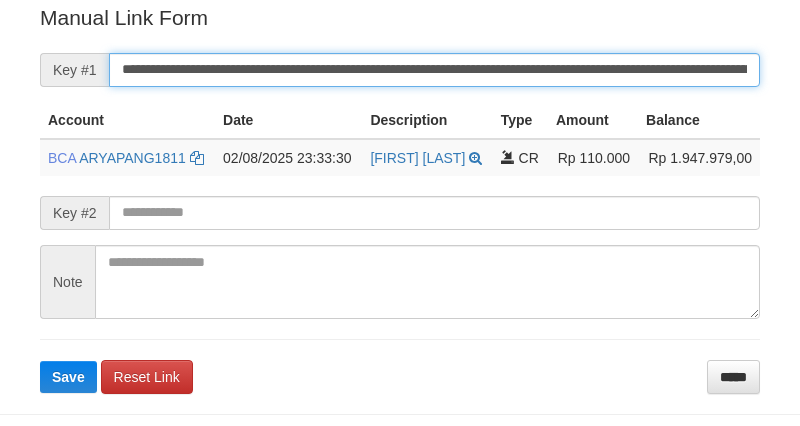 click on "Save" at bounding box center [68, 377] 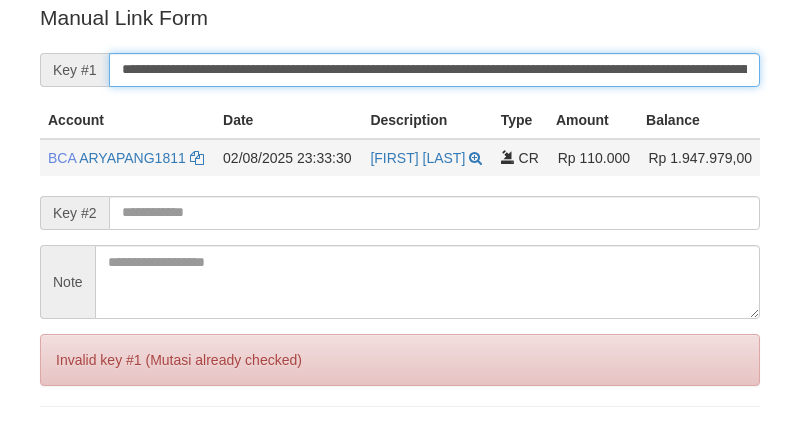 drag, startPoint x: 341, startPoint y: 76, endPoint x: 307, endPoint y: 147, distance: 78.72102 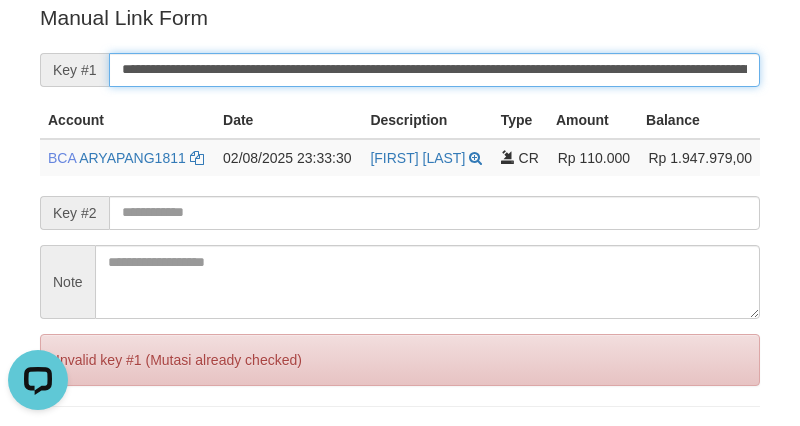 scroll, scrollTop: 0, scrollLeft: 0, axis: both 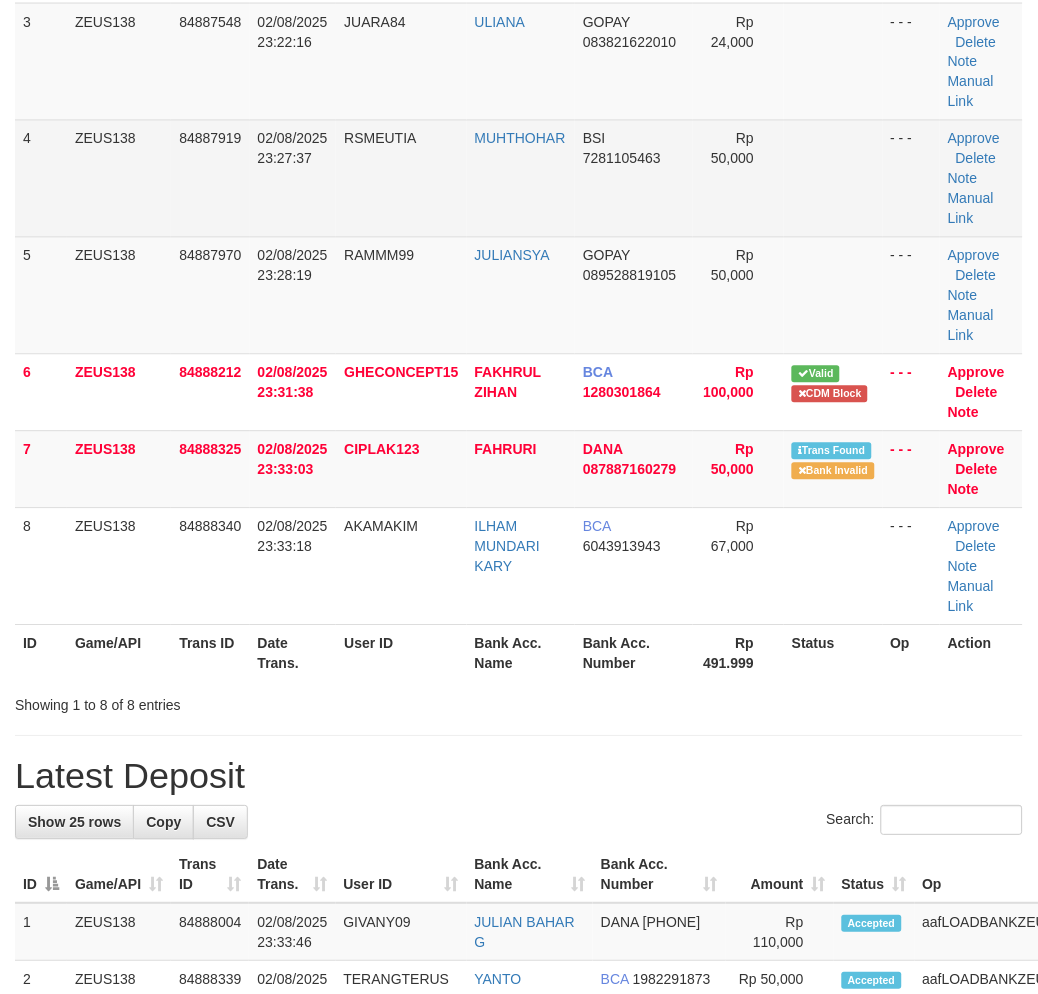 click at bounding box center (833, 178) 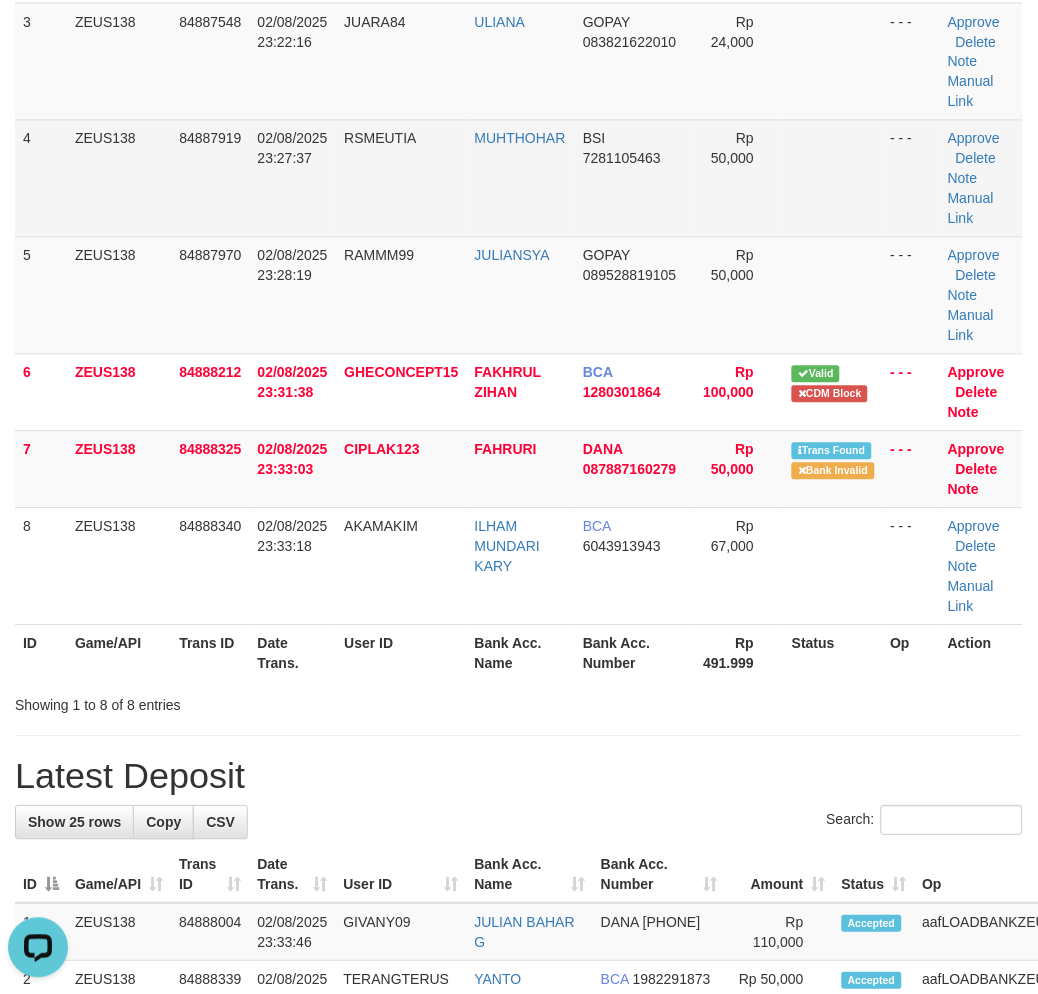 scroll, scrollTop: 0, scrollLeft: 0, axis: both 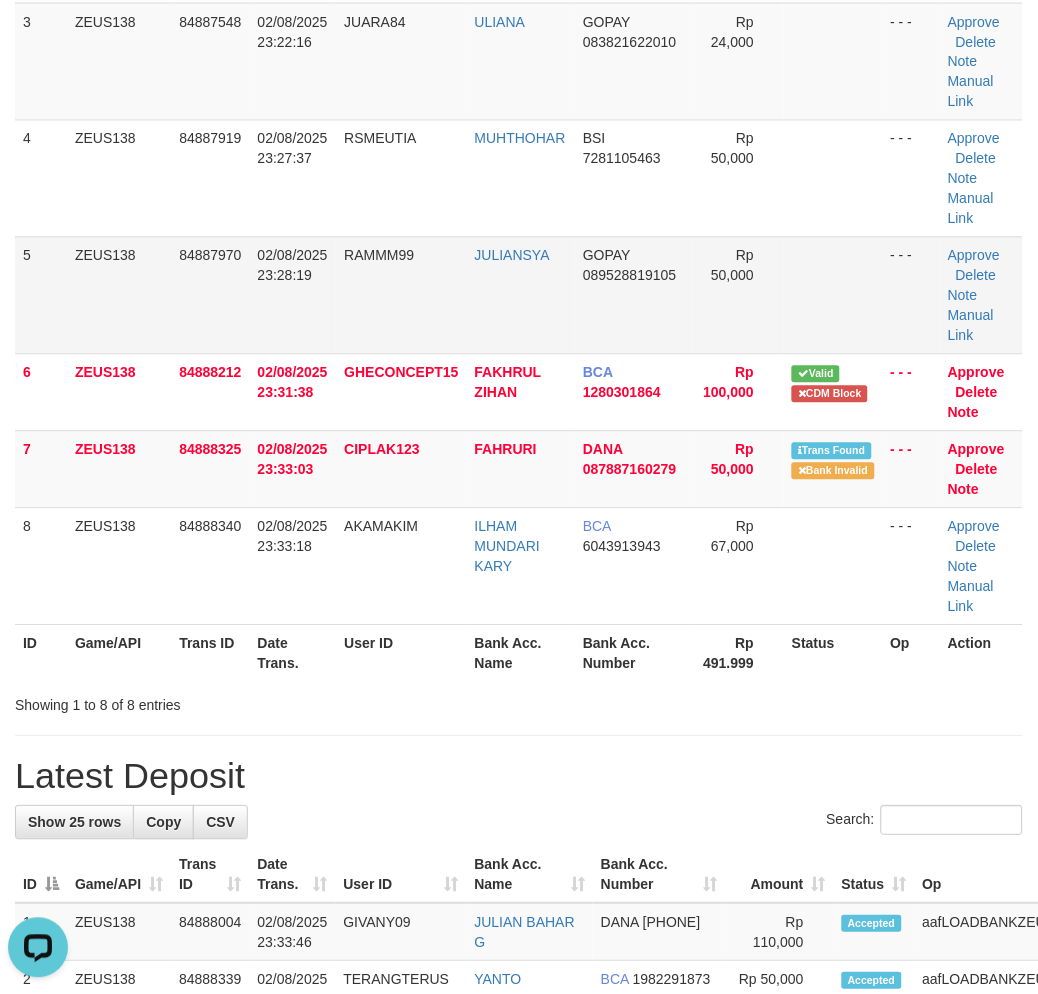 drag, startPoint x: 836, startPoint y: 203, endPoint x: 877, endPoint y: 240, distance: 55.226807 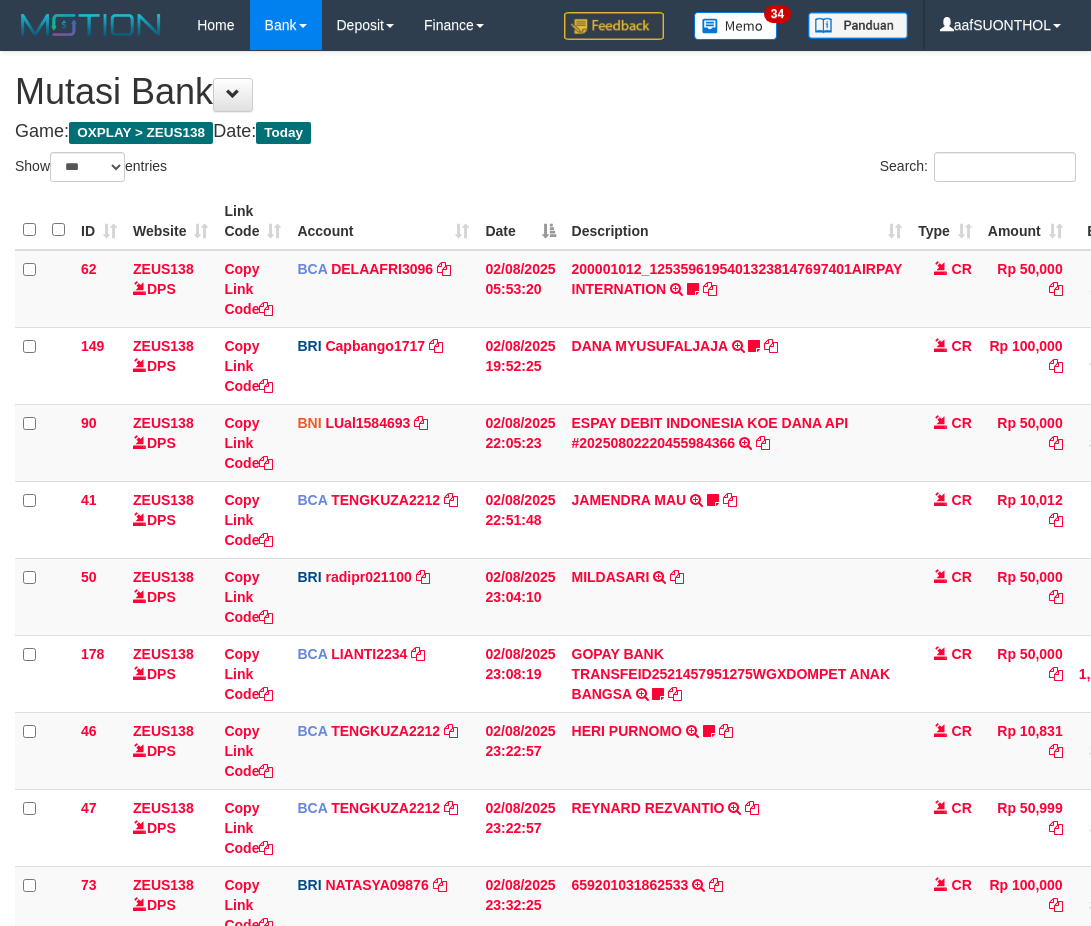 select on "***" 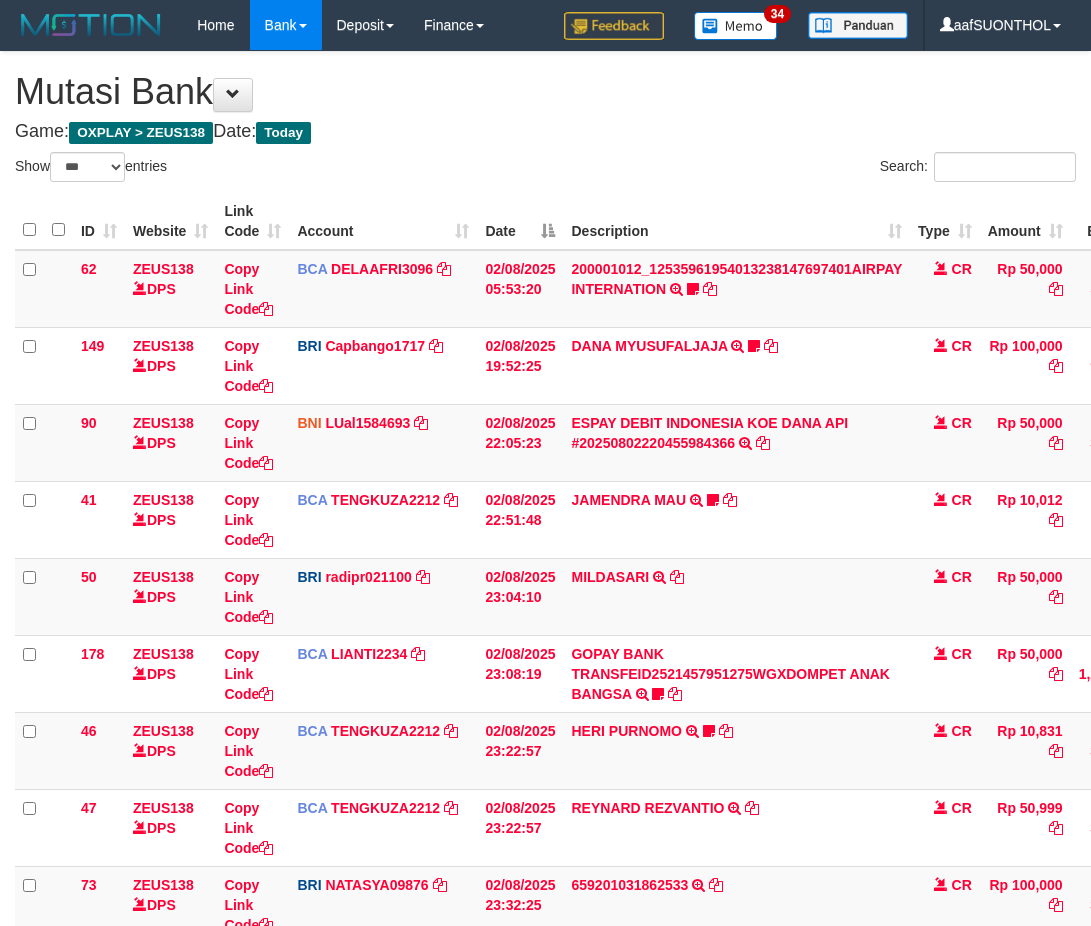 scroll, scrollTop: 421, scrollLeft: 0, axis: vertical 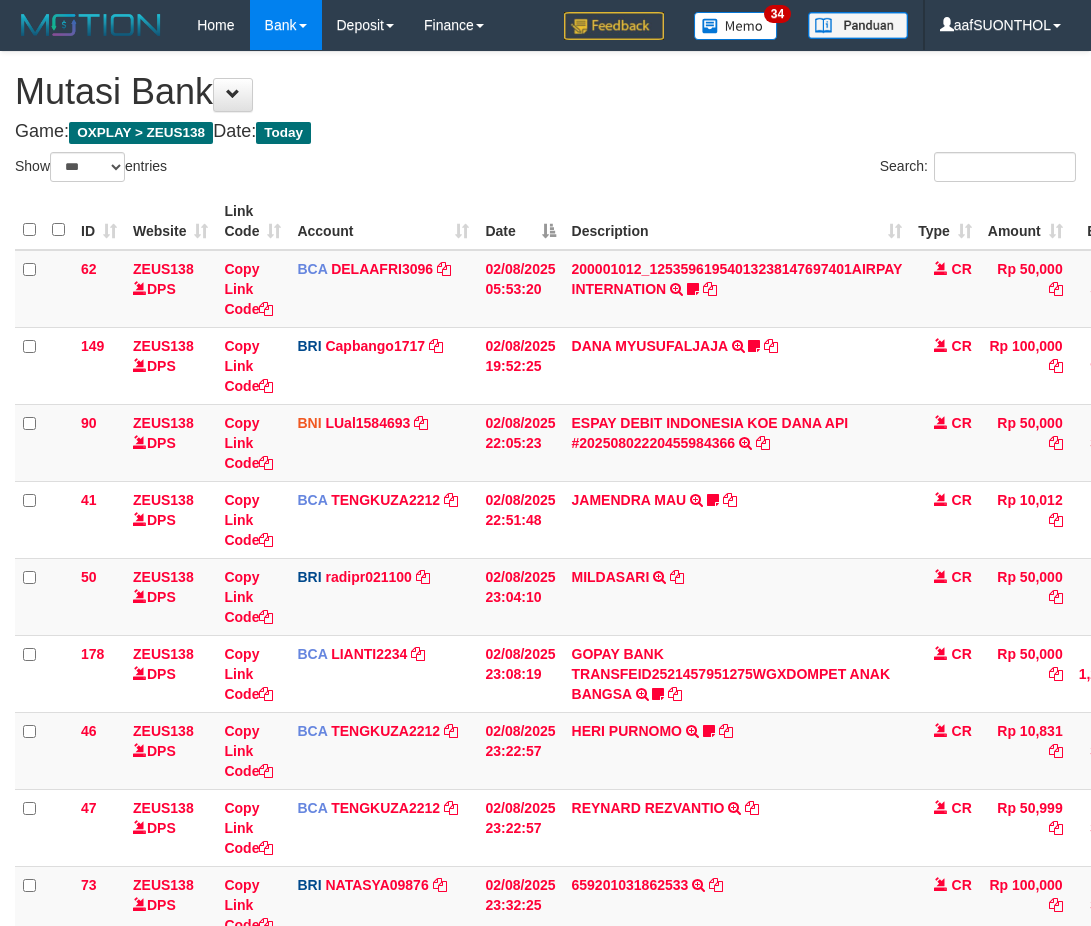 select on "***" 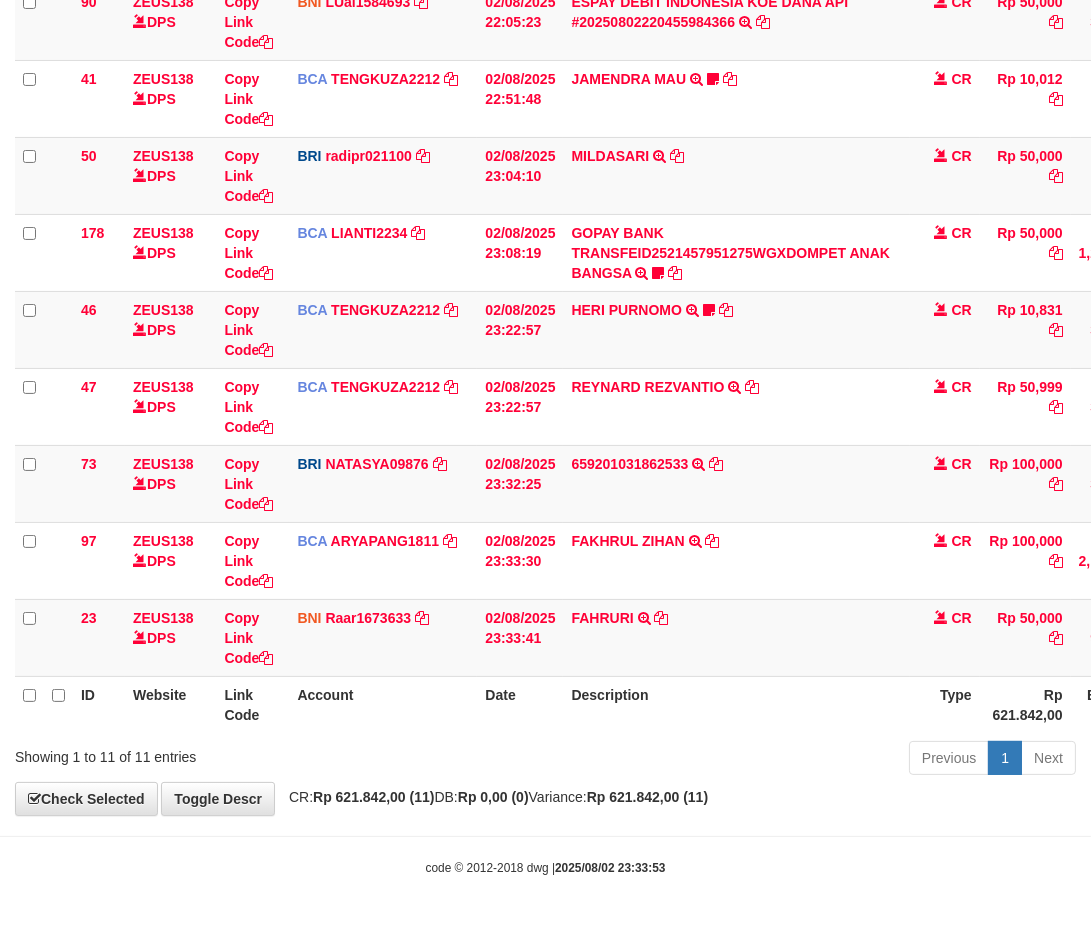 scroll, scrollTop: 422, scrollLeft: 0, axis: vertical 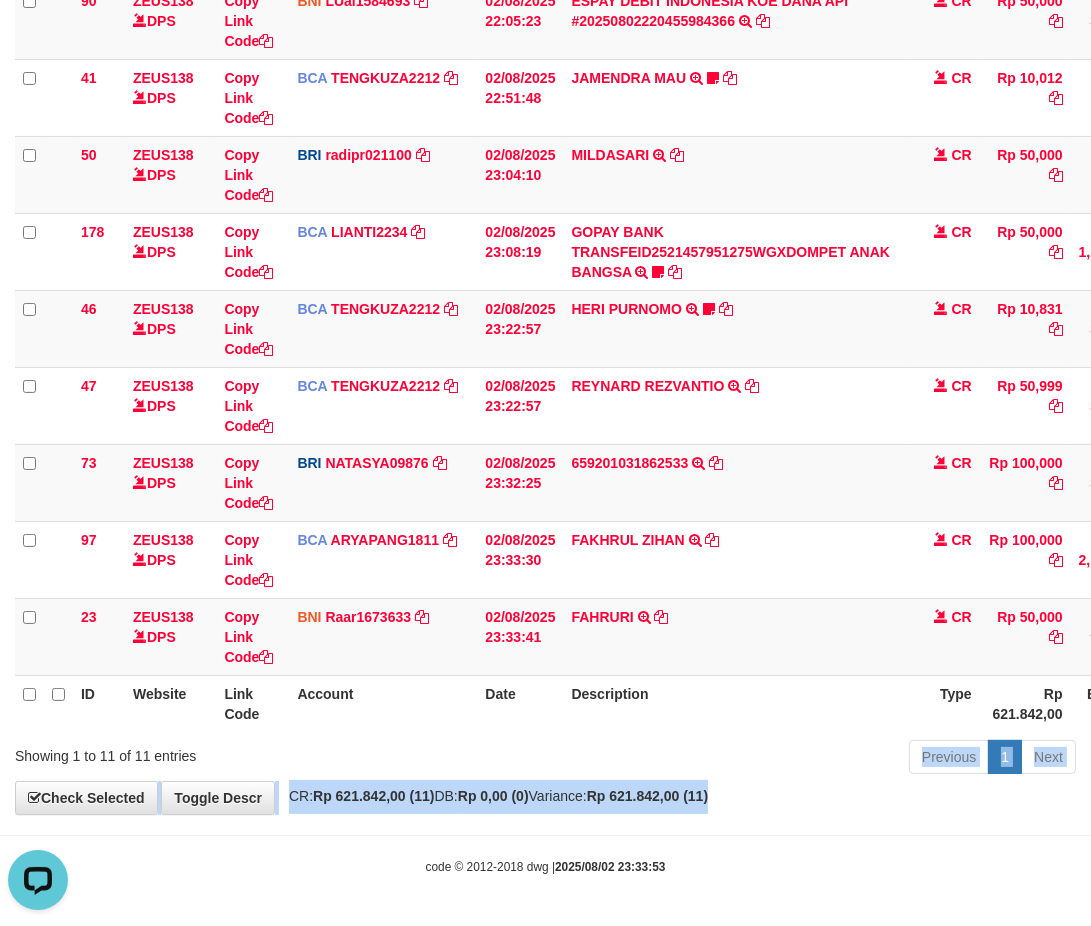 drag, startPoint x: 762, startPoint y: 762, endPoint x: 741, endPoint y: 752, distance: 23.259407 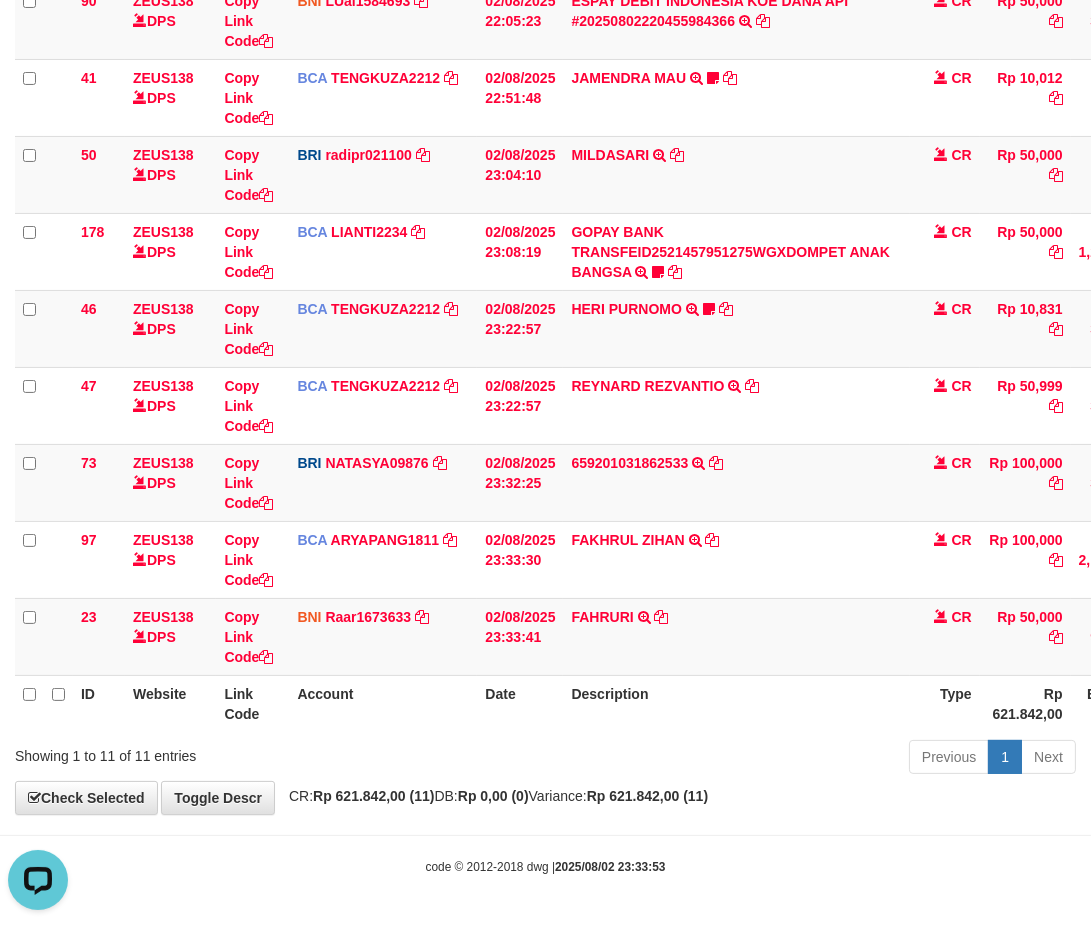 drag, startPoint x: 754, startPoint y: 768, endPoint x: 770, endPoint y: 767, distance: 16.03122 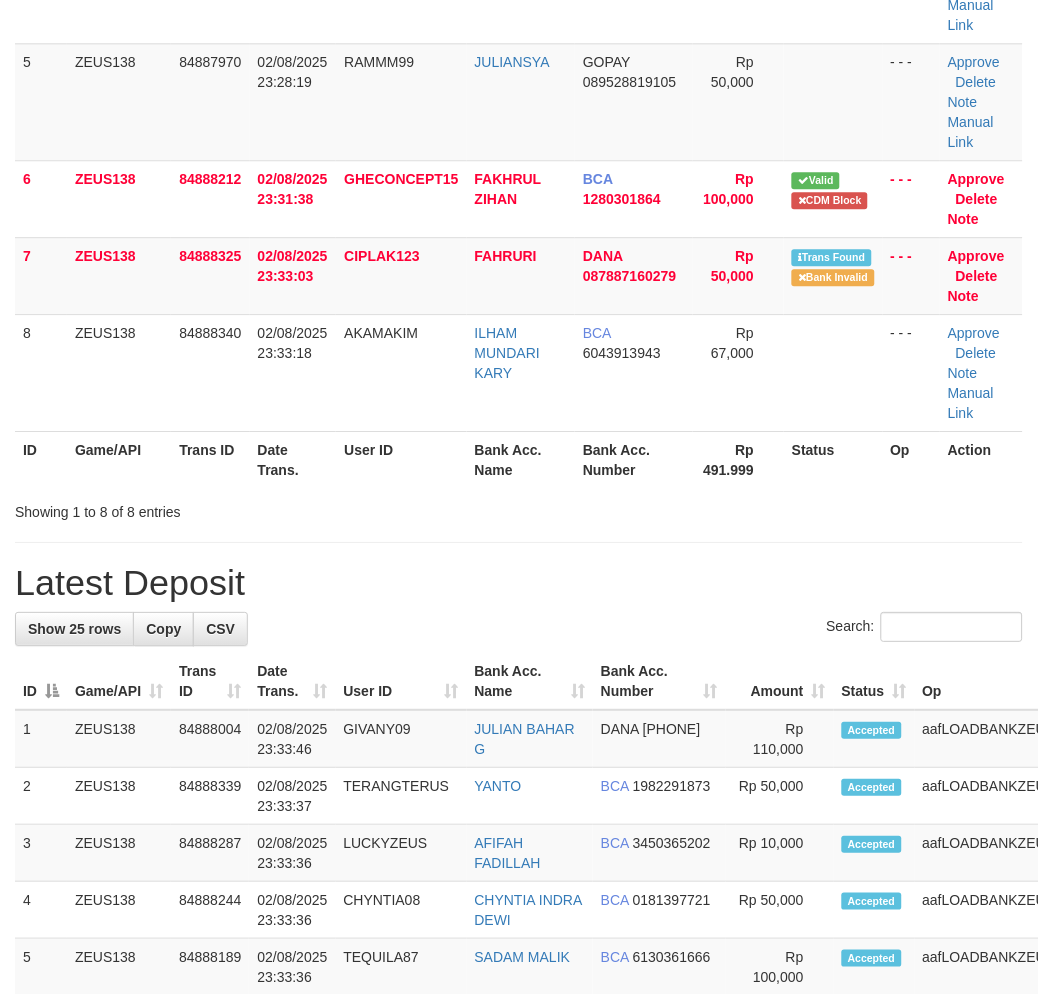 scroll, scrollTop: 531, scrollLeft: 0, axis: vertical 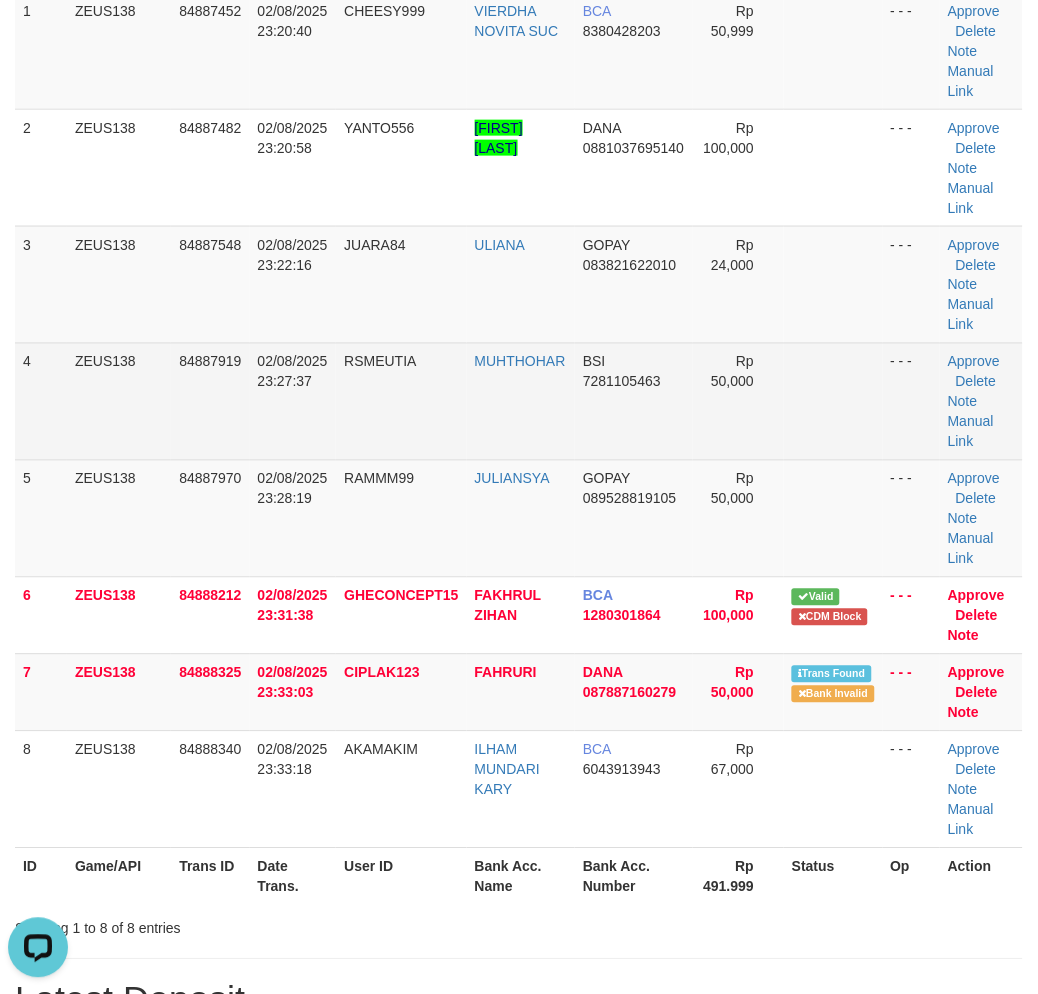 click at bounding box center (833, 401) 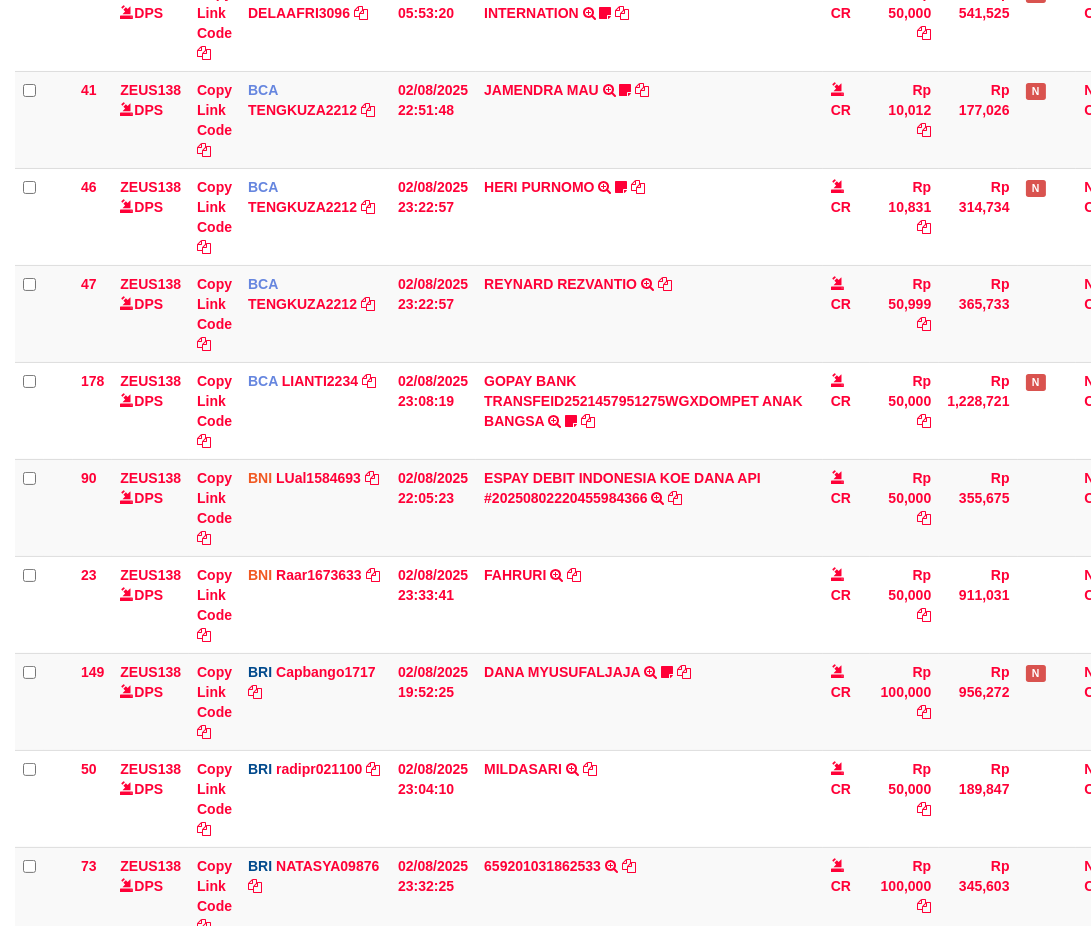 select on "***" 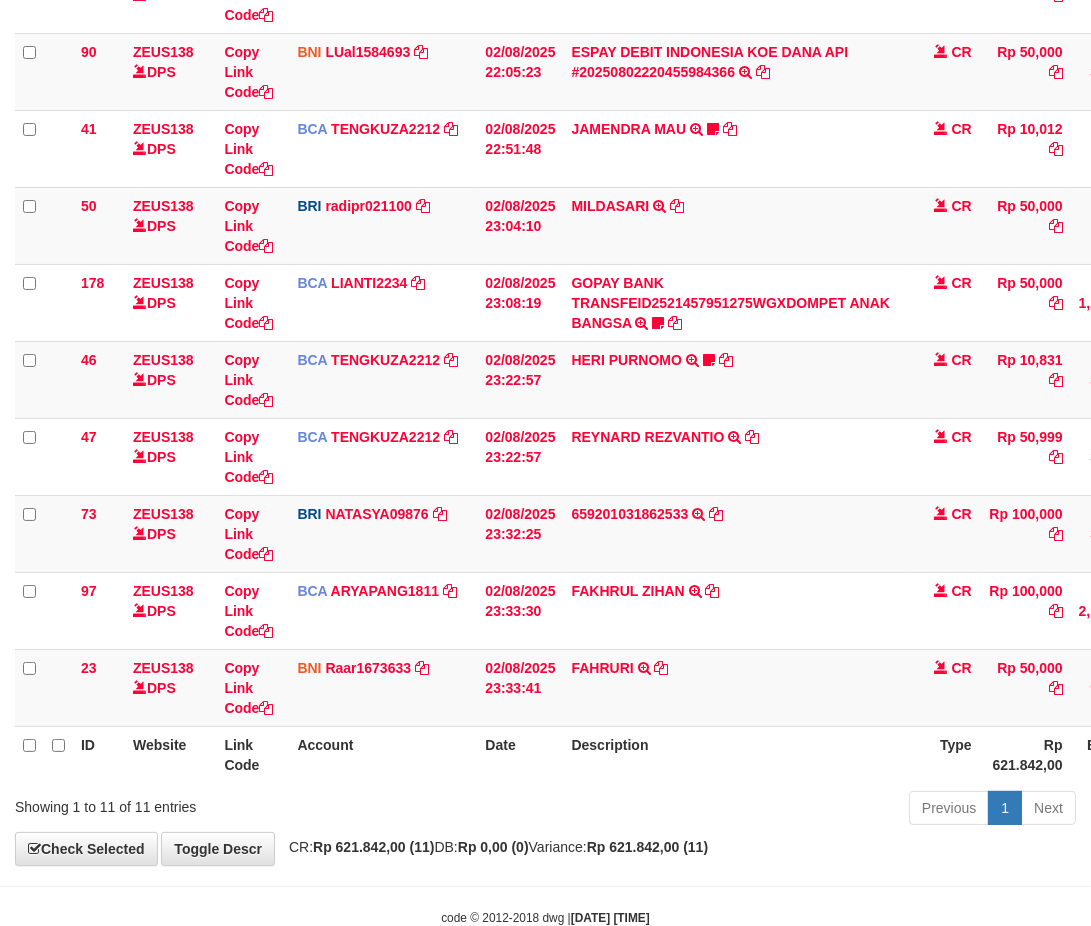 scroll, scrollTop: 422, scrollLeft: 0, axis: vertical 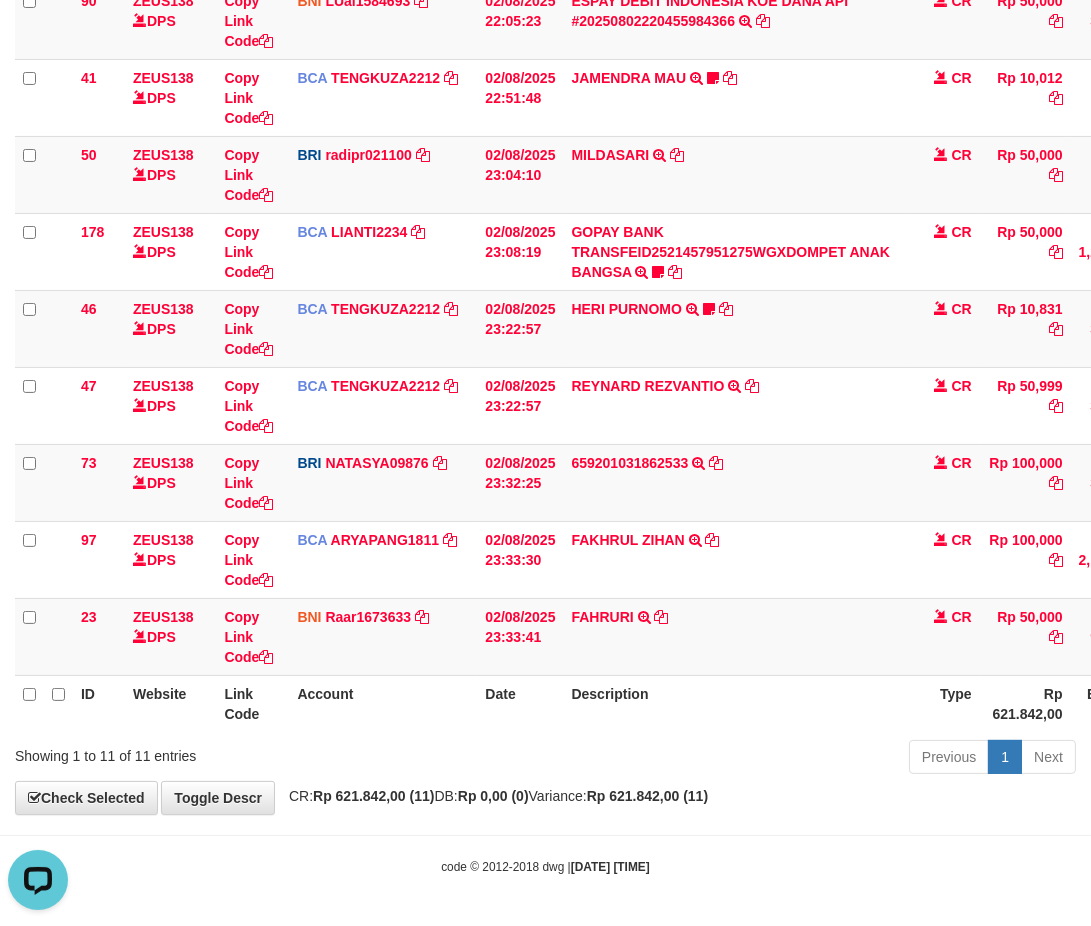 click on "Previous 1 Next" at bounding box center (773, 759) 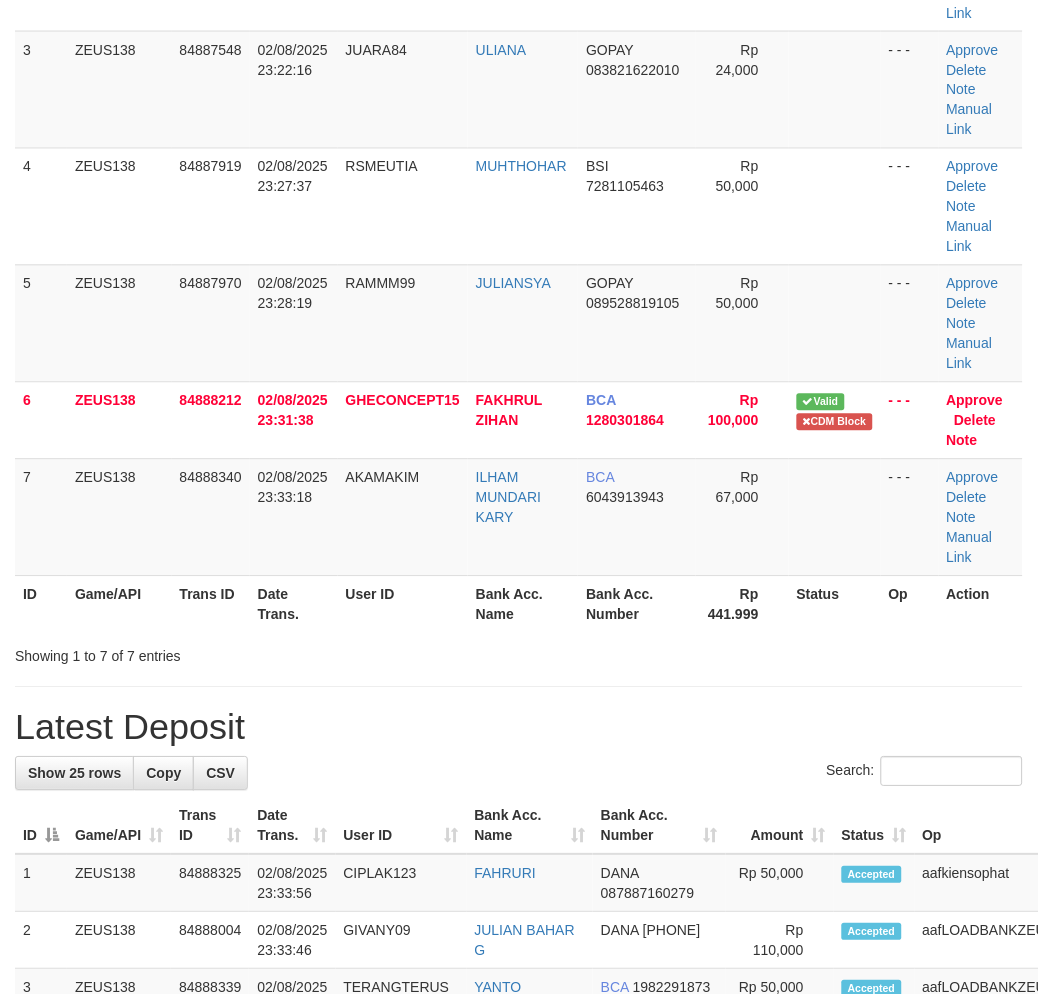 scroll, scrollTop: 308, scrollLeft: 0, axis: vertical 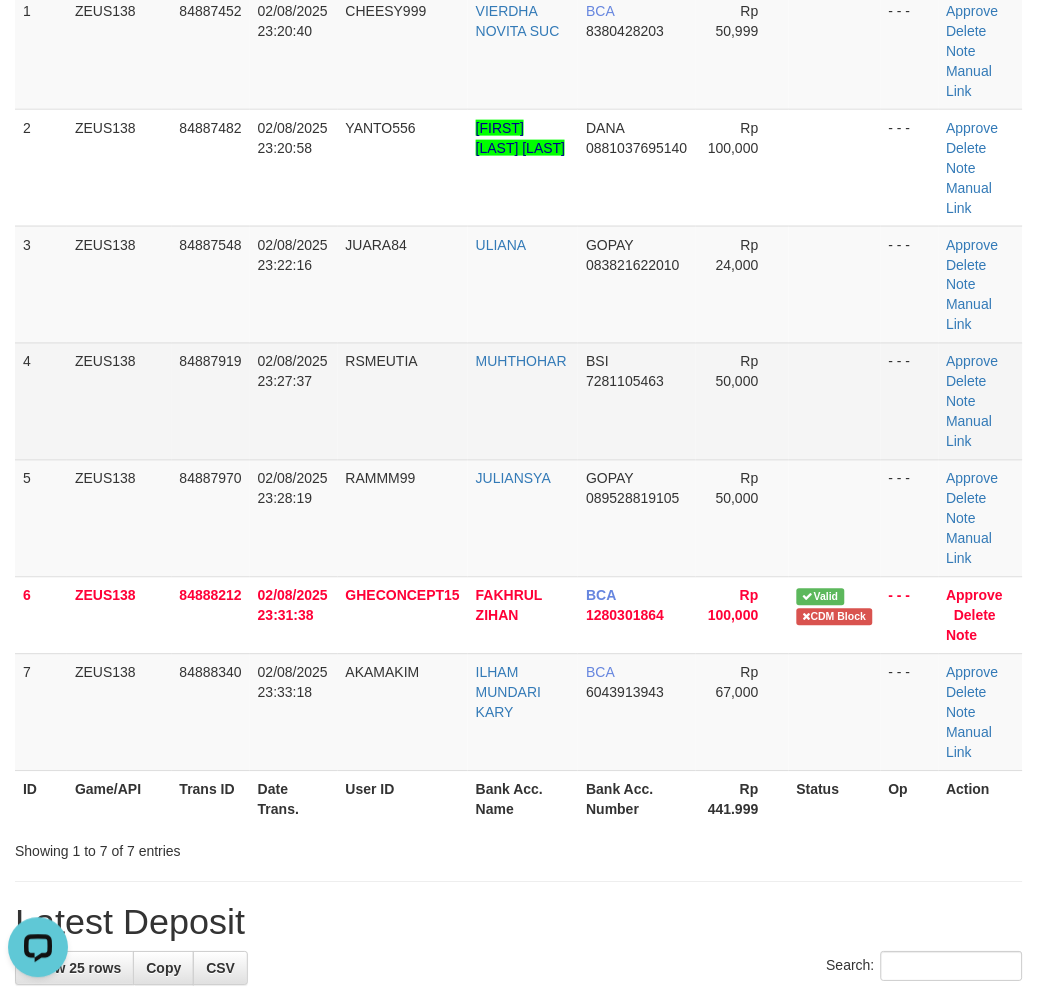 click at bounding box center [835, 401] 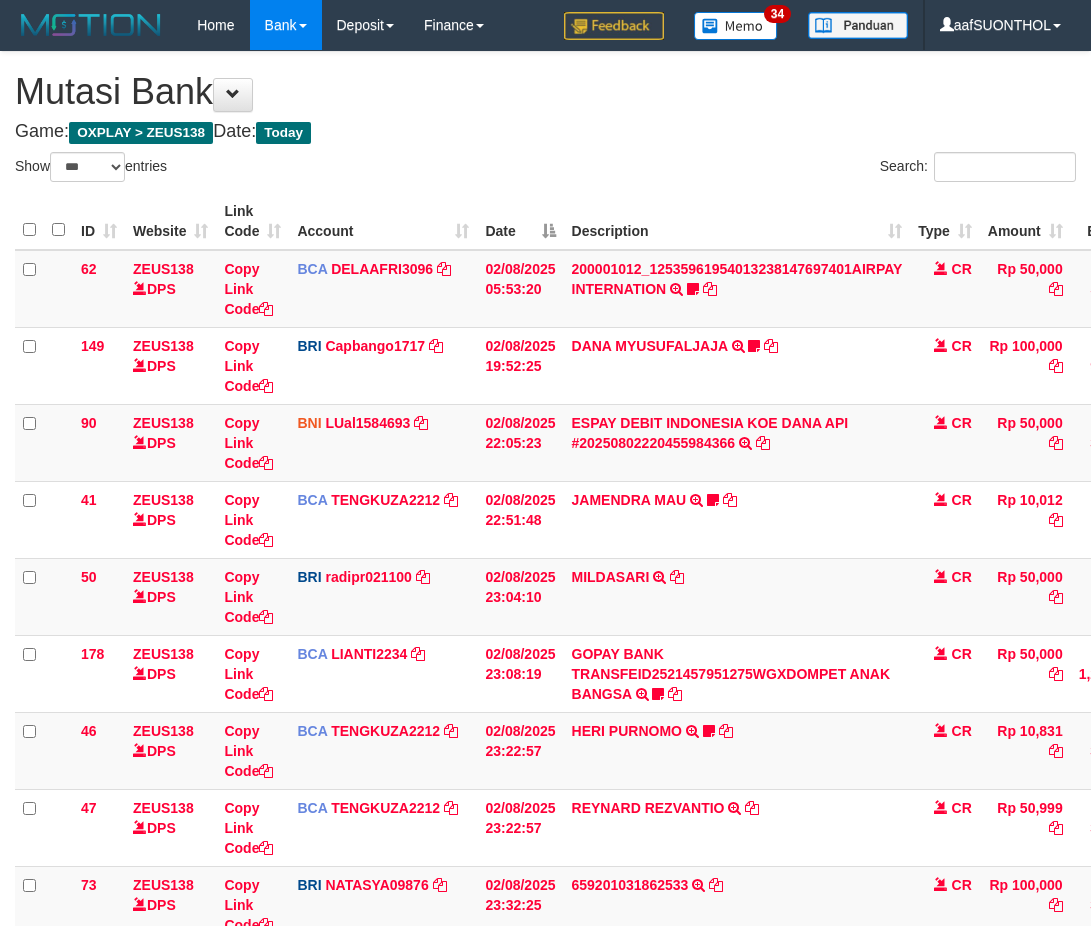 select on "***" 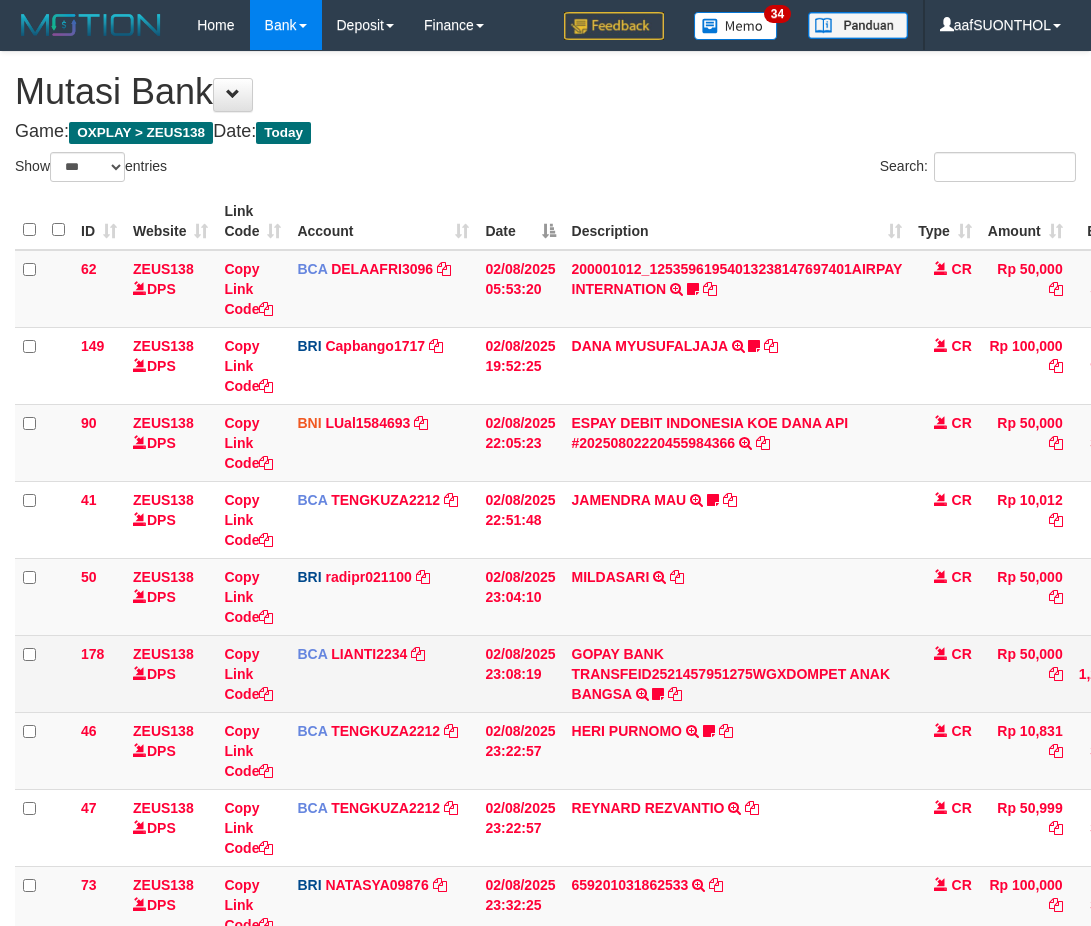 click on "GOPAY BANK TRANSFEID2521457951275WGXDOMPET ANAK BANGSA TRSF E-BANKING CR 0208/FTSCY/WS95051 50000.00GOPAY BANK TRANSFEID2521457951275WGXDOMPET ANAK BANGSA Zeuhz99" at bounding box center [737, 673] 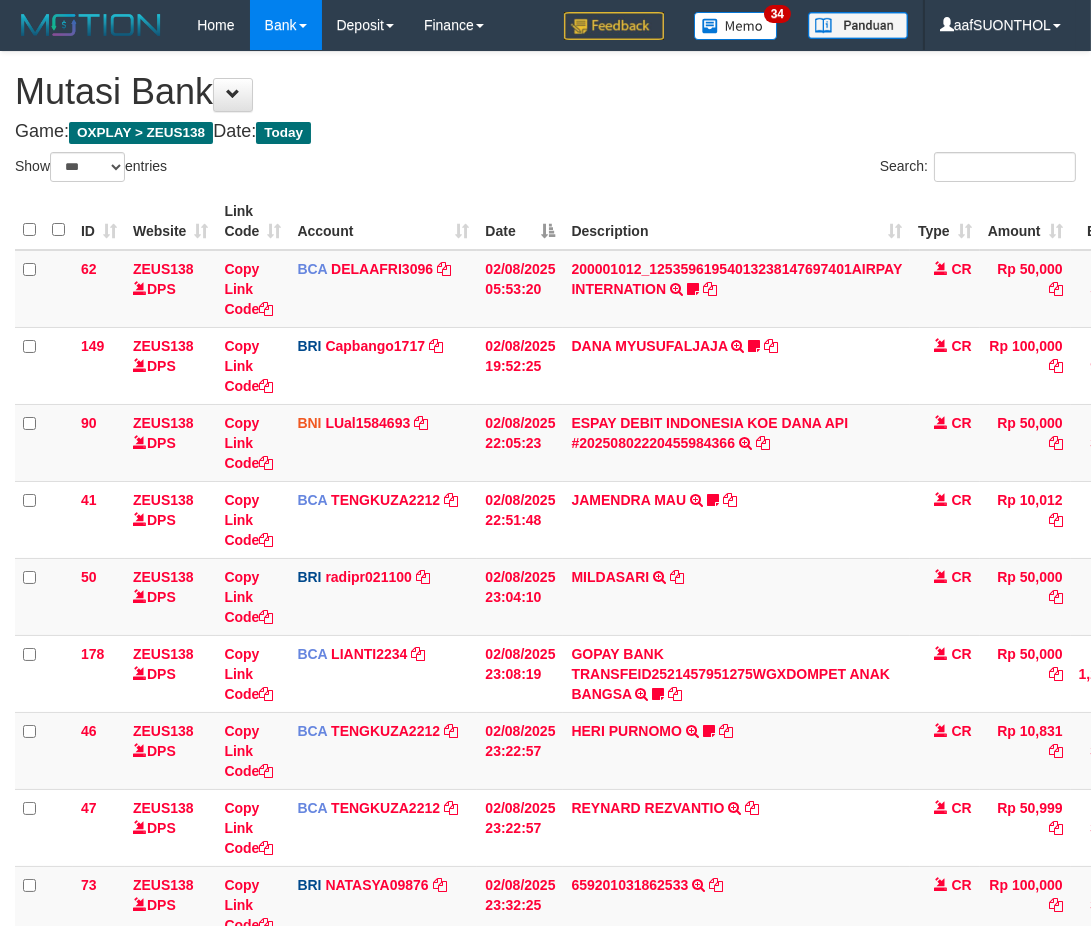 scroll, scrollTop: 268, scrollLeft: 0, axis: vertical 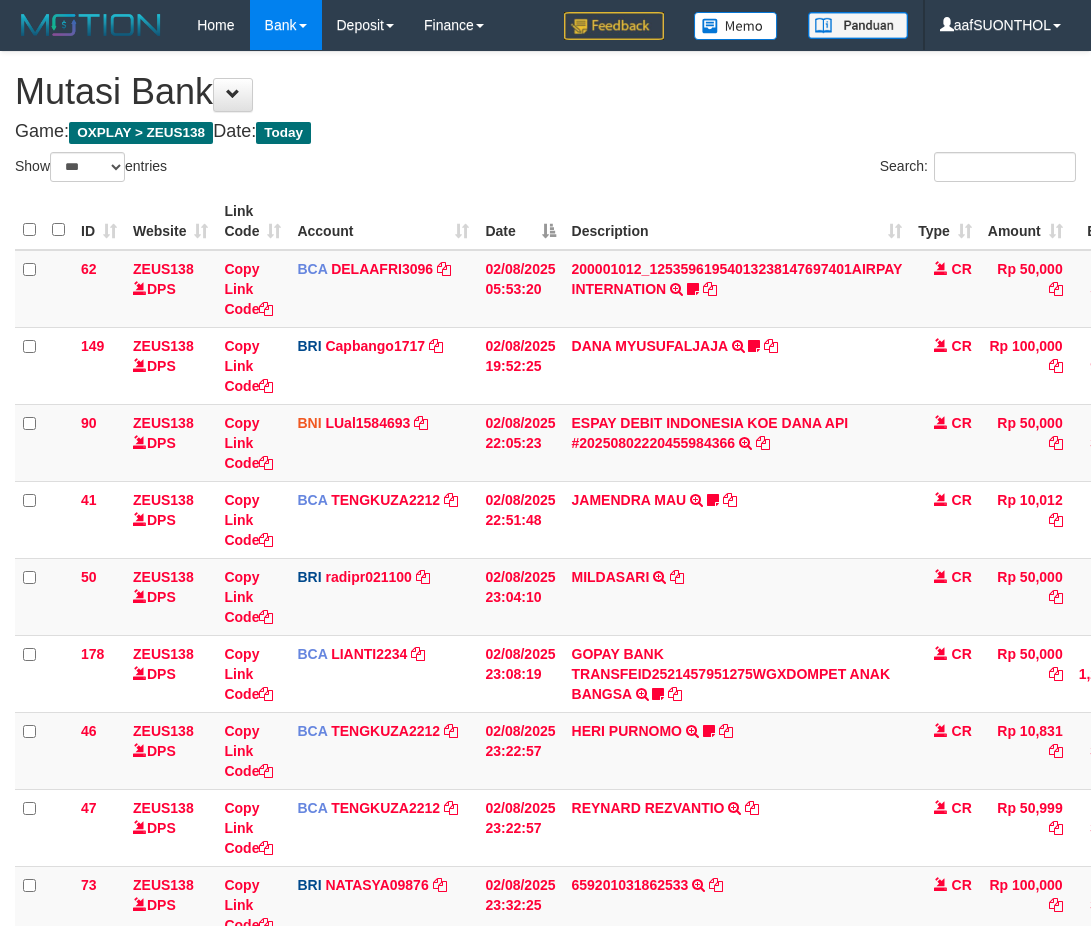 select on "***" 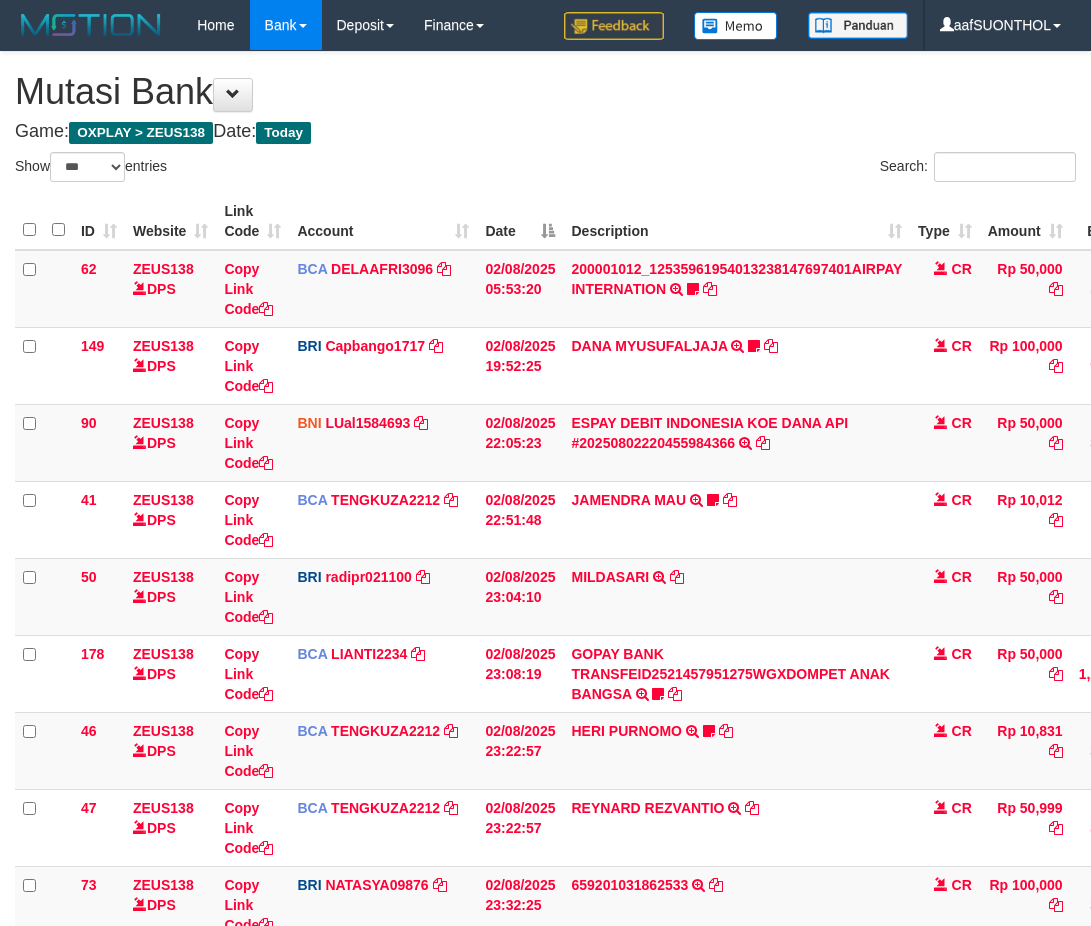 scroll, scrollTop: 268, scrollLeft: 0, axis: vertical 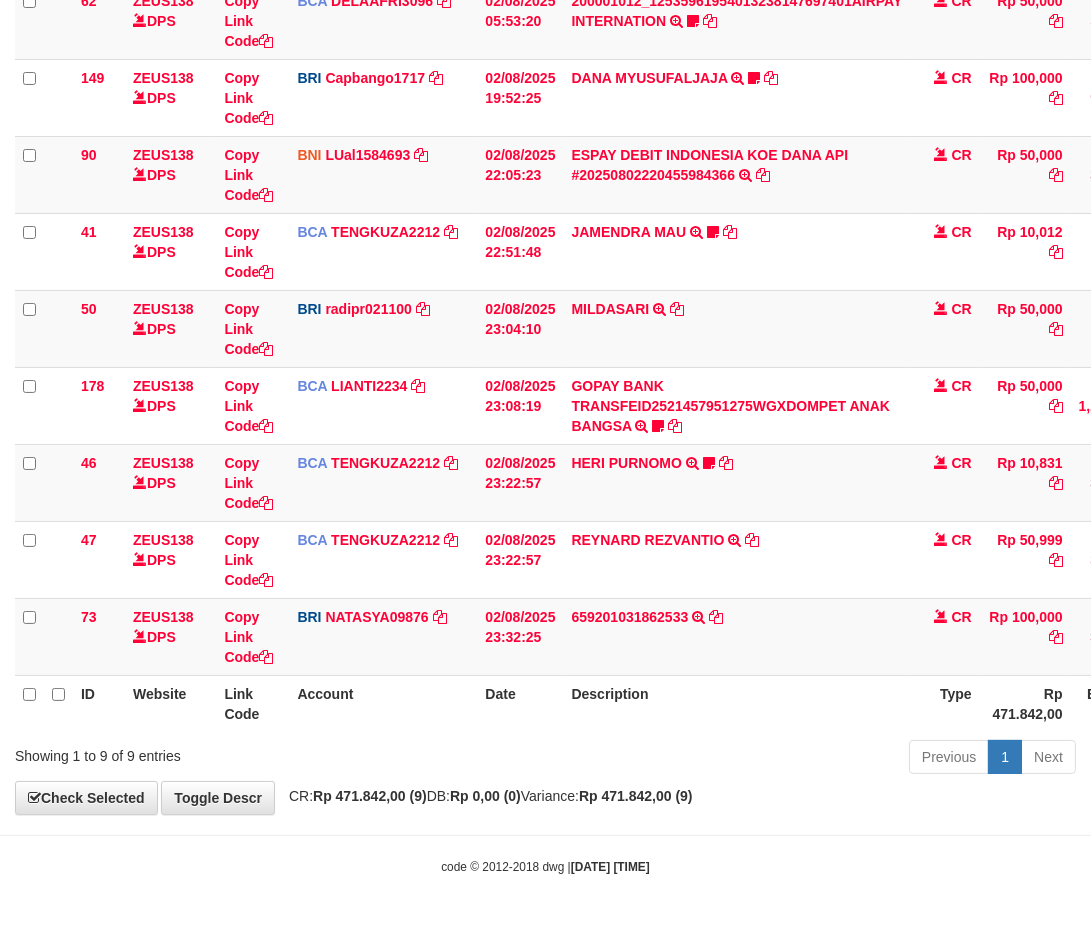 click on "Previous 1 Next" at bounding box center [773, 759] 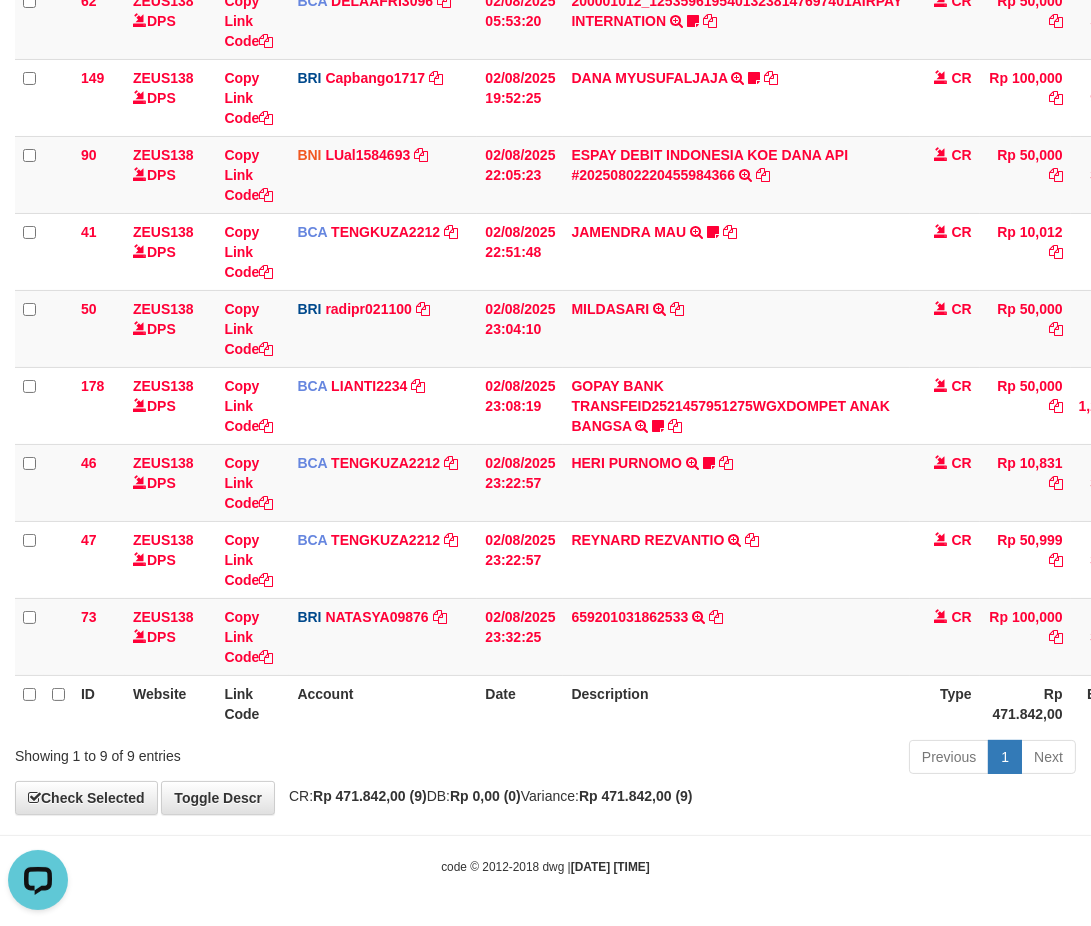 scroll, scrollTop: 0, scrollLeft: 0, axis: both 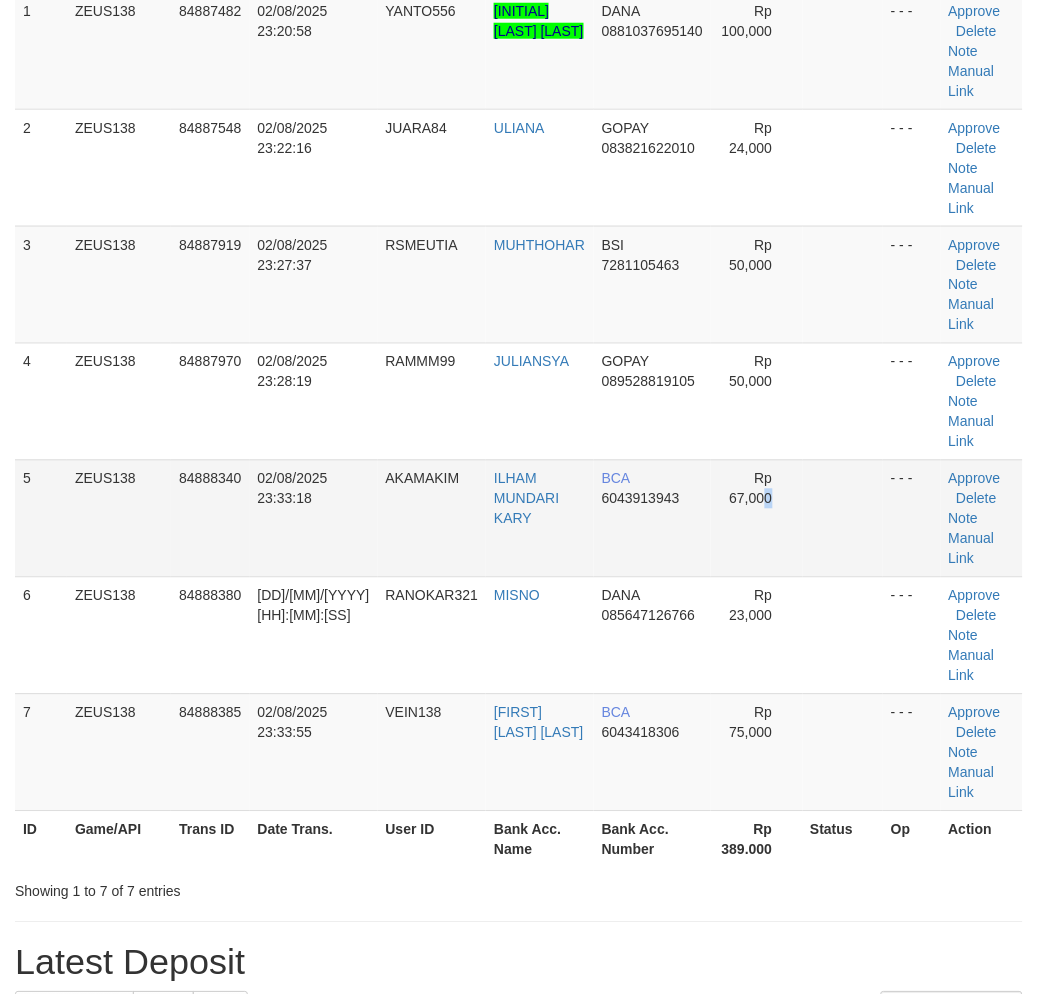 drag, startPoint x: 754, startPoint y: 424, endPoint x: 765, endPoint y: 435, distance: 15.556349 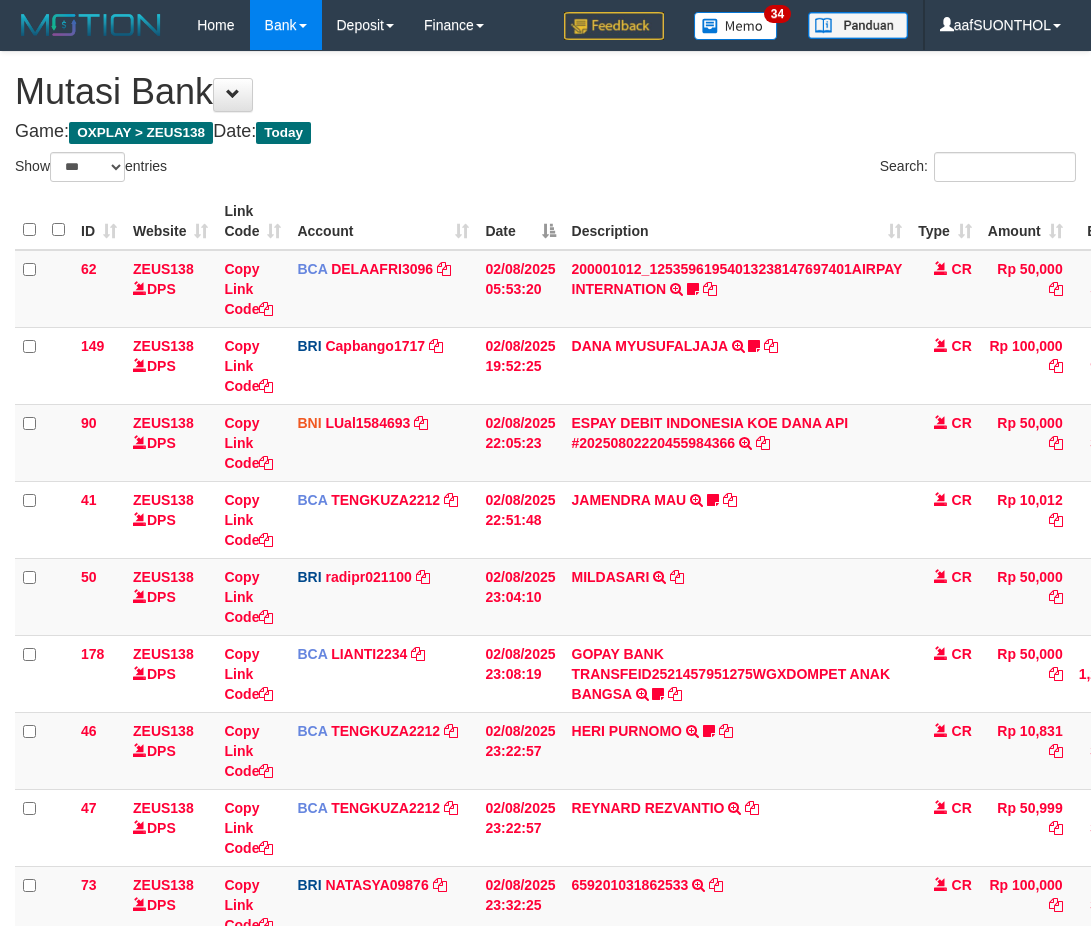 select on "***" 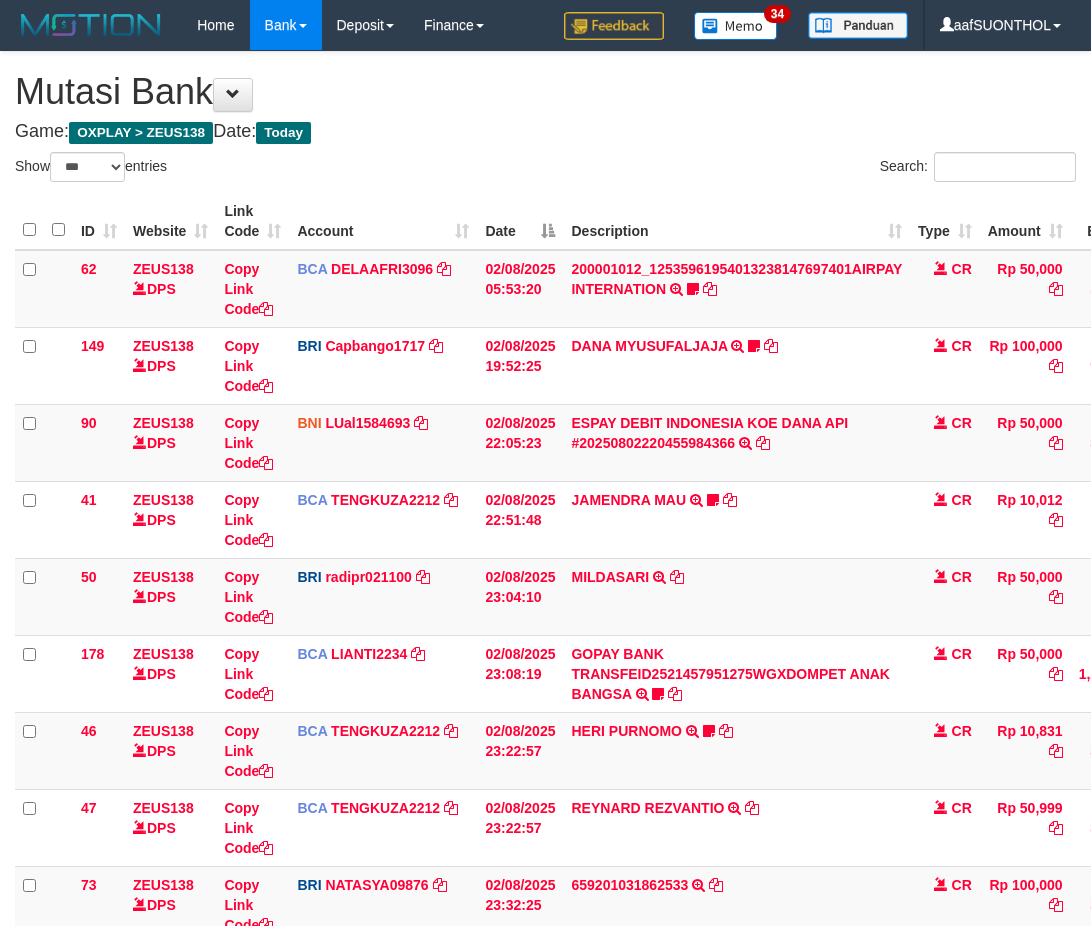 scroll, scrollTop: 268, scrollLeft: 0, axis: vertical 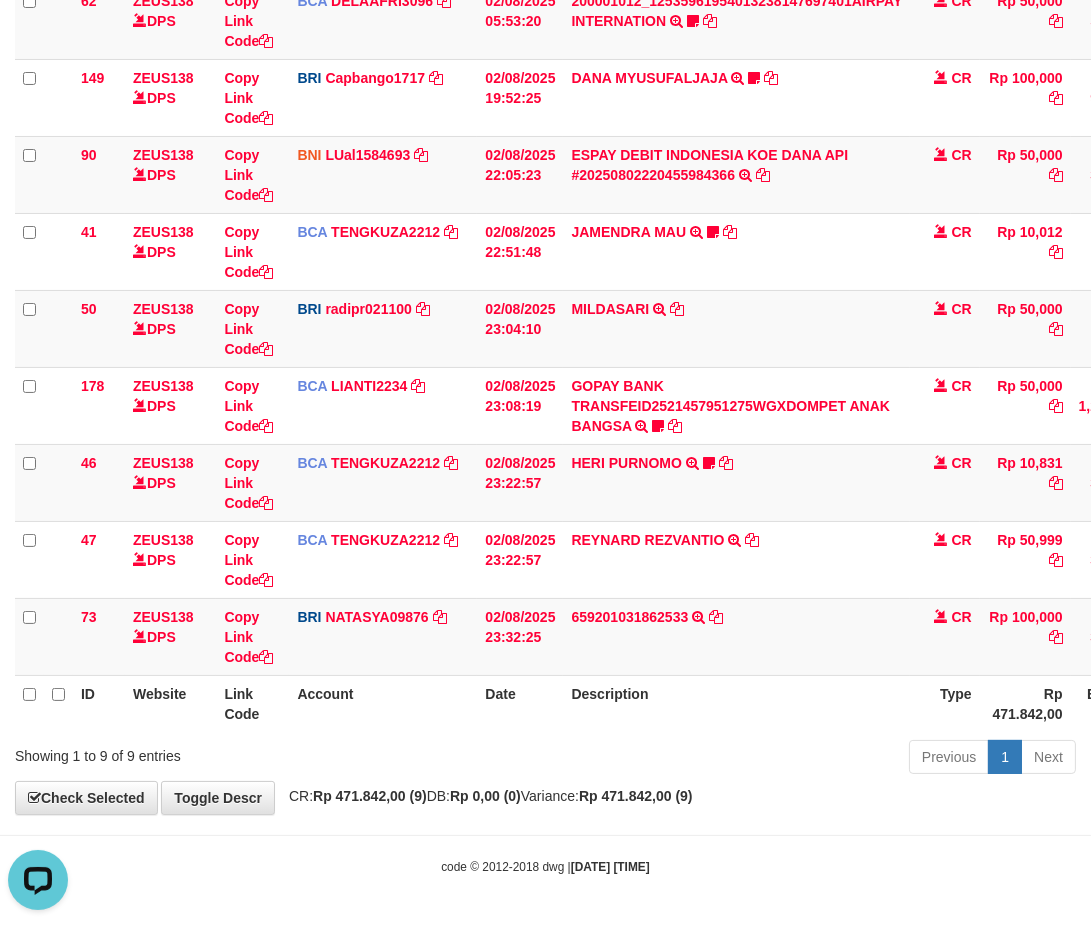 click on "Previous 1 Next" at bounding box center [773, 759] 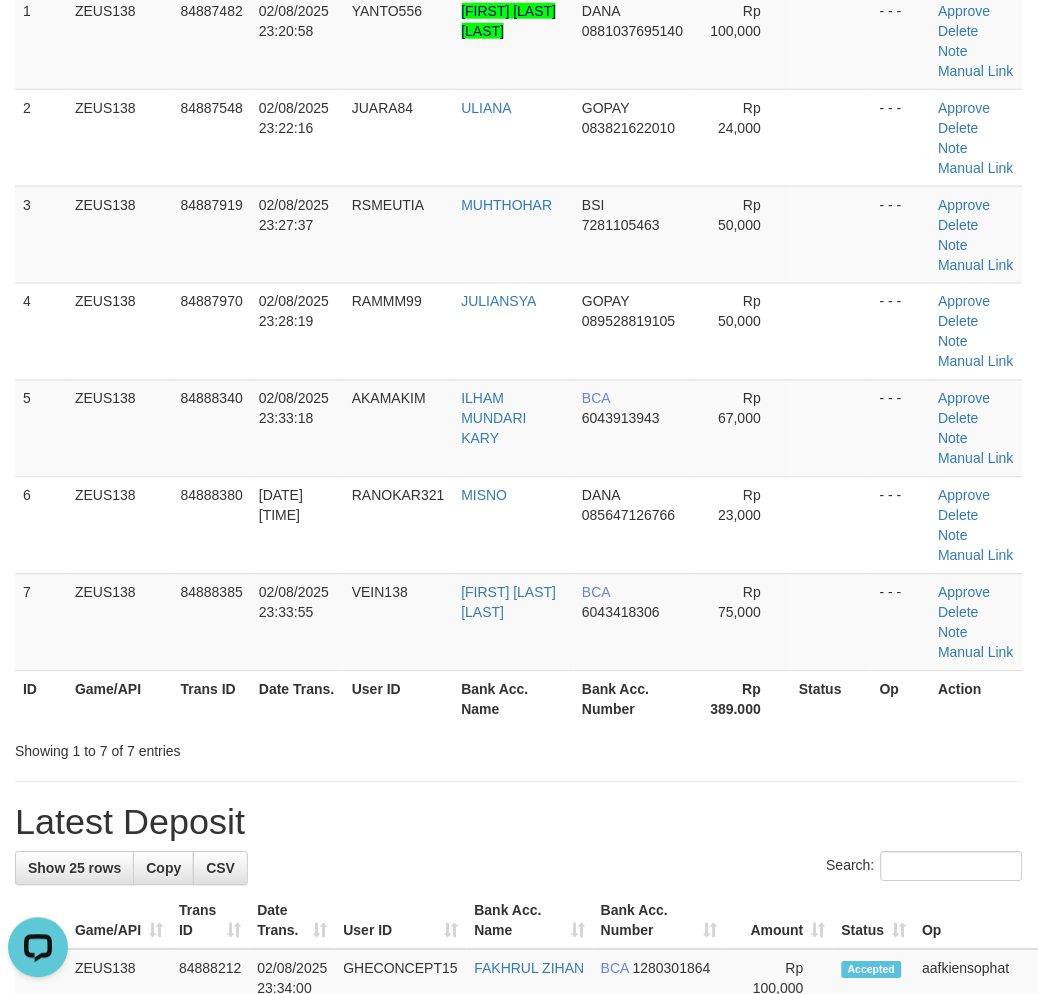 scroll, scrollTop: 0, scrollLeft: 0, axis: both 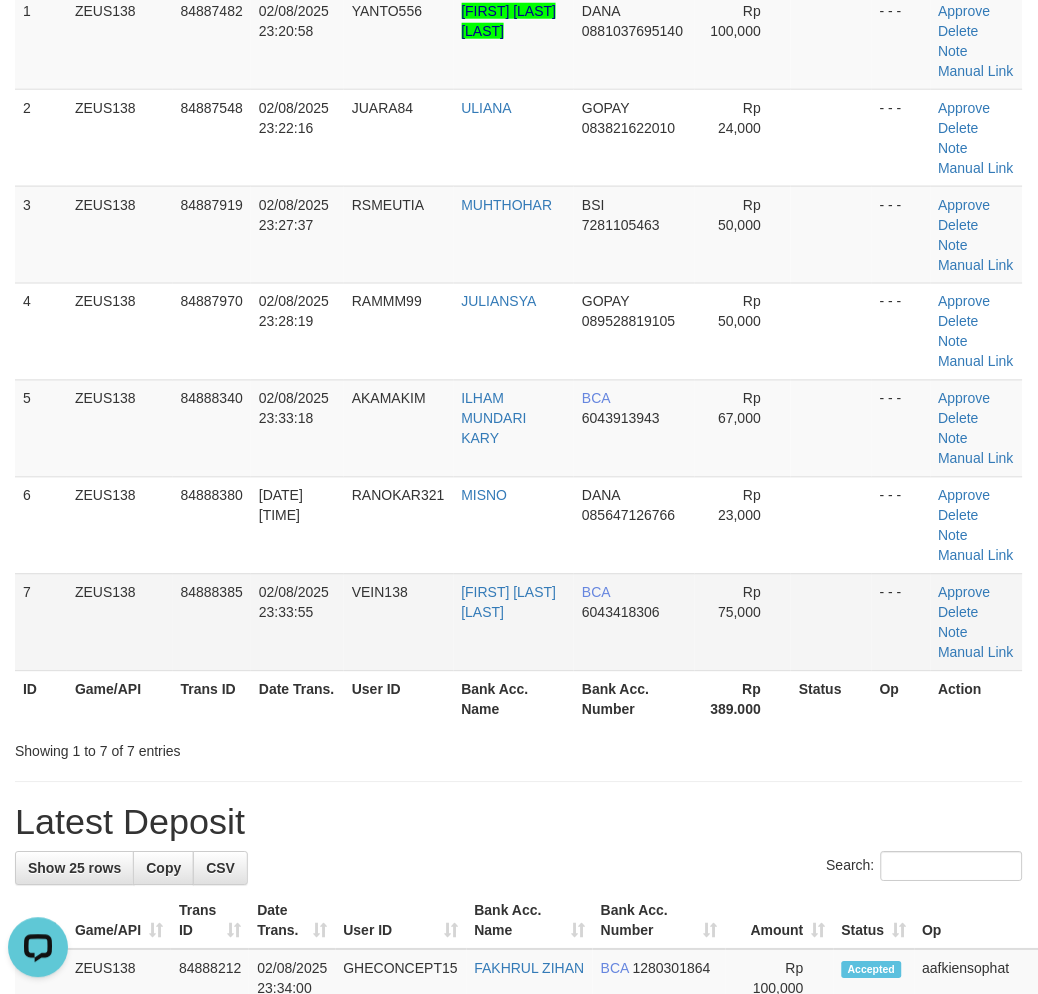 click at bounding box center [831, 622] 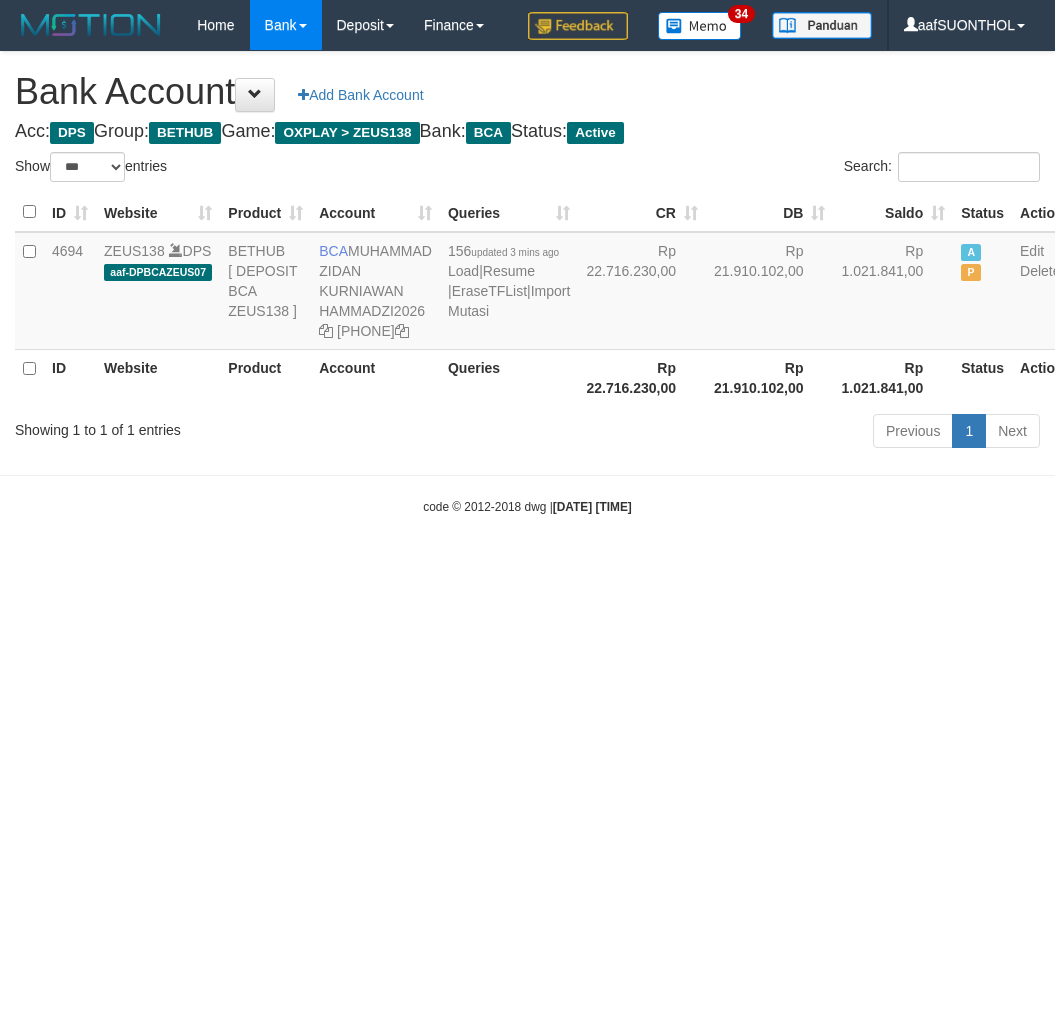 select on "***" 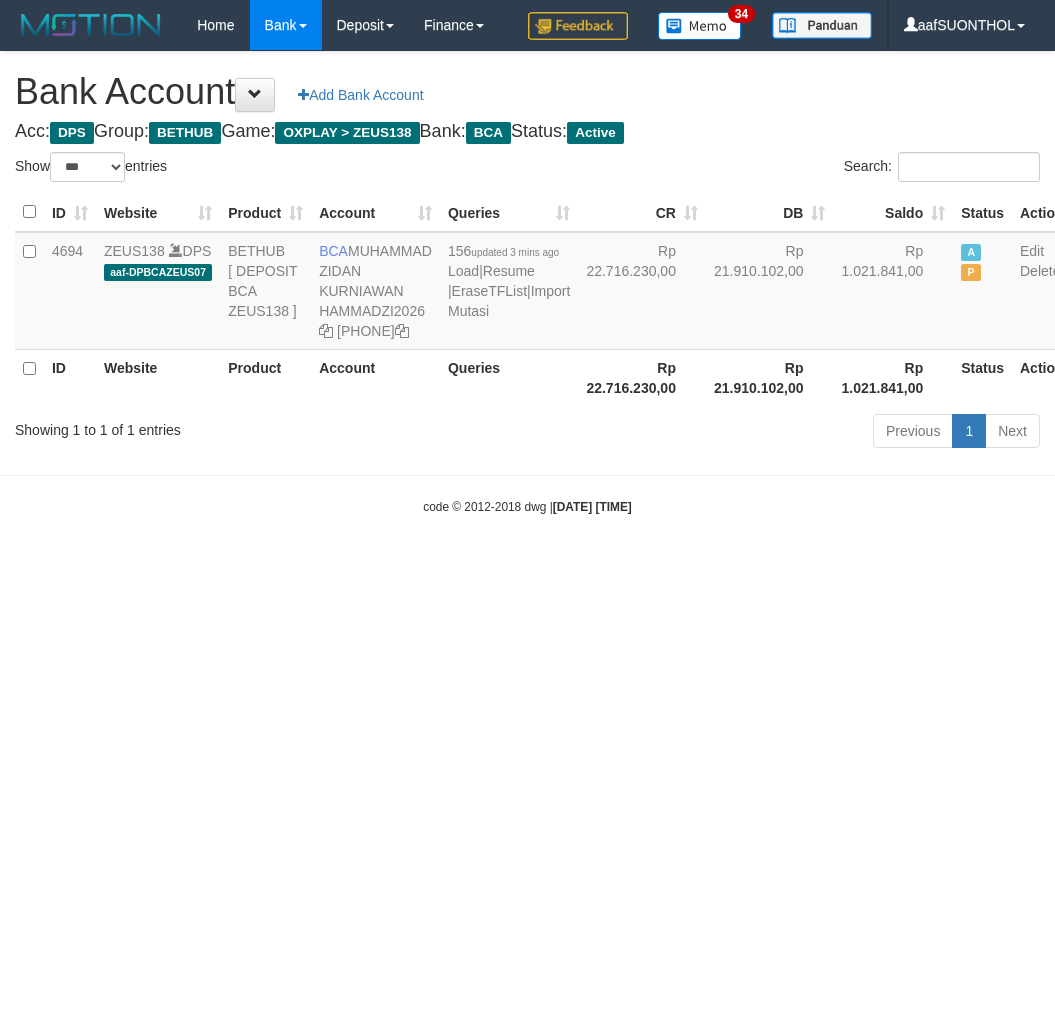 scroll, scrollTop: 0, scrollLeft: 0, axis: both 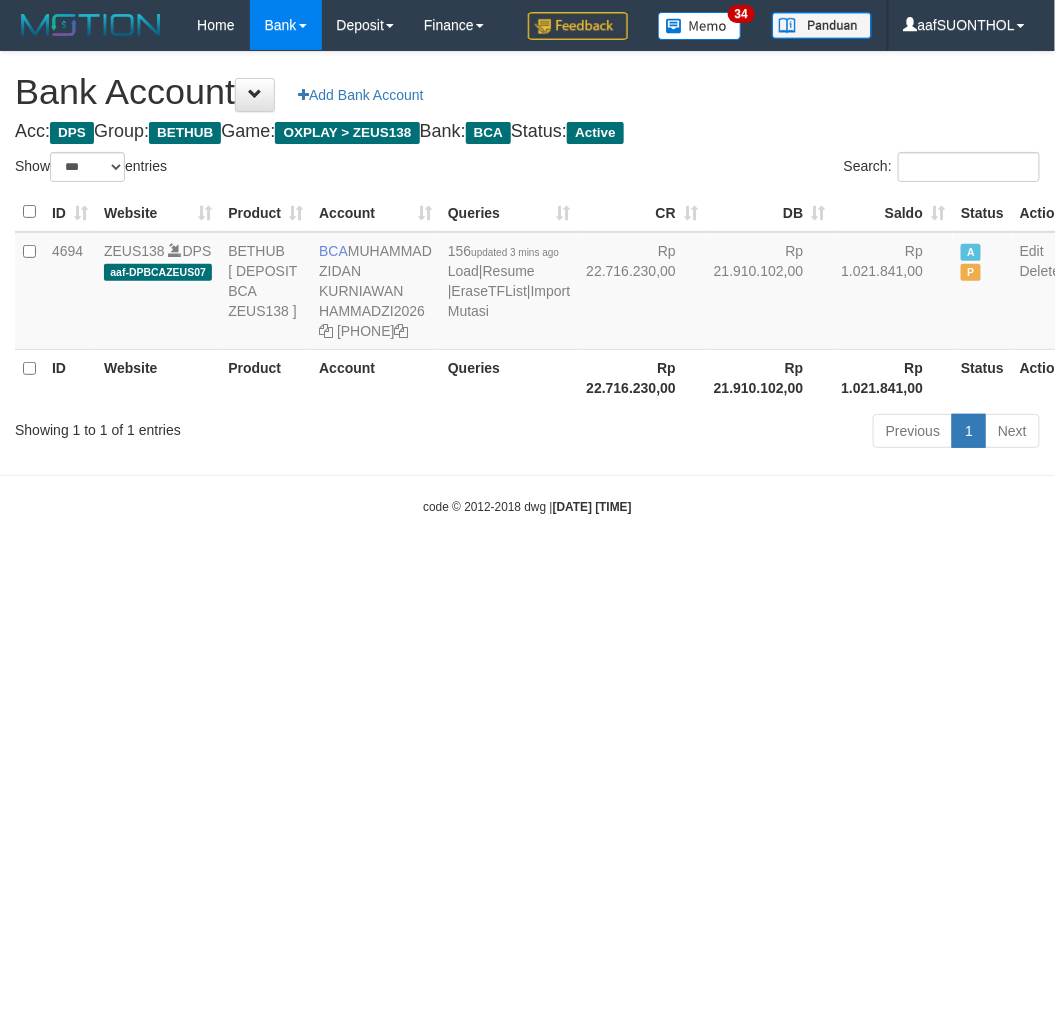click on "Toggle navigation
Home
Bank
Account List
Load
By Website
Group
[OXPLAY]													ZEUS138
By Load Group (DPS)
Sync" at bounding box center (527, 283) 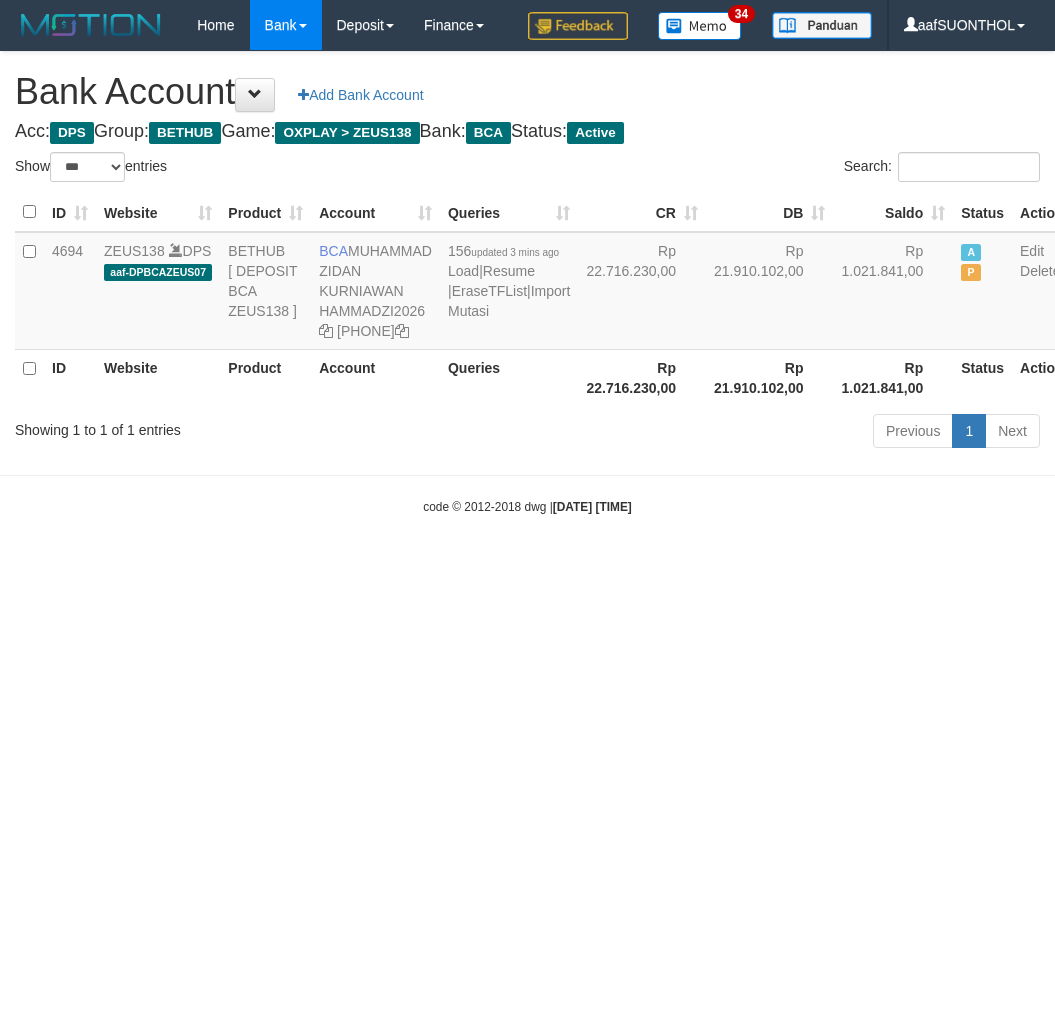 select on "***" 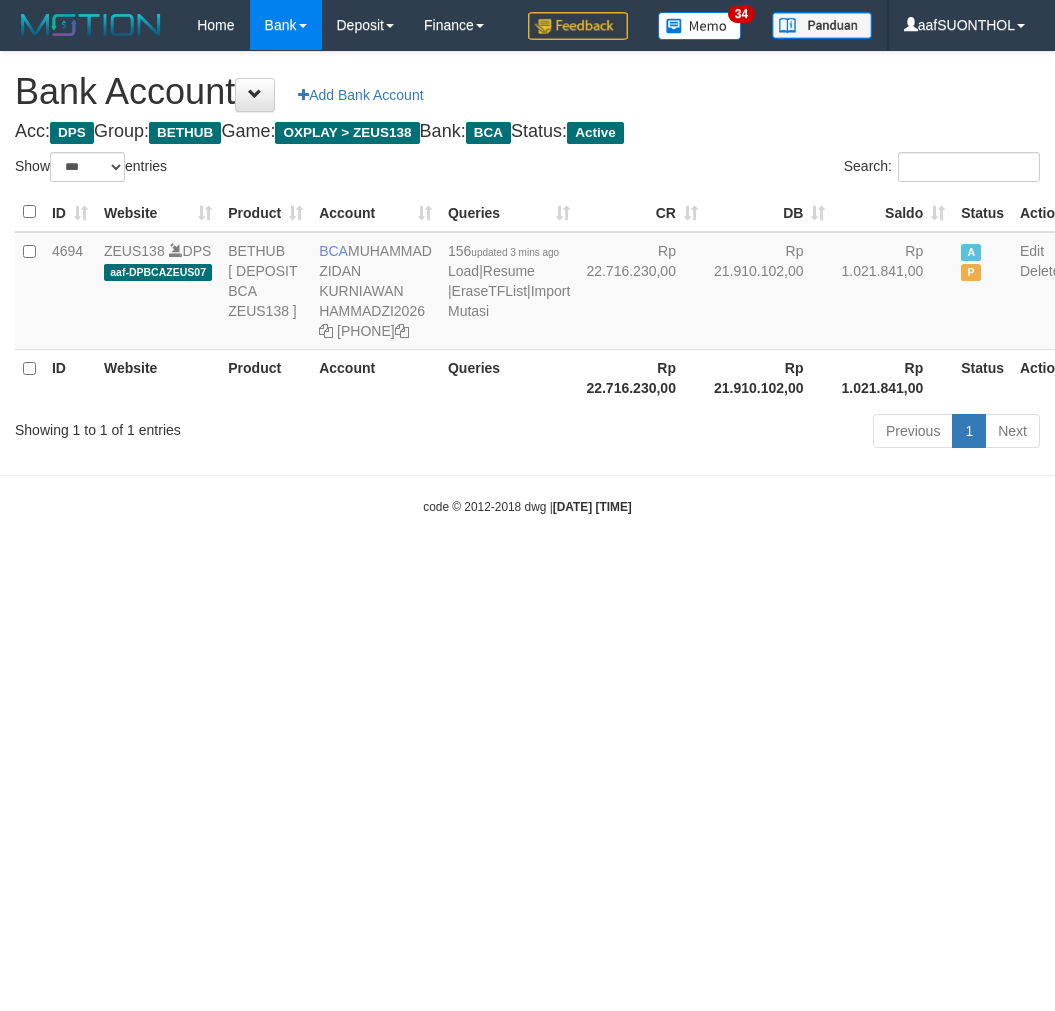 scroll, scrollTop: 0, scrollLeft: 0, axis: both 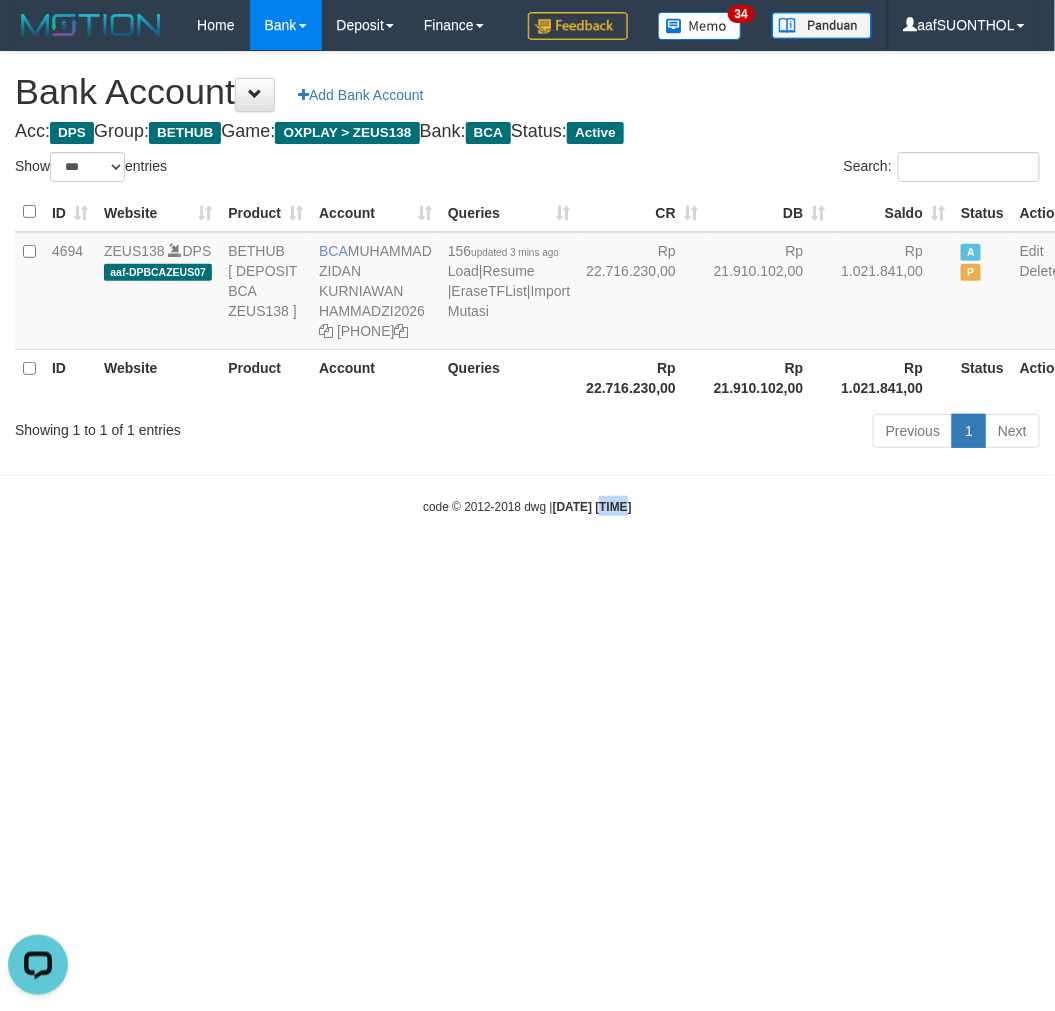 drag, startPoint x: 603, startPoint y: 727, endPoint x: 584, endPoint y: 712, distance: 24.207438 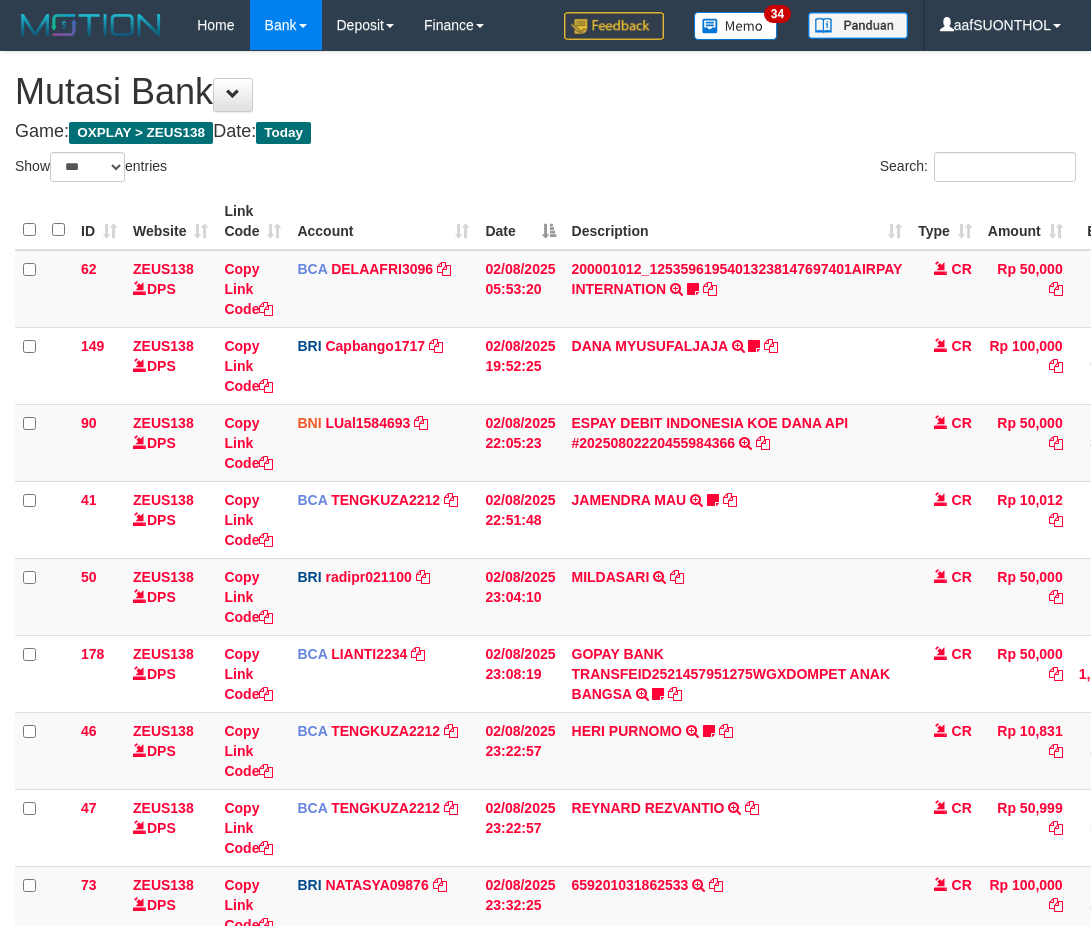 select on "***" 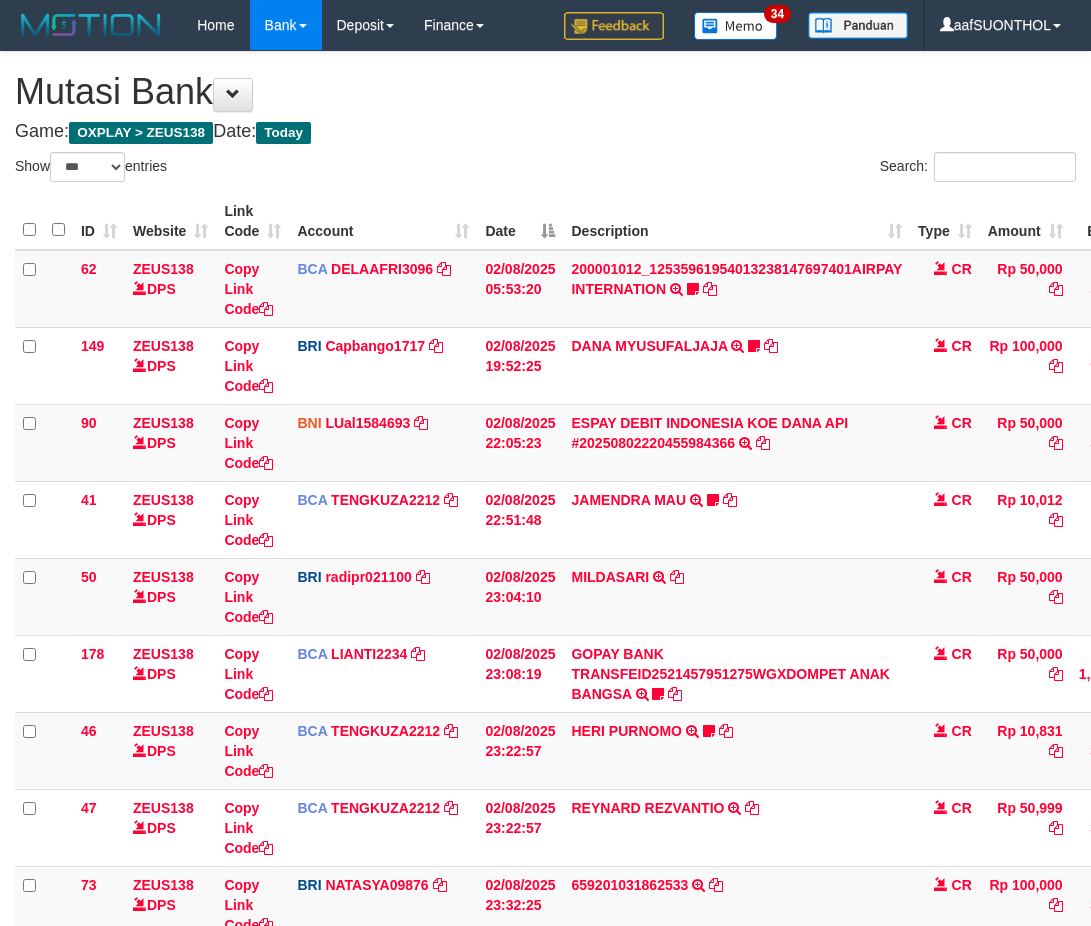 scroll, scrollTop: 268, scrollLeft: 0, axis: vertical 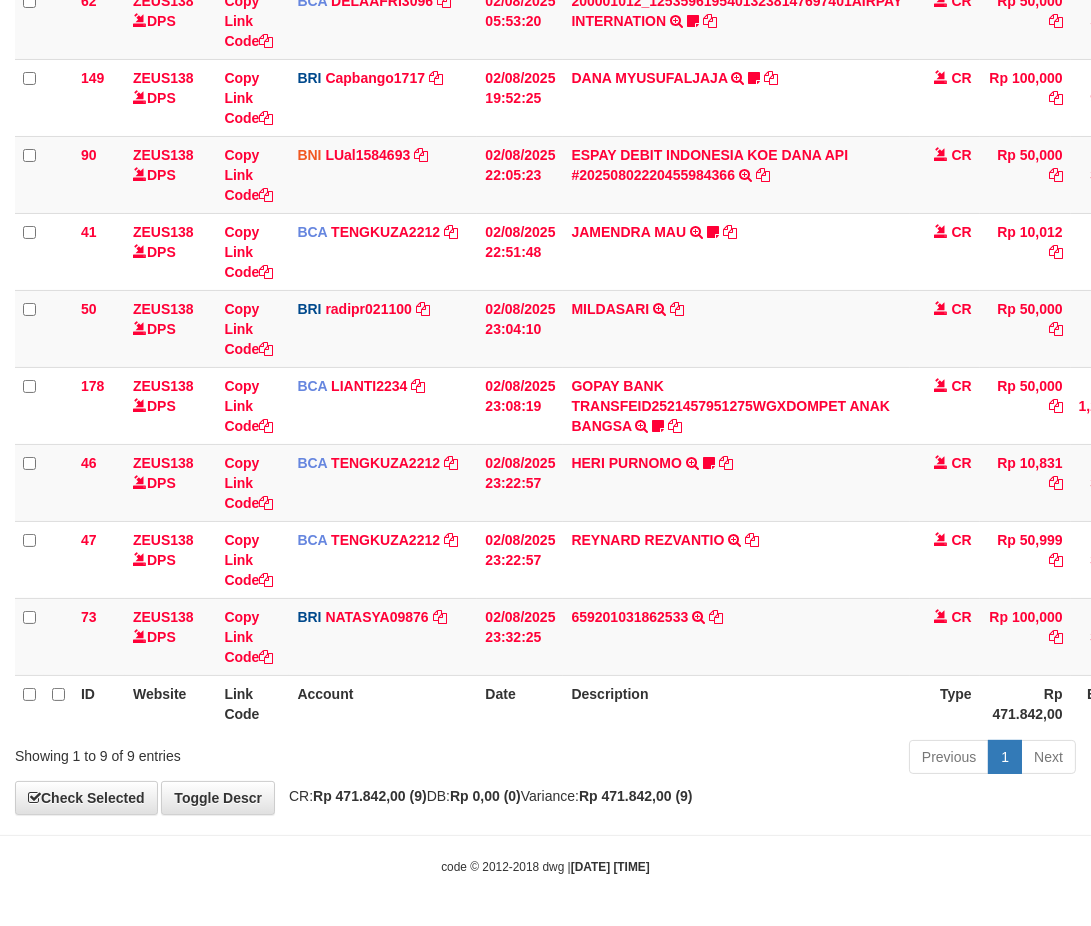 drag, startPoint x: 758, startPoint y: 706, endPoint x: 707, endPoint y: 702, distance: 51.156624 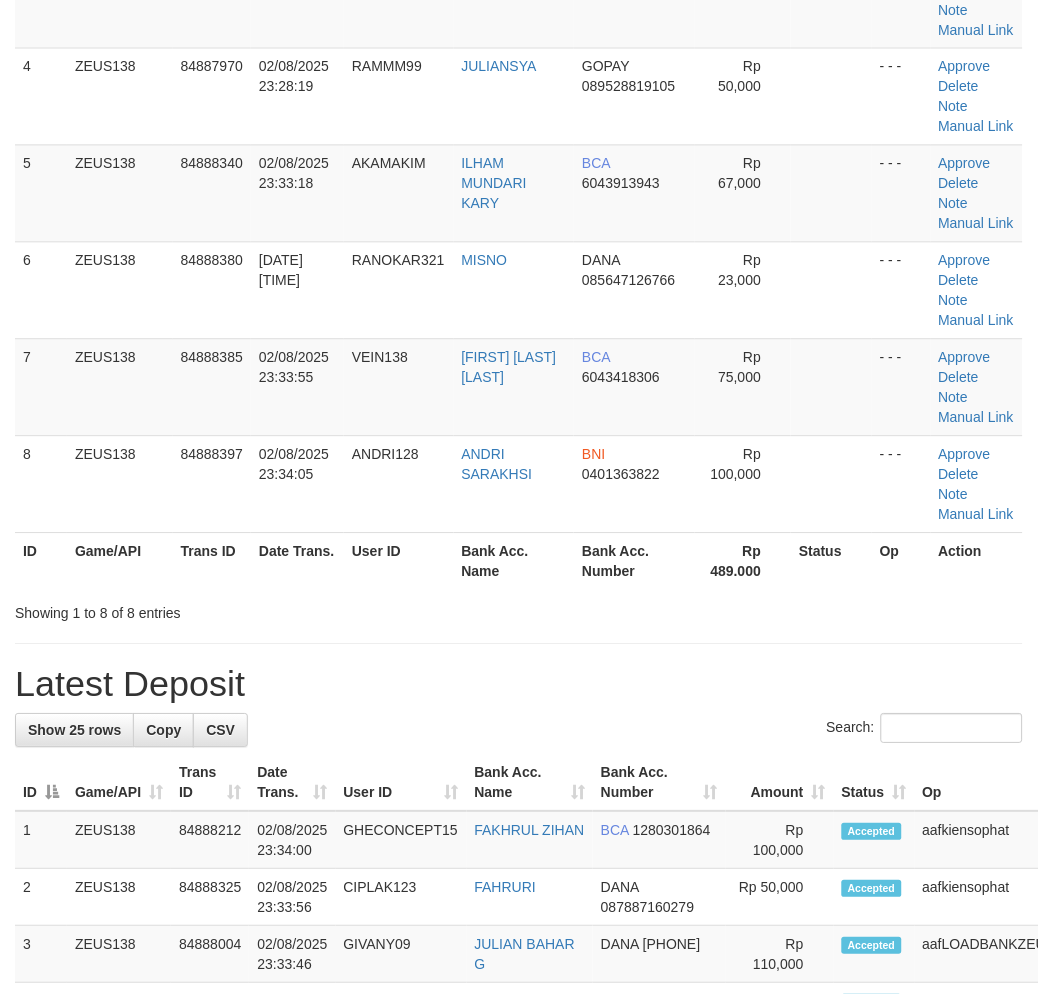 scroll, scrollTop: 308, scrollLeft: 0, axis: vertical 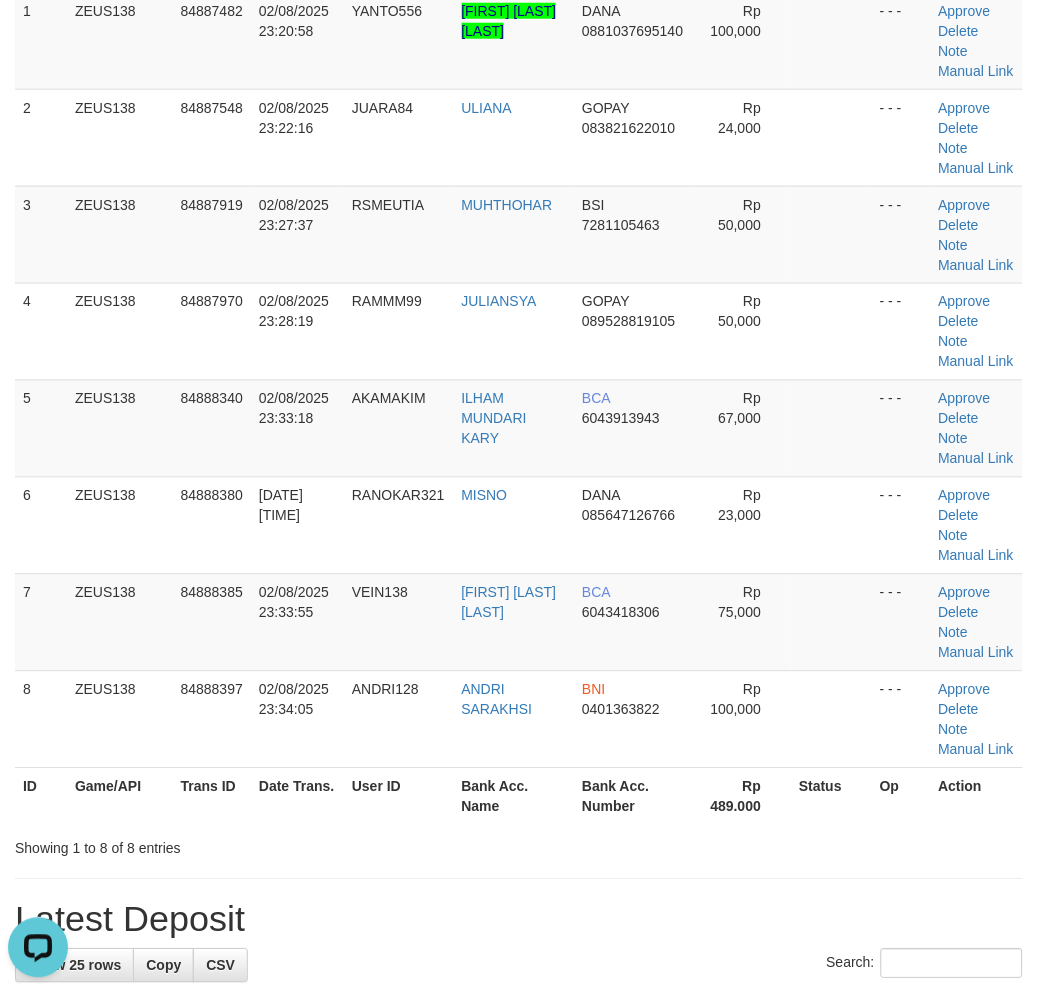 drag, startPoint x: 620, startPoint y: 831, endPoint x: 632, endPoint y: 834, distance: 12.369317 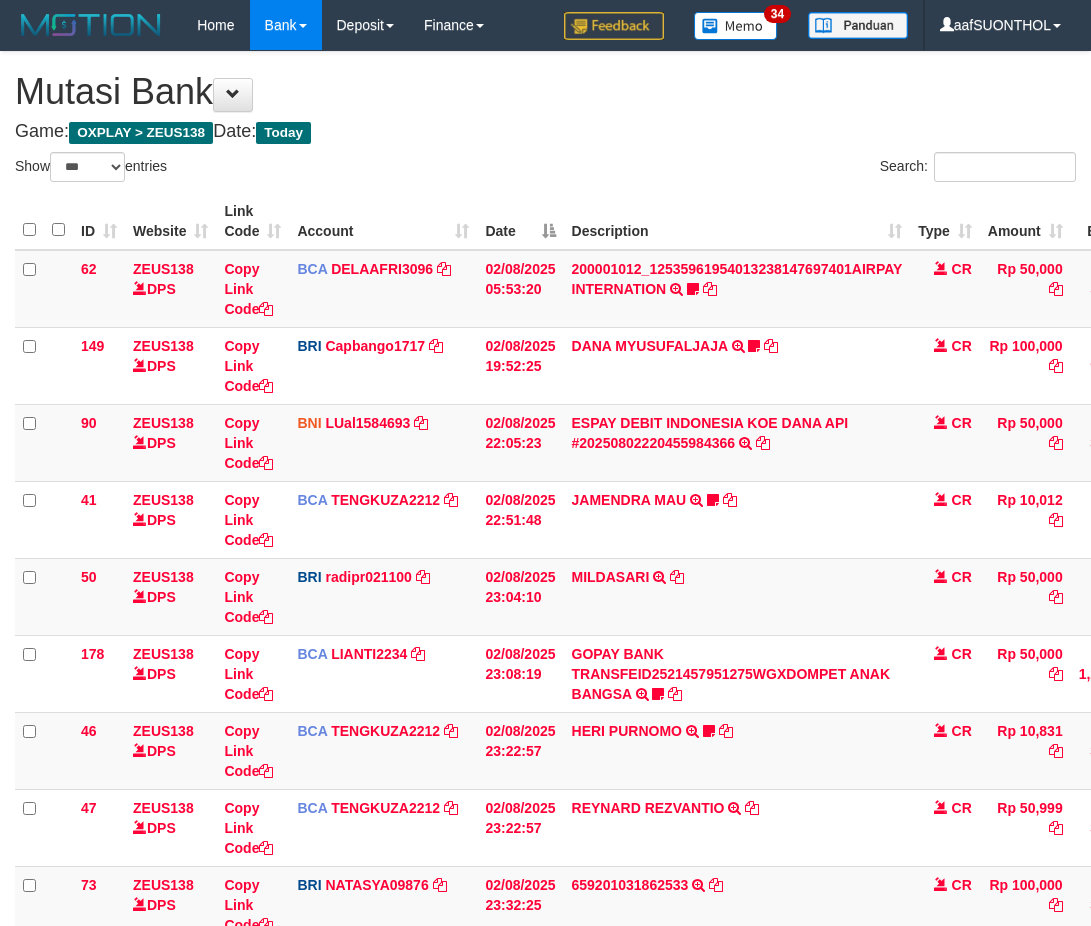 select on "***" 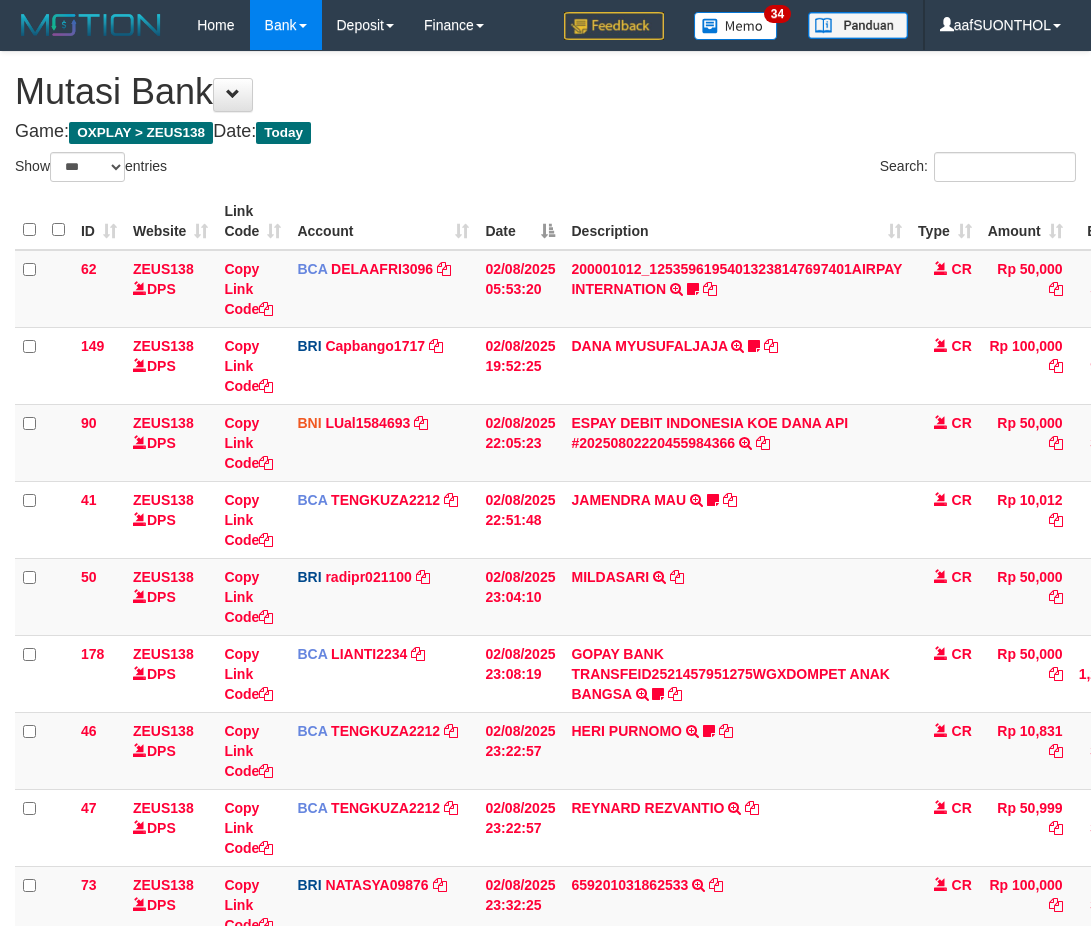 scroll, scrollTop: 268, scrollLeft: 0, axis: vertical 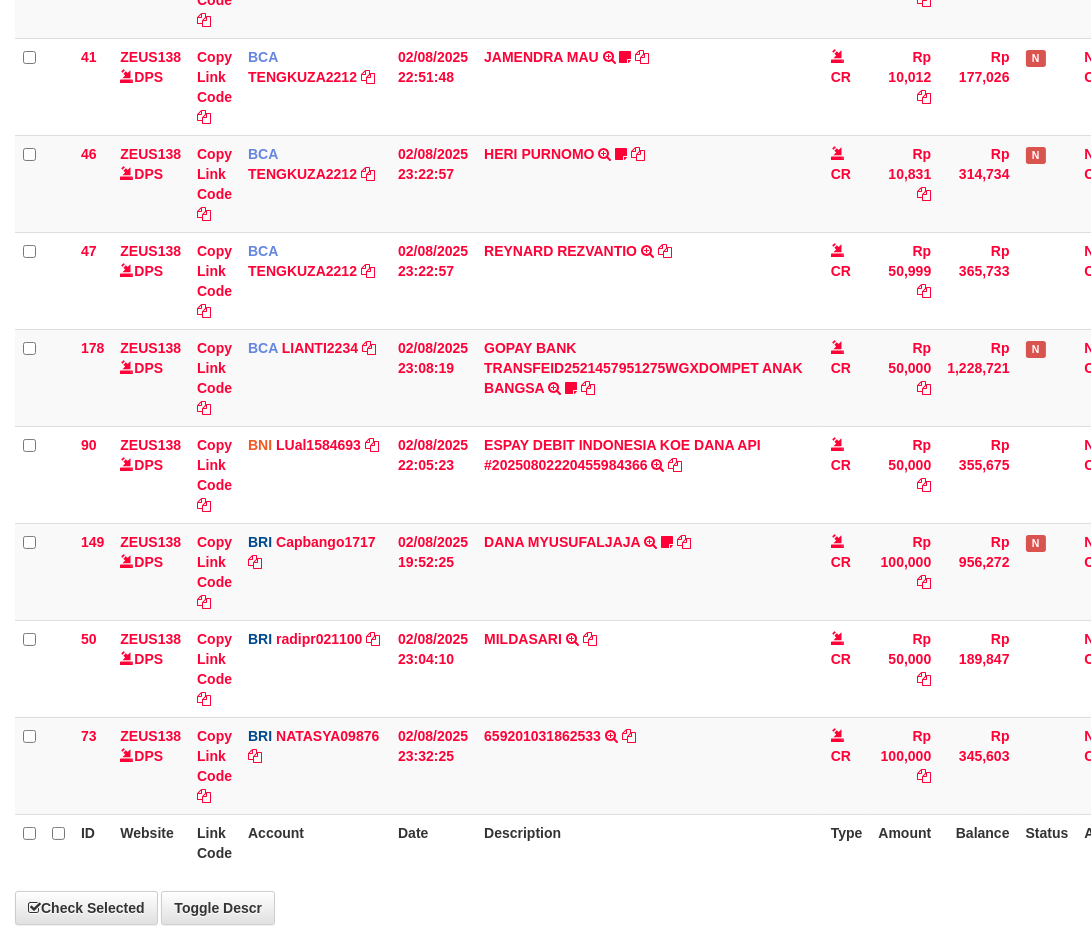 select on "***" 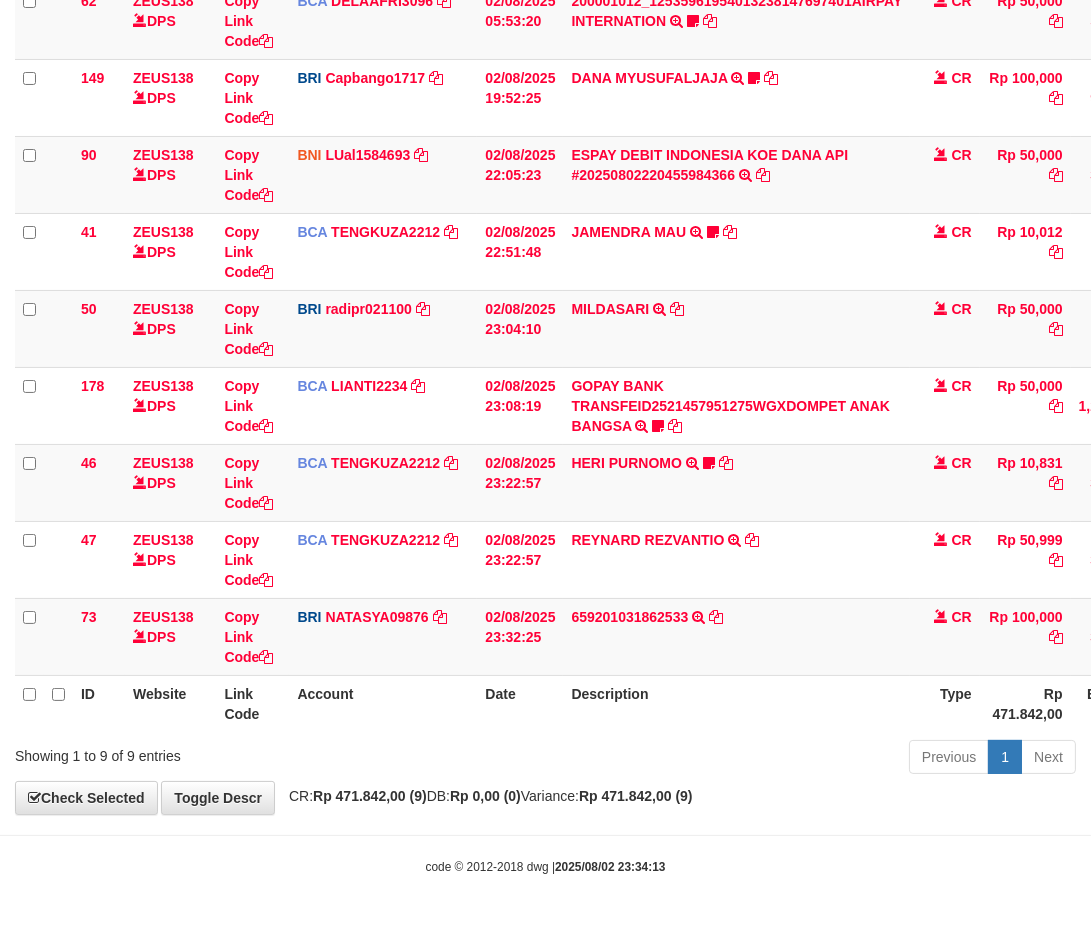 click on "Previous 1 Next" at bounding box center [773, 759] 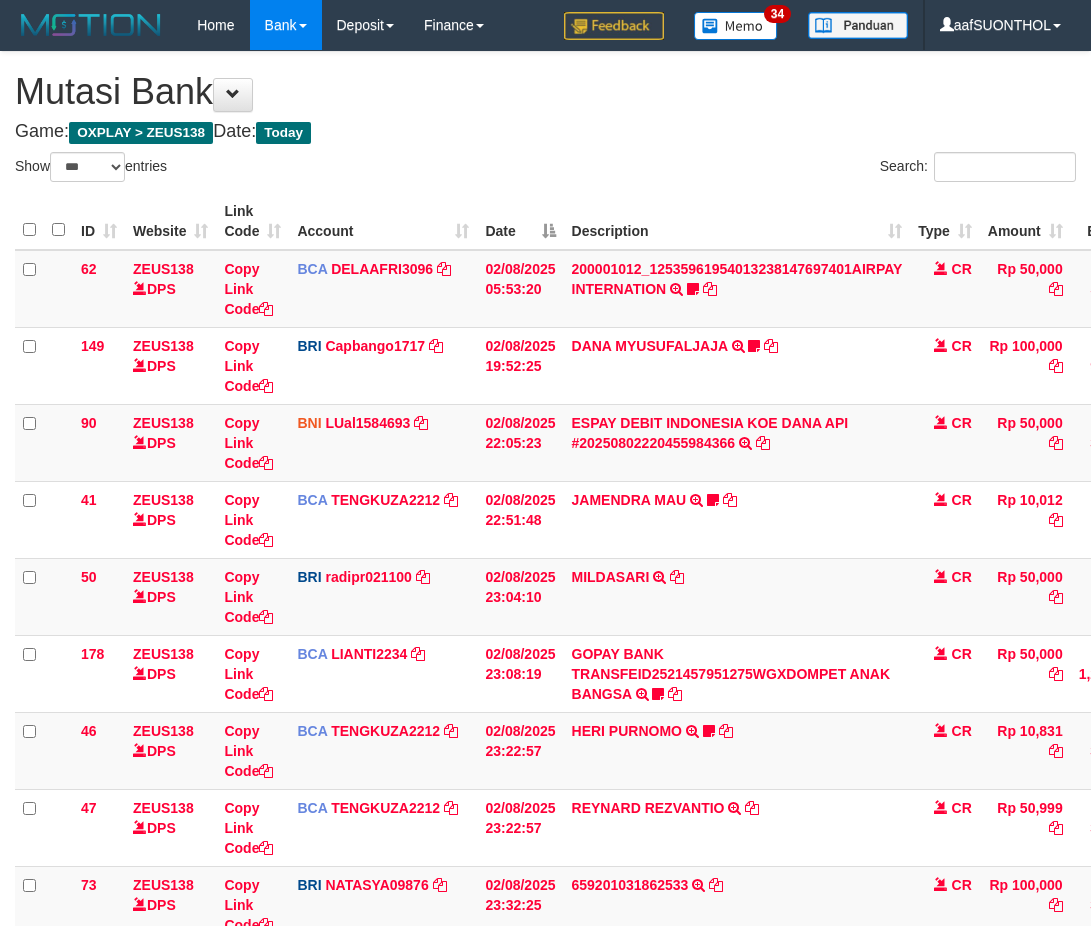 select on "***" 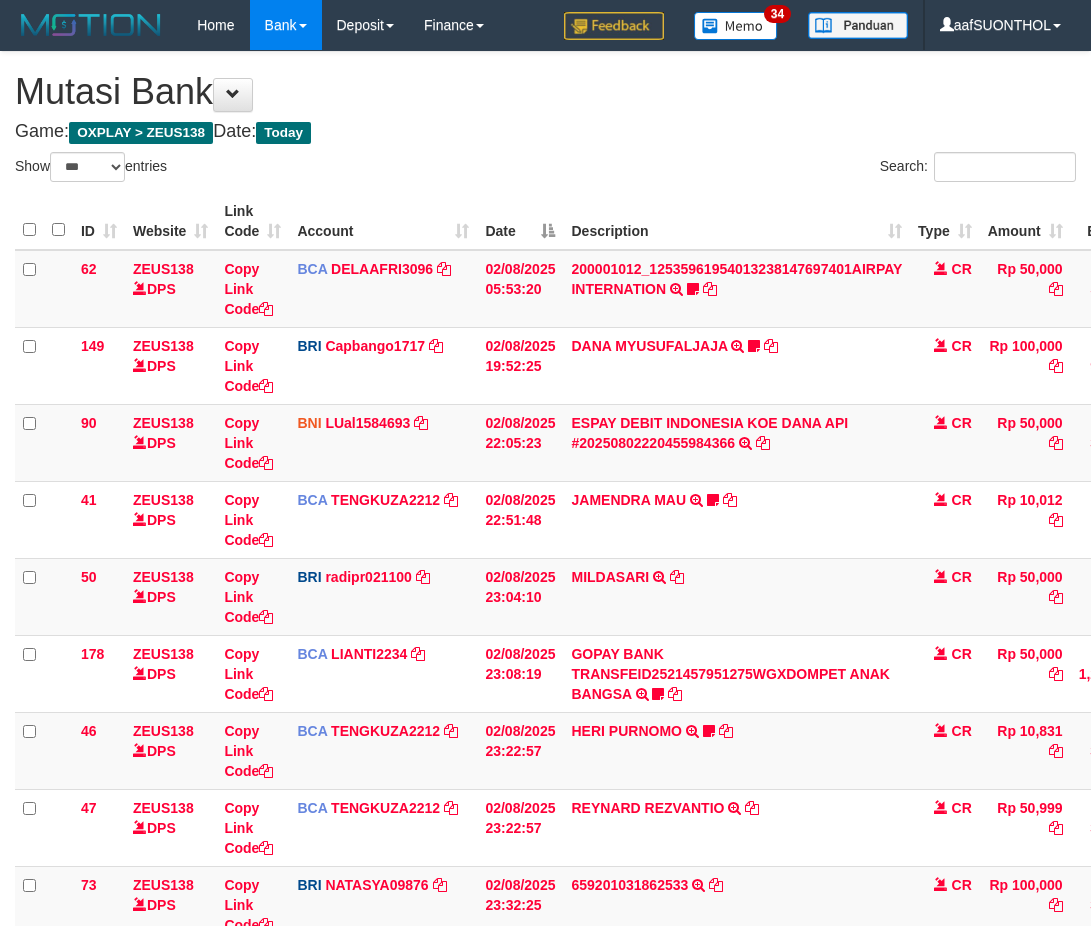 scroll, scrollTop: 268, scrollLeft: 0, axis: vertical 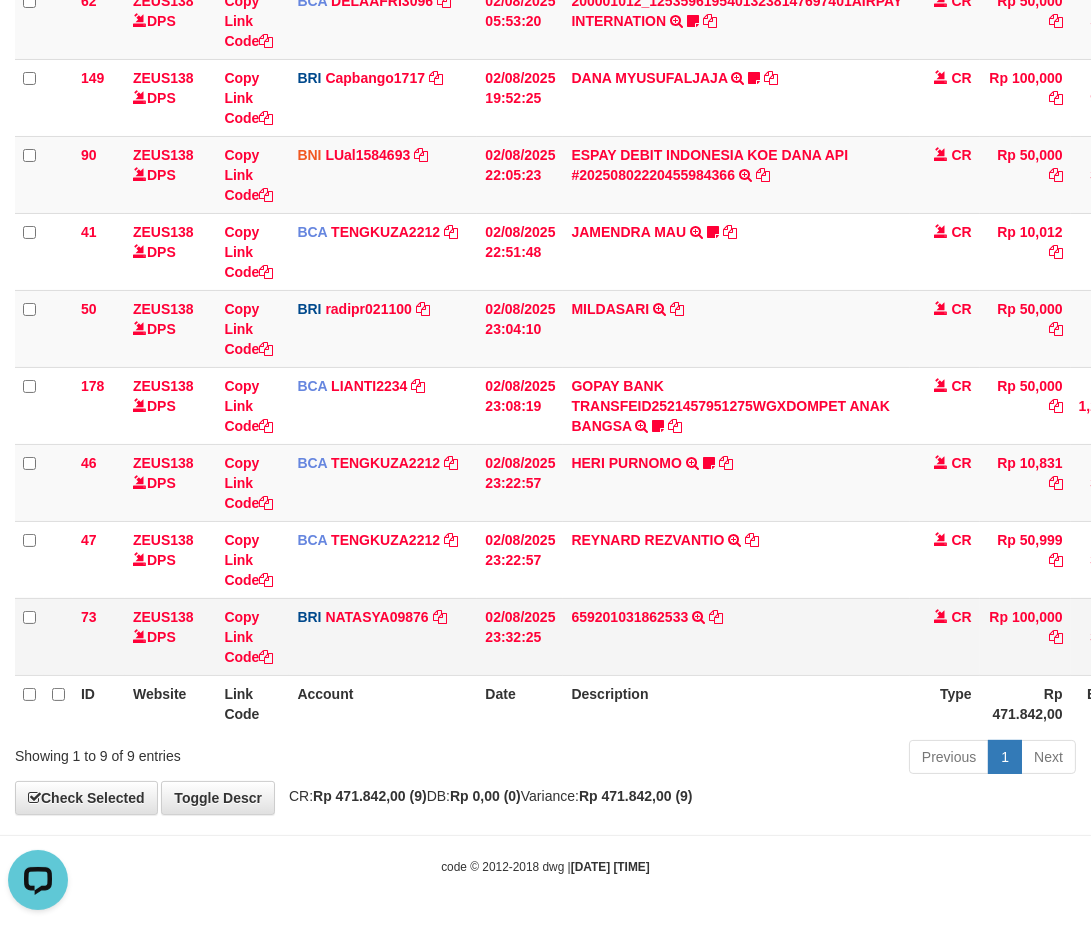 click on "02/08/2025 23:32:25" at bounding box center (520, 636) 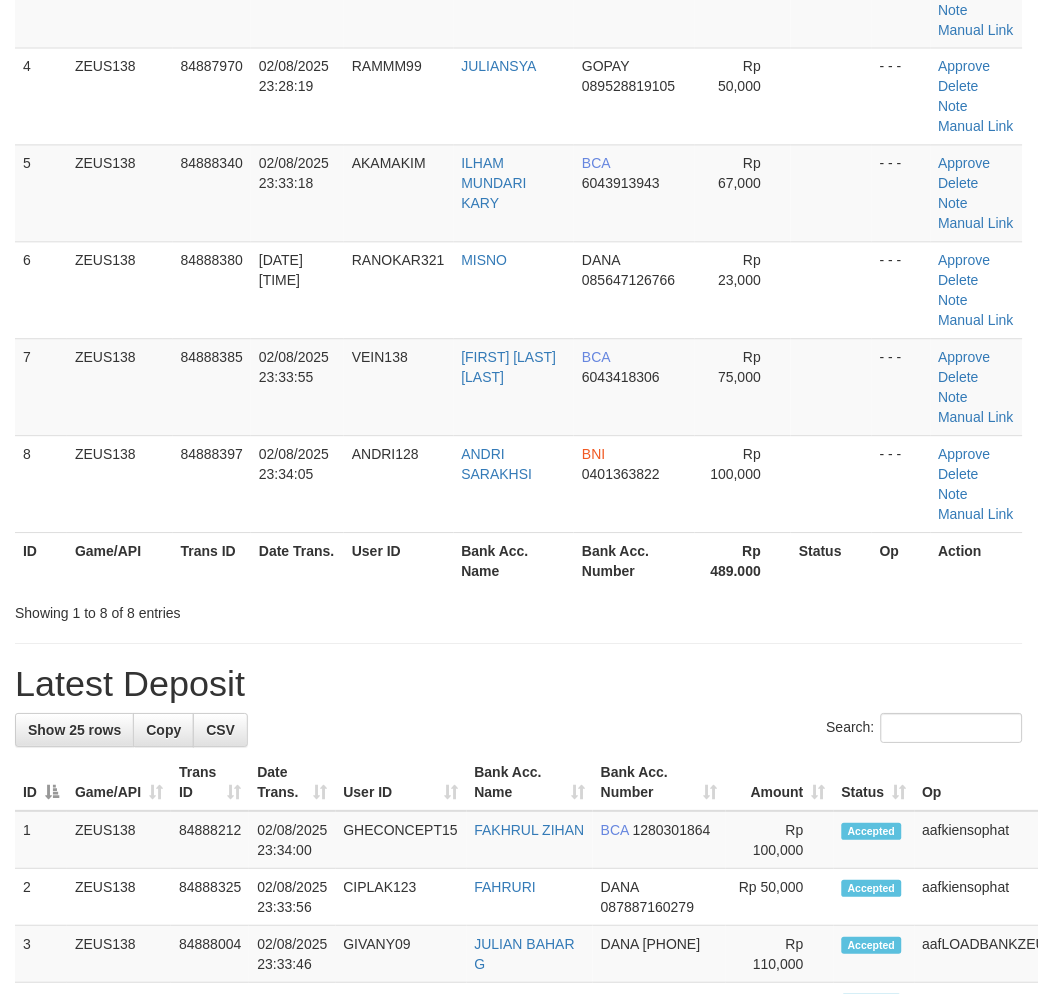 scroll, scrollTop: 308, scrollLeft: 0, axis: vertical 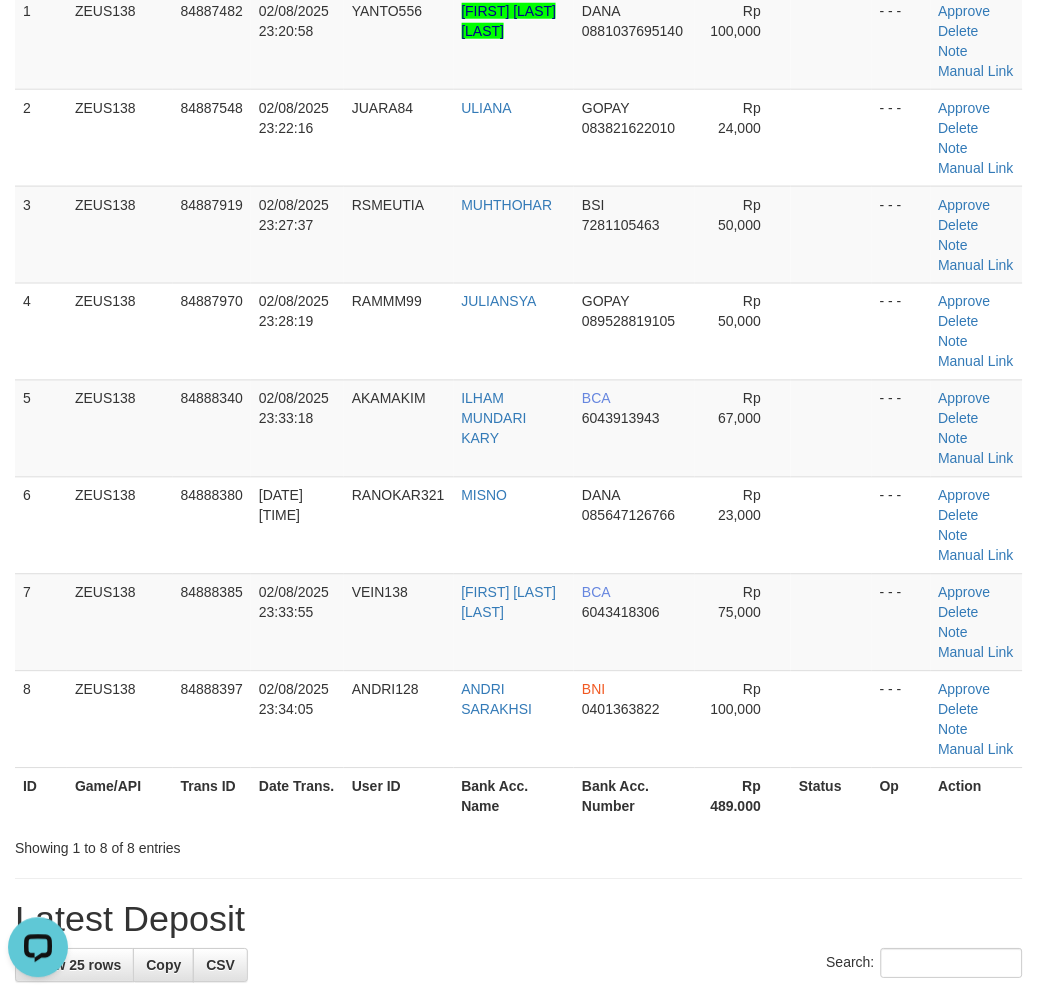 click on "Bank Acc. Number" at bounding box center (634, 796) 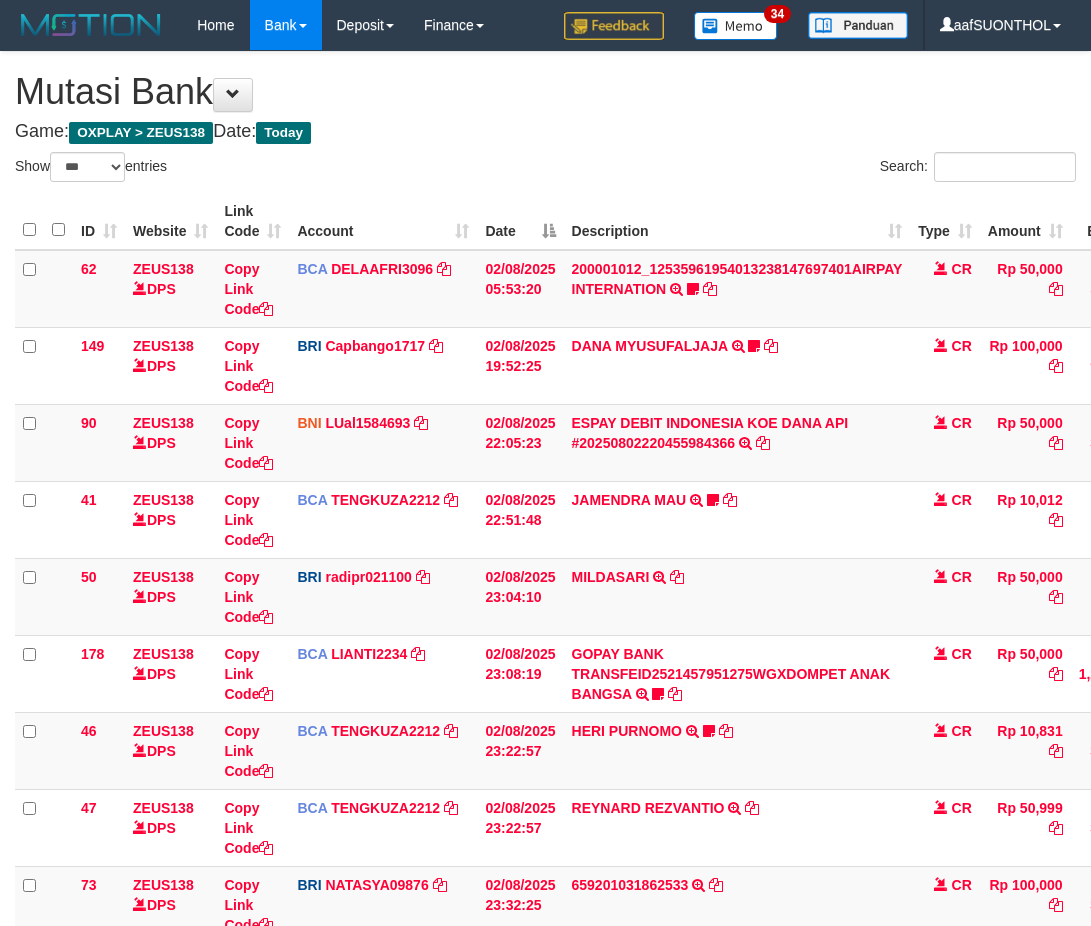 select on "***" 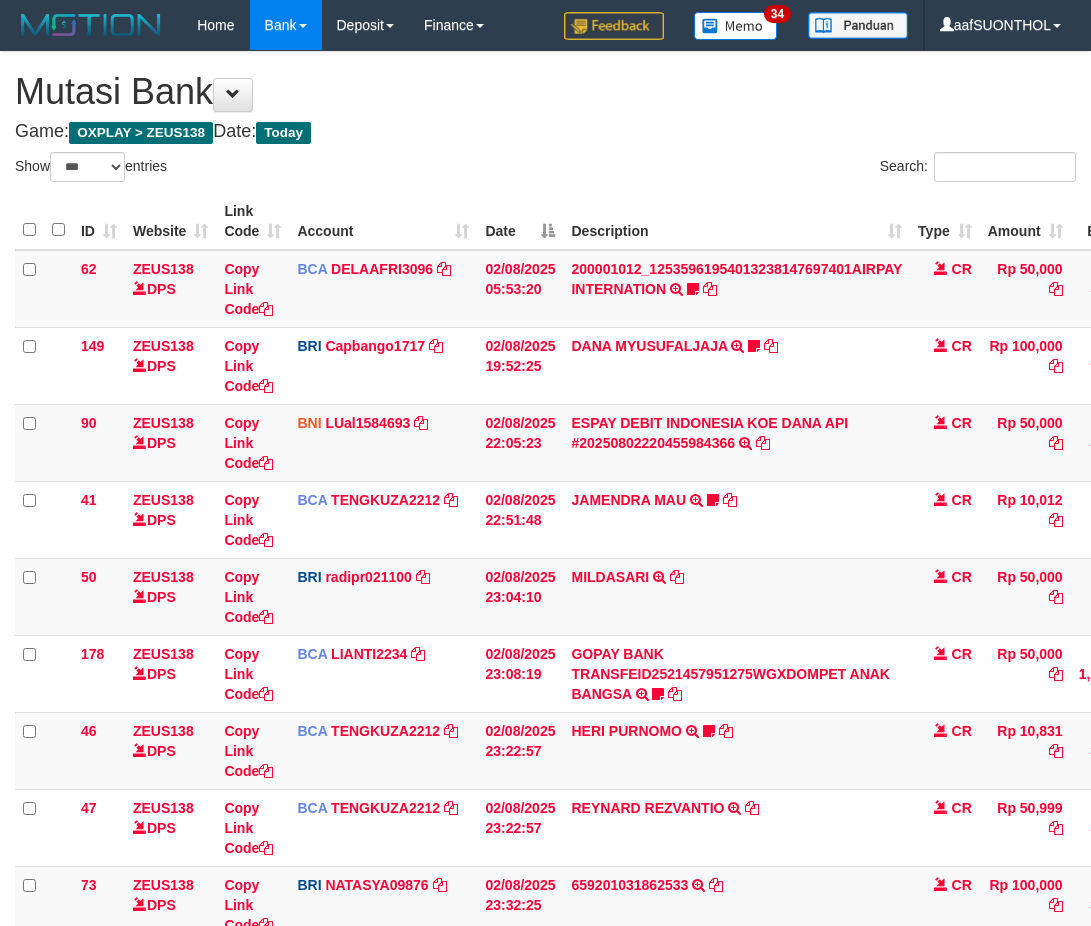 scroll, scrollTop: 268, scrollLeft: 0, axis: vertical 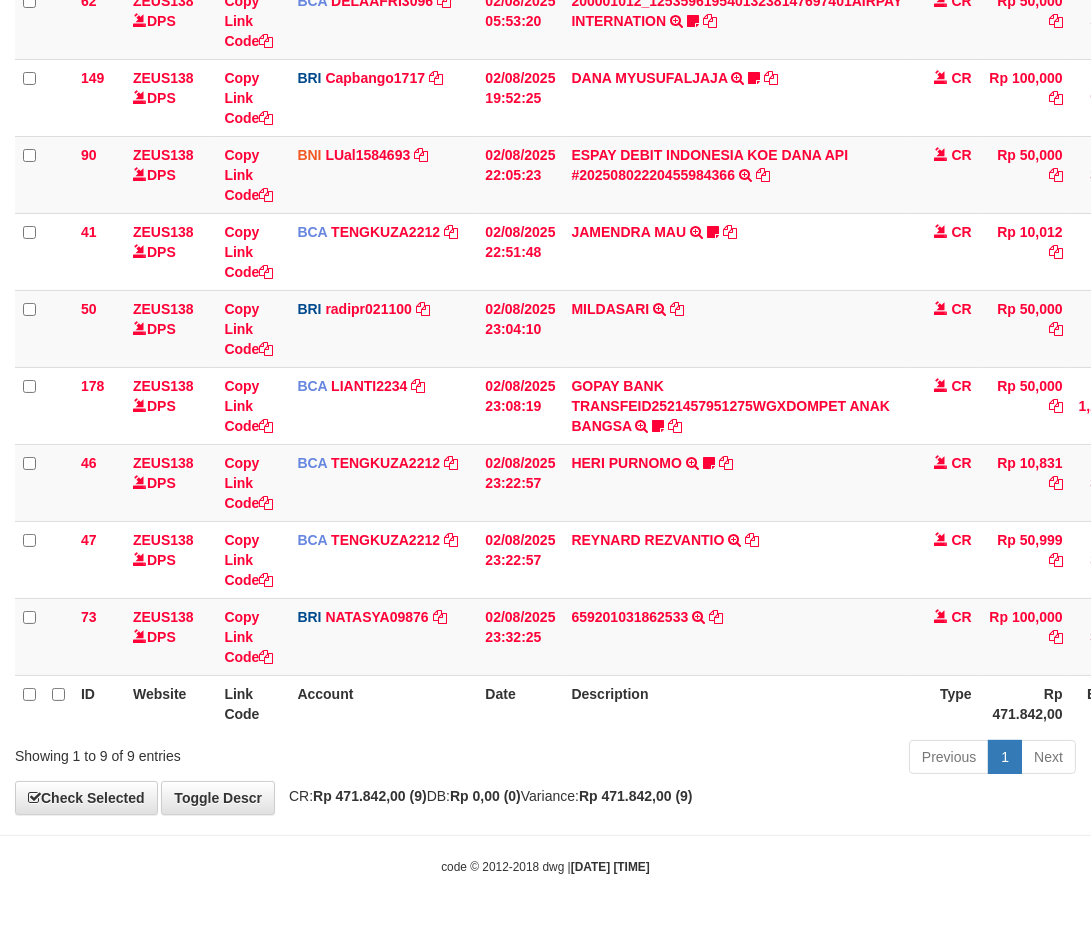 drag, startPoint x: 715, startPoint y: 756, endPoint x: 695, endPoint y: 773, distance: 26.24881 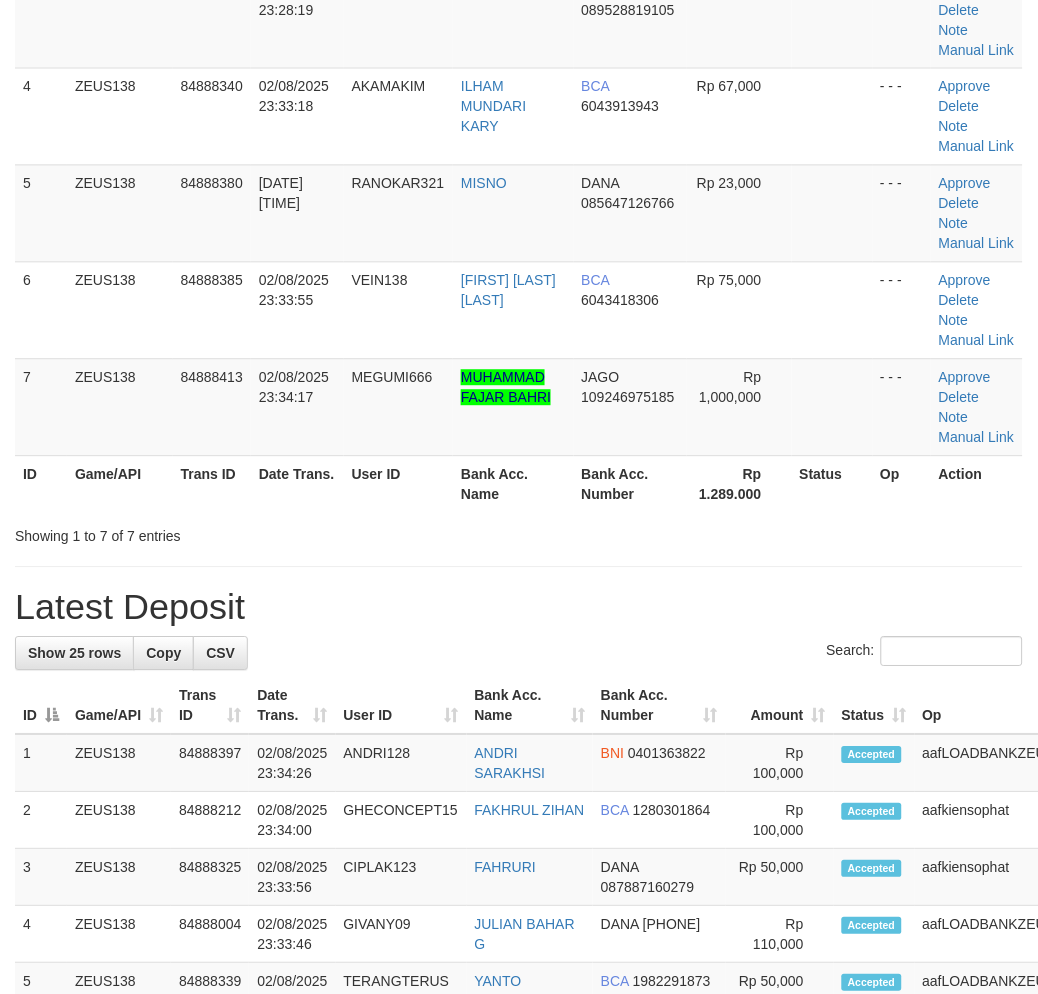 scroll, scrollTop: 308, scrollLeft: 0, axis: vertical 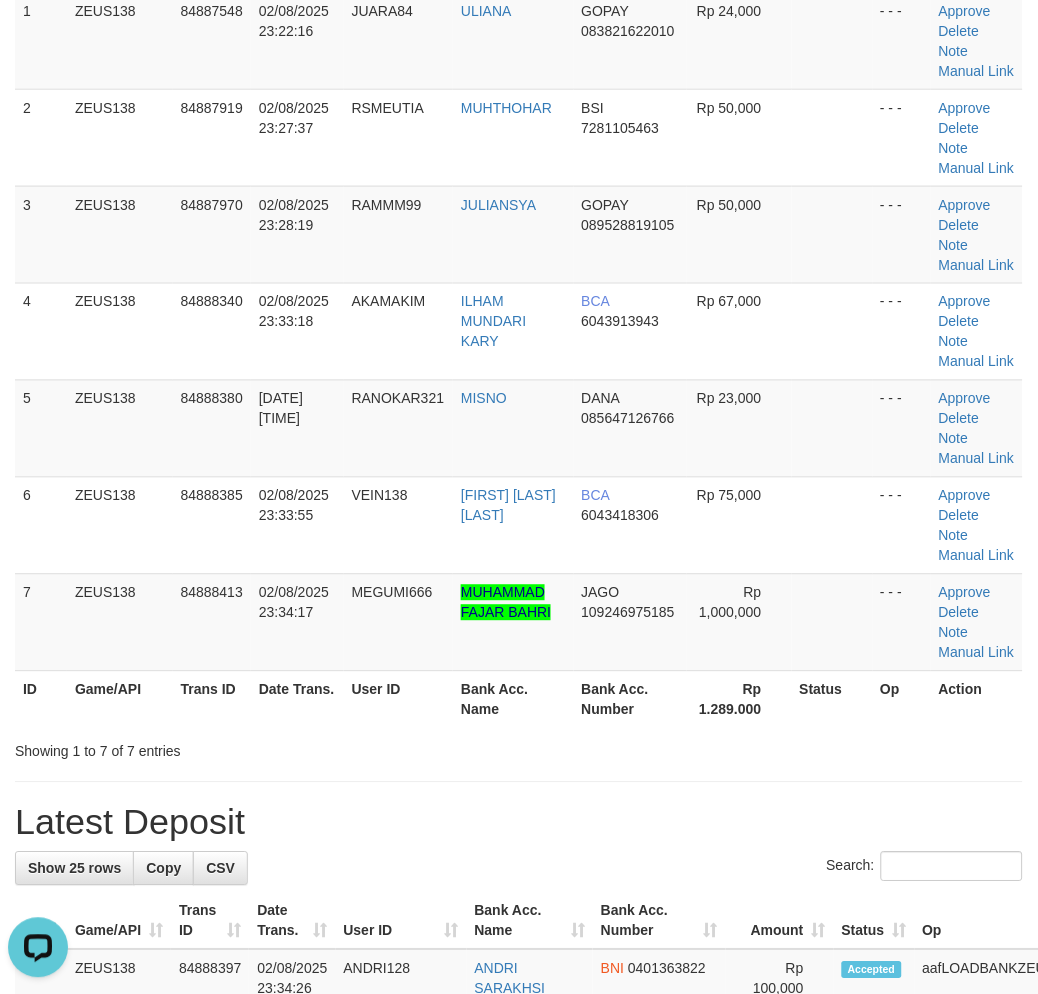 click on "Bank Acc. Number" at bounding box center [630, 699] 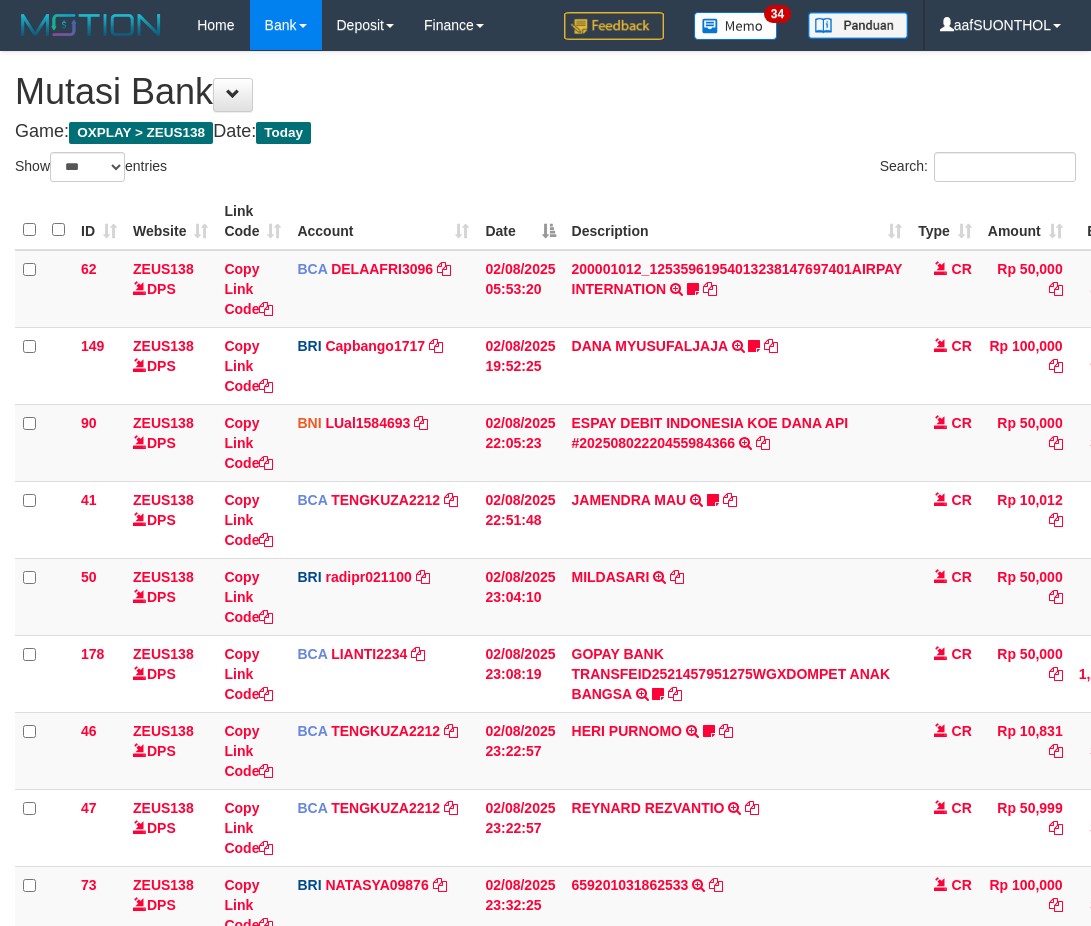 select on "***" 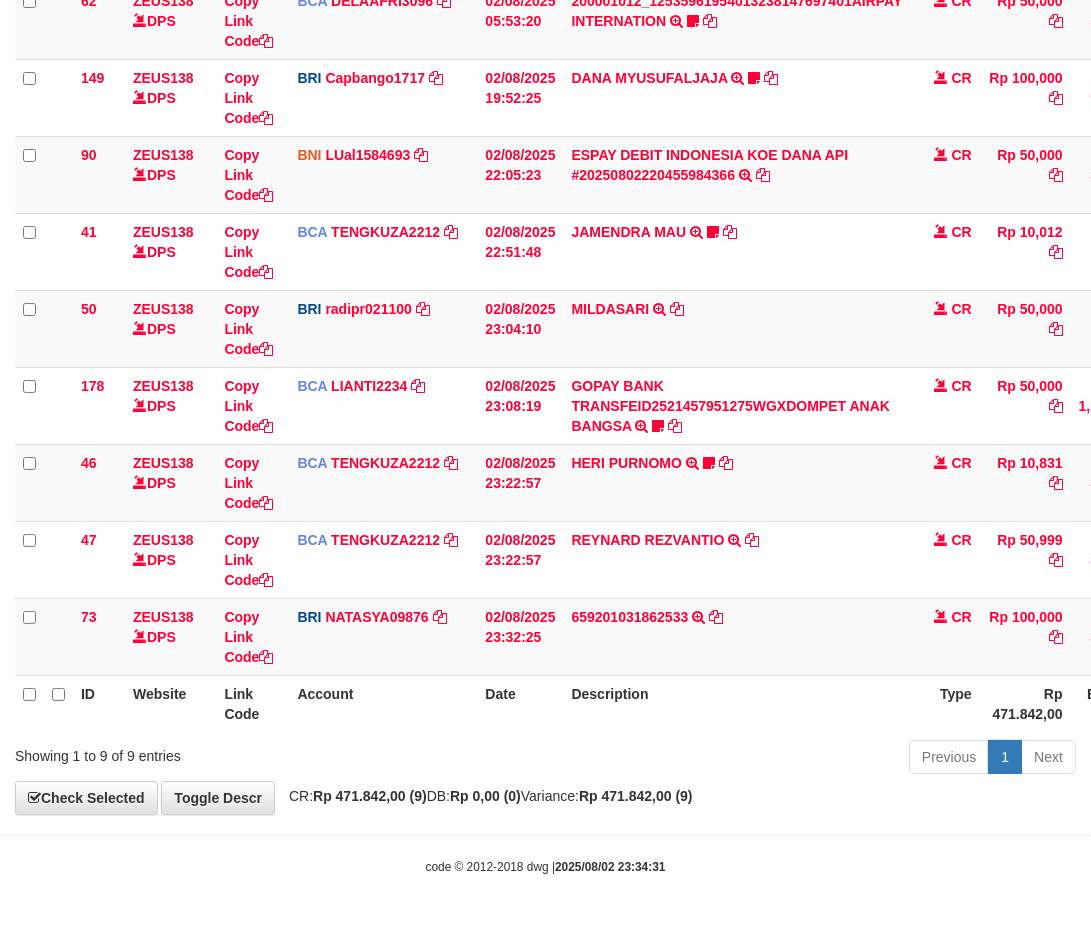click on "Description" at bounding box center (736, 703) 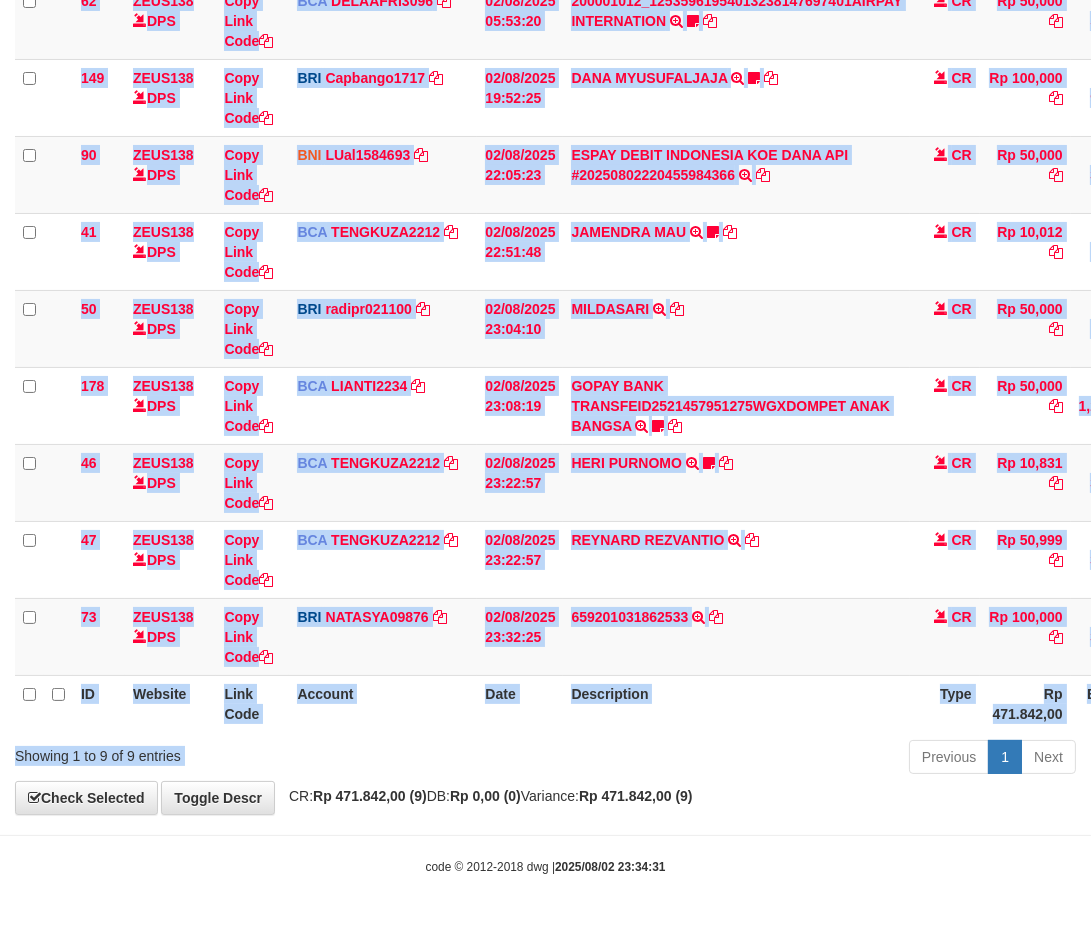 drag, startPoint x: 611, startPoint y: 734, endPoint x: 601, endPoint y: 735, distance: 10.049875 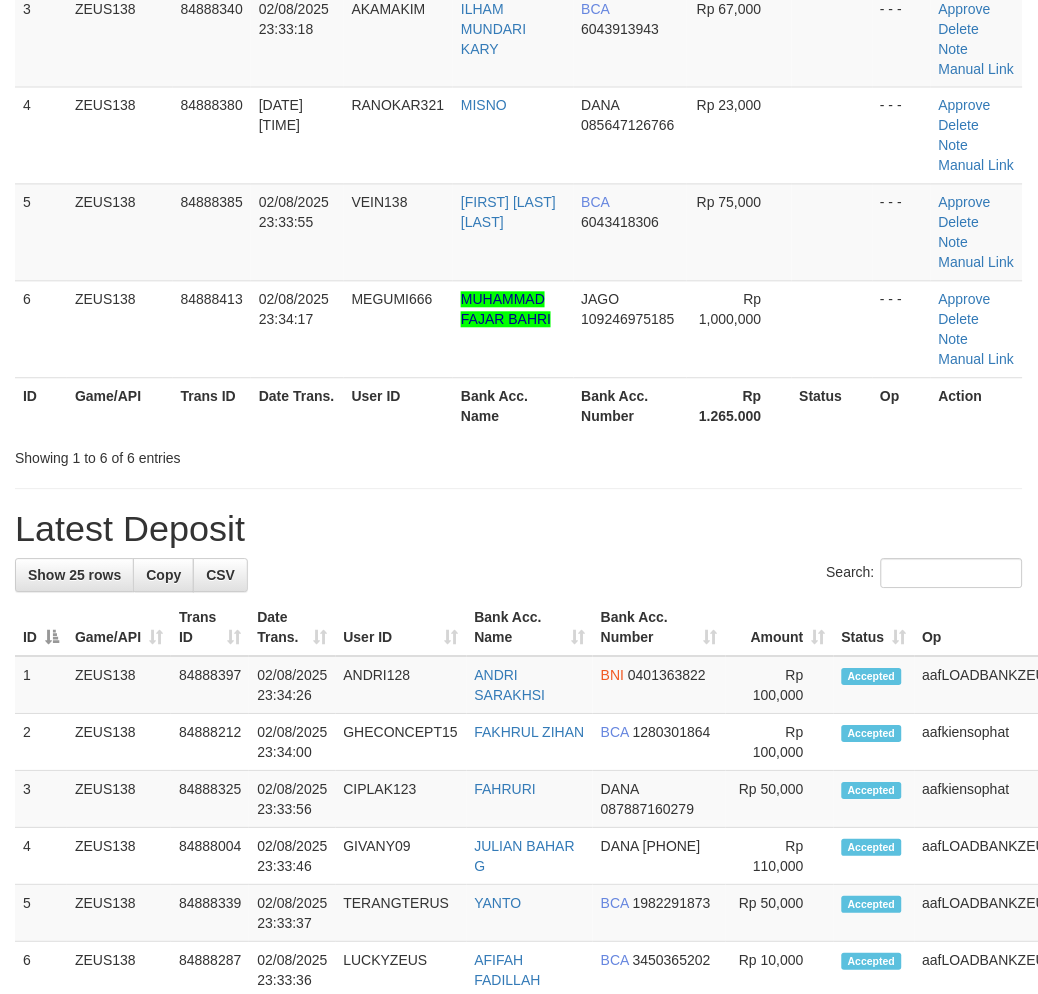 scroll, scrollTop: 308, scrollLeft: 0, axis: vertical 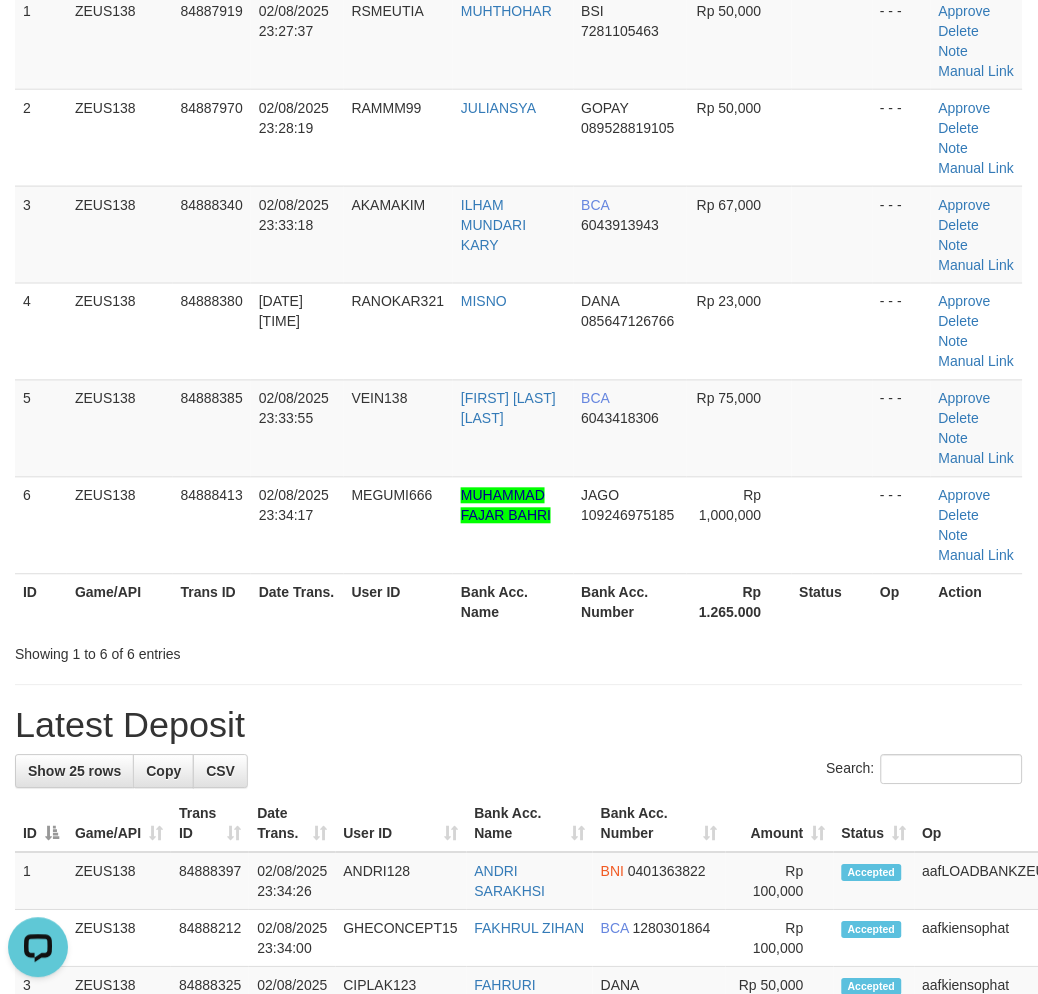 click on "**********" at bounding box center (519, 1113) 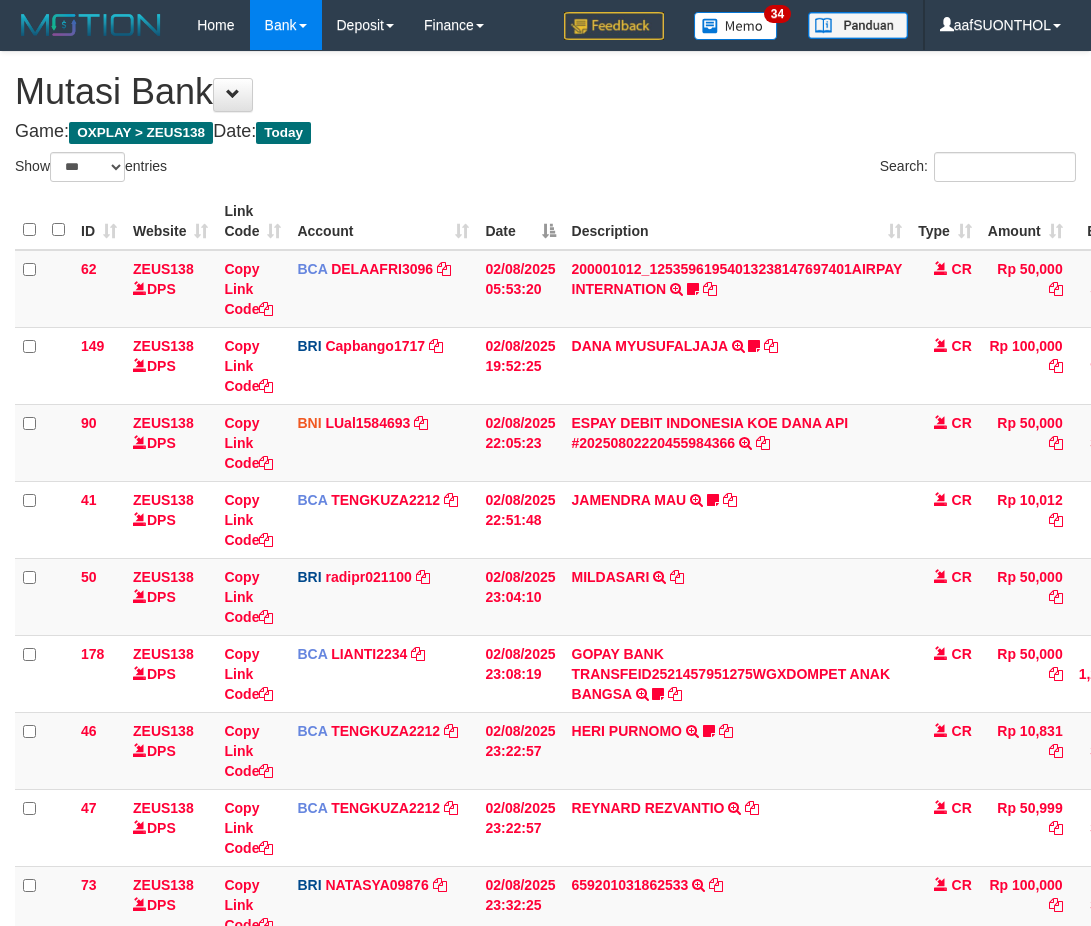 select on "***" 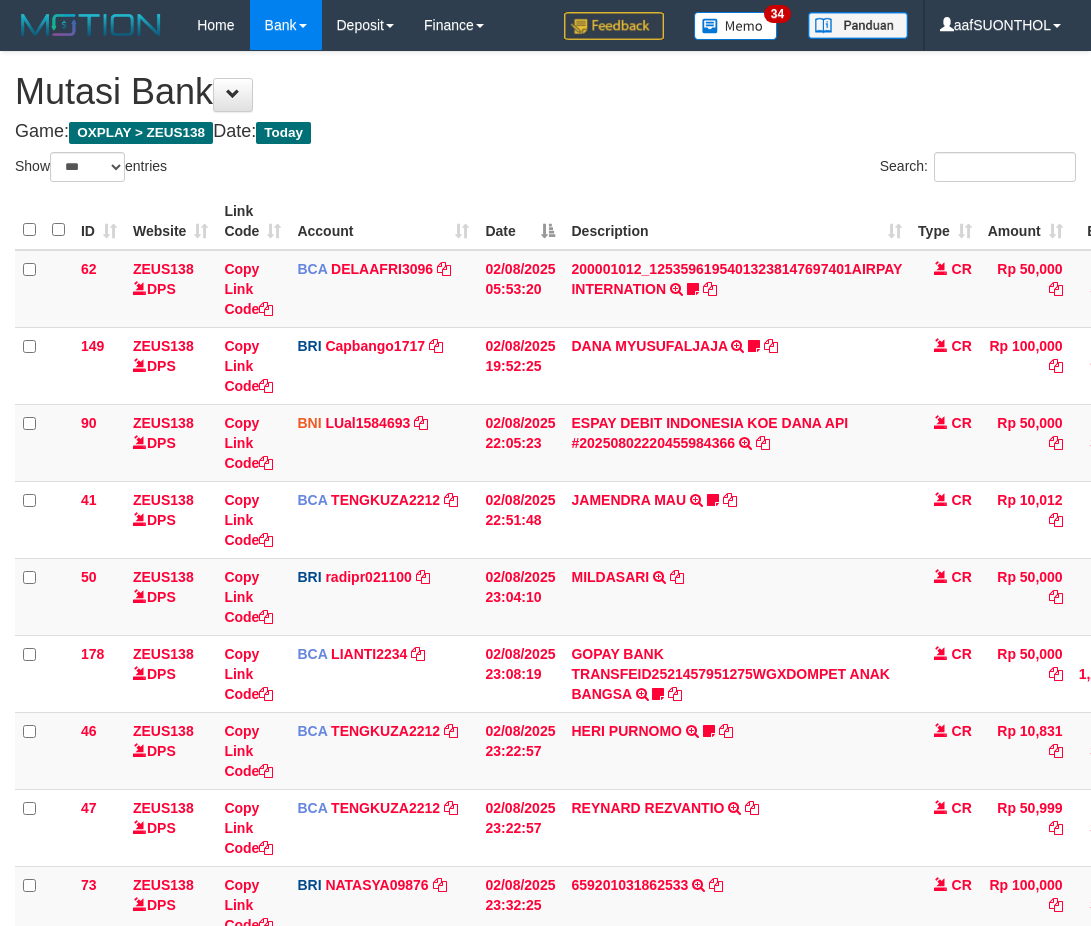scroll, scrollTop: 268, scrollLeft: 0, axis: vertical 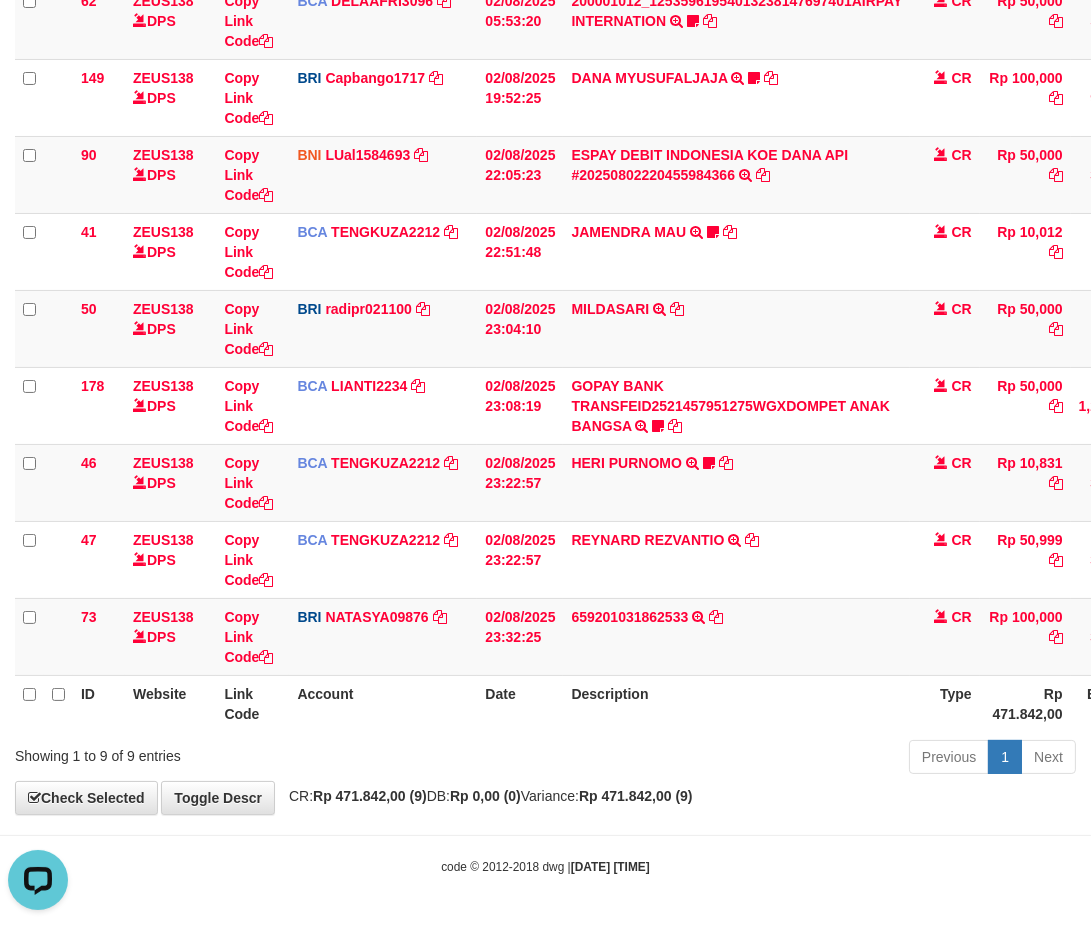 click on "Description" at bounding box center (736, 703) 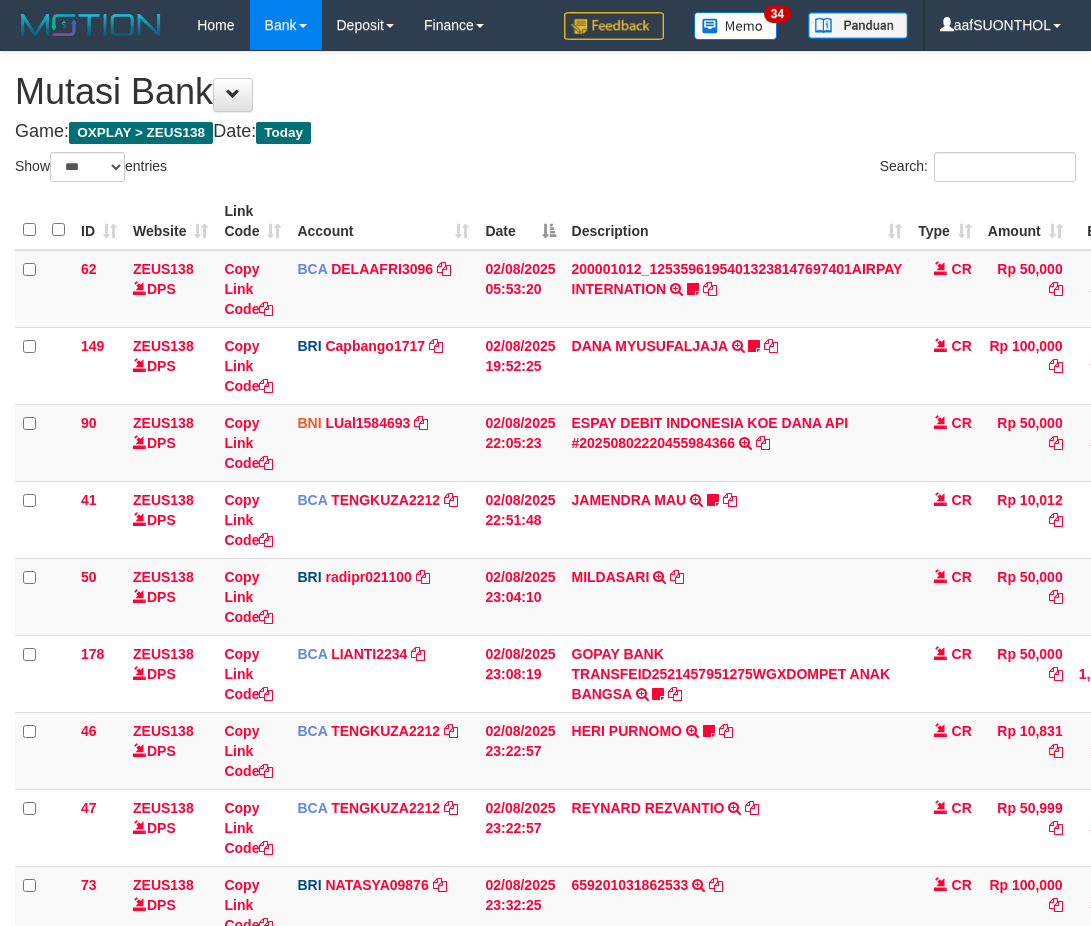 select on "***" 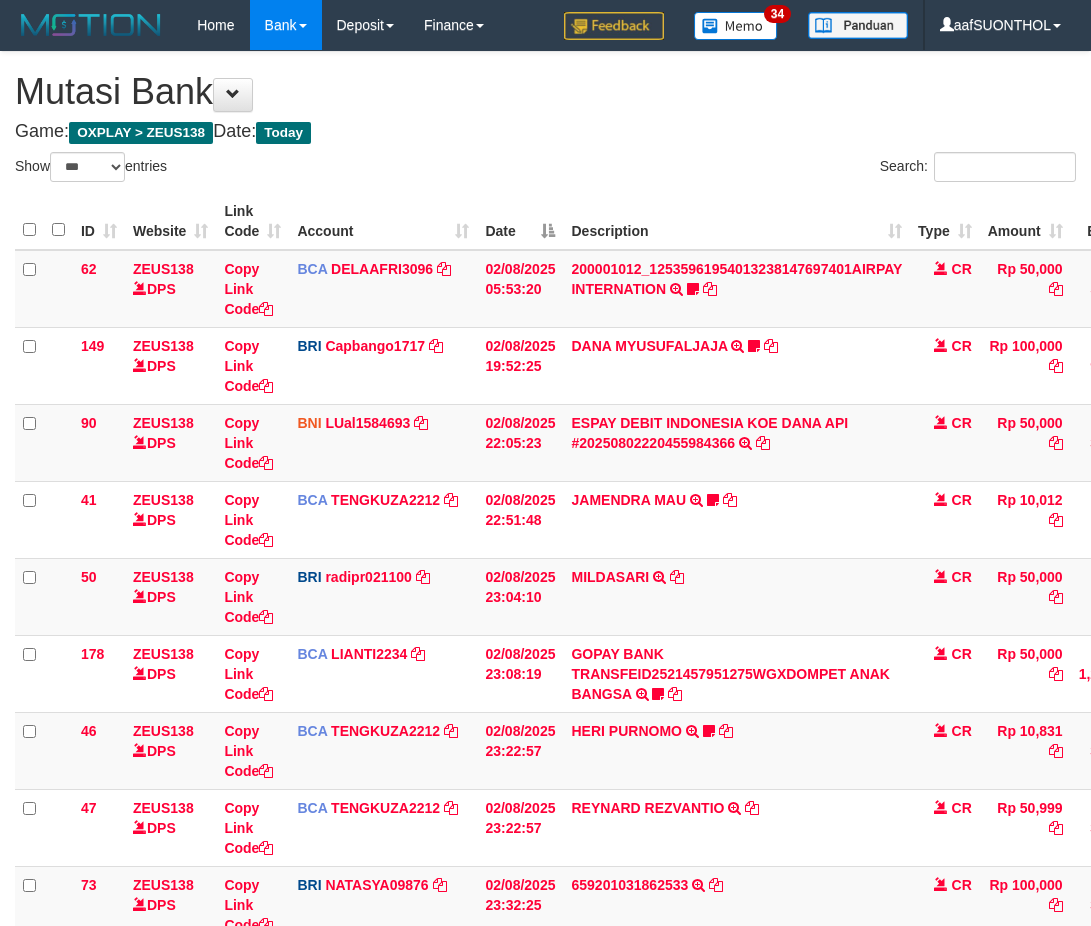 scroll, scrollTop: 268, scrollLeft: 0, axis: vertical 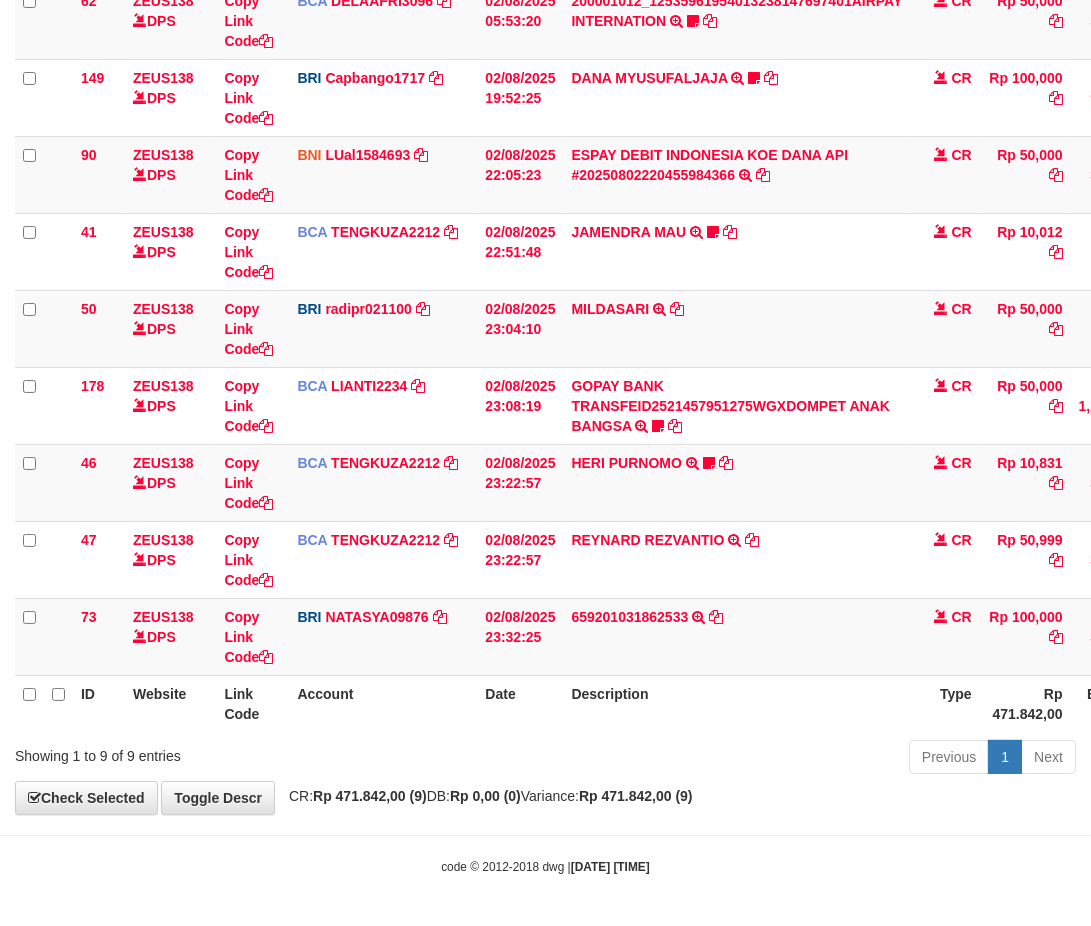 click on "[DATE] [TIME]" at bounding box center (610, 867) 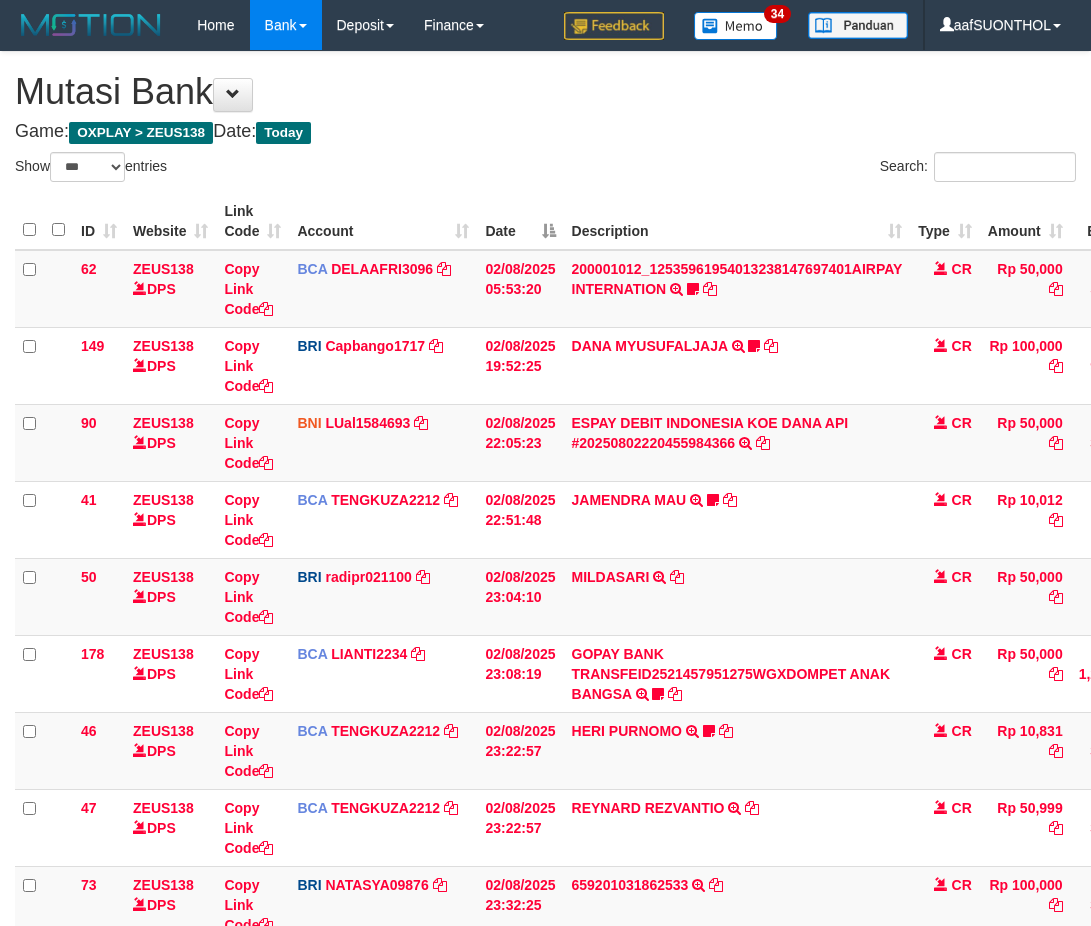 select on "***" 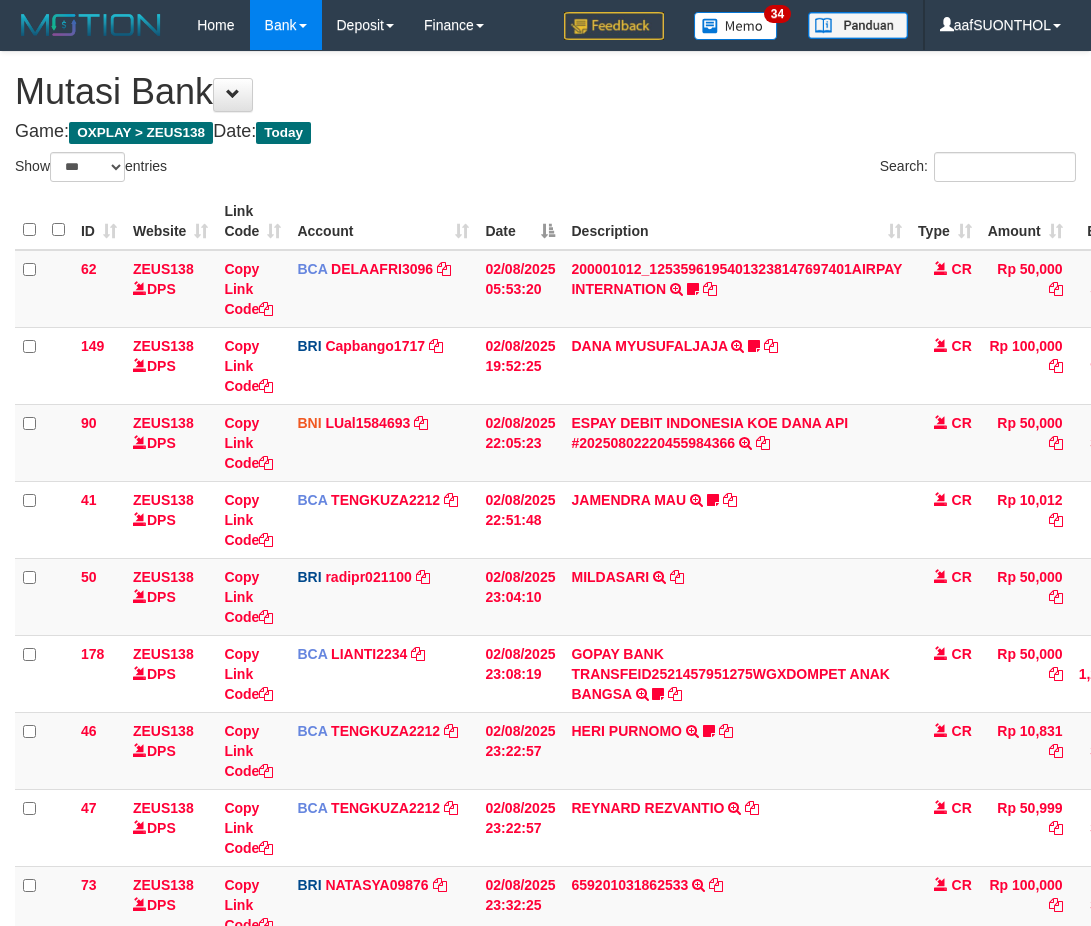 scroll, scrollTop: 268, scrollLeft: 0, axis: vertical 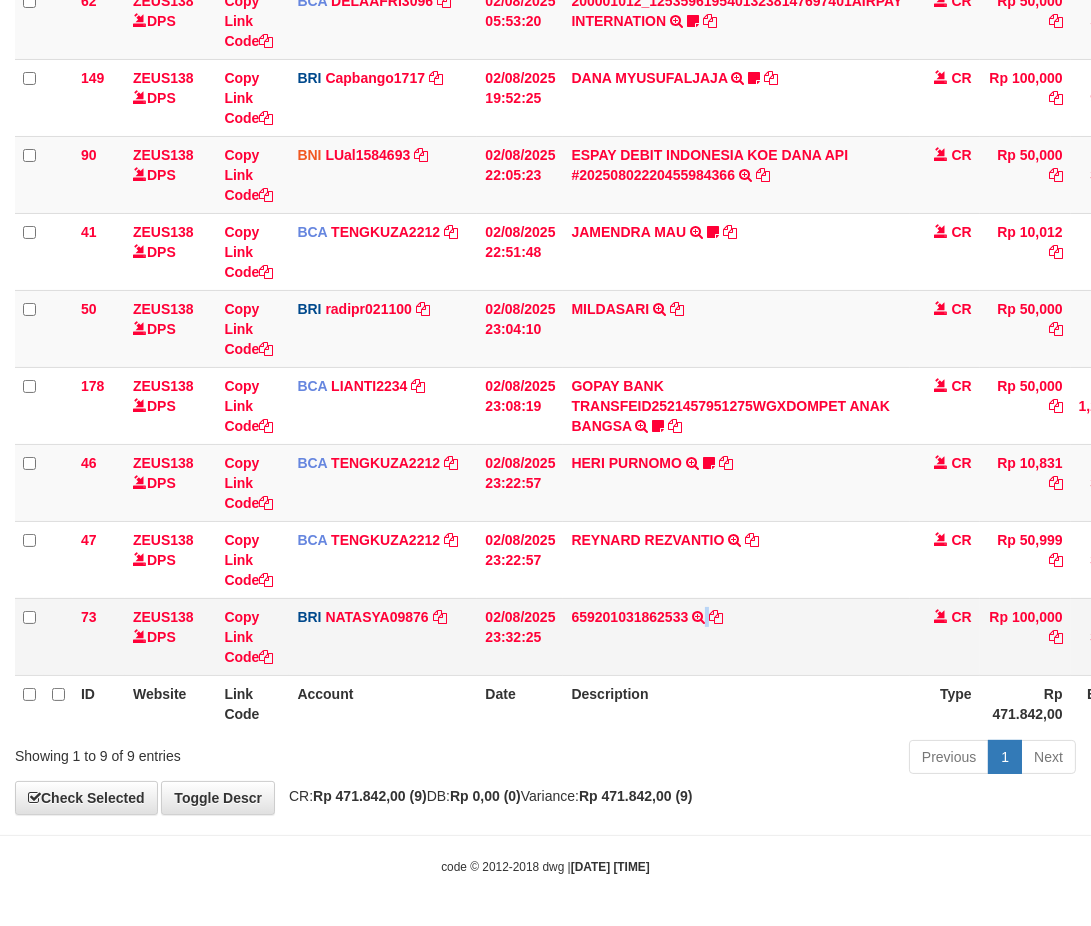drag, startPoint x: 713, startPoint y: 663, endPoint x: 695, endPoint y: 656, distance: 19.313208 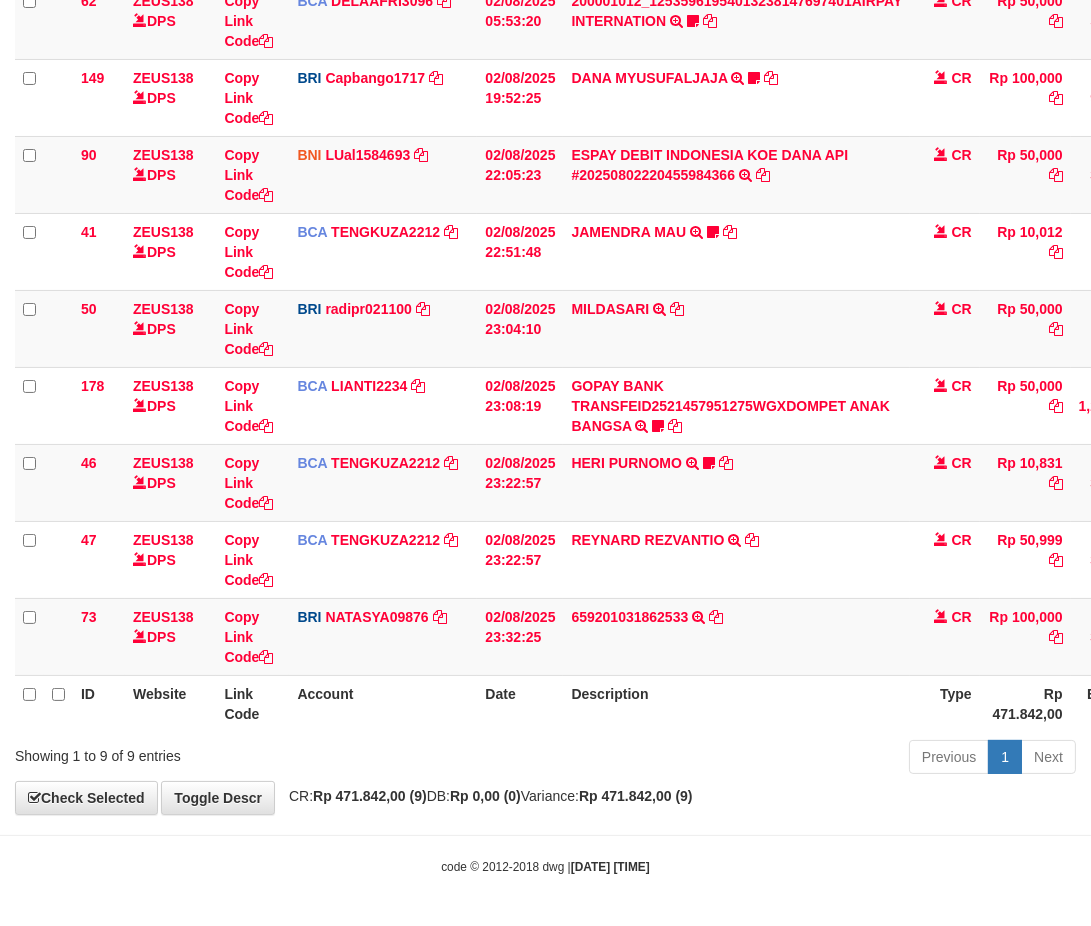 click on "Description" at bounding box center (736, 703) 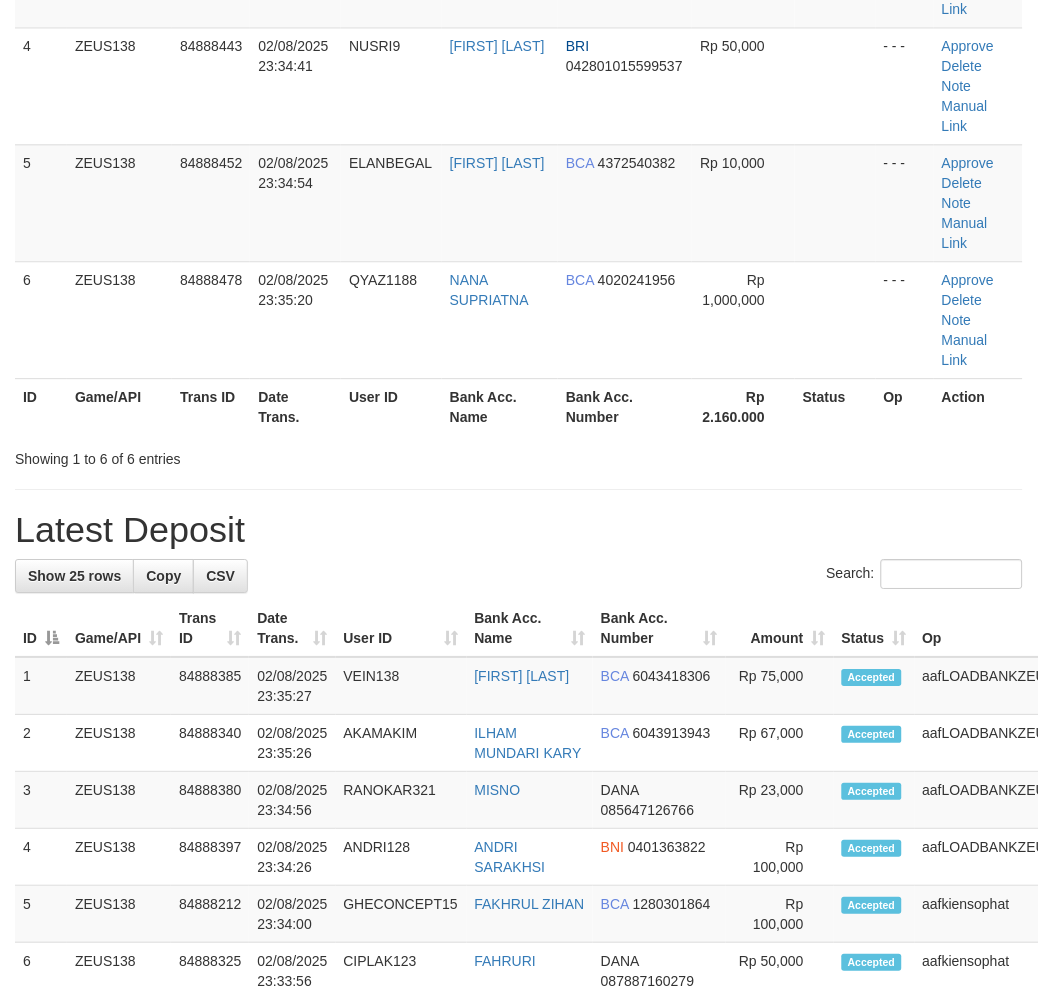scroll, scrollTop: 308, scrollLeft: 0, axis: vertical 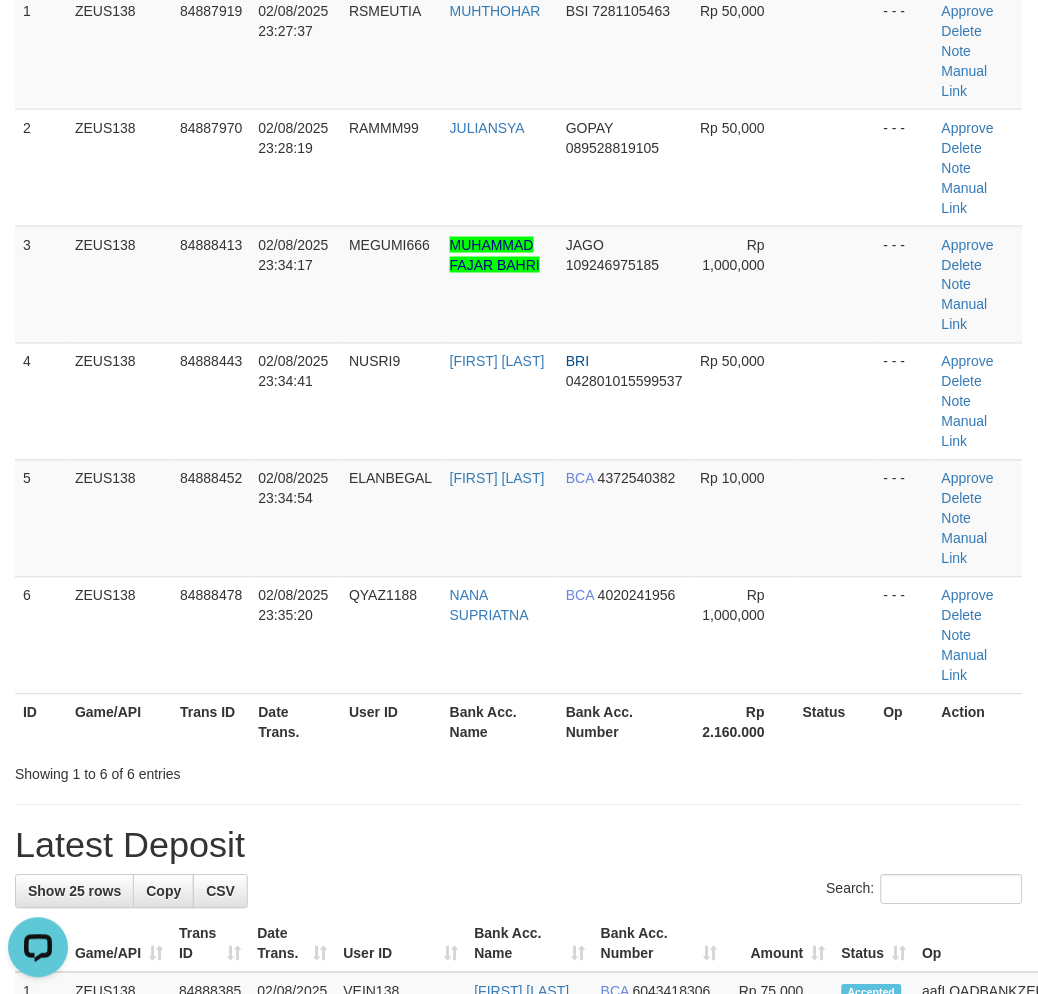 click on "Rp 2.160.000" at bounding box center (743, 722) 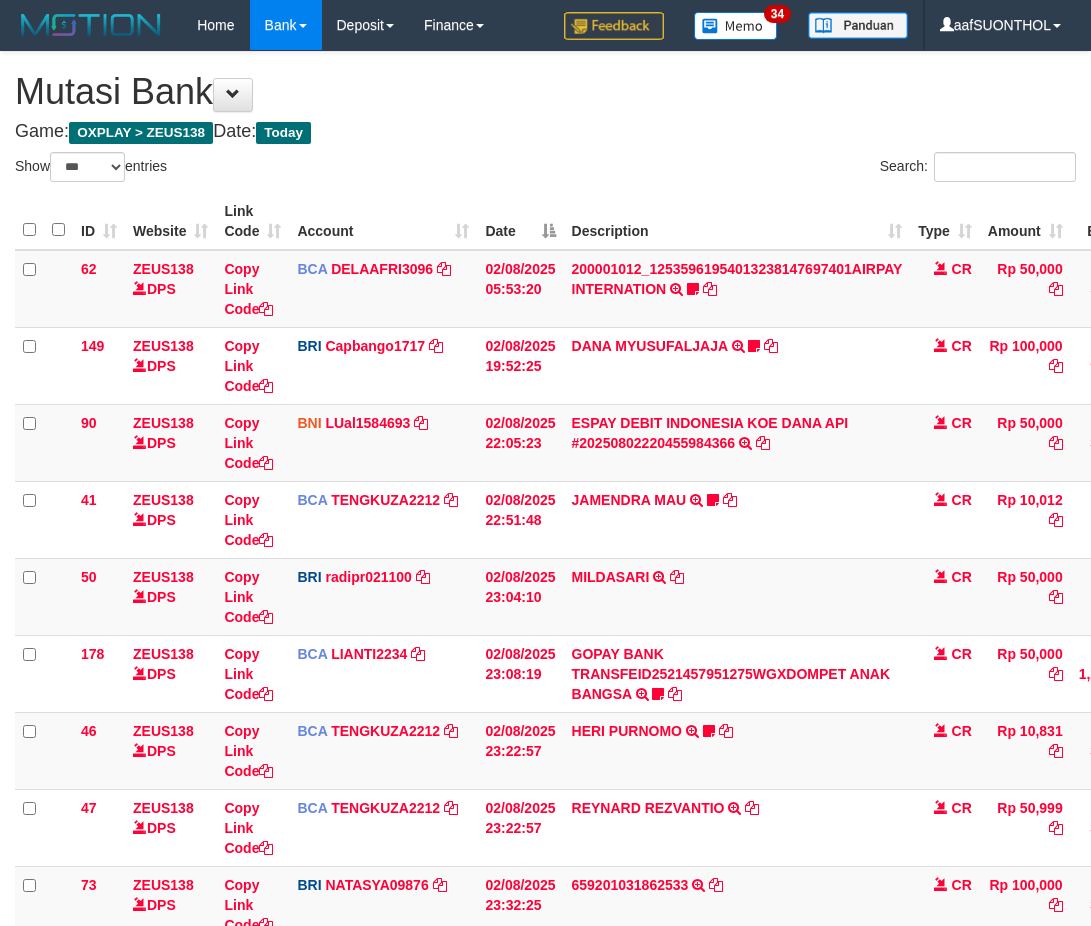 select on "***" 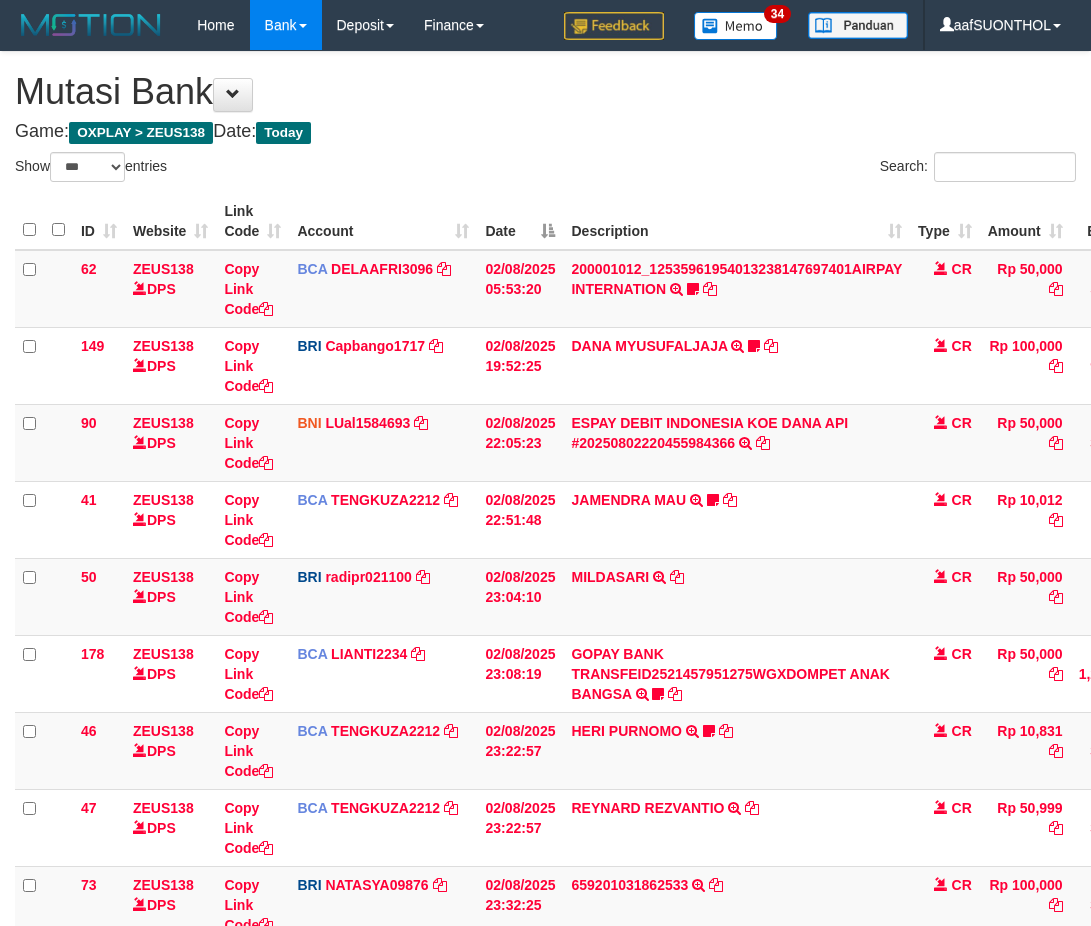 scroll, scrollTop: 268, scrollLeft: 0, axis: vertical 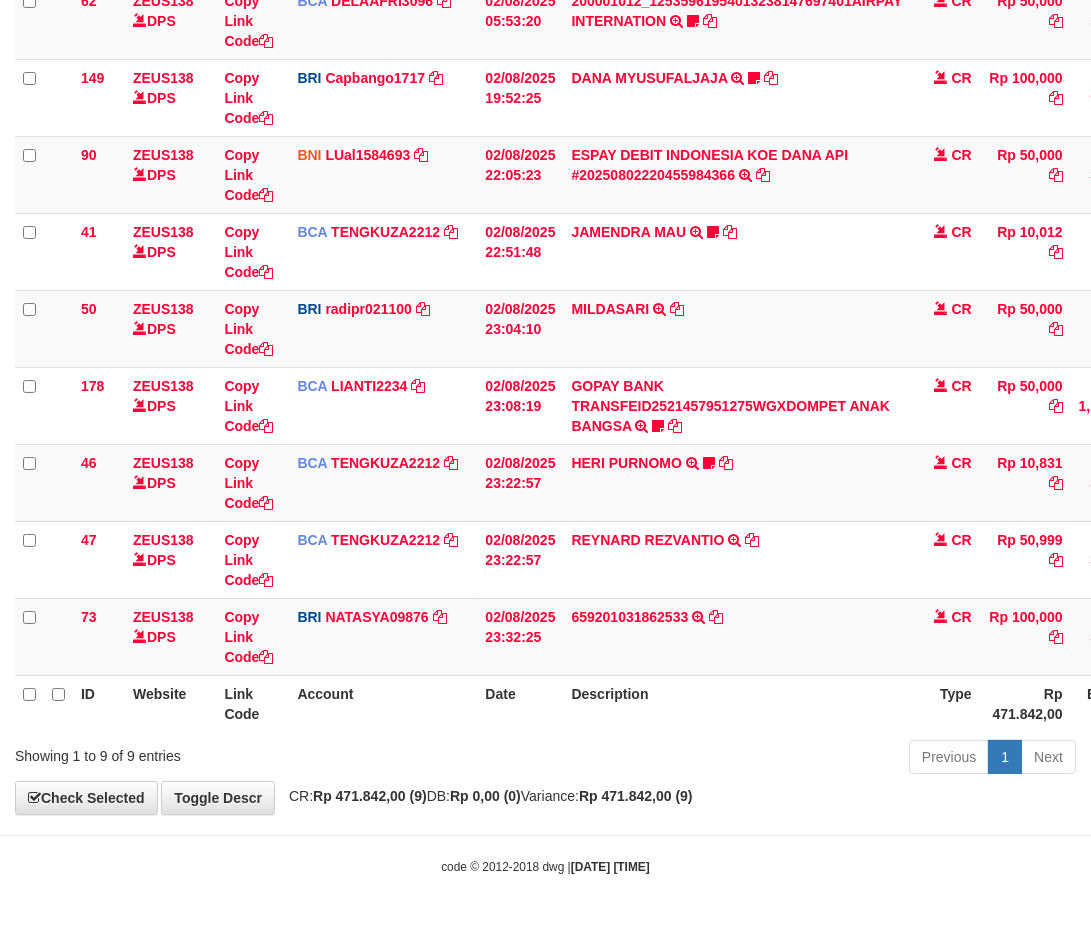 drag, startPoint x: 0, startPoint y: 0, endPoint x: 723, endPoint y: 712, distance: 1014.728 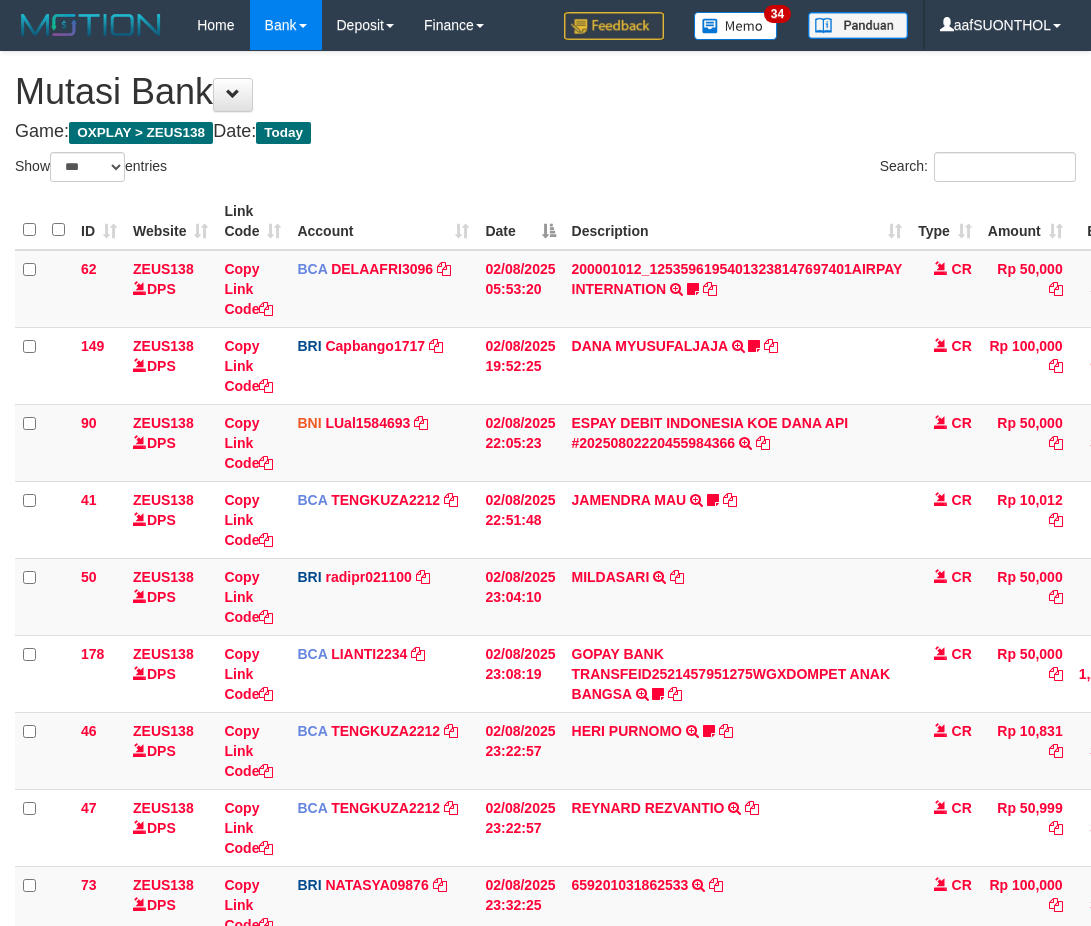 select on "***" 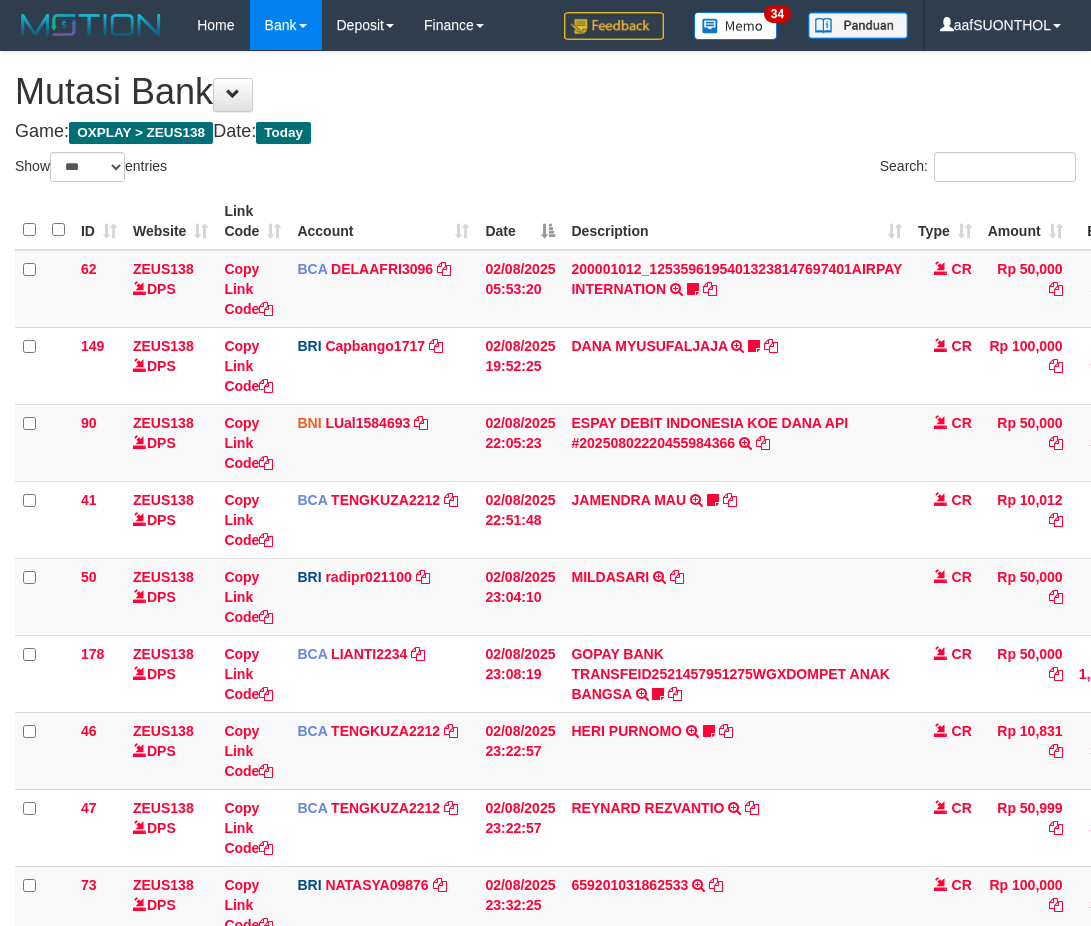 scroll, scrollTop: 268, scrollLeft: 0, axis: vertical 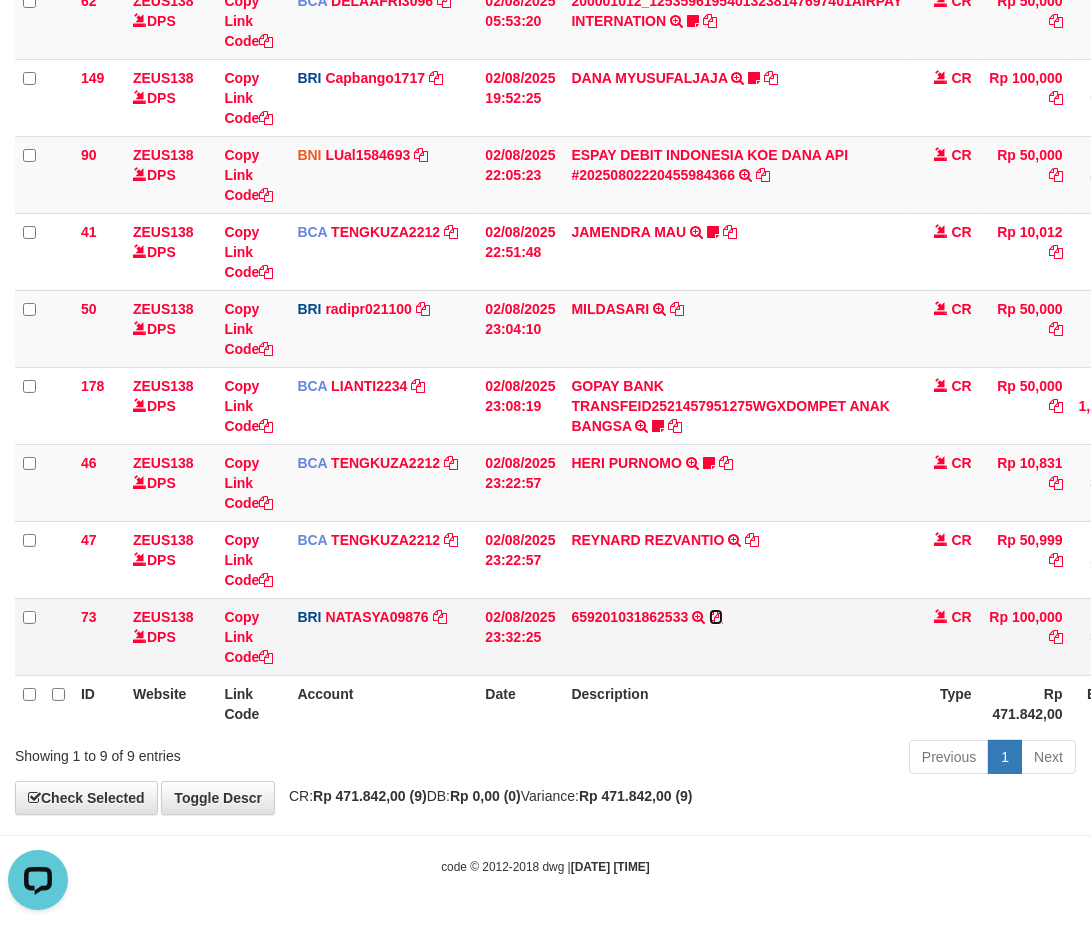 click at bounding box center (716, 617) 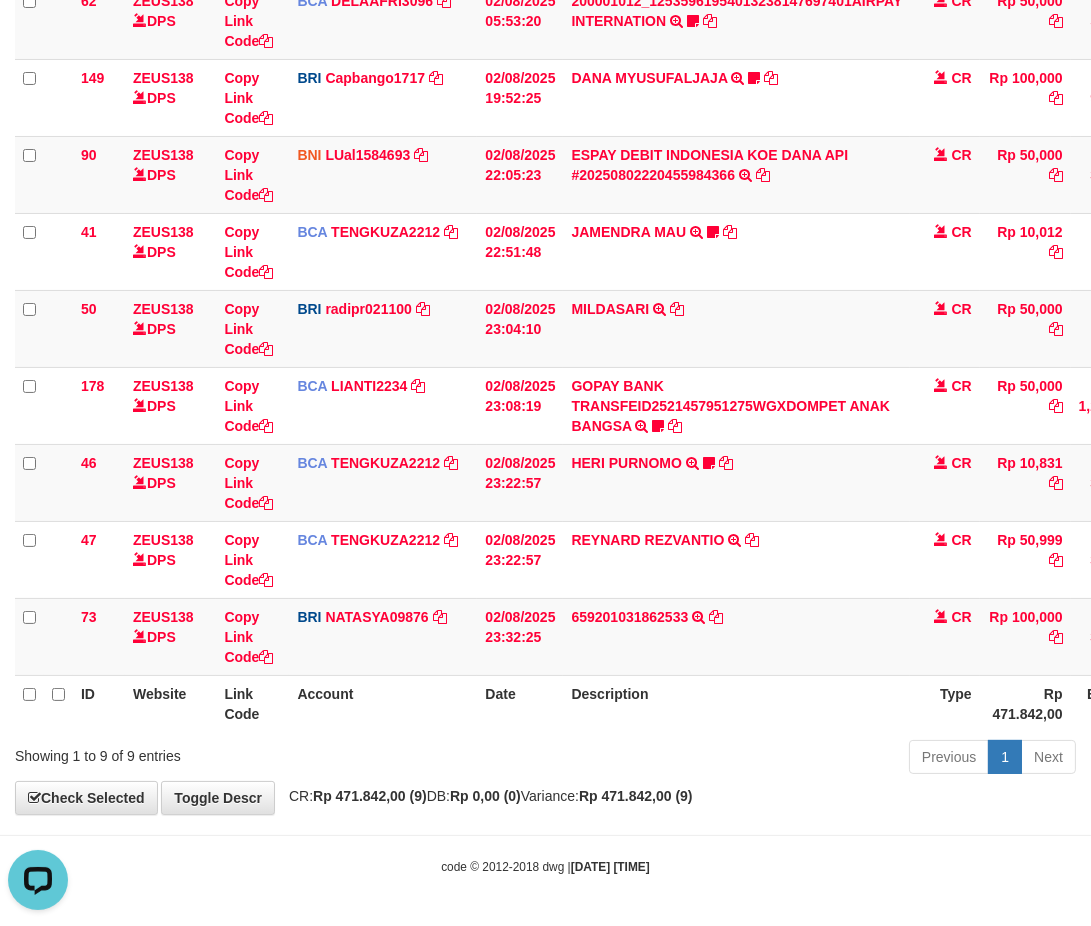 drag, startPoint x: 965, startPoint y: 682, endPoint x: 921, endPoint y: 707, distance: 50.606323 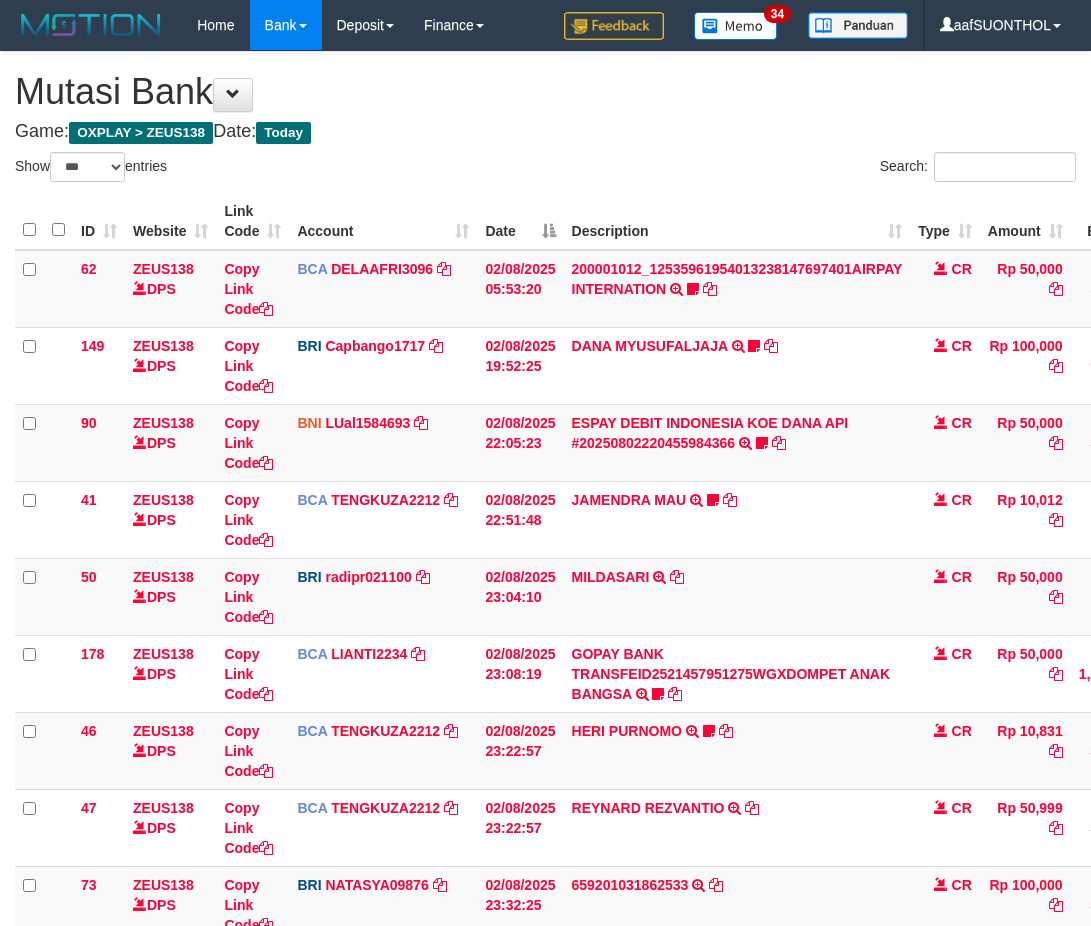 select on "***" 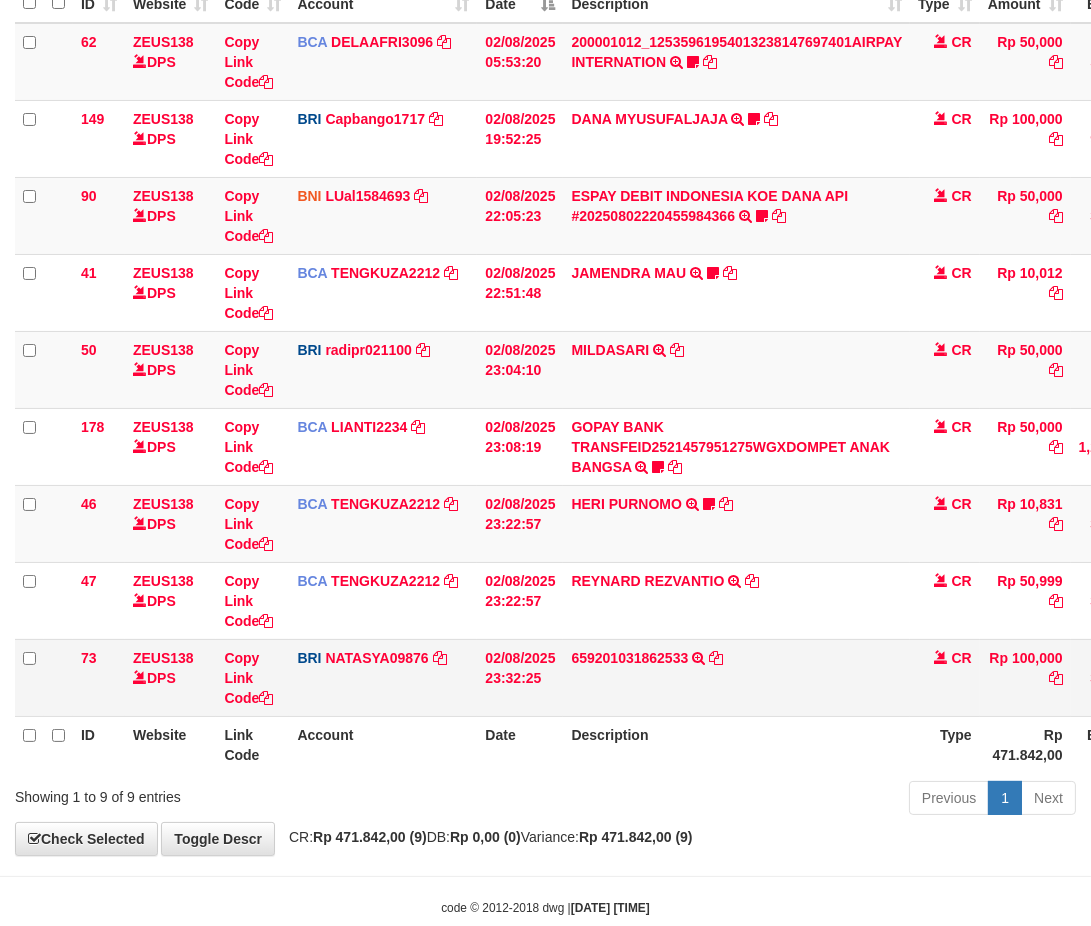 scroll, scrollTop: 268, scrollLeft: 0, axis: vertical 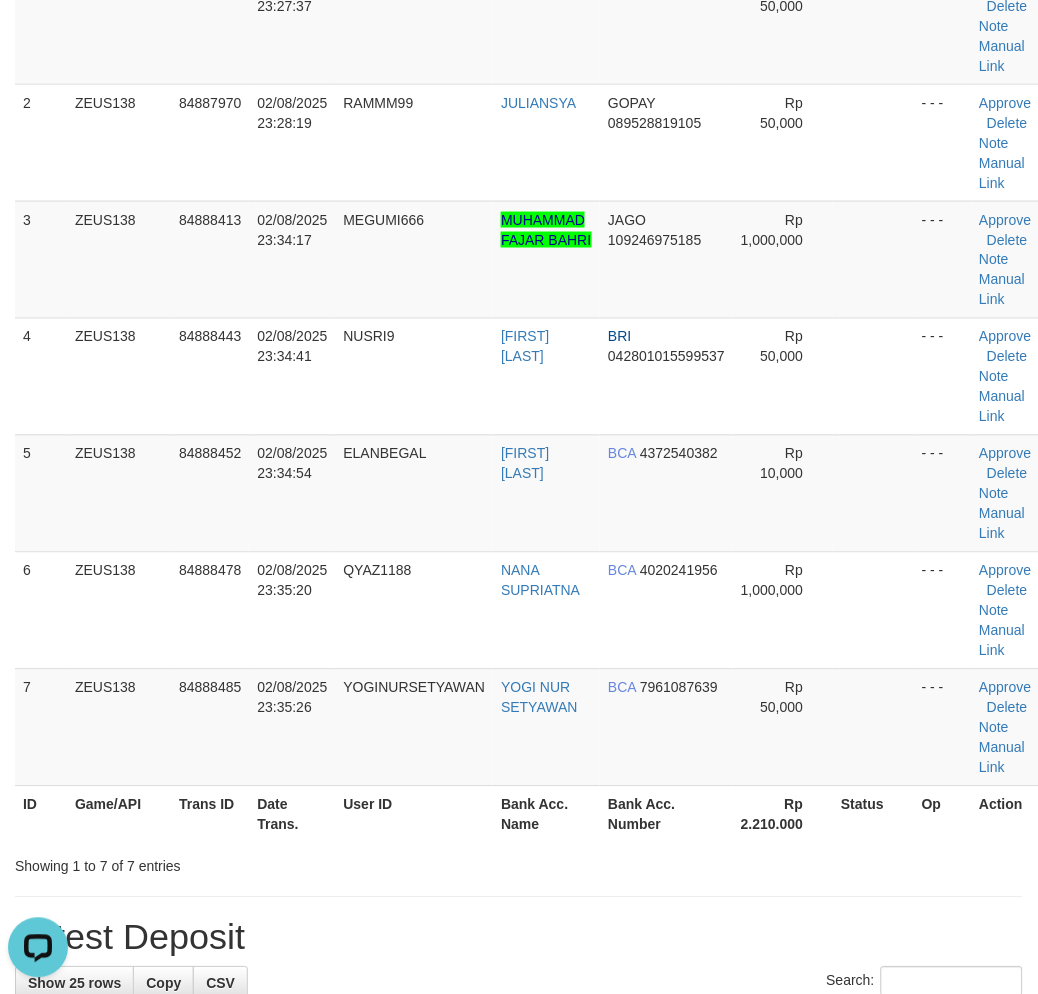 click on "Rp 2.210.000" at bounding box center (783, 814) 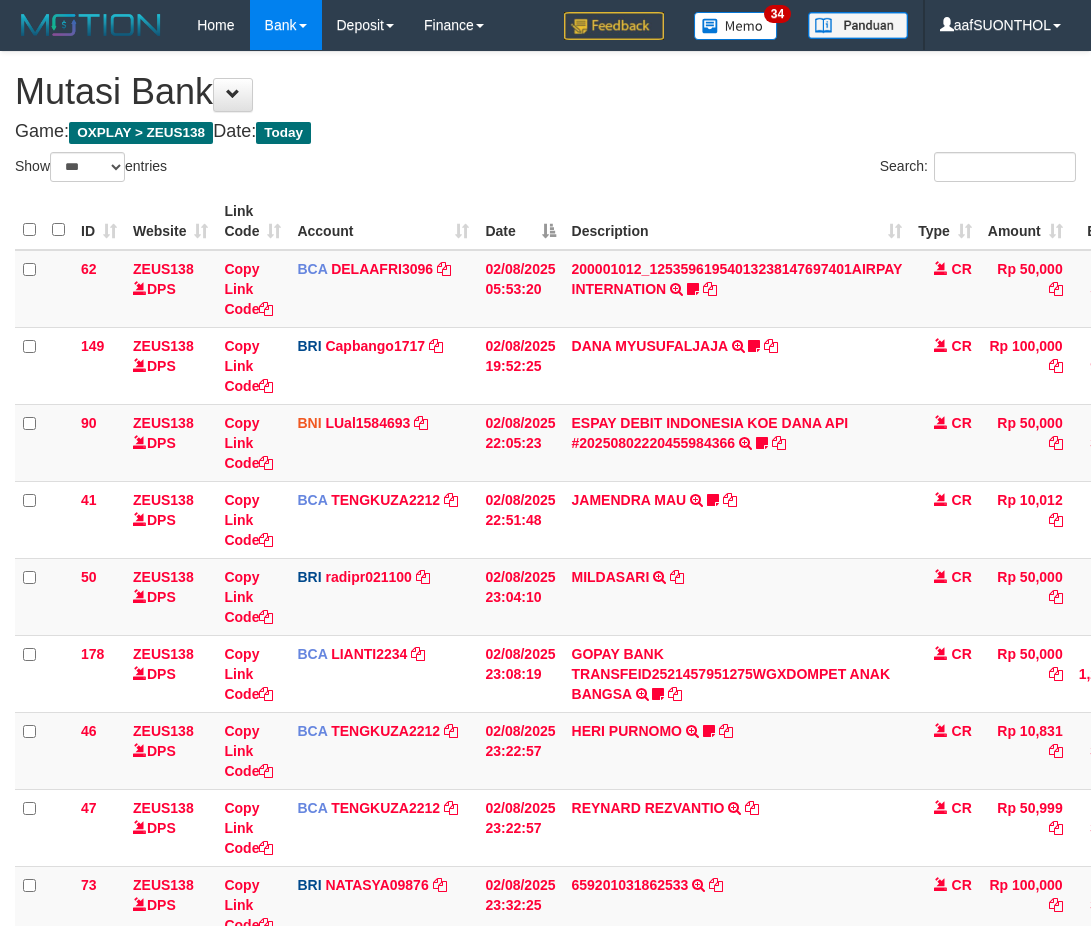 select on "***" 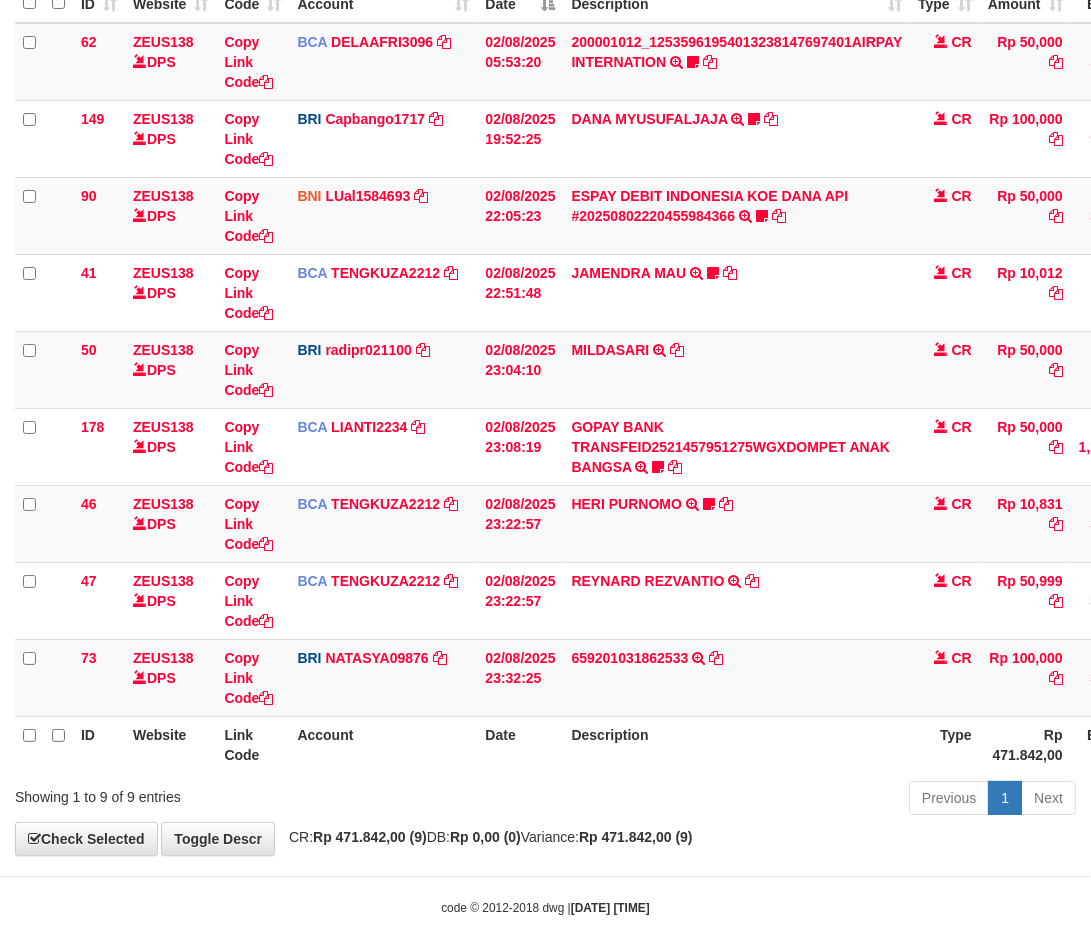 scroll, scrollTop: 268, scrollLeft: 0, axis: vertical 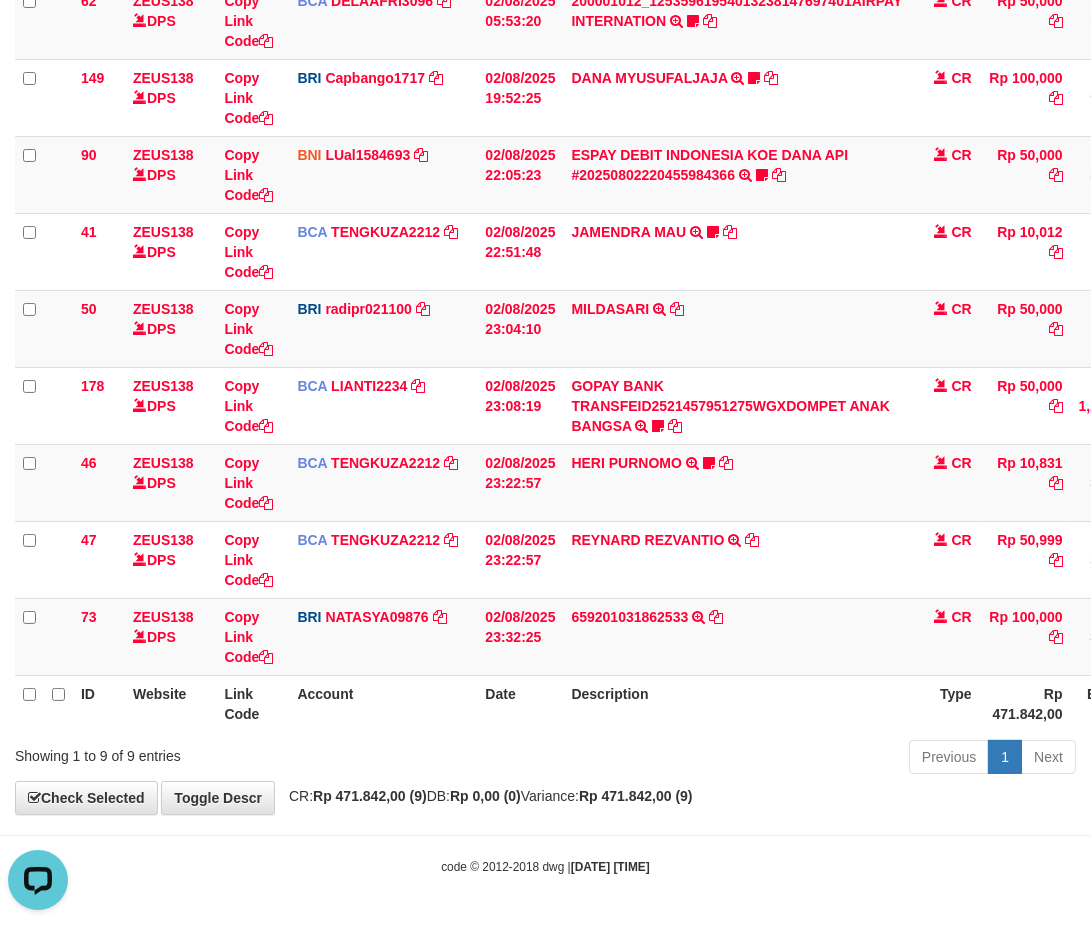 drag, startPoint x: 718, startPoint y: 861, endPoint x: 692, endPoint y: 851, distance: 27.856777 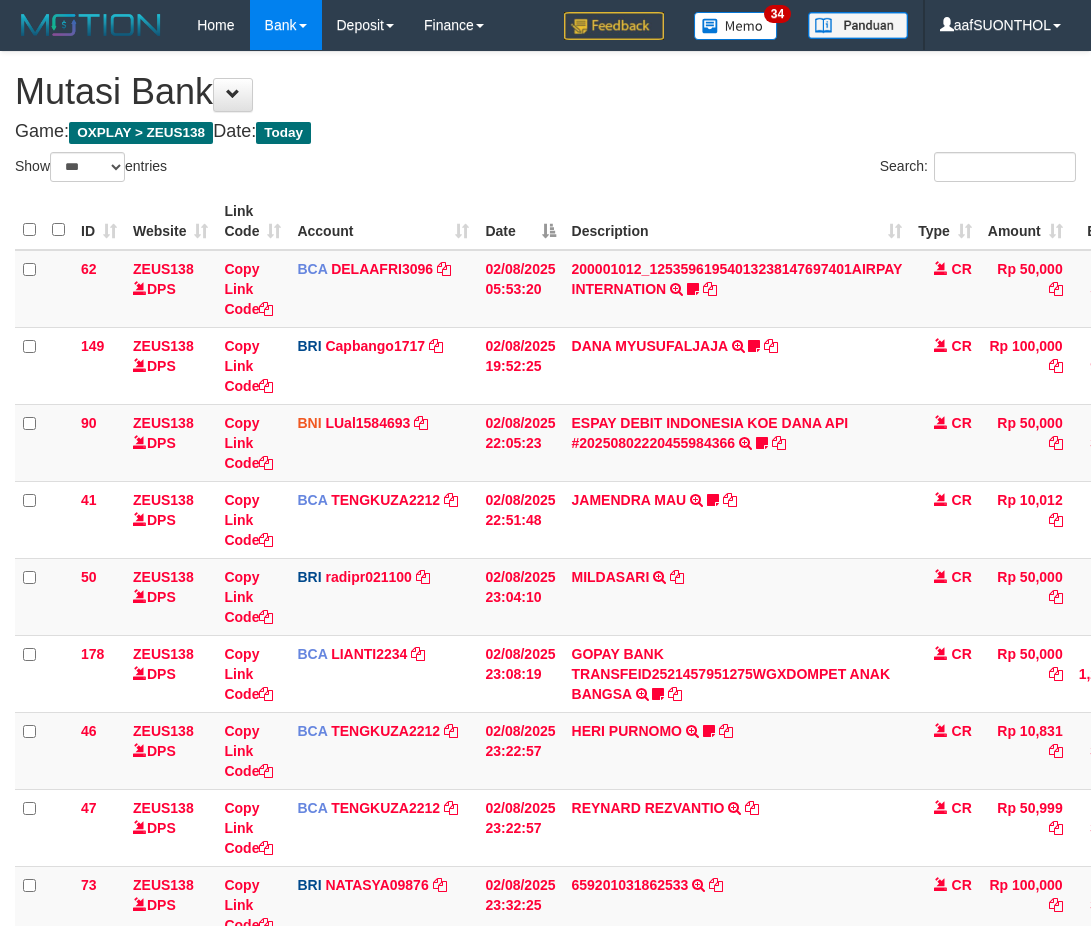 select on "***" 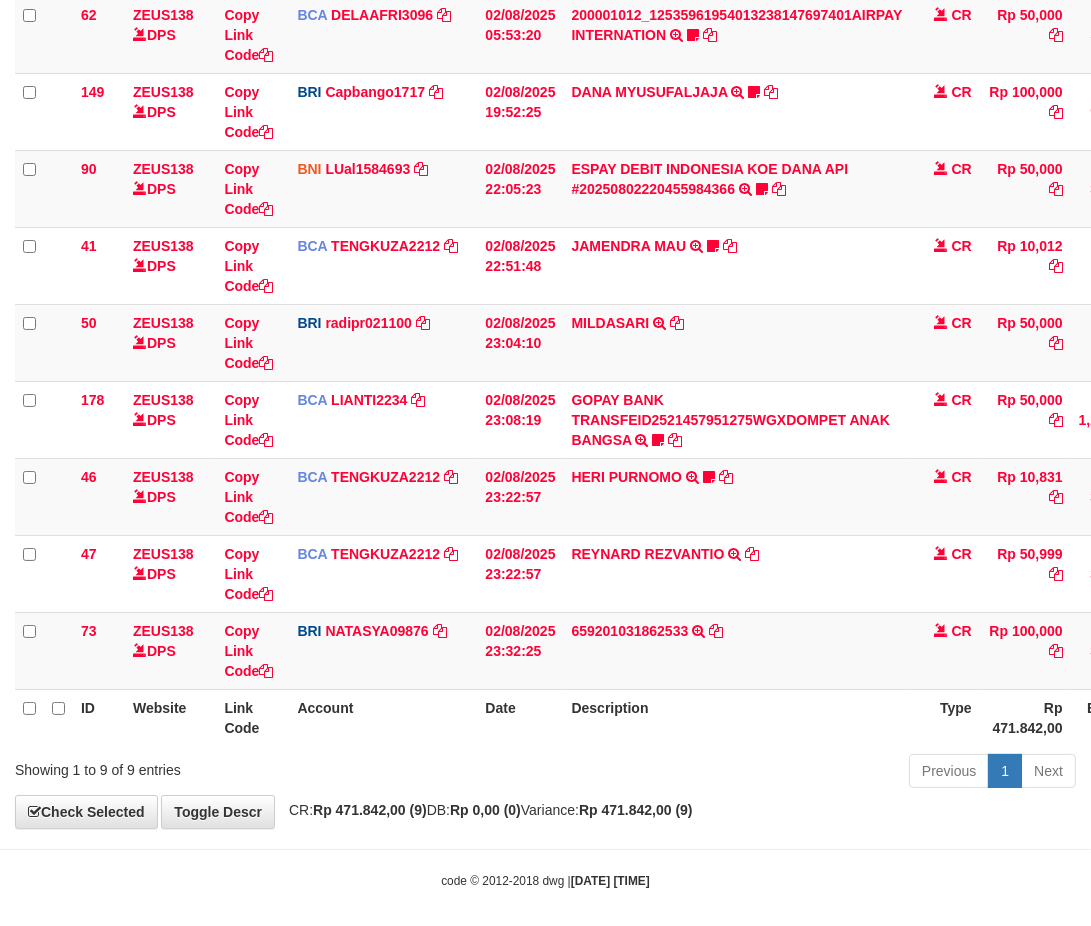 scroll, scrollTop: 268, scrollLeft: 0, axis: vertical 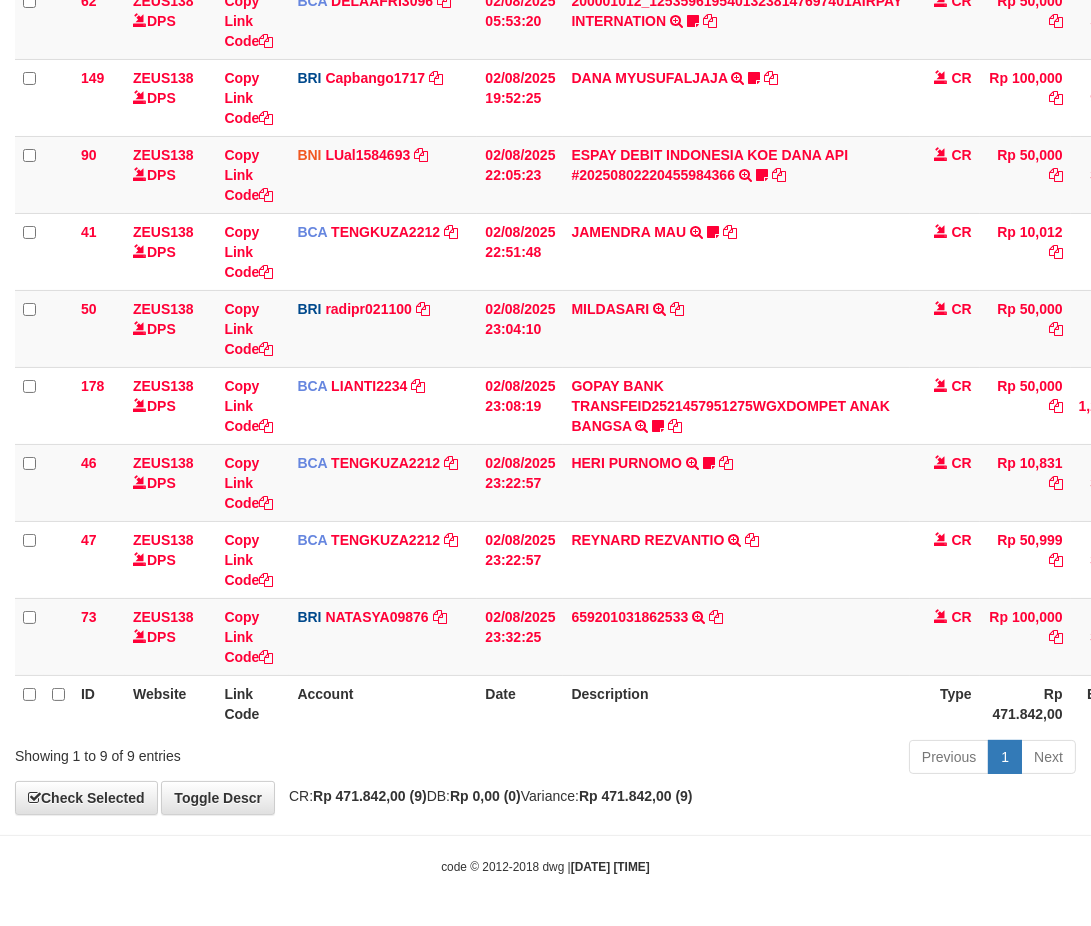 click on "Previous 1 Next" at bounding box center [773, 759] 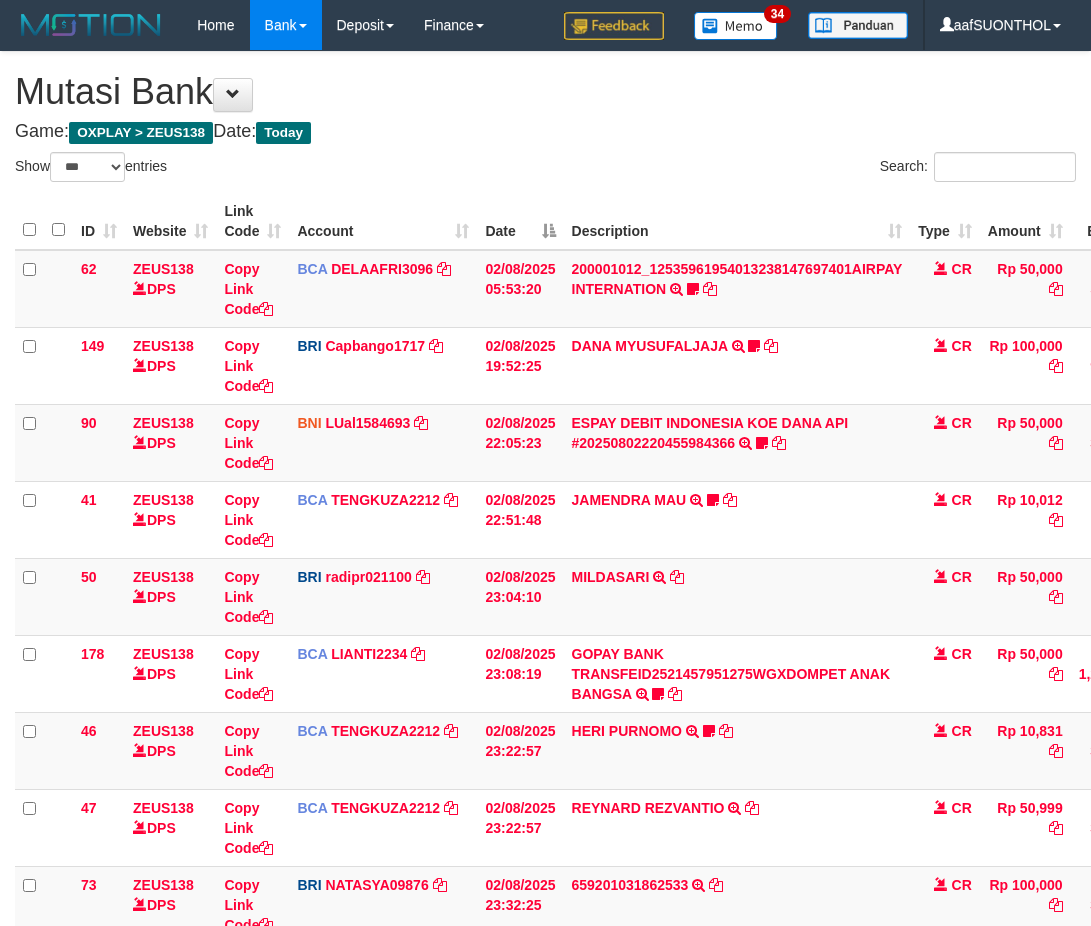 select on "***" 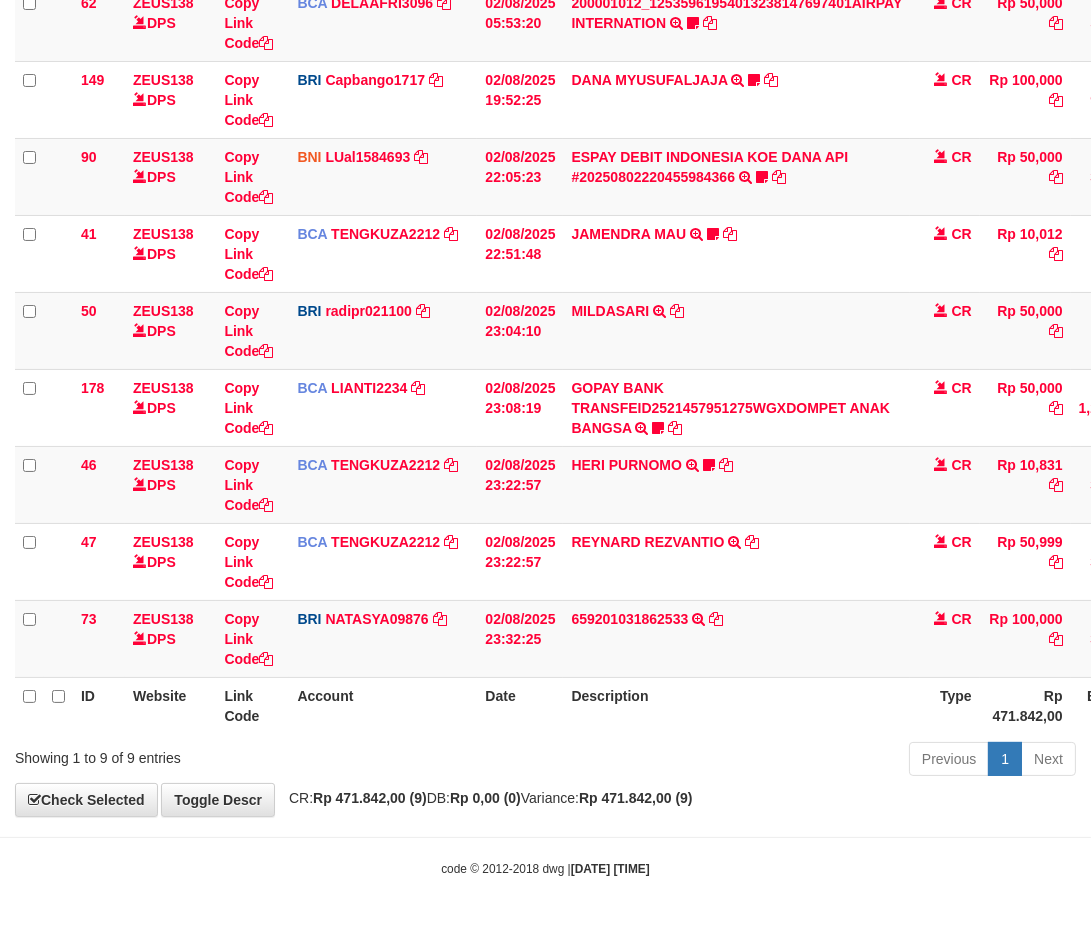 scroll, scrollTop: 268, scrollLeft: 0, axis: vertical 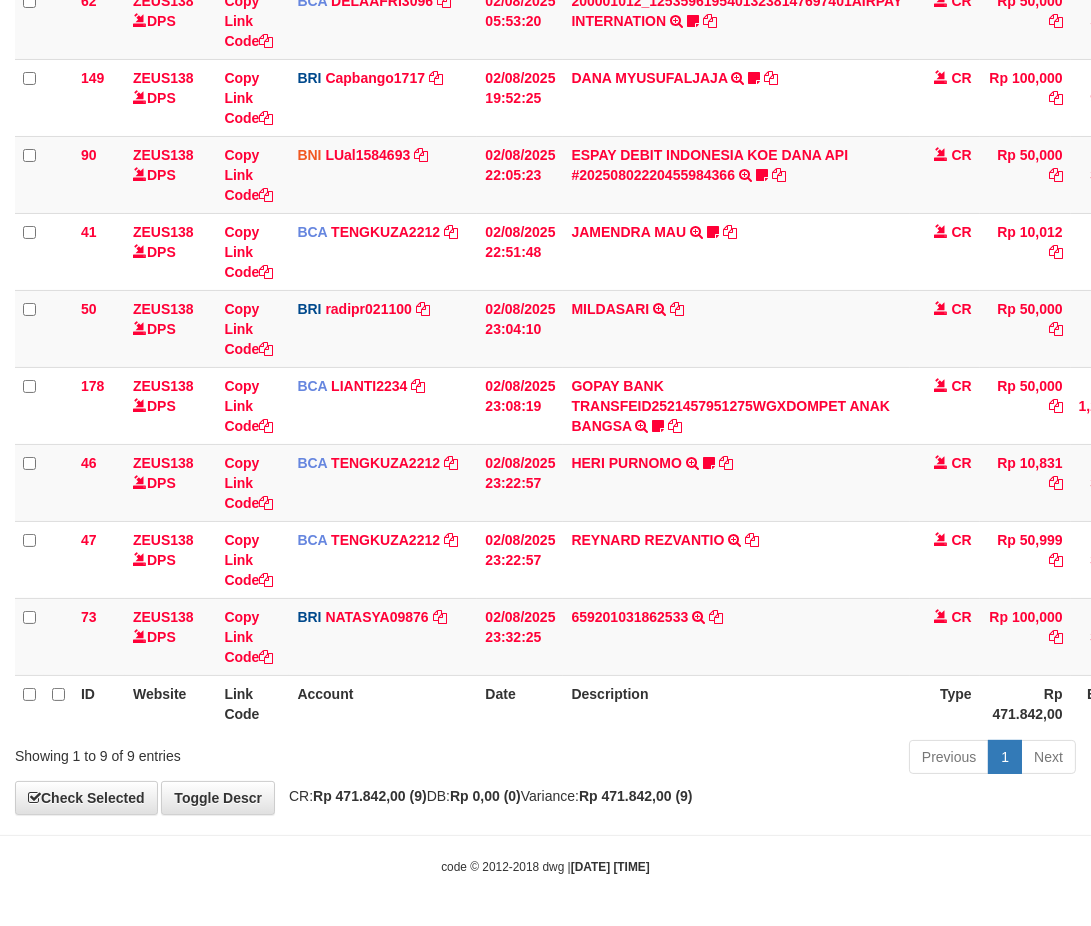 click on "Date" at bounding box center (520, 703) 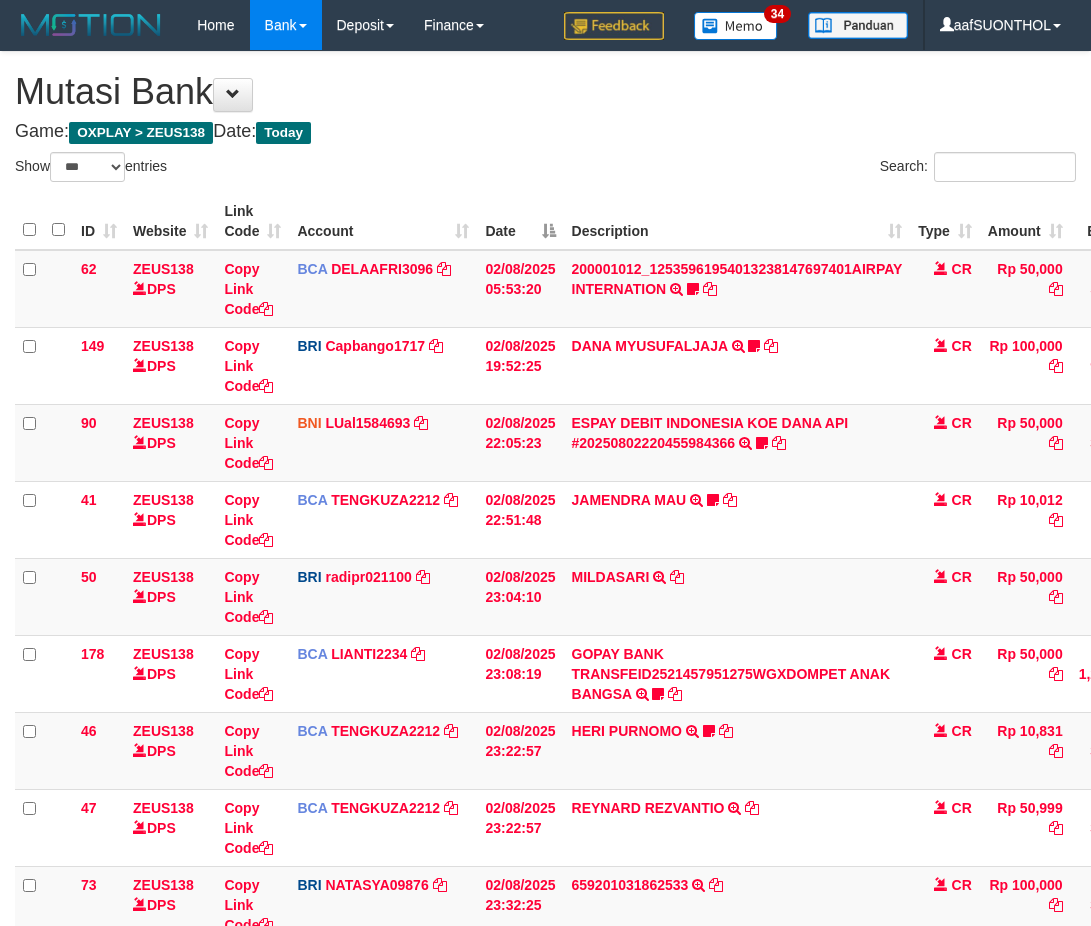 select on "***" 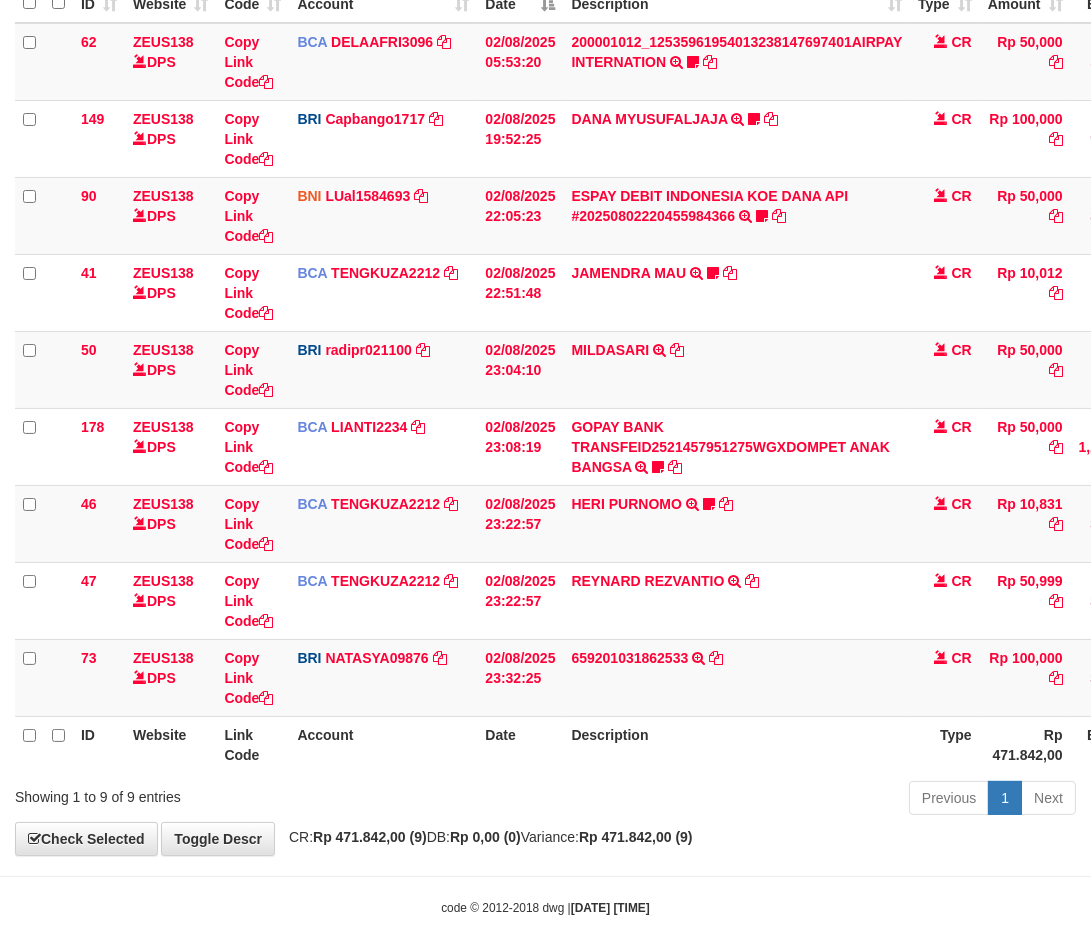 scroll, scrollTop: 268, scrollLeft: 0, axis: vertical 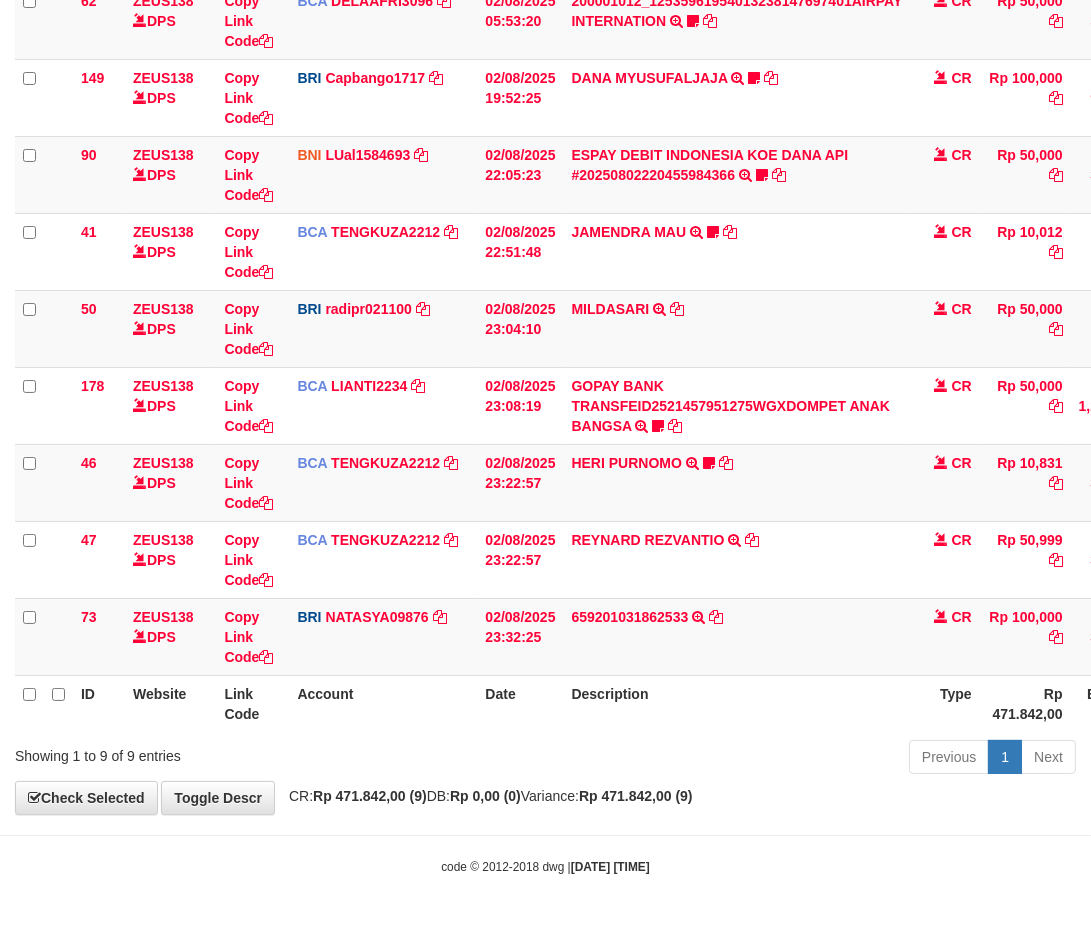 click on "Previous 1 Next" at bounding box center (773, 759) 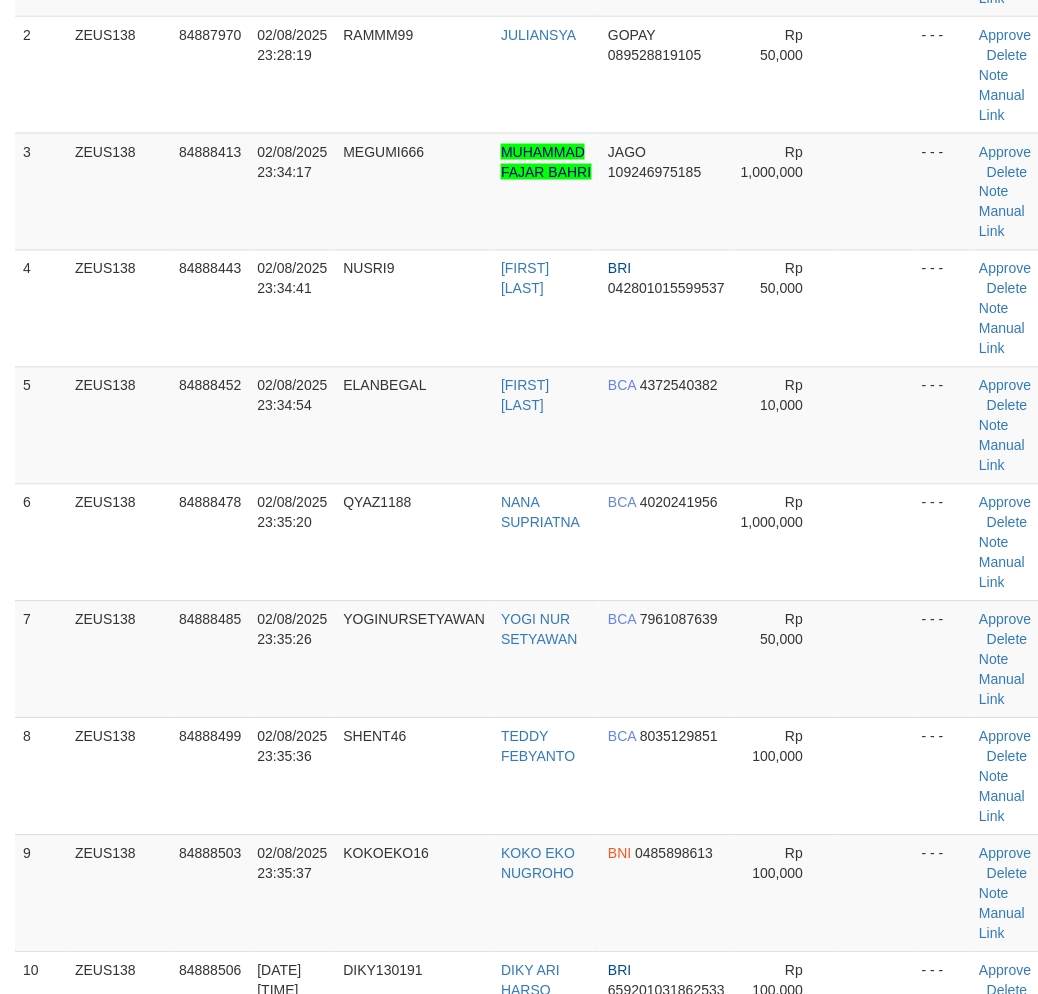 scroll, scrollTop: 555, scrollLeft: 0, axis: vertical 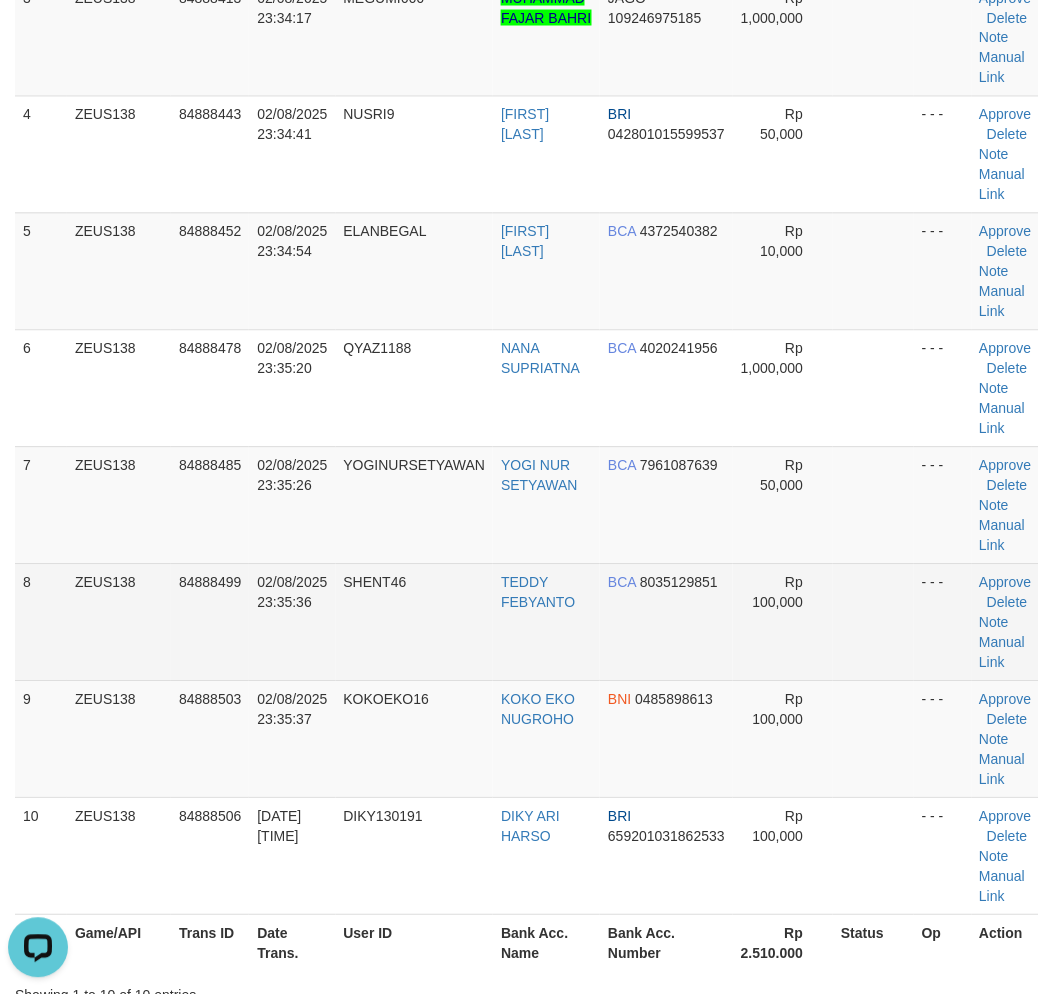 click on "- - -" at bounding box center [942, 622] 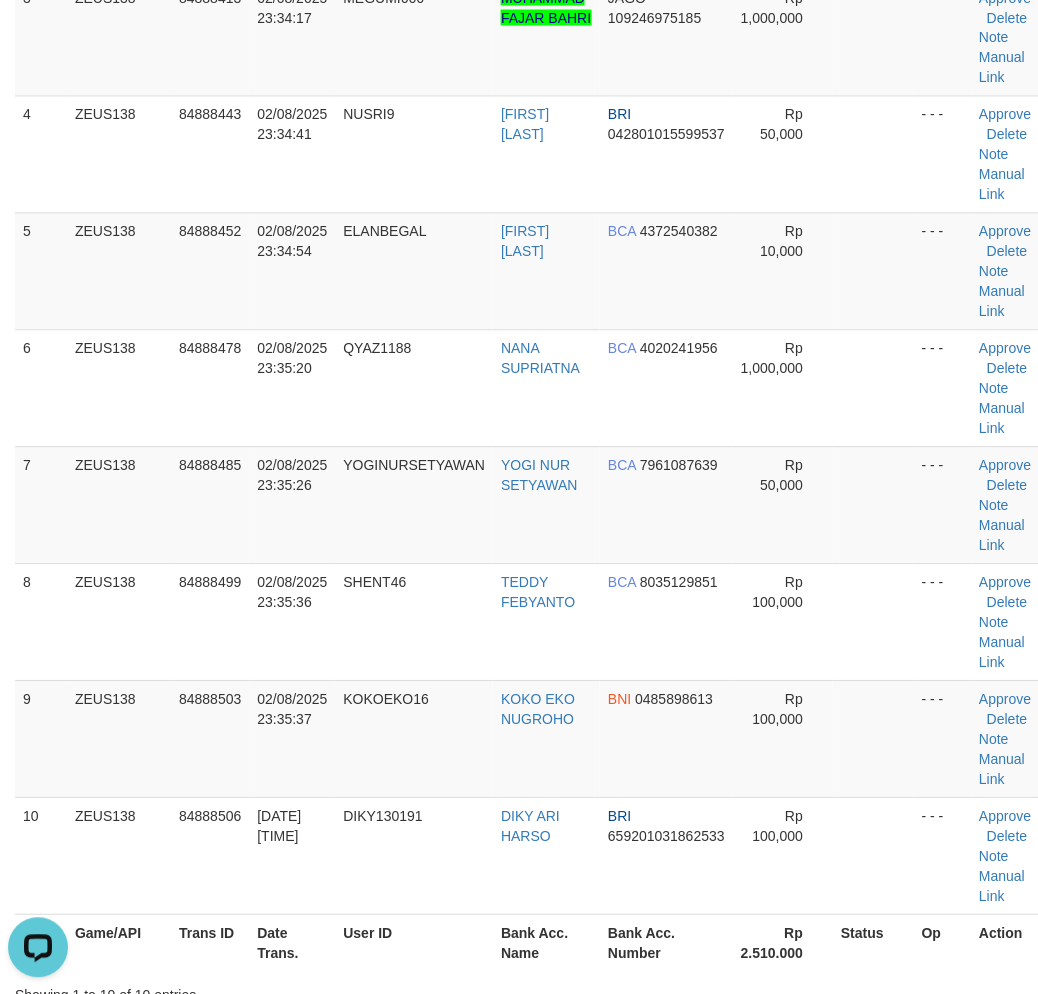 drag, startPoint x: 906, startPoint y: 646, endPoint x: 1052, endPoint y: 651, distance: 146.08559 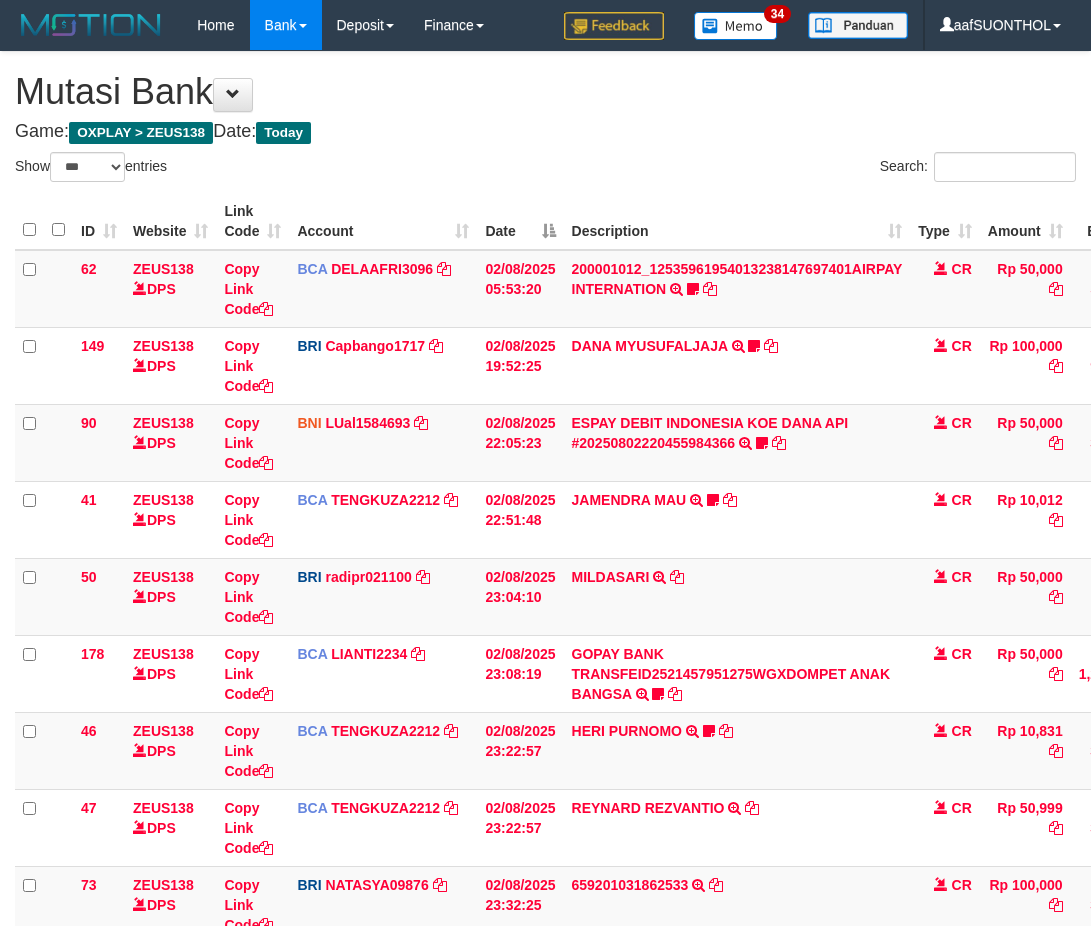 select on "***" 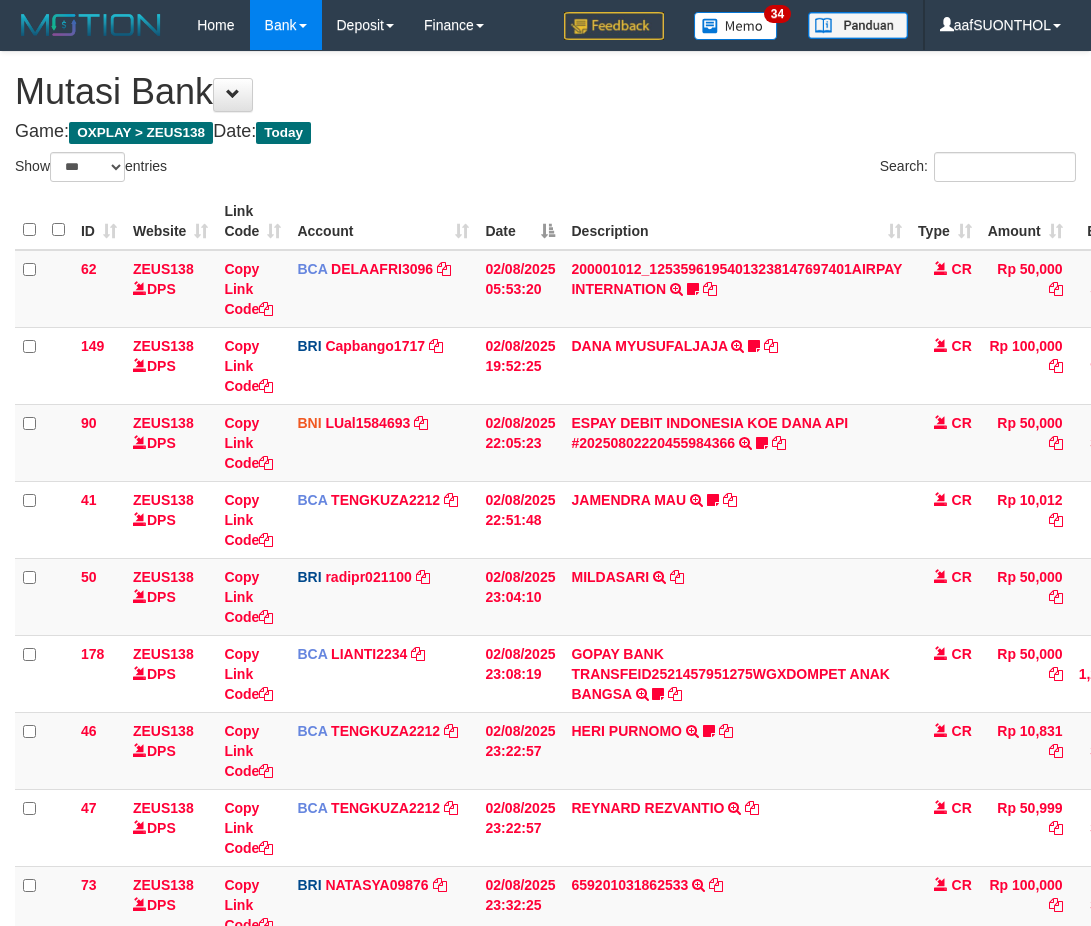 click on "Description" at bounding box center [736, 971] 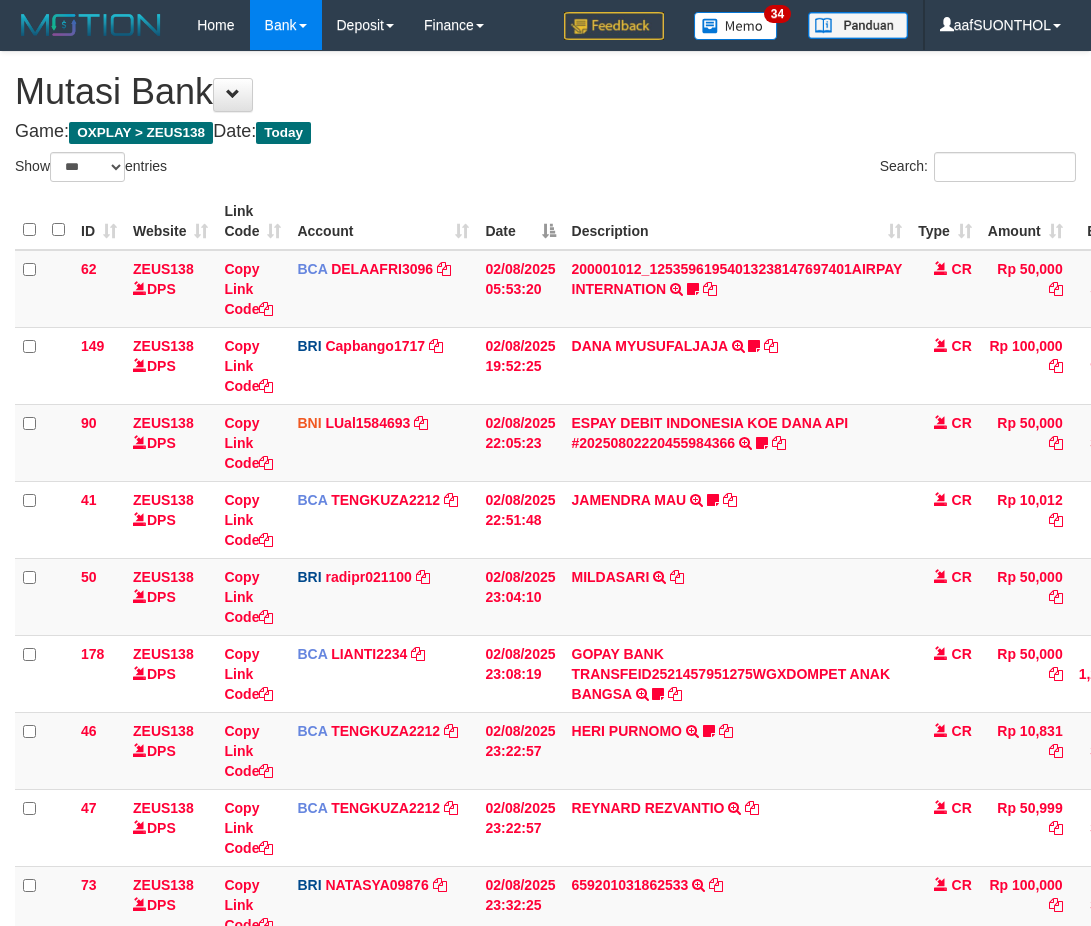 select on "***" 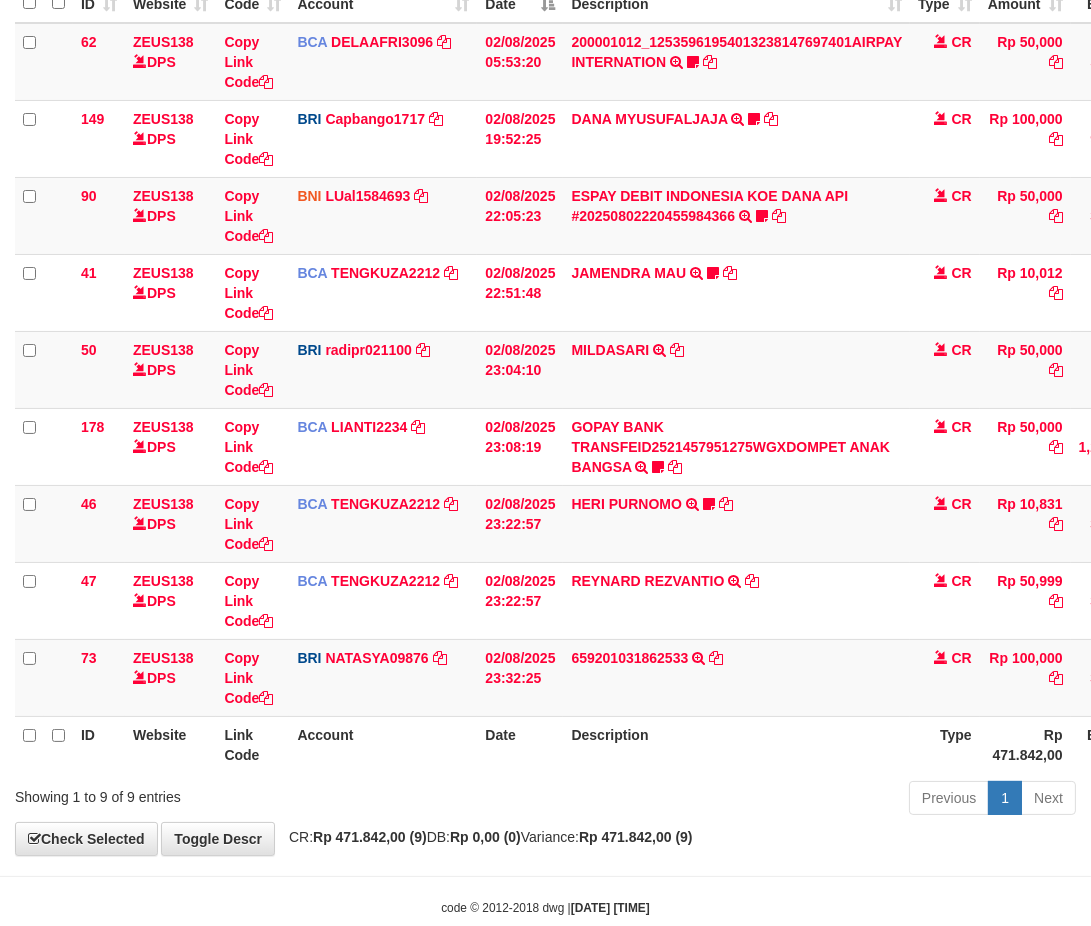 scroll, scrollTop: 268, scrollLeft: 0, axis: vertical 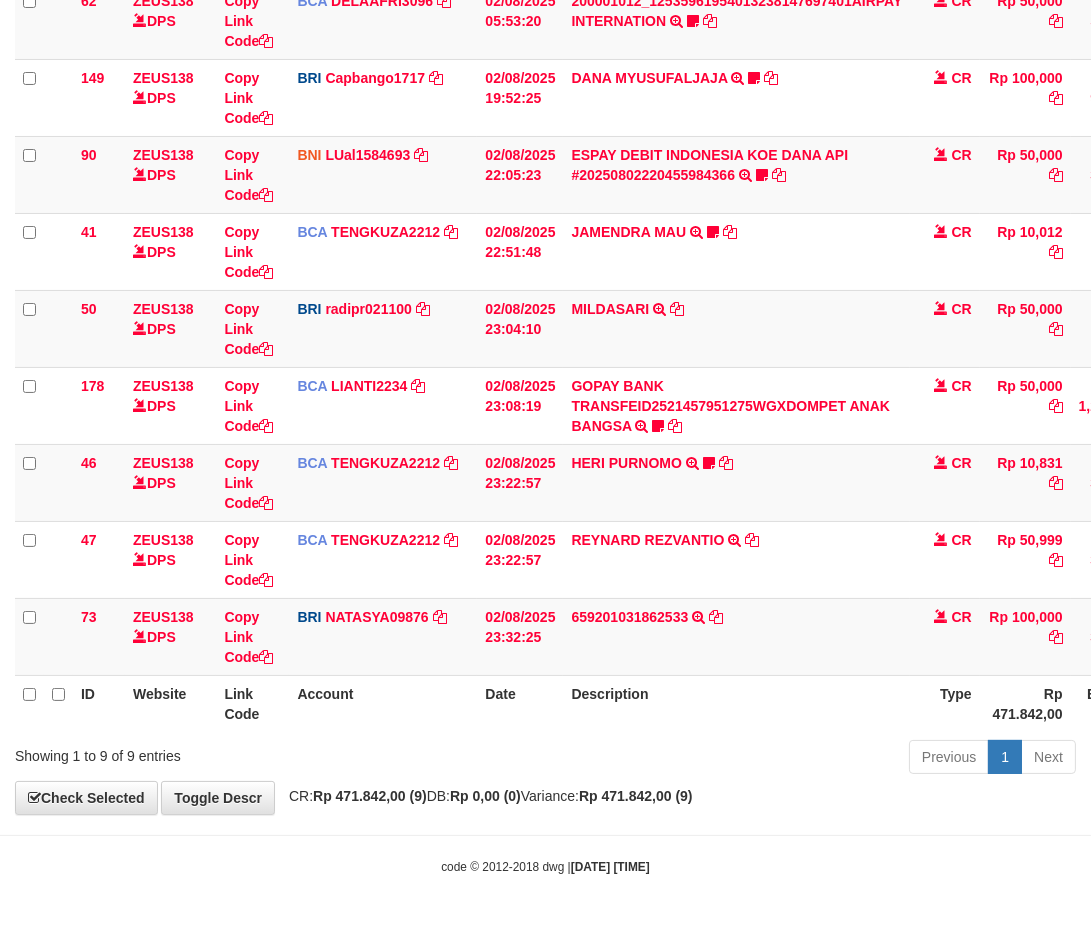 drag, startPoint x: 575, startPoint y: 824, endPoint x: 541, endPoint y: 808, distance: 37.576588 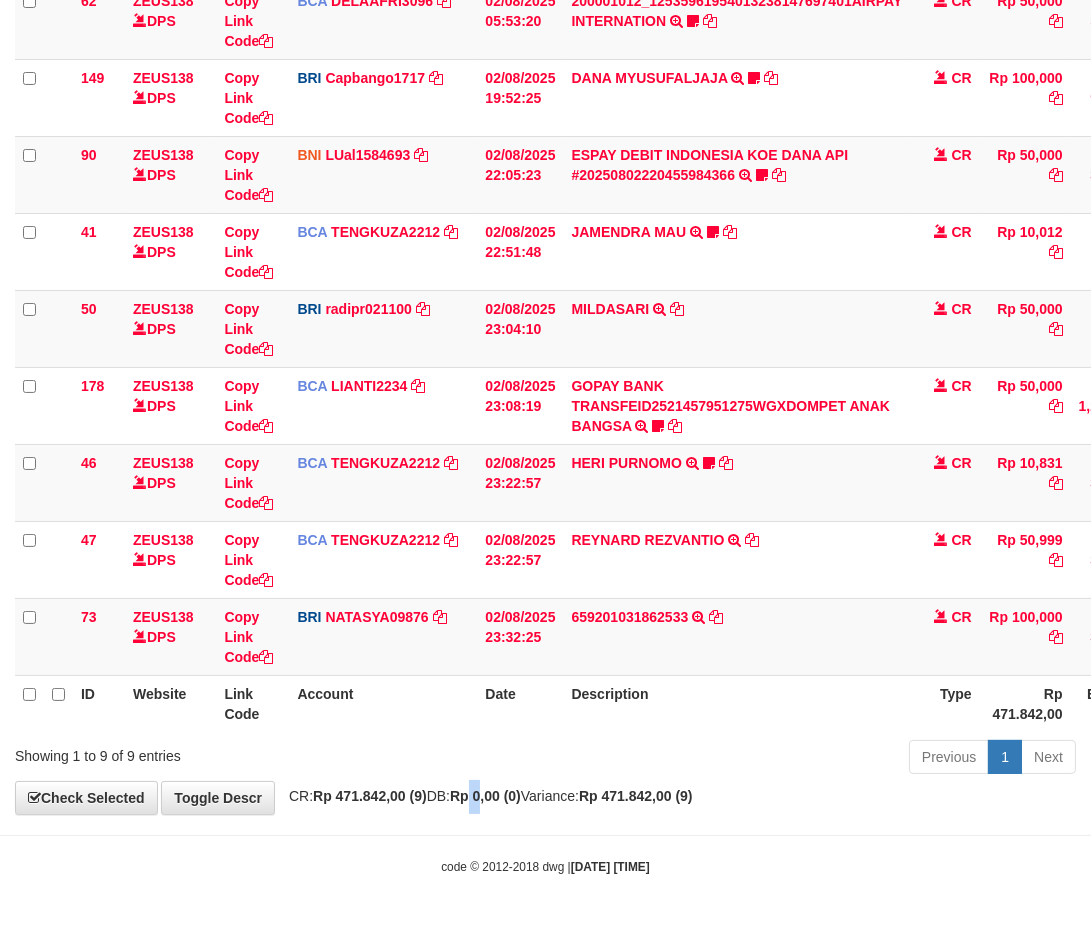 click on "Rp 0,00 (0)" at bounding box center (485, 796) 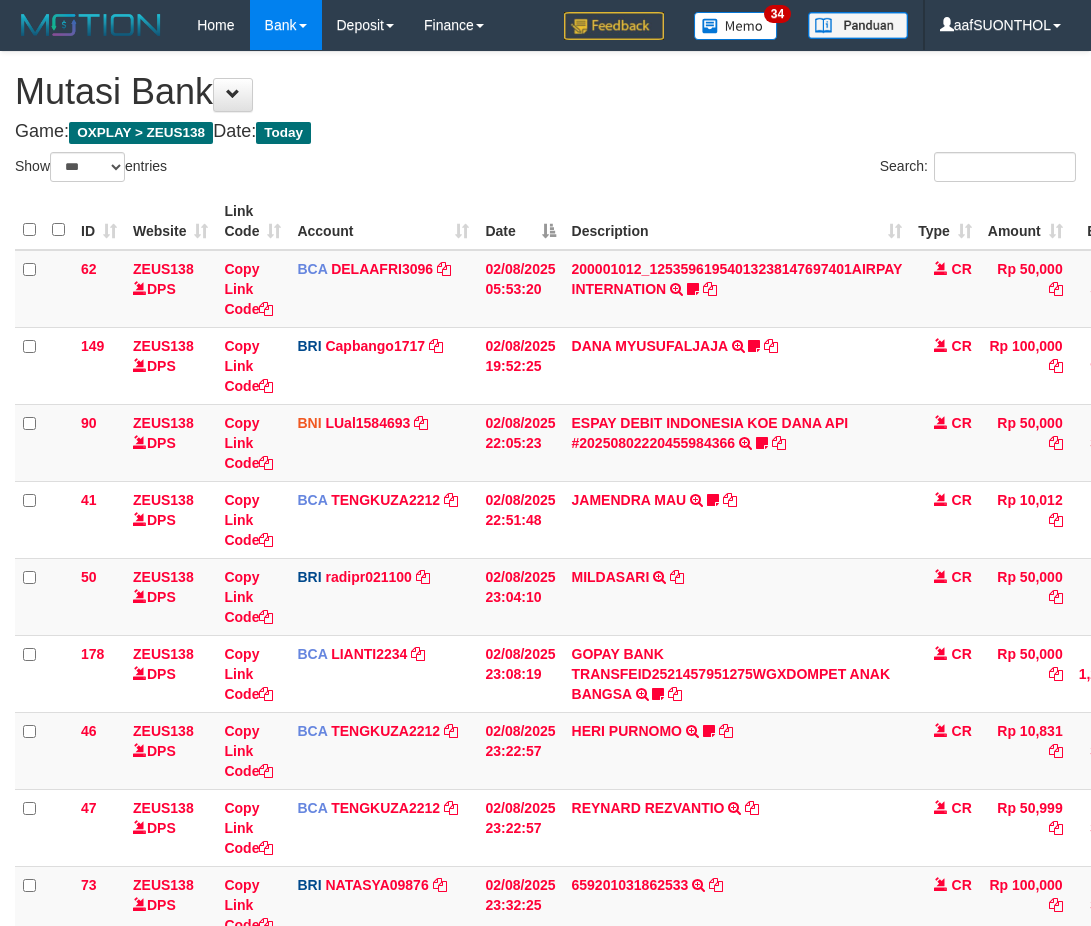 select on "***" 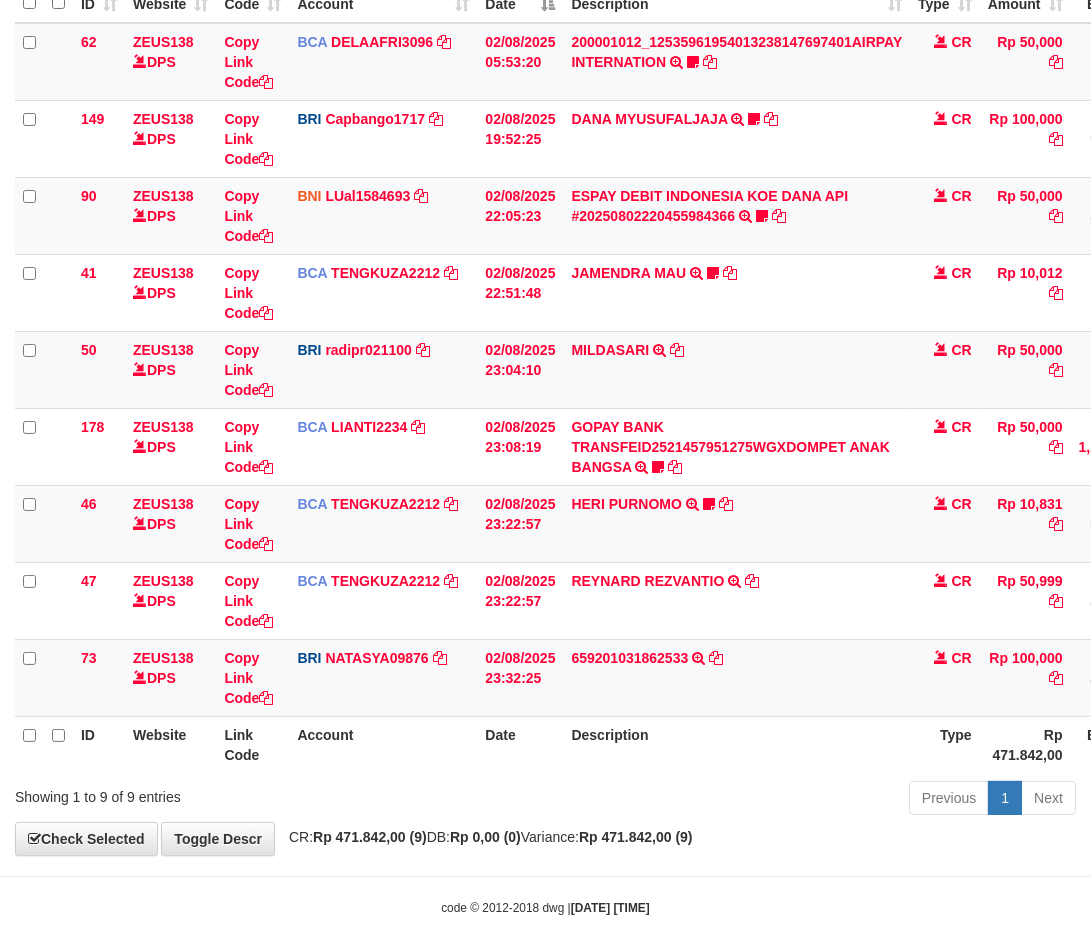 scroll, scrollTop: 268, scrollLeft: 0, axis: vertical 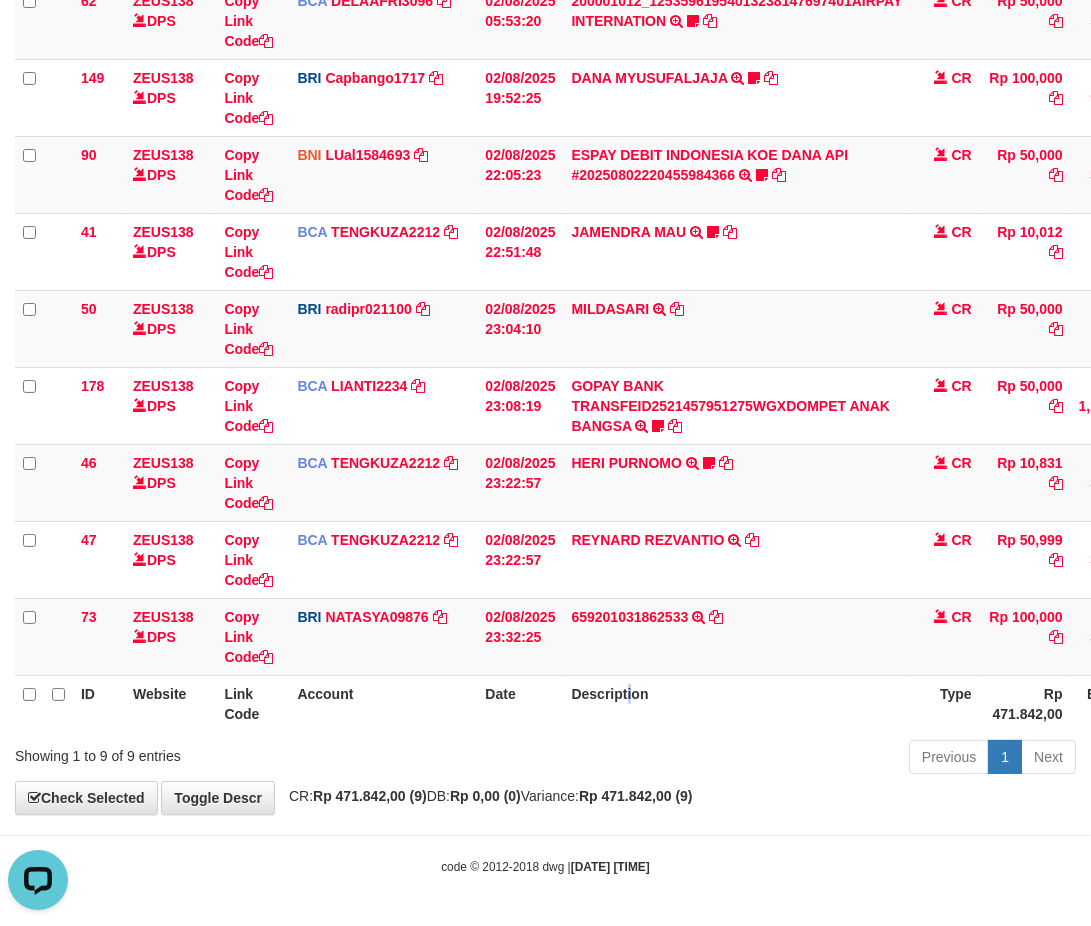 drag, startPoint x: 630, startPoint y: 688, endPoint x: 615, endPoint y: 687, distance: 15.033297 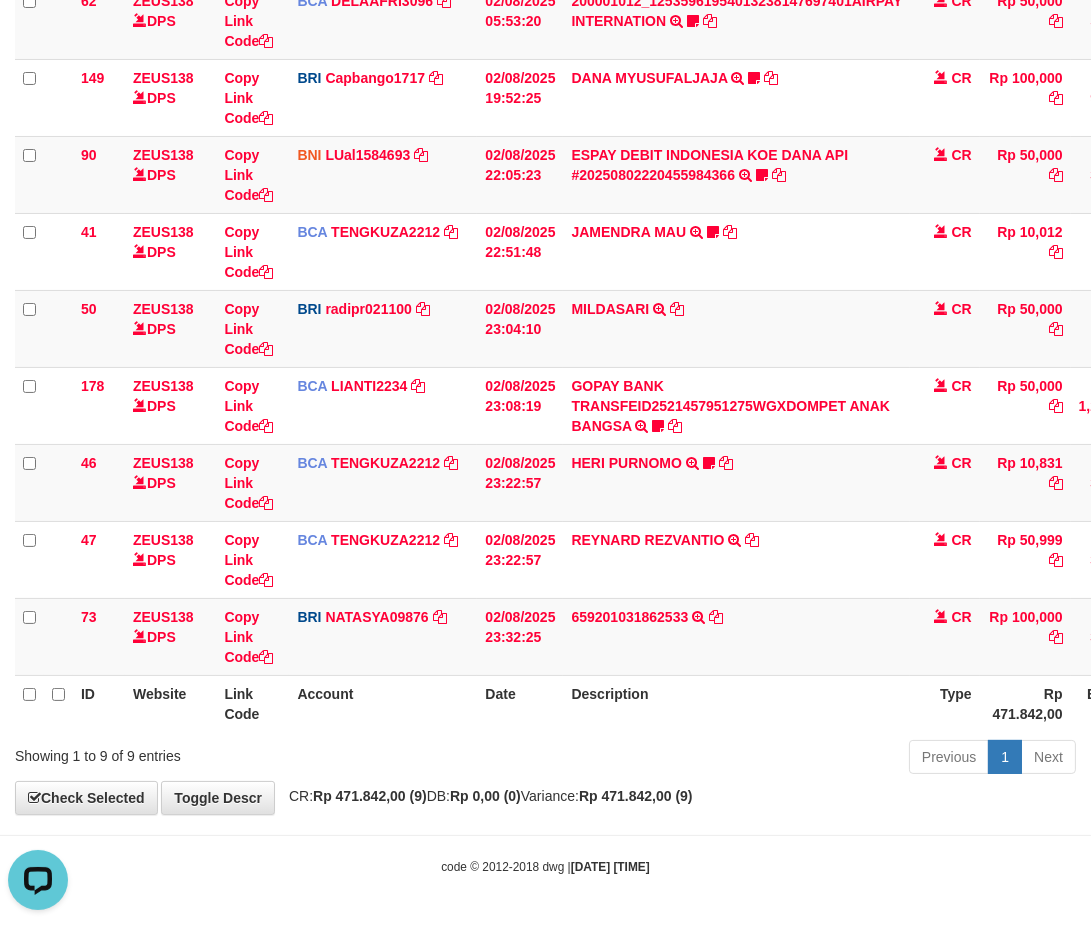 click on "Description" at bounding box center [736, 703] 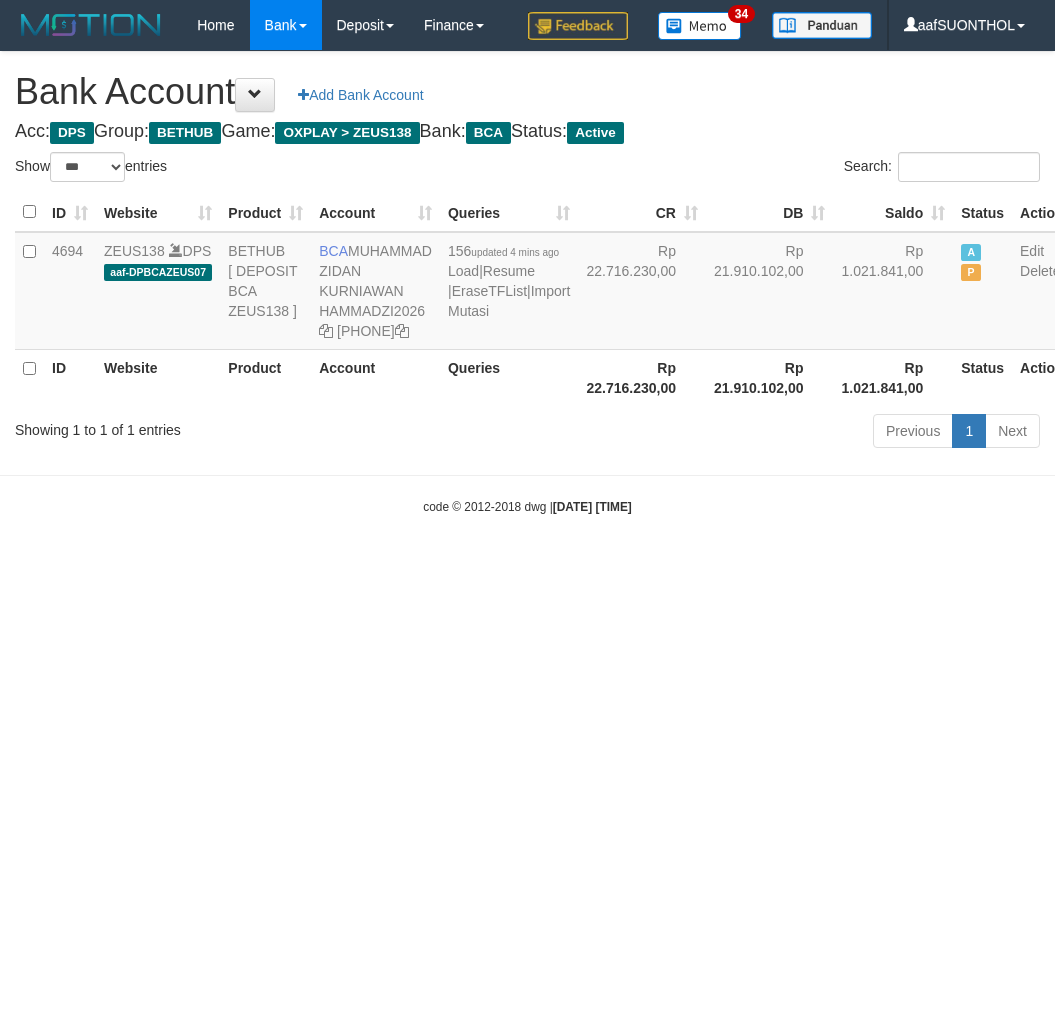 select on "***" 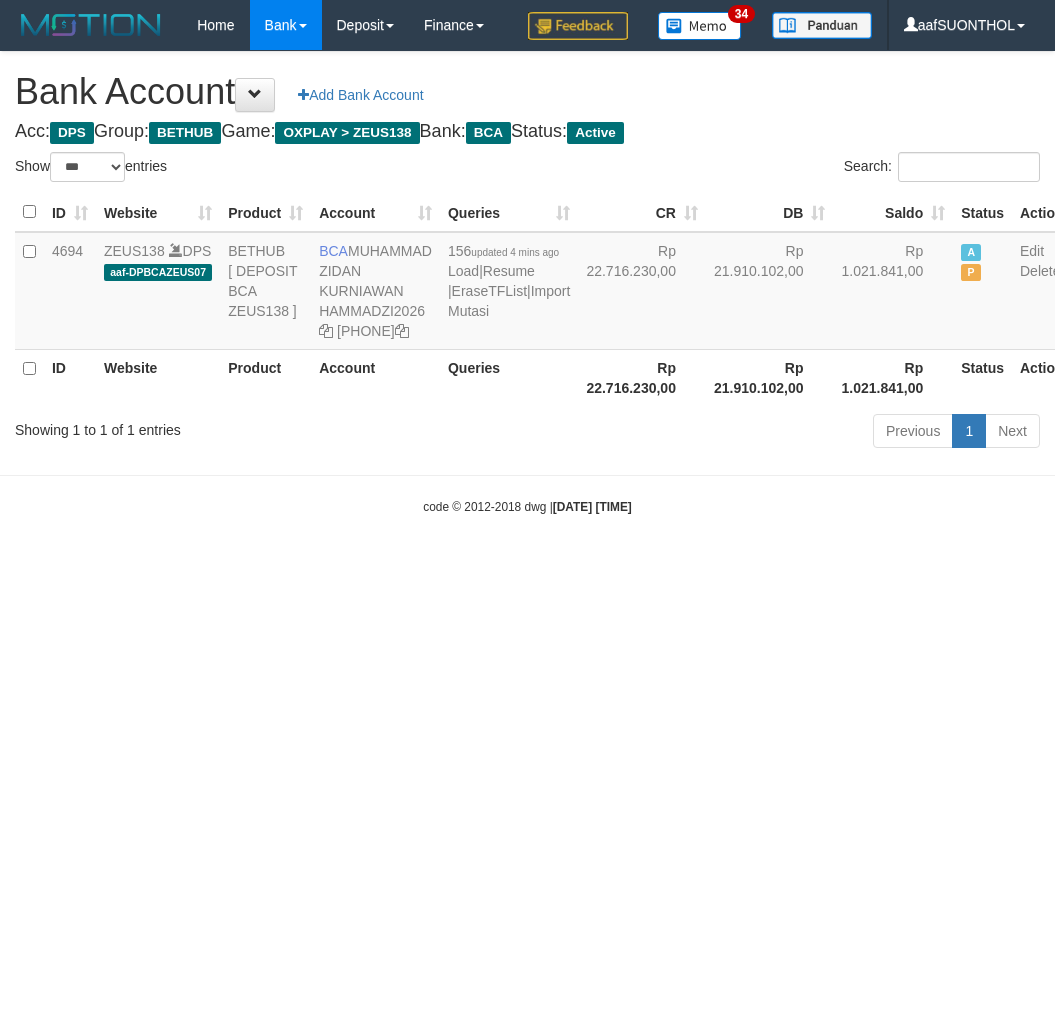 scroll, scrollTop: 0, scrollLeft: 0, axis: both 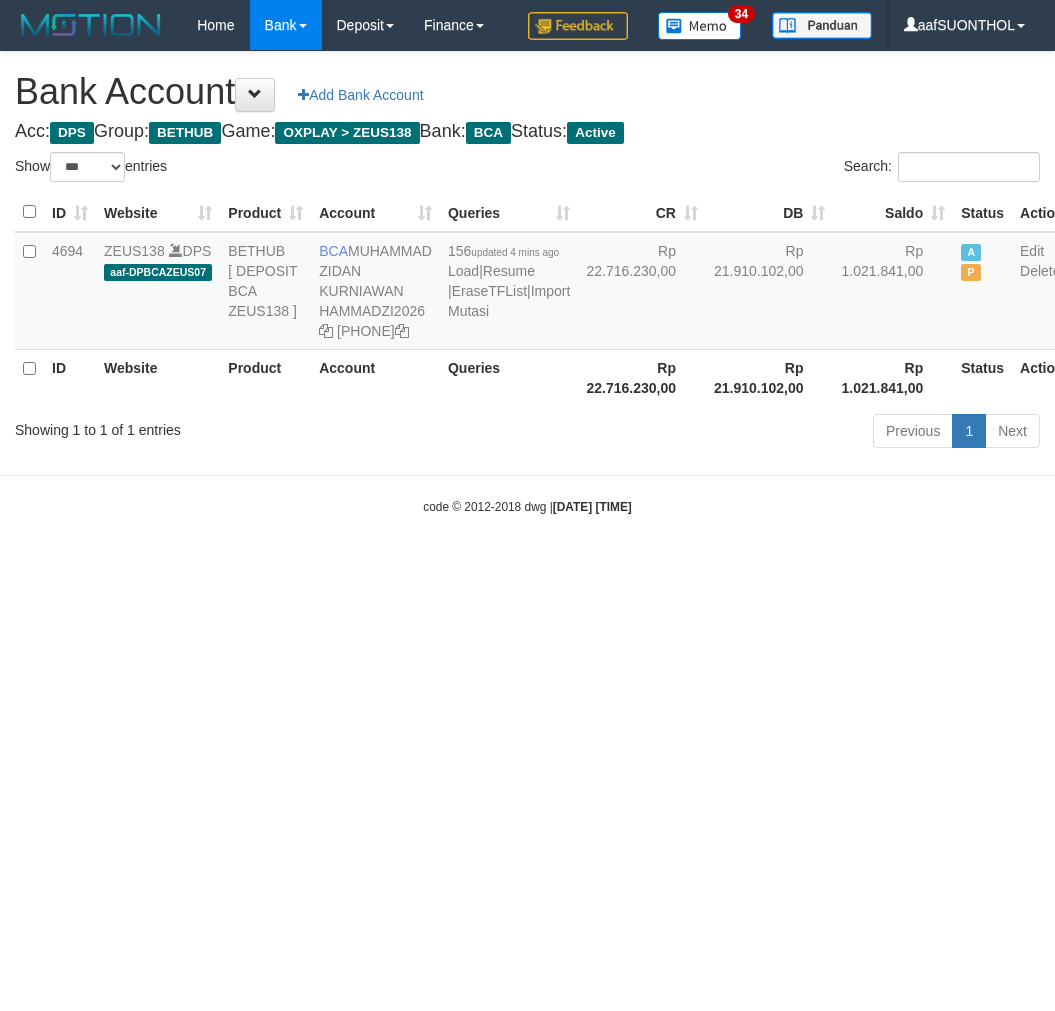 select on "***" 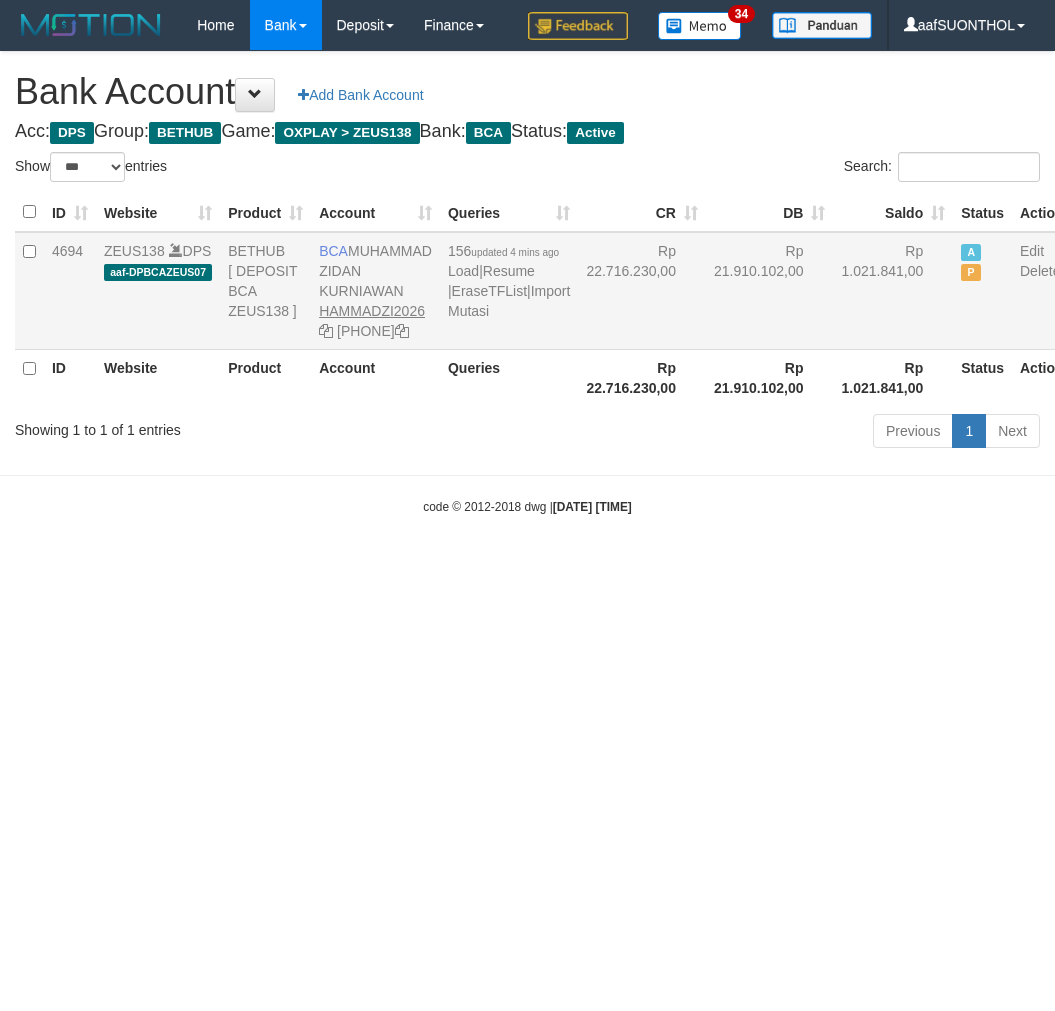 scroll, scrollTop: 0, scrollLeft: 0, axis: both 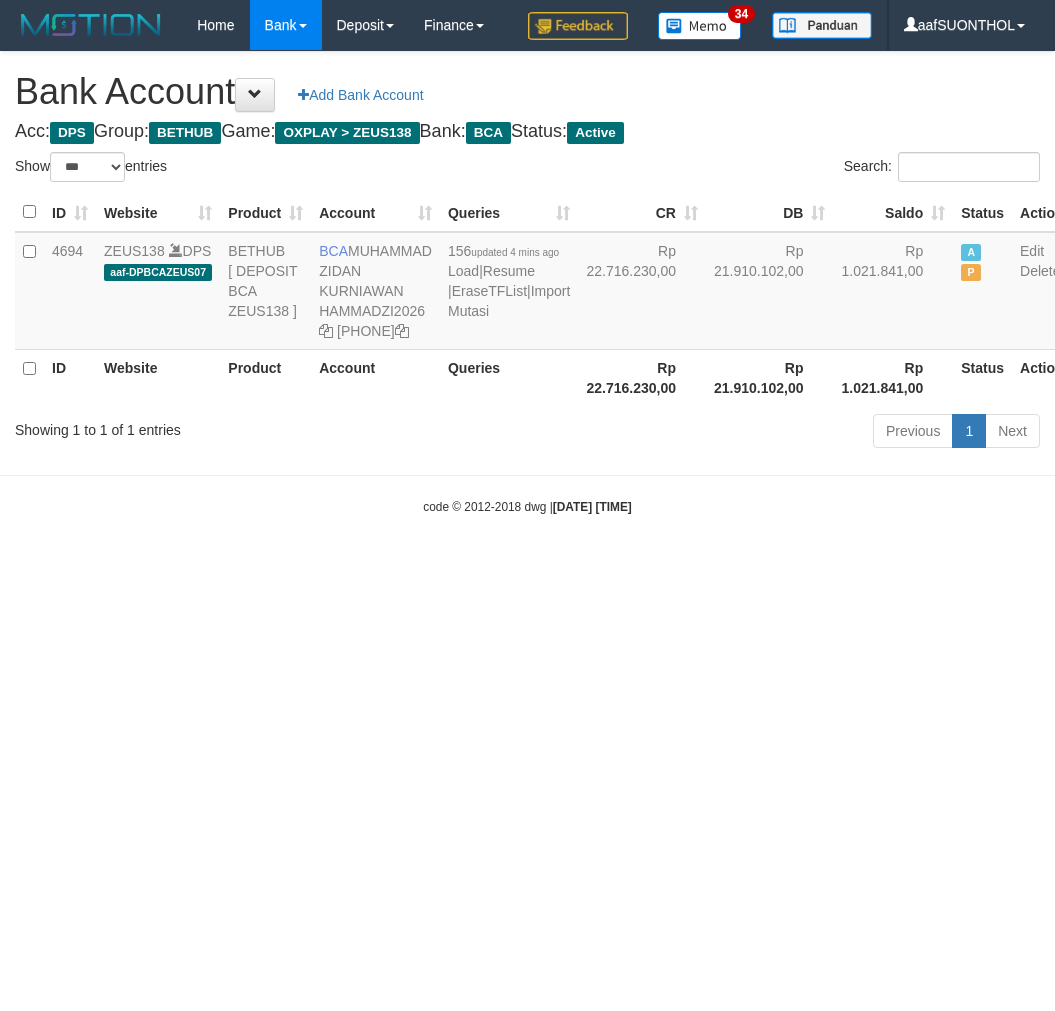 select on "***" 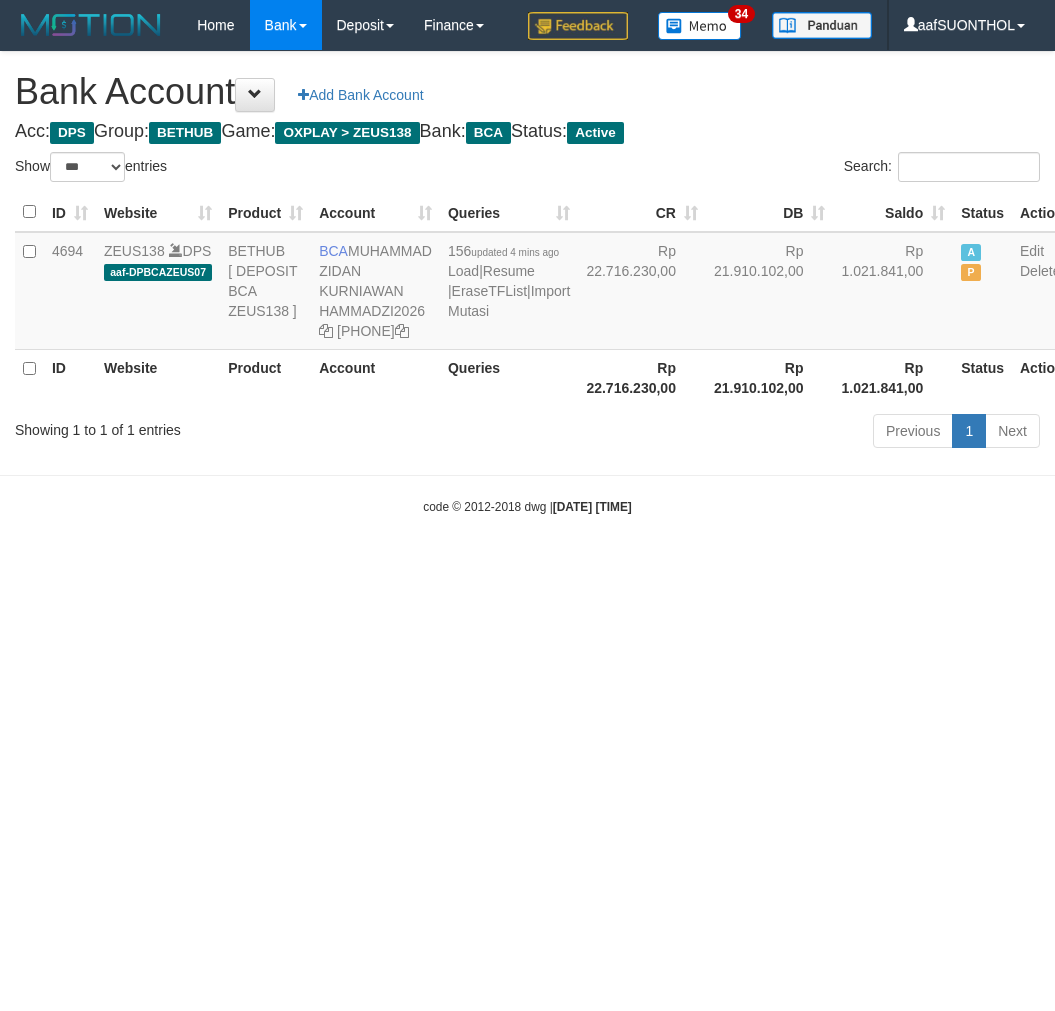 scroll, scrollTop: 0, scrollLeft: 0, axis: both 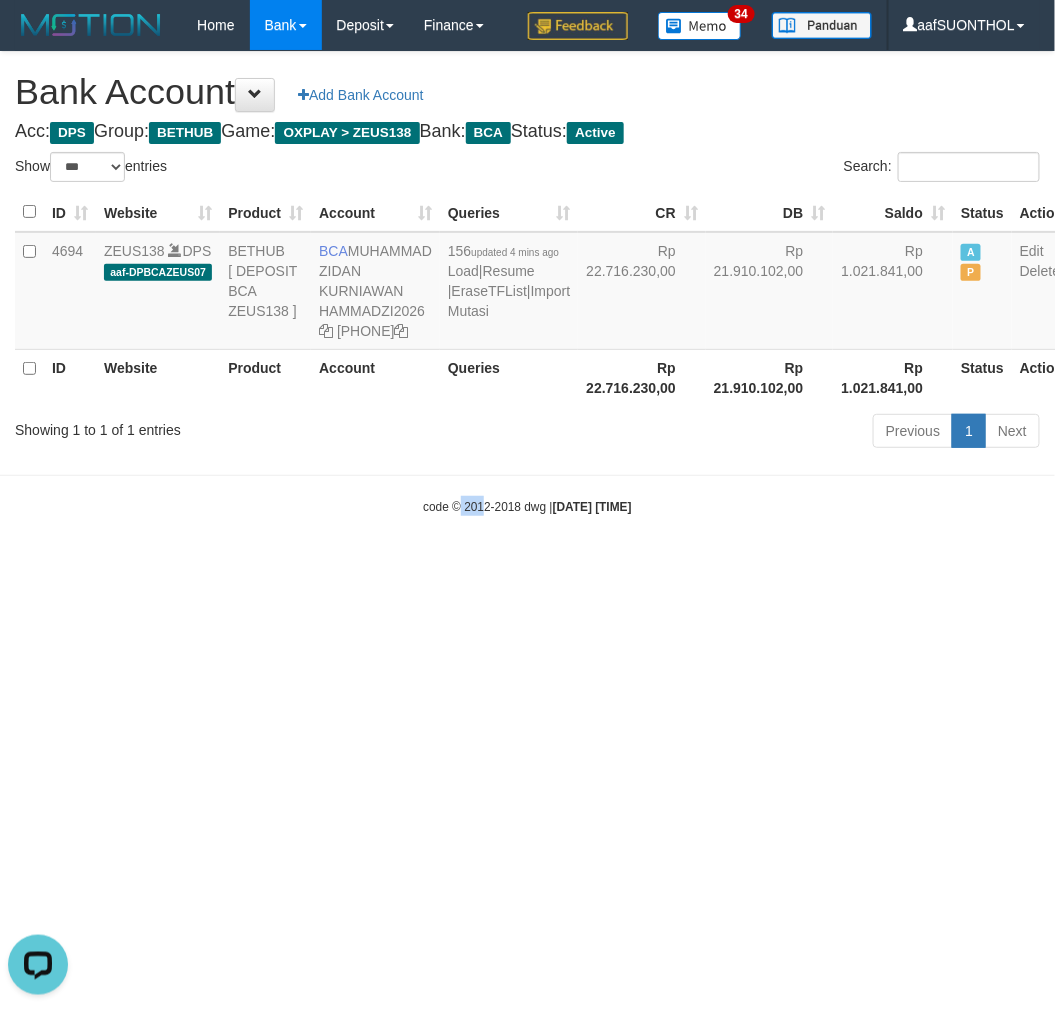 drag, startPoint x: 474, startPoint y: 661, endPoint x: 434, endPoint y: 653, distance: 40.792156 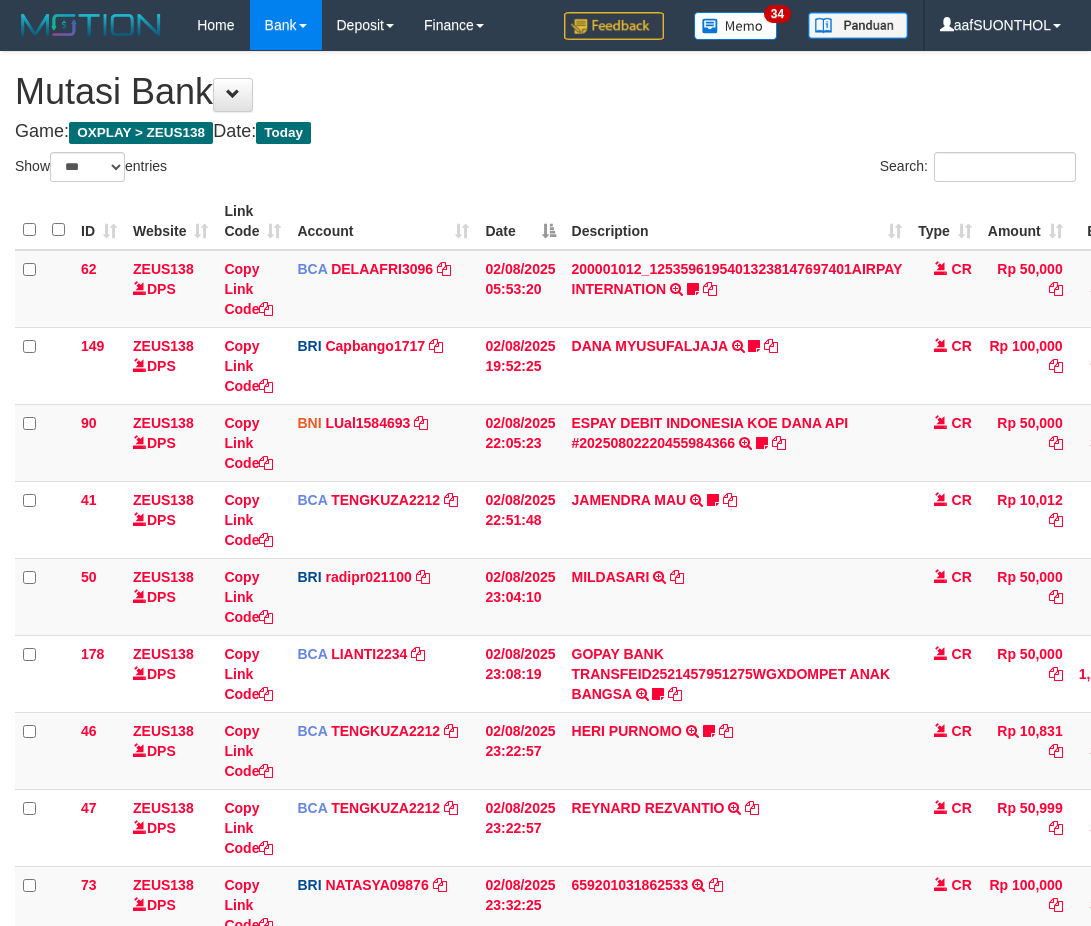 select on "***" 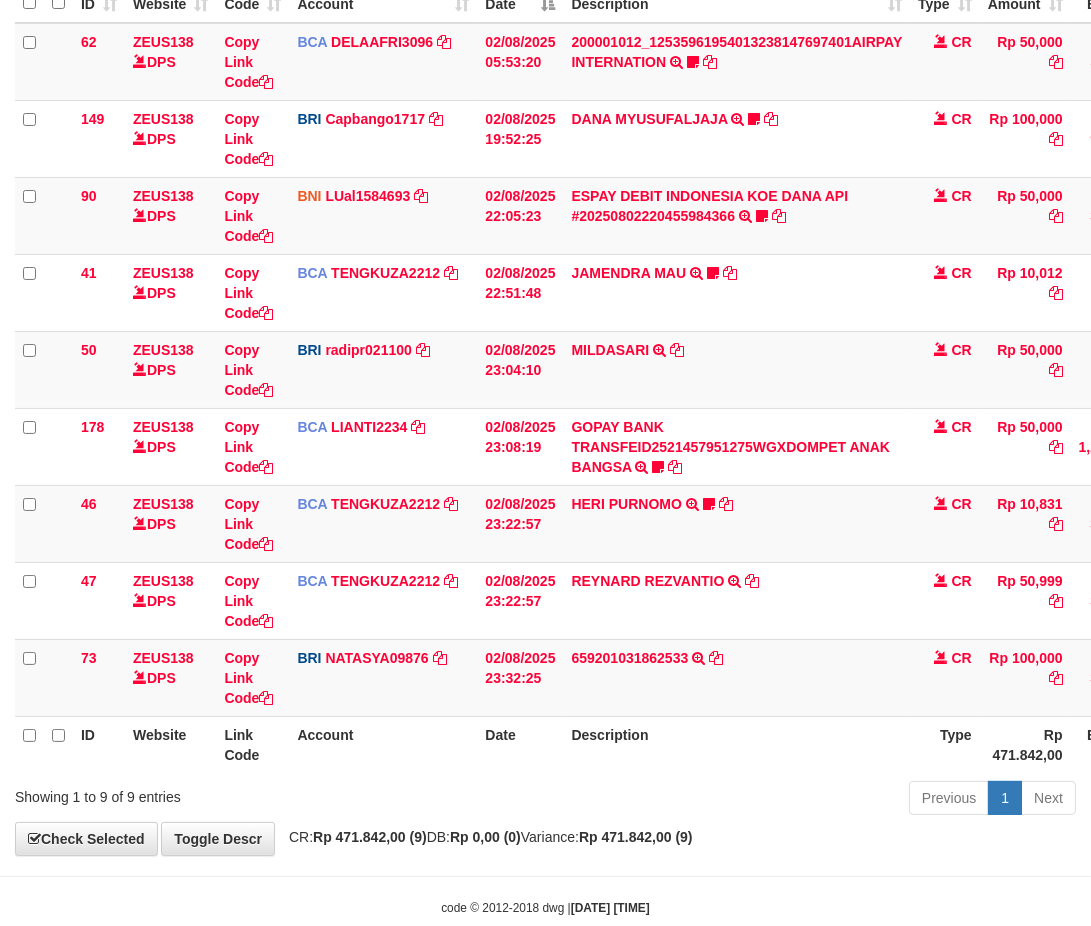 click on "659201031862533         TRANSFER NBMB 659201031862533 TO SITI NURLITA SAPITRI" at bounding box center [736, 677] 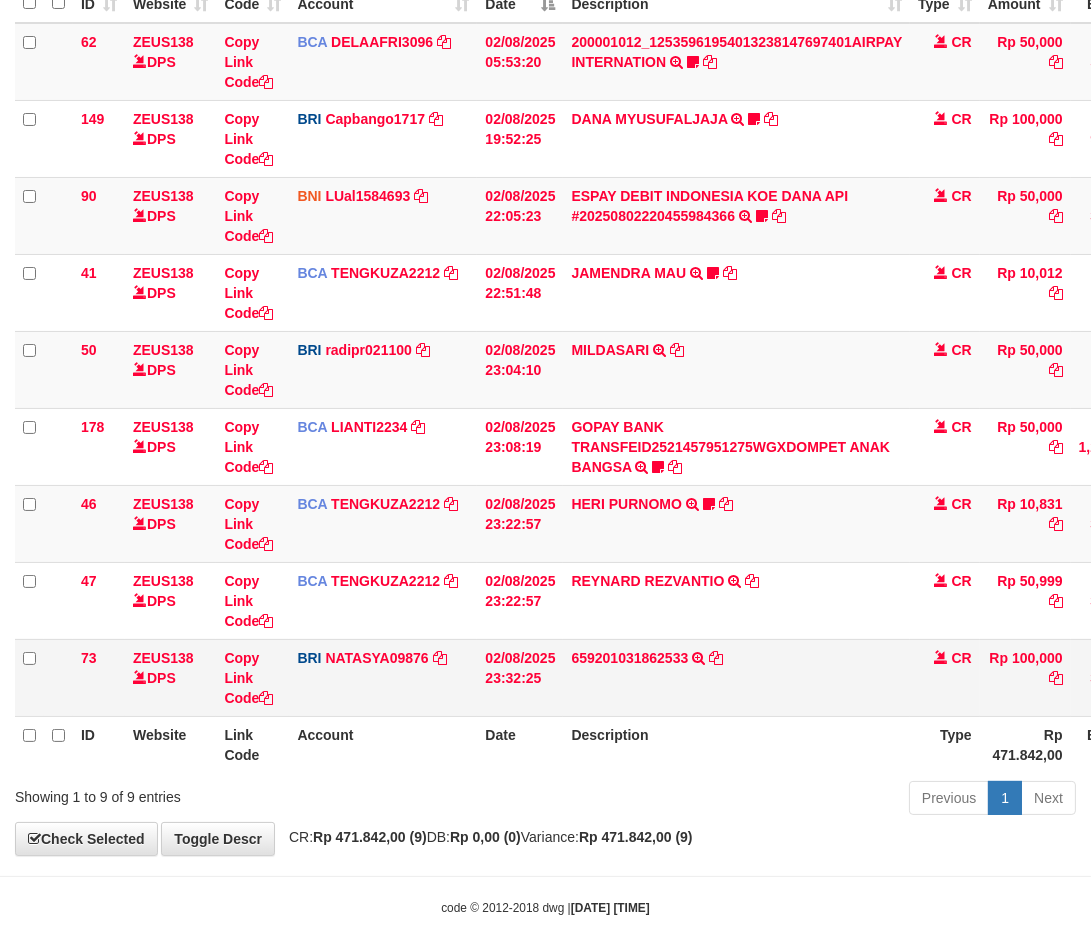 scroll, scrollTop: 268, scrollLeft: 0, axis: vertical 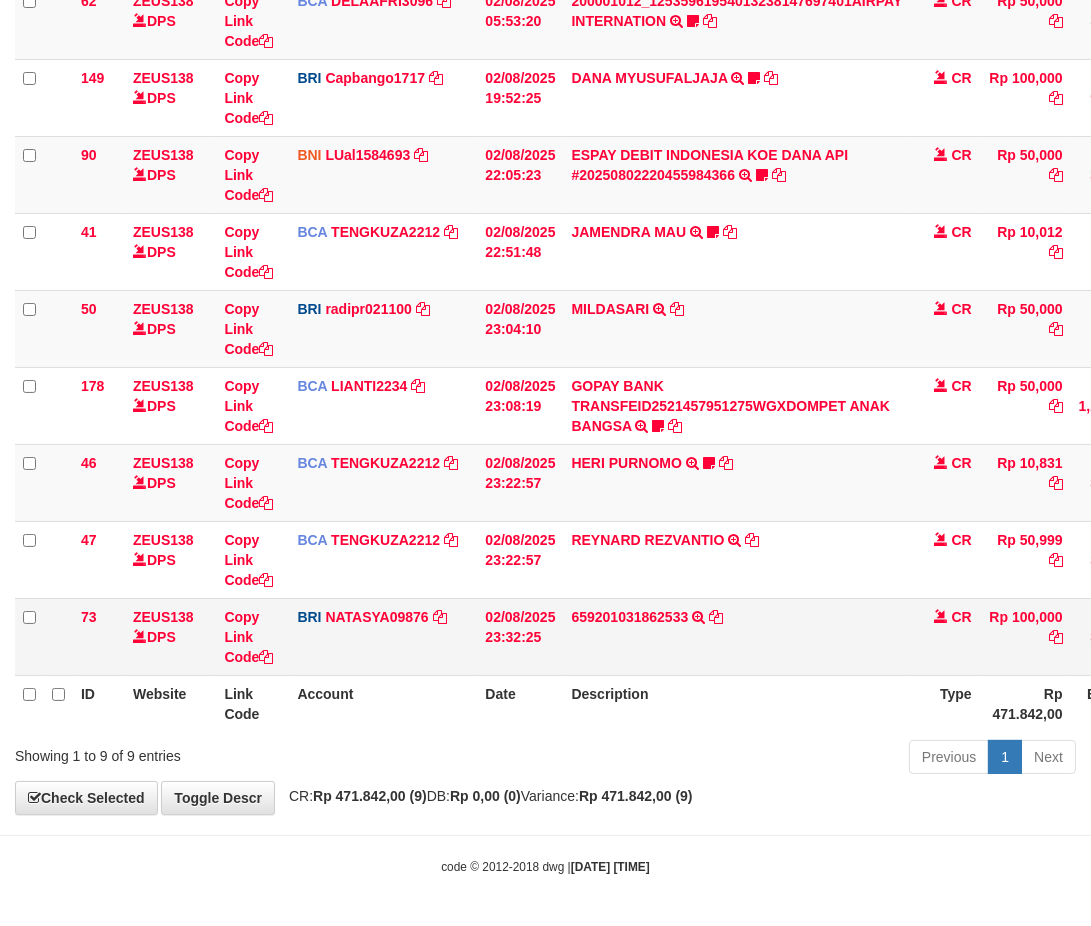 click on "ID Website Link Code Account Date Description Type Amount Balance Status Action
62
ZEUS138    DPS
Copy Link Code
BCA
DELAAFRI3096
DPS
DELA AFRIANI
mutasi_20250802_3552 | 62
mutasi_20250802_3552 | 62
02/08/2025 05:53:20
200001012_12535961954013238147697401AIRPAY INTERNATION            TRSF E-BANKING CR 0208/FTSCY/WS95051
50000.00200001012_12535961954013238147697401AIRPAY INTERNATION    Labubutaiki
https://prnt.sc/l7T6Eus7w_Qi
CR
Rp 50,000
Rp 541,525
N
Note
Check
149" at bounding box center (652, 328) 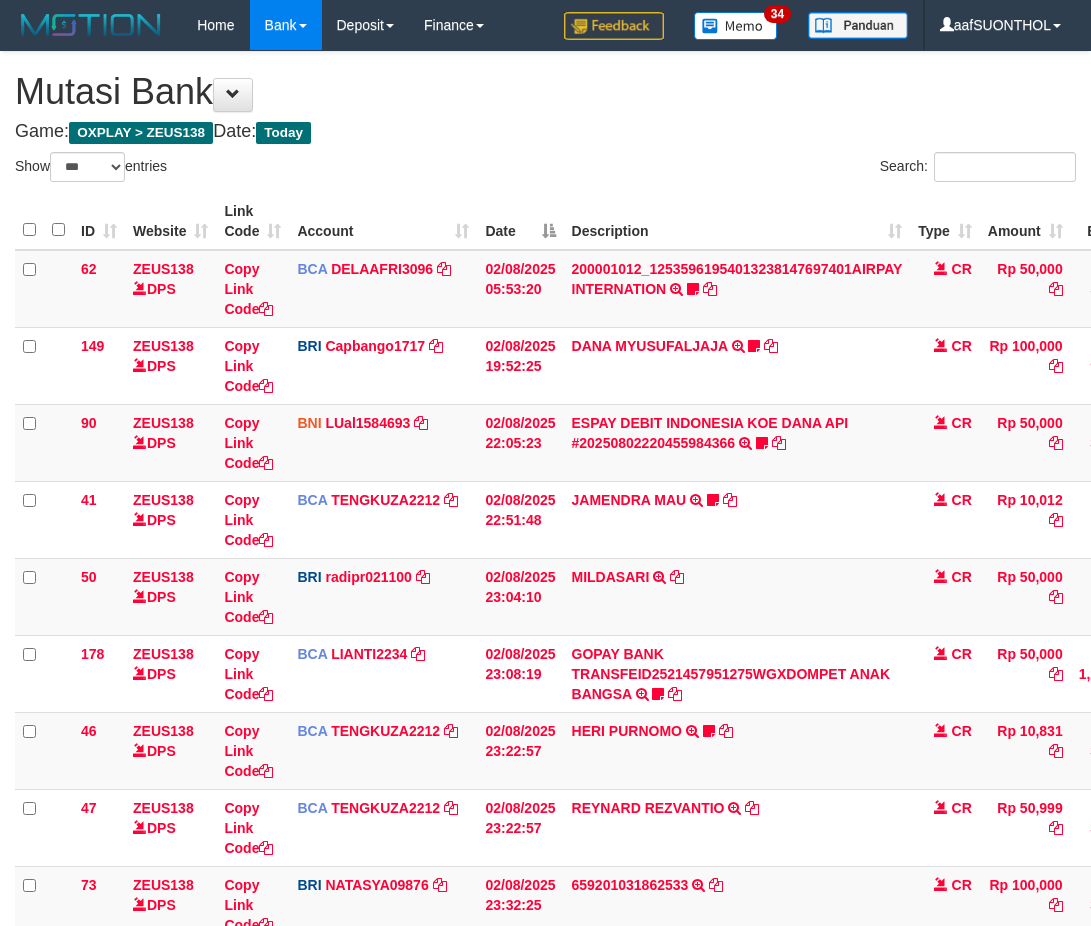 select on "***" 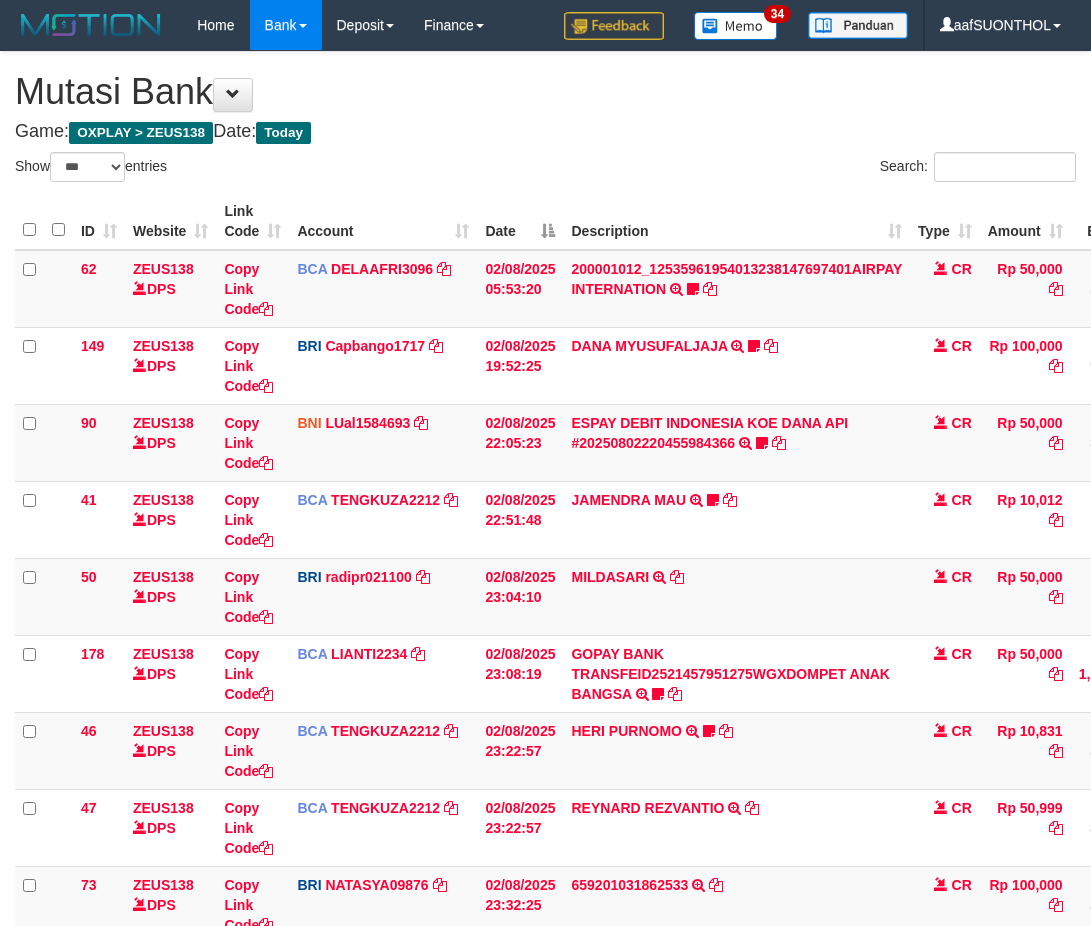 scroll, scrollTop: 268, scrollLeft: 0, axis: vertical 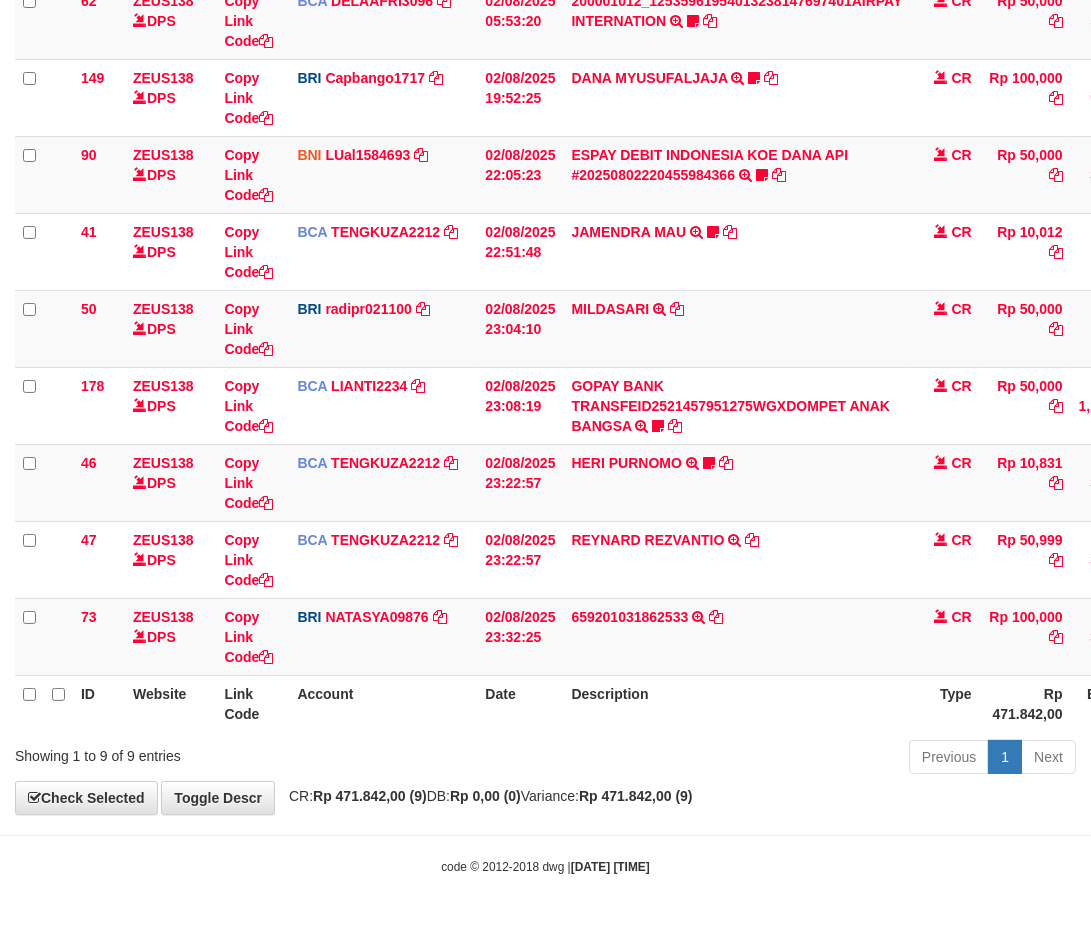 click on "Description" at bounding box center [736, 703] 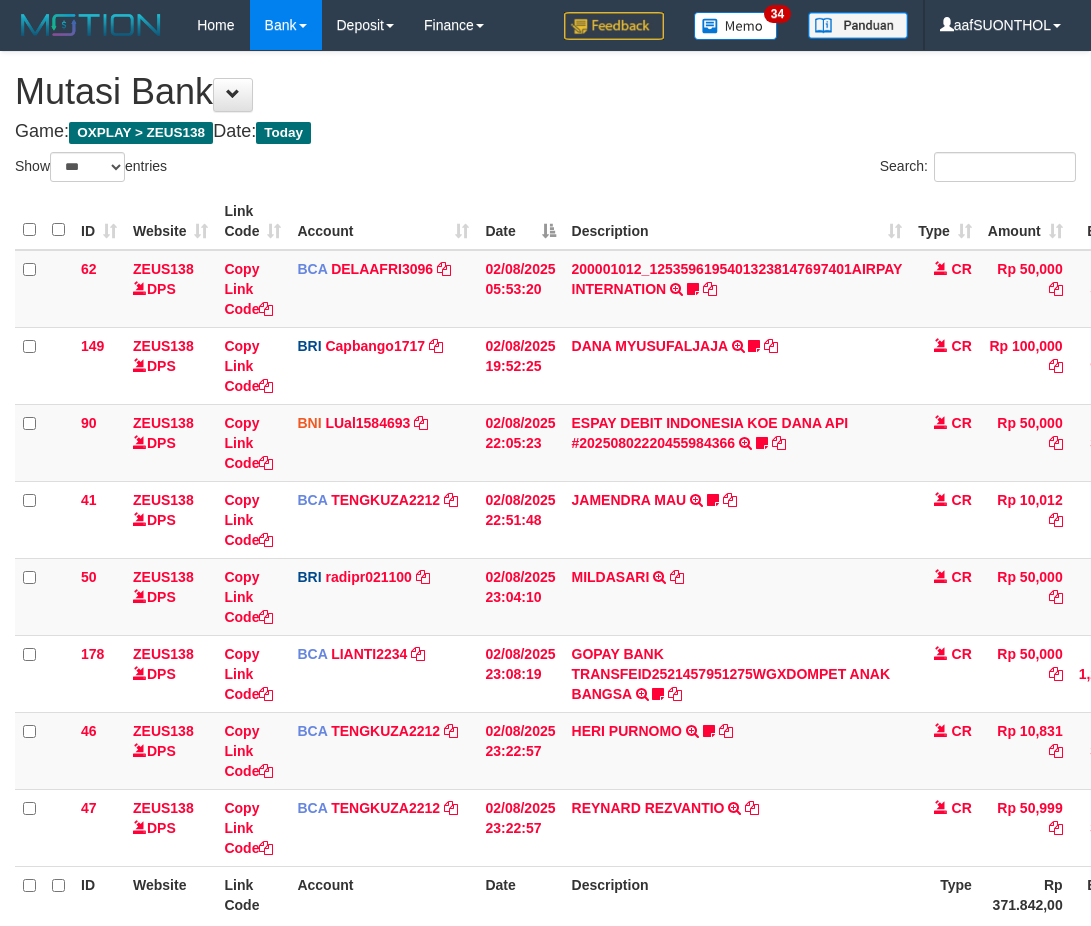 select on "***" 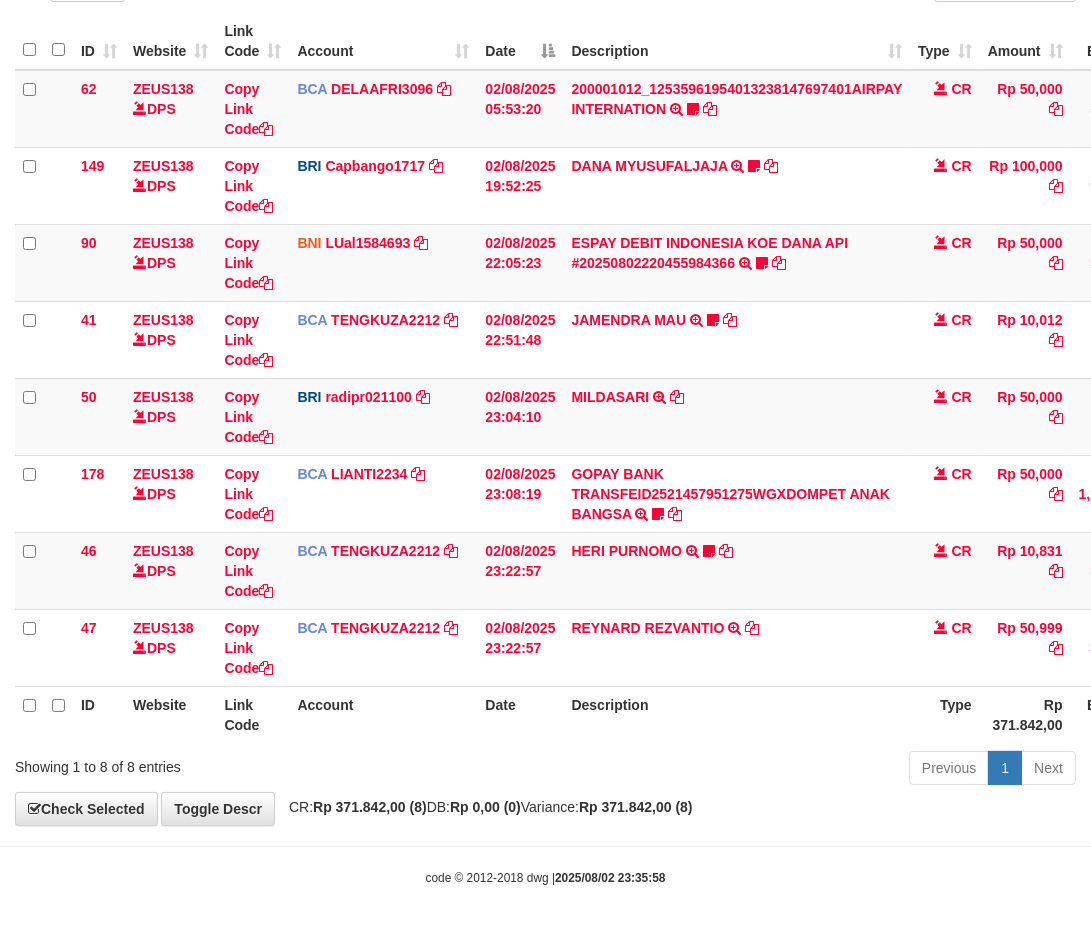 scroll, scrollTop: 191, scrollLeft: 0, axis: vertical 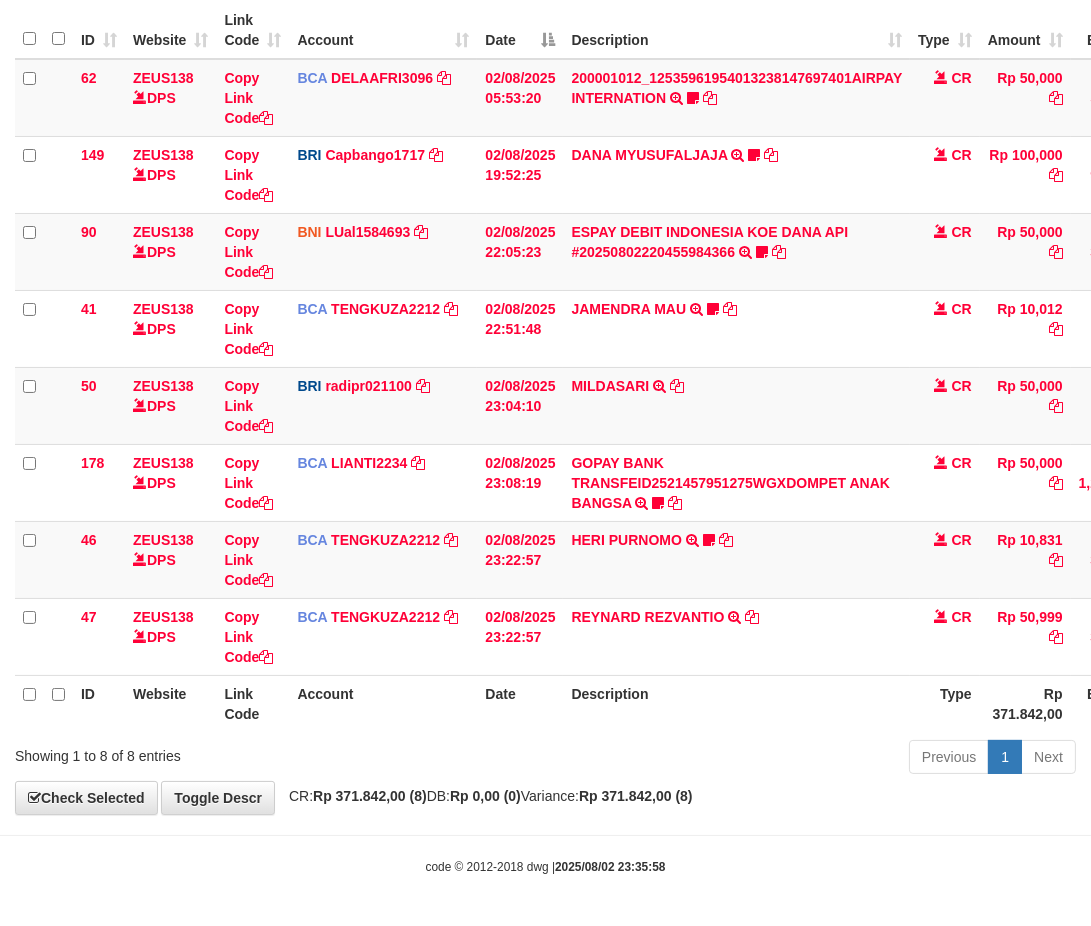 click on "Description" at bounding box center (736, 703) 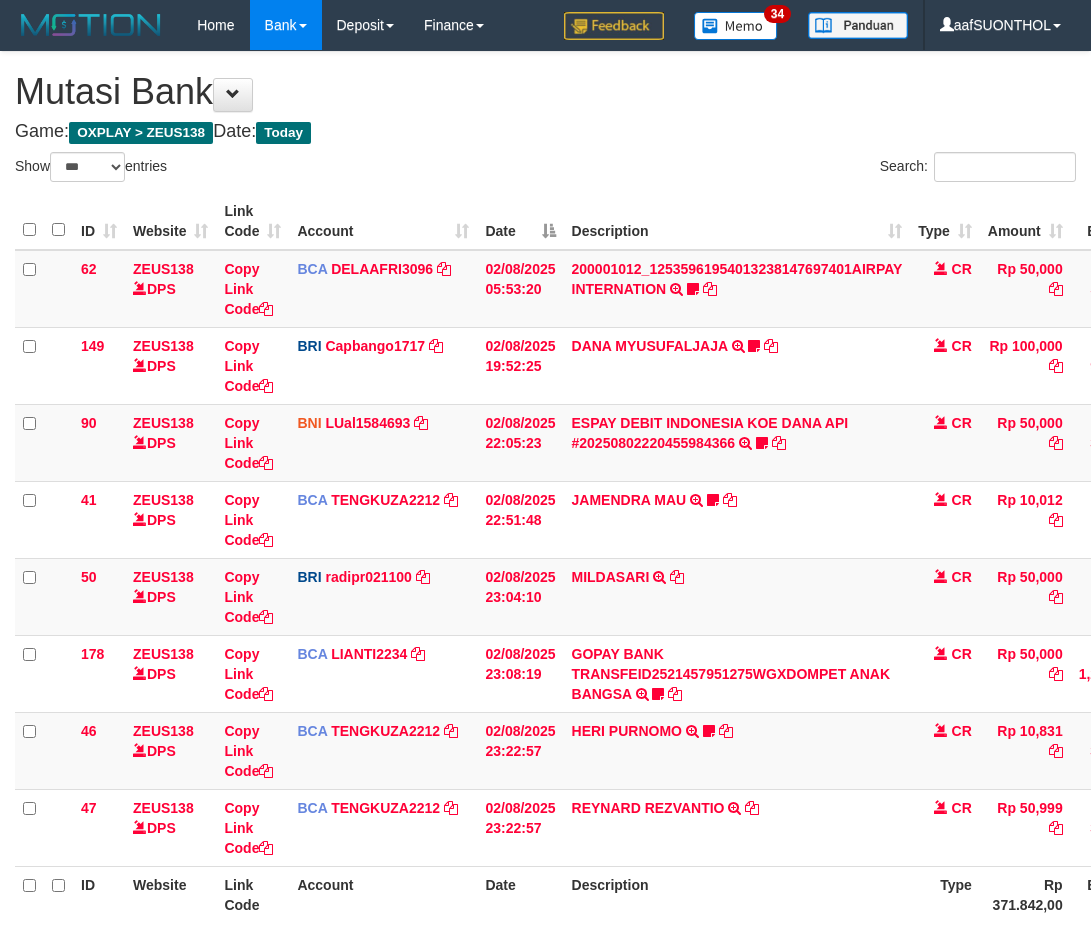 select on "***" 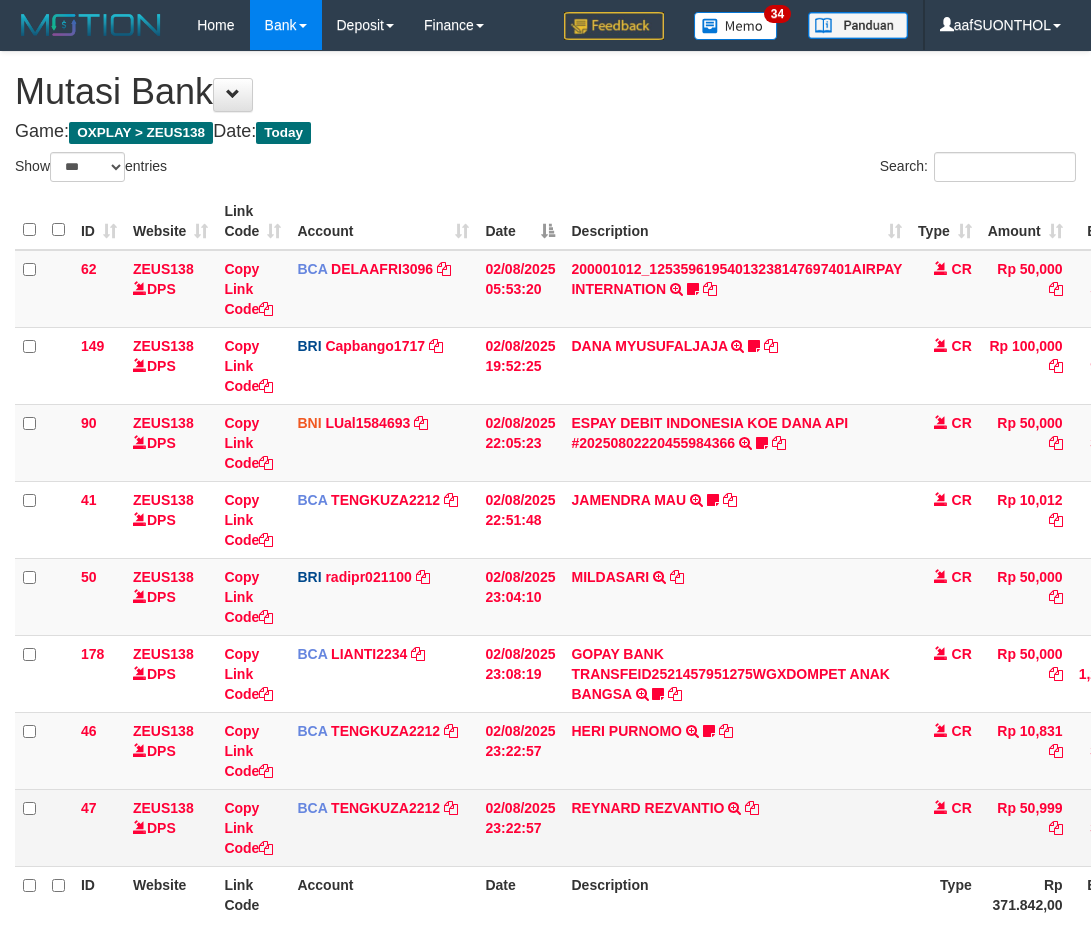 scroll, scrollTop: 191, scrollLeft: 0, axis: vertical 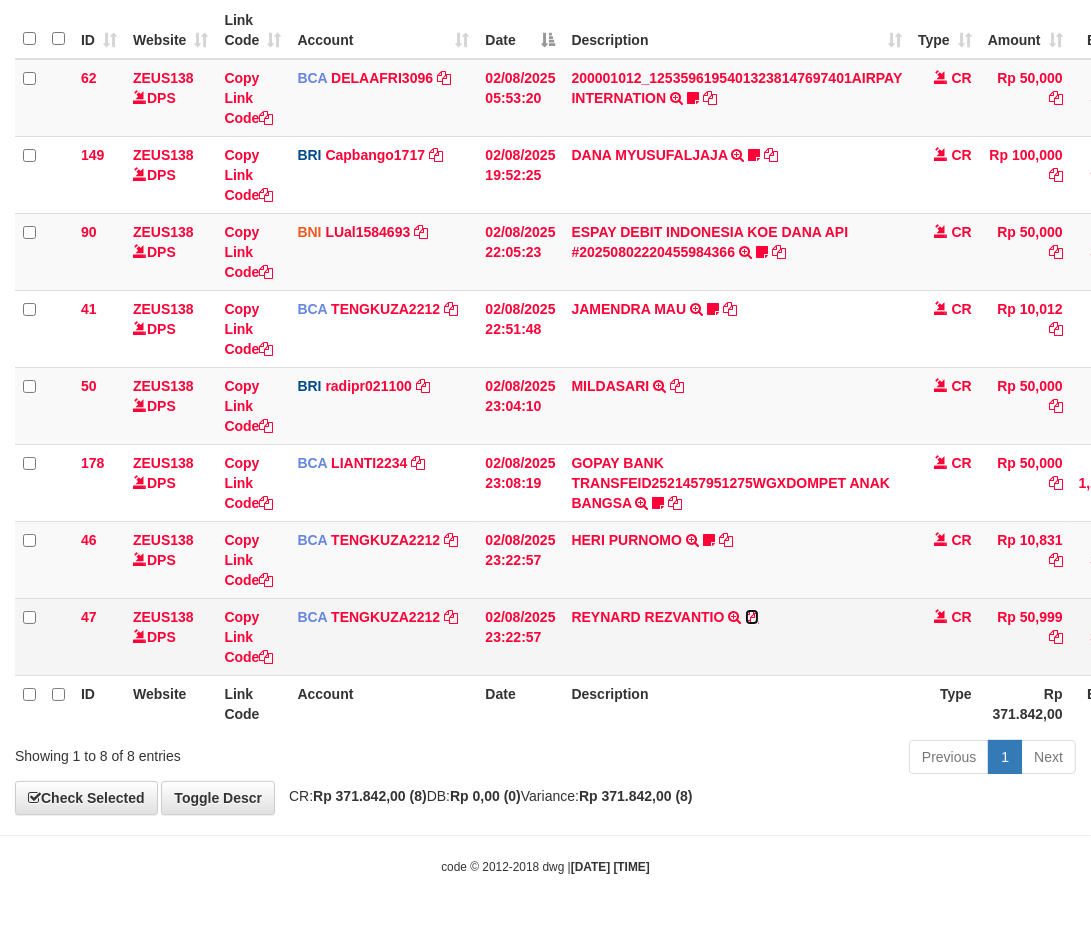 click at bounding box center [752, 617] 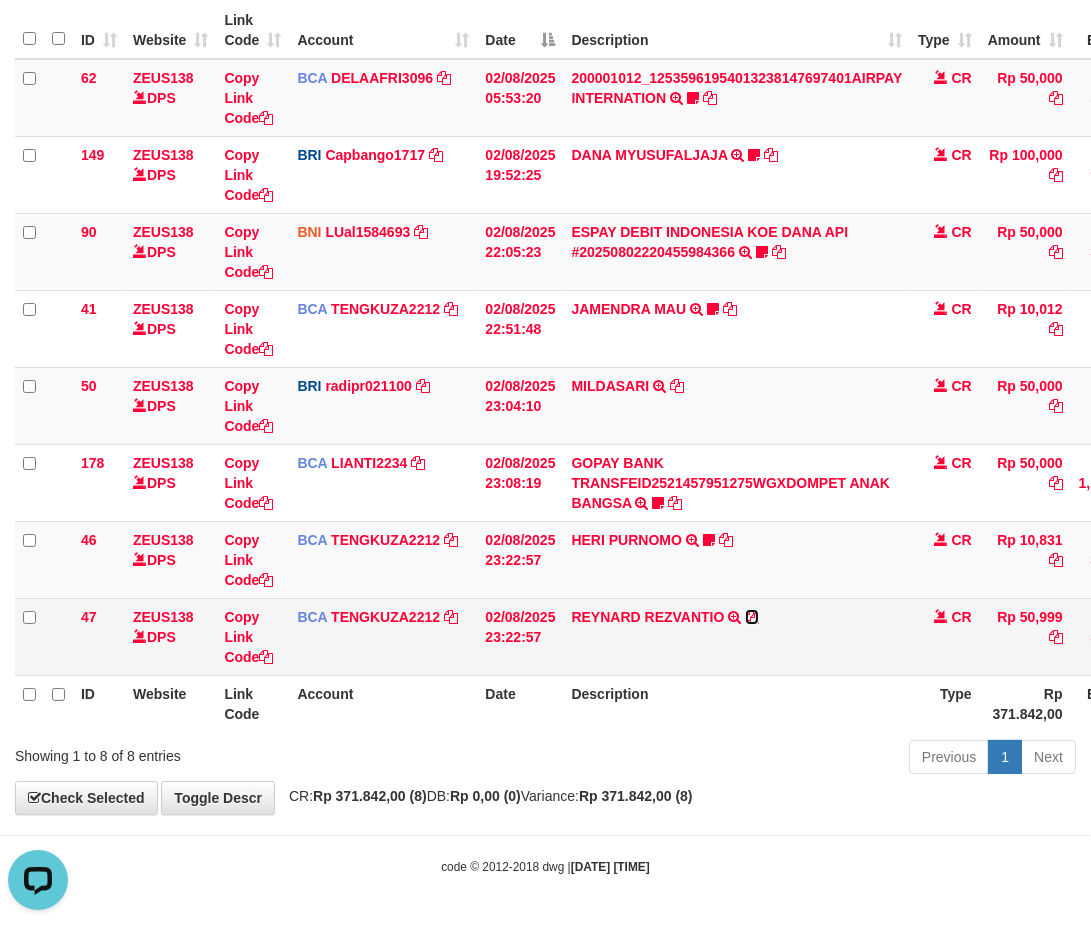 scroll, scrollTop: 0, scrollLeft: 0, axis: both 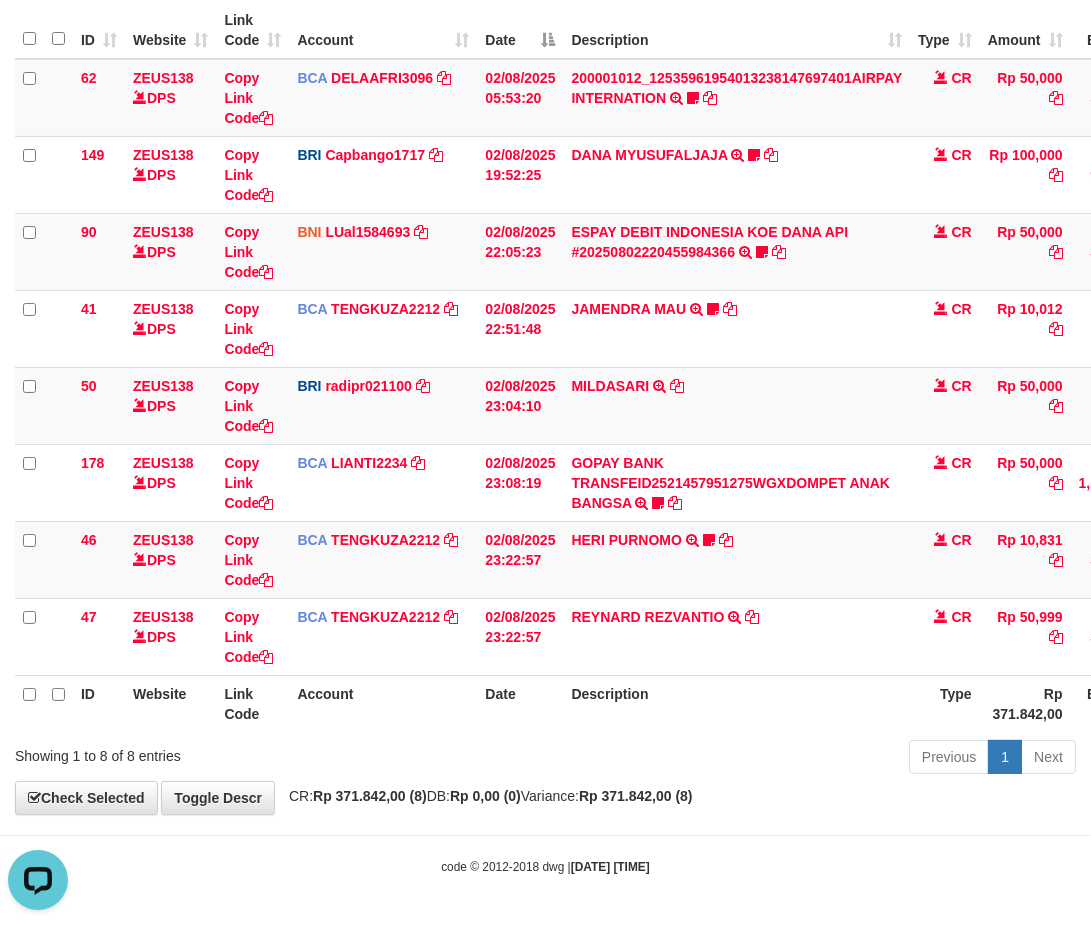click on "Description" at bounding box center (736, 703) 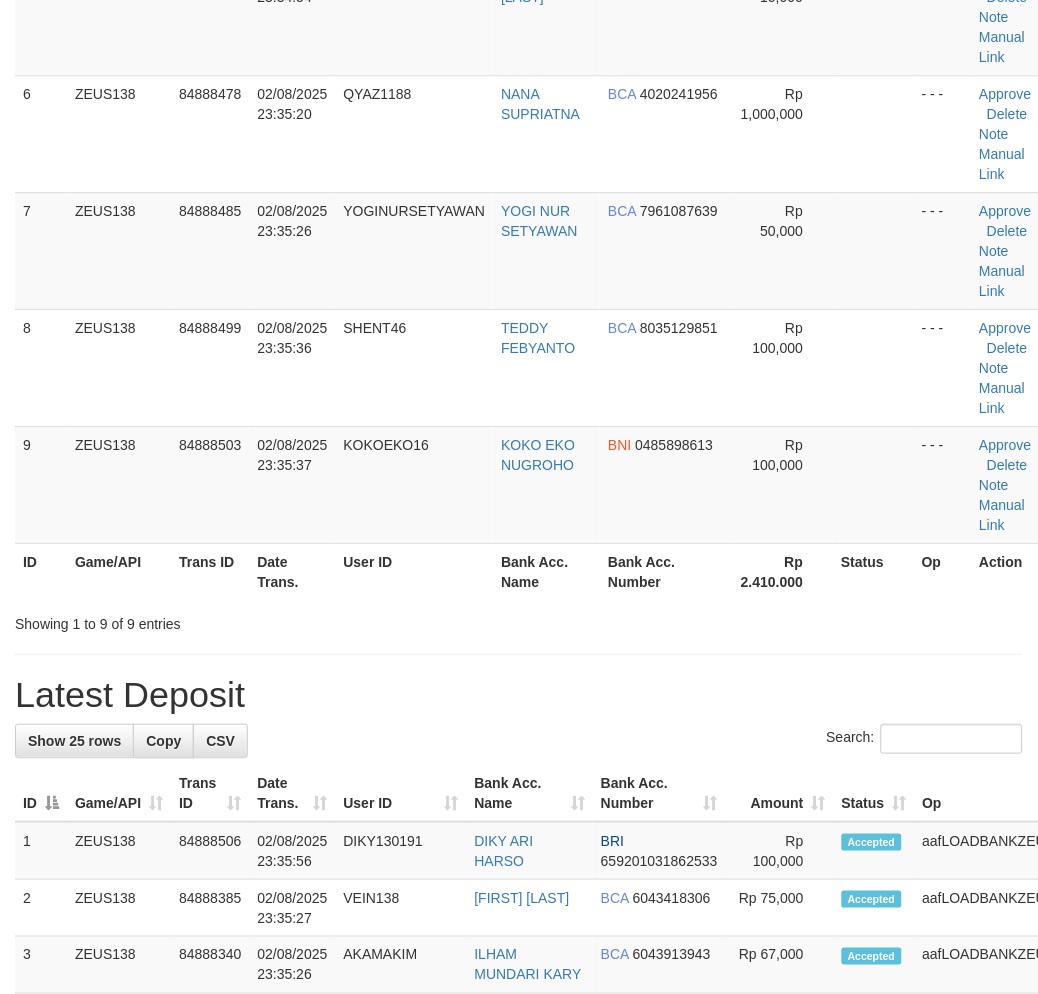 scroll, scrollTop: 555, scrollLeft: 0, axis: vertical 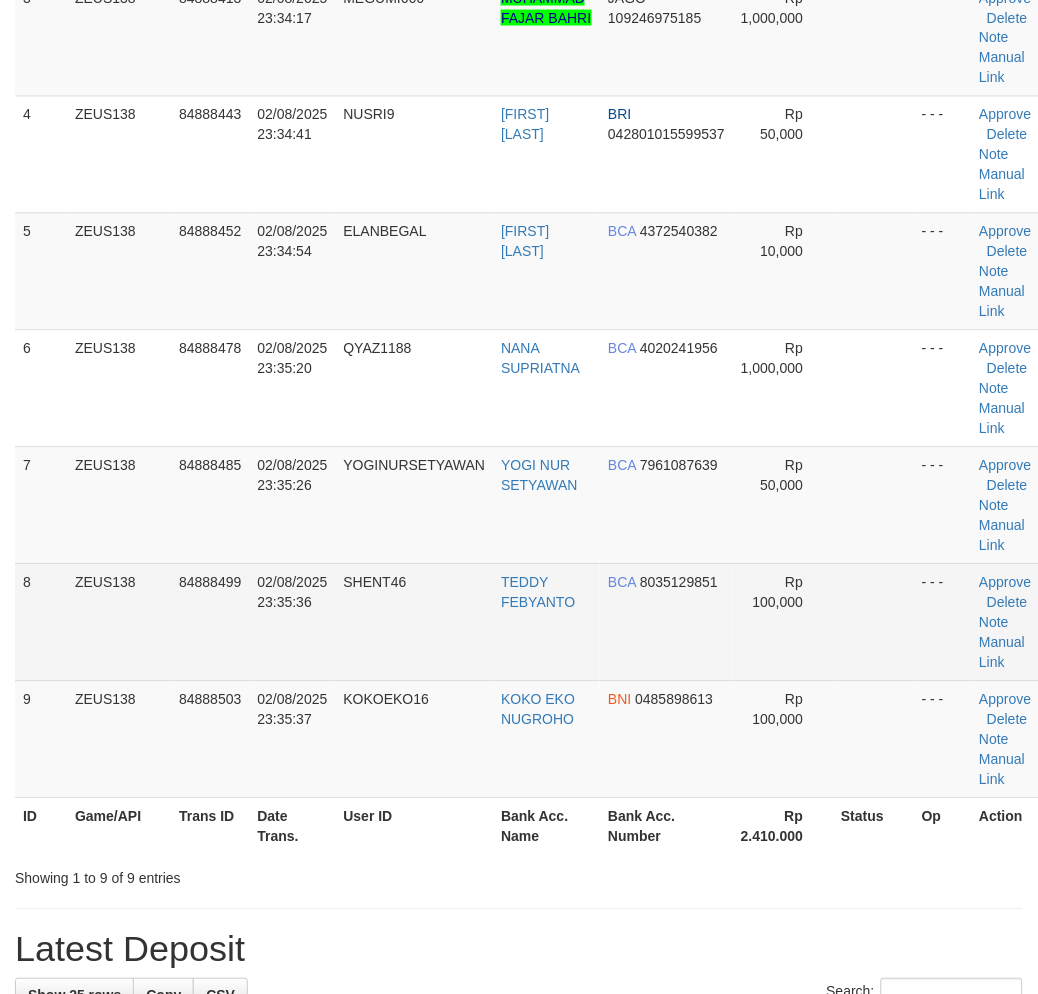 click at bounding box center [873, 622] 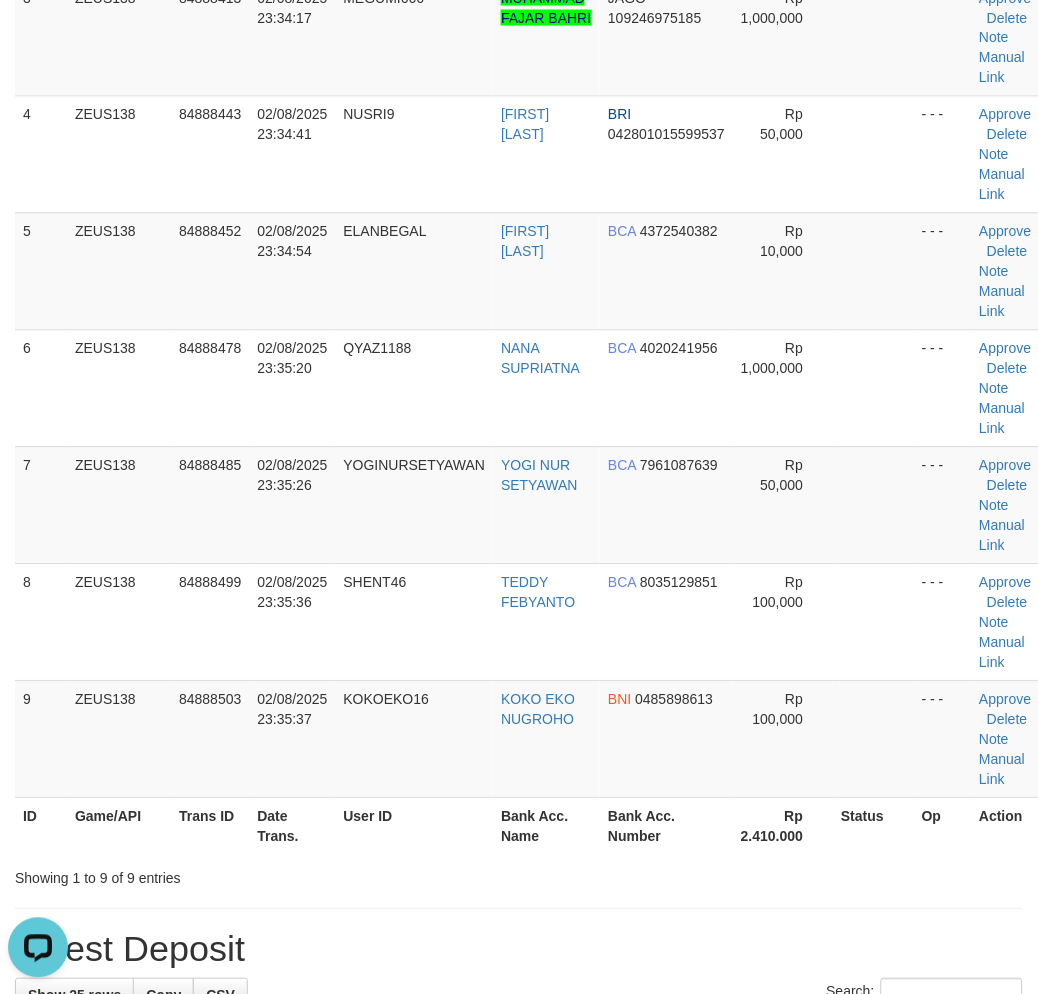 scroll, scrollTop: 0, scrollLeft: 0, axis: both 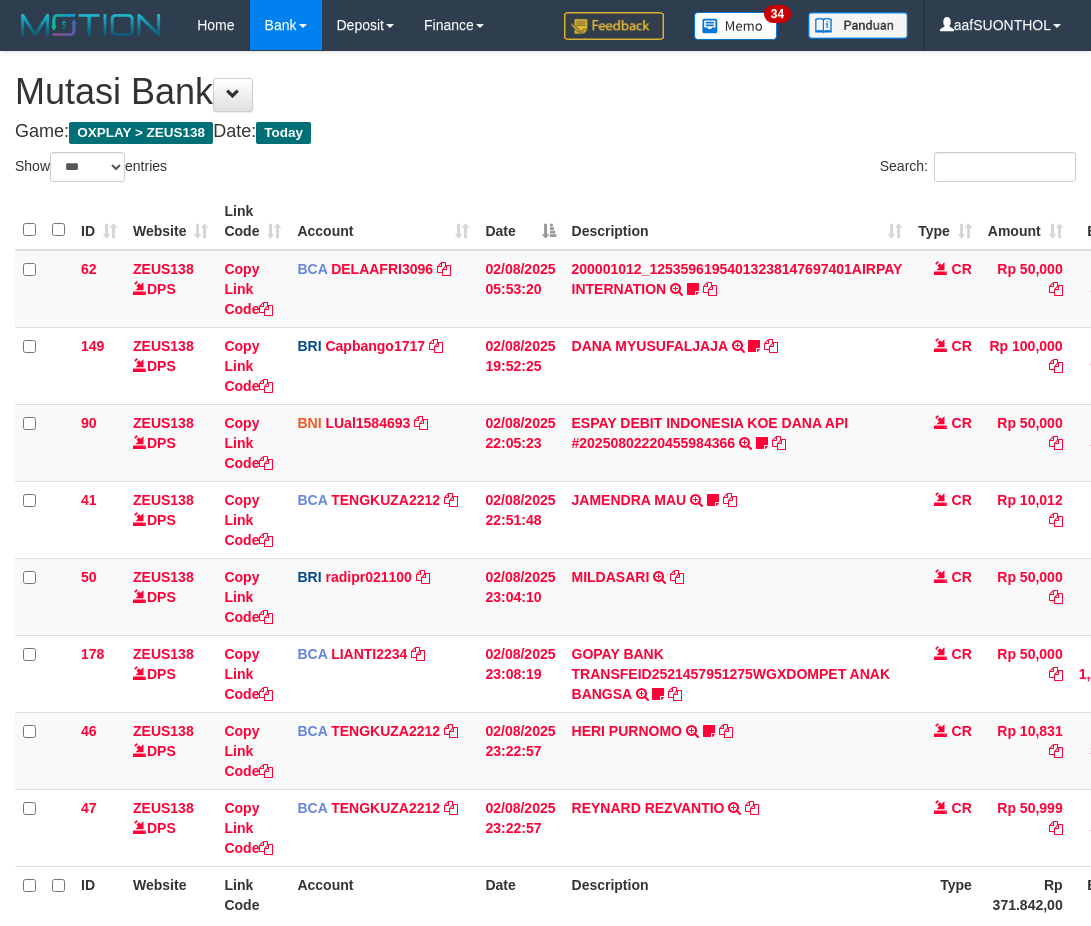 select on "***" 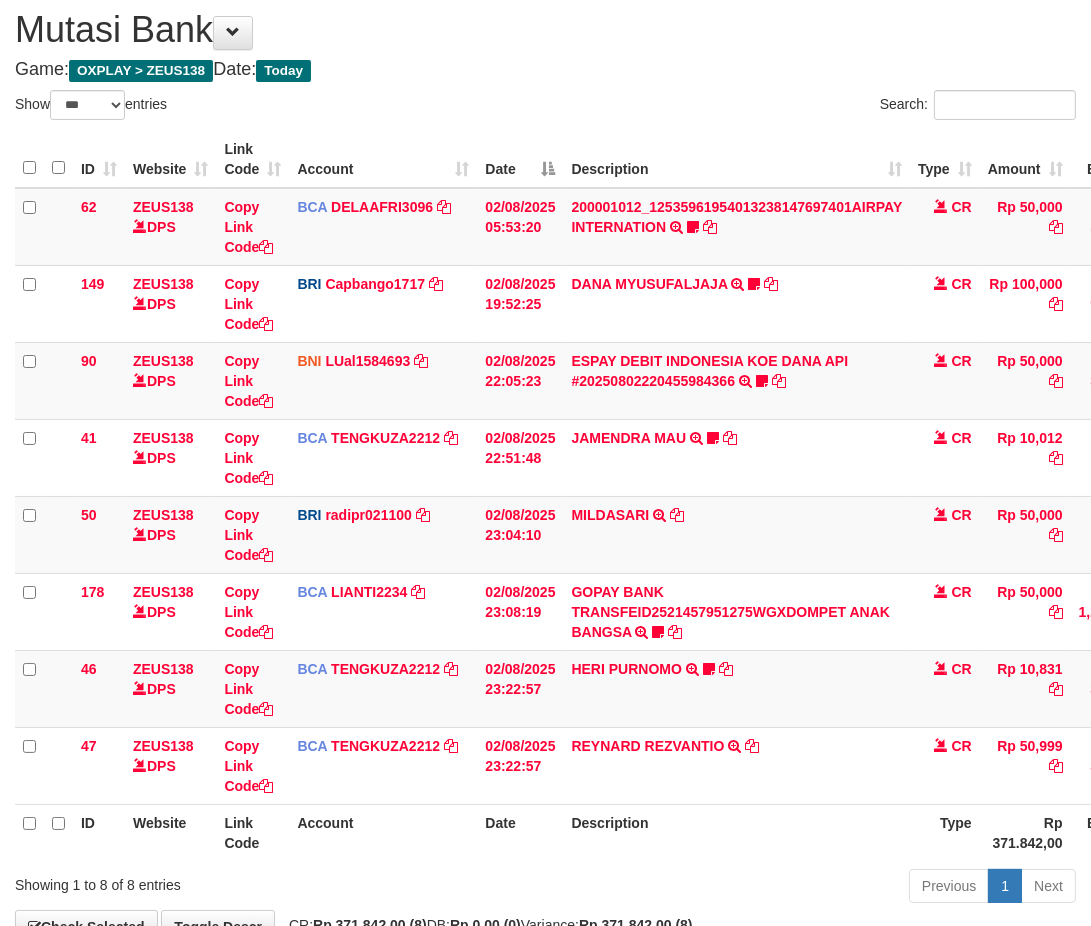 scroll, scrollTop: 191, scrollLeft: 0, axis: vertical 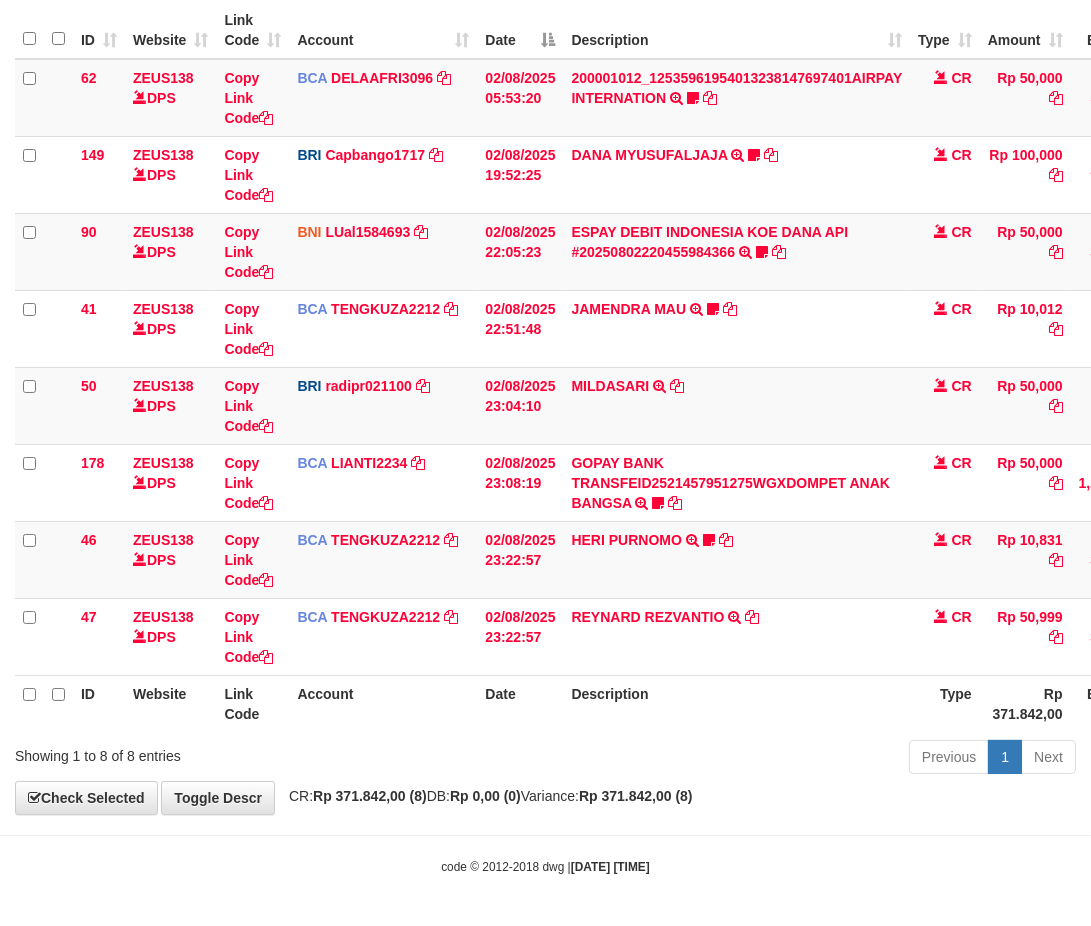 click on "Description" at bounding box center [736, 703] 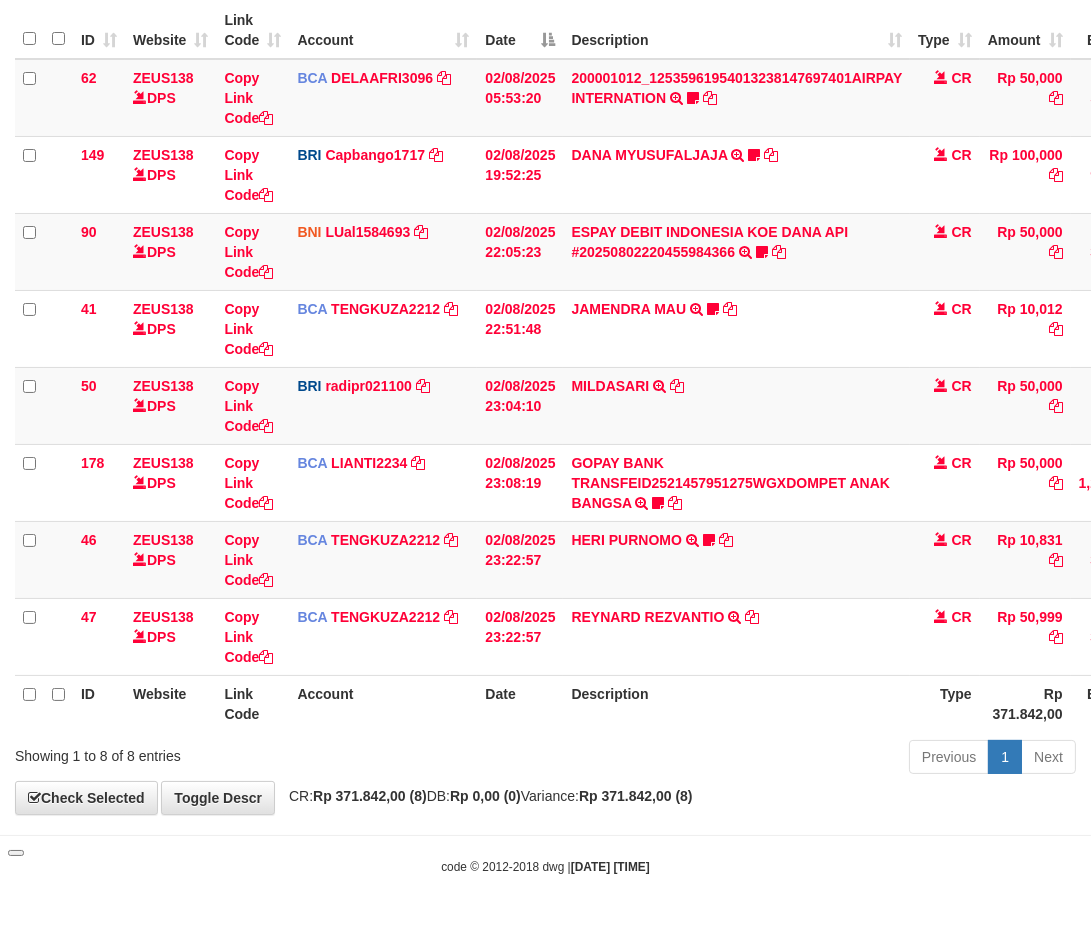 drag, startPoint x: 852, startPoint y: 725, endPoint x: 830, endPoint y: 727, distance: 22.090721 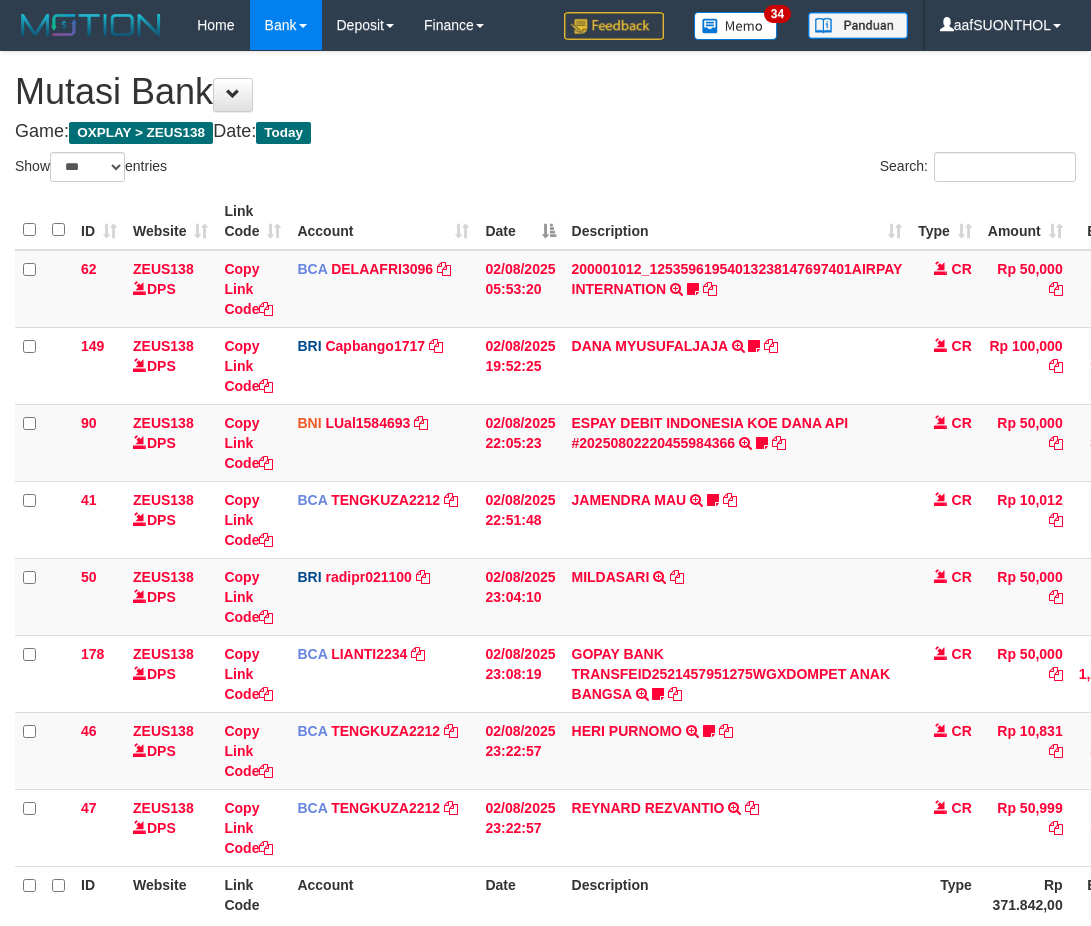 select on "***" 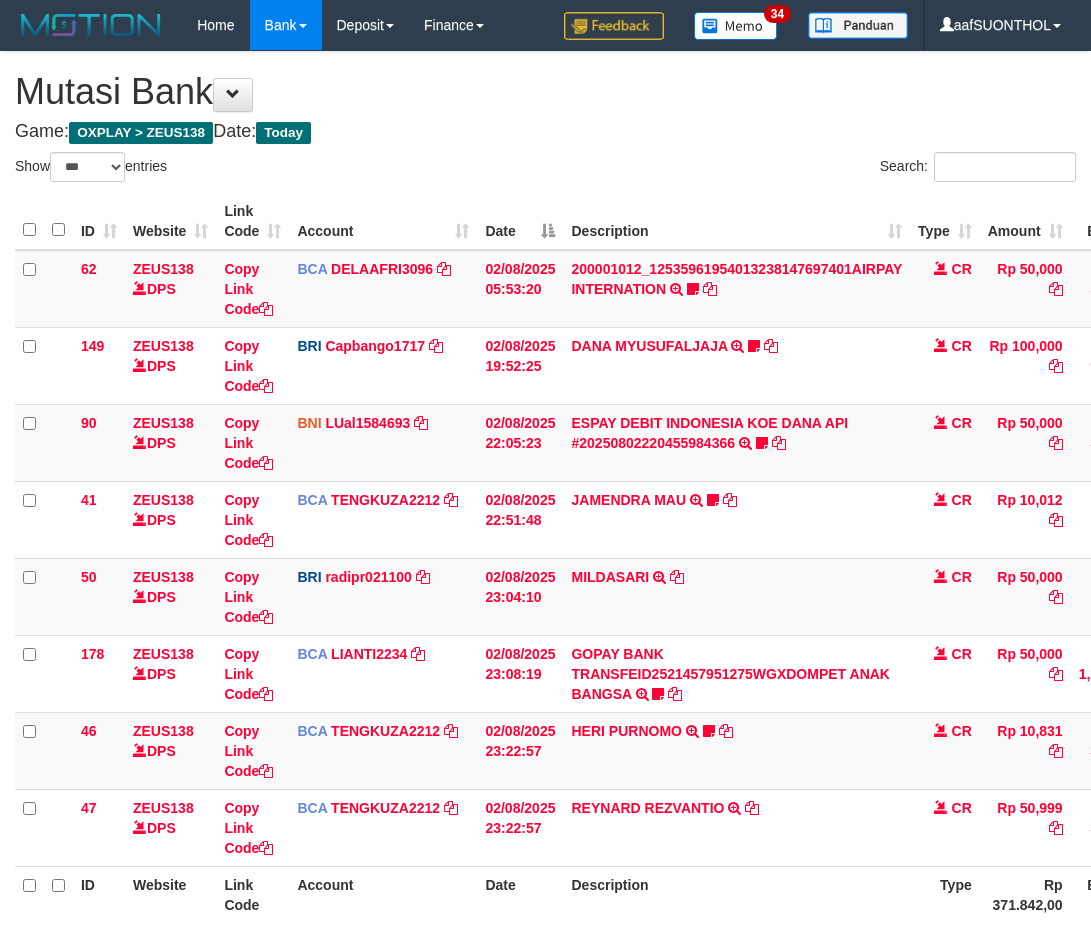 scroll, scrollTop: 62, scrollLeft: 0, axis: vertical 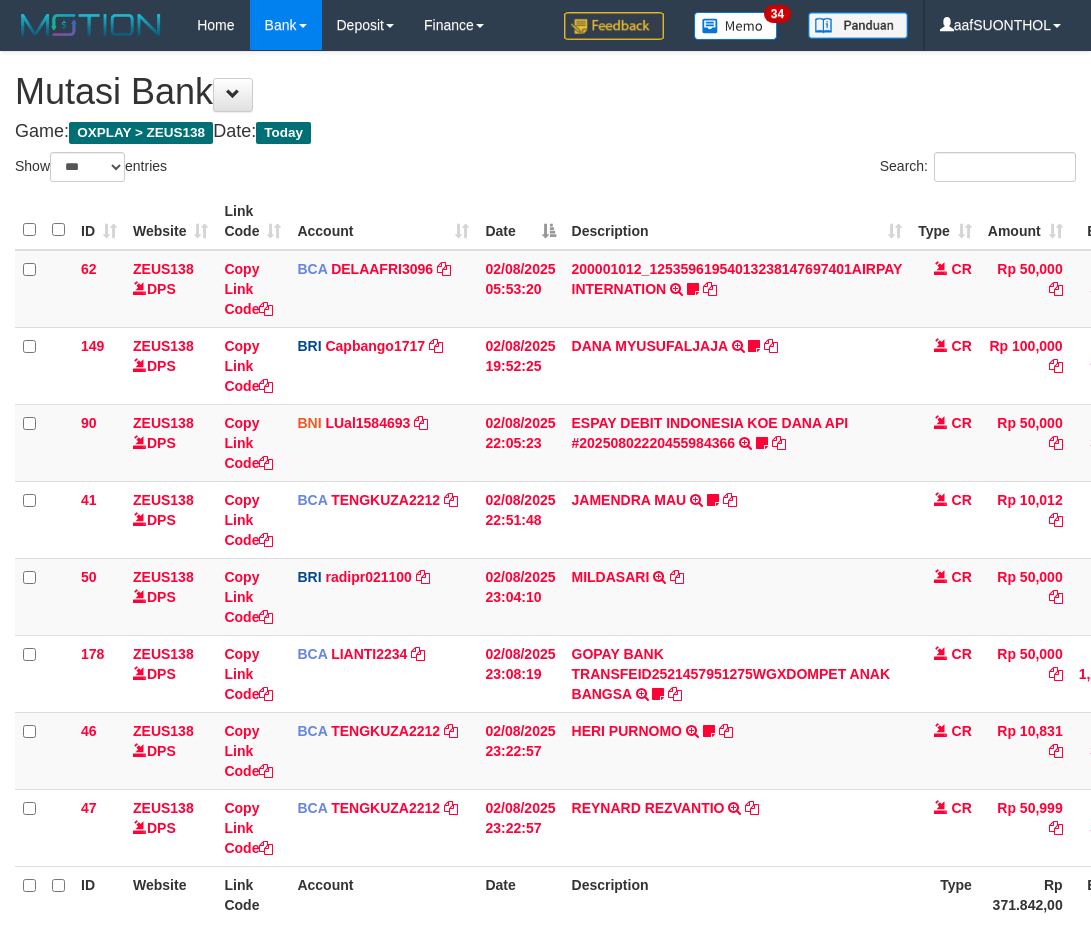 select on "***" 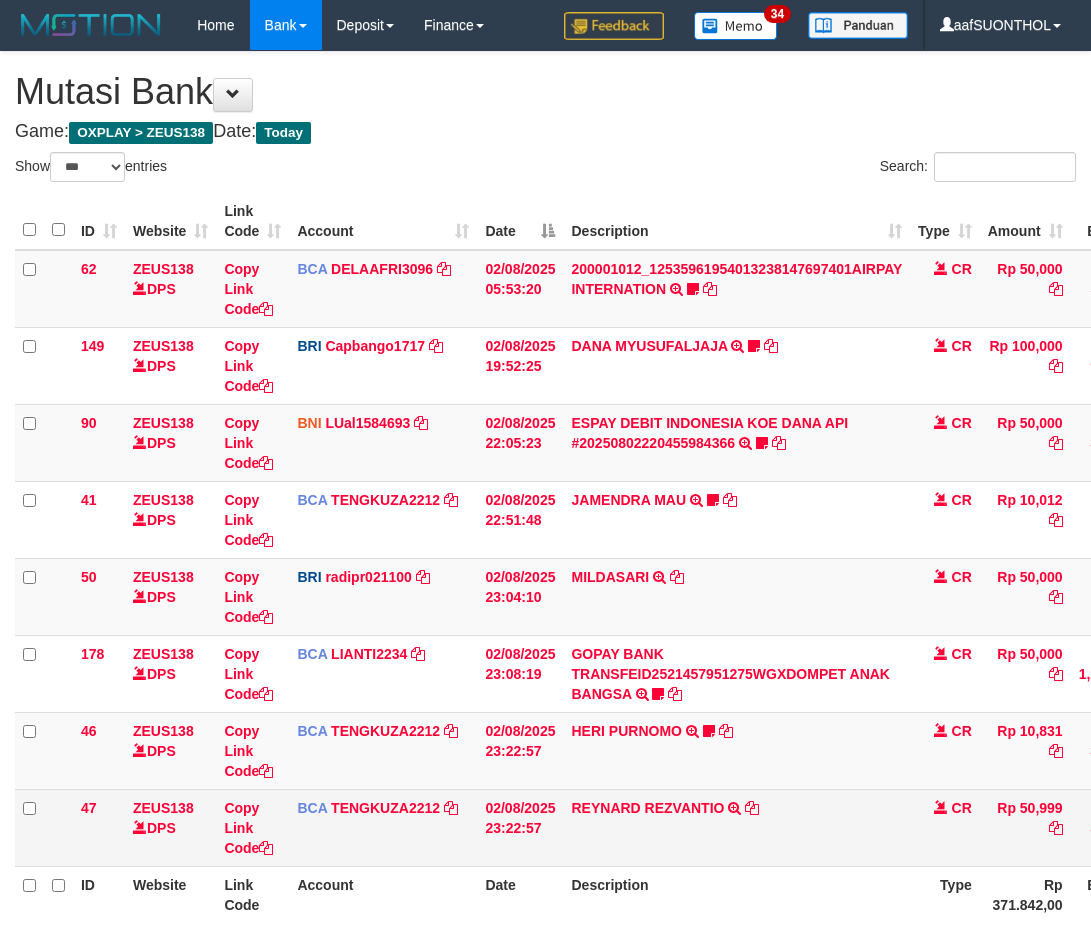 scroll, scrollTop: 191, scrollLeft: 0, axis: vertical 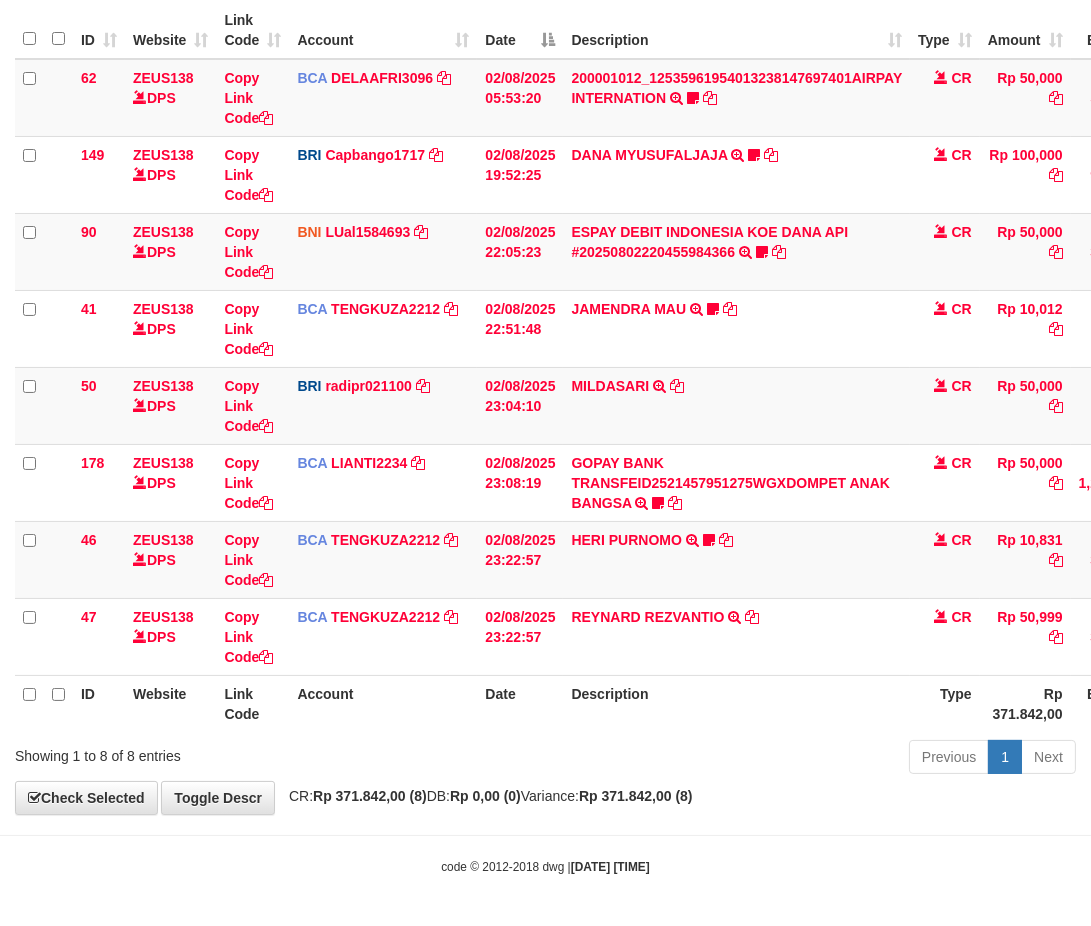 click on "Description" at bounding box center [736, 703] 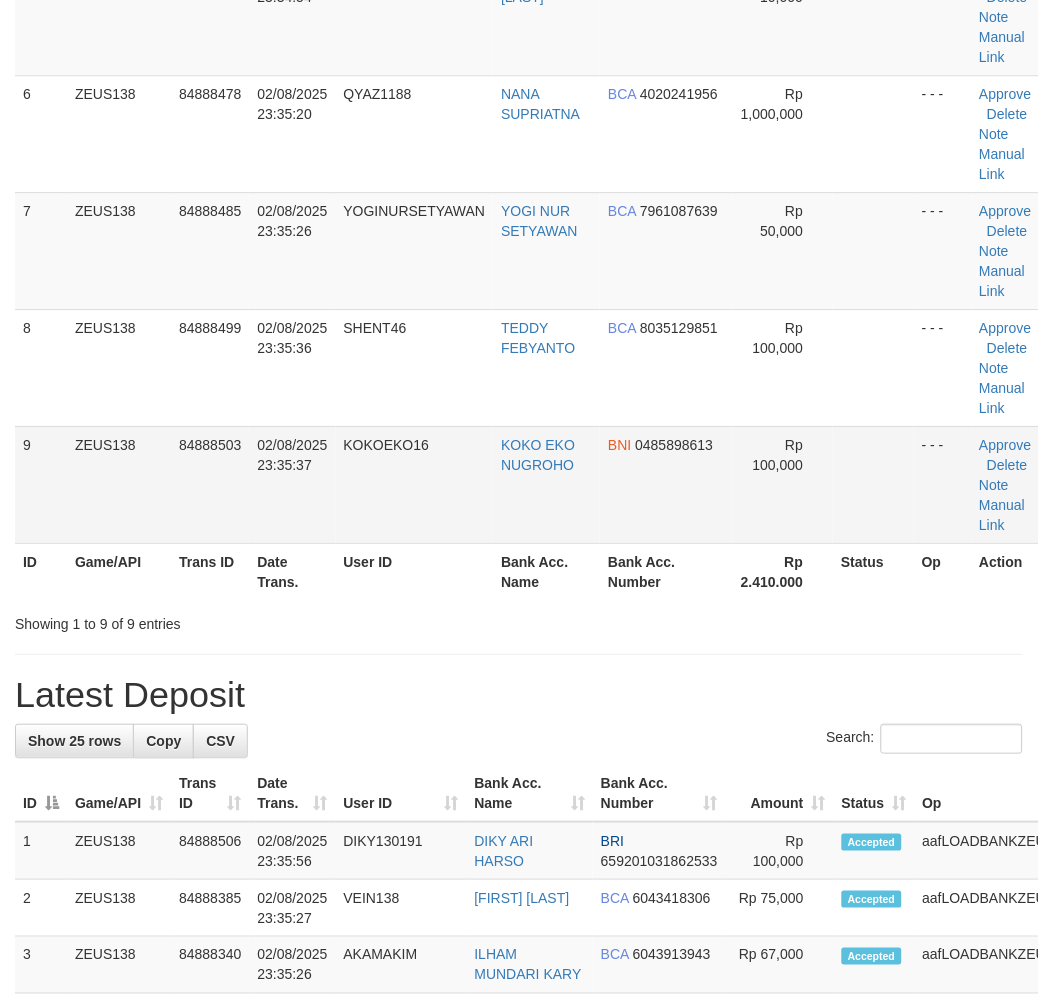click at bounding box center [873, 484] 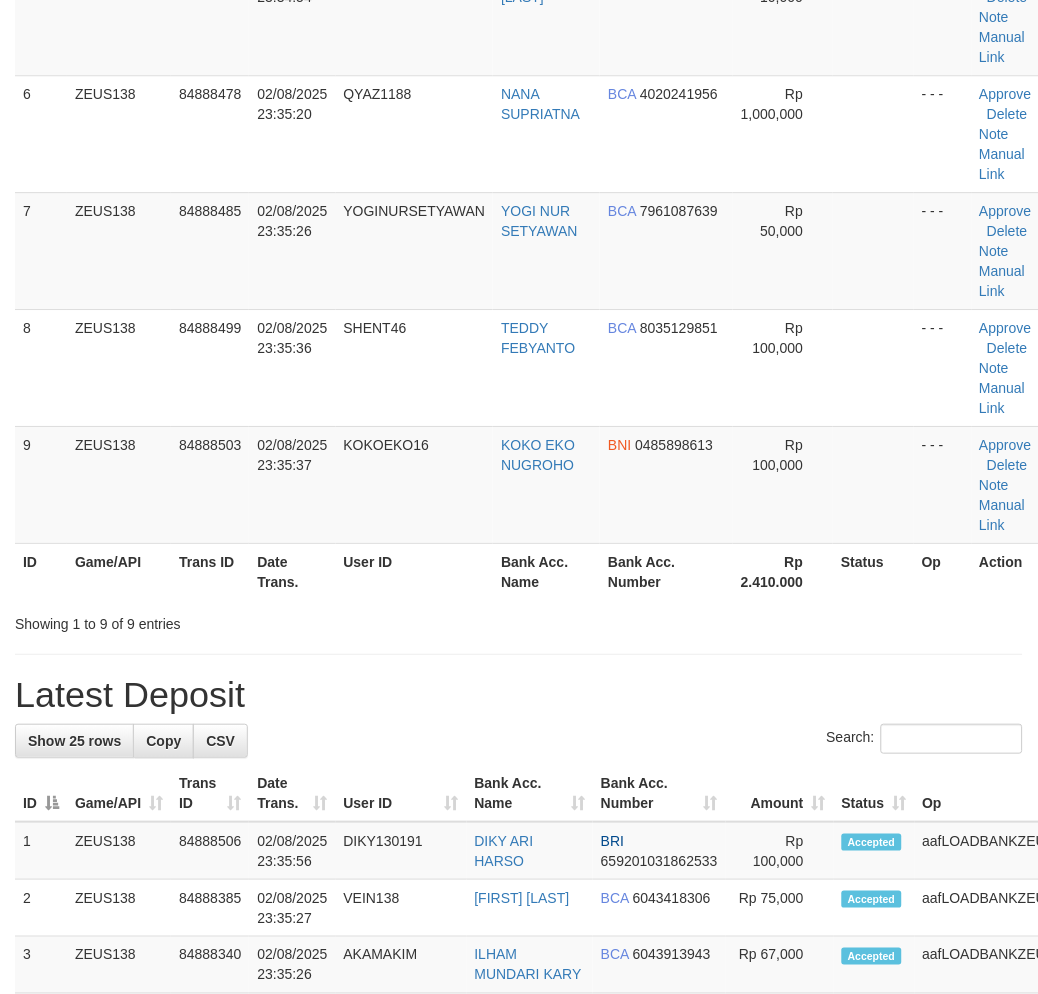 drag, startPoint x: 893, startPoint y: 531, endPoint x: 1053, endPoint y: 577, distance: 166.48123 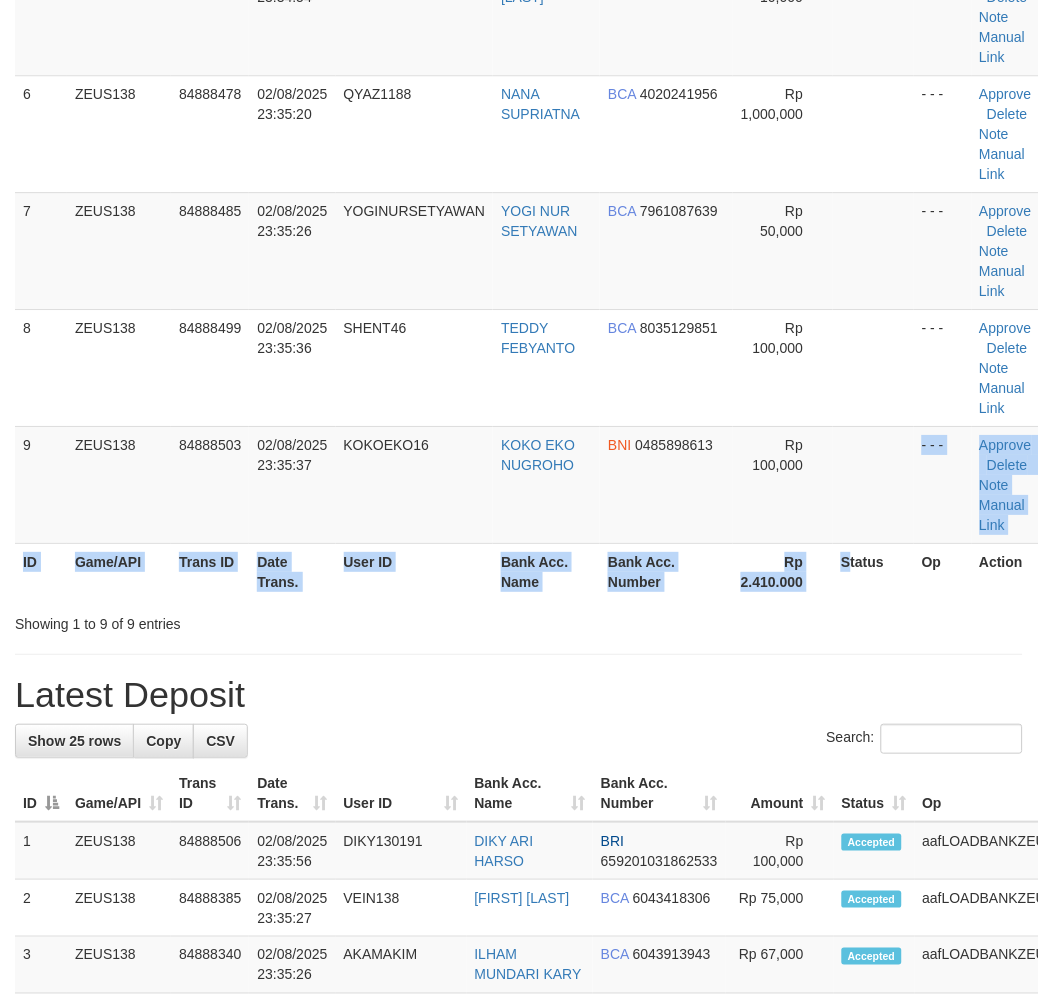 scroll, scrollTop: 555, scrollLeft: 0, axis: vertical 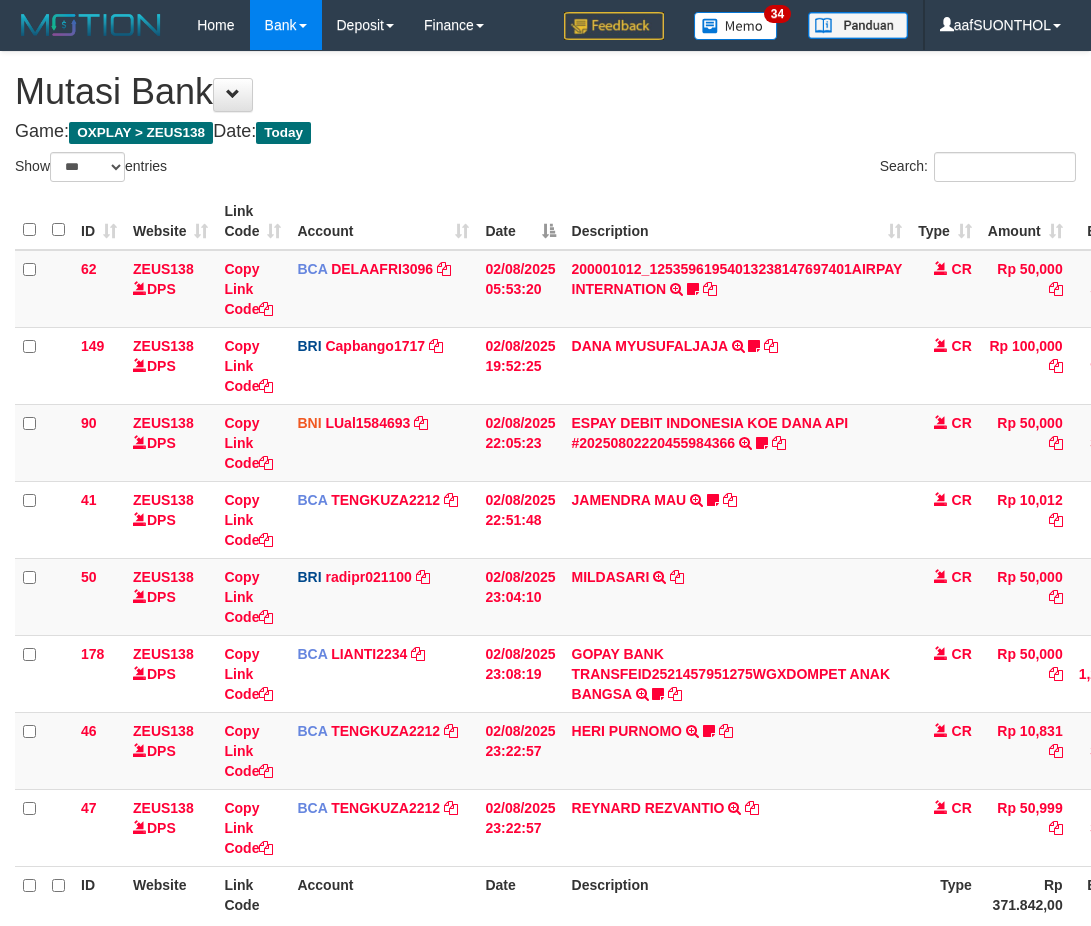 select on "***" 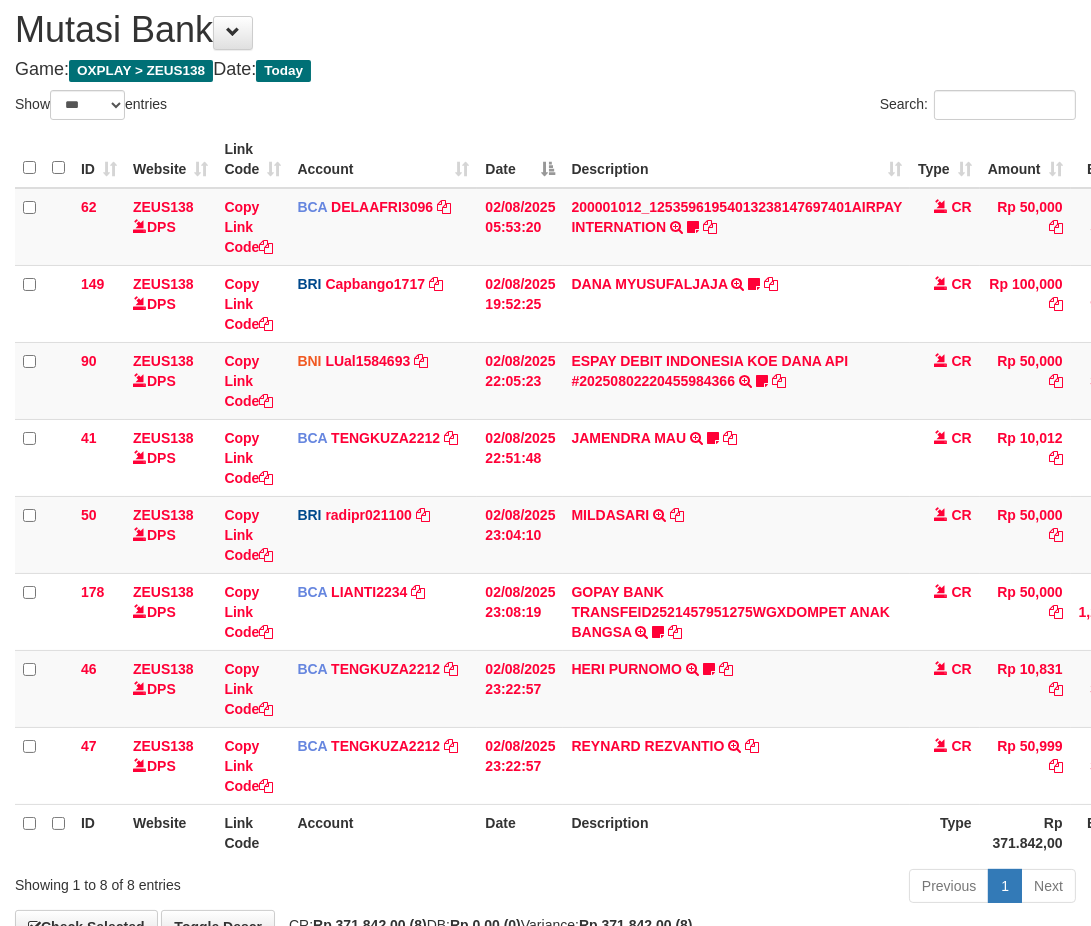 scroll, scrollTop: 191, scrollLeft: 0, axis: vertical 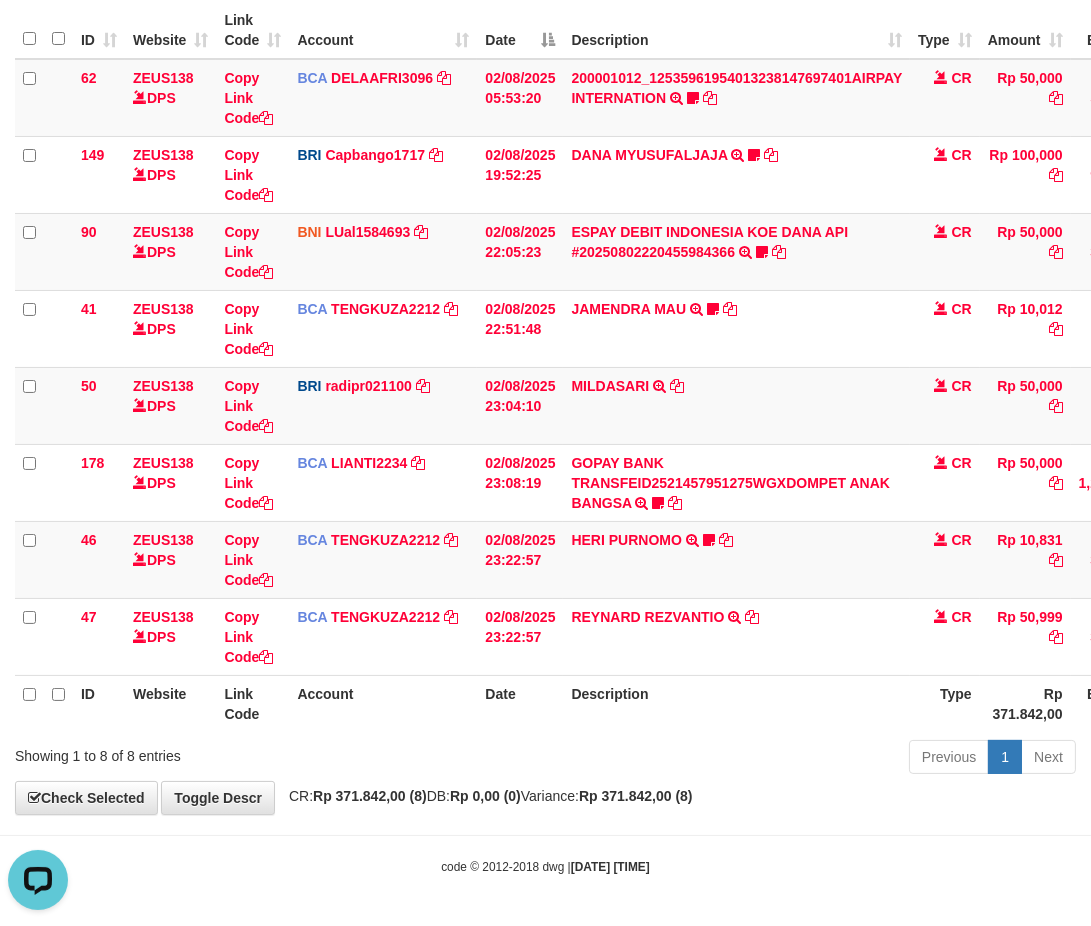 click on "Previous 1 Next" at bounding box center [773, 759] 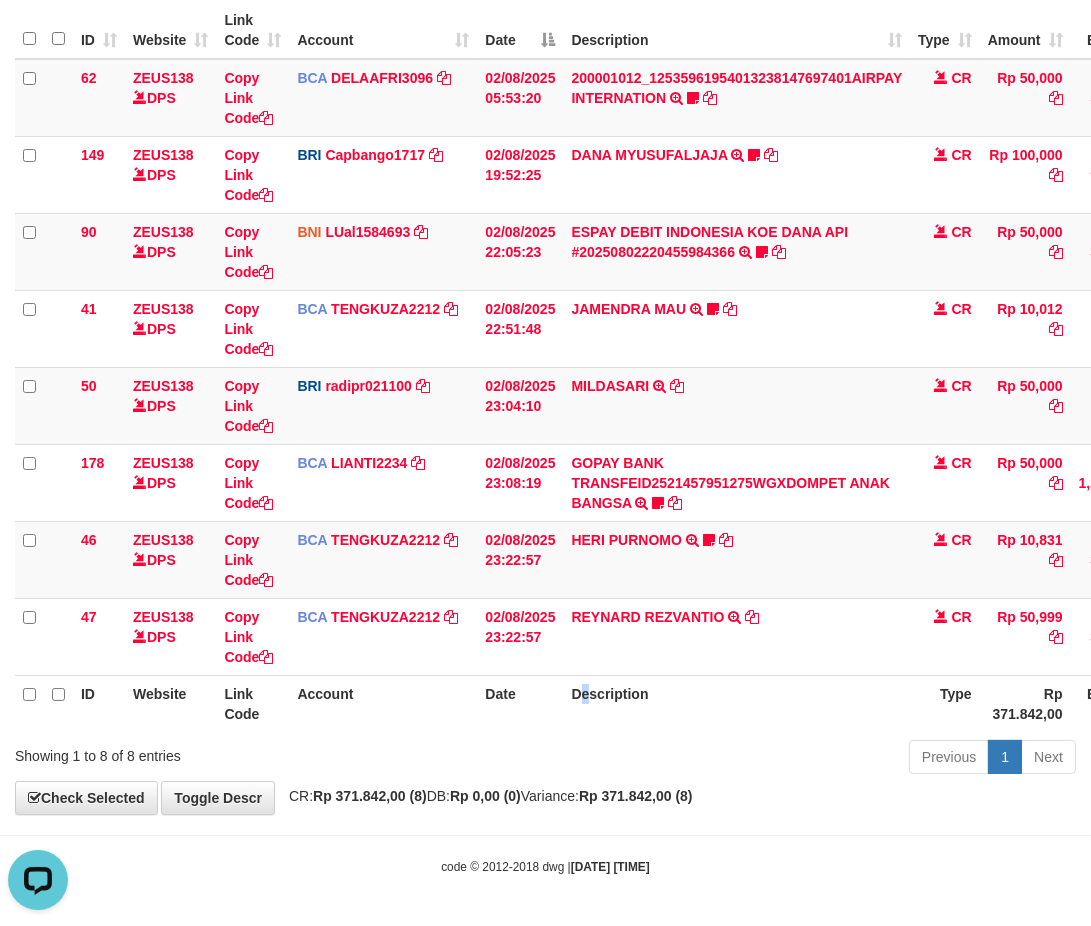drag, startPoint x: 591, startPoint y: 726, endPoint x: 578, endPoint y: 728, distance: 13.152946 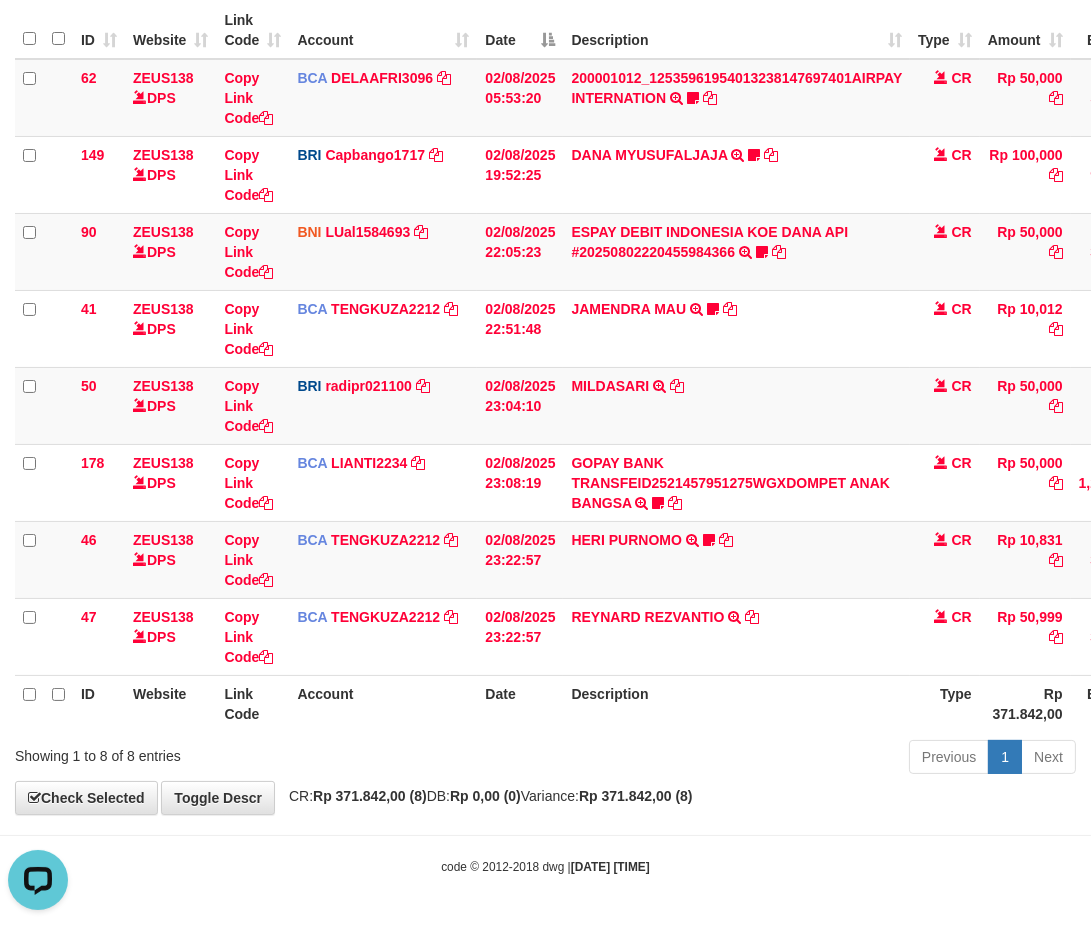 click on "Previous 1 Next" at bounding box center (773, 759) 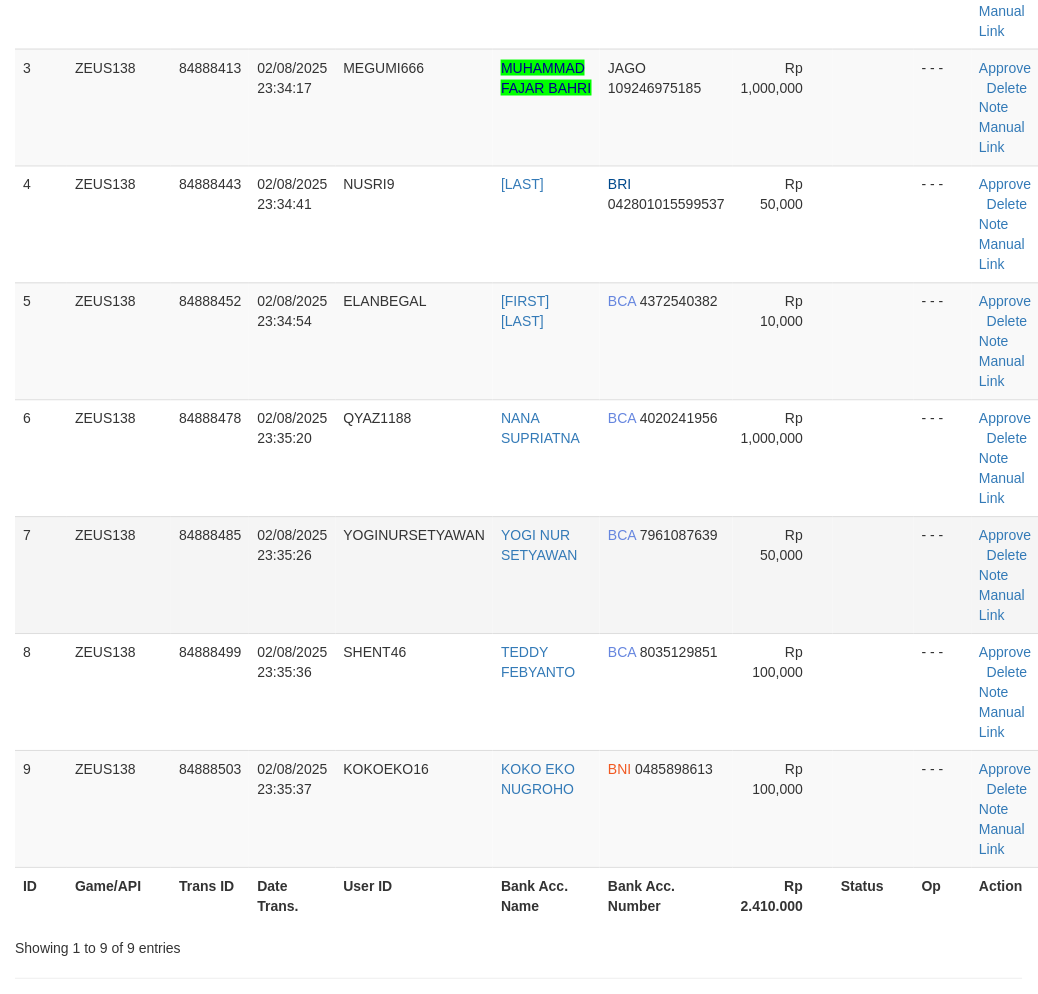 scroll, scrollTop: 555, scrollLeft: 0, axis: vertical 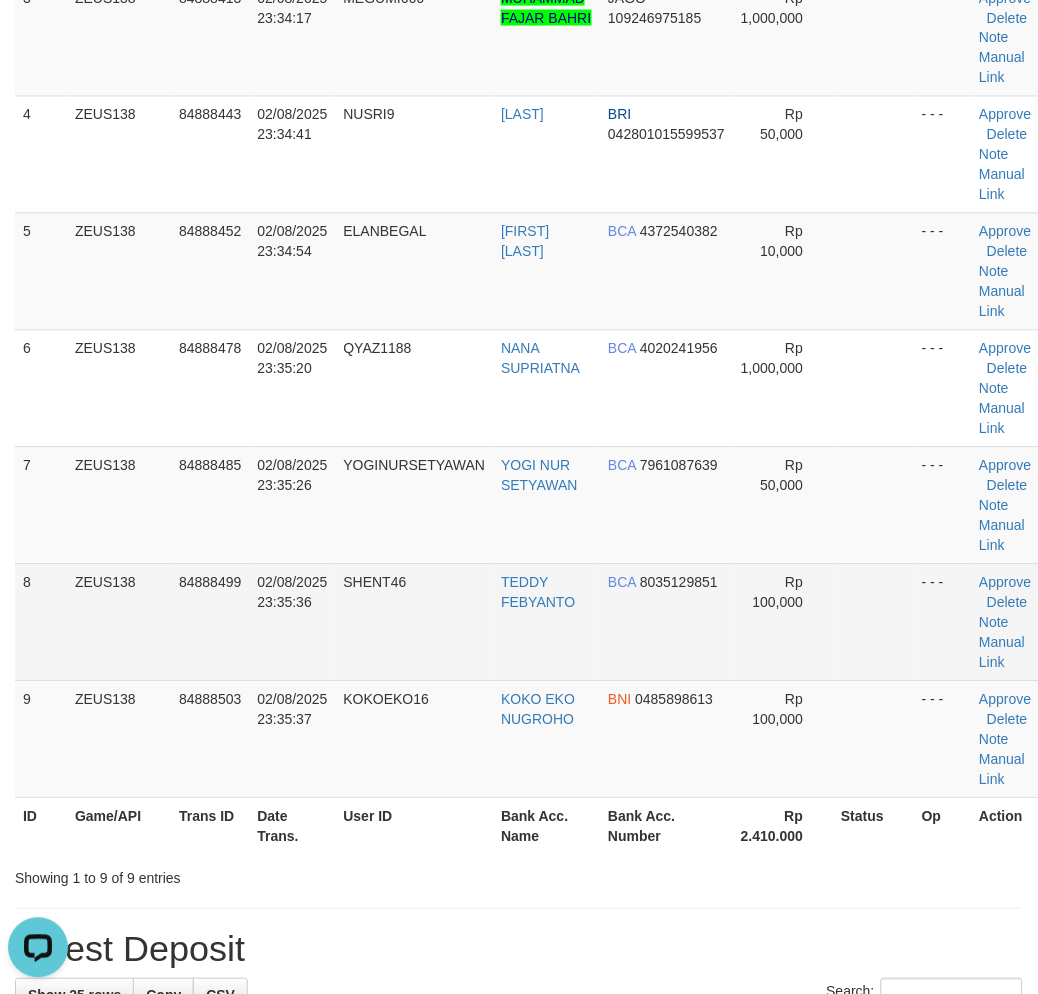 drag, startPoint x: 867, startPoint y: 621, endPoint x: 850, endPoint y: 634, distance: 21.400934 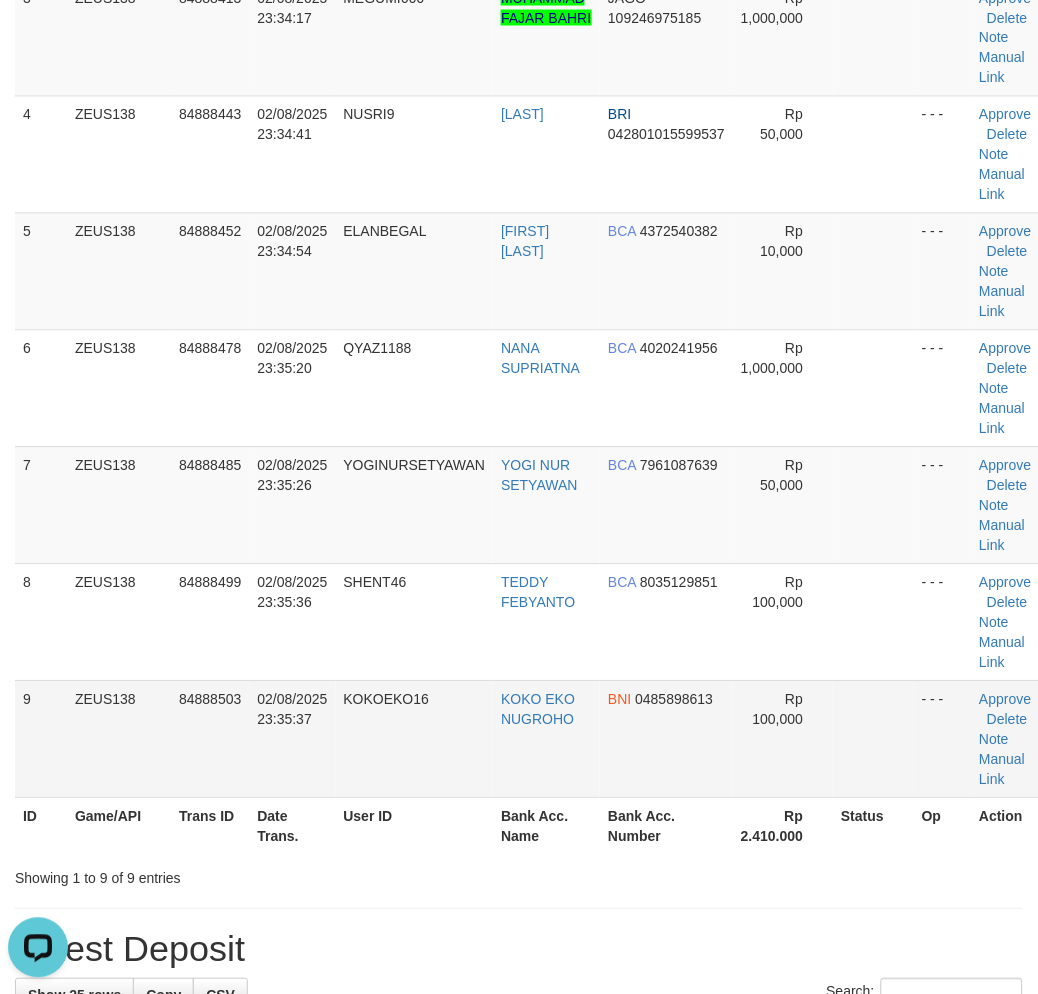 click on "1
ZEUS138
84887919
02/08/2025 23:27:37
RSMEUTIA
MUHTHOHAR
BSI
7281105463
Rp 50,000
- - -
Approve
Delete
Note
Manual Link
2
ZEUS138
84887970
02/08/2025 23:28:19
RAMMM99
JULIANSYA
GOPAY
089528819105
Rp 50,000
- - -
Approve
Note" at bounding box center [534, 272] 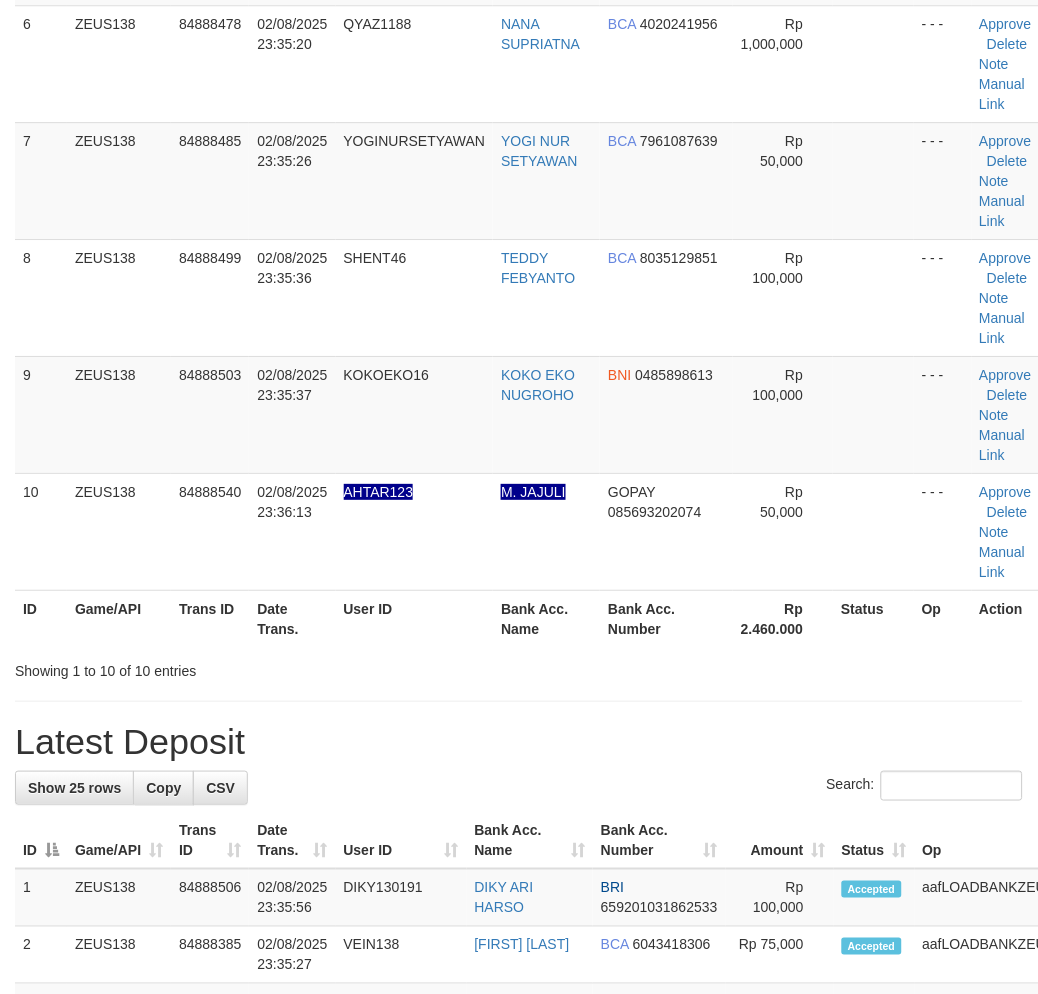 scroll, scrollTop: 888, scrollLeft: 0, axis: vertical 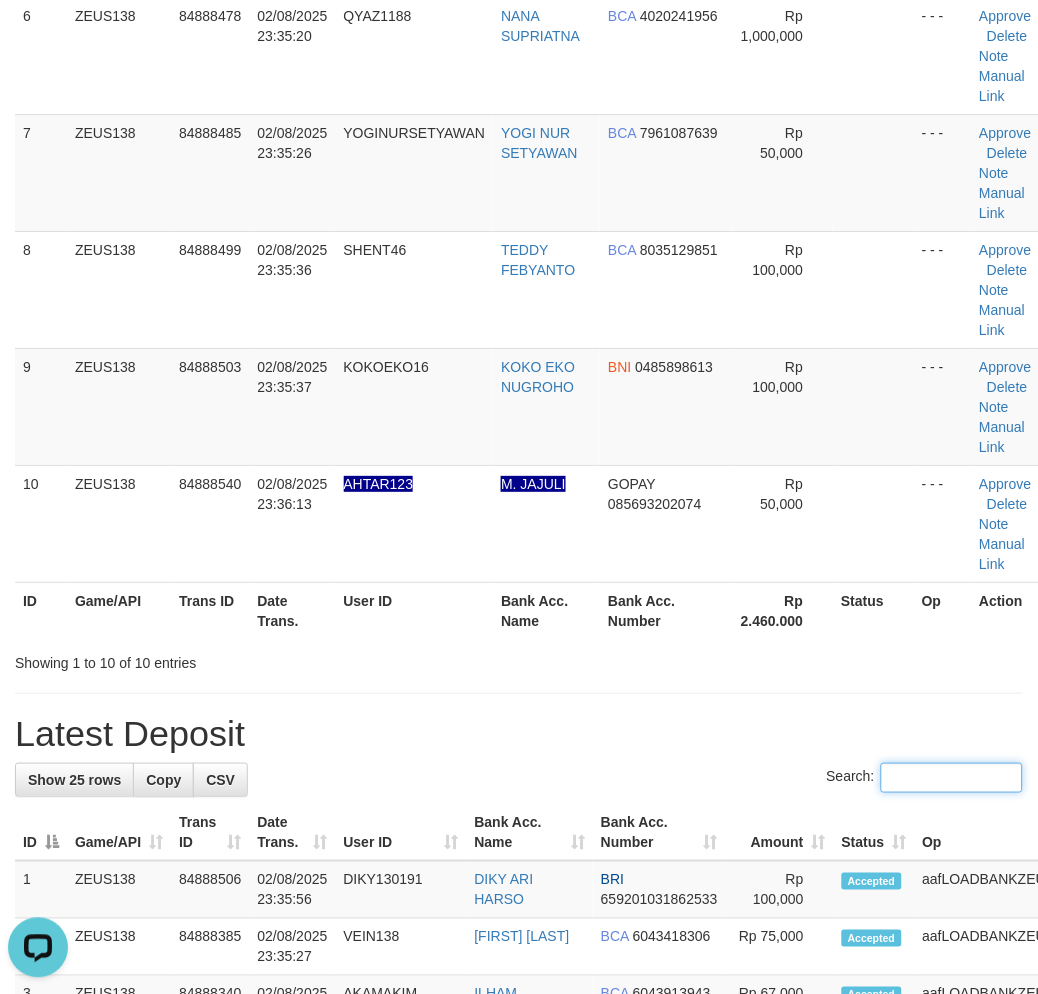 click on "Search:" at bounding box center (952, 778) 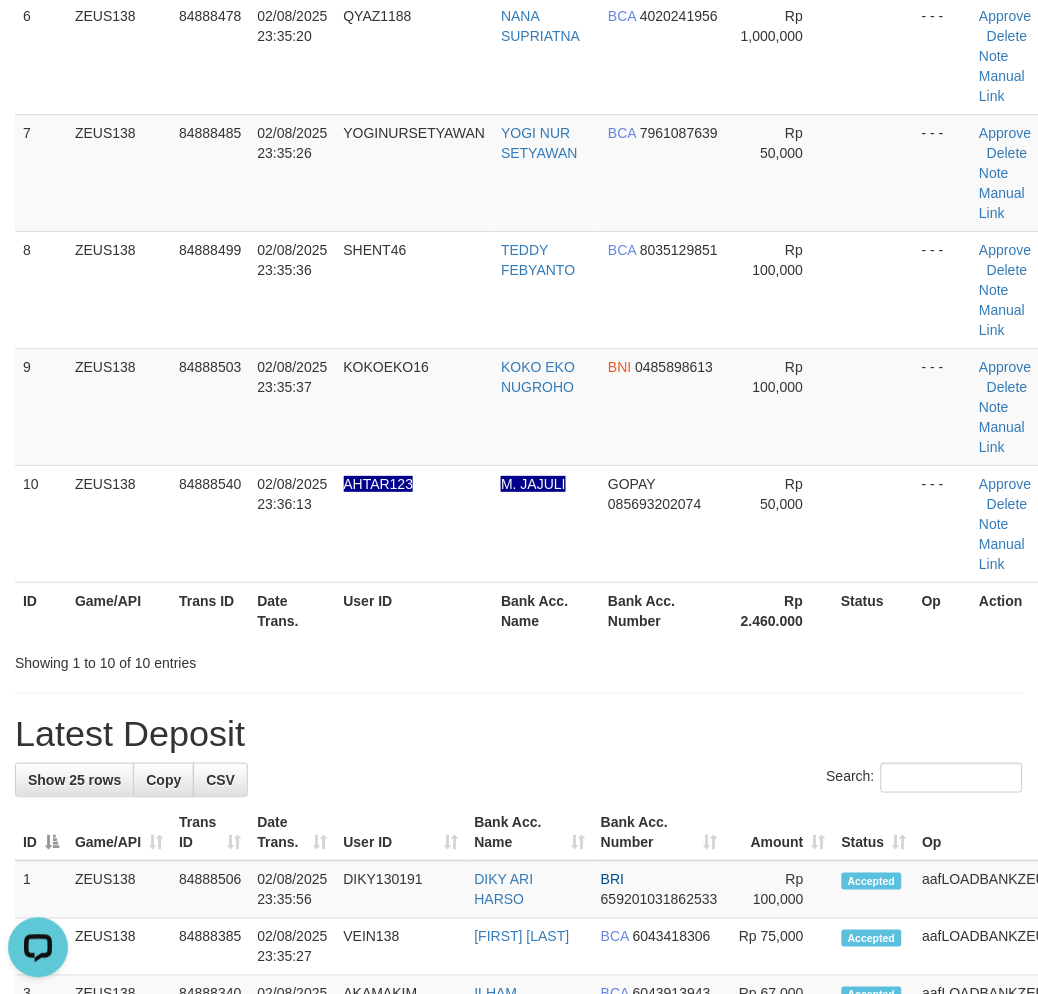 click on "Latest Deposit" at bounding box center [519, 734] 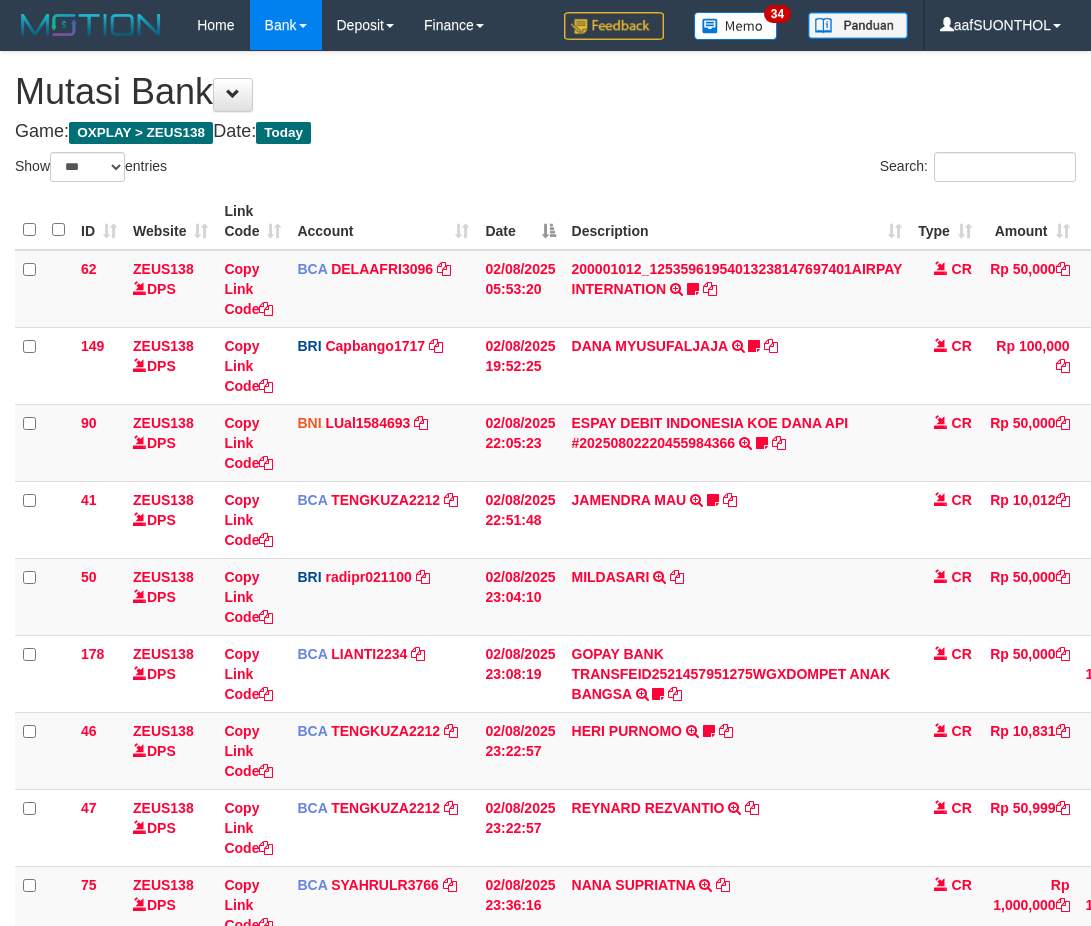 select on "***" 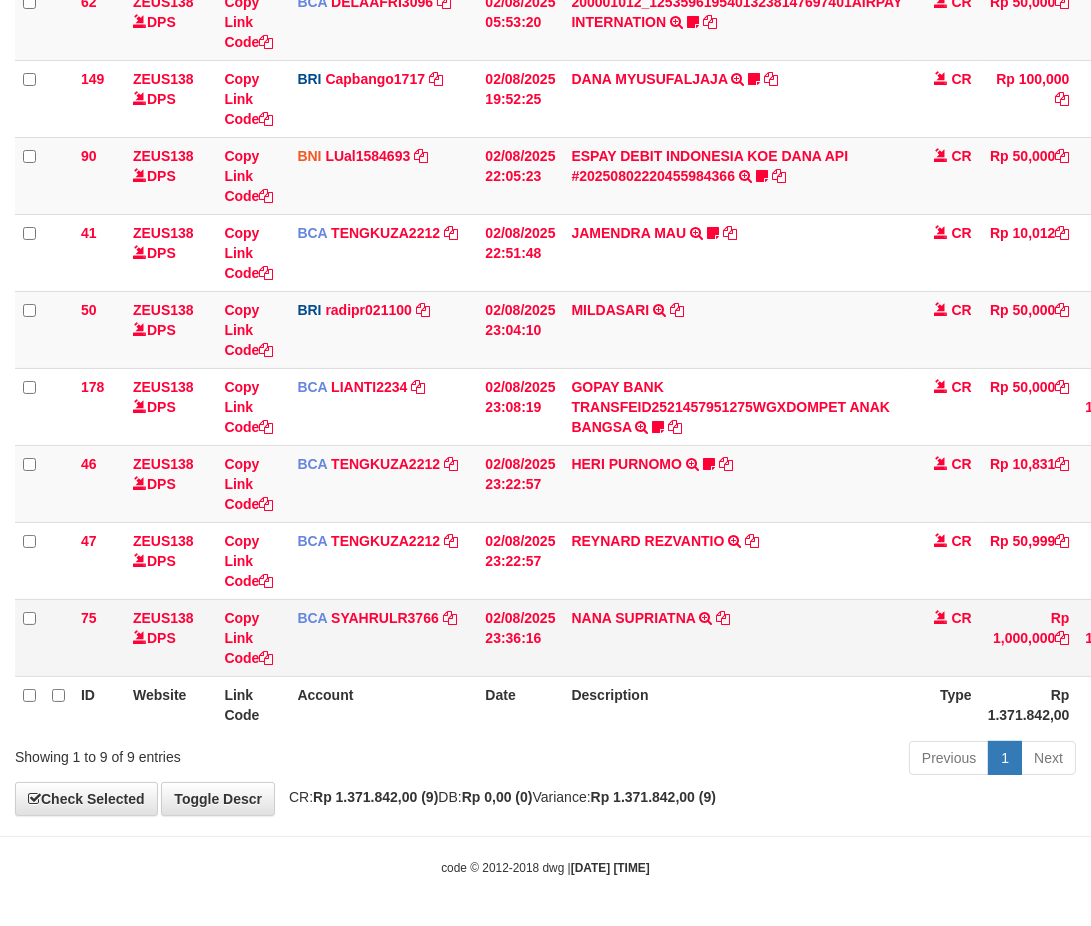 scroll, scrollTop: 268, scrollLeft: 0, axis: vertical 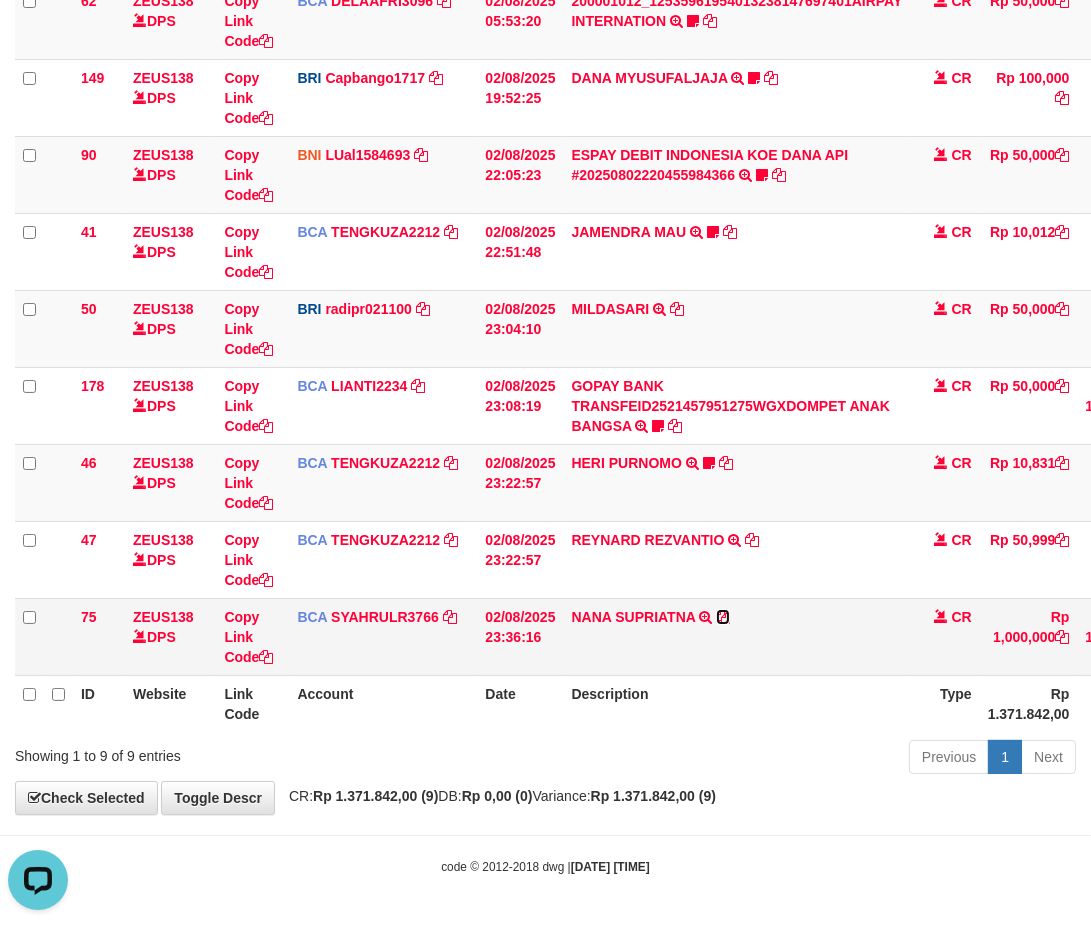 click at bounding box center (723, 617) 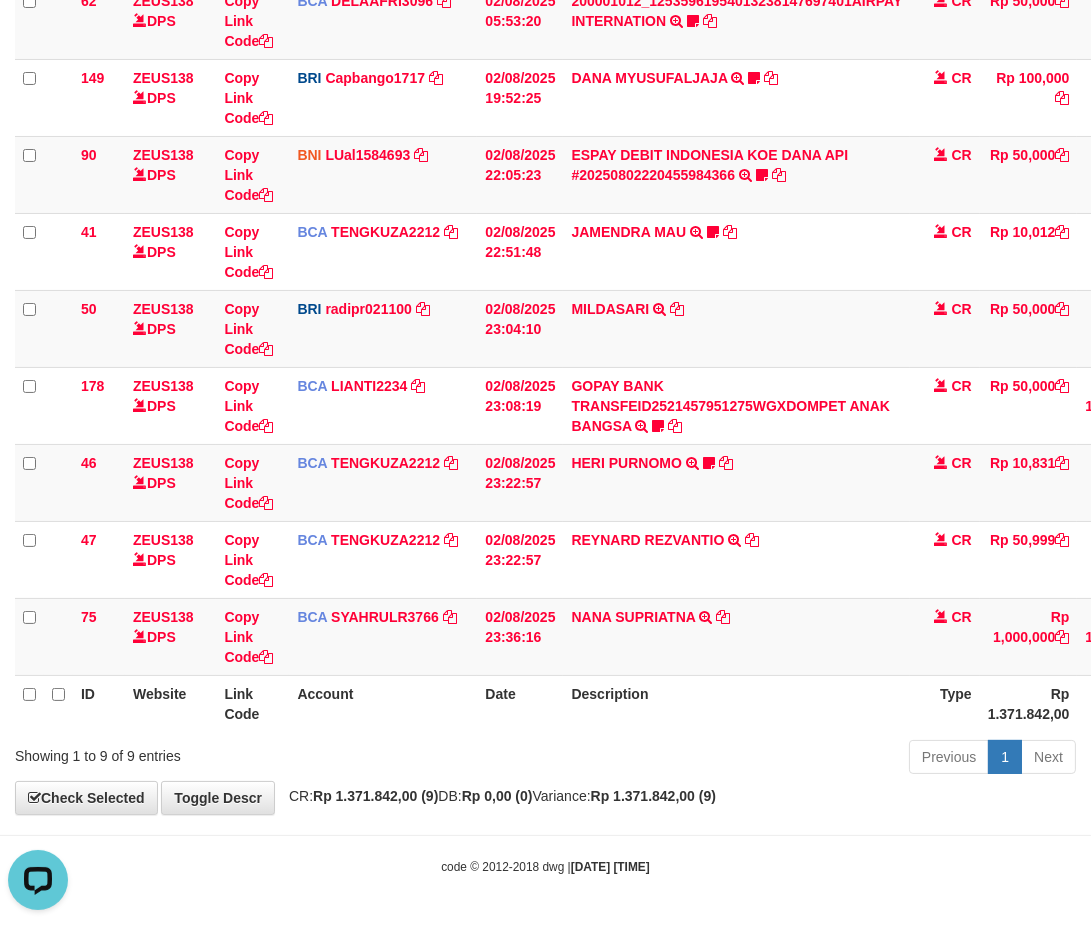 drag, startPoint x: 658, startPoint y: 782, endPoint x: 640, endPoint y: 780, distance: 18.110771 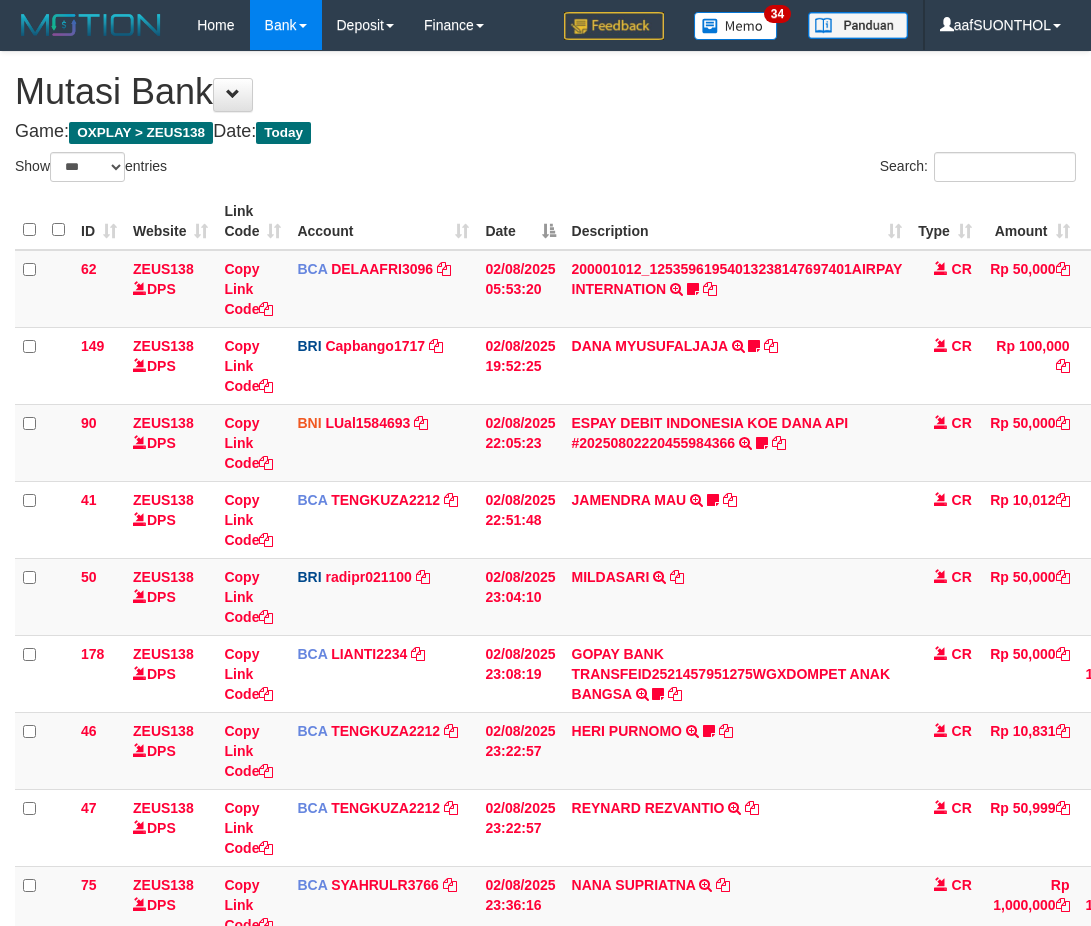 select on "***" 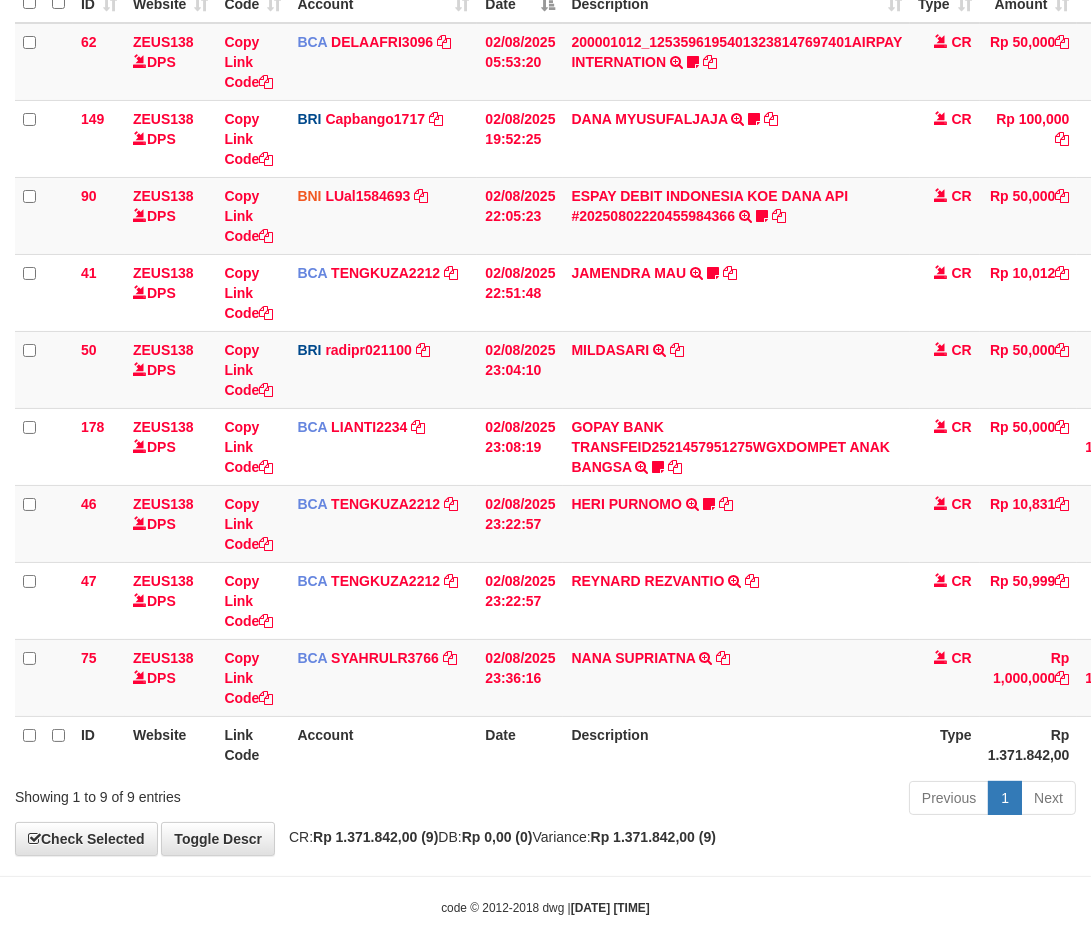 drag, startPoint x: 776, startPoint y: 772, endPoint x: 750, endPoint y: 771, distance: 26.019224 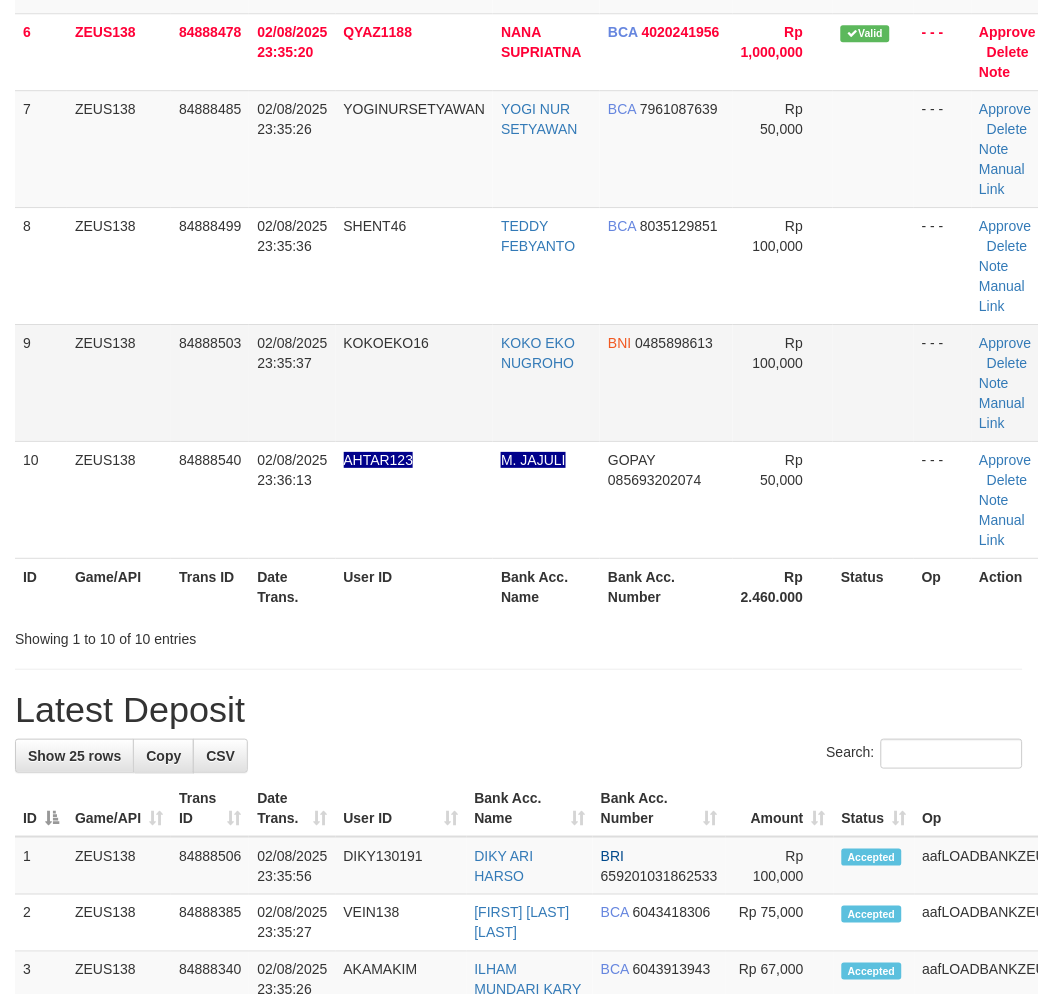 scroll, scrollTop: 666, scrollLeft: 0, axis: vertical 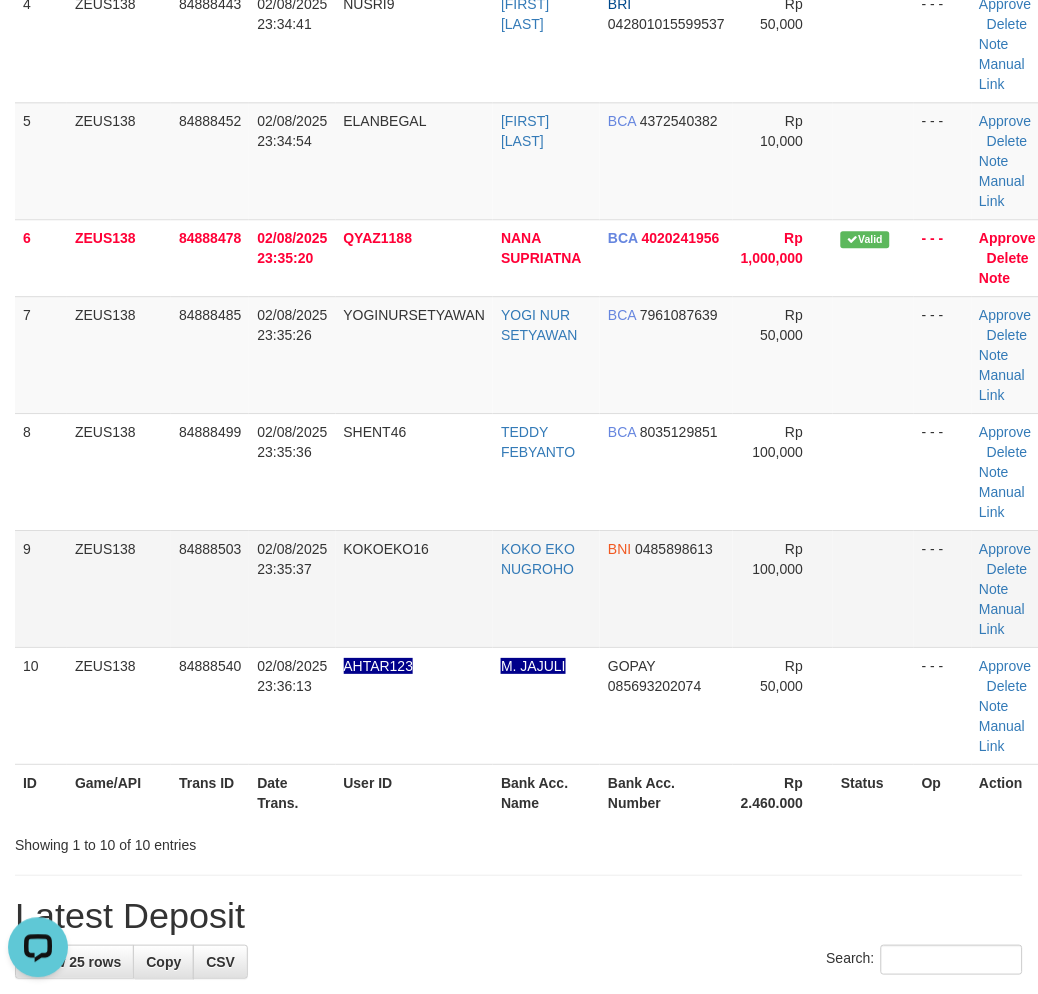 drag, startPoint x: 855, startPoint y: 567, endPoint x: 837, endPoint y: 567, distance: 18 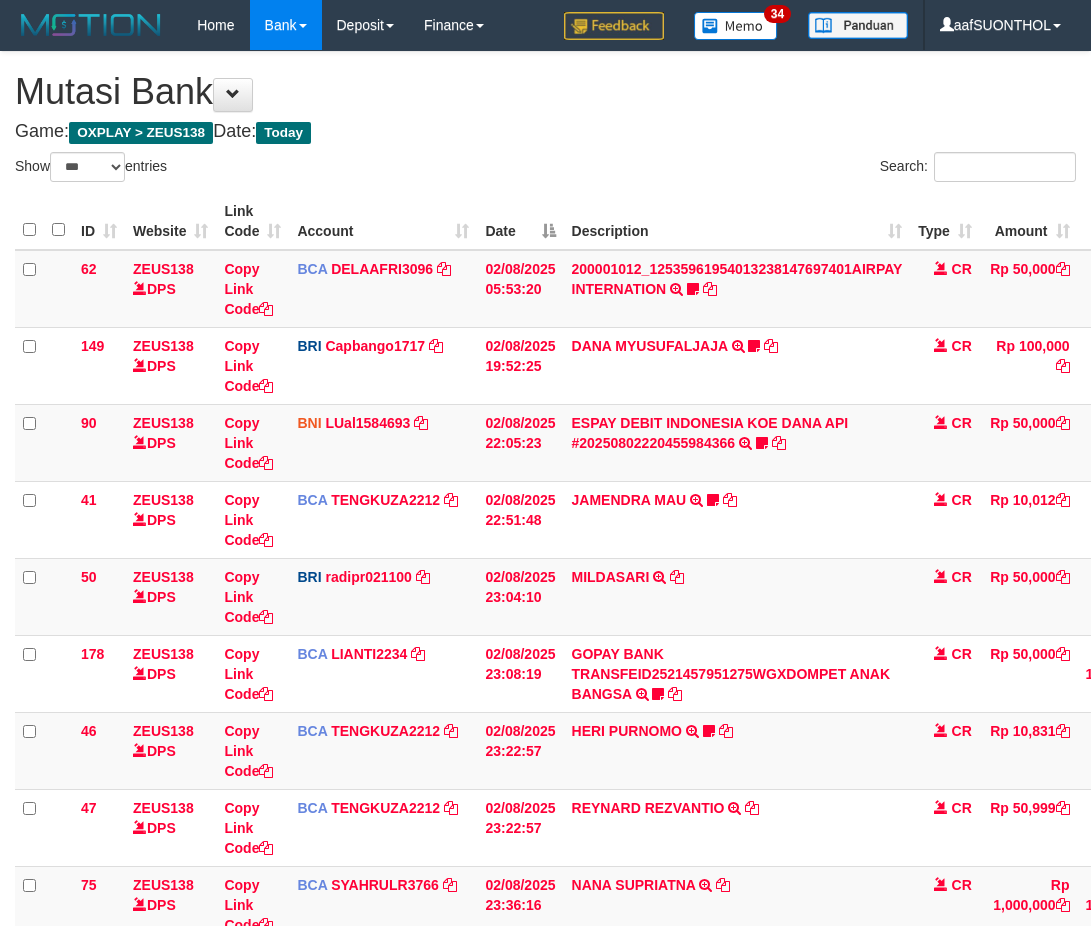 select on "***" 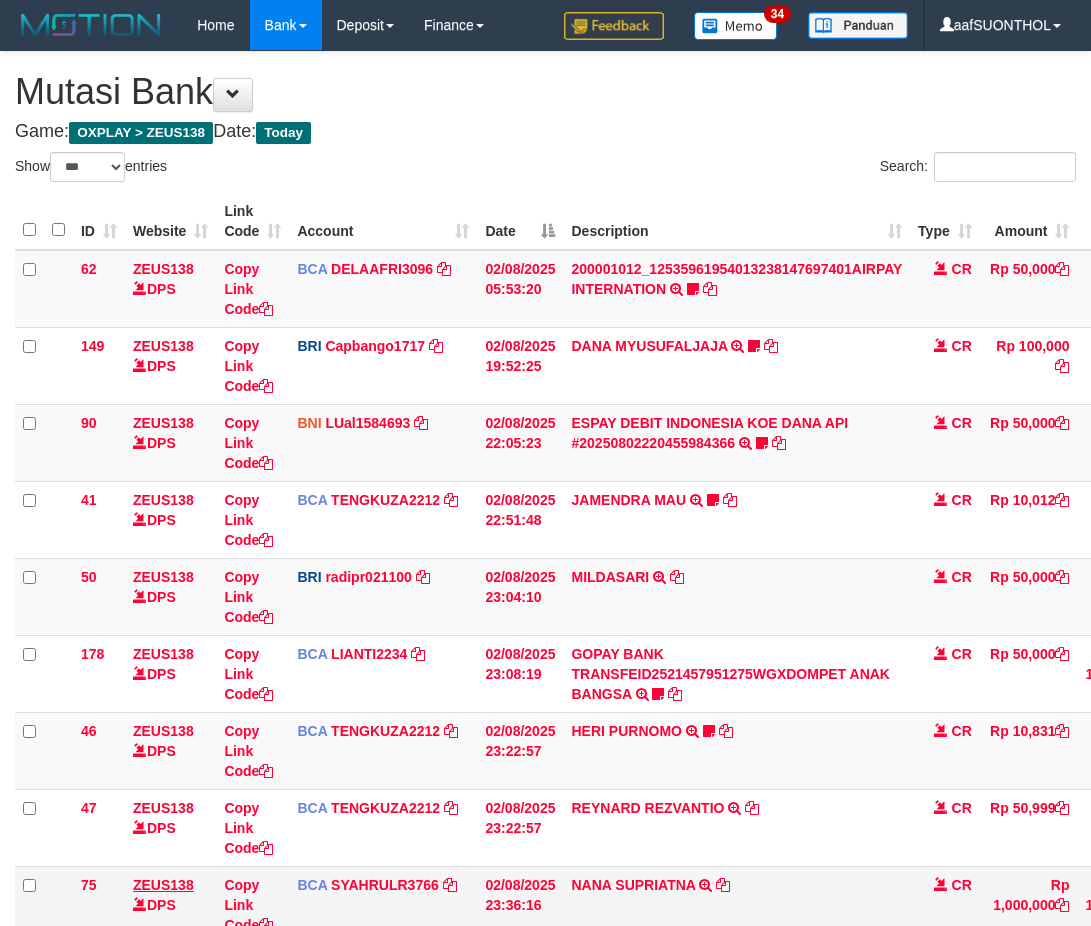scroll, scrollTop: 227, scrollLeft: 0, axis: vertical 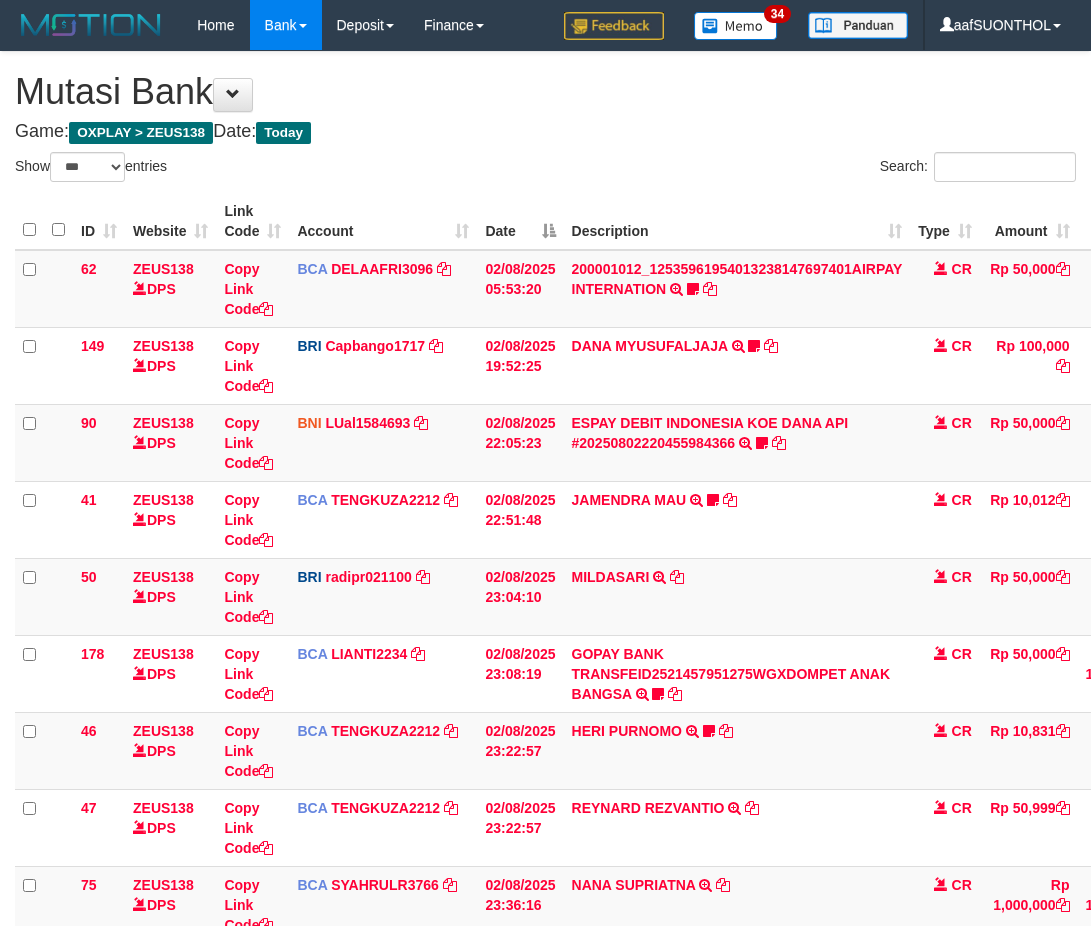select on "***" 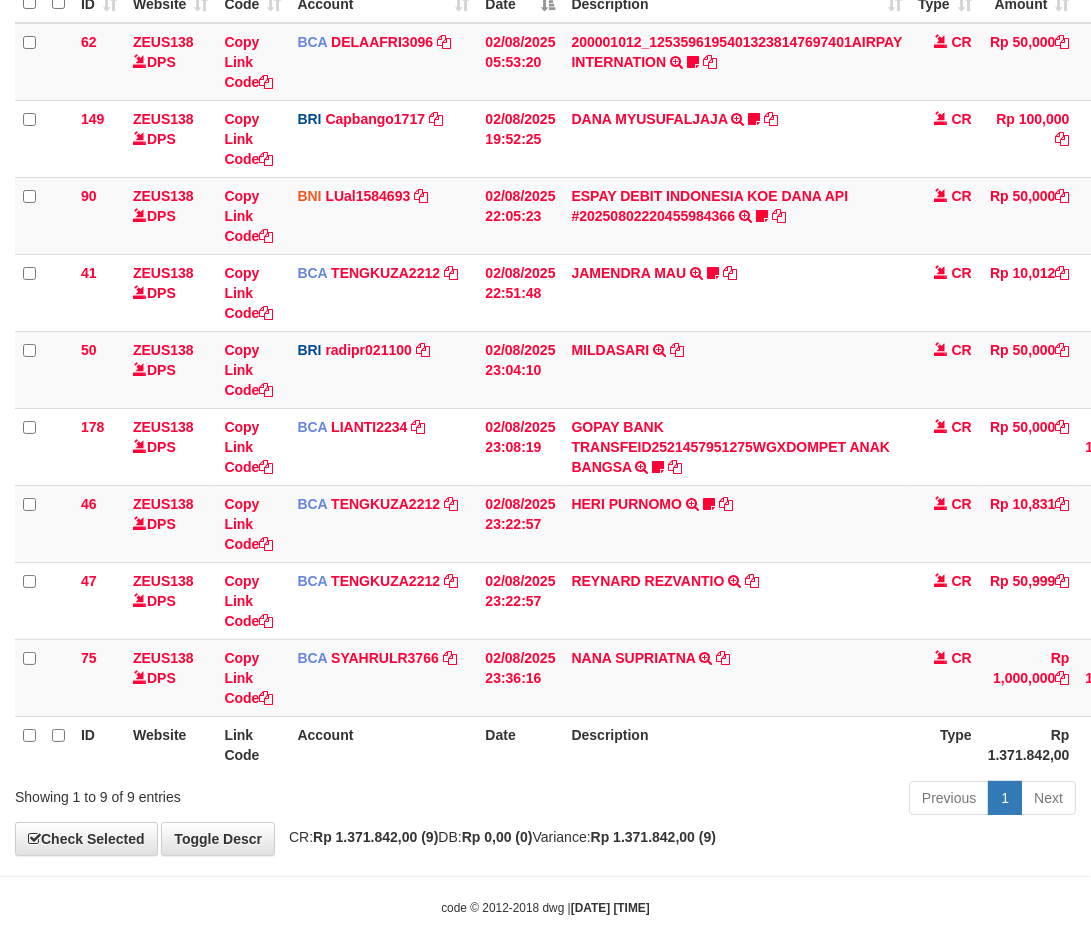 scroll, scrollTop: 268, scrollLeft: 0, axis: vertical 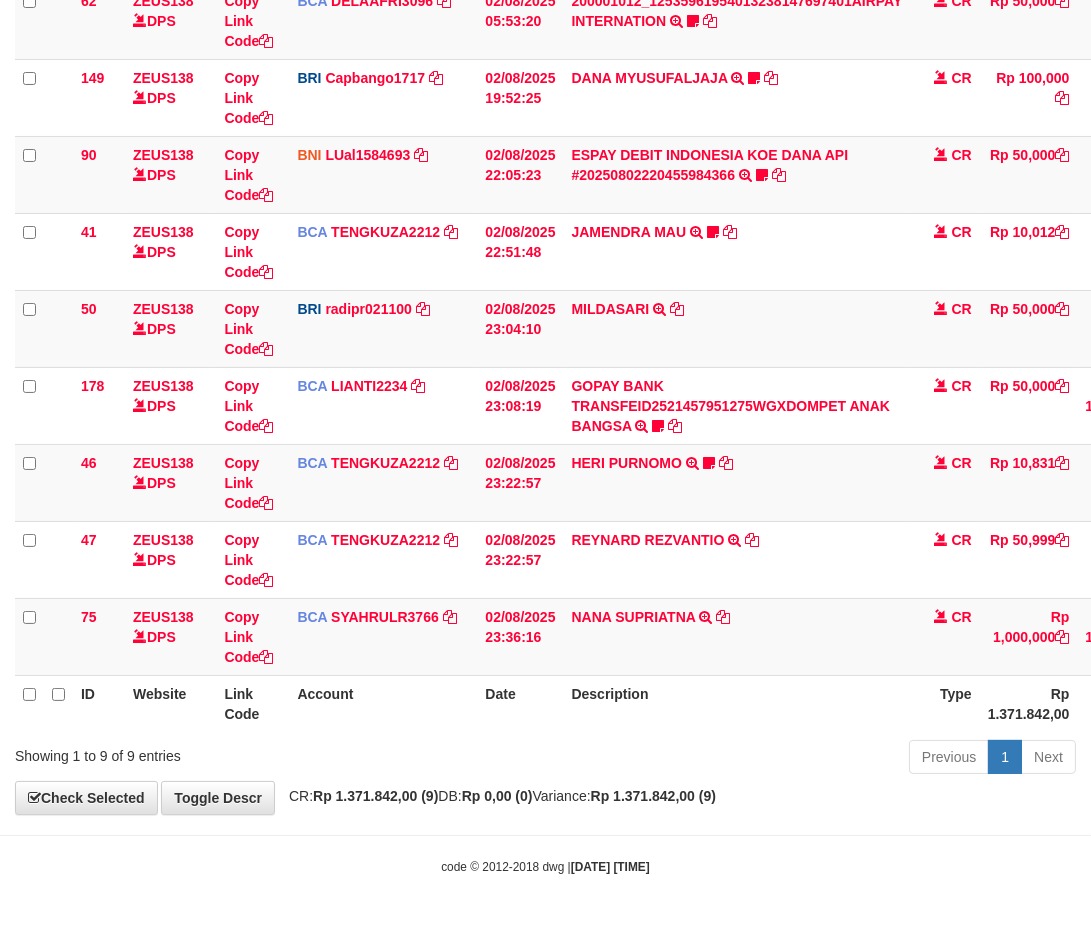 click on "Previous 1 Next" at bounding box center [773, 759] 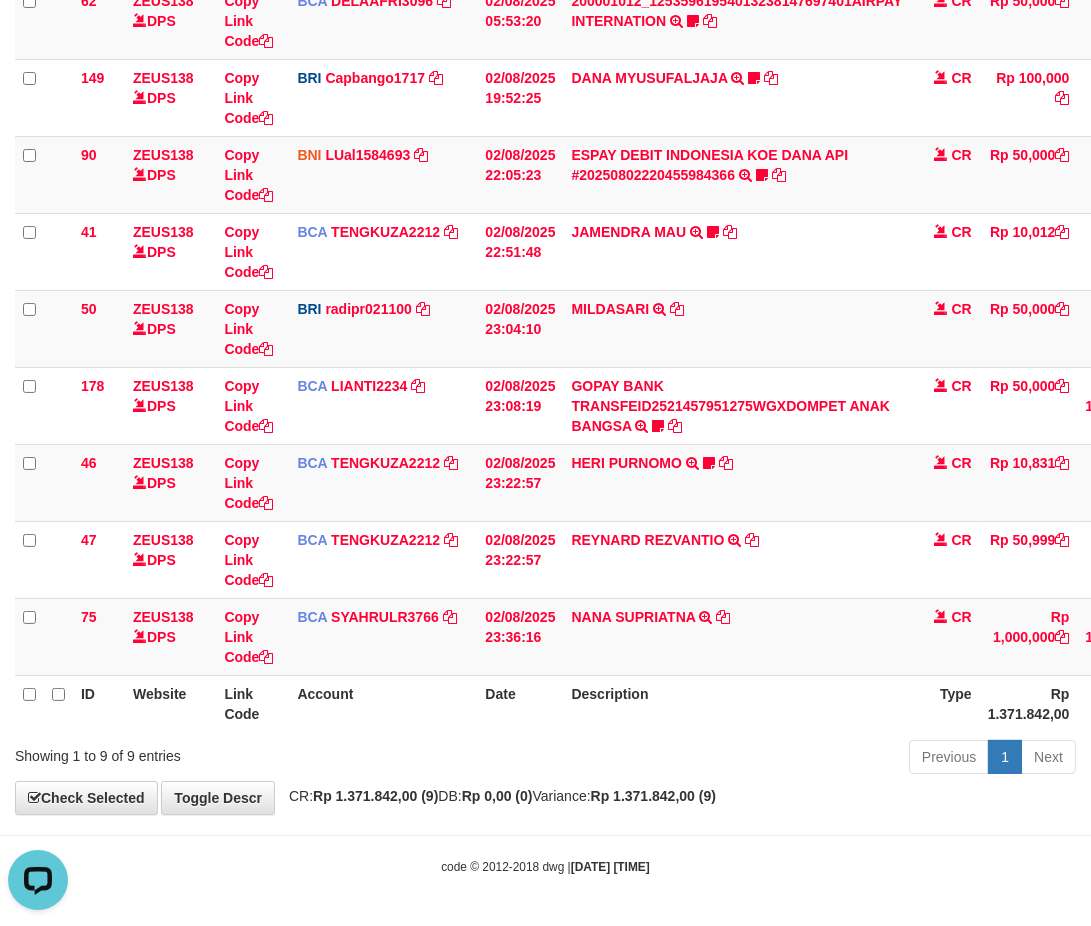 scroll, scrollTop: 0, scrollLeft: 0, axis: both 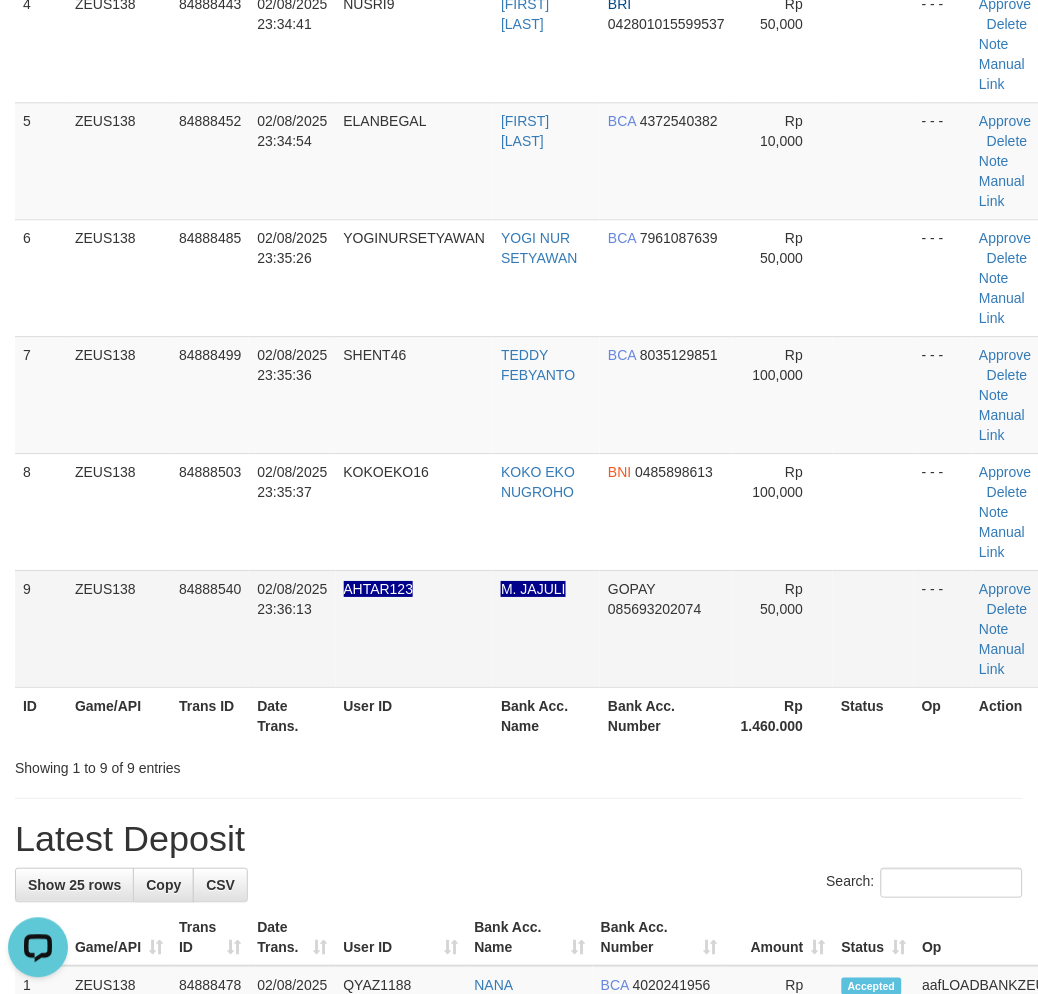click on "M. JAJULI" at bounding box center [546, 628] 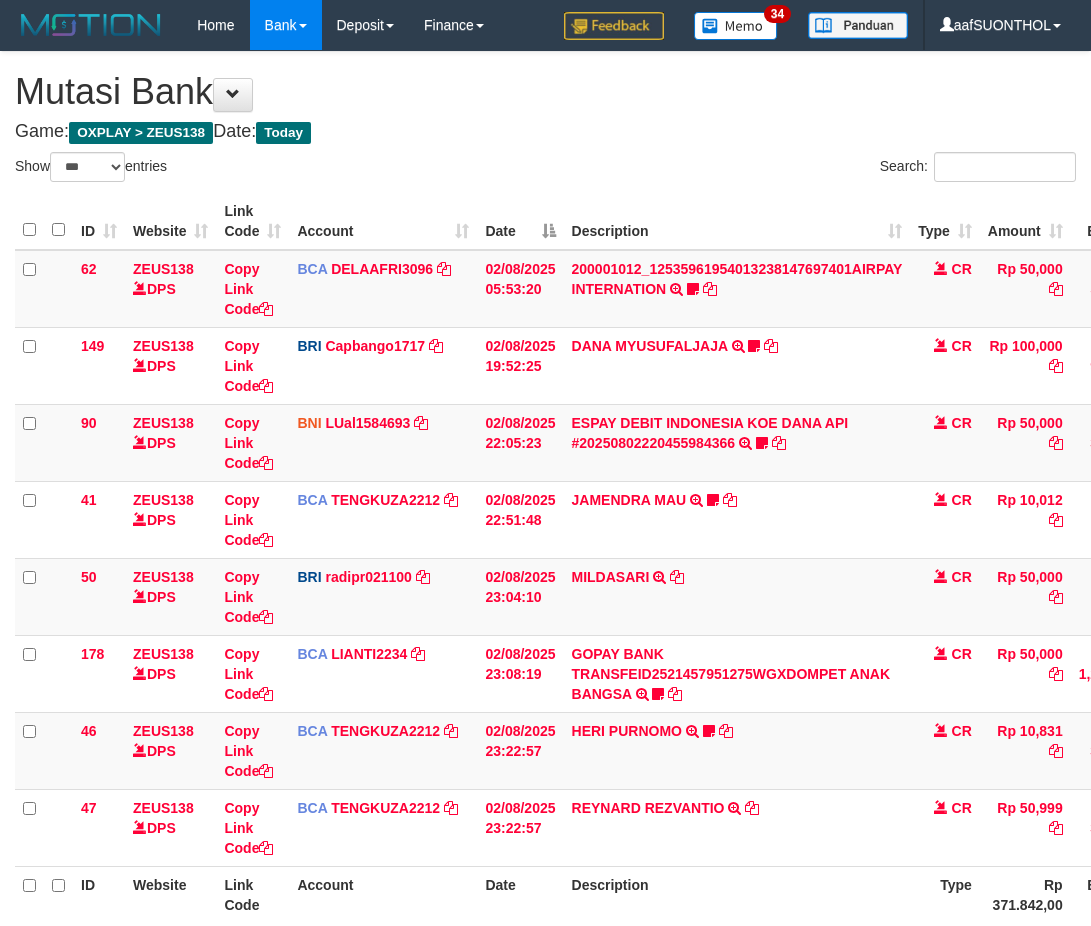 select on "***" 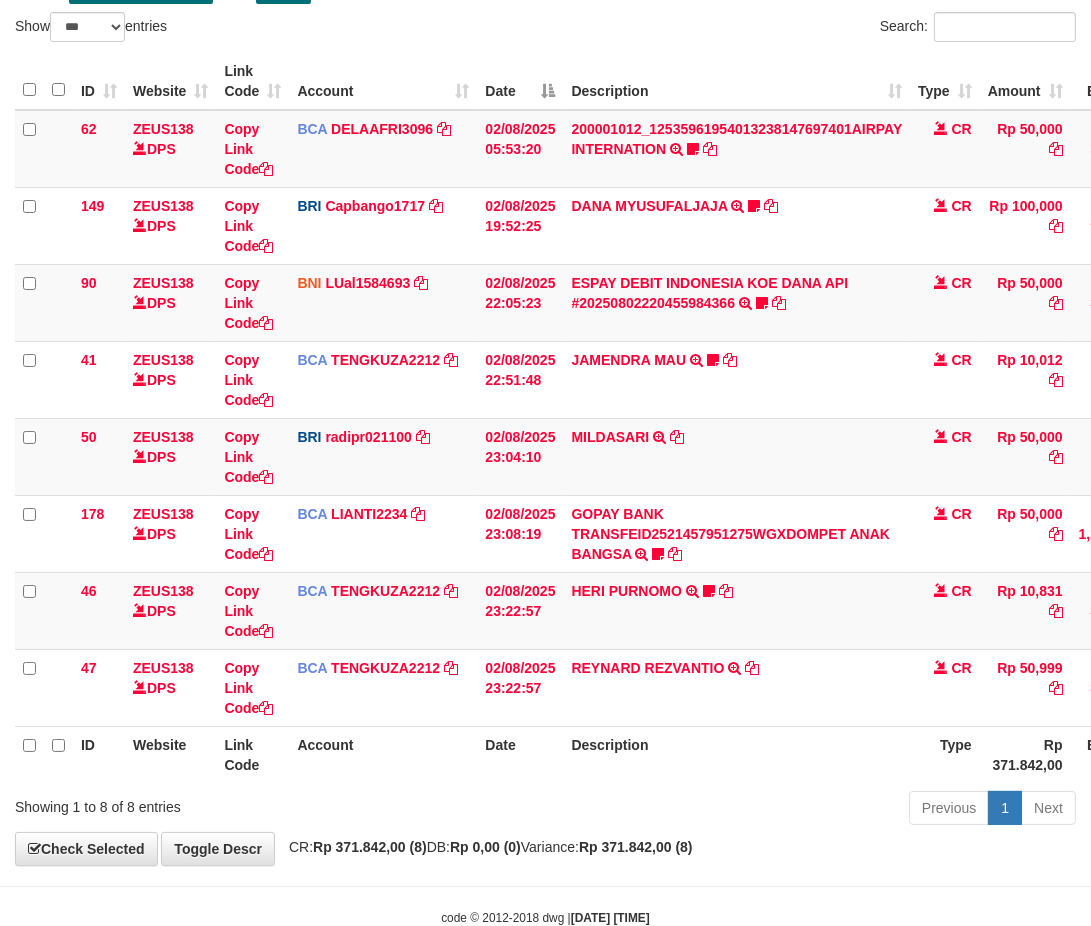 scroll, scrollTop: 191, scrollLeft: 0, axis: vertical 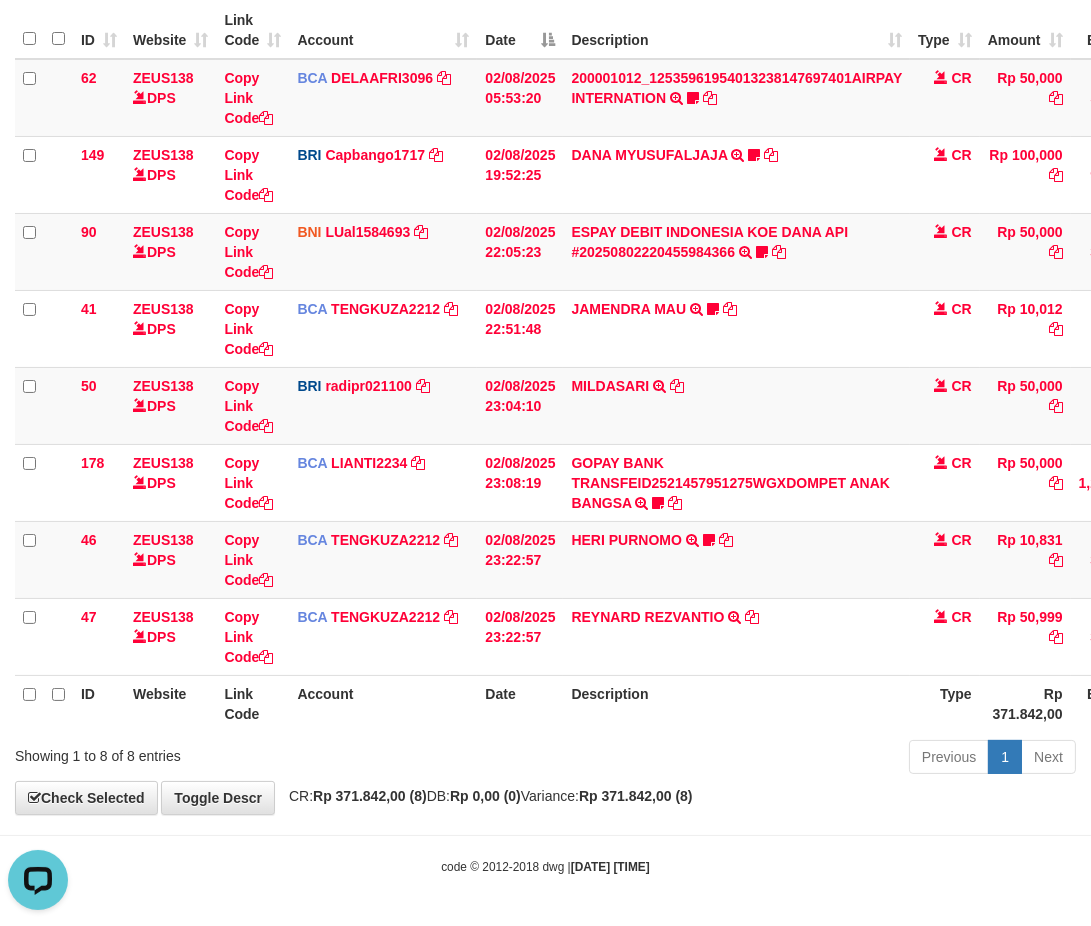 click on "ID Website Link Code Account Date Description Type Amount Balance Status Action
62
ZEUS138    DPS
Copy Link Code
BCA
DELAAFRI3096
DPS
DELA AFRIANI
mutasi_20250802_3552 | 62
mutasi_20250802_3552 | 62
02/08/2025 05:53:20
200001012_12535961954013238147697401AIRPAY INTERNATION            TRSF E-BANKING CR 0208/FTSCY/WS95051
50000.00200001012_12535961954013238147697401AIRPAY INTERNATION    Labubutaiki
https://prnt.sc/l7T6Eus7w_Qi
CR
Rp 50,000
Rp 541,525
N
Note
Check
149" at bounding box center [545, 367] 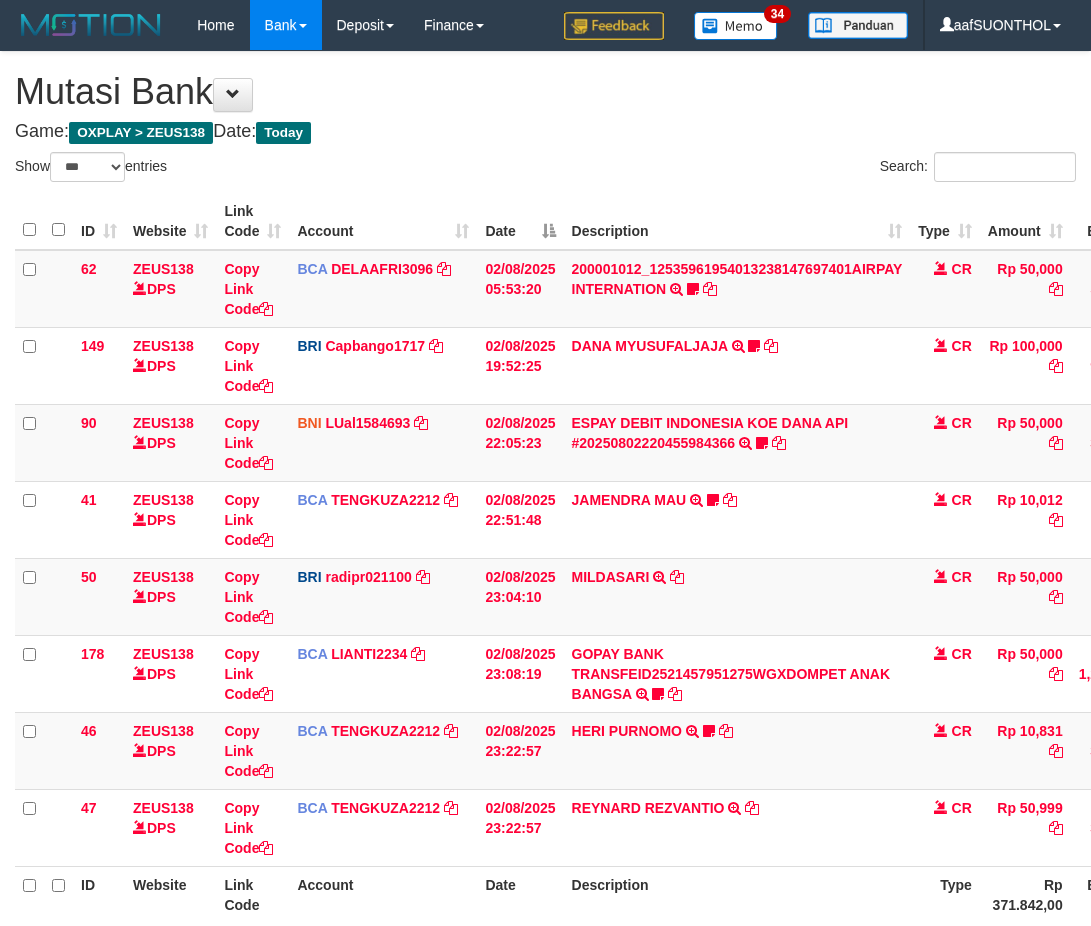 select on "***" 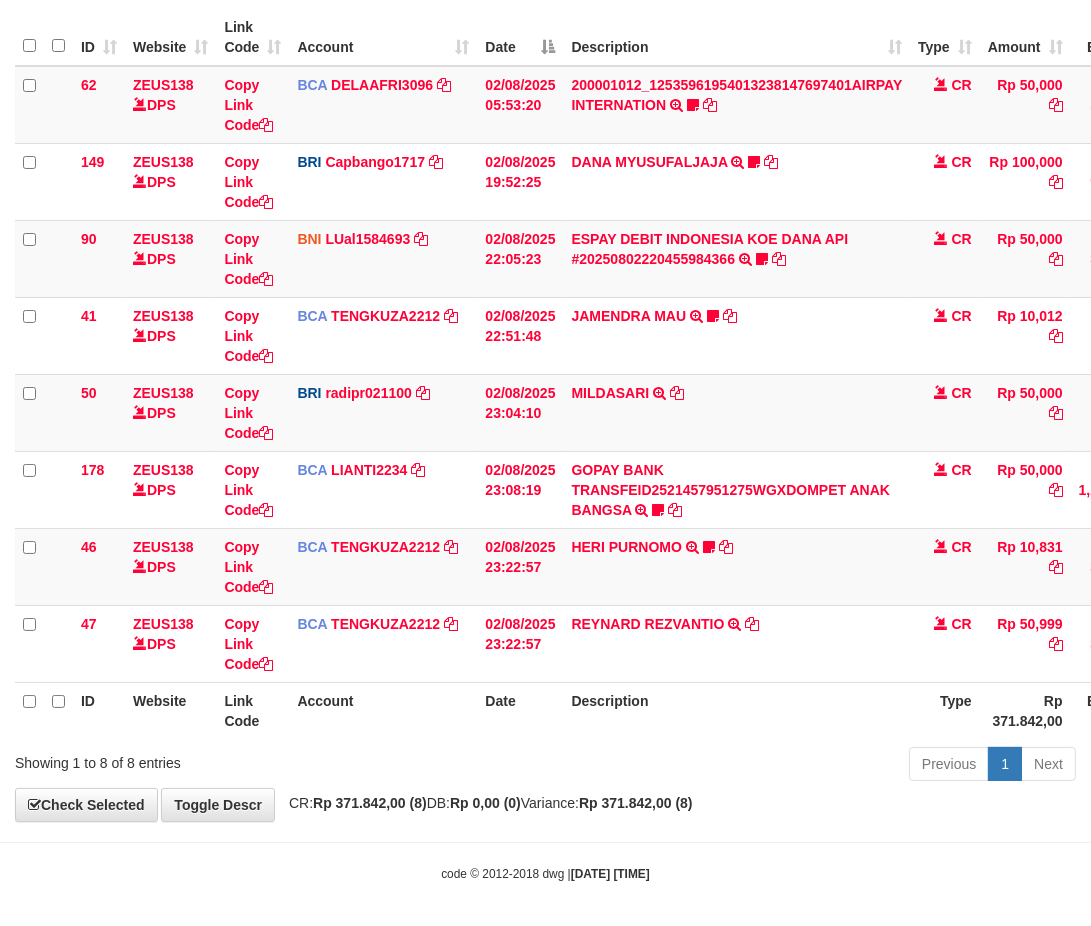 scroll, scrollTop: 191, scrollLeft: 0, axis: vertical 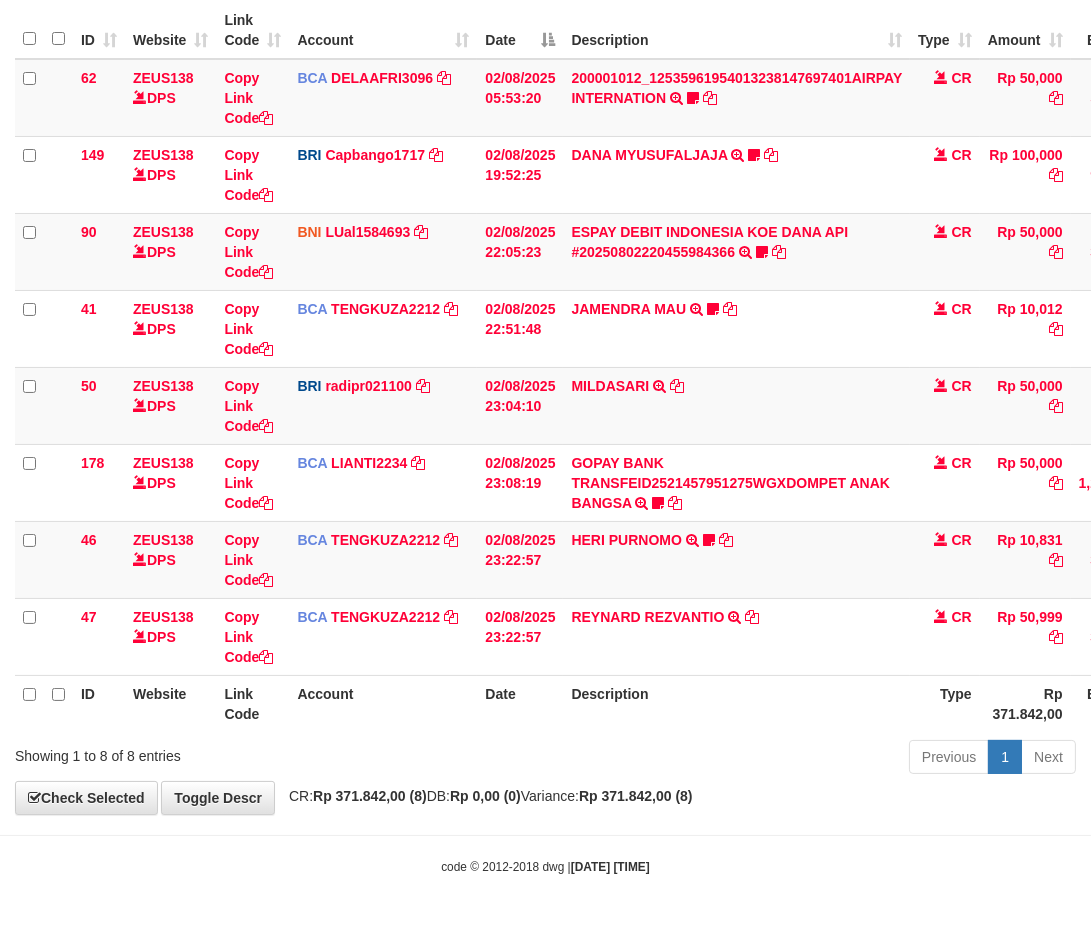 click on "Description" at bounding box center (736, 703) 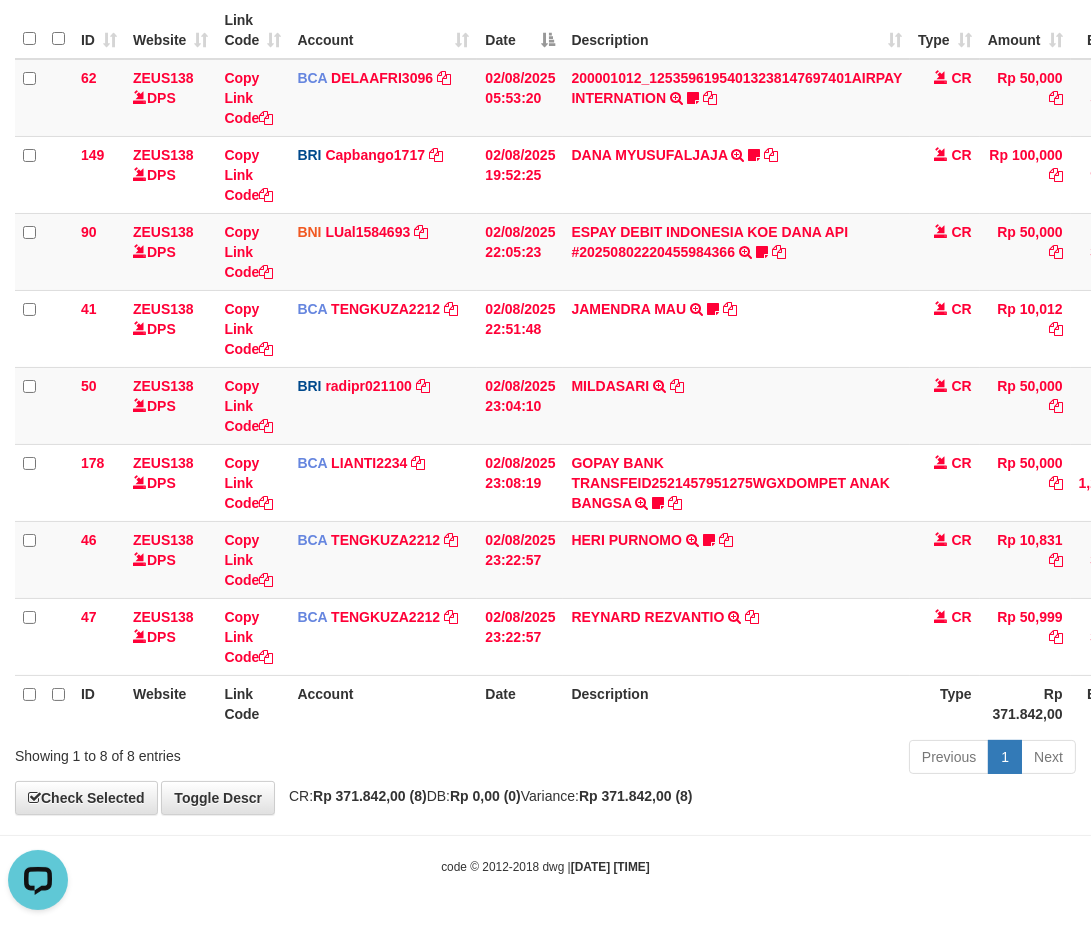 scroll, scrollTop: 0, scrollLeft: 0, axis: both 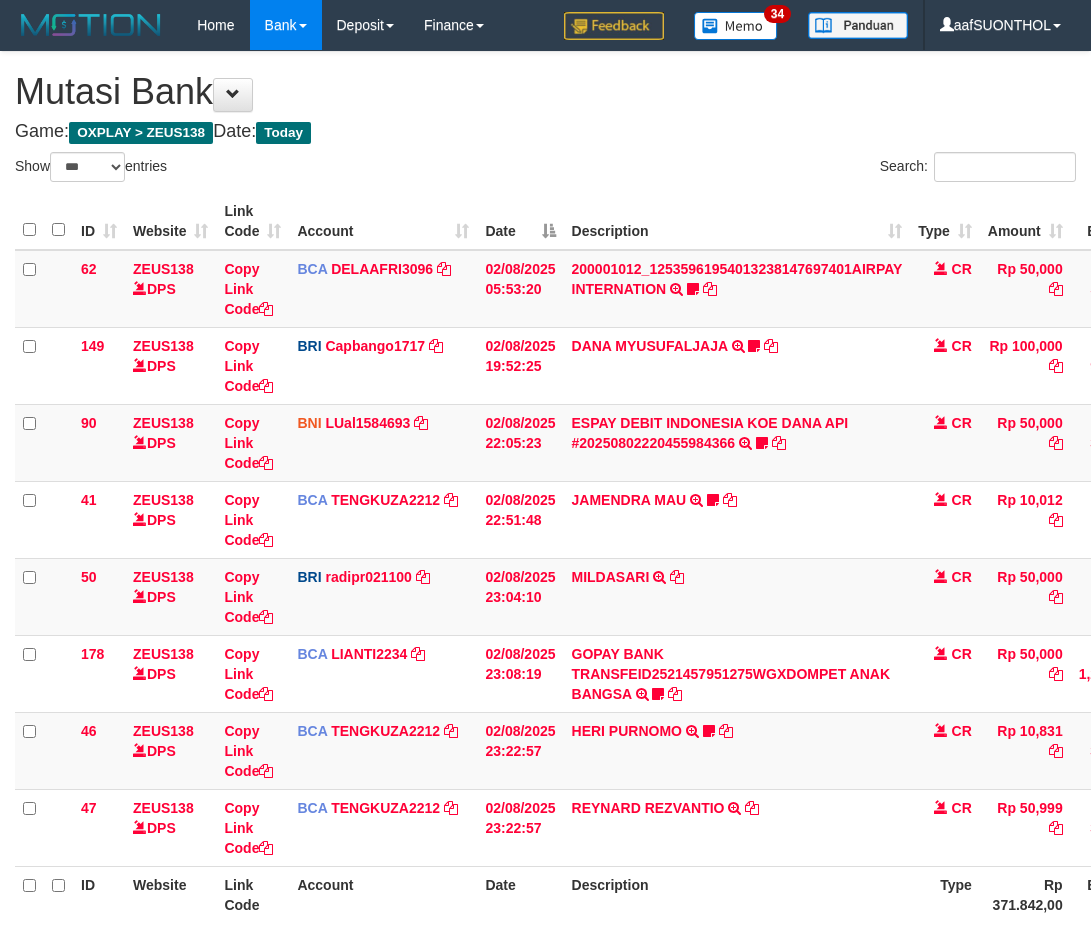select on "***" 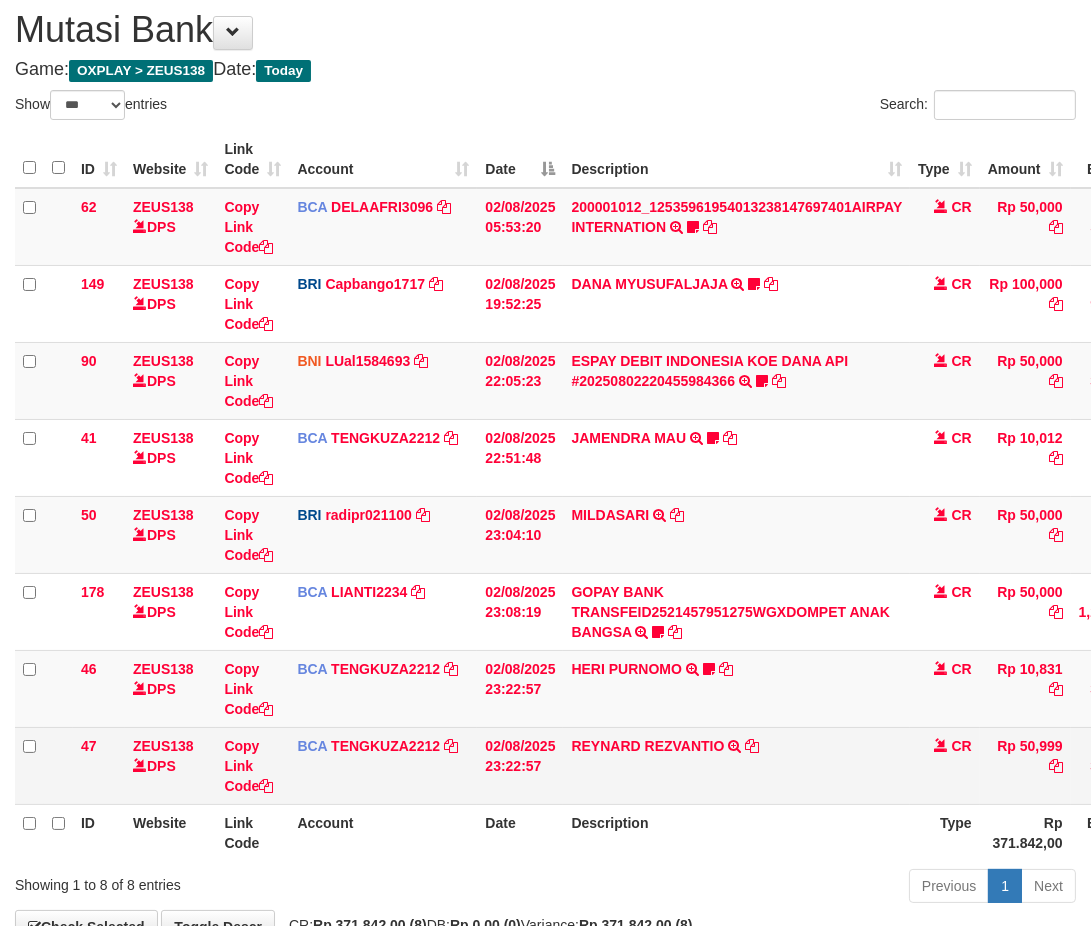 scroll, scrollTop: 191, scrollLeft: 0, axis: vertical 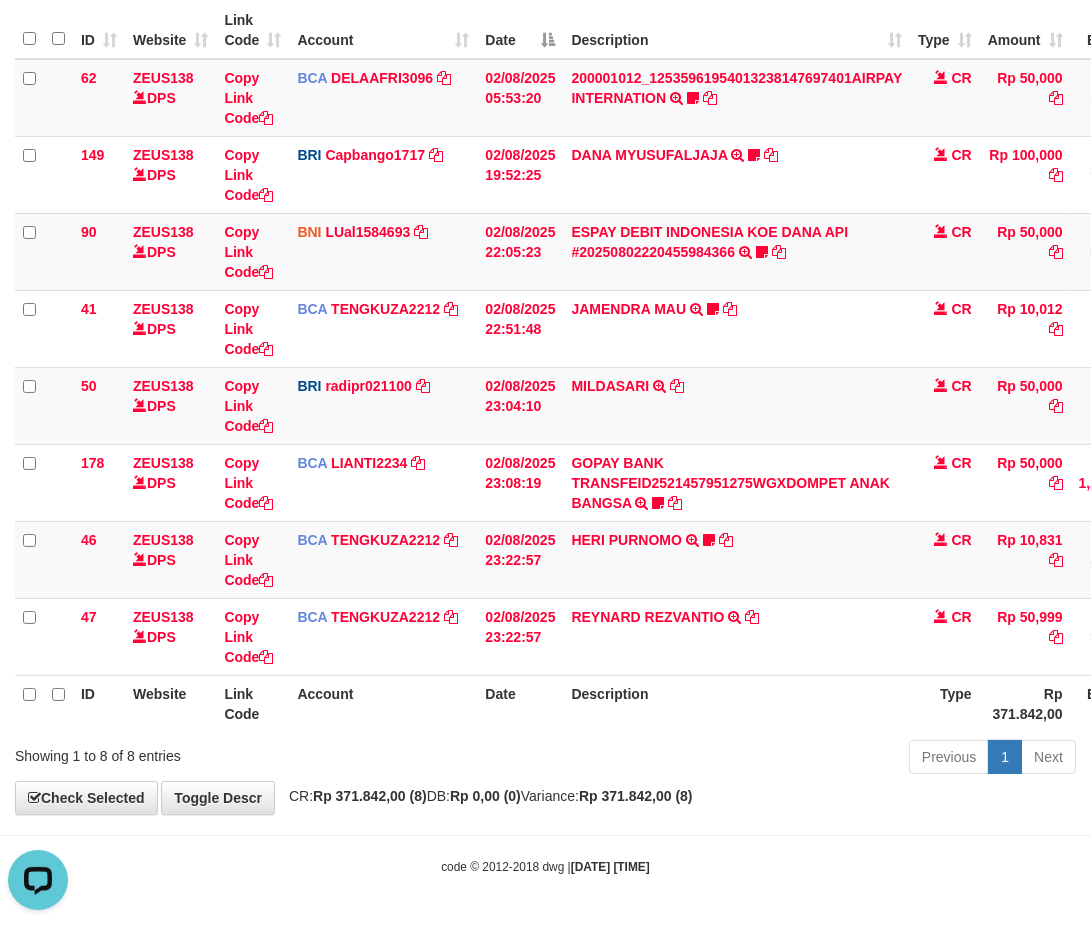 click on "Previous 1 Next" at bounding box center [773, 759] 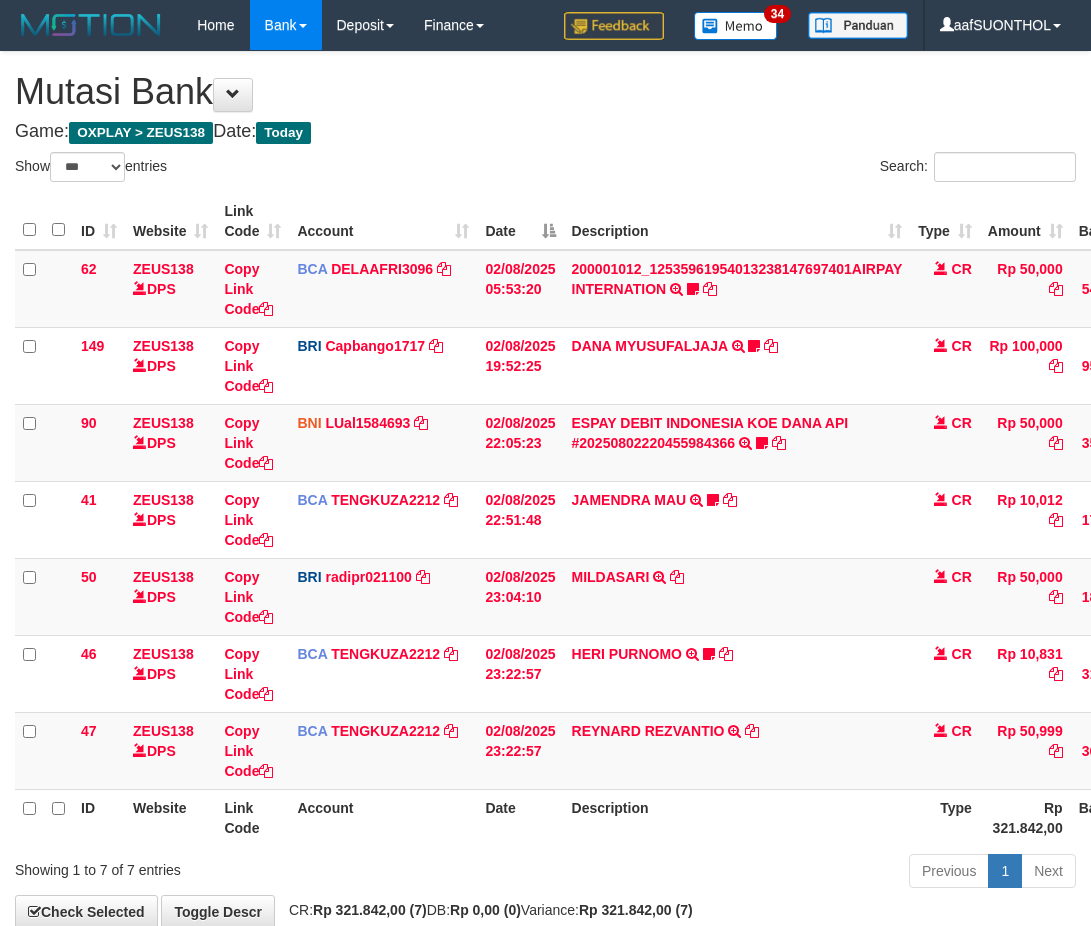 select on "***" 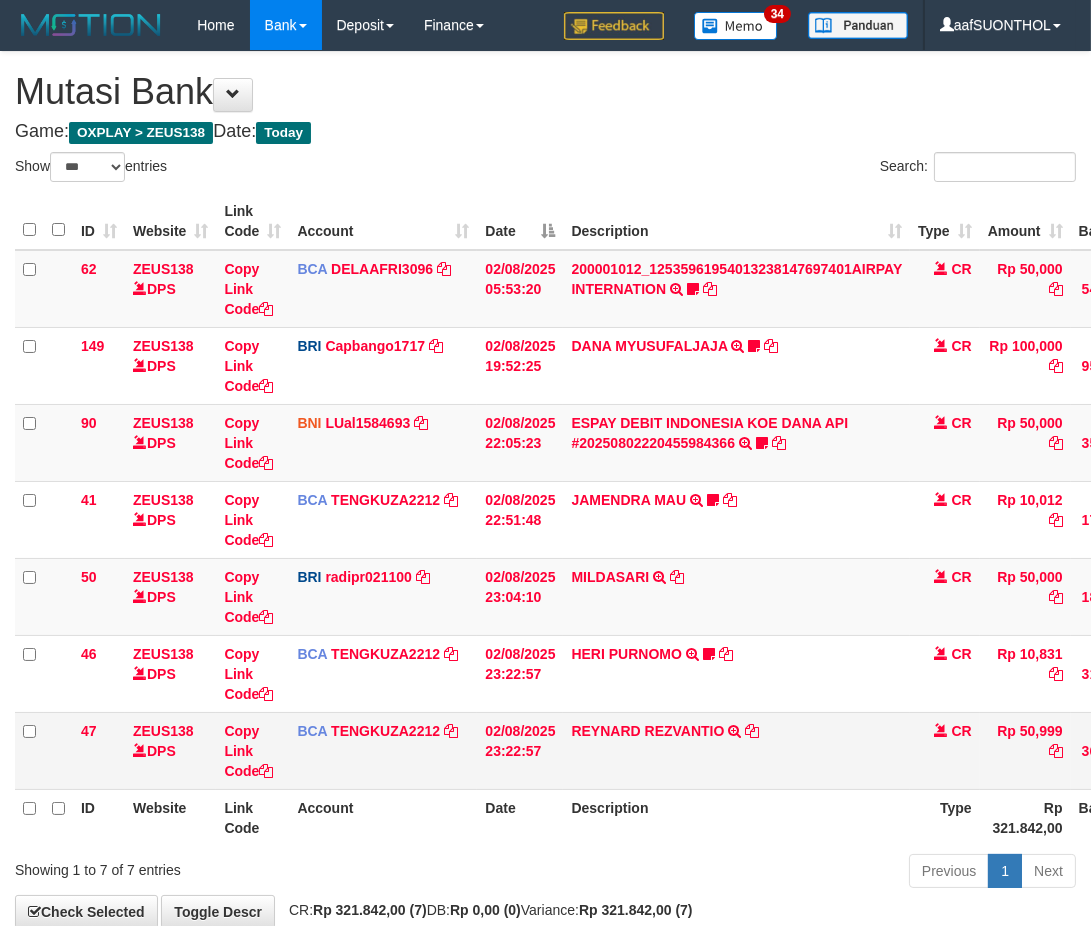 scroll, scrollTop: 114, scrollLeft: 0, axis: vertical 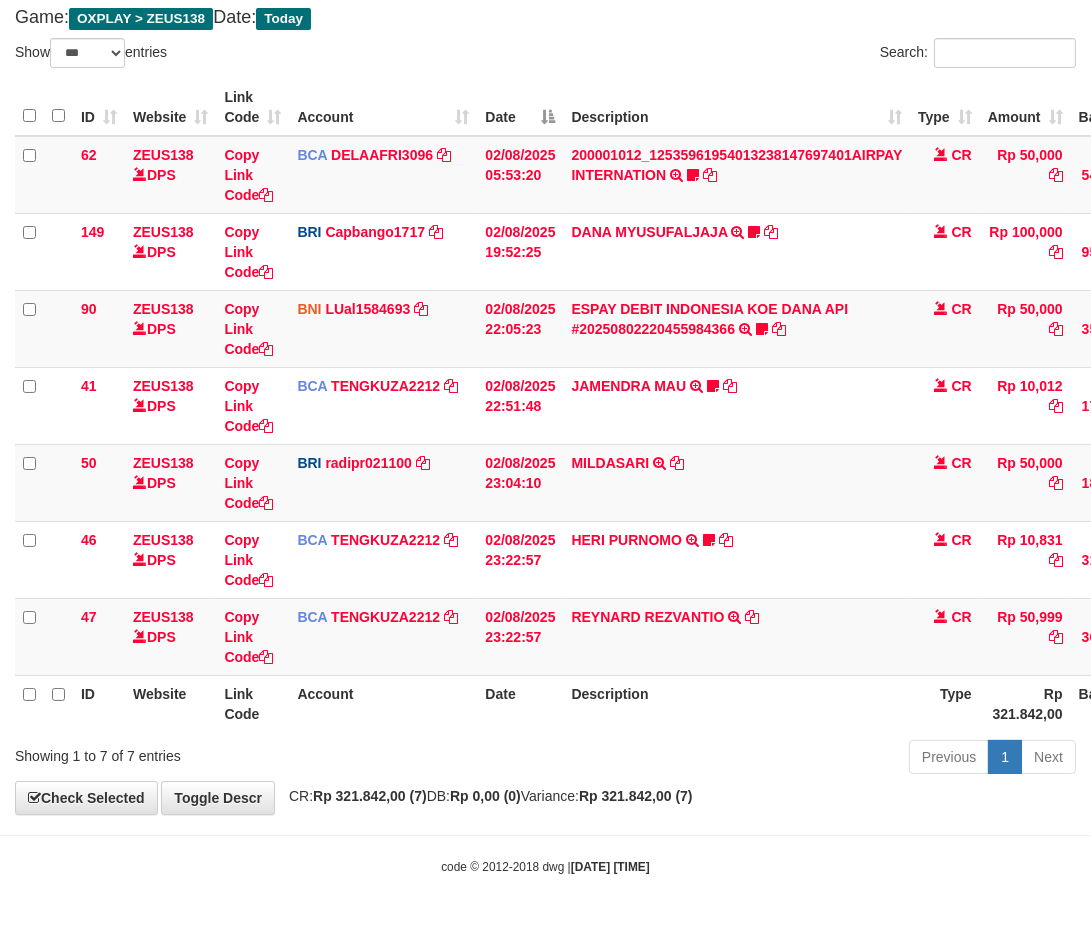 click on "Previous 1 Next" at bounding box center [773, 759] 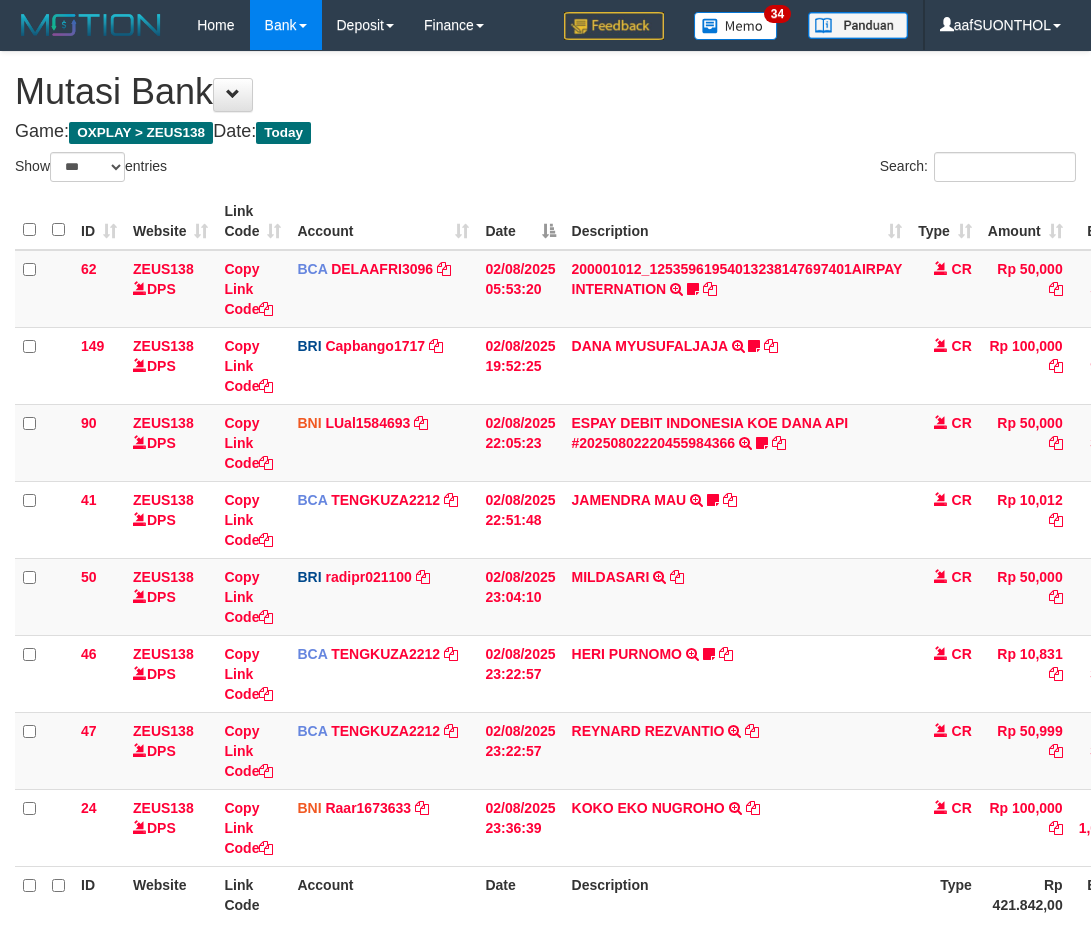 select on "***" 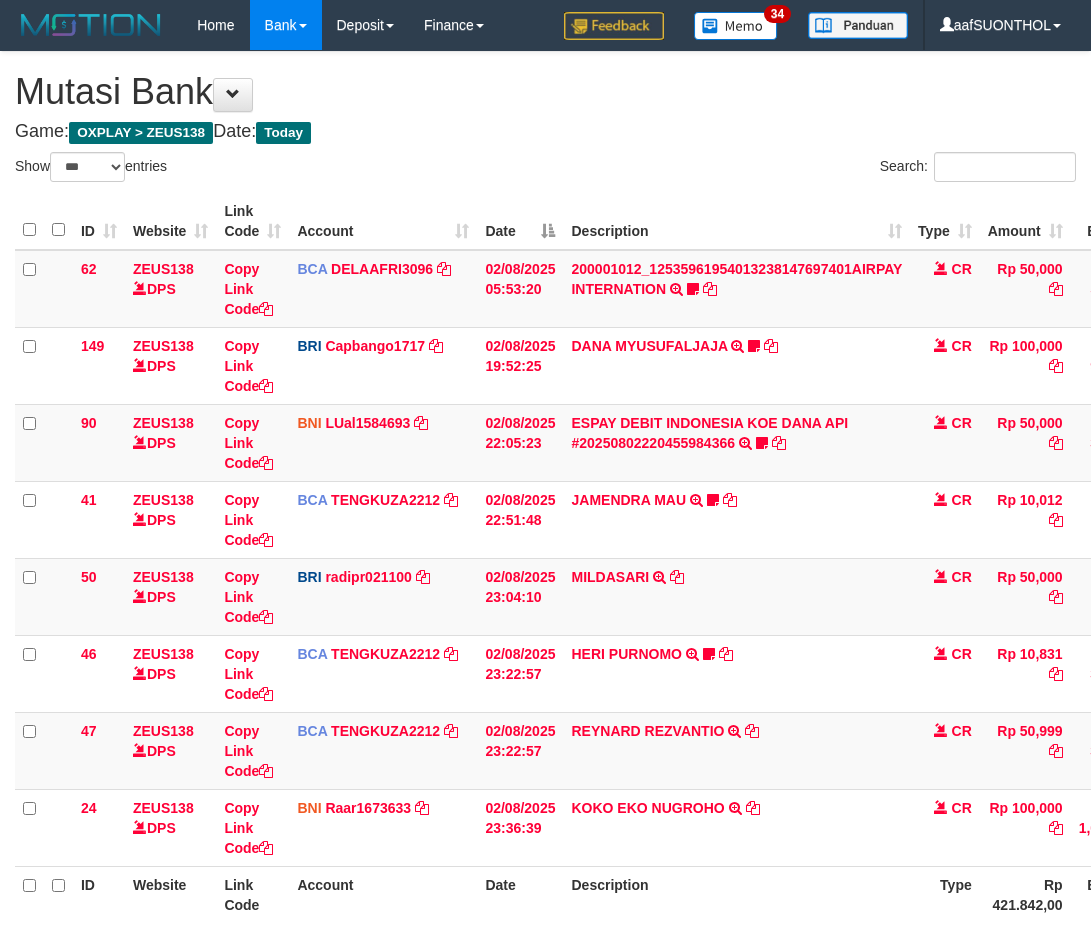 scroll, scrollTop: 144, scrollLeft: 0, axis: vertical 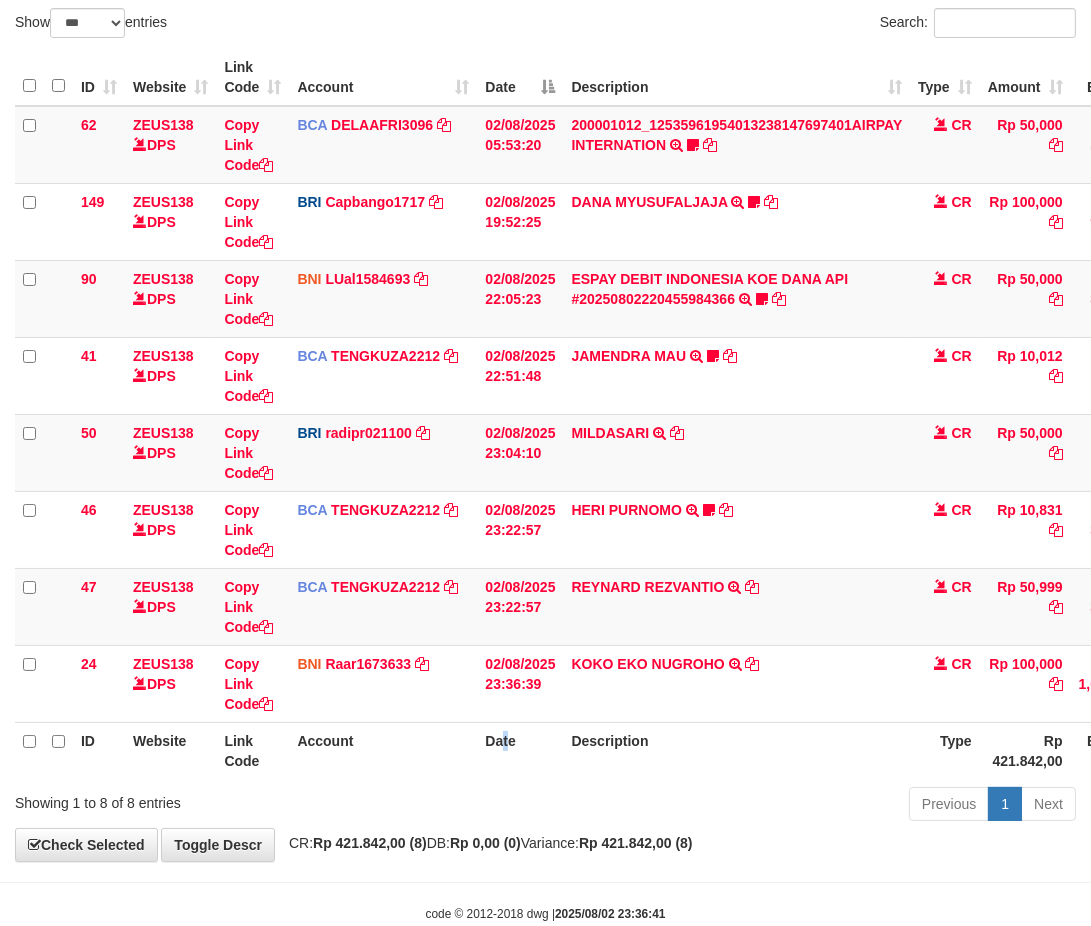click on "Date" at bounding box center [520, 750] 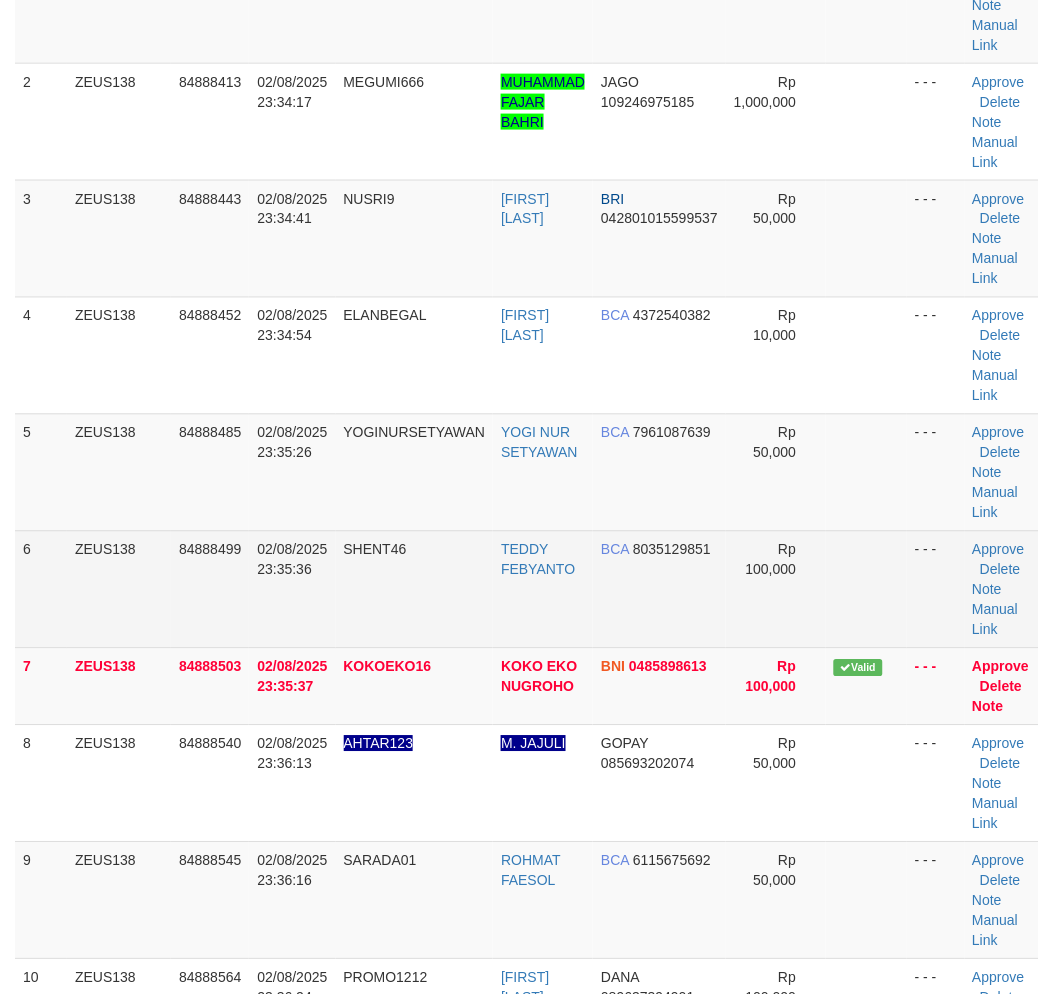 scroll, scrollTop: 222, scrollLeft: 0, axis: vertical 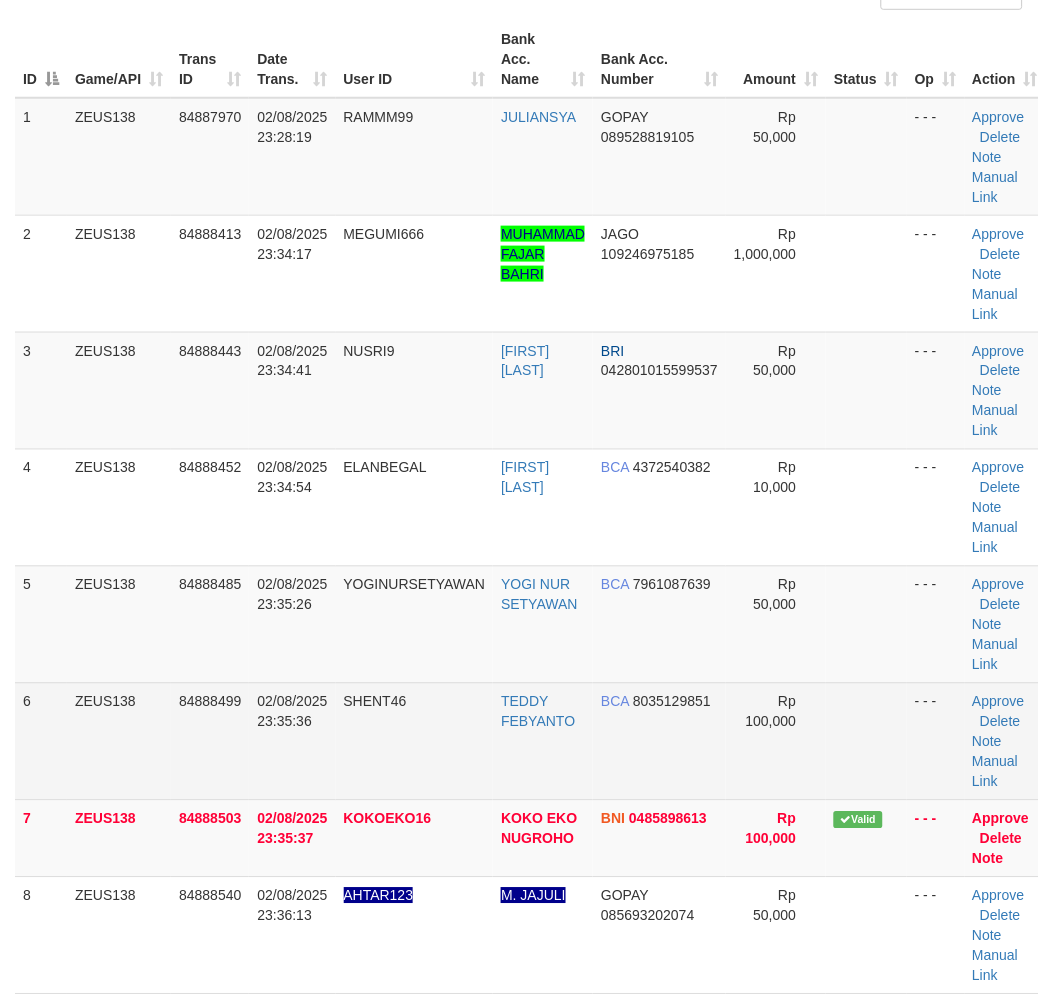drag, startPoint x: 850, startPoint y: 698, endPoint x: 827, endPoint y: 707, distance: 24.698177 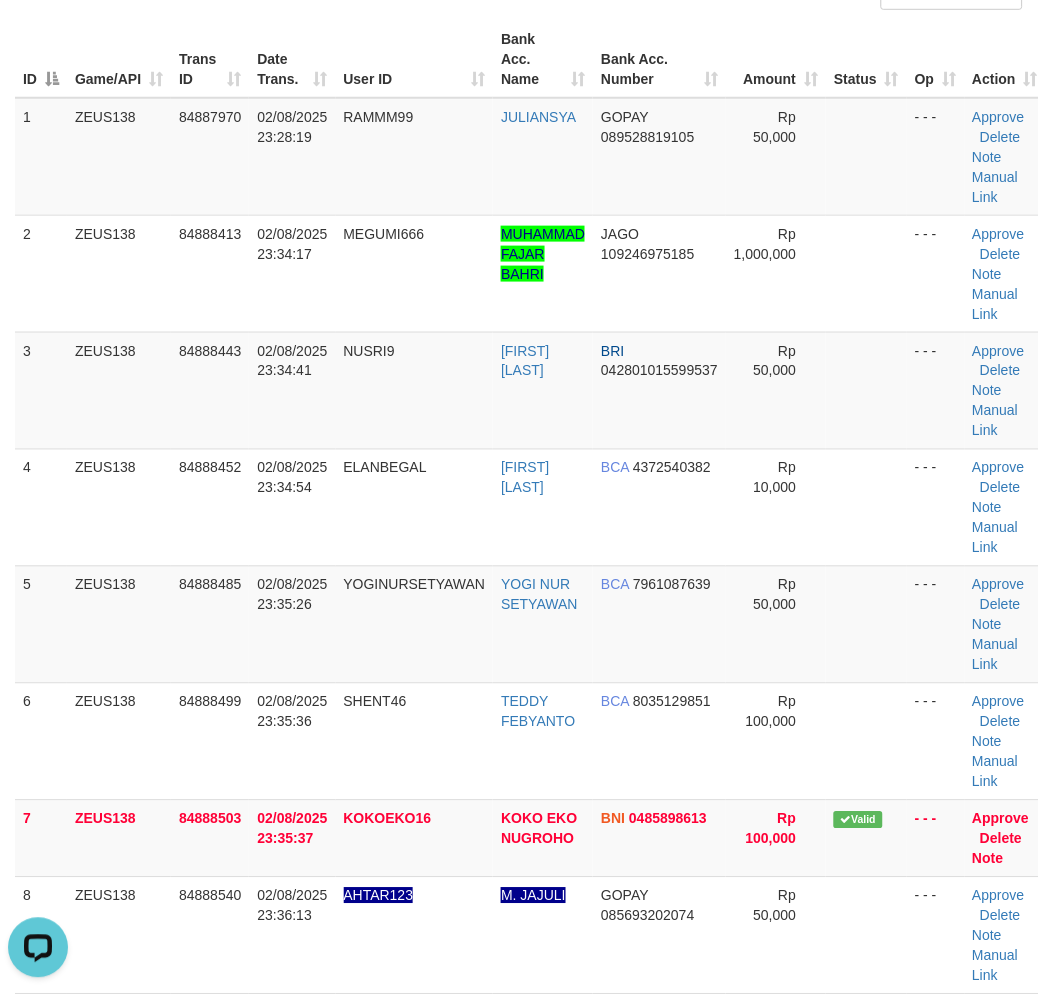 scroll, scrollTop: 0, scrollLeft: 0, axis: both 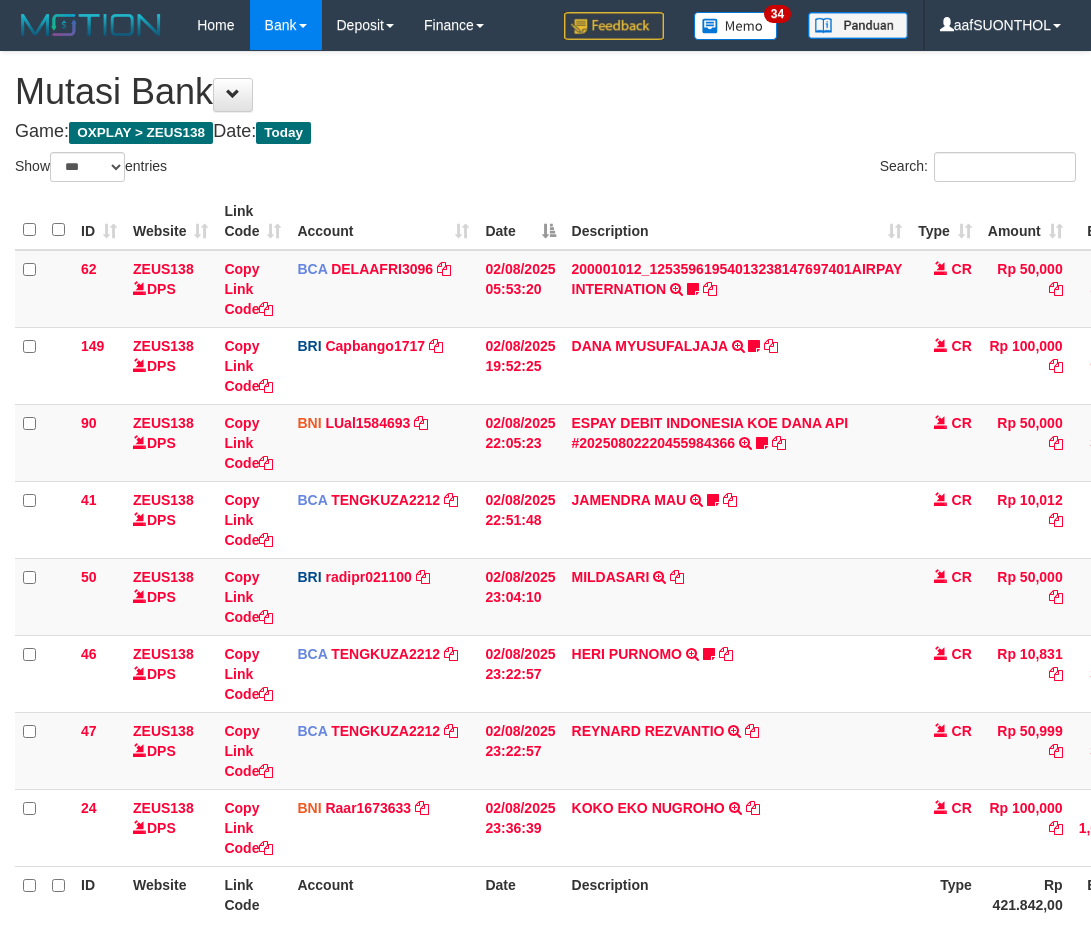 select on "***" 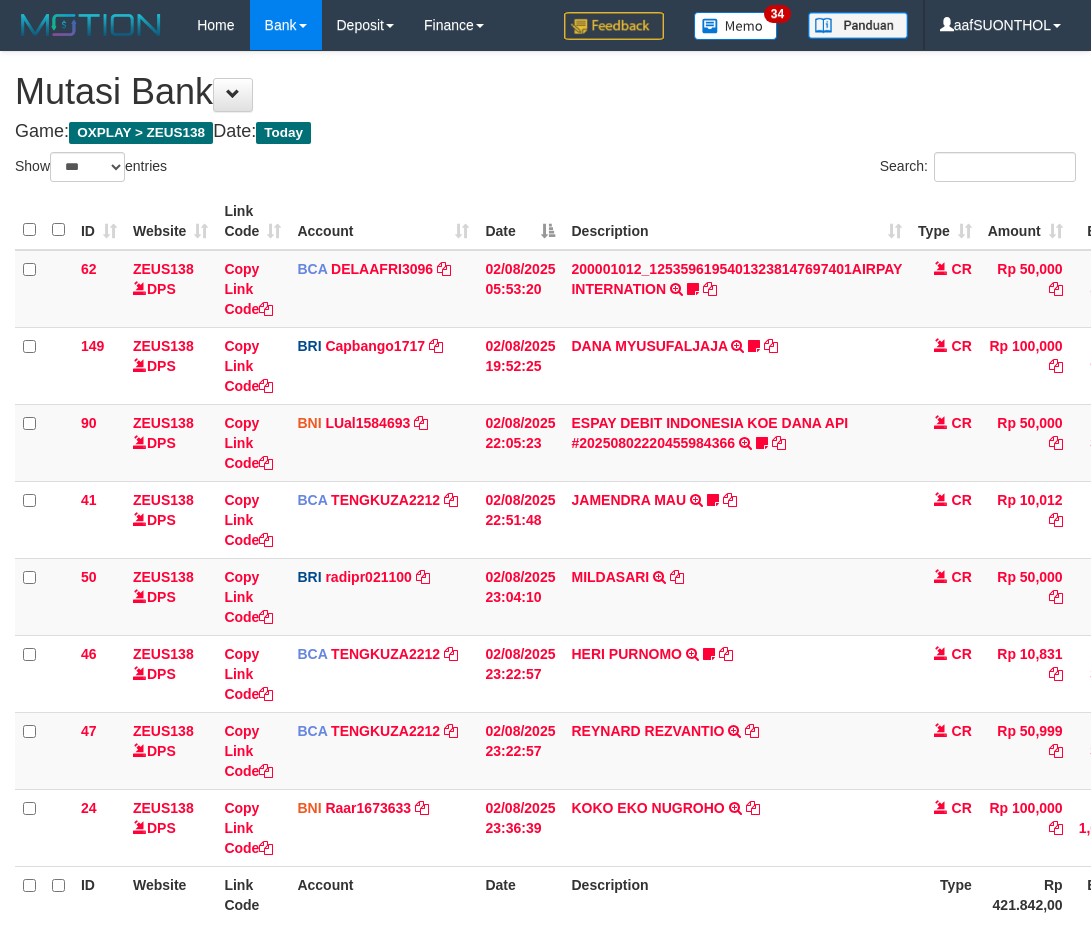 scroll, scrollTop: 86, scrollLeft: 0, axis: vertical 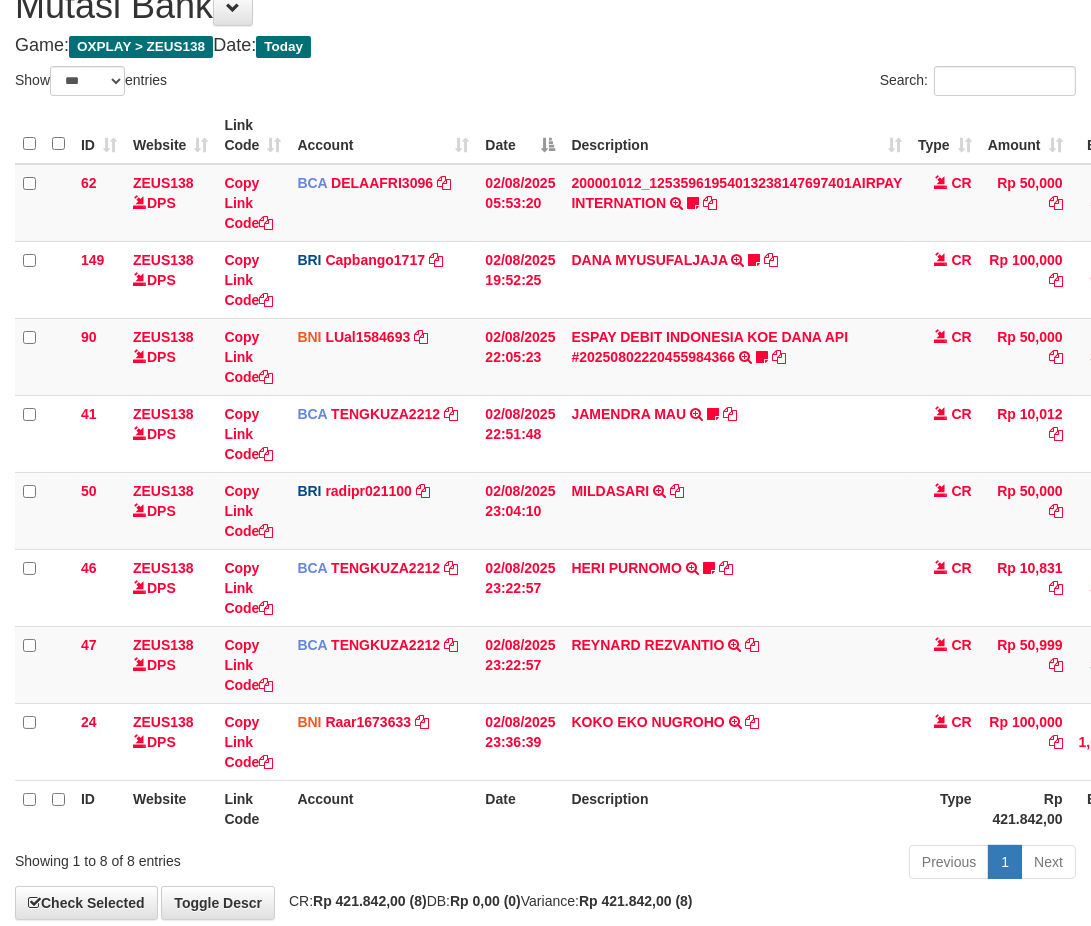 click on "02/08/2025 23:36:39" at bounding box center [520, 741] 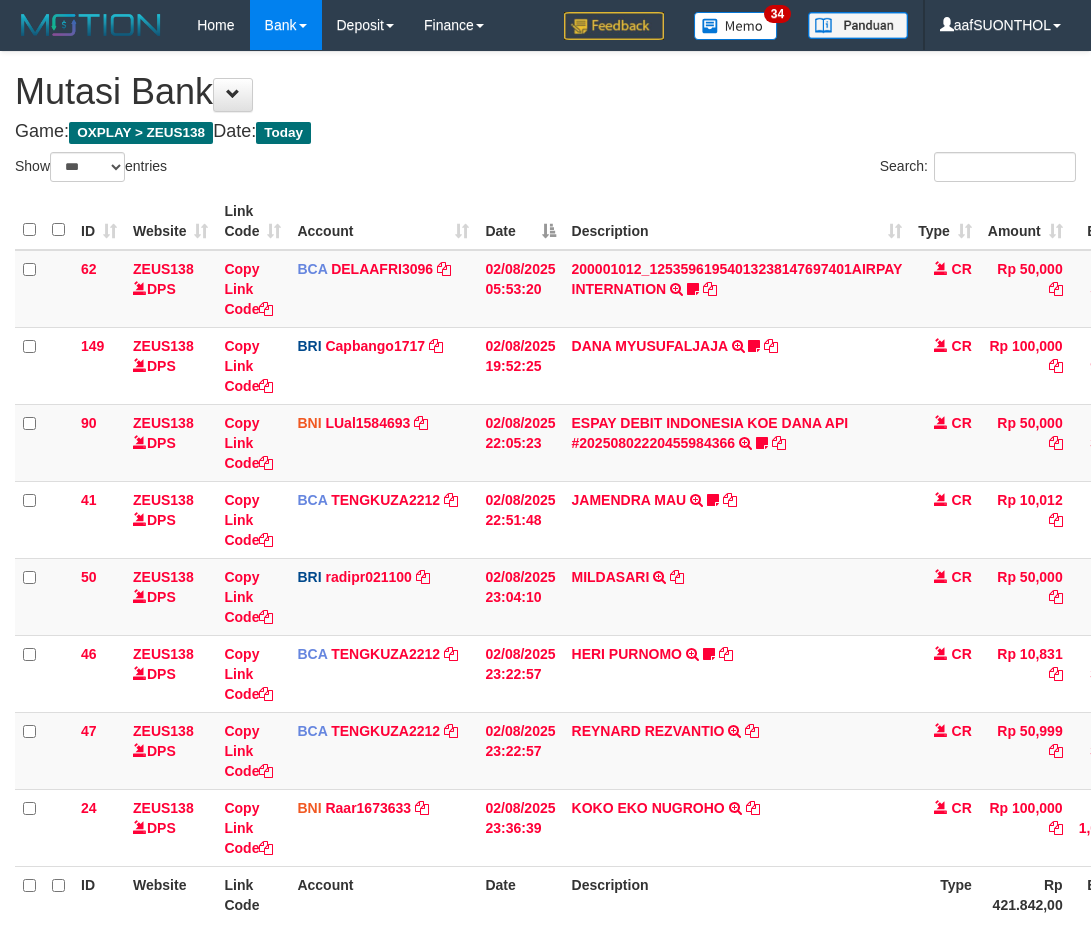 select on "***" 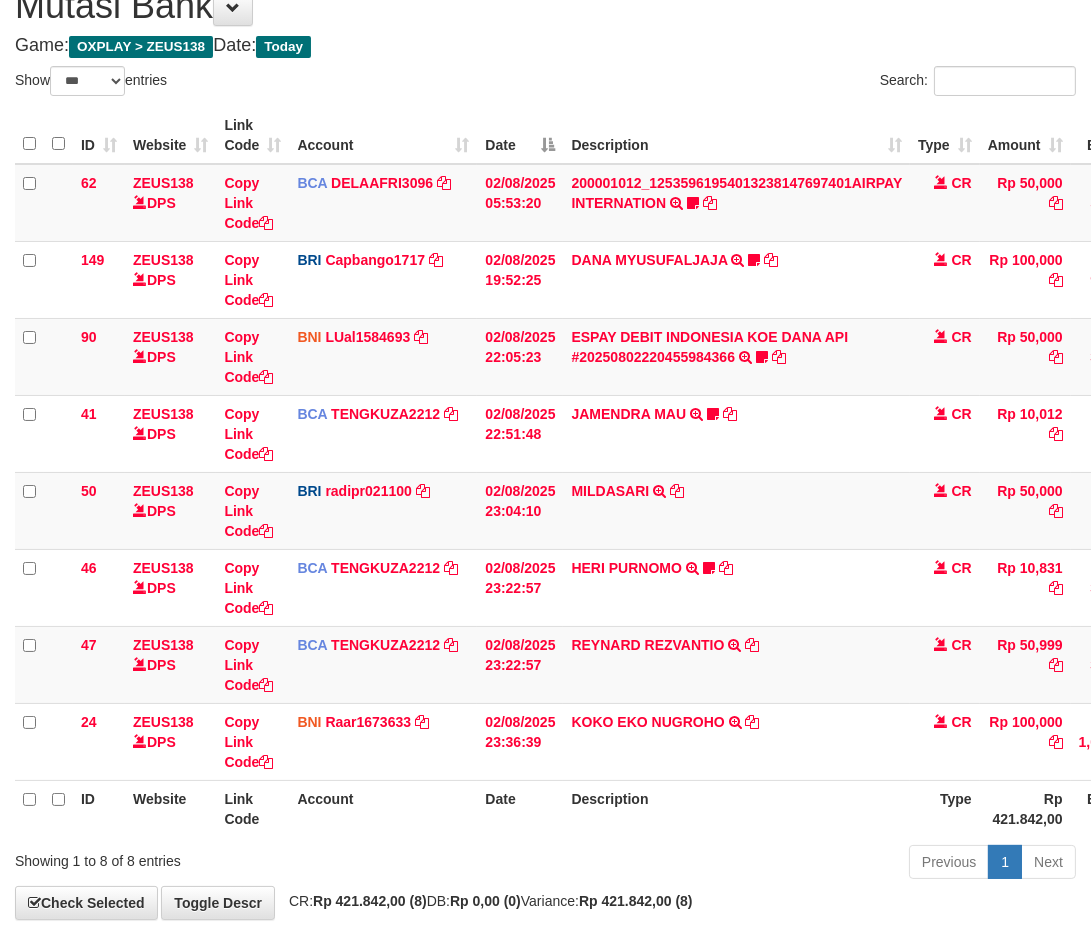 scroll, scrollTop: 144, scrollLeft: 0, axis: vertical 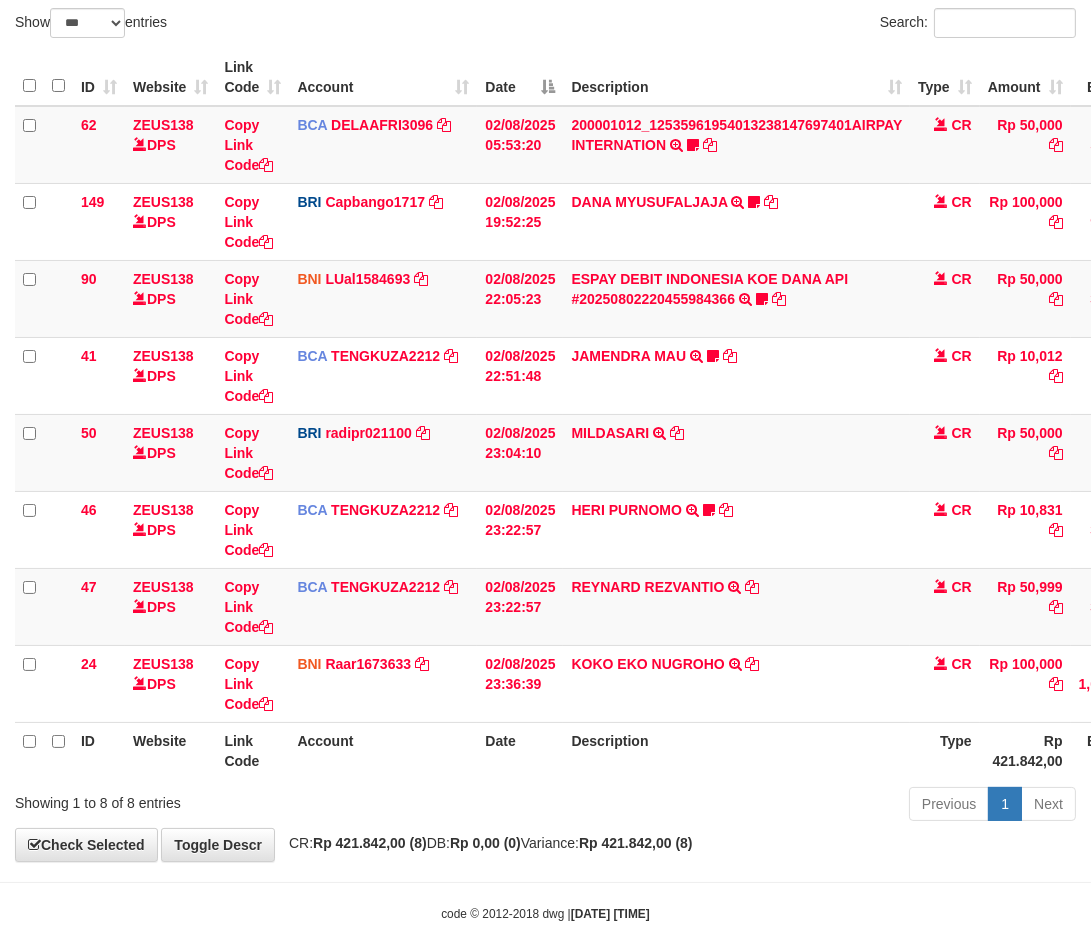 drag, startPoint x: 783, startPoint y: 753, endPoint x: 765, endPoint y: 760, distance: 19.313208 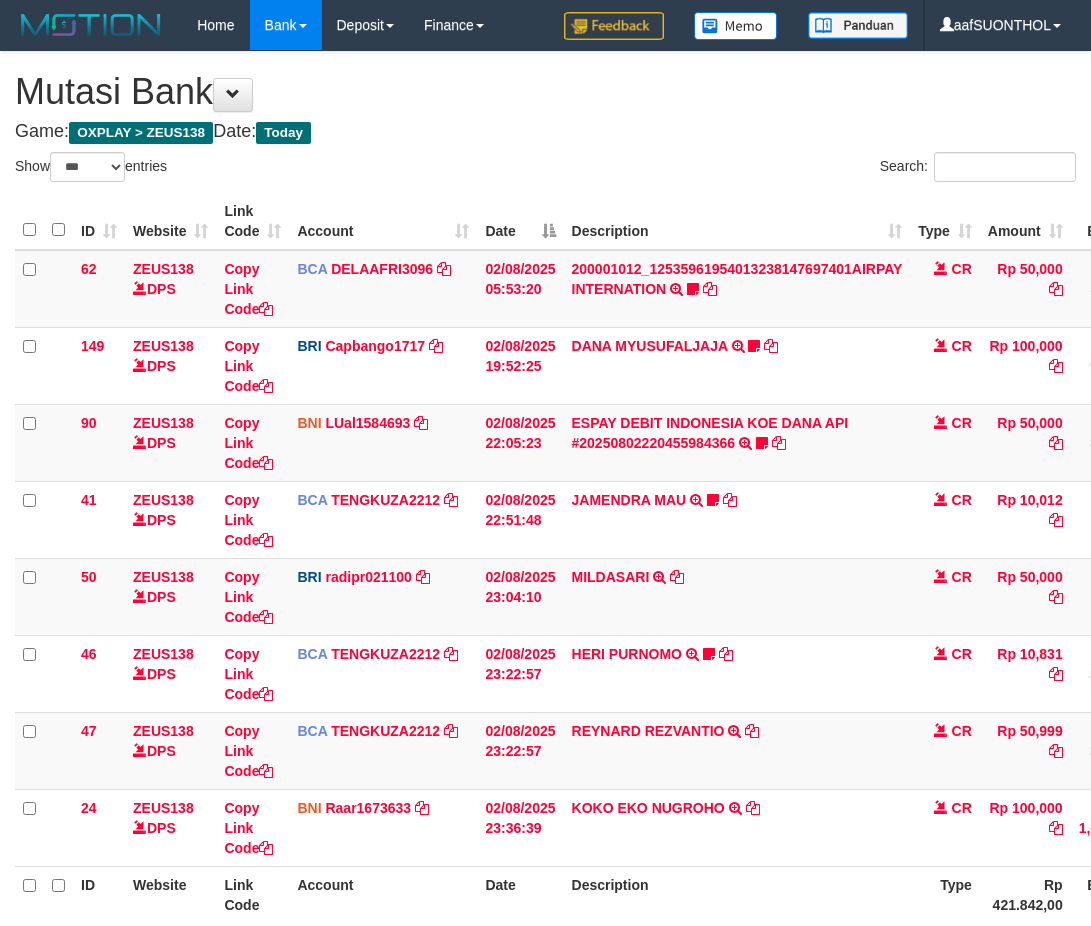 select on "***" 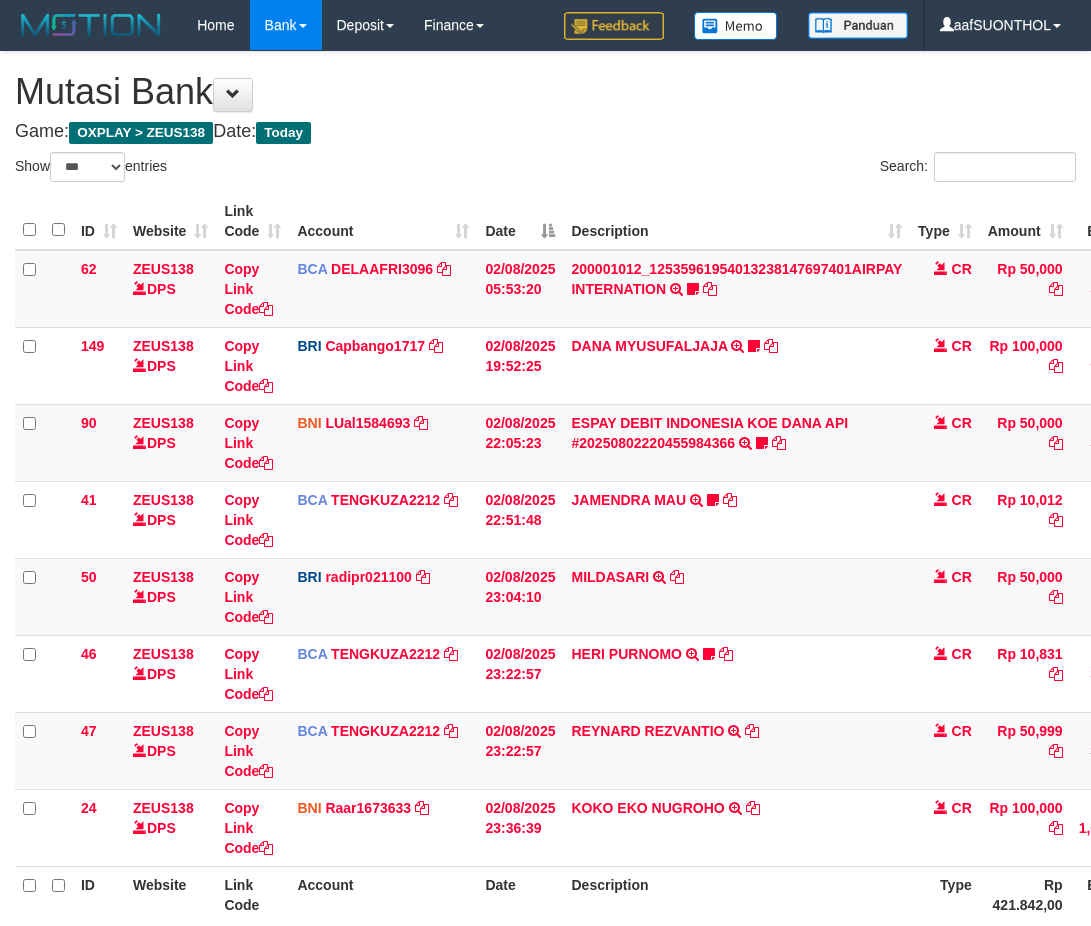 scroll, scrollTop: 144, scrollLeft: 0, axis: vertical 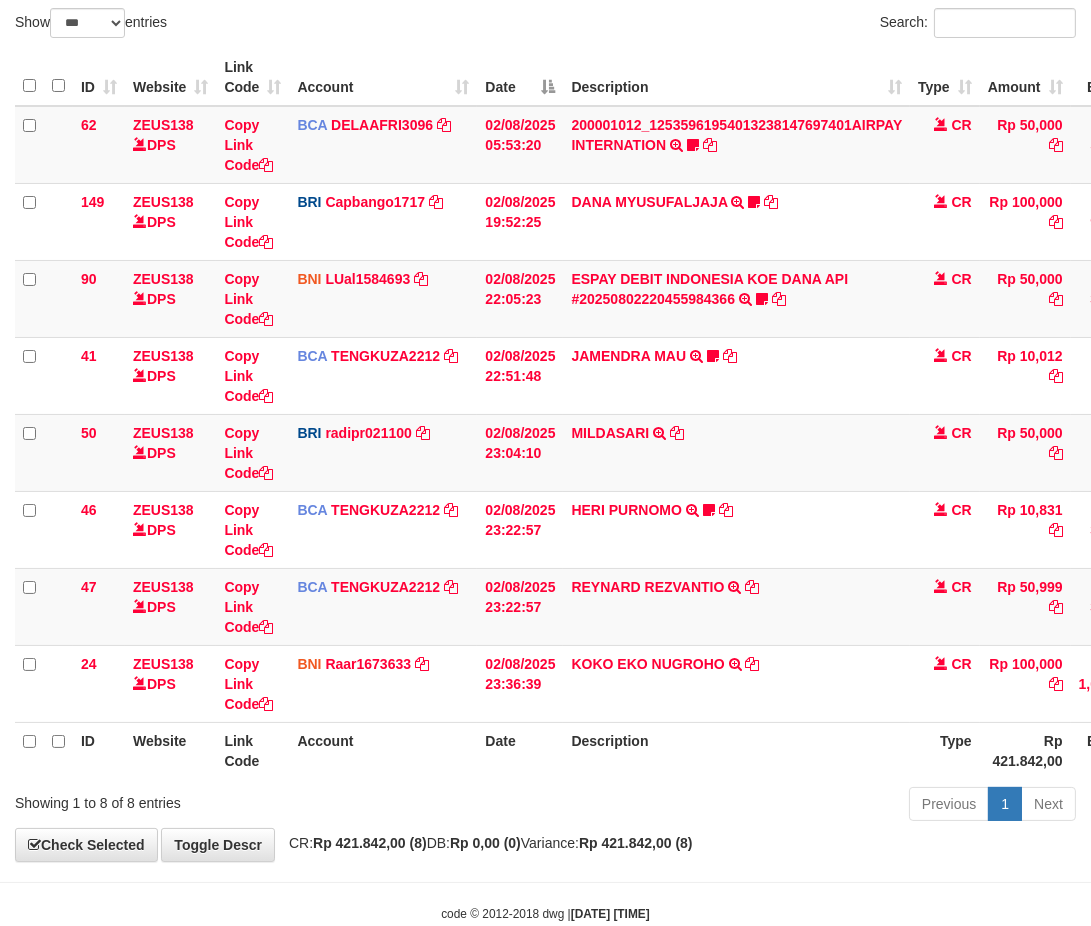 click on "Description" at bounding box center (736, 750) 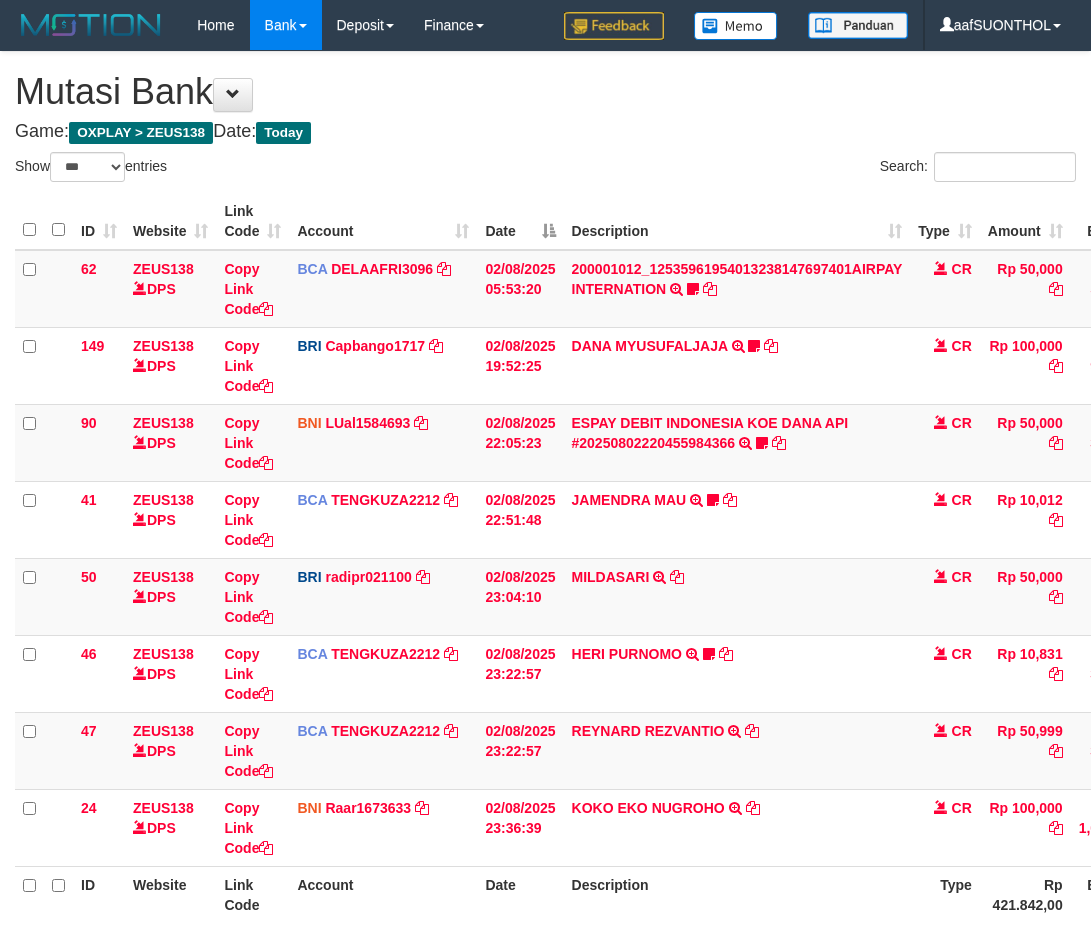 select on "***" 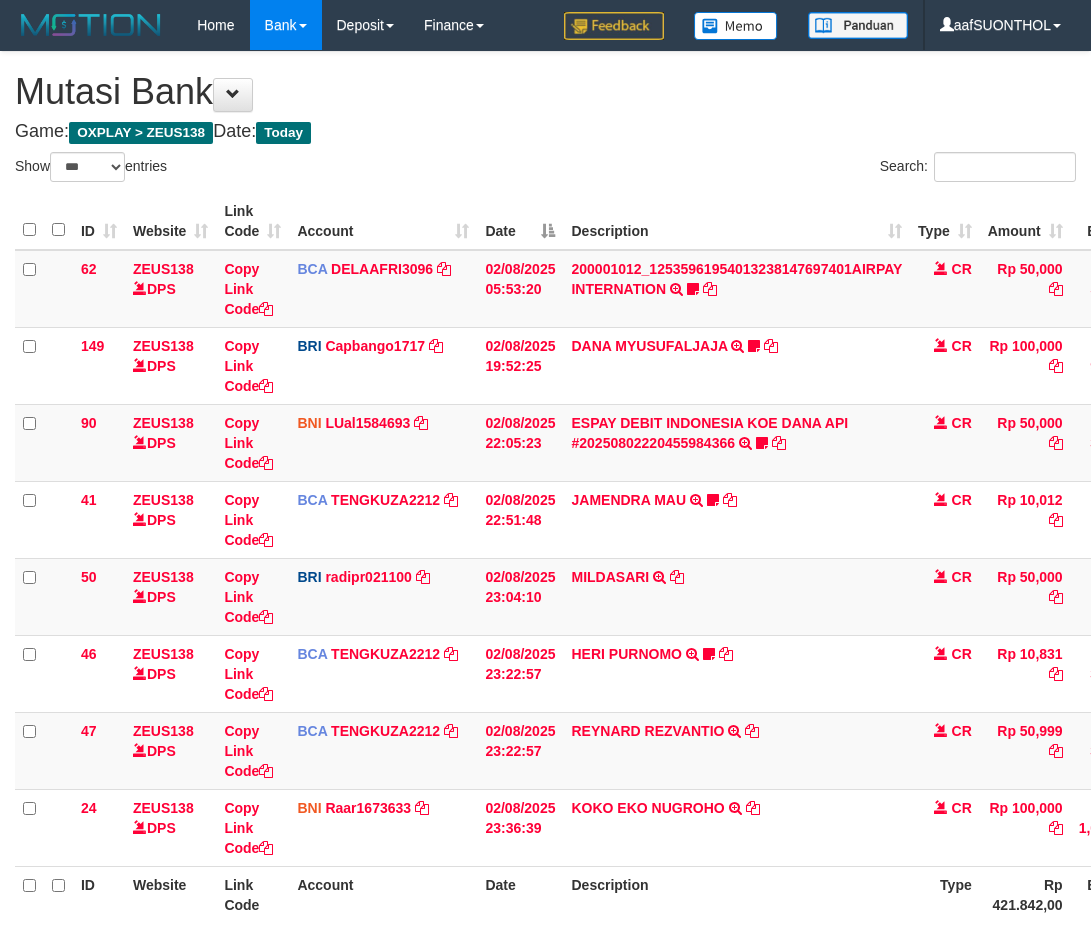 scroll, scrollTop: 144, scrollLeft: 0, axis: vertical 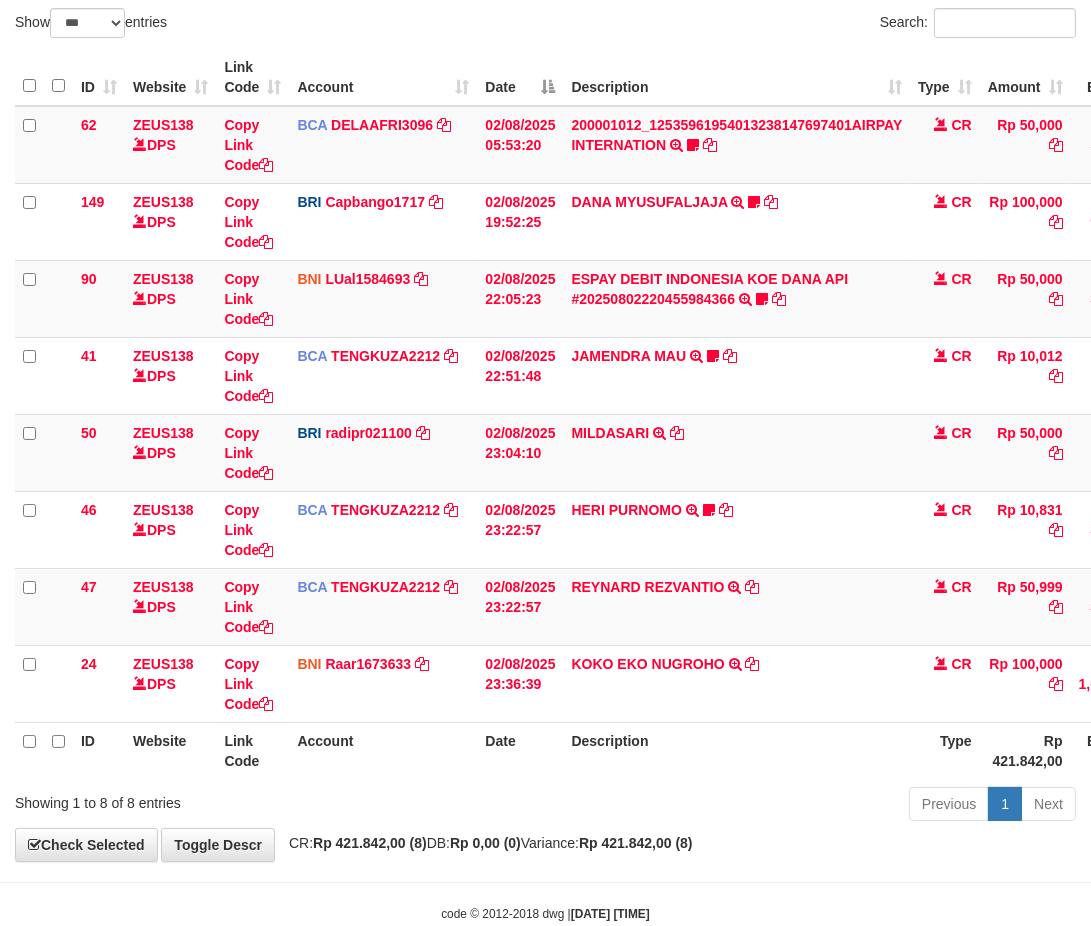 drag, startPoint x: 826, startPoint y: 773, endPoint x: 776, endPoint y: 771, distance: 50.039986 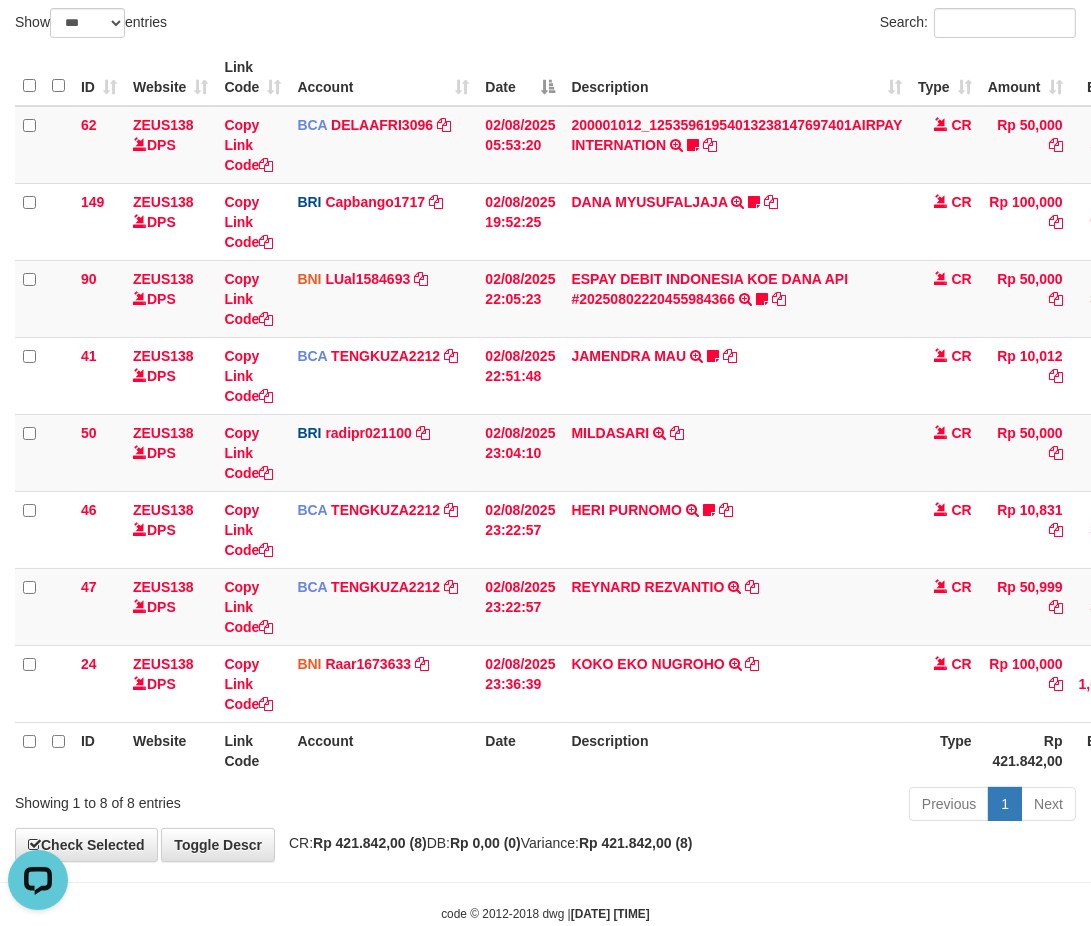 scroll, scrollTop: 0, scrollLeft: 0, axis: both 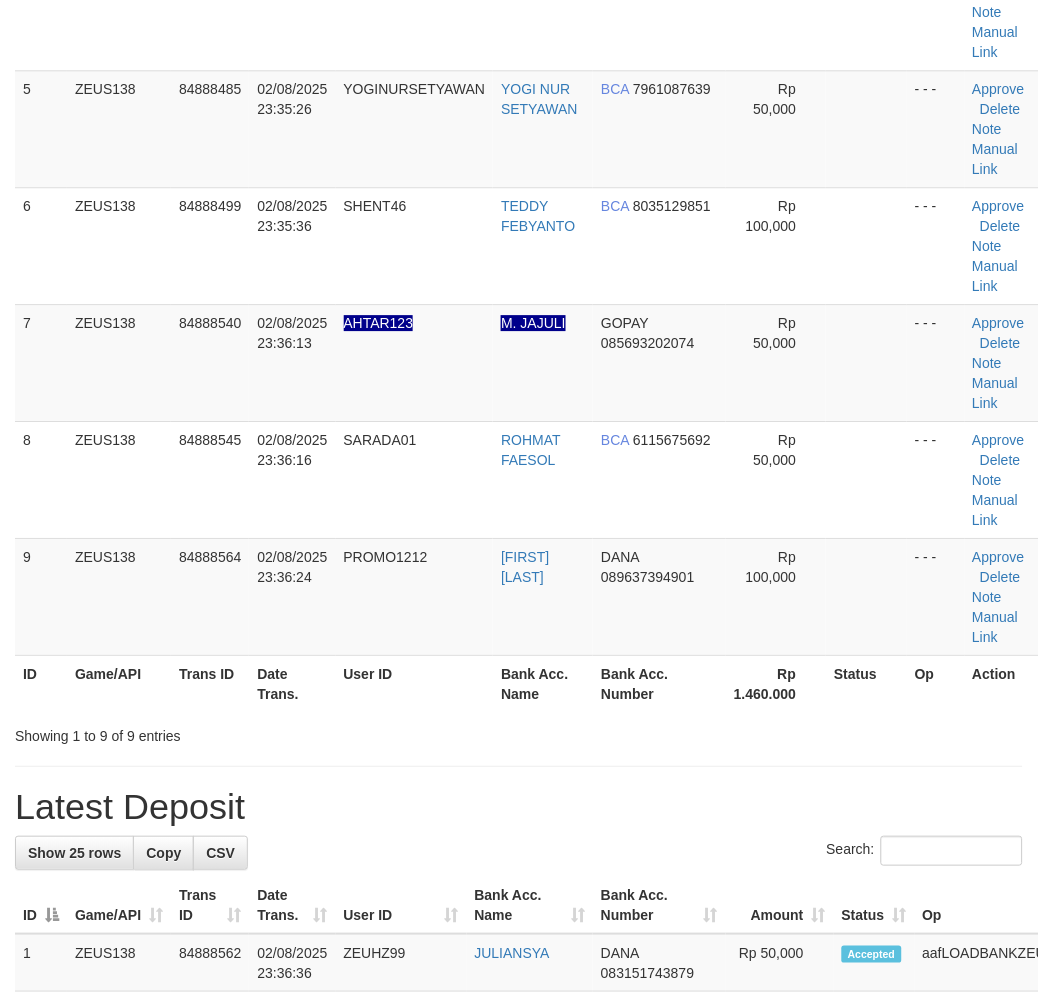 click on "Status" at bounding box center (866, 683) 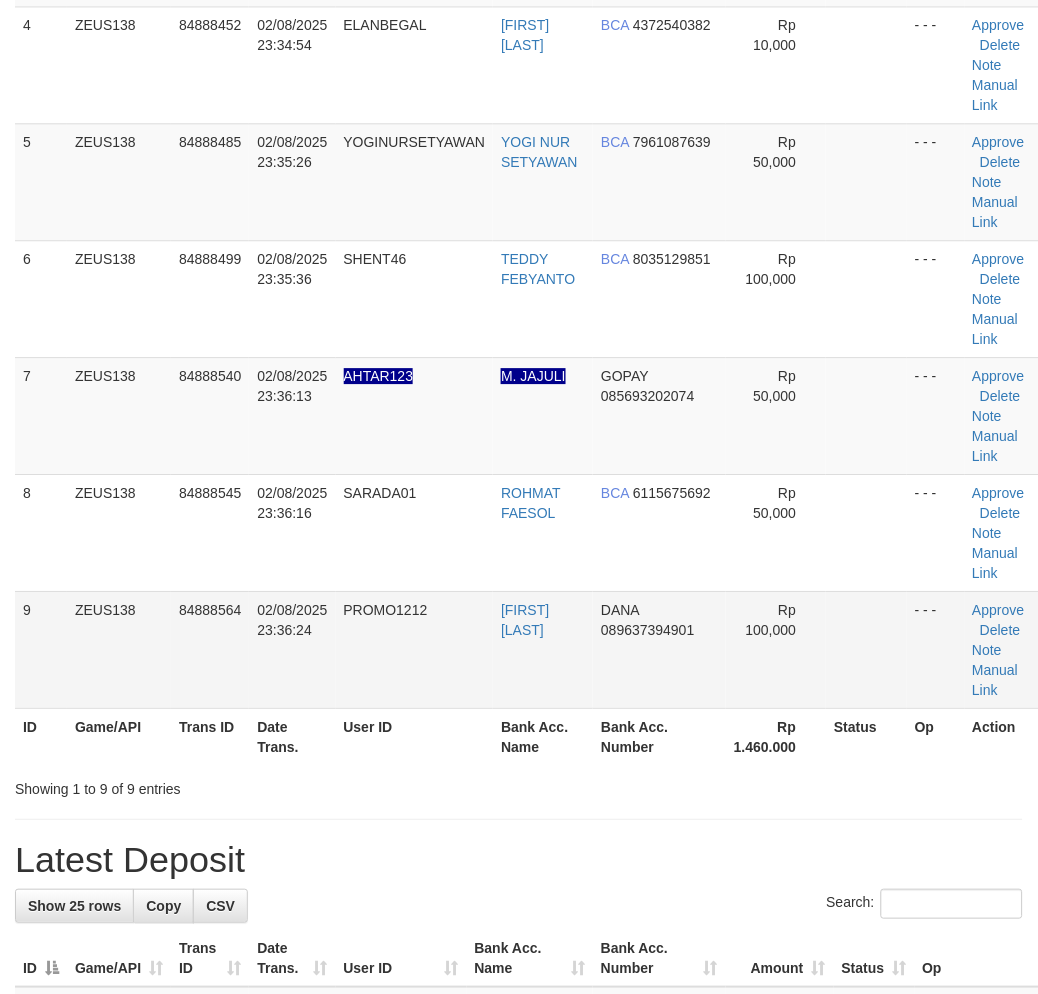 scroll, scrollTop: 666, scrollLeft: 0, axis: vertical 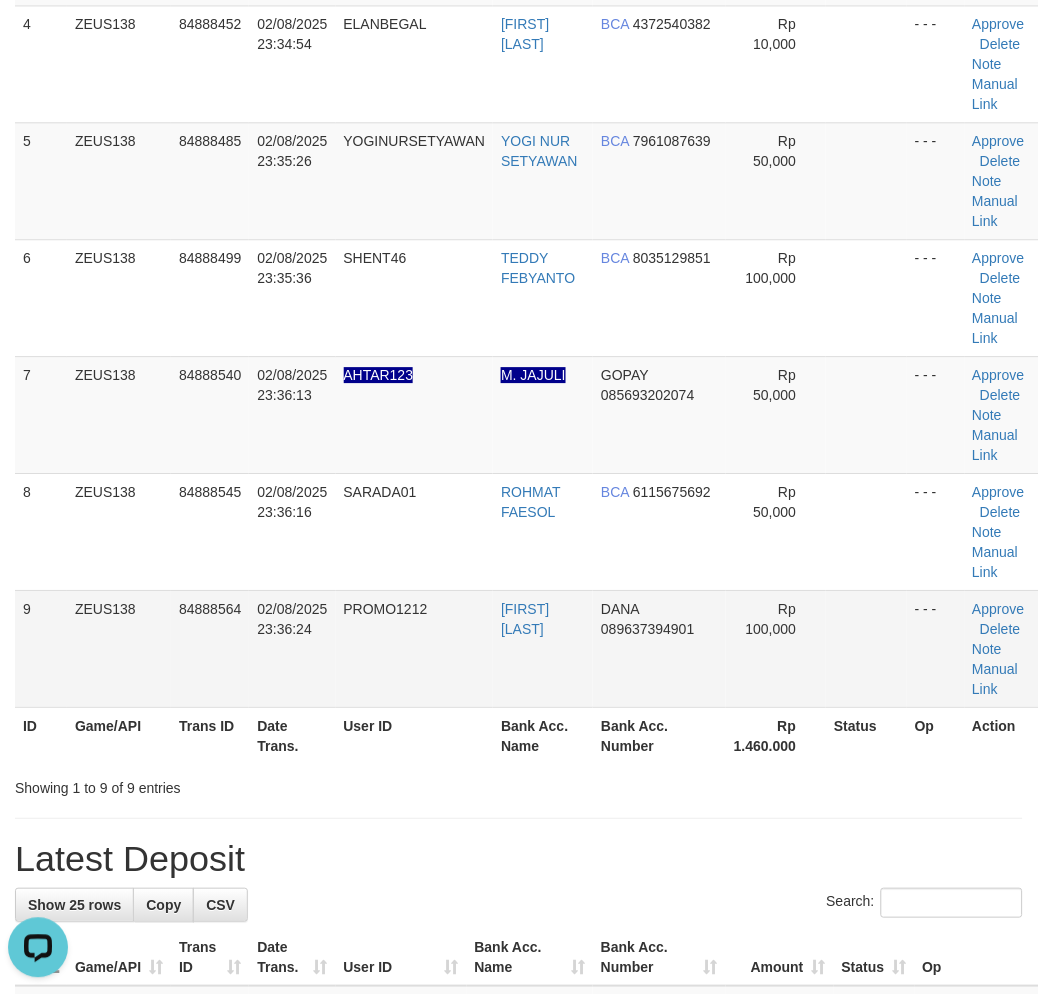 click at bounding box center (866, 648) 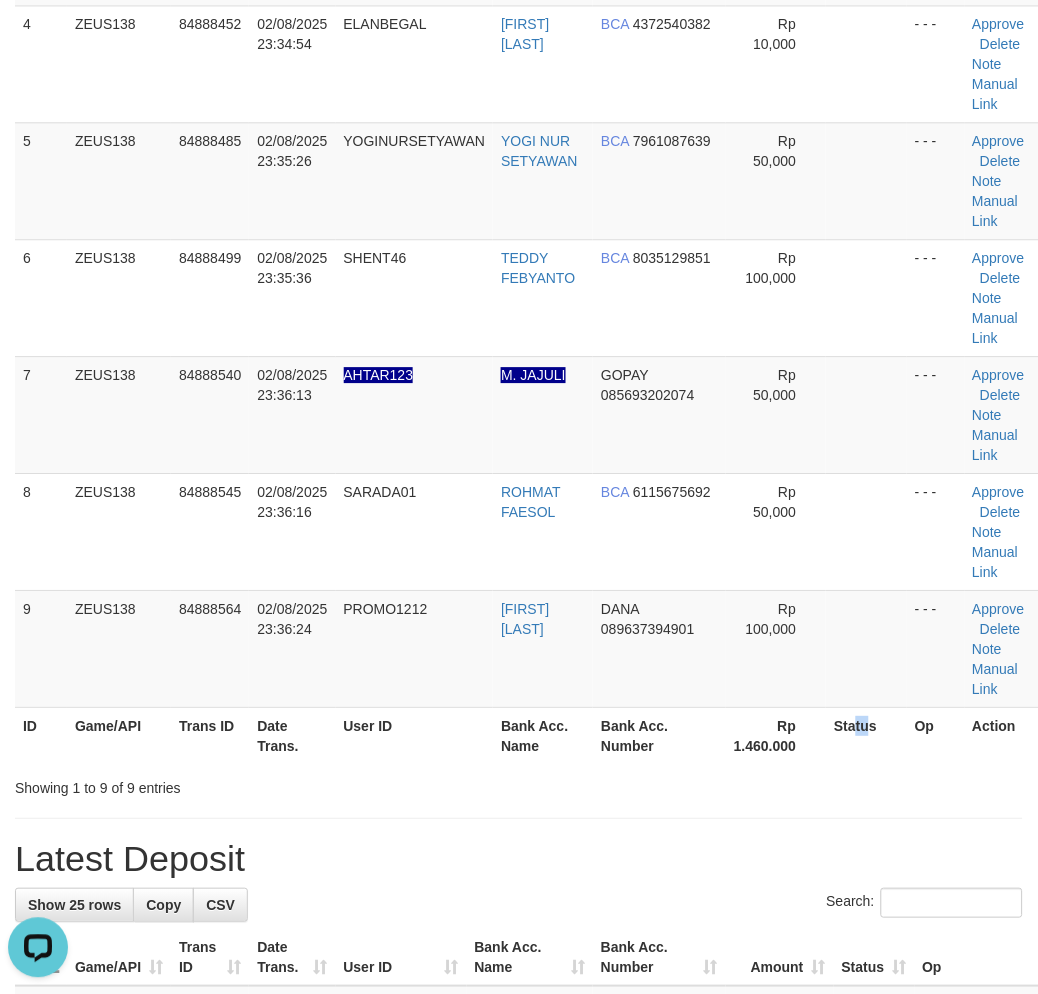 click on "Status" at bounding box center (866, 735) 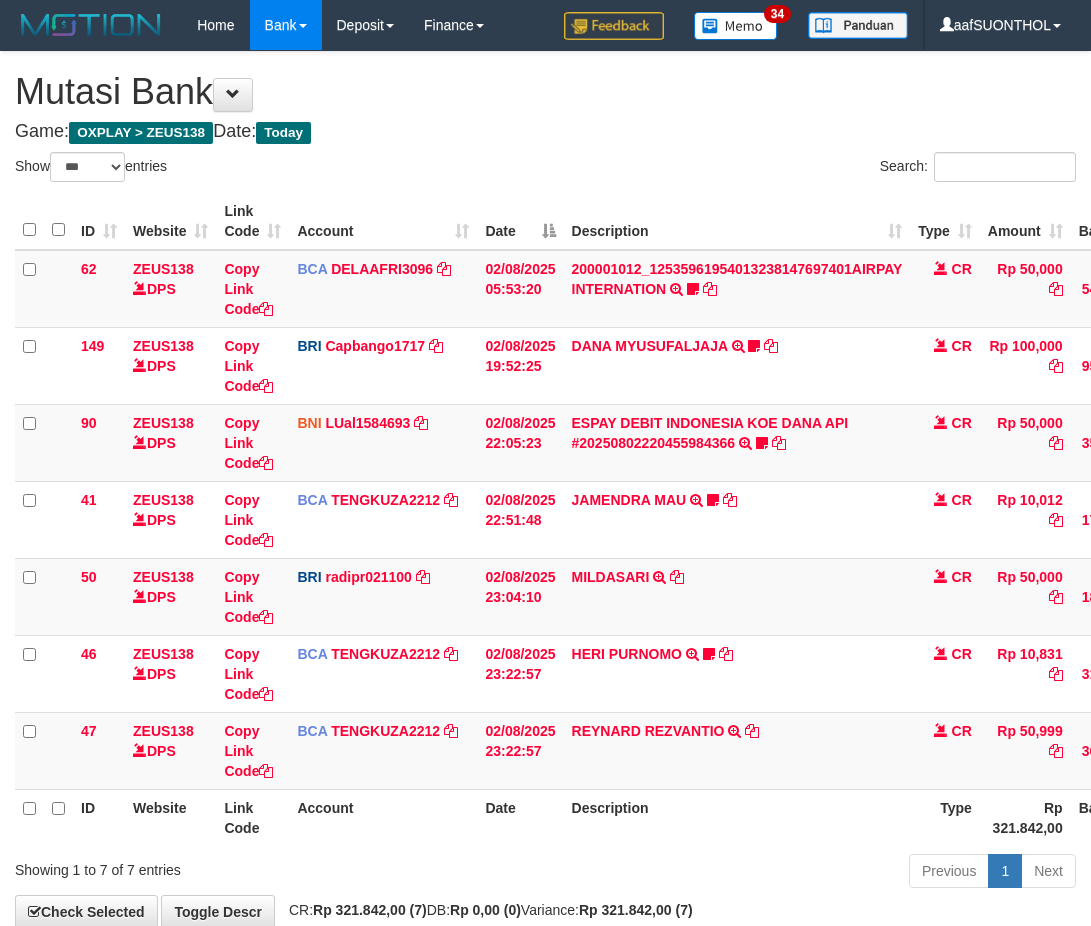 select on "***" 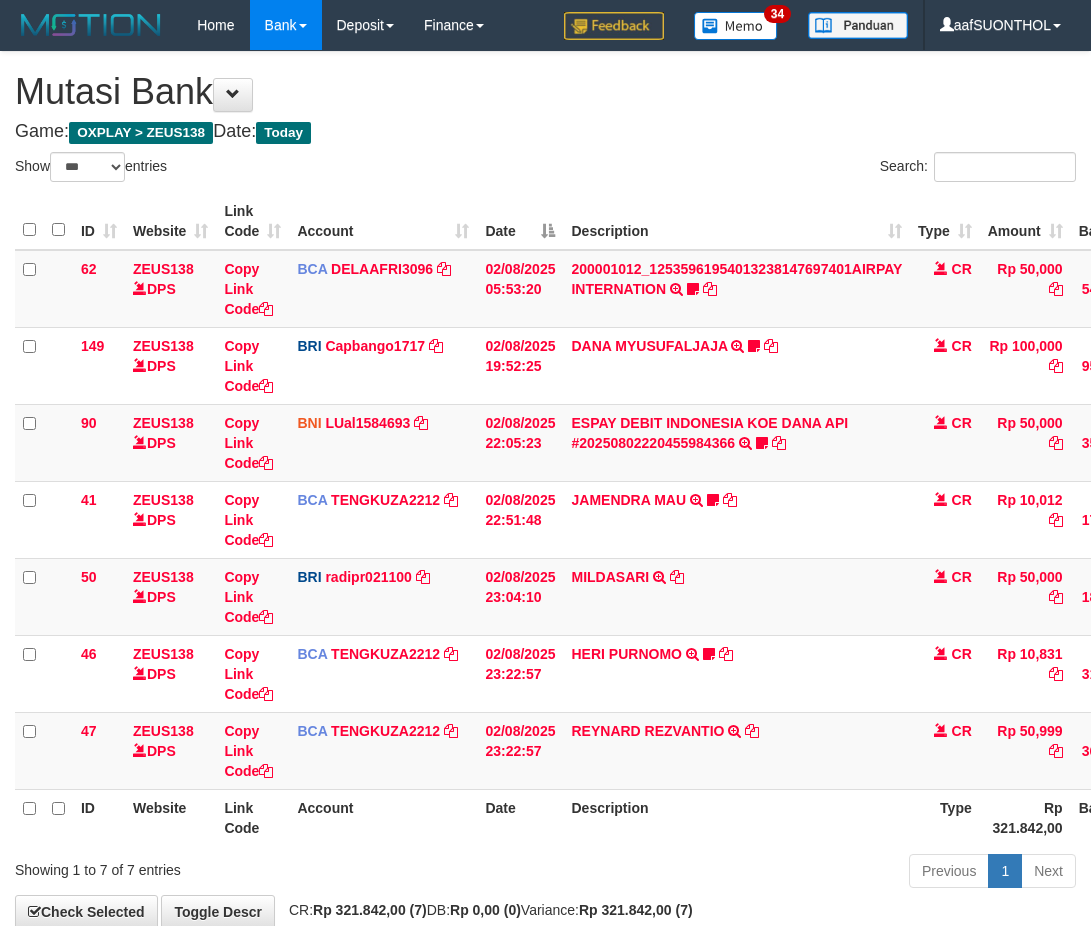 scroll, scrollTop: 114, scrollLeft: 0, axis: vertical 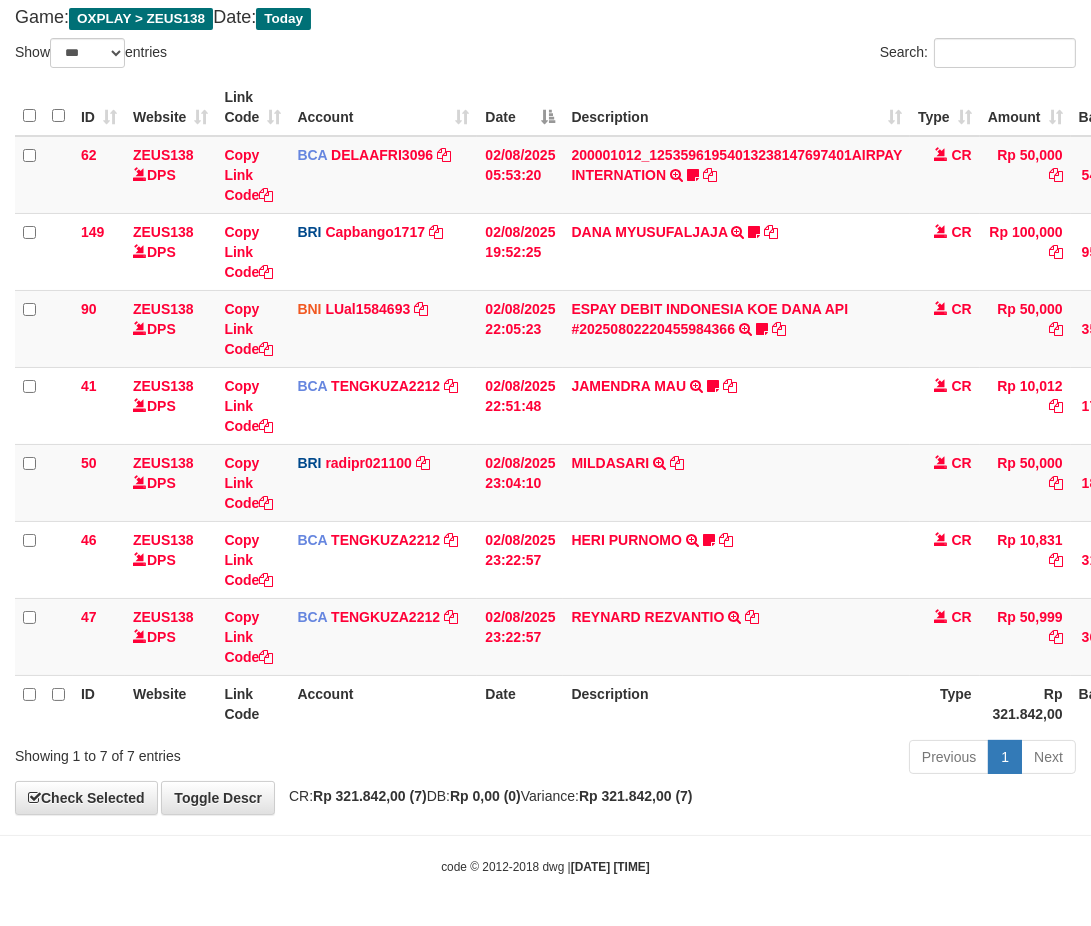 drag, startPoint x: 780, startPoint y: 762, endPoint x: 754, endPoint y: 780, distance: 31.622776 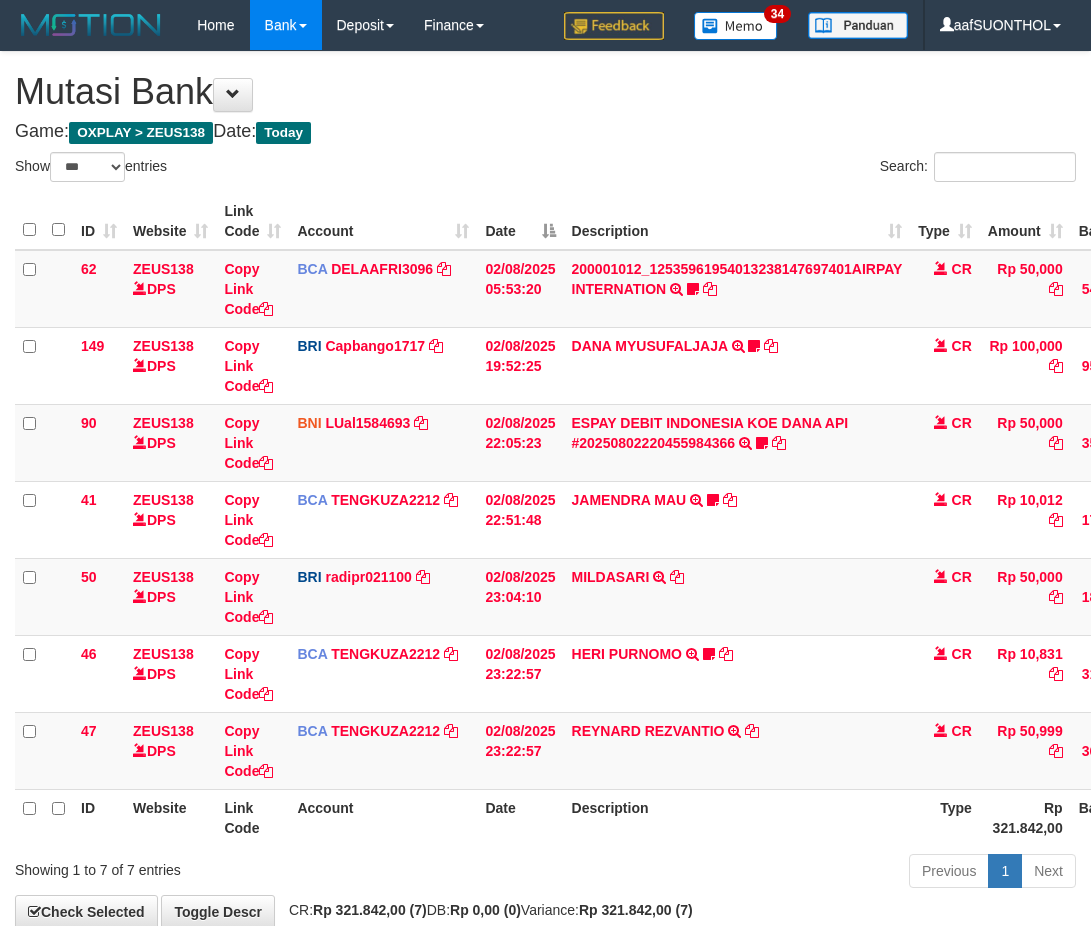 select on "***" 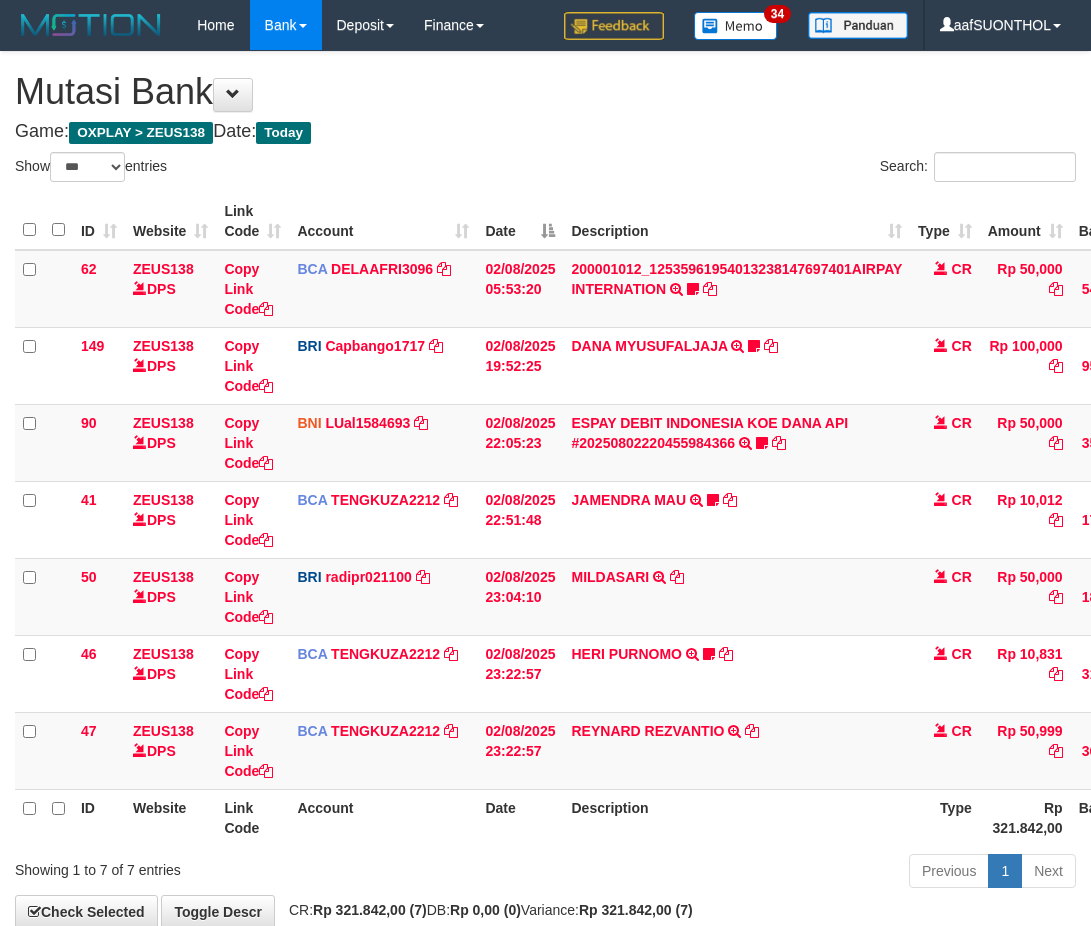 scroll, scrollTop: 114, scrollLeft: 0, axis: vertical 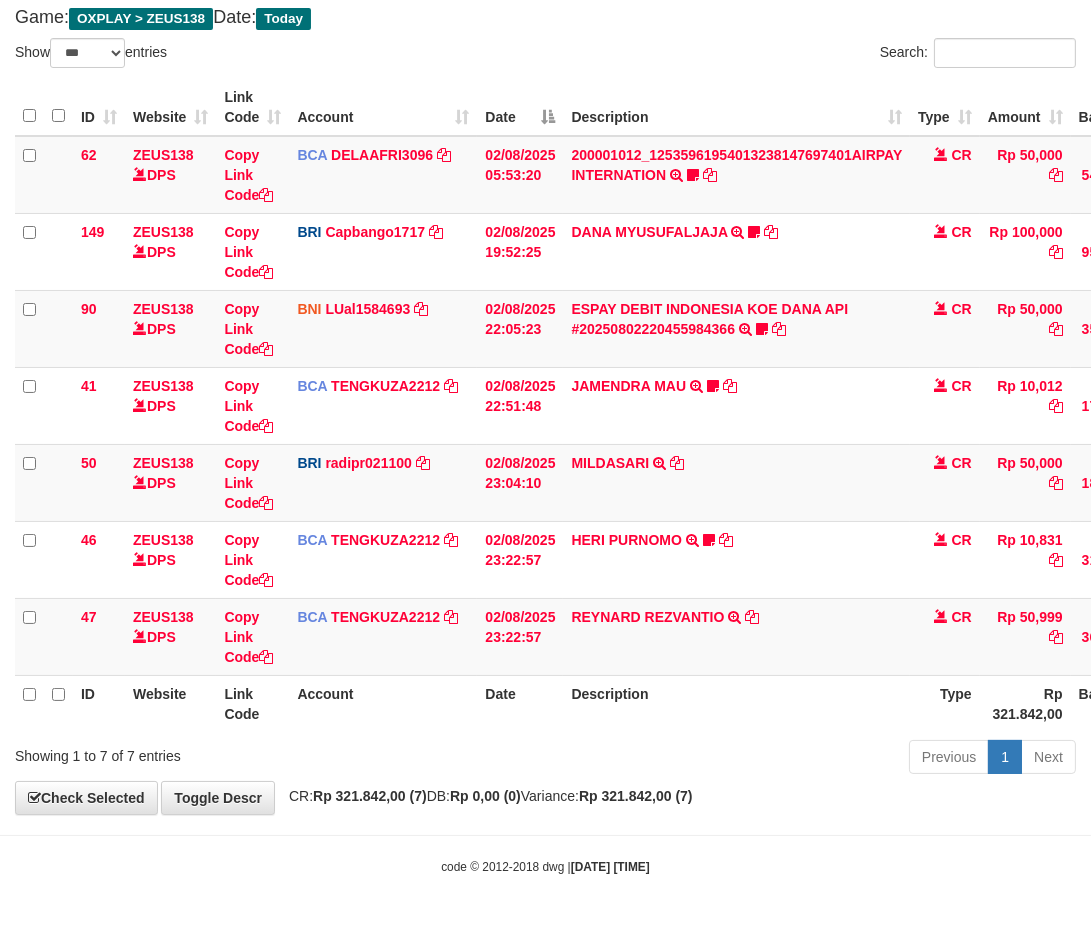 click on "Previous 1 Next" at bounding box center (773, 759) 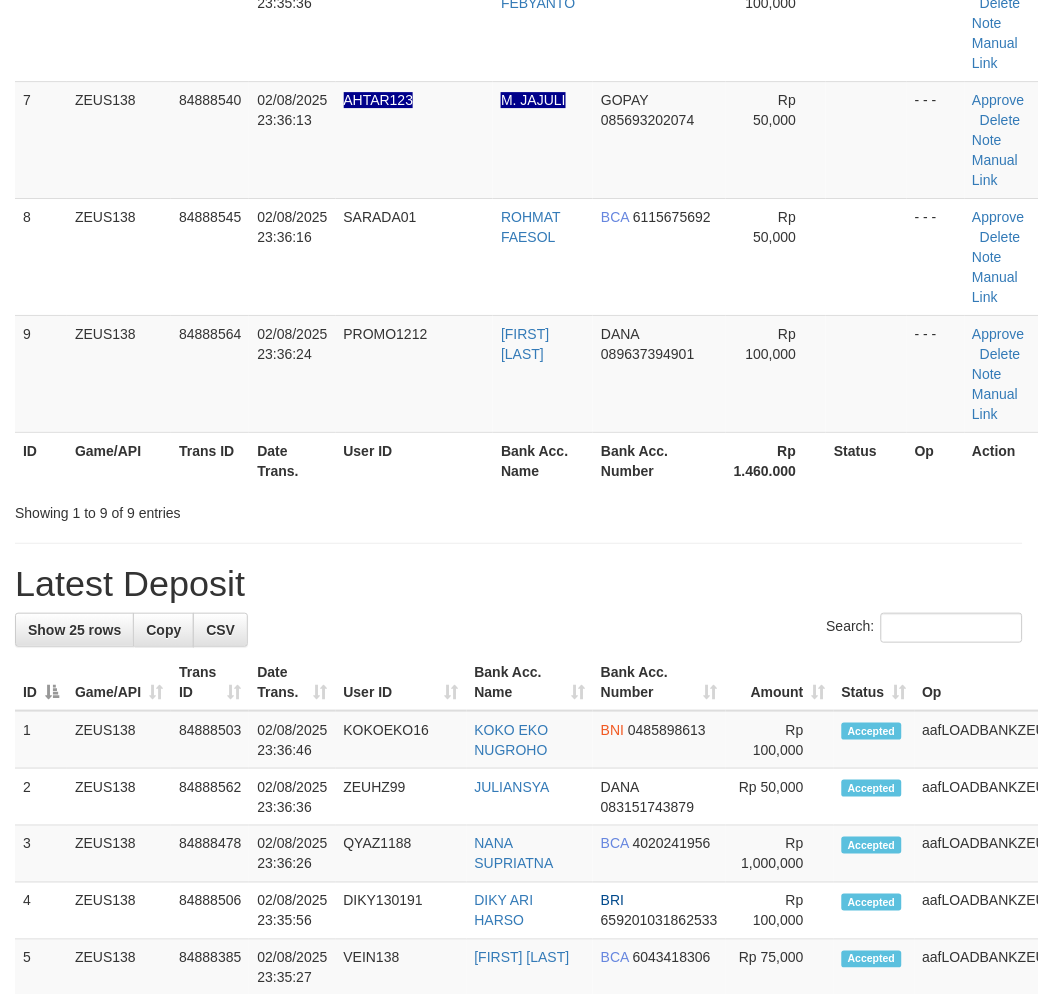 scroll, scrollTop: 666, scrollLeft: 0, axis: vertical 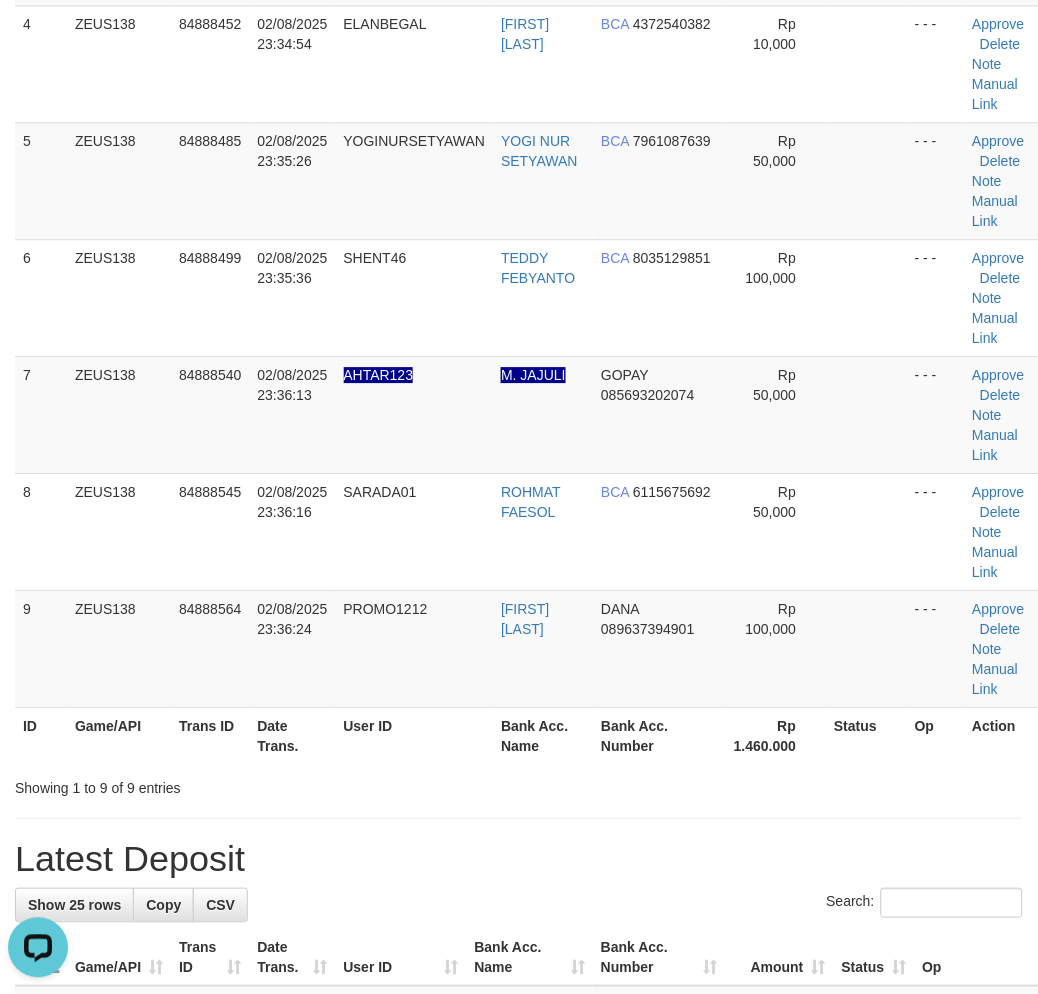 drag, startPoint x: 737, startPoint y: 835, endPoint x: 753, endPoint y: 842, distance: 17.464249 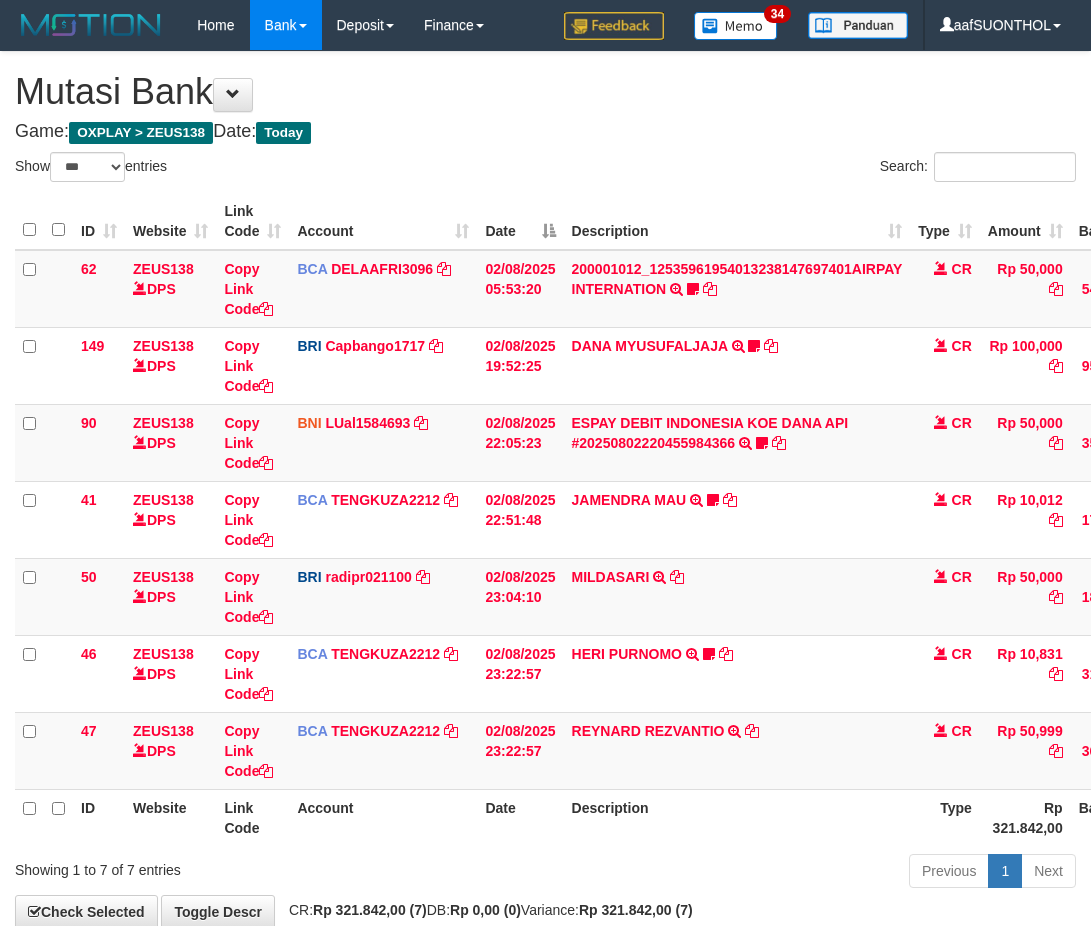 select on "***" 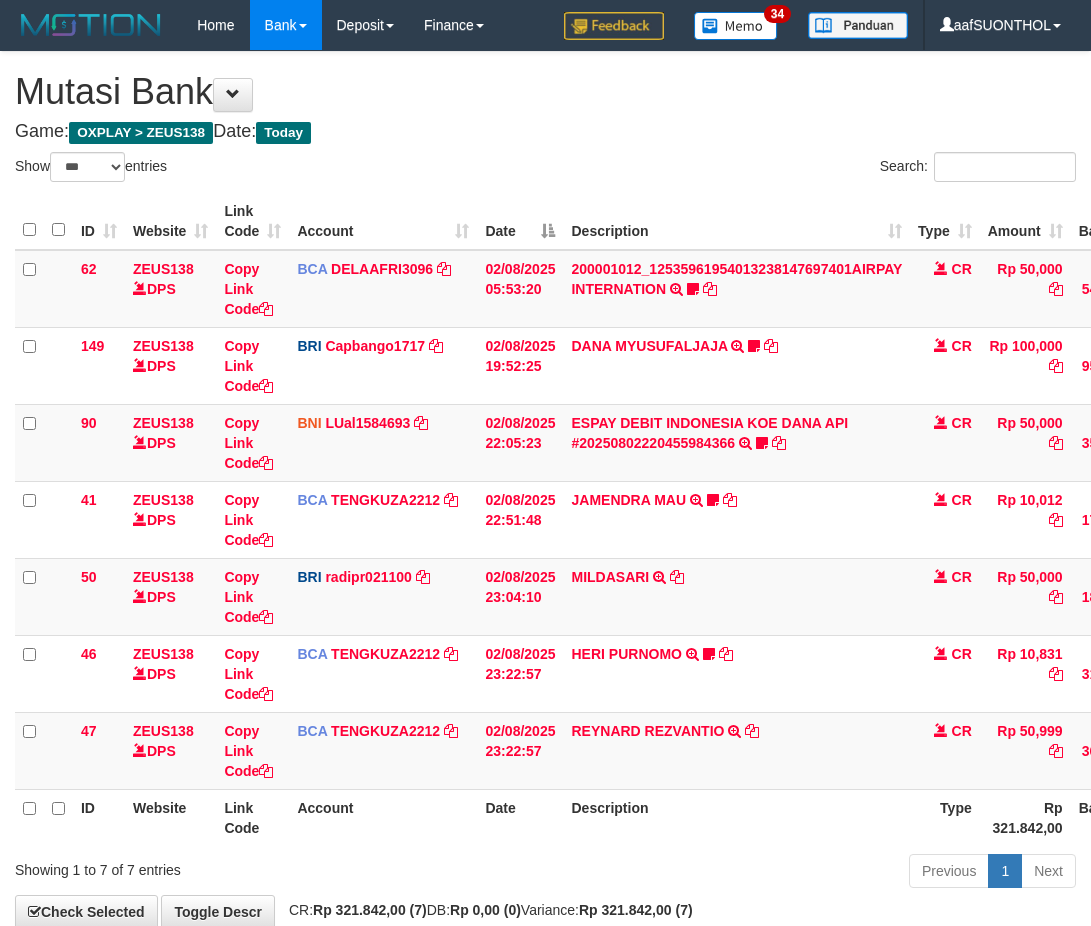 scroll, scrollTop: 114, scrollLeft: 0, axis: vertical 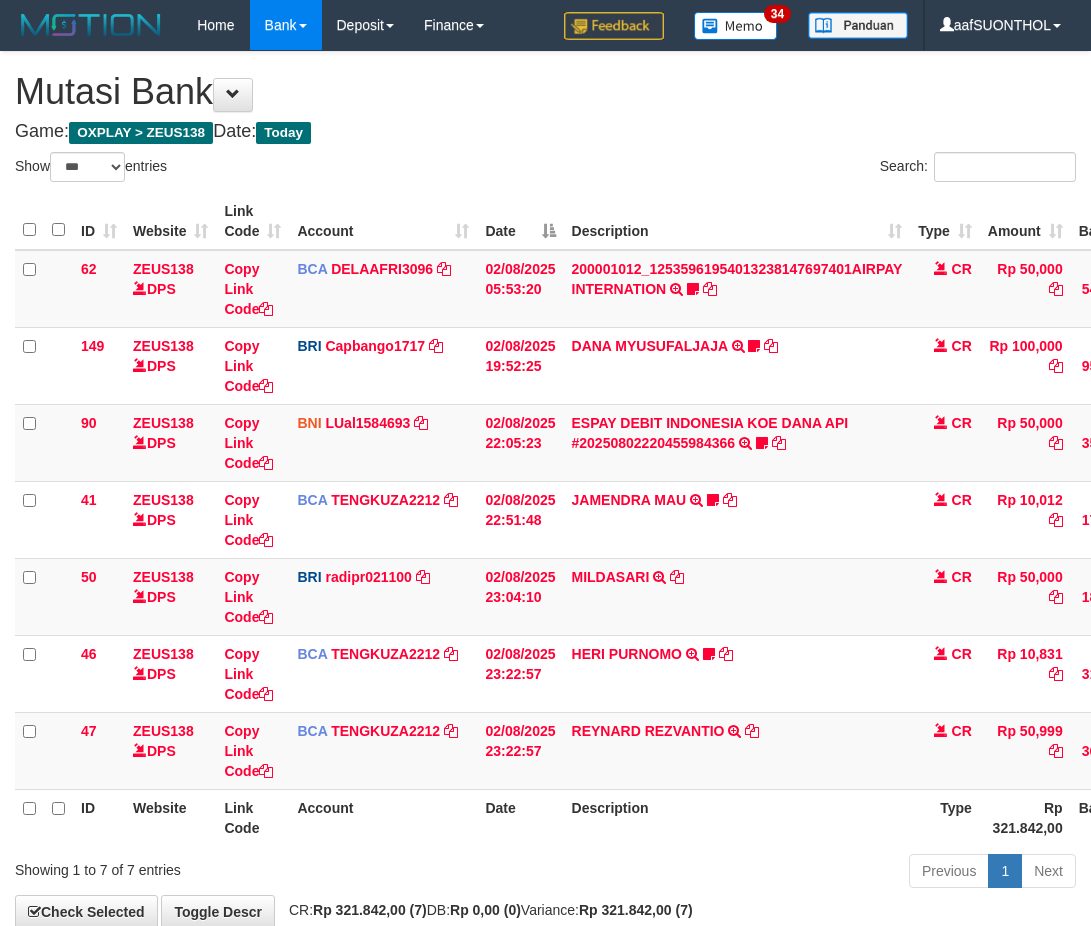 select on "***" 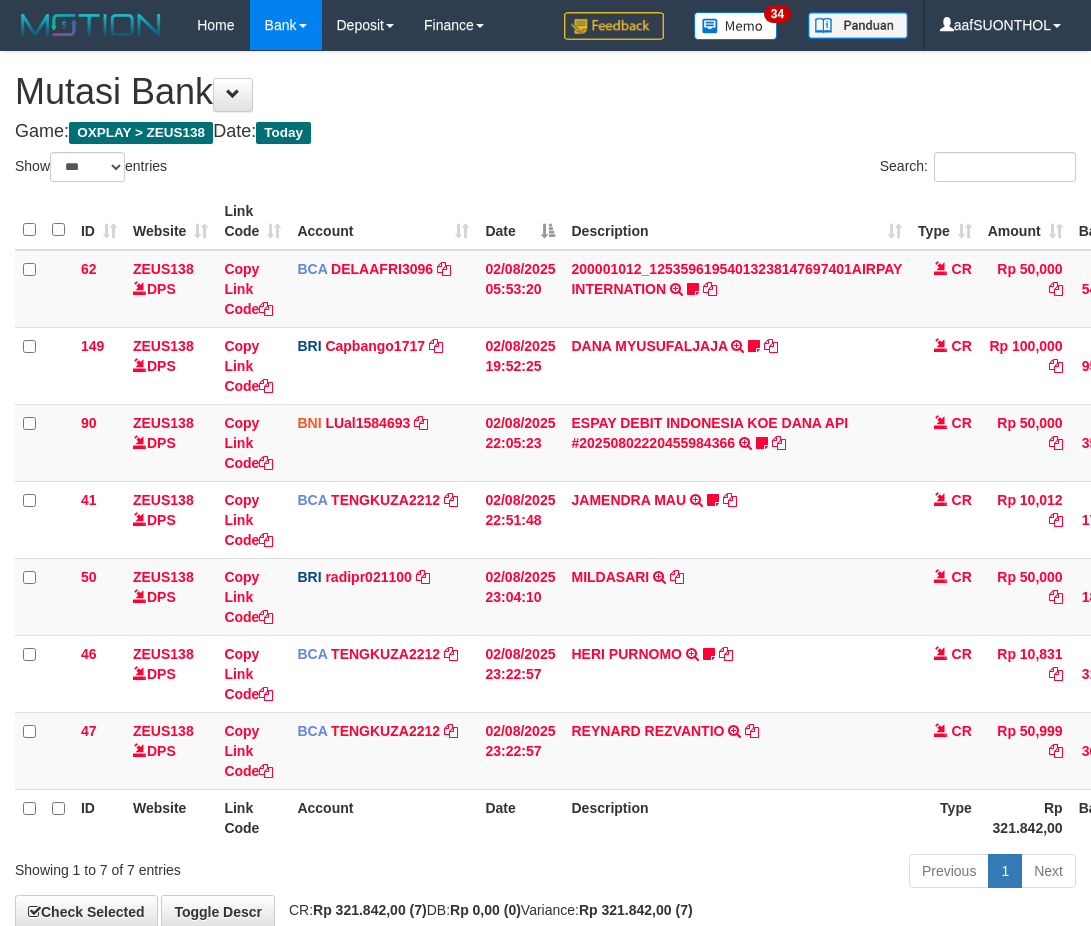 scroll, scrollTop: 114, scrollLeft: 0, axis: vertical 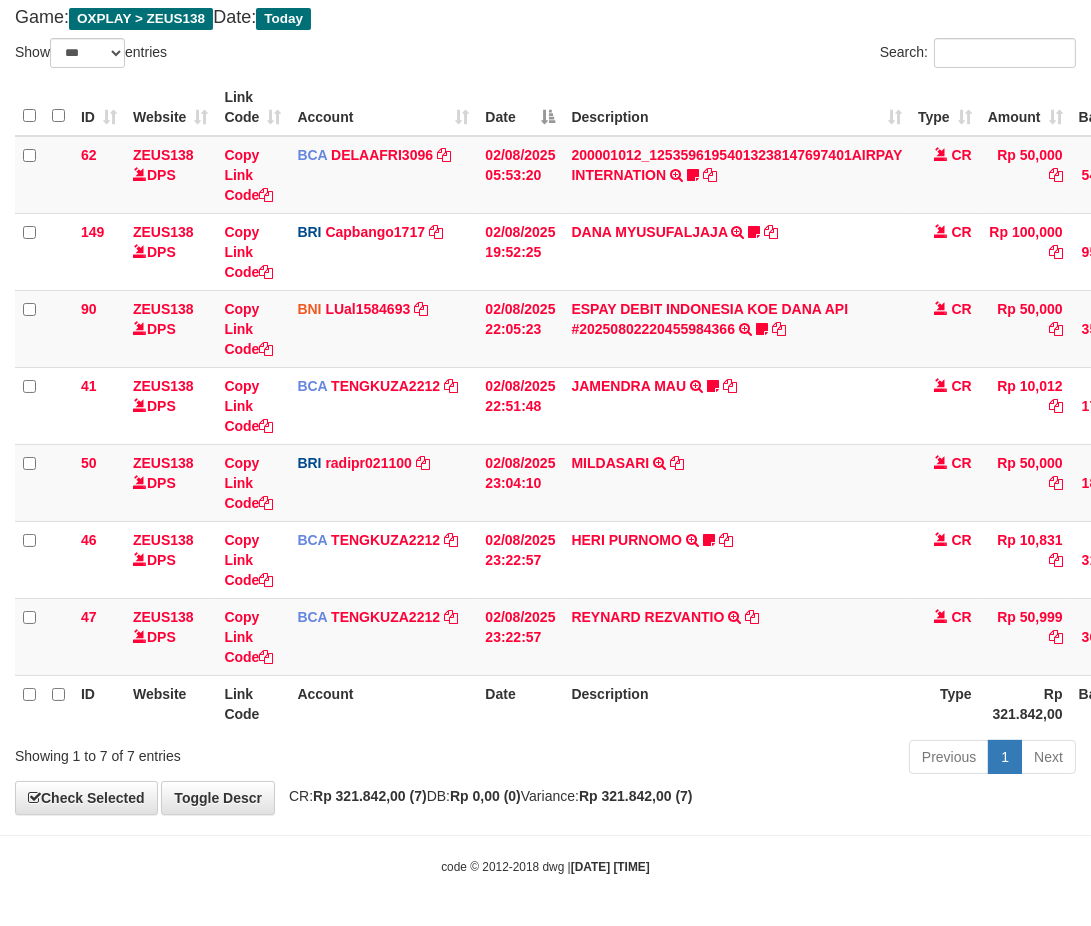 click on "Description" at bounding box center (736, 703) 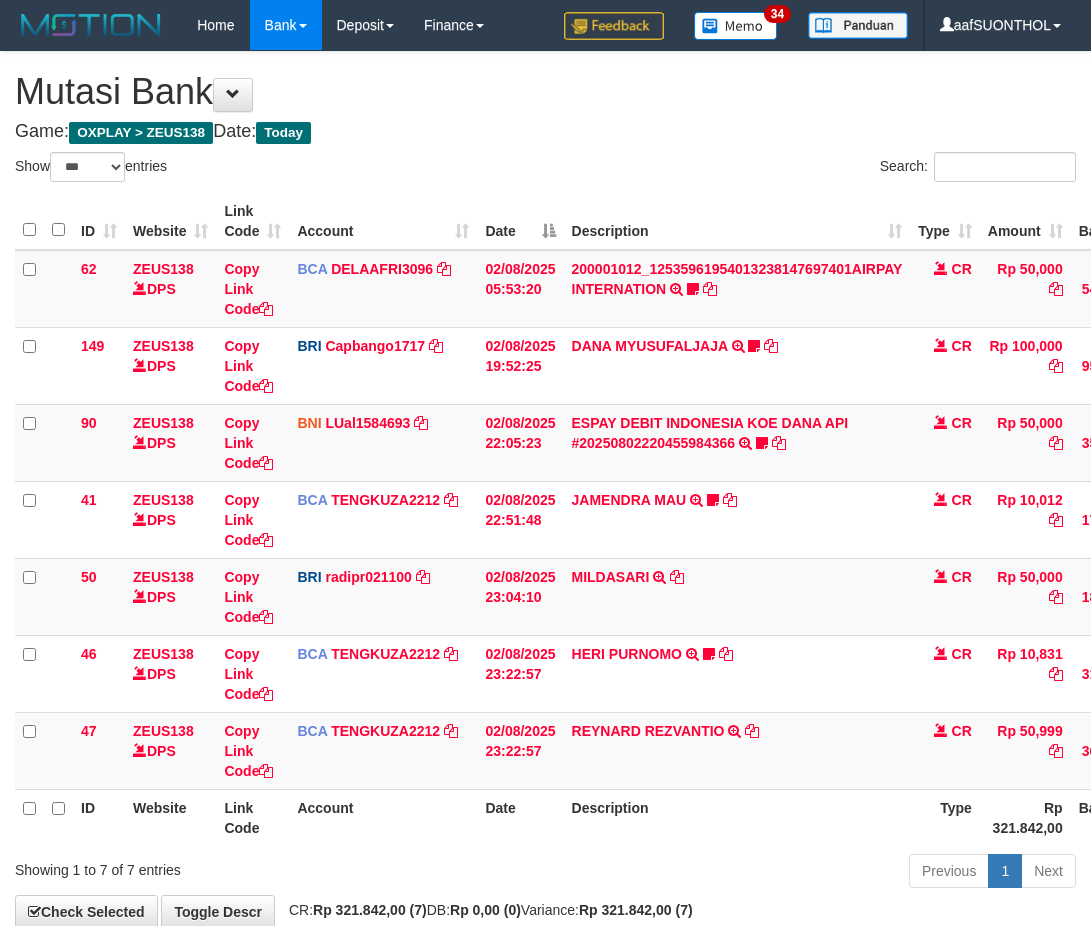 select on "***" 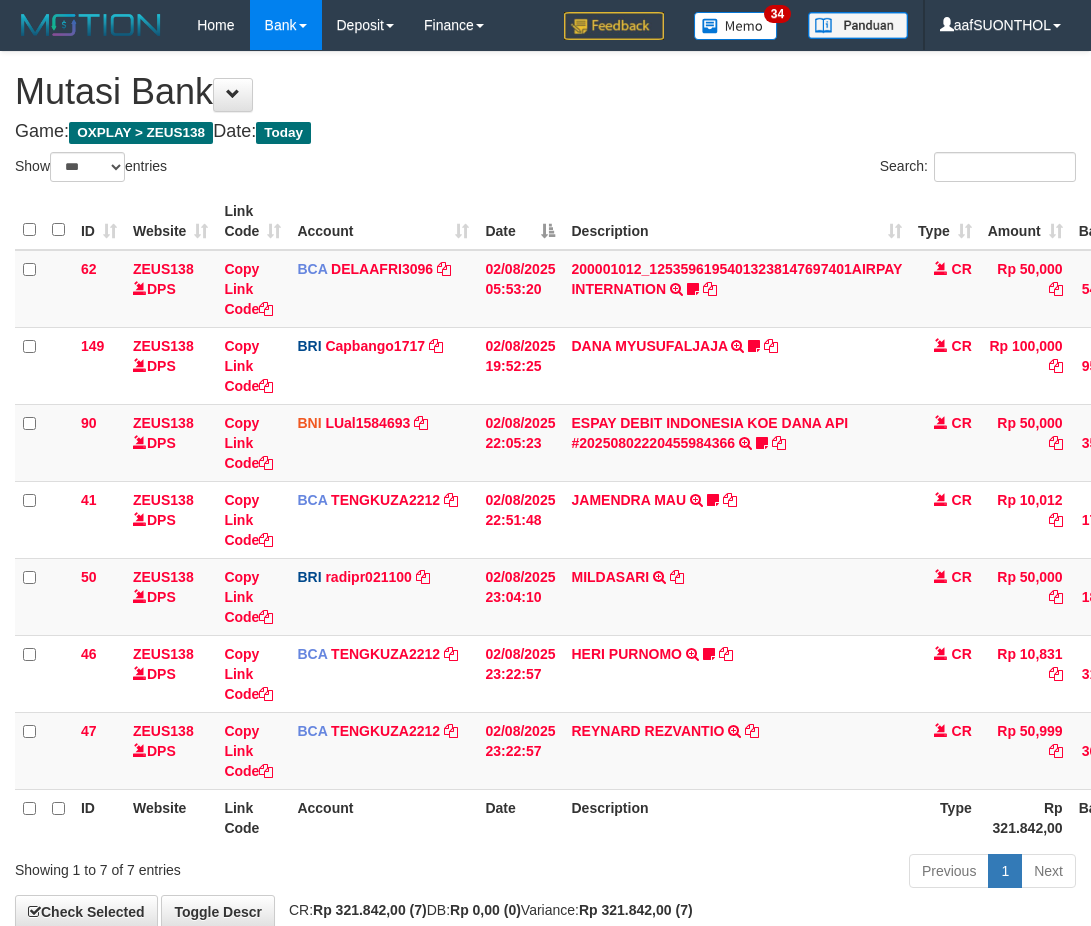 scroll, scrollTop: 114, scrollLeft: 0, axis: vertical 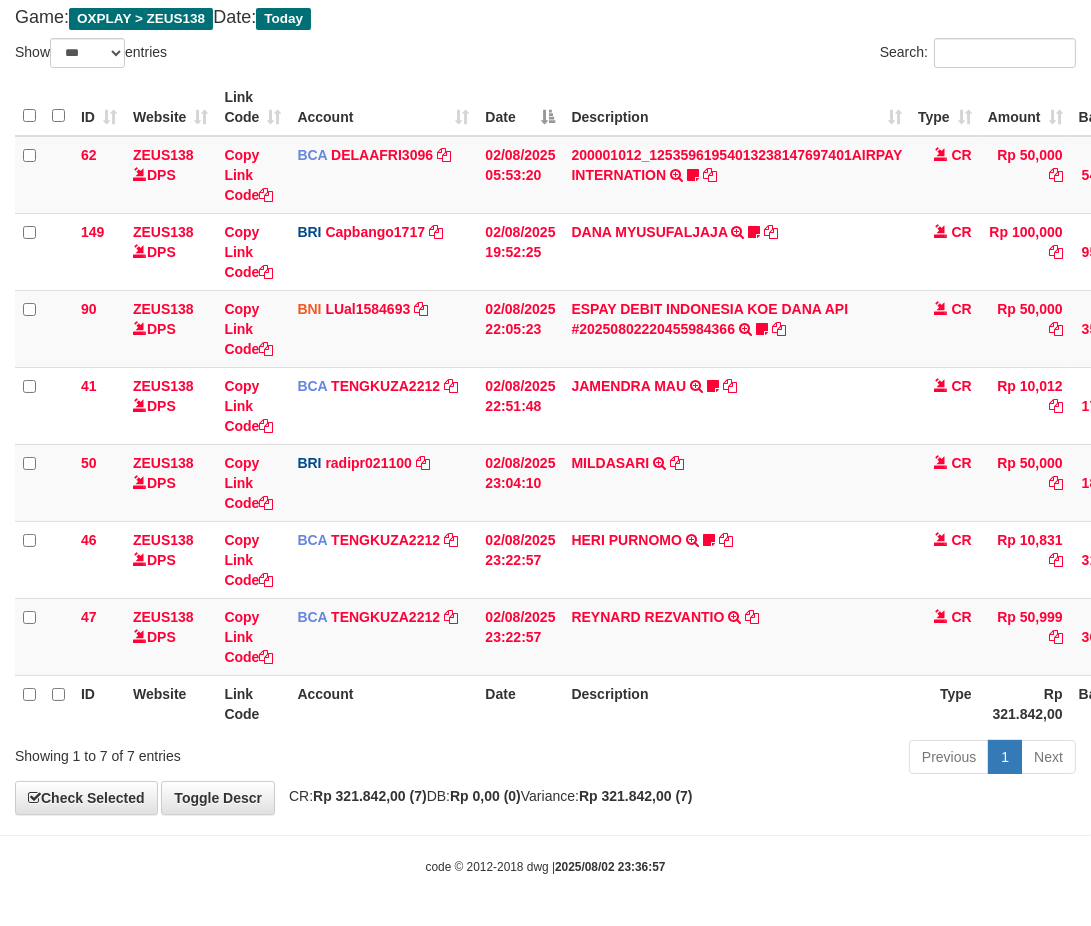 click on "Previous 1 Next" at bounding box center [773, 759] 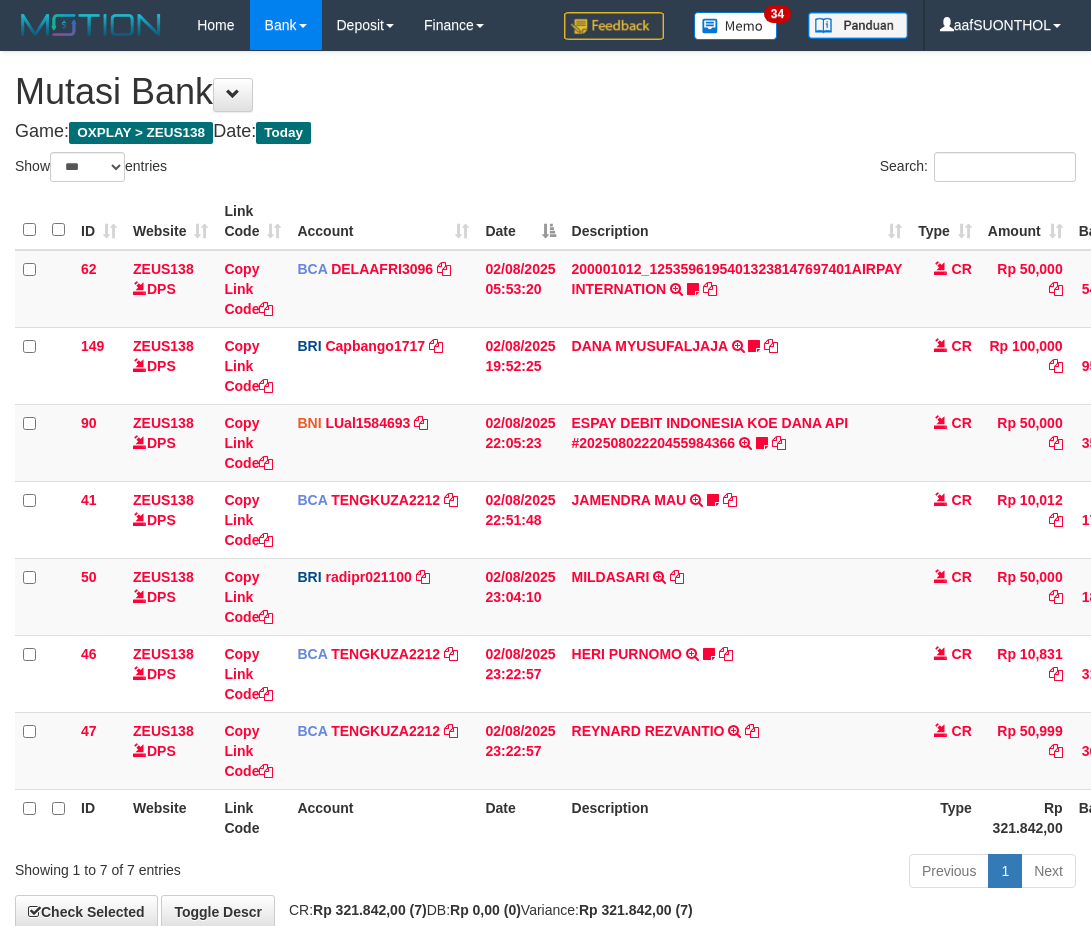 select on "***" 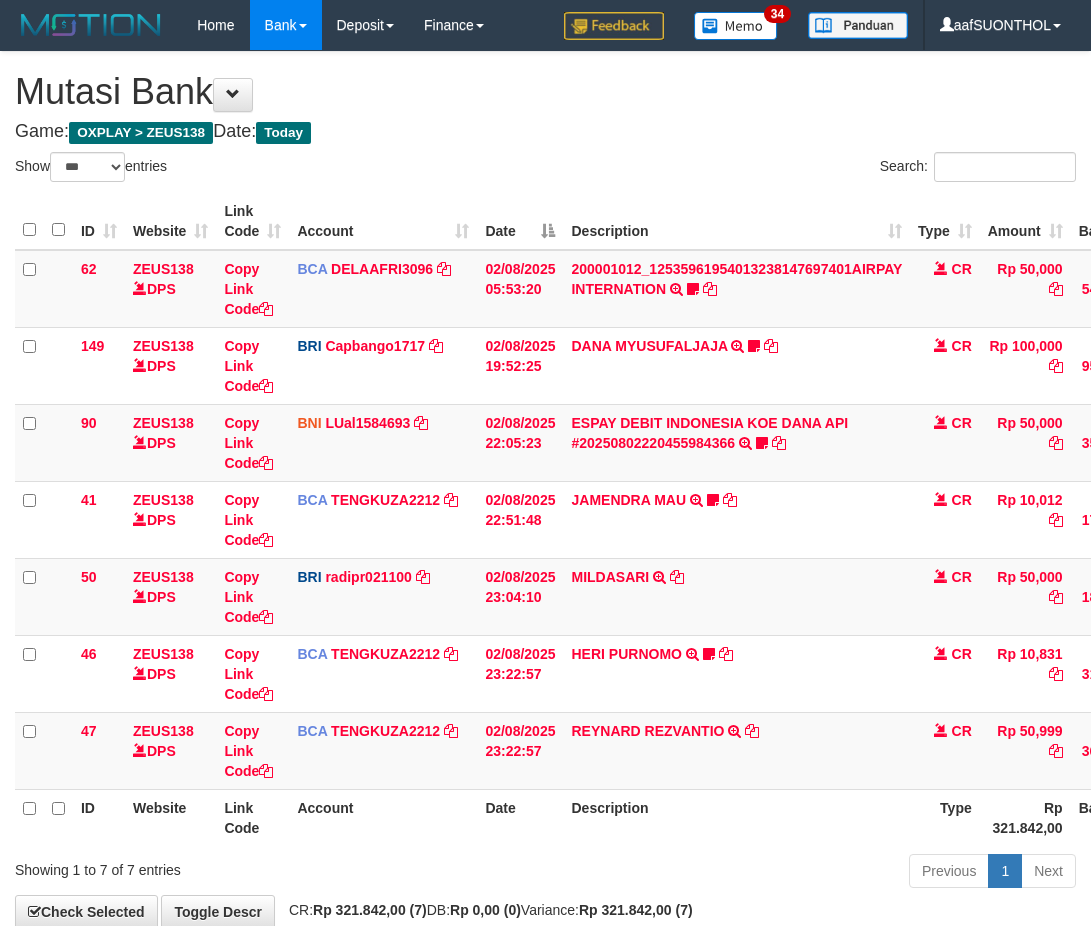 scroll, scrollTop: 114, scrollLeft: 0, axis: vertical 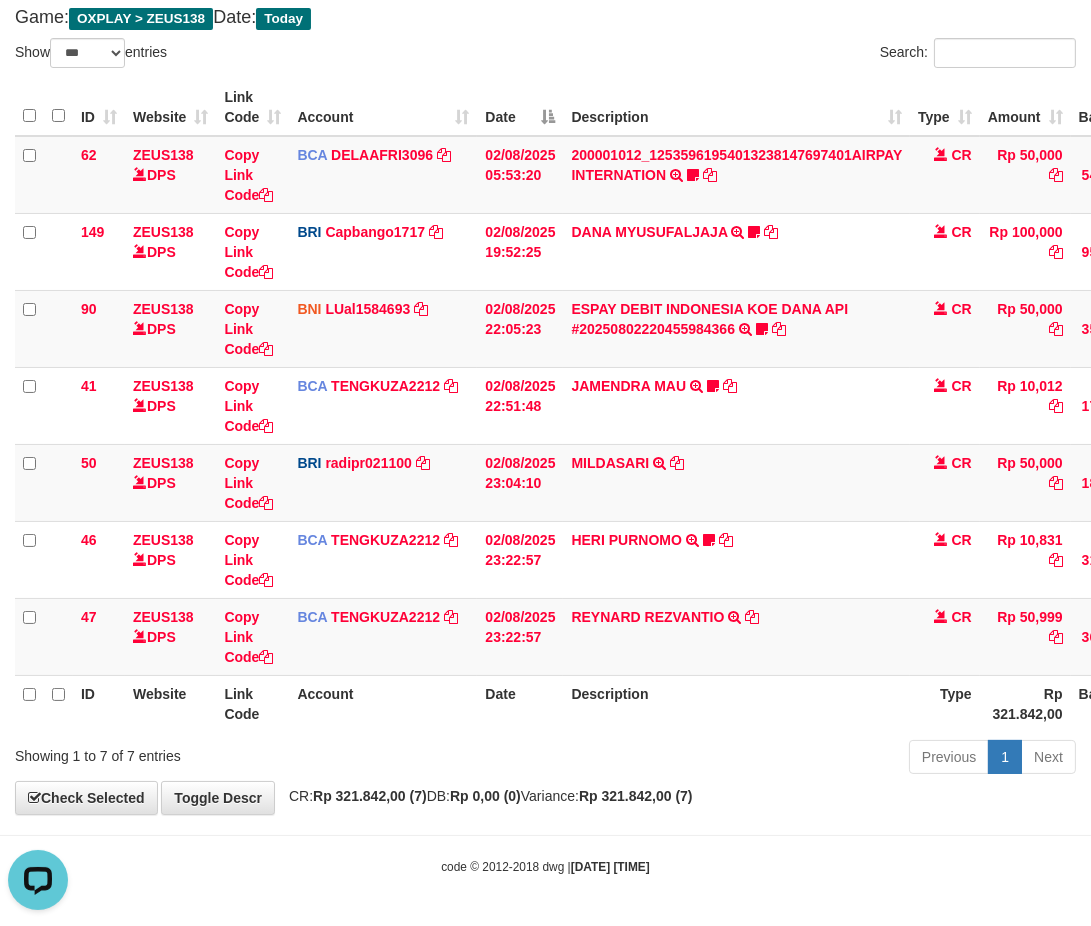 click on "Description" at bounding box center (736, 703) 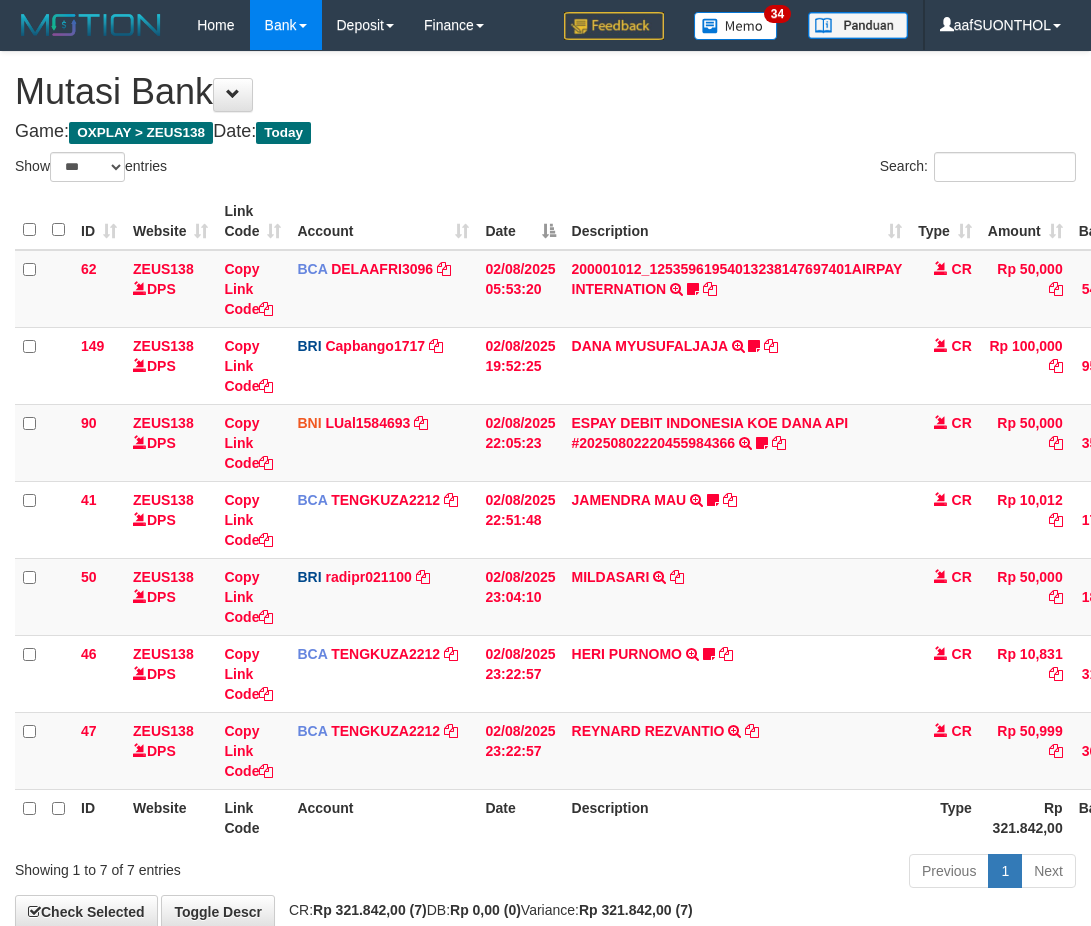 select on "***" 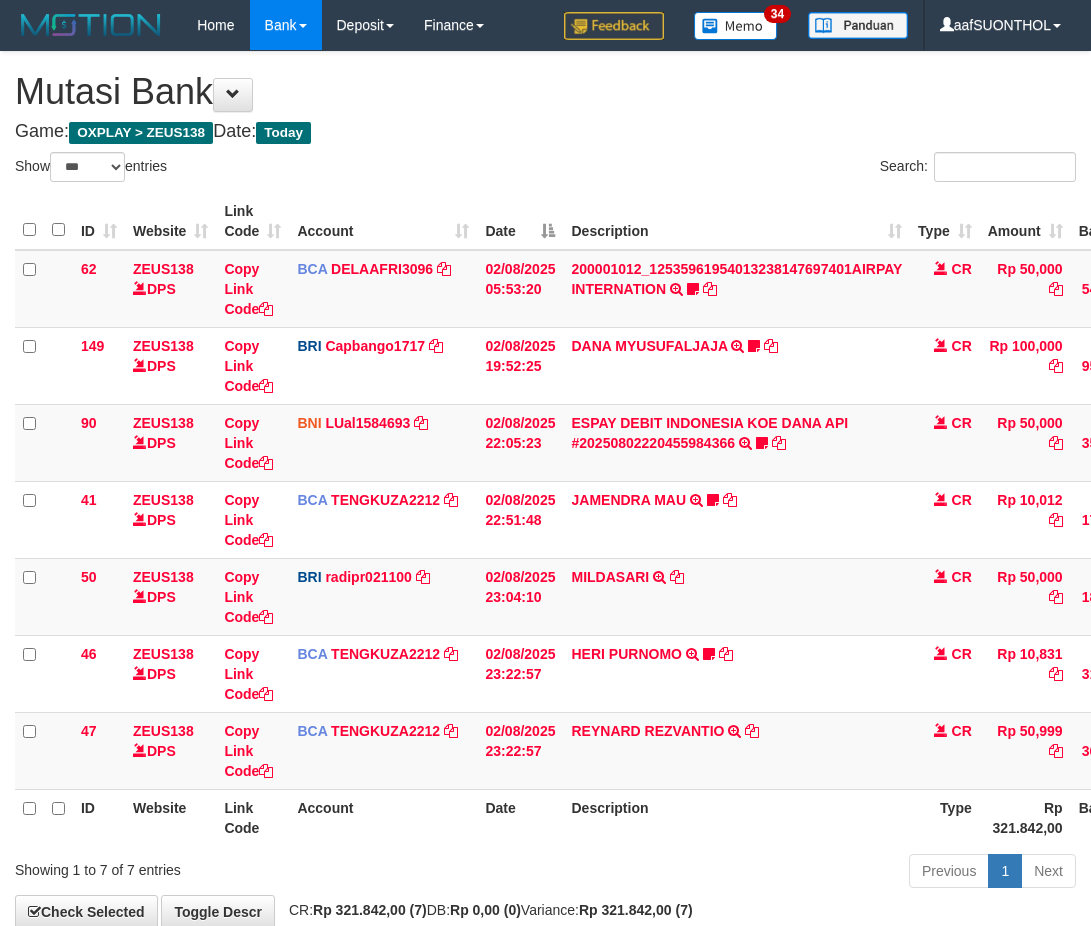 scroll, scrollTop: 114, scrollLeft: 0, axis: vertical 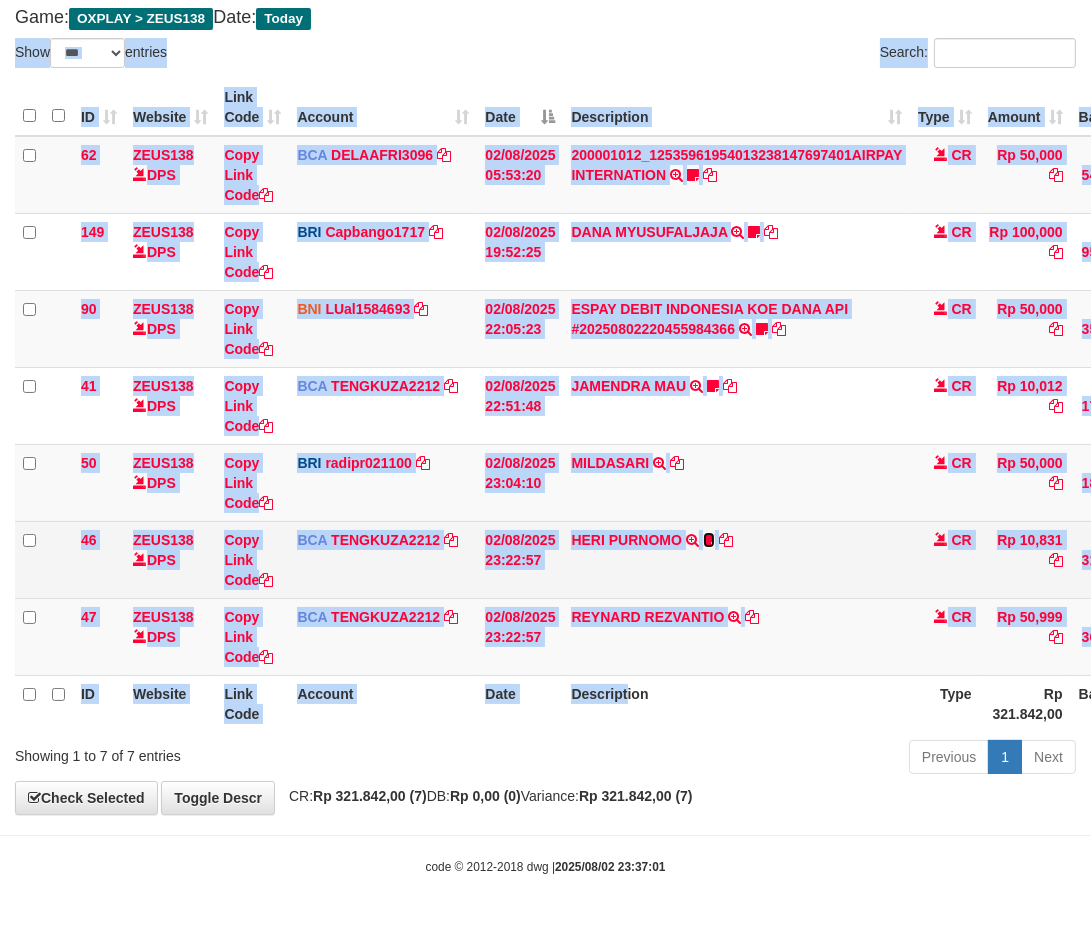 click at bounding box center [709, 540] 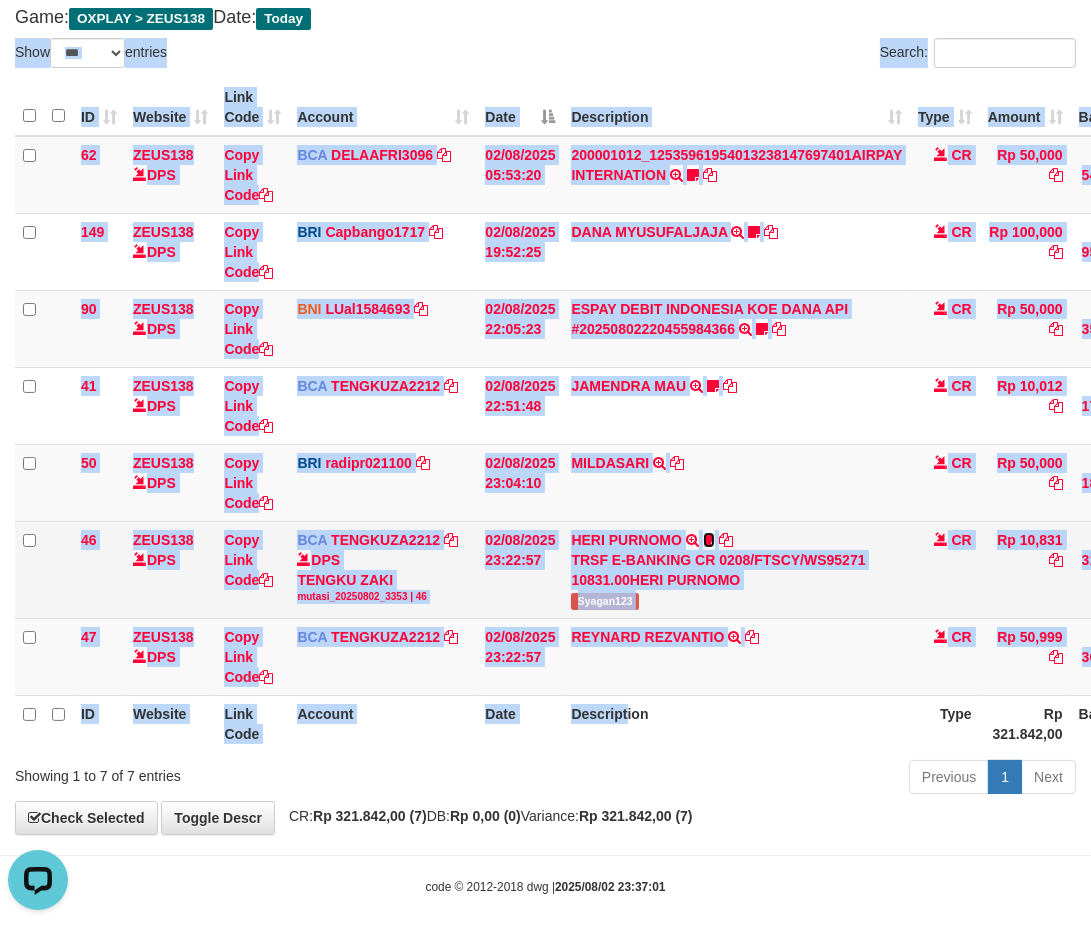 scroll, scrollTop: 0, scrollLeft: 0, axis: both 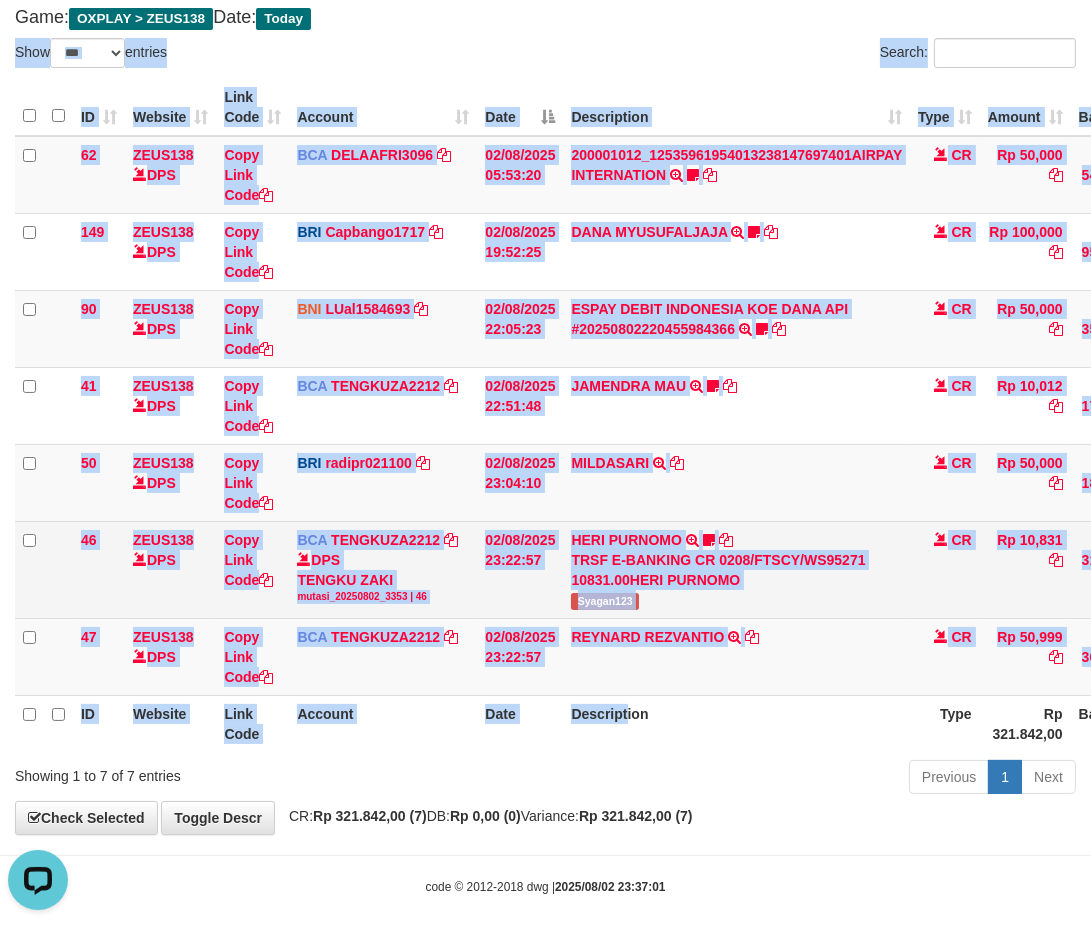 click on "HERI PURNOMO            TRSF E-BANKING CR 0208/FTSCY/WS95271
10831.00HERI PURNOMO    Syagan123" at bounding box center [736, 569] 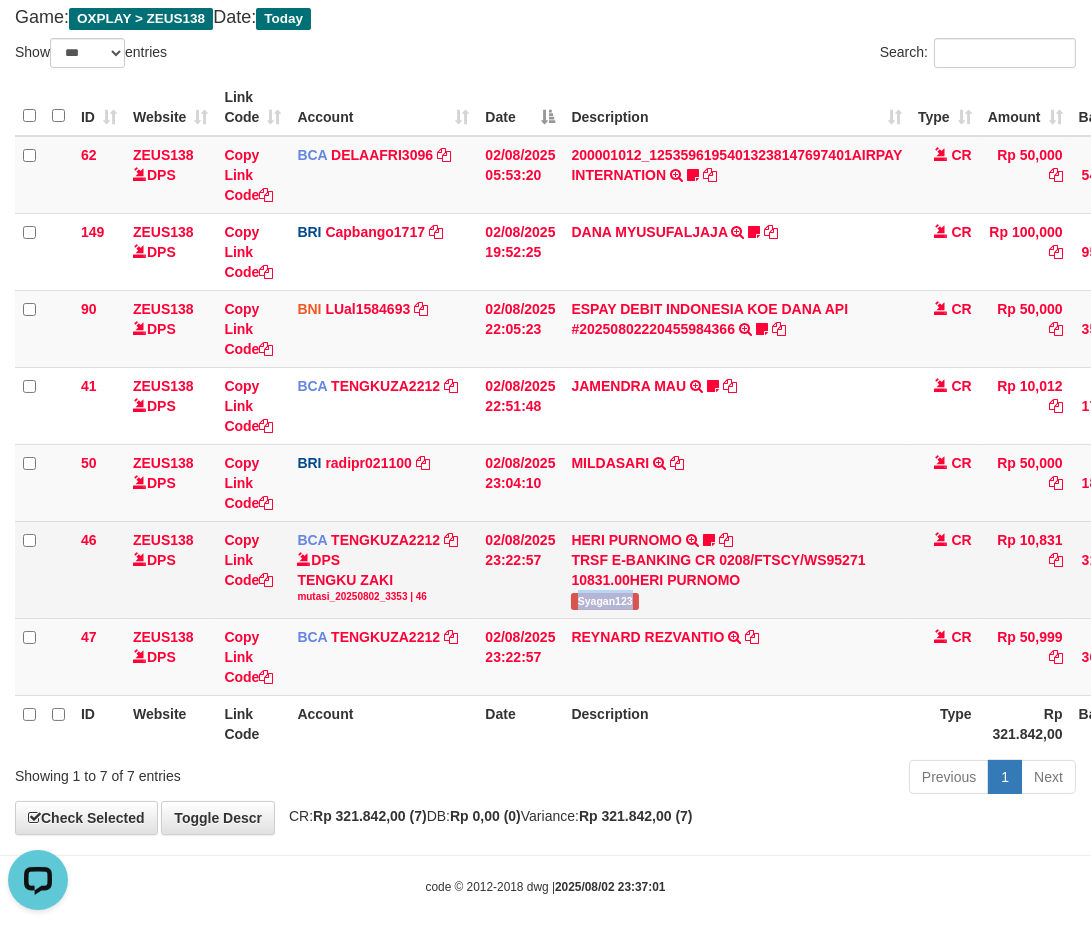 click on "HERI PURNOMO            TRSF E-BANKING CR 0208/FTSCY/WS95271
10831.00HERI PURNOMO    Syagan123" at bounding box center (736, 569) 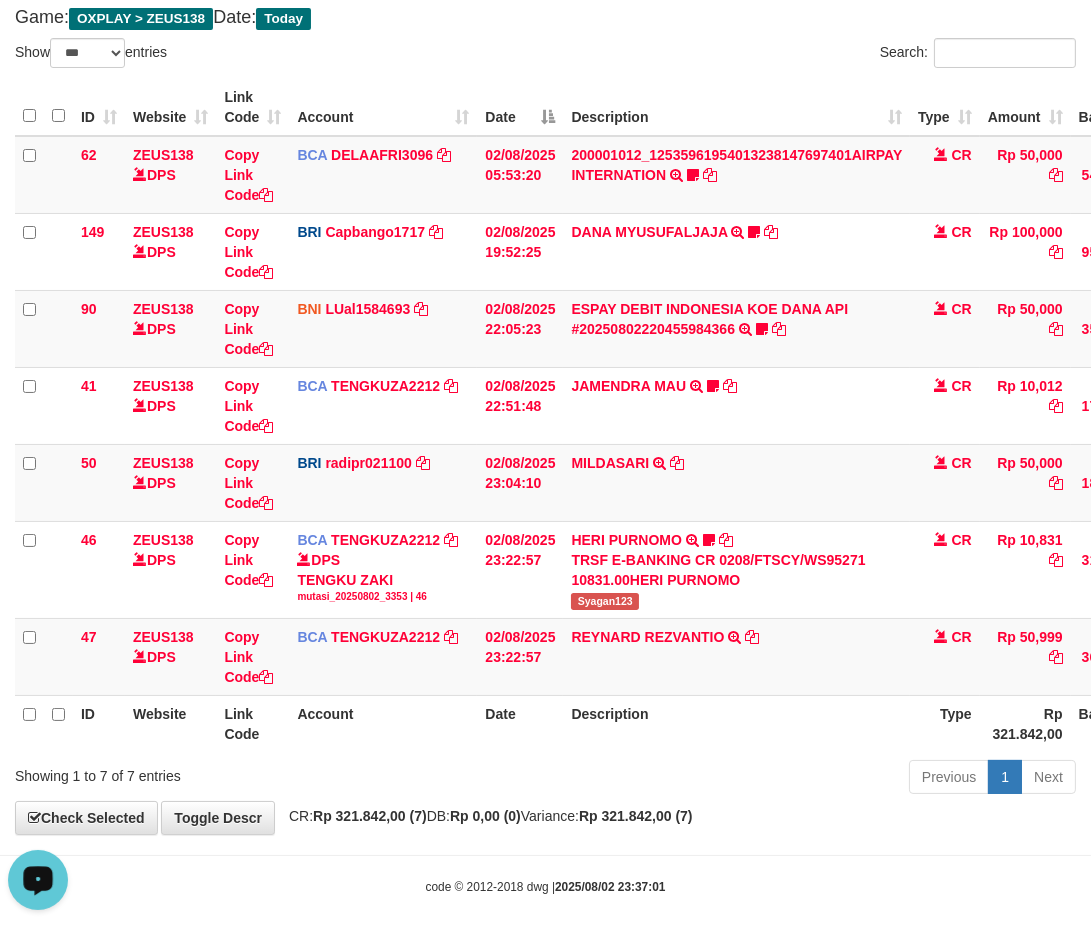 drag, startPoint x: 683, startPoint y: 825, endPoint x: 676, endPoint y: 851, distance: 26.925823 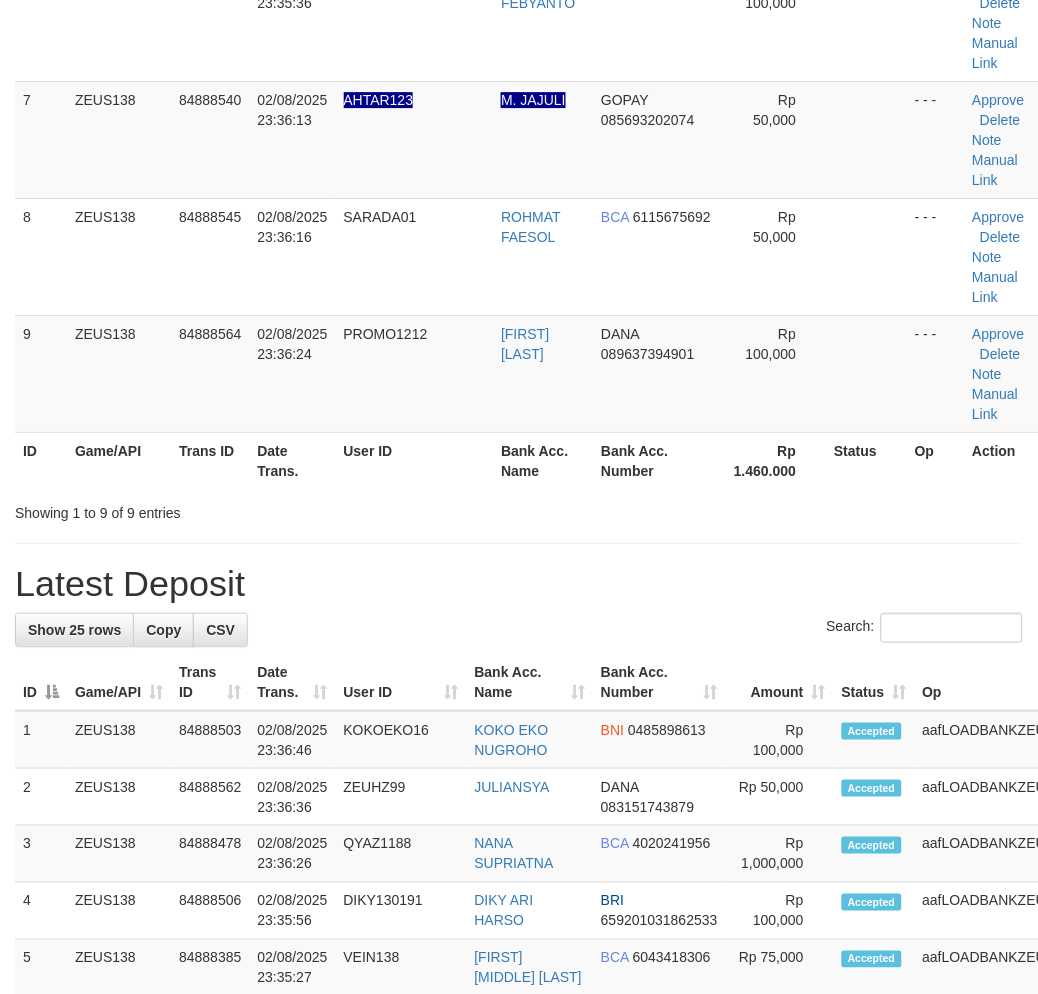 scroll, scrollTop: 666, scrollLeft: 0, axis: vertical 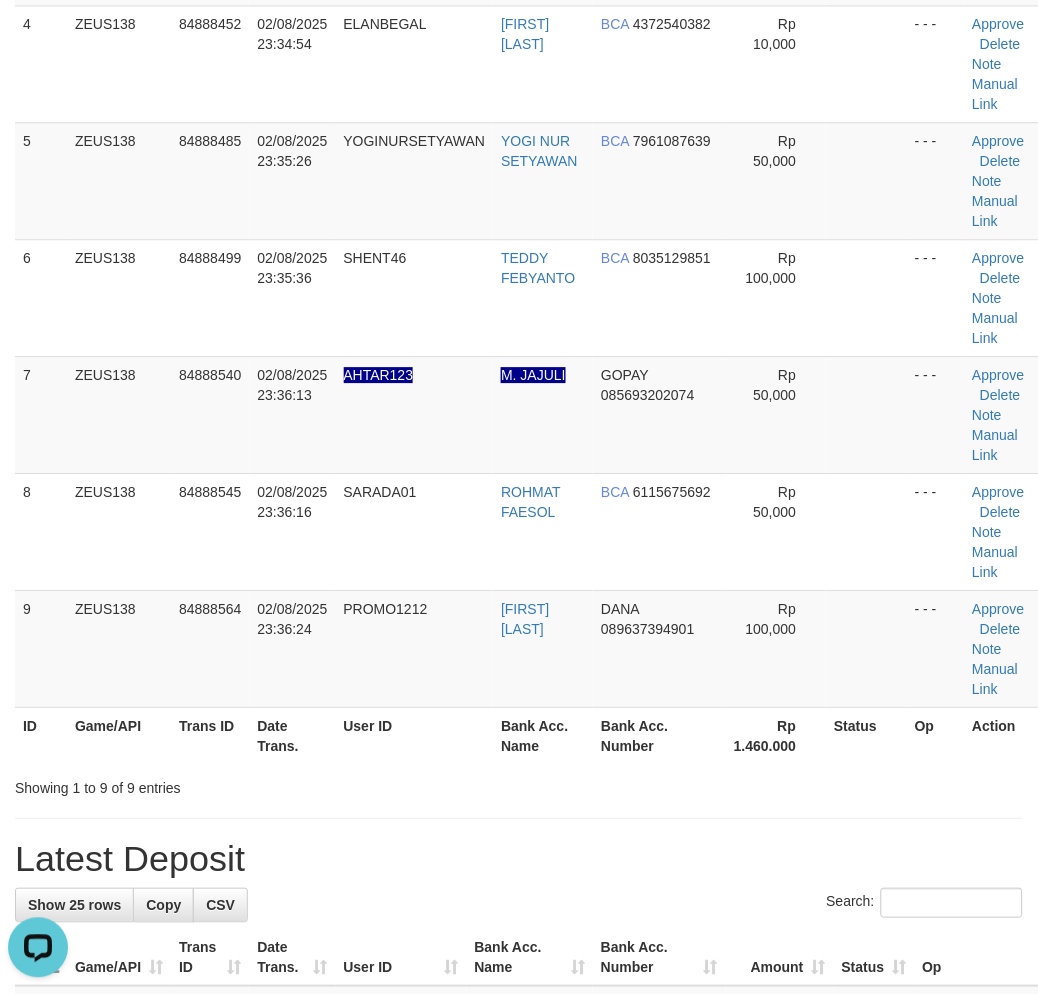 drag, startPoint x: 721, startPoint y: 866, endPoint x: 727, endPoint y: 855, distance: 12.529964 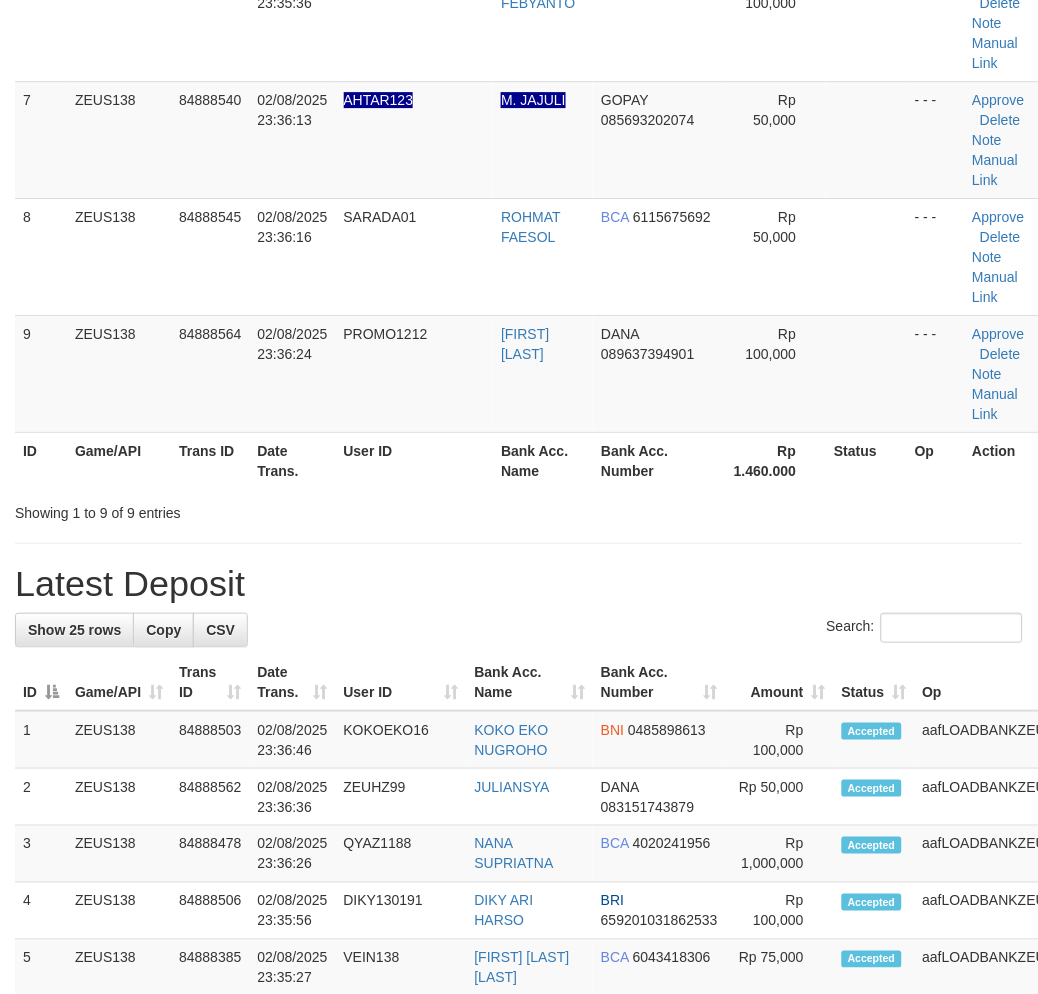 scroll, scrollTop: 666, scrollLeft: 0, axis: vertical 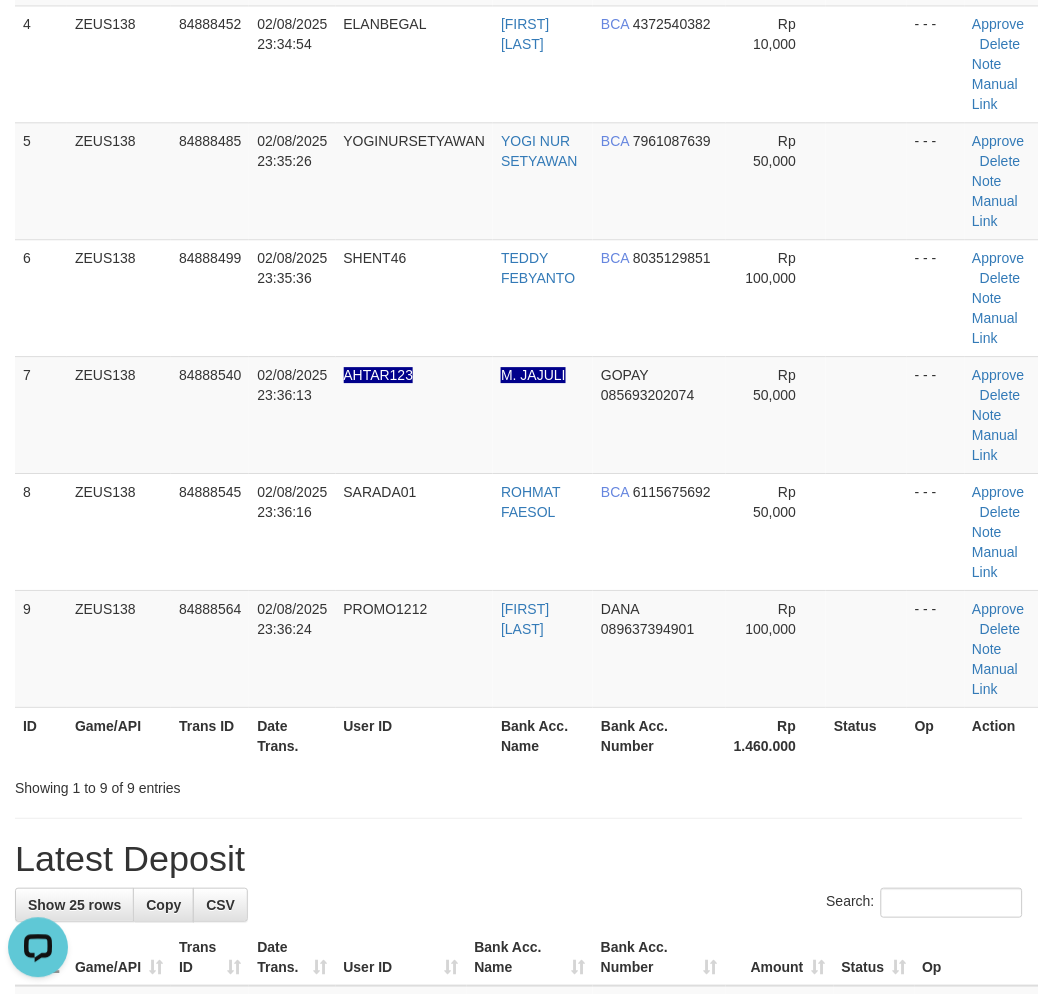 click on "Status" at bounding box center (866, 735) 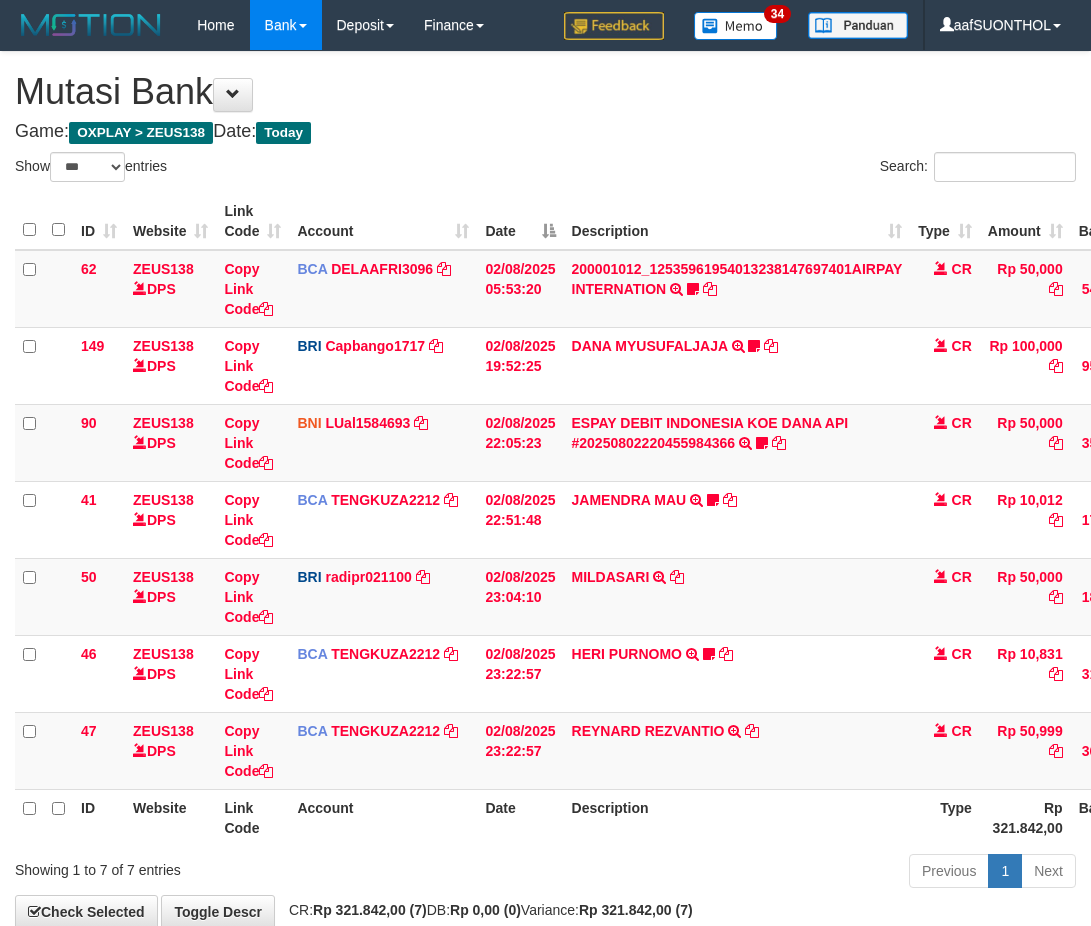 select on "***" 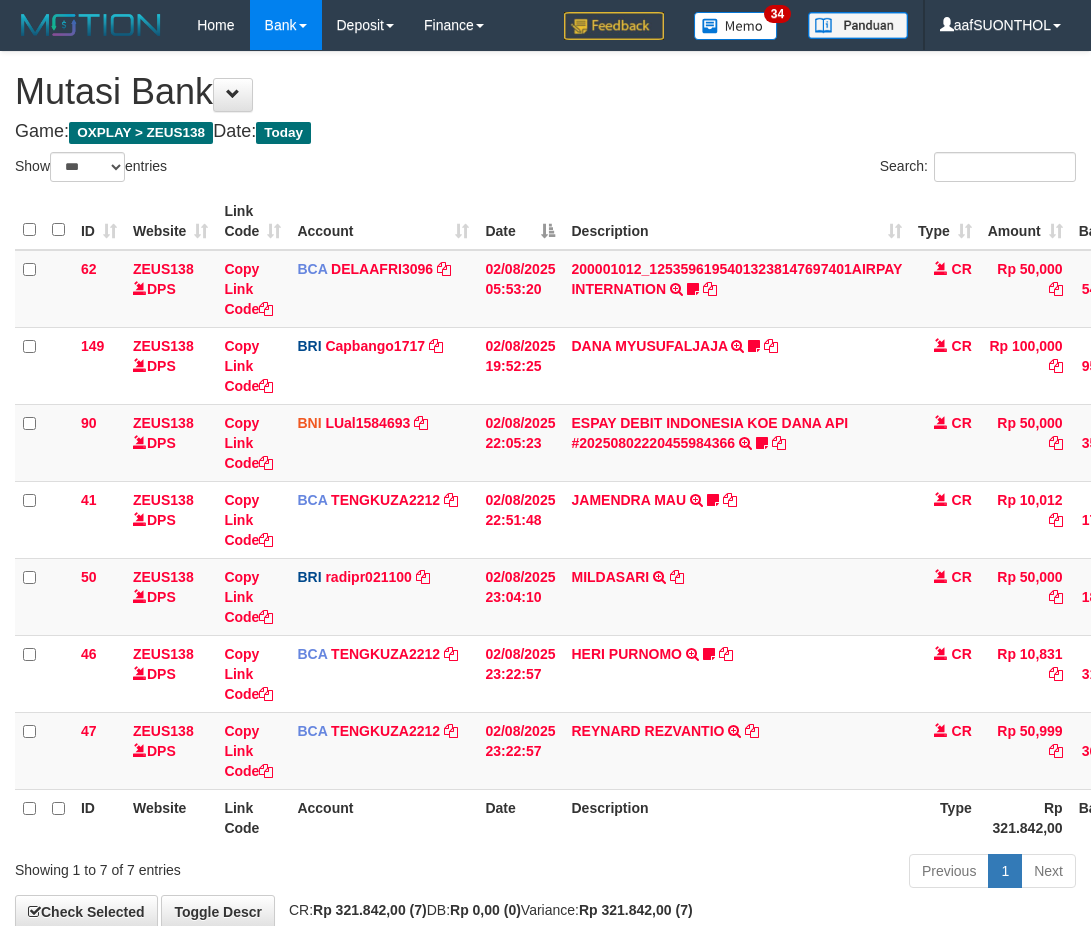 scroll, scrollTop: 114, scrollLeft: 0, axis: vertical 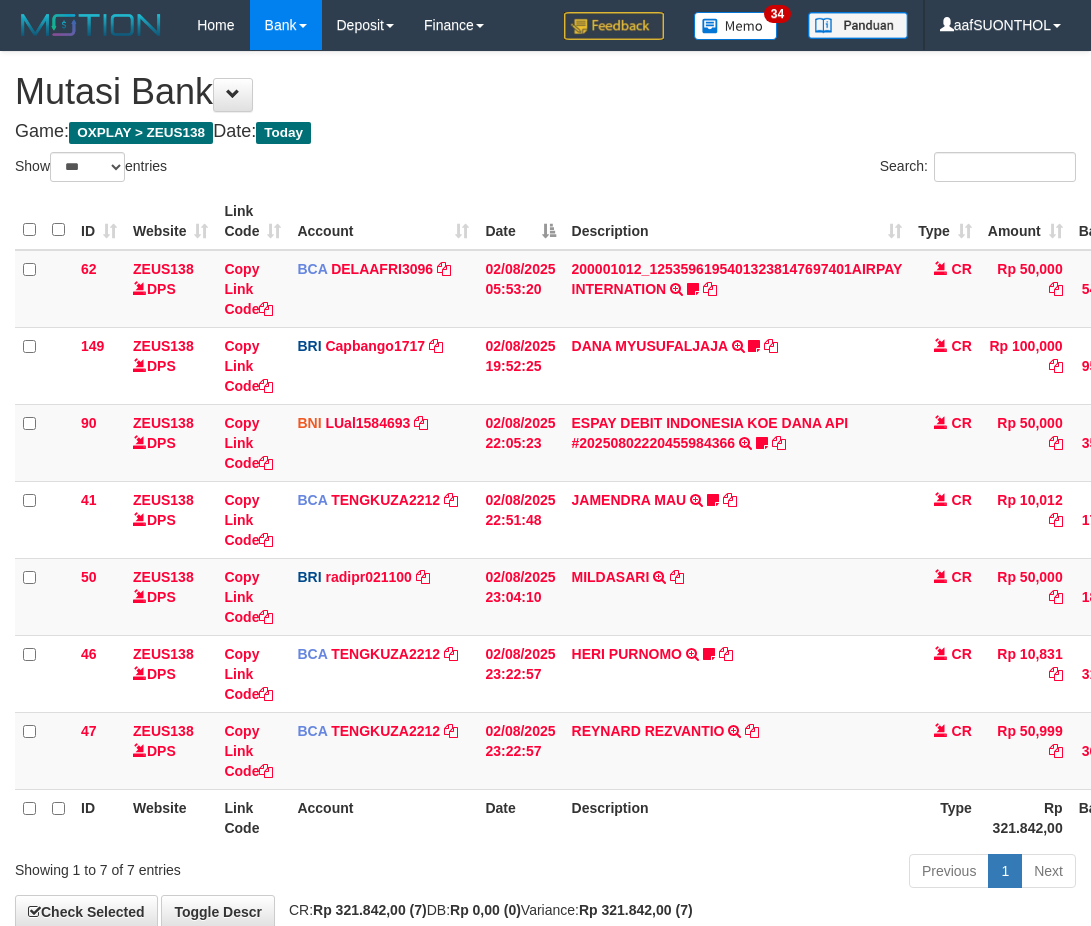 select on "***" 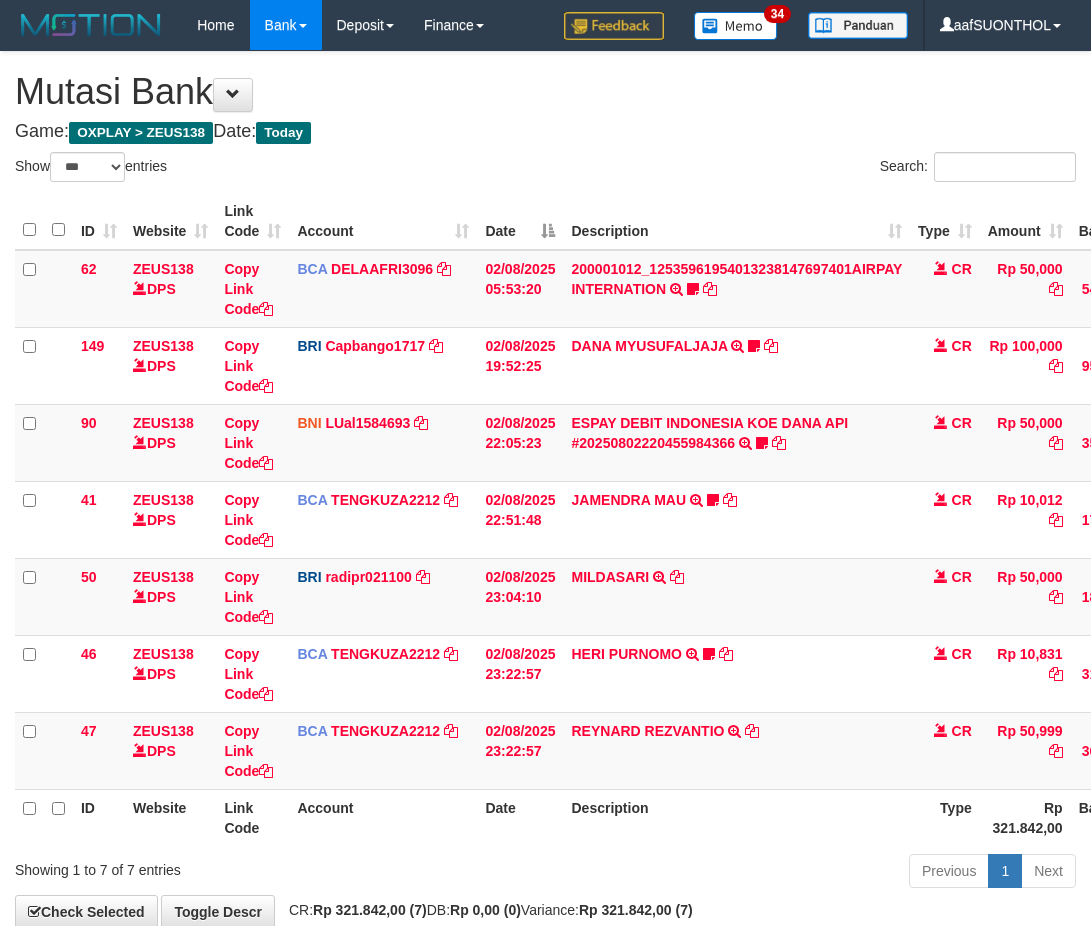 scroll, scrollTop: 114, scrollLeft: 0, axis: vertical 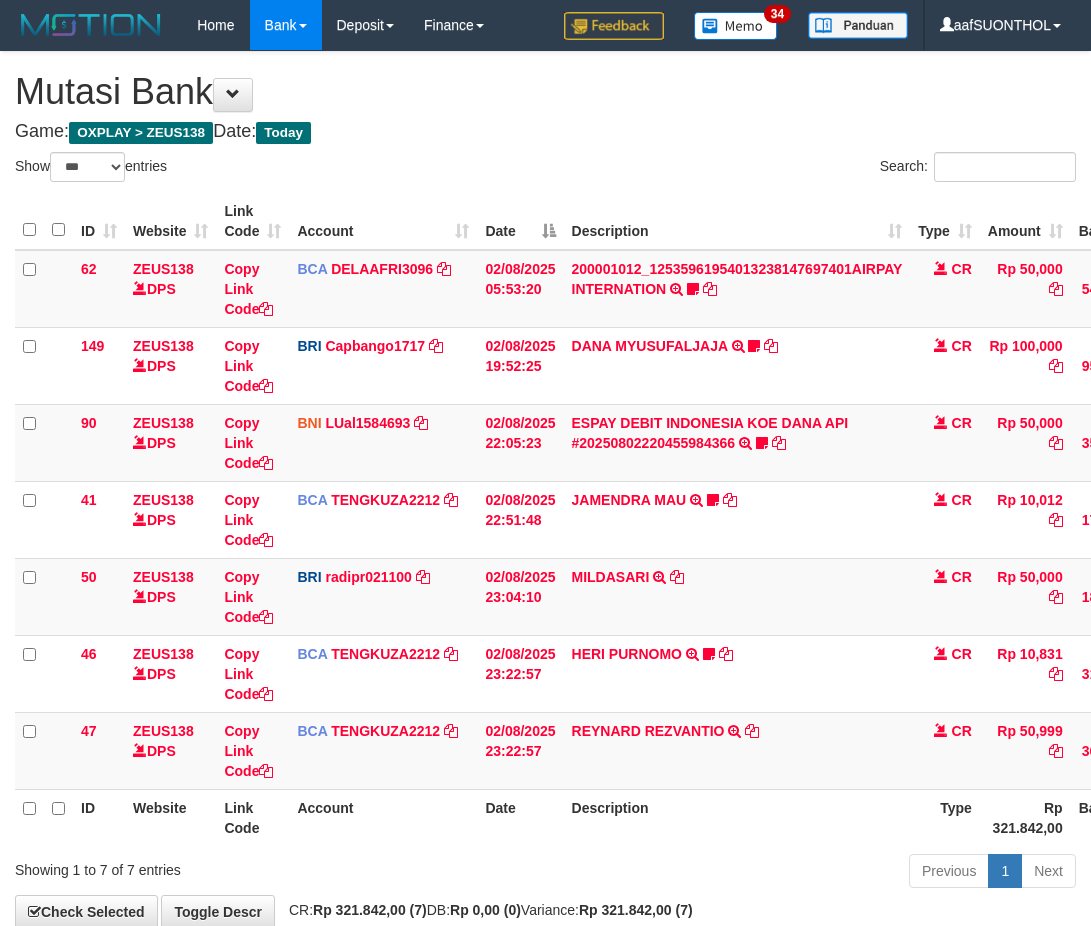 select on "***" 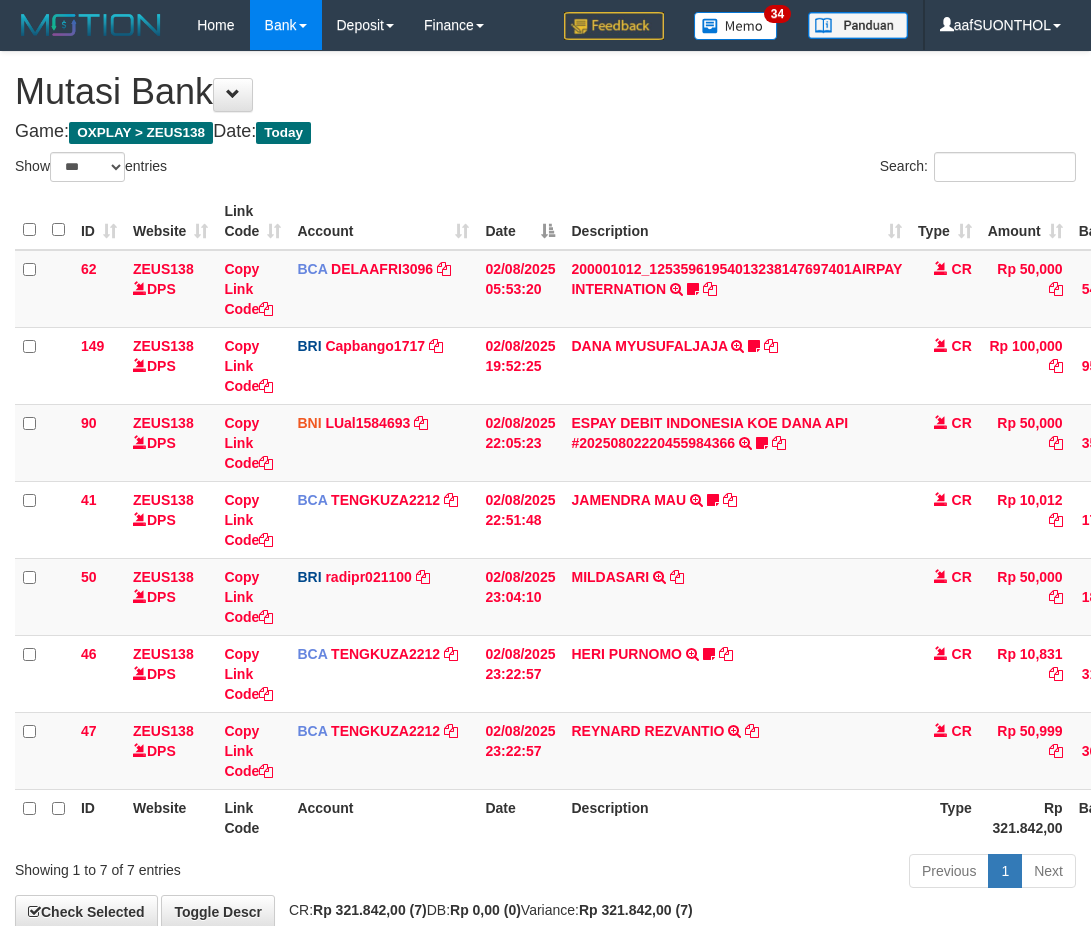 scroll, scrollTop: 114, scrollLeft: 0, axis: vertical 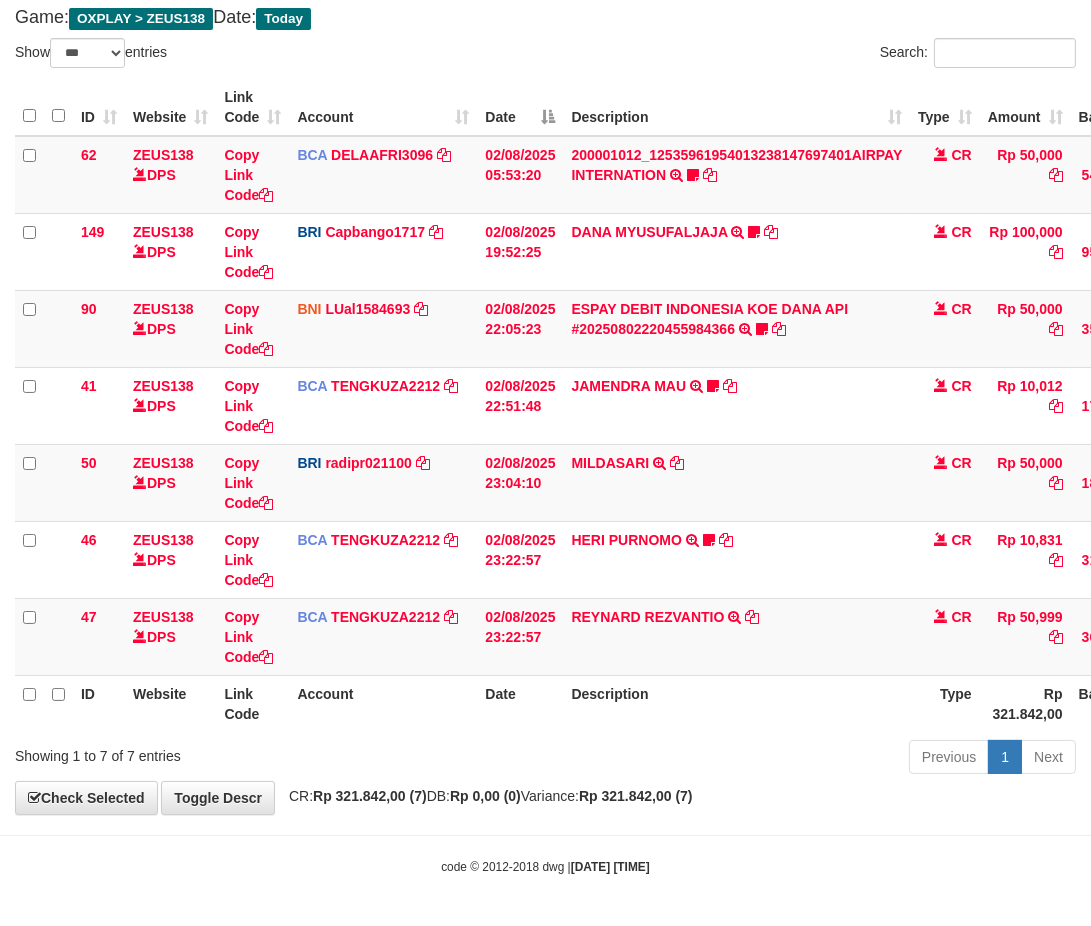 click on "Previous 1 Next" at bounding box center [773, 759] 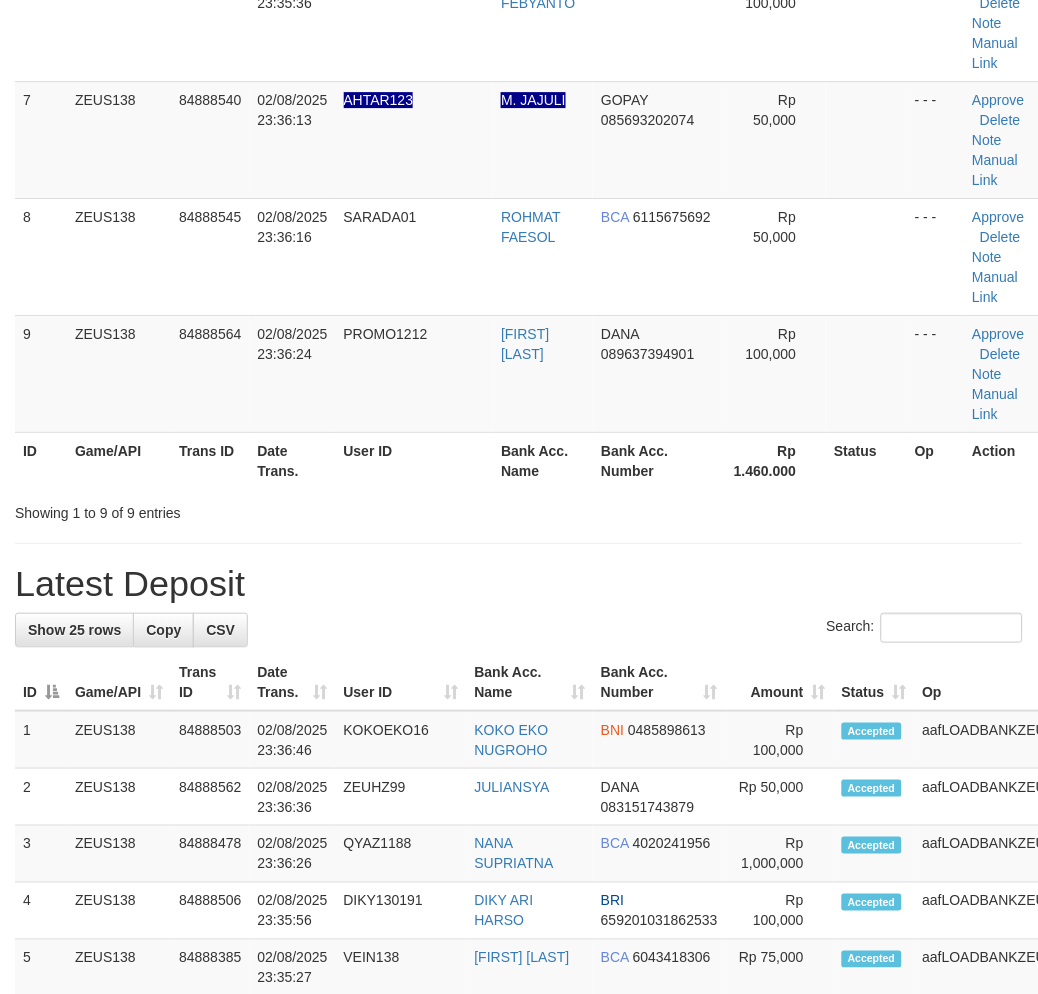 scroll, scrollTop: 666, scrollLeft: 0, axis: vertical 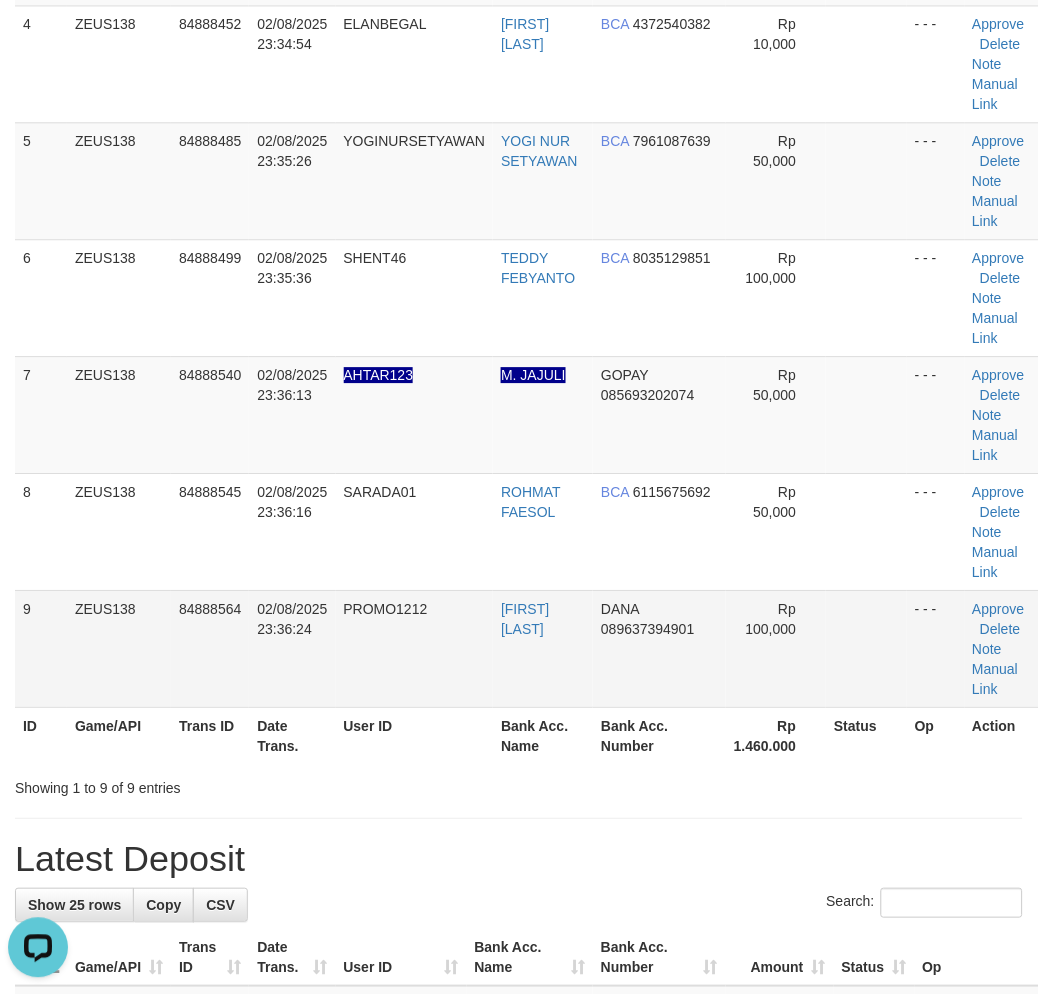 click at bounding box center [866, 648] 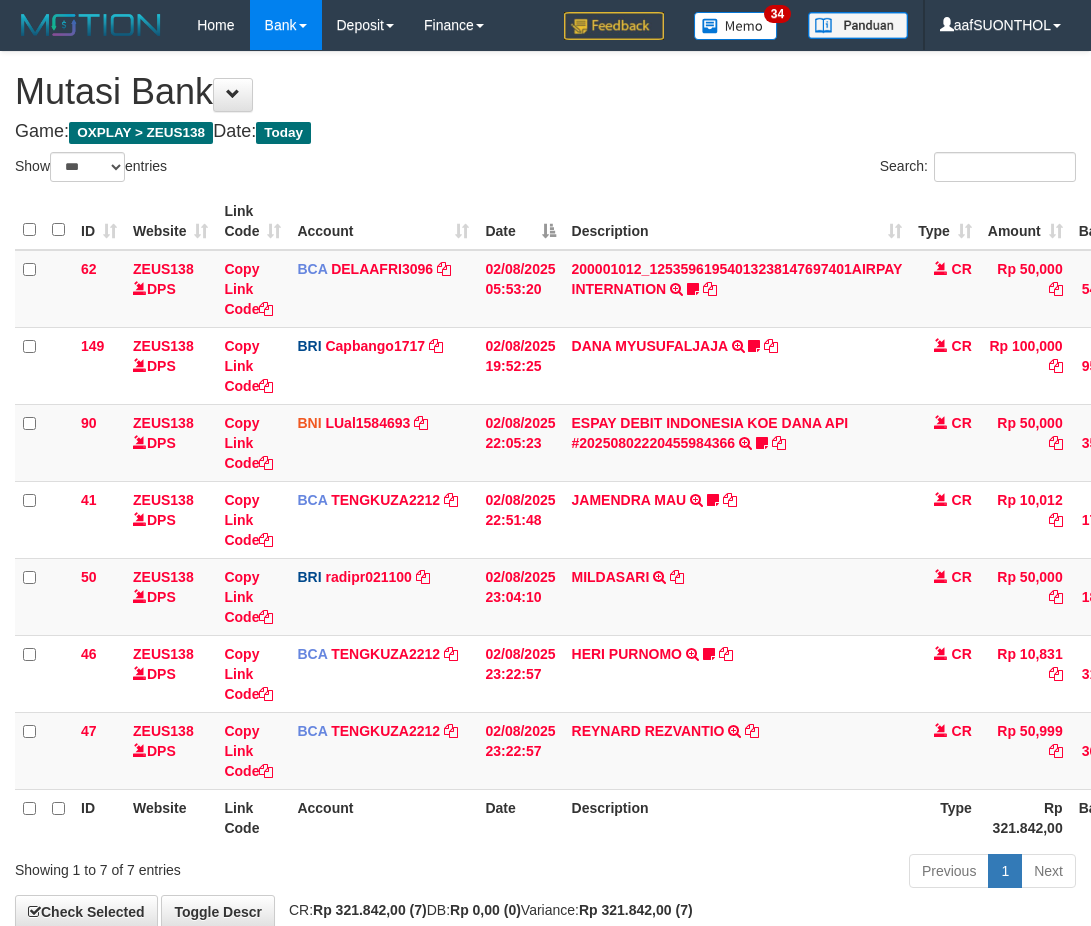select on "***" 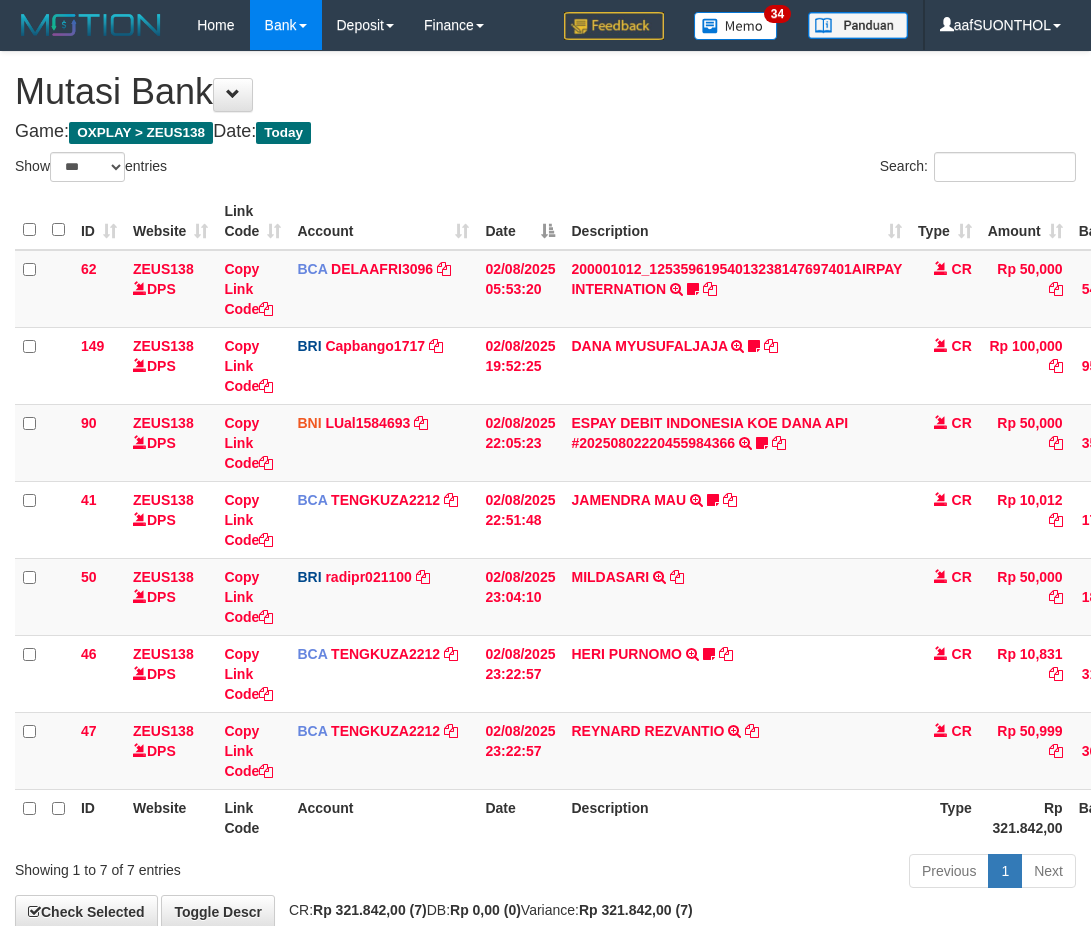 scroll, scrollTop: 114, scrollLeft: 0, axis: vertical 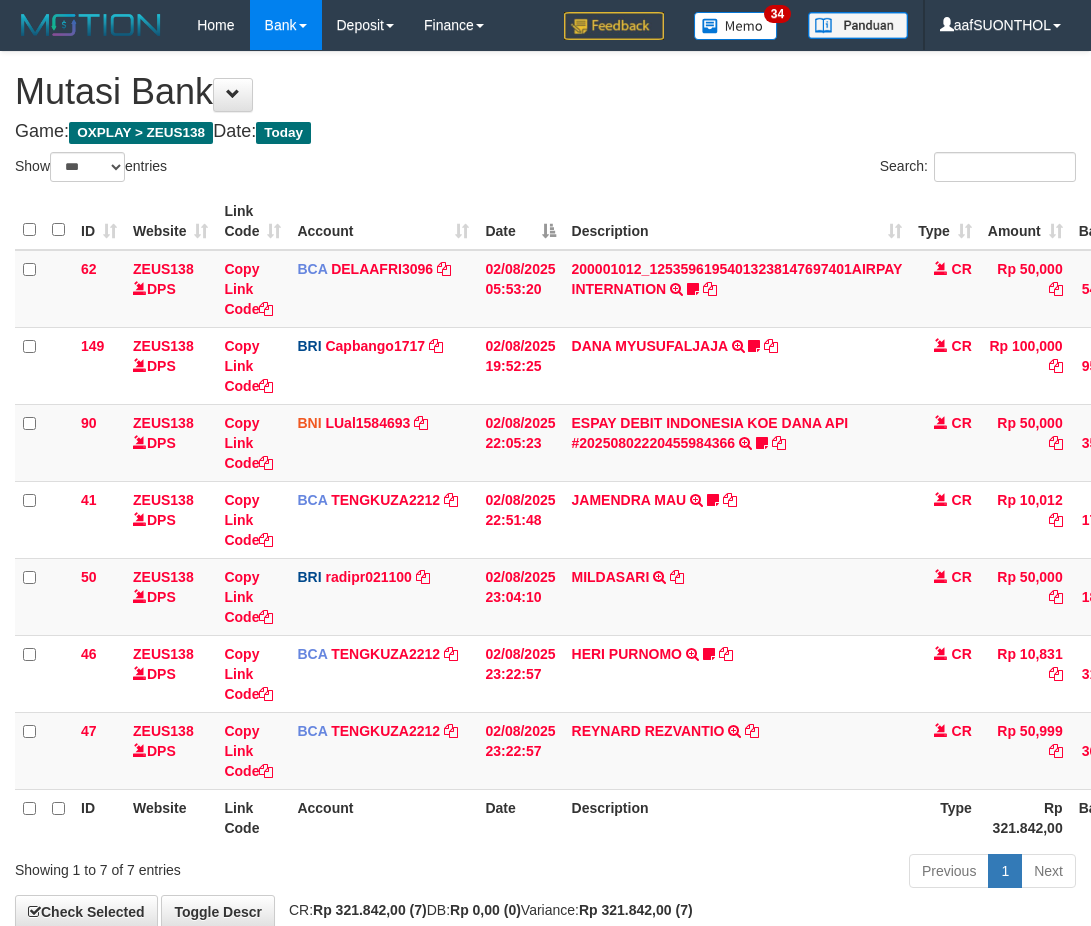 select on "***" 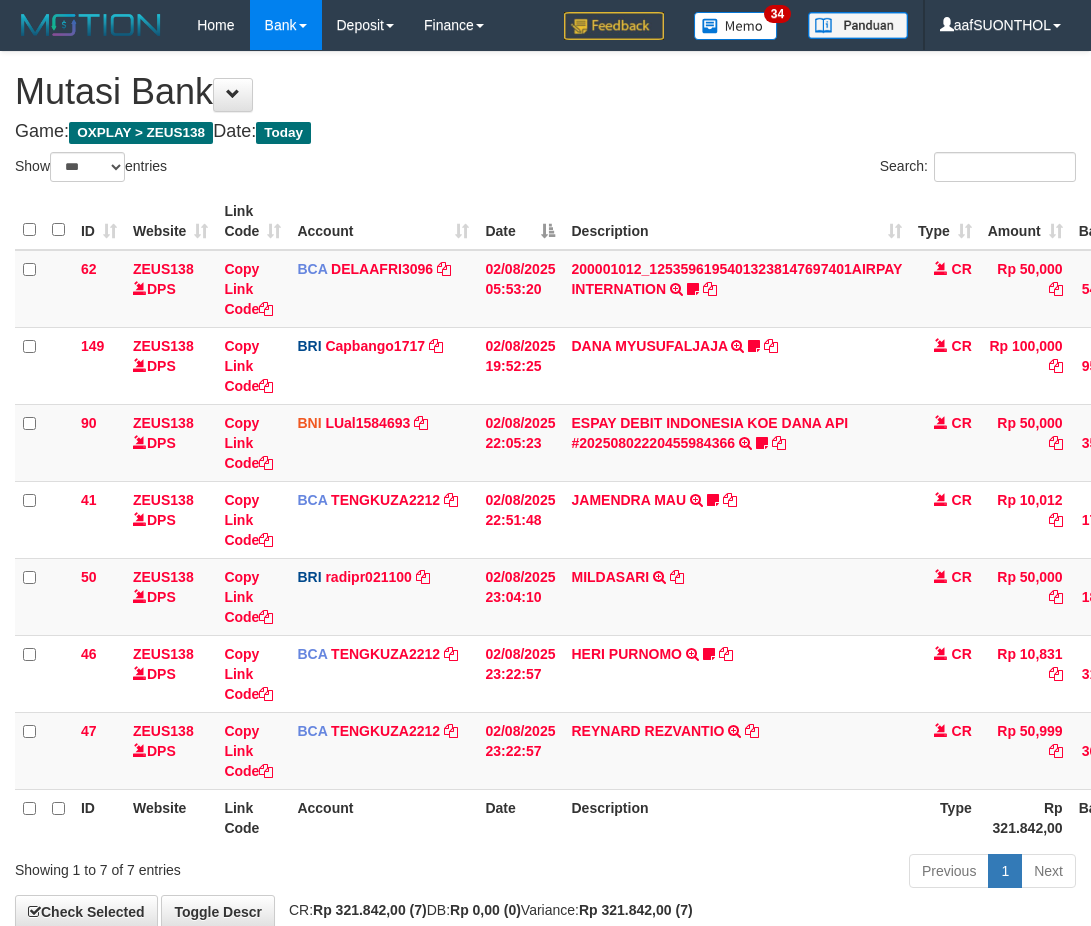 scroll, scrollTop: 114, scrollLeft: 0, axis: vertical 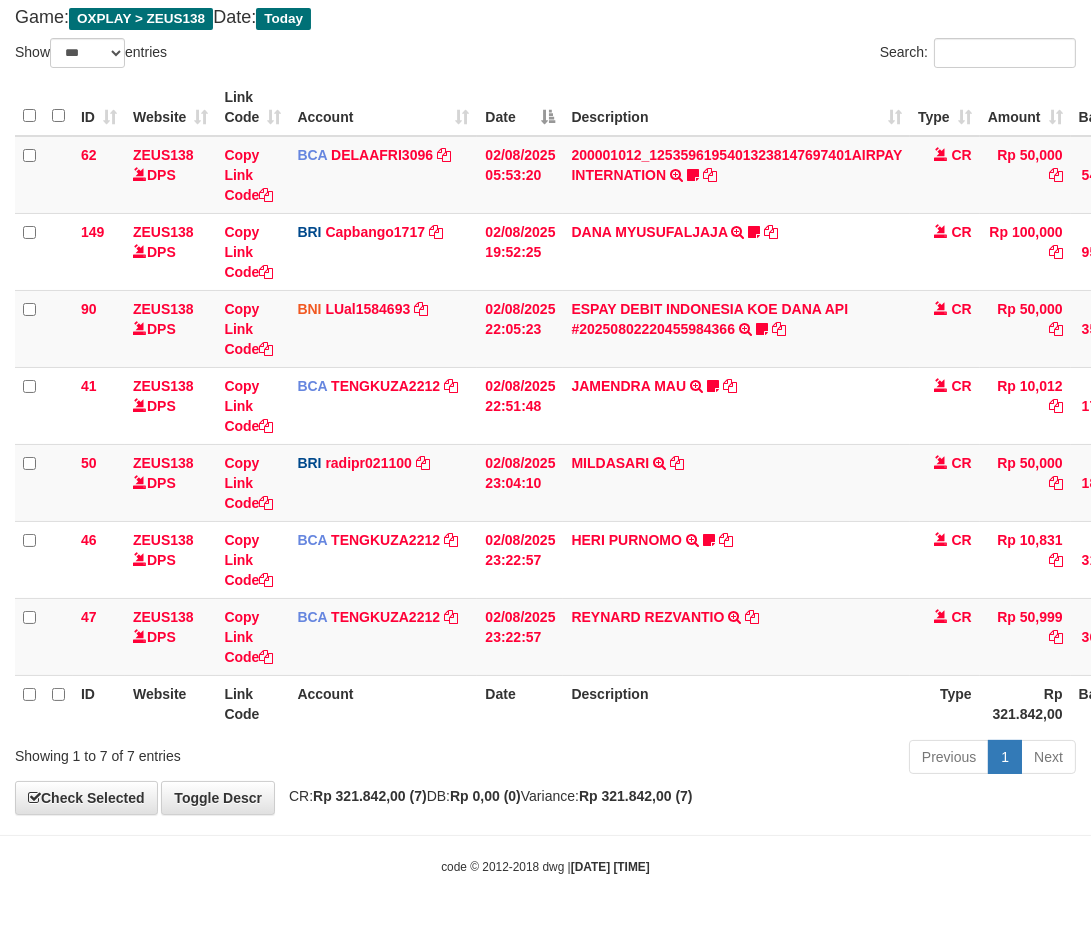 drag, startPoint x: 0, startPoint y: 0, endPoint x: 460, endPoint y: 728, distance: 861.1527 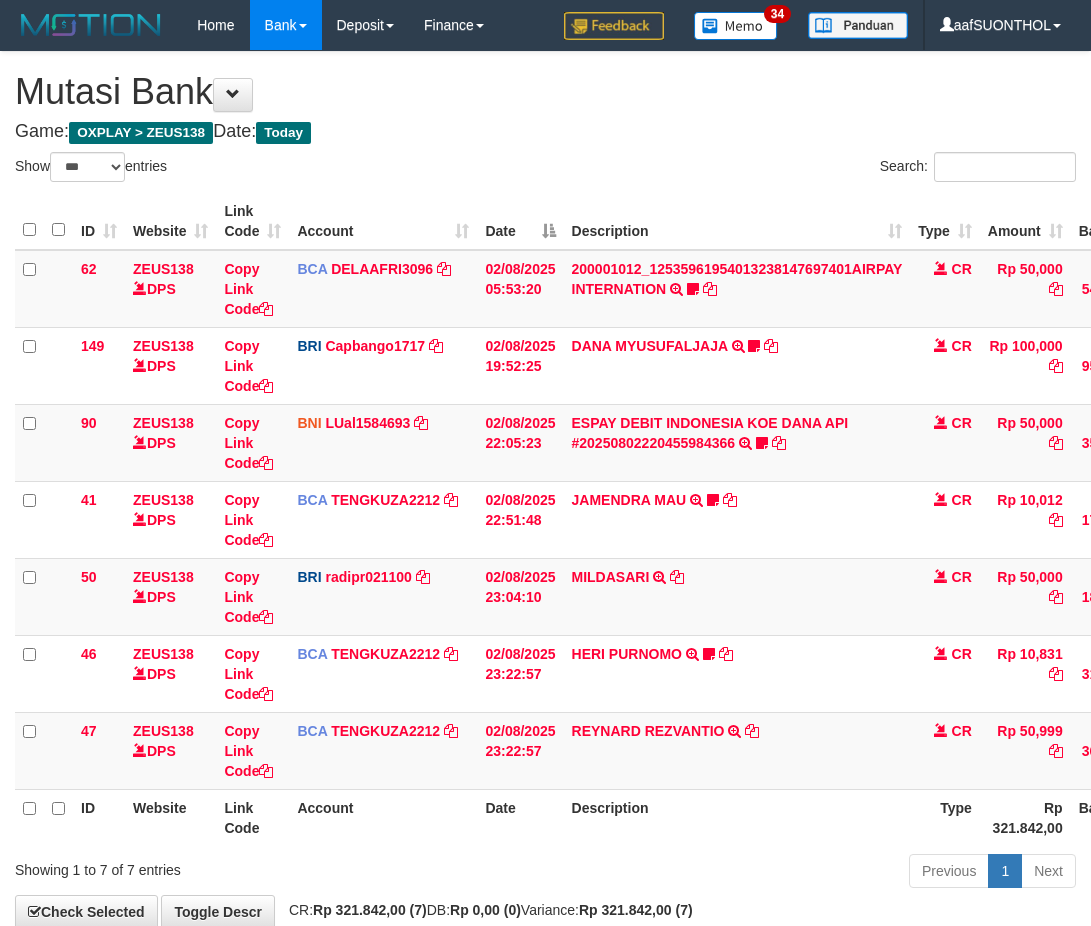 select on "***" 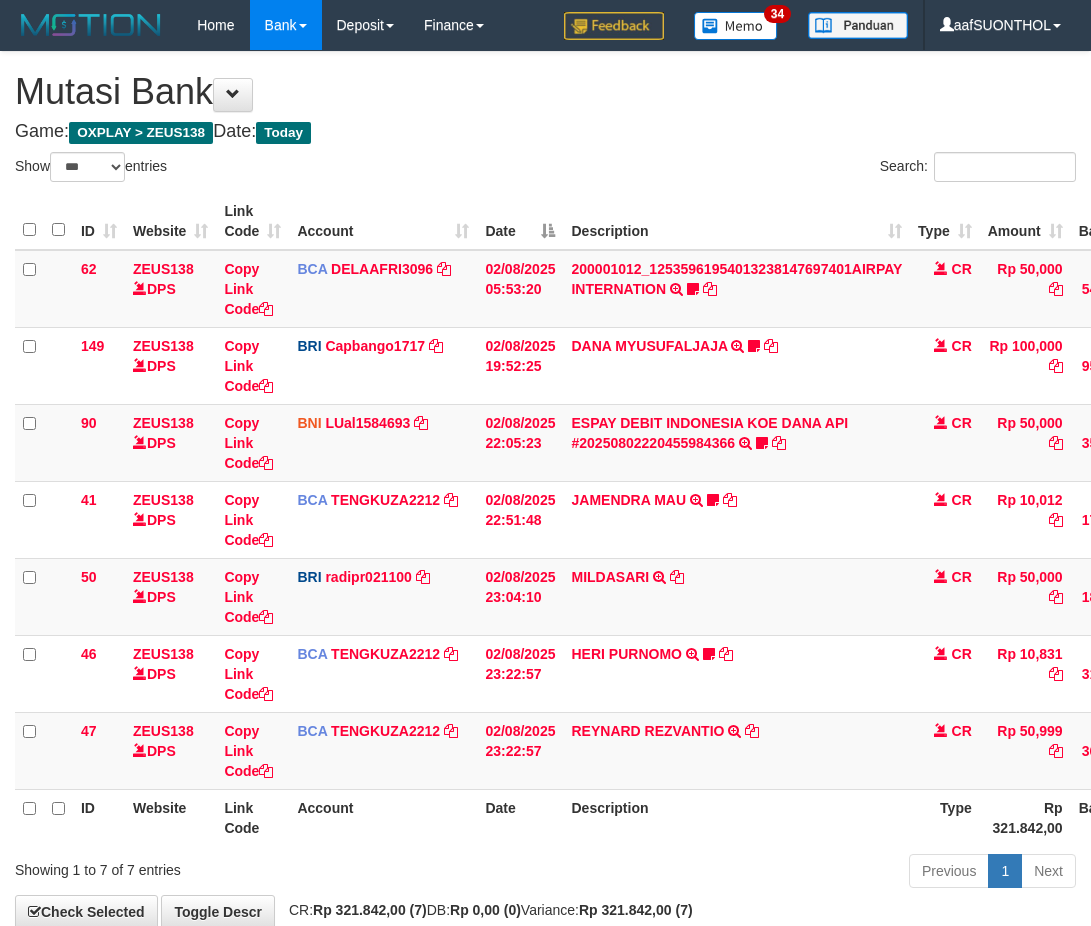 click on "Account" at bounding box center [383, 817] 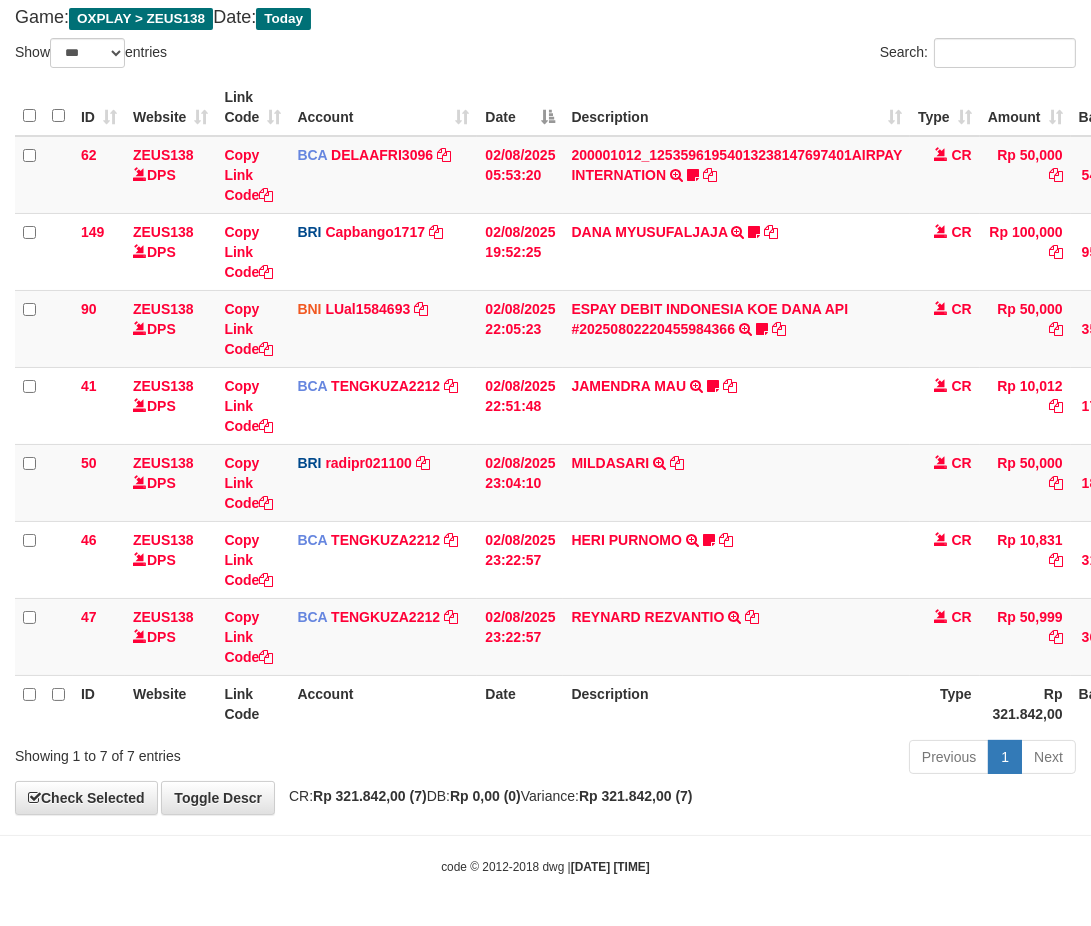 click on "Account" at bounding box center (383, 703) 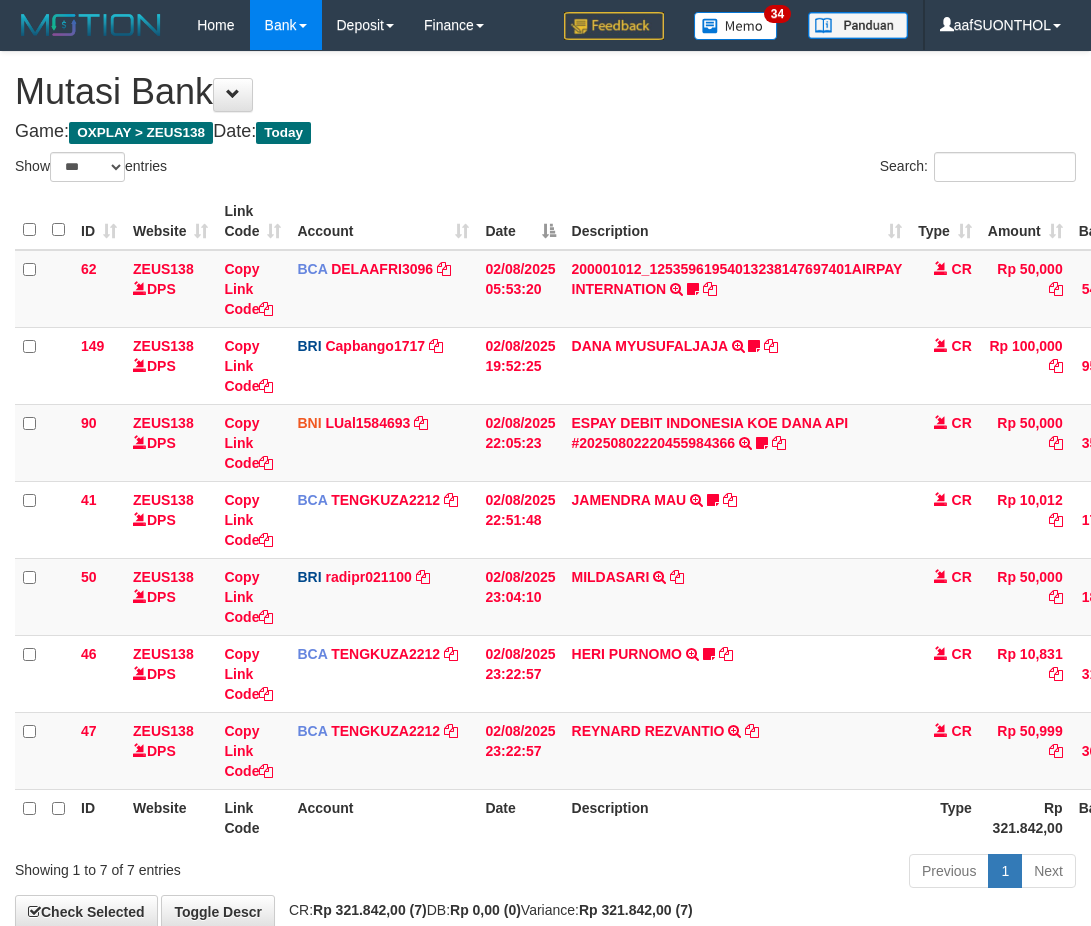 select on "***" 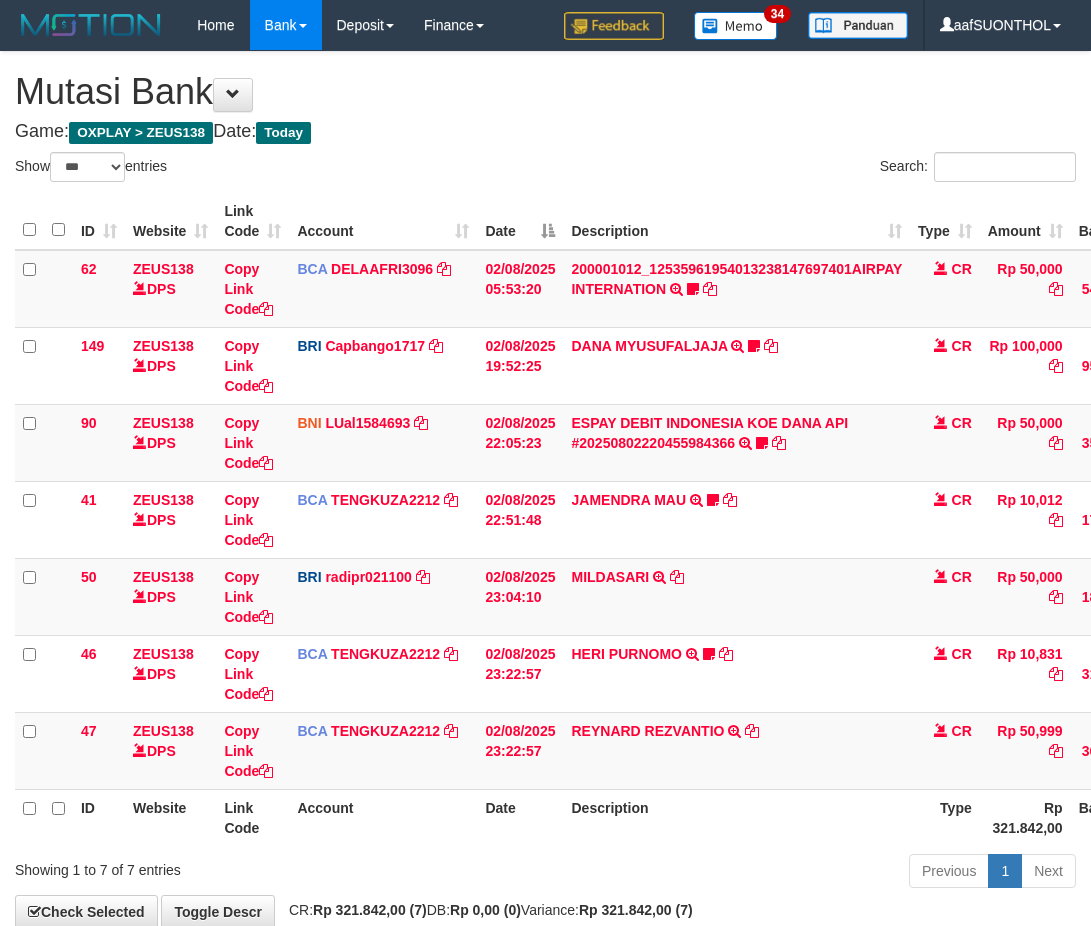 scroll, scrollTop: 114, scrollLeft: 0, axis: vertical 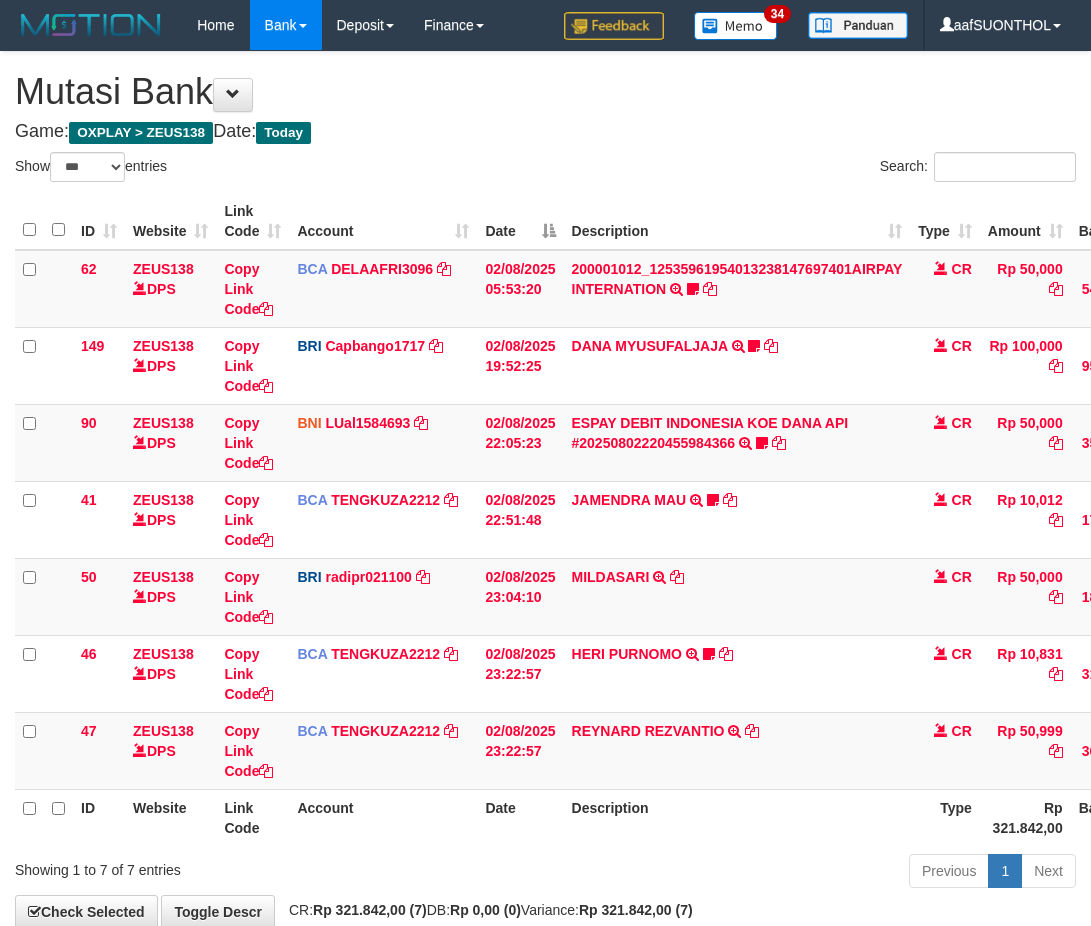 select on "***" 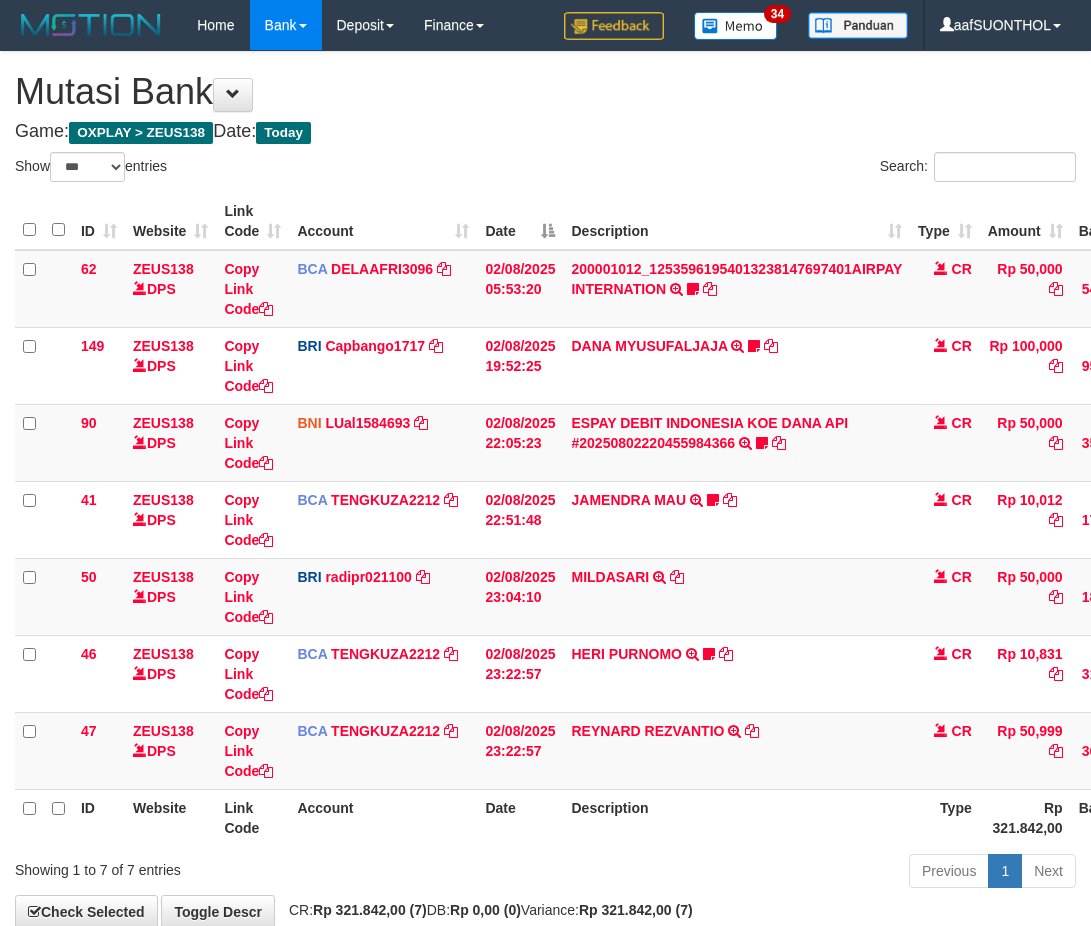 scroll, scrollTop: 114, scrollLeft: 0, axis: vertical 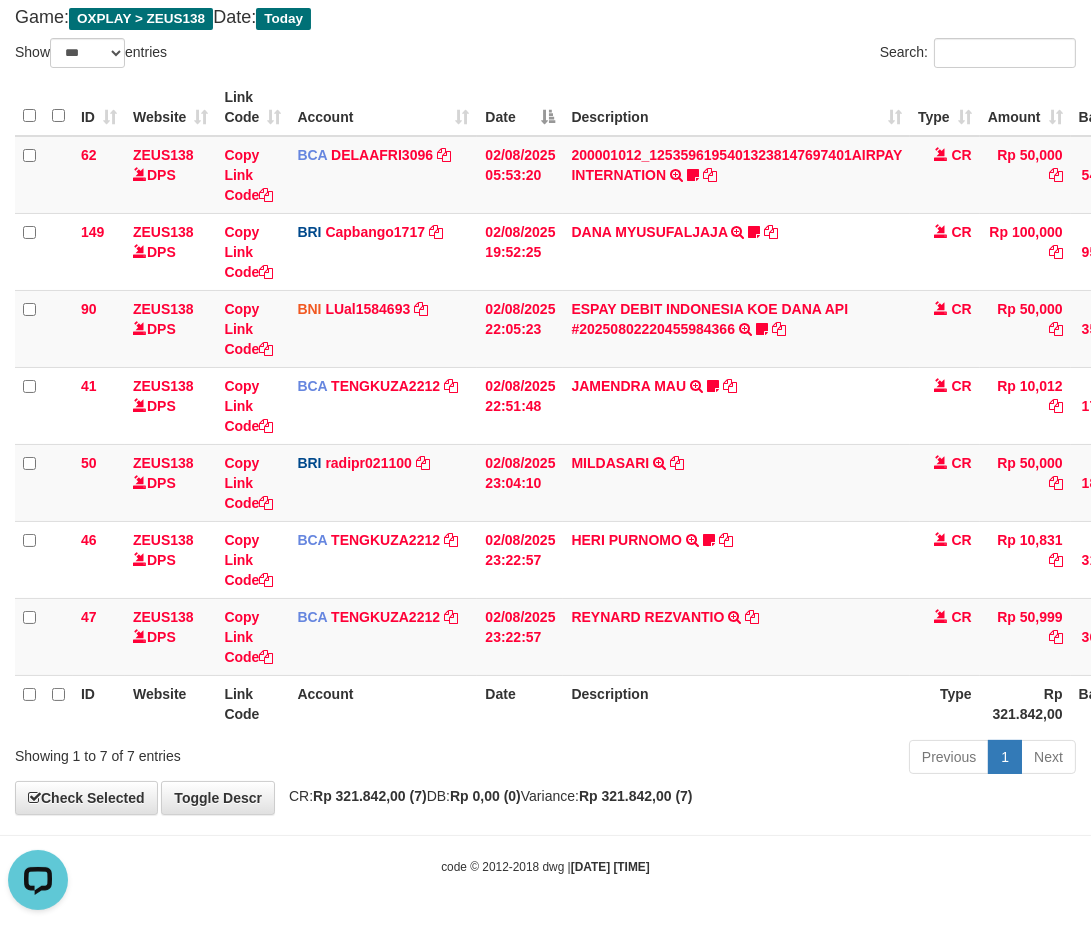 click on "Description" at bounding box center (736, 703) 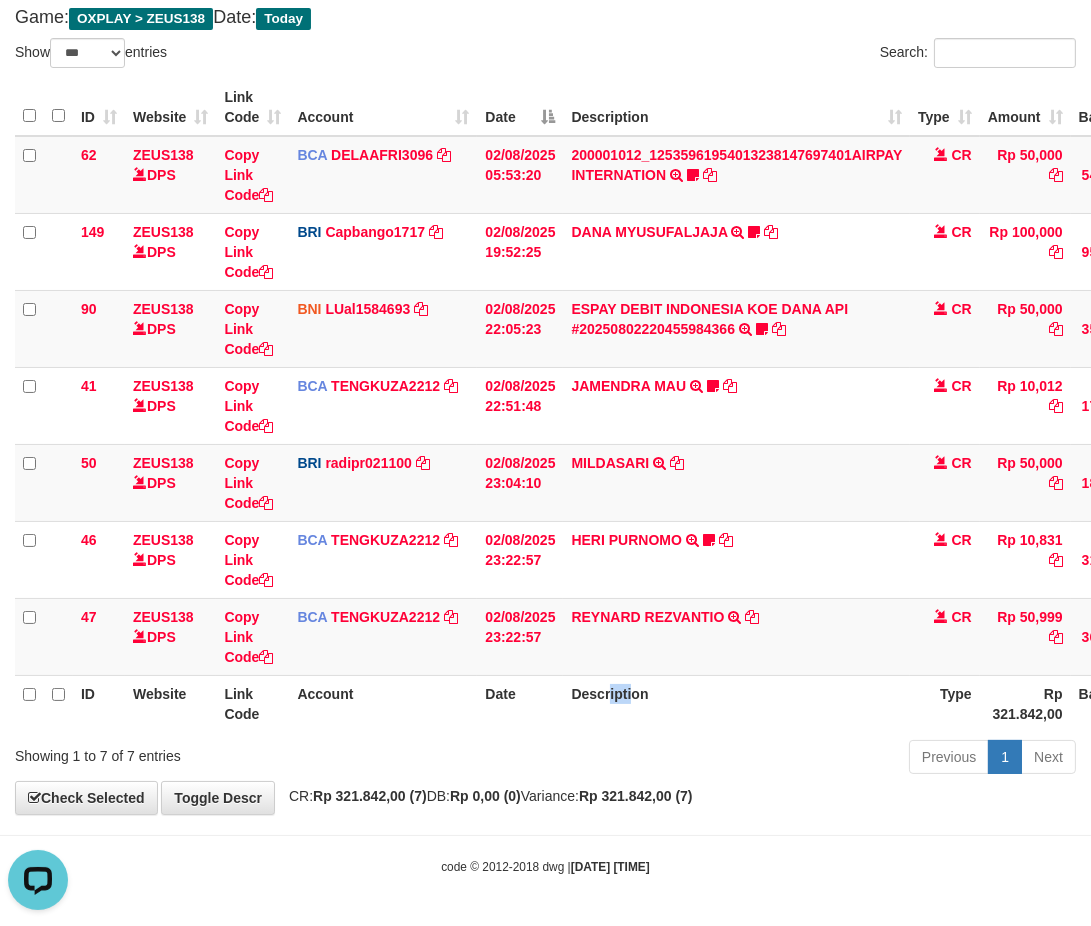 drag, startPoint x: 610, startPoint y: 701, endPoint x: 583, endPoint y: 696, distance: 27.45906 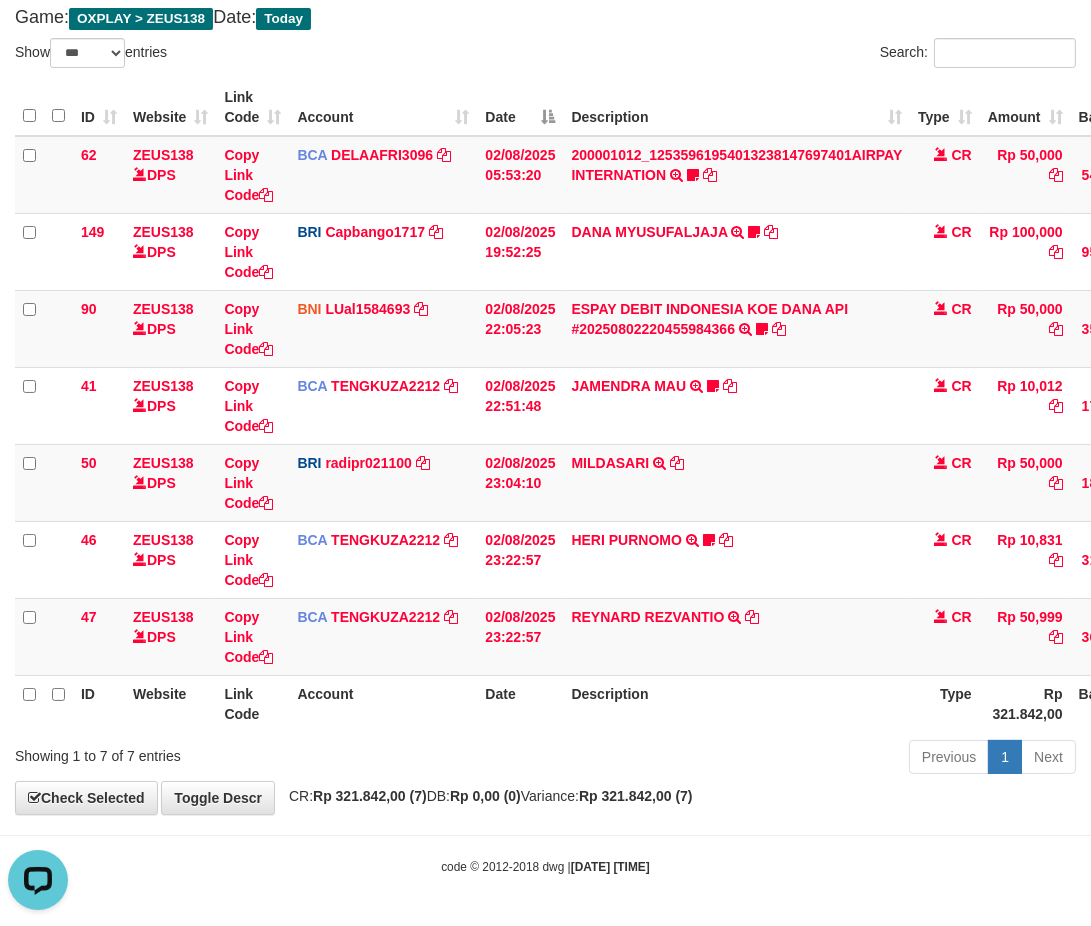 click on "Date" at bounding box center (520, 703) 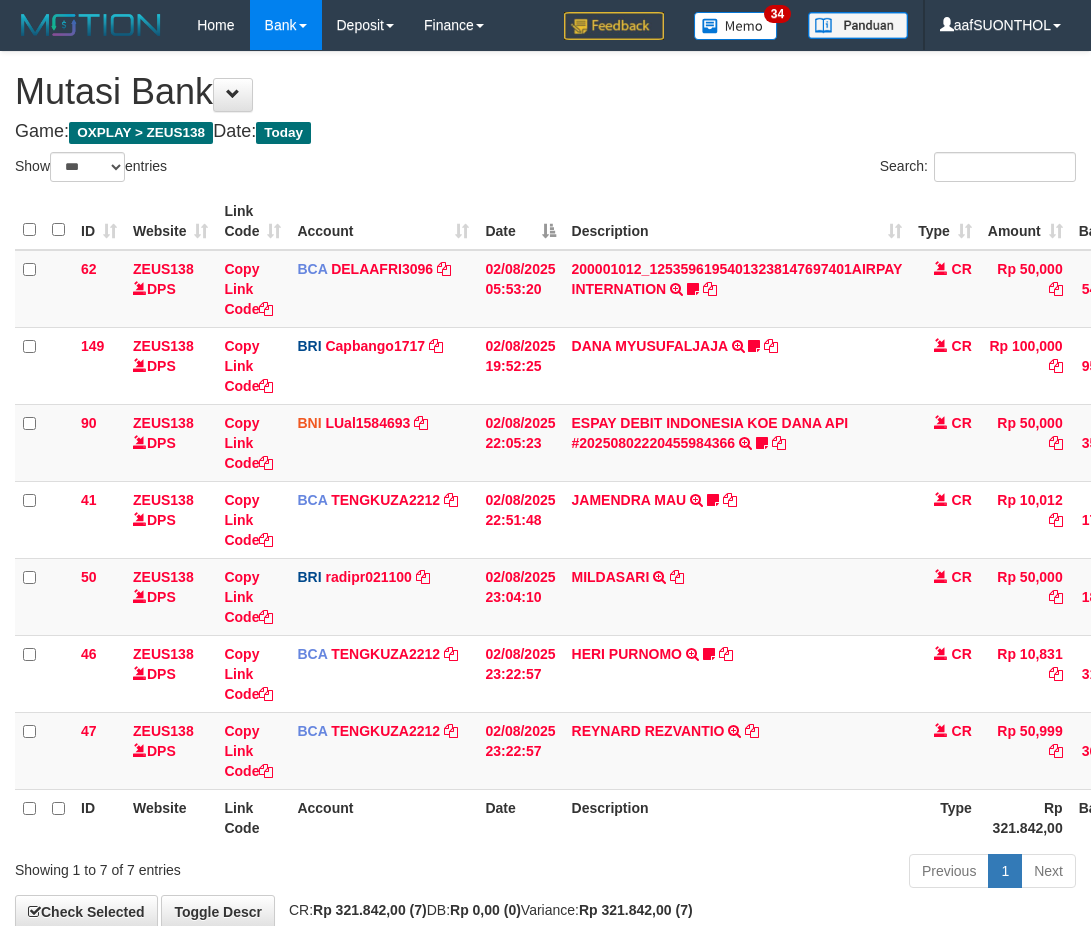 select on "***" 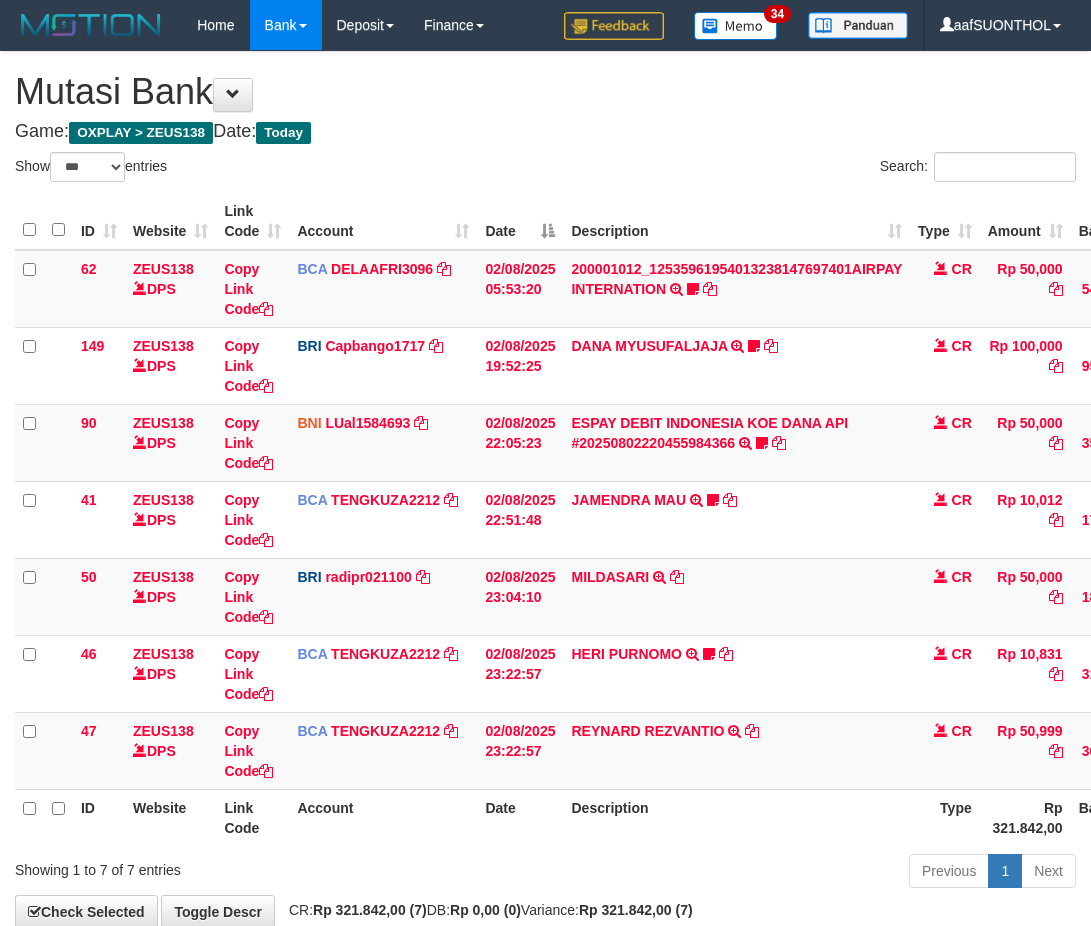 scroll, scrollTop: 114, scrollLeft: 0, axis: vertical 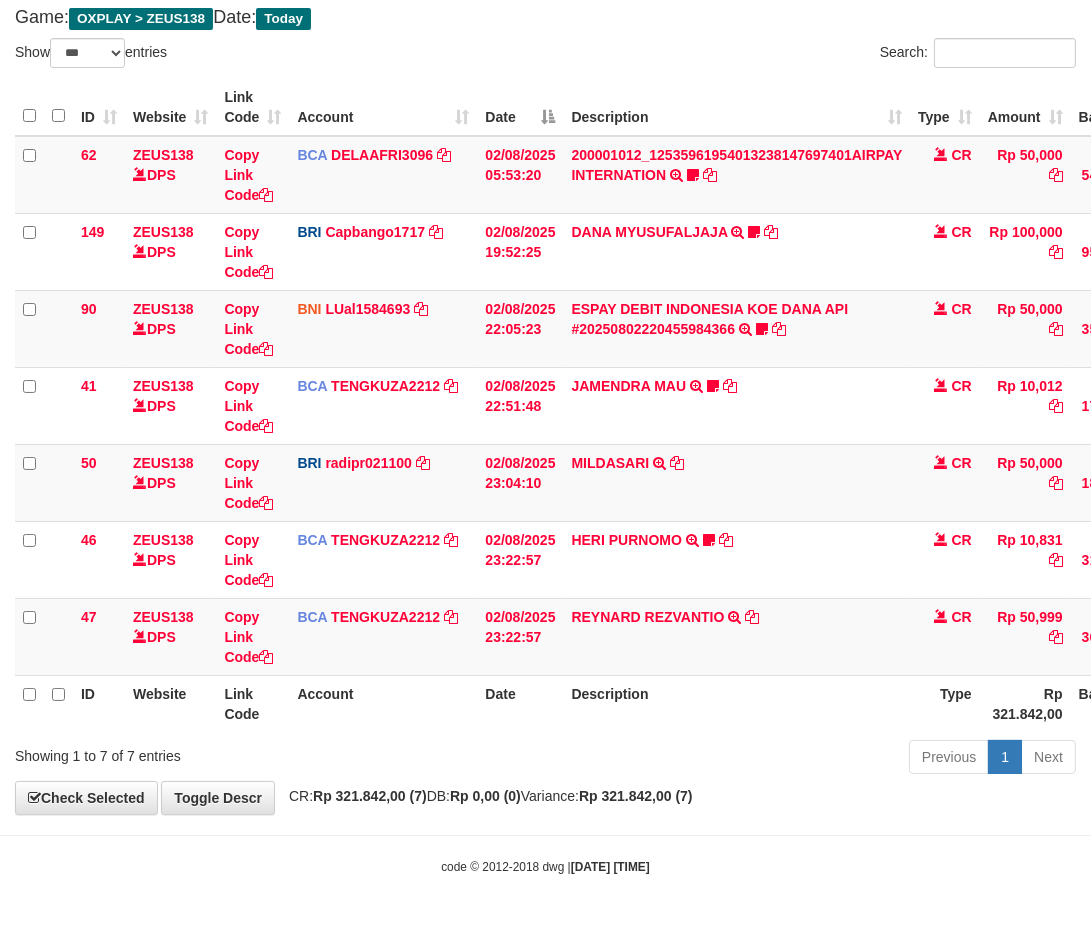 click on "Date" at bounding box center [520, 703] 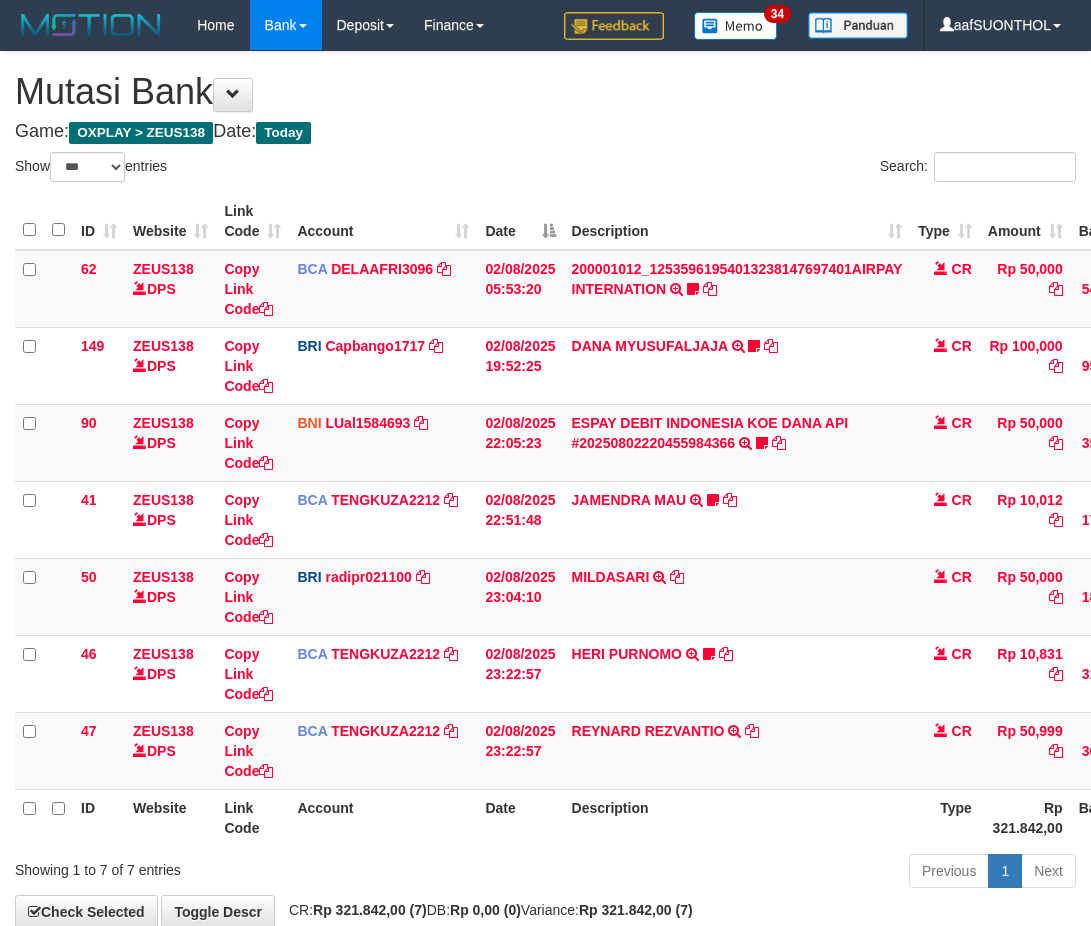 select on "***" 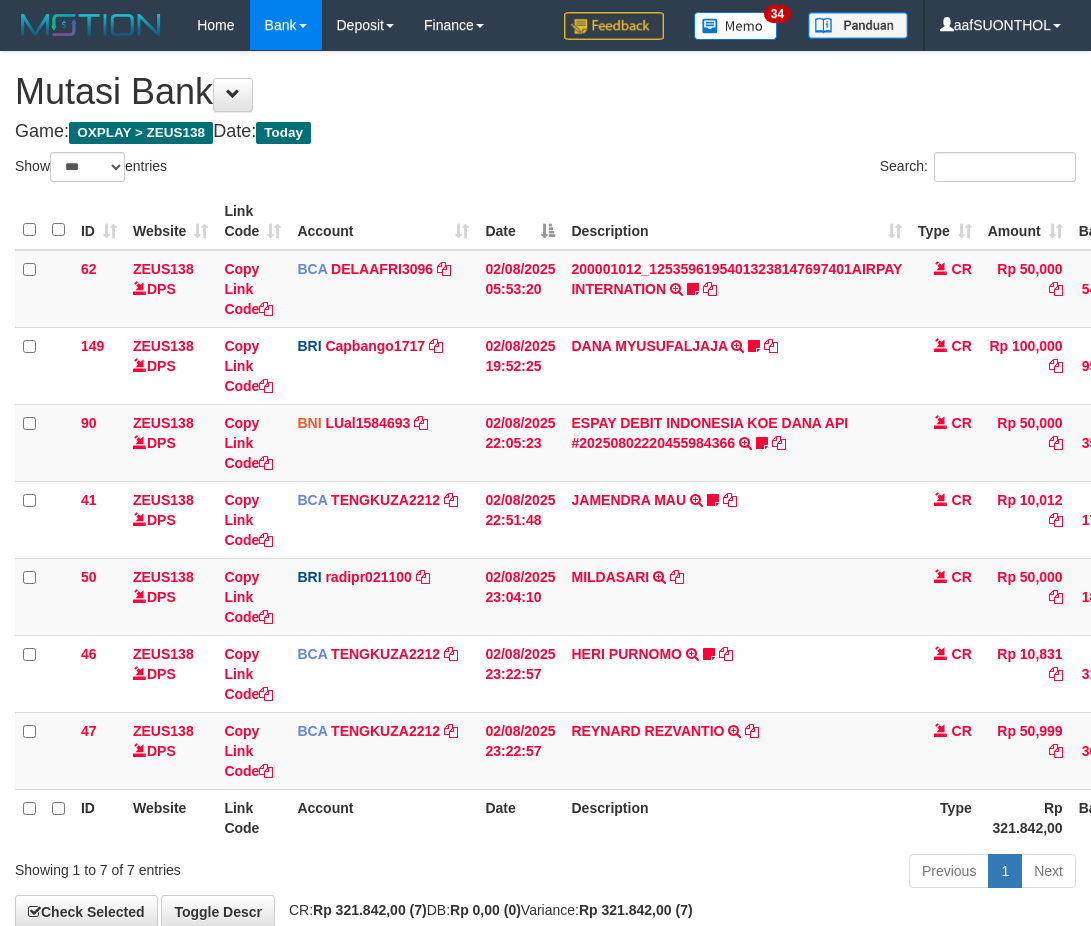 scroll, scrollTop: 114, scrollLeft: 0, axis: vertical 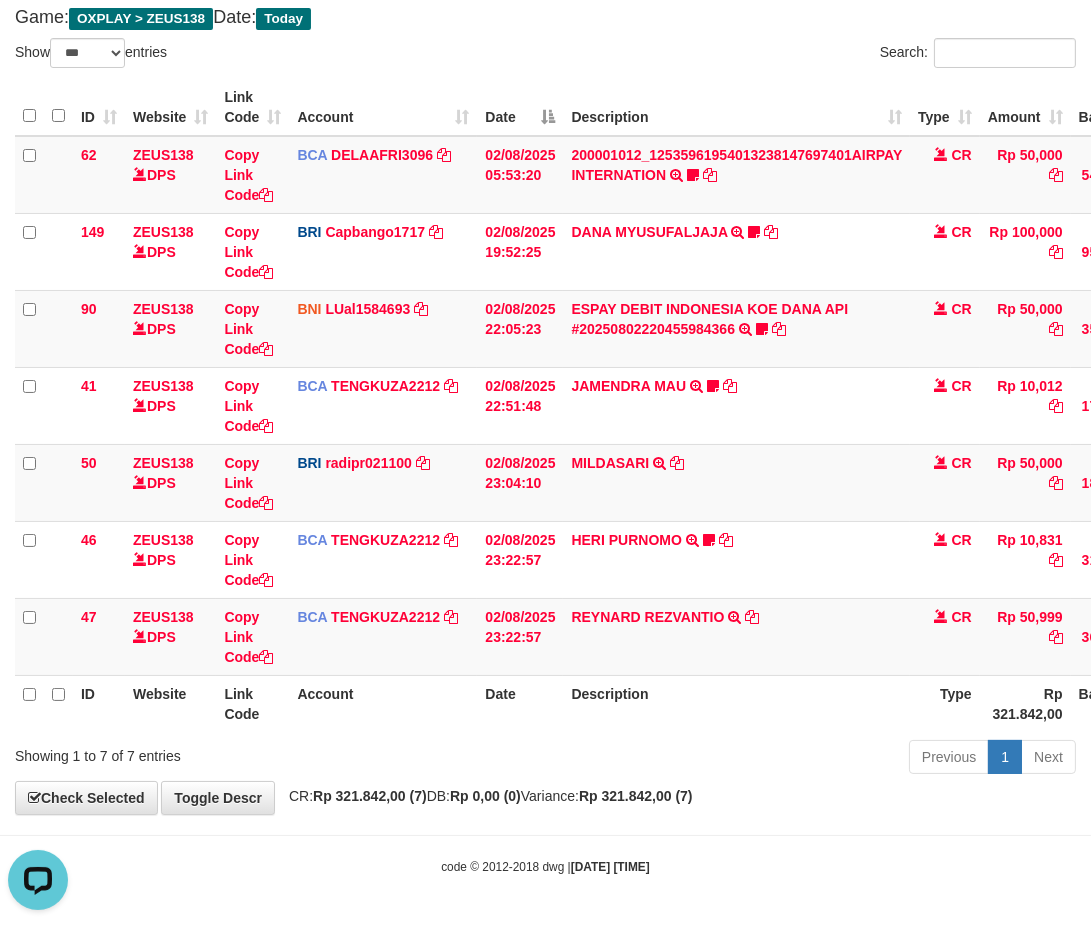 click on "Description" at bounding box center (736, 703) 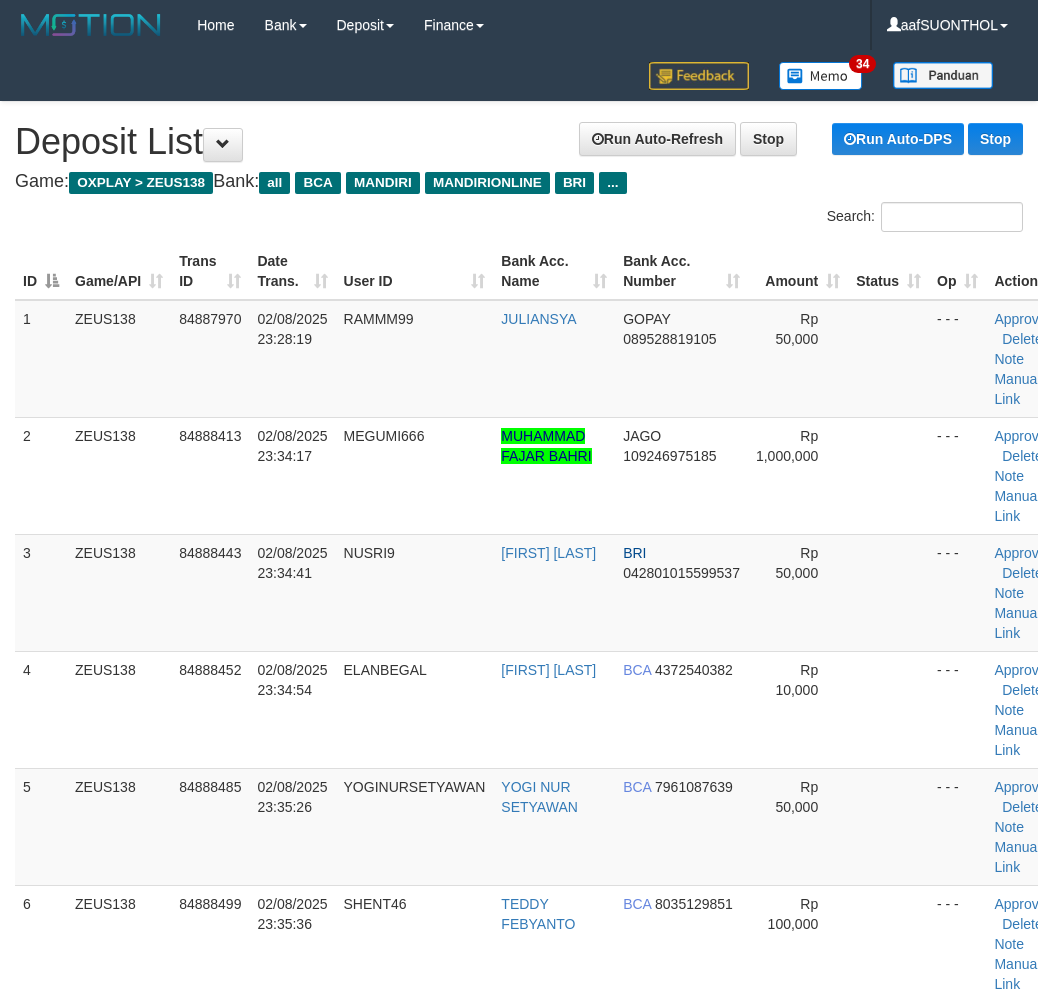 scroll, scrollTop: 666, scrollLeft: 0, axis: vertical 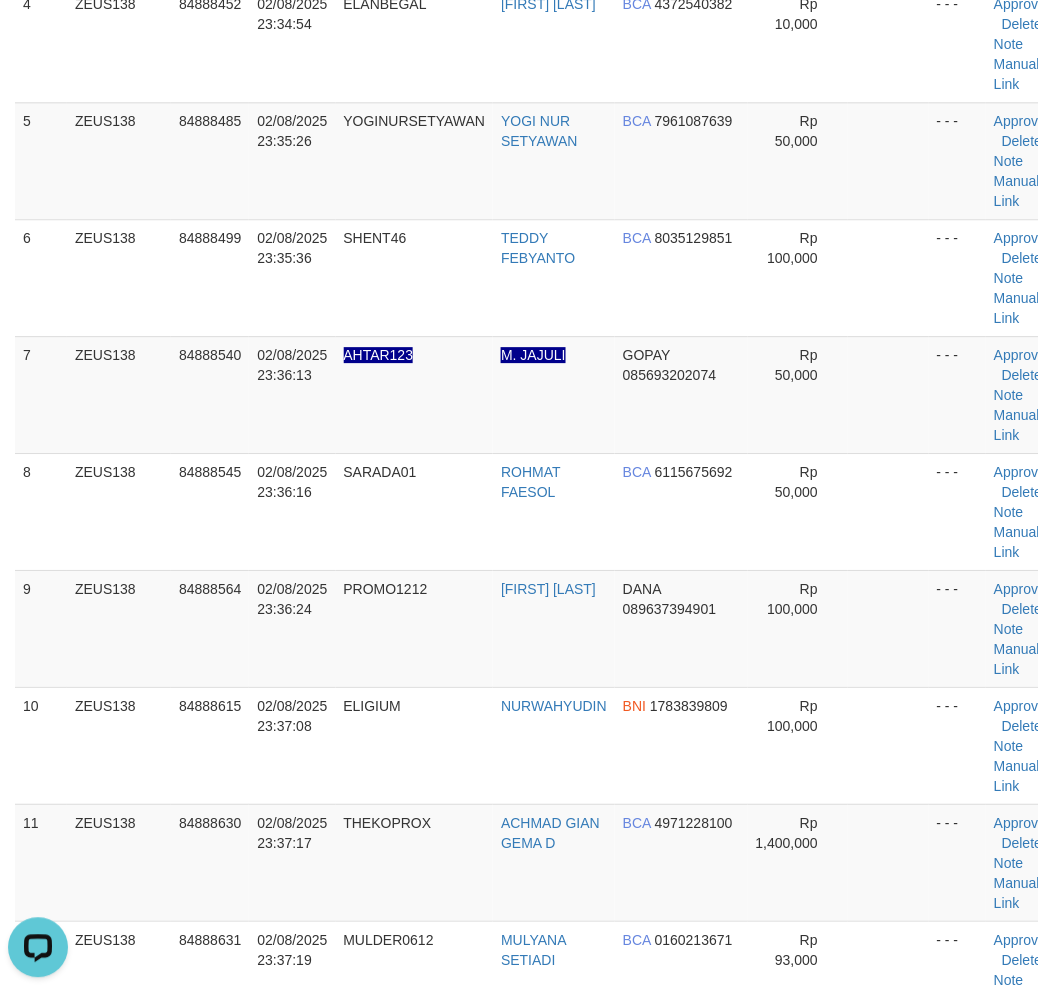 drag, startPoint x: 854, startPoint y: 751, endPoint x: 1051, endPoint y: 755, distance: 197.0406 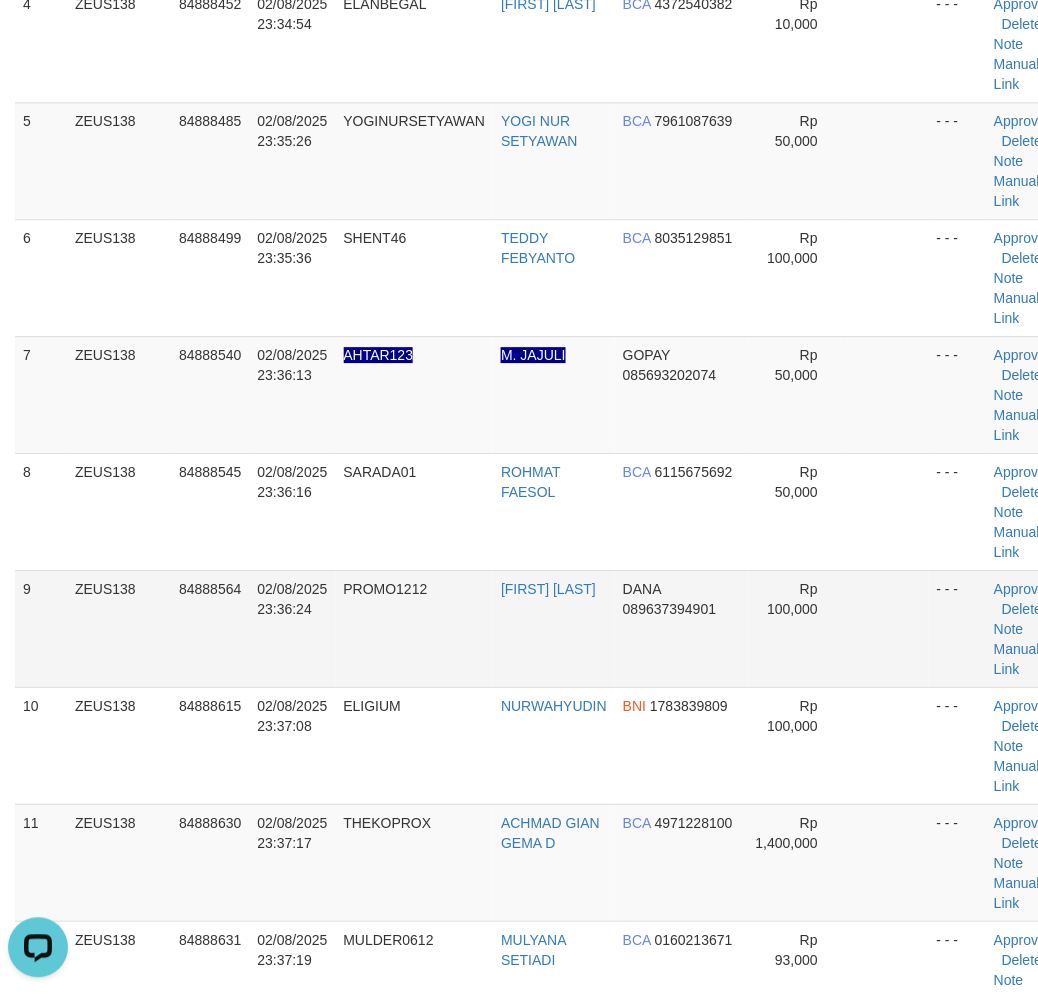 click at bounding box center [888, 628] 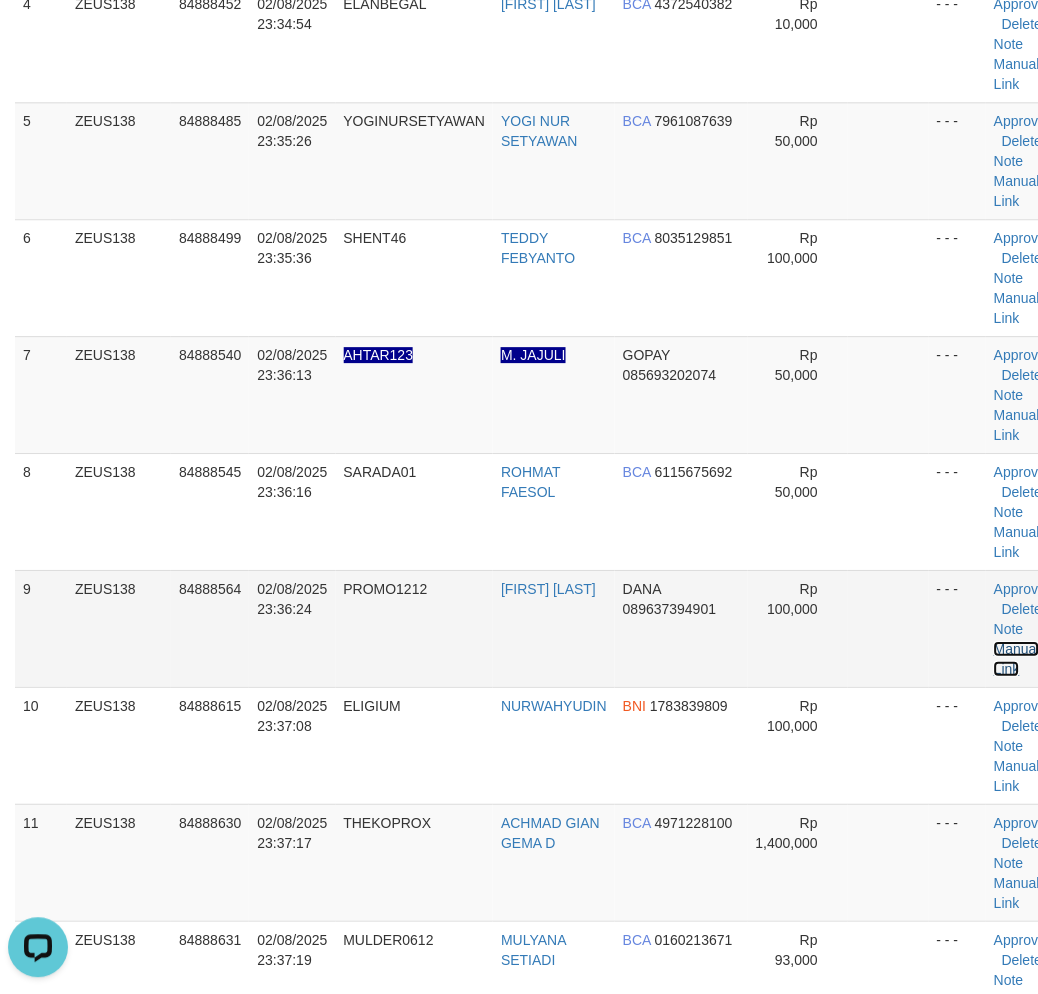 click on "Manual Link" at bounding box center (1017, 659) 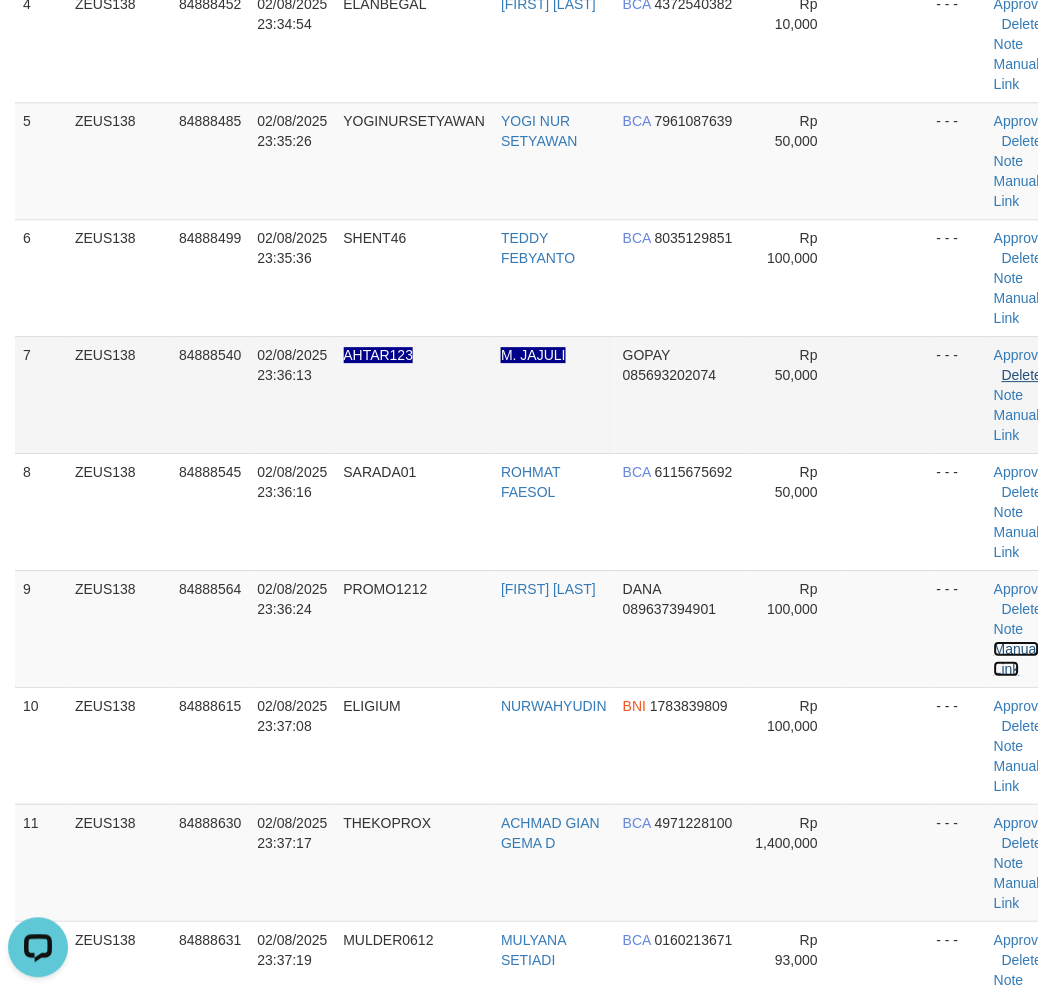 click on "Manual Link" at bounding box center [1017, 659] 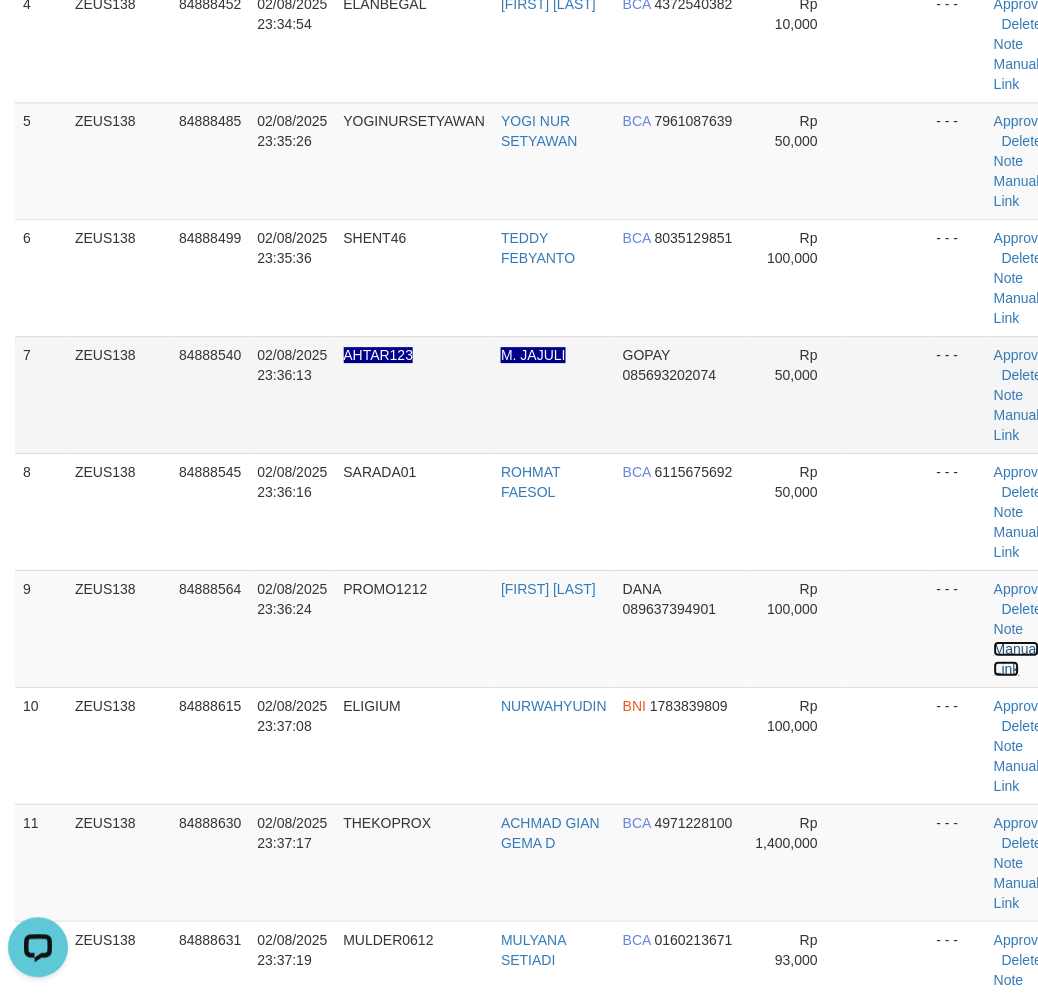 click on "Manual Link" at bounding box center (1017, 659) 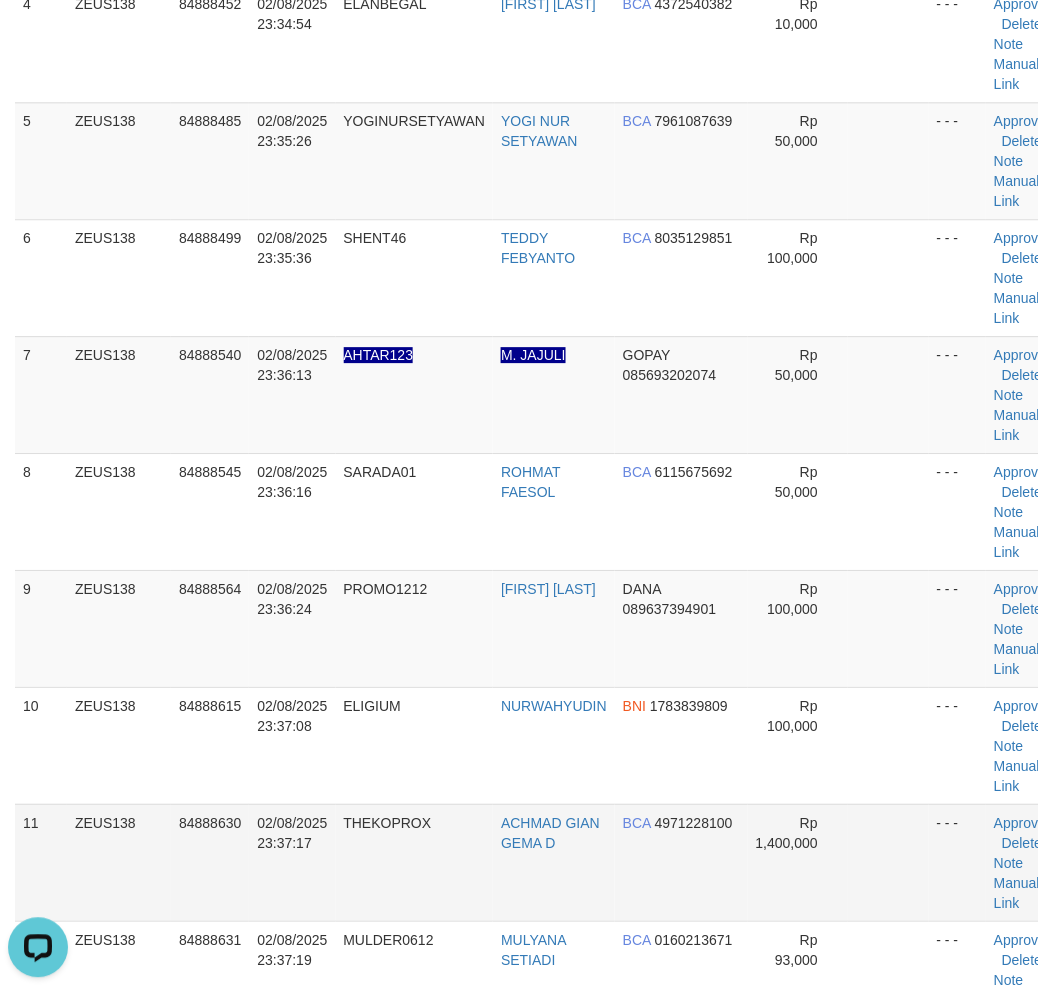 click at bounding box center (888, 862) 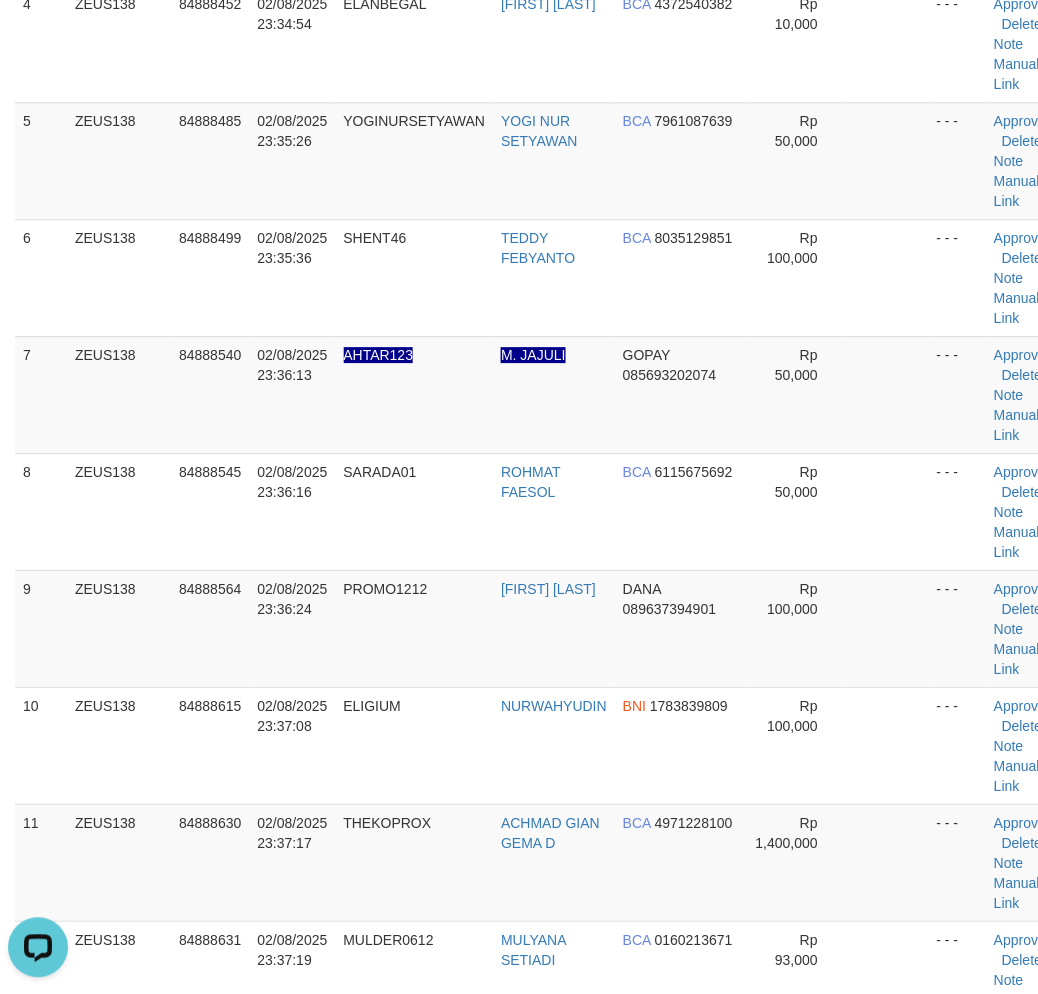 drag, startPoint x: 834, startPoint y: 868, endPoint x: 1053, endPoint y: 860, distance: 219.14607 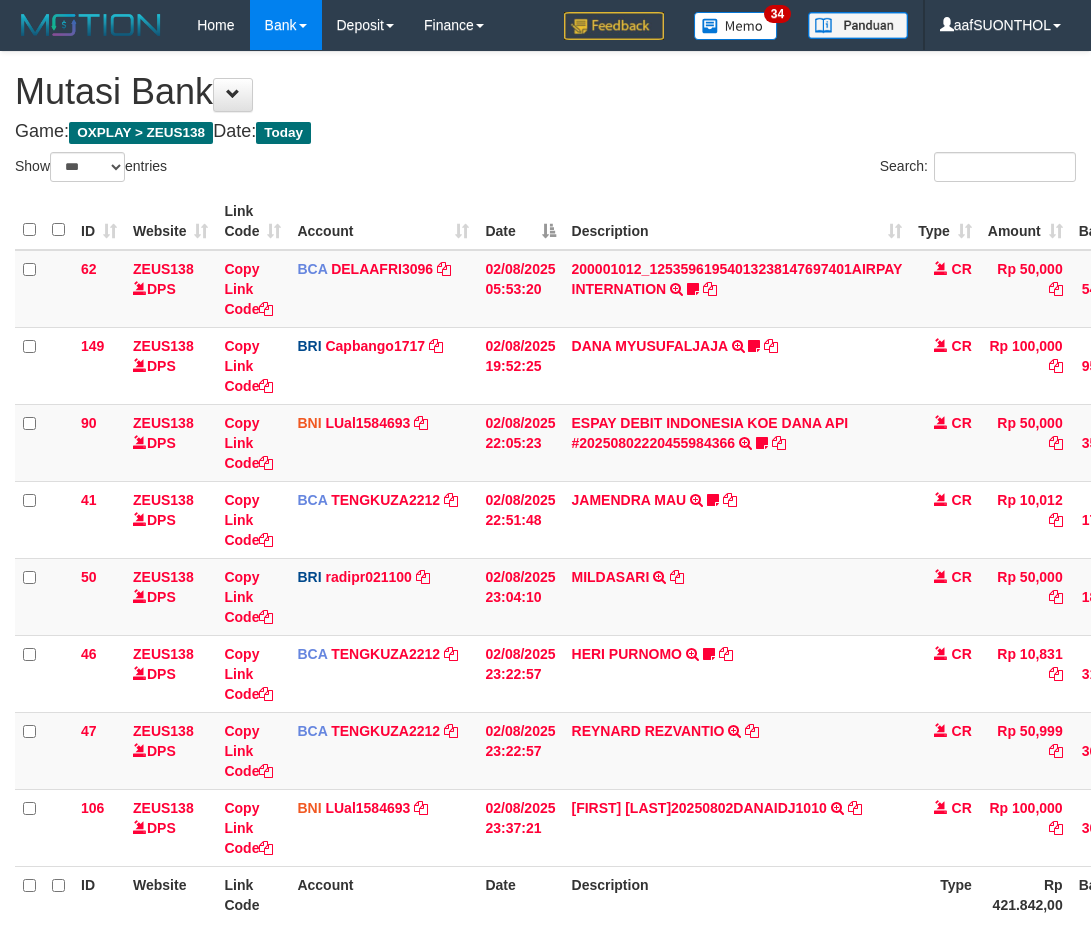 select on "***" 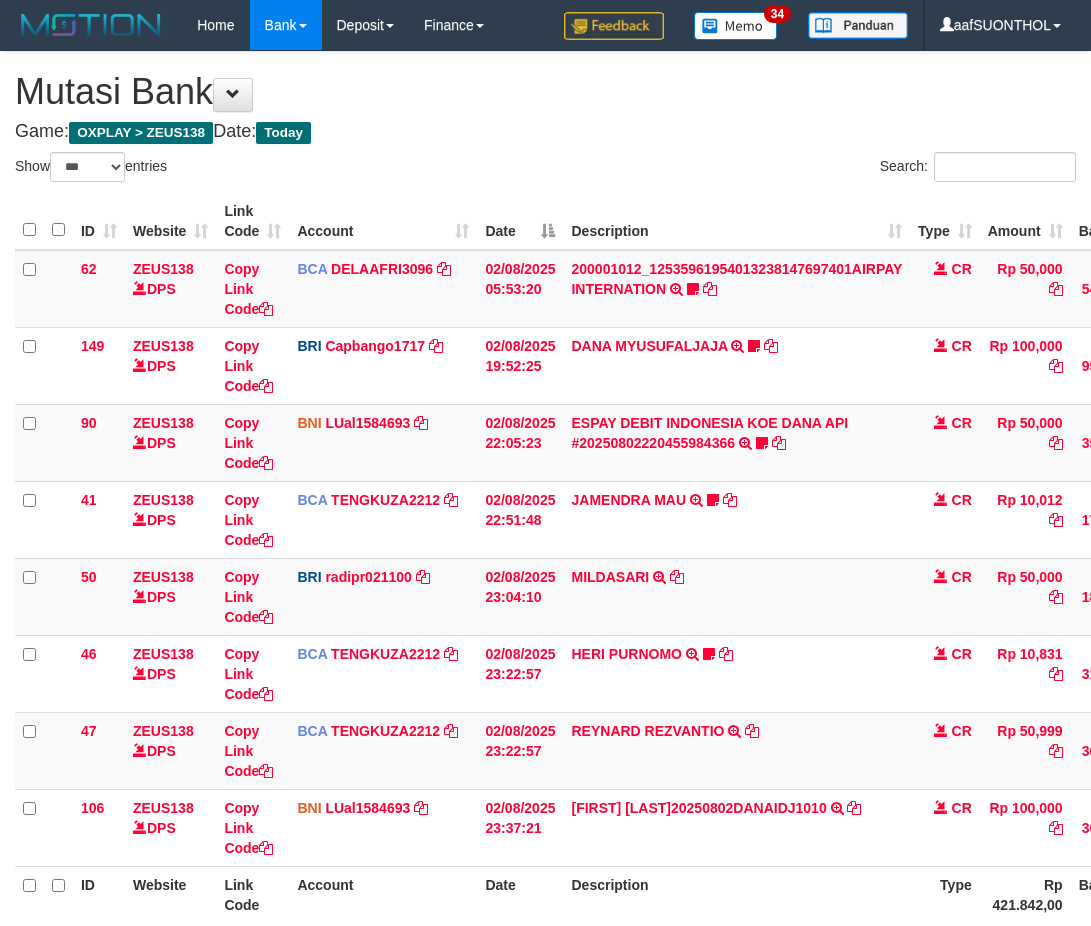 scroll, scrollTop: 114, scrollLeft: 0, axis: vertical 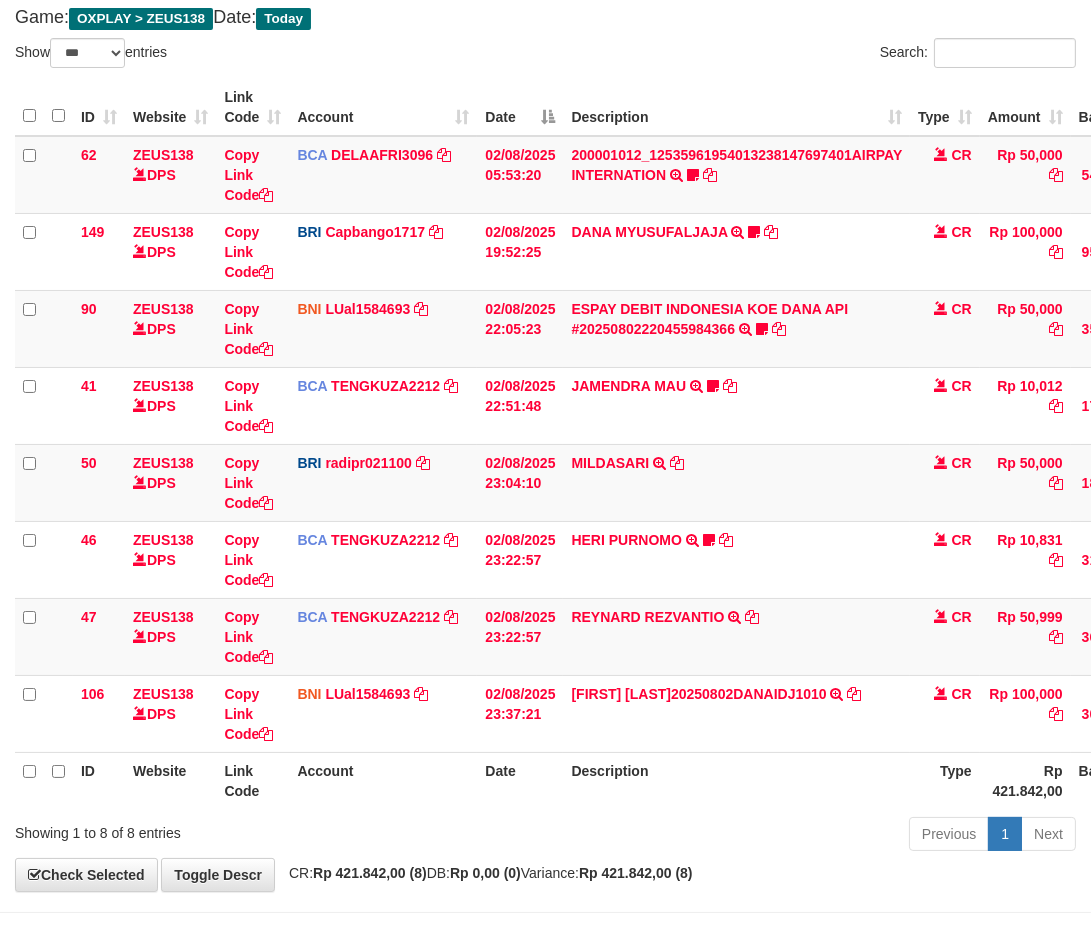 click on "MUHAMMAD MUKHLAS DANA20250802DANAIDJ1010         TRF/PAY/TOP-UP ECHANNEL MUHAMMAD MUKHLAS DANA20250802DANAIDJ1010" at bounding box center [736, 713] 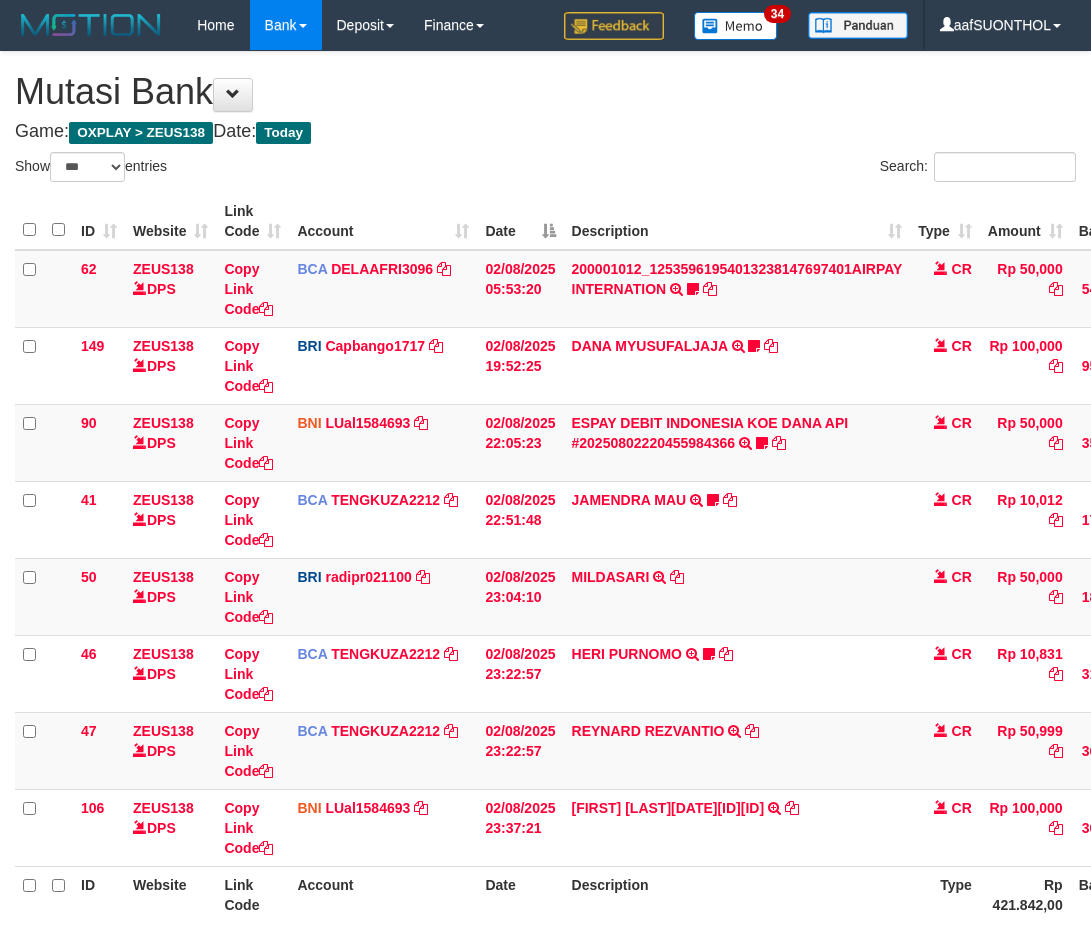 select on "***" 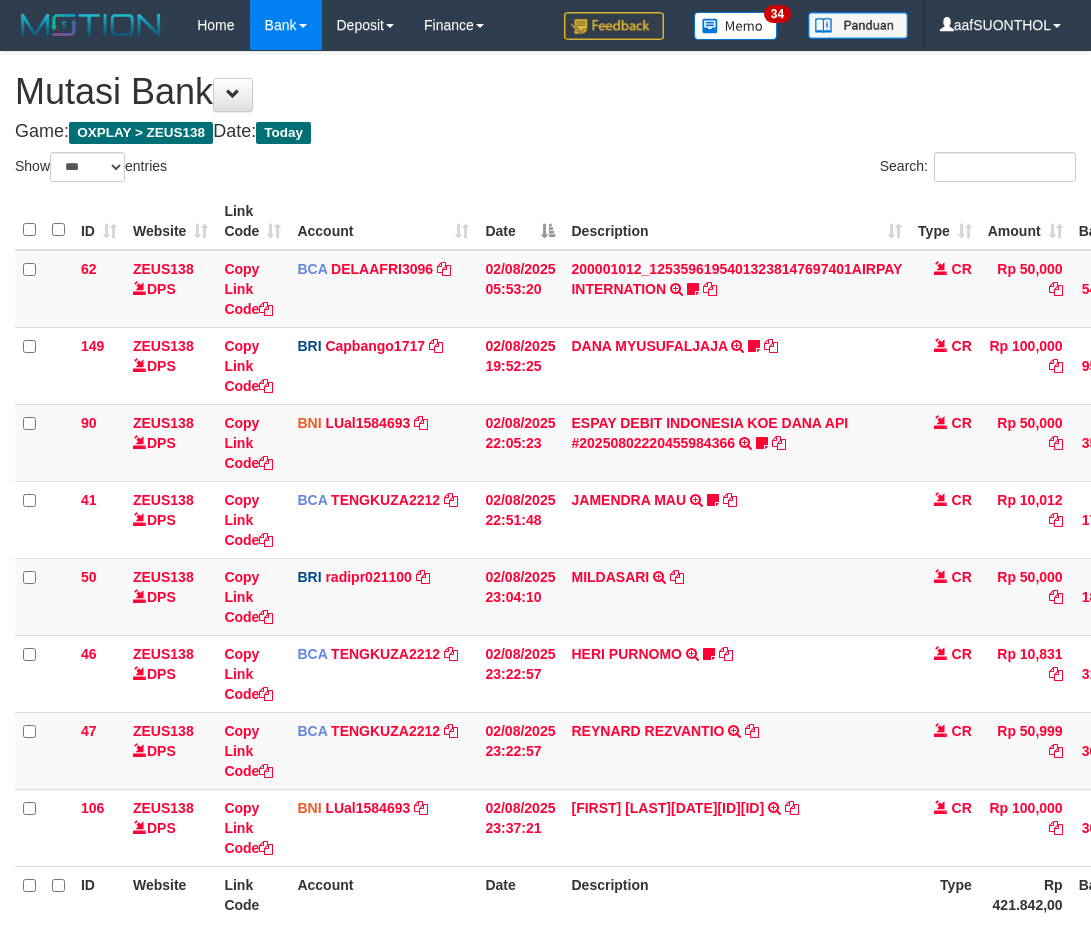 scroll, scrollTop: 114, scrollLeft: 0, axis: vertical 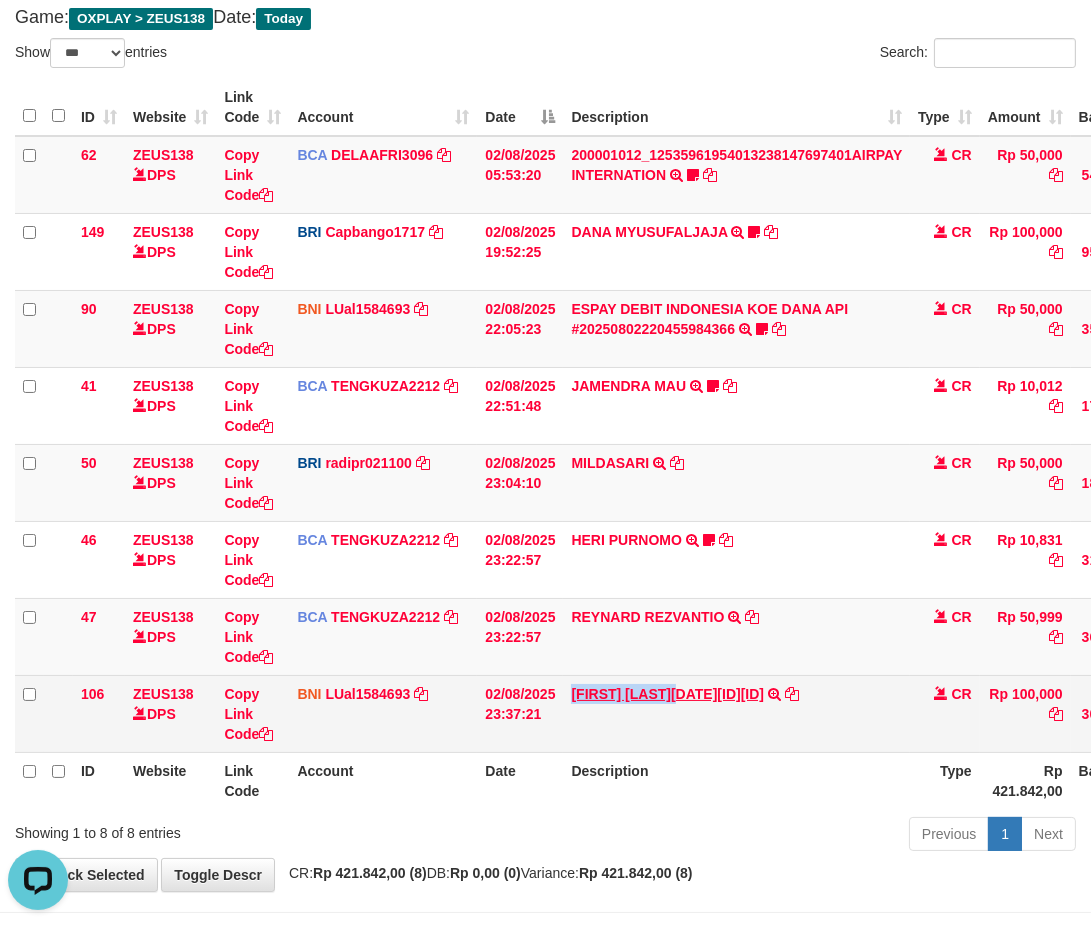 copy on "MUHAMMAD MUKHLA" 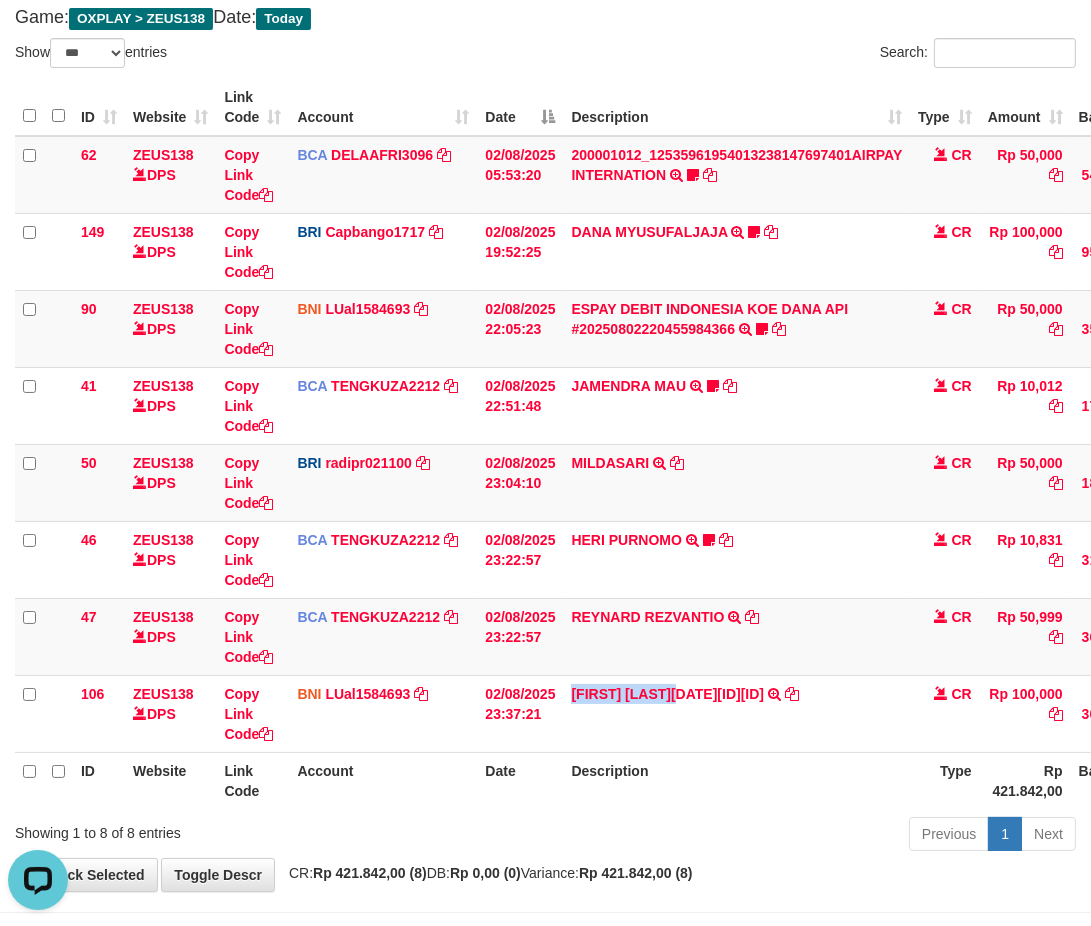 drag, startPoint x: 564, startPoint y: 677, endPoint x: 194, endPoint y: 765, distance: 380.32092 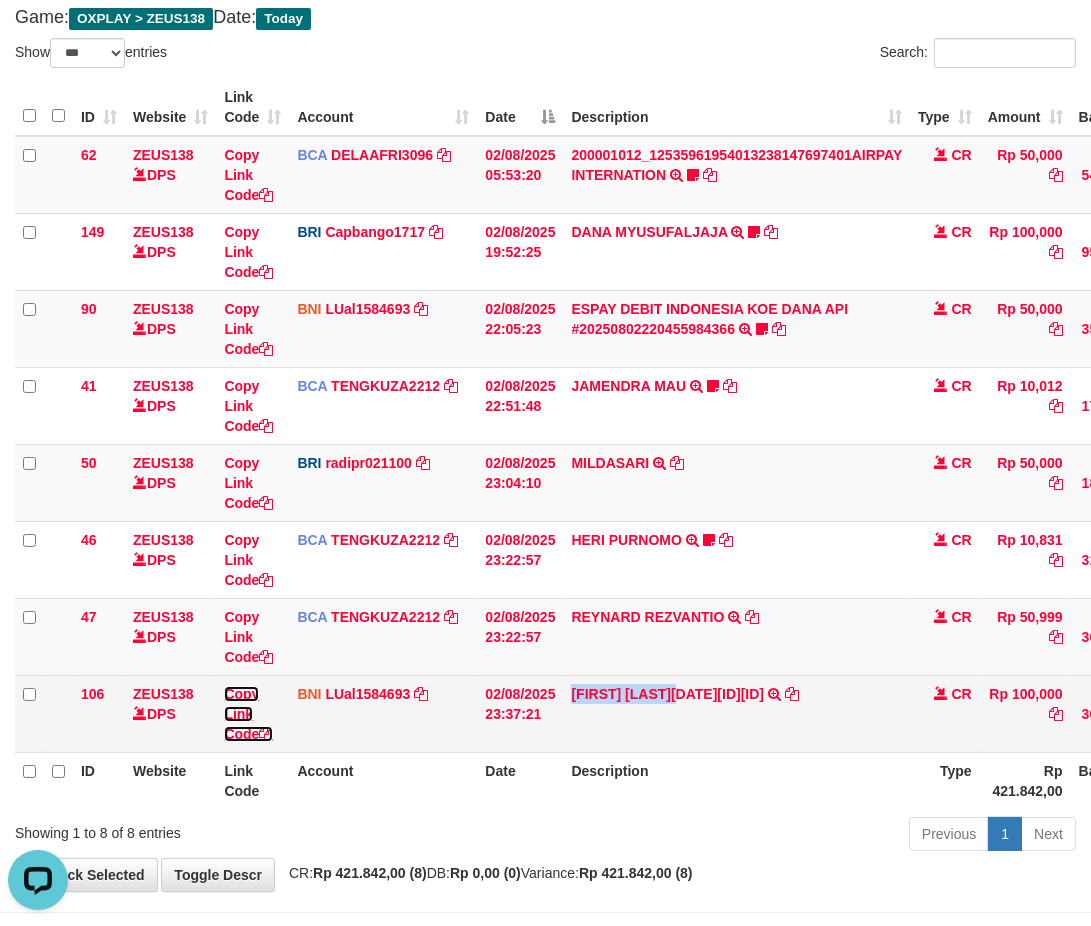 click on "Copy Link Code" at bounding box center (248, 714) 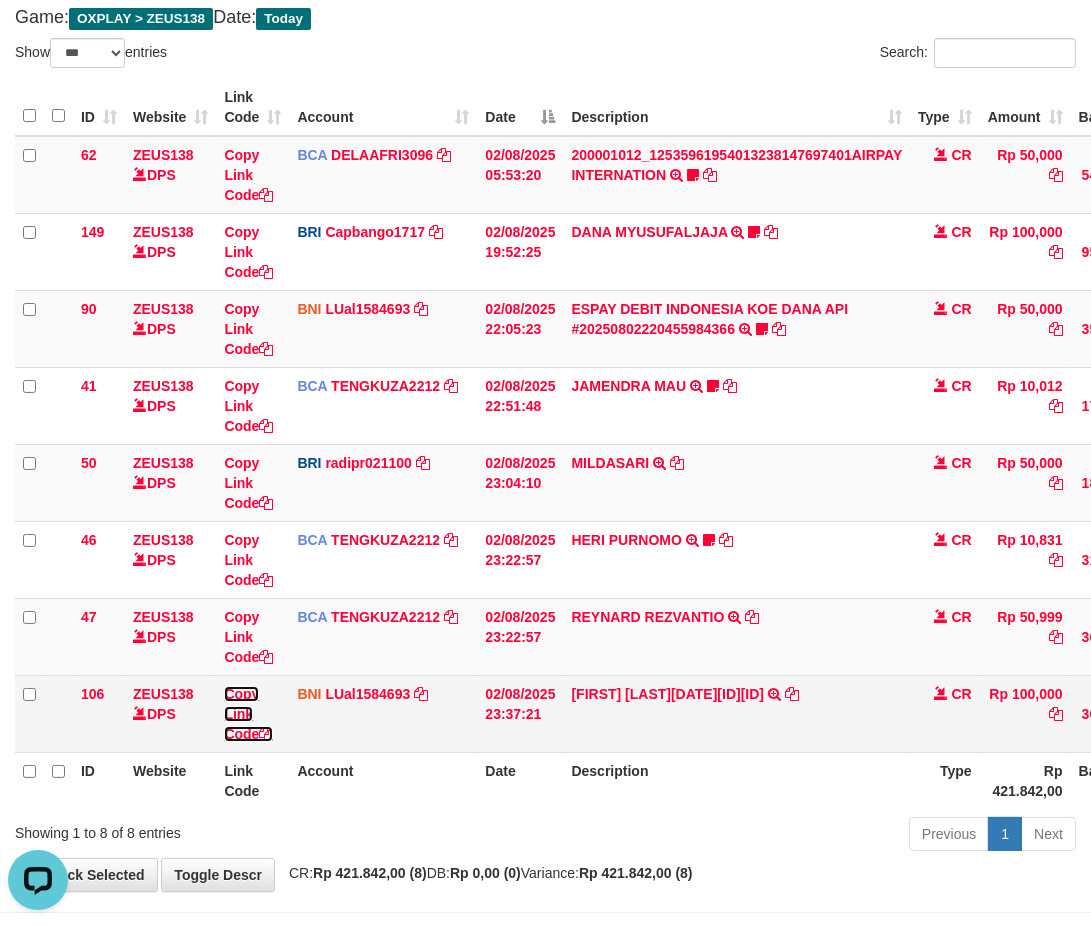 drag, startPoint x: 246, startPoint y: 725, endPoint x: 234, endPoint y: 726, distance: 12.0415945 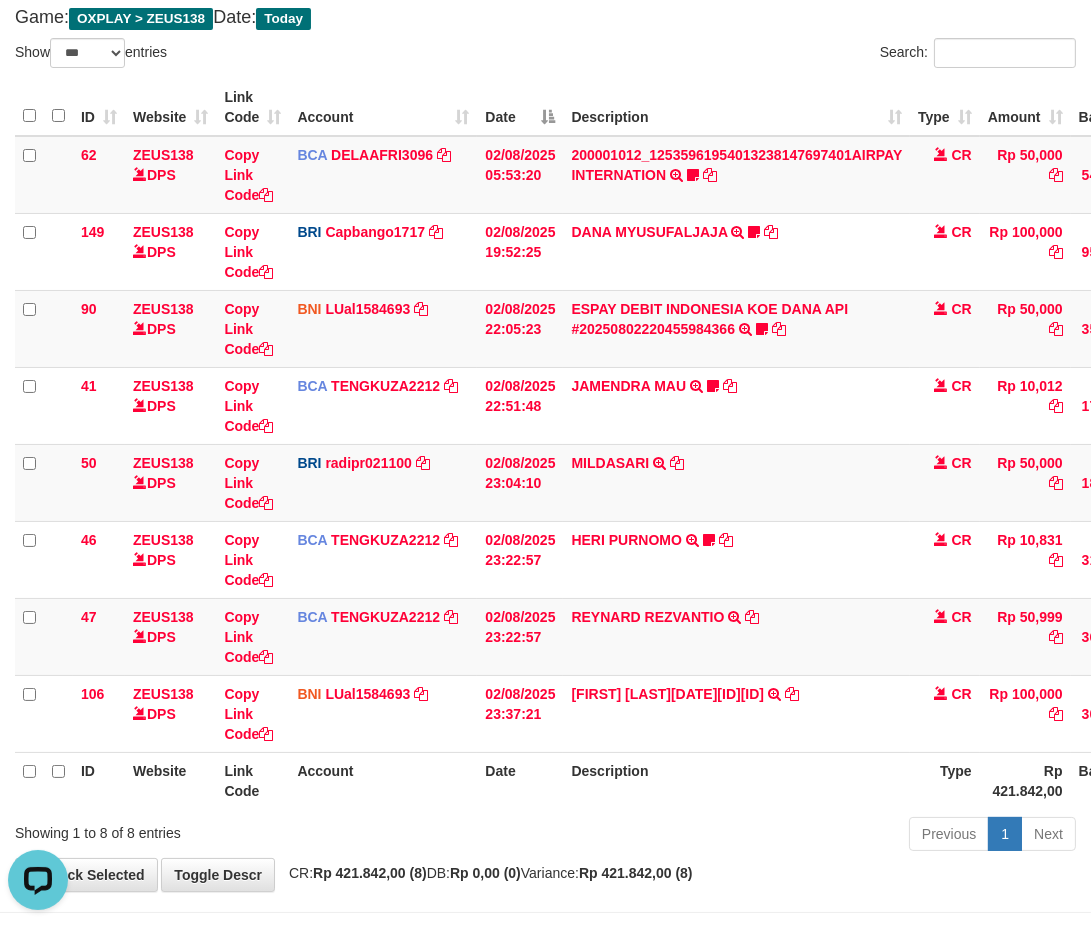 scroll, scrollTop: 297, scrollLeft: 0, axis: vertical 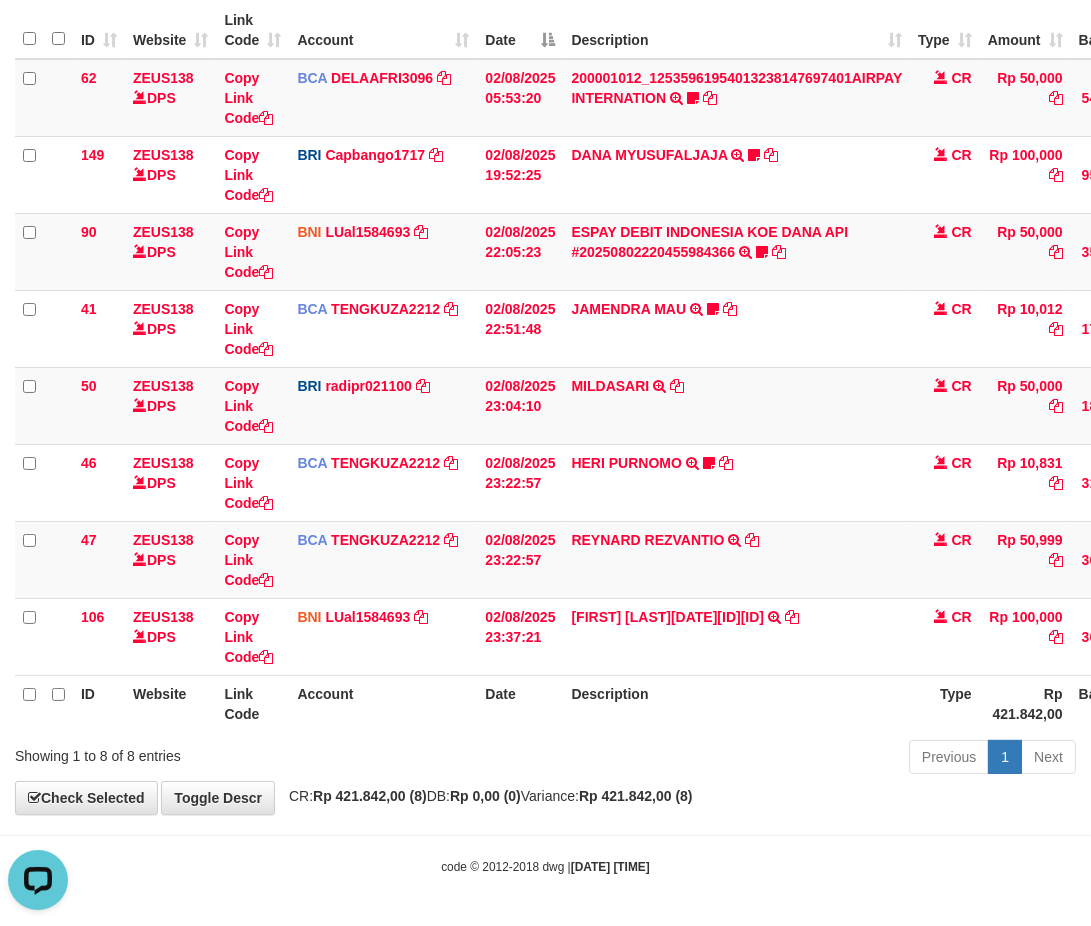 click on "Previous 1 Next" at bounding box center (773, 759) 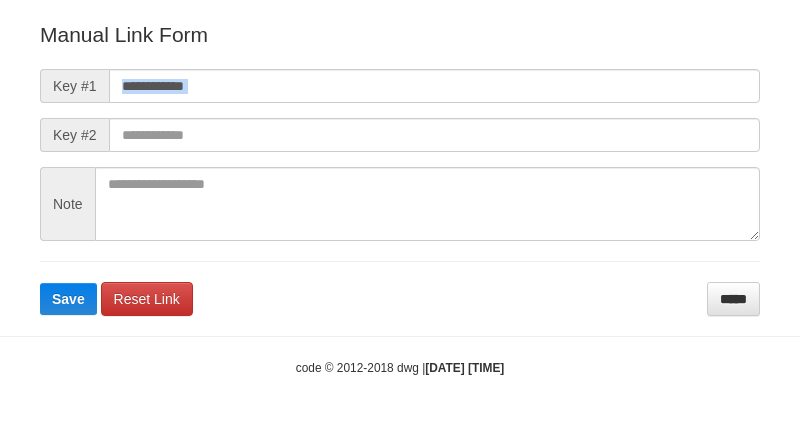 click on "Manual Link Form
Key #1
Key #2
Note
Save
Reset Link
*****" at bounding box center (400, 168) 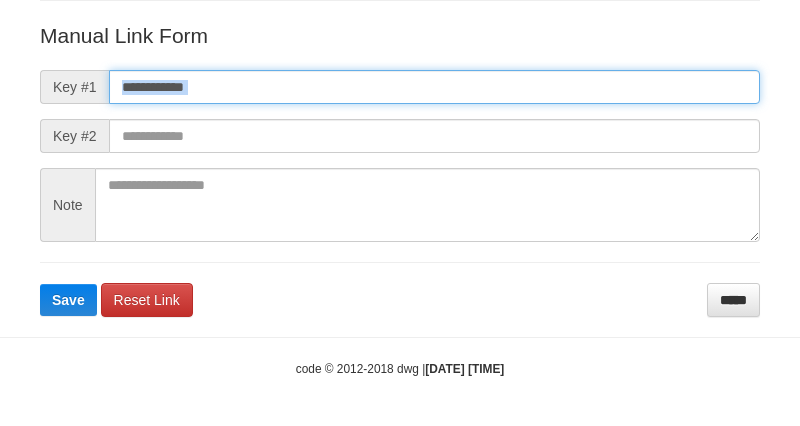 click at bounding box center (434, 87) 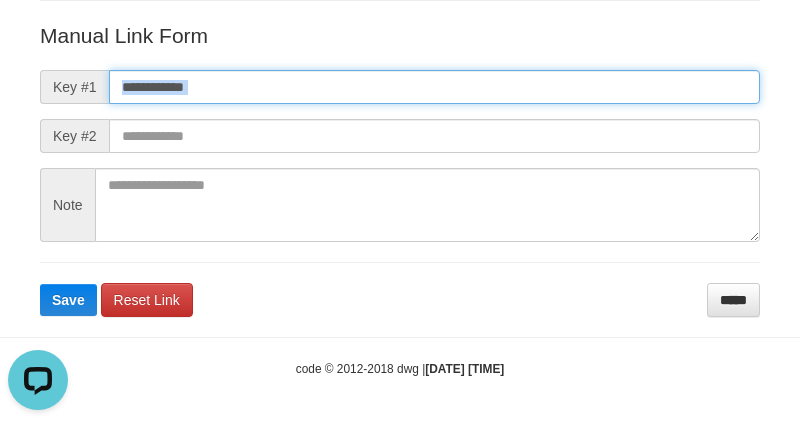 scroll, scrollTop: 0, scrollLeft: 0, axis: both 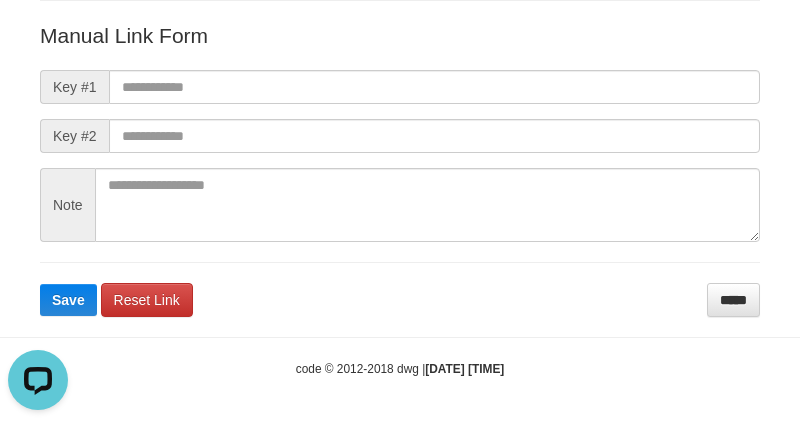 click on "Manual Link Form
Key #1
Key #2
Note
Save
Reset Link
*****" at bounding box center (400, 169) 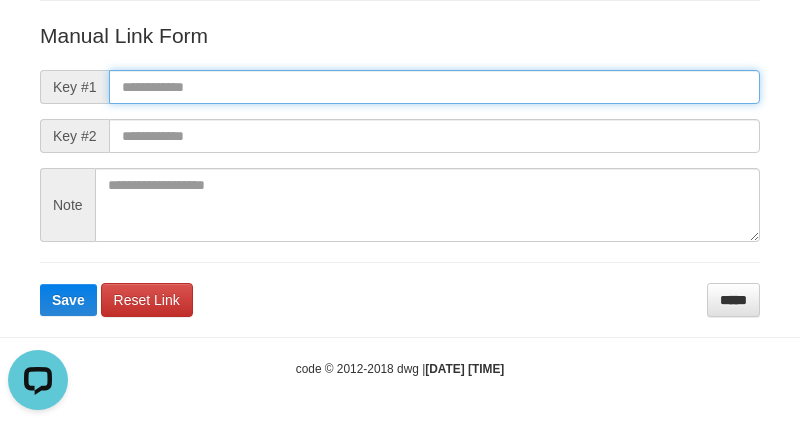 click at bounding box center [434, 87] 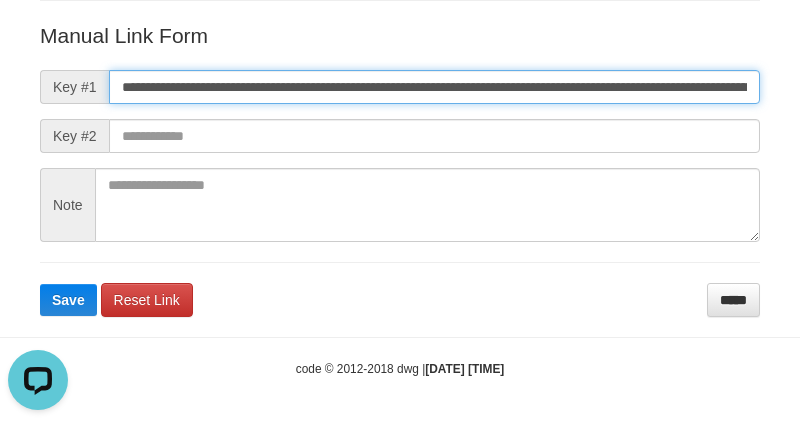 scroll, scrollTop: 0, scrollLeft: 1412, axis: horizontal 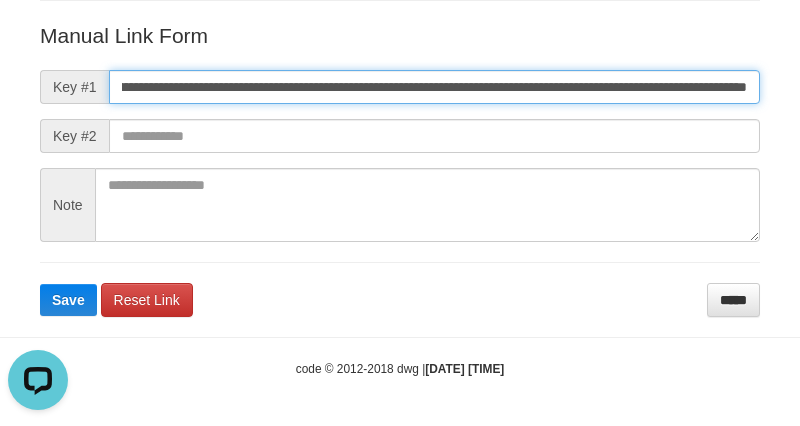 type on "**********" 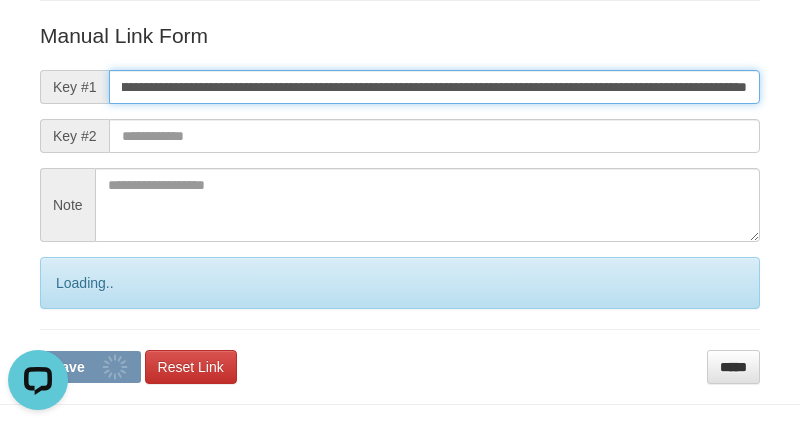 click on "Save" at bounding box center (90, 367) 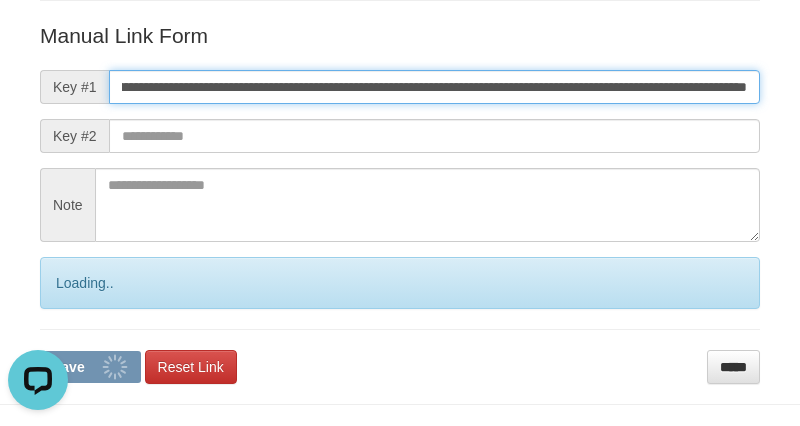 click on "Save" at bounding box center [90, 367] 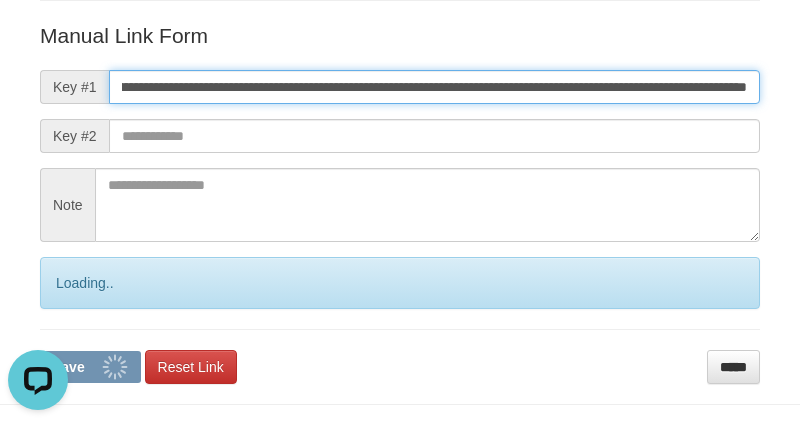 click on "Save" at bounding box center [90, 367] 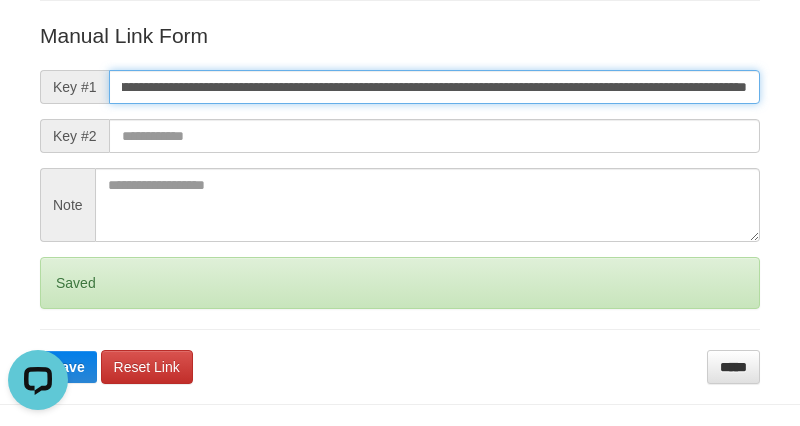 click on "Save" at bounding box center (68, 367) 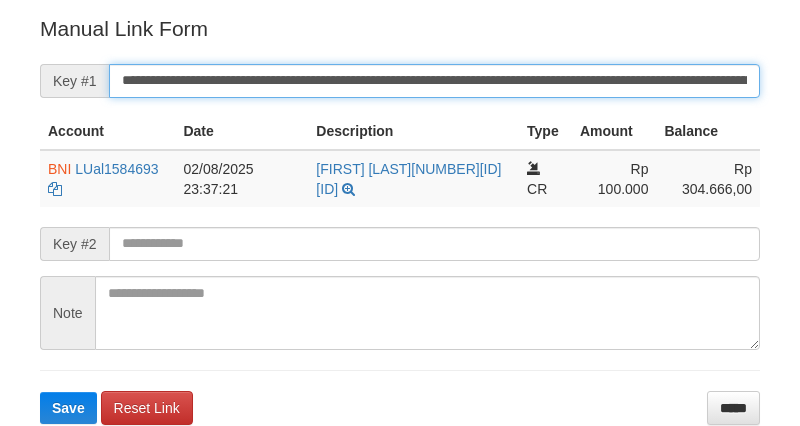 click on "Save" at bounding box center (68, 408) 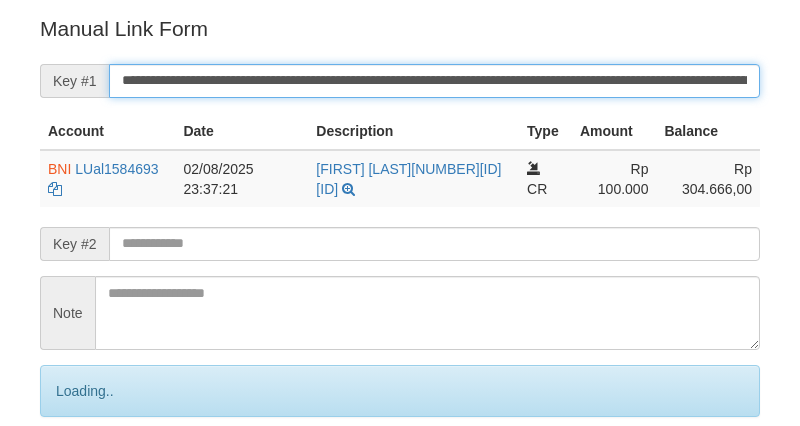 scroll, scrollTop: 392, scrollLeft: 0, axis: vertical 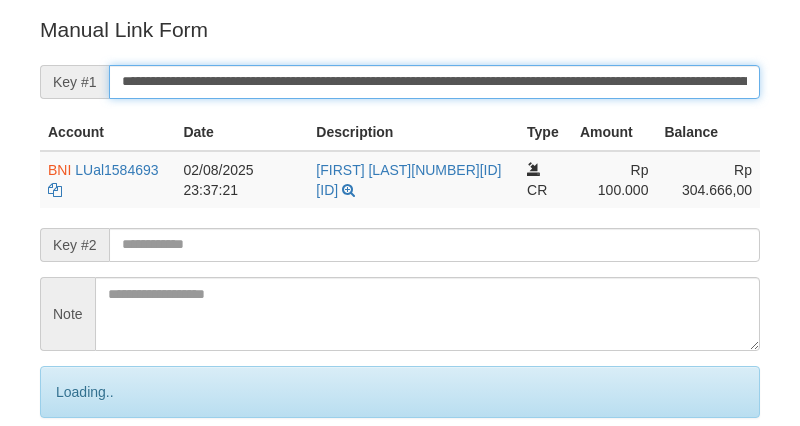 click on "Save" at bounding box center [90, 476] 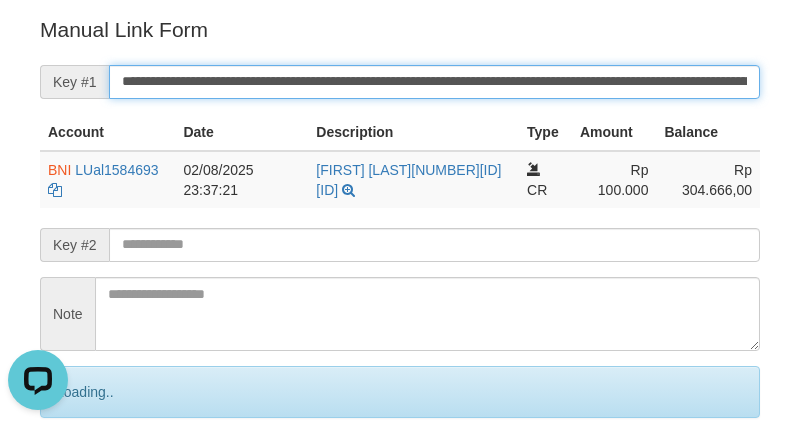 click on "Save" at bounding box center [90, 476] 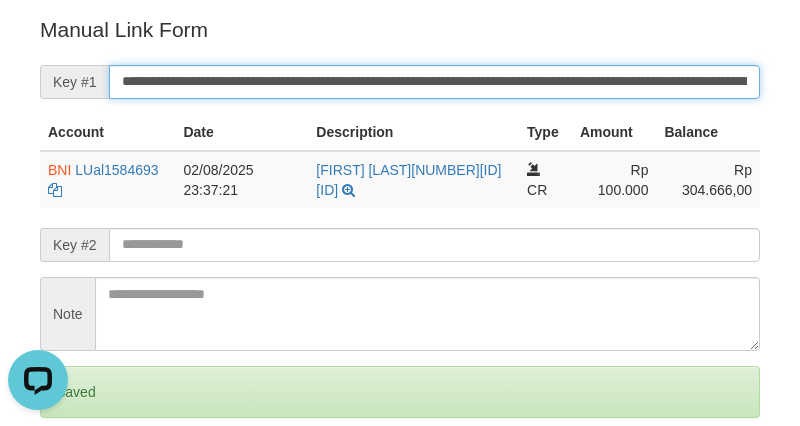 click on "Save" at bounding box center [68, 476] 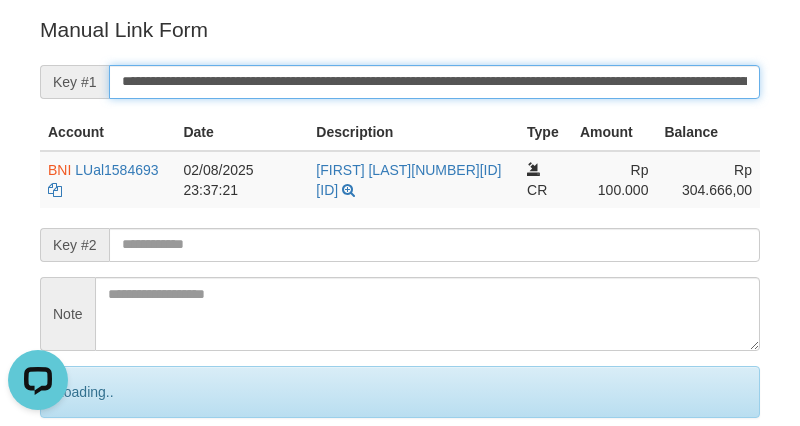 click on "Save" at bounding box center [90, 476] 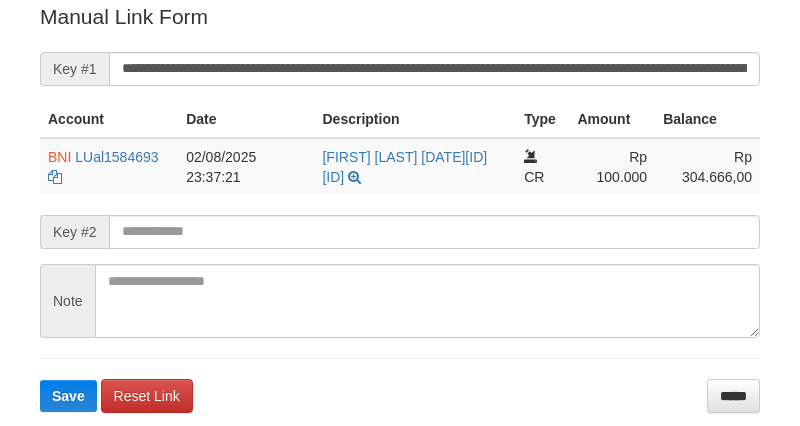 scroll, scrollTop: 404, scrollLeft: 0, axis: vertical 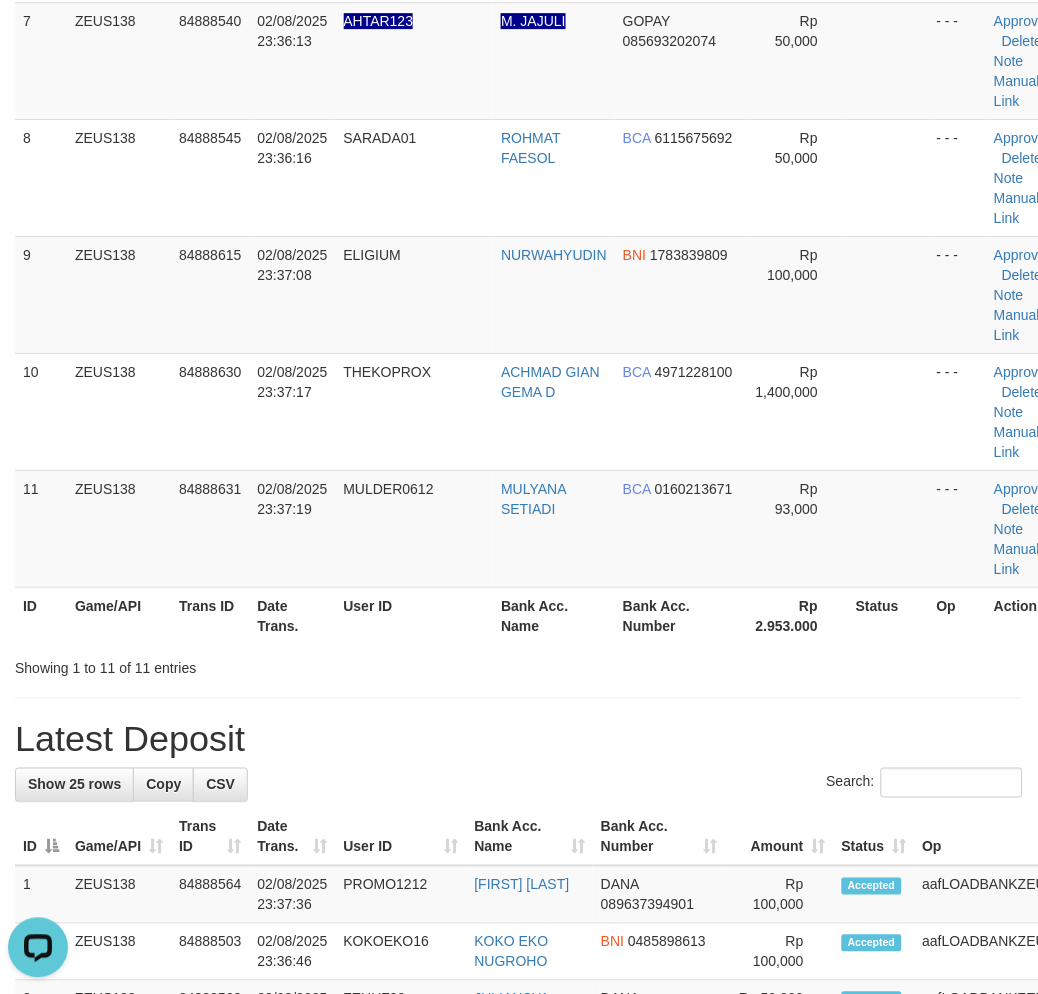 click on "**********" at bounding box center [519, 763] 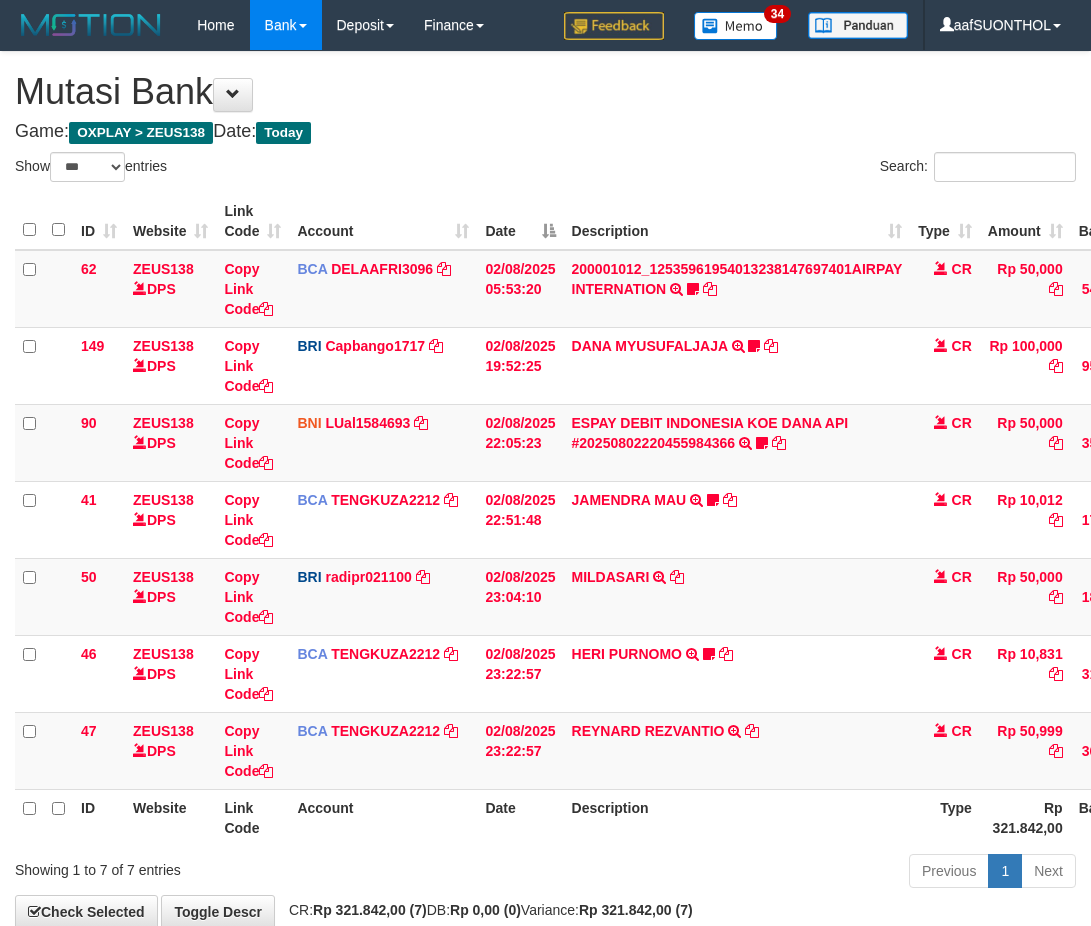 select on "***" 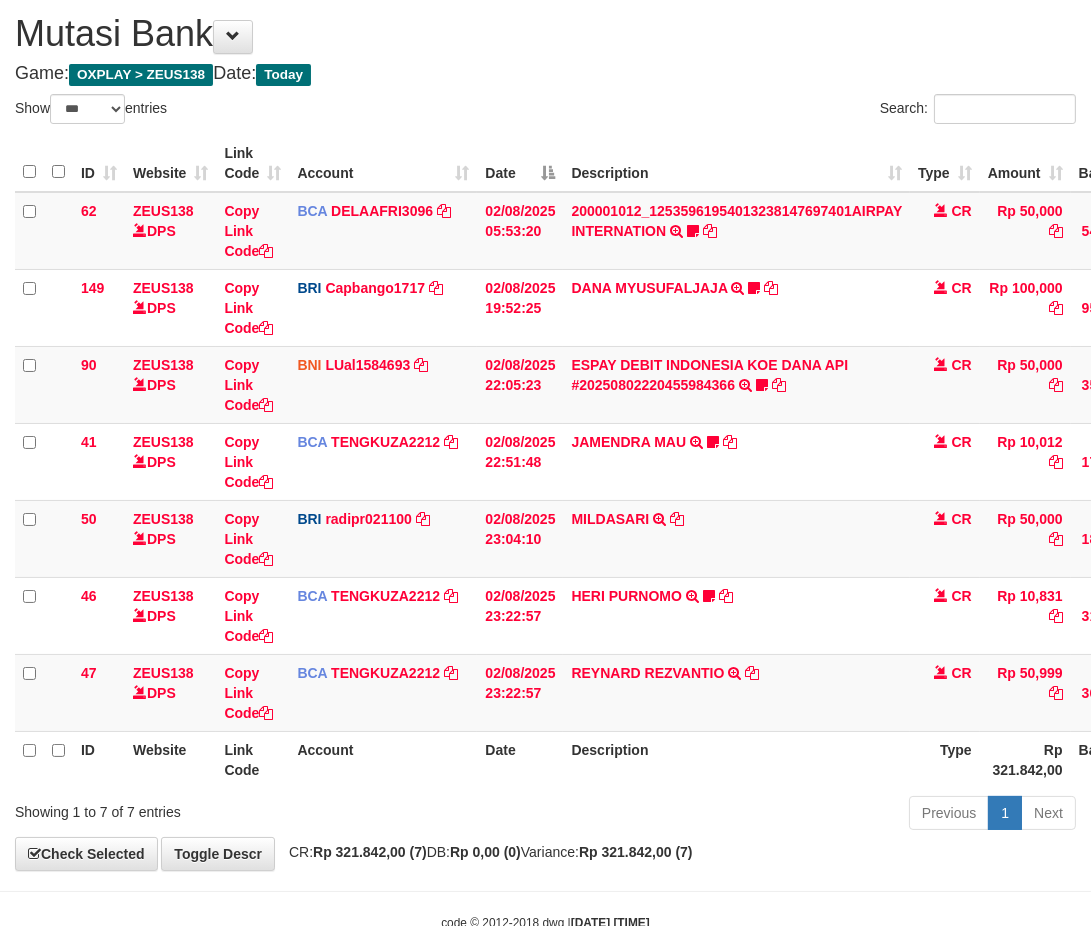 scroll, scrollTop: 114, scrollLeft: 0, axis: vertical 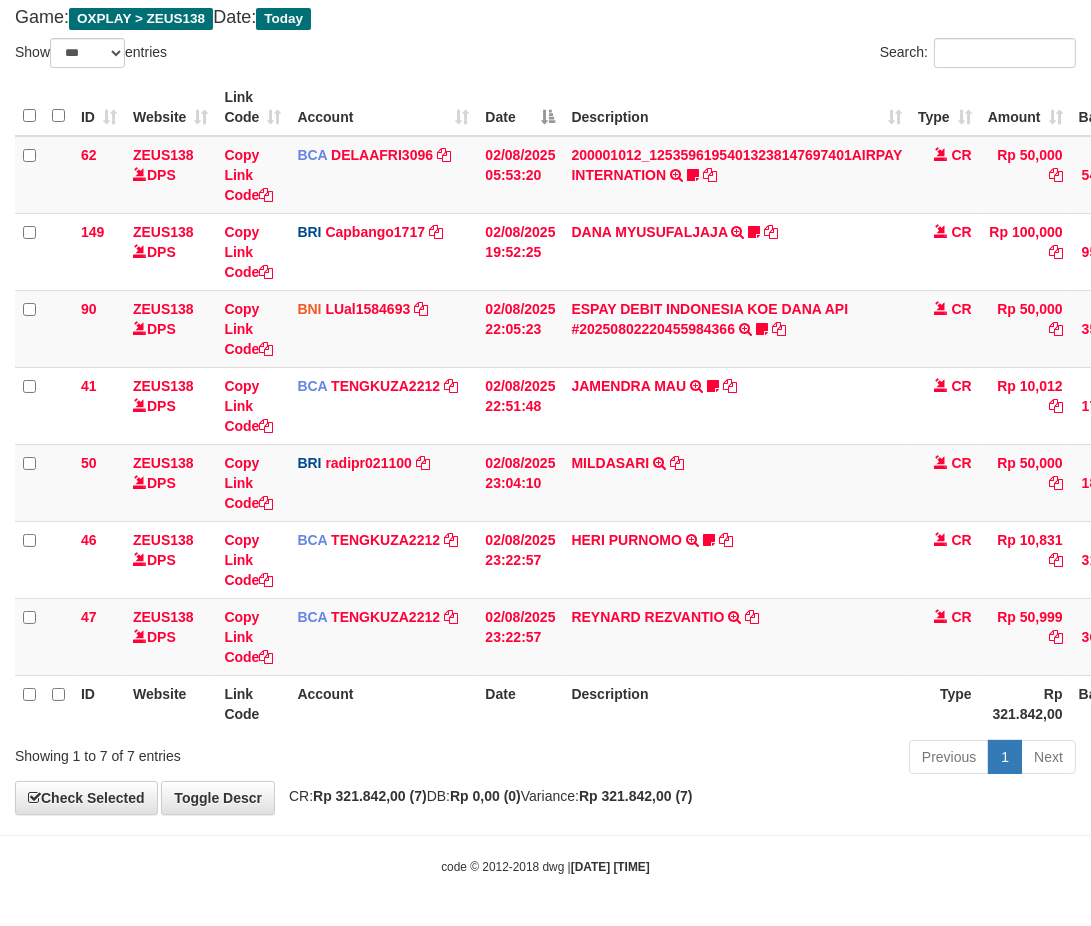 drag, startPoint x: 730, startPoint y: 730, endPoint x: 708, endPoint y: 733, distance: 22.203604 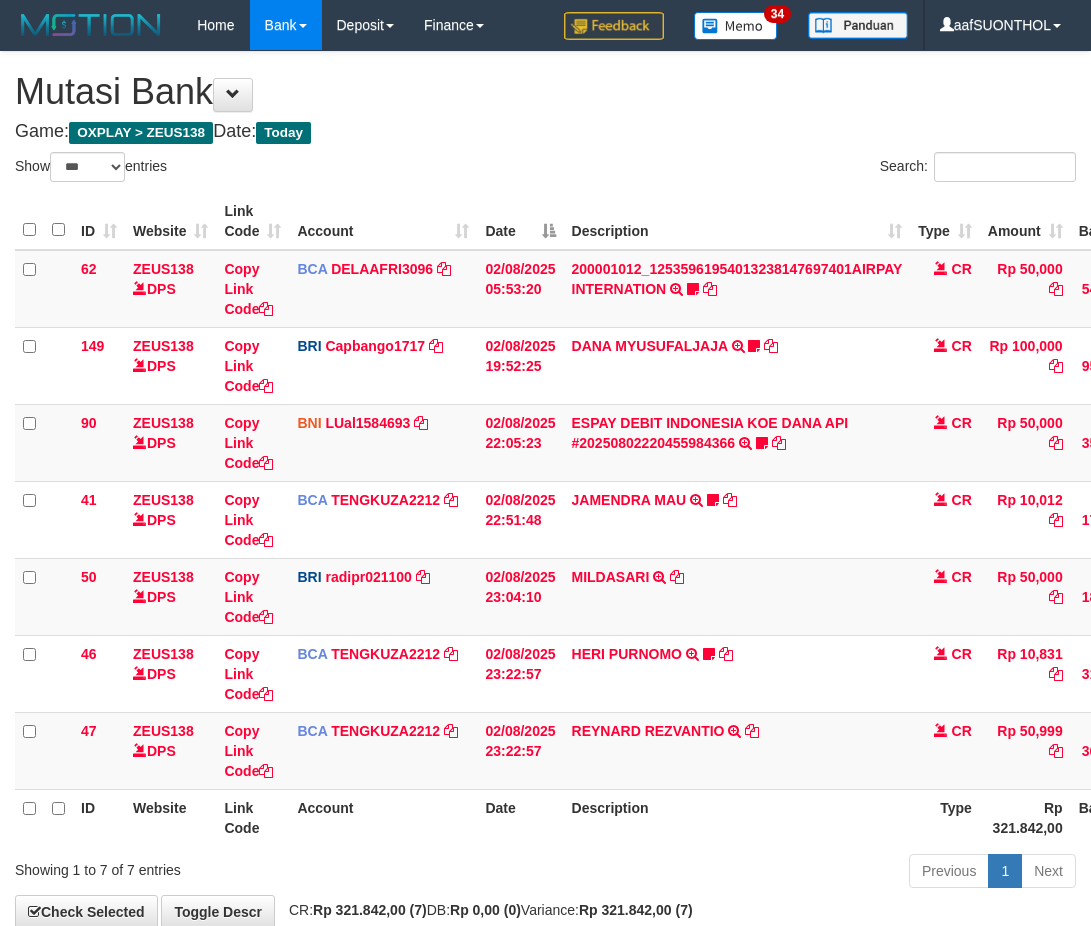 select on "***" 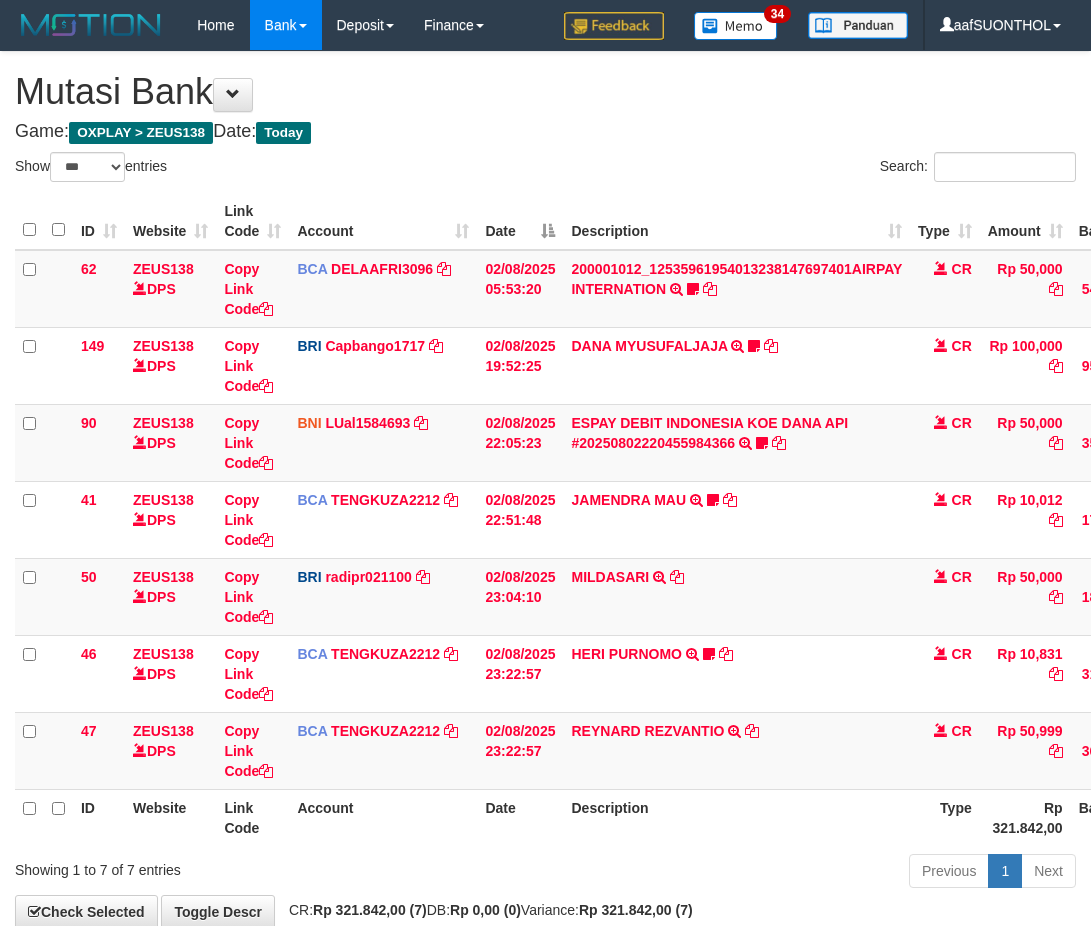 scroll, scrollTop: 114, scrollLeft: 0, axis: vertical 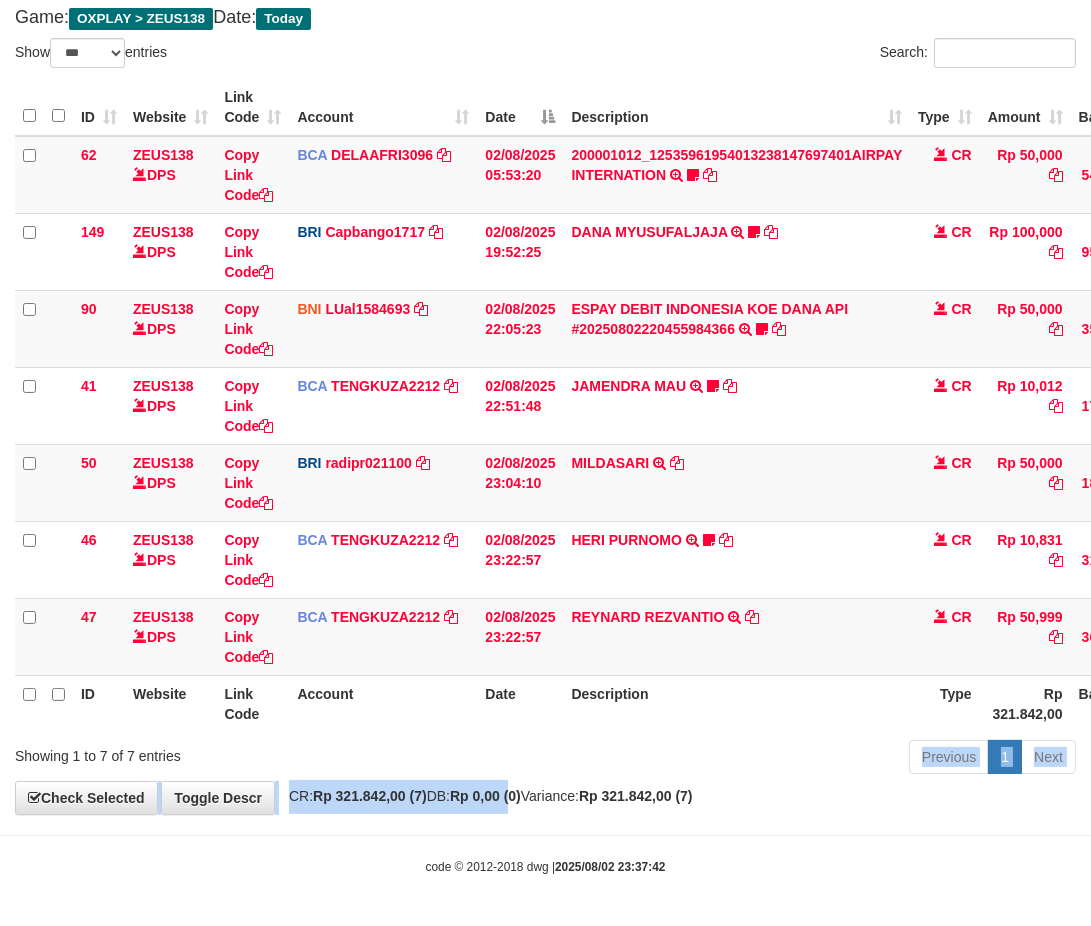 click on "Previous 1 Next" at bounding box center (773, 759) 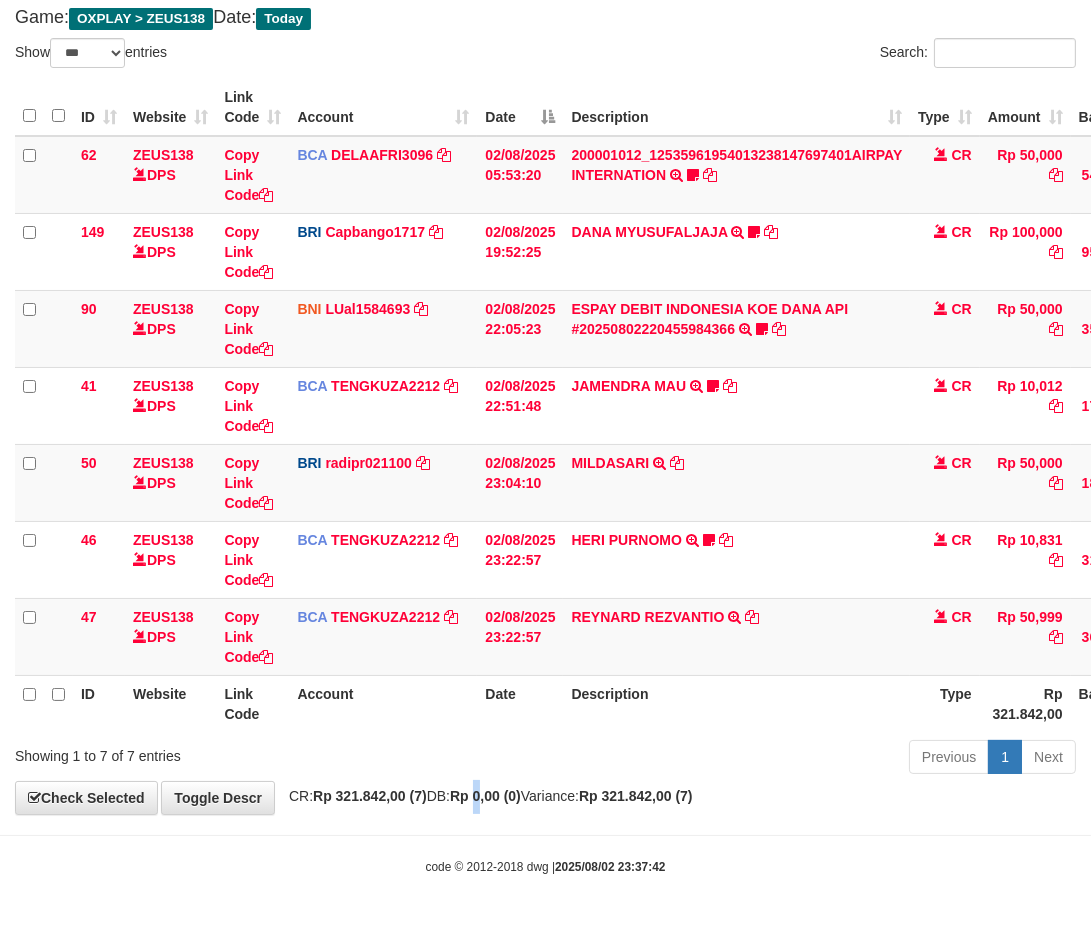 click on "Rp 0,00 (0)" at bounding box center (485, 796) 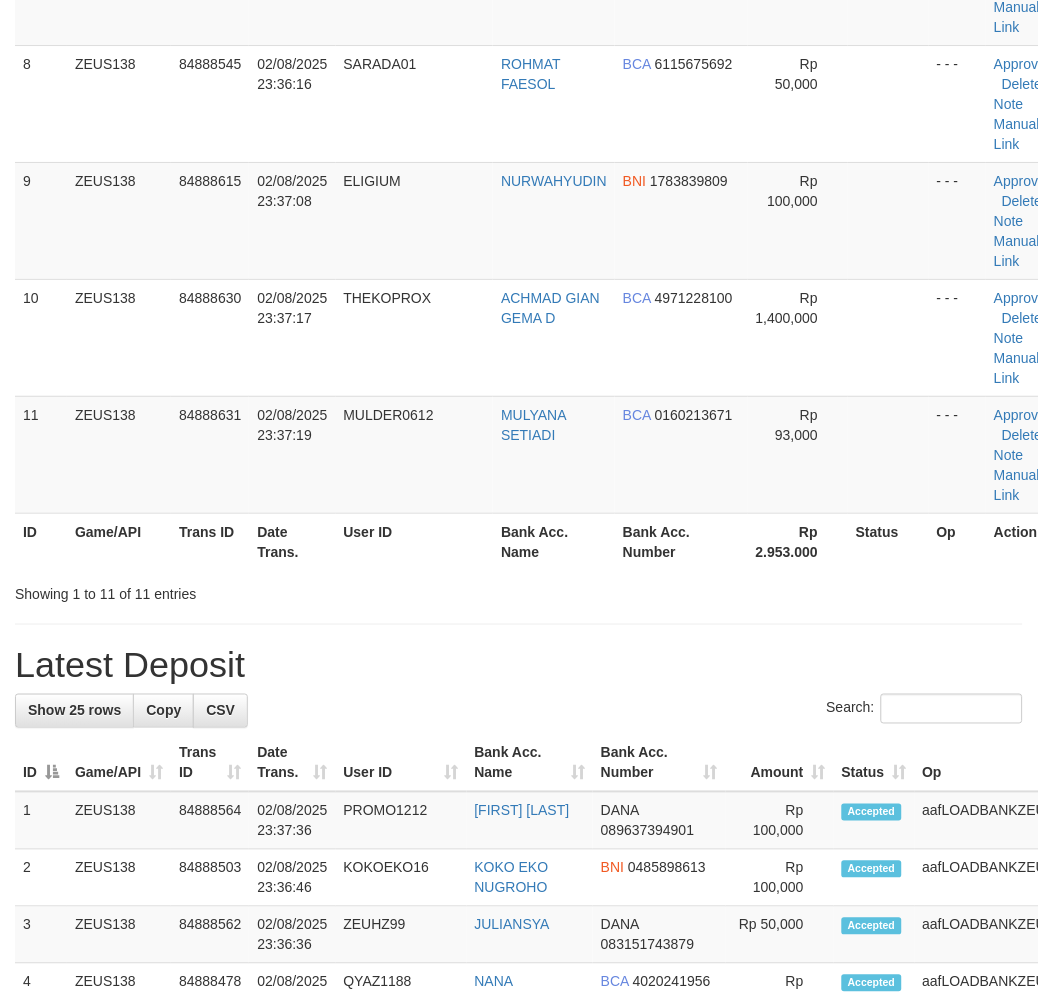 scroll, scrollTop: 1000, scrollLeft: 0, axis: vertical 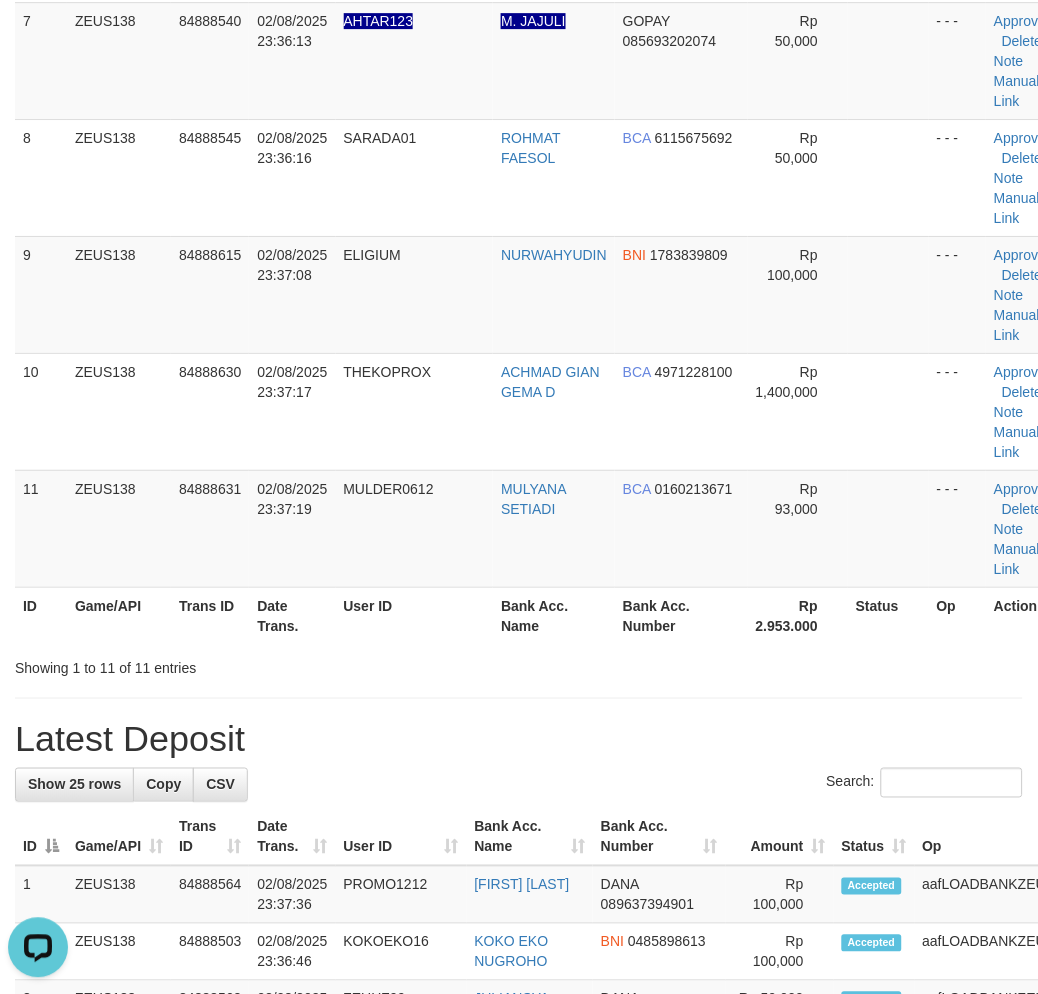 click on "Latest Deposit" at bounding box center [519, 739] 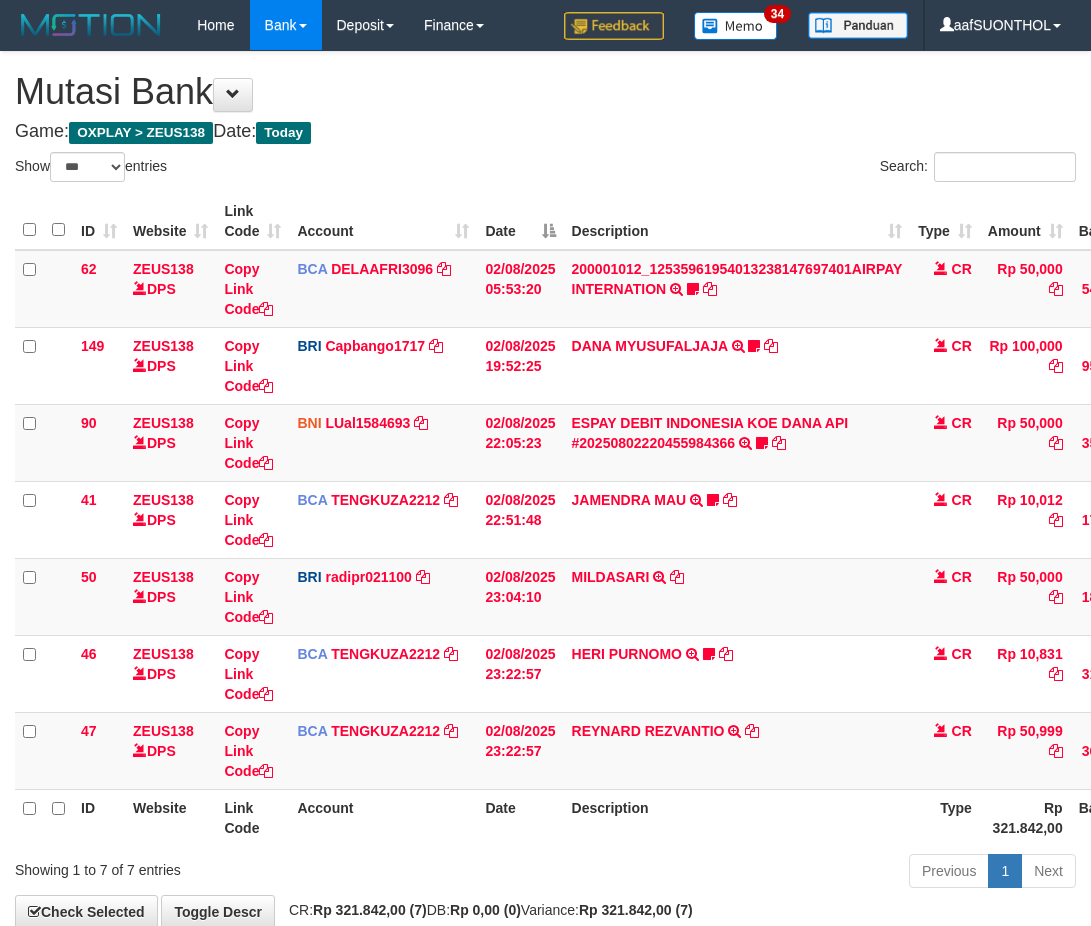select on "***" 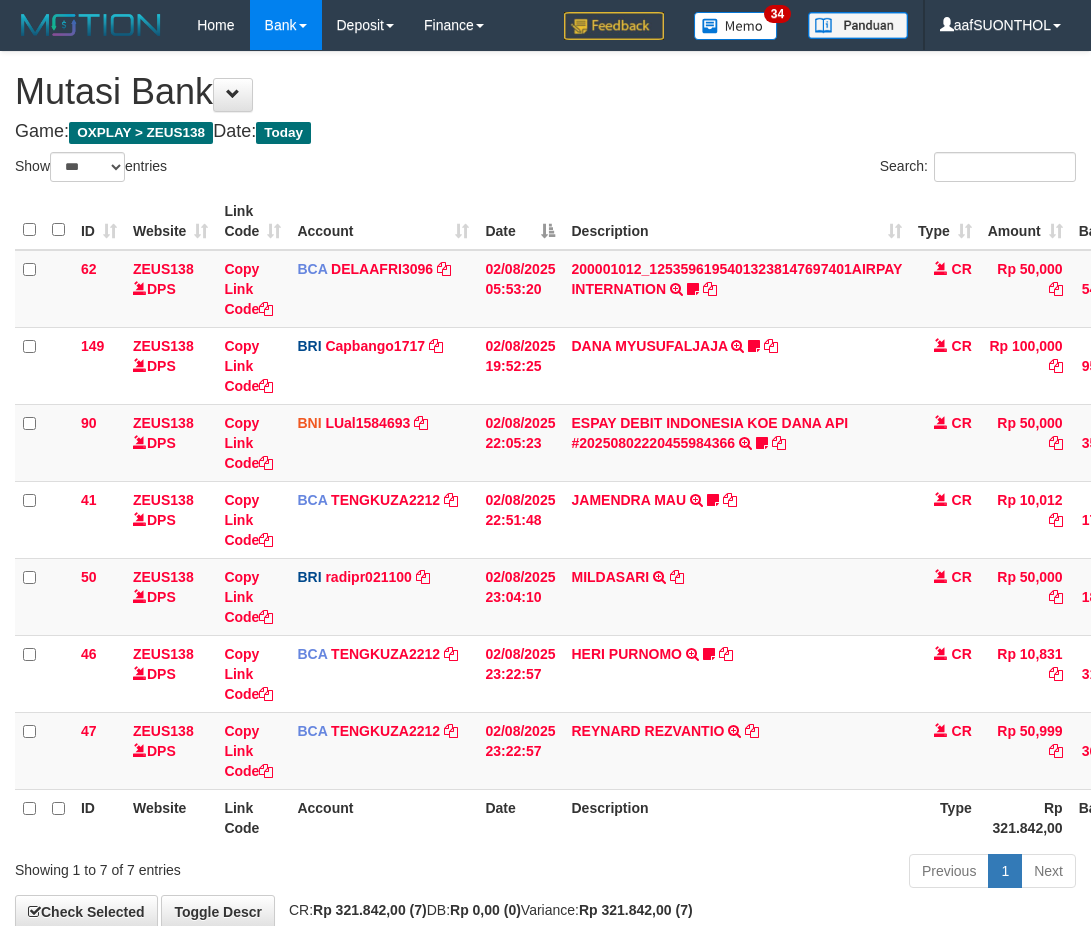scroll, scrollTop: 114, scrollLeft: 0, axis: vertical 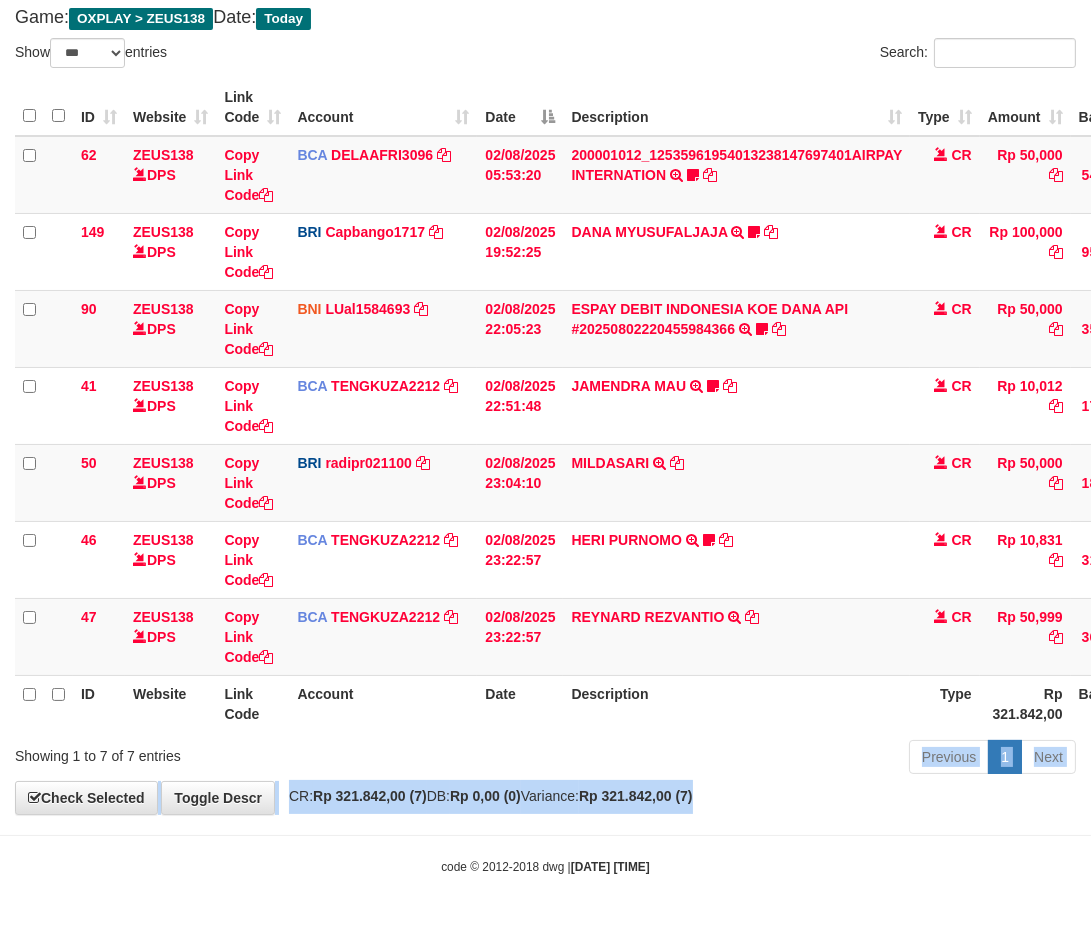 drag, startPoint x: 764, startPoint y: 780, endPoint x: 722, endPoint y: 773, distance: 42.579338 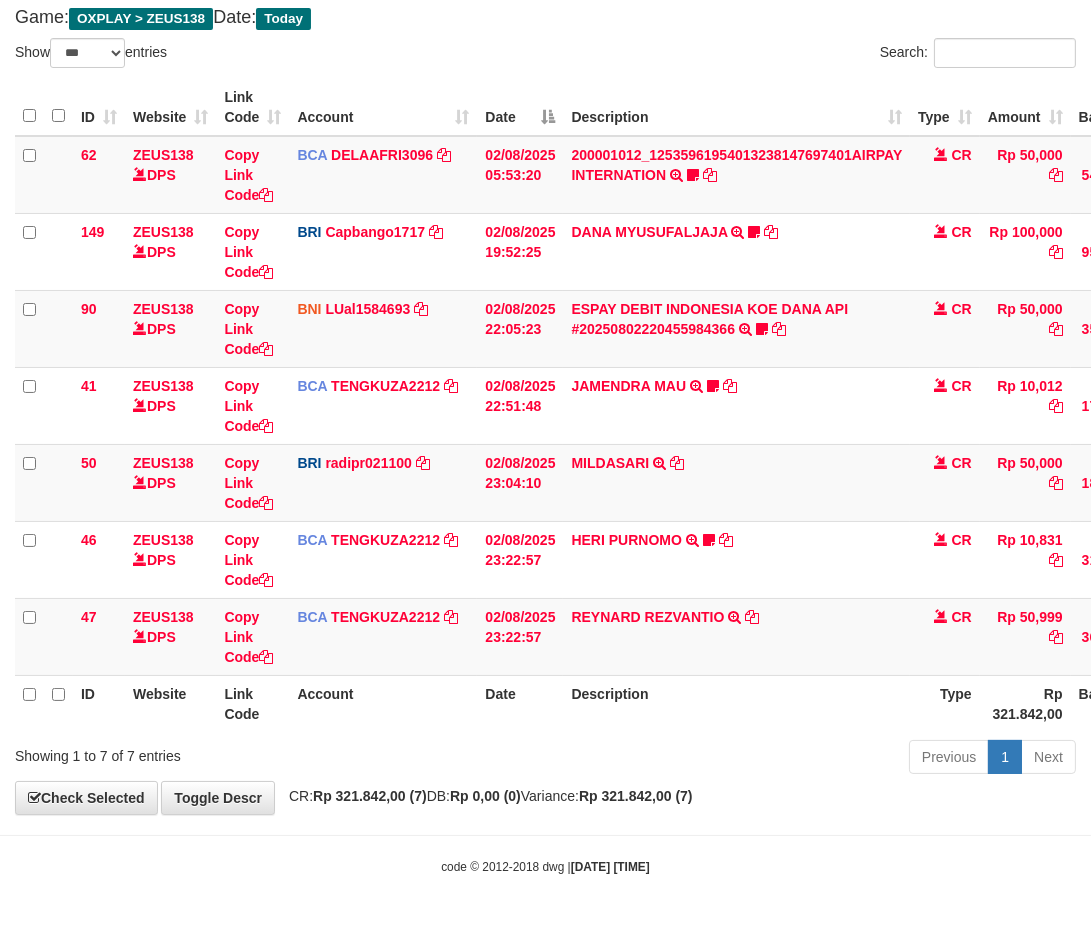 drag, startPoint x: 628, startPoint y: 775, endPoint x: 850, endPoint y: 743, distance: 224.29445 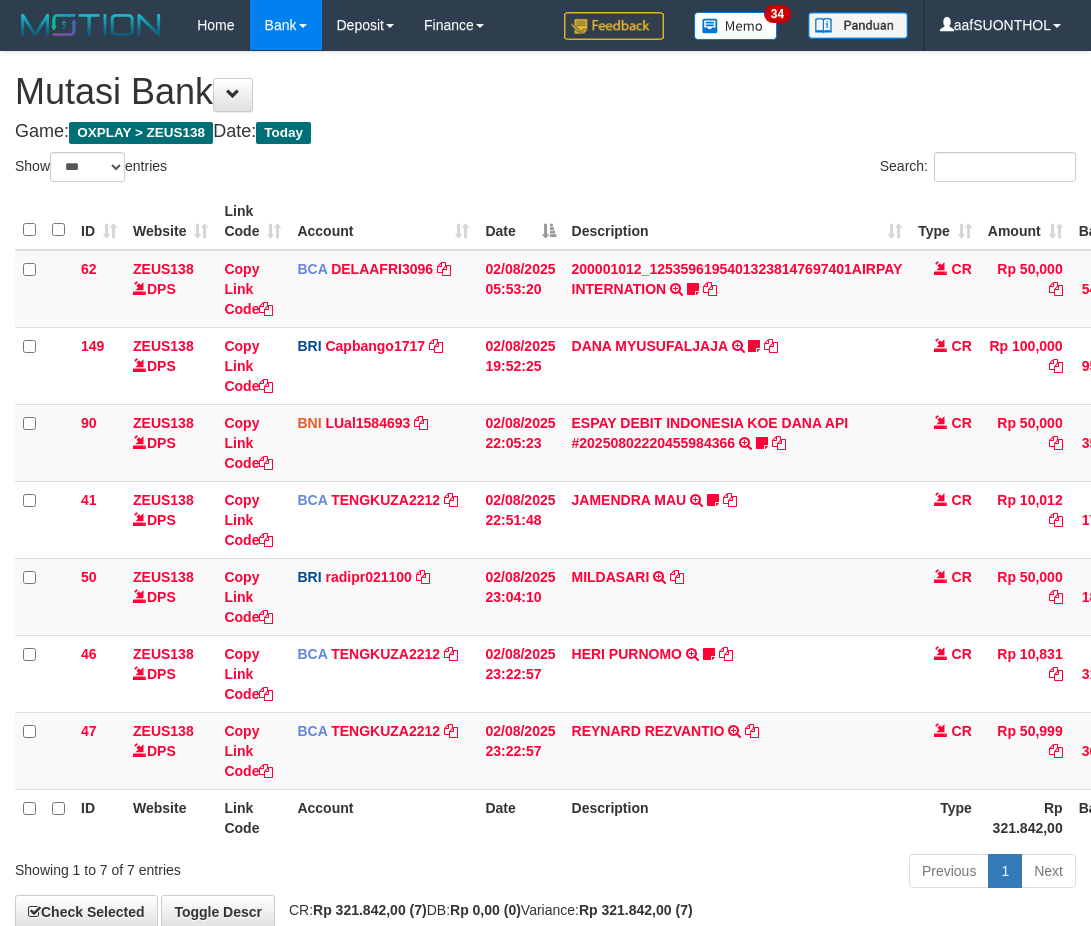 select on "***" 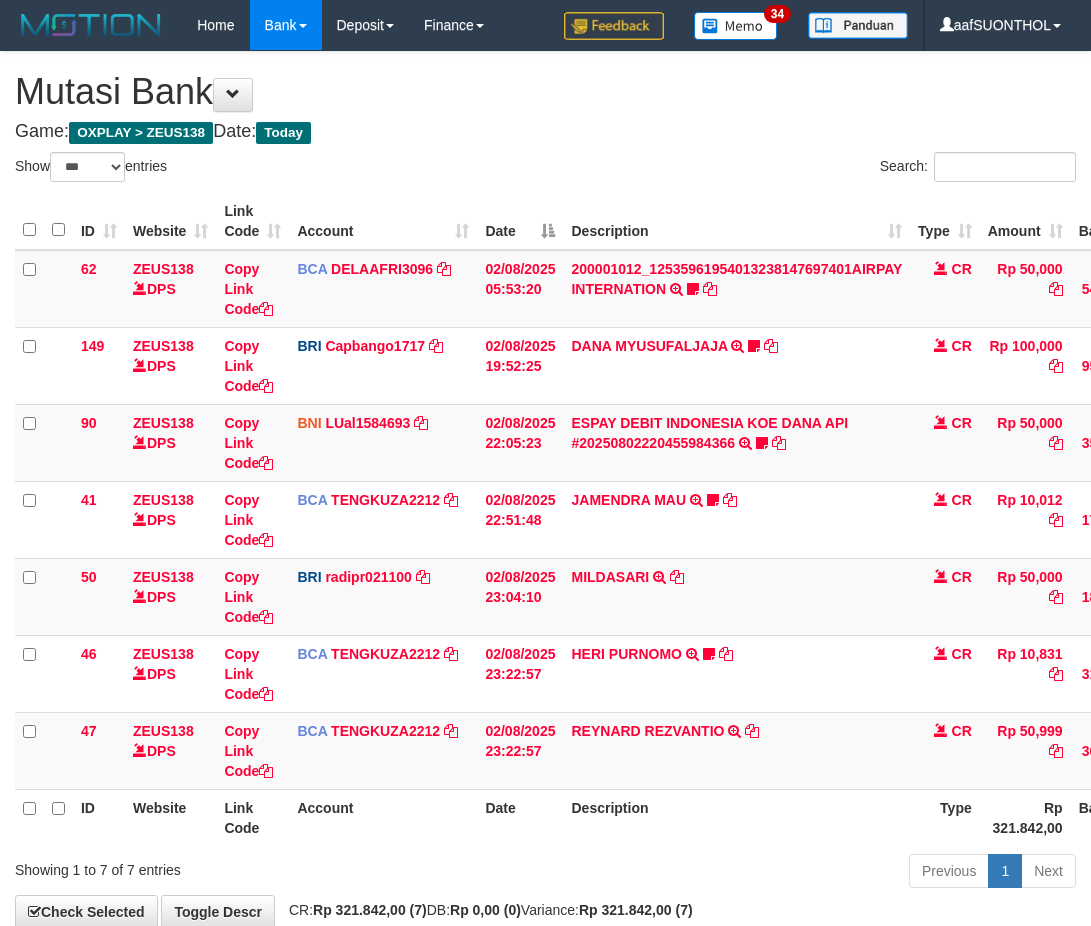 scroll, scrollTop: 114, scrollLeft: 0, axis: vertical 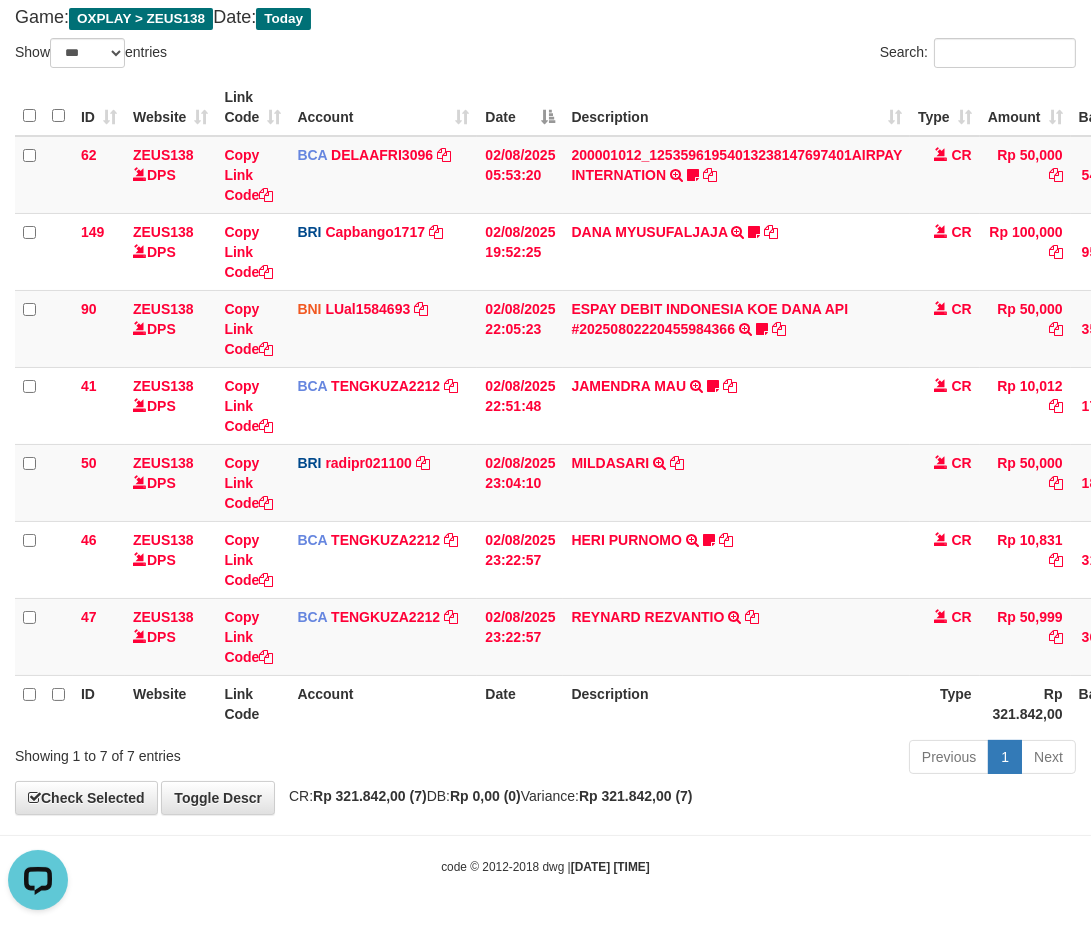 drag, startPoint x: 828, startPoint y: 710, endPoint x: 862, endPoint y: 728, distance: 38.470768 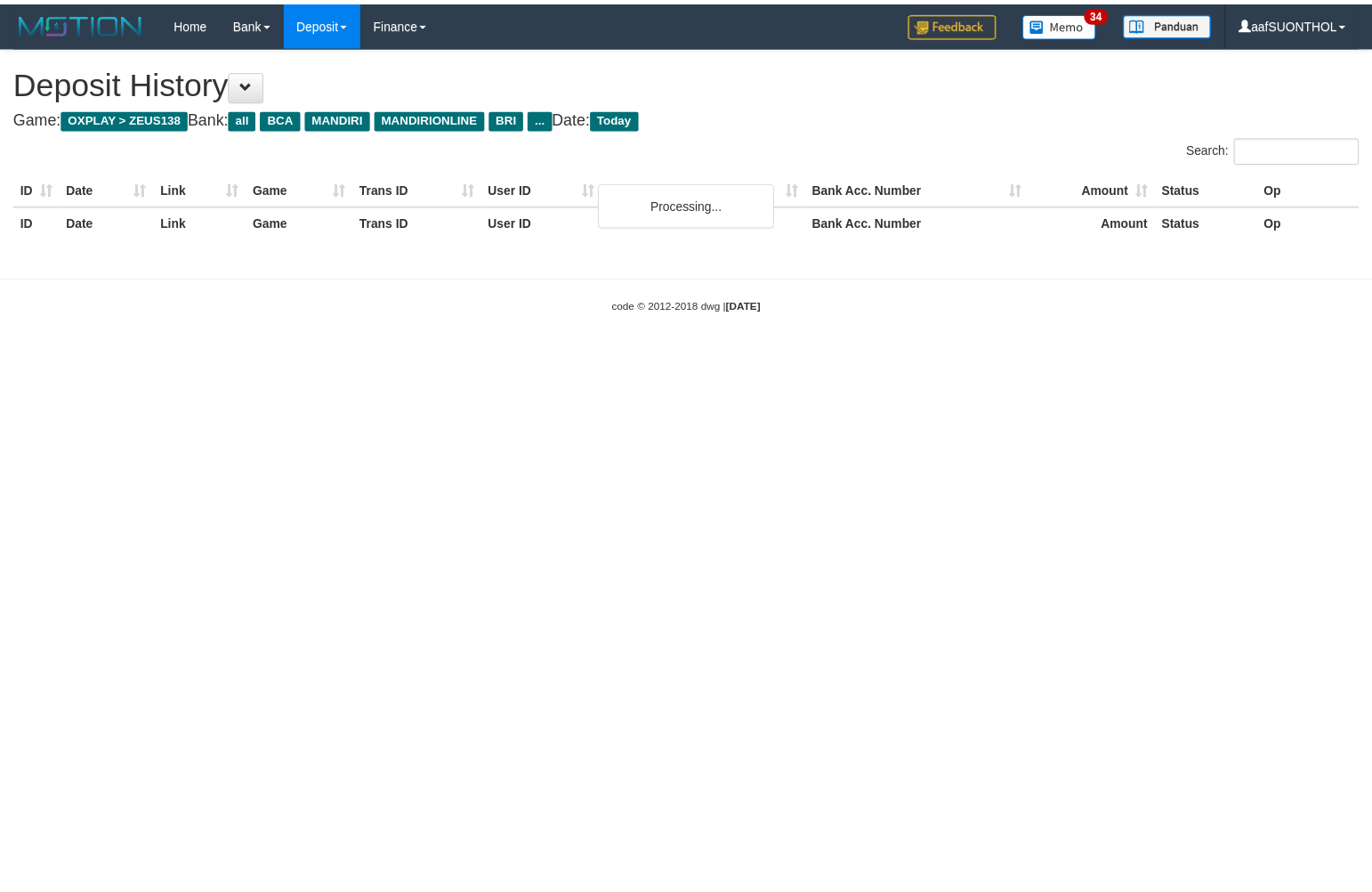 scroll, scrollTop: 0, scrollLeft: 0, axis: both 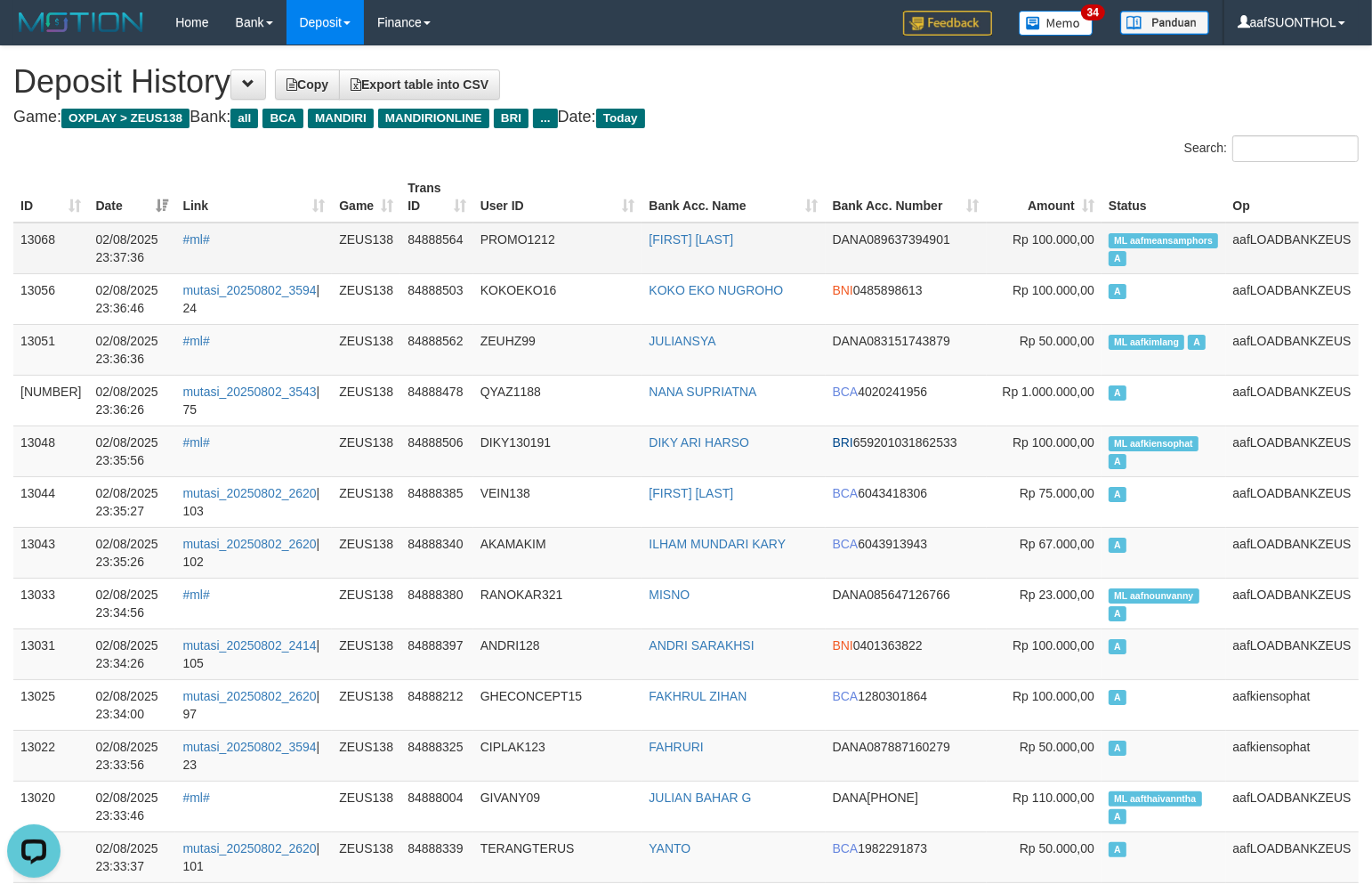 click on "ML aafmeansamphors" at bounding box center (1163, 240) 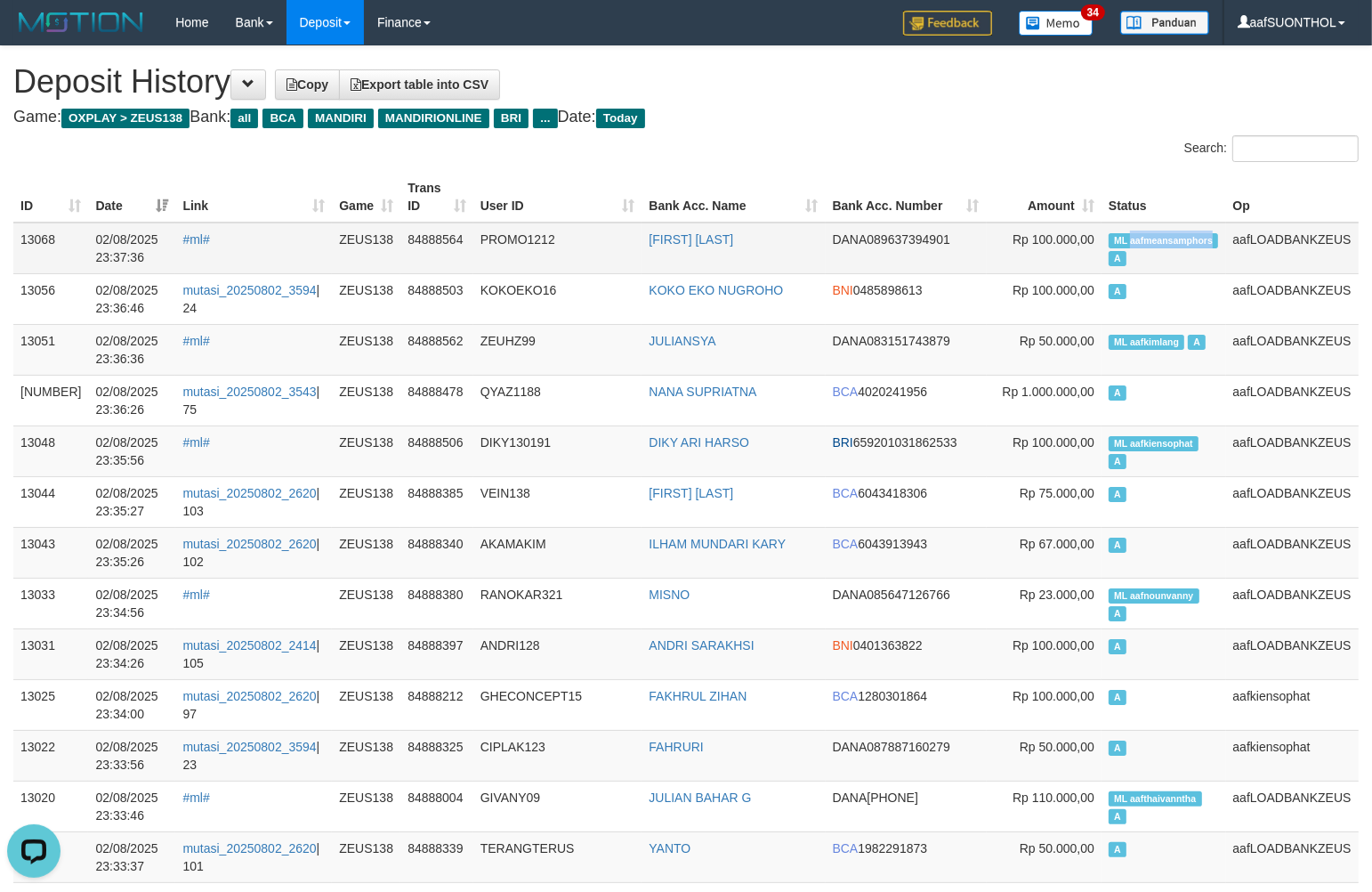 click on "ML aafmeansamphors" at bounding box center (1163, 240) 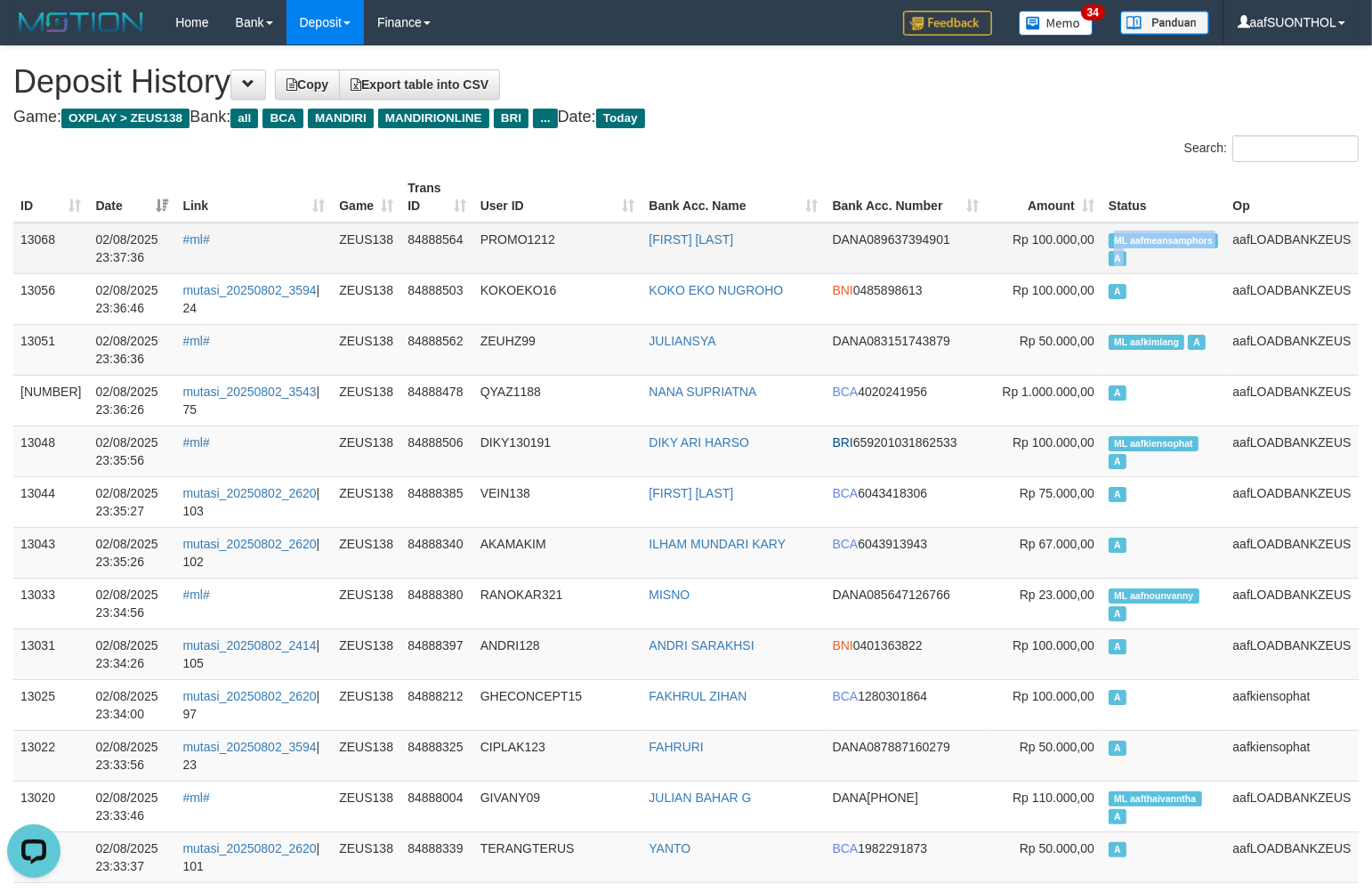 click on "ML aafmeansamphors" at bounding box center (1163, 240) 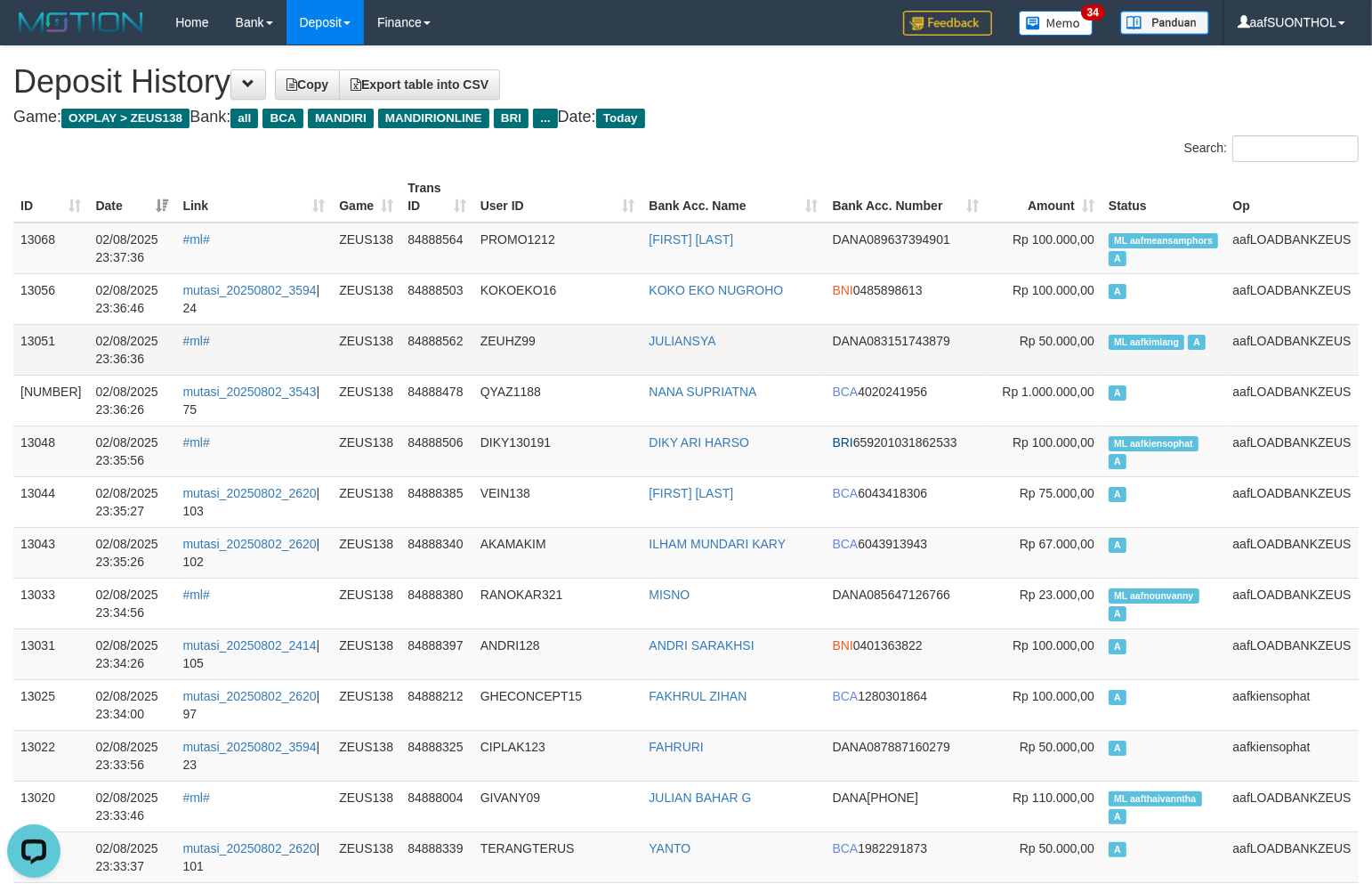 click on "ML aafkimlang" at bounding box center (1146, 342) 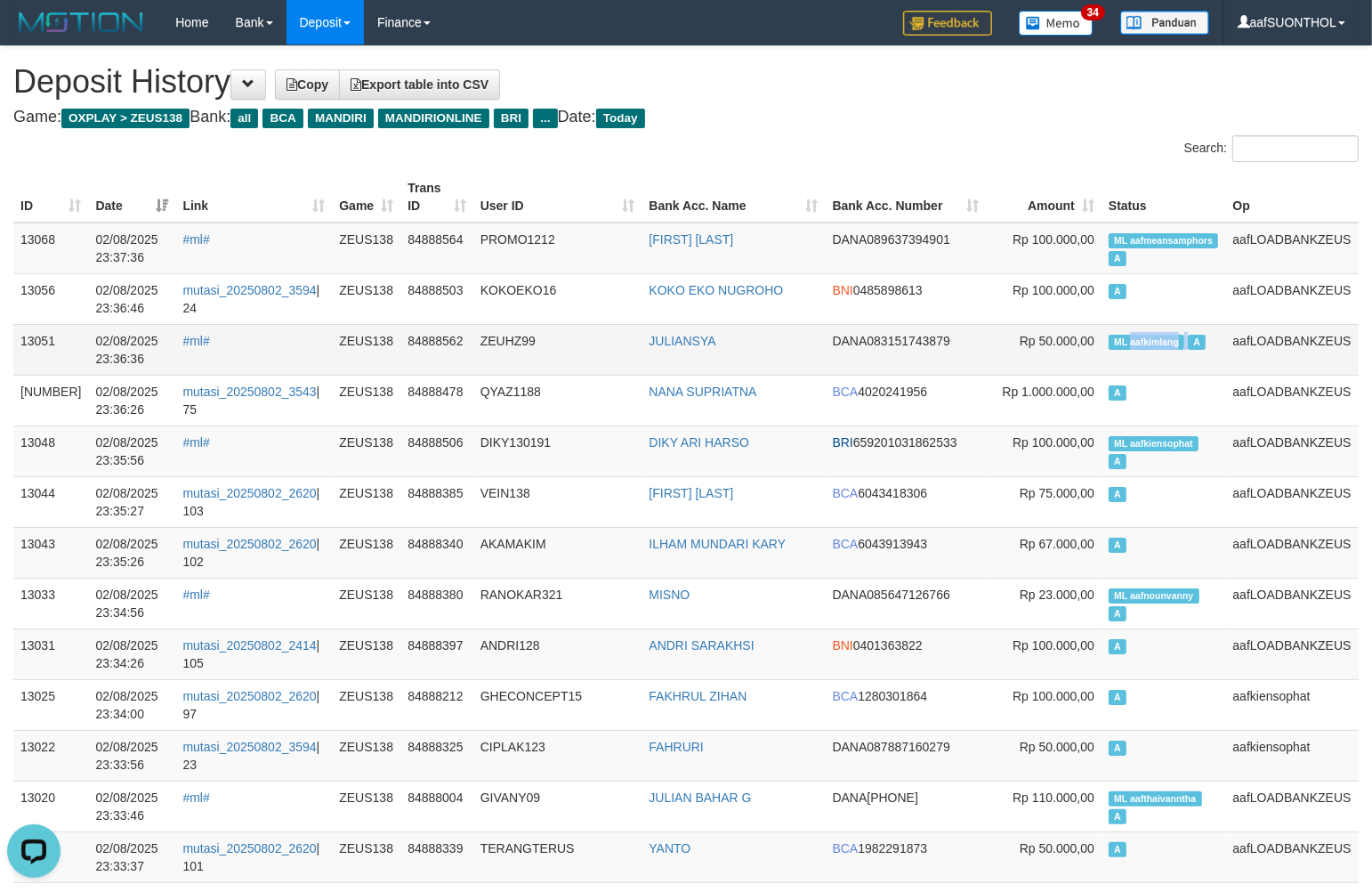 click on "ML aafkimlang" at bounding box center [1146, 342] 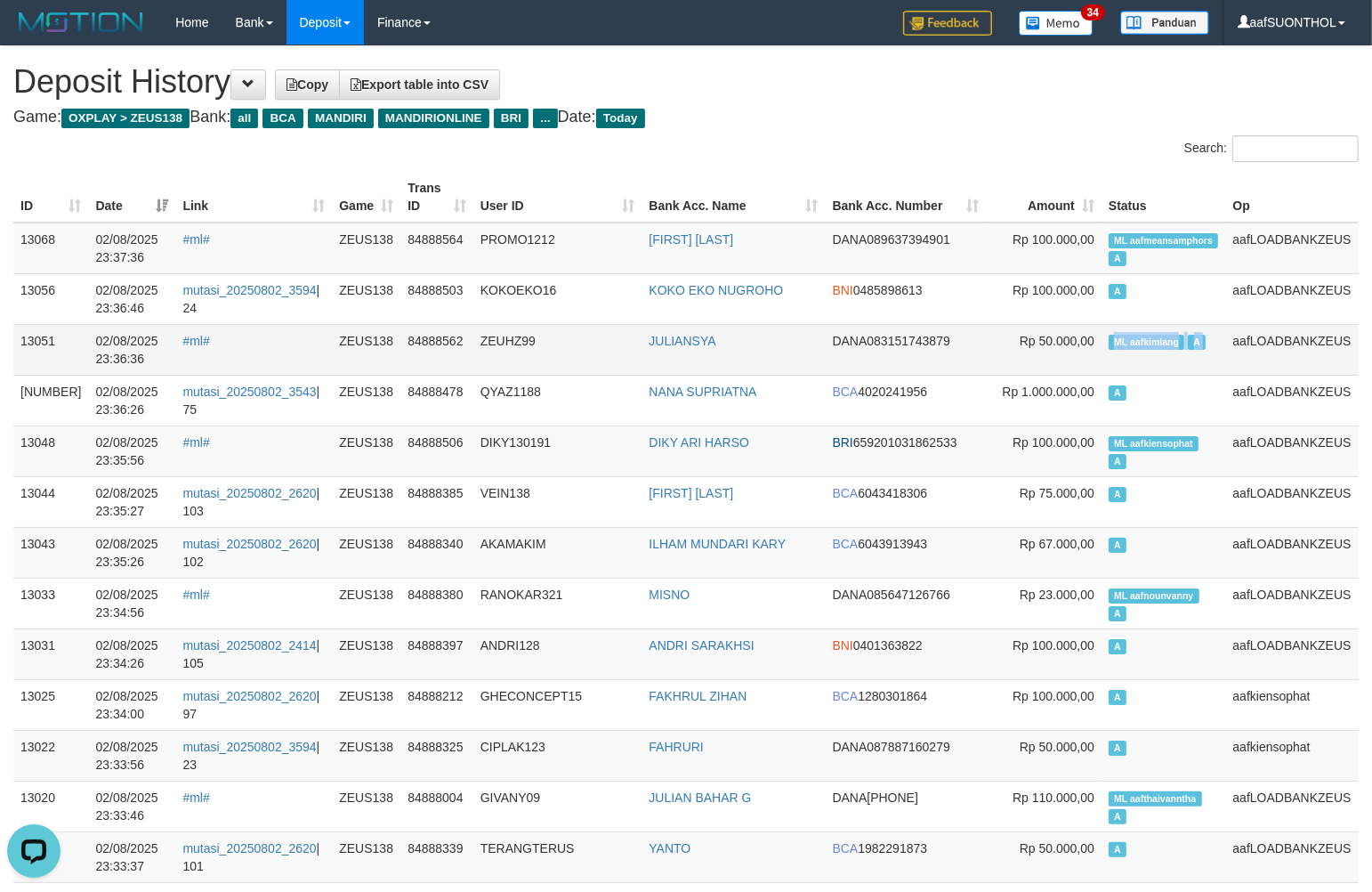 click on "ML aafkimlang" at bounding box center (1146, 342) 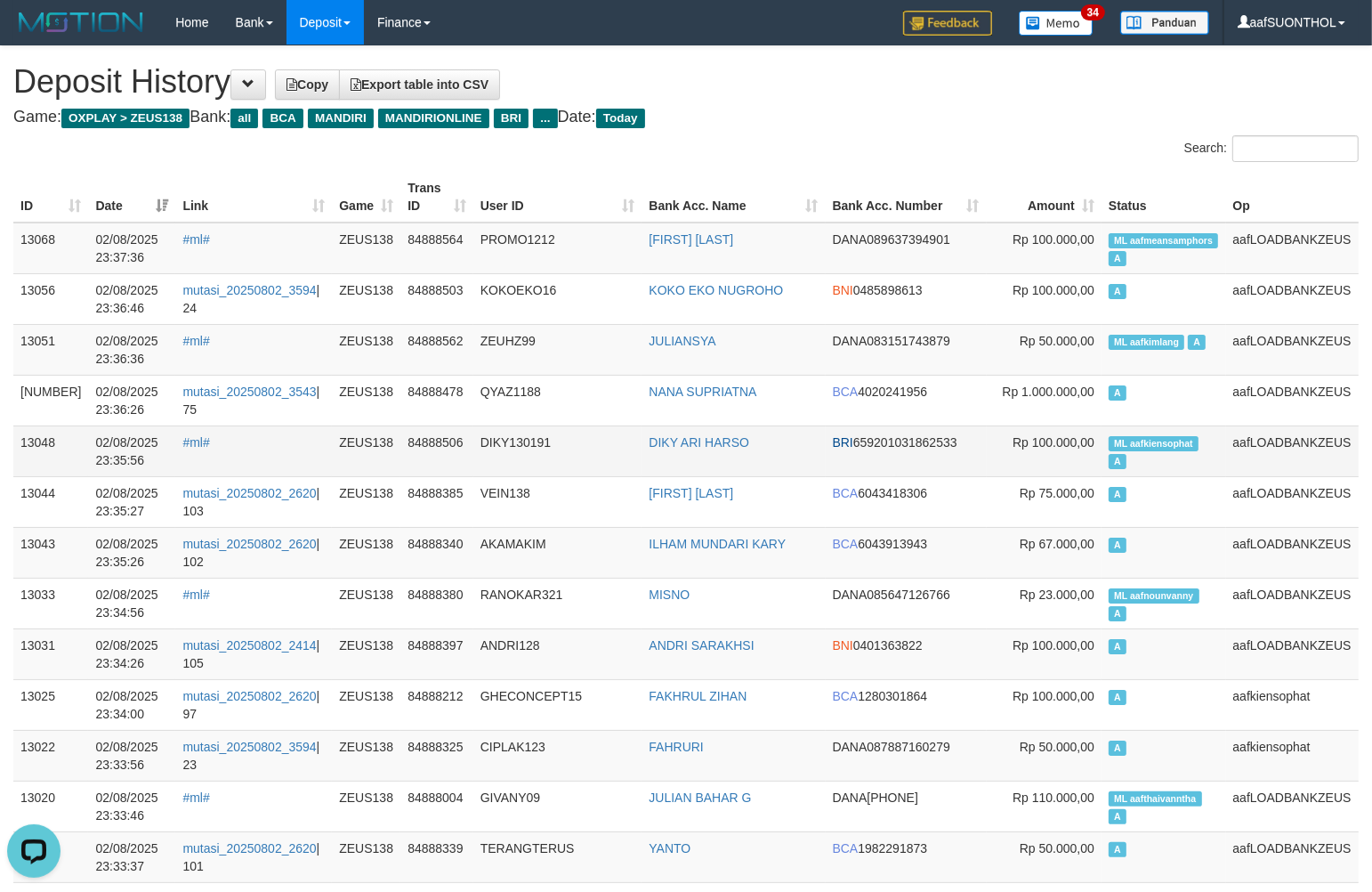 click on "ML aafkiensophat" at bounding box center [1153, 443] 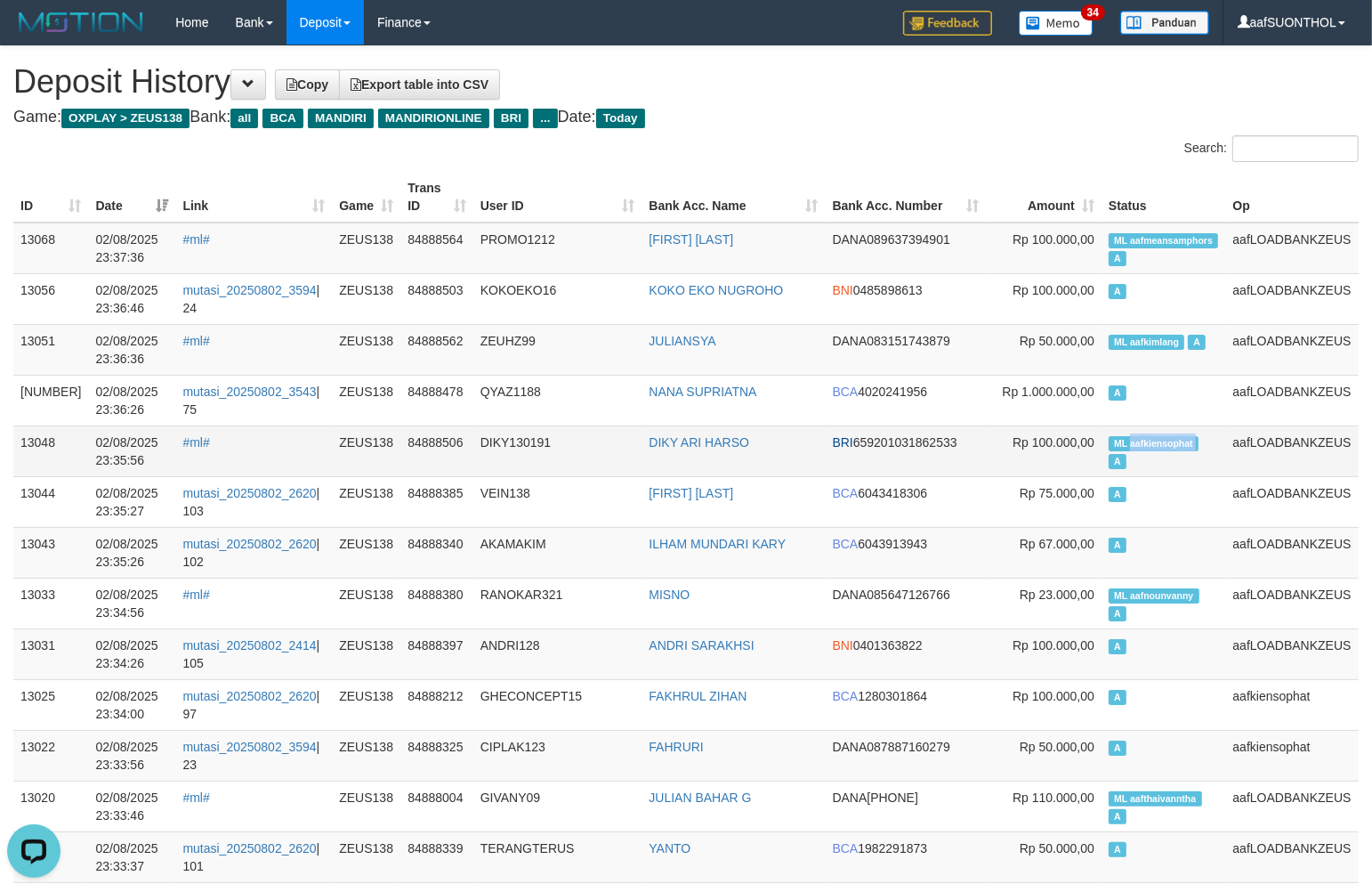 click on "ML aafkiensophat" at bounding box center (1153, 443) 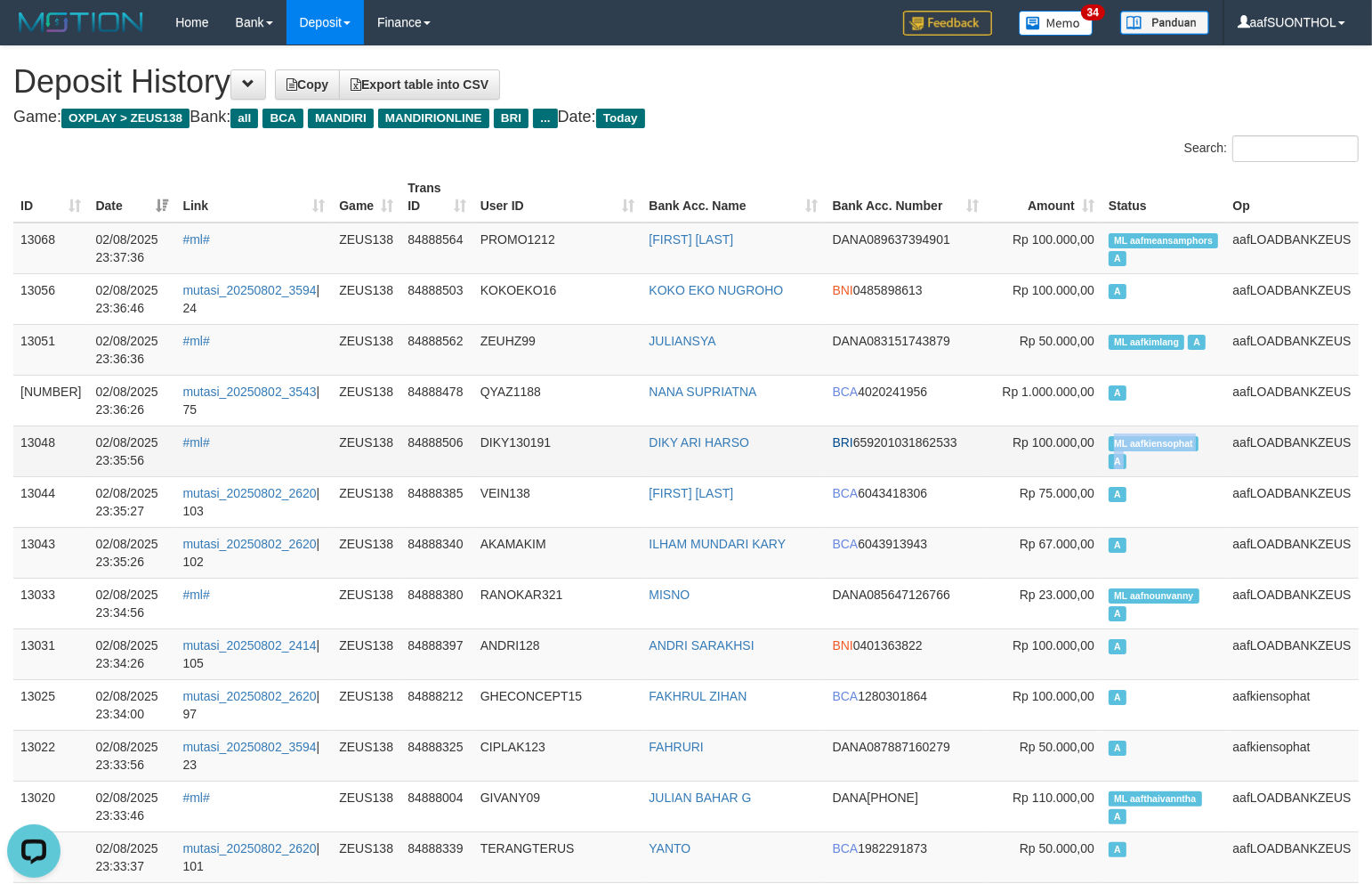 click on "ML aafkiensophat" at bounding box center (1153, 443) 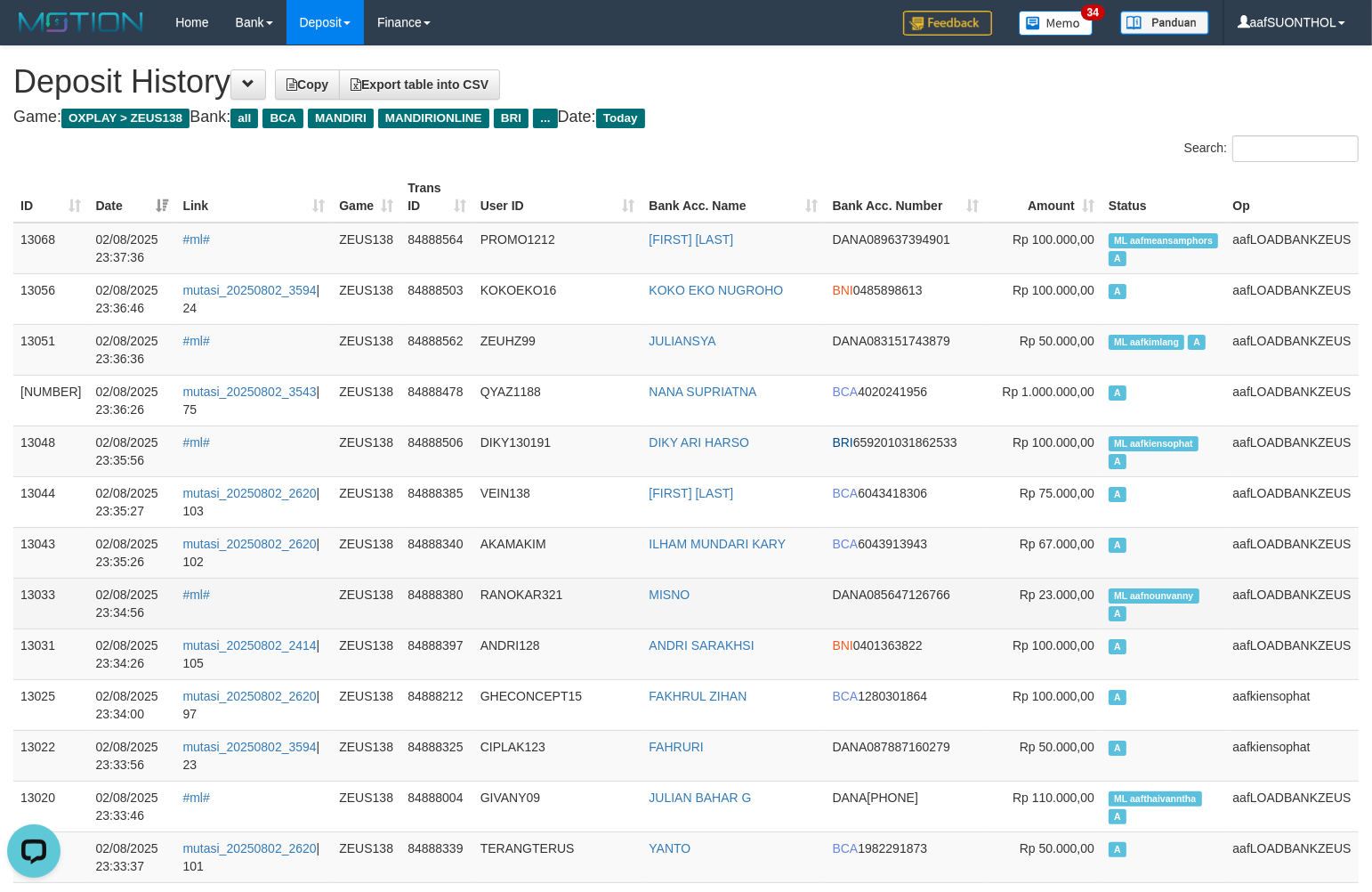 click on "ML aafnounvanny" at bounding box center [1154, 596] 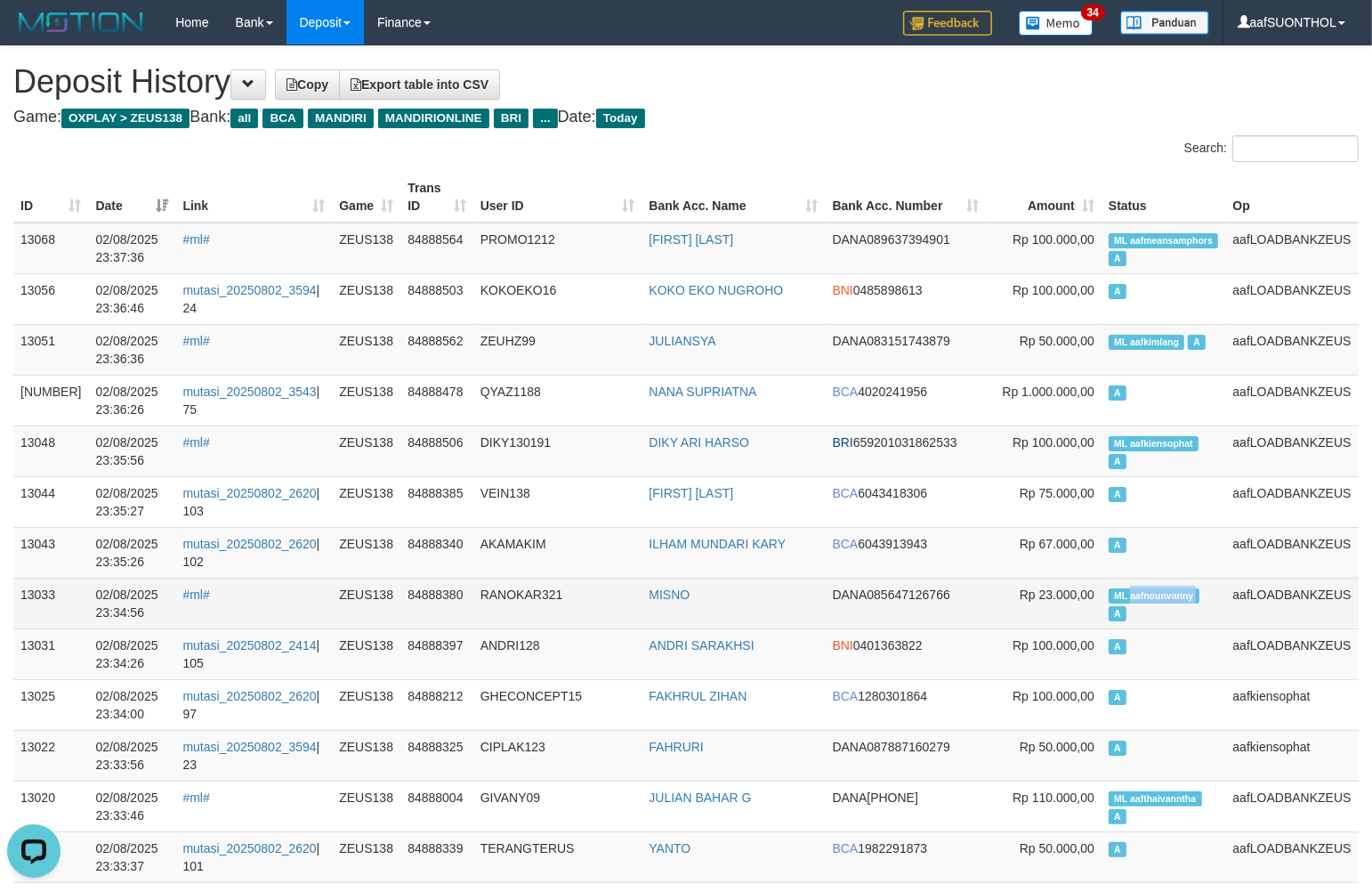 click on "ML aafnounvanny" at bounding box center (1154, 596) 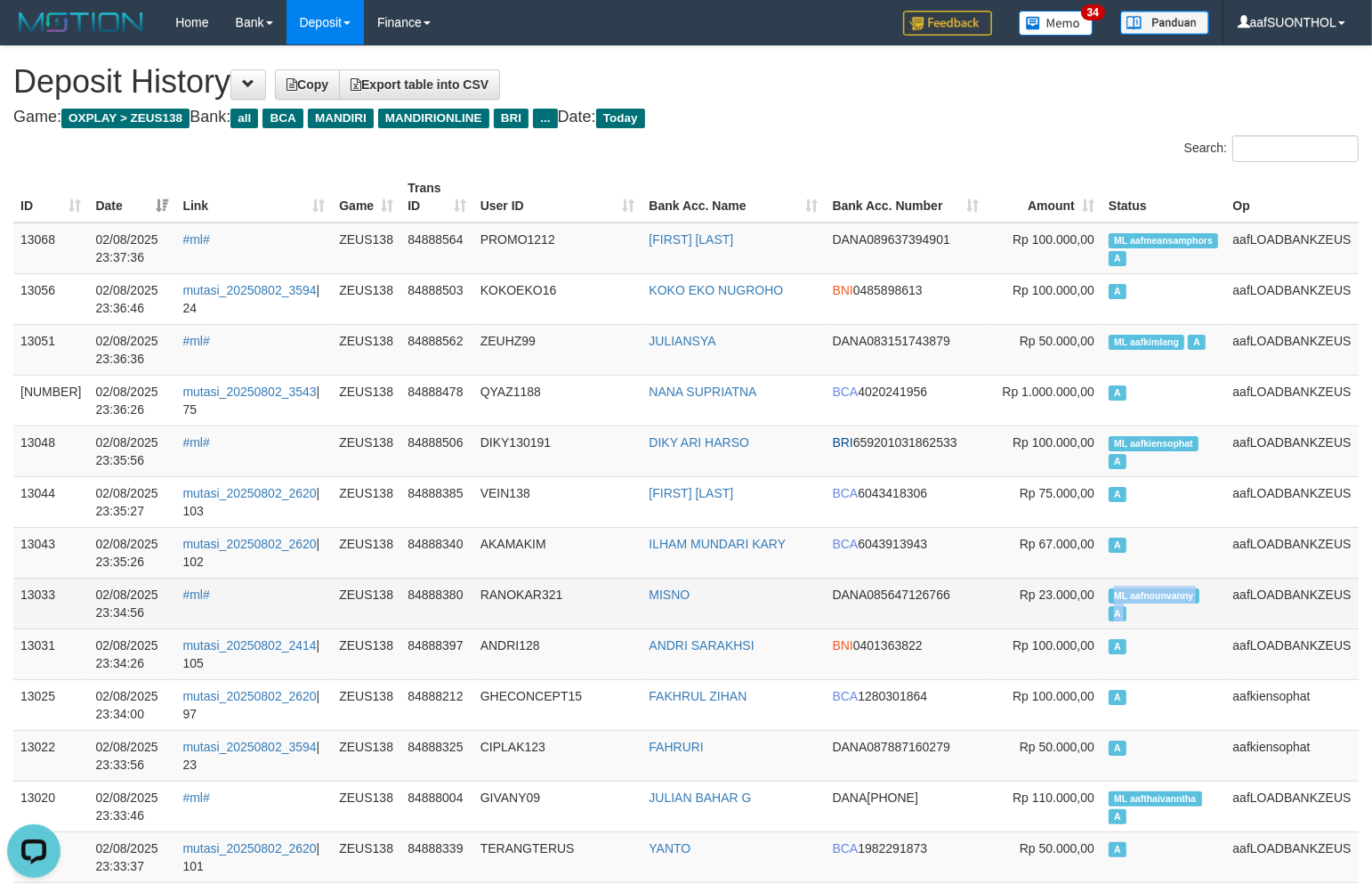 click on "ML aafnounvanny" at bounding box center (1154, 596) 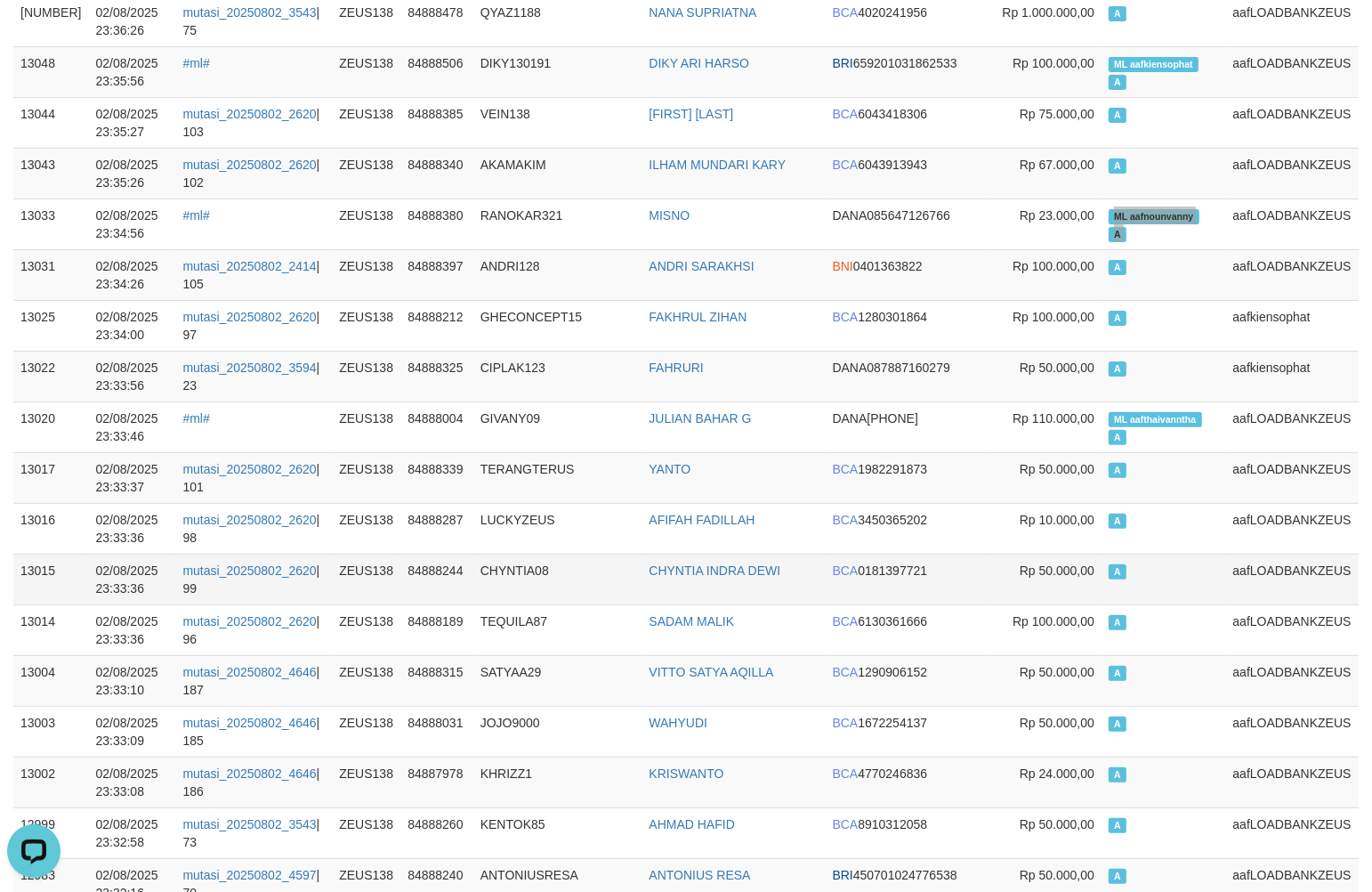 scroll, scrollTop: 395, scrollLeft: 0, axis: vertical 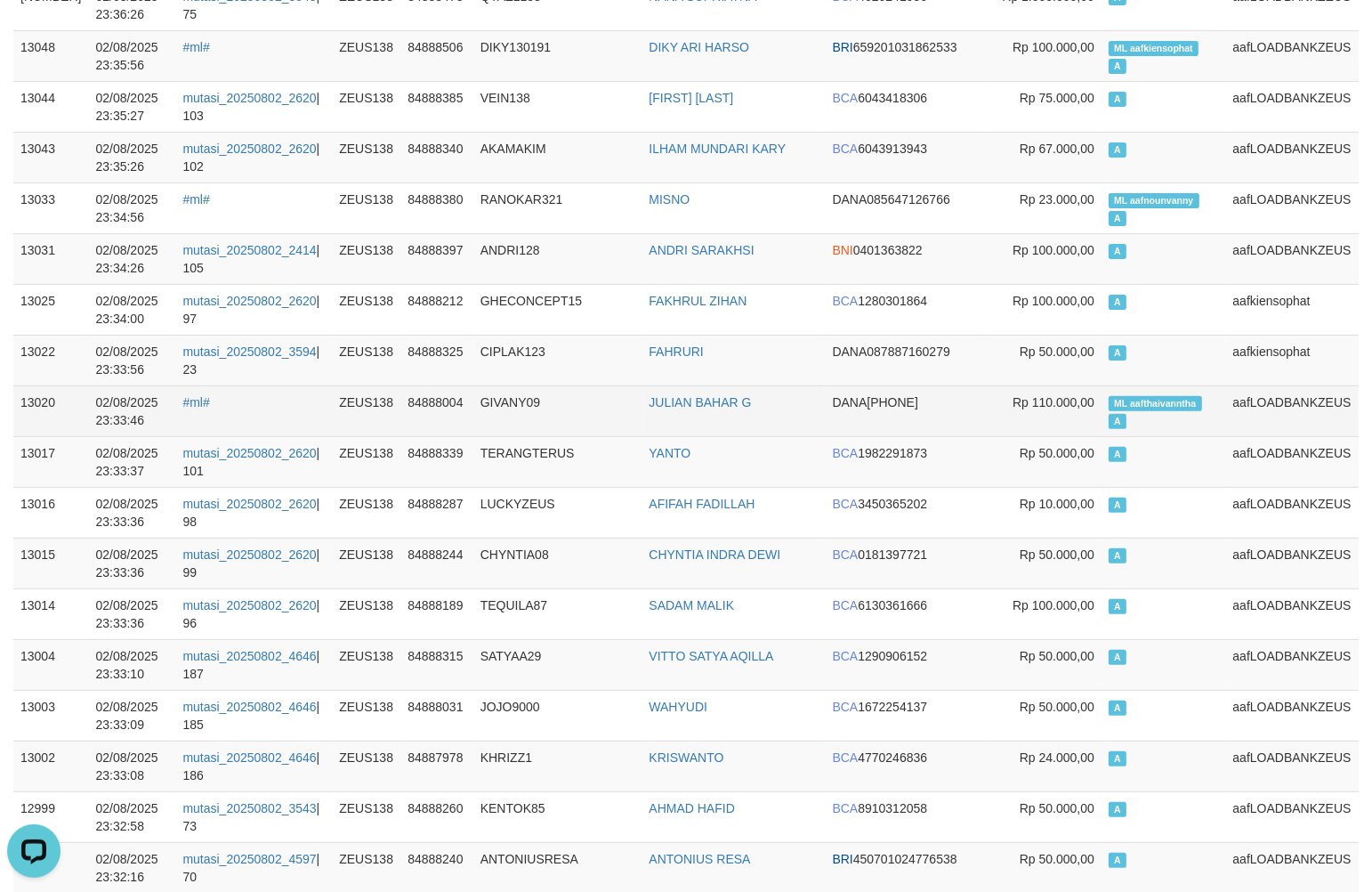 click on "ML aafthaivanntha   A" at bounding box center (1164, 410) 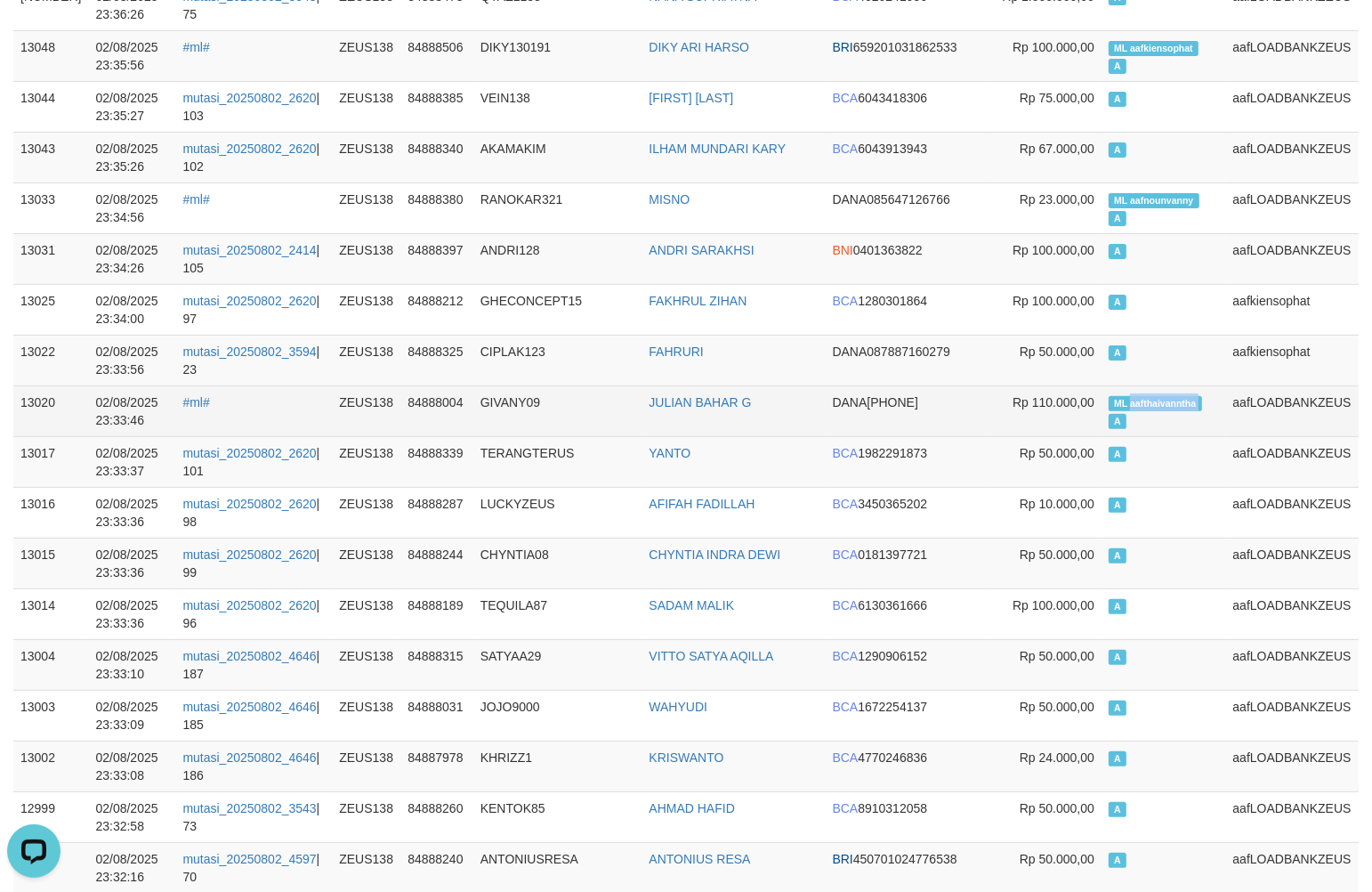 click on "ML aafthaivanntha   A" at bounding box center [1164, 410] 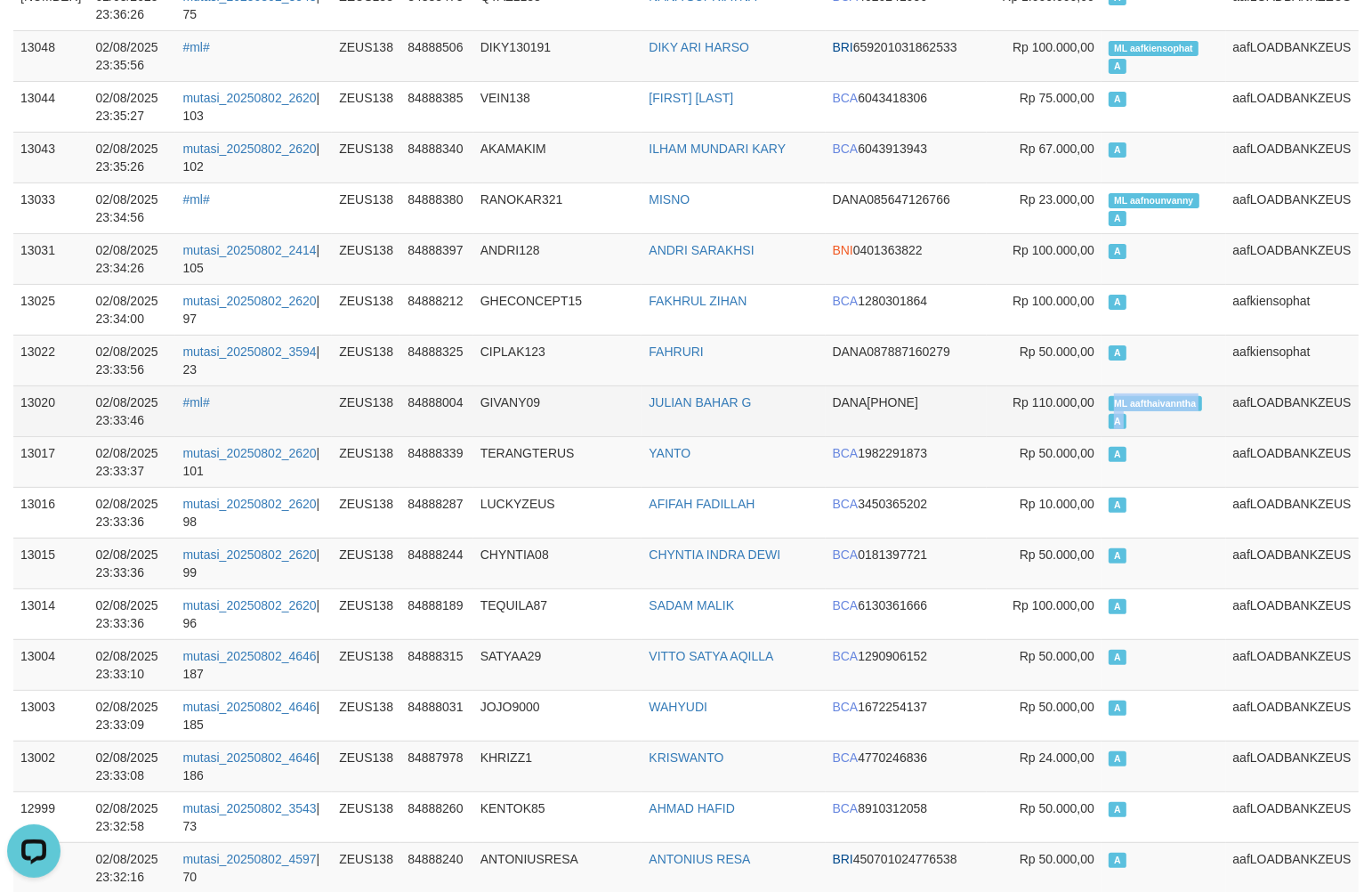 click on "ML aafthaivanntha   A" at bounding box center (1164, 410) 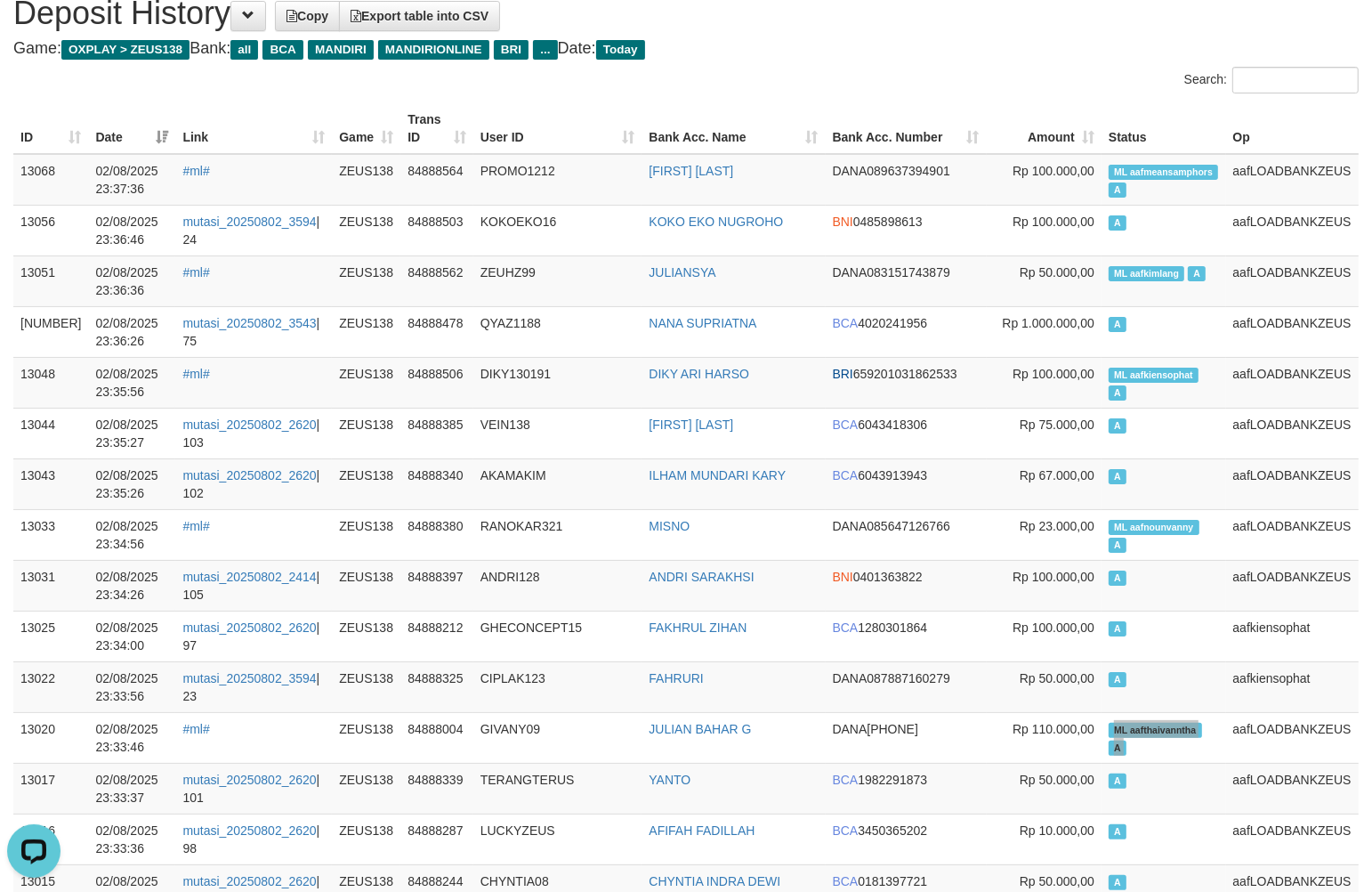 scroll, scrollTop: 99, scrollLeft: 0, axis: vertical 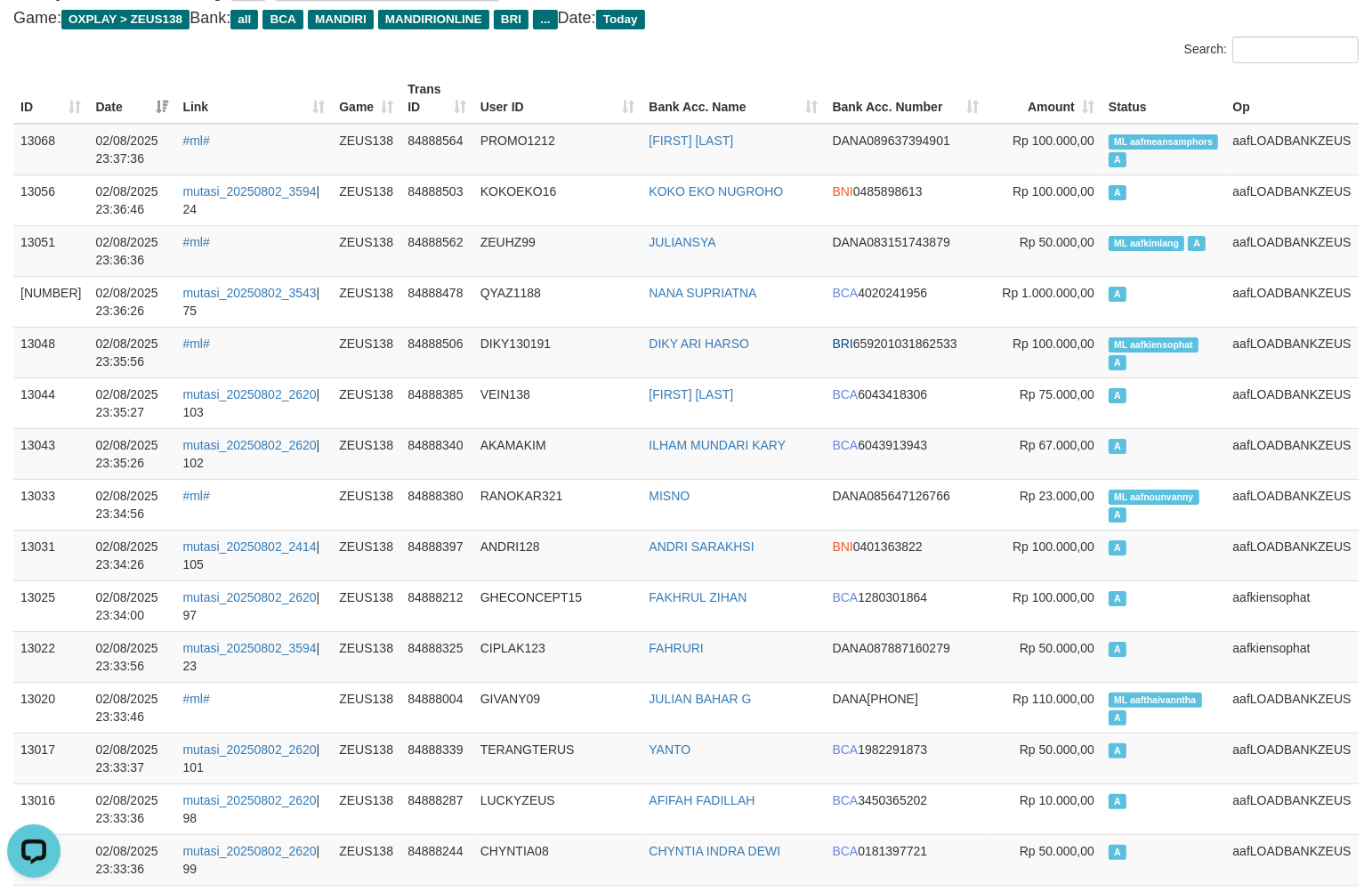 drag, startPoint x: 1012, startPoint y: 60, endPoint x: 991, endPoint y: 63, distance: 21.213203 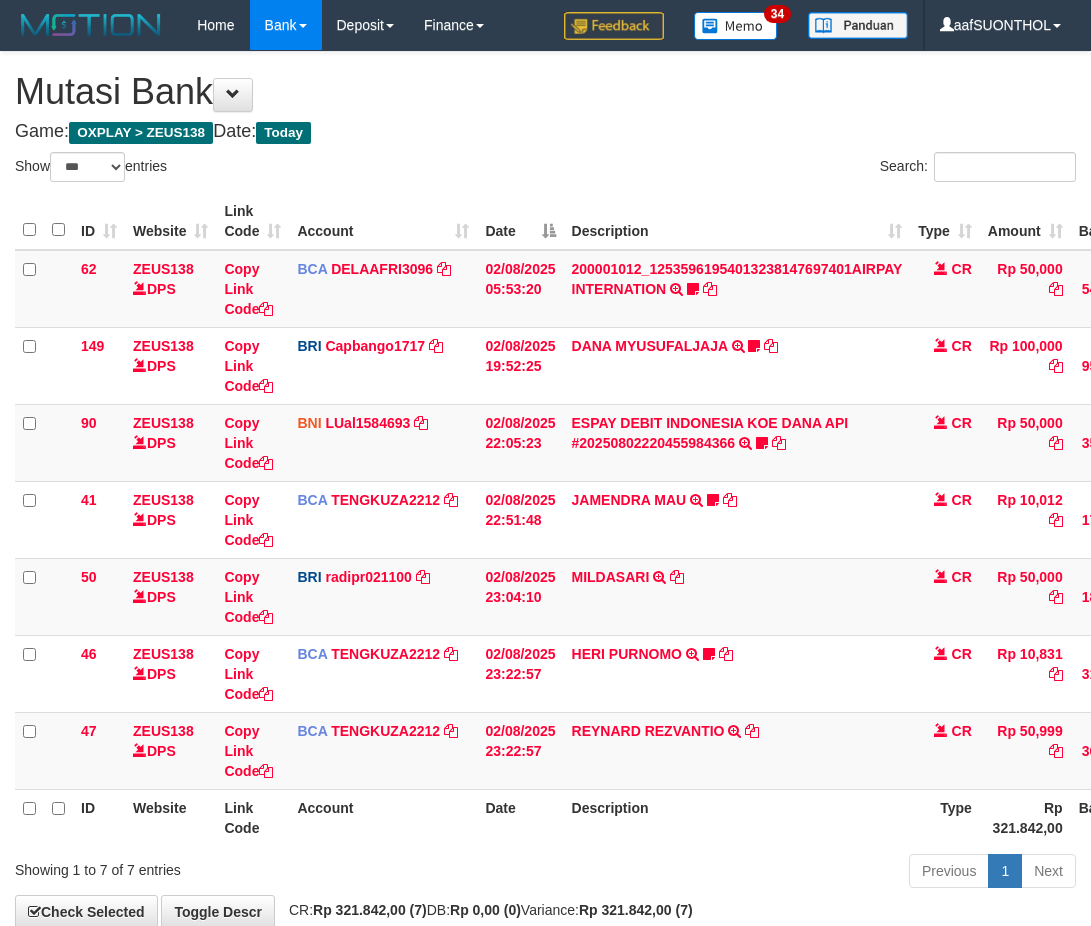 select on "***" 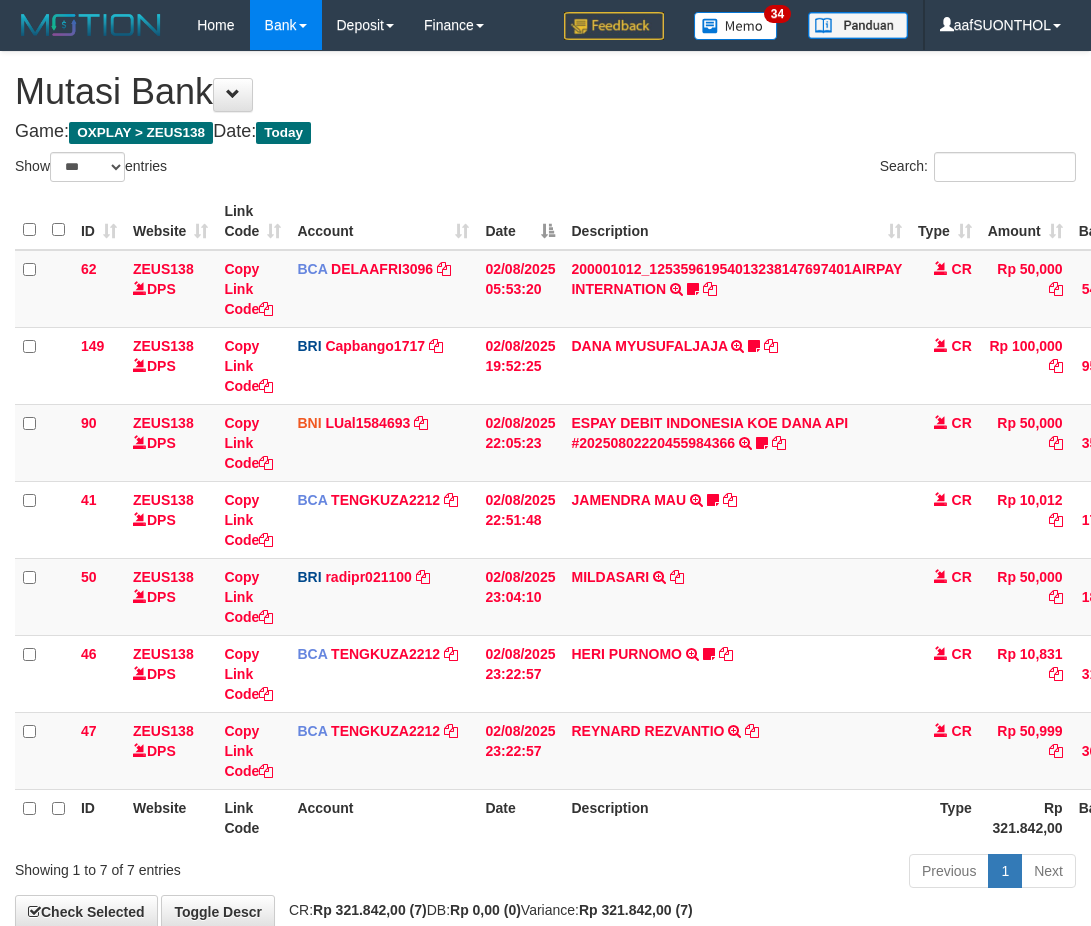 scroll, scrollTop: 114, scrollLeft: 0, axis: vertical 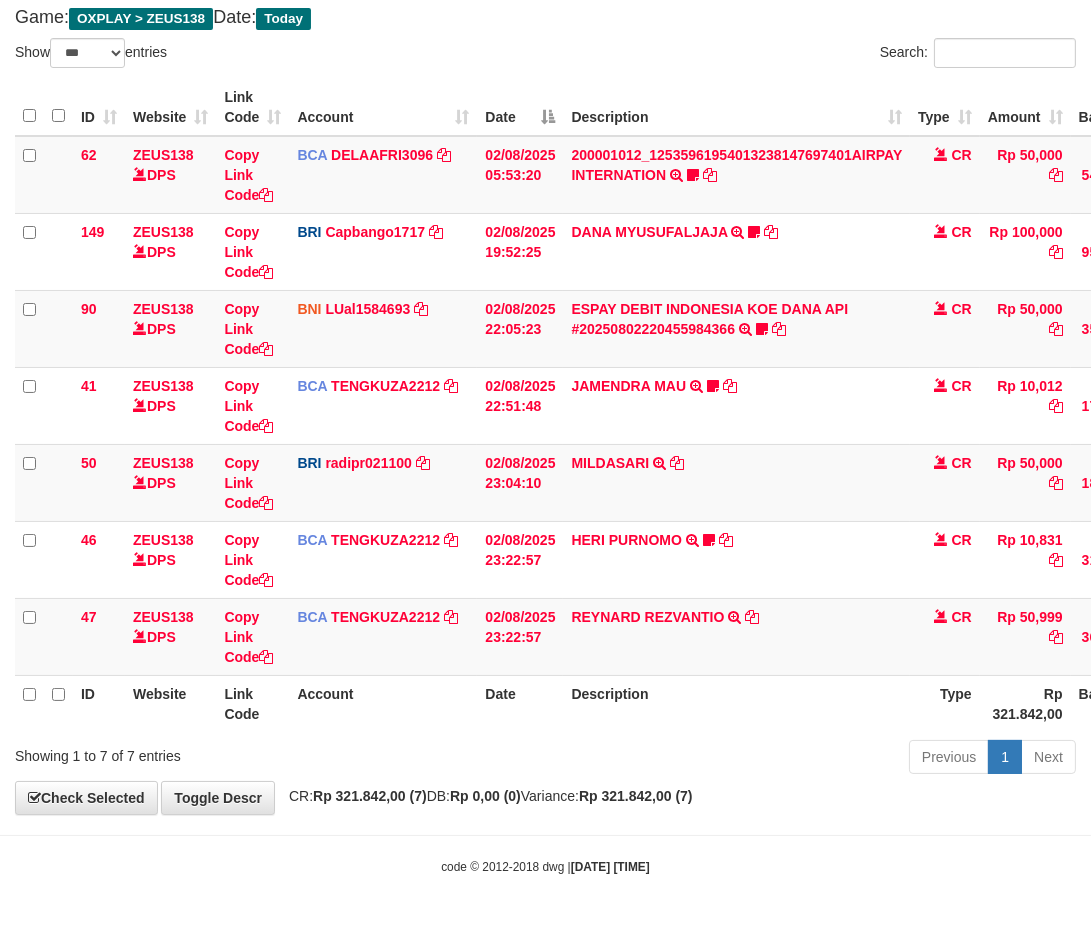 drag, startPoint x: 860, startPoint y: 775, endPoint x: 846, endPoint y: 766, distance: 16.643316 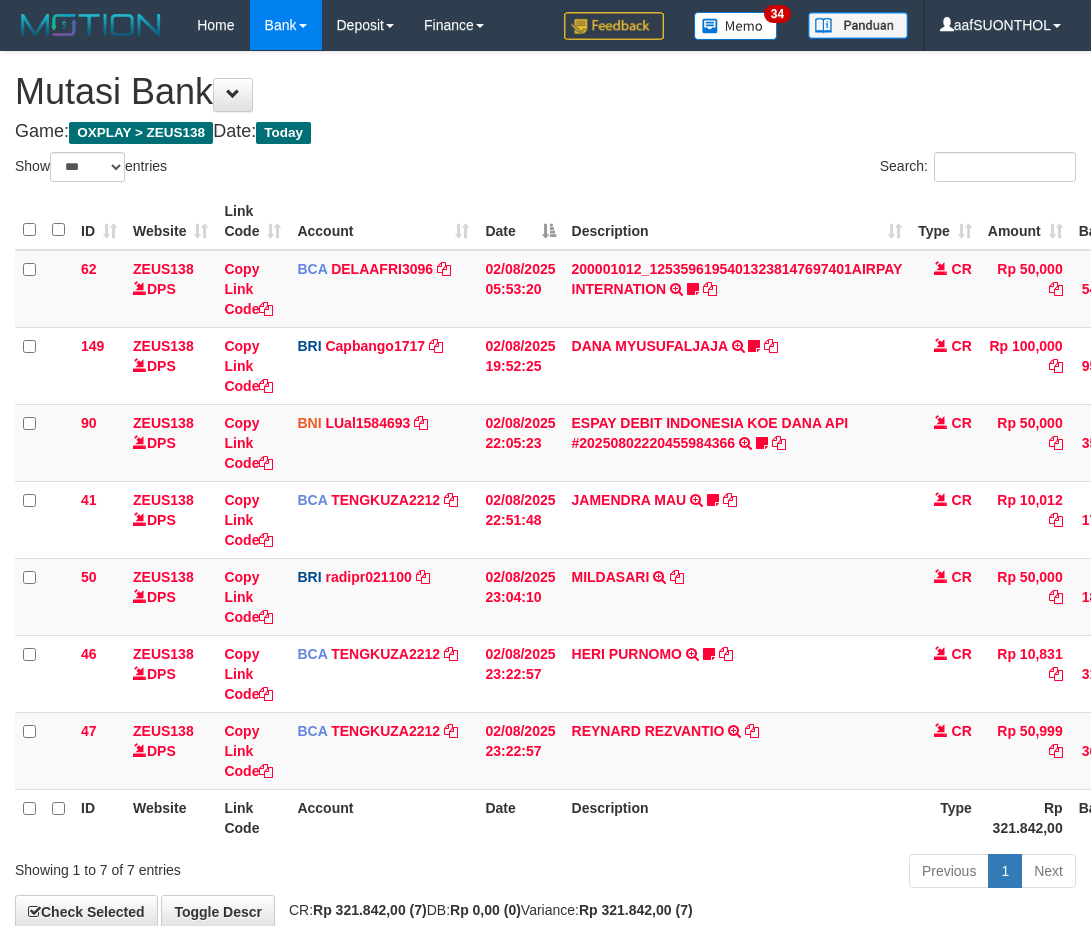 select on "***" 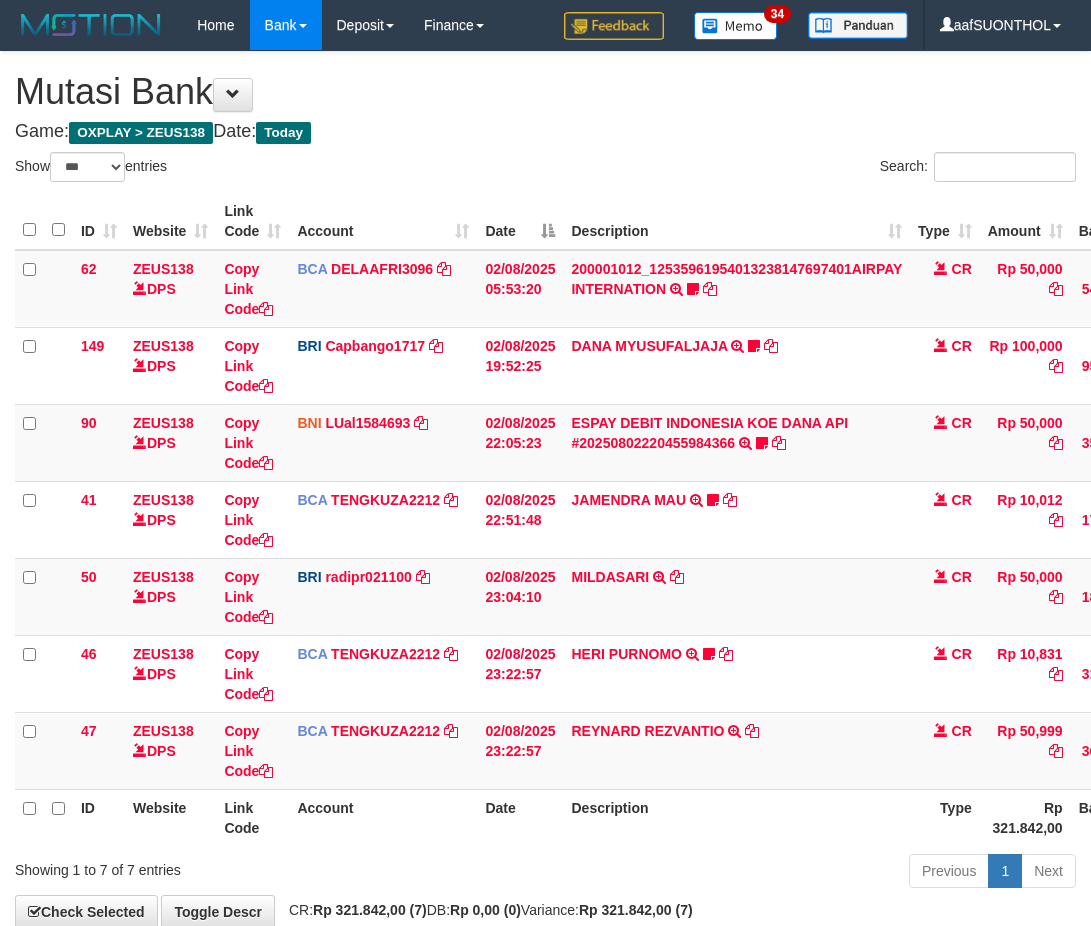 scroll, scrollTop: 114, scrollLeft: 0, axis: vertical 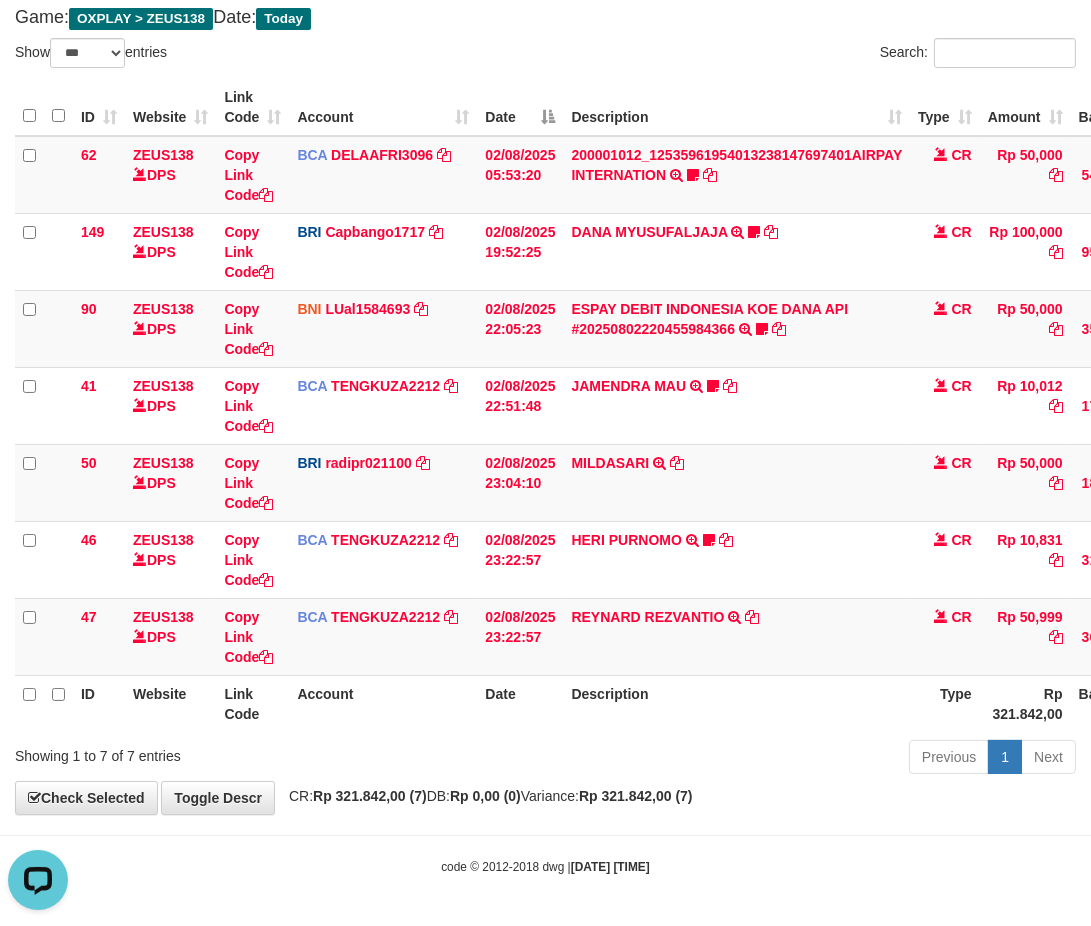drag, startPoint x: 660, startPoint y: 745, endPoint x: 648, endPoint y: 743, distance: 12.165525 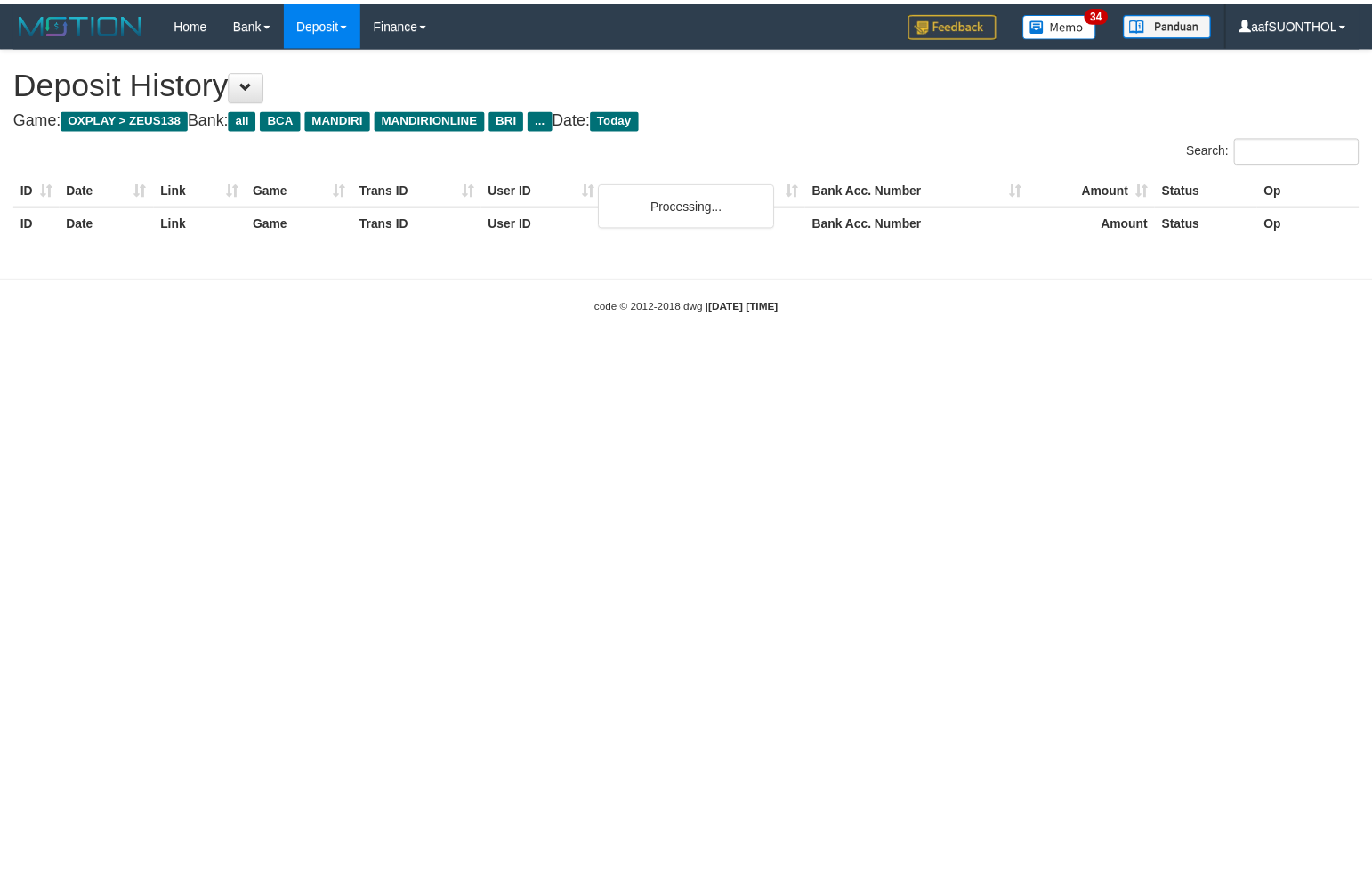 scroll, scrollTop: 0, scrollLeft: 0, axis: both 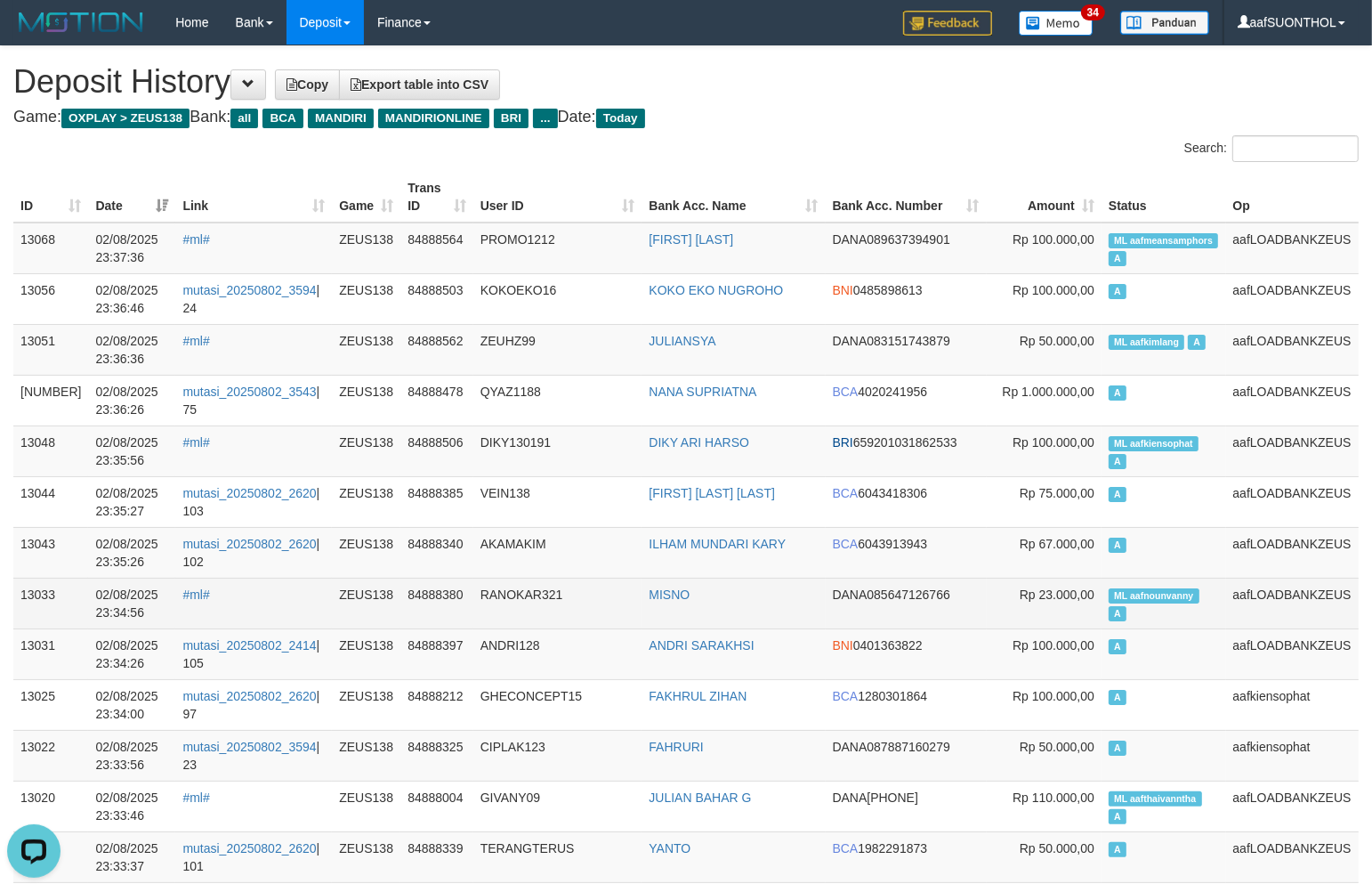drag, startPoint x: 746, startPoint y: 591, endPoint x: 721, endPoint y: 589, distance: 25.079872 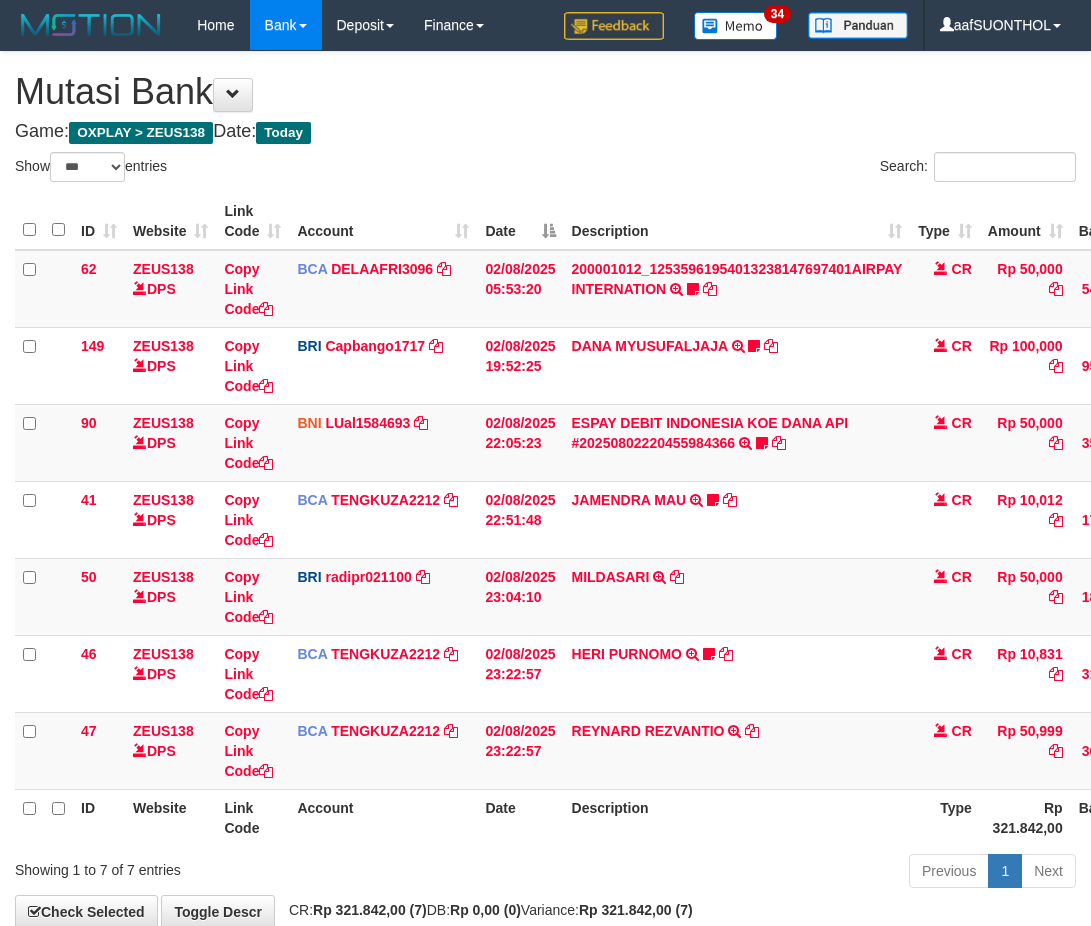 select on "***" 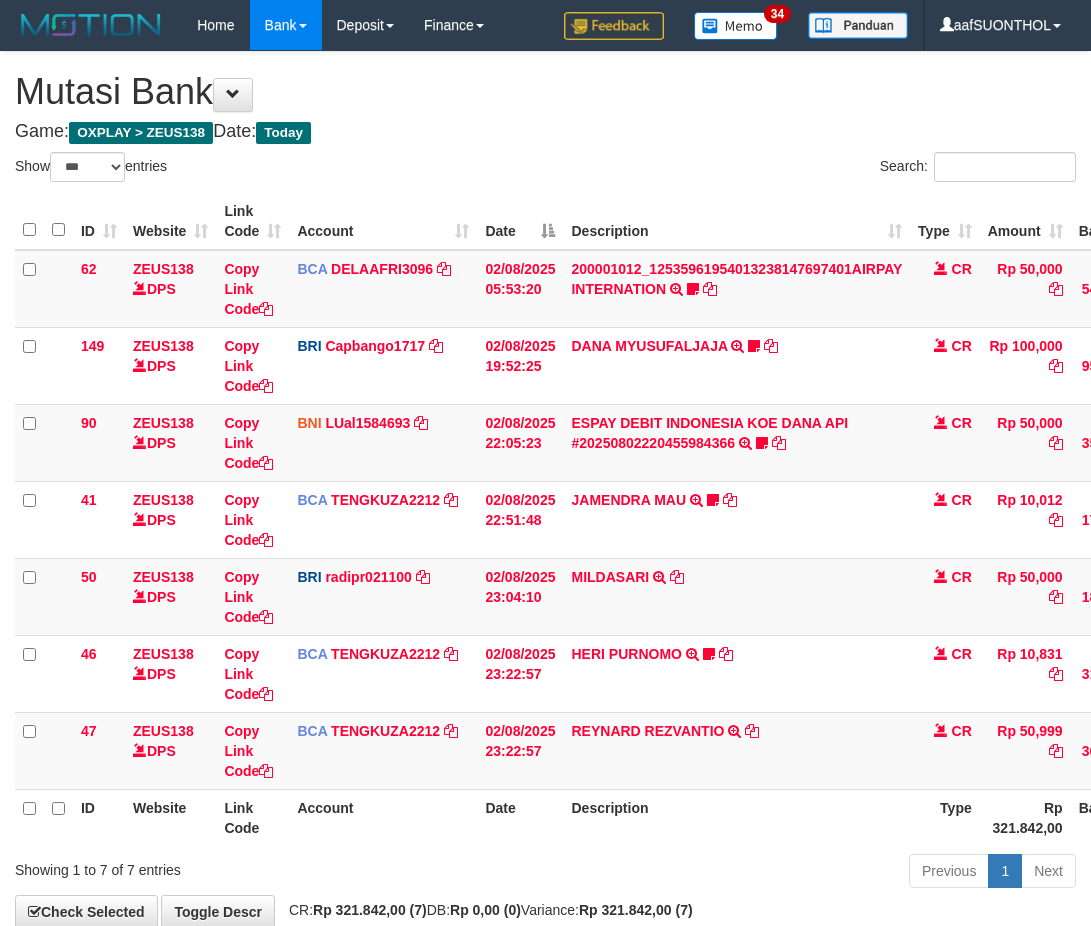 scroll, scrollTop: 114, scrollLeft: 0, axis: vertical 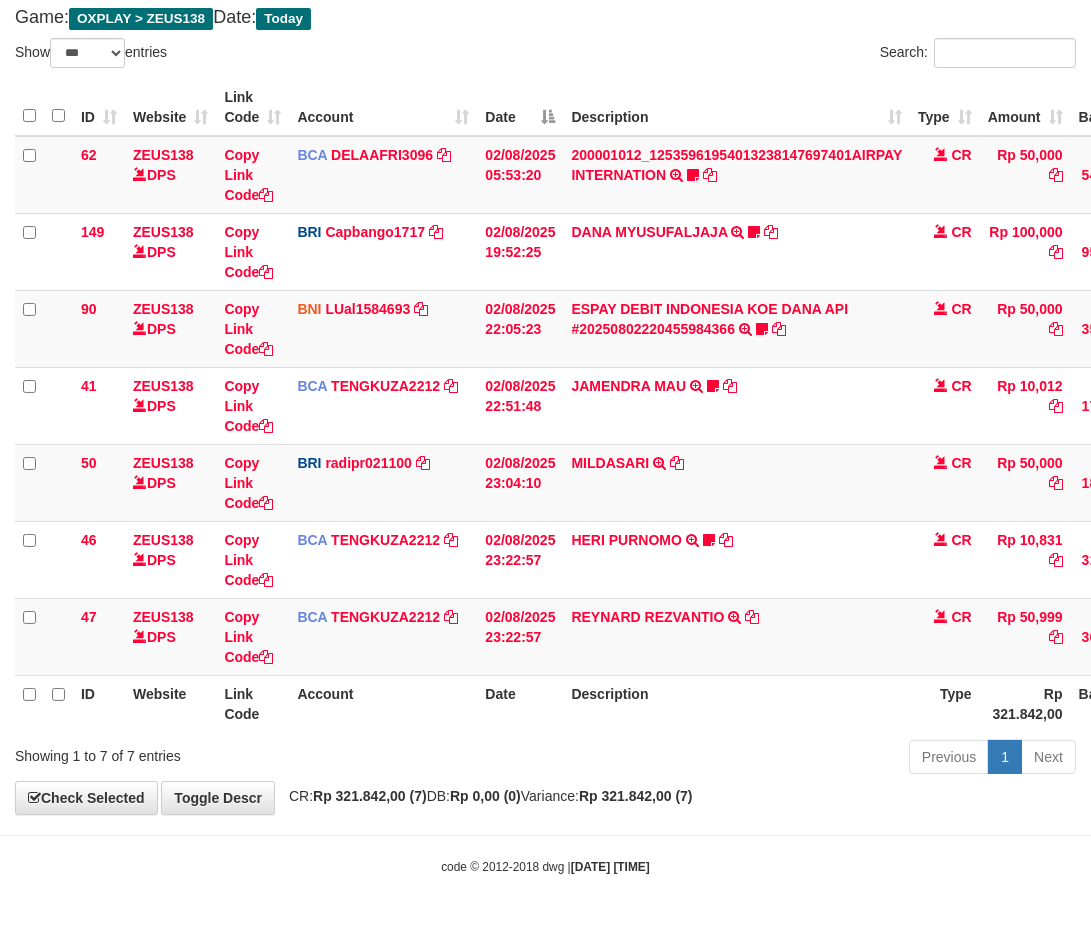 click on "Description" at bounding box center [736, 703] 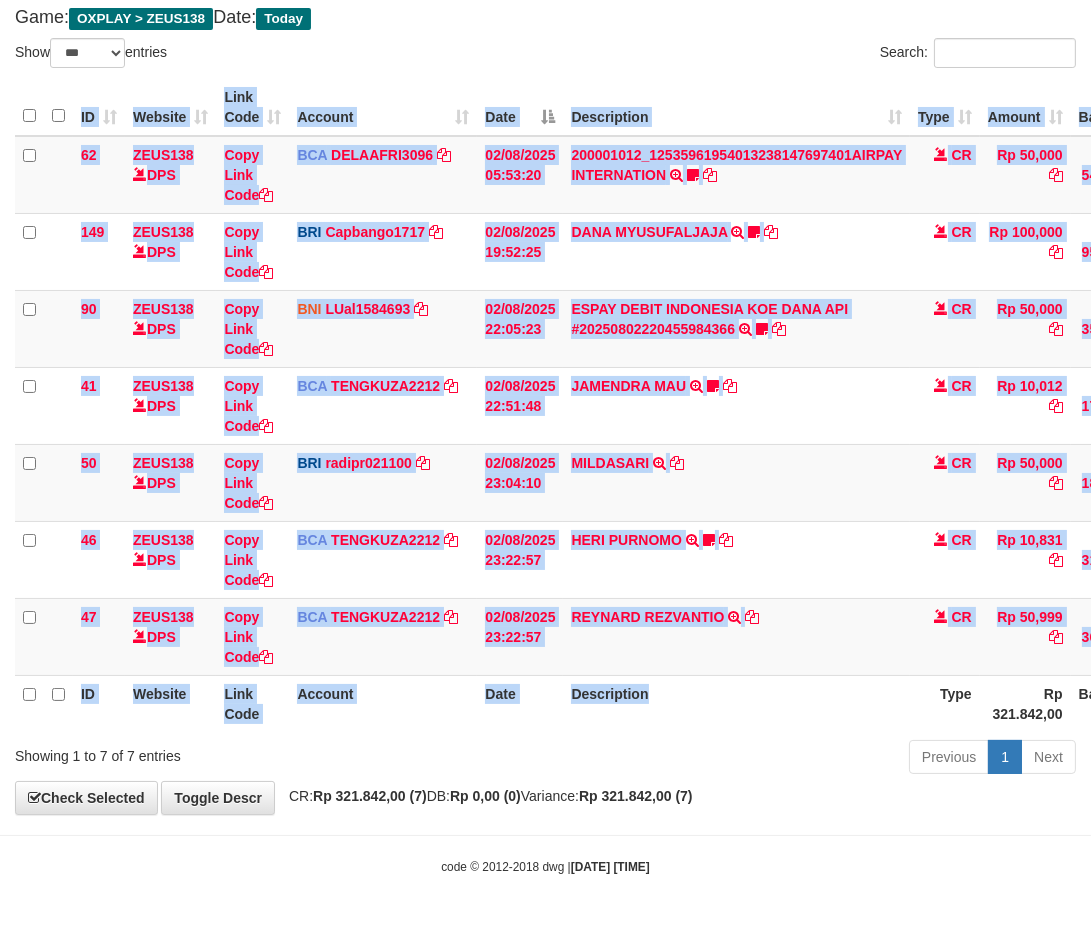 click on "ID Website Link Code Account Date Description Type Amount Balance Status Action
62
ZEUS138    DPS
Copy Link Code
BCA
DELAAFRI3096
DPS
DELA AFRIANI
mutasi_20250802_3552 | 62
mutasi_20250802_3552 | 62
02/08/2025 05:53:20
200001012_12535961954013238147697401AIRPAY INTERNATION            TRSF E-BANKING CR 0208/FTSCY/WS95051
50000.00200001012_12535961954013238147697401AIRPAY INTERNATION    Labubutaiki
https://prnt.sc/l7T6Eus7w_Qi
CR
Rp 50,000
Rp 541,525
N
Note
Check
149
ZEUS138" at bounding box center [545, 405] 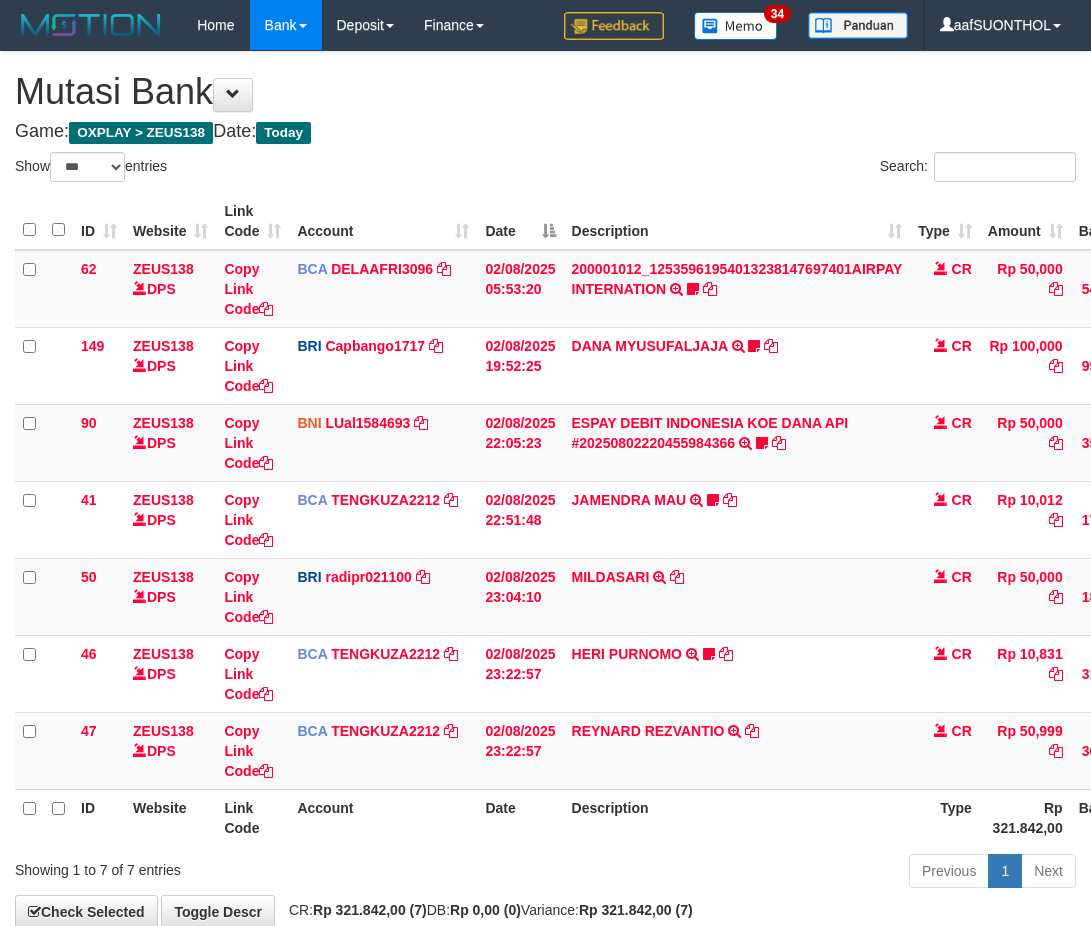 select on "***" 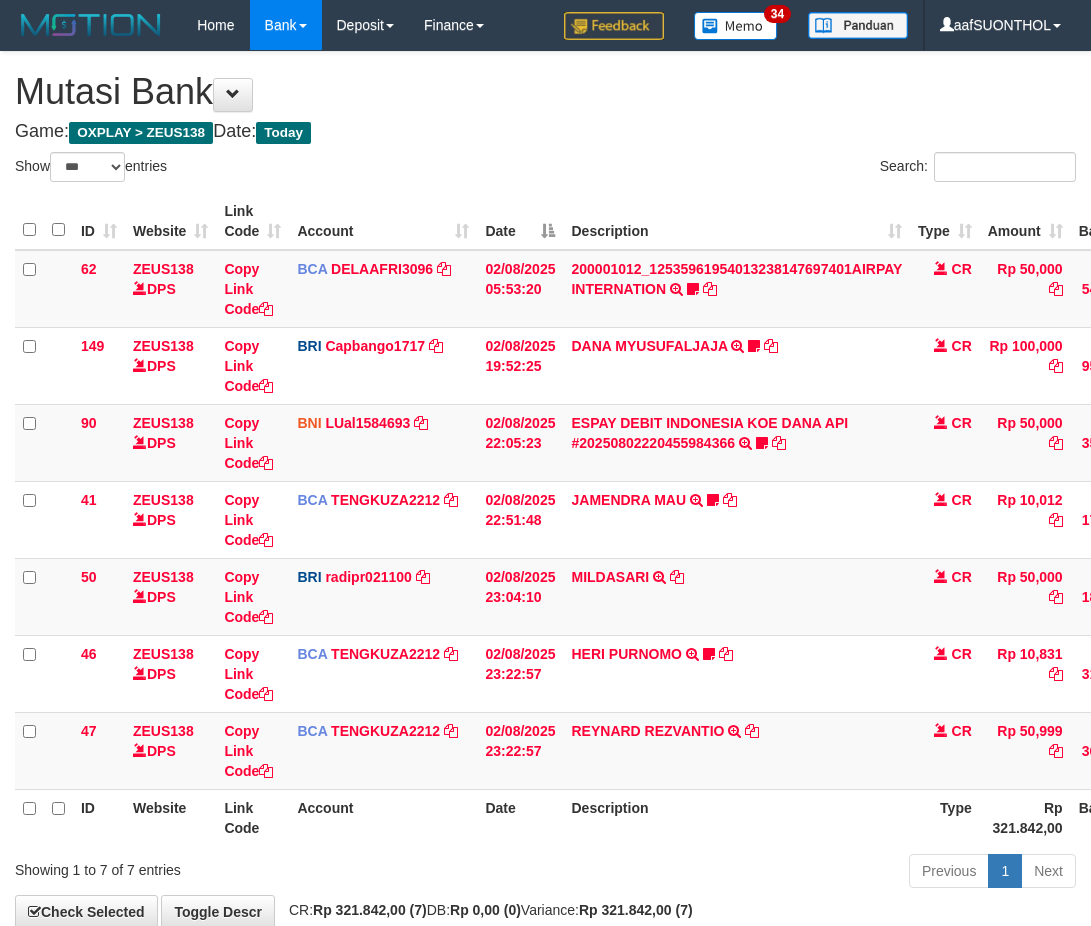 scroll, scrollTop: 114, scrollLeft: 0, axis: vertical 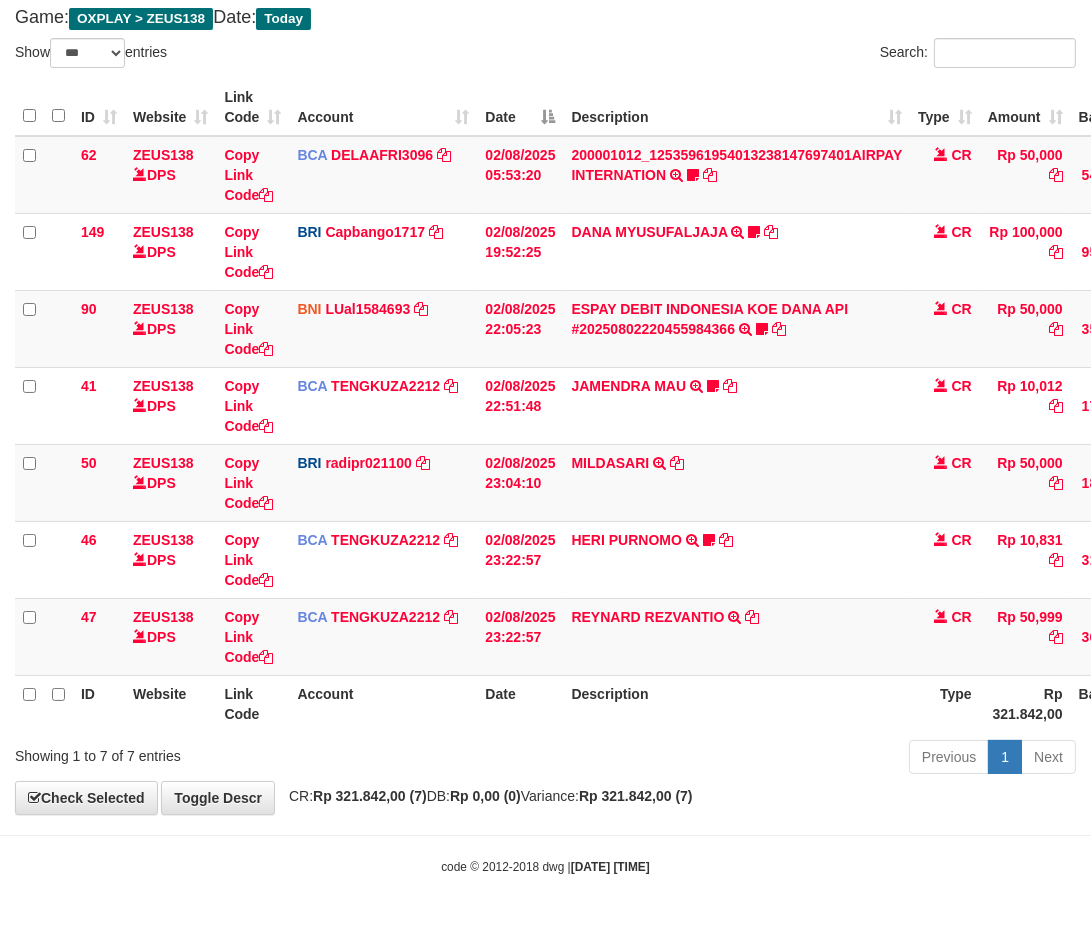 click on "Description" at bounding box center (736, 703) 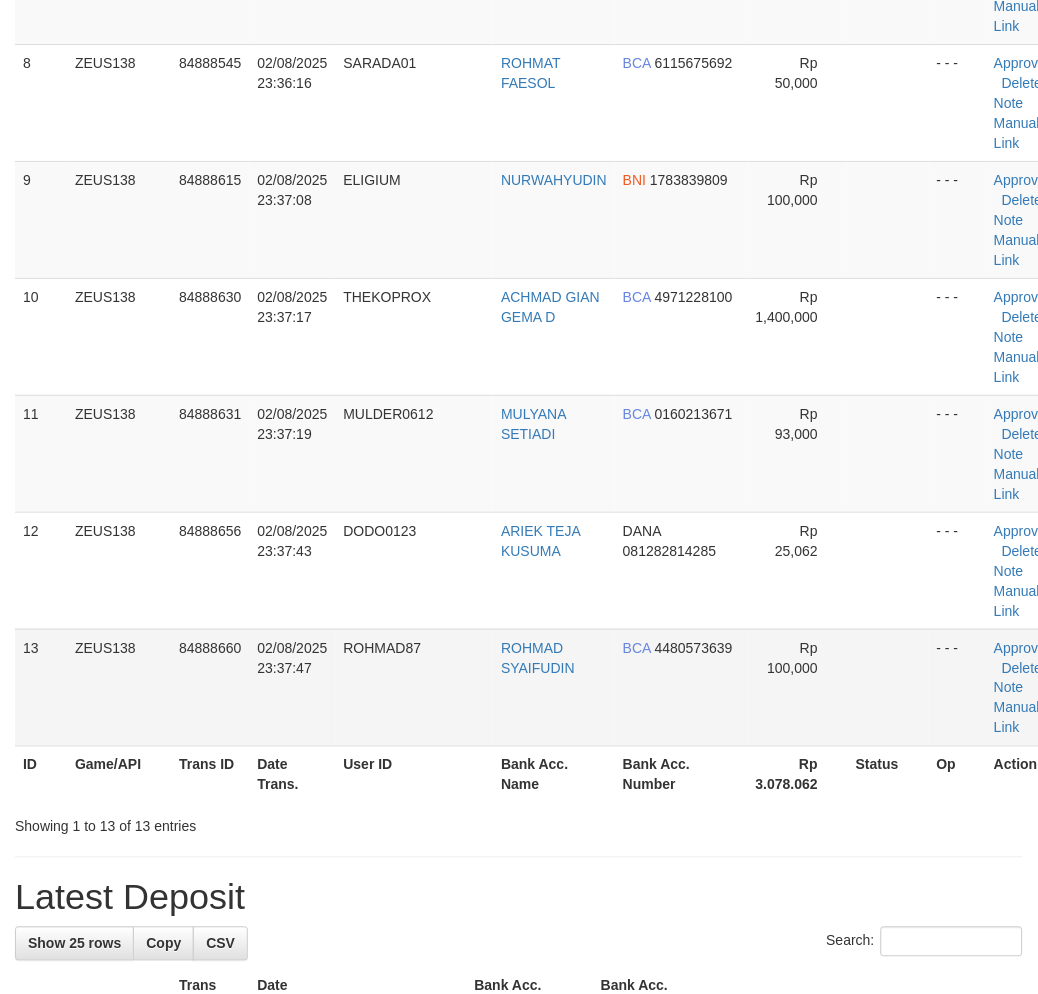 scroll, scrollTop: 1000, scrollLeft: 0, axis: vertical 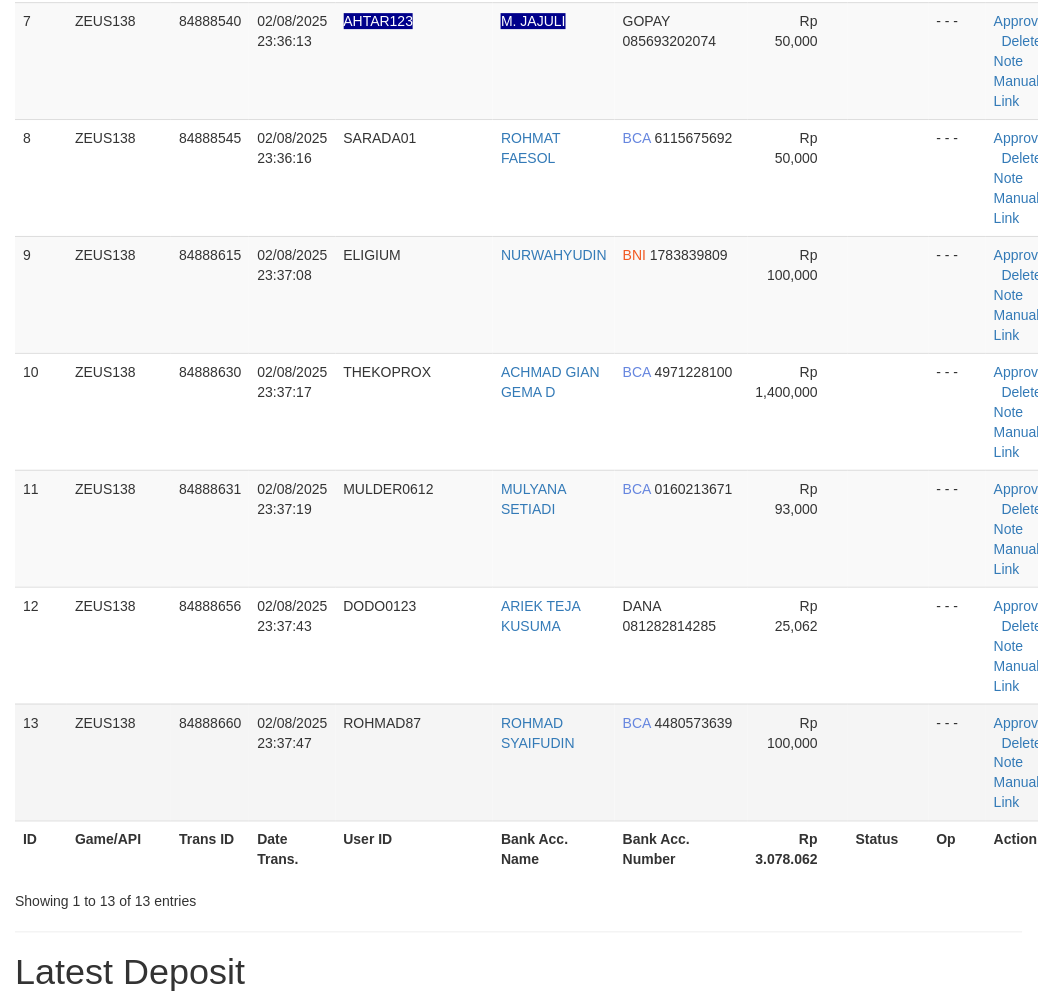 click at bounding box center [888, 762] 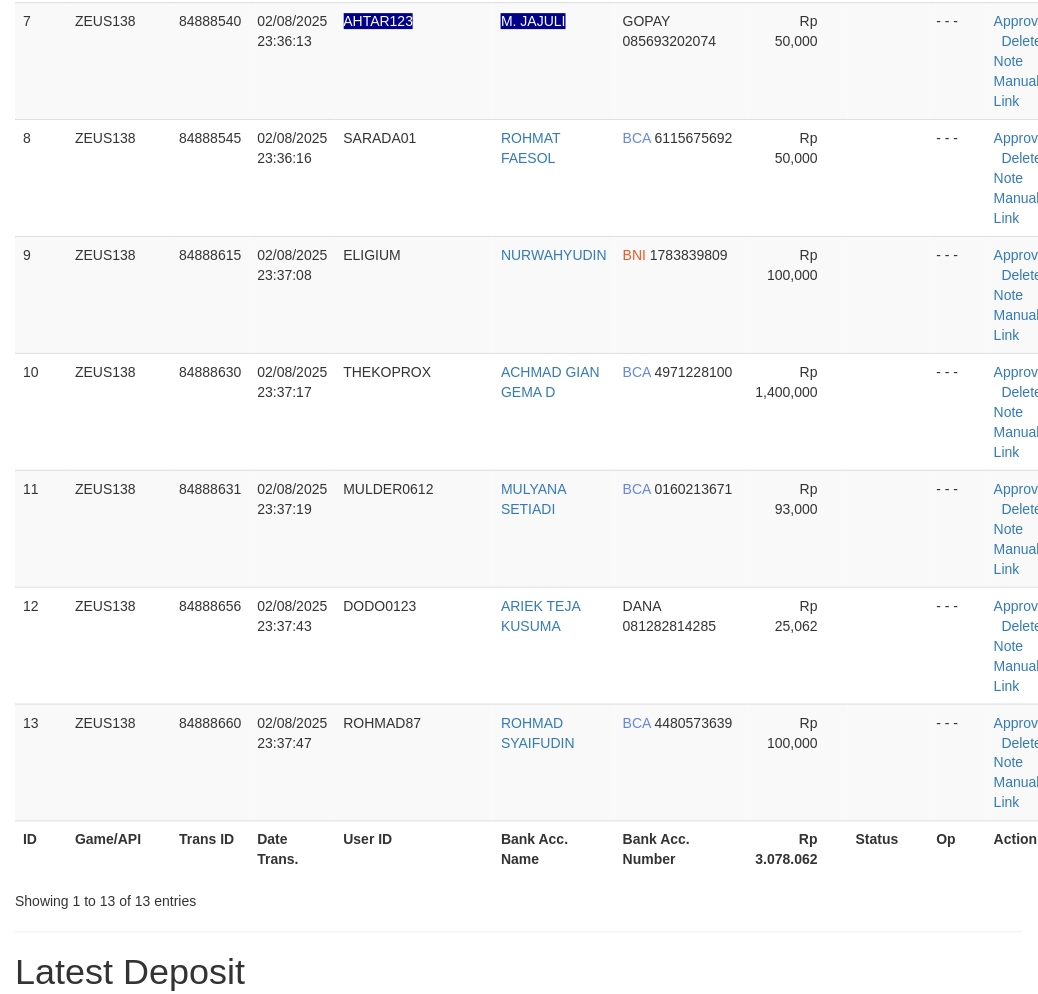 click at bounding box center [888, 762] 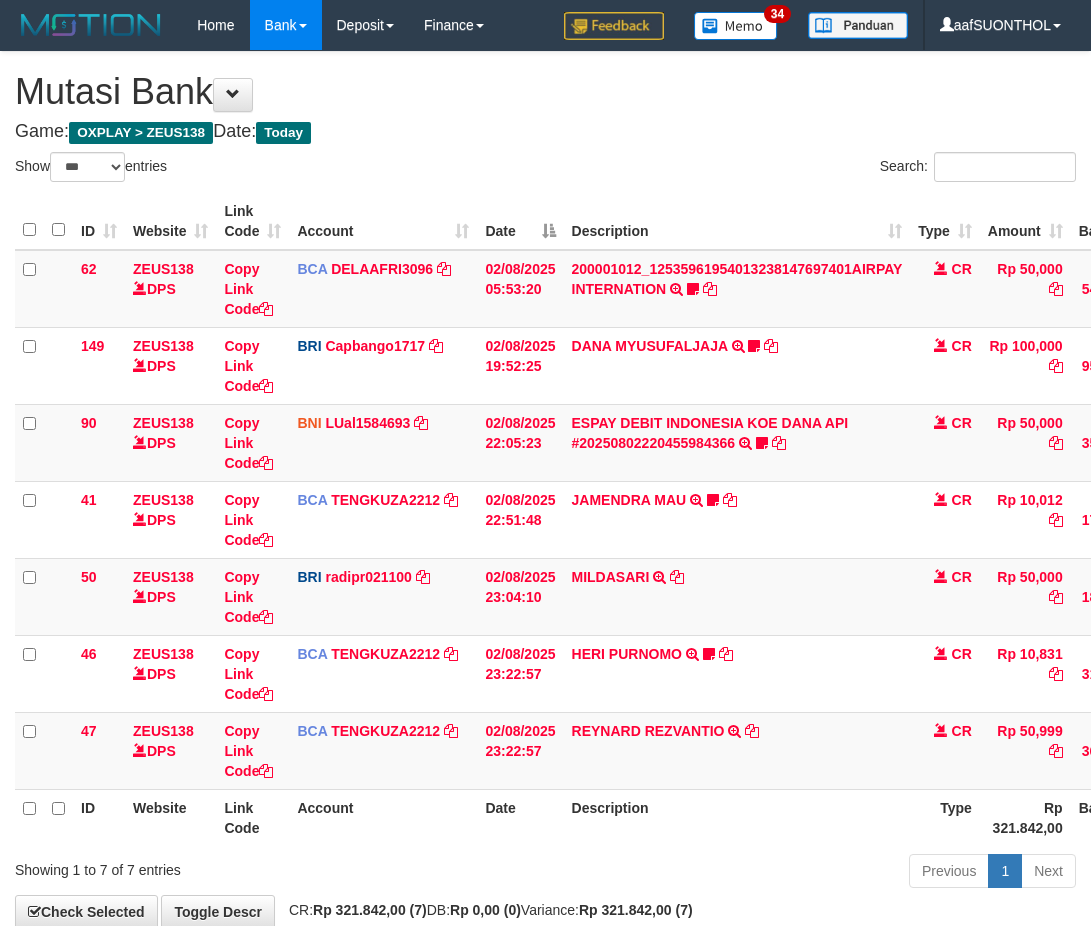 select on "***" 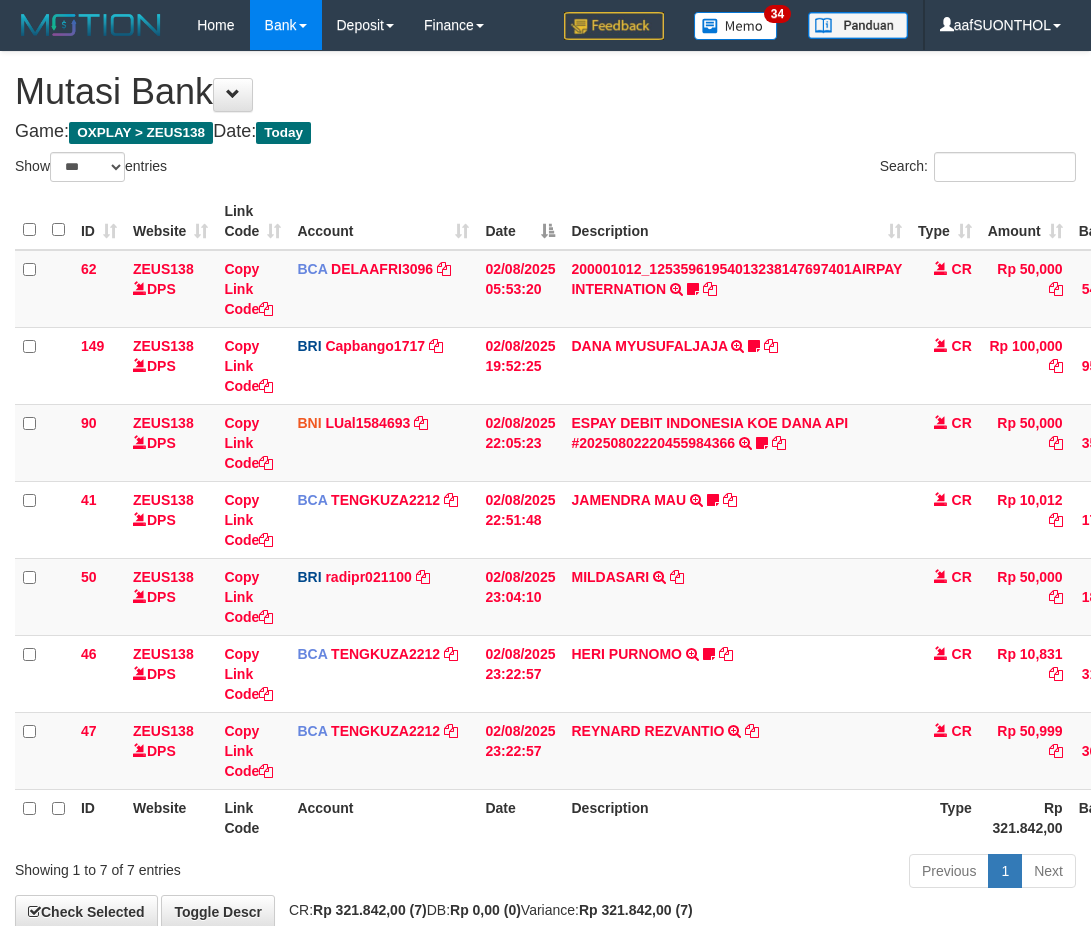 scroll, scrollTop: 114, scrollLeft: 0, axis: vertical 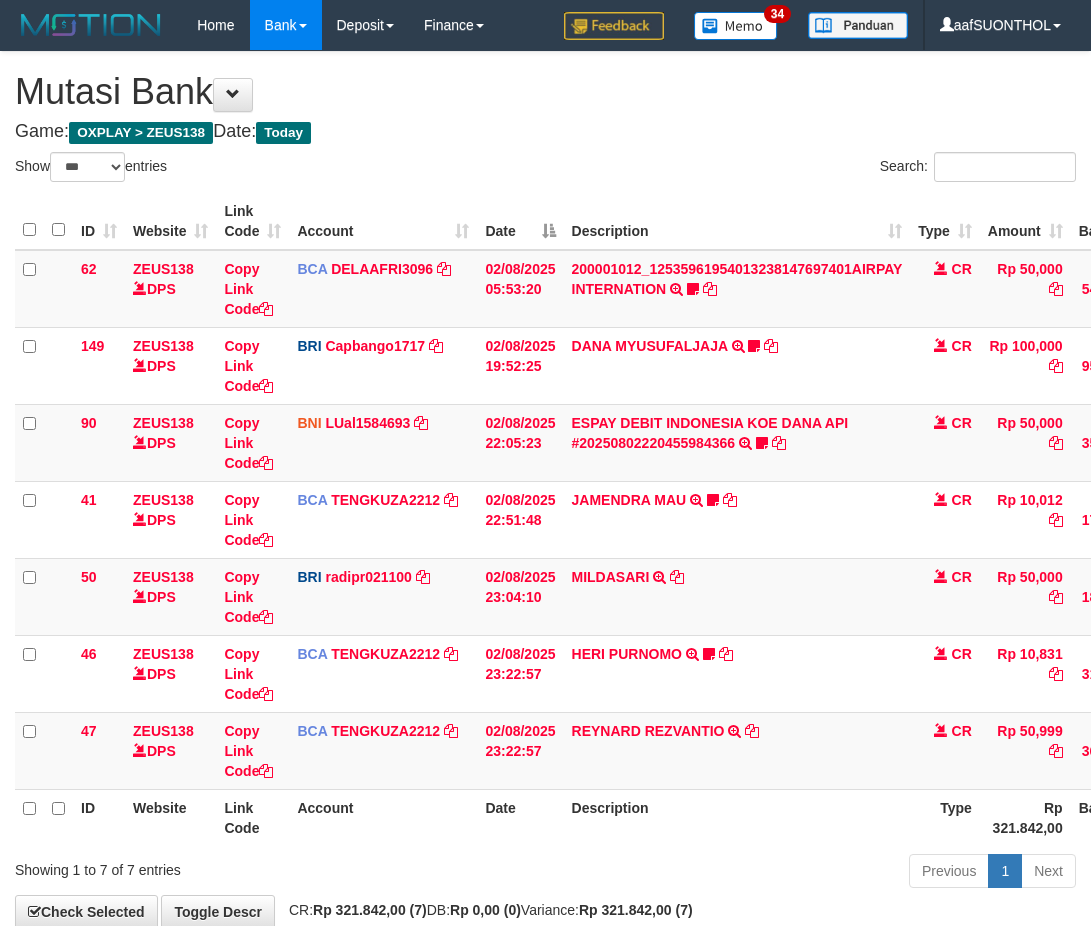 select on "***" 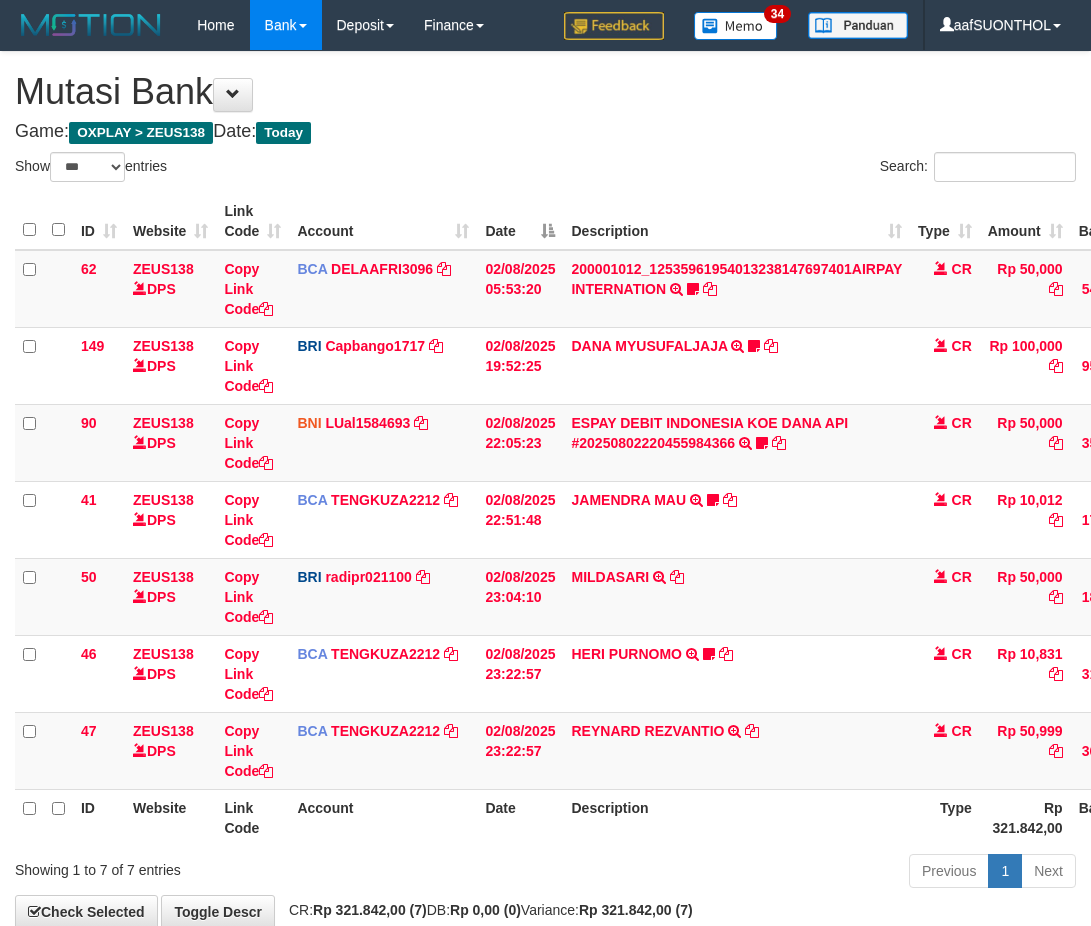 scroll, scrollTop: 114, scrollLeft: 0, axis: vertical 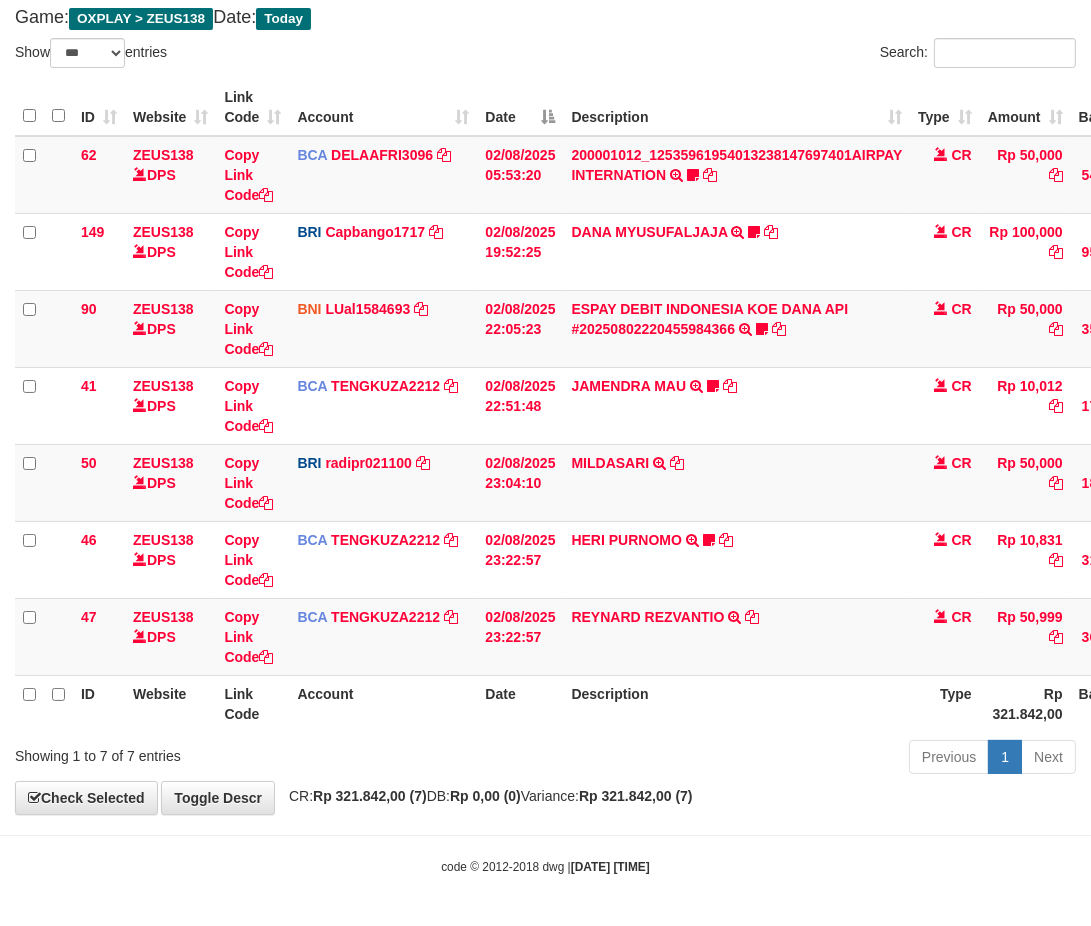 drag, startPoint x: 752, startPoint y: 774, endPoint x: 703, endPoint y: 786, distance: 50.447994 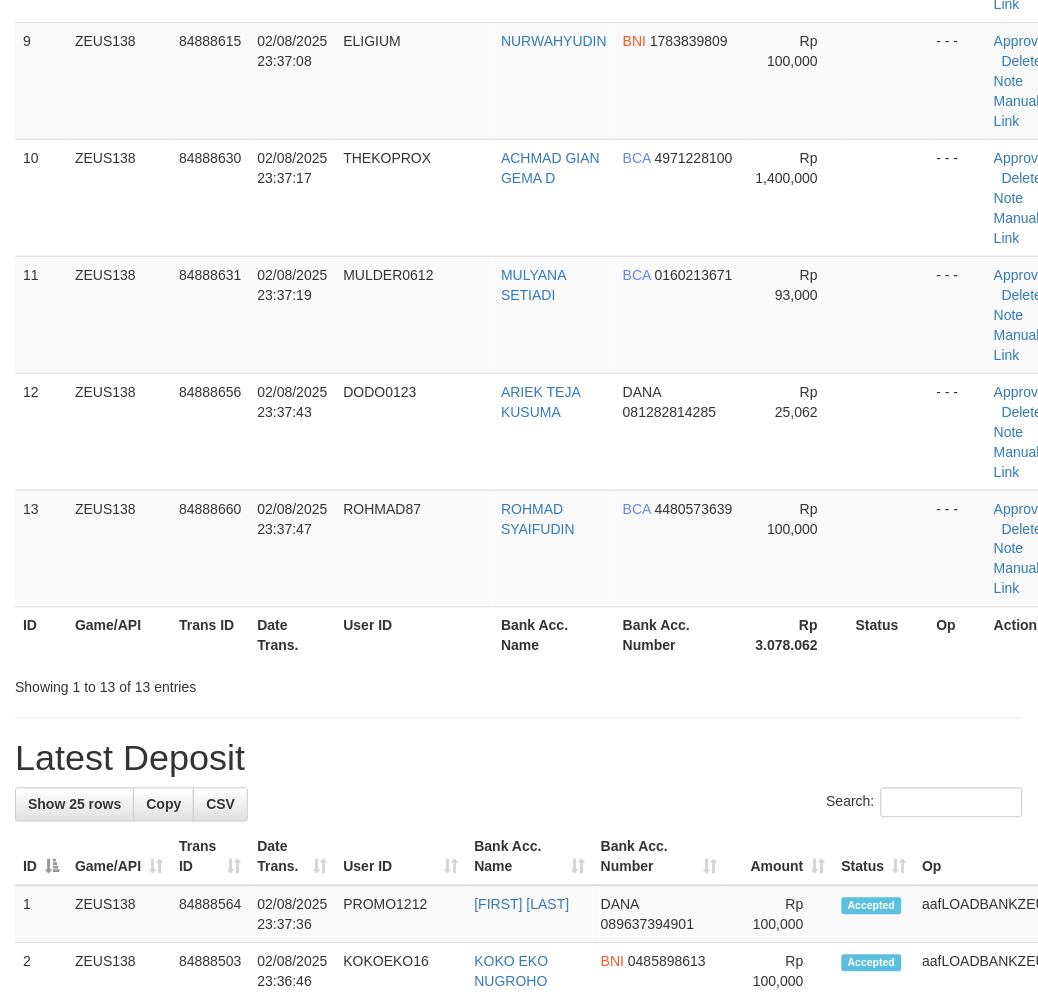 scroll, scrollTop: 1222, scrollLeft: 0, axis: vertical 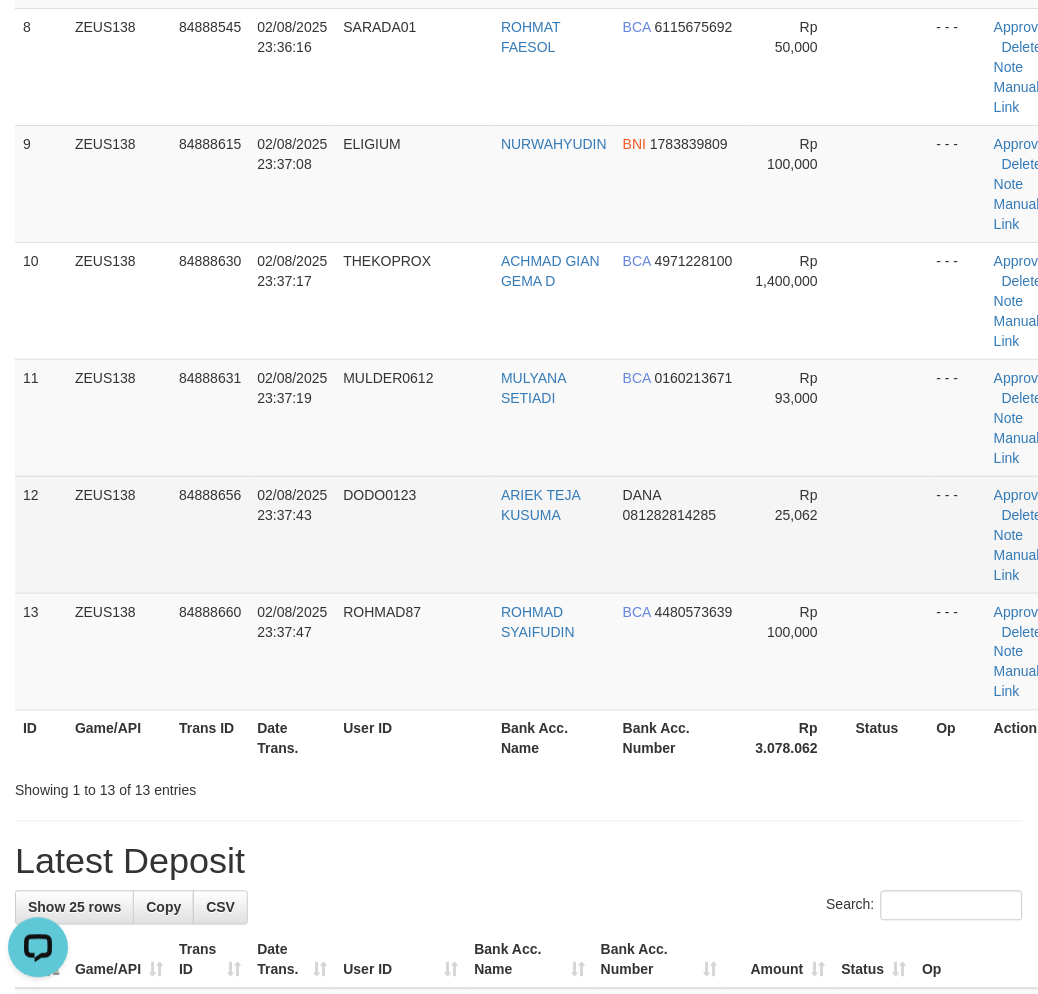click at bounding box center (888, 534) 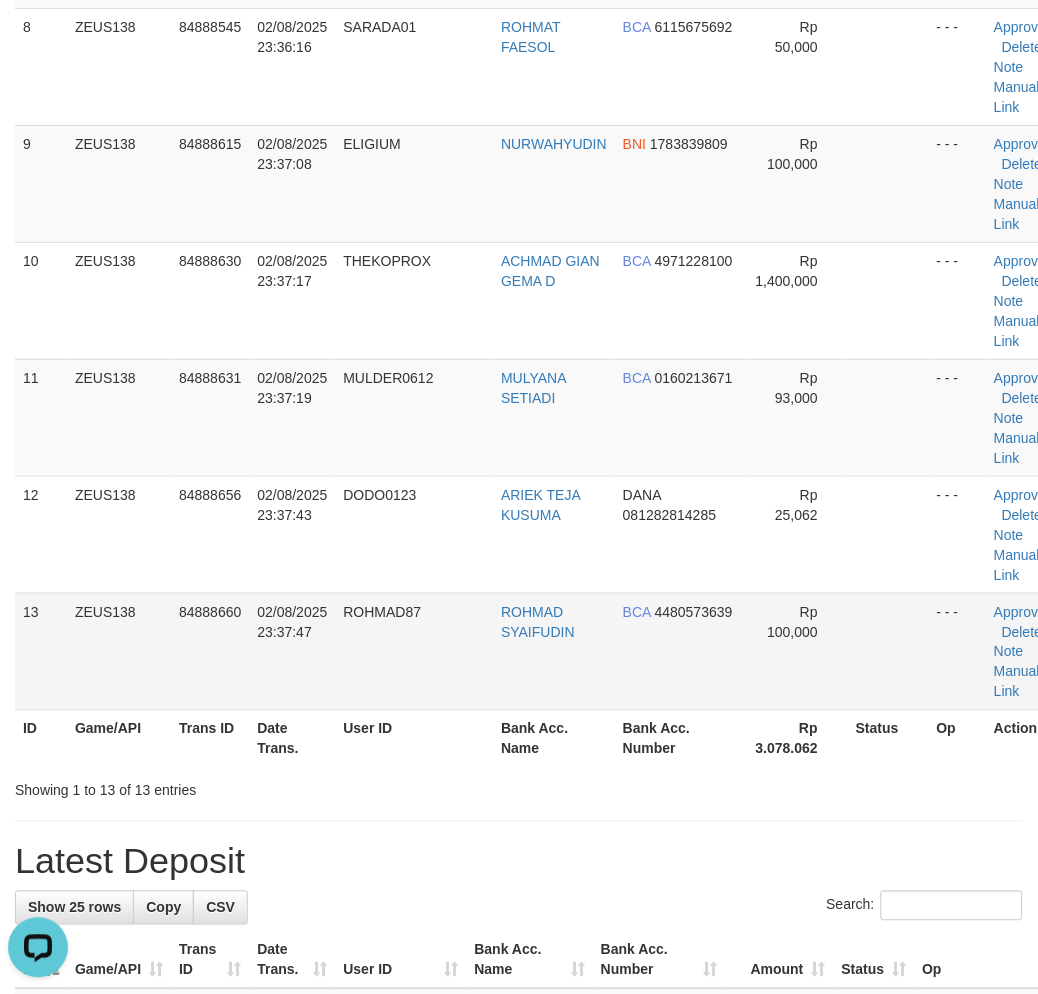 click at bounding box center [888, 534] 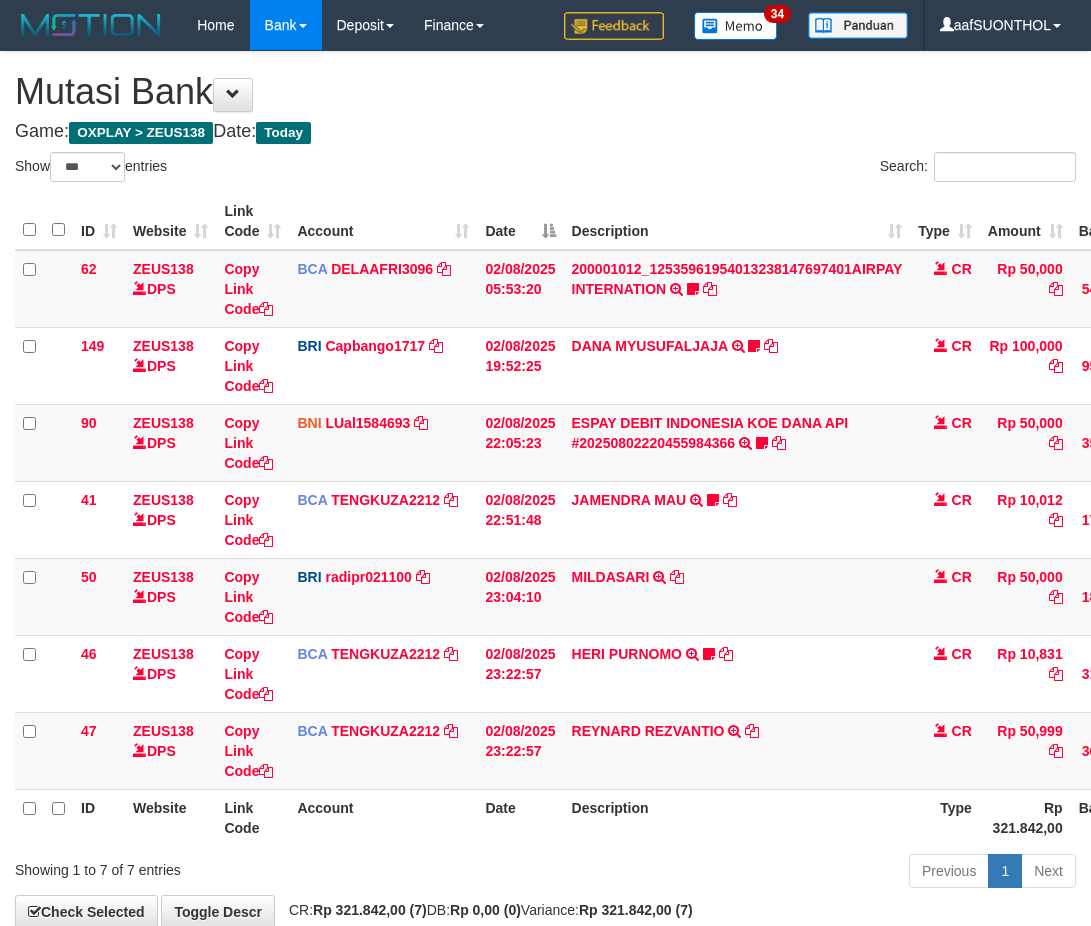 select on "***" 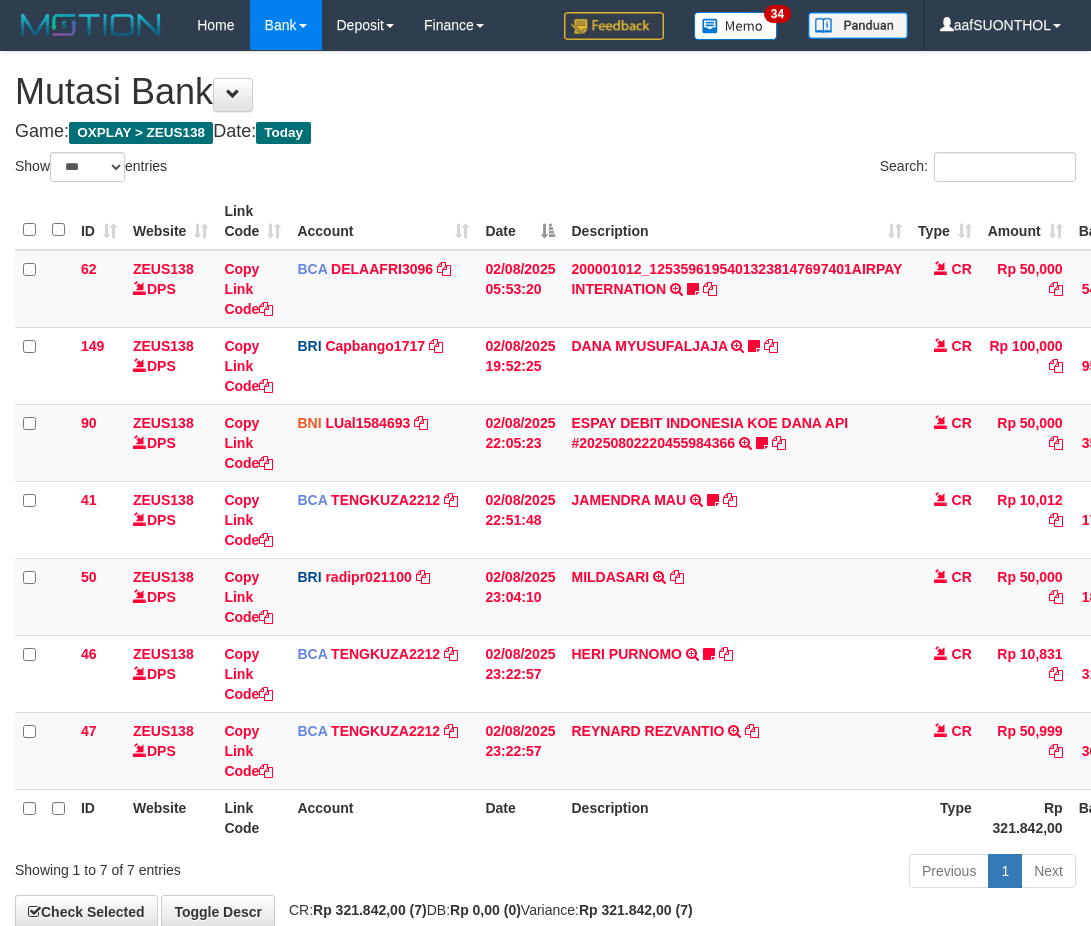 scroll, scrollTop: 114, scrollLeft: 0, axis: vertical 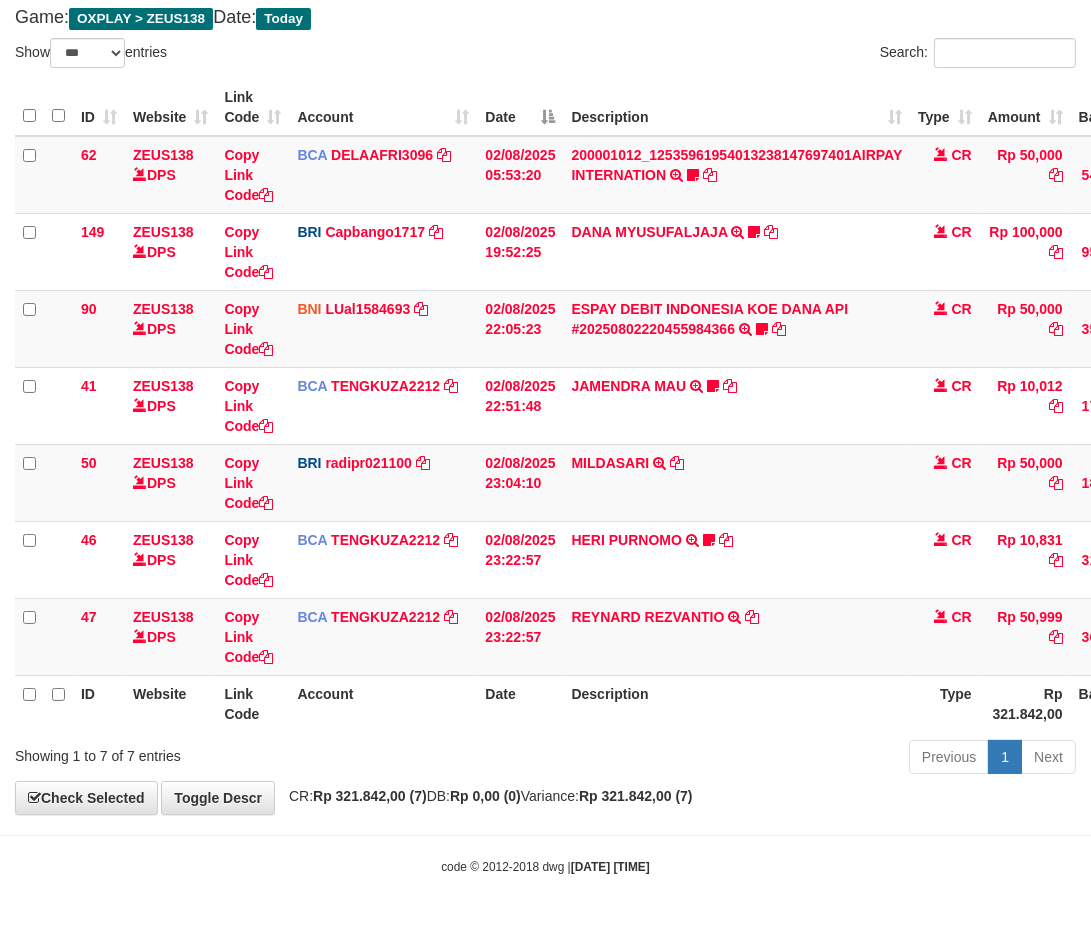 drag, startPoint x: 423, startPoint y: 687, endPoint x: 391, endPoint y: 713, distance: 41.231056 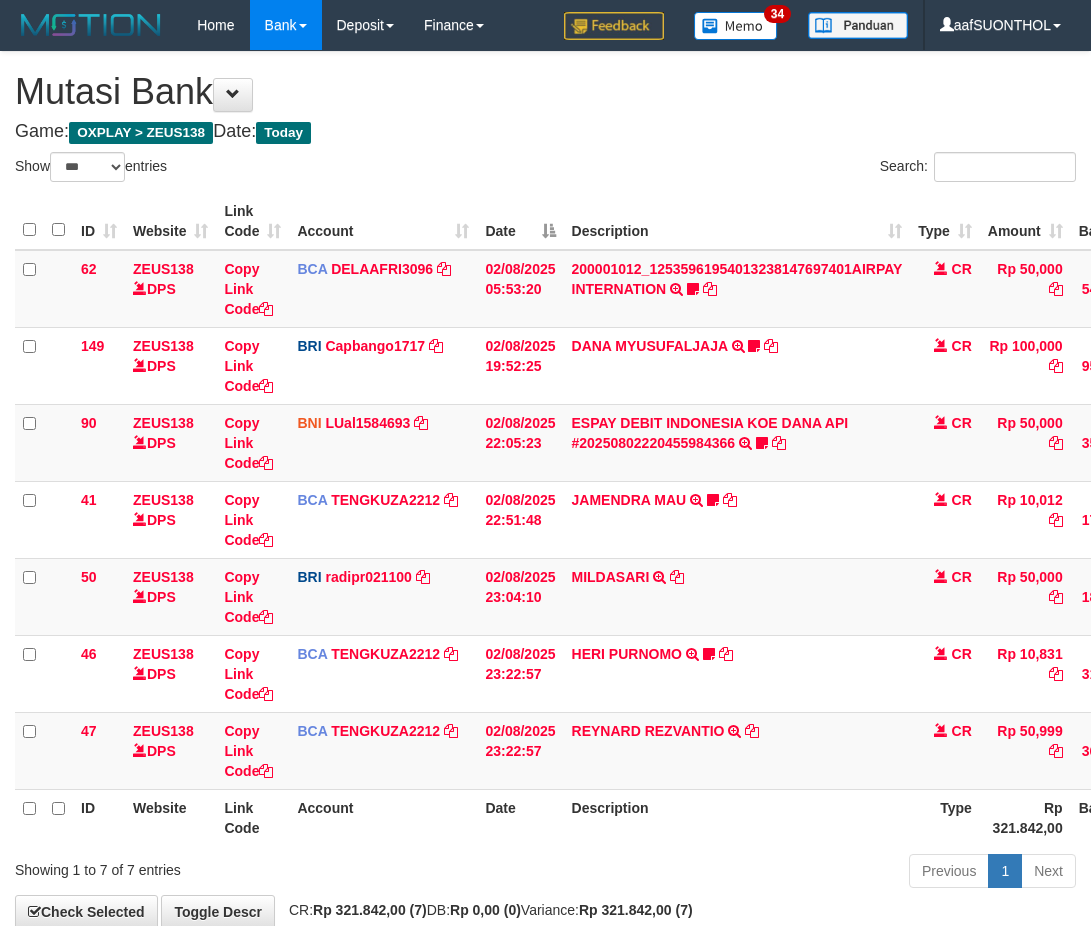 select on "***" 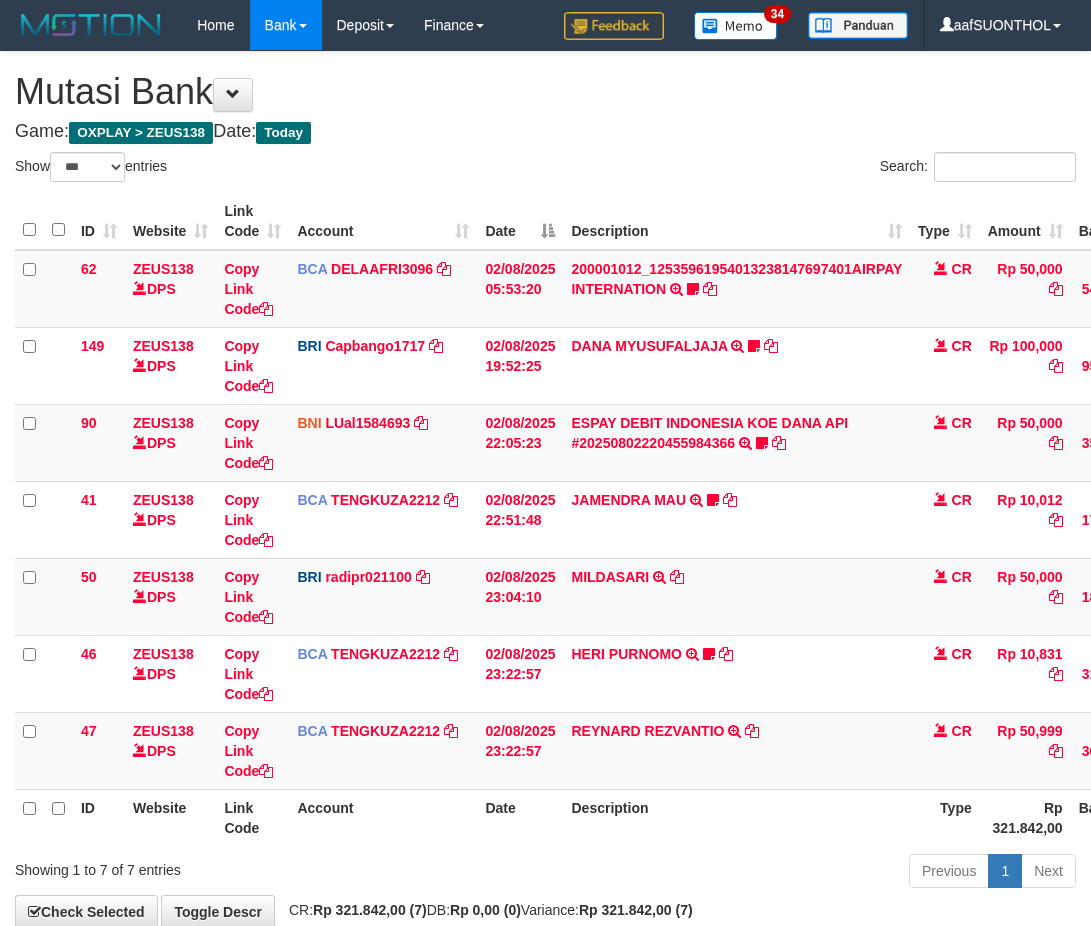 scroll, scrollTop: 114, scrollLeft: 0, axis: vertical 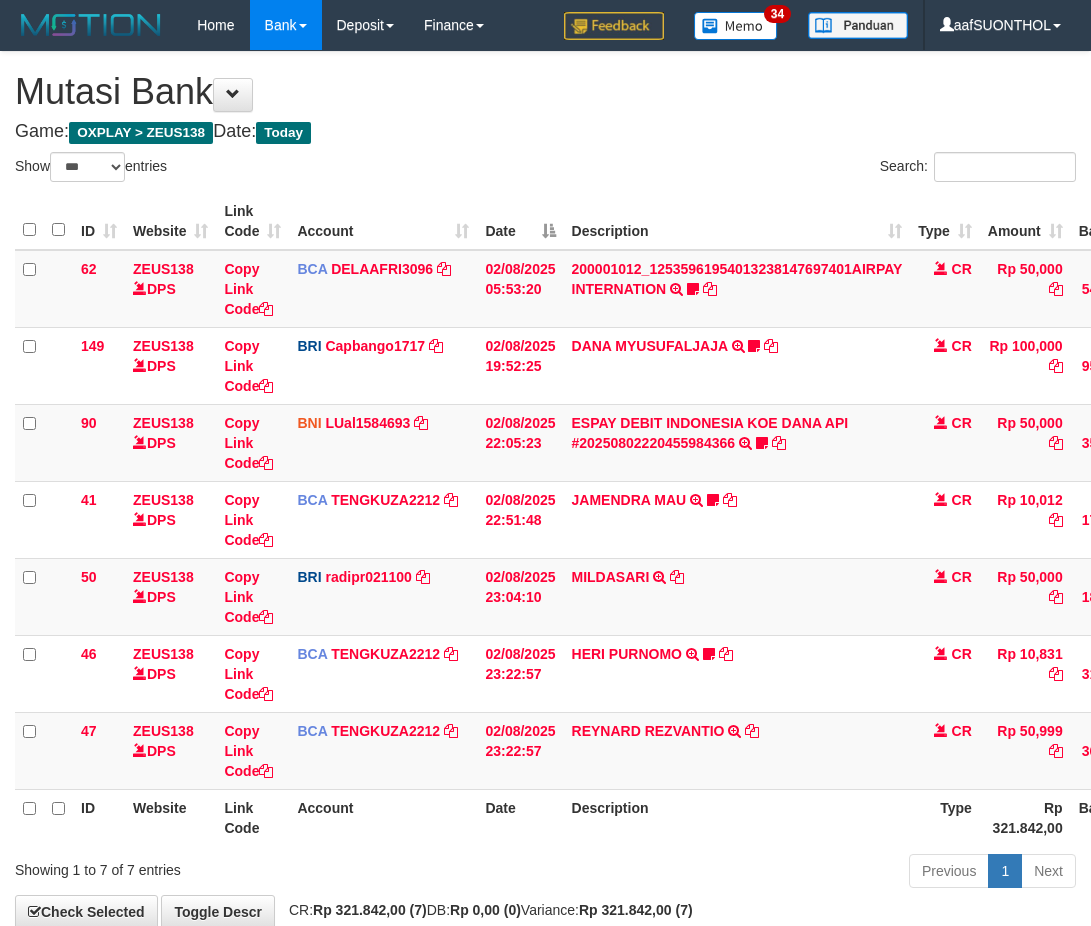 select on "***" 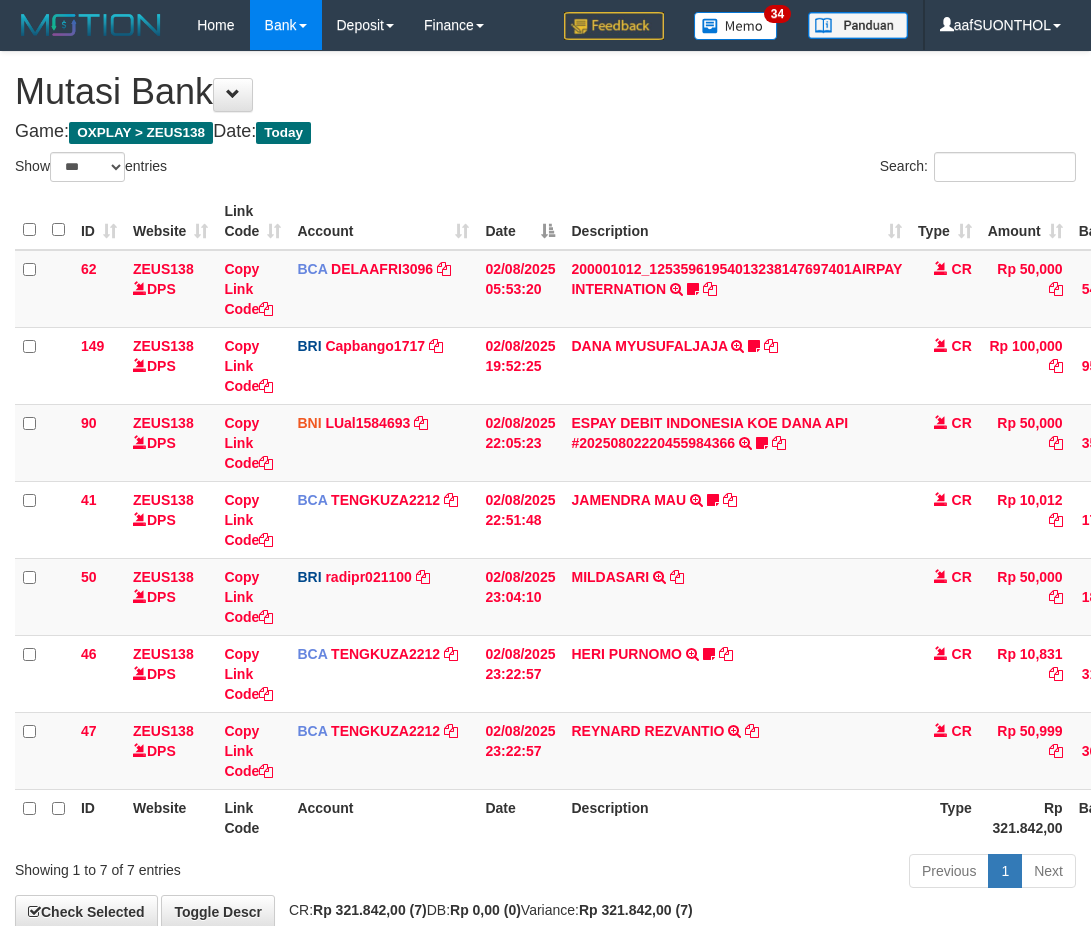 scroll, scrollTop: 114, scrollLeft: 0, axis: vertical 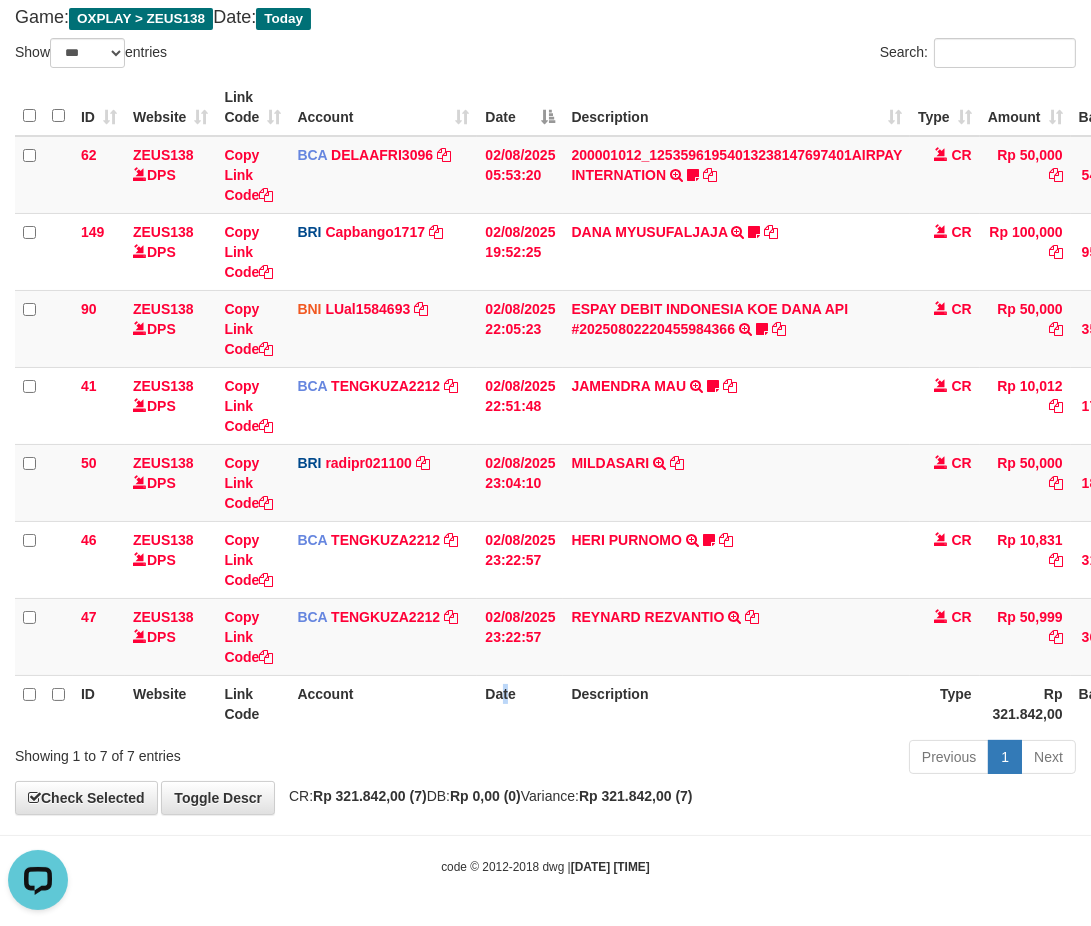 drag, startPoint x: 502, startPoint y: 693, endPoint x: 508, endPoint y: 707, distance: 15.231546 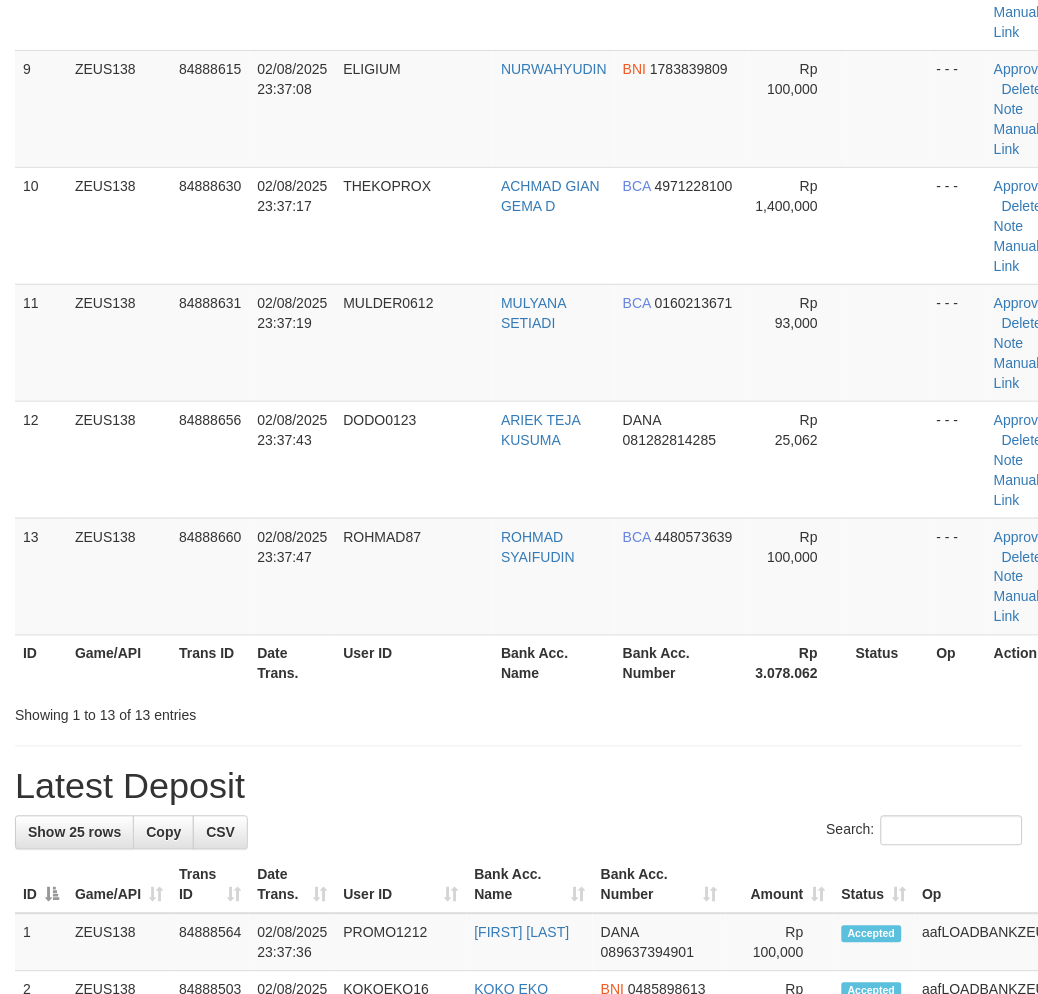 scroll, scrollTop: 1111, scrollLeft: 0, axis: vertical 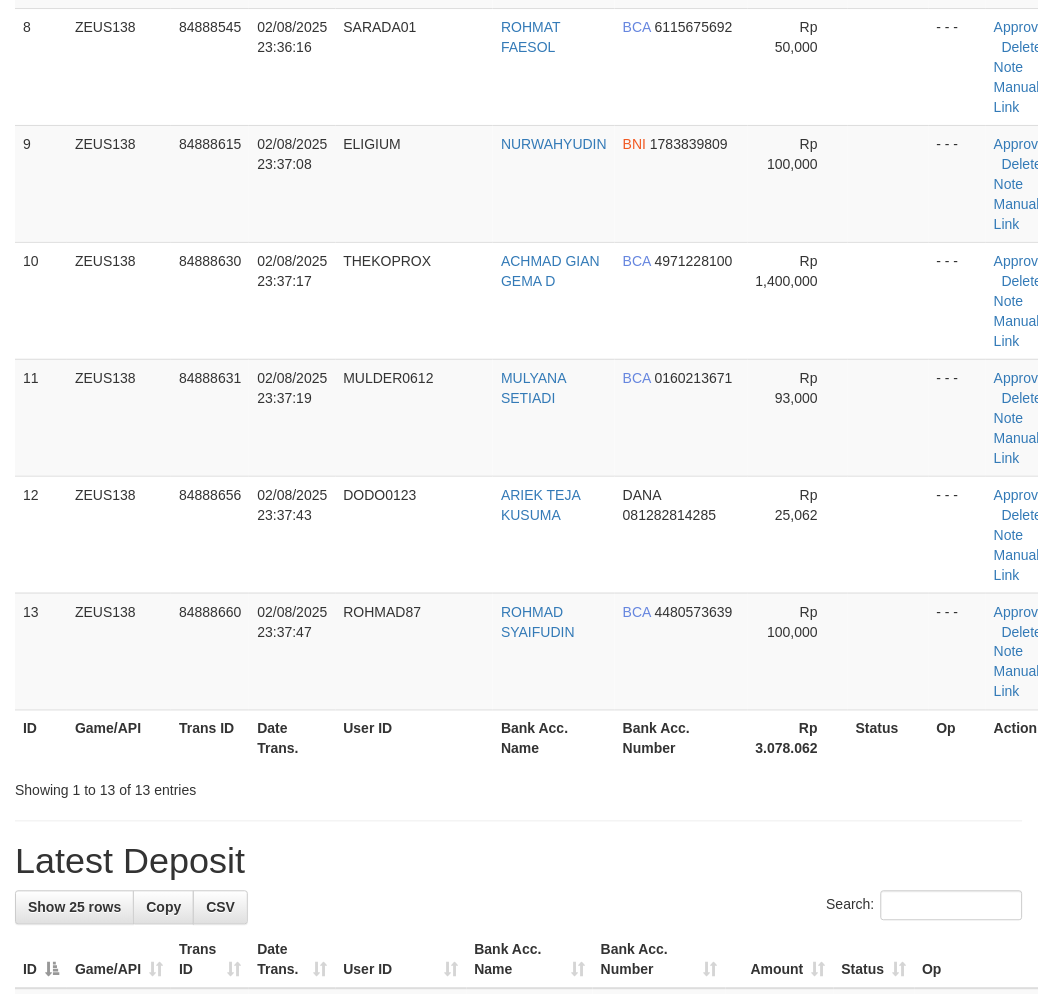 drag, startPoint x: 745, startPoint y: 833, endPoint x: 764, endPoint y: 833, distance: 19 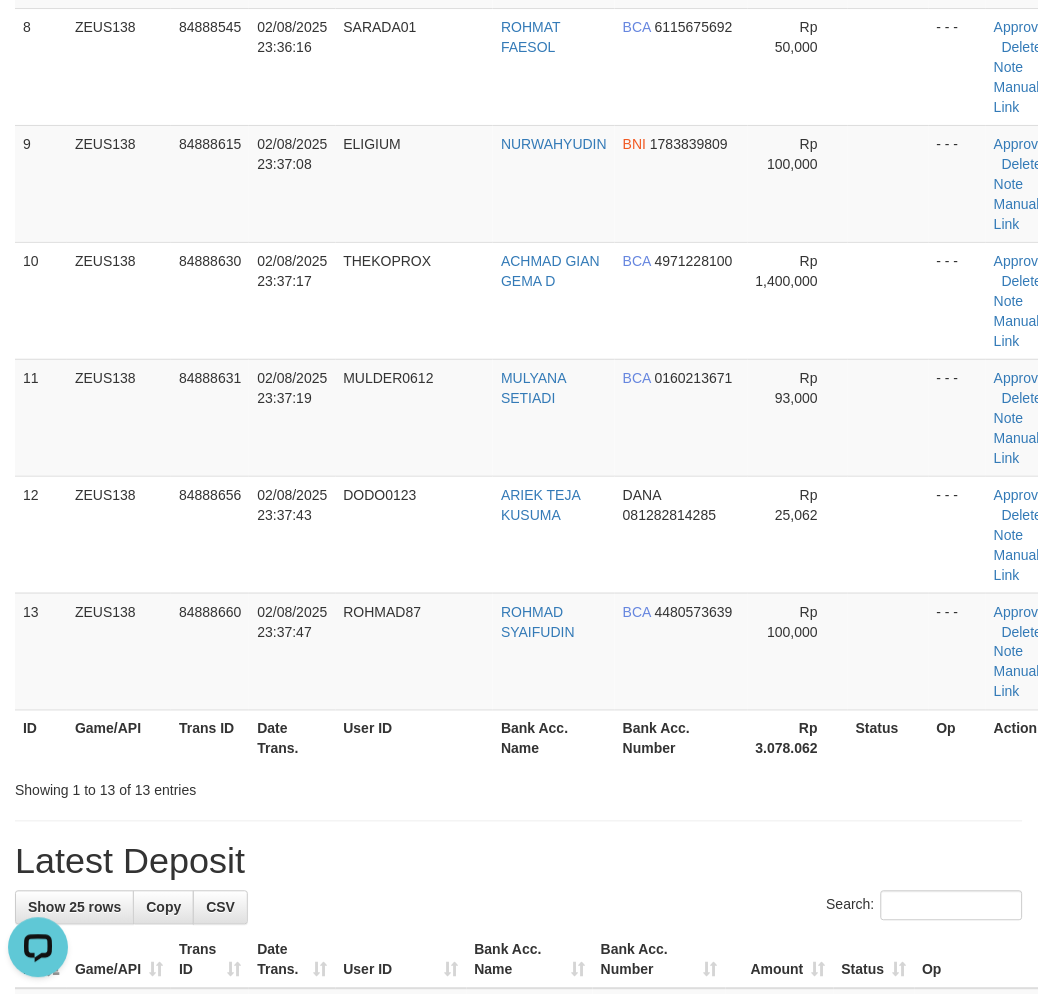 scroll, scrollTop: 0, scrollLeft: 0, axis: both 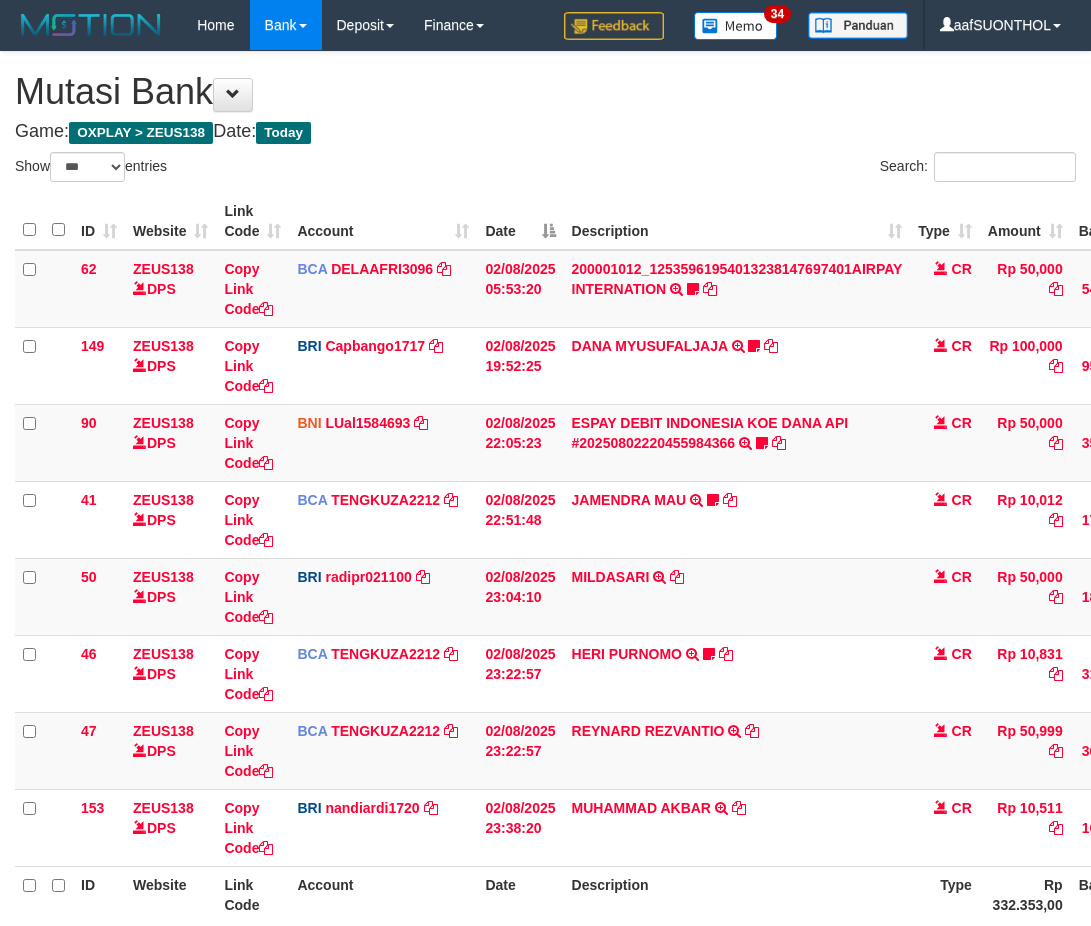 select on "***" 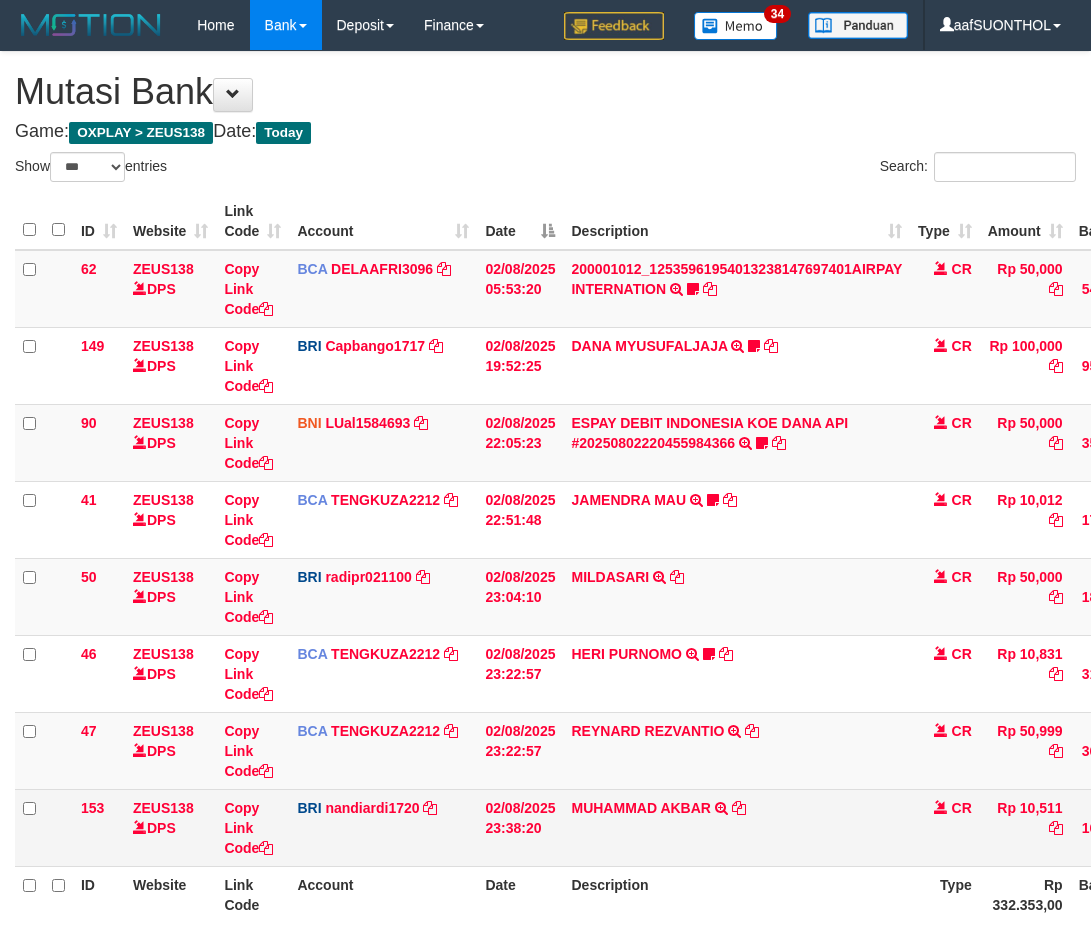 scroll, scrollTop: 114, scrollLeft: 0, axis: vertical 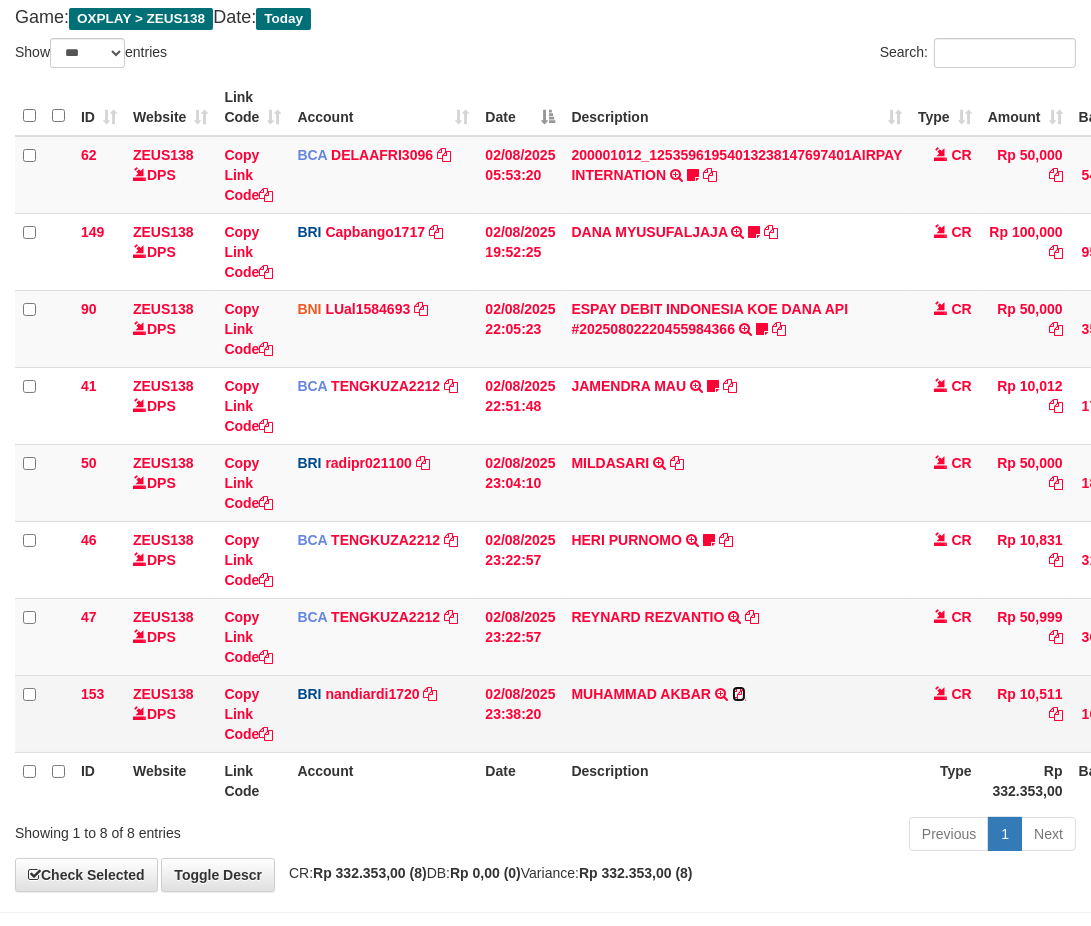 click at bounding box center [739, 694] 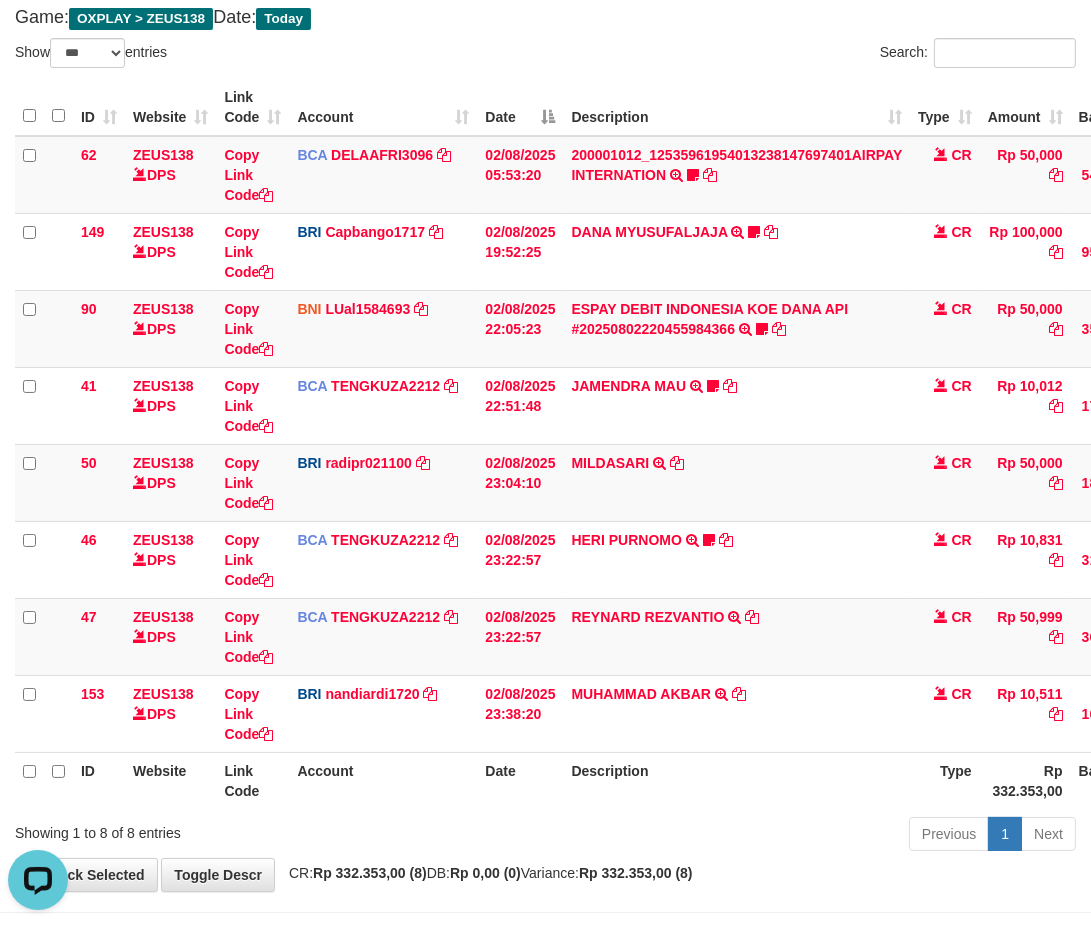 scroll, scrollTop: 0, scrollLeft: 0, axis: both 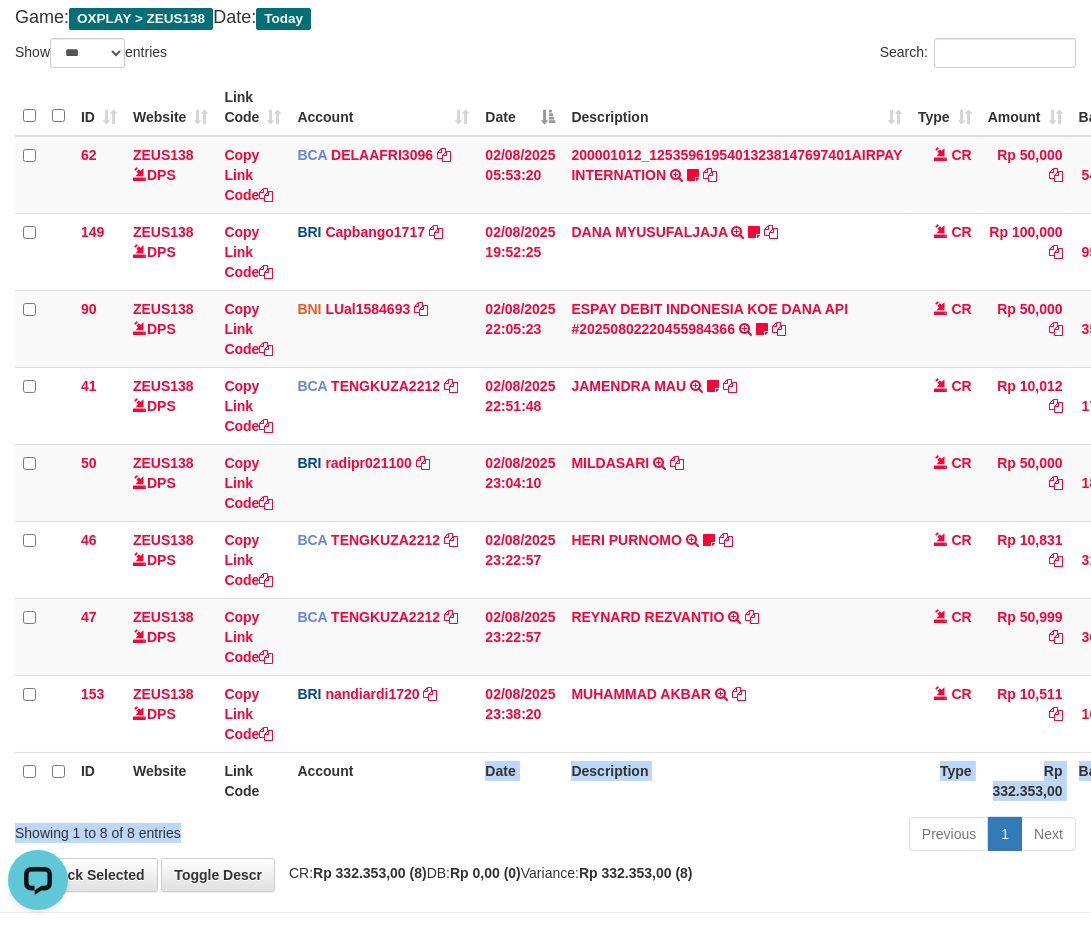 drag, startPoint x: 428, startPoint y: 812, endPoint x: 383, endPoint y: 792, distance: 49.24429 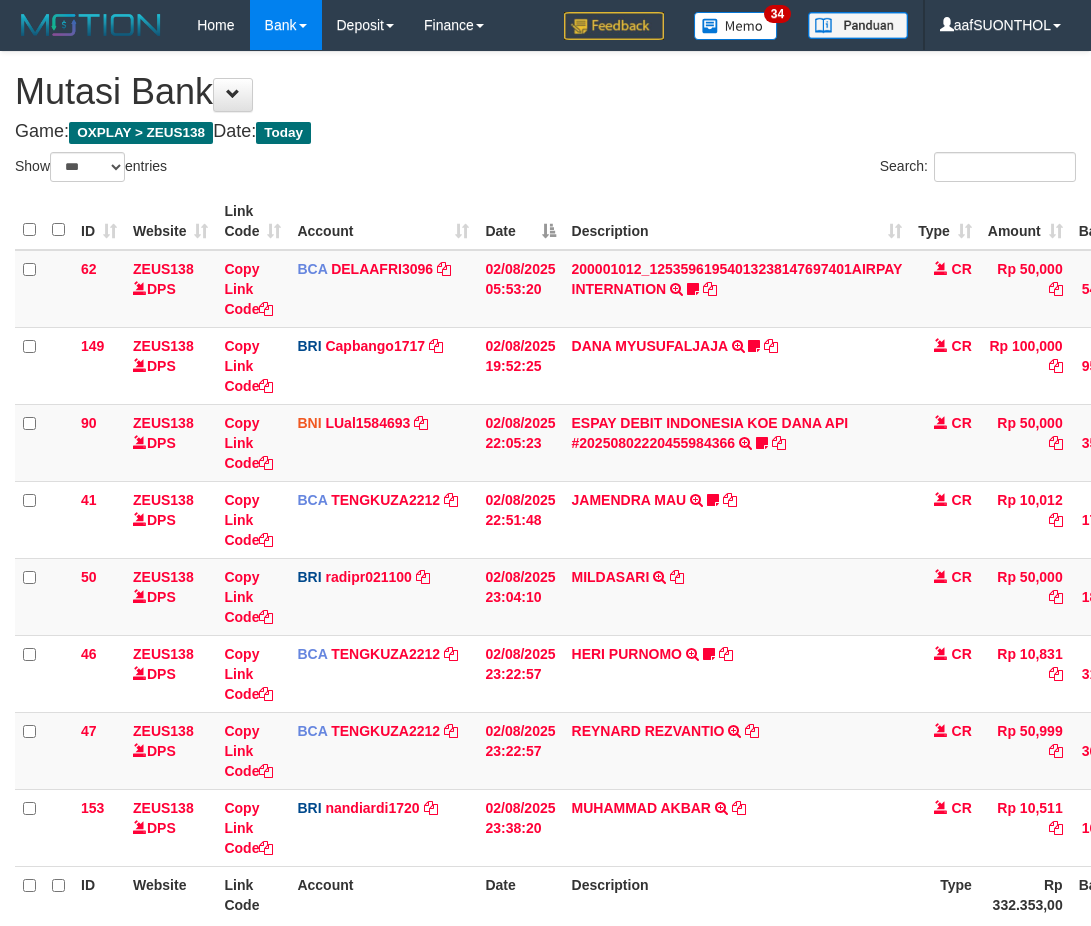 select on "***" 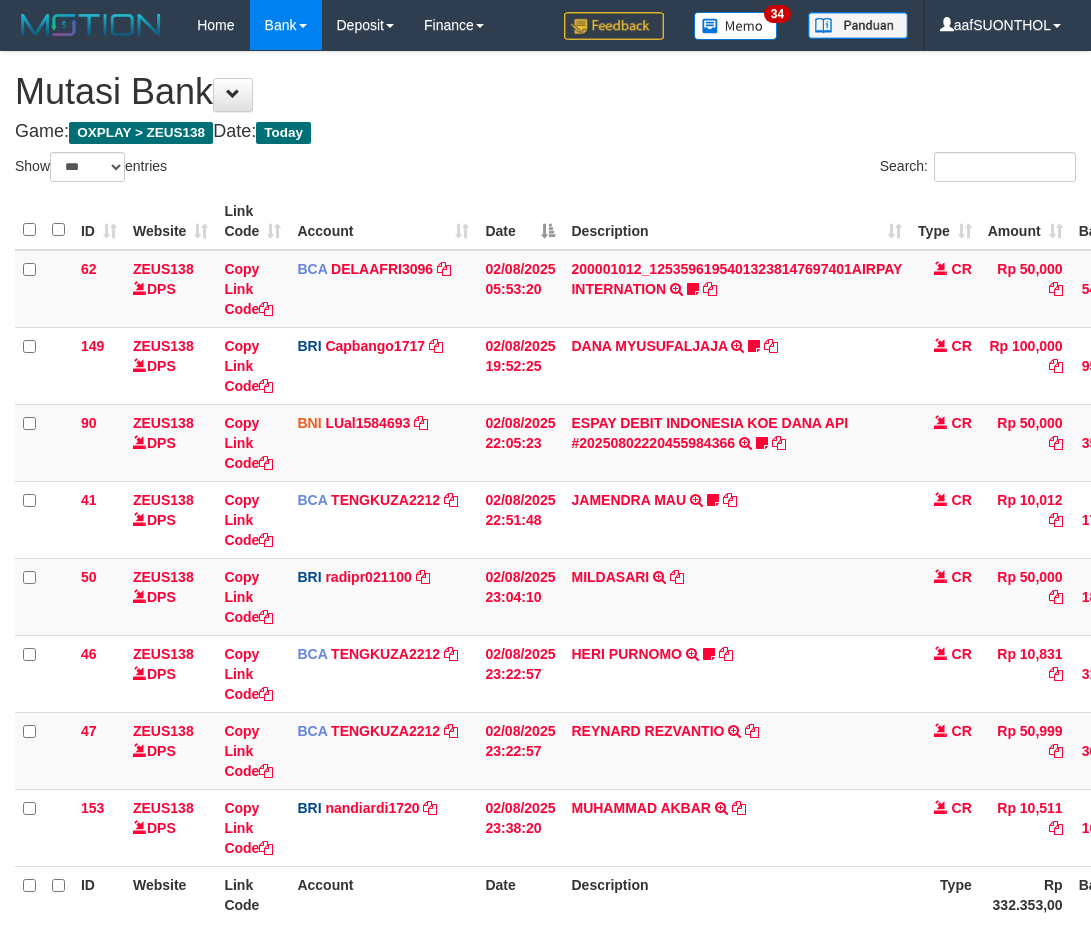 scroll, scrollTop: 114, scrollLeft: 0, axis: vertical 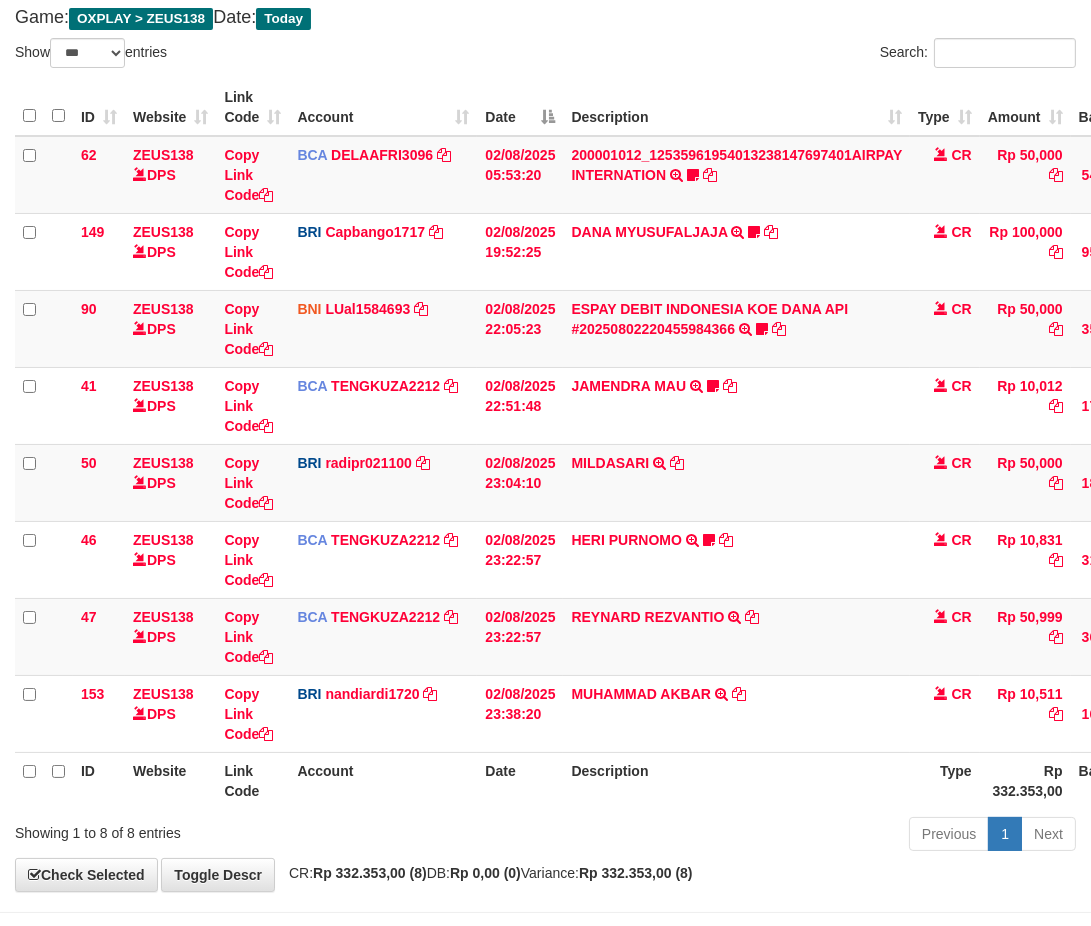 click on "Description" at bounding box center [736, 780] 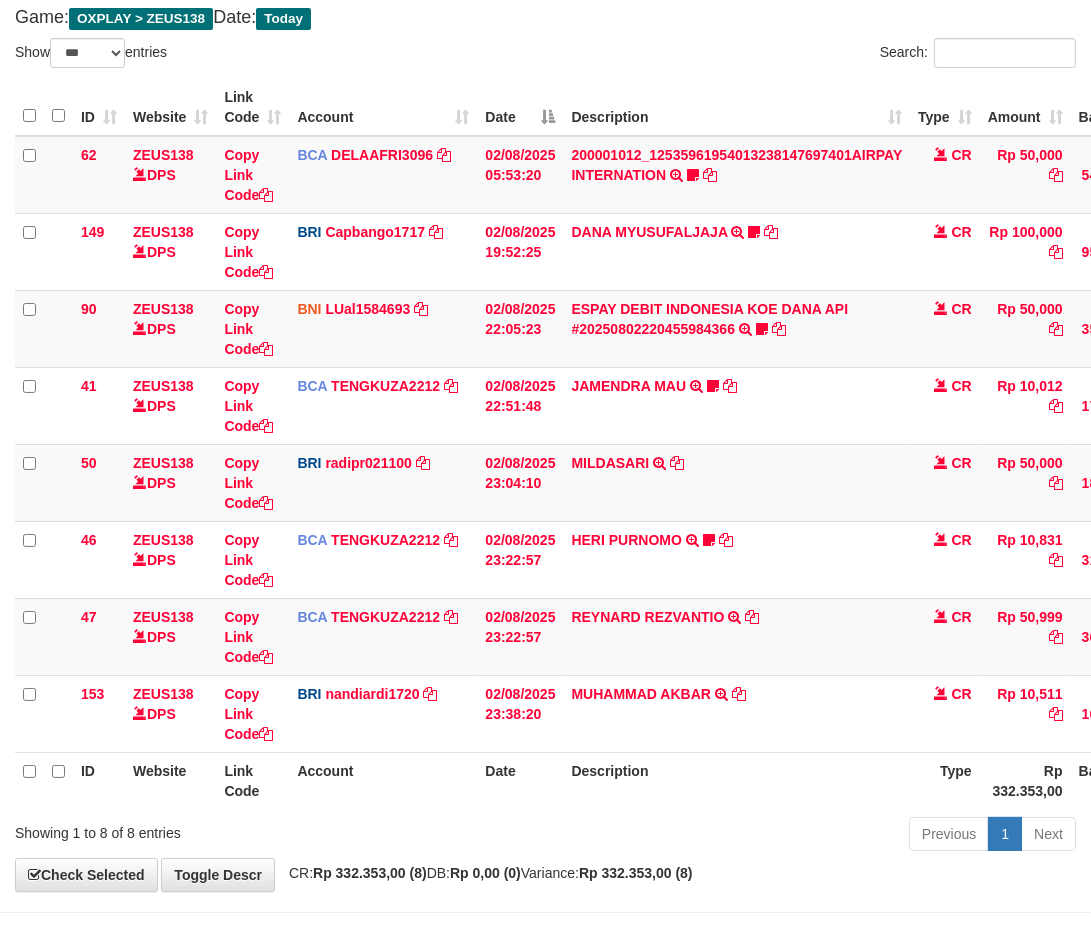 click on "Description" at bounding box center [736, 780] 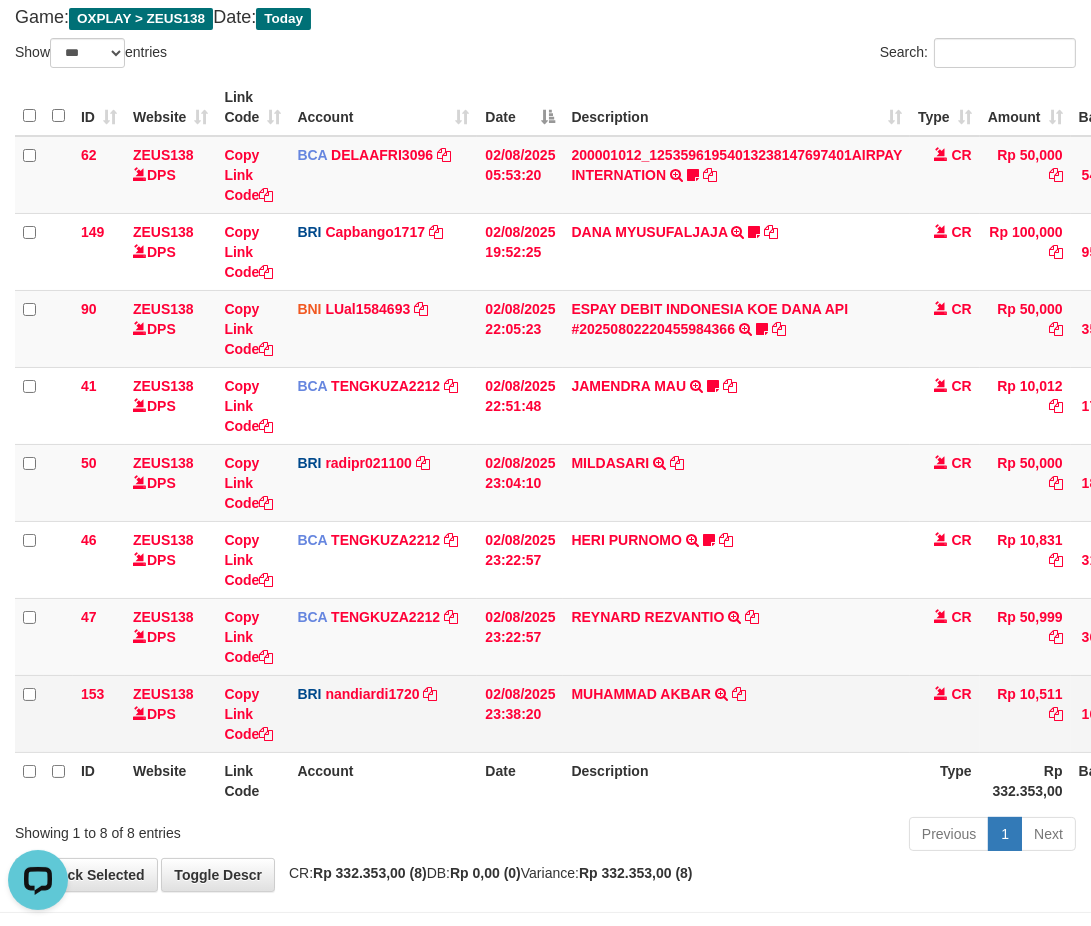 scroll, scrollTop: 0, scrollLeft: 0, axis: both 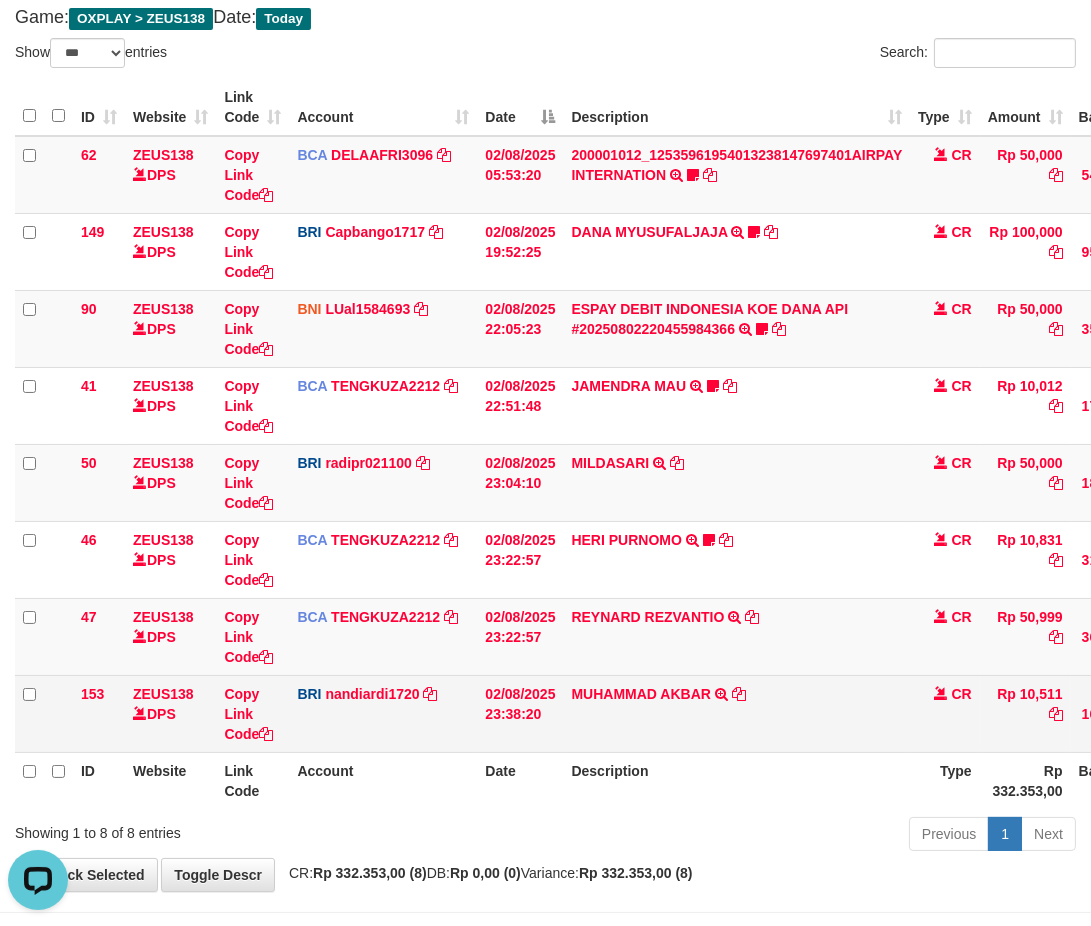 click on "MUHAMMAD AKBAR         TRANSFER NBMB MUHAMMAD AKBAR TO NANDI ARDIANSYAH" at bounding box center [736, 713] 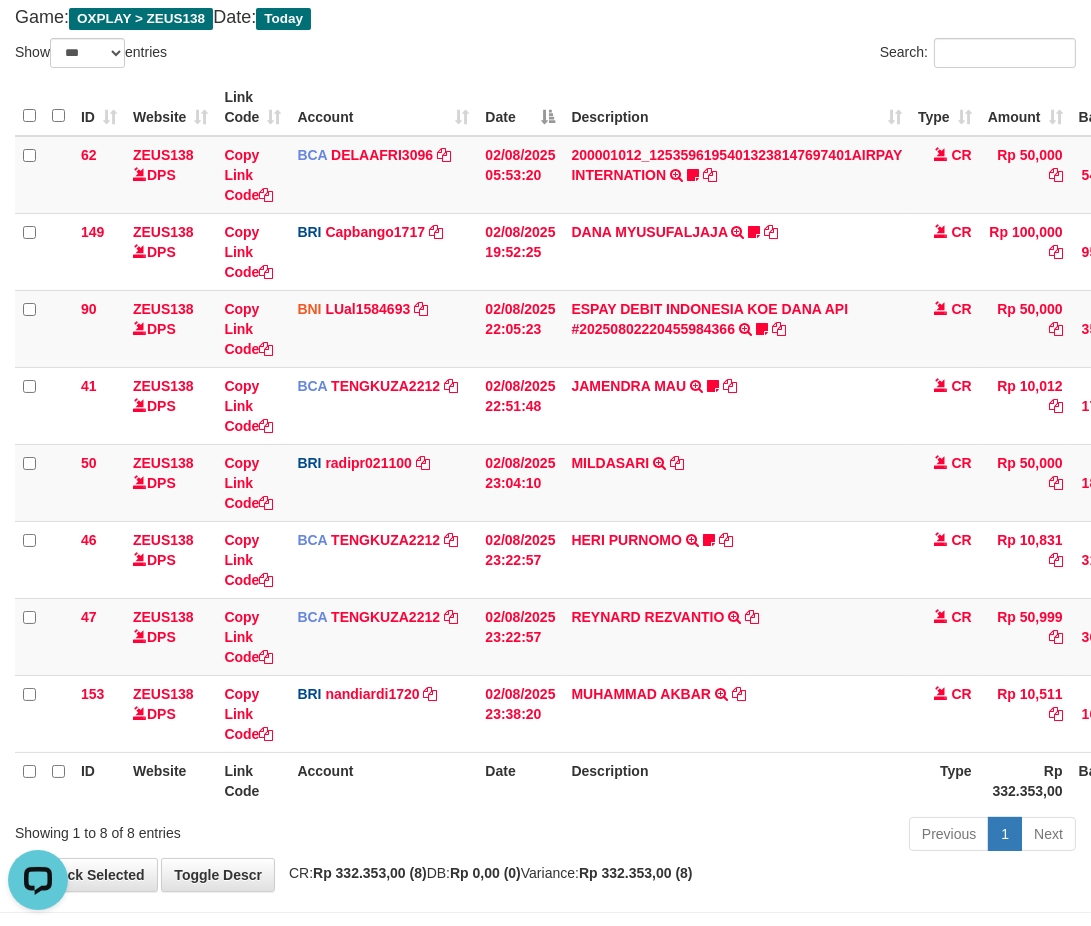 click on "Description" at bounding box center [736, 780] 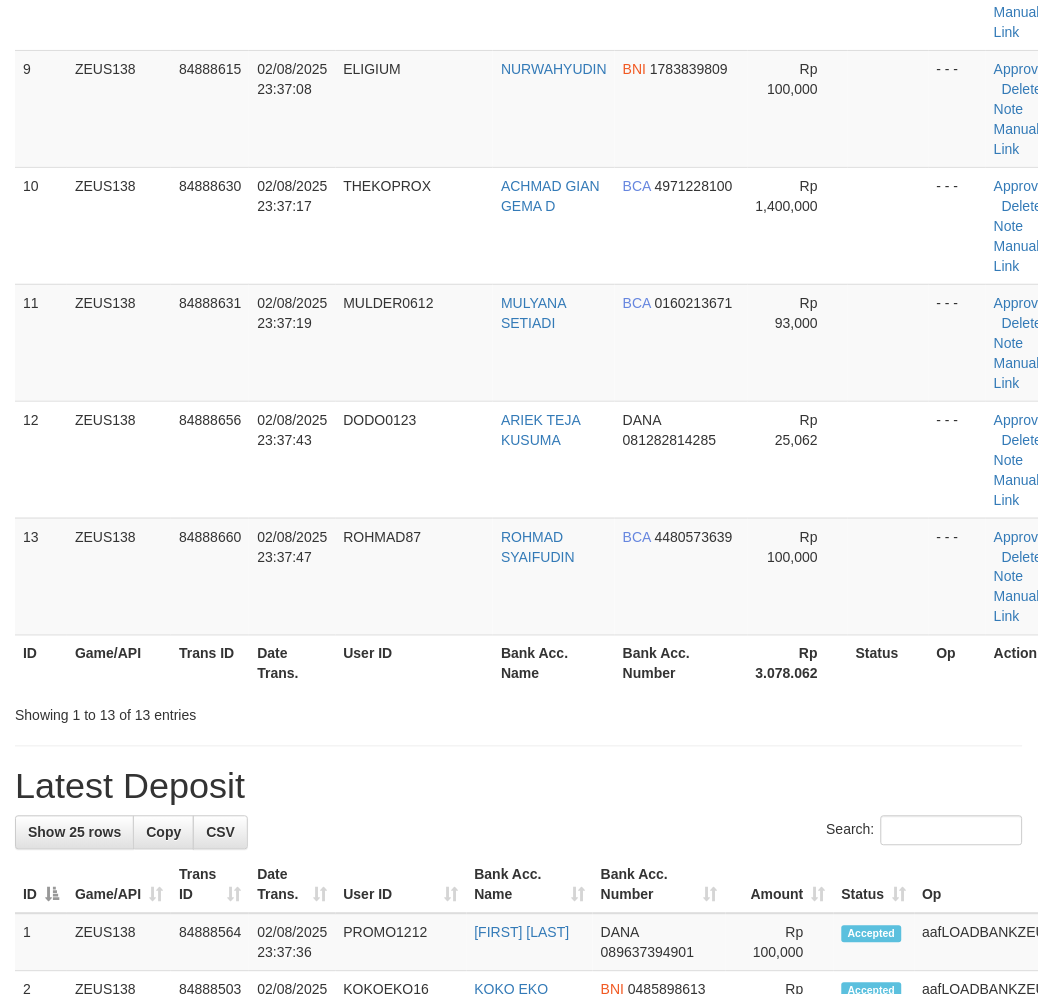 scroll, scrollTop: 1111, scrollLeft: 0, axis: vertical 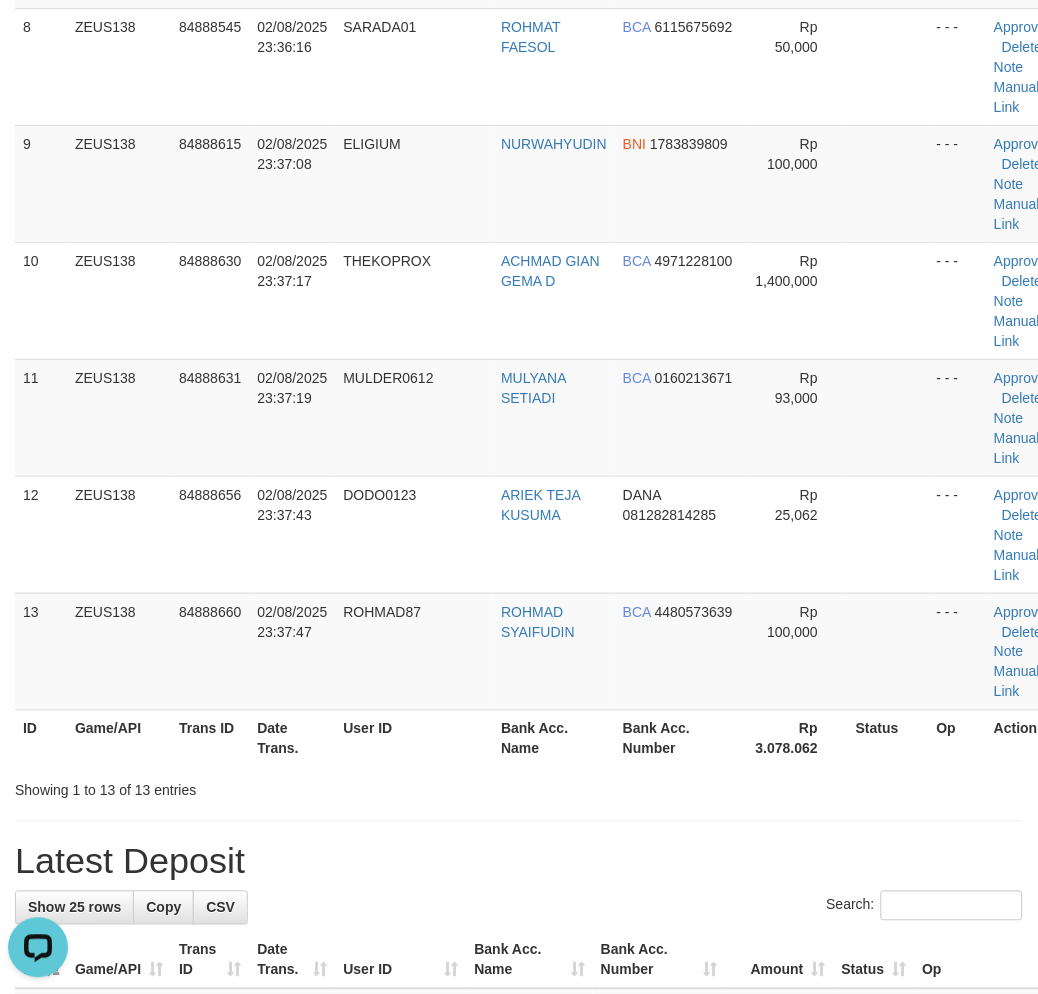 click on "**********" at bounding box center [519, 769] 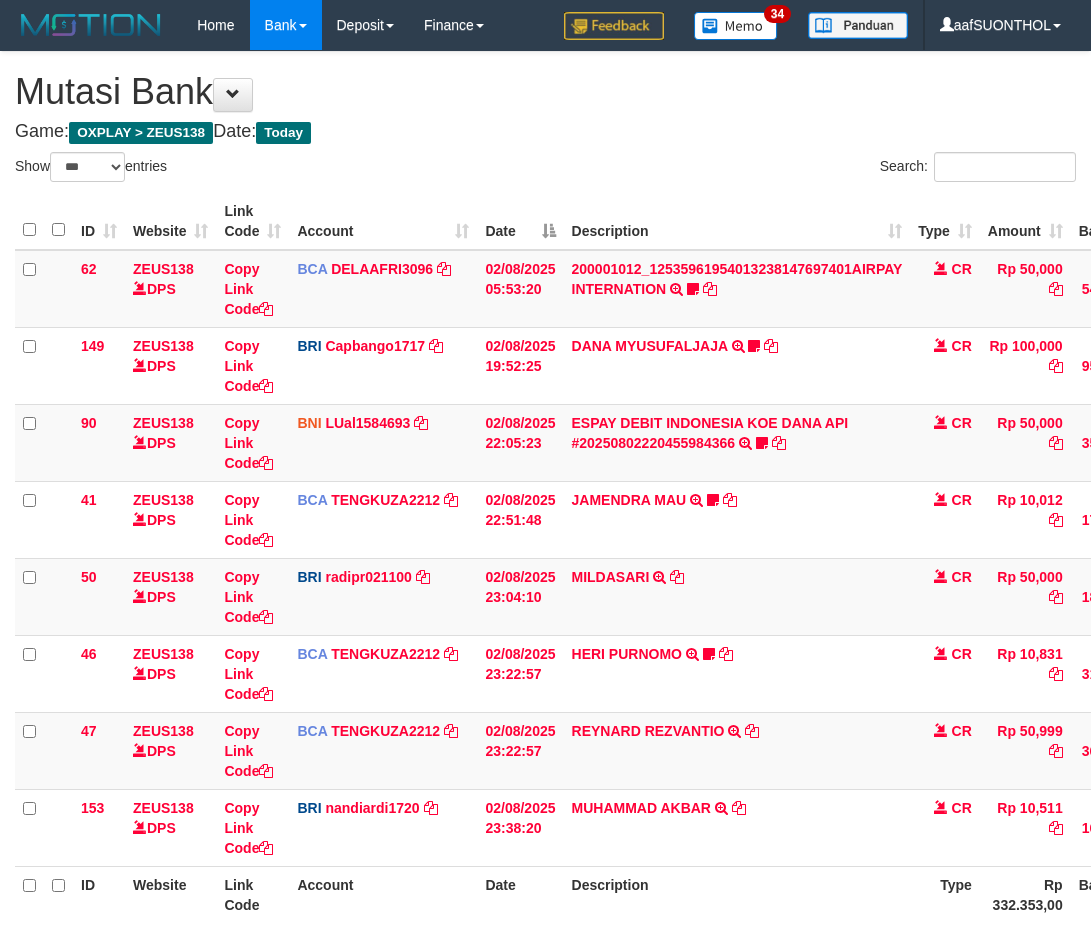 select on "***" 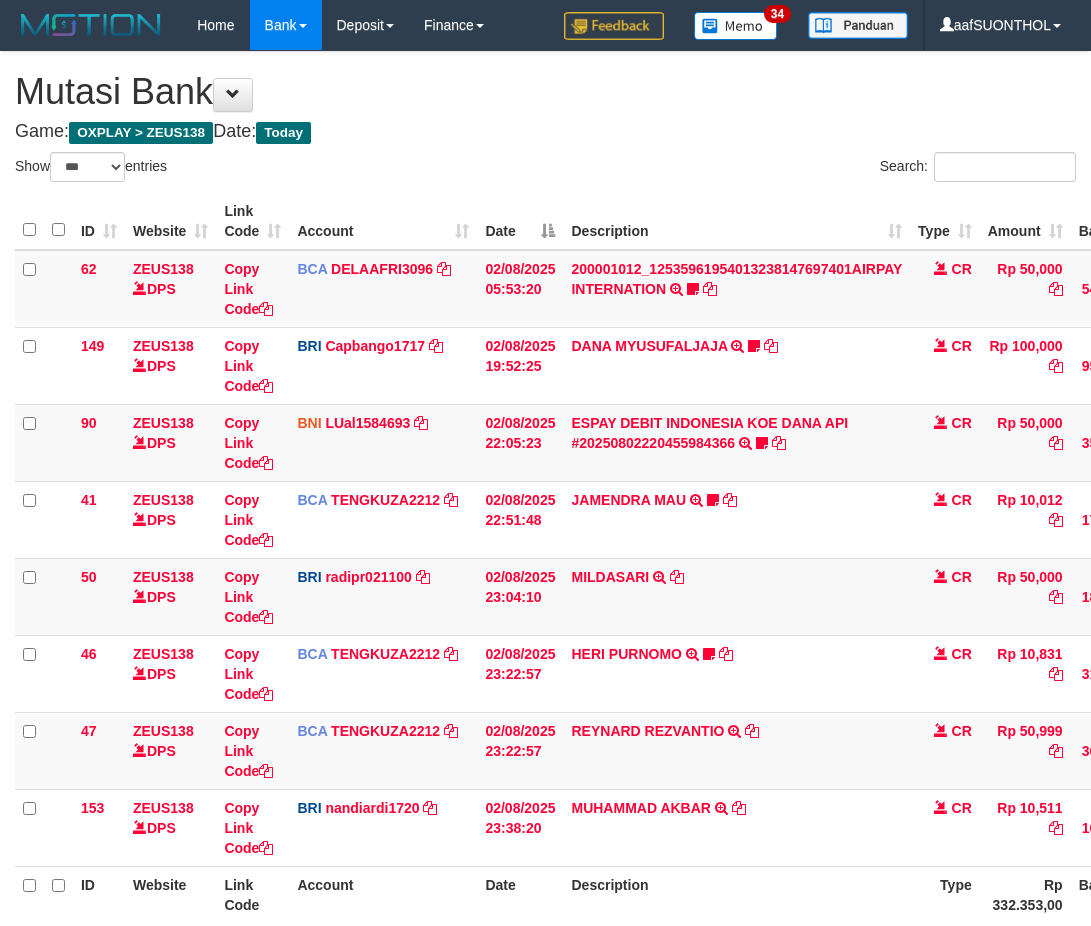 scroll, scrollTop: 114, scrollLeft: 0, axis: vertical 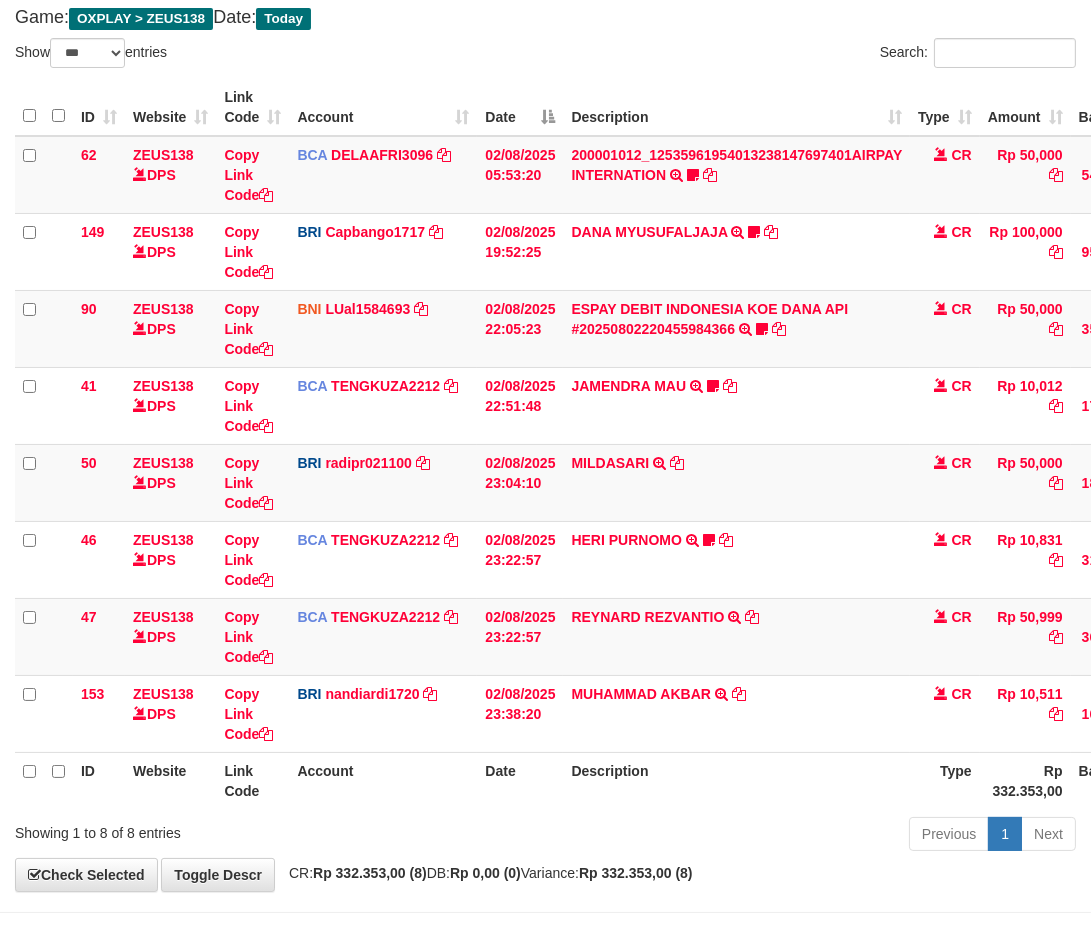 drag, startPoint x: 598, startPoint y: 781, endPoint x: 588, endPoint y: 778, distance: 10.440307 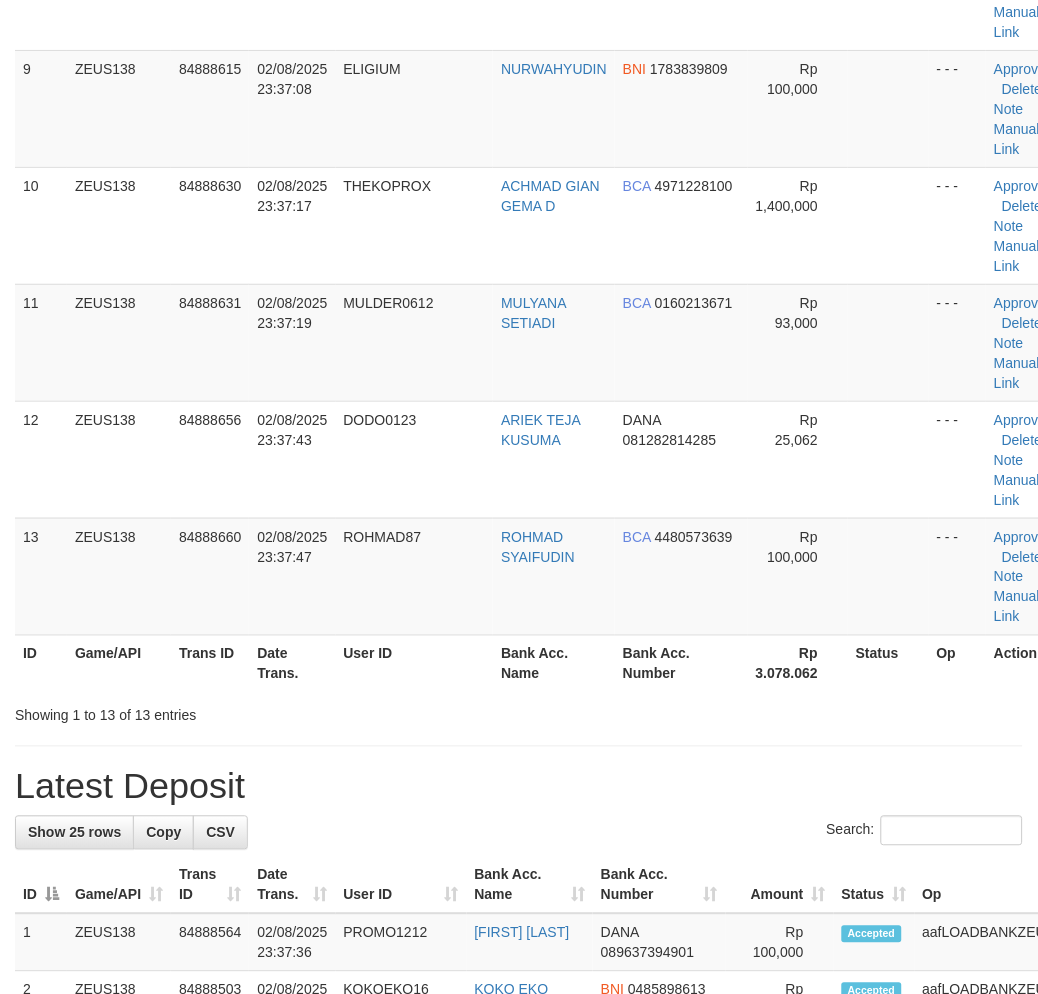scroll, scrollTop: 1111, scrollLeft: 0, axis: vertical 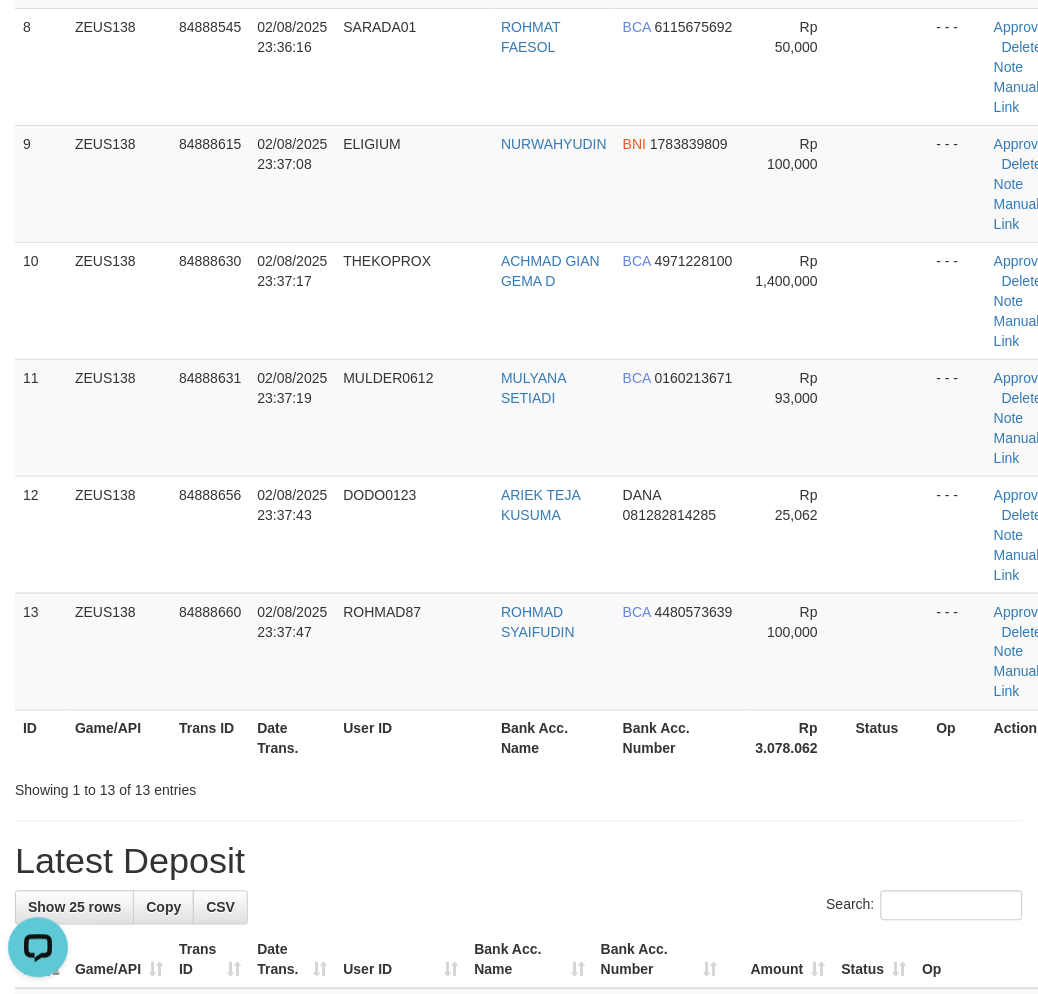 click on "**********" at bounding box center [519, 769] 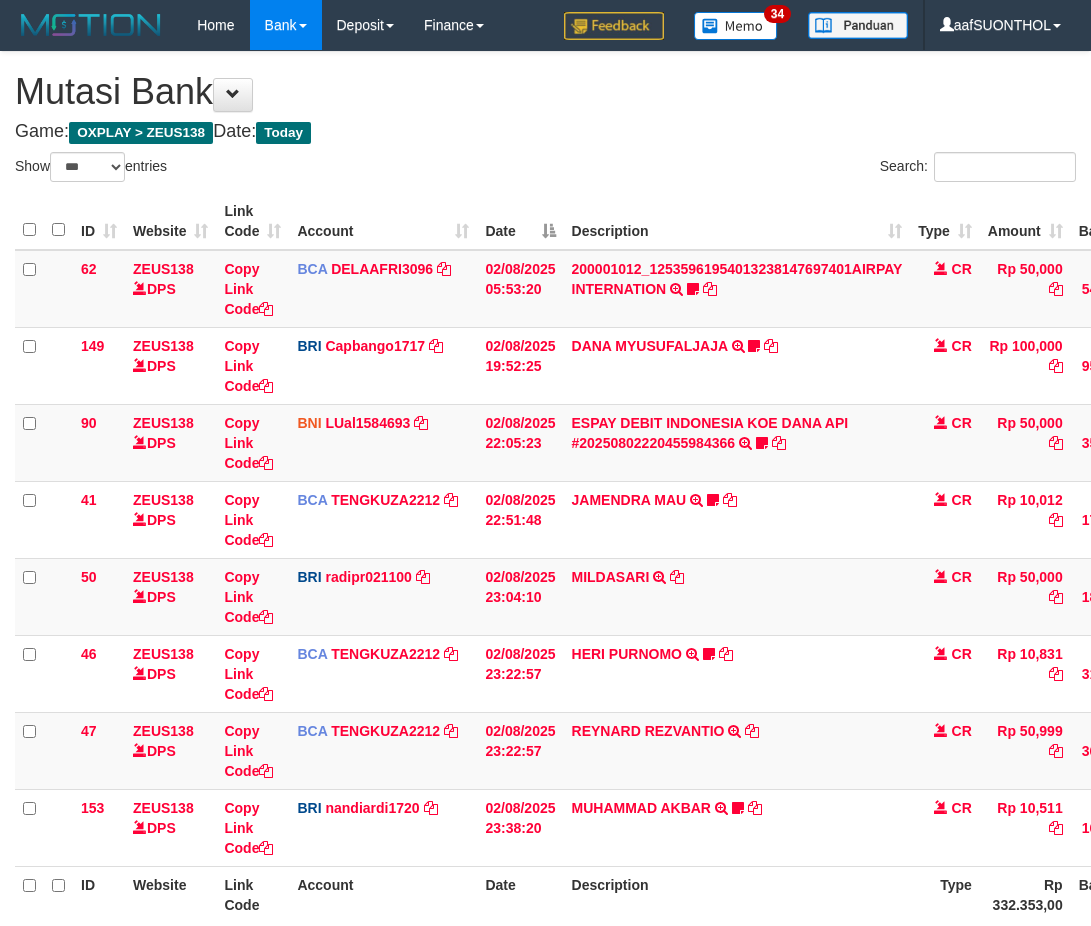 select on "***" 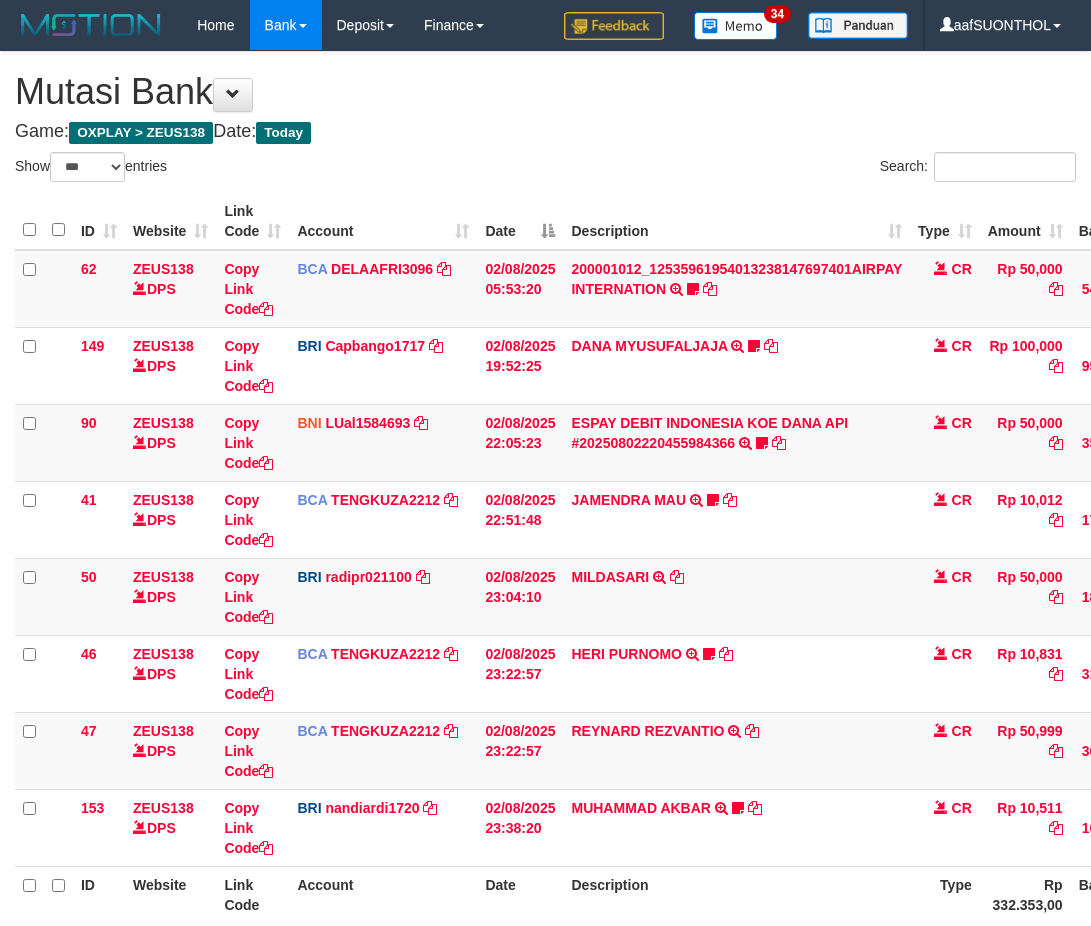 scroll, scrollTop: 114, scrollLeft: 0, axis: vertical 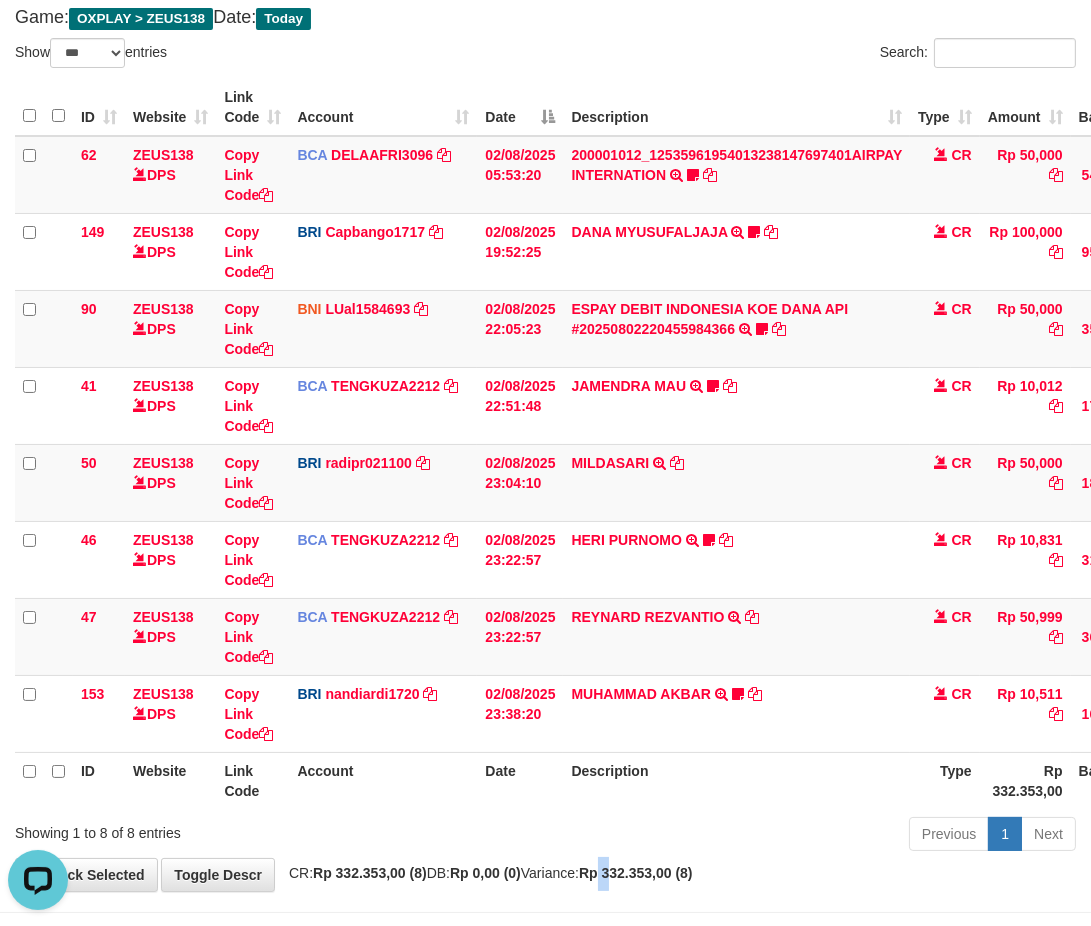 click on "Rp 332.353,00 (8)" at bounding box center [636, 873] 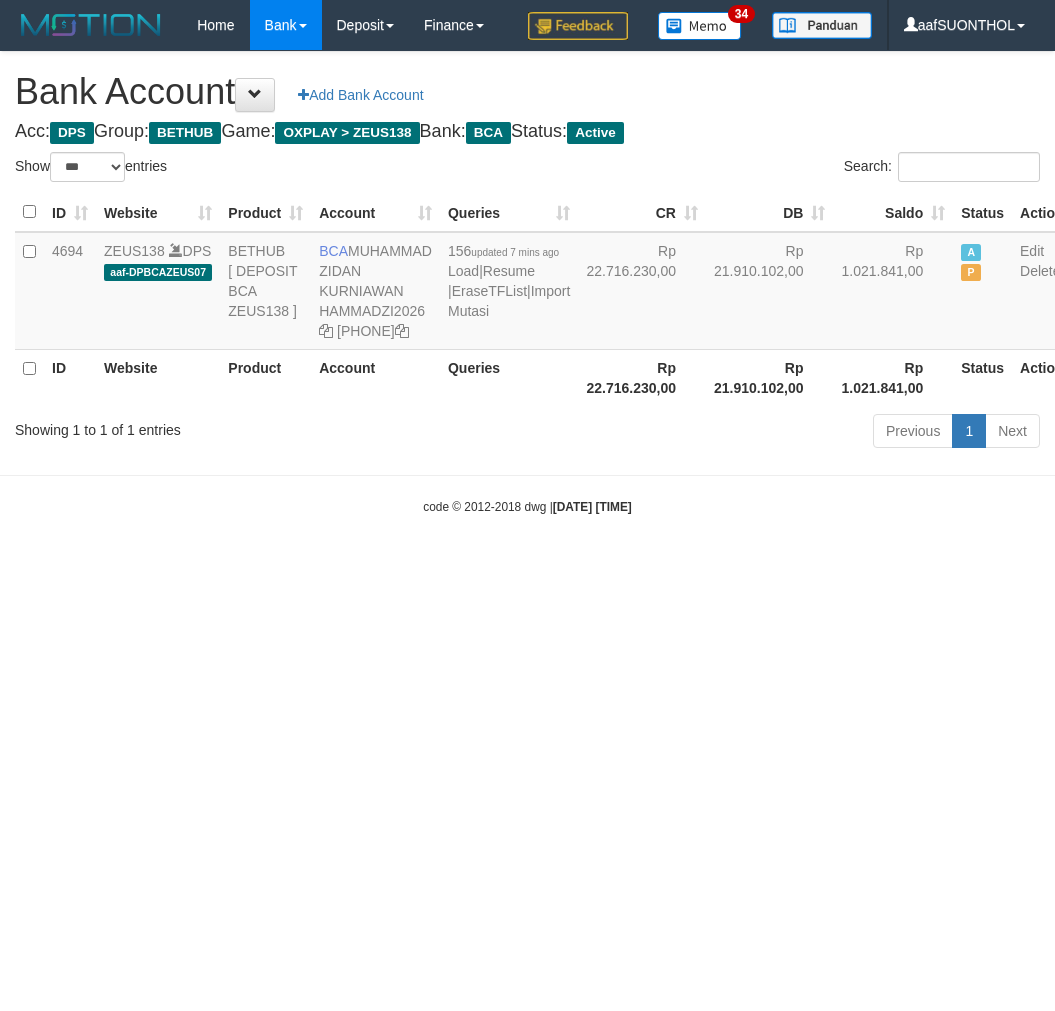select on "***" 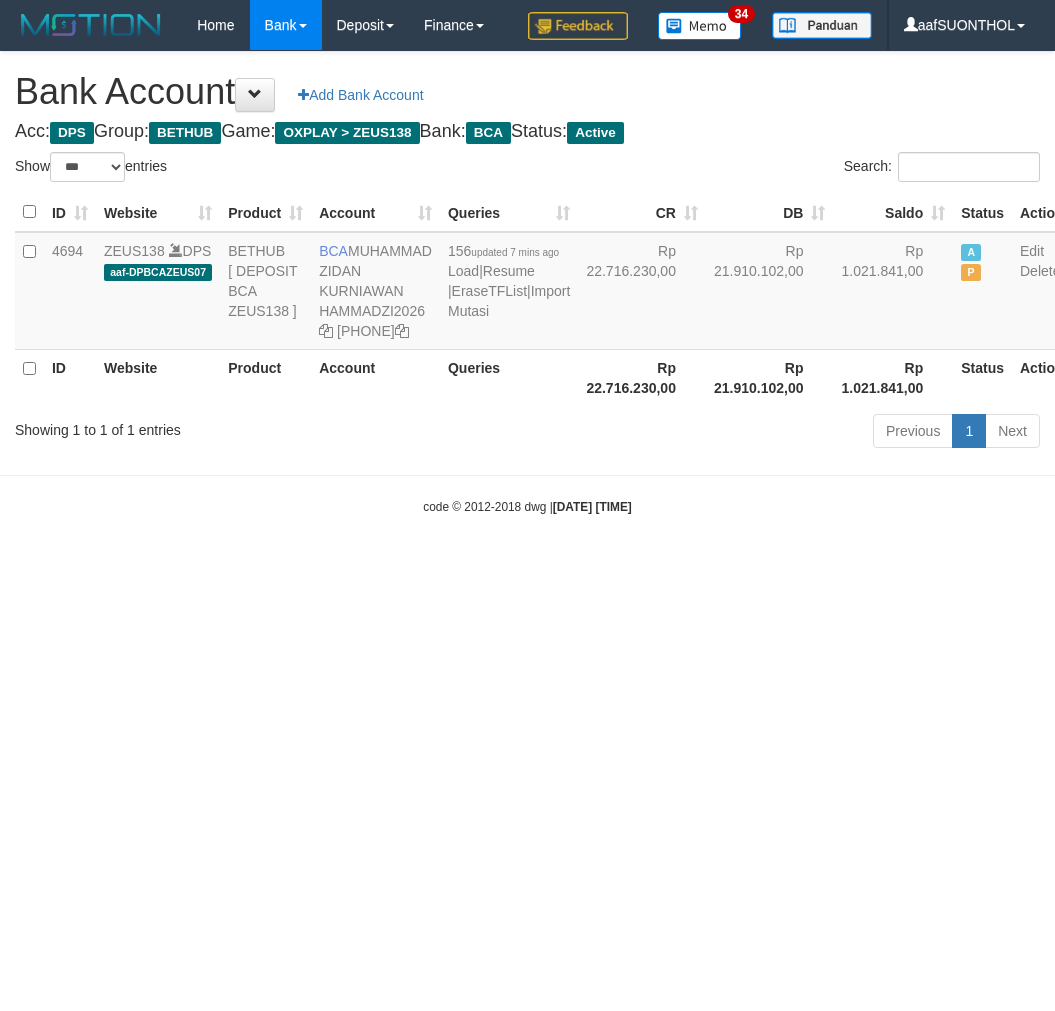 scroll, scrollTop: 0, scrollLeft: 0, axis: both 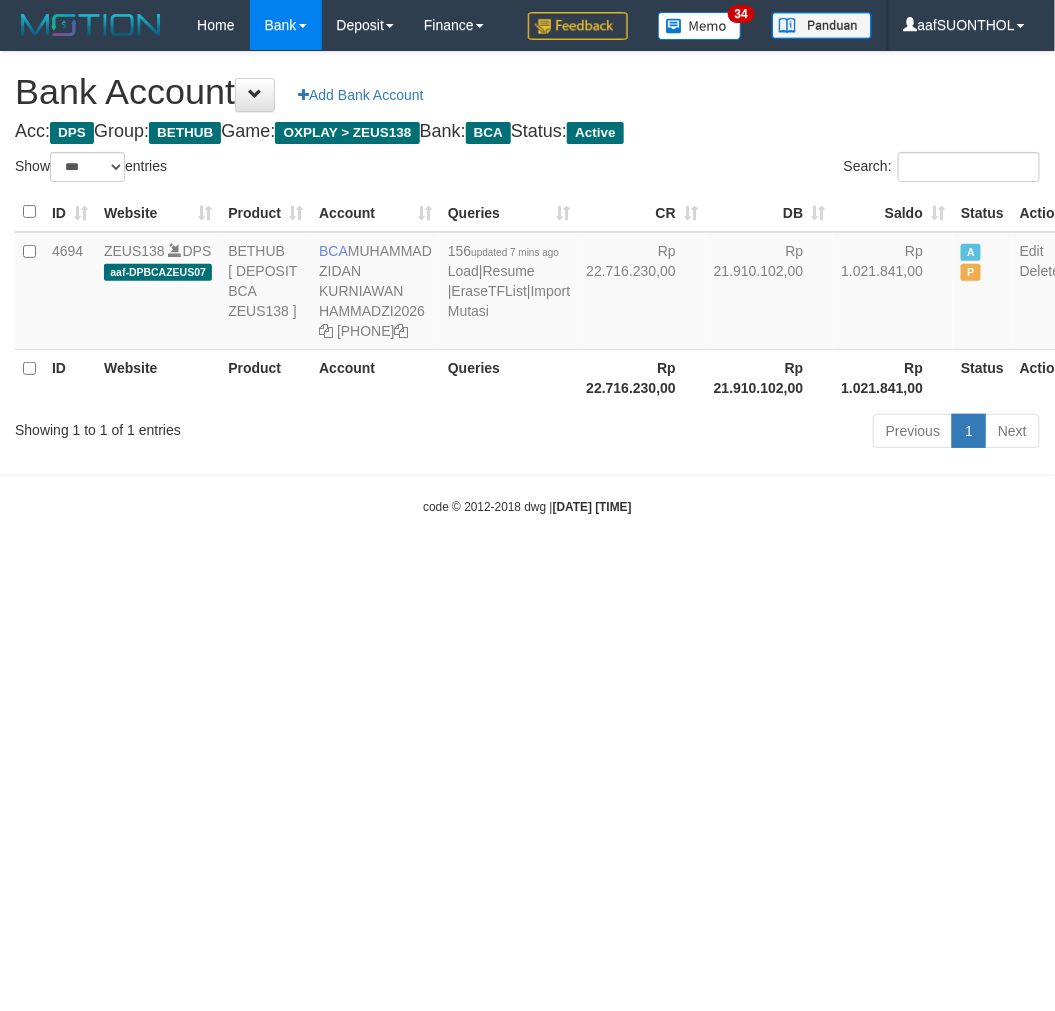 click on "Toggle navigation
Home
Bank
Account List
Load
By Website
Group
[OXPLAY]													ZEUS138
By Load Group (DPS)
Sync" at bounding box center [527, 283] 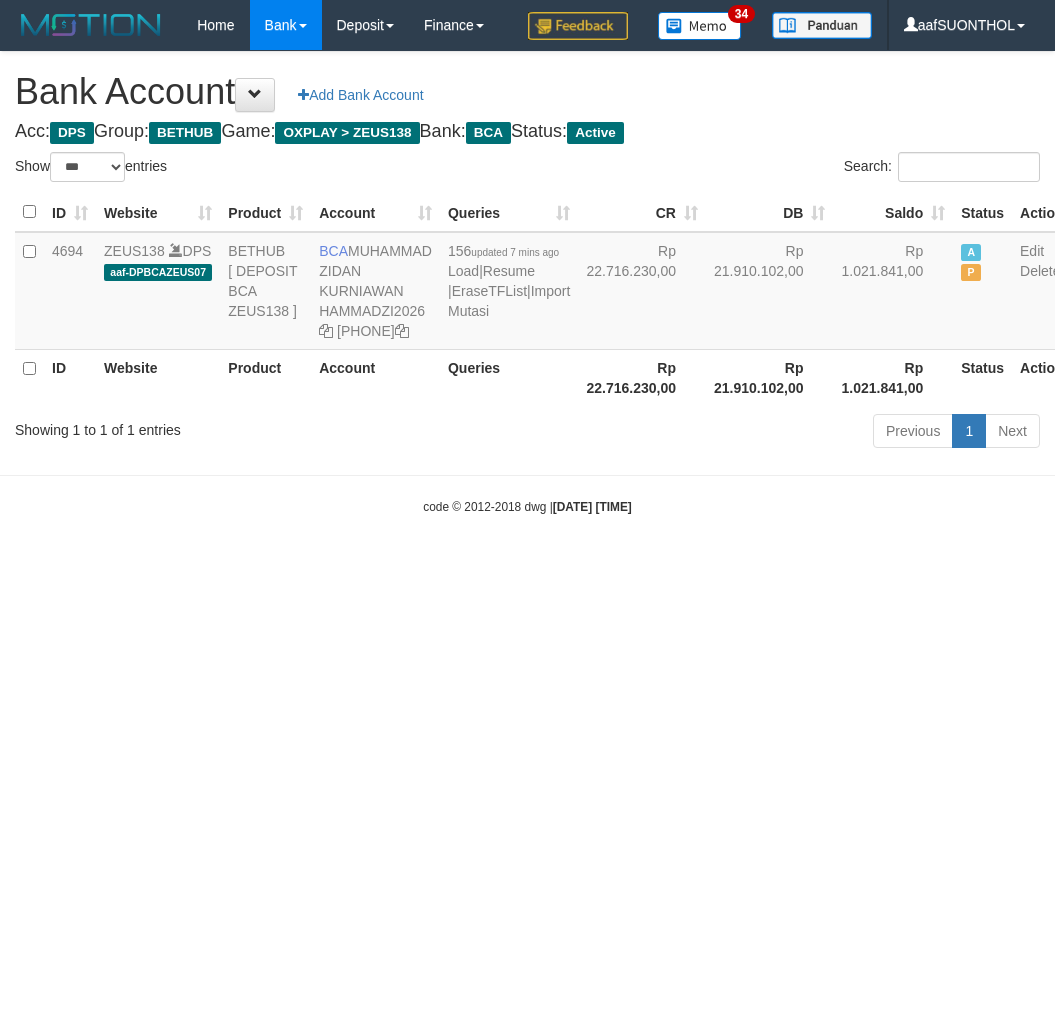 select on "***" 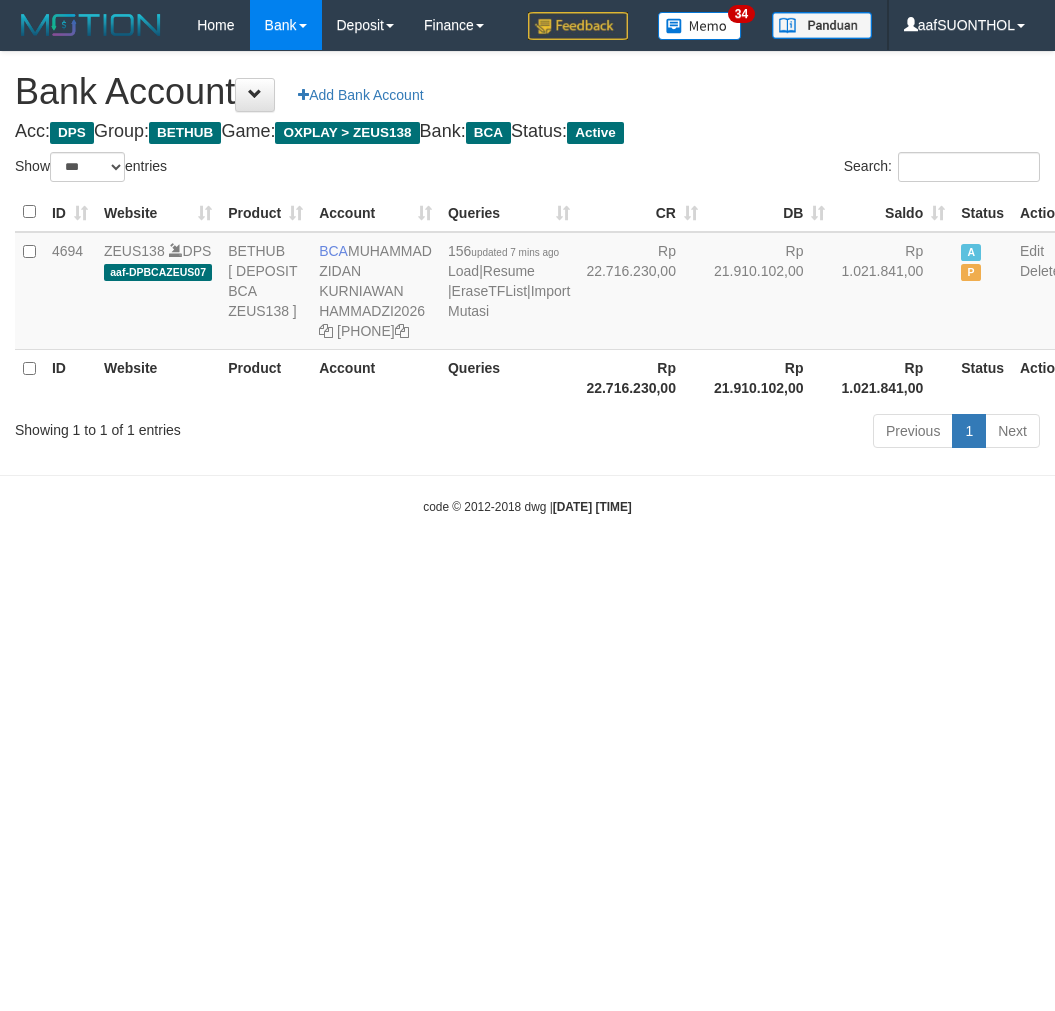 scroll, scrollTop: 0, scrollLeft: 0, axis: both 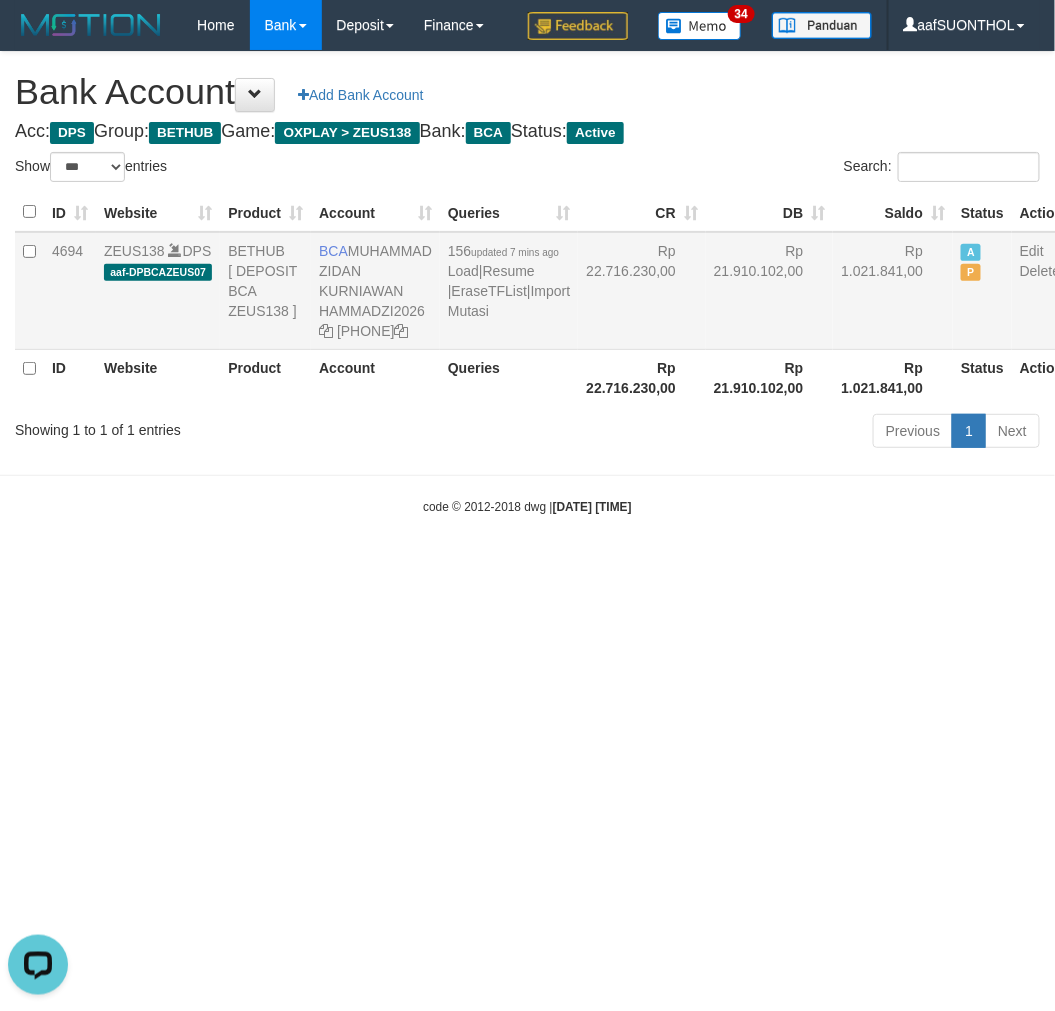 click on "156  updated 7 mins ago
Load
|
Resume
|
EraseTFList
|
Import Mutasi" at bounding box center [509, 291] 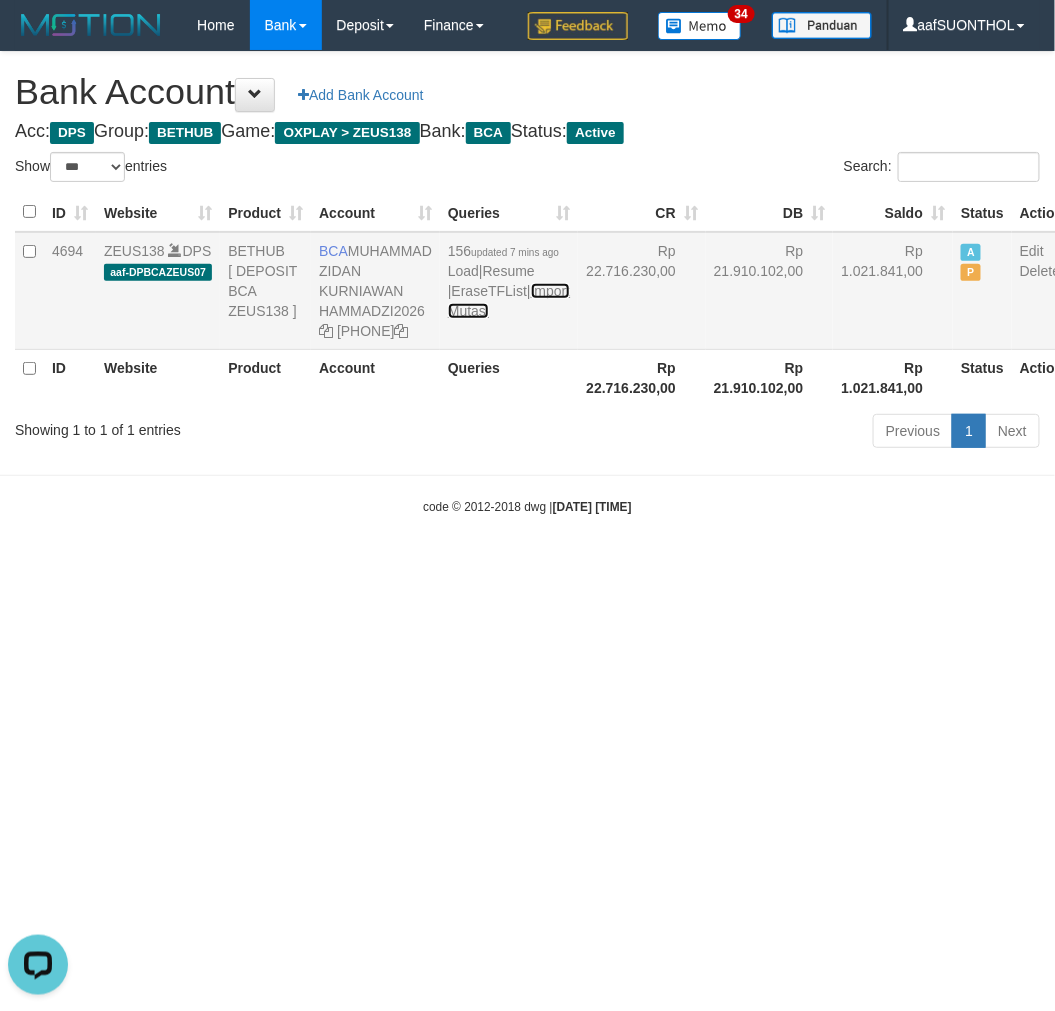 click on "Import Mutasi" at bounding box center [509, 301] 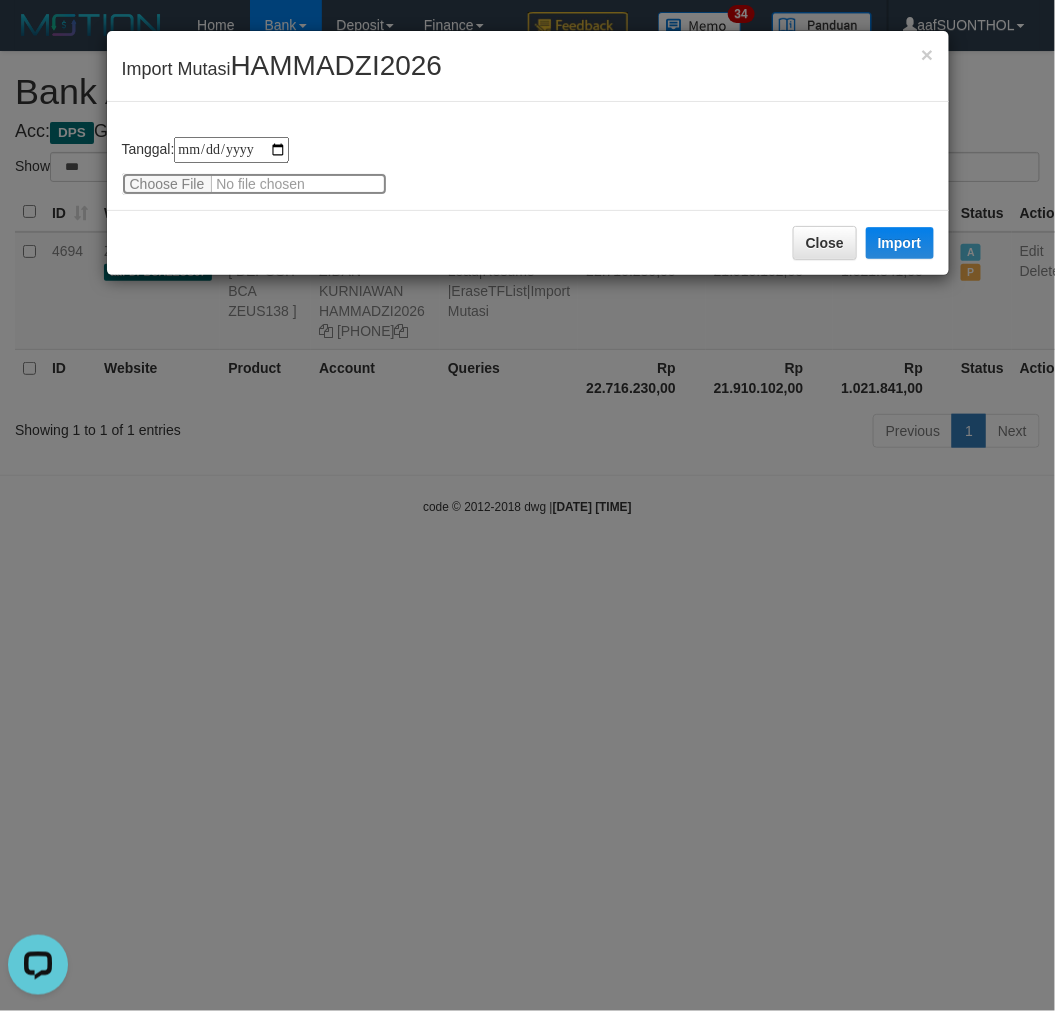 click at bounding box center (254, 184) 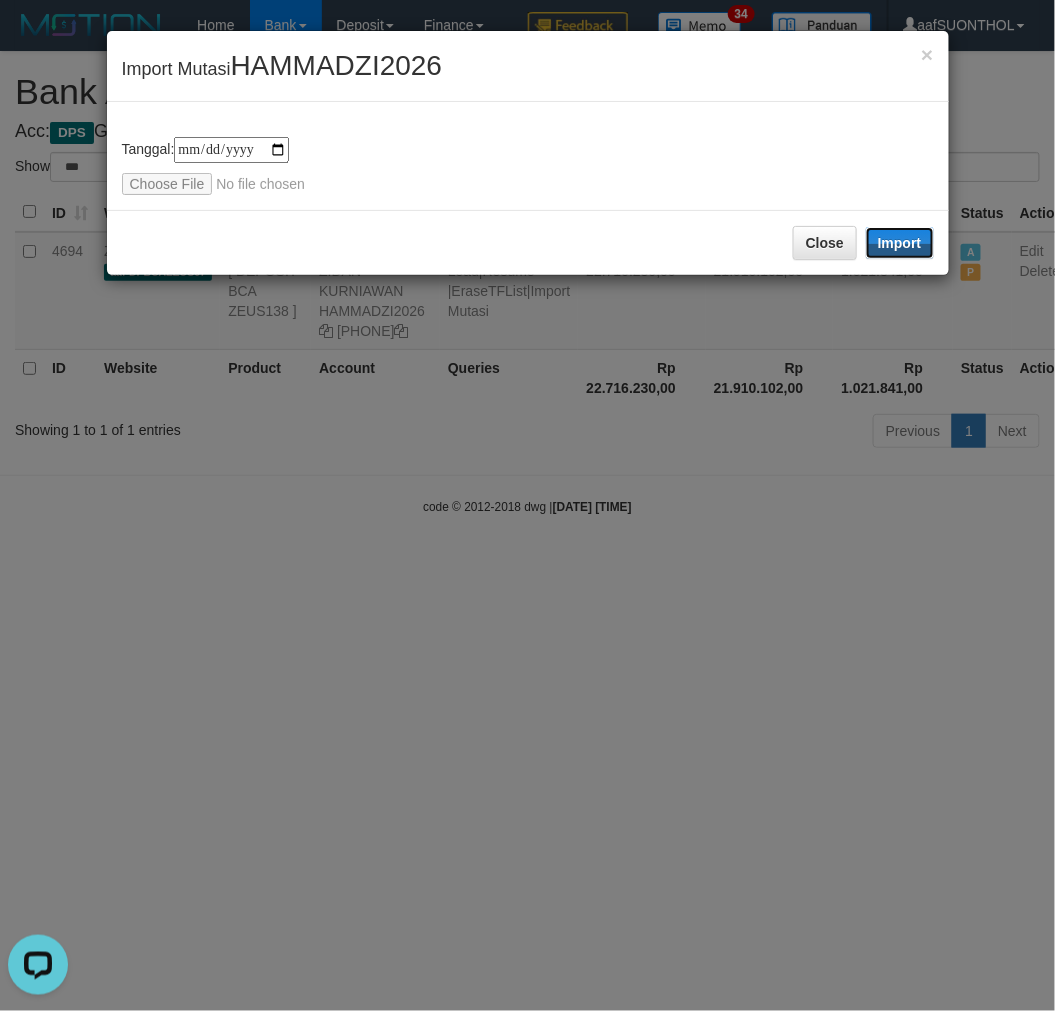 click on "Import" at bounding box center (900, 243) 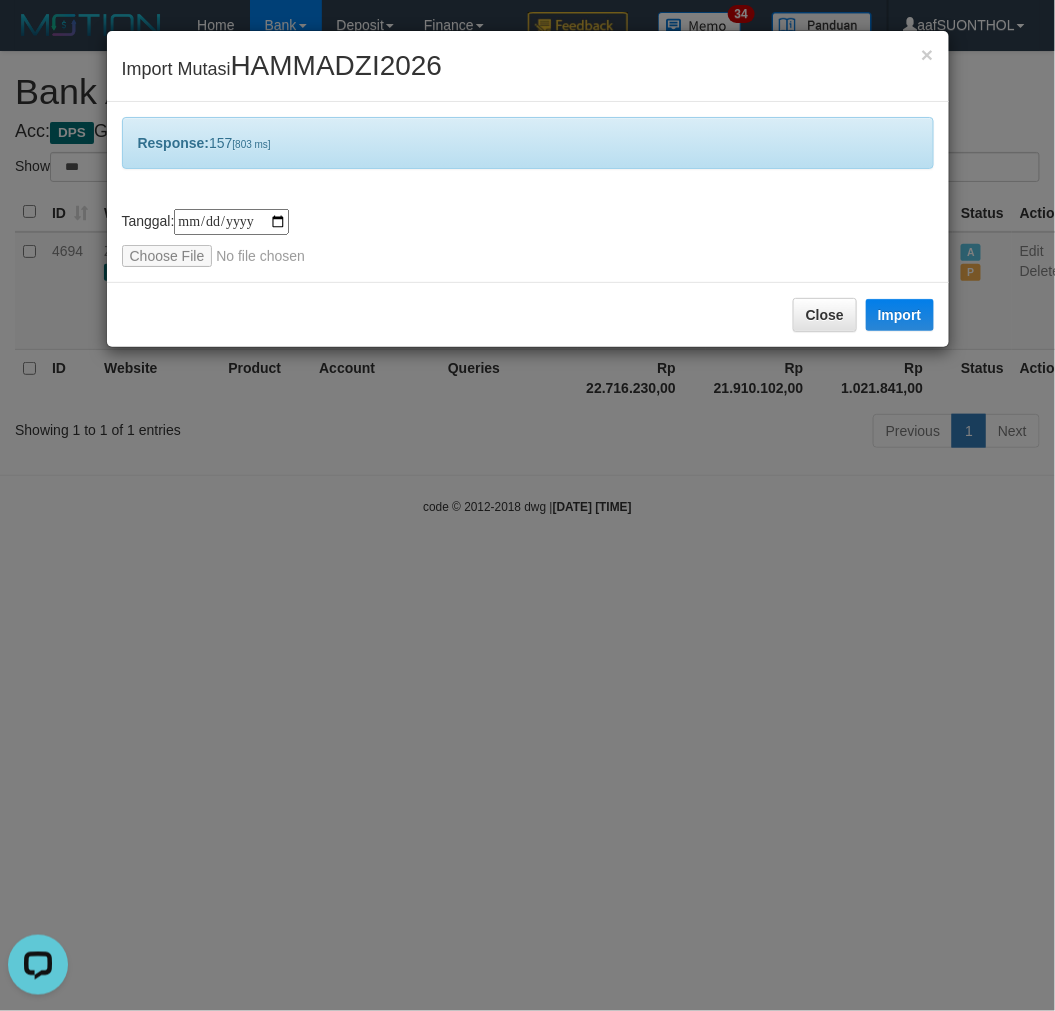 click on "**********" at bounding box center (527, 505) 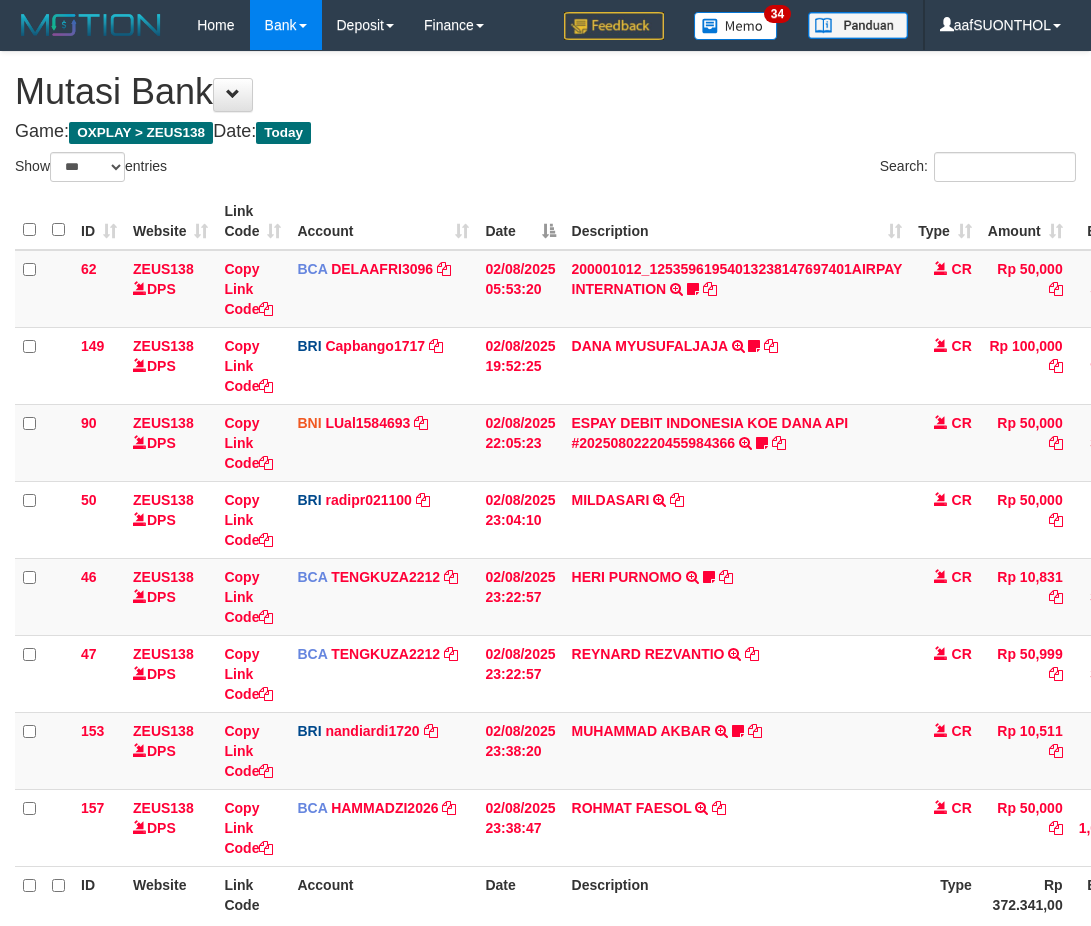 select on "***" 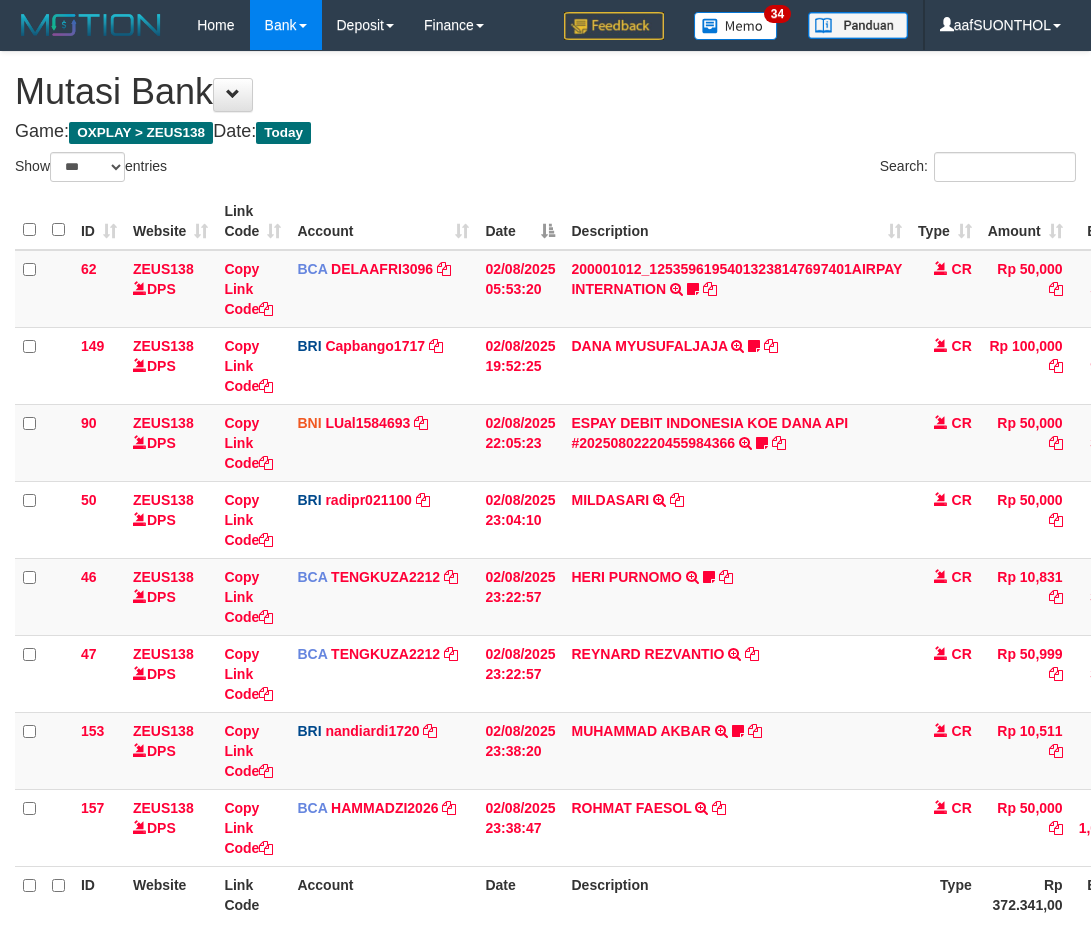 scroll, scrollTop: 114, scrollLeft: 0, axis: vertical 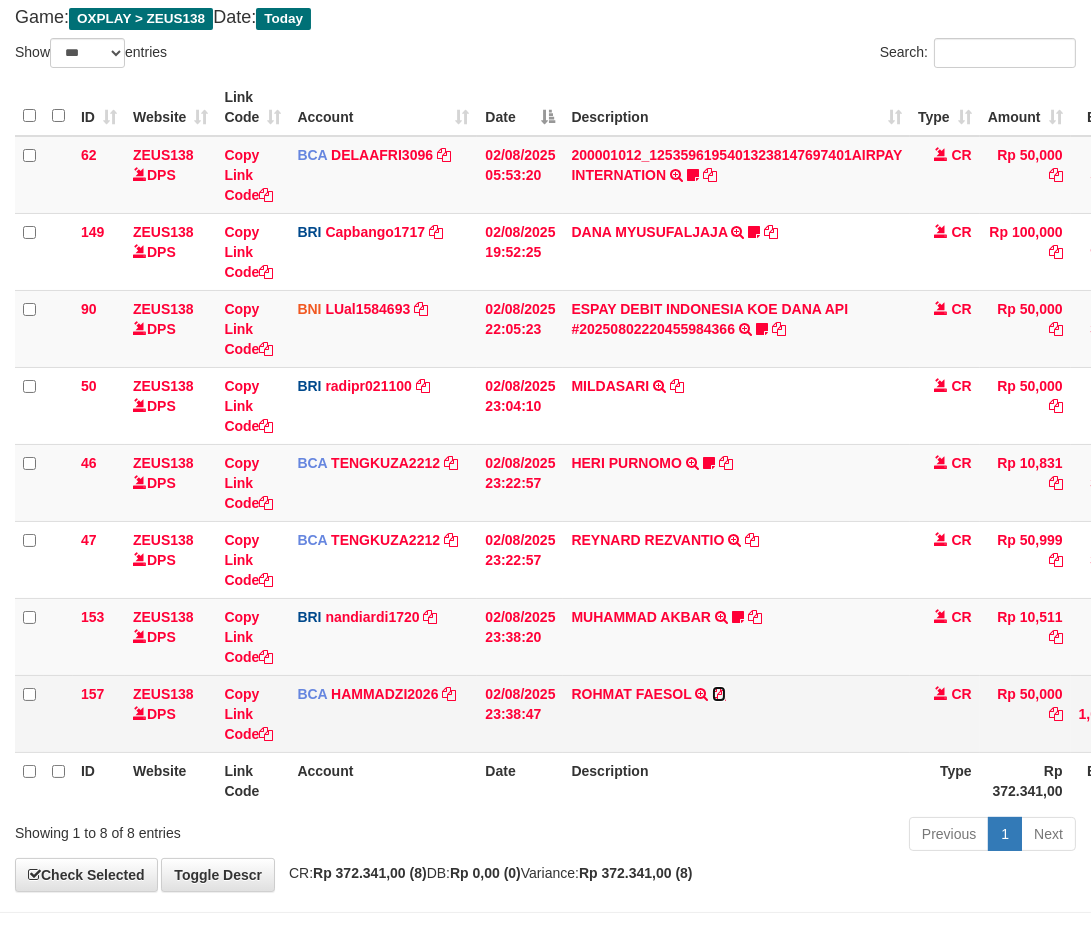 click at bounding box center [719, 694] 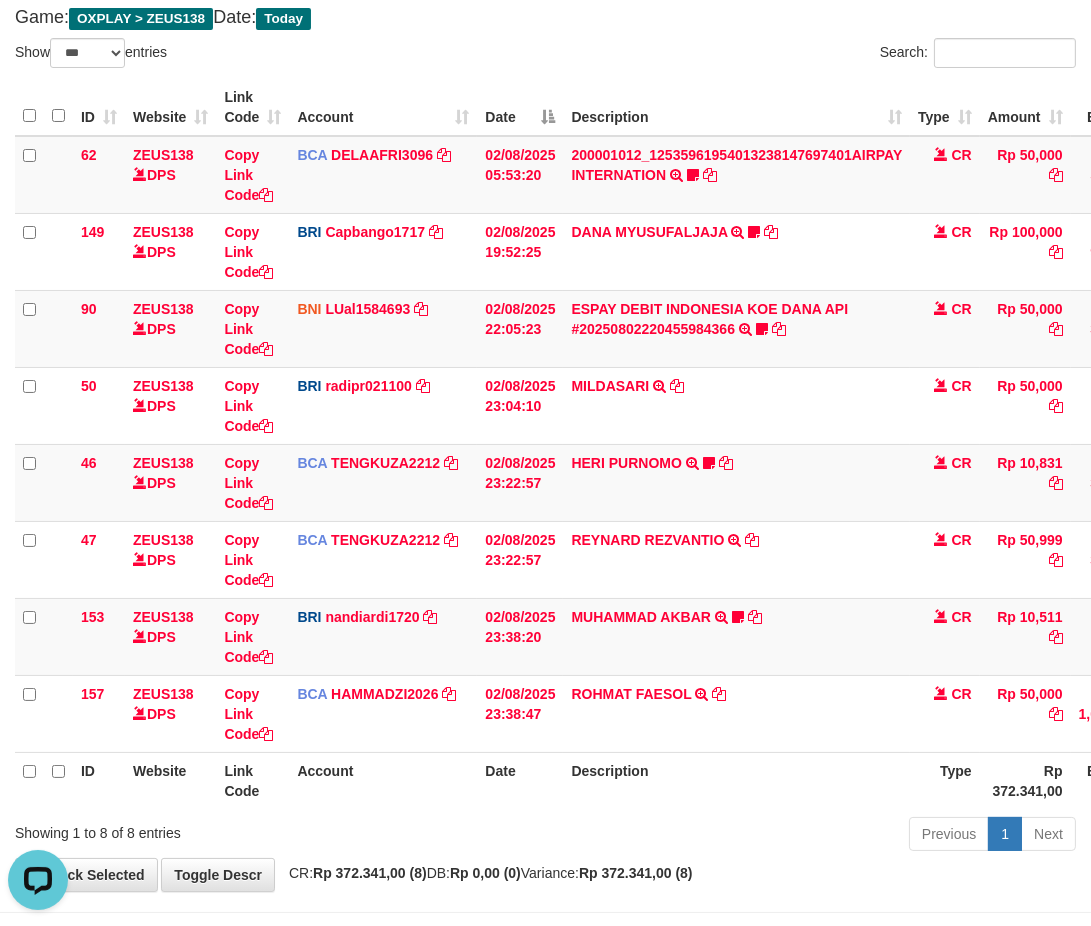 scroll, scrollTop: 0, scrollLeft: 0, axis: both 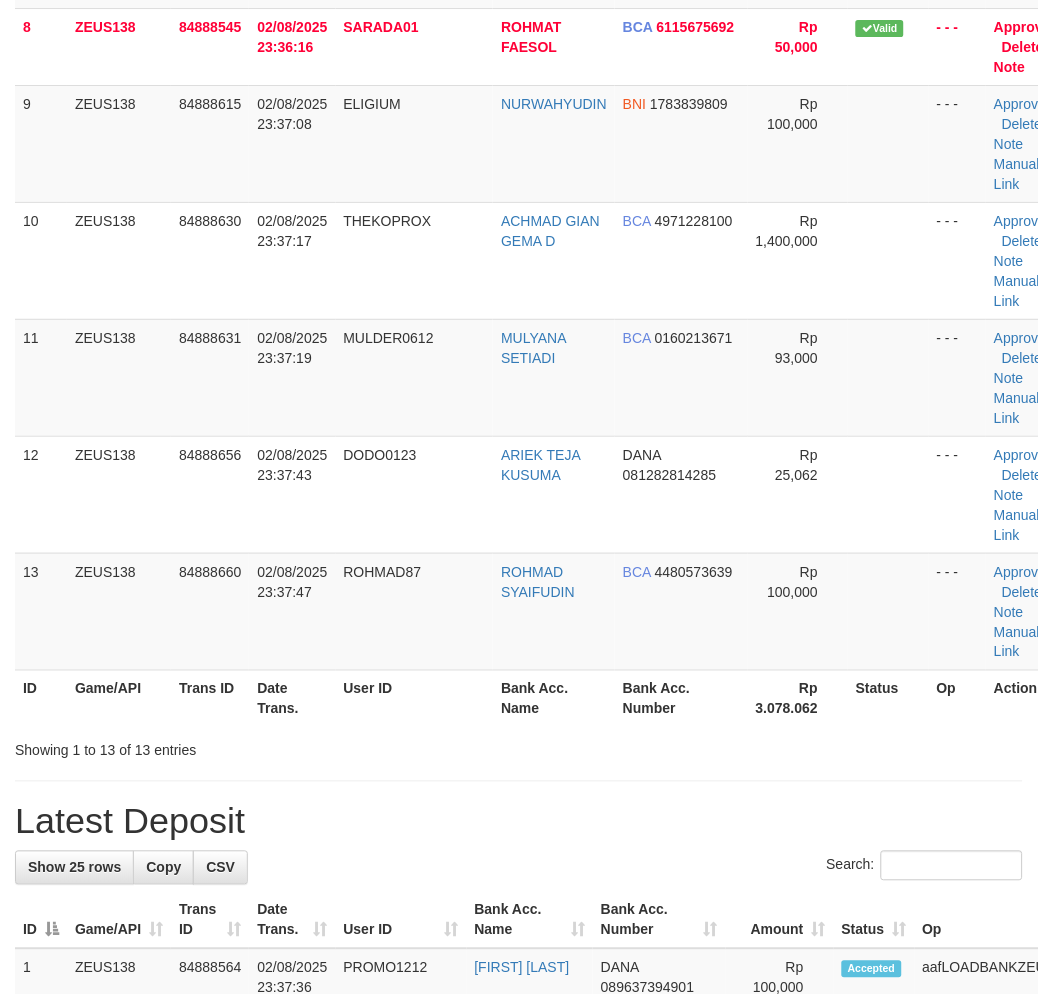 drag, startPoint x: 755, startPoint y: 736, endPoint x: 1051, endPoint y: 726, distance: 296.16888 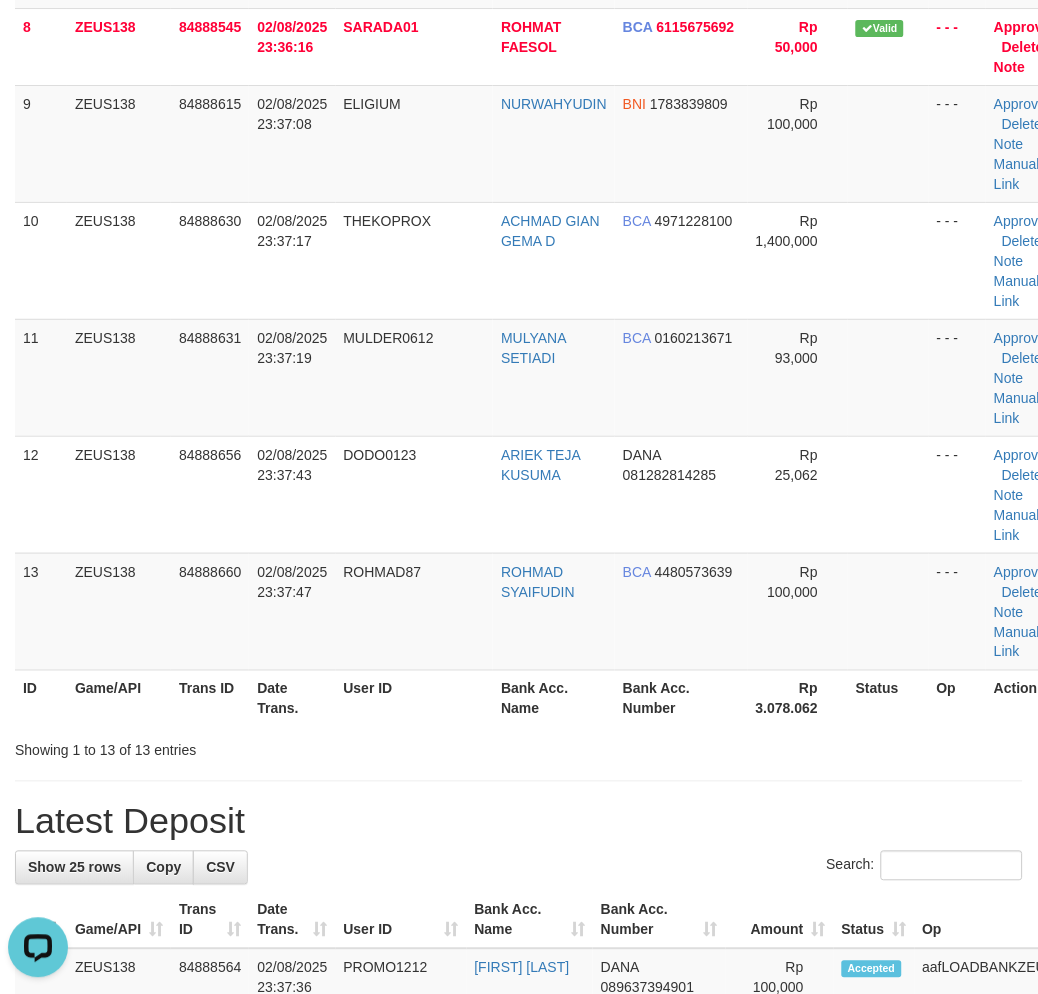 scroll, scrollTop: 0, scrollLeft: 0, axis: both 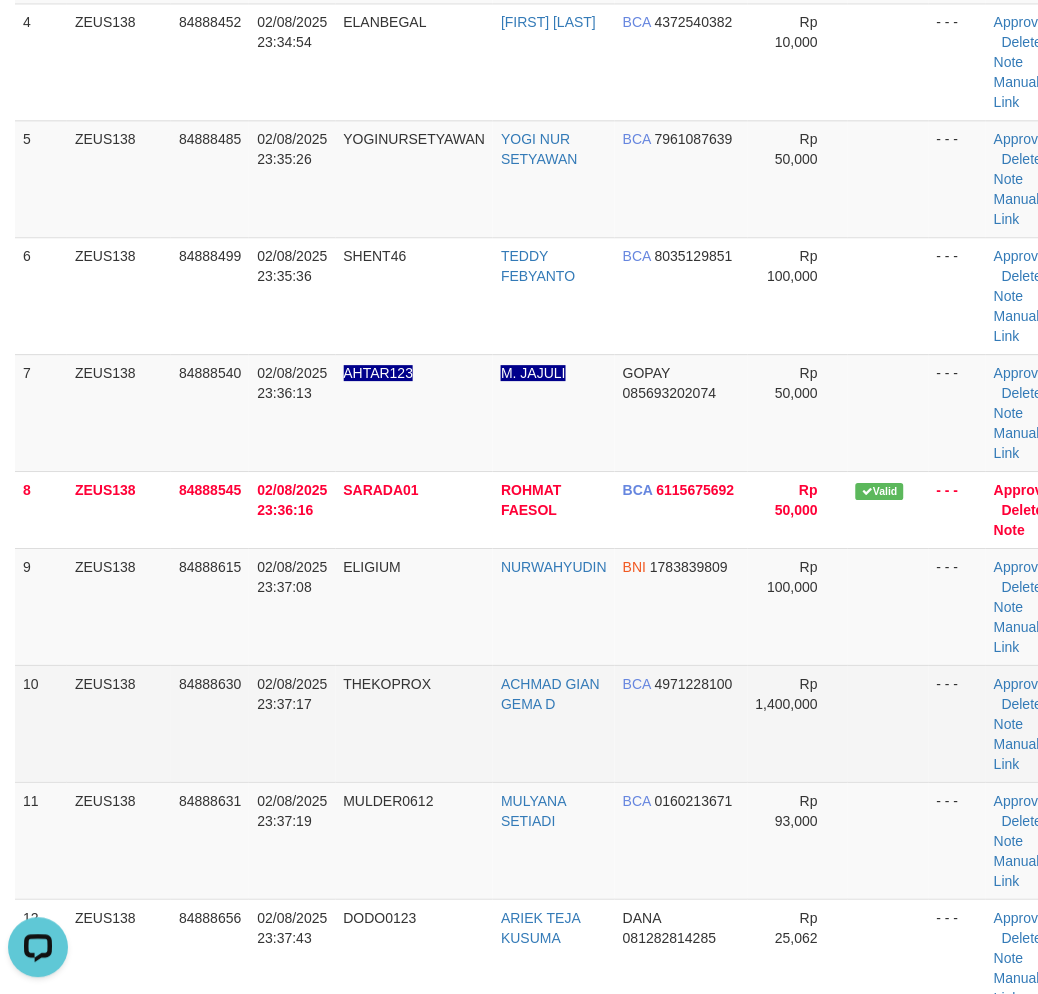 click on "BCA
[CREDIT_CARD]" at bounding box center (681, 723) 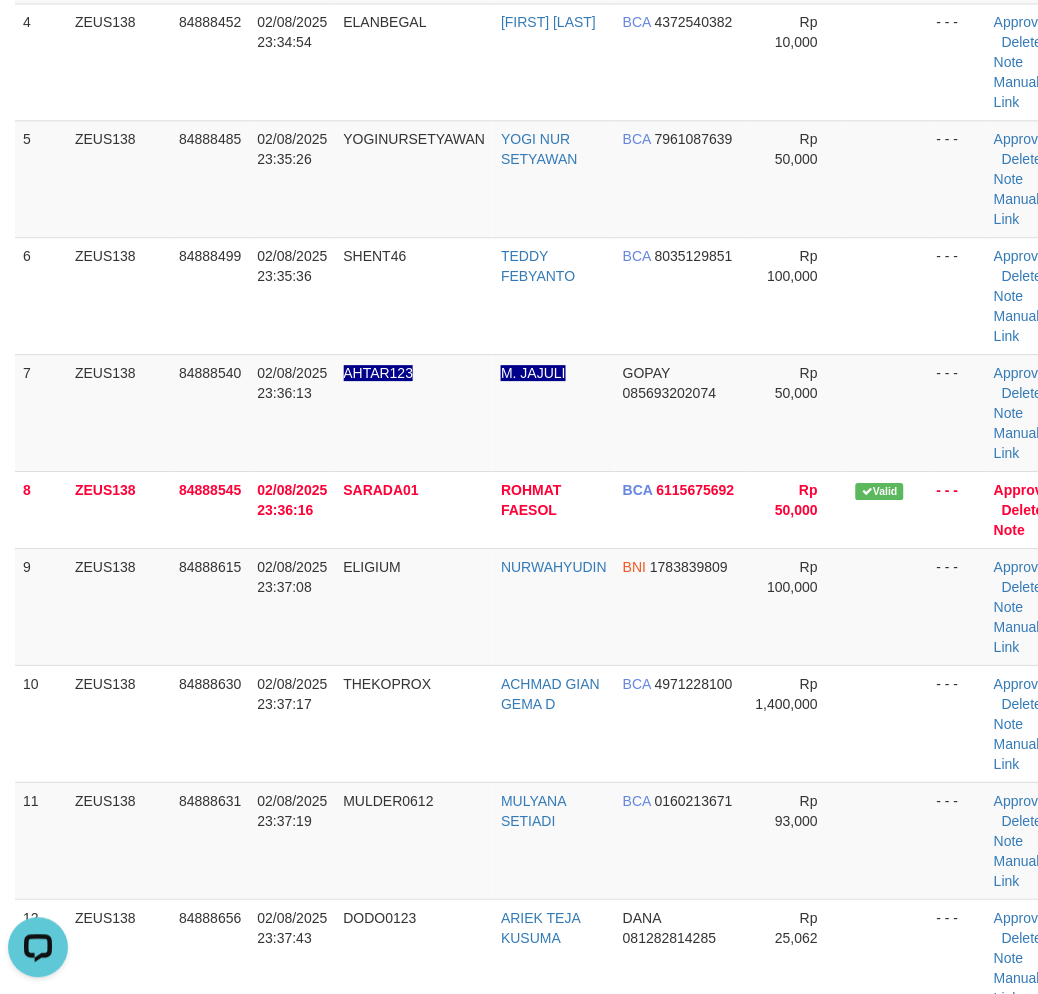drag, startPoint x: 774, startPoint y: 700, endPoint x: 1046, endPoint y: 690, distance: 272.18375 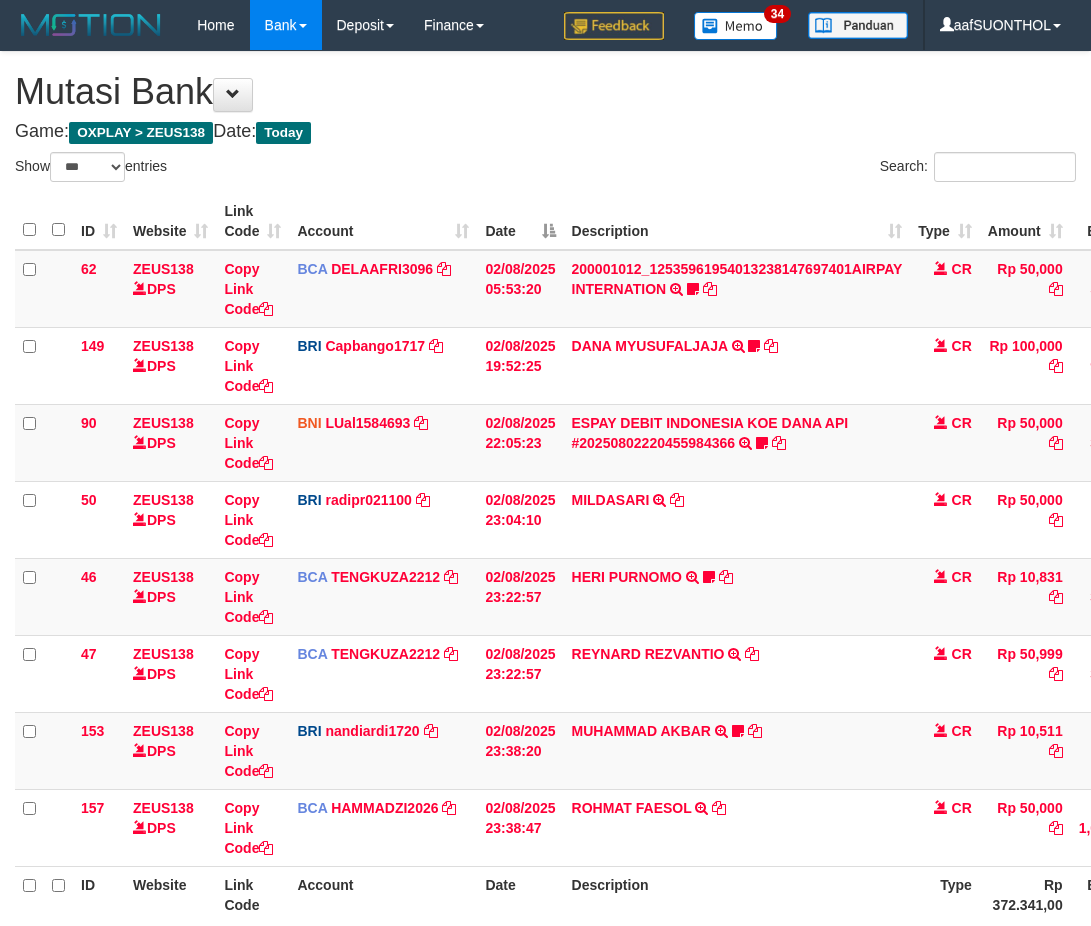 select on "***" 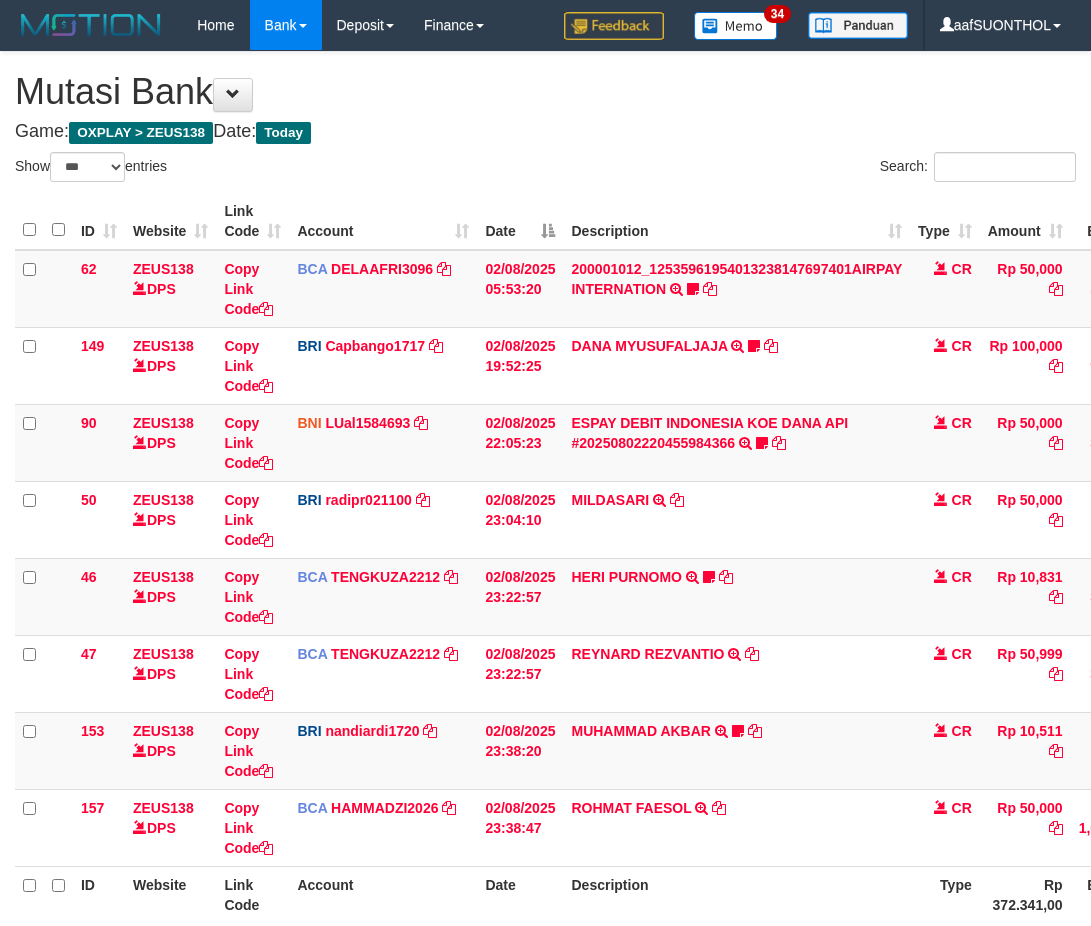 scroll, scrollTop: 114, scrollLeft: 0, axis: vertical 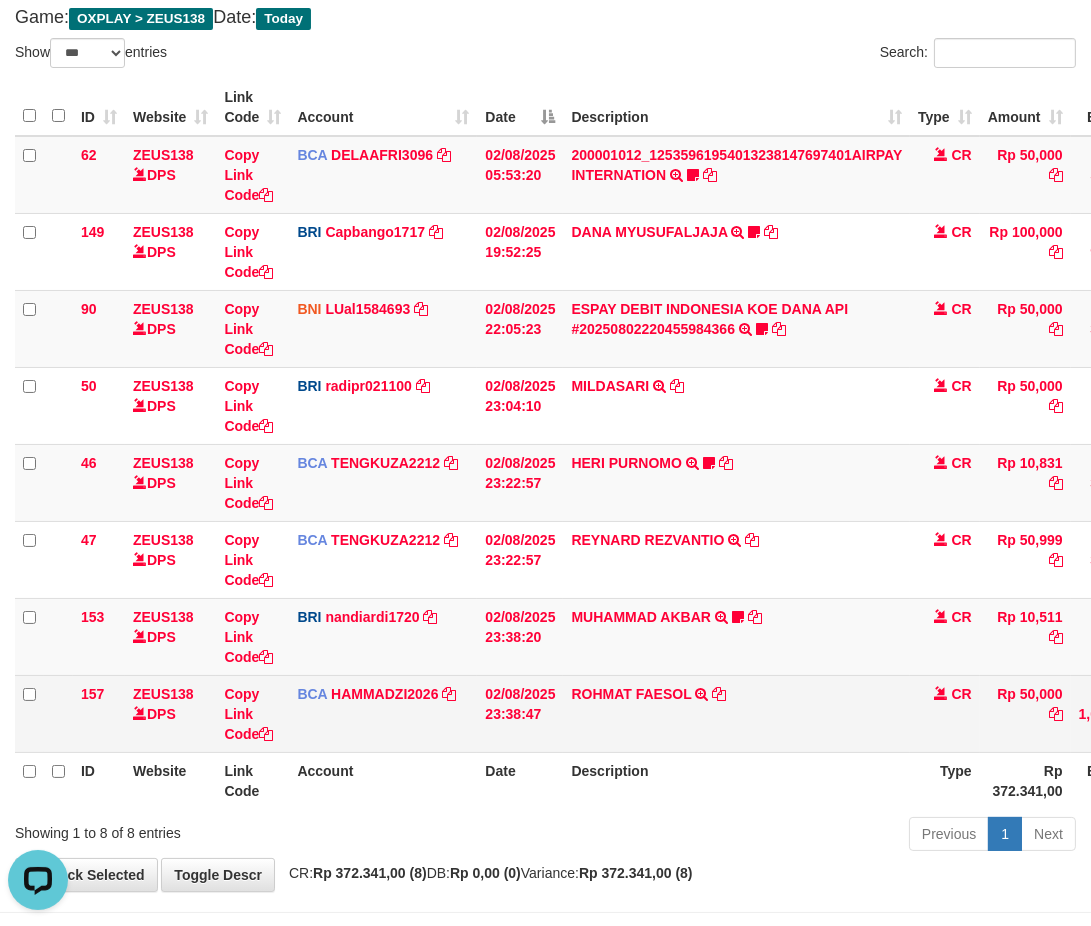 click on "[FIRST] [LAST]         TRSF E-BANKING CR 0208/FTSCY/WS95031
50000.00[FIRST] [LAST]" at bounding box center (736, 713) 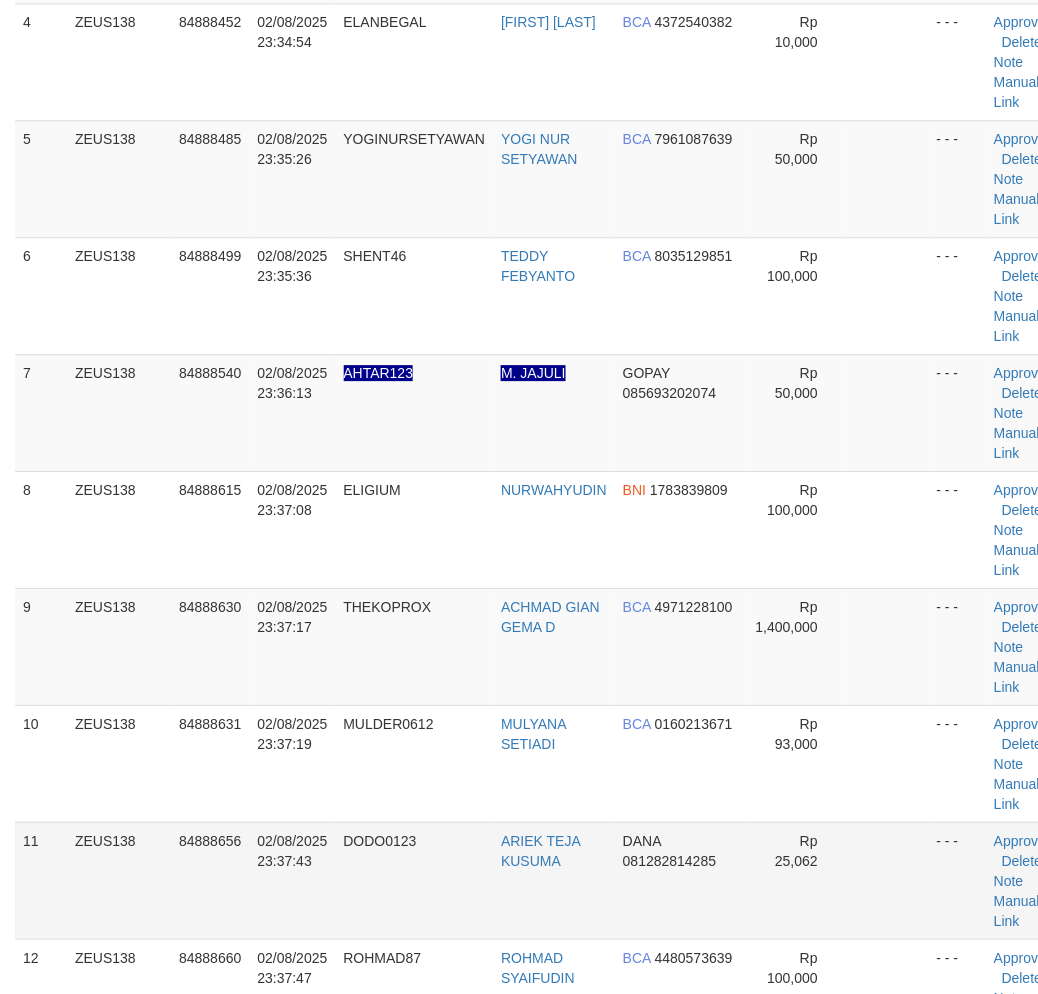 scroll, scrollTop: 720, scrollLeft: 0, axis: vertical 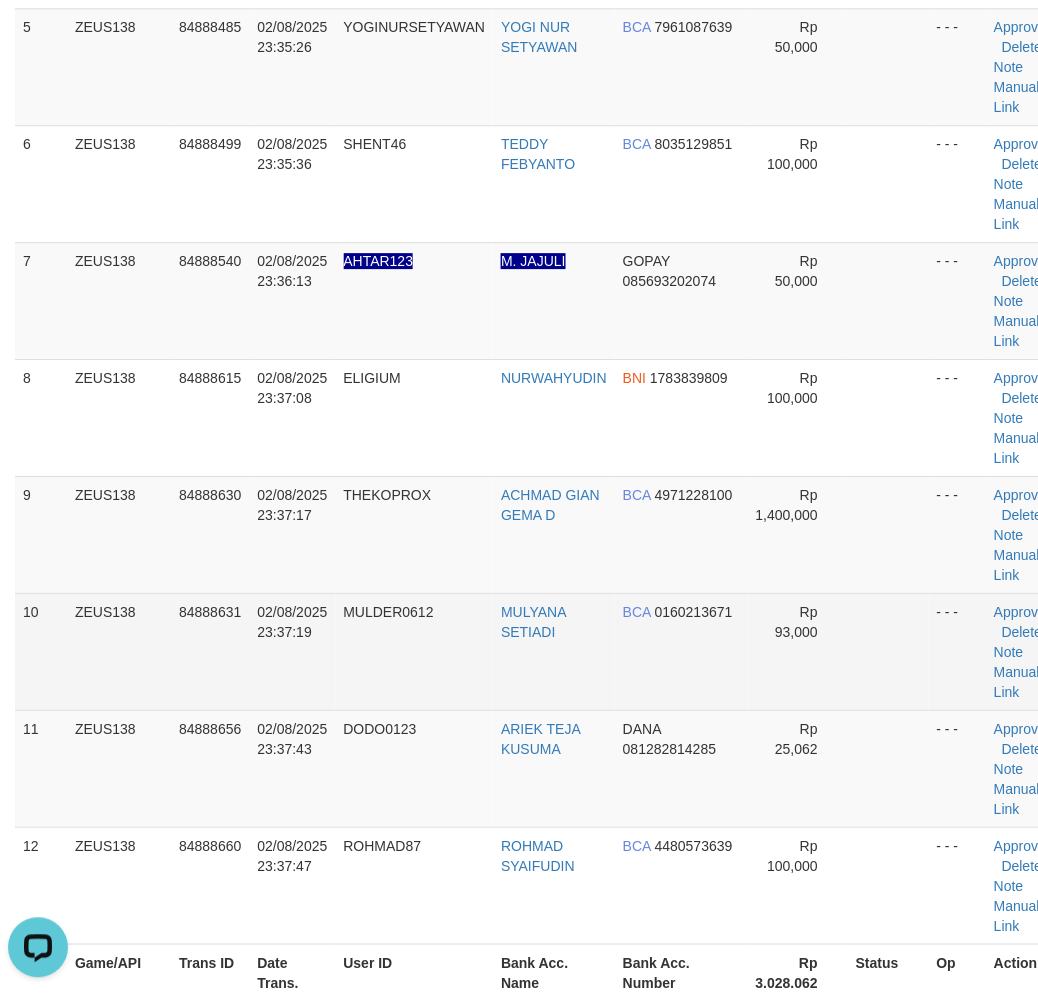 click at bounding box center (888, 651) 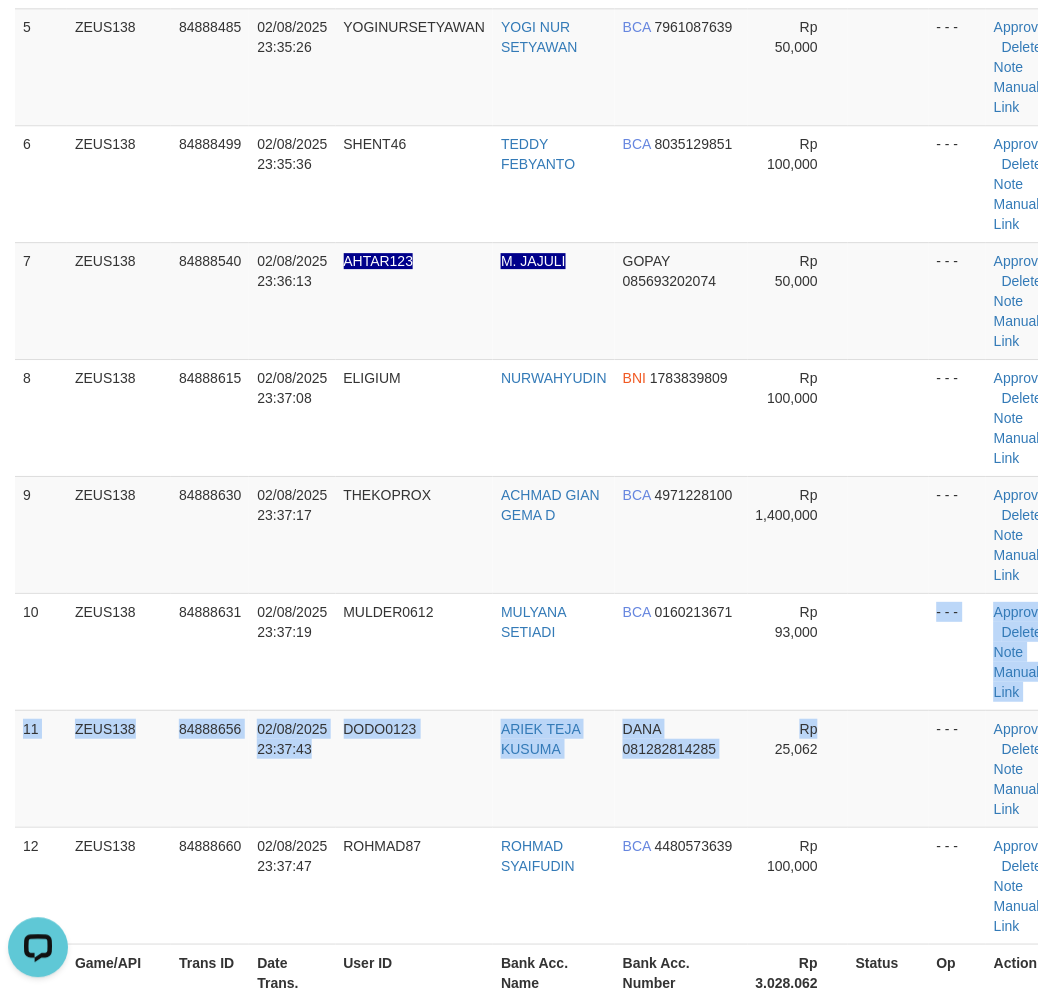 drag, startPoint x: 827, startPoint y: 707, endPoint x: 1052, endPoint y: 680, distance: 226.61421 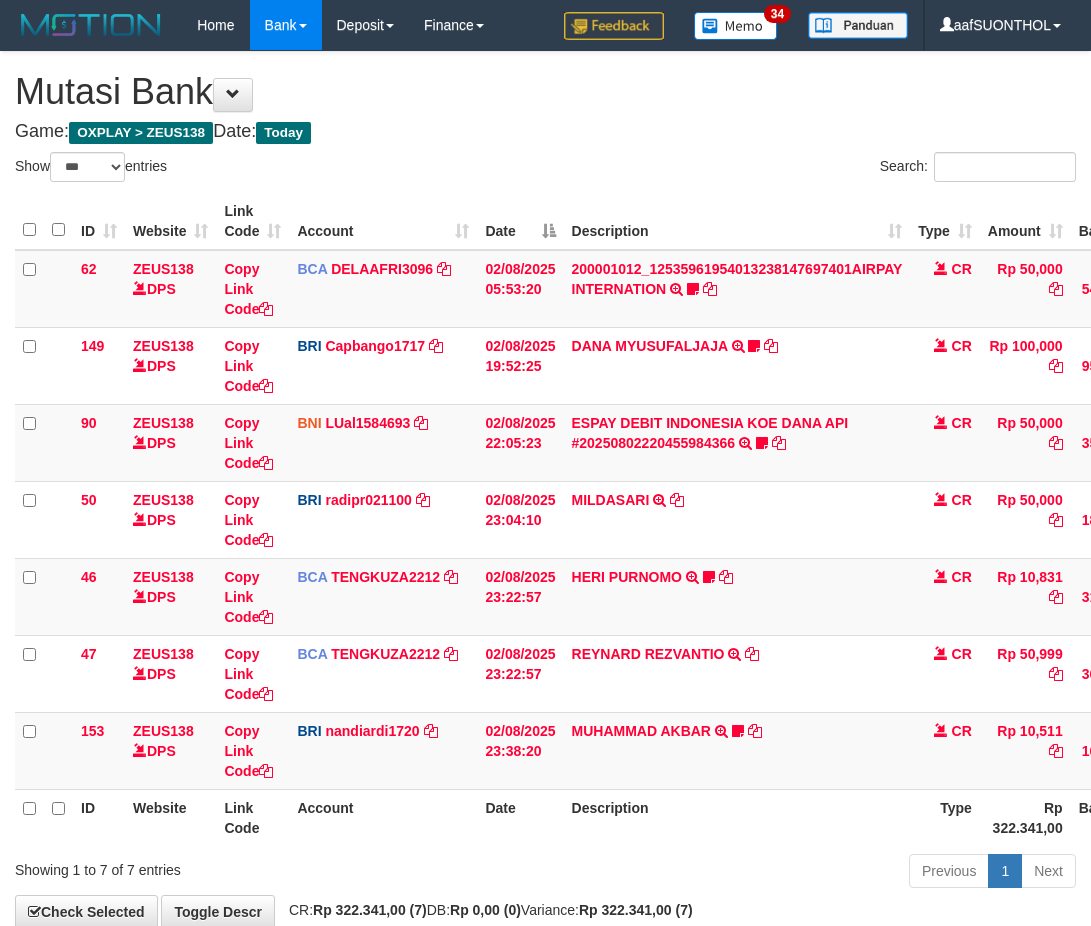 select on "***" 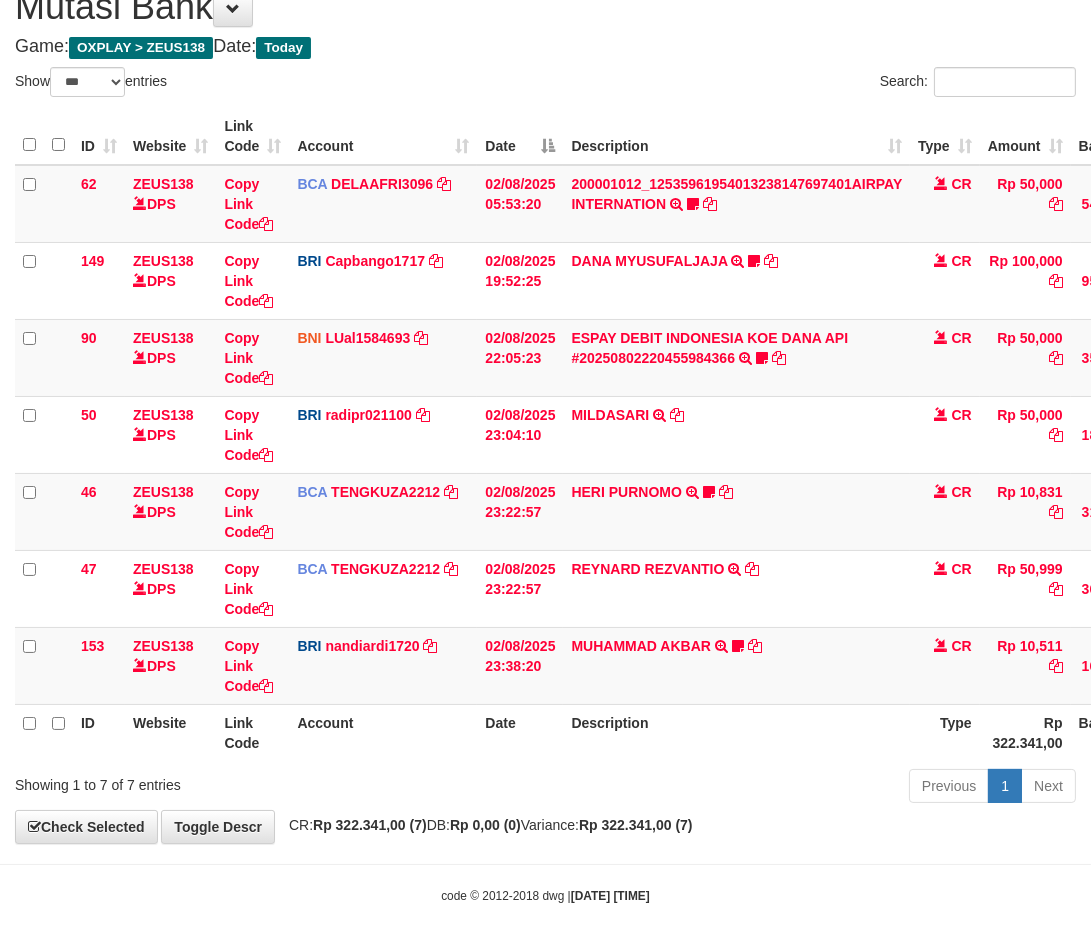scroll, scrollTop: 114, scrollLeft: 0, axis: vertical 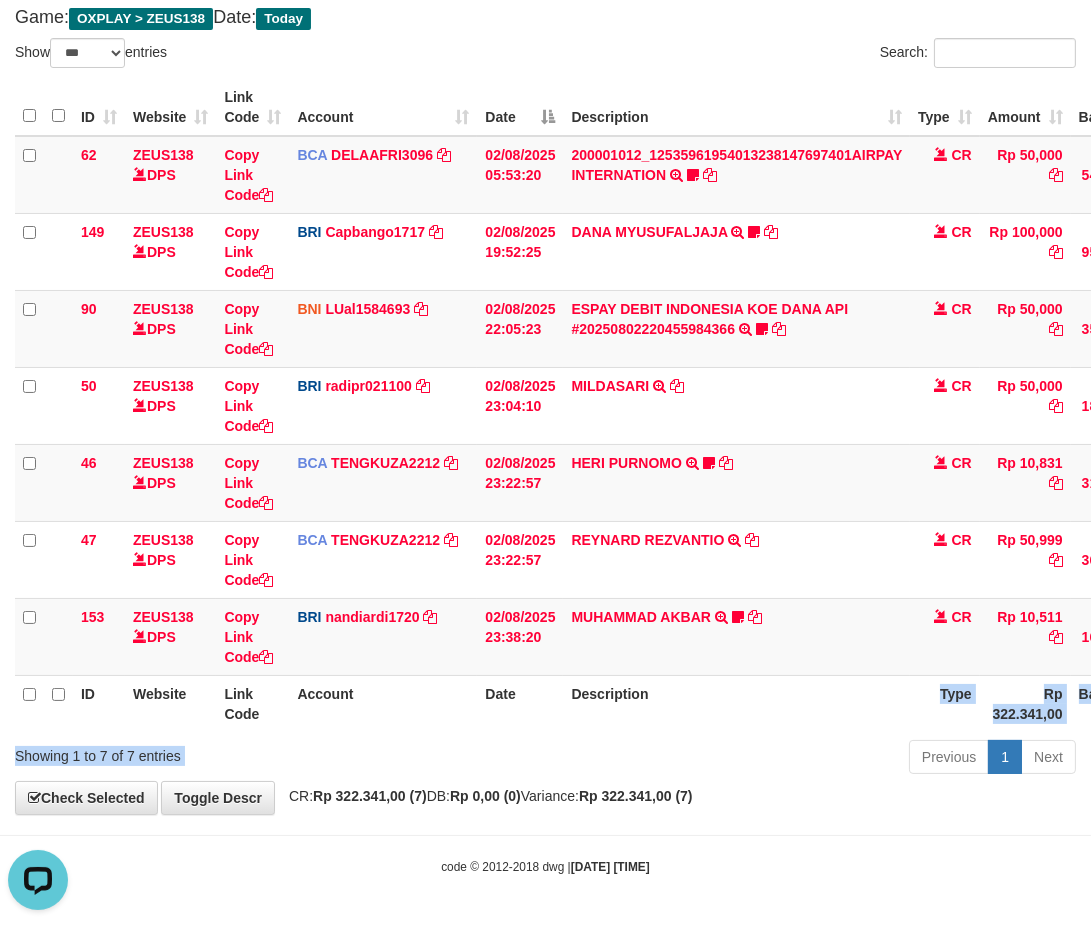 click on "Show  ** ** ** ***  entries Search:
ID Website Link Code Account Date Description Type Amount Balance Status Action
62
ZEUS138    DPS
Copy Link Code
BCA
DELAAFRI3096
DPS
DELA AFRIANI
mutasi_20250802_3552 | 62
mutasi_20250802_3552 | 62
02/08/2025 05:53:20
200001012_12535961954013238147697401AIRPAY INTERNATION            TRSF E-BANKING CR 0208/FTSCY/WS95051
50000.00200001012_12535961954013238147697401AIRPAY INTERNATION    Labubutaiki
https://prnt.sc/l7T6Eus7w_Qi
CR
Rp 50,000
Rp 541,525
N
Note
Check" at bounding box center (545, 409) 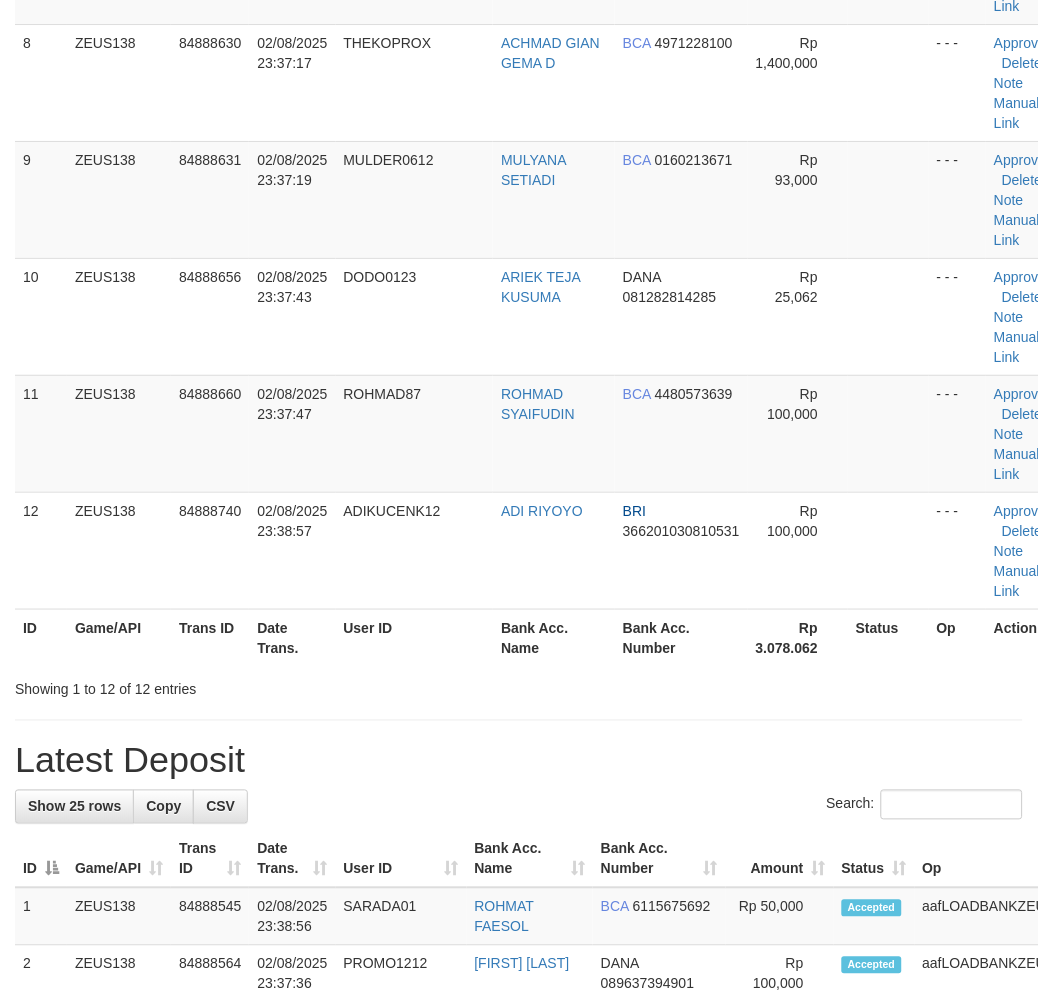 scroll, scrollTop: 1056, scrollLeft: 0, axis: vertical 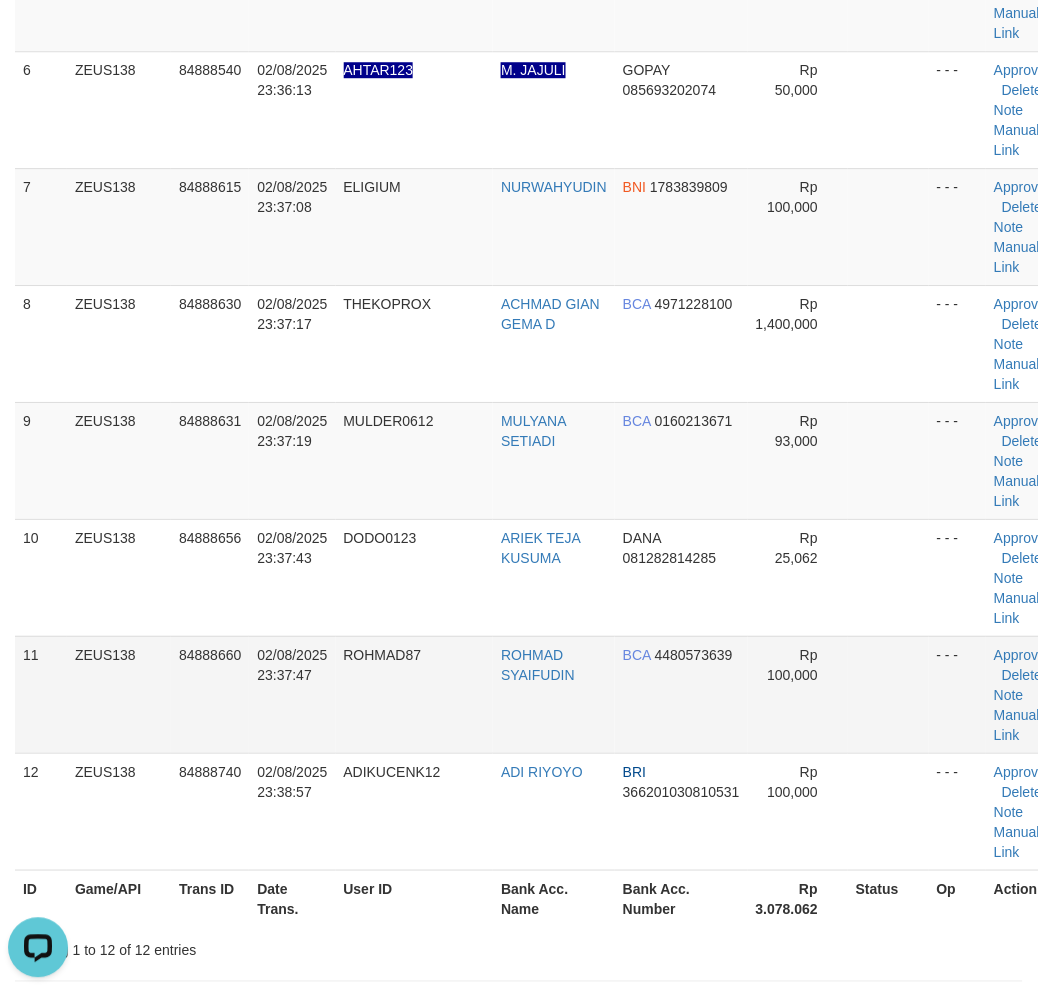click at bounding box center (888, 694) 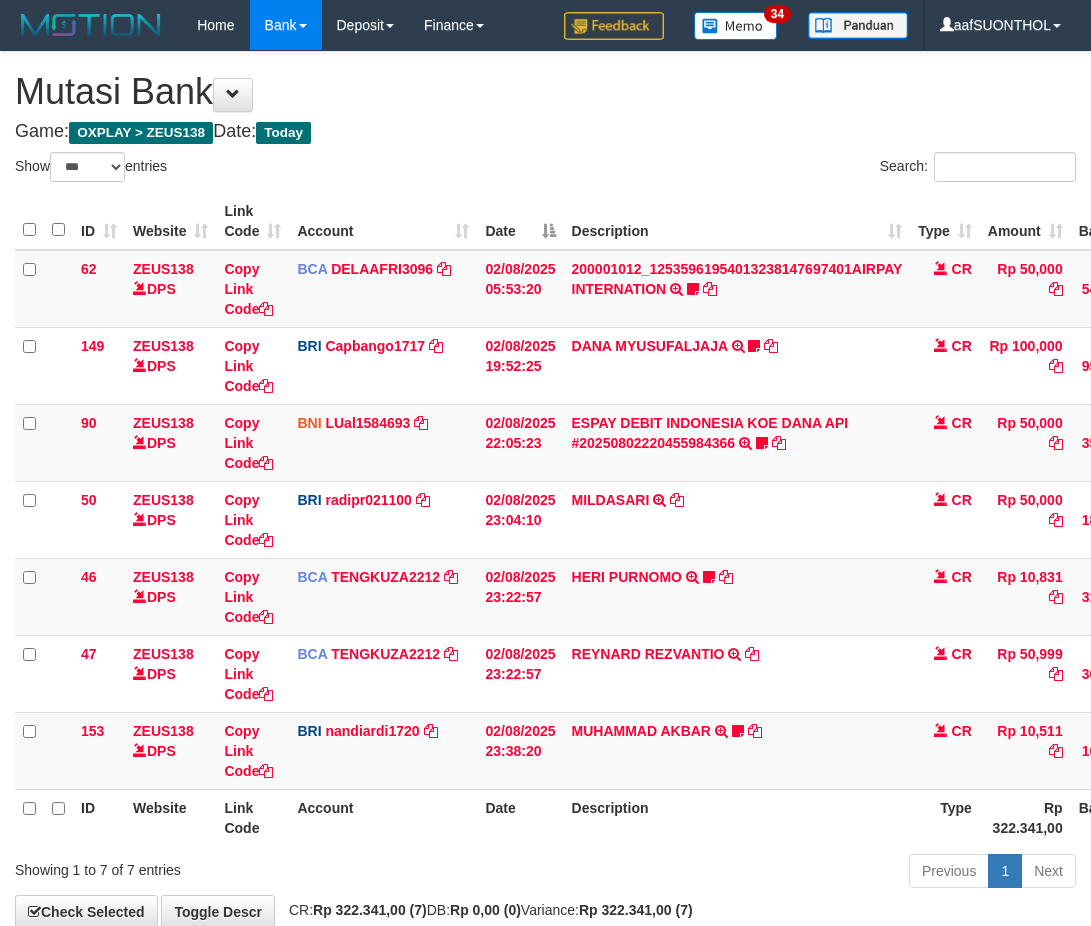 select on "***" 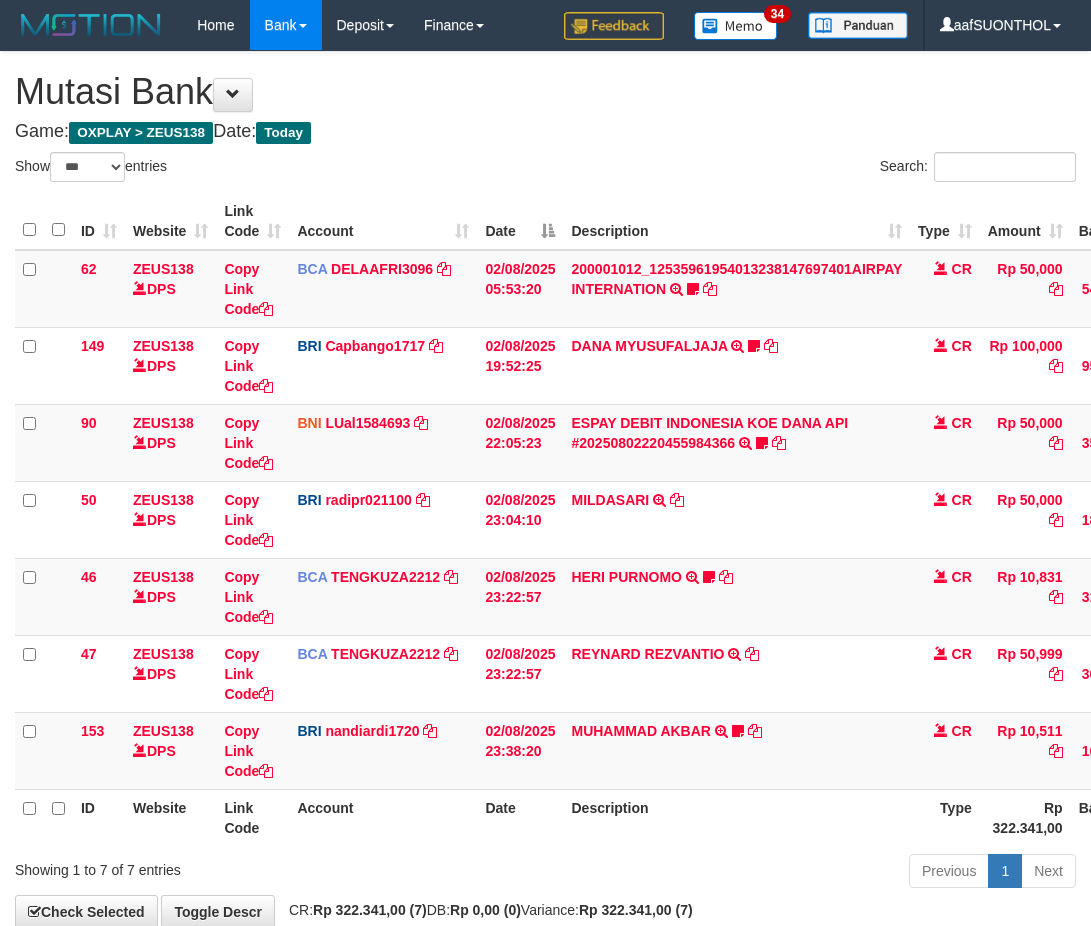 scroll, scrollTop: 114, scrollLeft: 0, axis: vertical 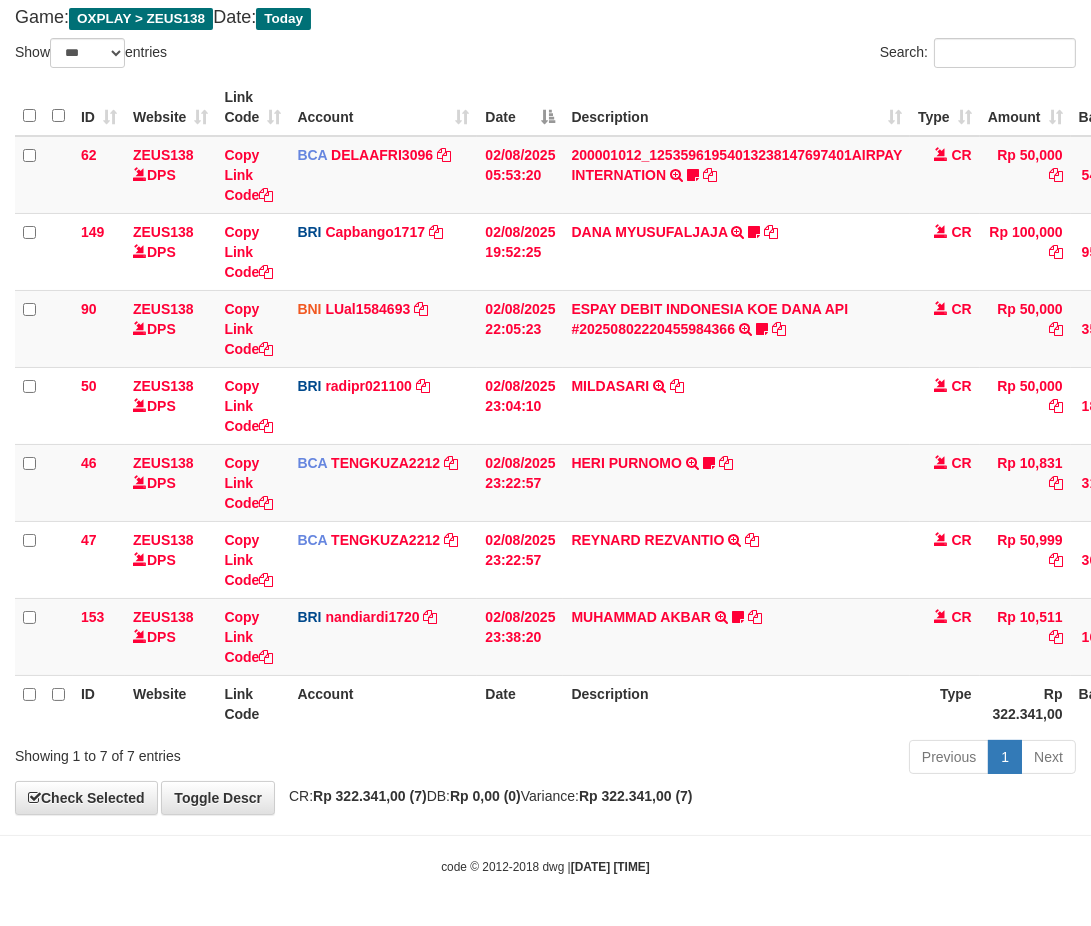 click on "Previous 1 Next" at bounding box center [773, 759] 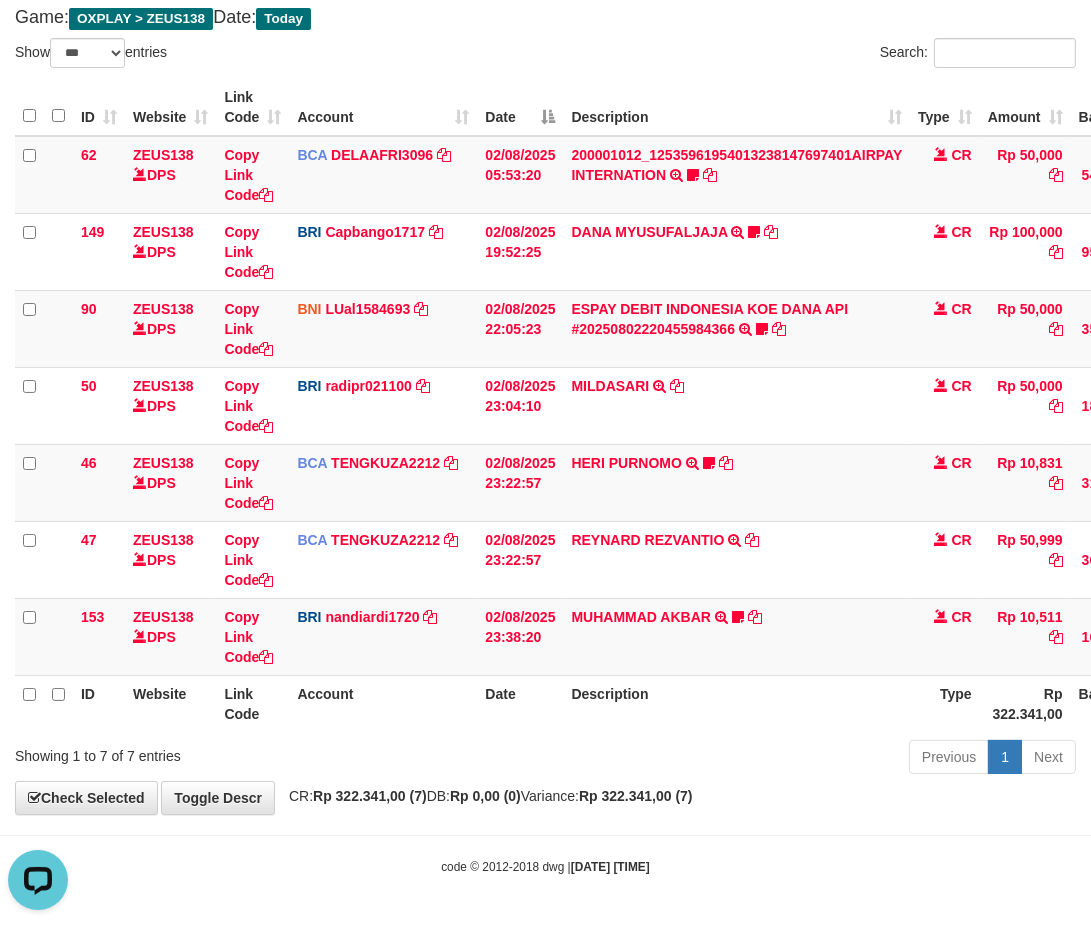 scroll, scrollTop: 0, scrollLeft: 0, axis: both 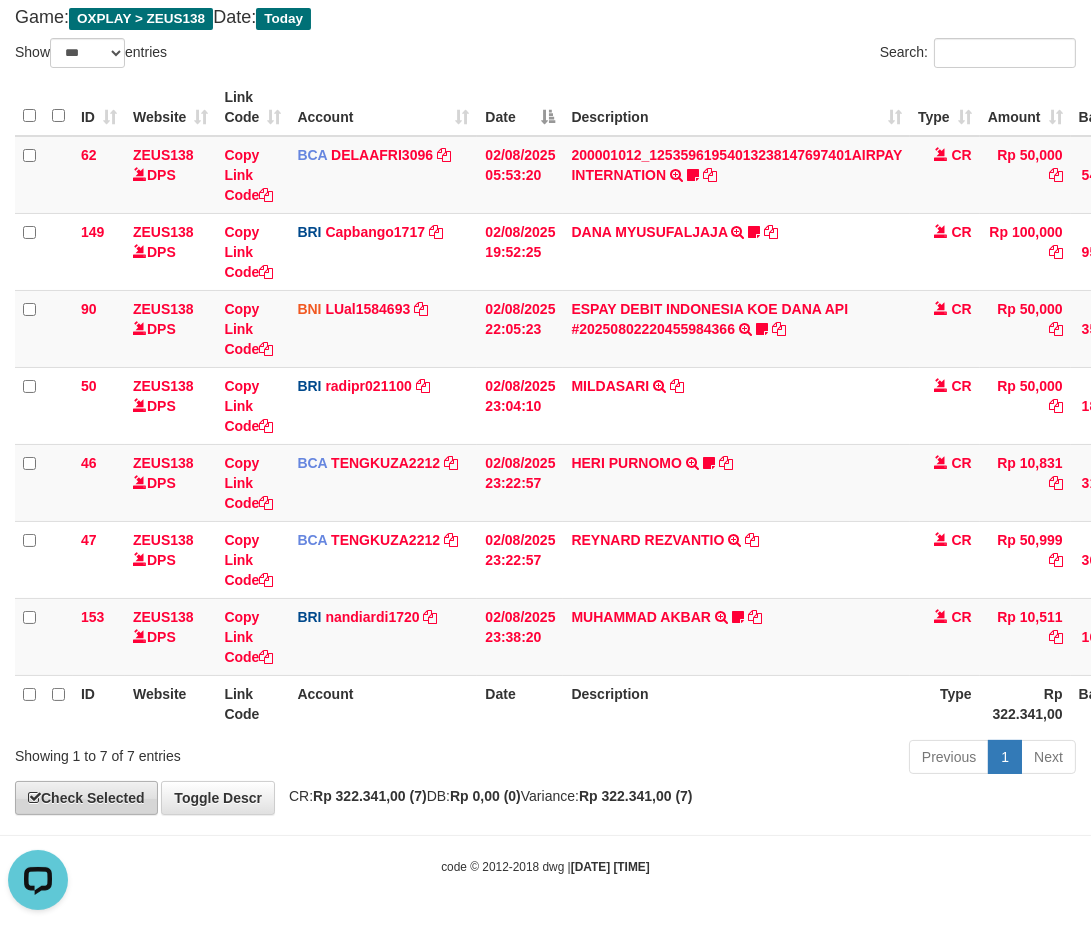 drag, startPoint x: 564, startPoint y: 765, endPoint x: 132, endPoint y: 798, distance: 433.25858 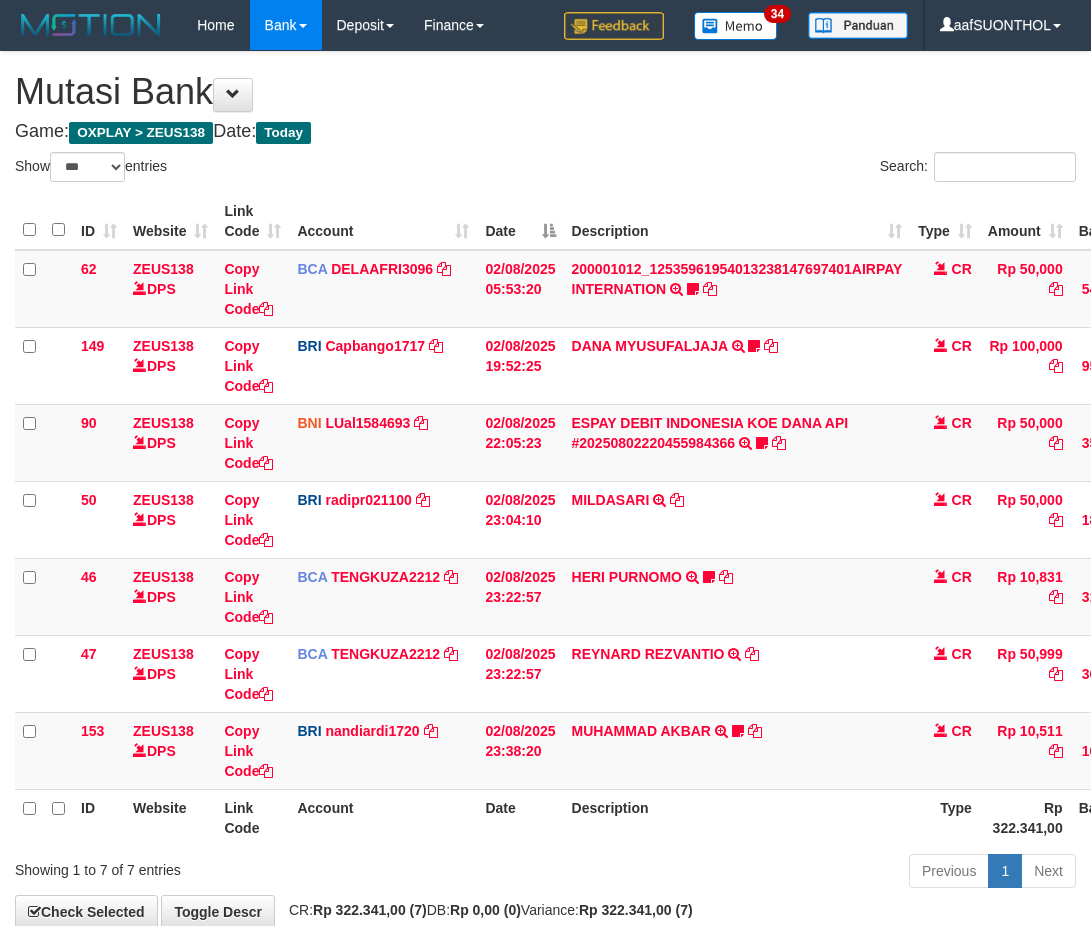 select on "***" 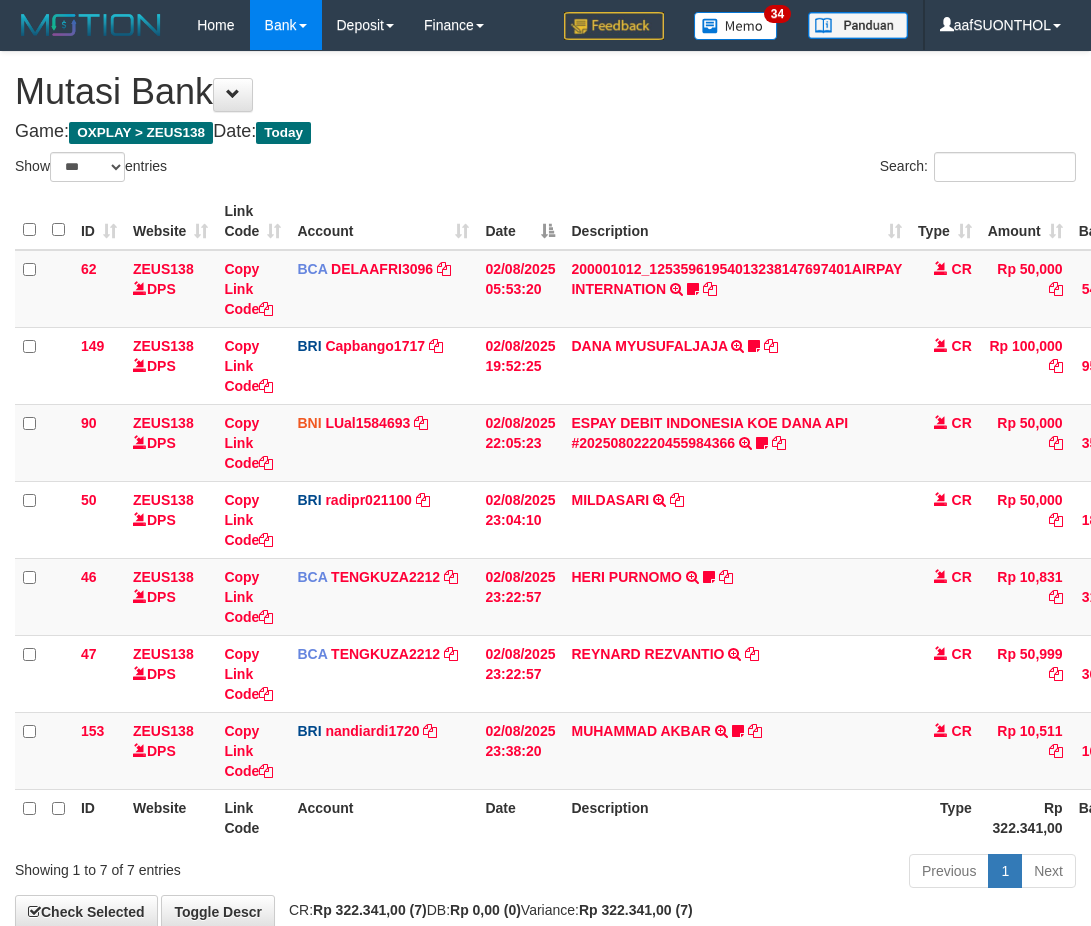 scroll, scrollTop: 114, scrollLeft: 0, axis: vertical 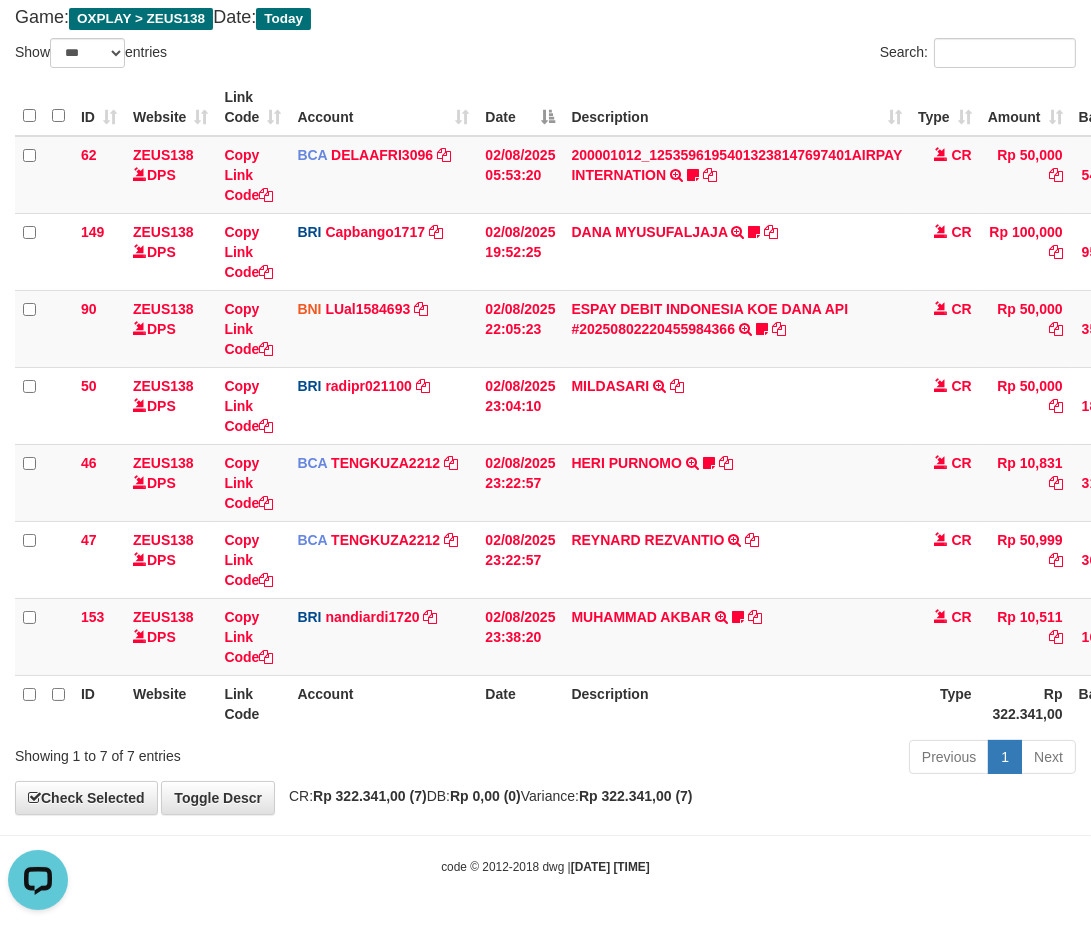 drag, startPoint x: 784, startPoint y: 763, endPoint x: 745, endPoint y: 752, distance: 40.5216 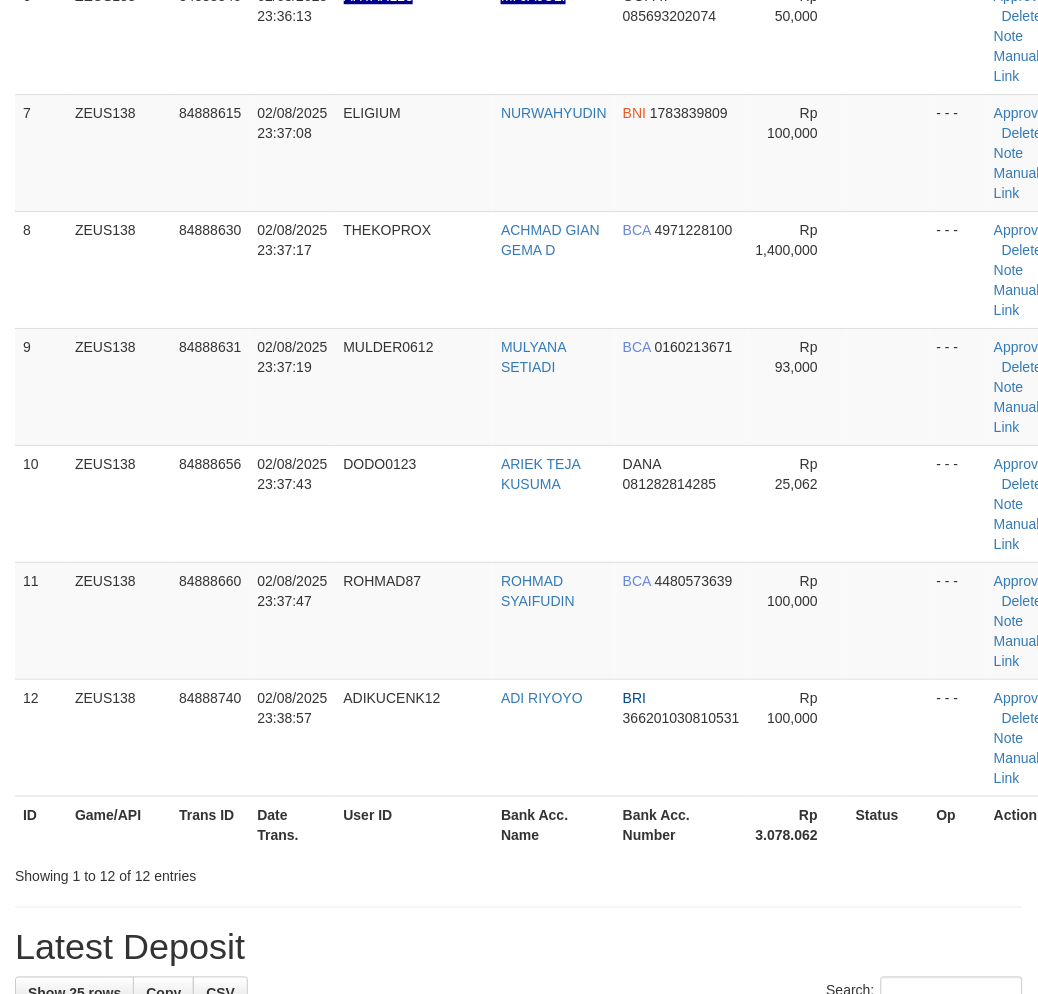 scroll, scrollTop: 834, scrollLeft: 0, axis: vertical 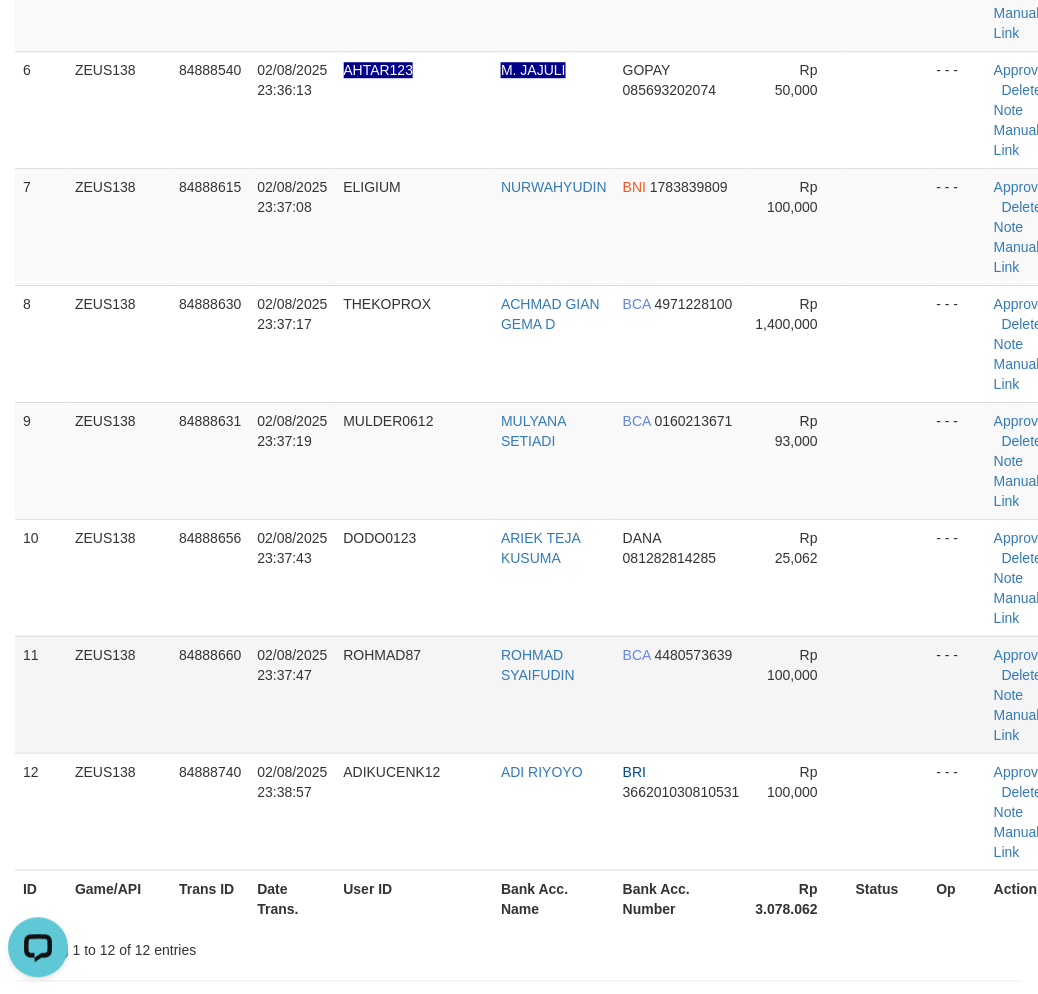 drag, startPoint x: 908, startPoint y: 655, endPoint x: 891, endPoint y: 651, distance: 17.464249 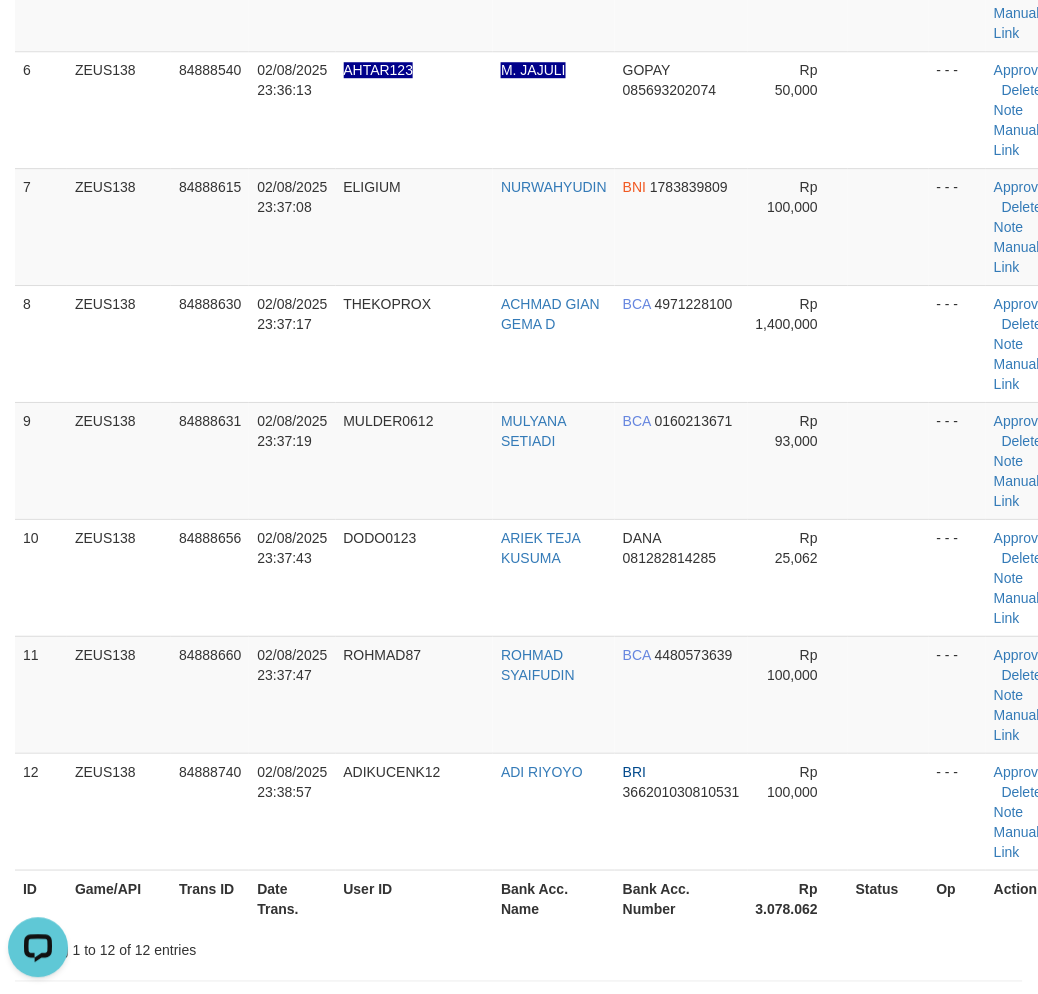 drag, startPoint x: 898, startPoint y: 665, endPoint x: 1051, endPoint y: 662, distance: 153.0294 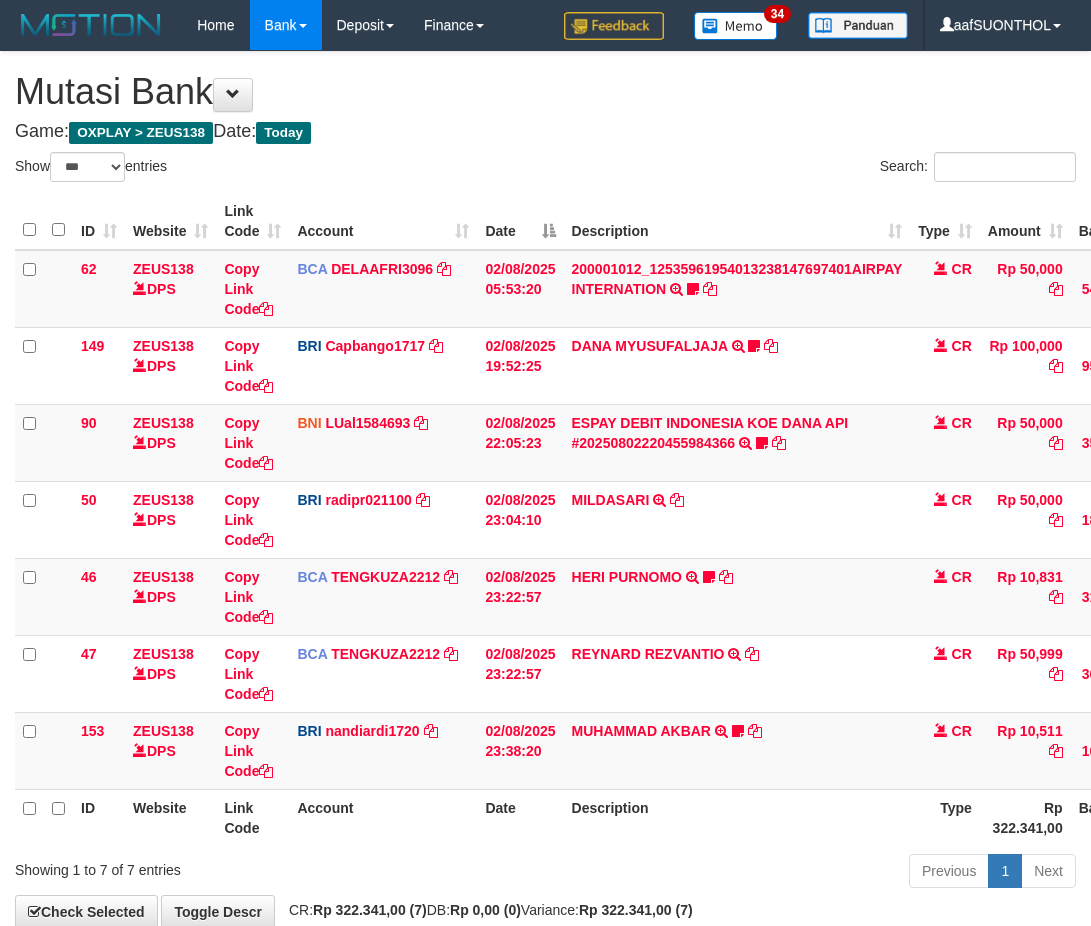 select on "***" 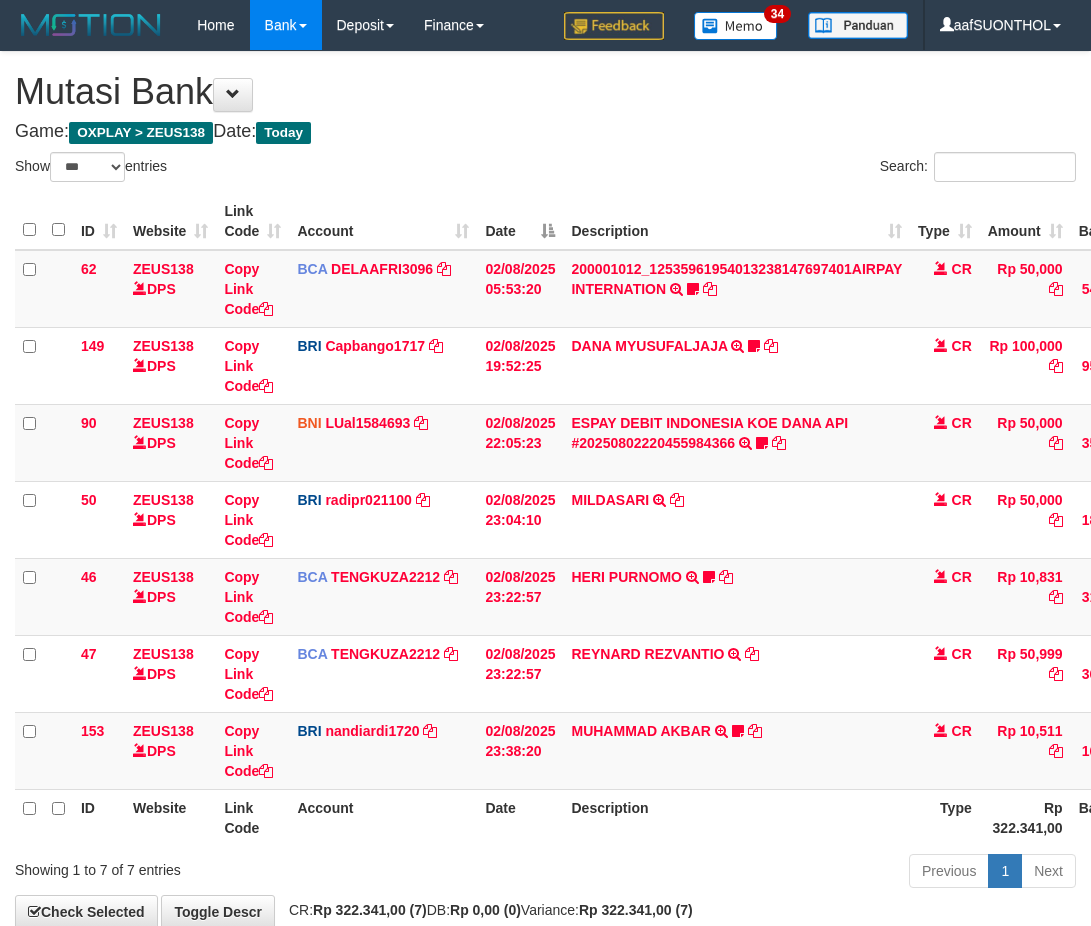 scroll, scrollTop: 114, scrollLeft: 0, axis: vertical 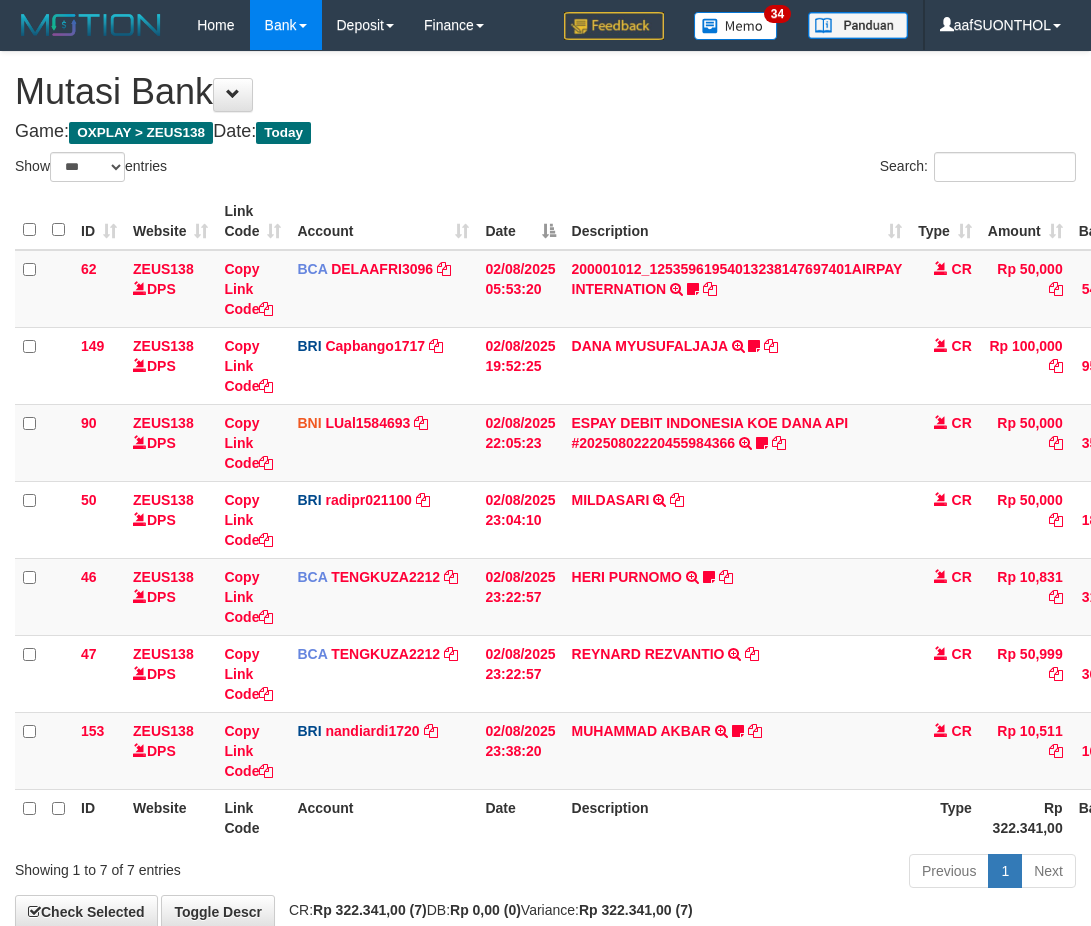 select on "***" 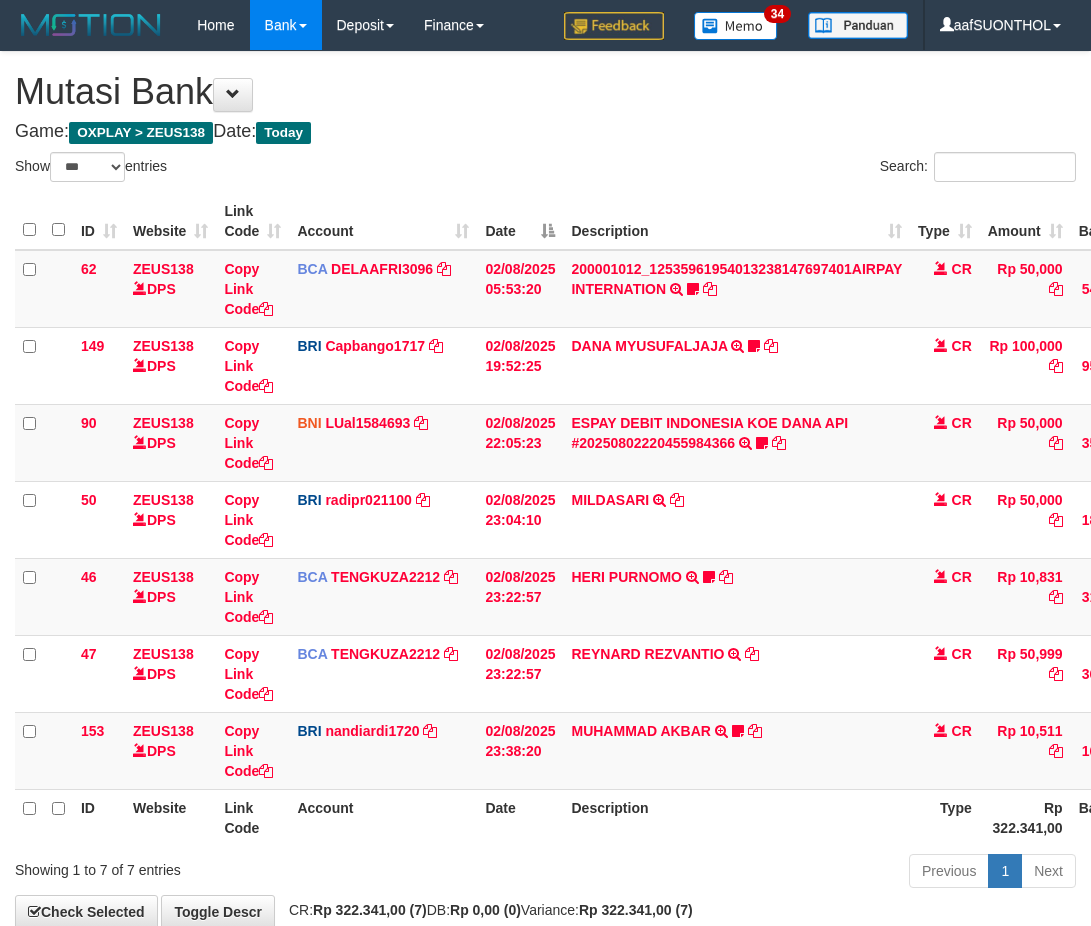 scroll, scrollTop: 114, scrollLeft: 0, axis: vertical 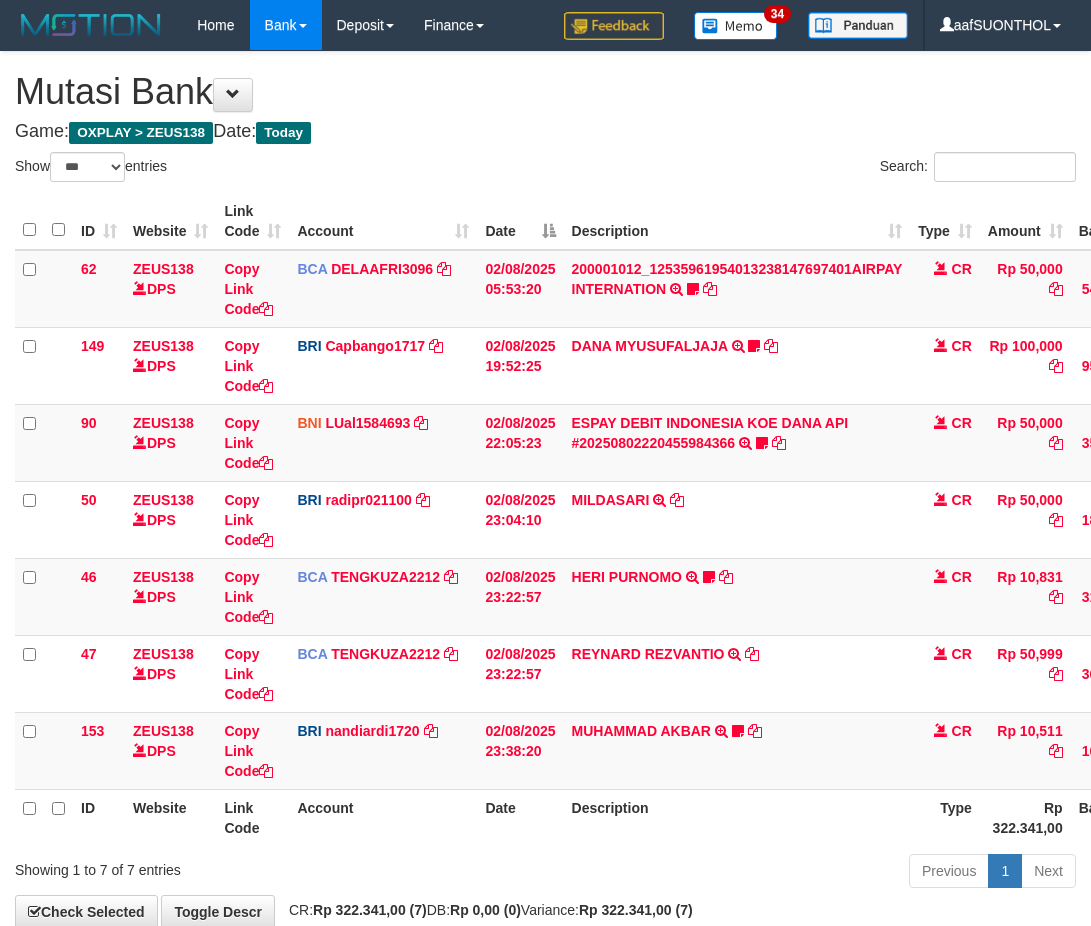 select on "***" 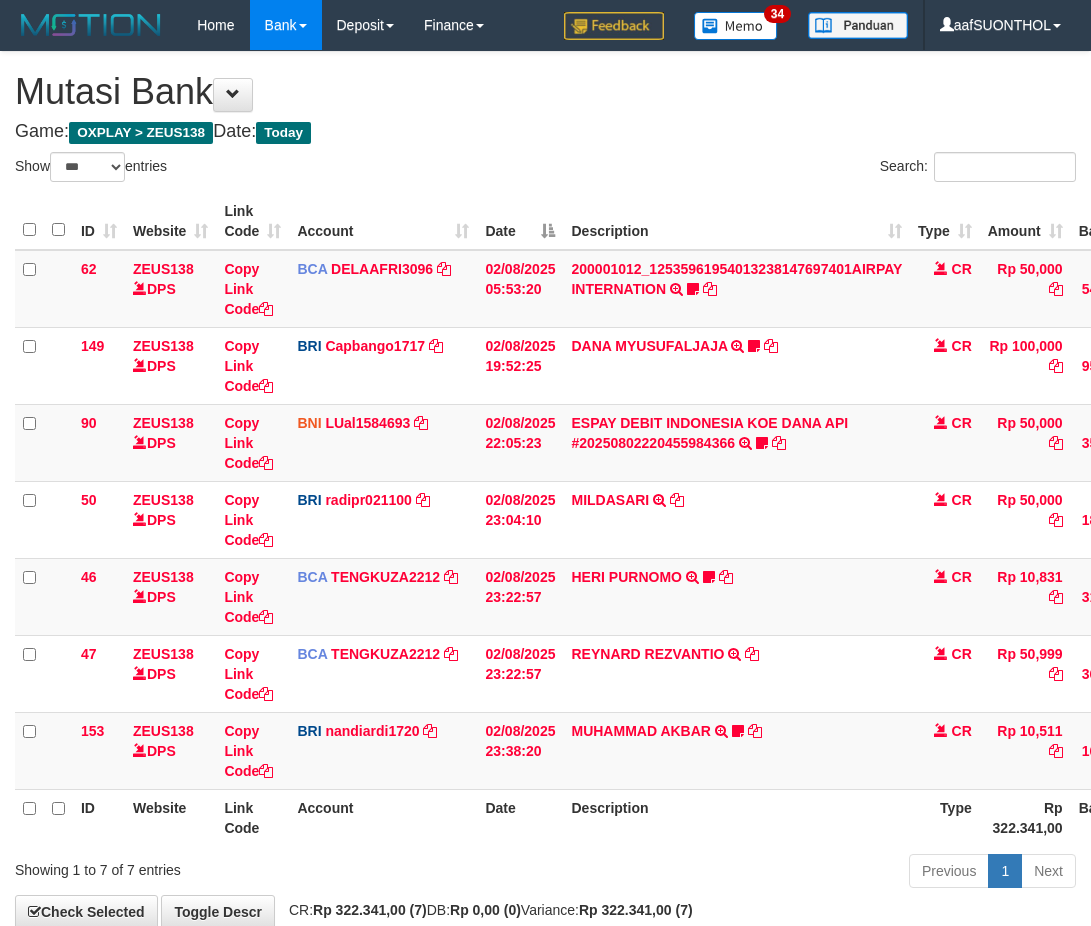 scroll, scrollTop: 114, scrollLeft: 0, axis: vertical 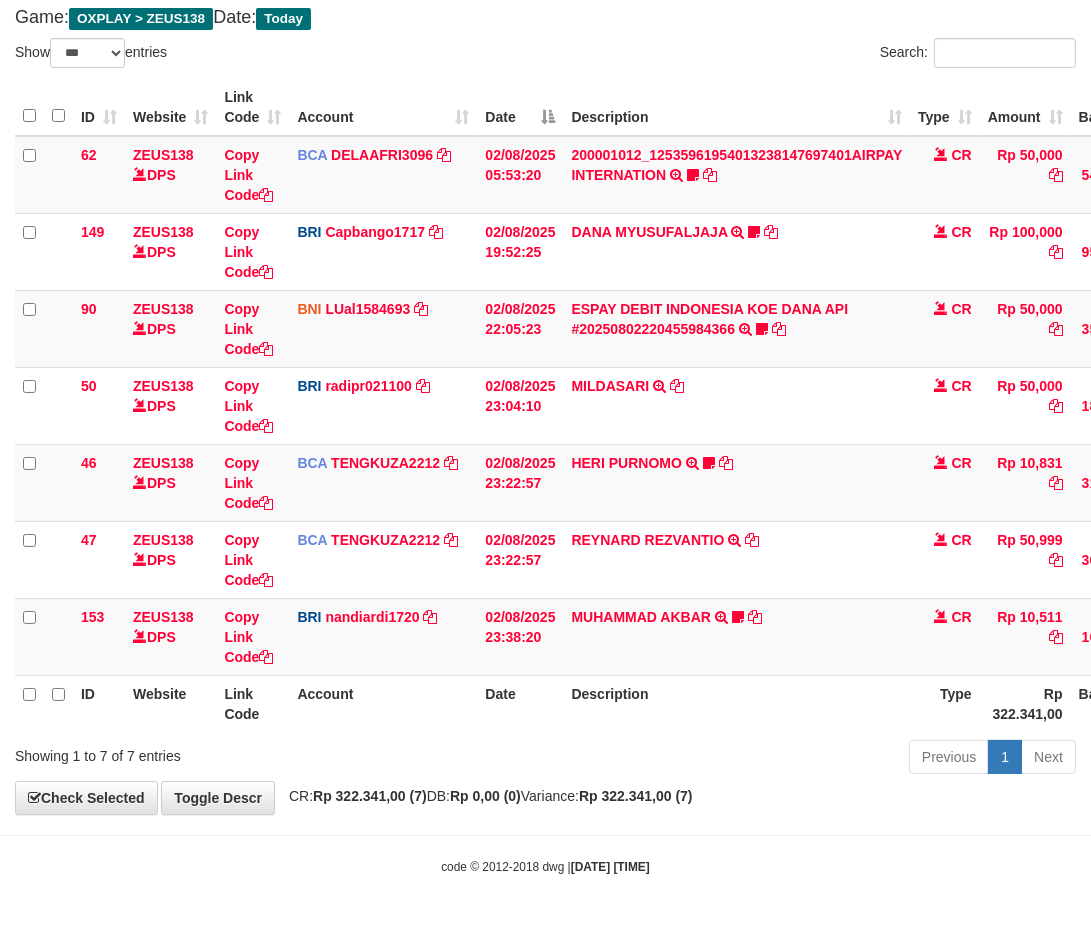 drag, startPoint x: 0, startPoint y: 0, endPoint x: 685, endPoint y: 698, distance: 977.97186 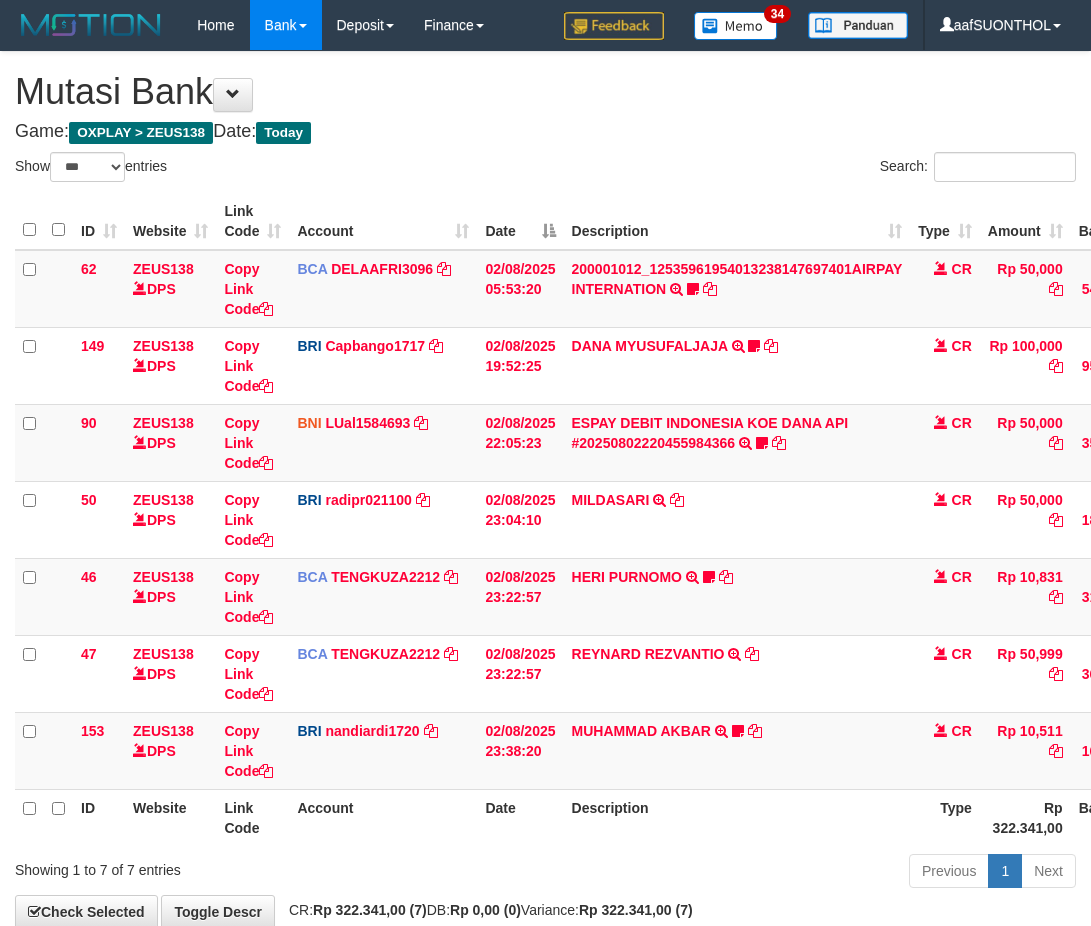 select on "***" 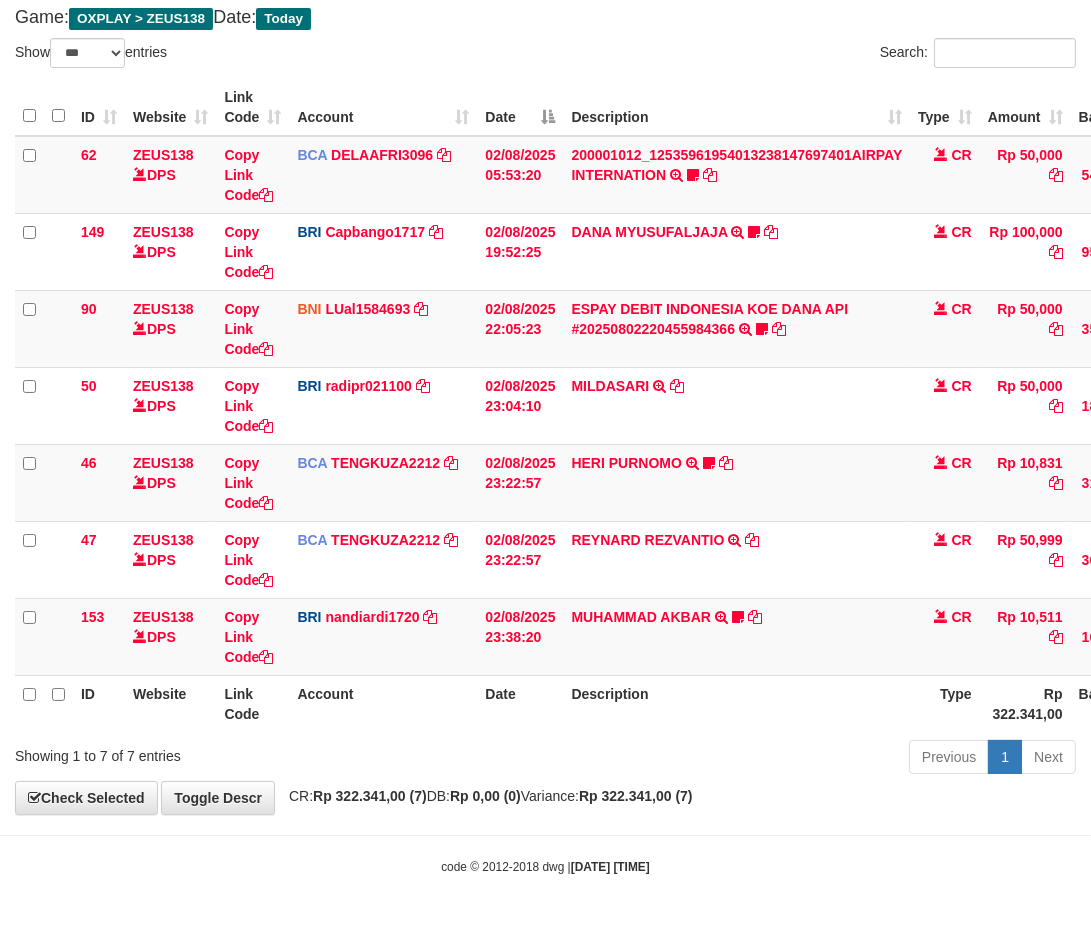 scroll, scrollTop: 114, scrollLeft: 0, axis: vertical 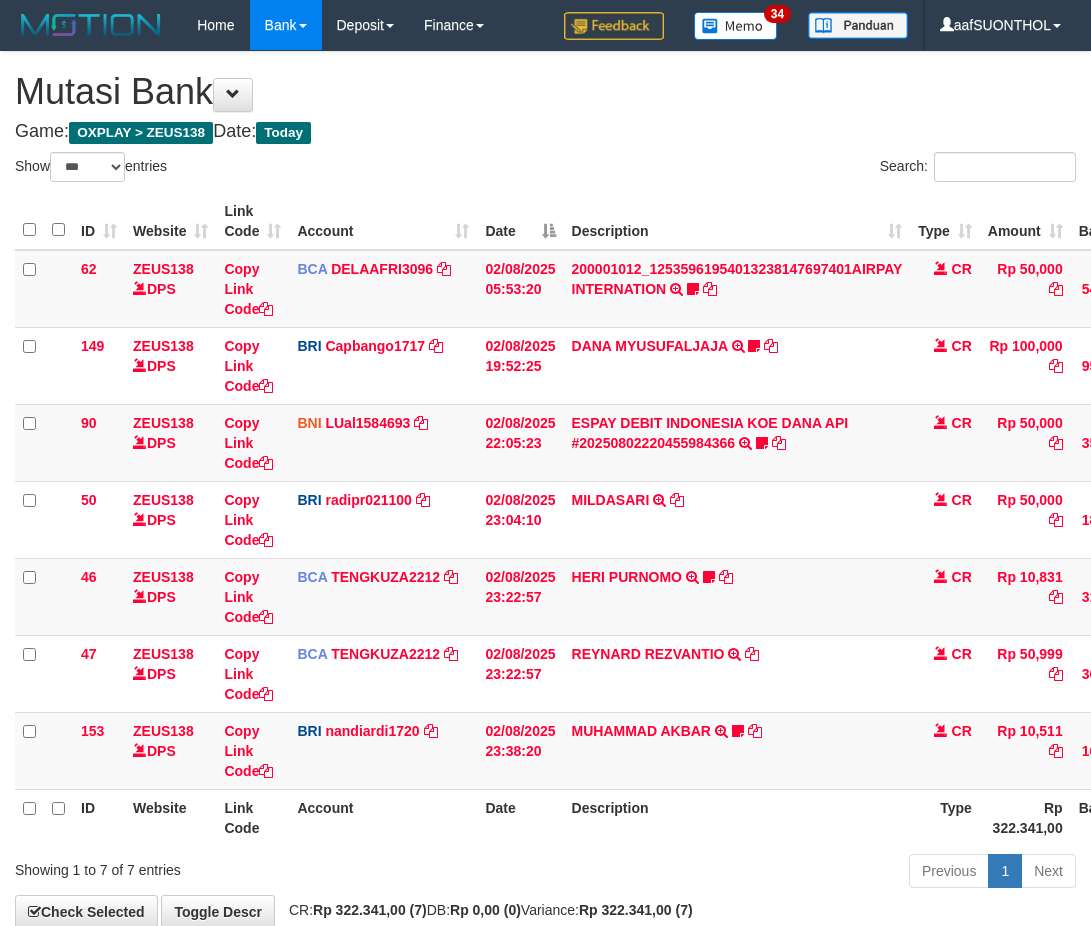 select on "***" 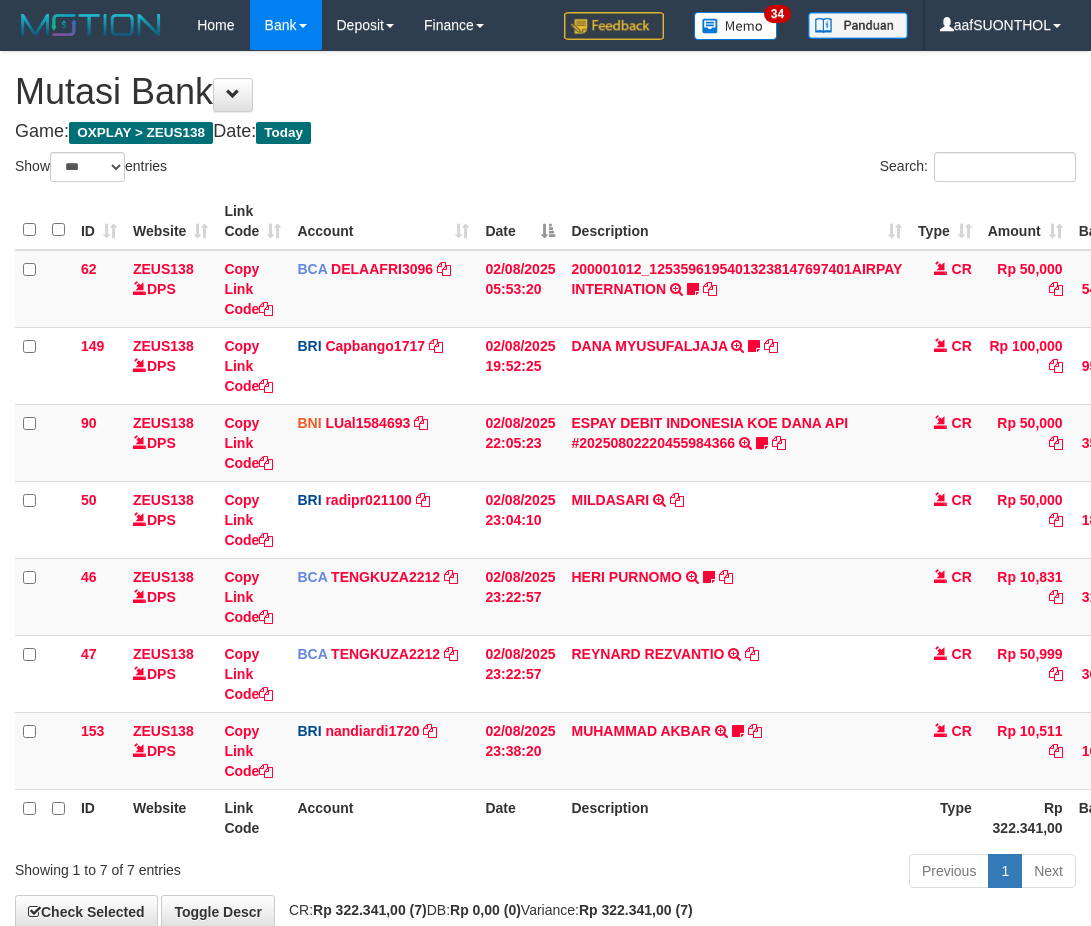scroll, scrollTop: 114, scrollLeft: 0, axis: vertical 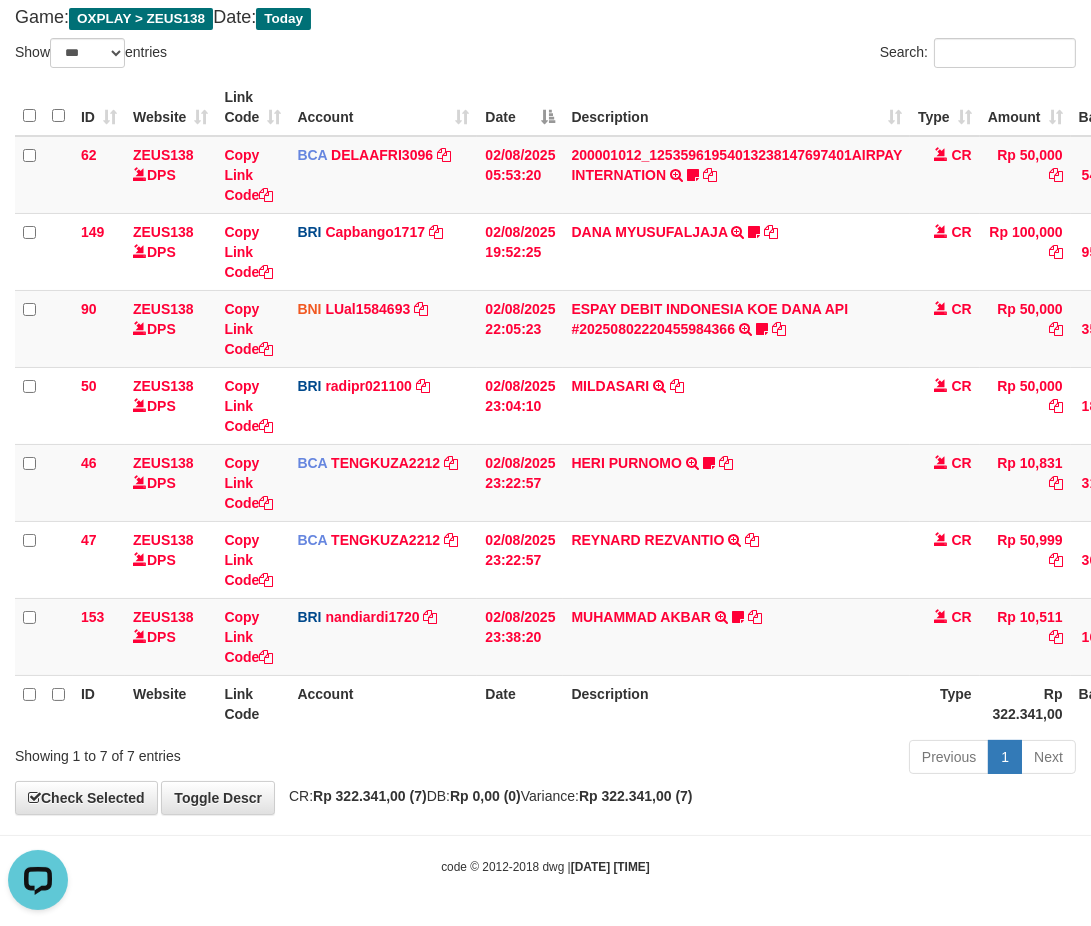 drag, startPoint x: 785, startPoint y: 751, endPoint x: 800, endPoint y: 774, distance: 27.45906 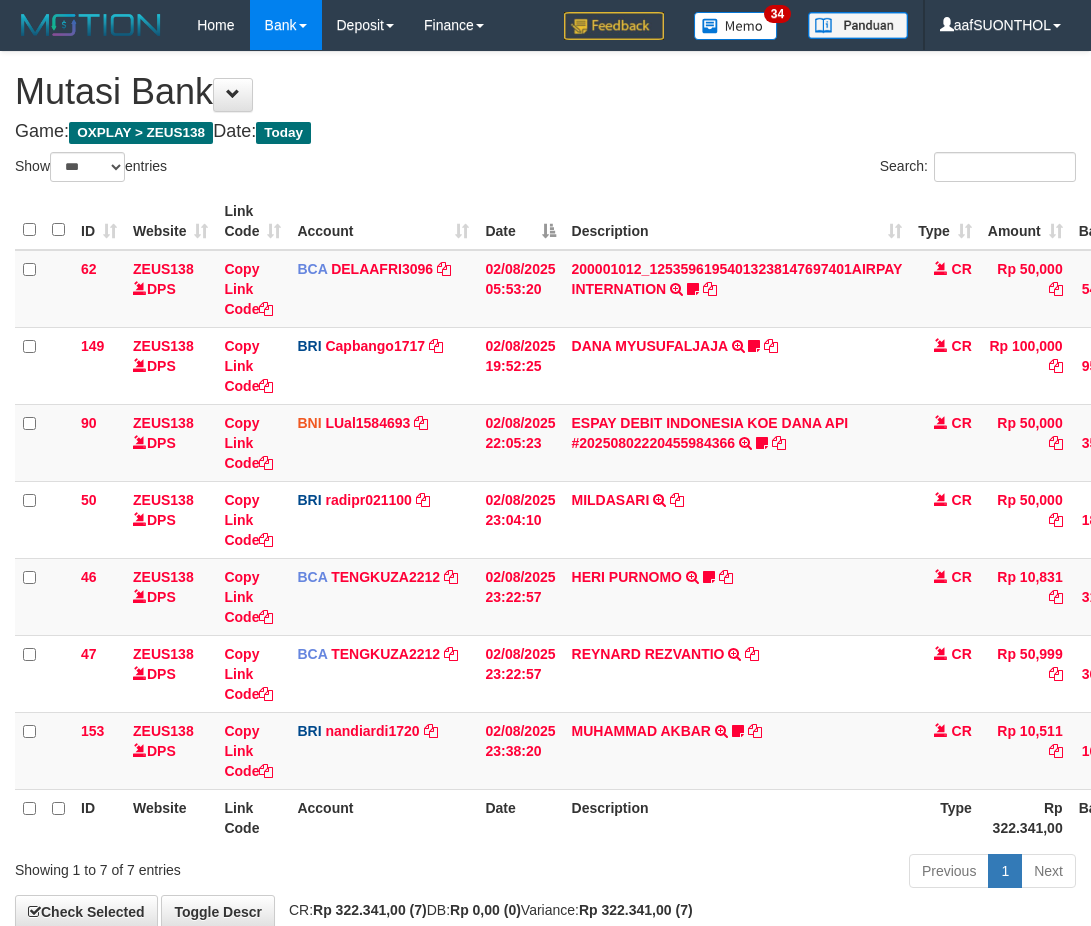 select on "***" 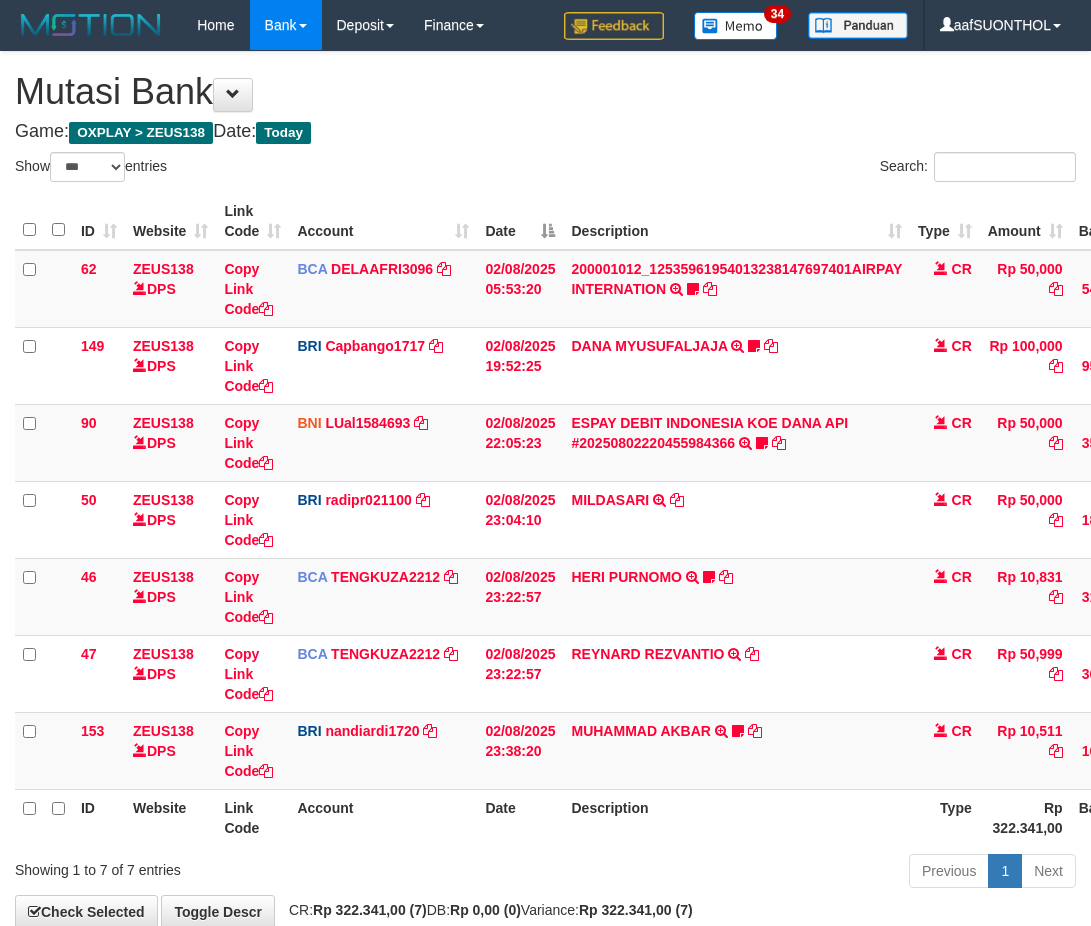 scroll, scrollTop: 114, scrollLeft: 0, axis: vertical 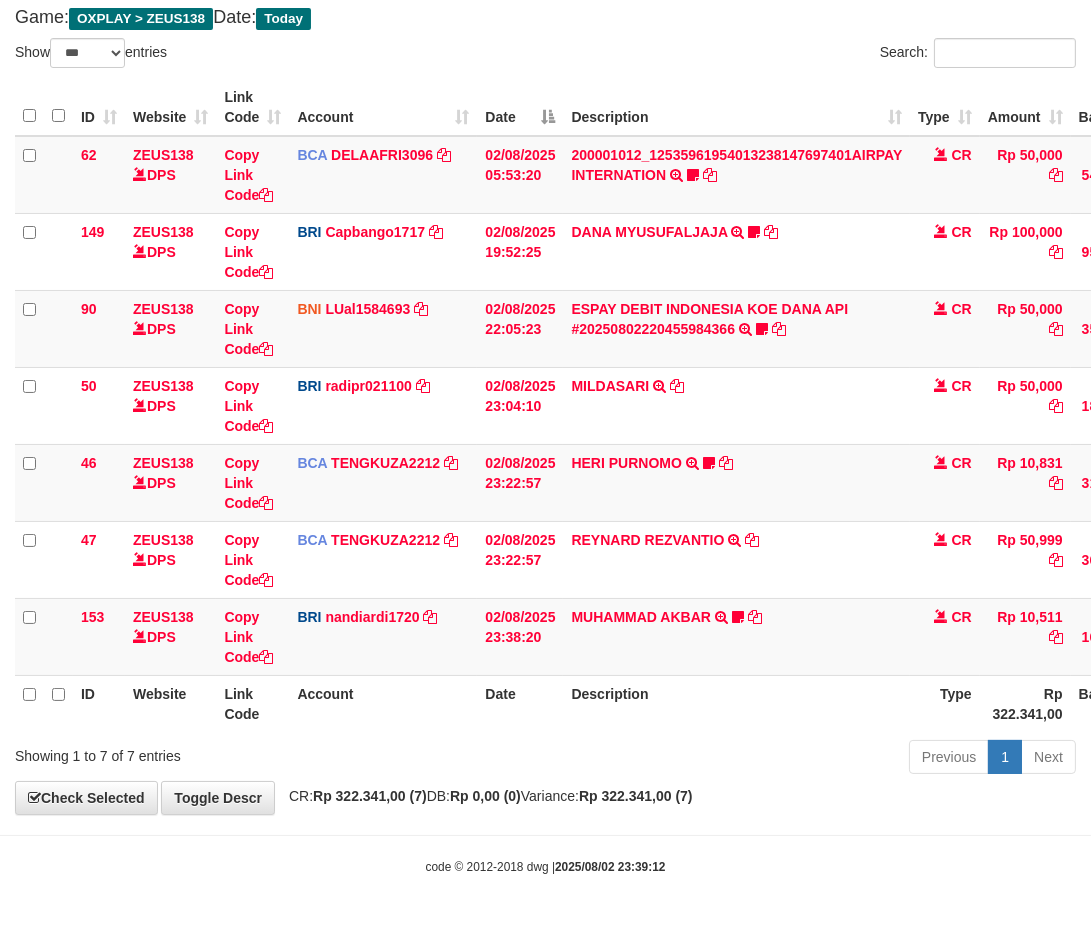 drag, startPoint x: 726, startPoint y: 738, endPoint x: 596, endPoint y: 725, distance: 130.64838 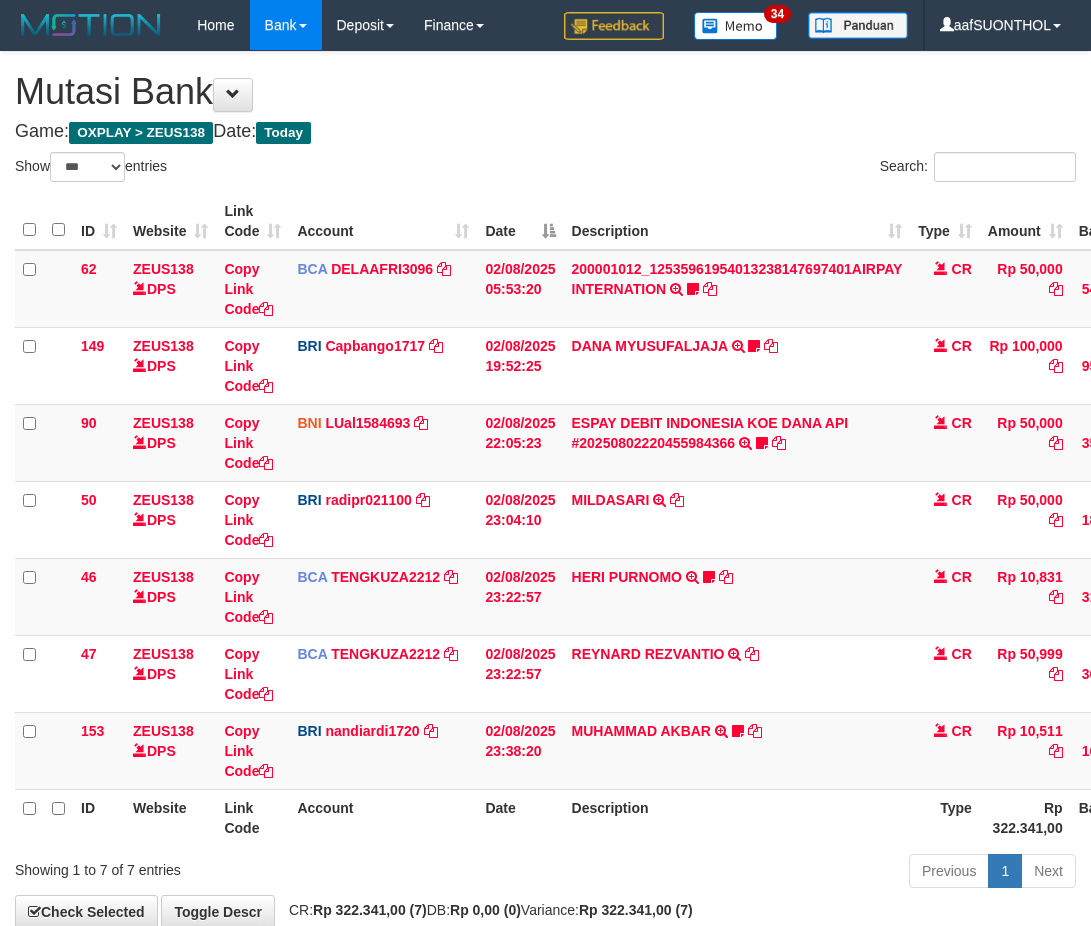 select on "***" 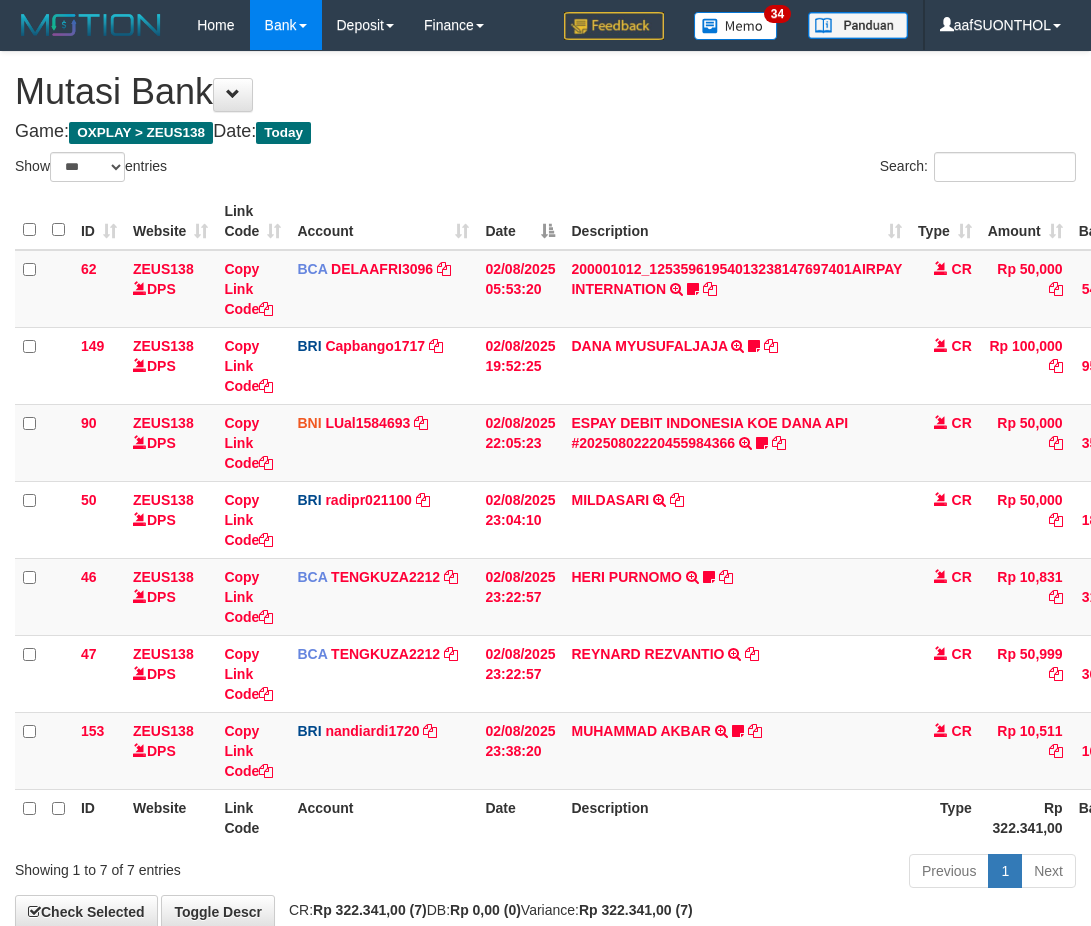 scroll, scrollTop: 114, scrollLeft: 0, axis: vertical 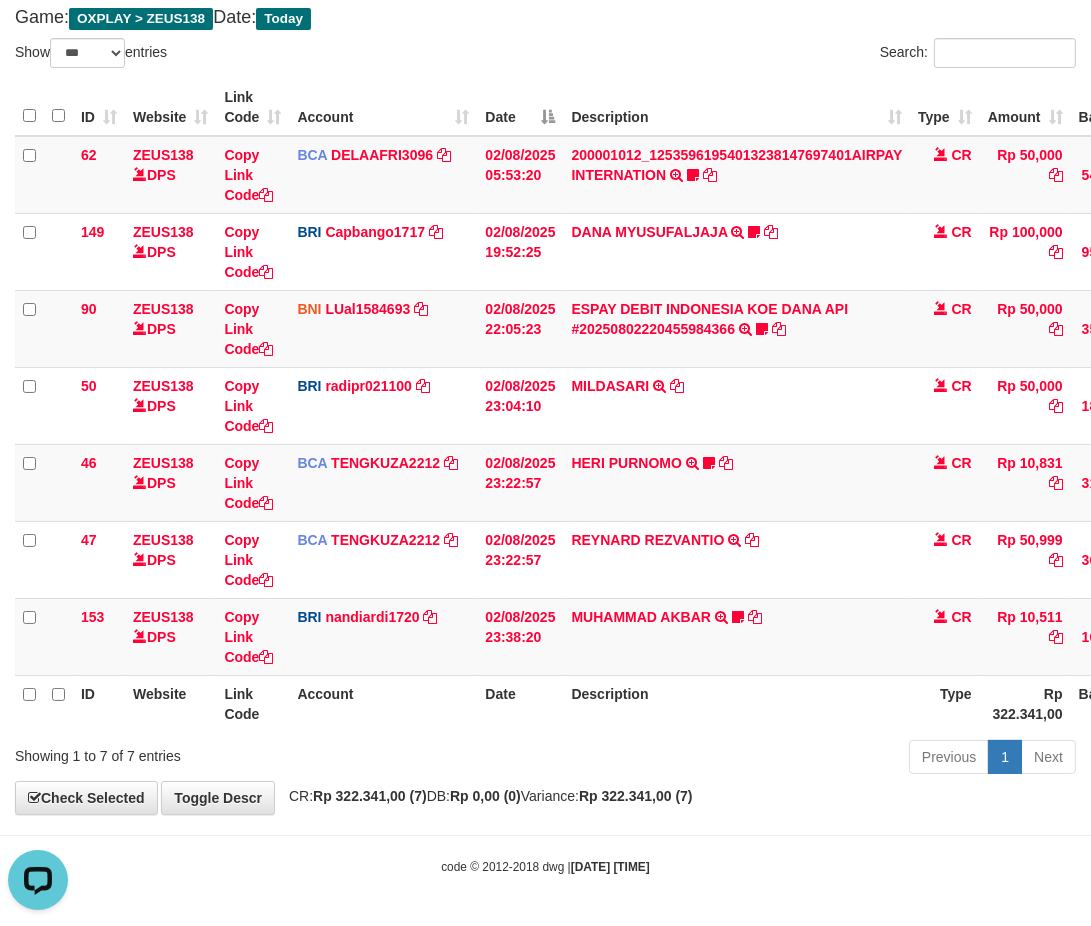 drag, startPoint x: 758, startPoint y: 811, endPoint x: 766, endPoint y: 846, distance: 35.902645 